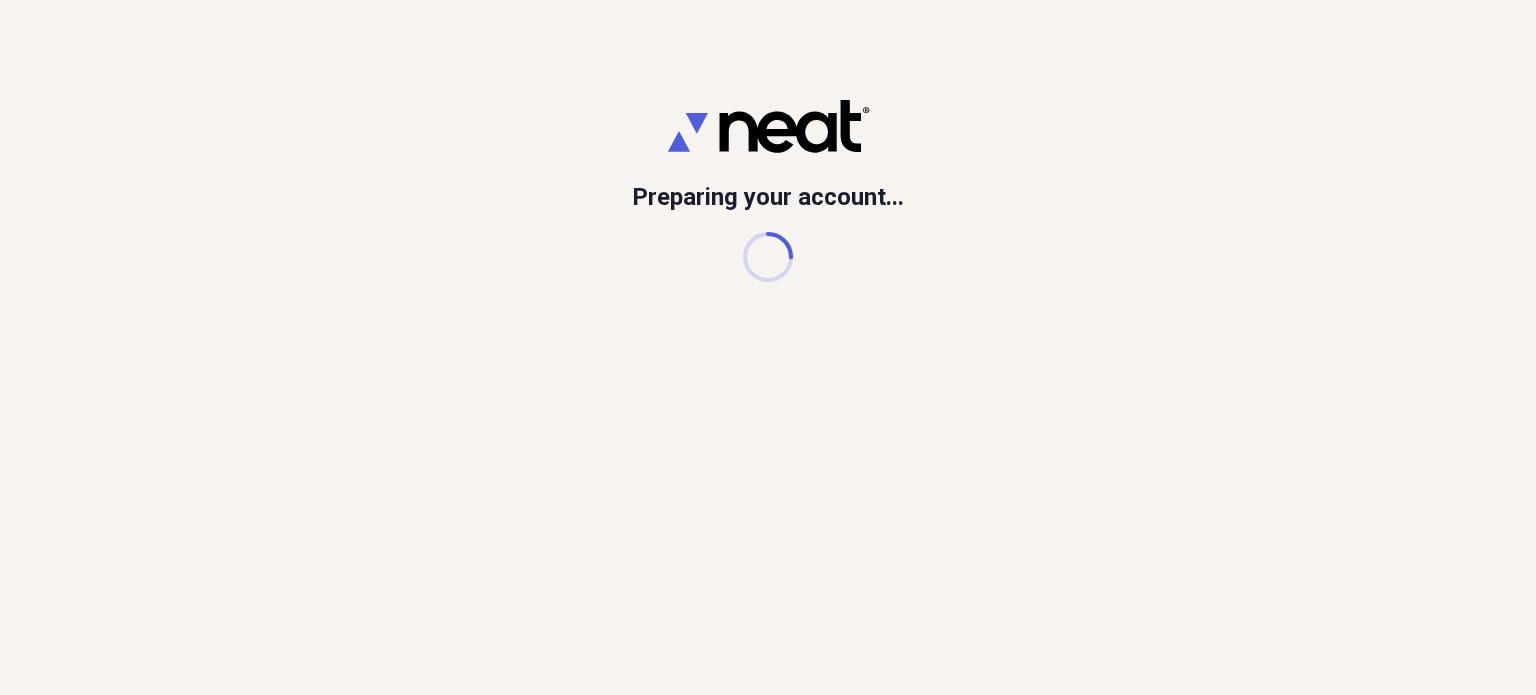 scroll, scrollTop: 0, scrollLeft: 0, axis: both 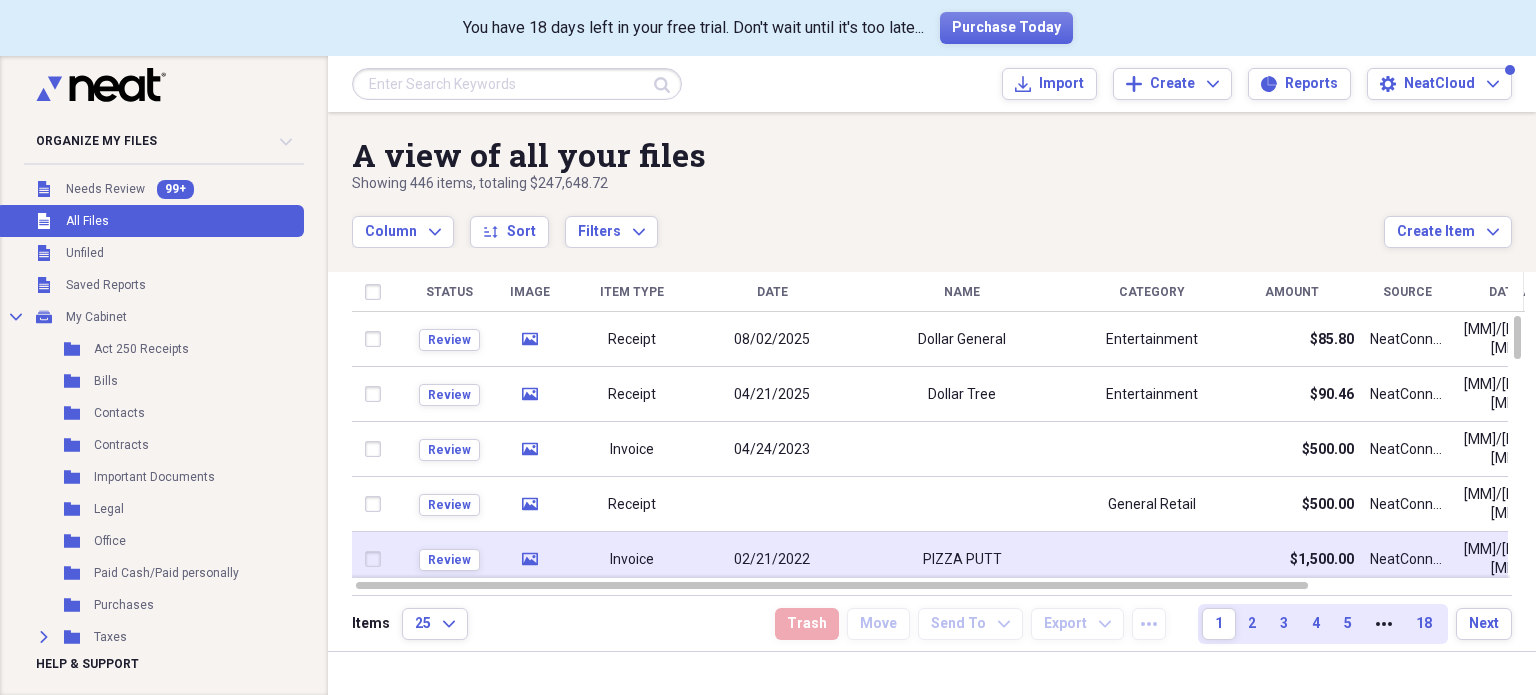 click on "PIZZA PUTT" at bounding box center (962, 560) 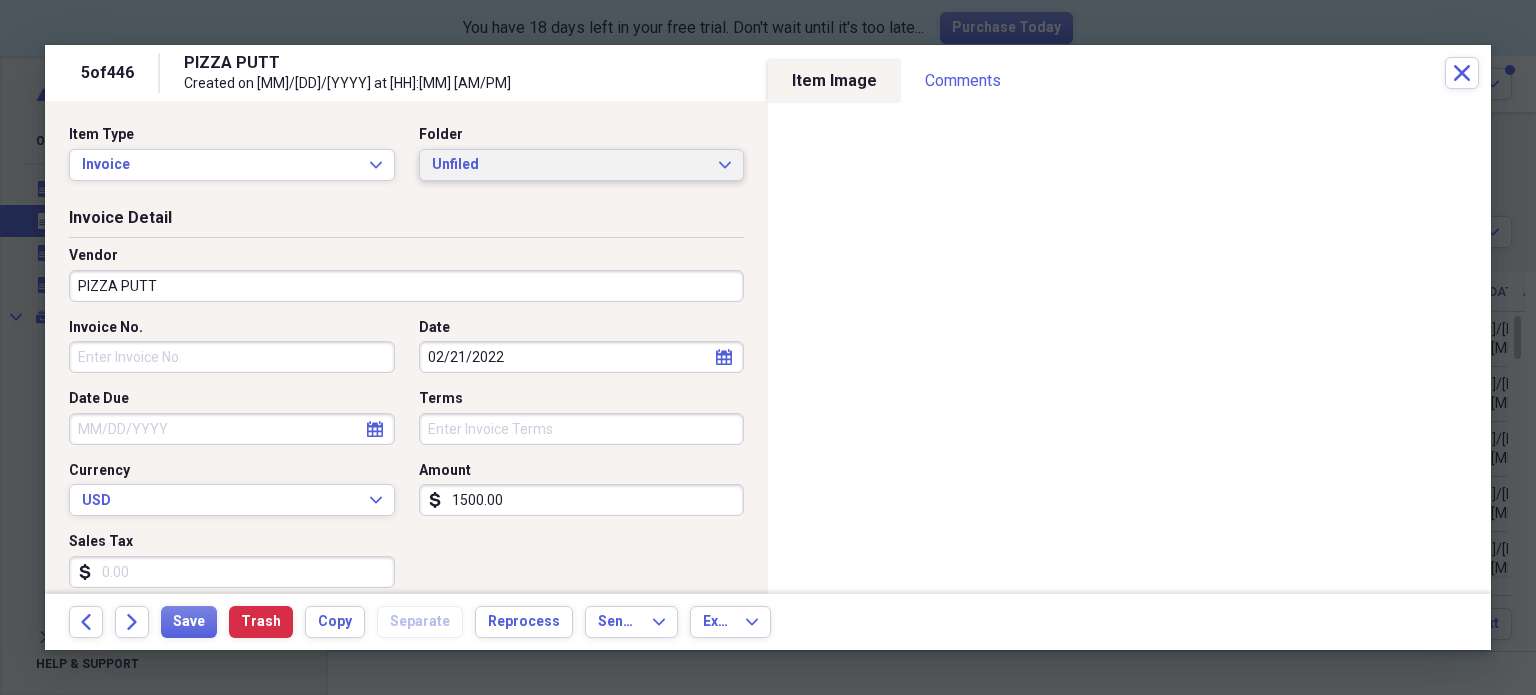 click on "Unfiled" at bounding box center [570, 165] 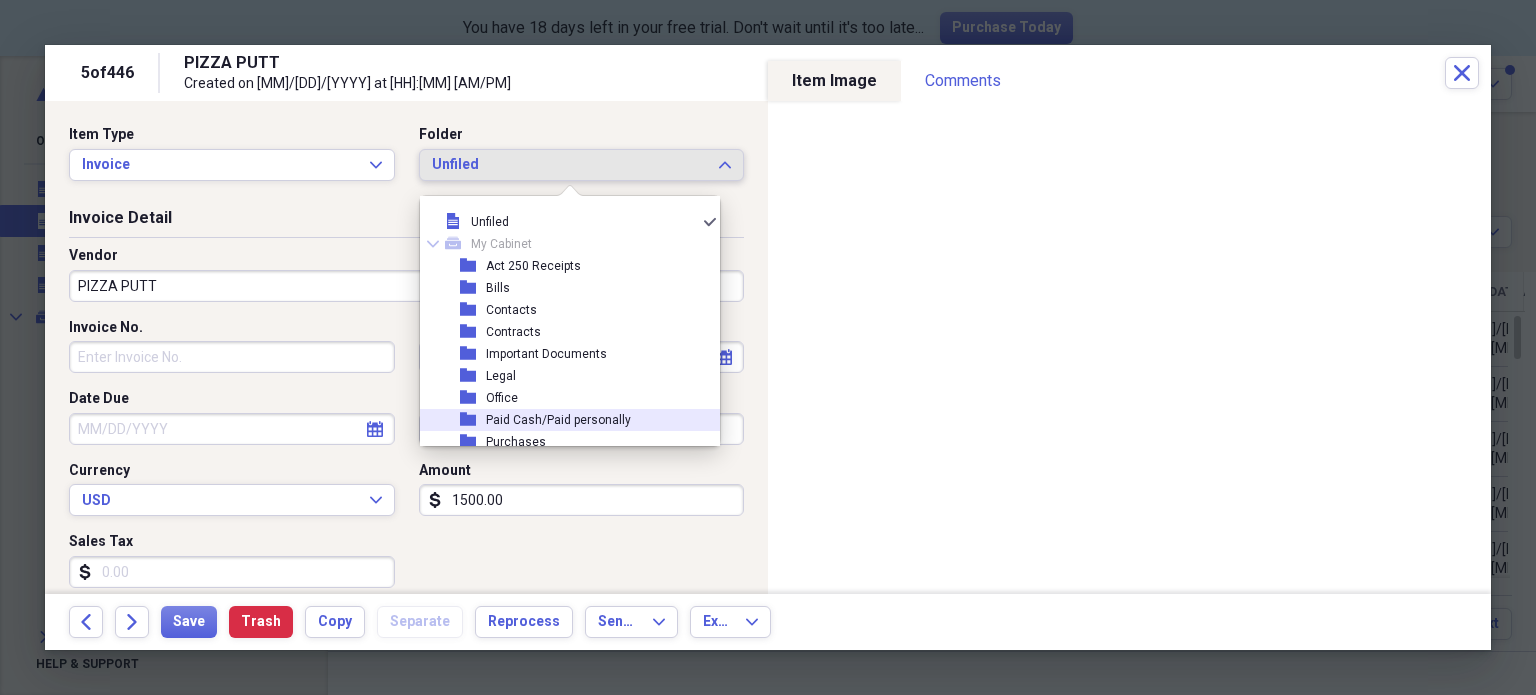 click on "Paid Cash/Paid personally" at bounding box center (558, 420) 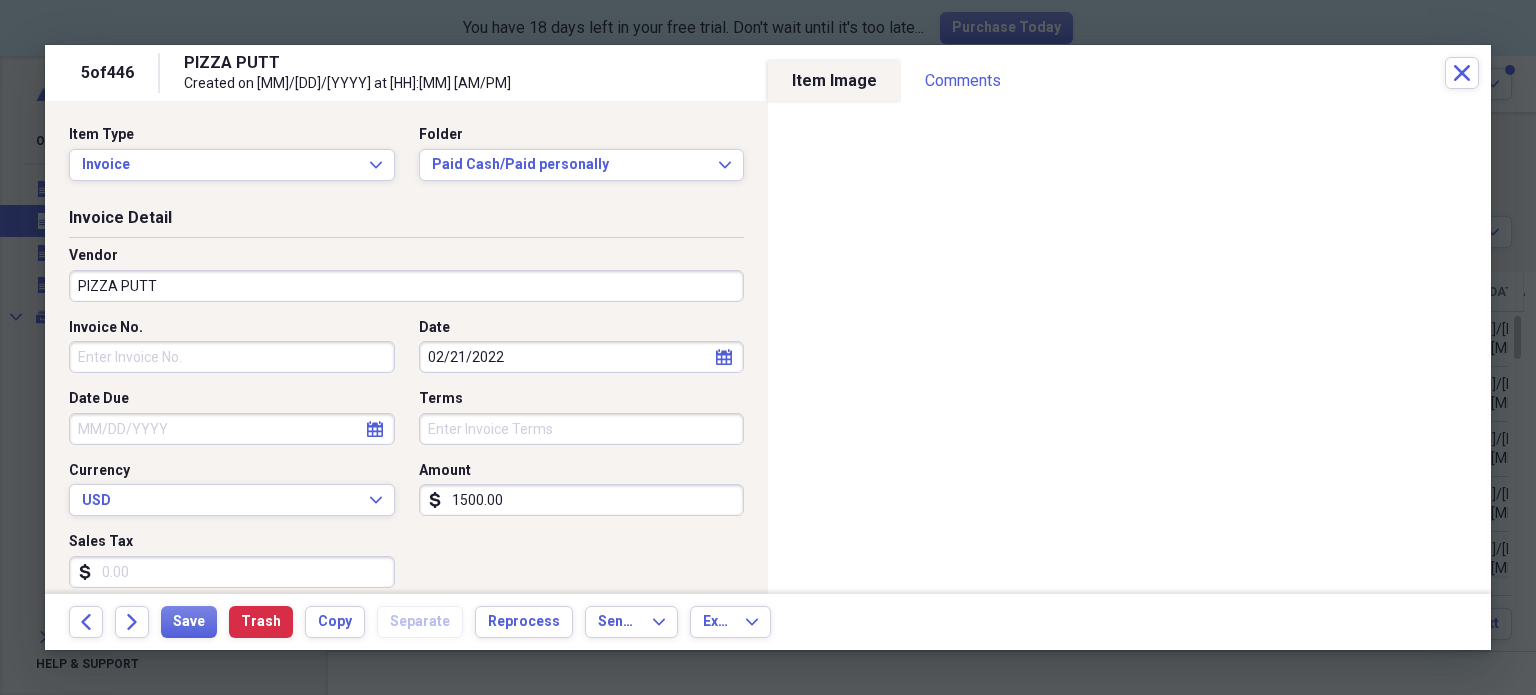 click on "Terms" at bounding box center (582, 429) 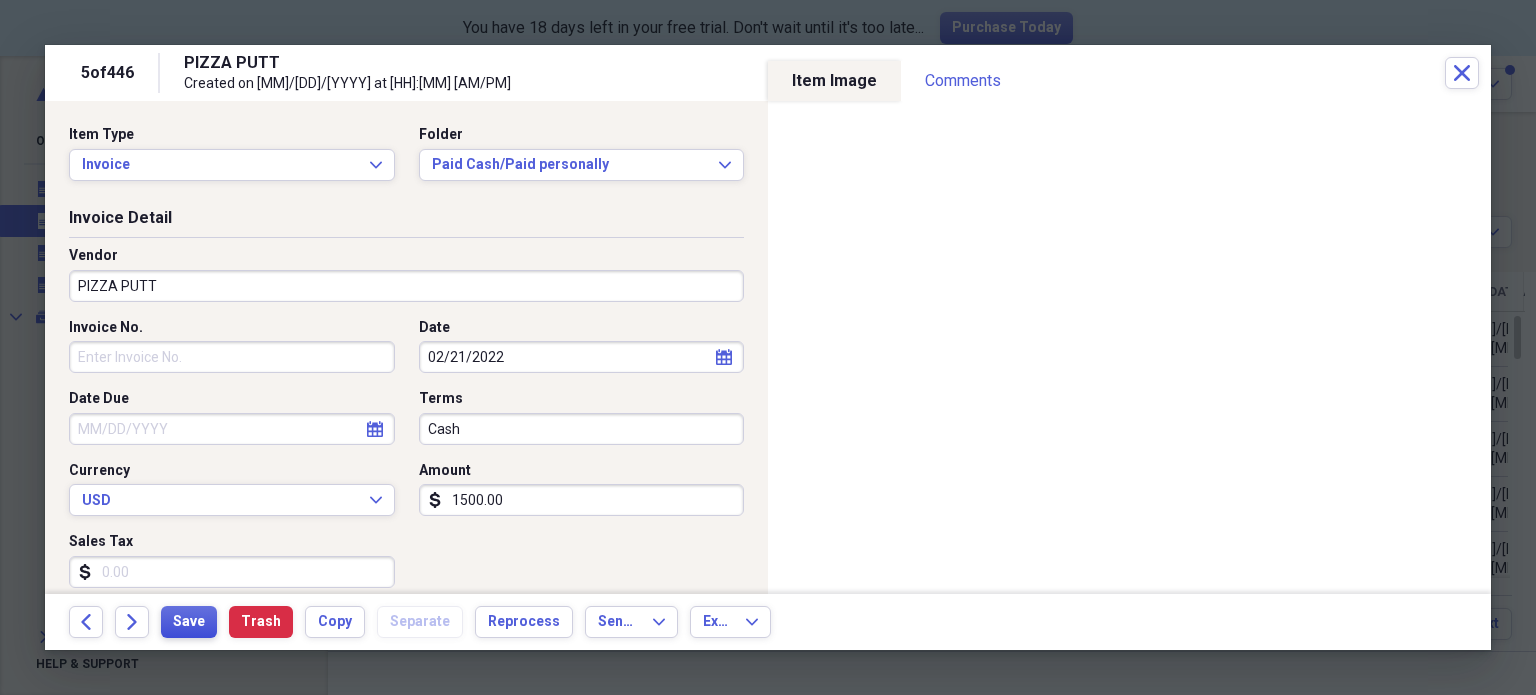 type on "Cash" 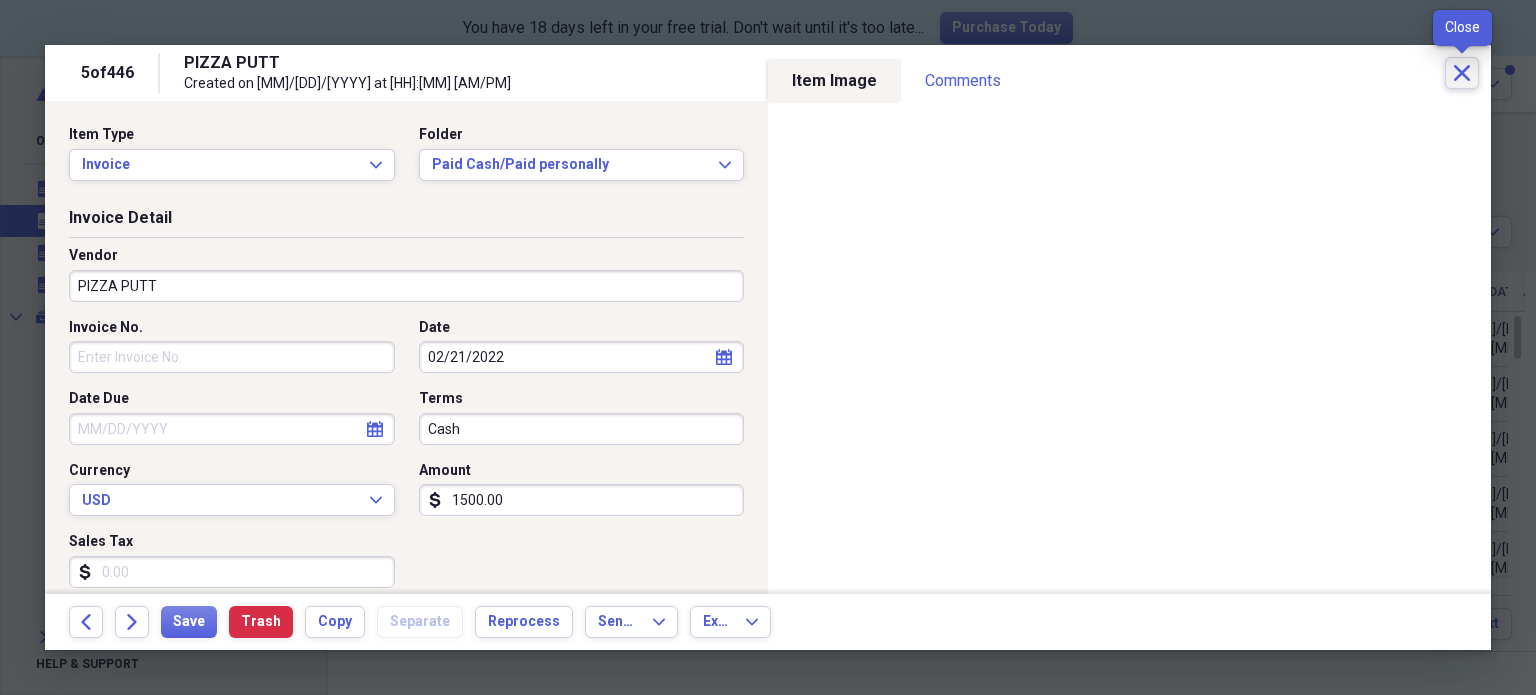 click on "Close" 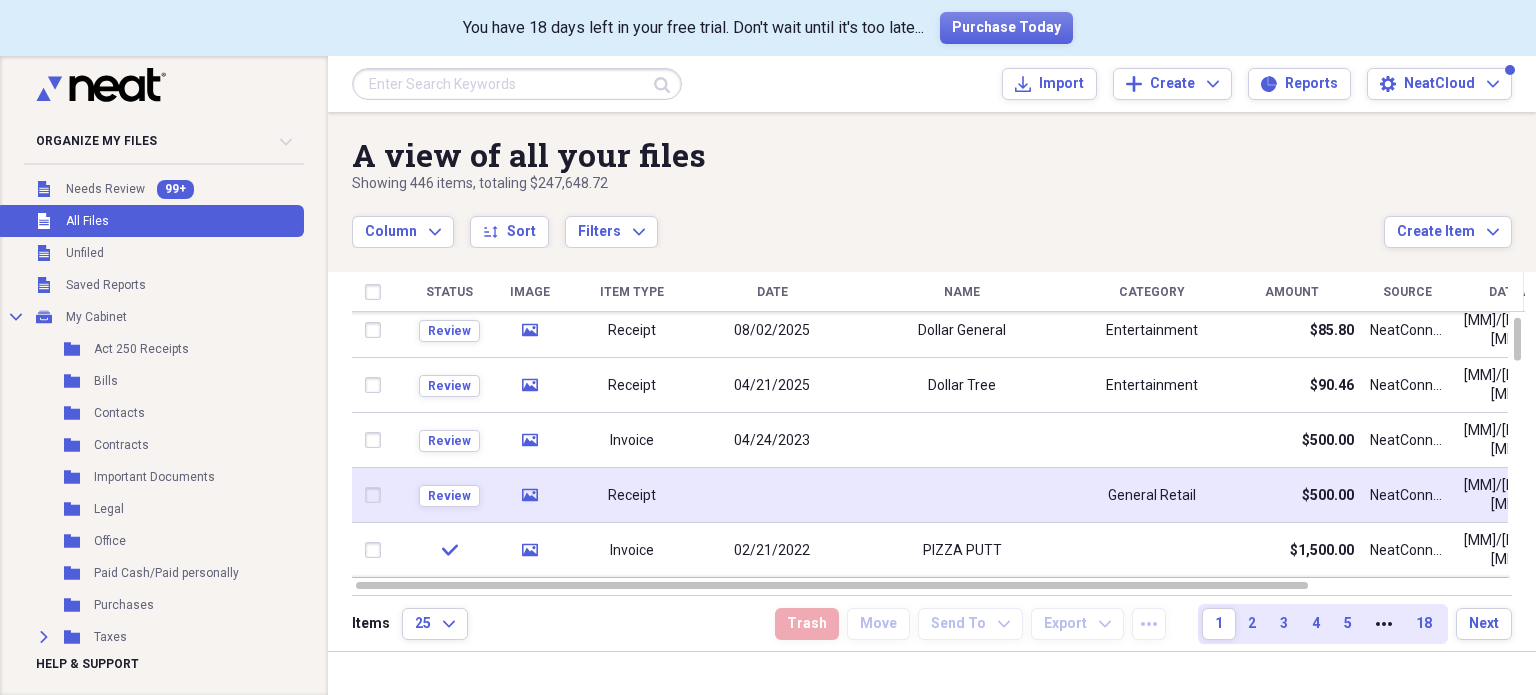 click at bounding box center [772, 495] 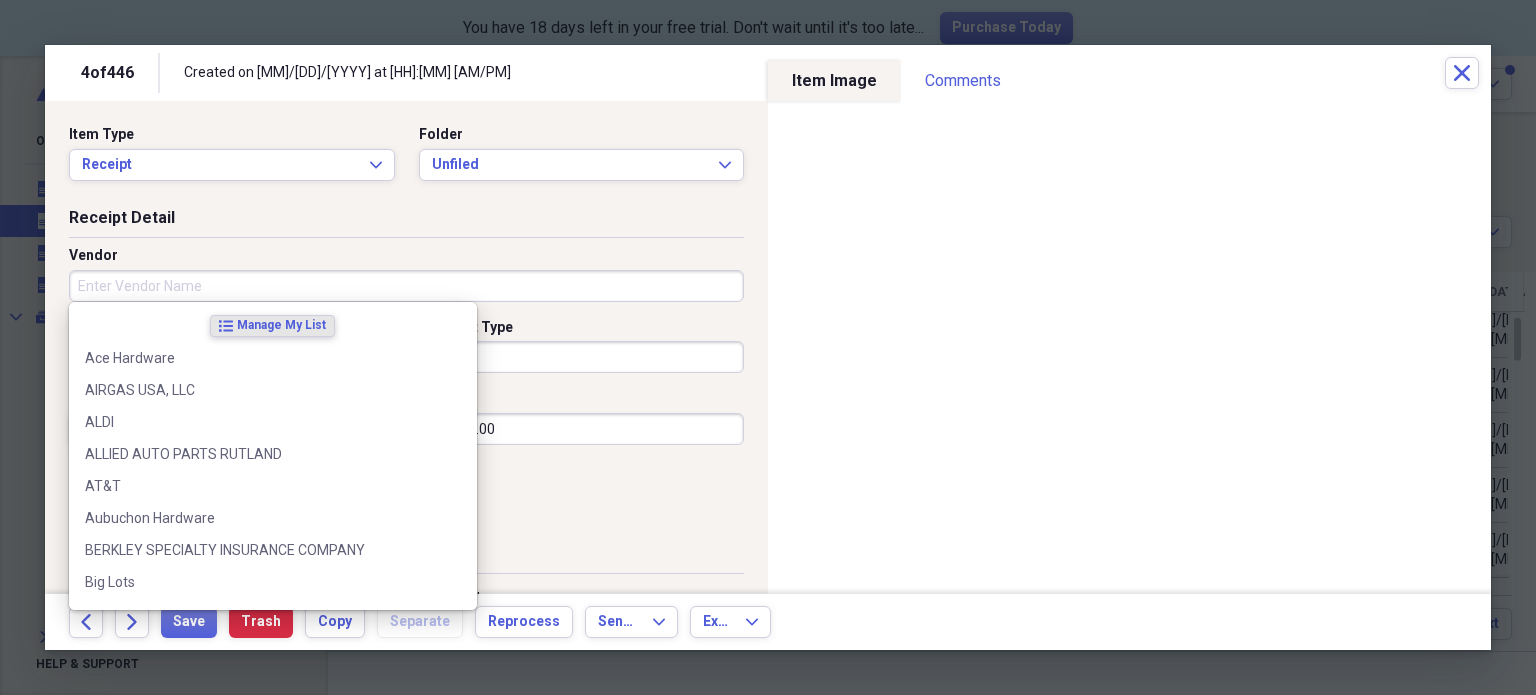 click on "Vendor" at bounding box center (406, 286) 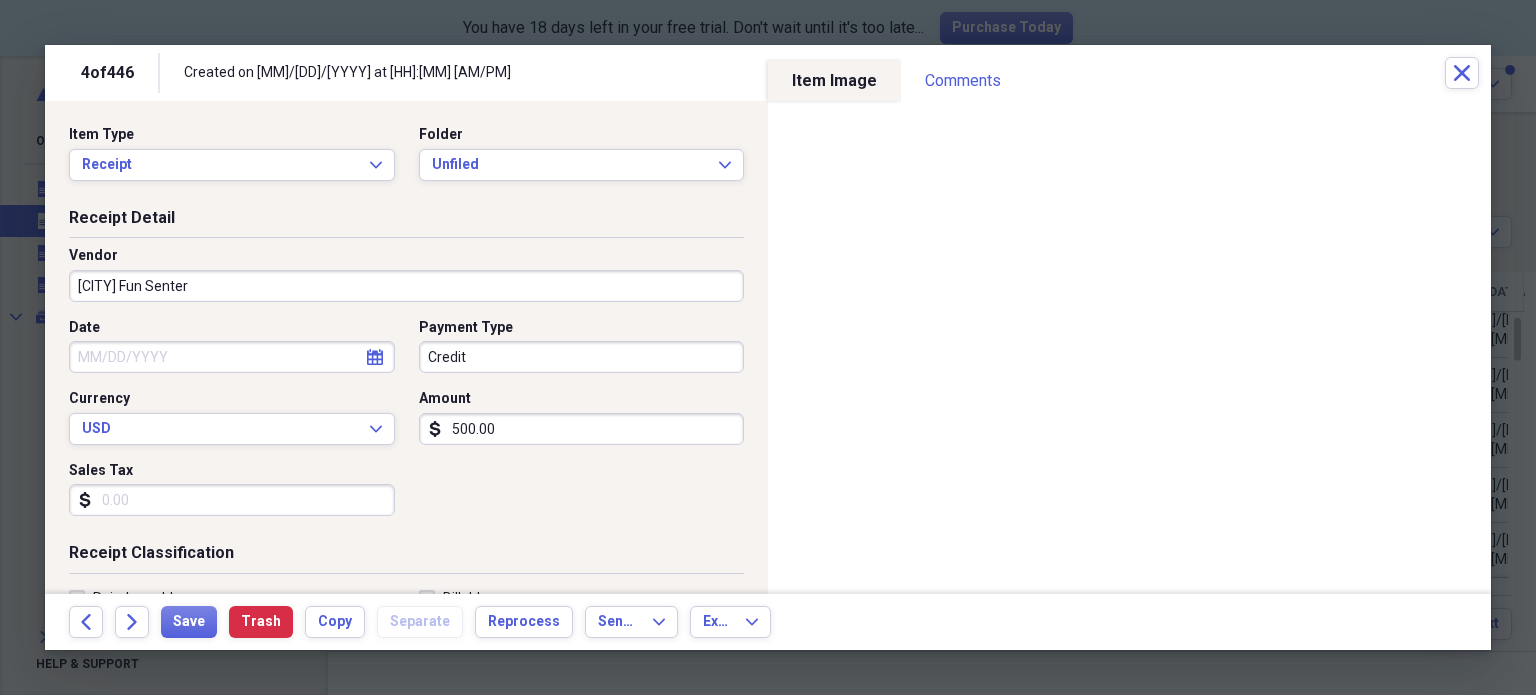 type on "Adirondack Fun Senter" 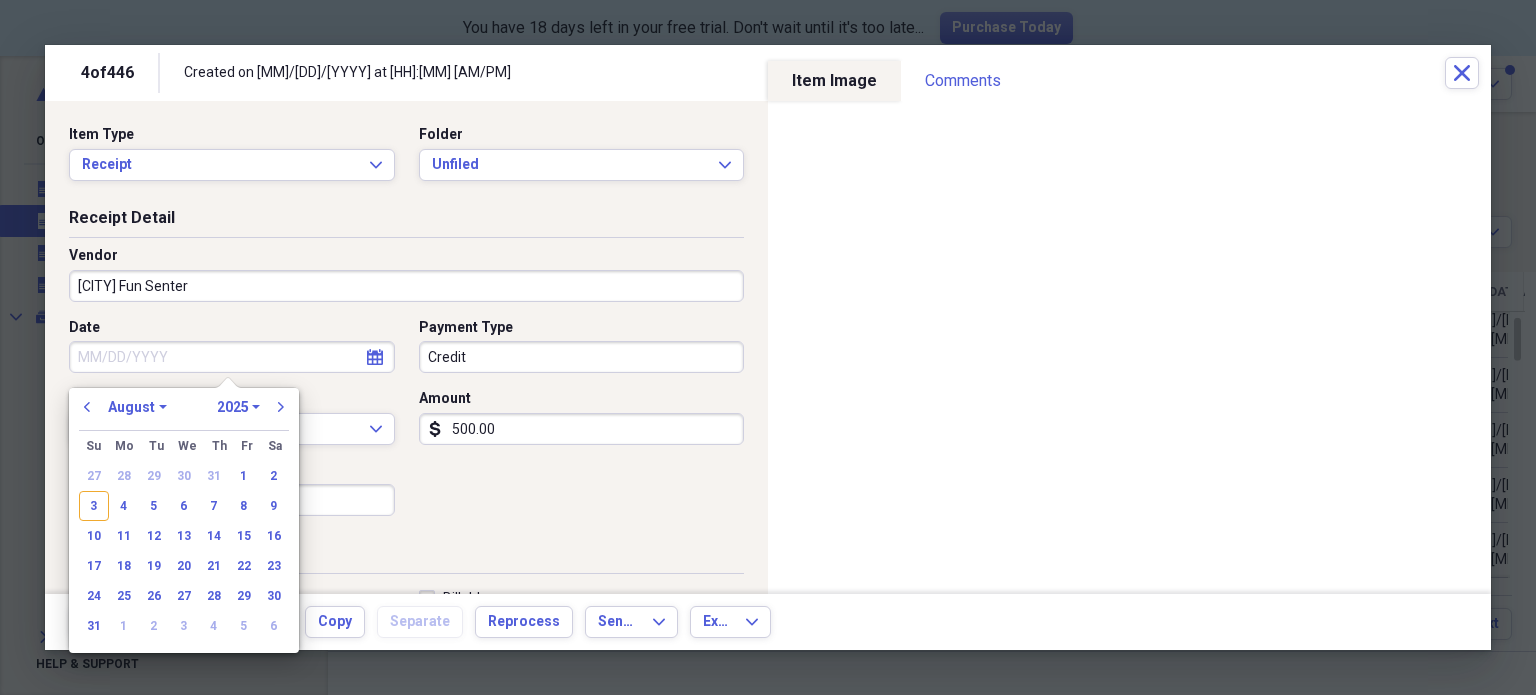 click on "January February March April May June July August September October November December" at bounding box center [137, 407] 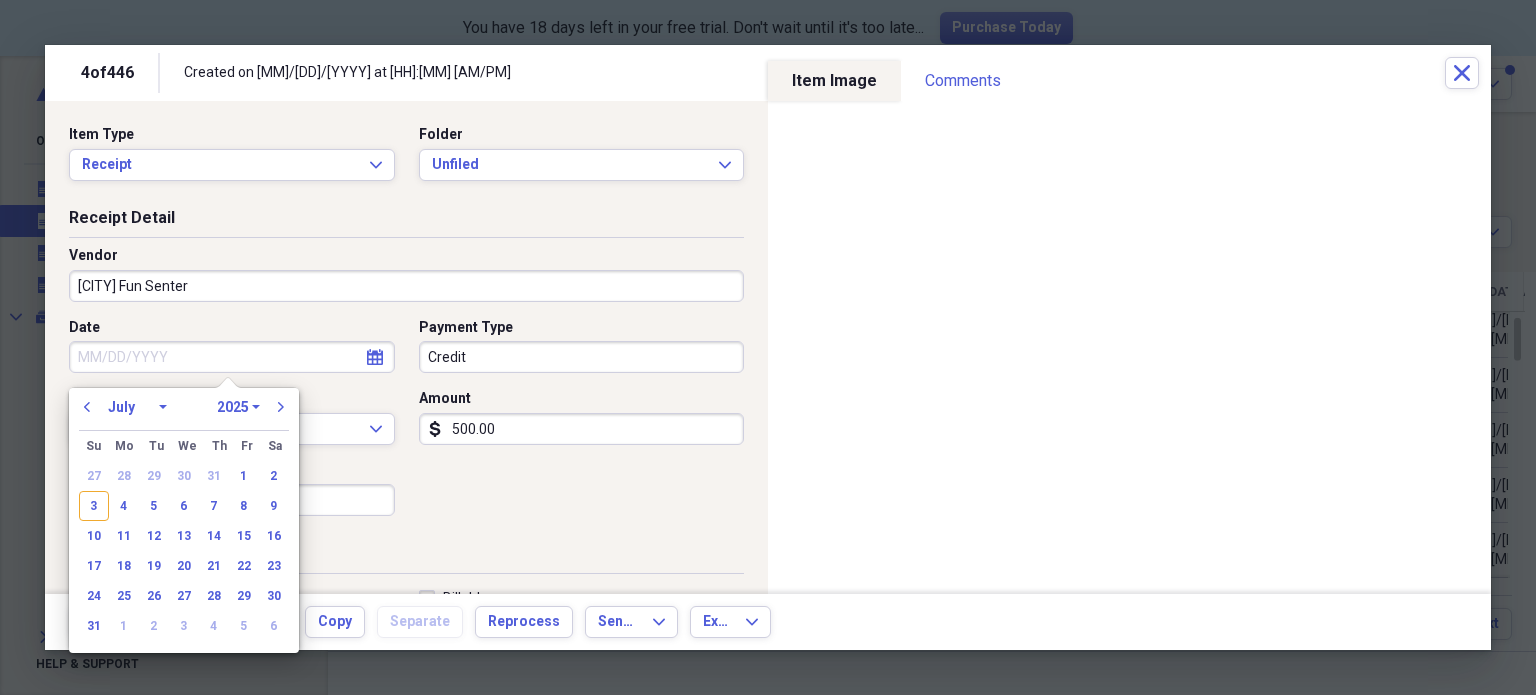 click on "January February March April May June July August September October November December" at bounding box center (137, 407) 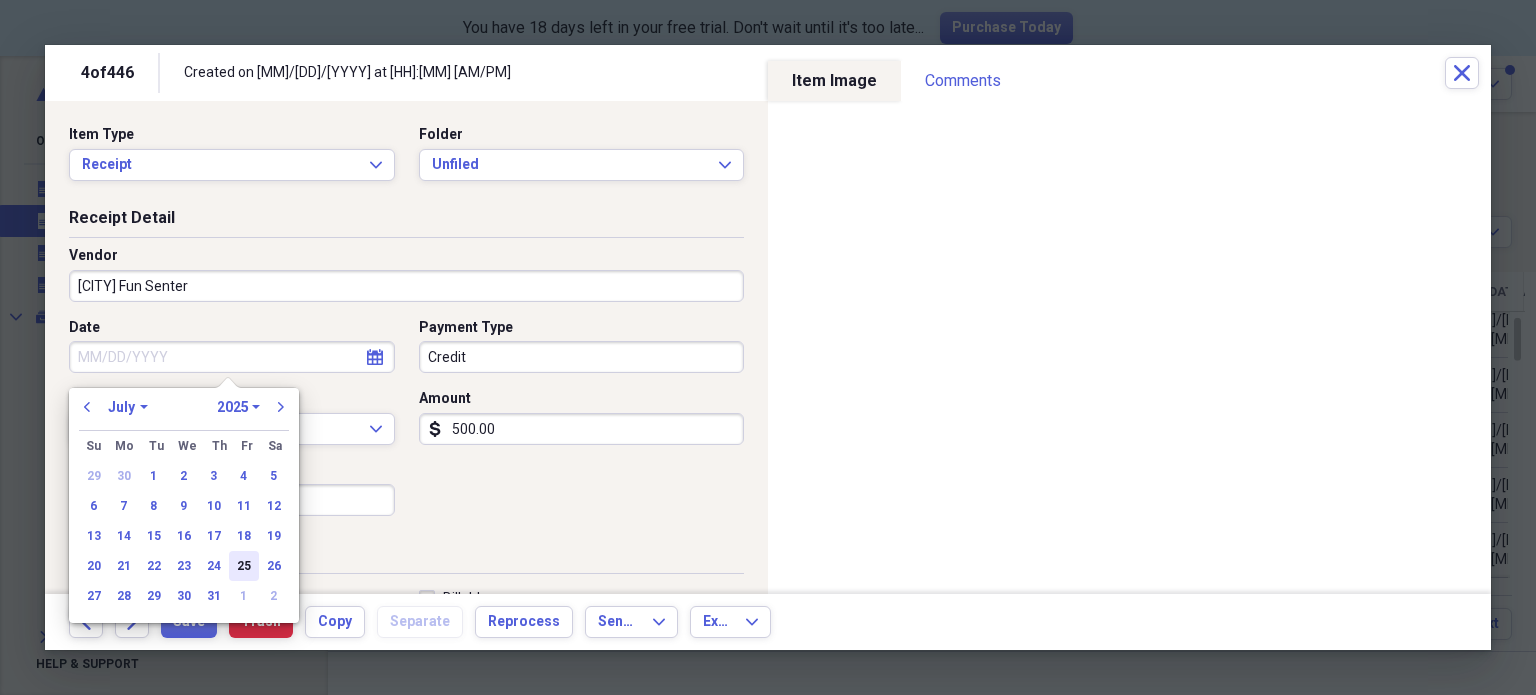 click on "25" at bounding box center [244, 566] 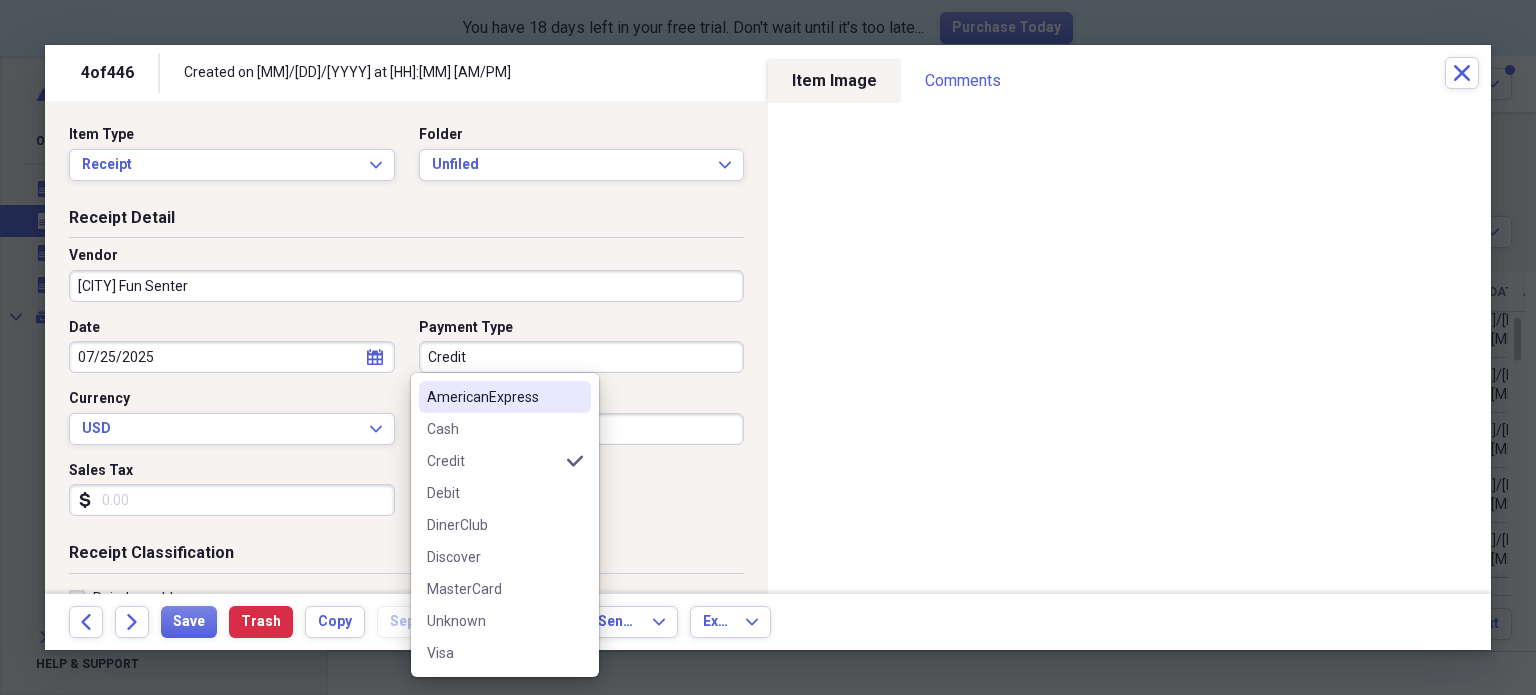 click on "Credit" at bounding box center (582, 357) 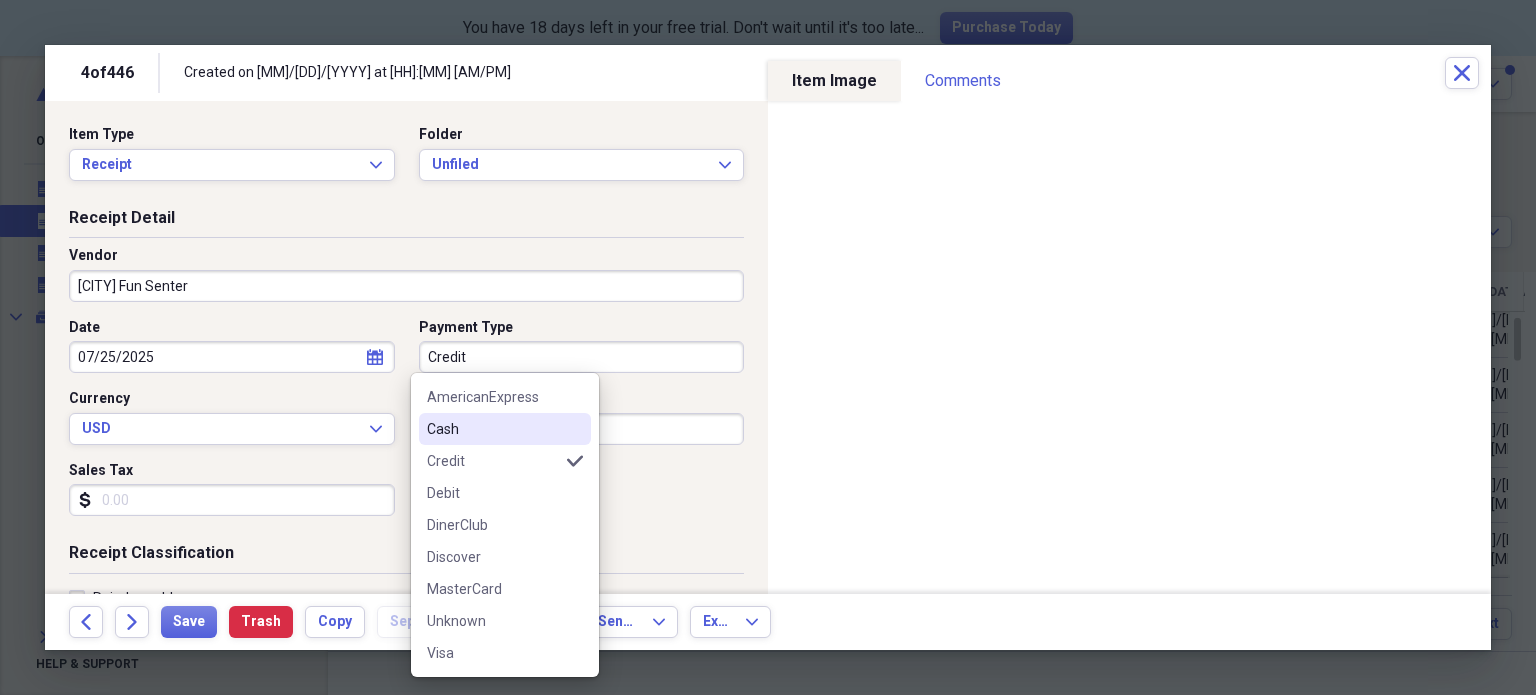 click on "Cash" at bounding box center [493, 429] 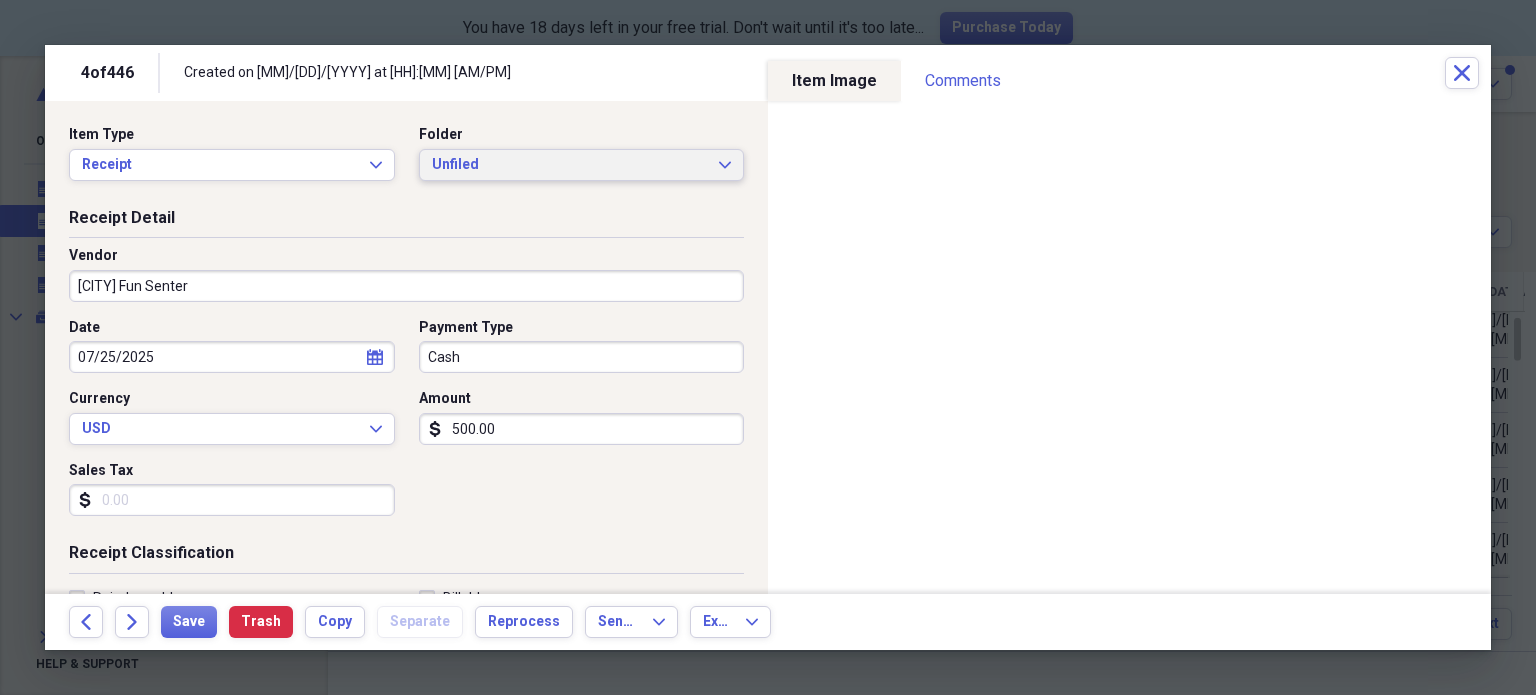 click on "Unfiled" at bounding box center (570, 165) 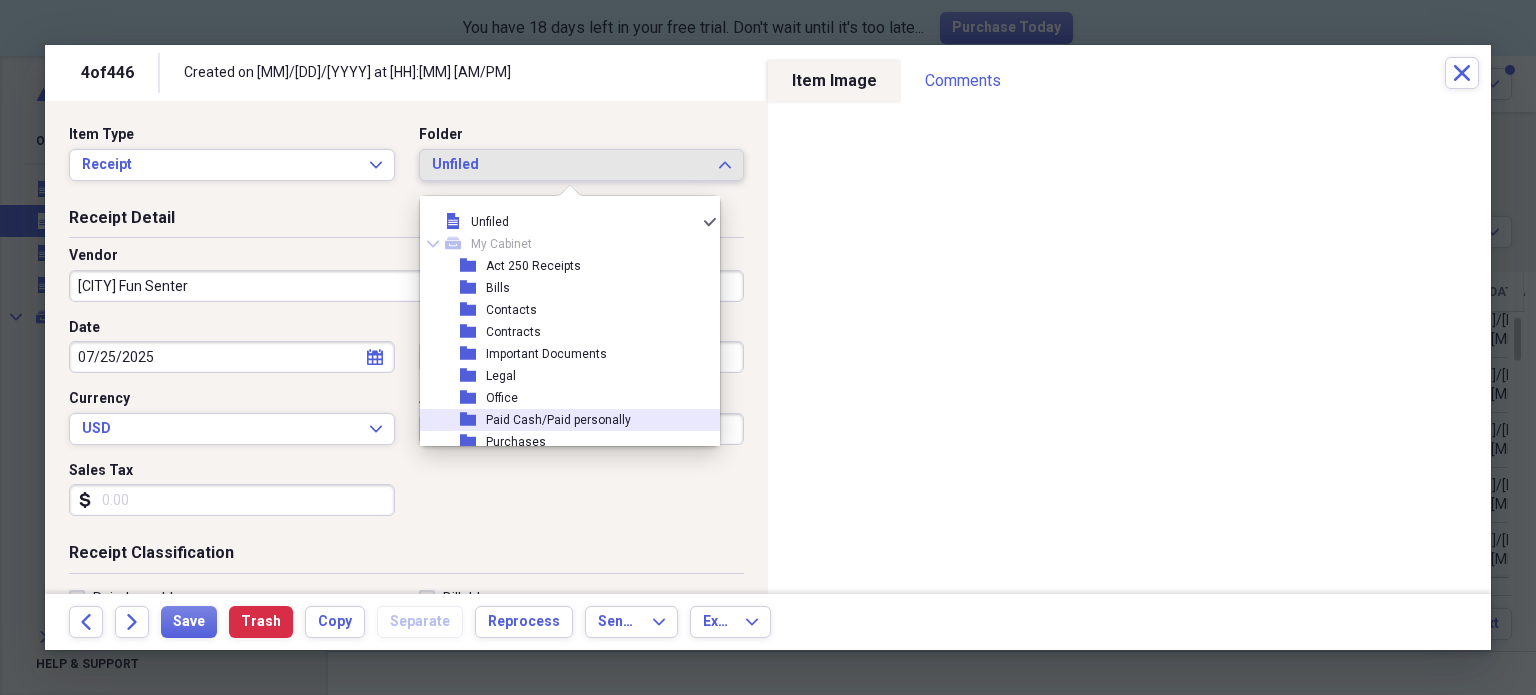 click on "Paid Cash/Paid personally" at bounding box center (558, 420) 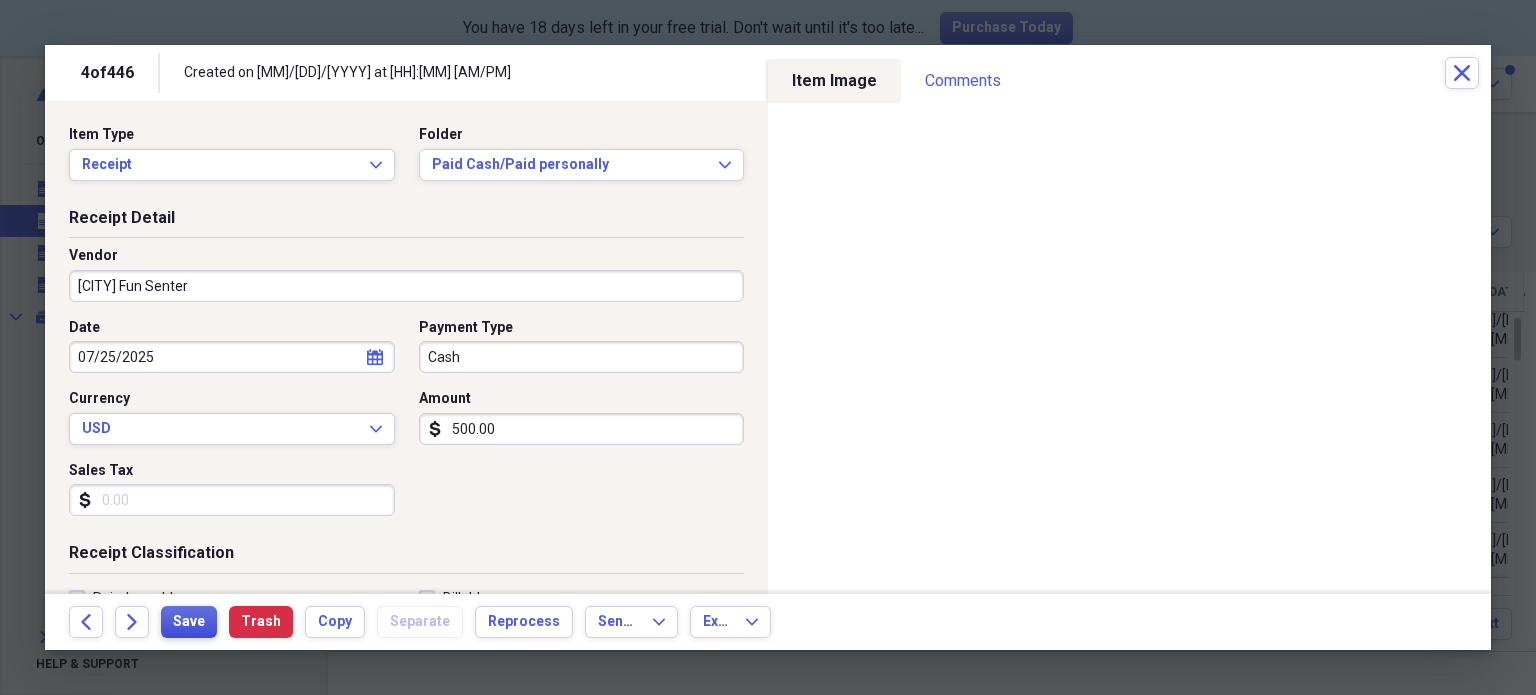 click on "Save" at bounding box center (189, 622) 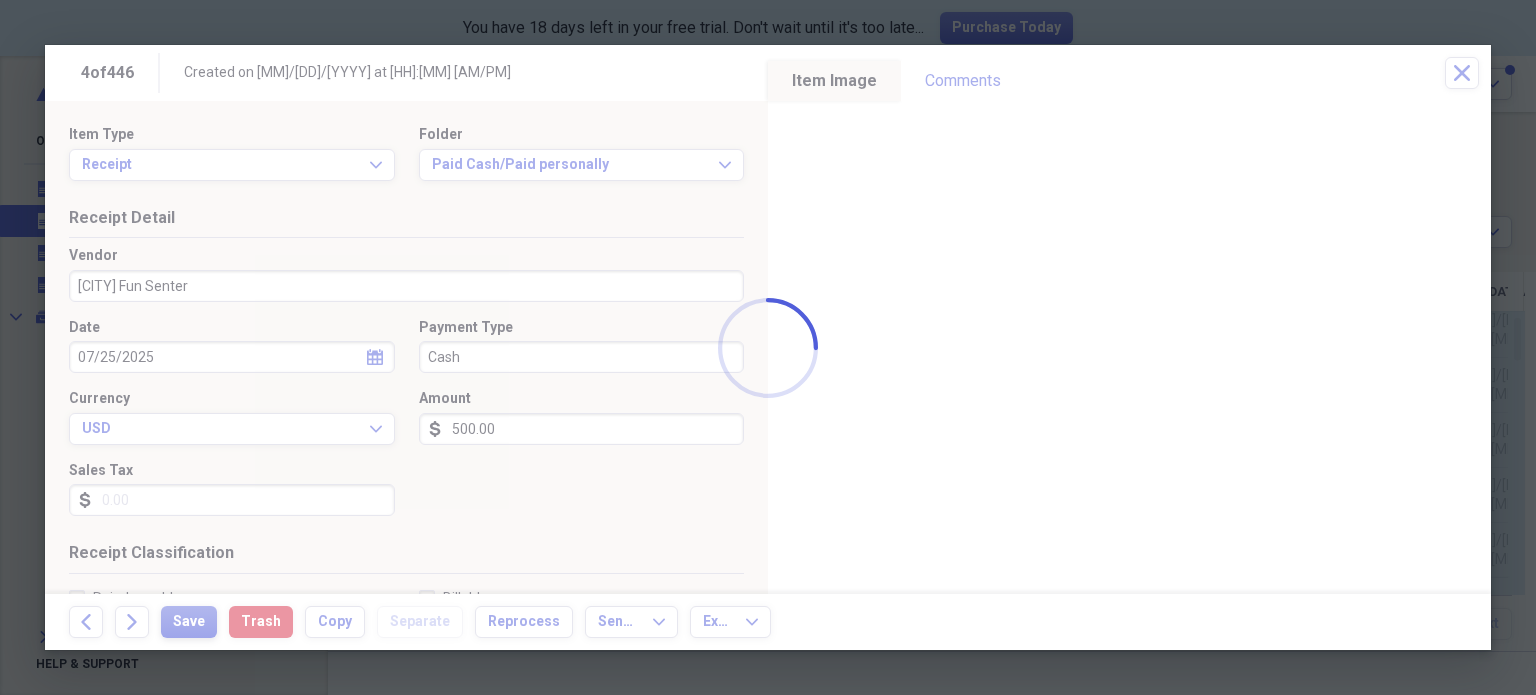 type on "Adirondack Fun Senter" 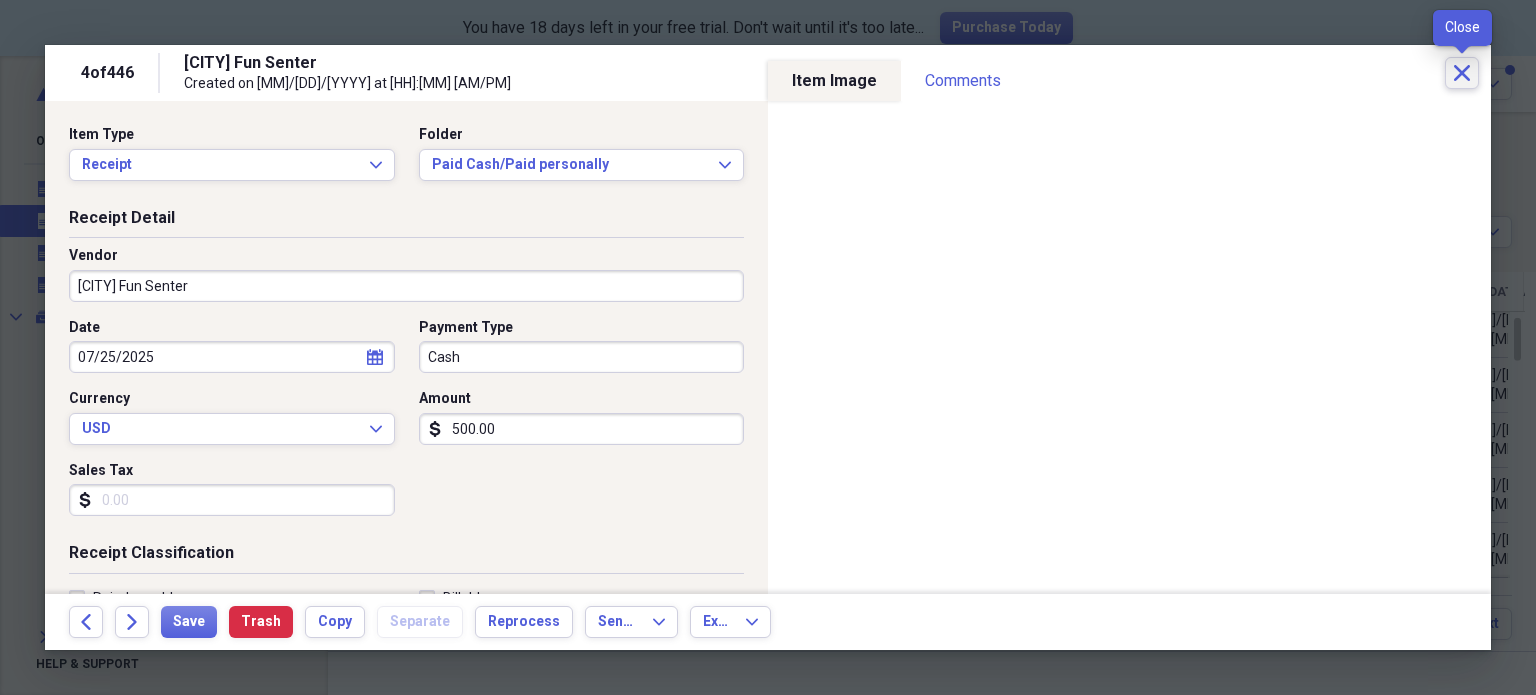 click 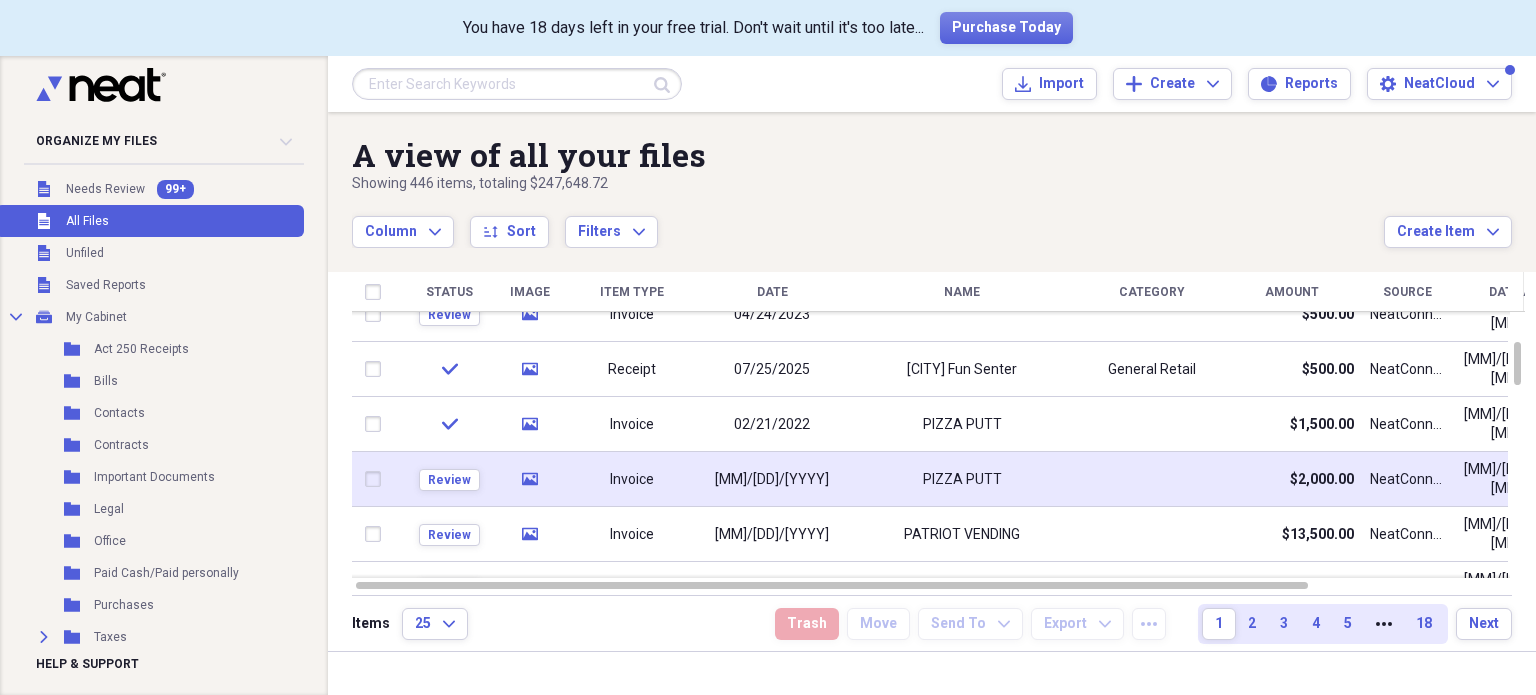 click on "PIZZA PUTT" at bounding box center (962, 480) 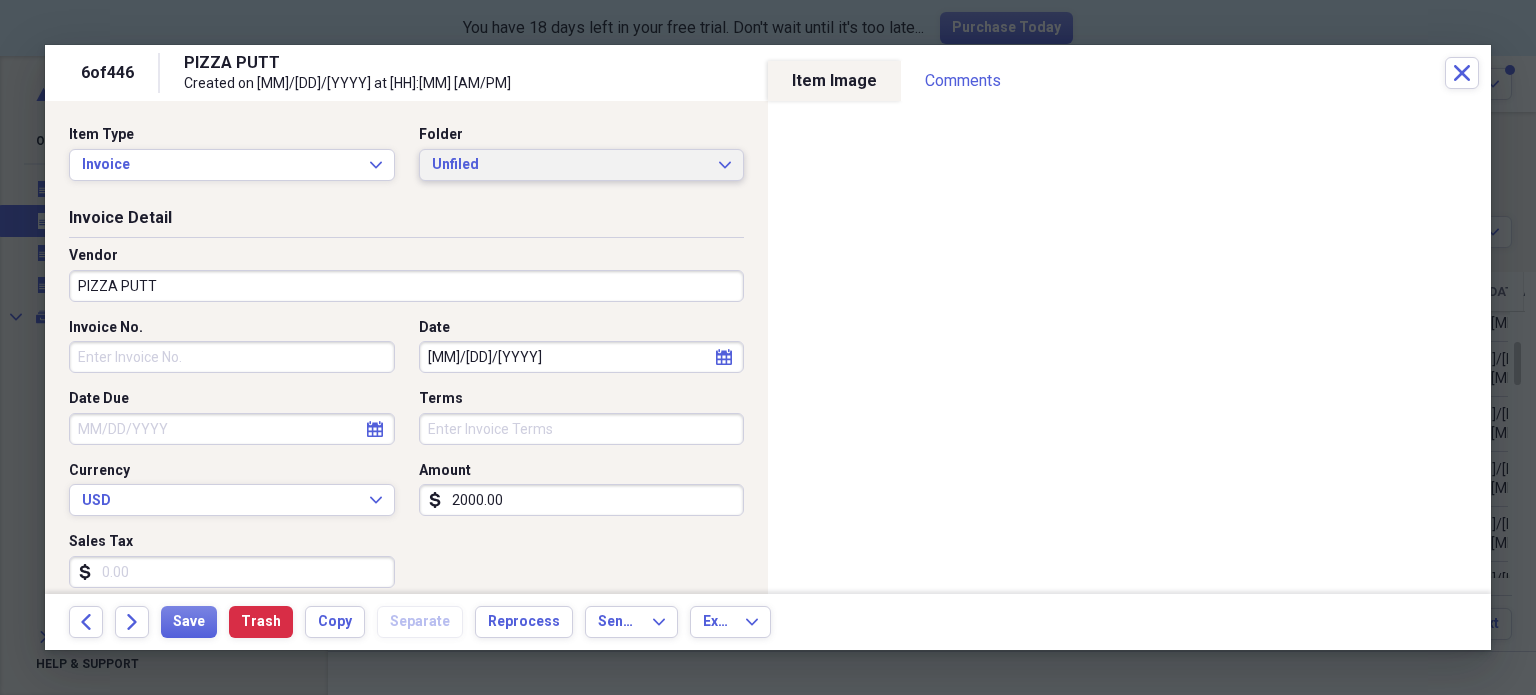click on "Unfiled" at bounding box center (570, 165) 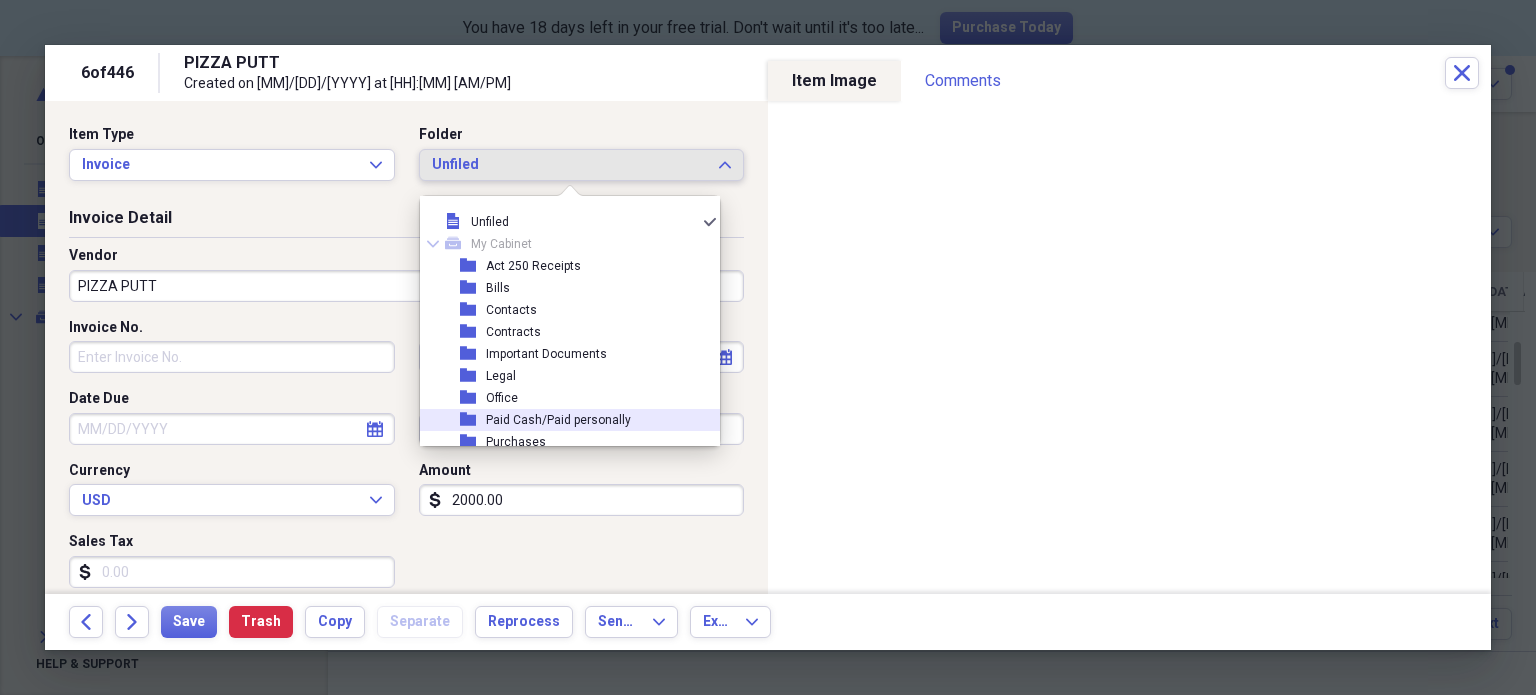 click on "Paid Cash/Paid personally" at bounding box center [558, 420] 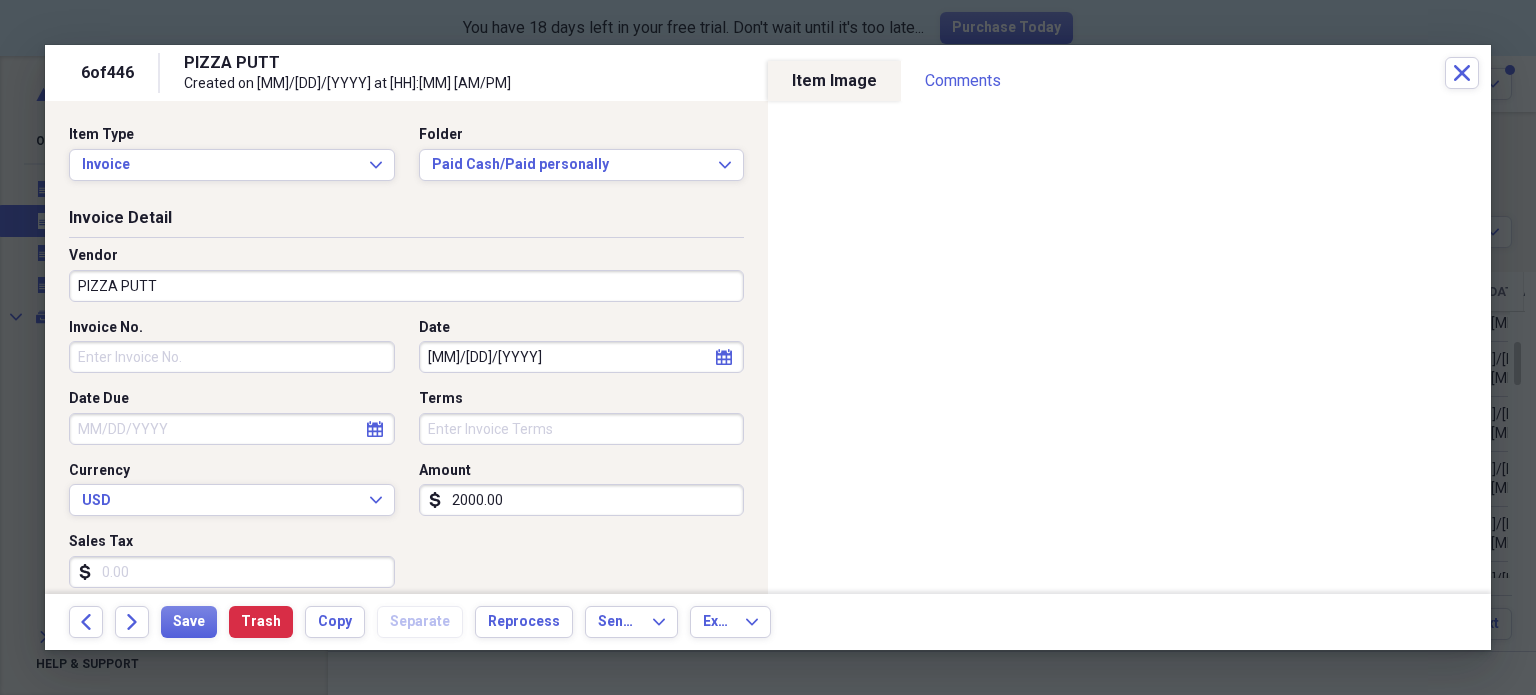 click on "Terms" at bounding box center [582, 429] 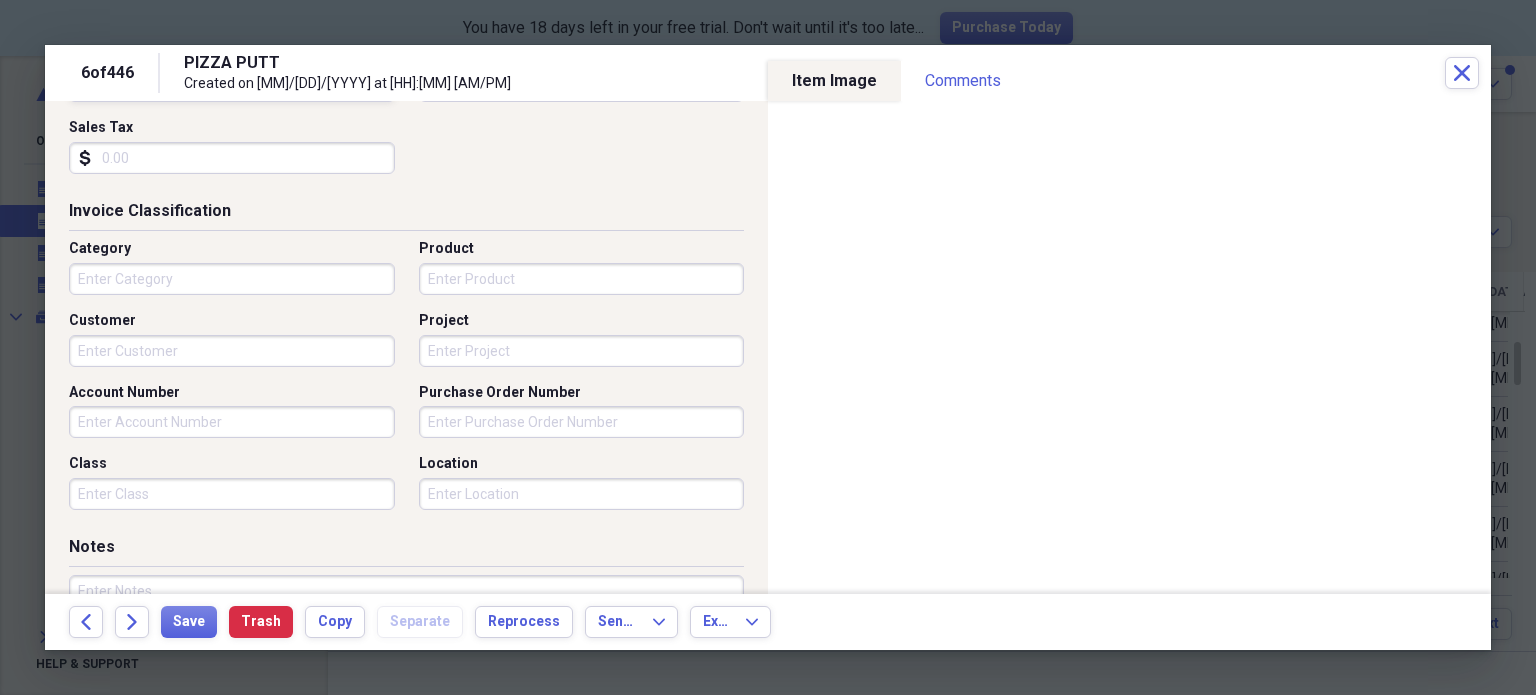 scroll, scrollTop: 415, scrollLeft: 0, axis: vertical 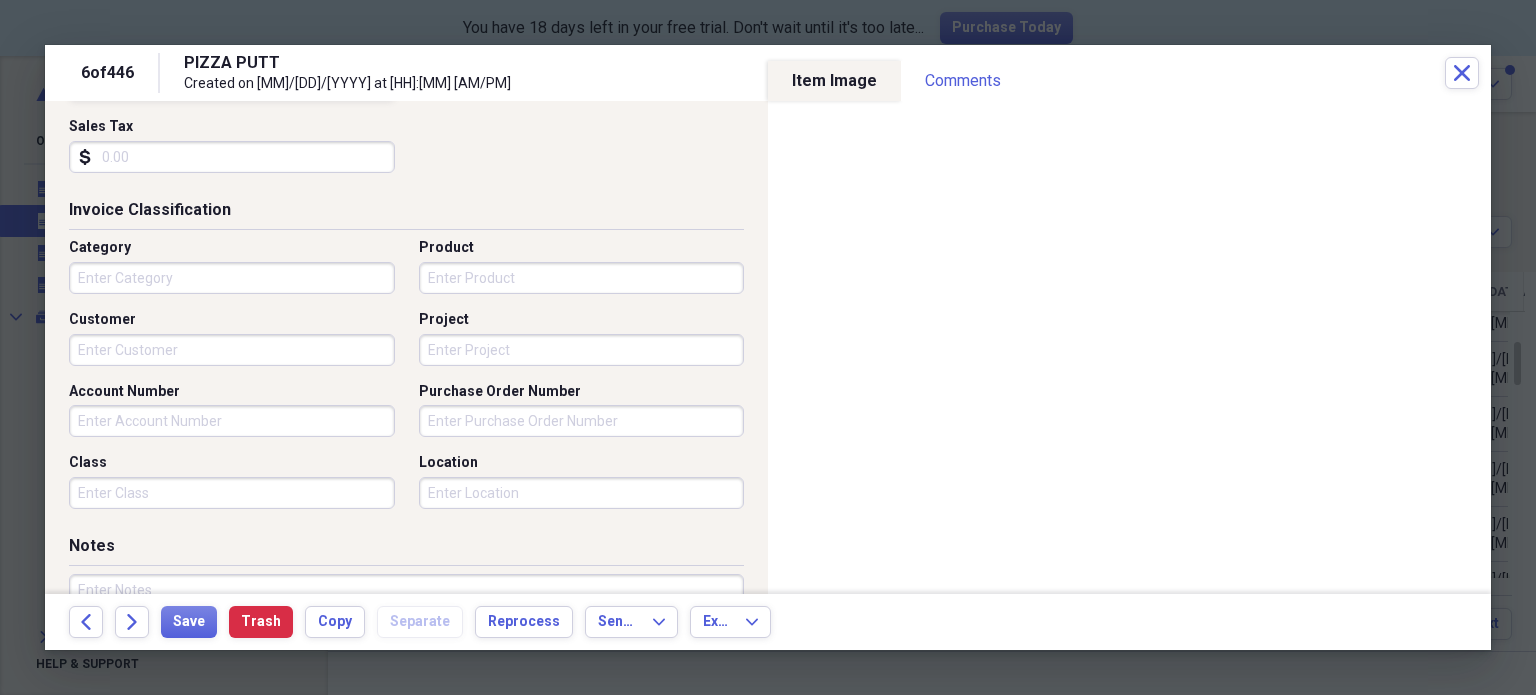 type on "Cash" 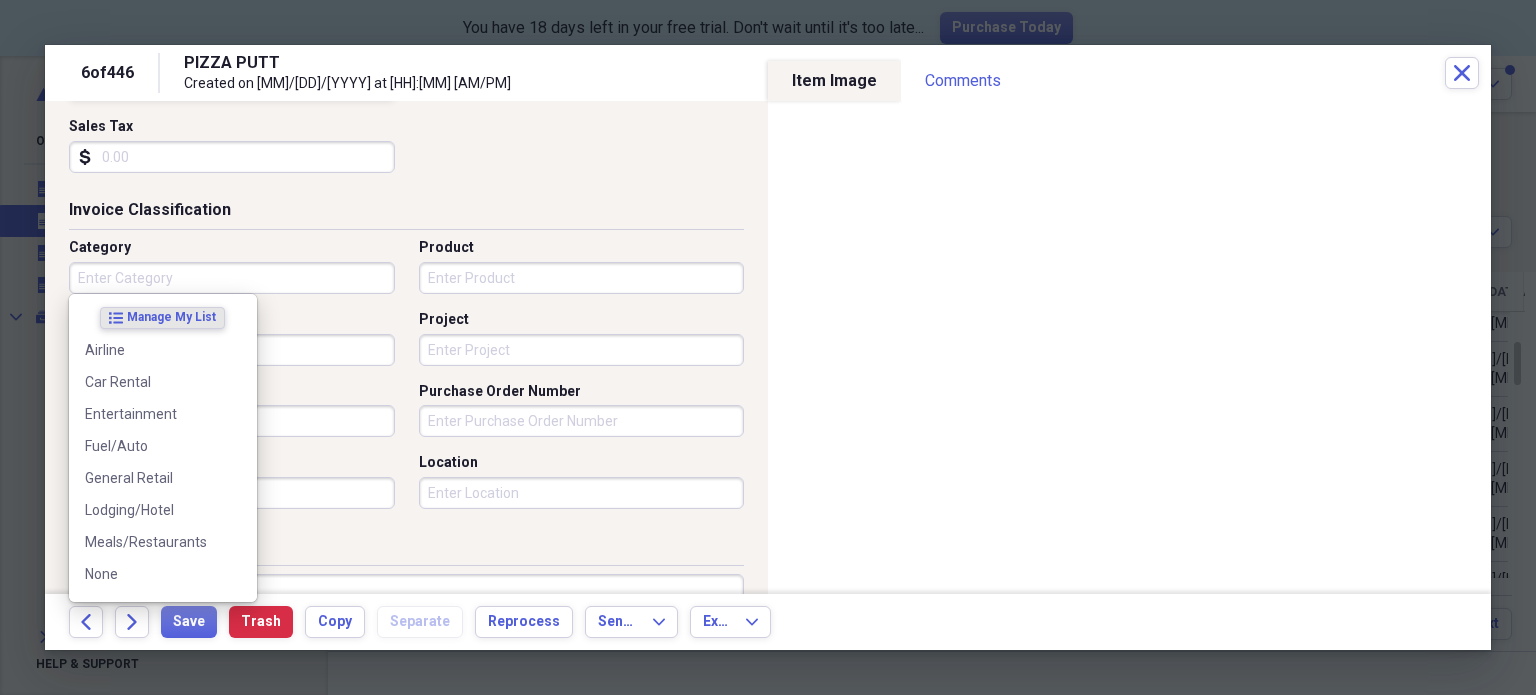 click on "Category" at bounding box center (232, 278) 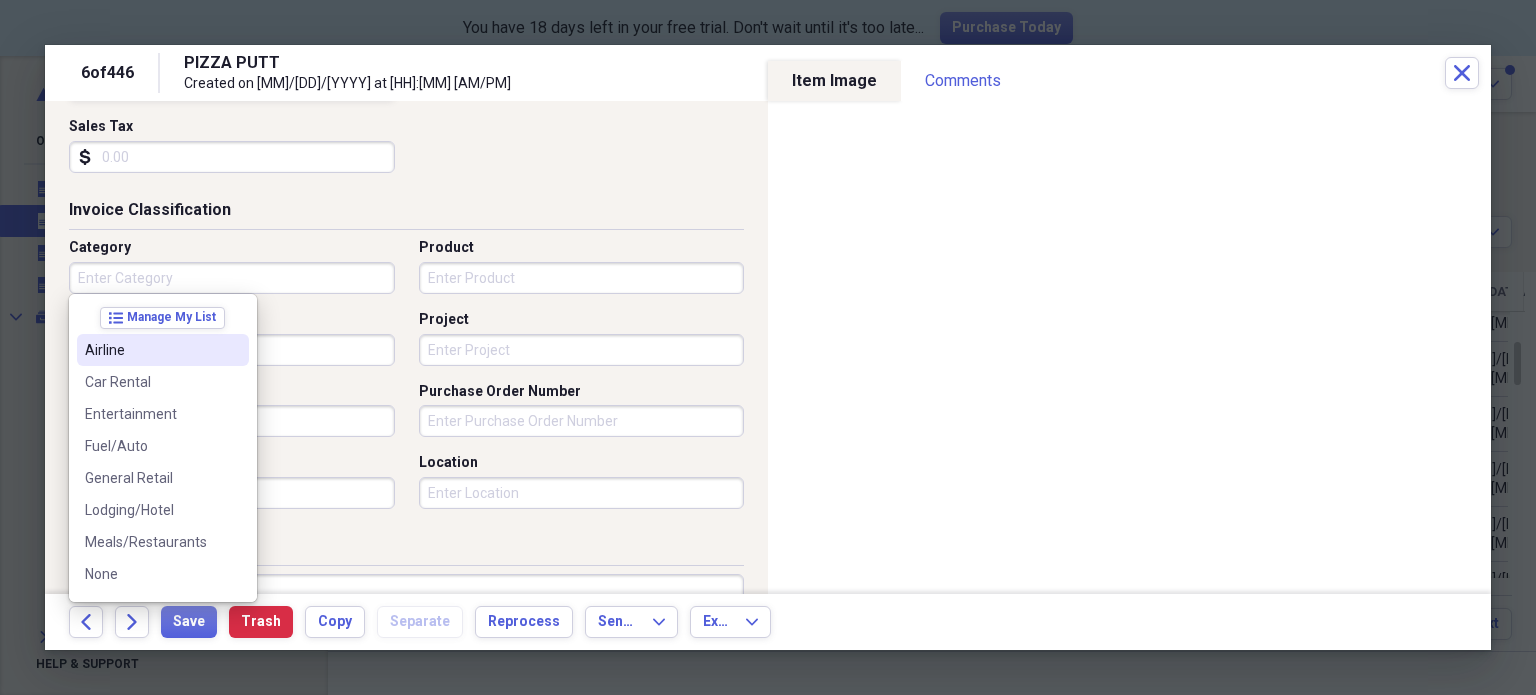 type on "e" 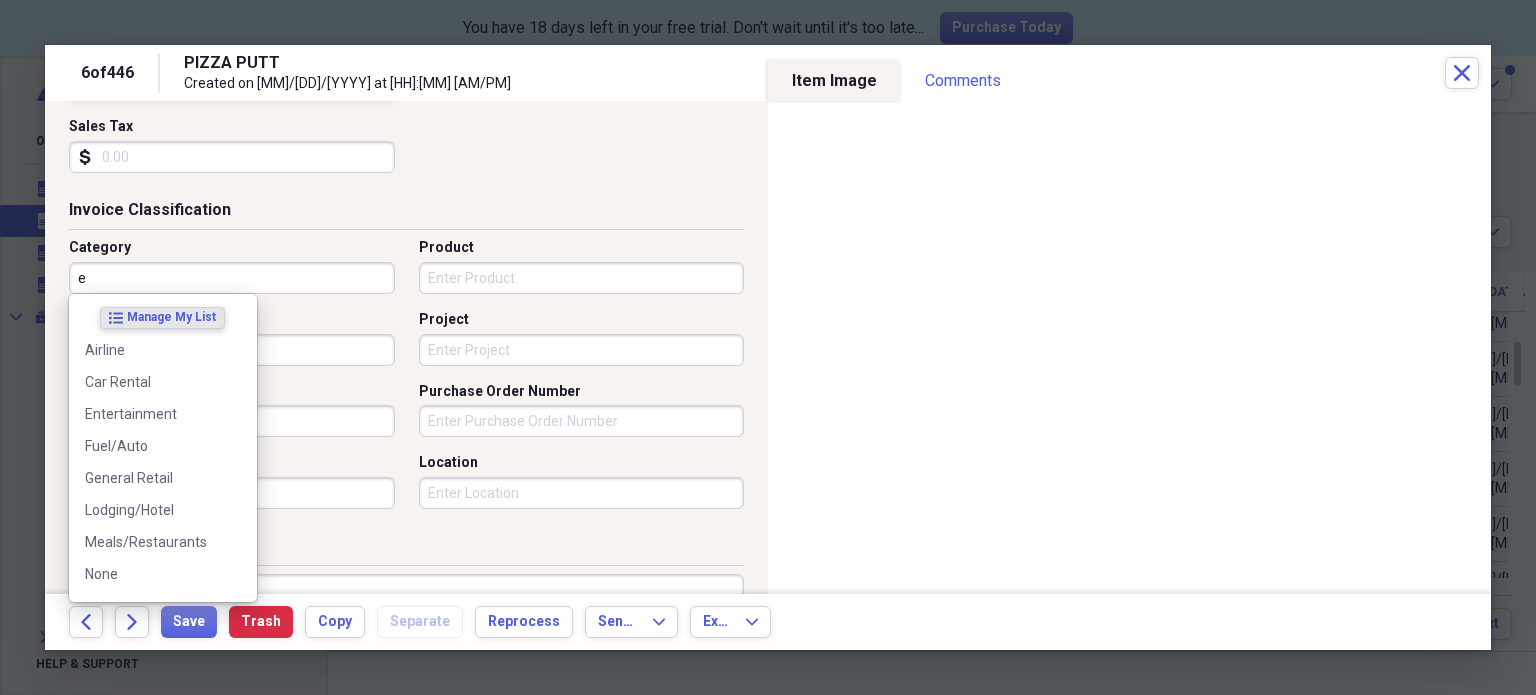 type 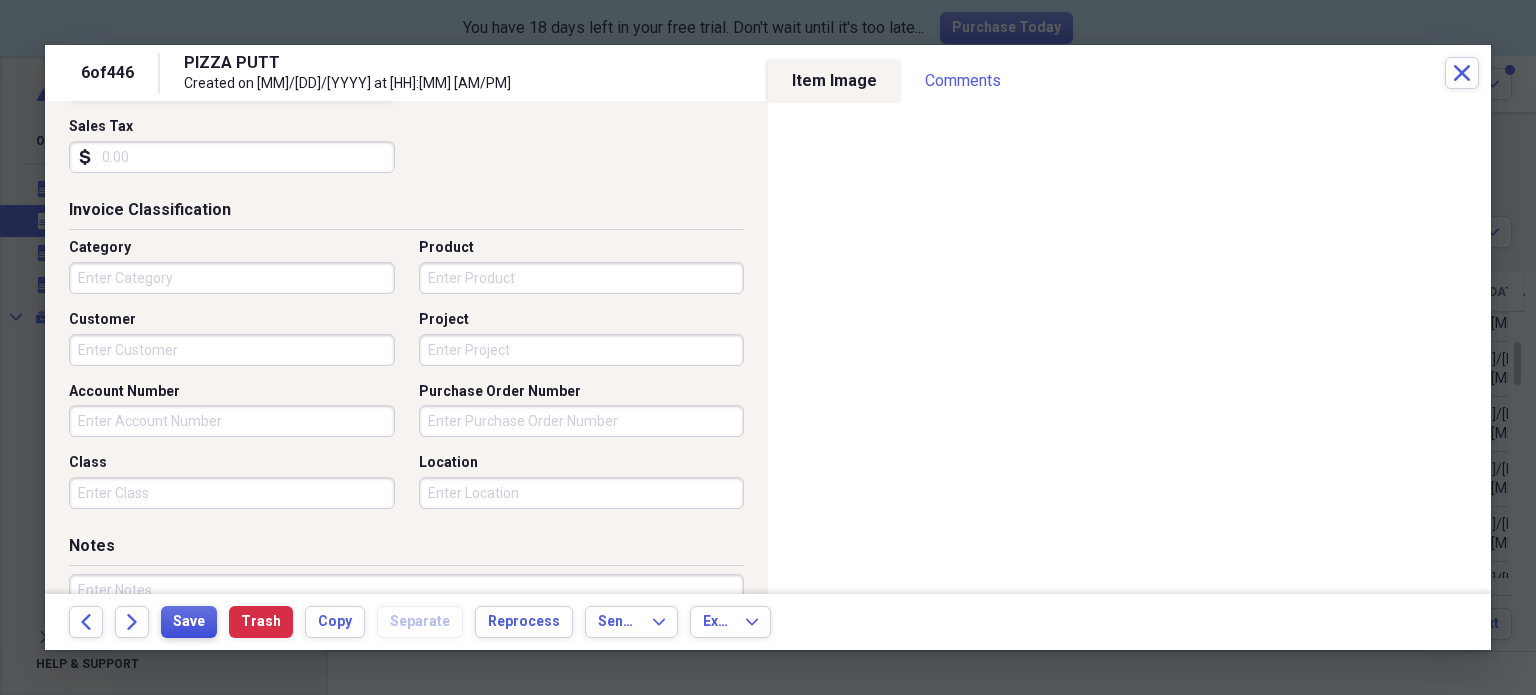 click on "Save" at bounding box center [189, 622] 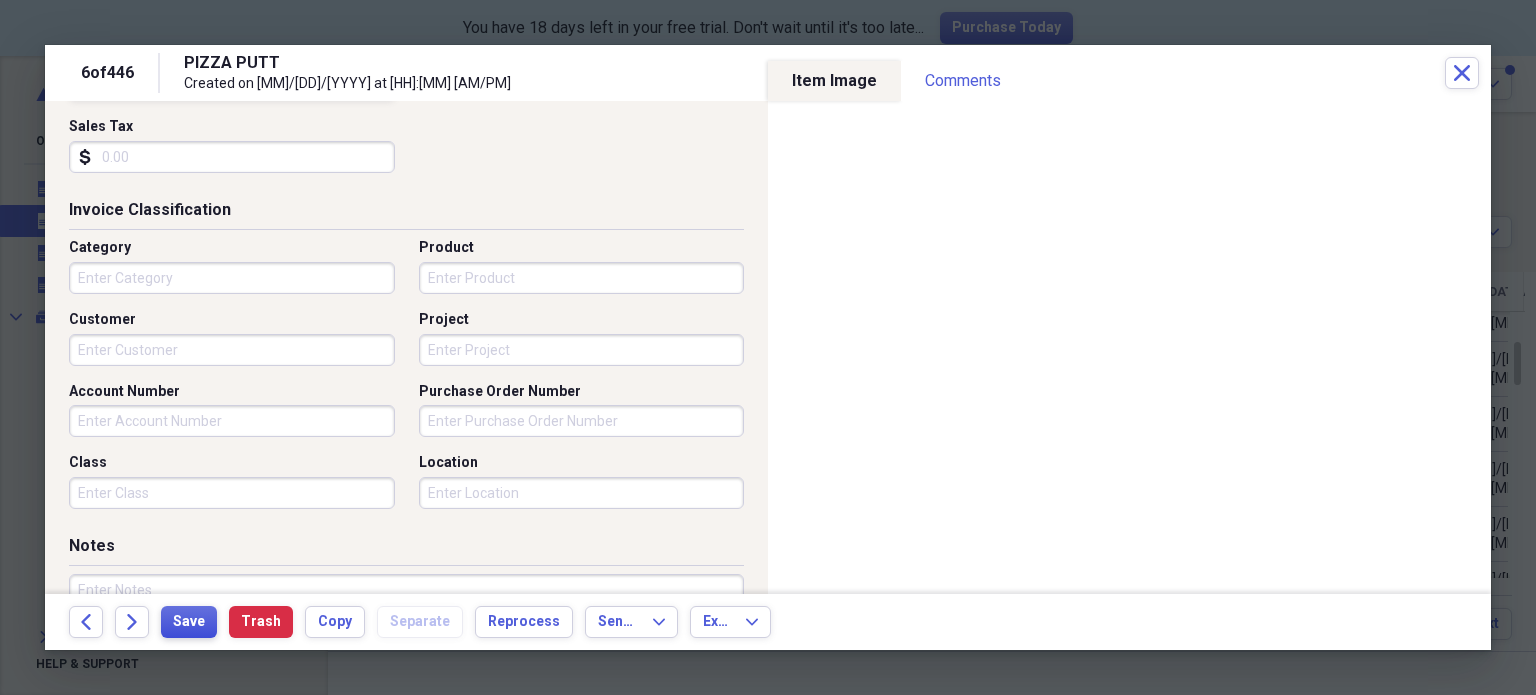 click on "Save" at bounding box center (189, 622) 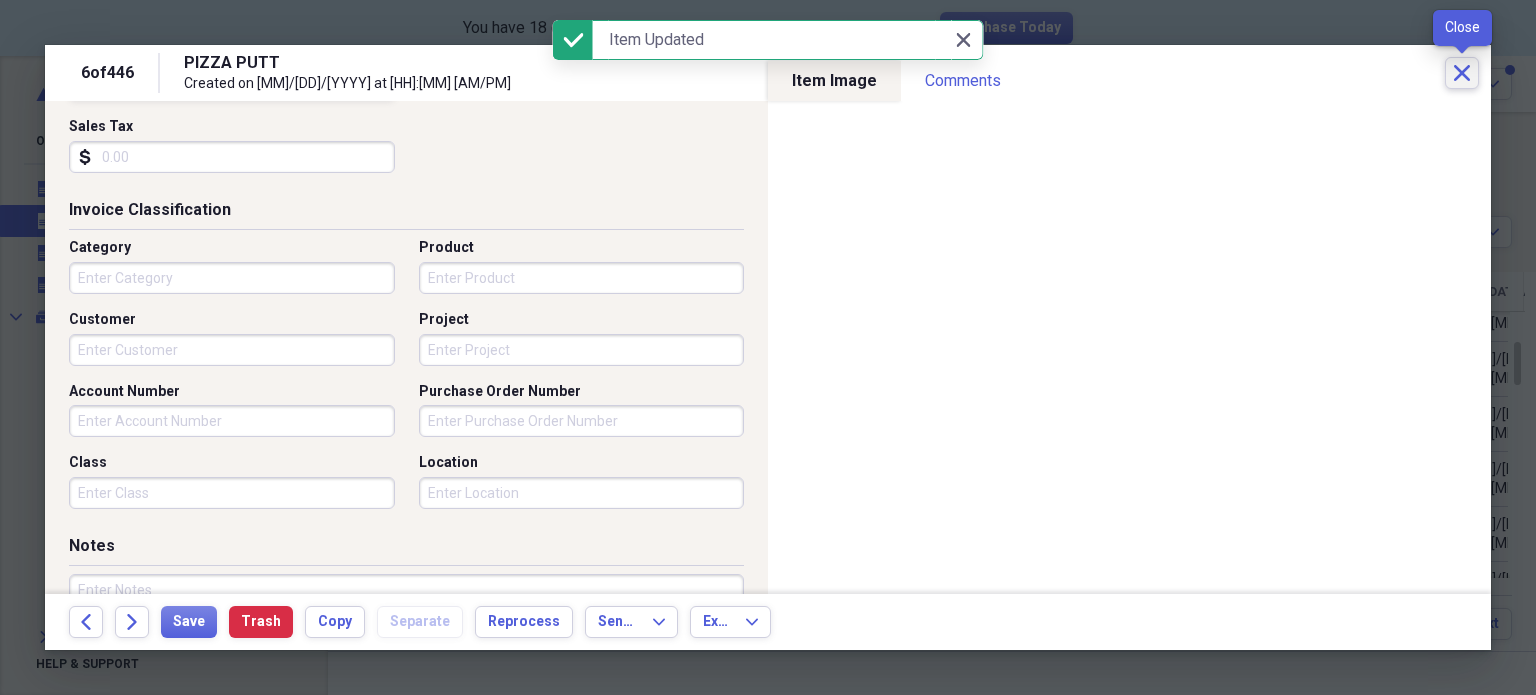 click 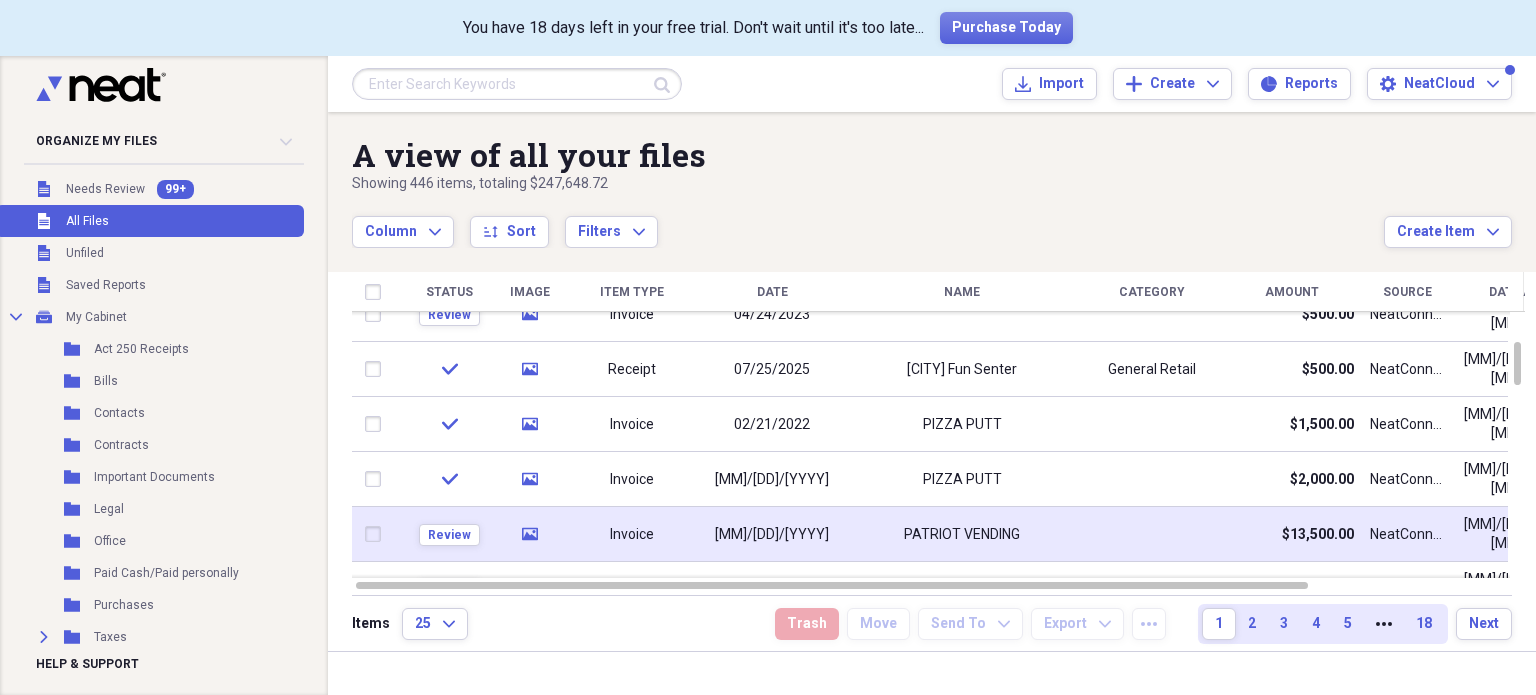 click on "03/21/2023" at bounding box center [772, 535] 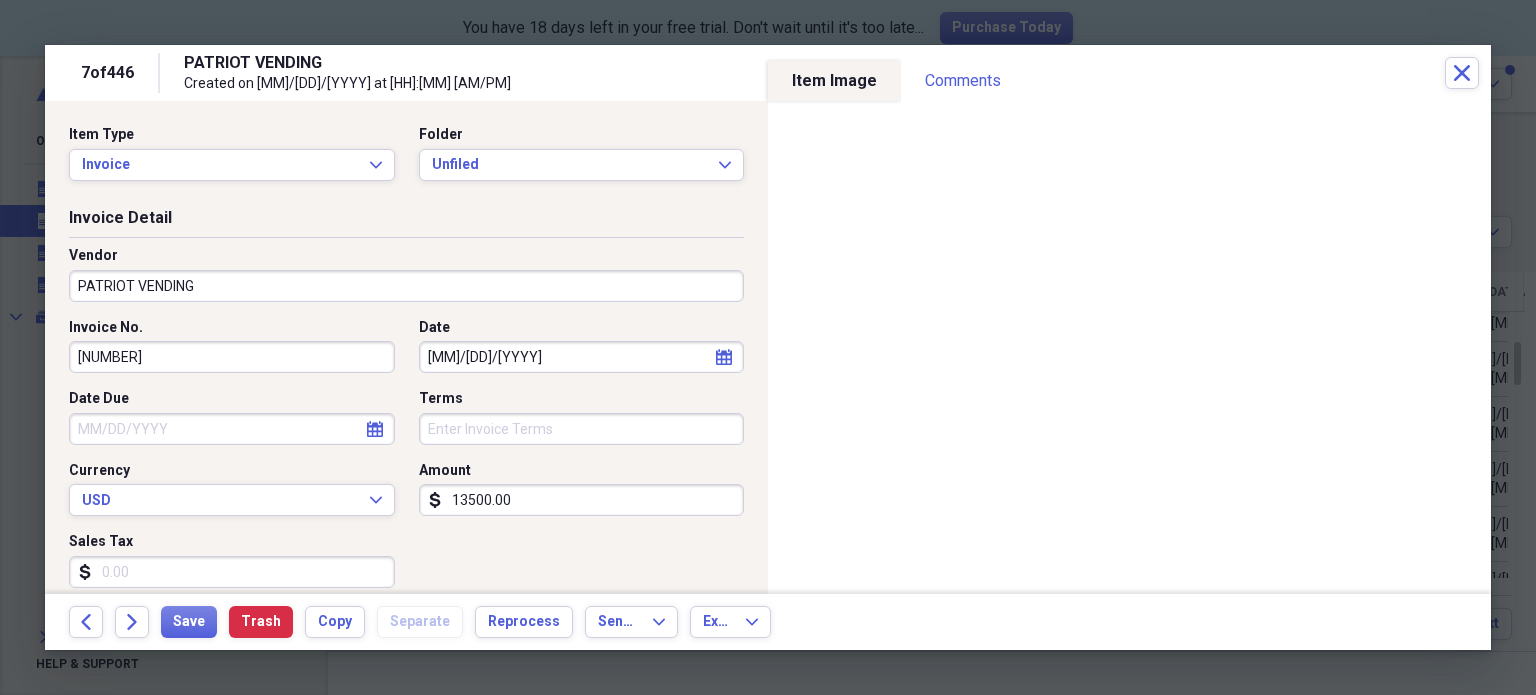 click on "Terms" at bounding box center (582, 429) 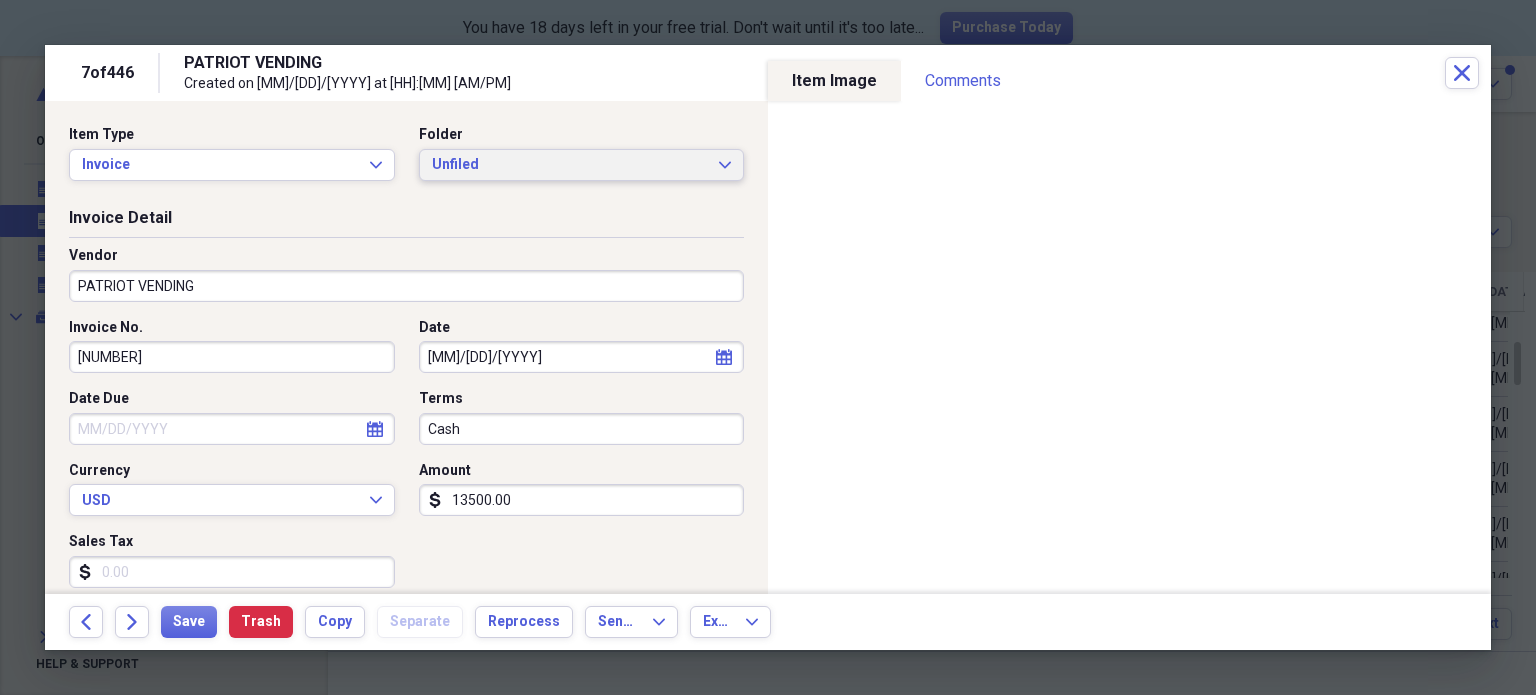 type on "Cash" 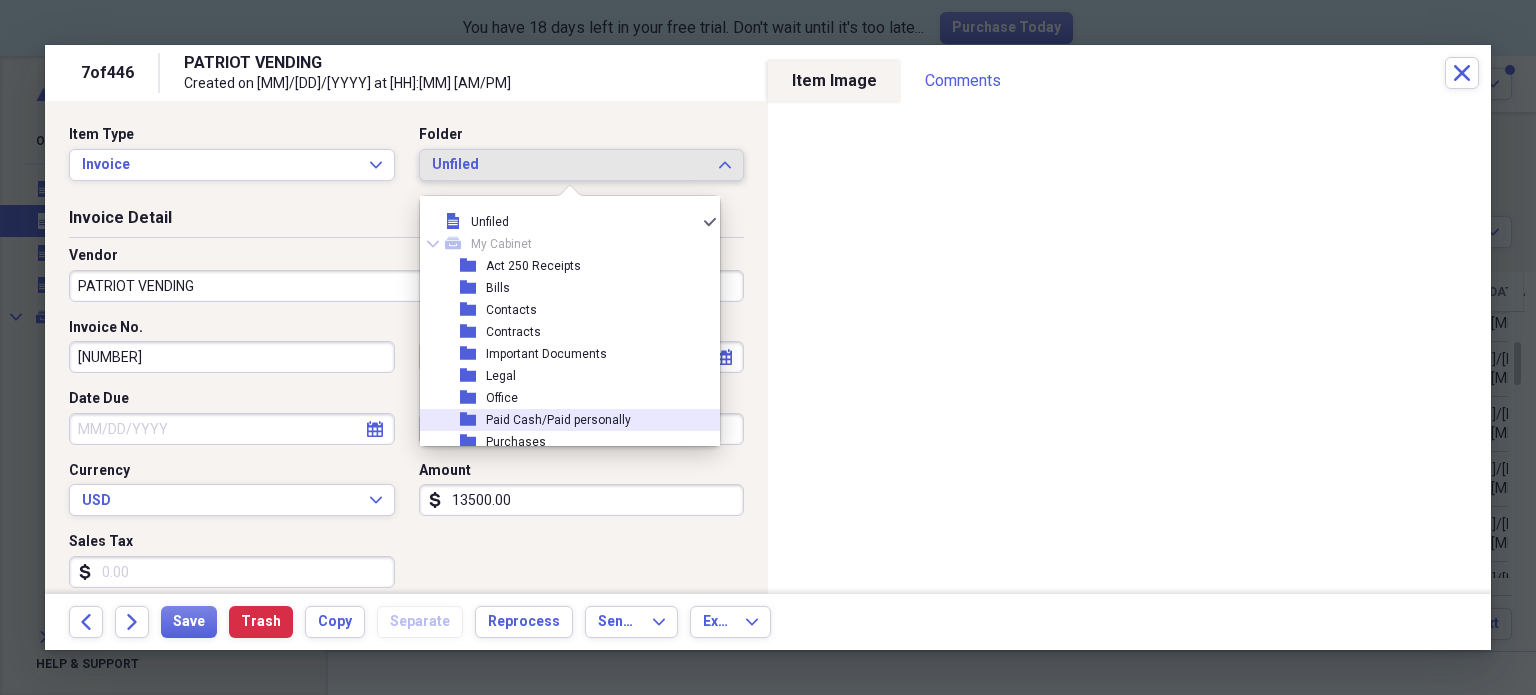 click on "Paid Cash/Paid personally" at bounding box center (558, 420) 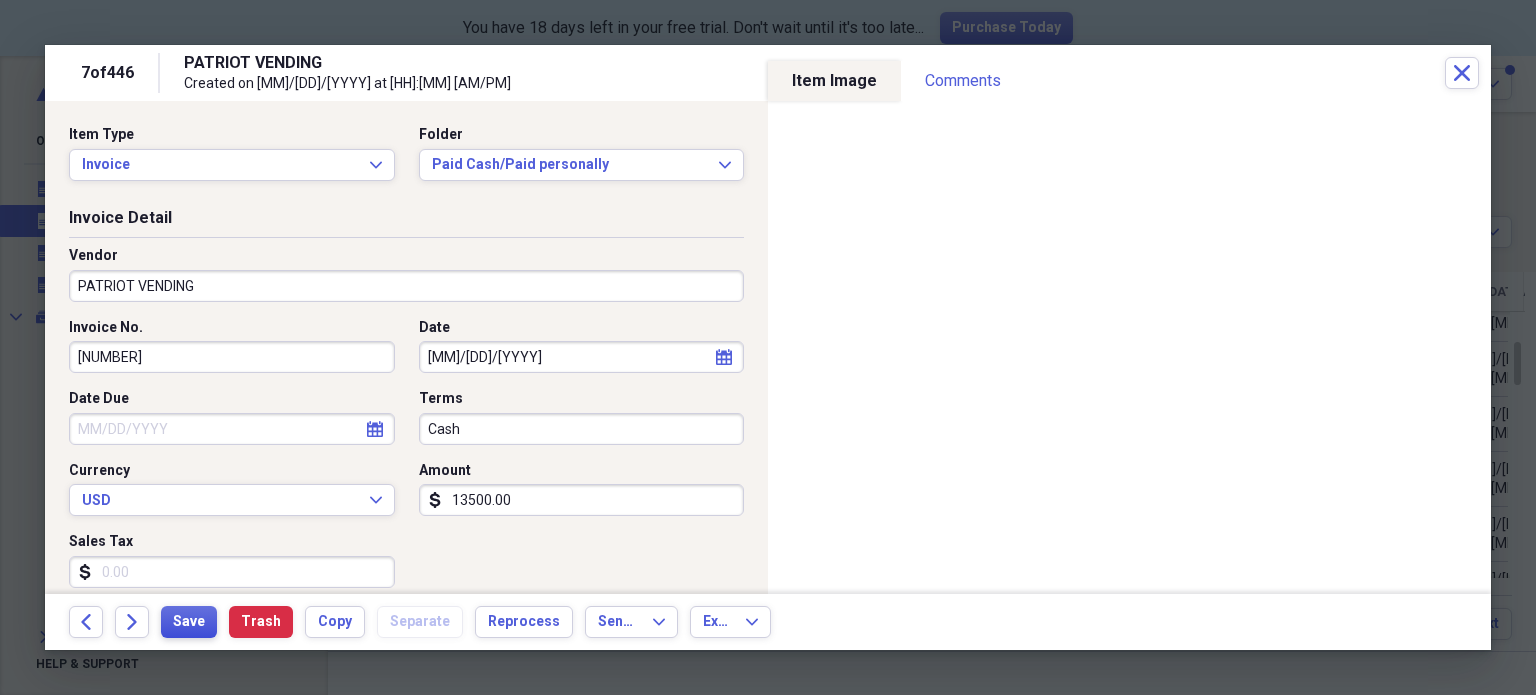 click on "Save" at bounding box center [189, 622] 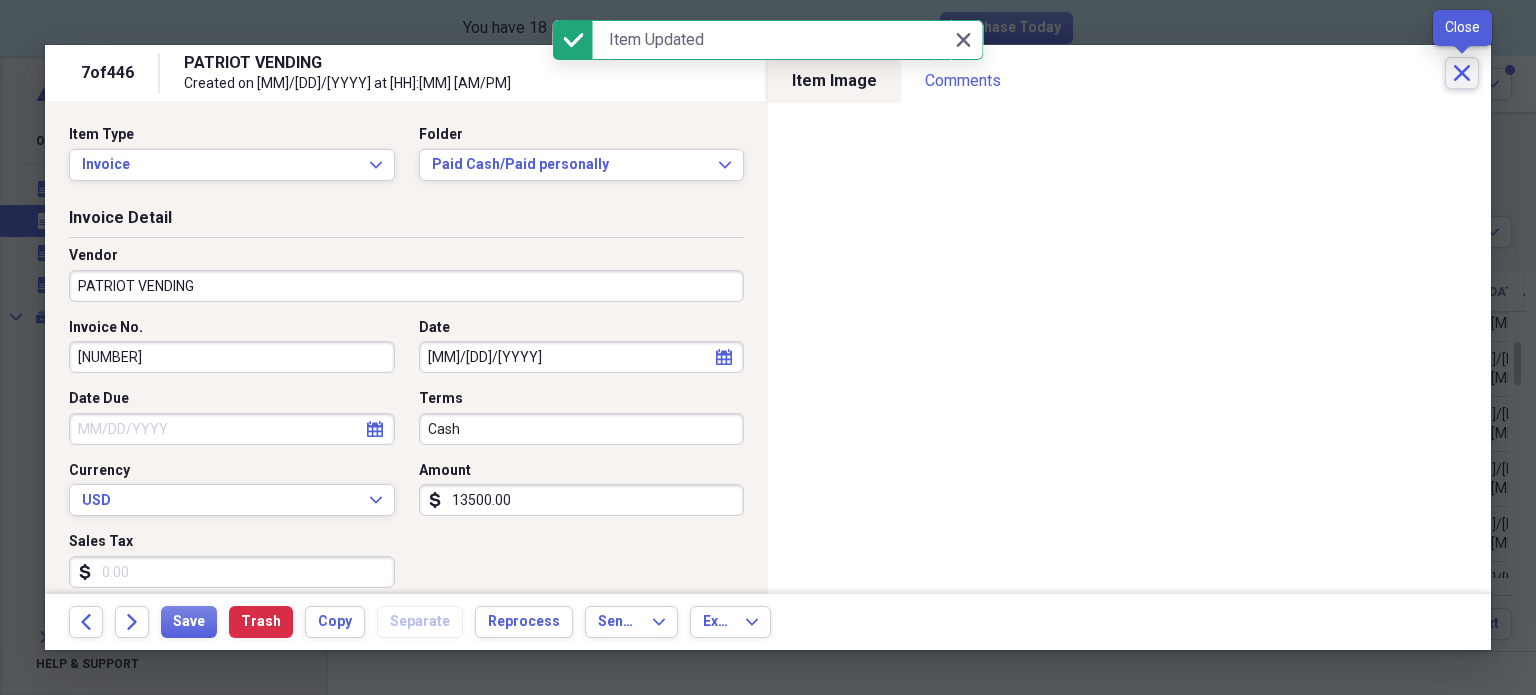 click on "Close" 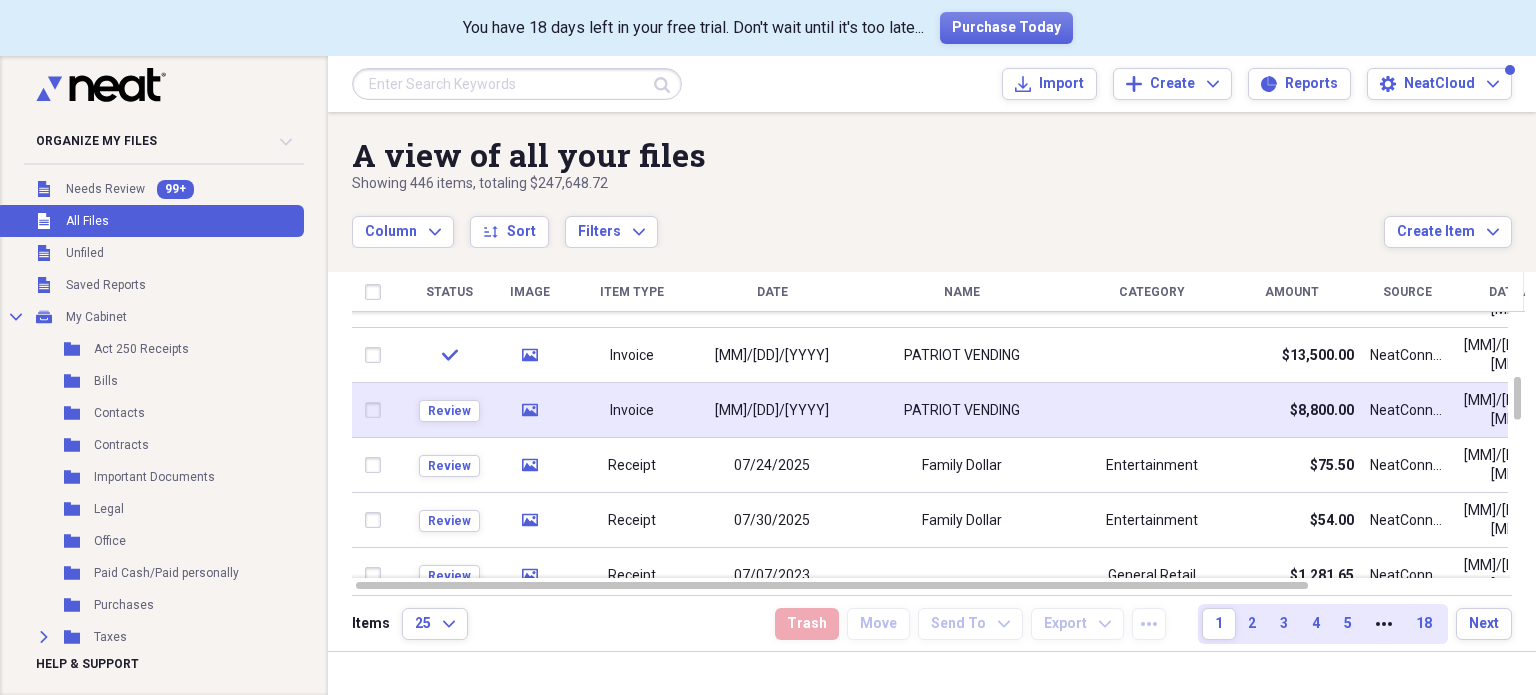 click on "PATRIOT VENDING" at bounding box center [962, 410] 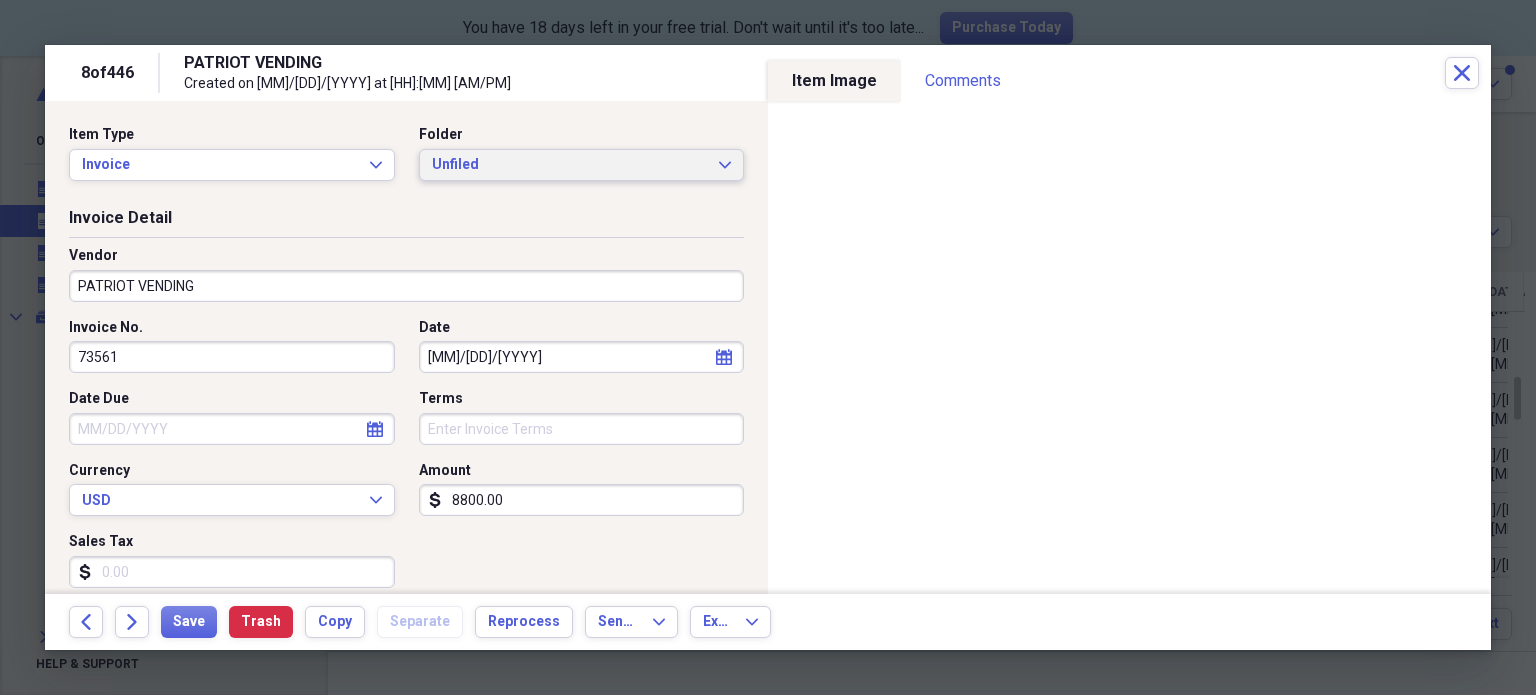 click on "Unfiled" at bounding box center (570, 165) 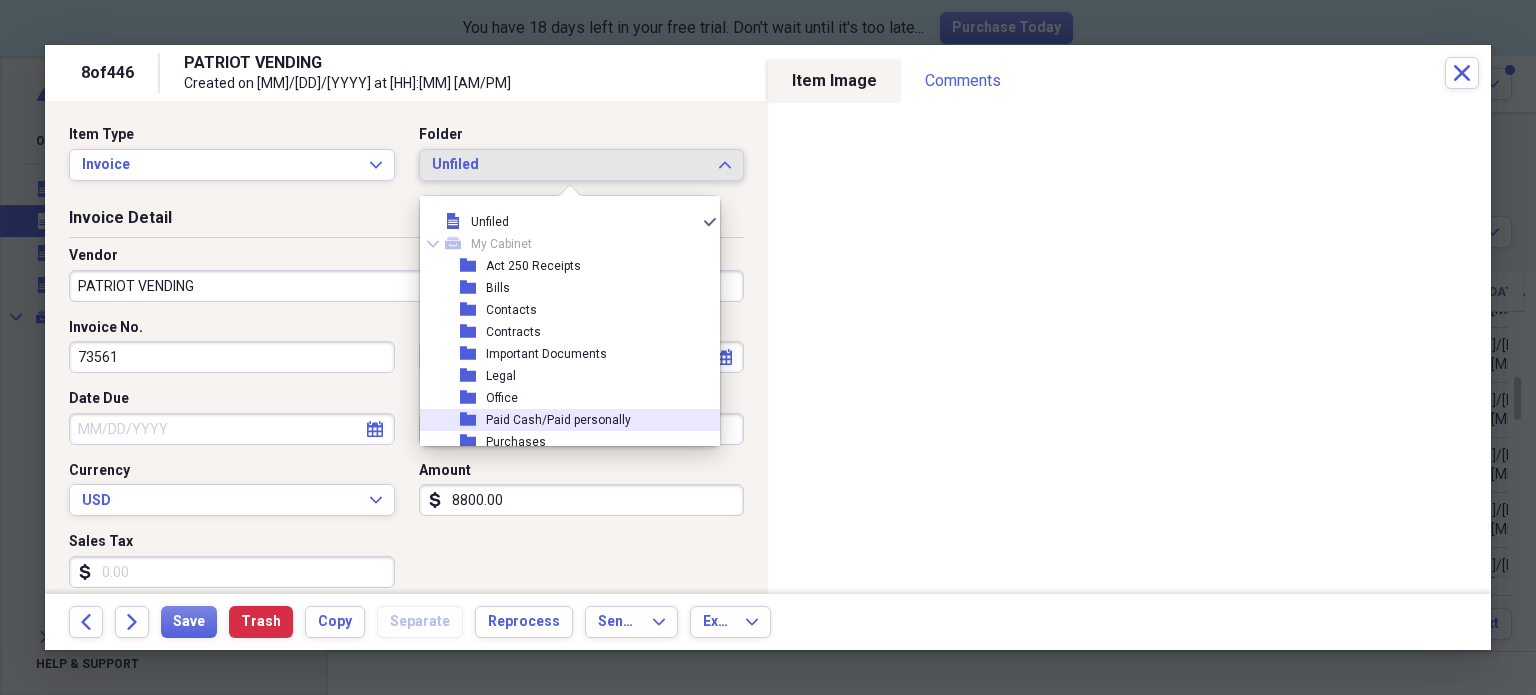 click on "Paid Cash/Paid personally" at bounding box center (558, 420) 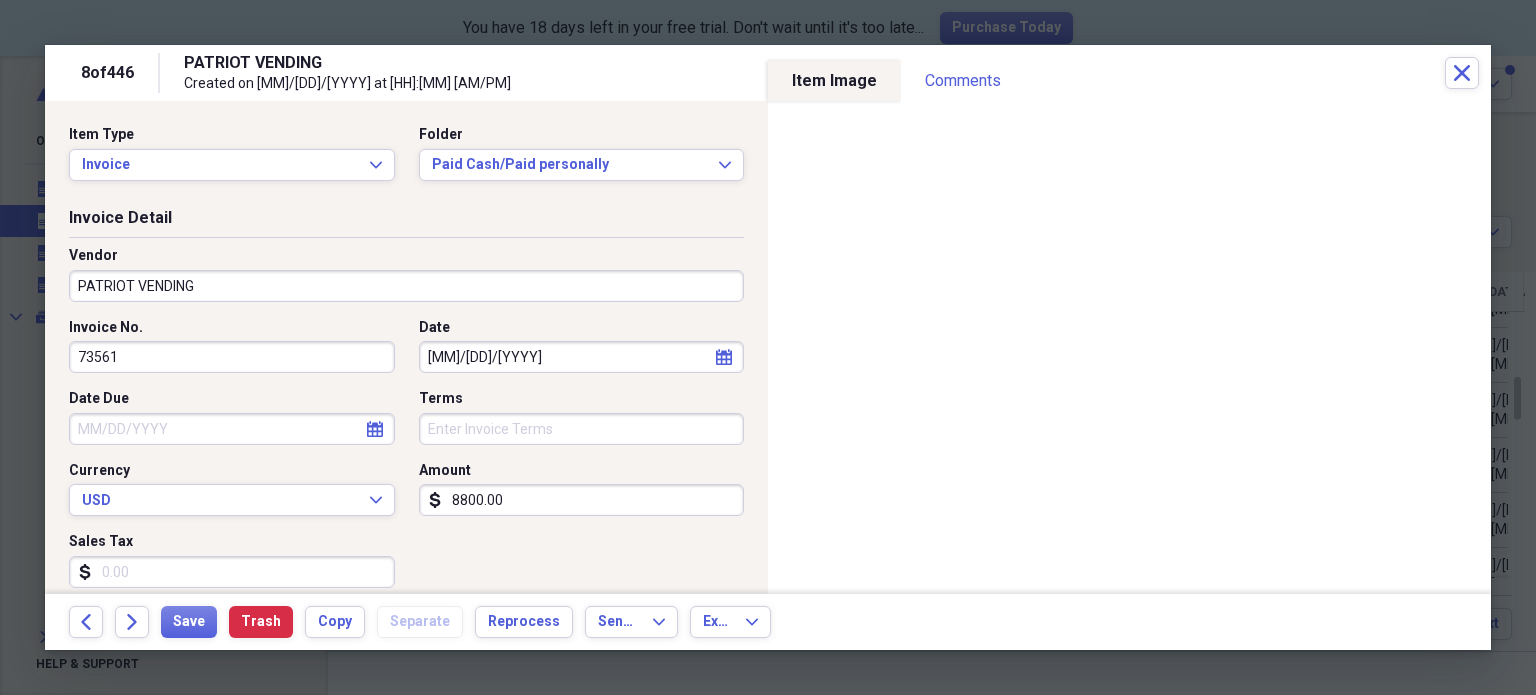 click on "Terms" at bounding box center (582, 429) 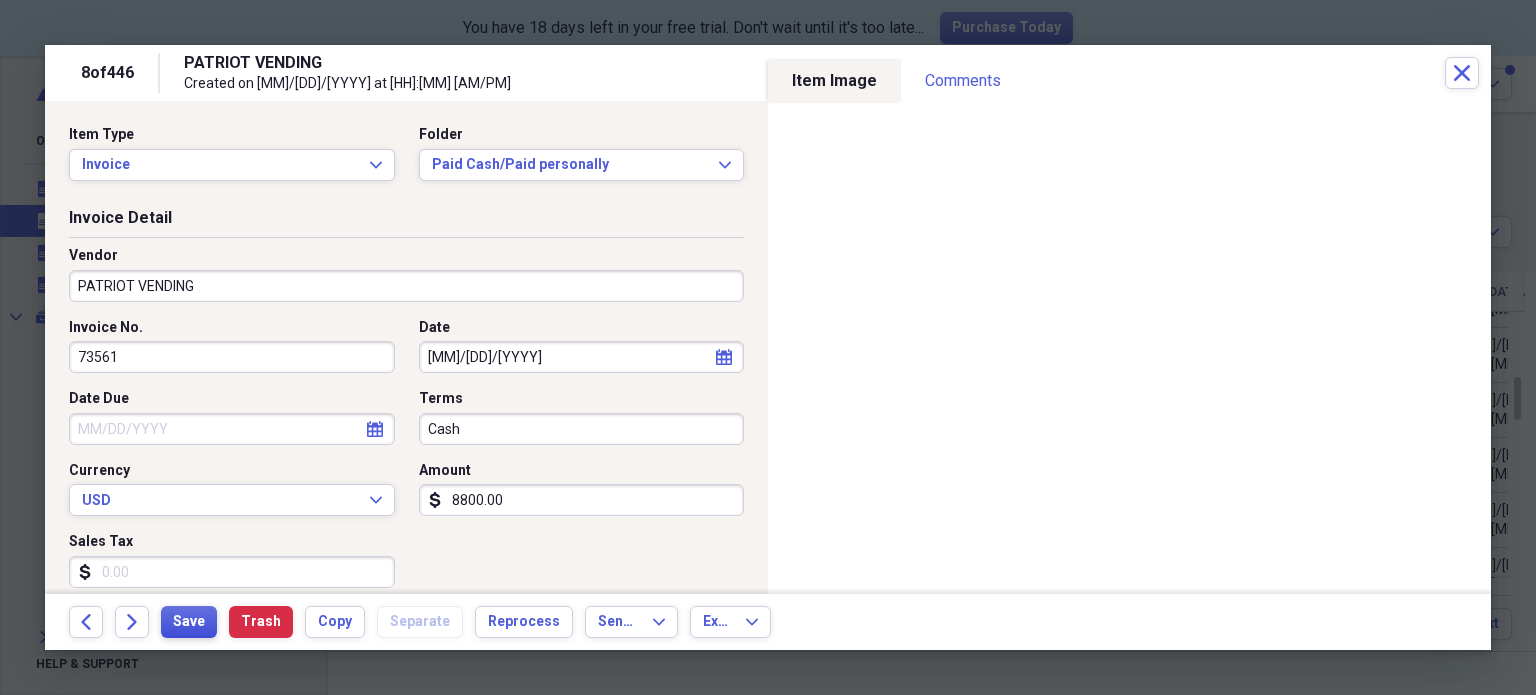 type on "Cash" 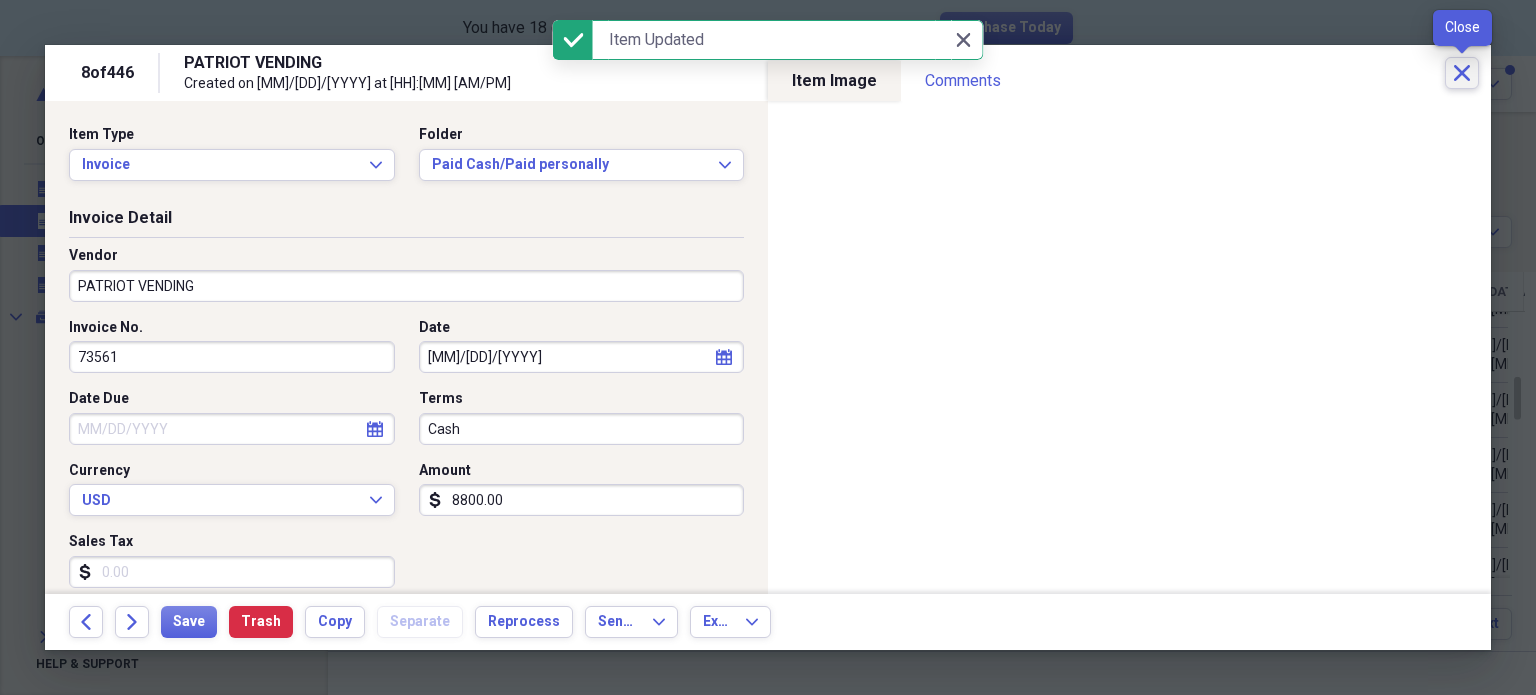click 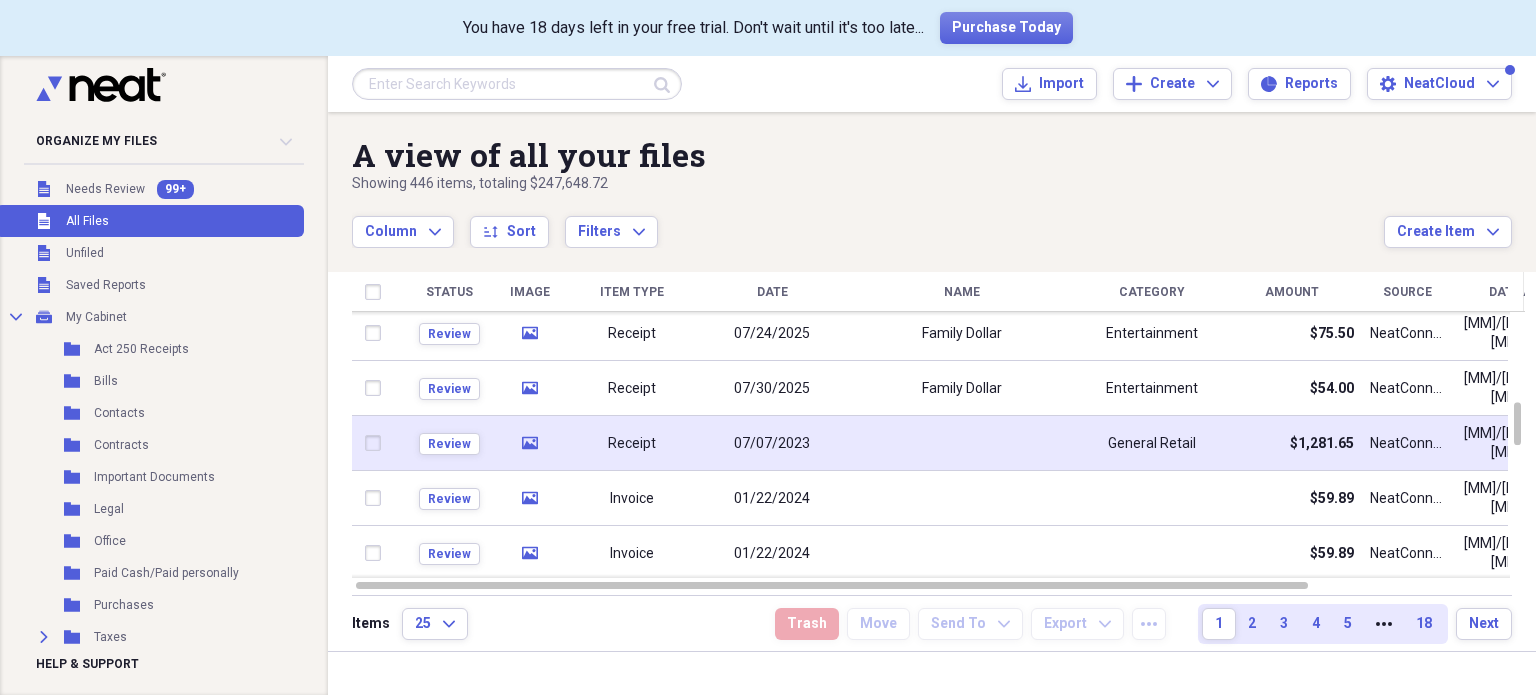 click at bounding box center [962, 443] 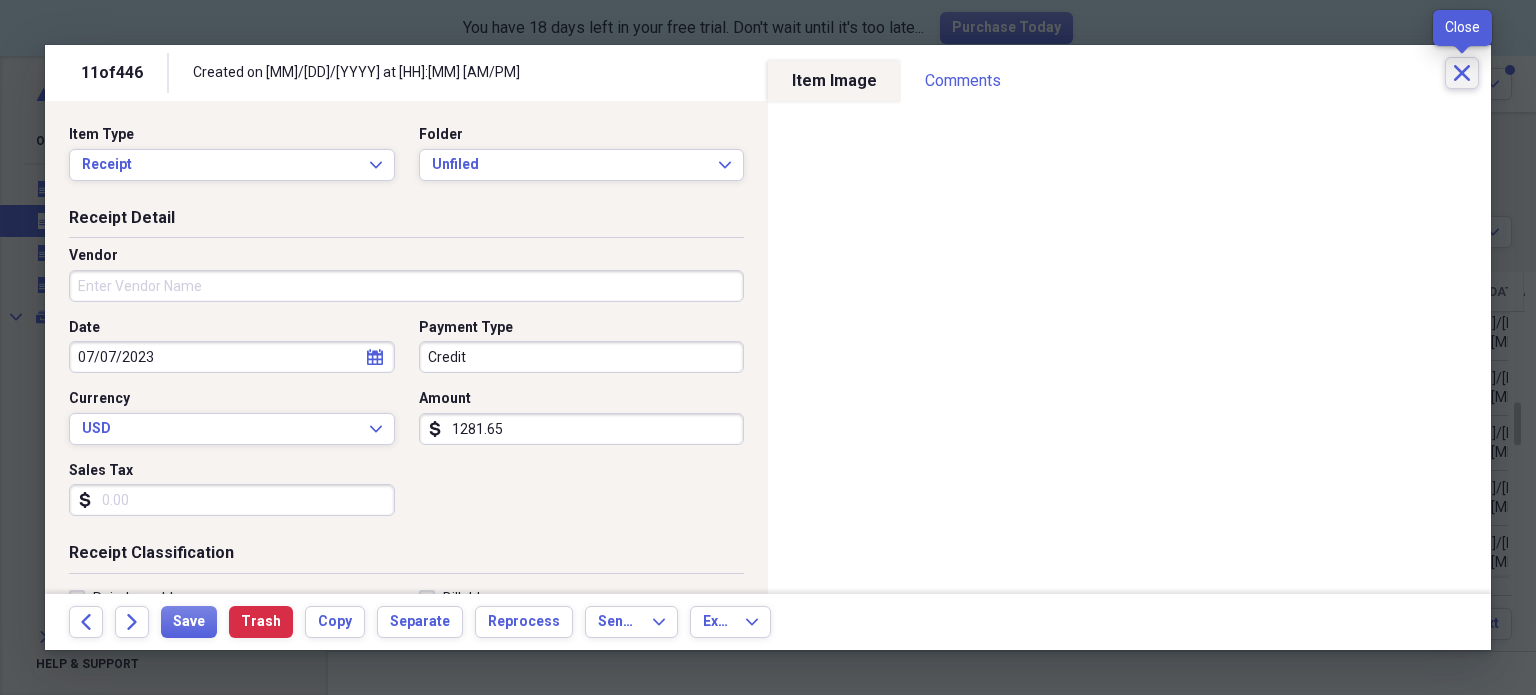 click 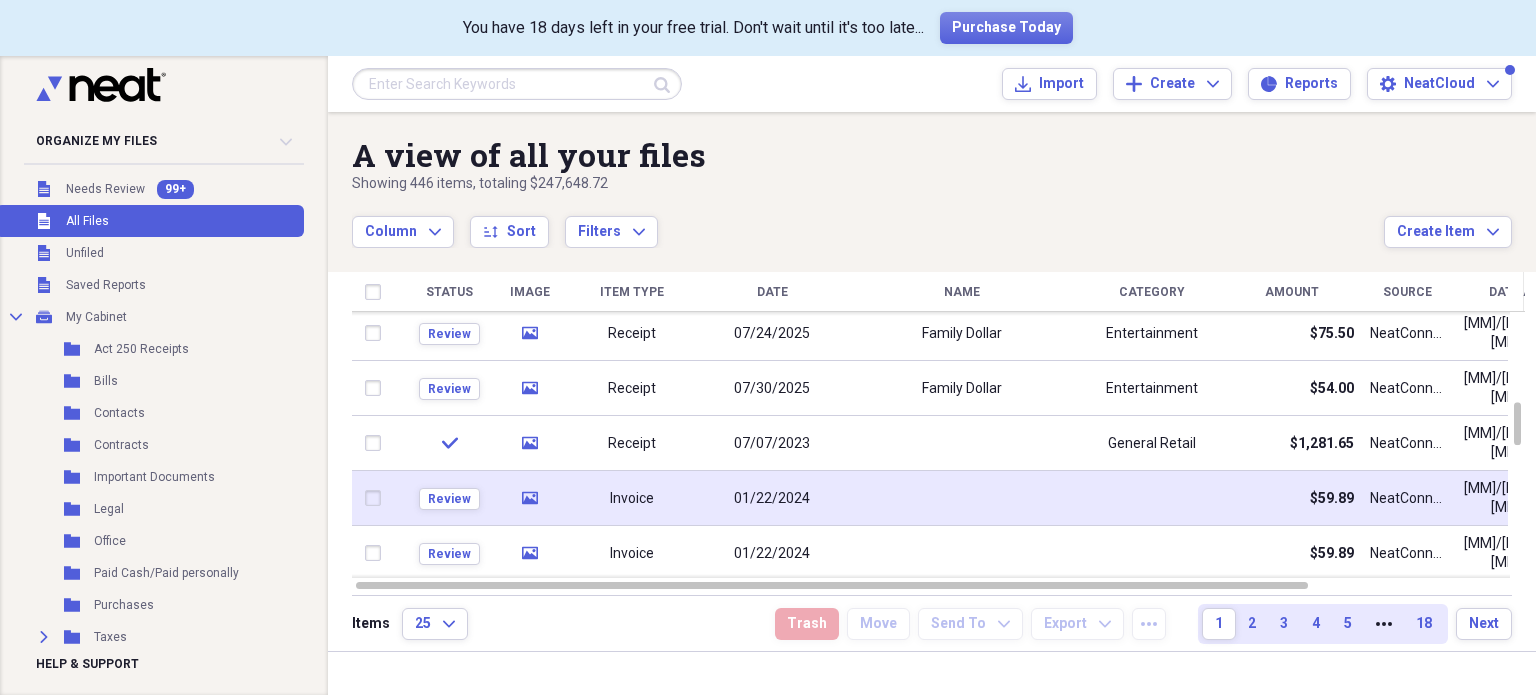 click at bounding box center [962, 498] 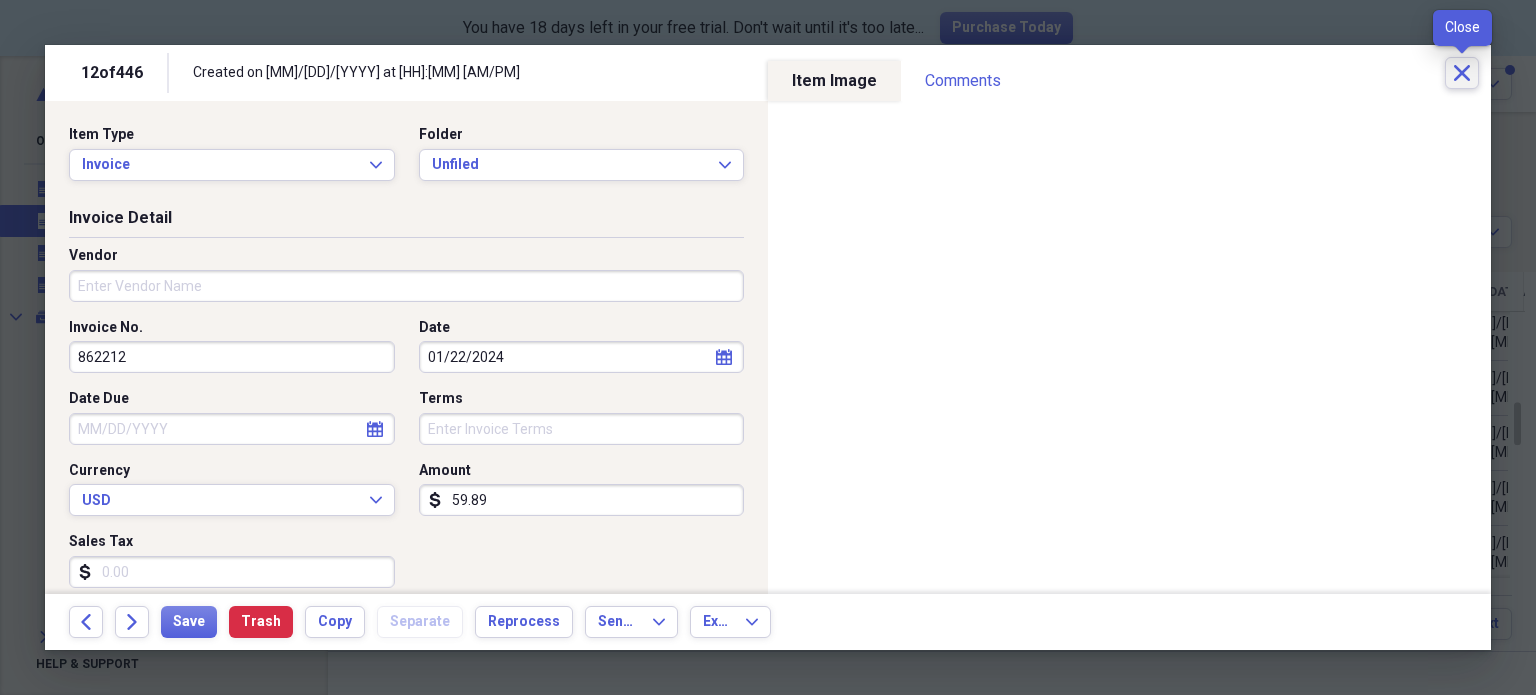 click 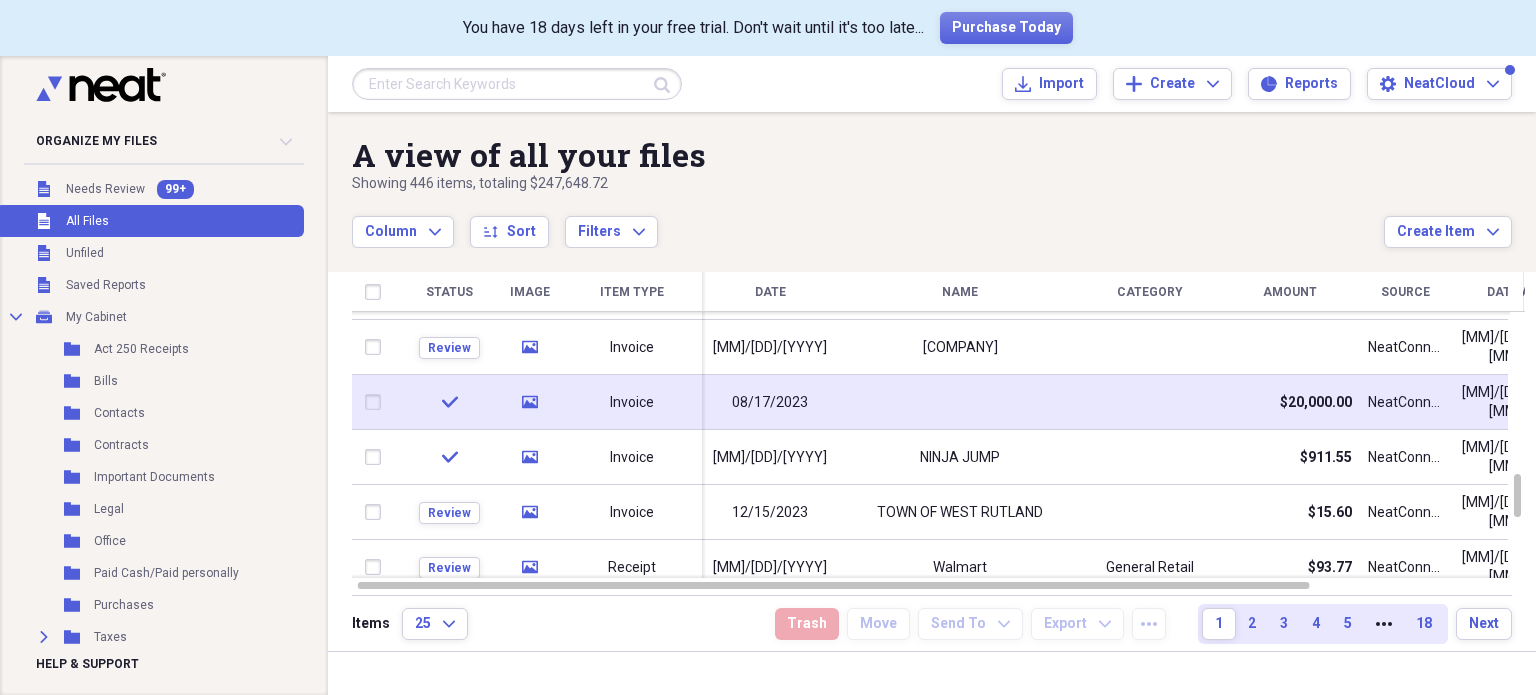 click at bounding box center [960, 402] 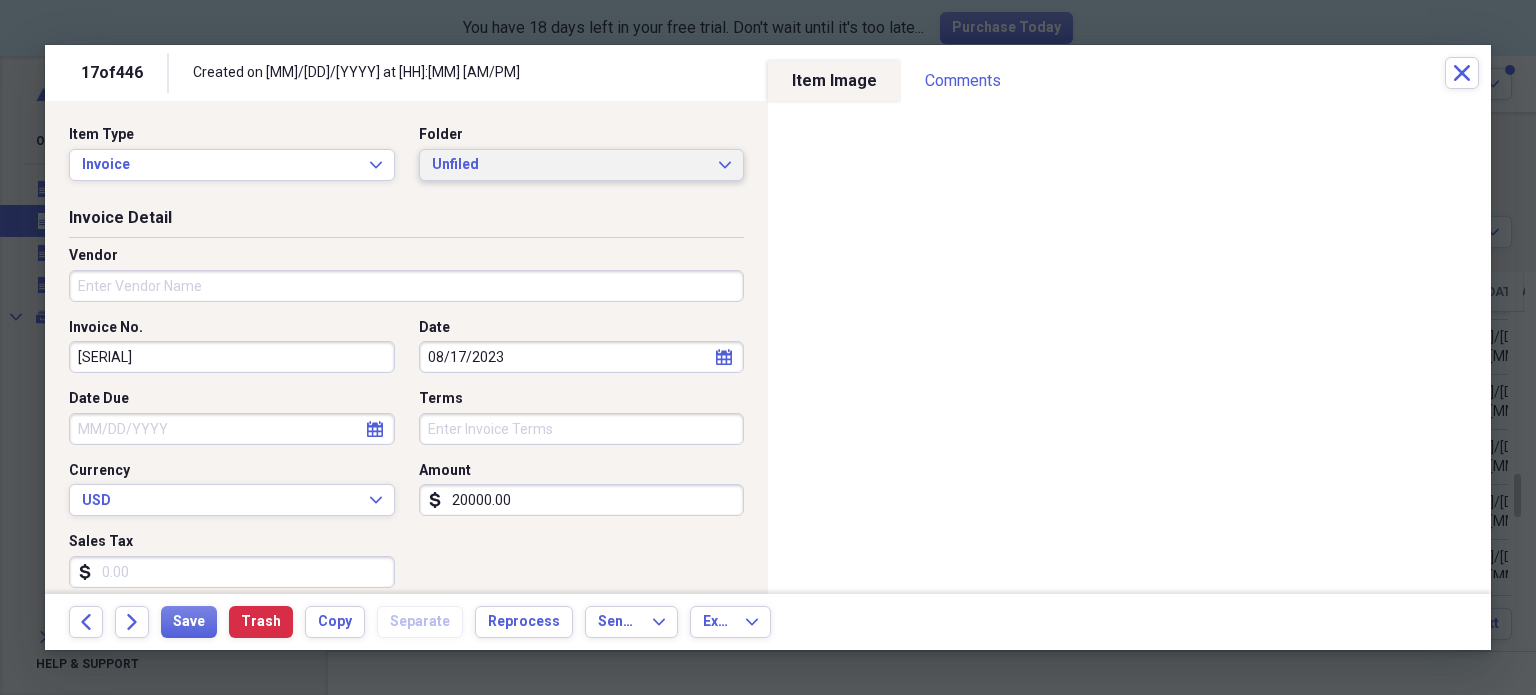click on "Unfiled" at bounding box center (570, 165) 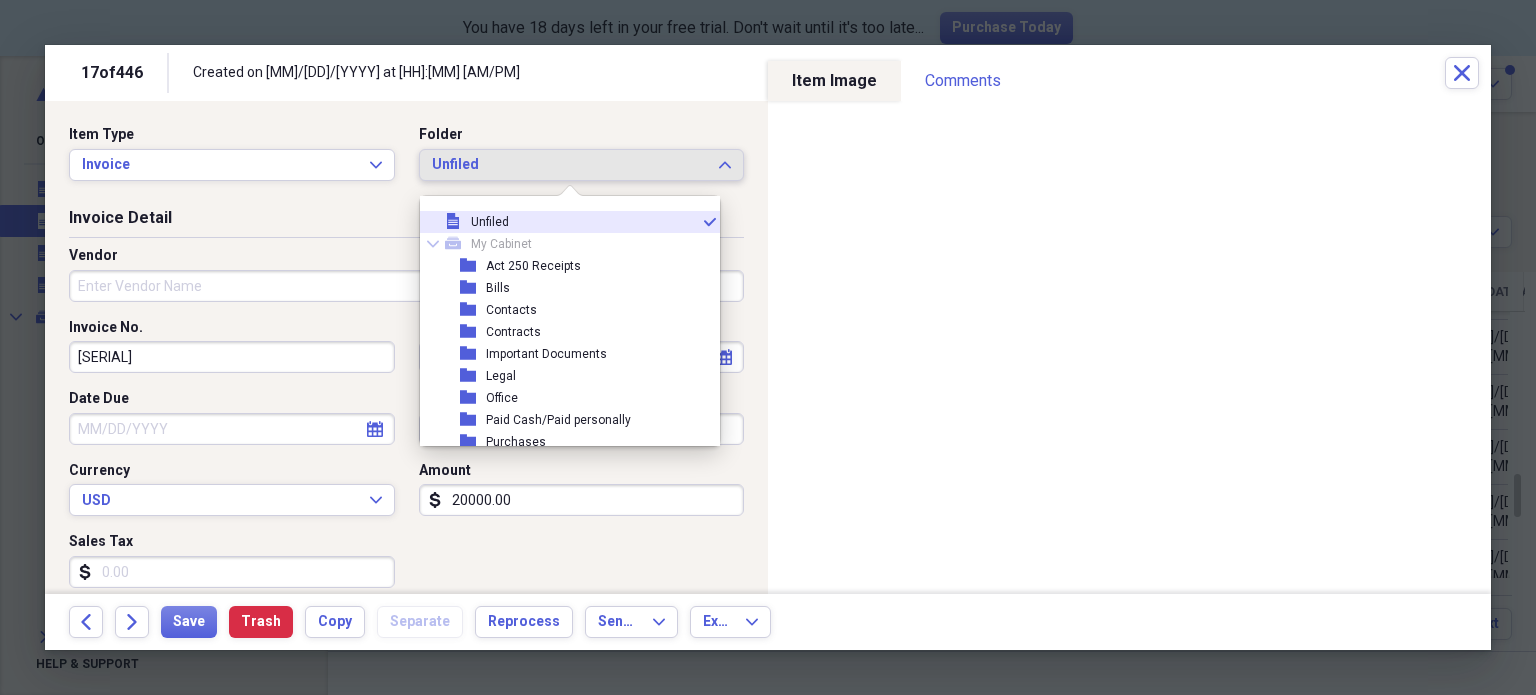 click on "Unfiled" at bounding box center (570, 165) 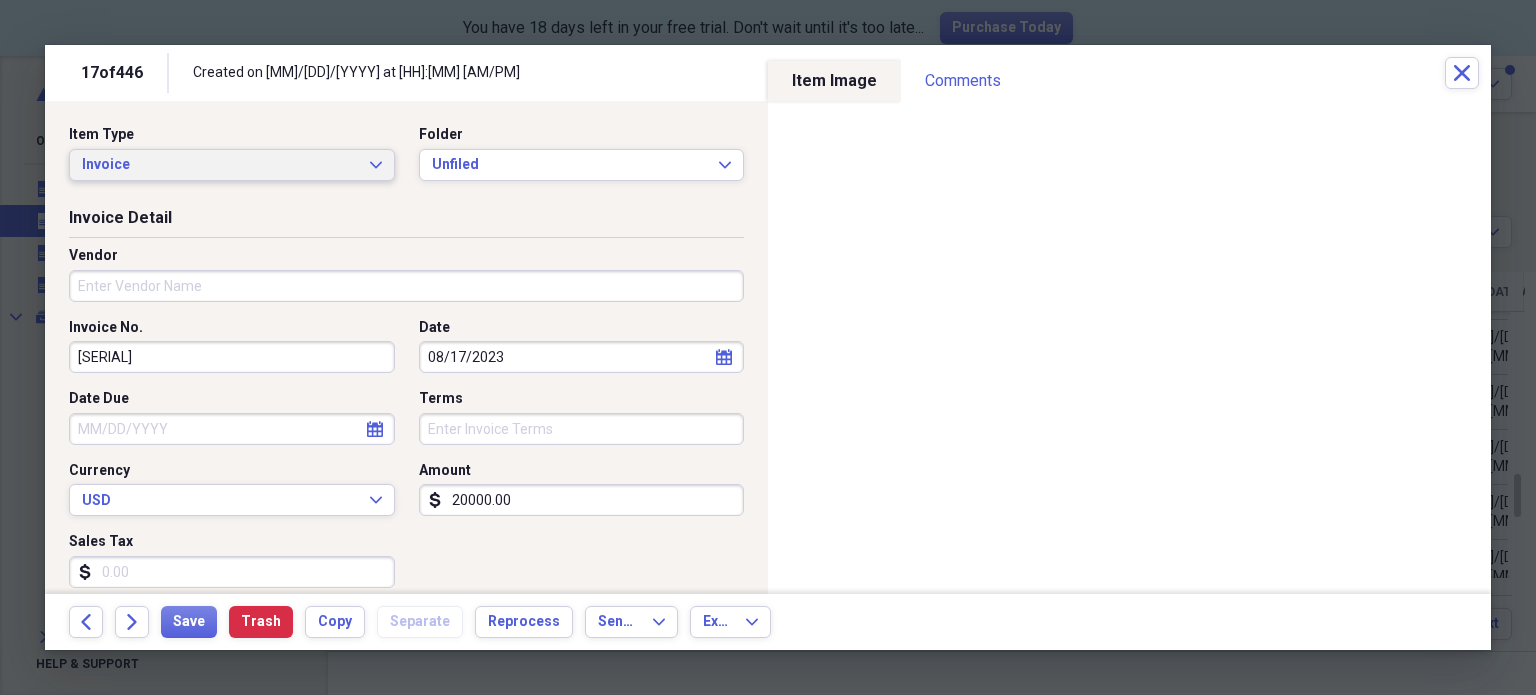 click on "Expand" 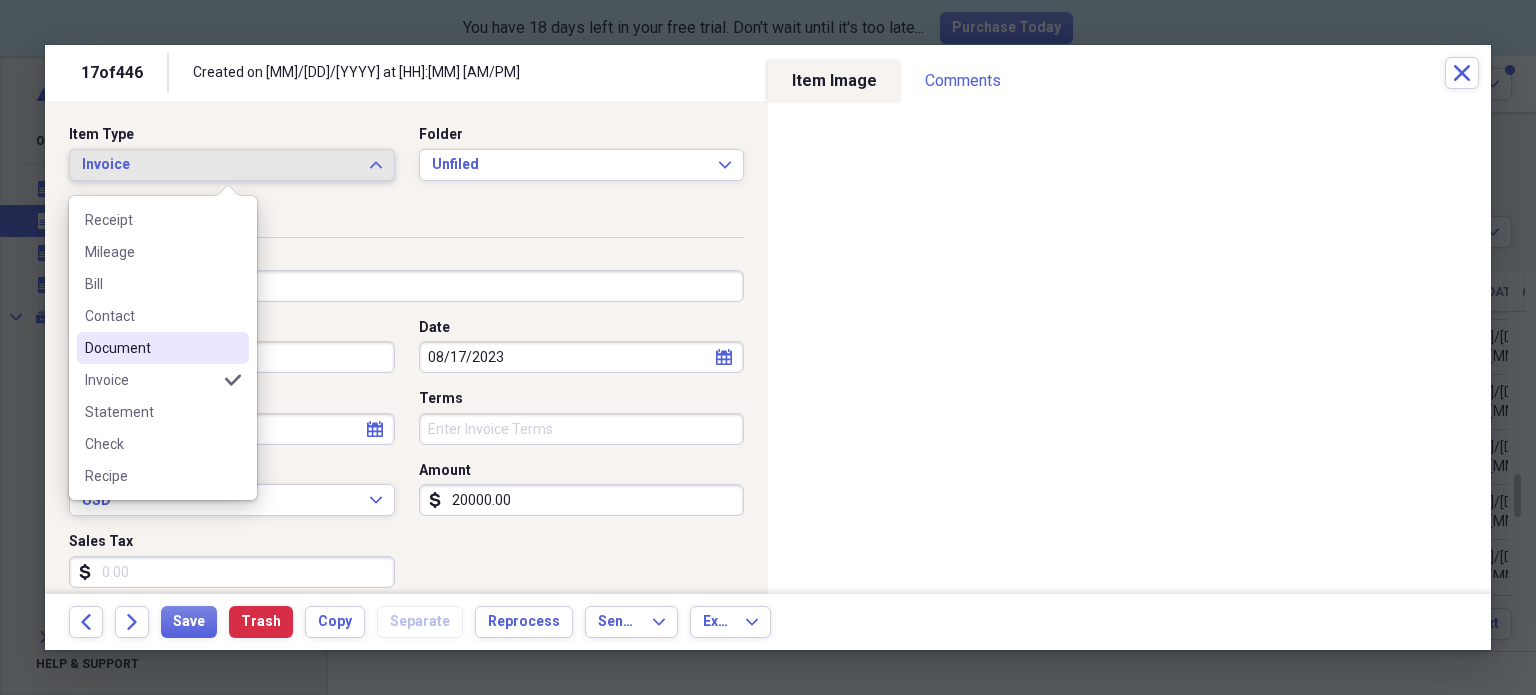 click on "Document" at bounding box center (151, 348) 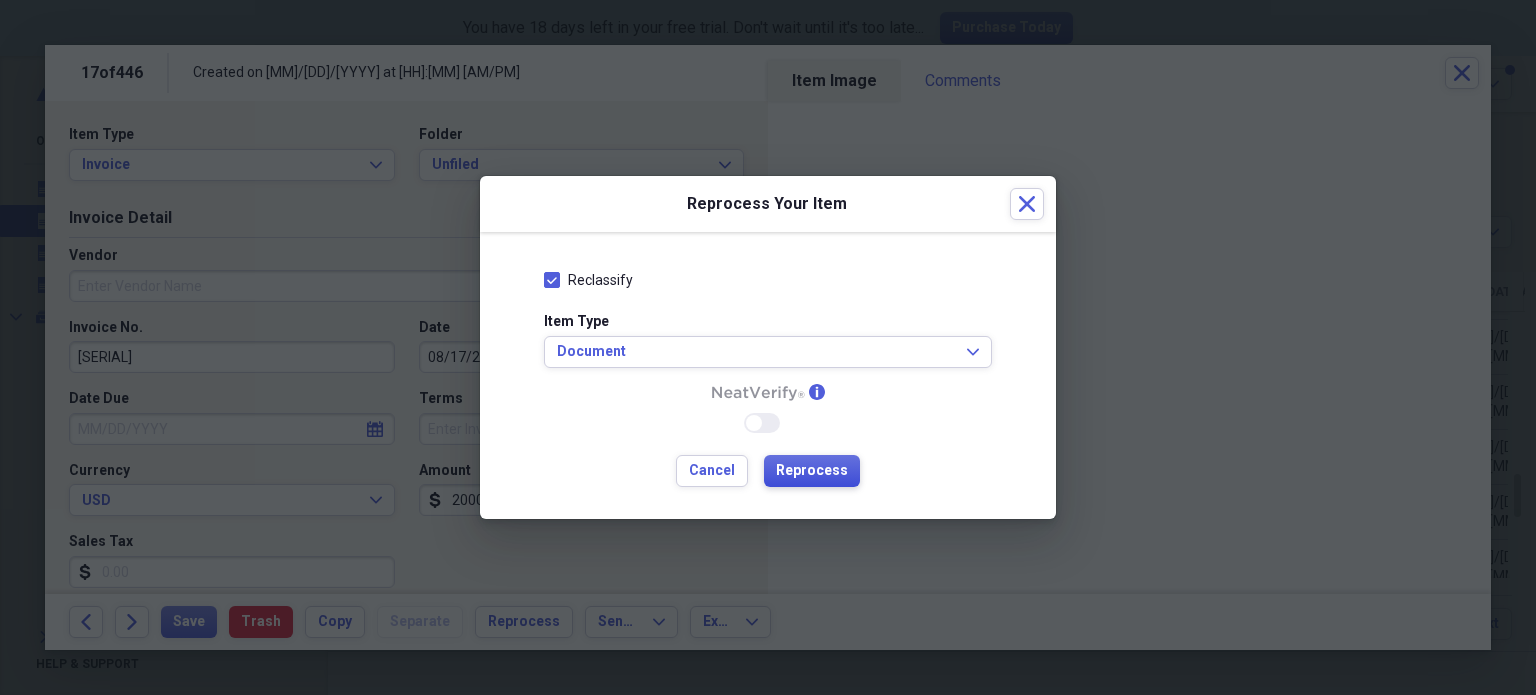 click on "Reprocess" at bounding box center [812, 471] 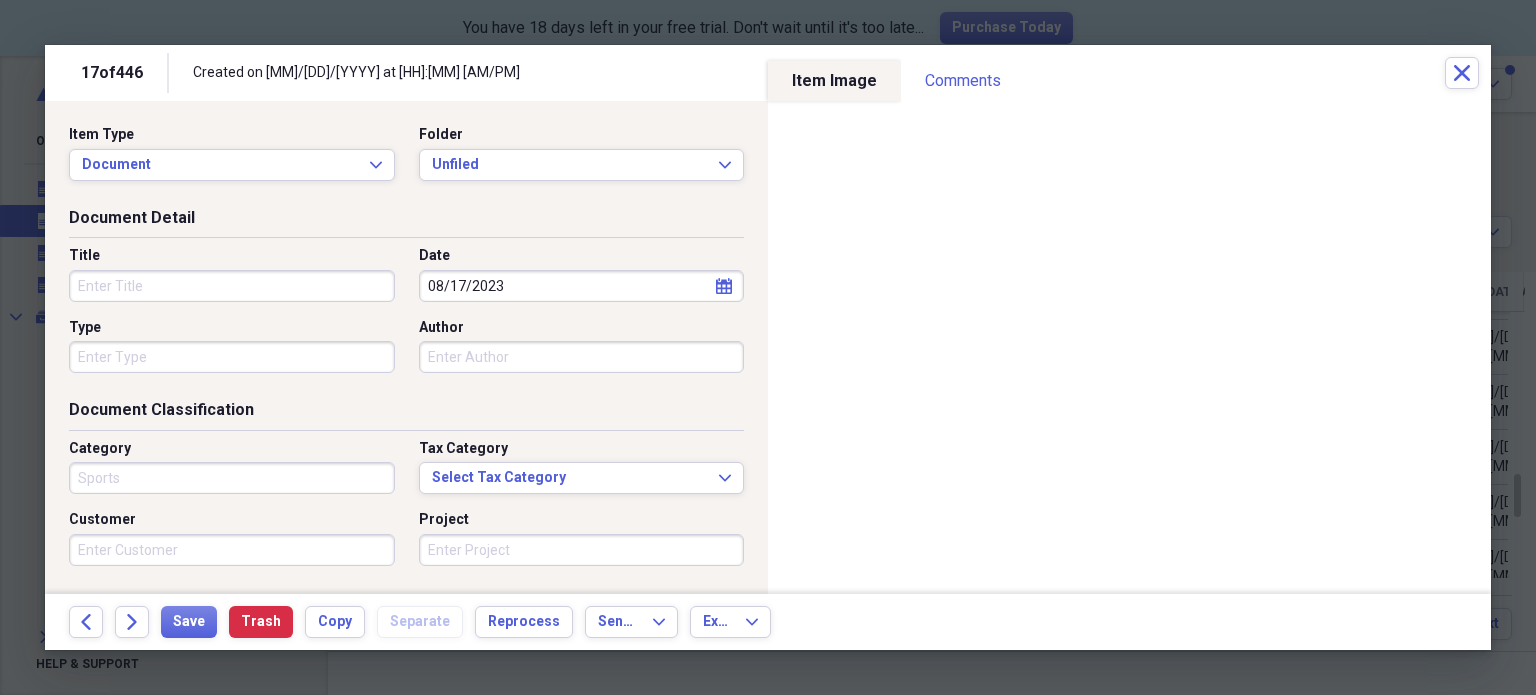 type on "Sports" 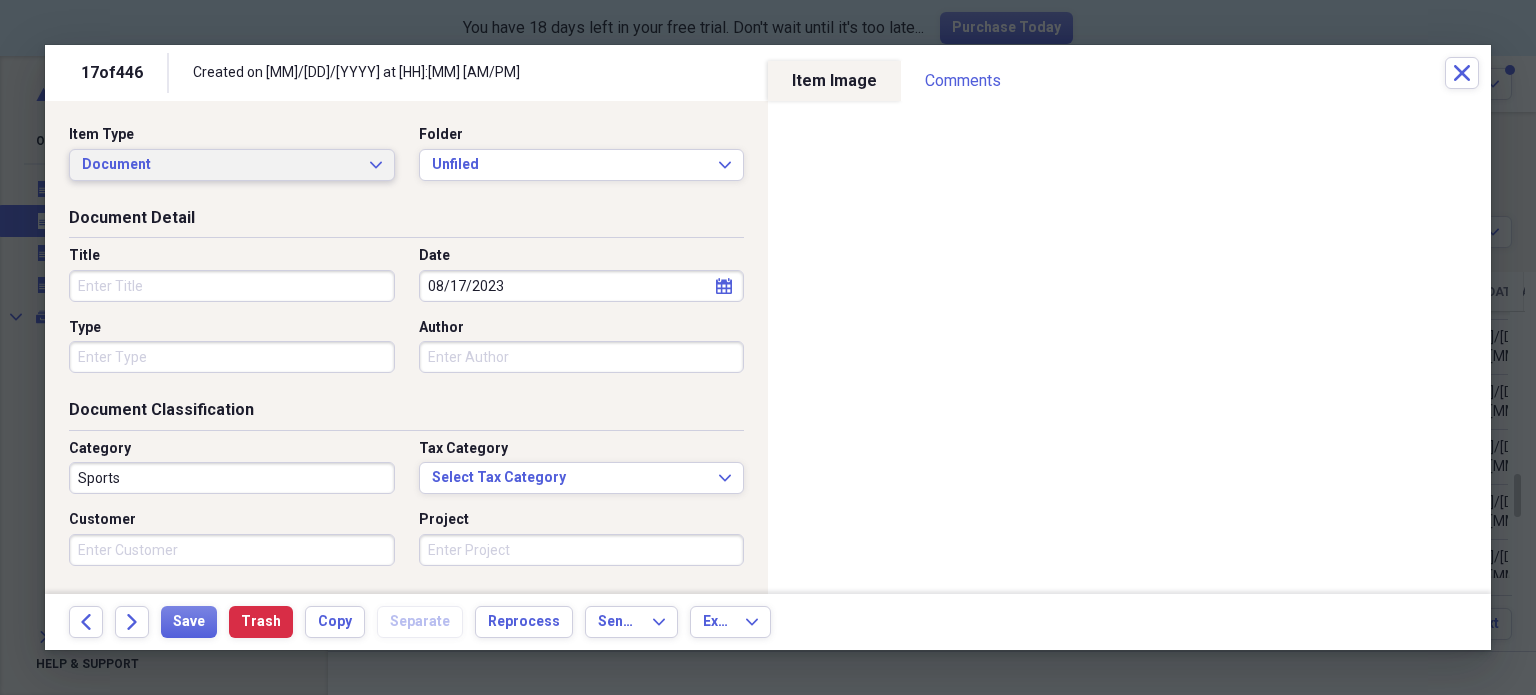 click on "Document Expand" at bounding box center [232, 165] 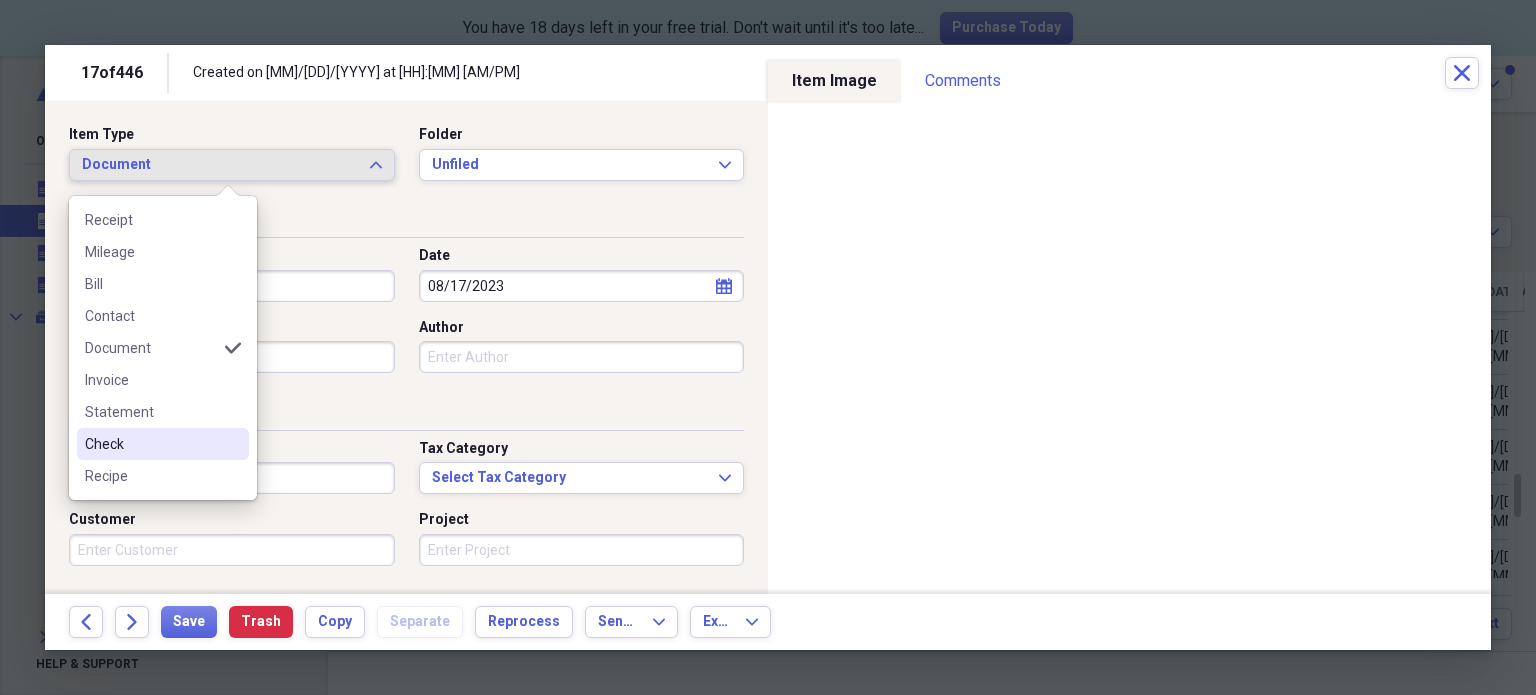 click on "Check" at bounding box center [151, 444] 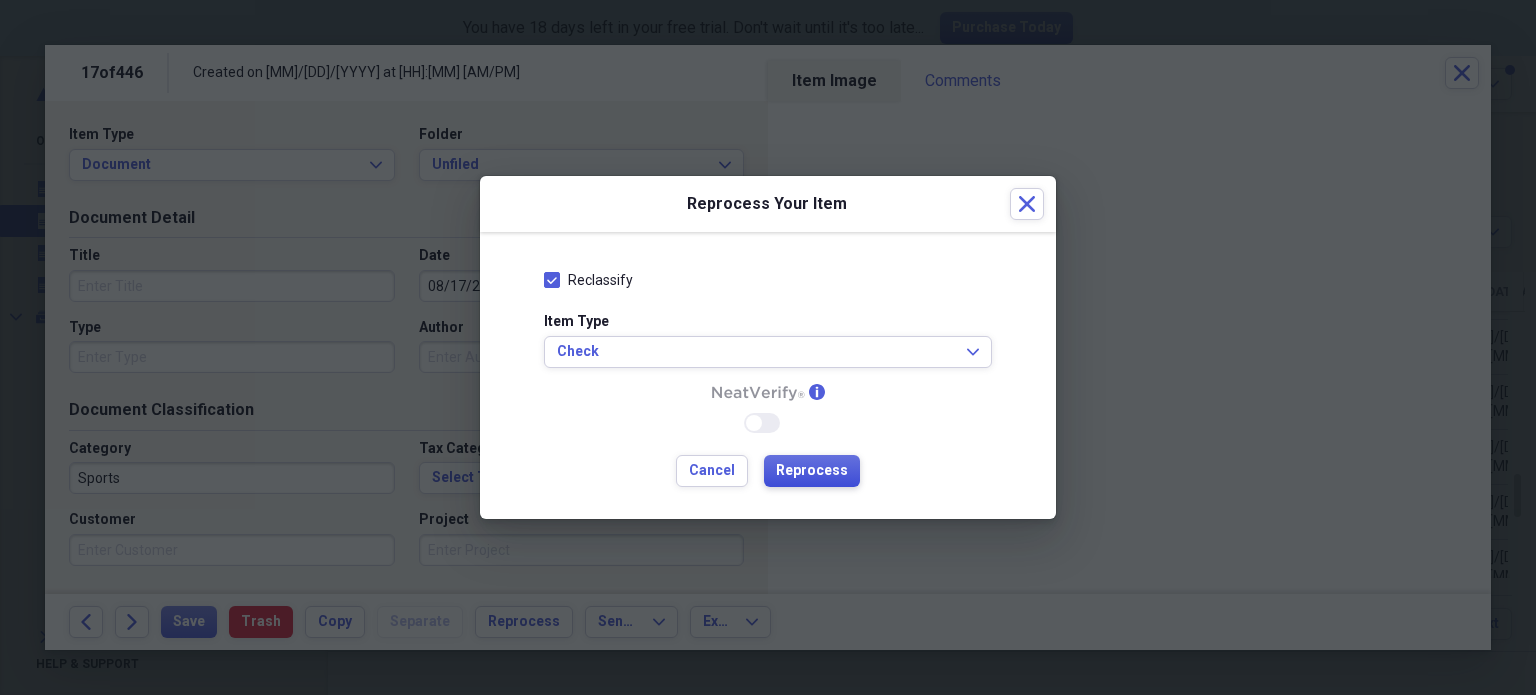 click on "Reprocess" at bounding box center (812, 471) 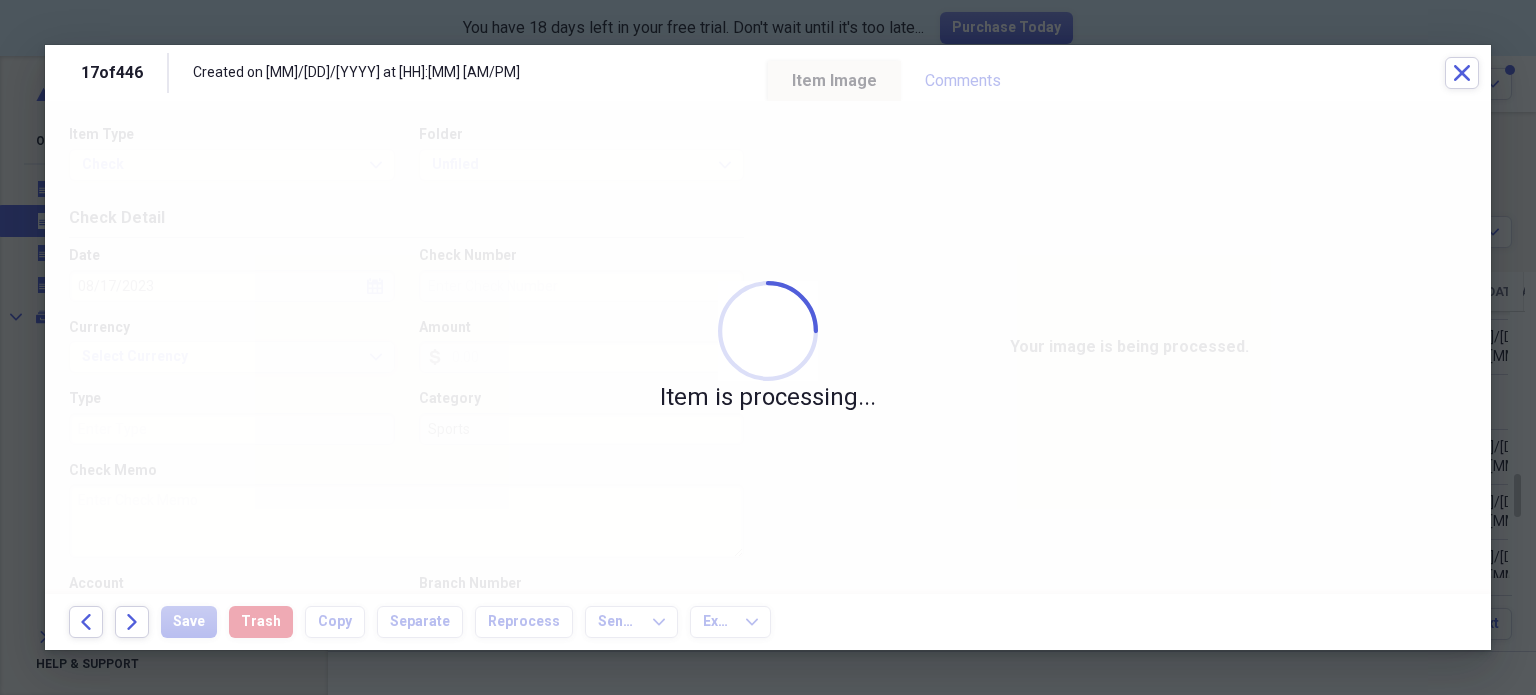 type on "20000.00" 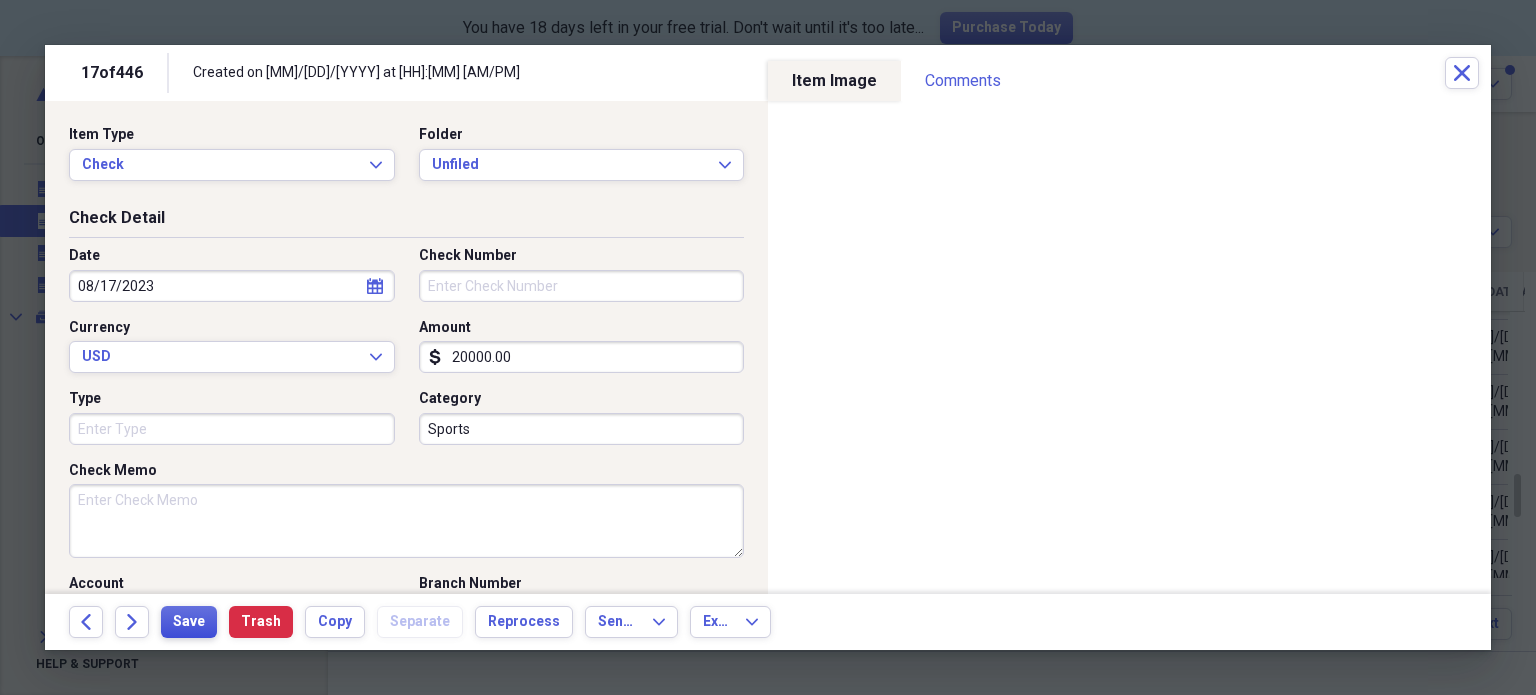 click on "Save" at bounding box center [189, 622] 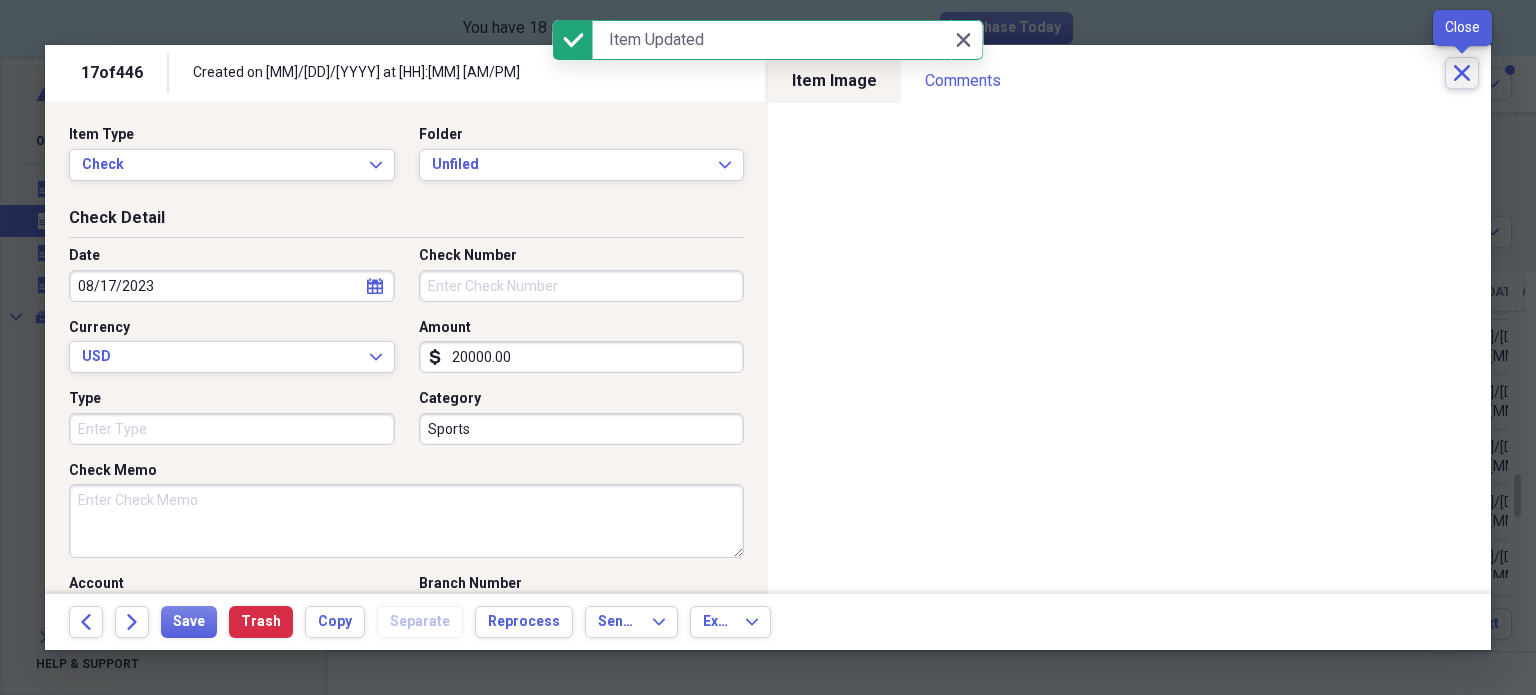 click 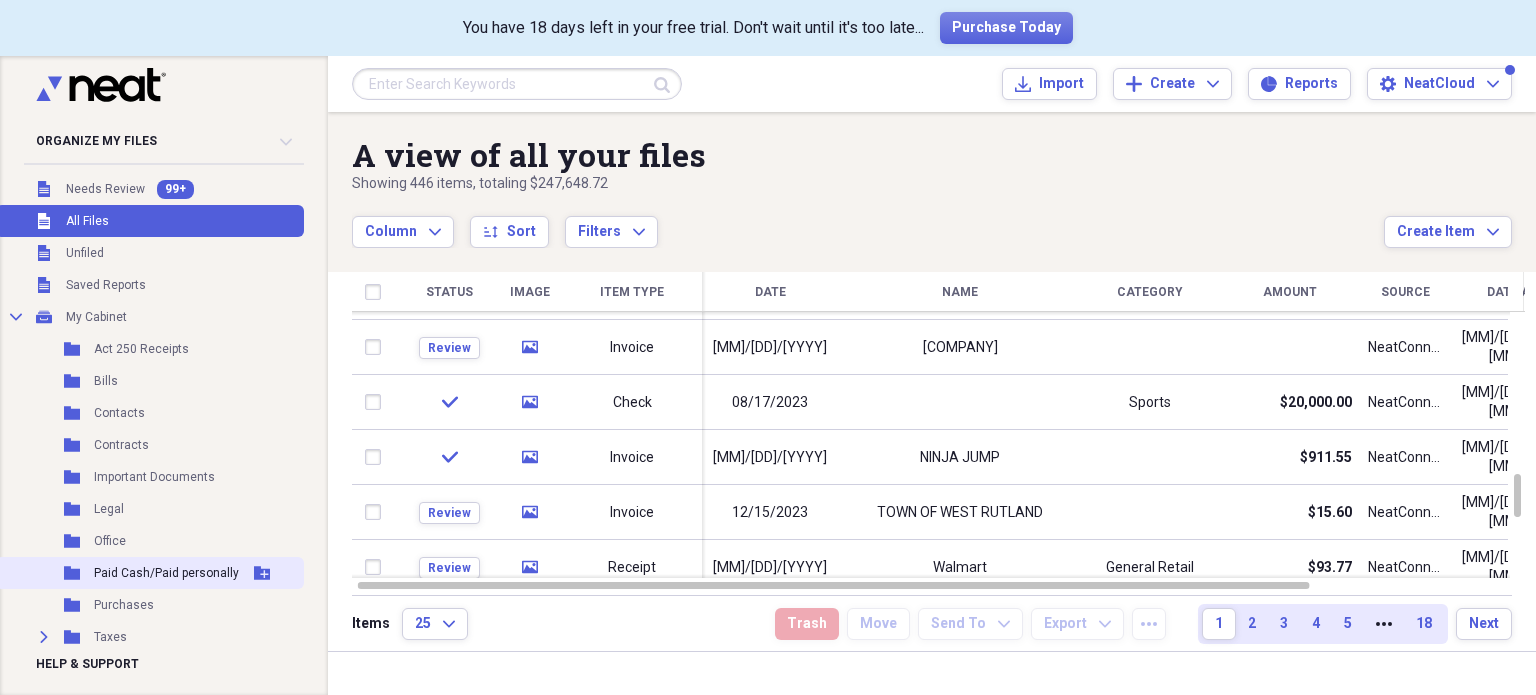 click on "Paid Cash/Paid personally" at bounding box center [166, 573] 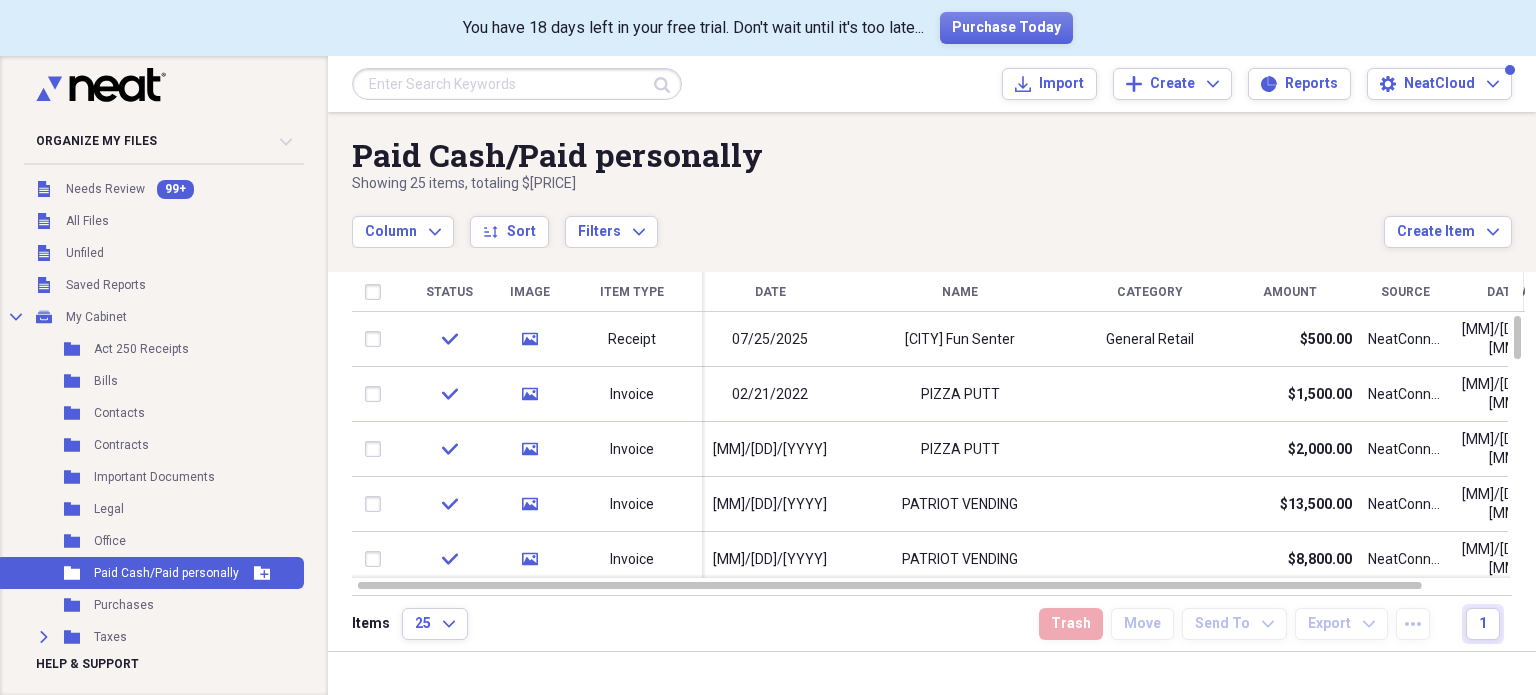 click on "Add Folder" 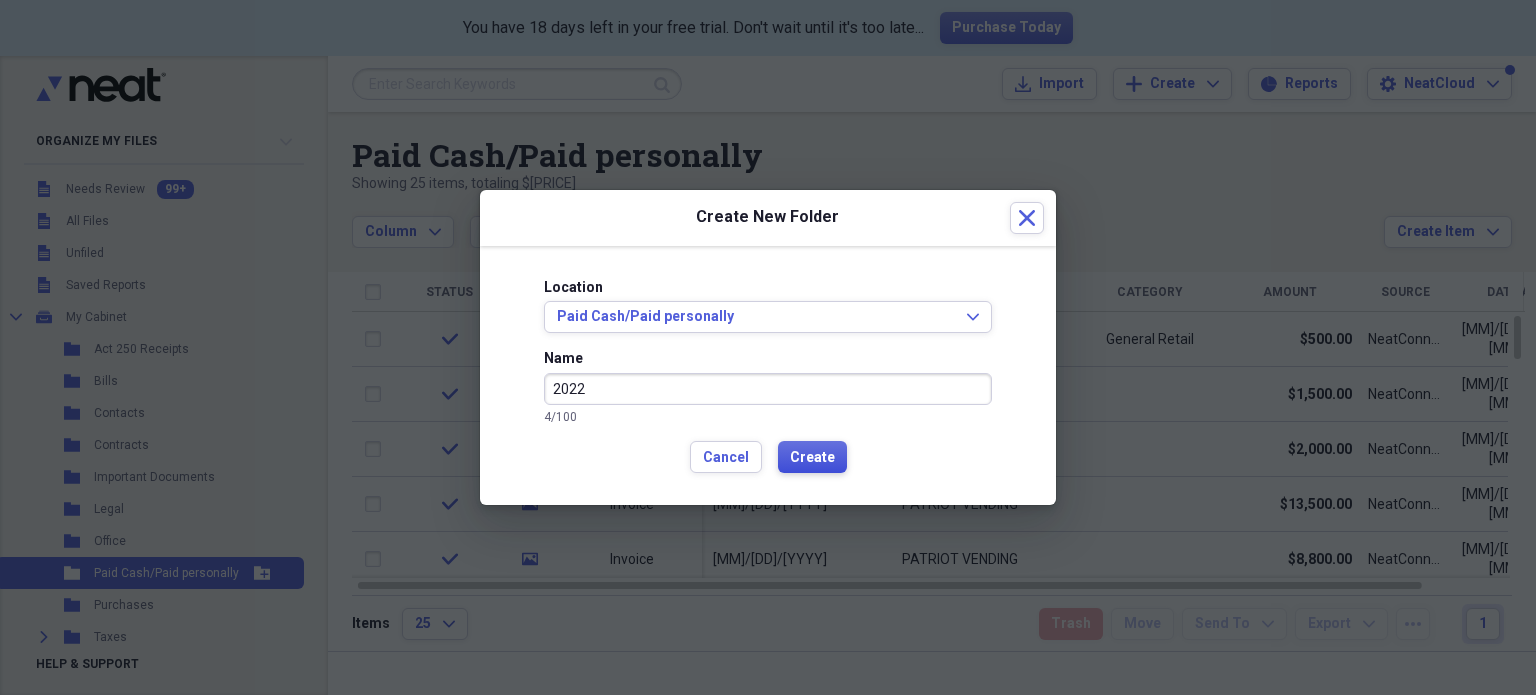 type on "2022" 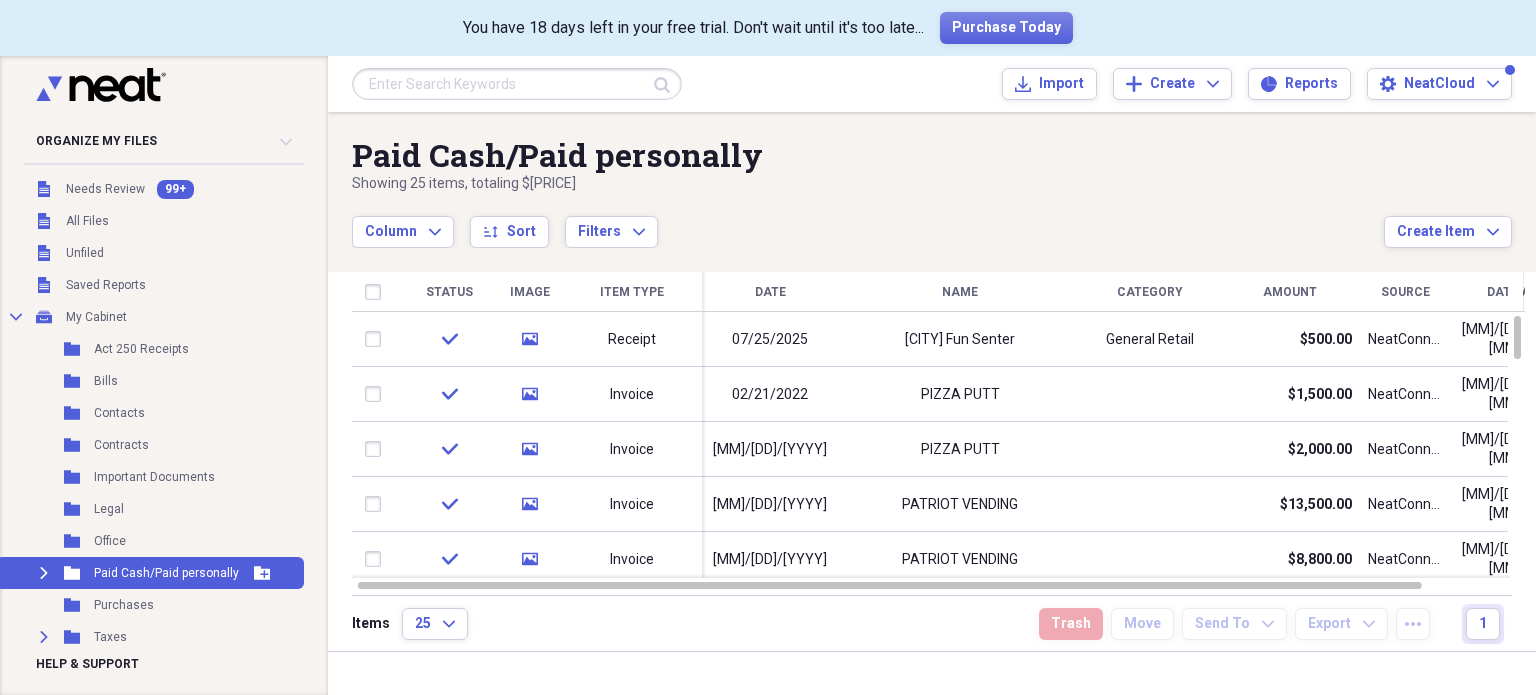 click 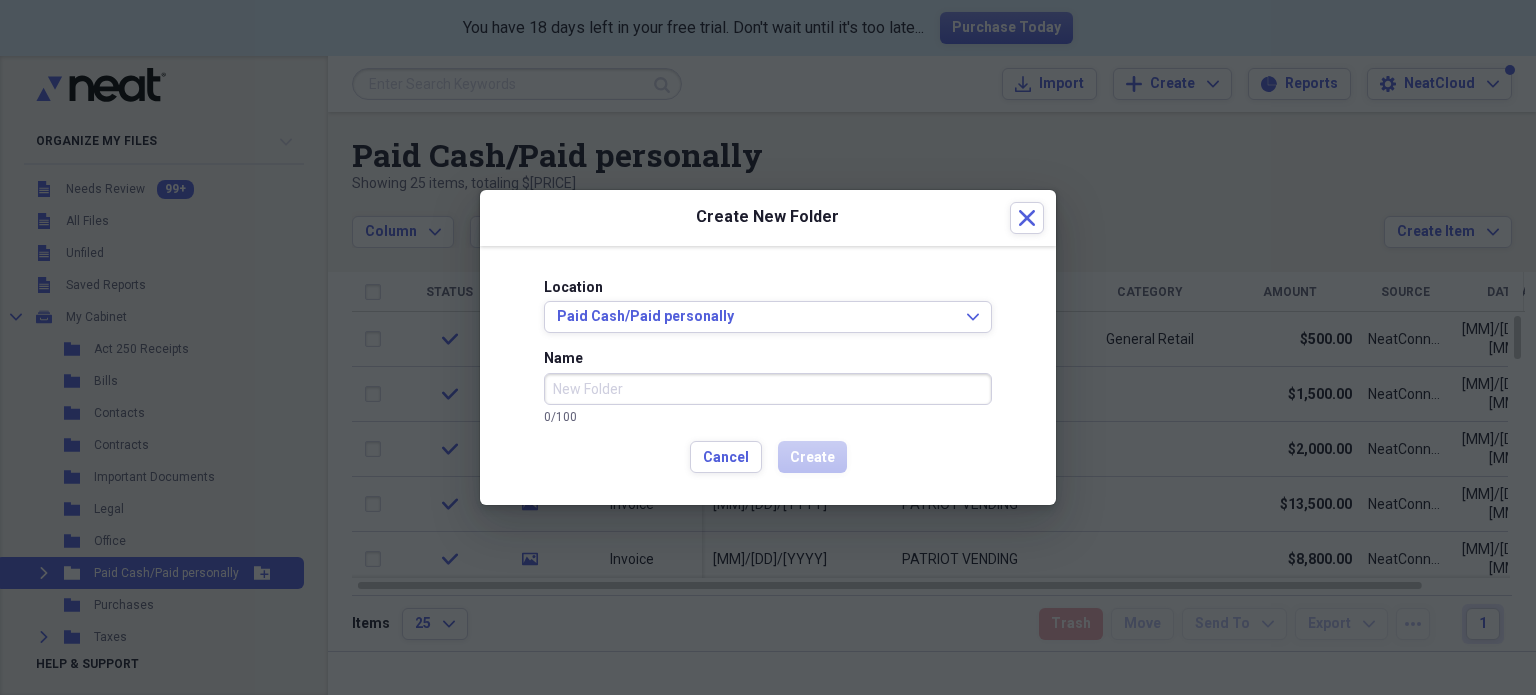 click on "Name" at bounding box center (768, 389) 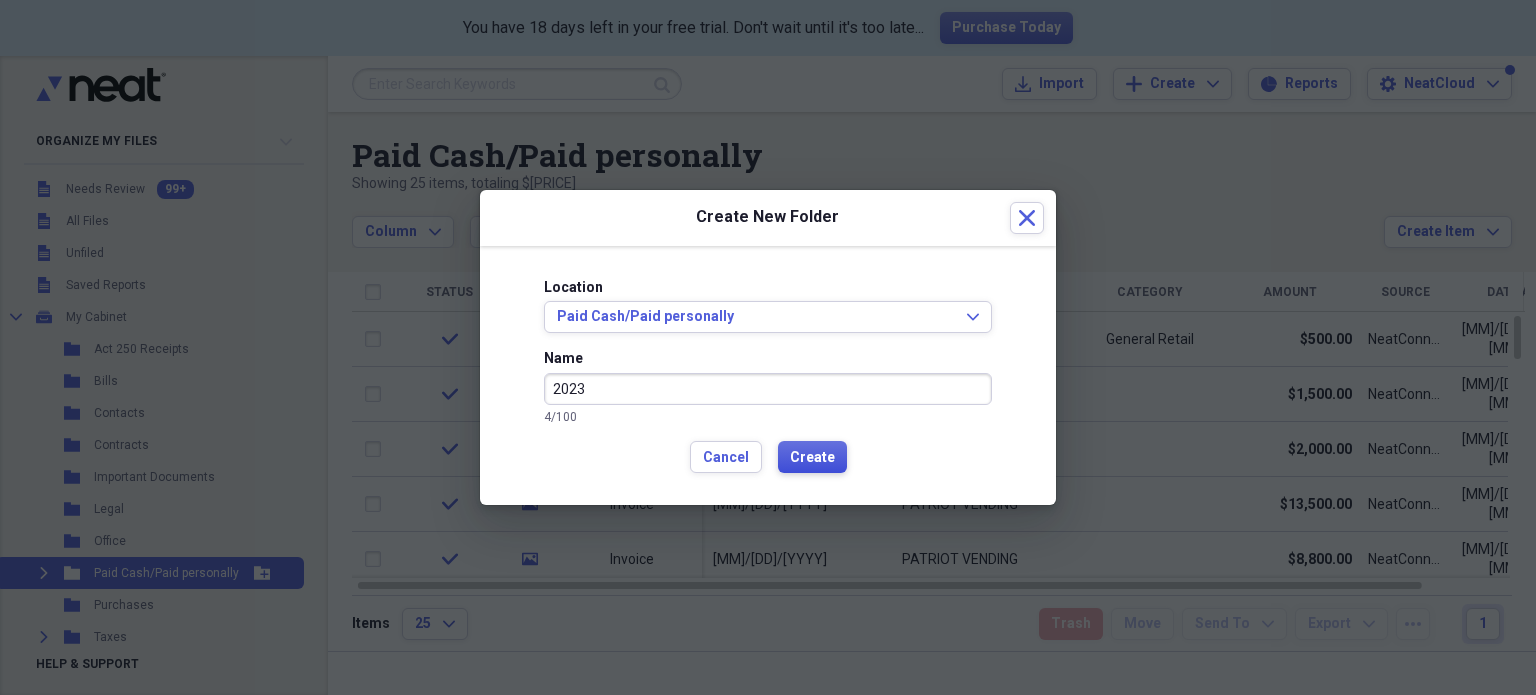 type on "2023" 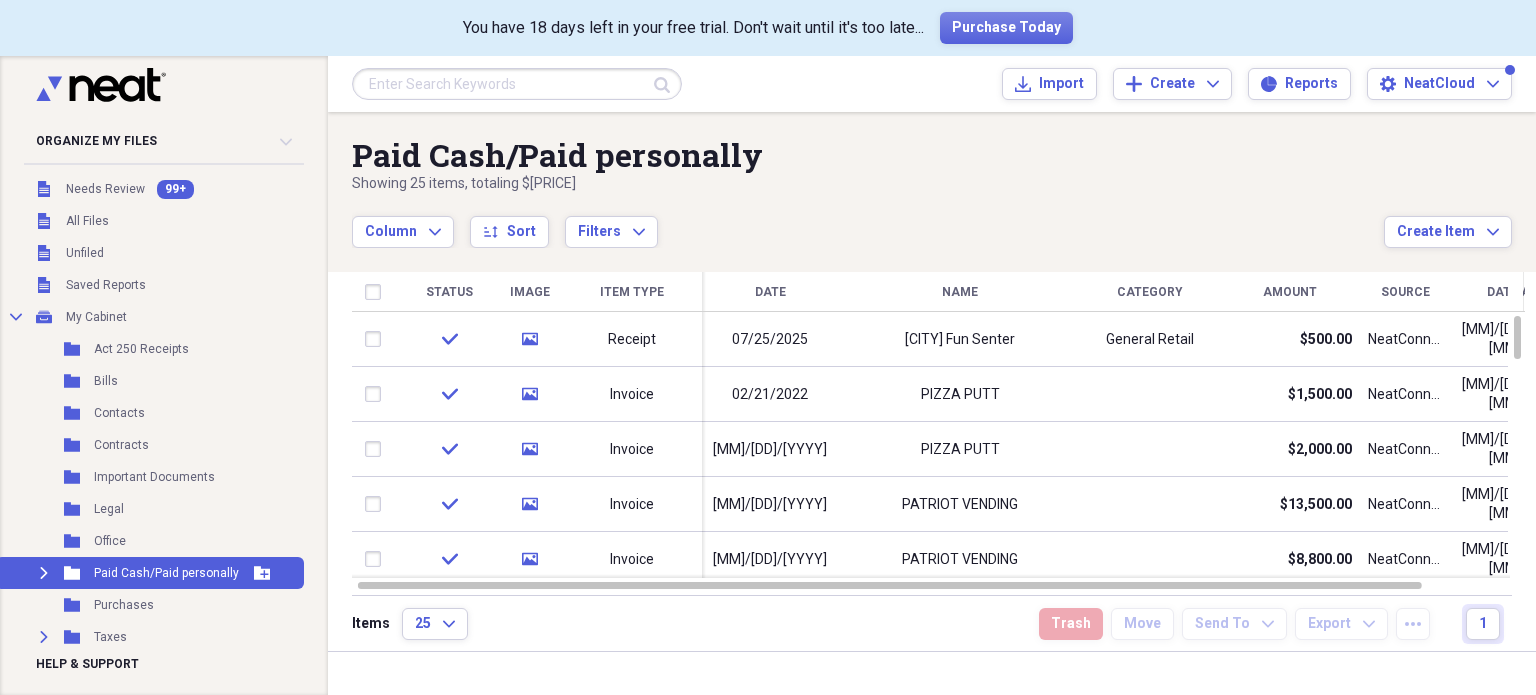click 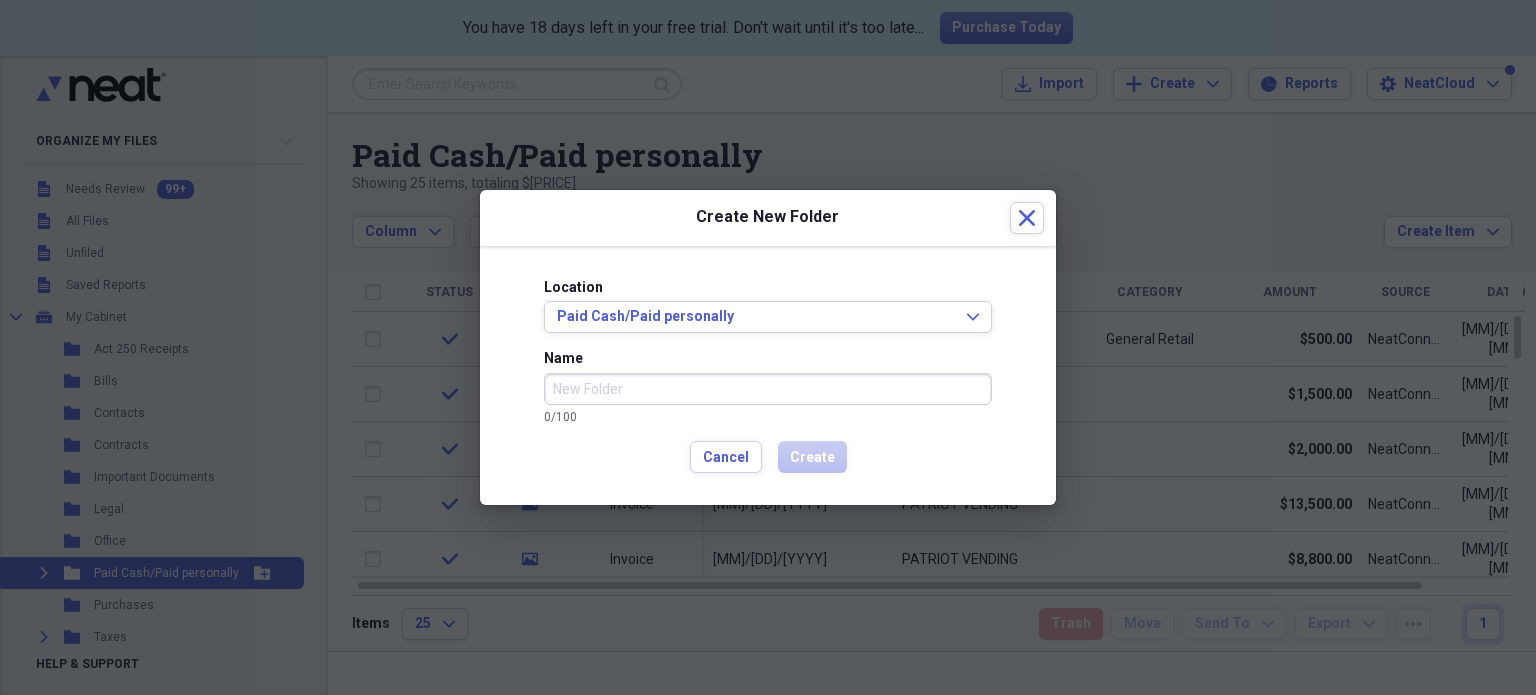 click on "Name" at bounding box center (768, 389) 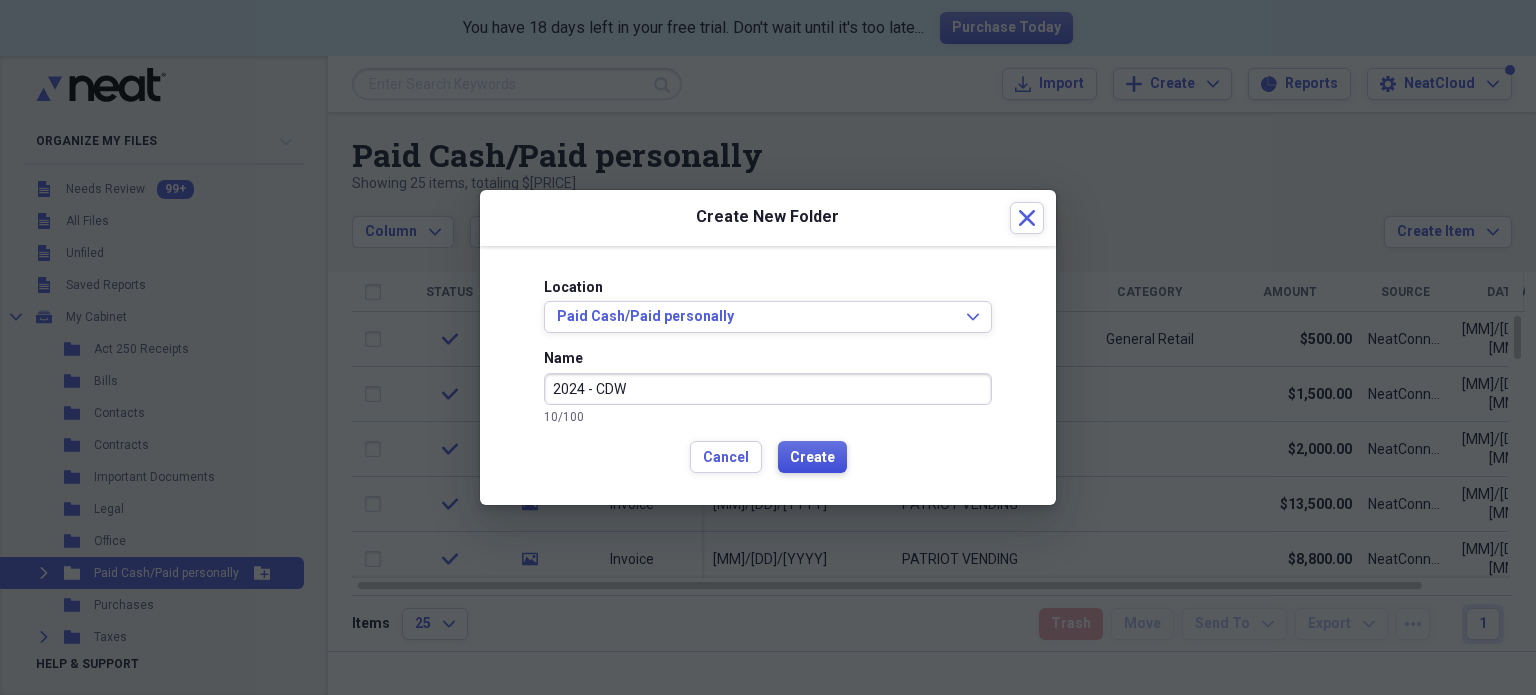 type on "2024 - CDW" 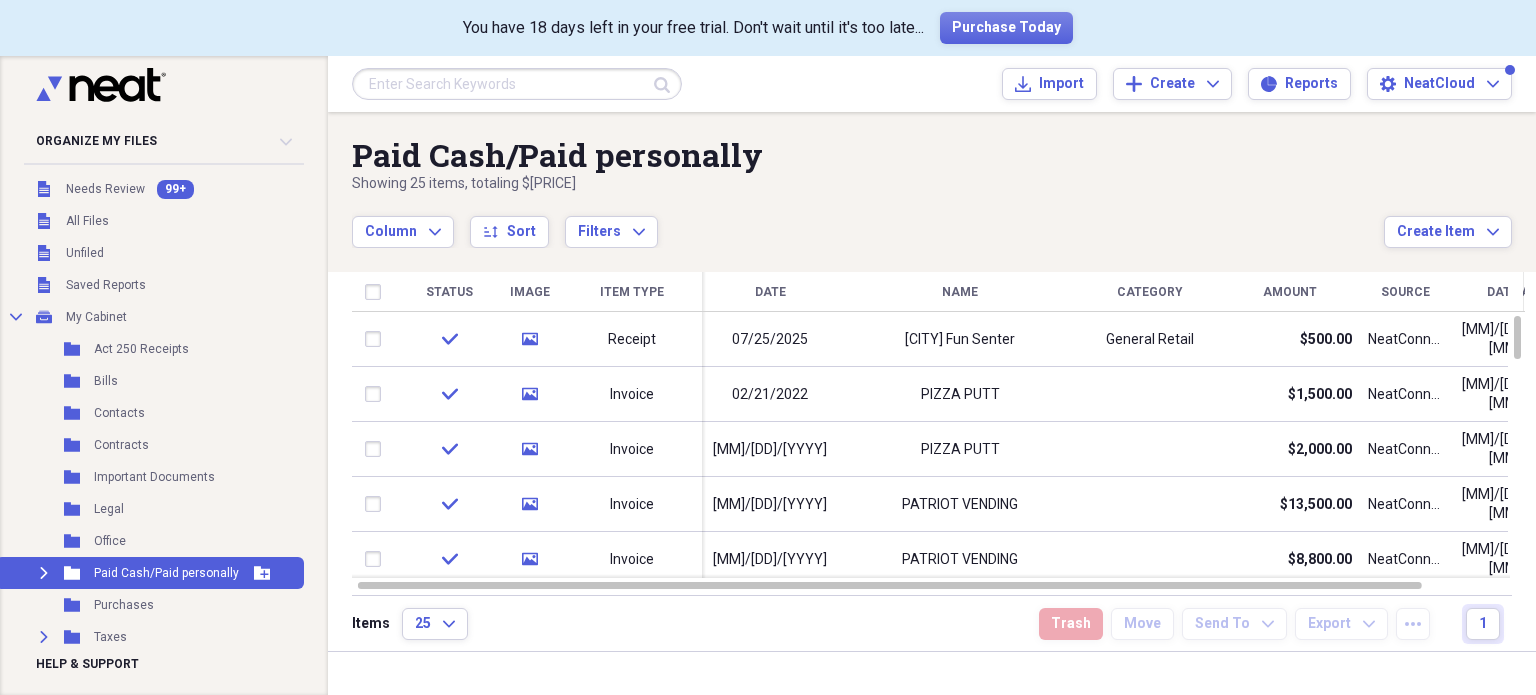 click on "Add Folder" 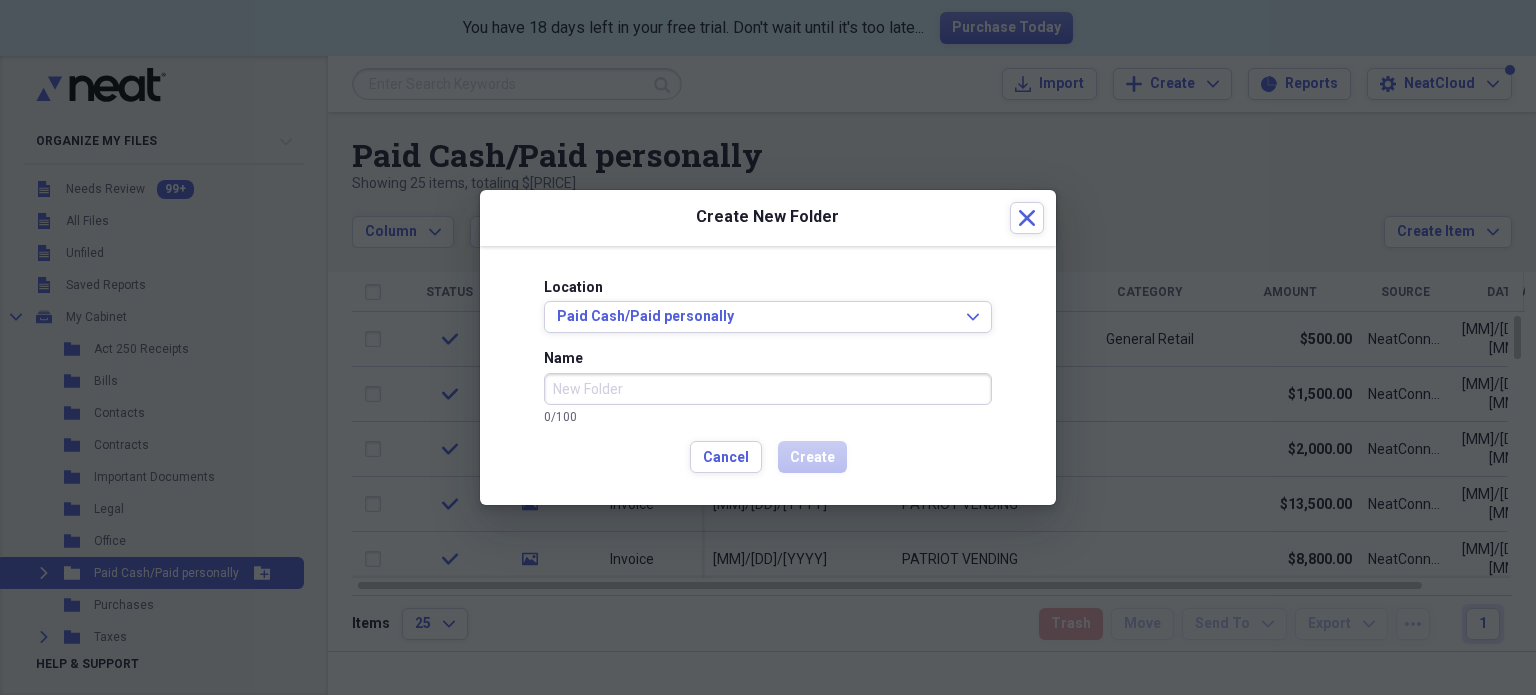 click on "Name" at bounding box center [768, 389] 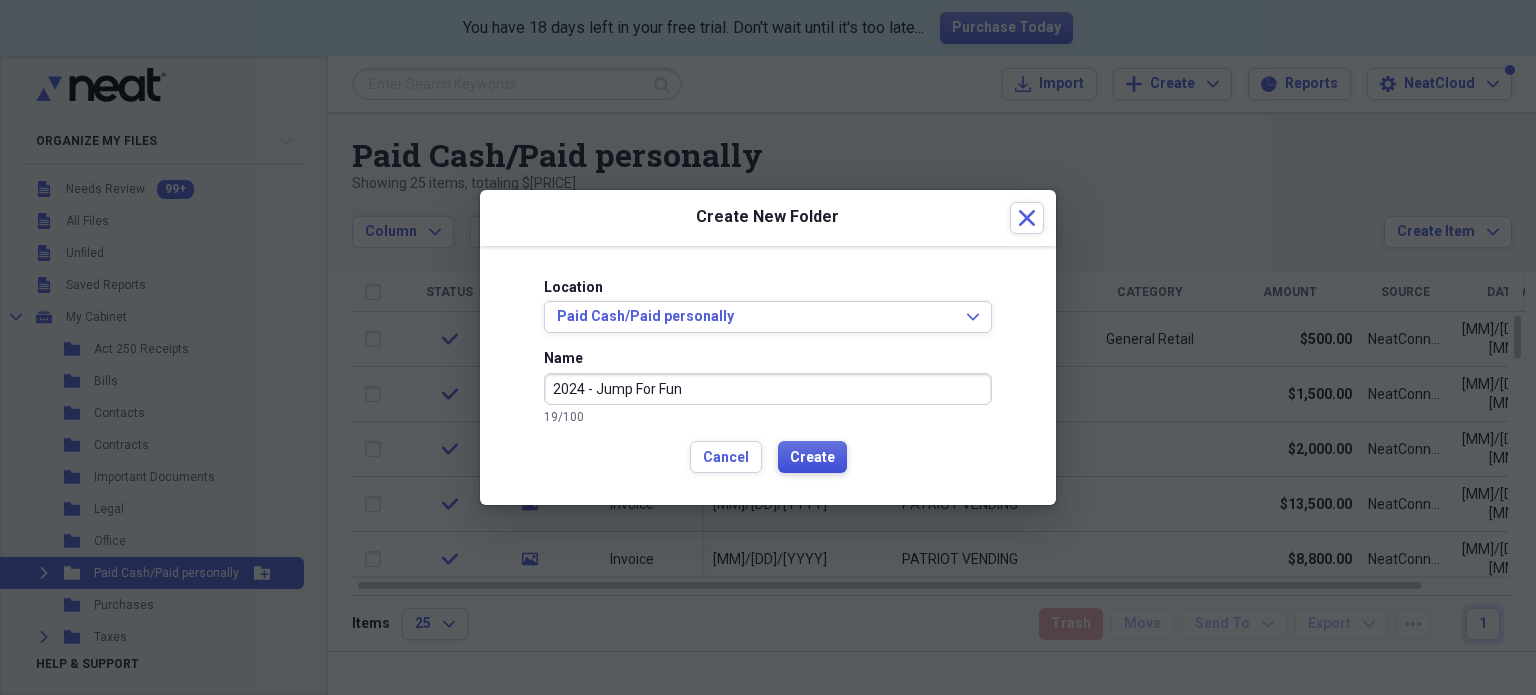 type on "2024 - Jump For Fun" 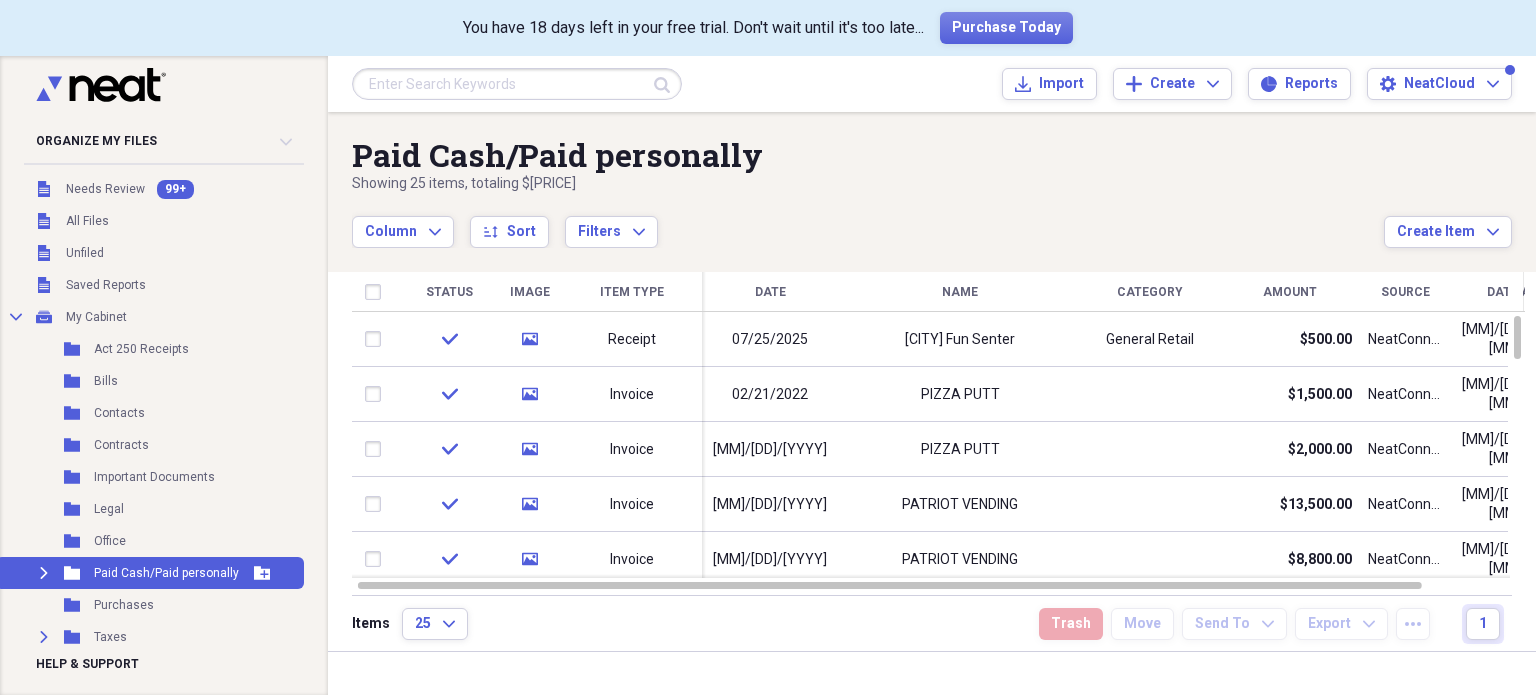click 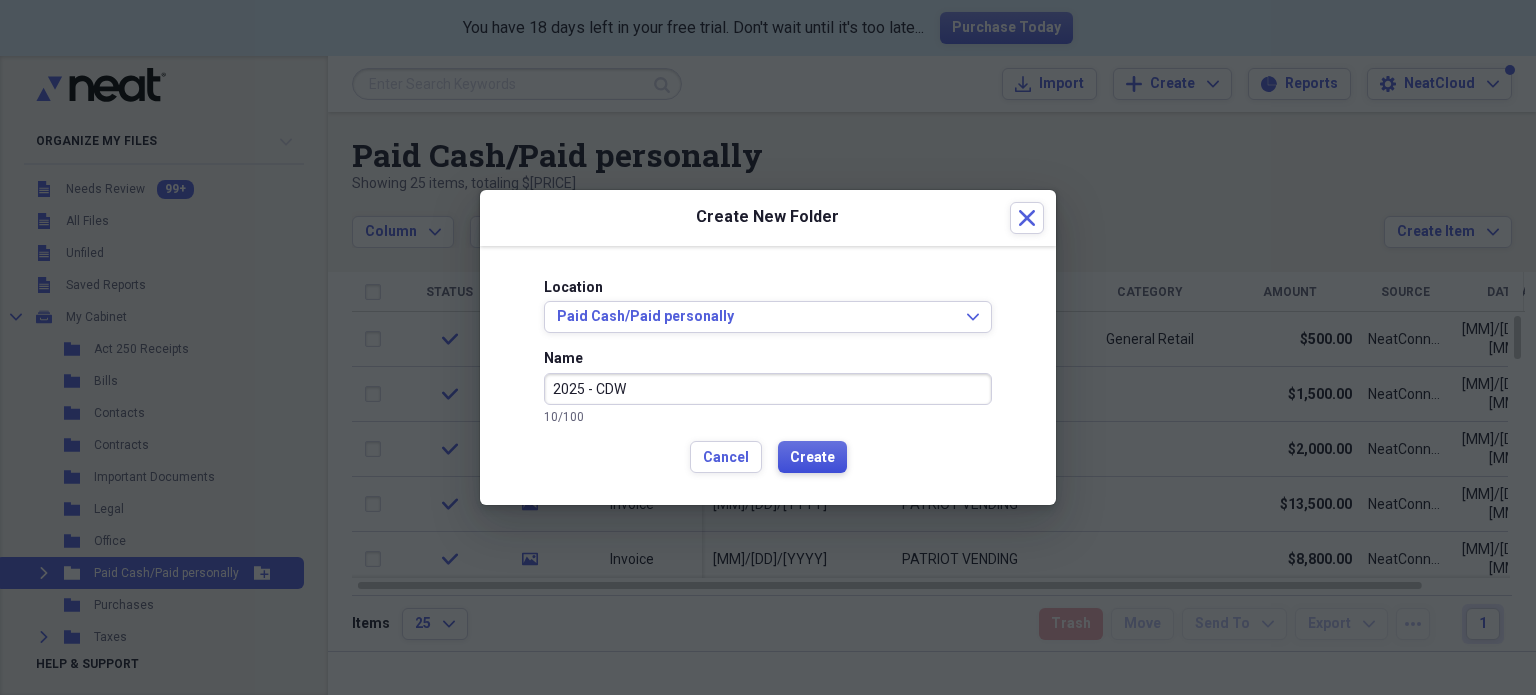 type on "2025 - CDW" 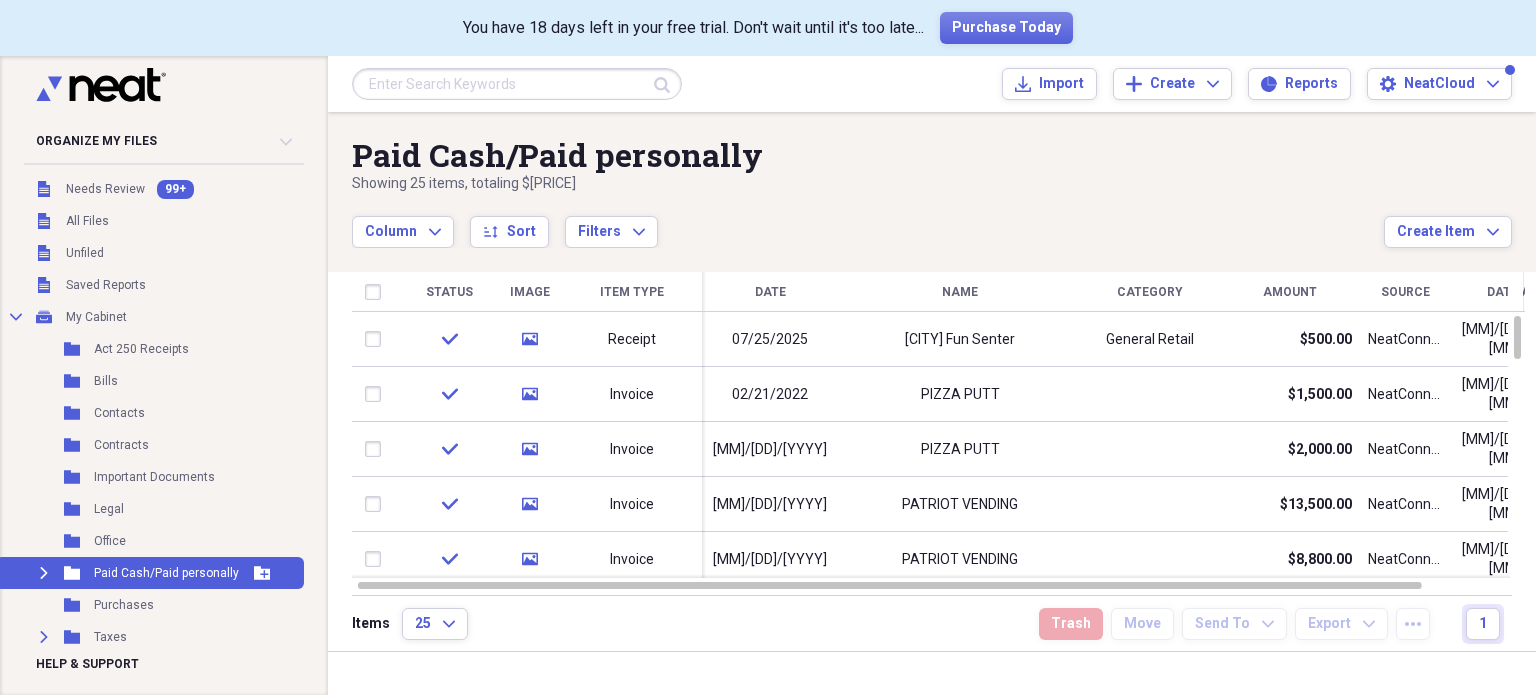 click on "Add Folder" 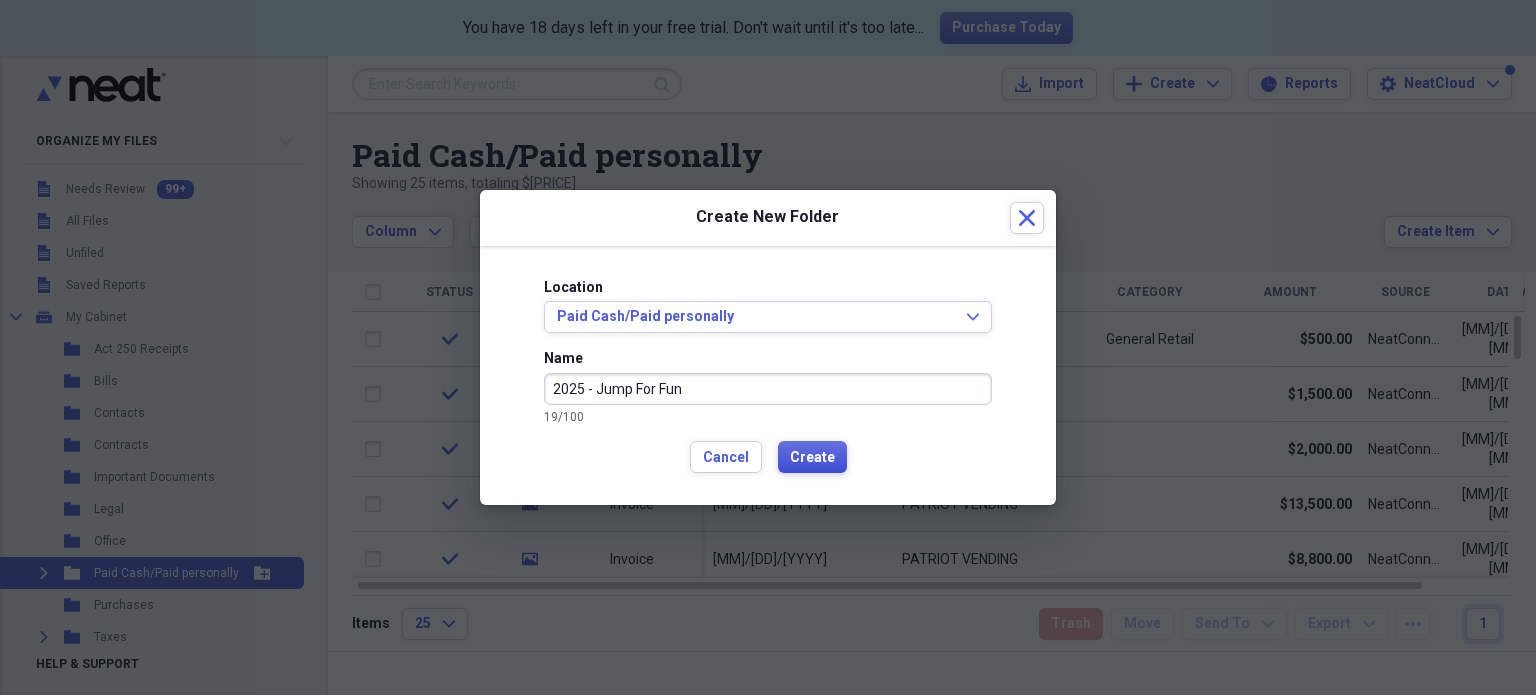 type on "2025 - Jump For Fun" 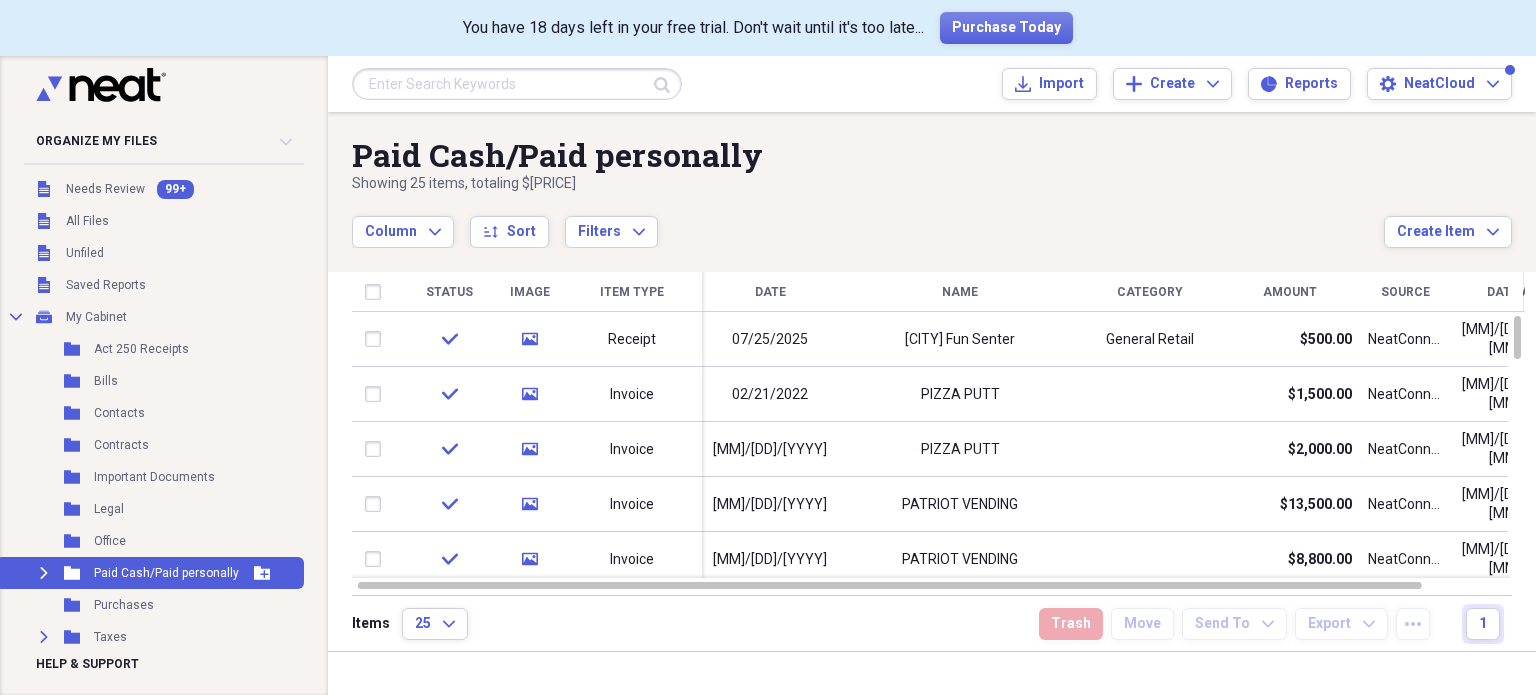 click on "Paid Cash/Paid personally" at bounding box center (166, 573) 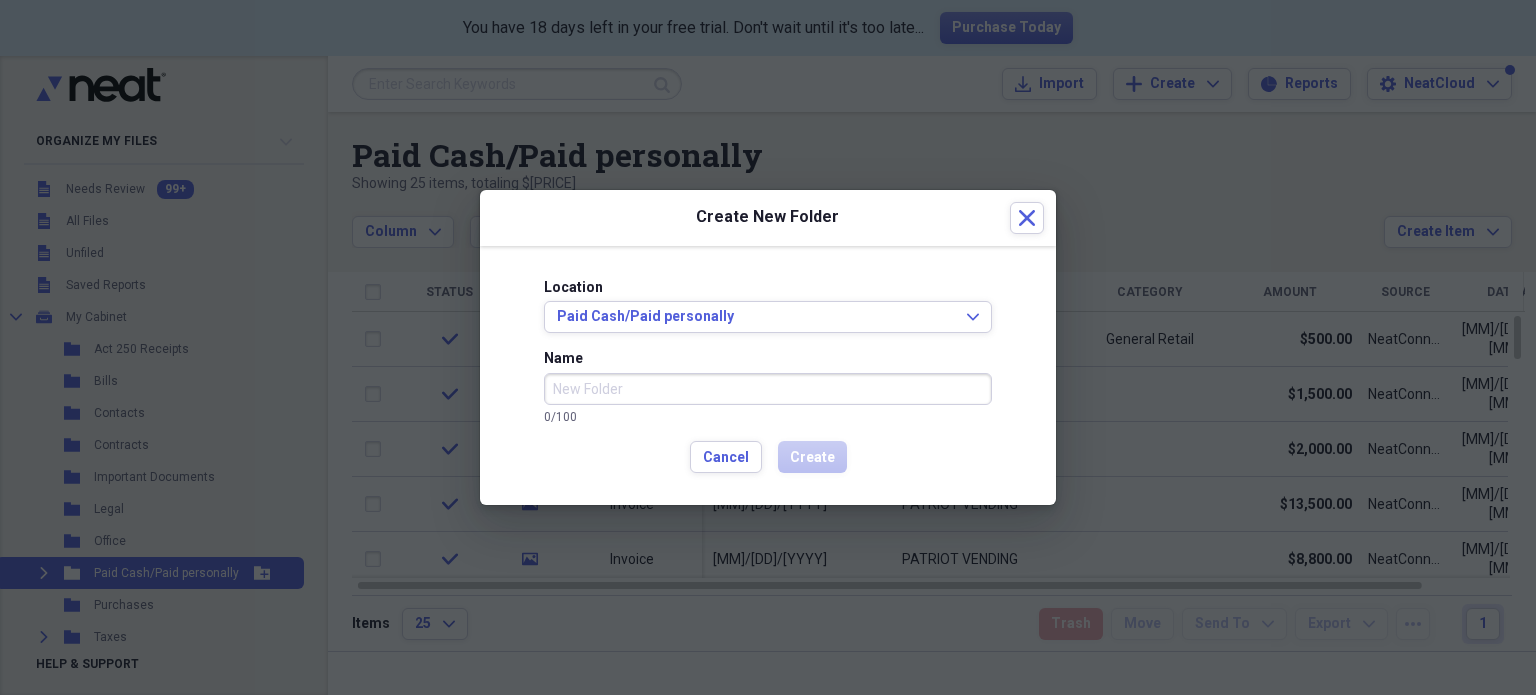 click on "Name" at bounding box center [768, 389] 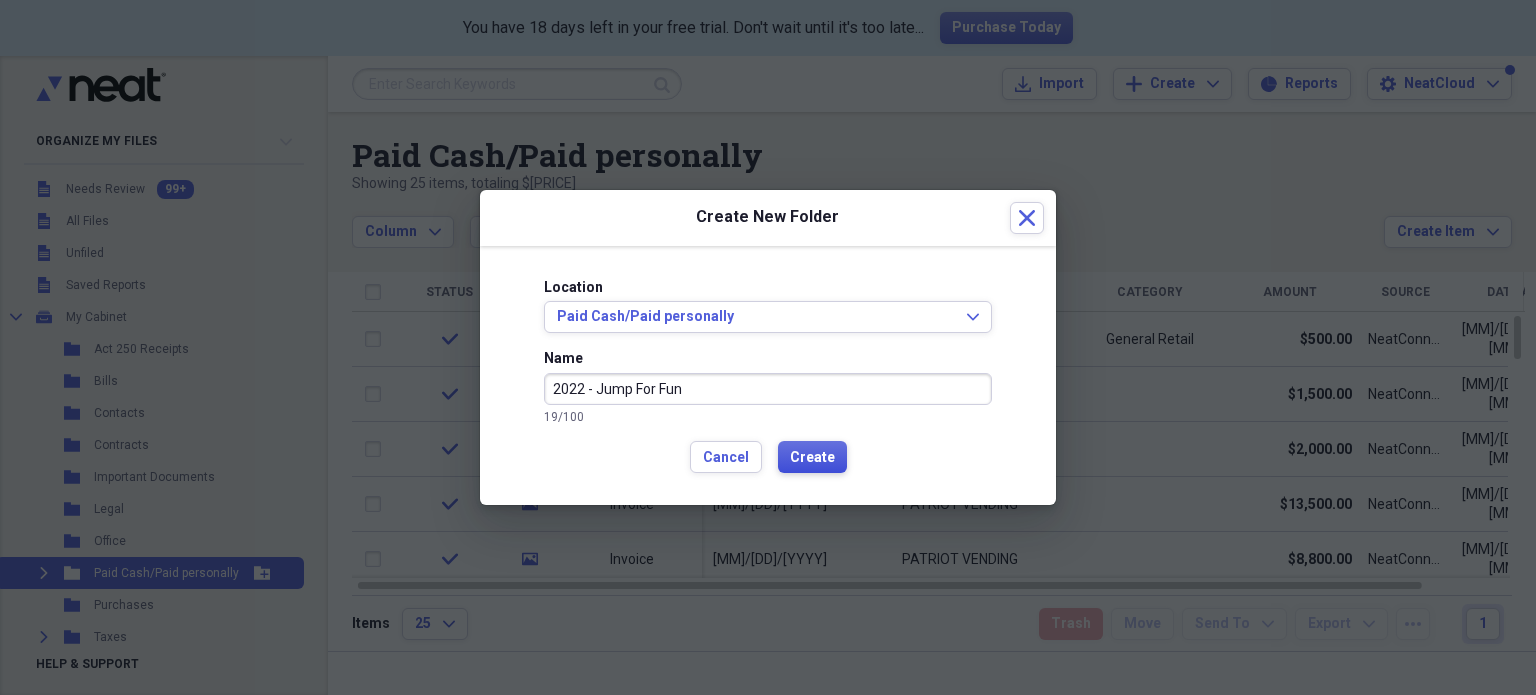 type on "2022 - Jump For Fun" 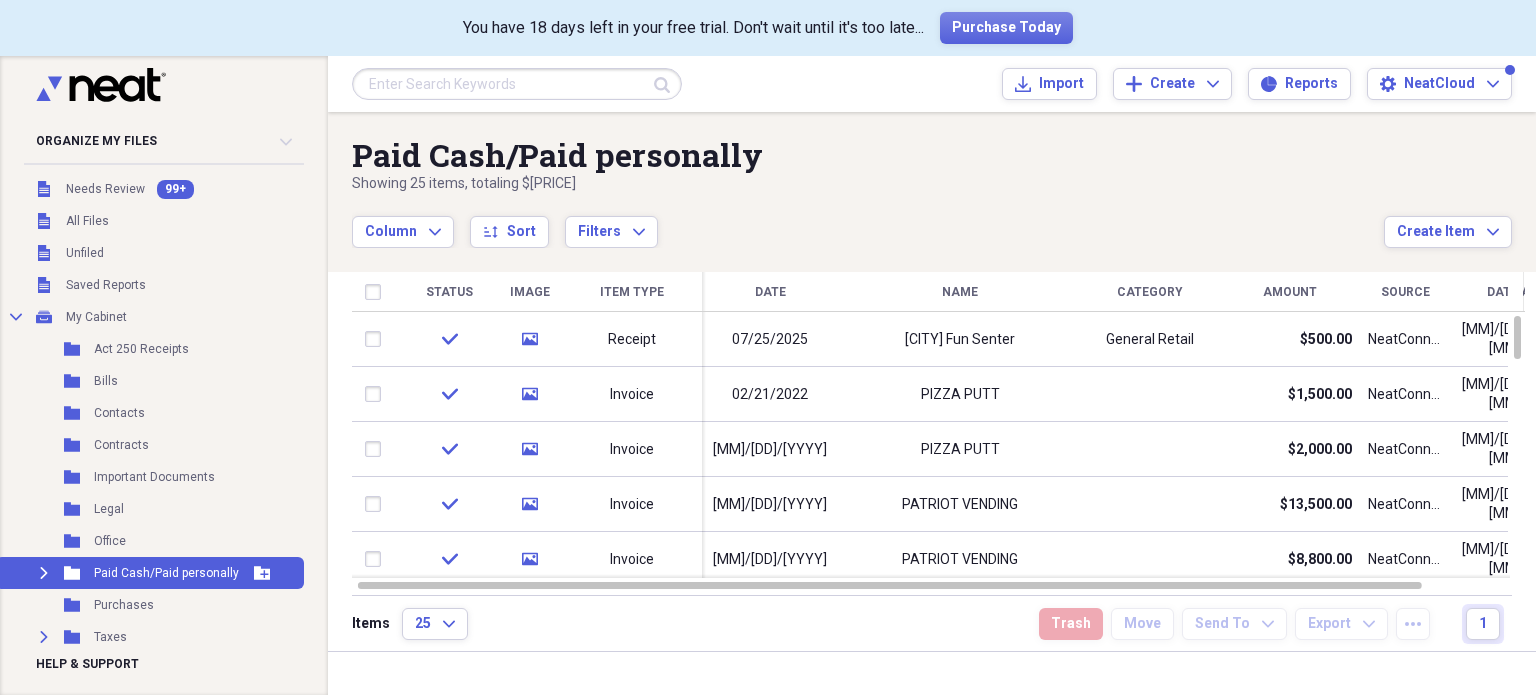 click on "Add Folder" 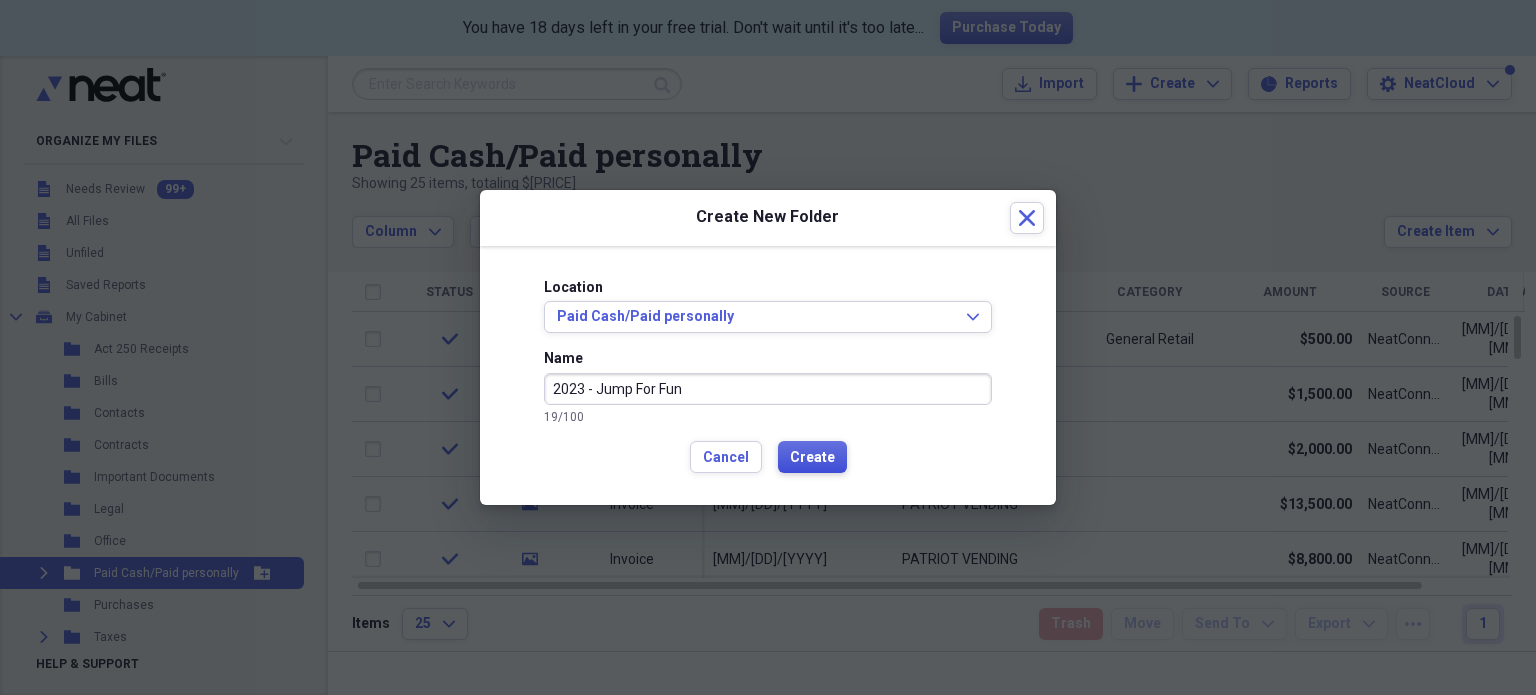 type on "2023 - Jump For Fun" 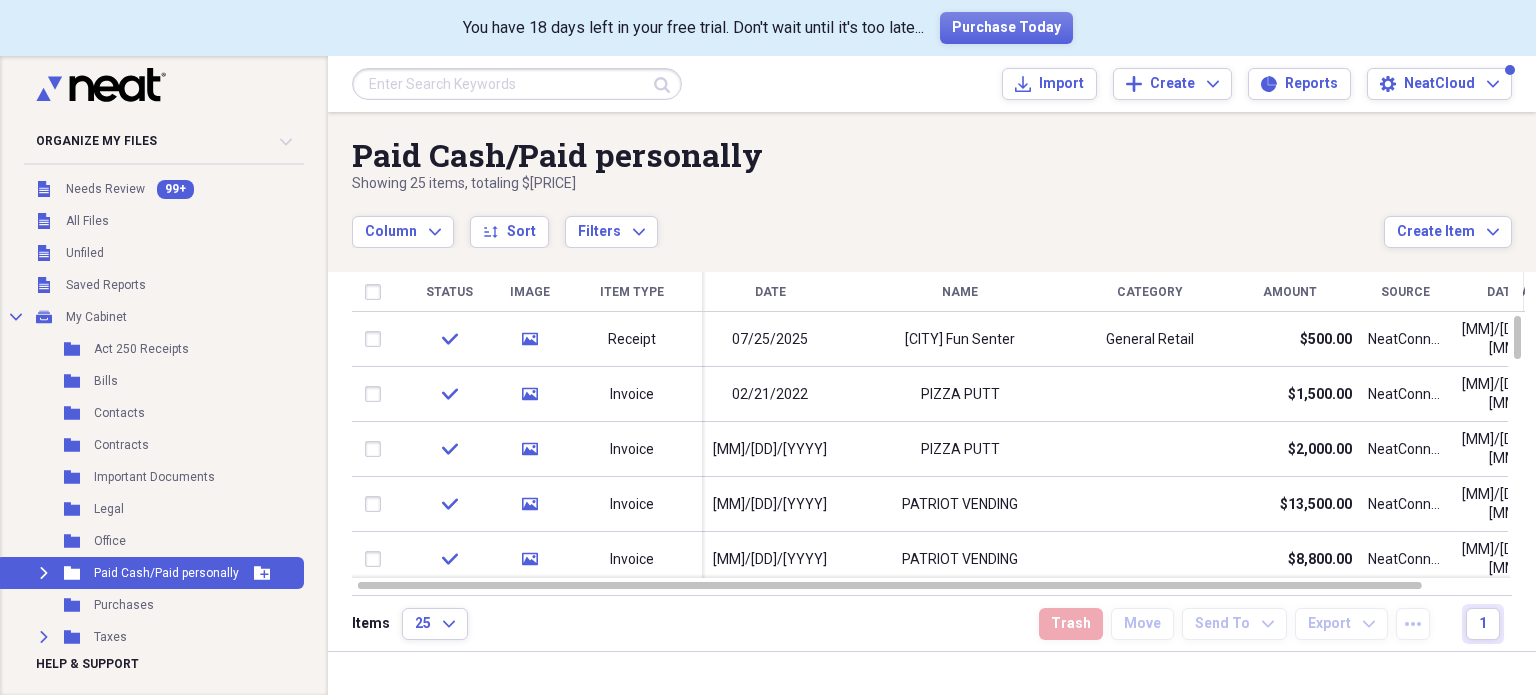 click on "Expand" 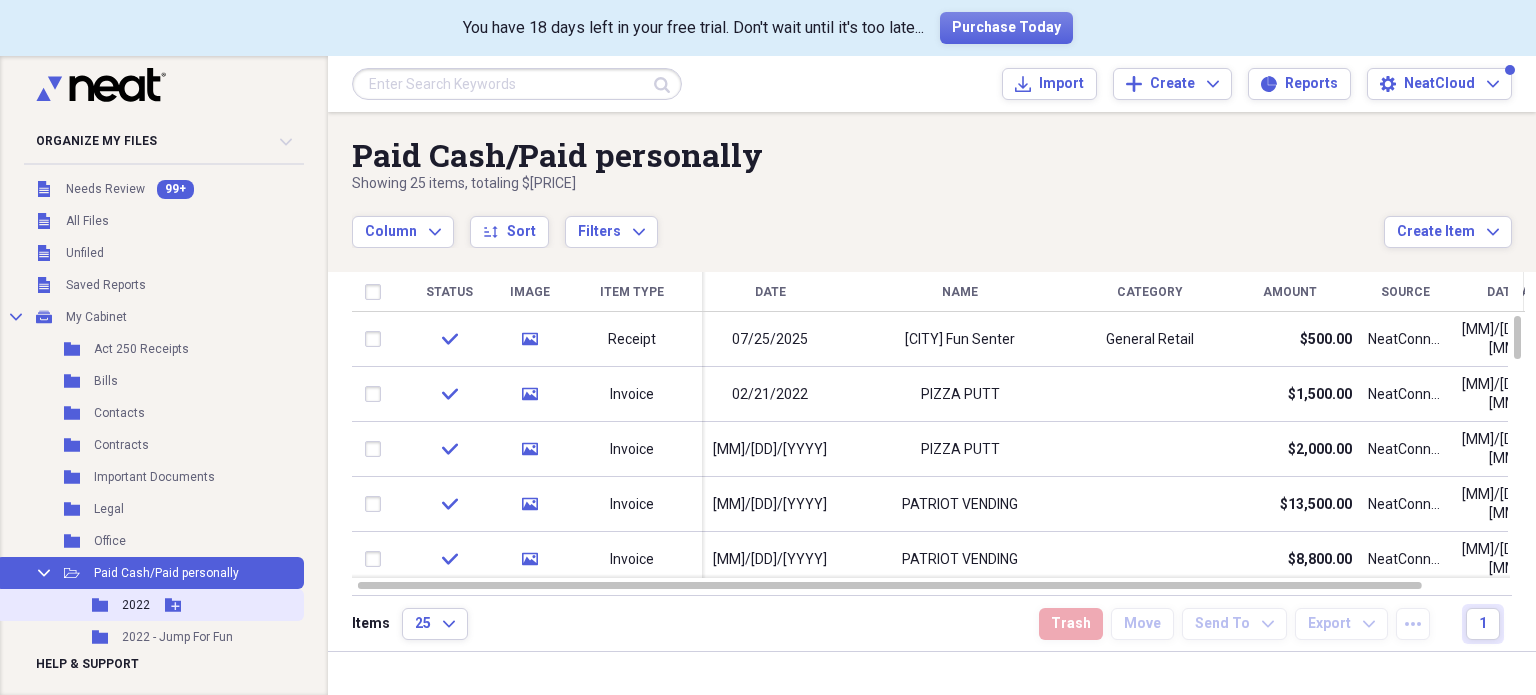 click on "Add Folder" at bounding box center [173, 605] 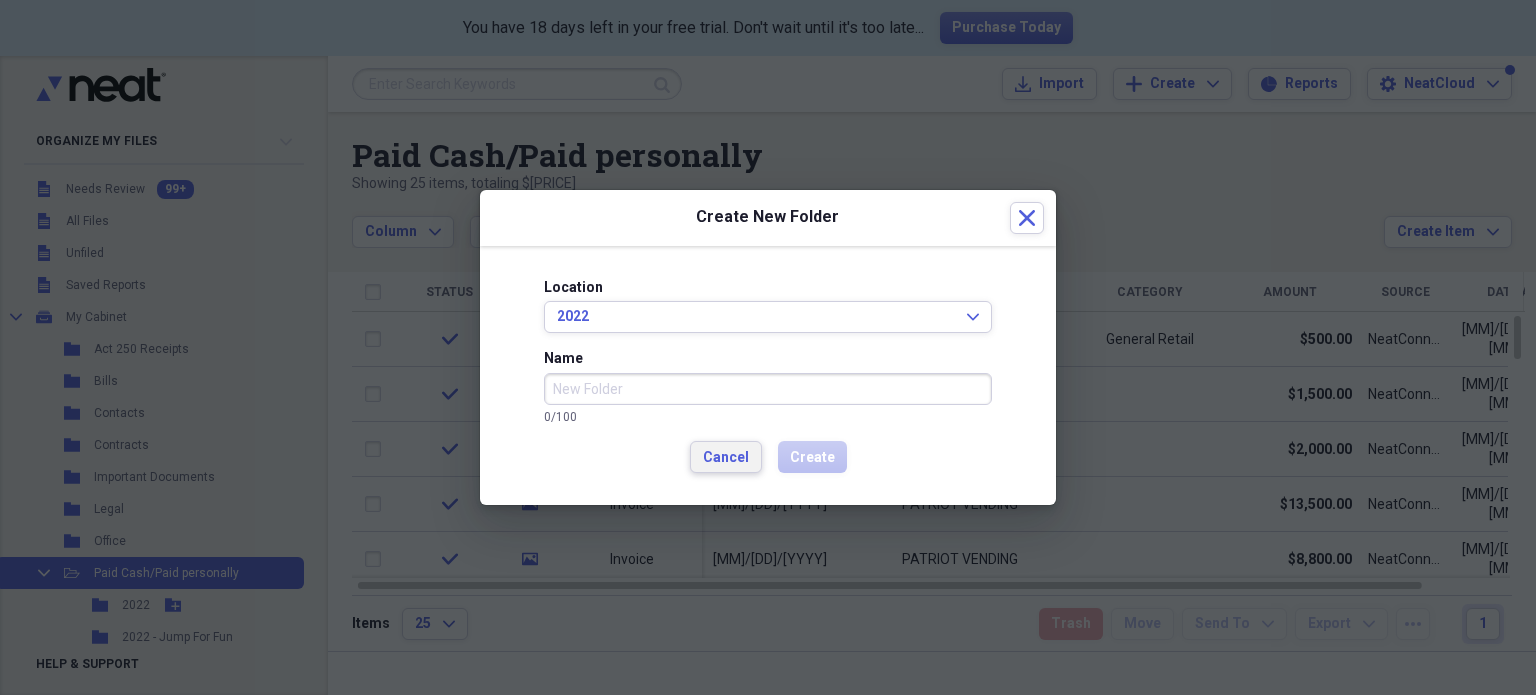 click on "Cancel" at bounding box center [726, 457] 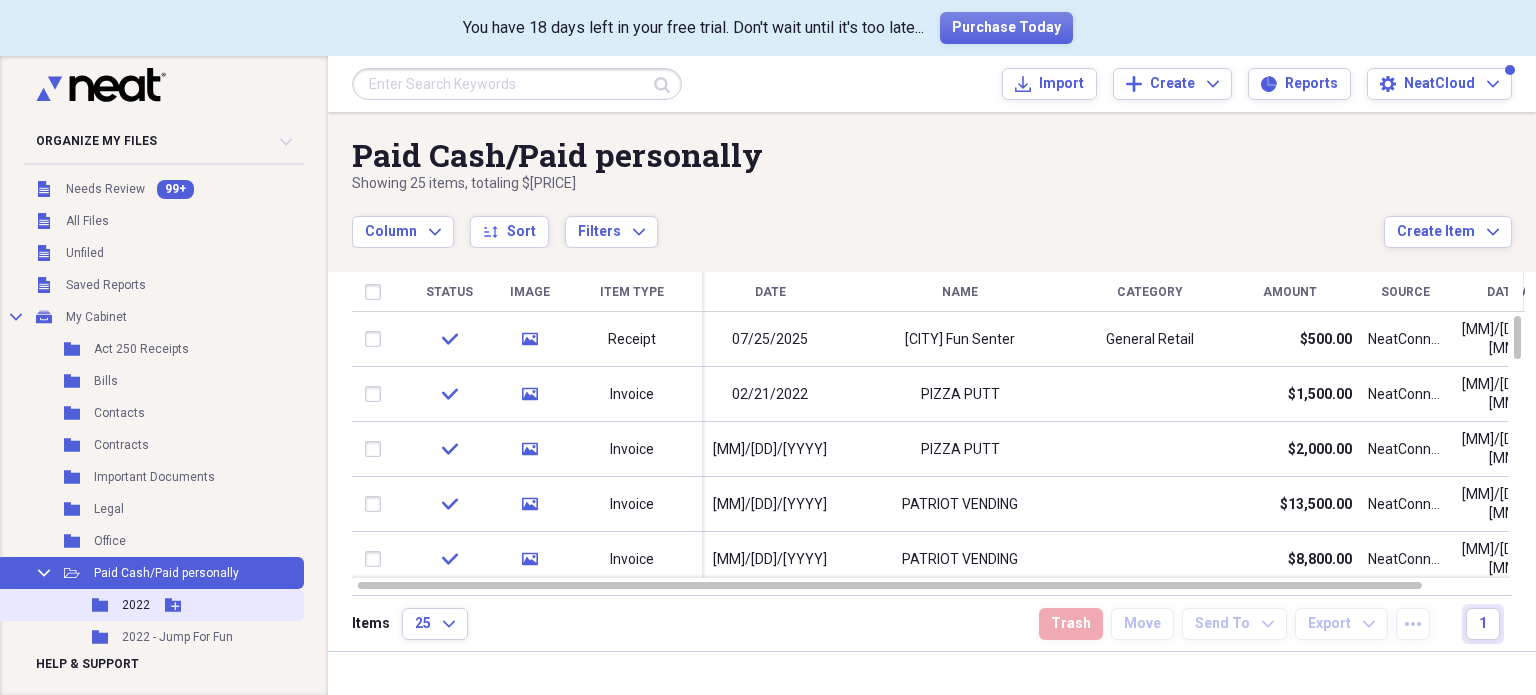 click on "2022" at bounding box center [136, 605] 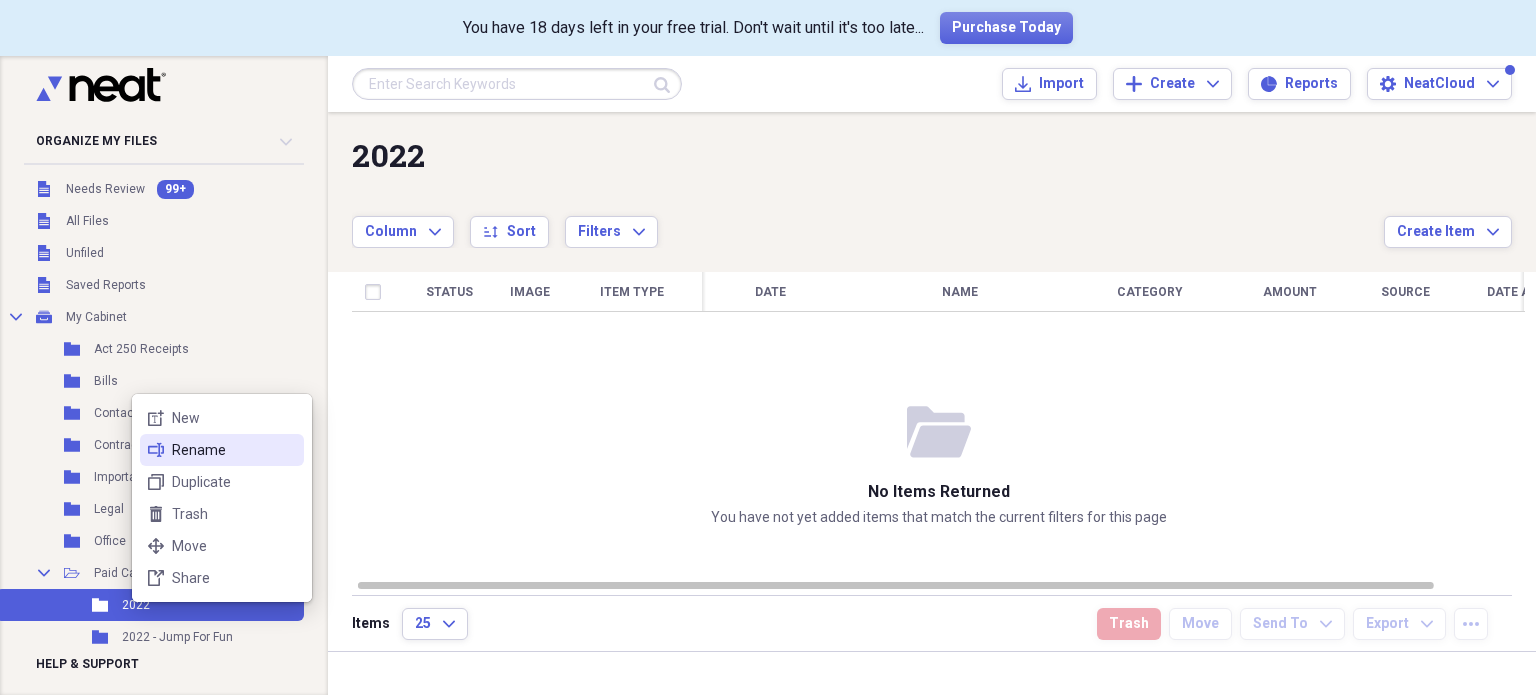 click on "Rename" at bounding box center [234, 450] 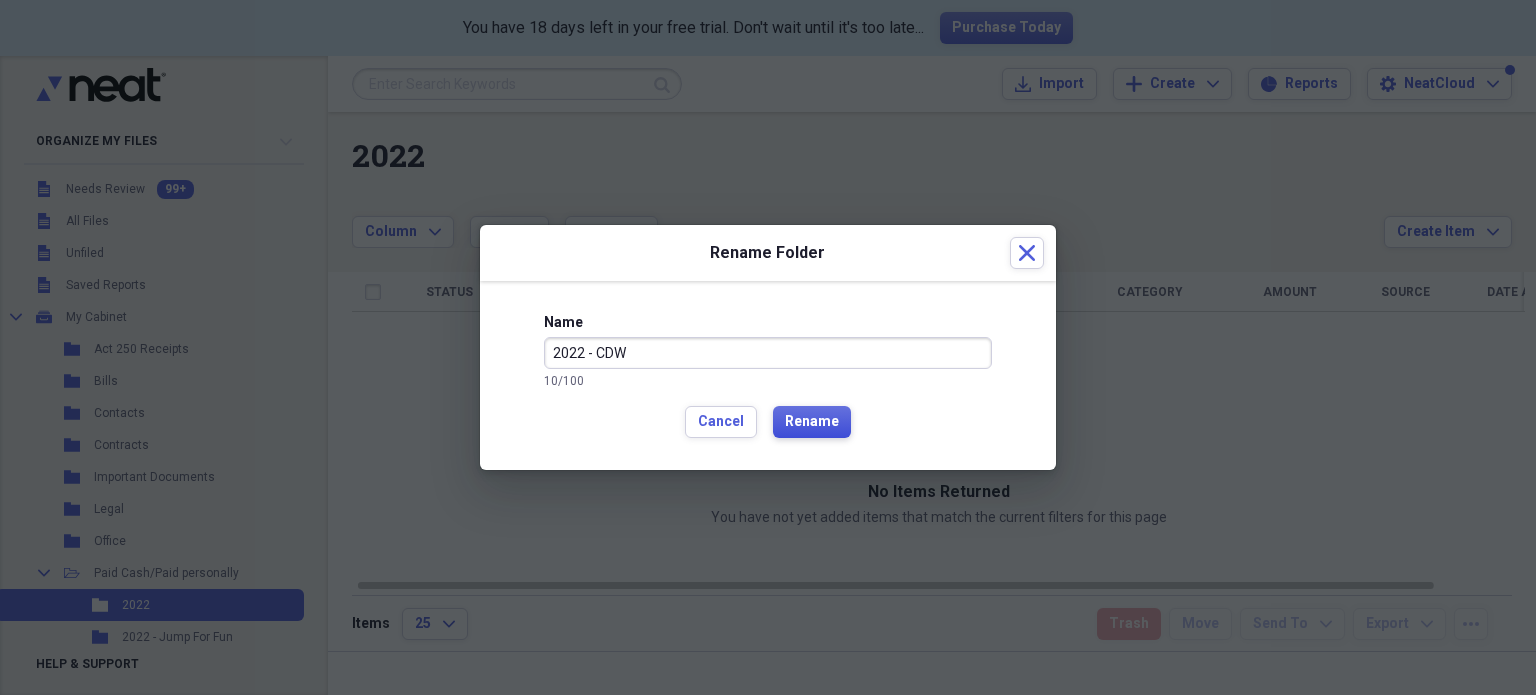 type on "2022 - CDW" 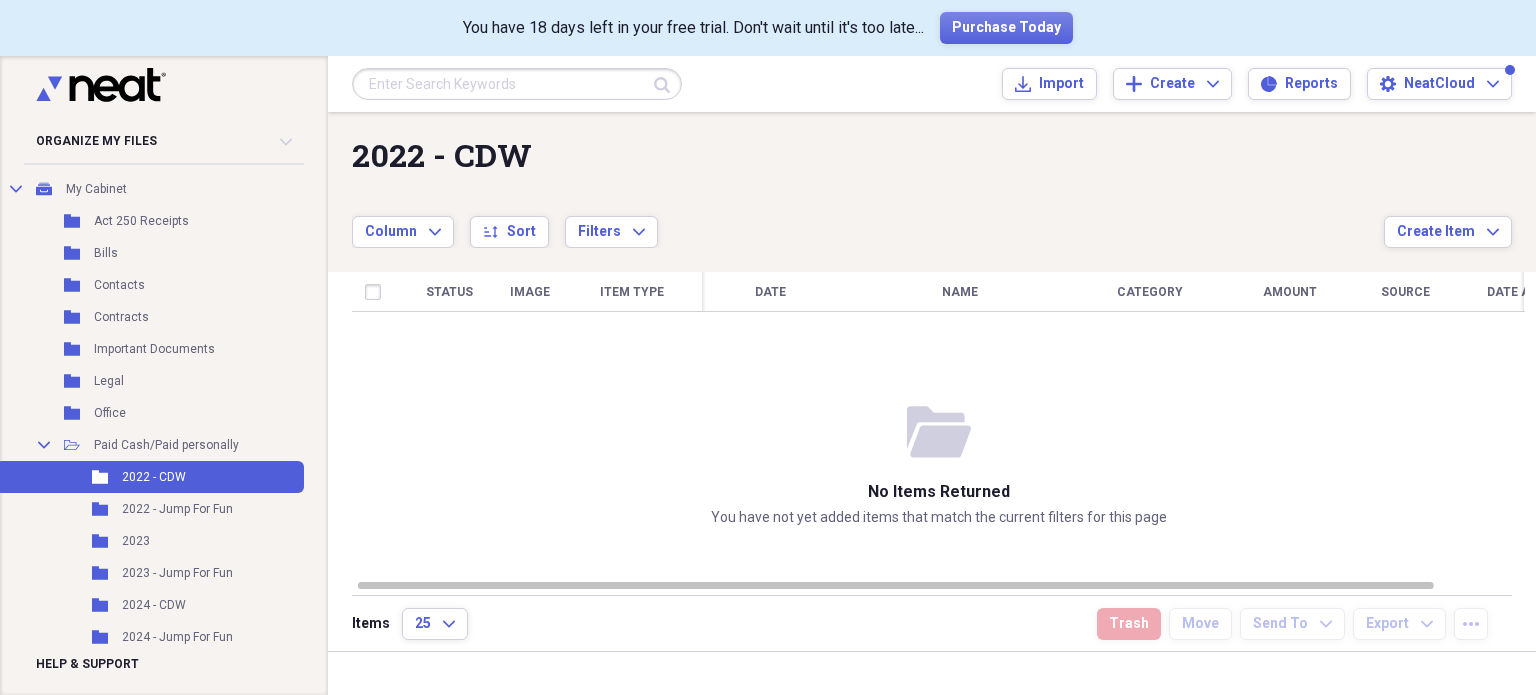 scroll, scrollTop: 152, scrollLeft: 0, axis: vertical 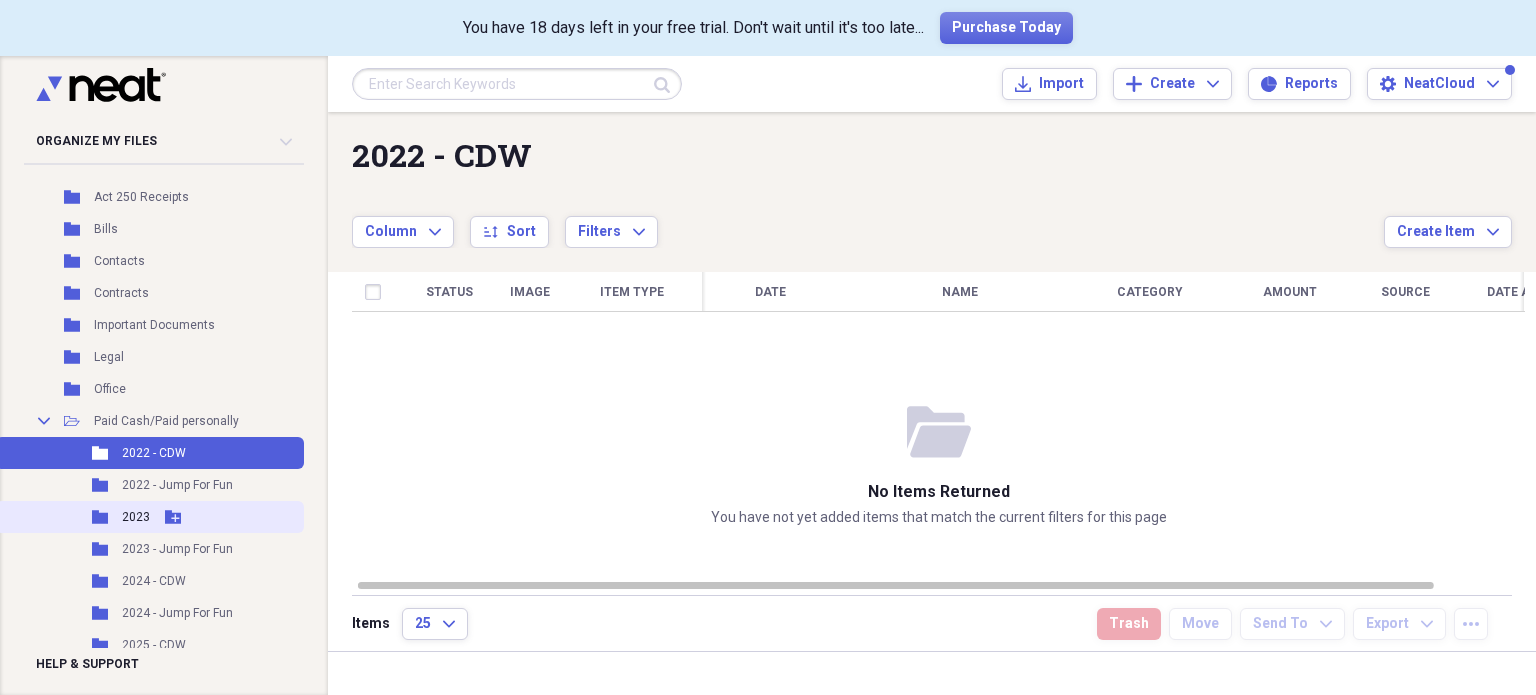 click on "Folder 2023 Add Folder" at bounding box center [150, 517] 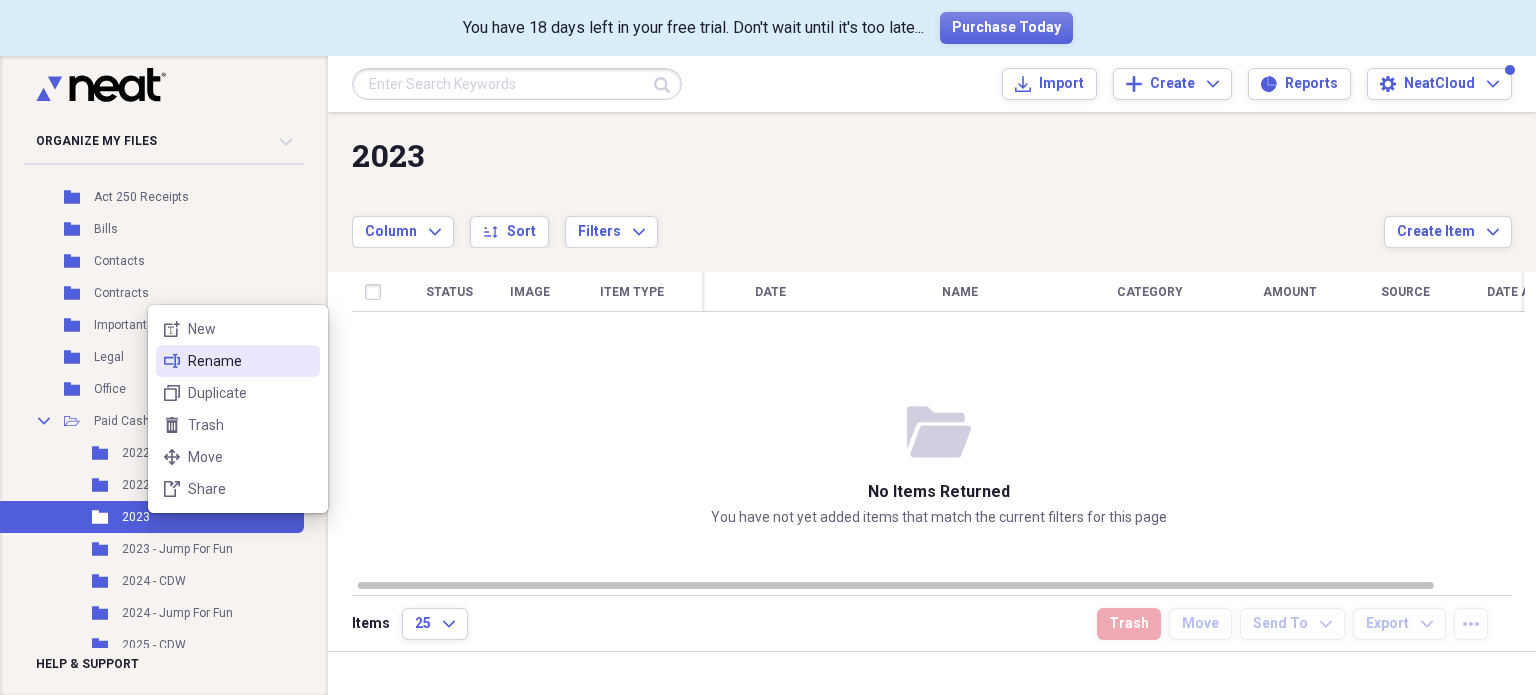 click on "Rename" at bounding box center (250, 361) 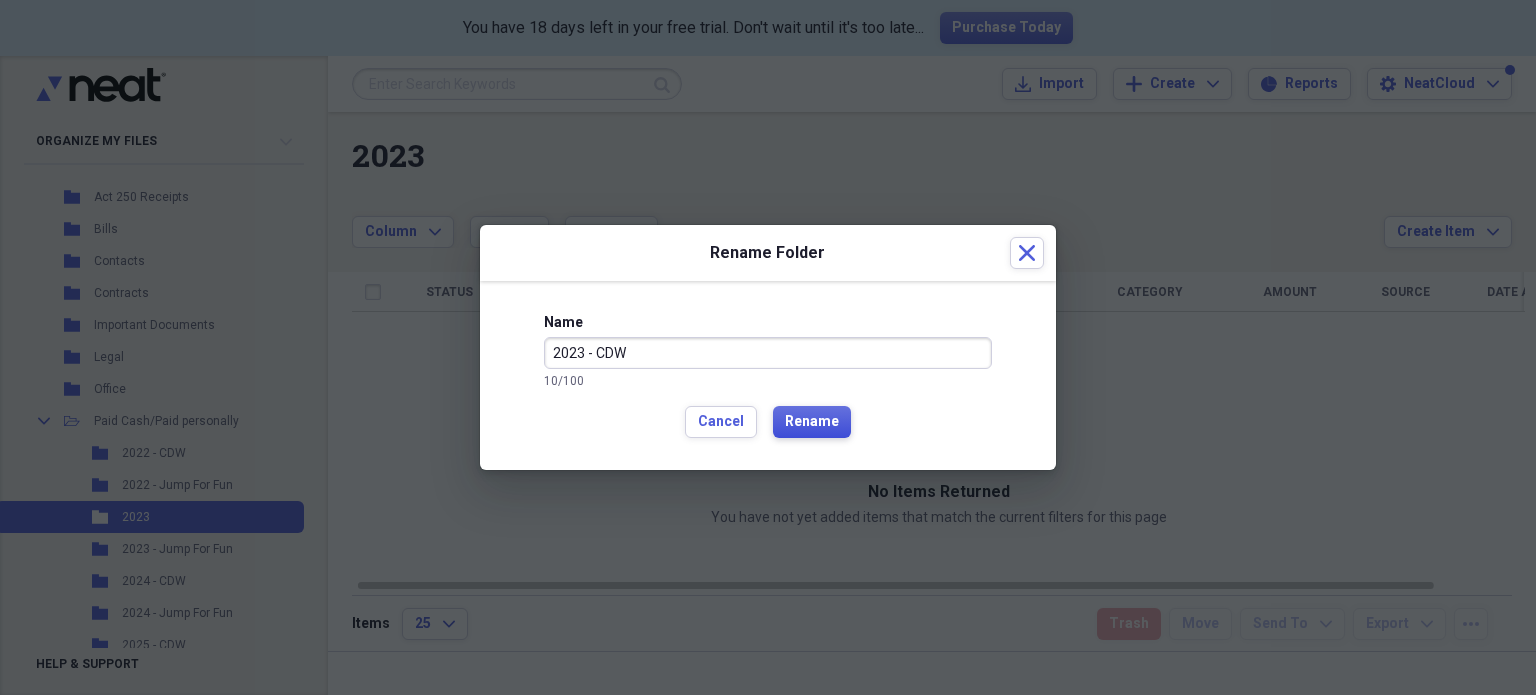 type on "2023 - CDW" 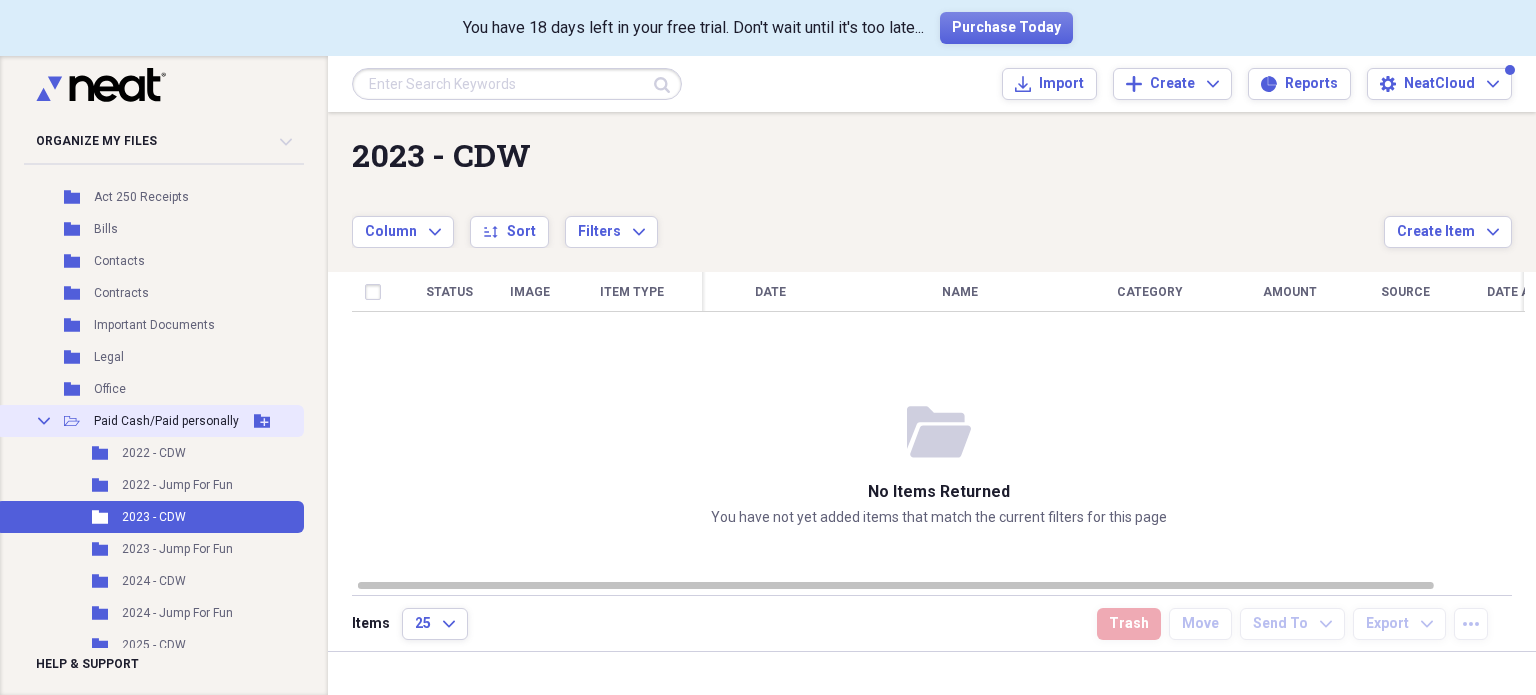 click on "Paid Cash/Paid personally" at bounding box center (166, 421) 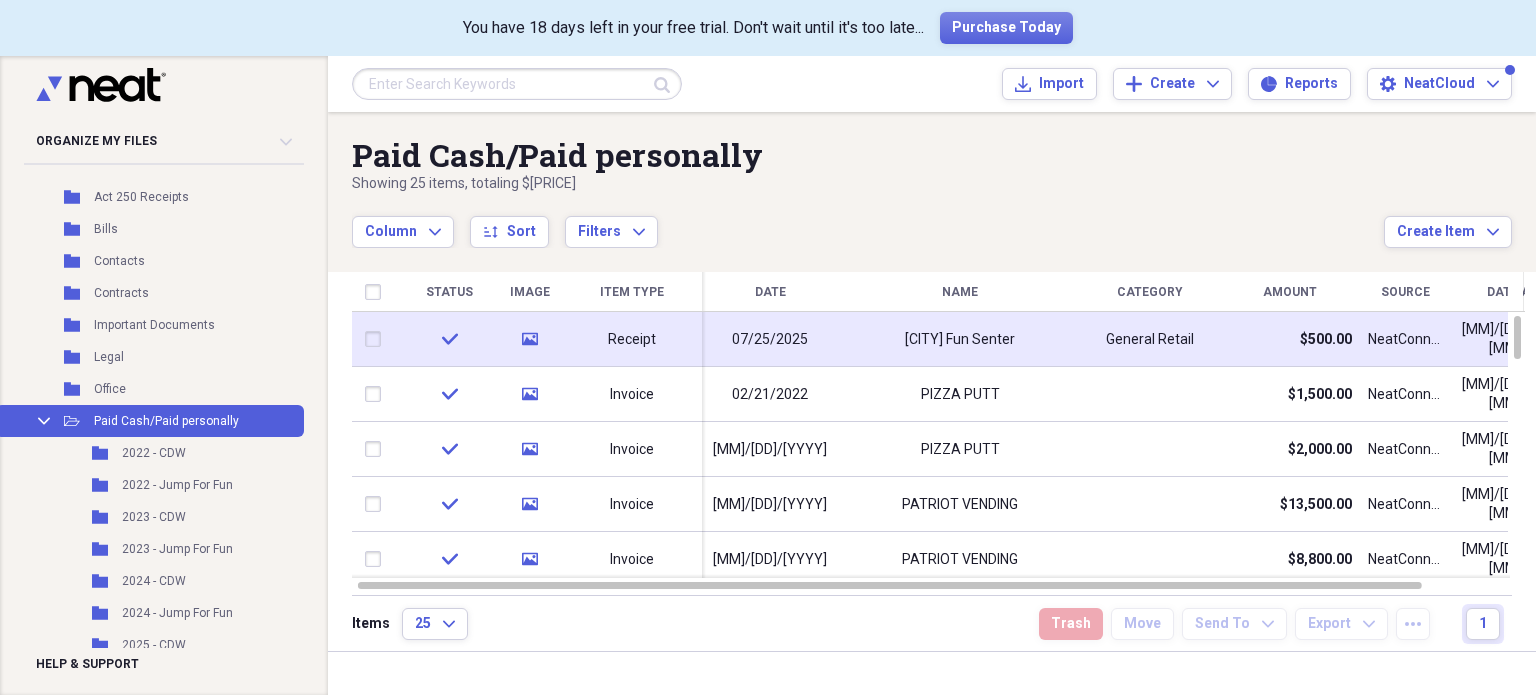click on "Adirondack Fun Senter" at bounding box center (960, 340) 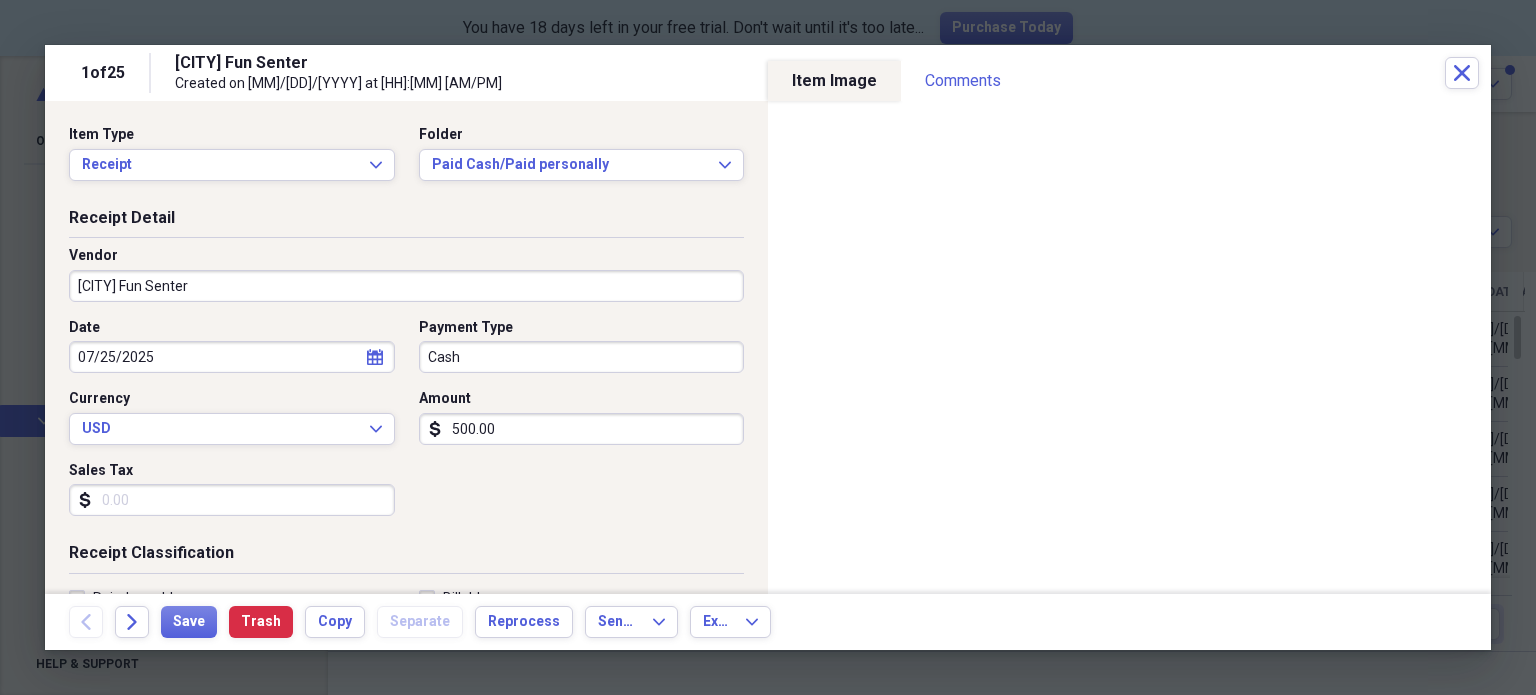 click on "Adirondack Fun Senter" at bounding box center [406, 286] 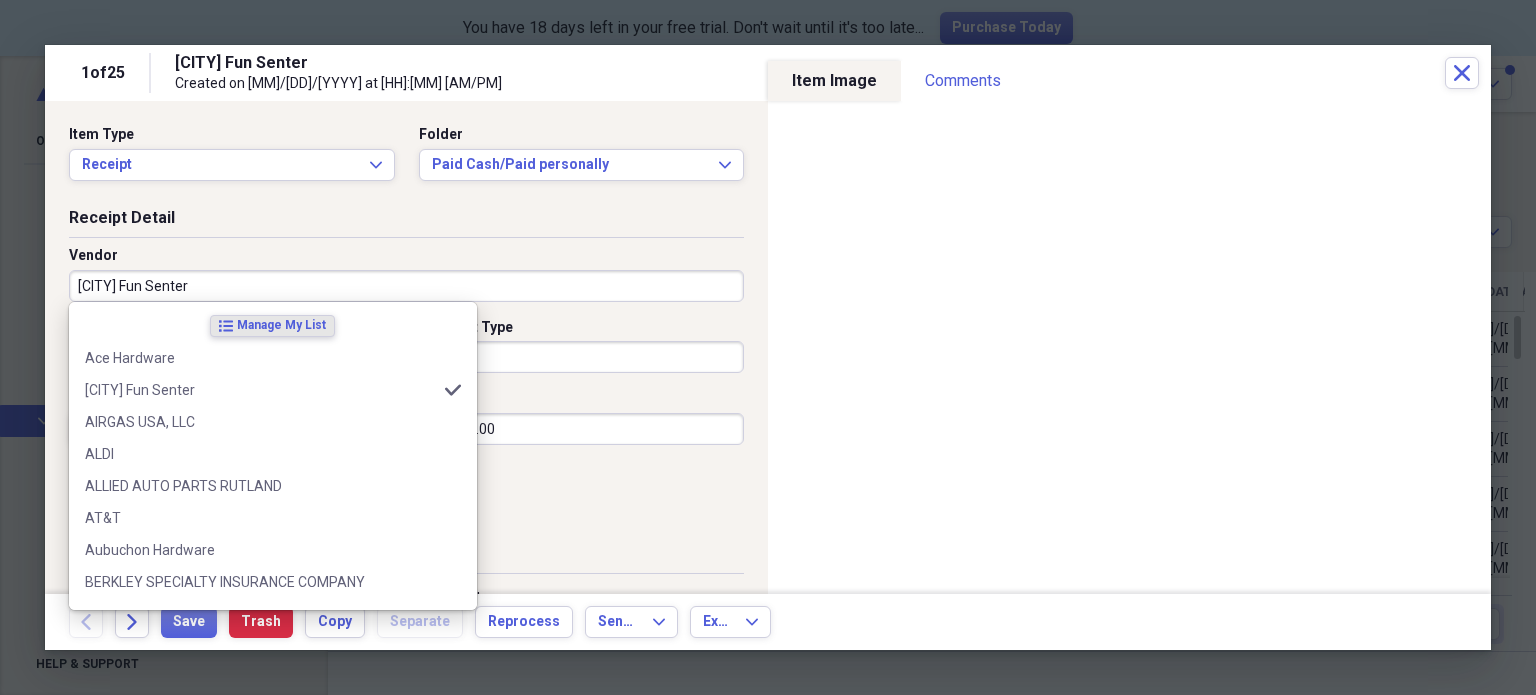 click on "Adirondack Fun Senter" at bounding box center (406, 286) 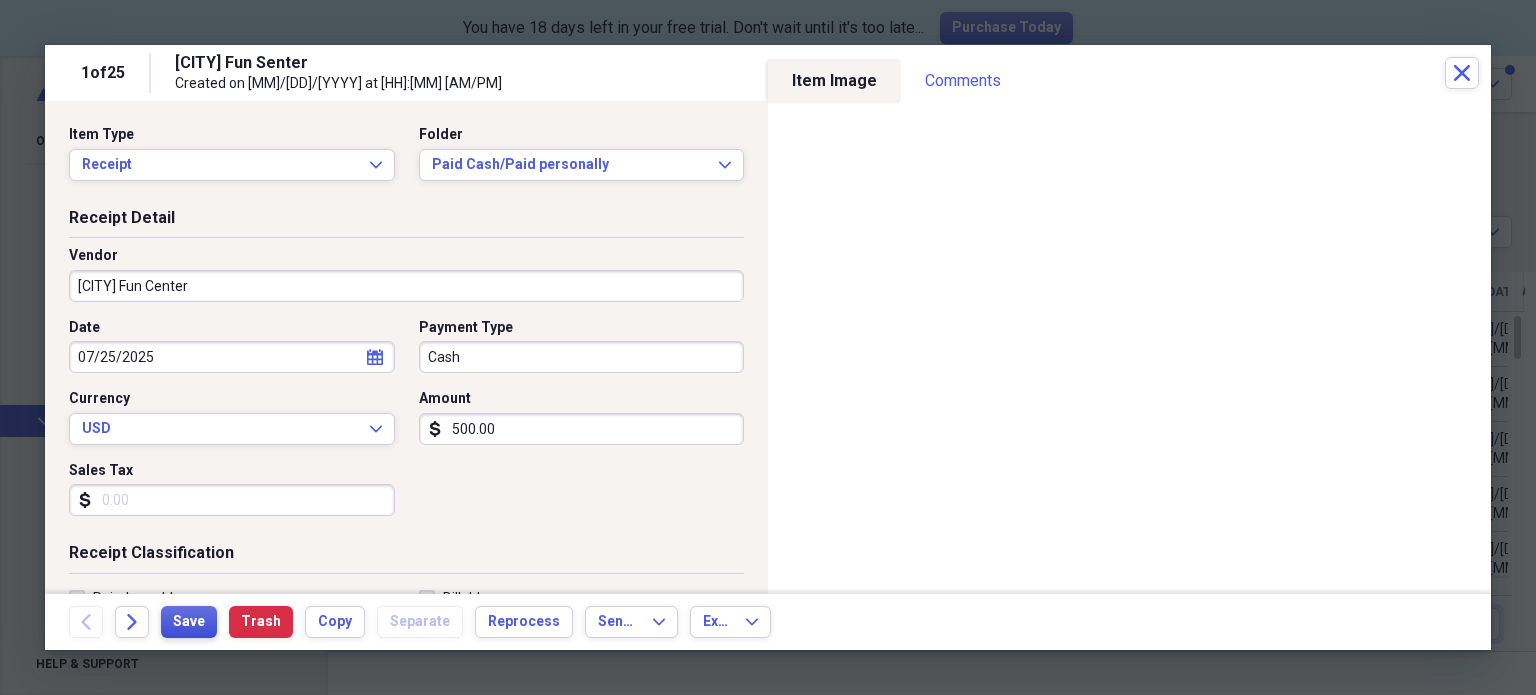 type on "Adirondack Fun Center" 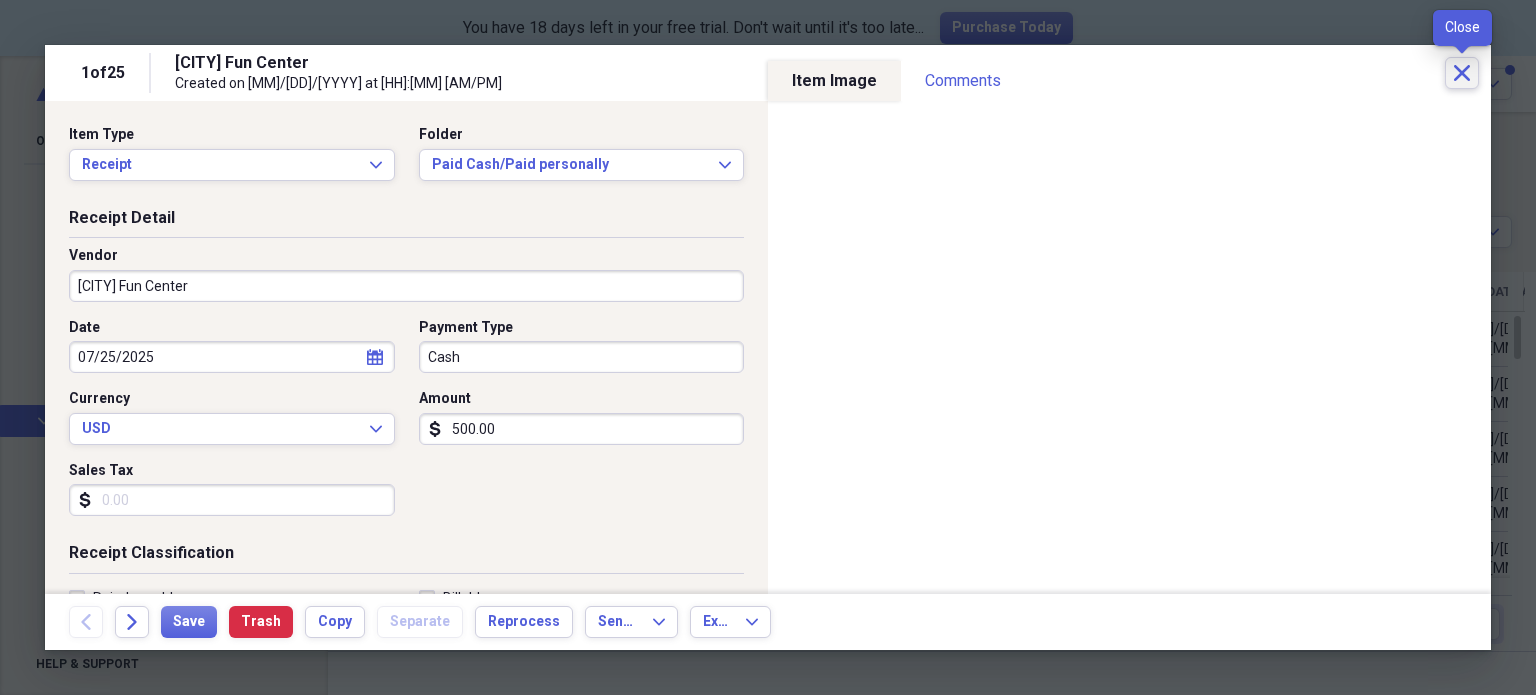 click on "Close" 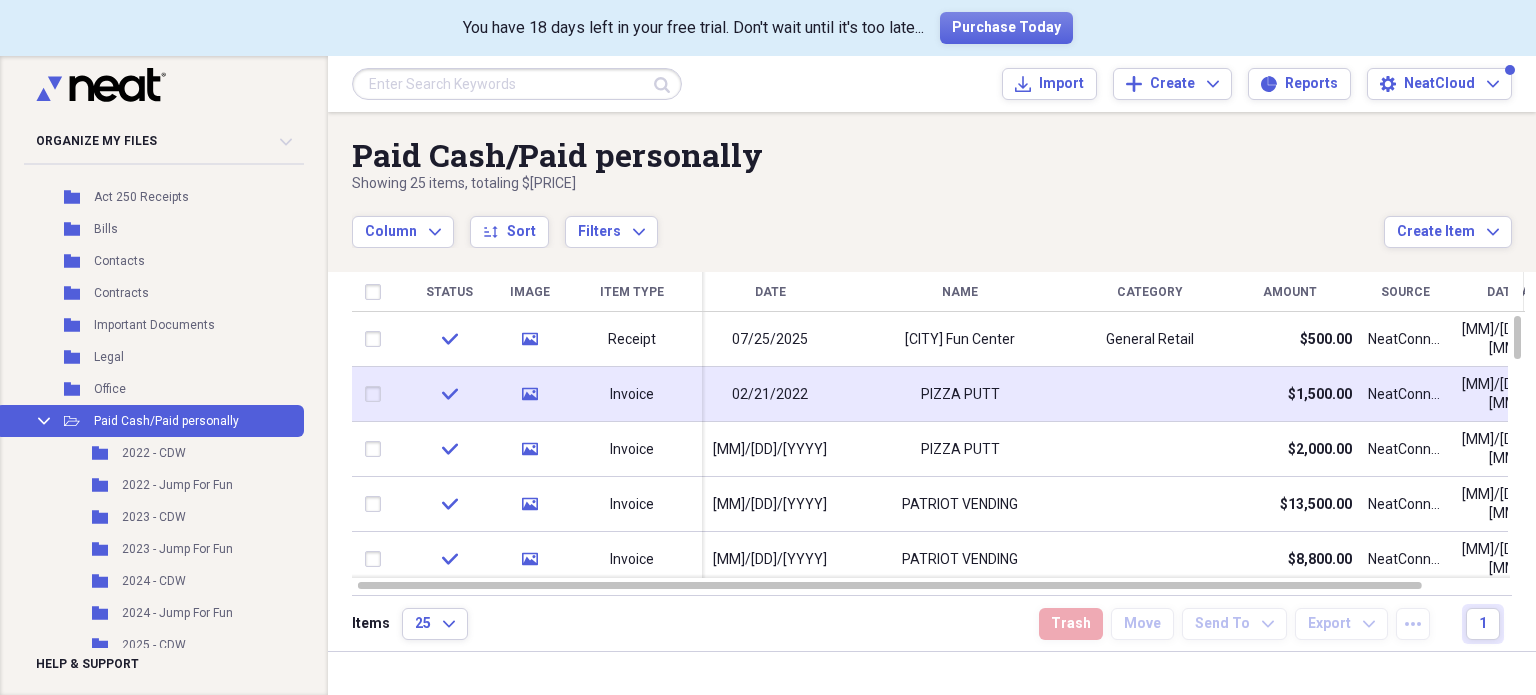 click at bounding box center (377, 394) 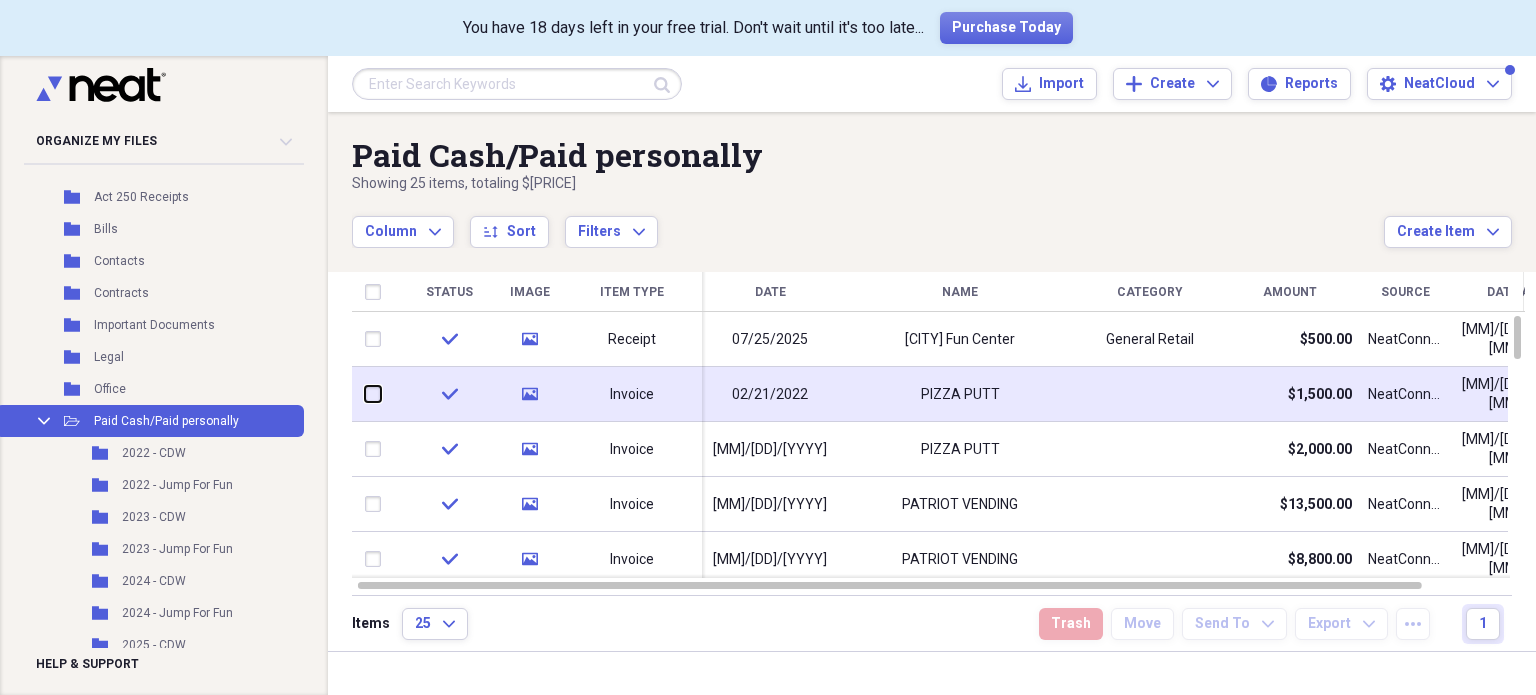 click at bounding box center [365, 394] 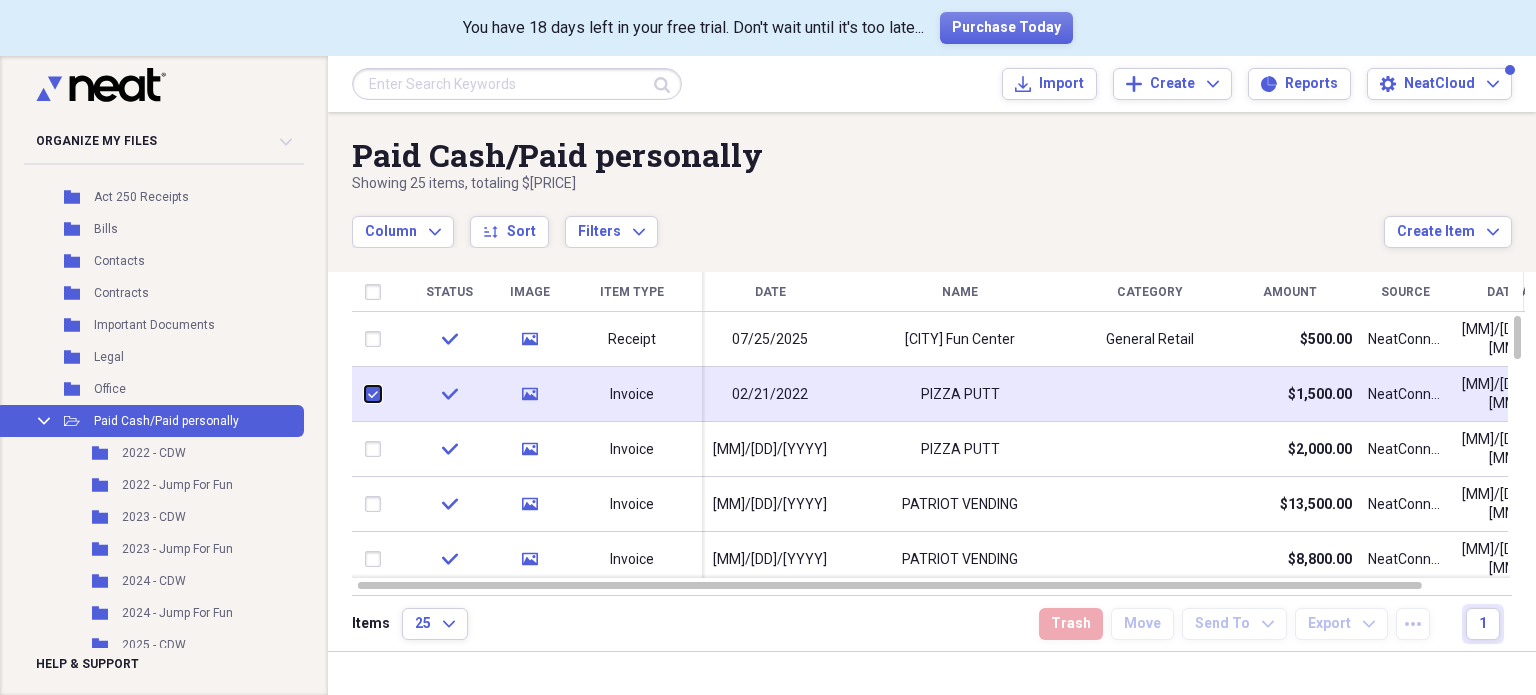 checkbox on "true" 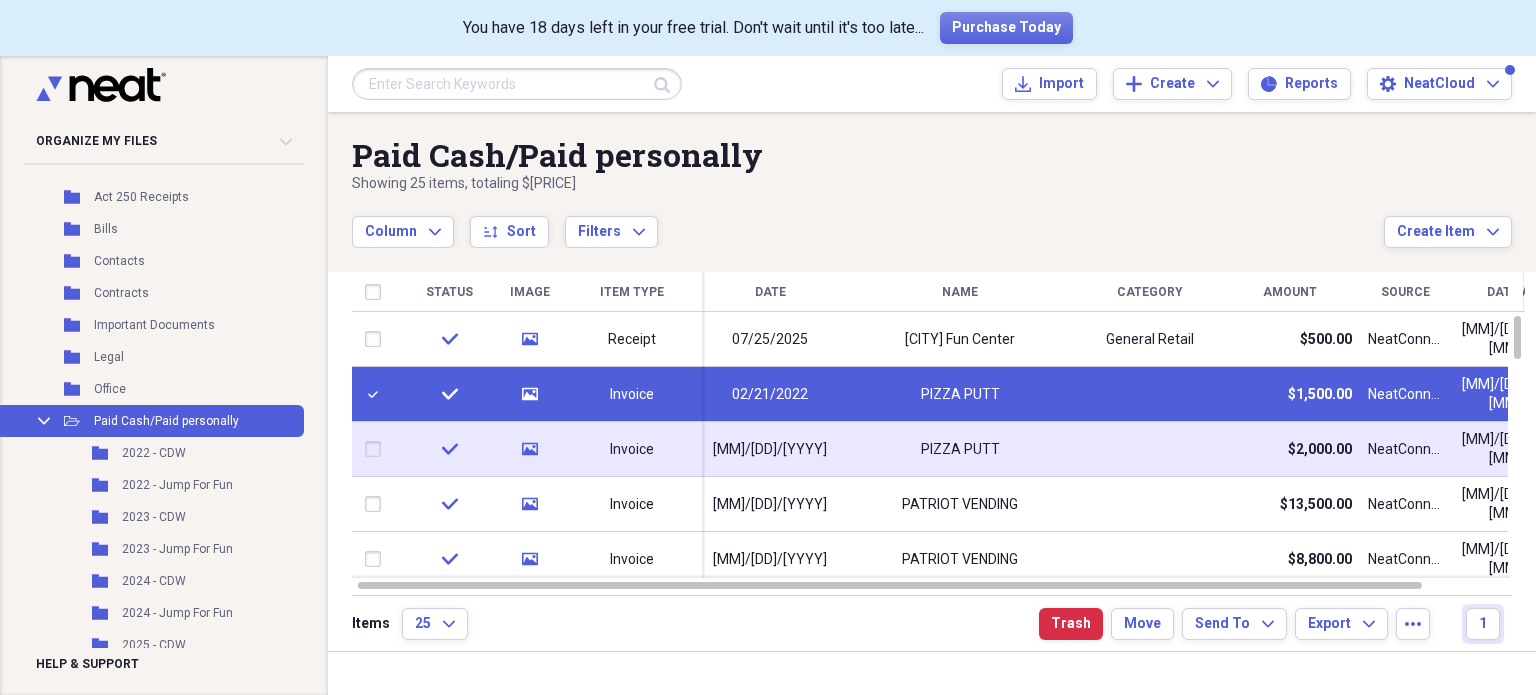 click at bounding box center (377, 449) 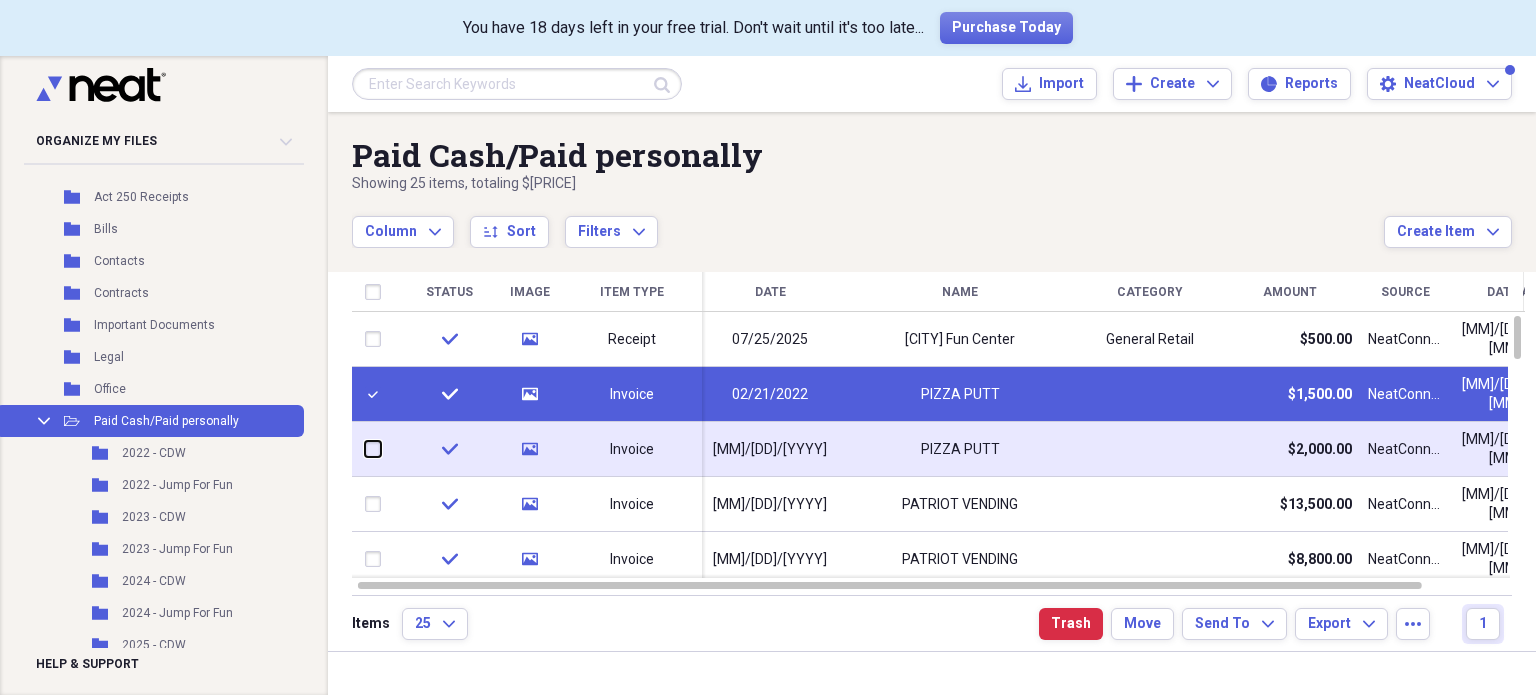 click at bounding box center [365, 449] 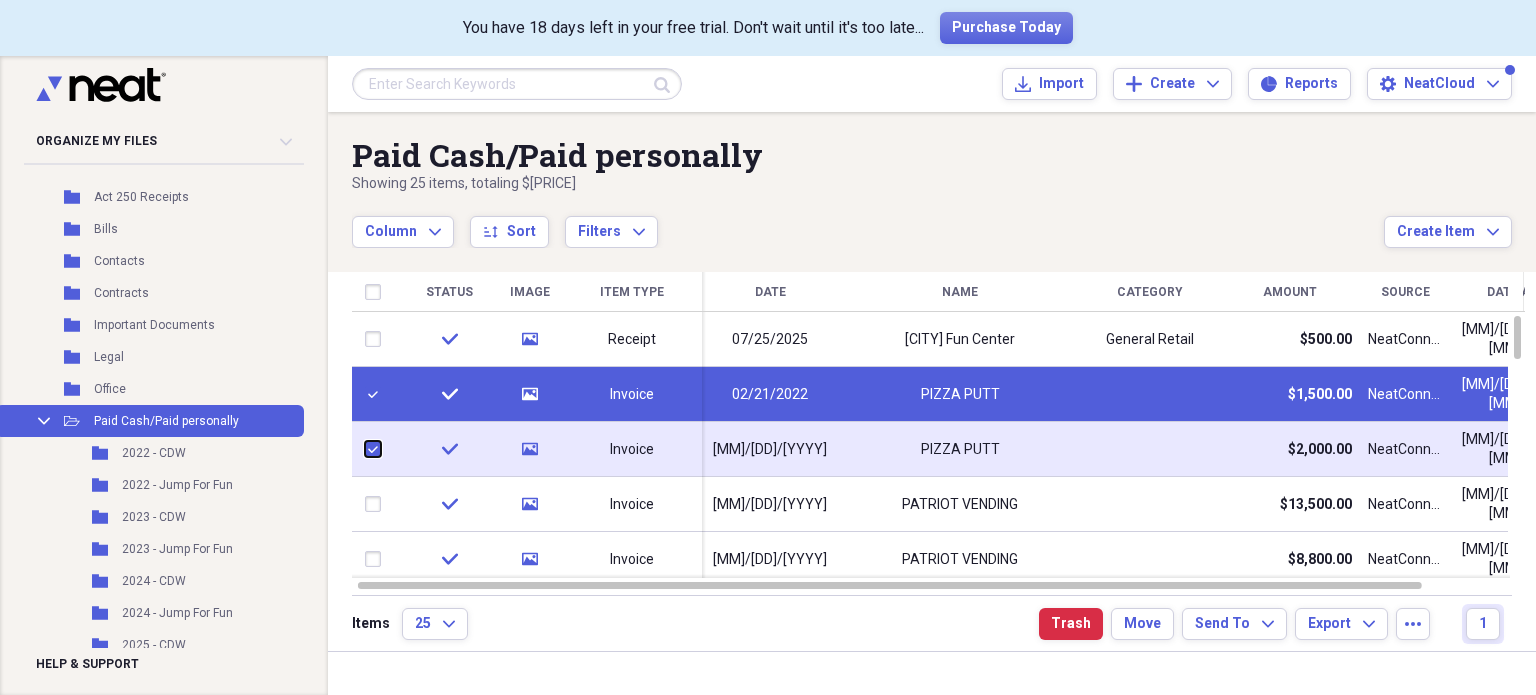 checkbox on "true" 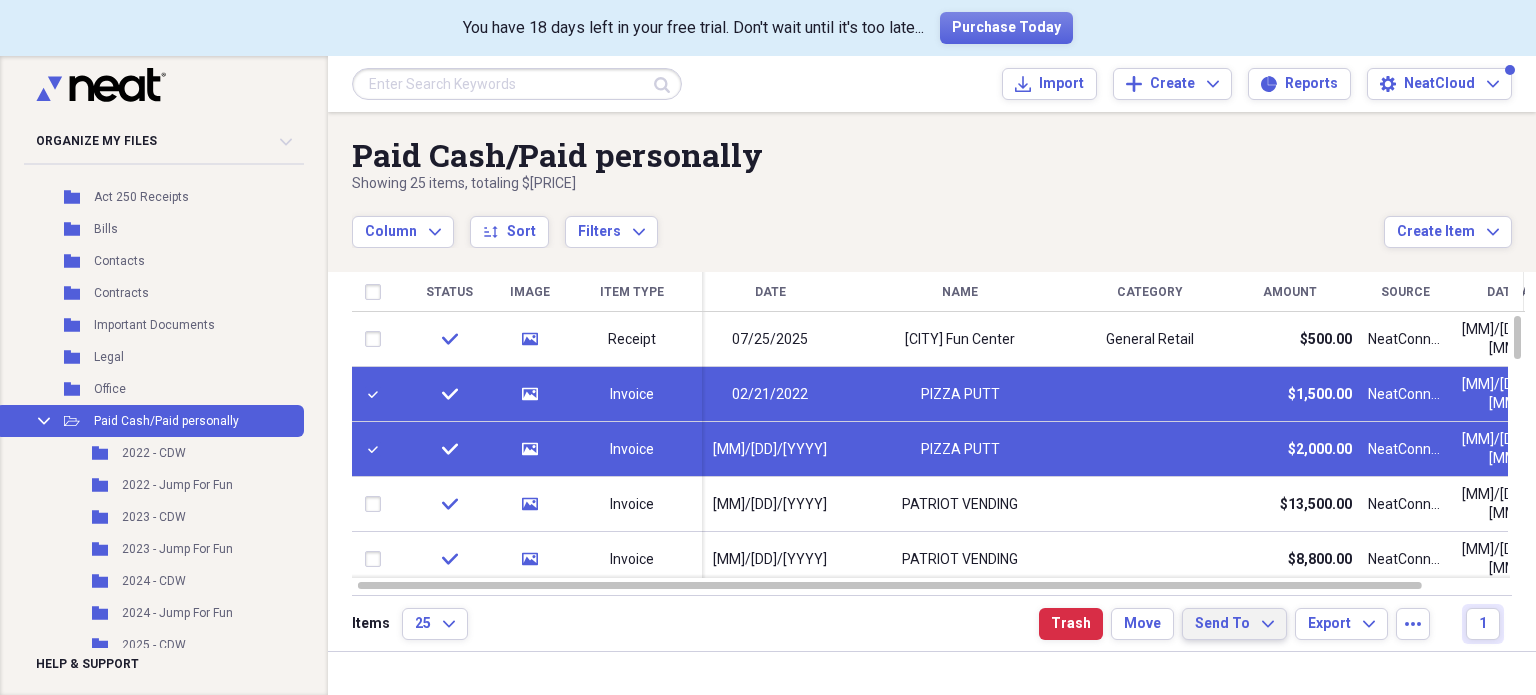 click on "Send To" at bounding box center [1222, 624] 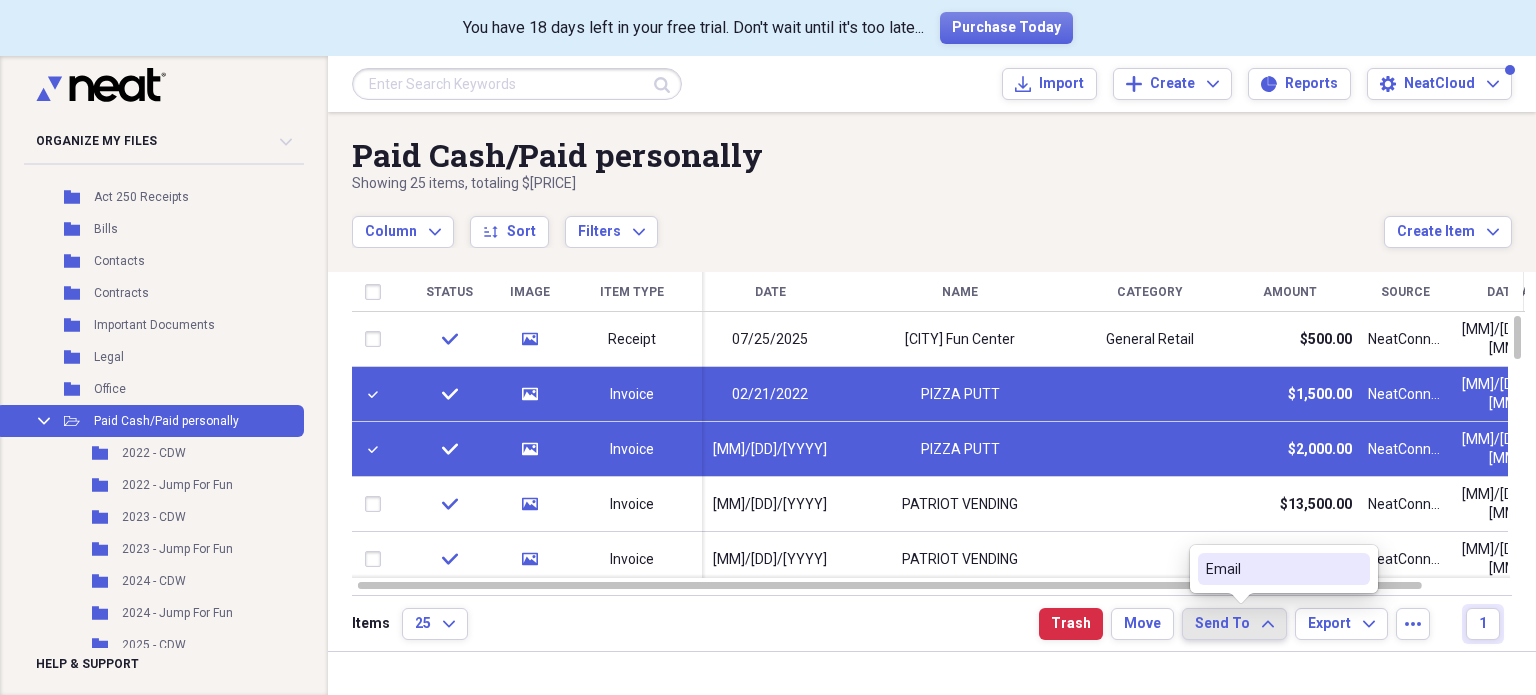 click on "Send To" at bounding box center [1222, 624] 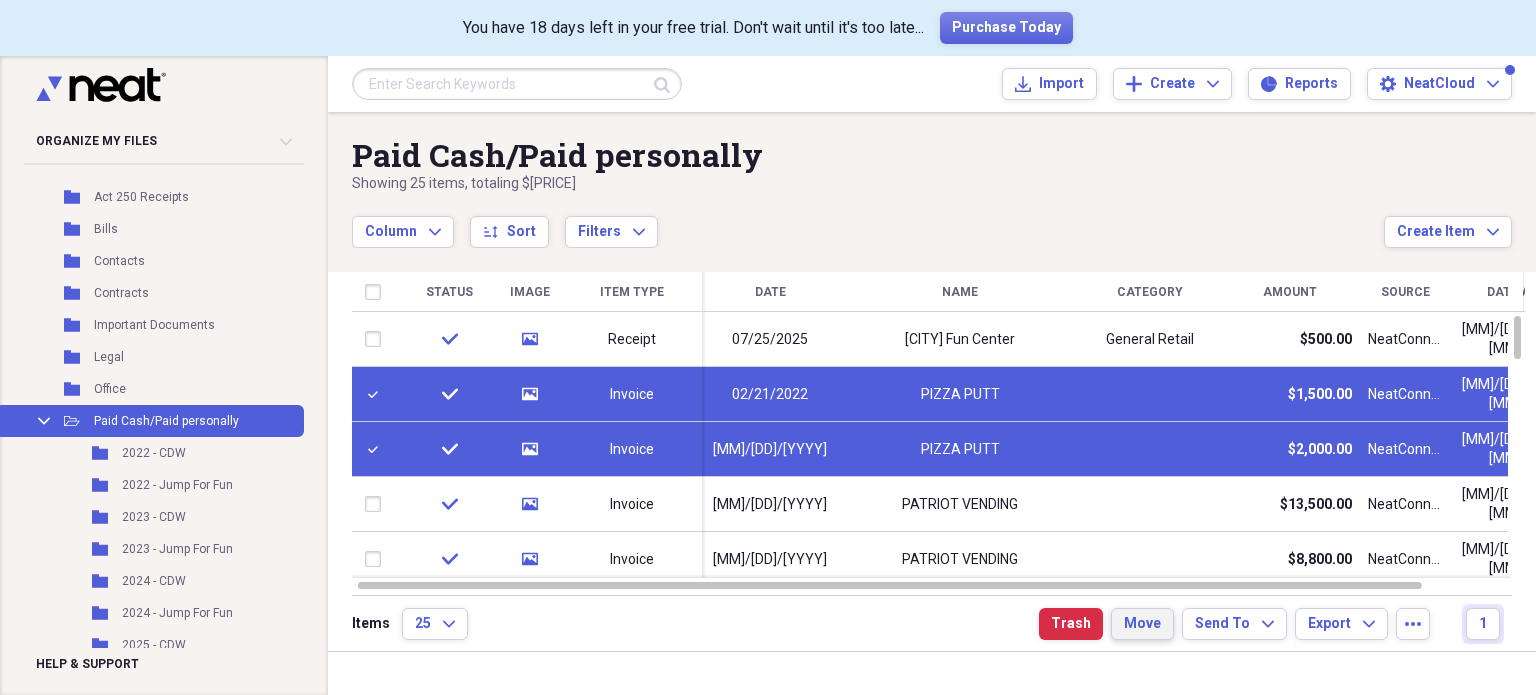 click on "Move" at bounding box center (1142, 624) 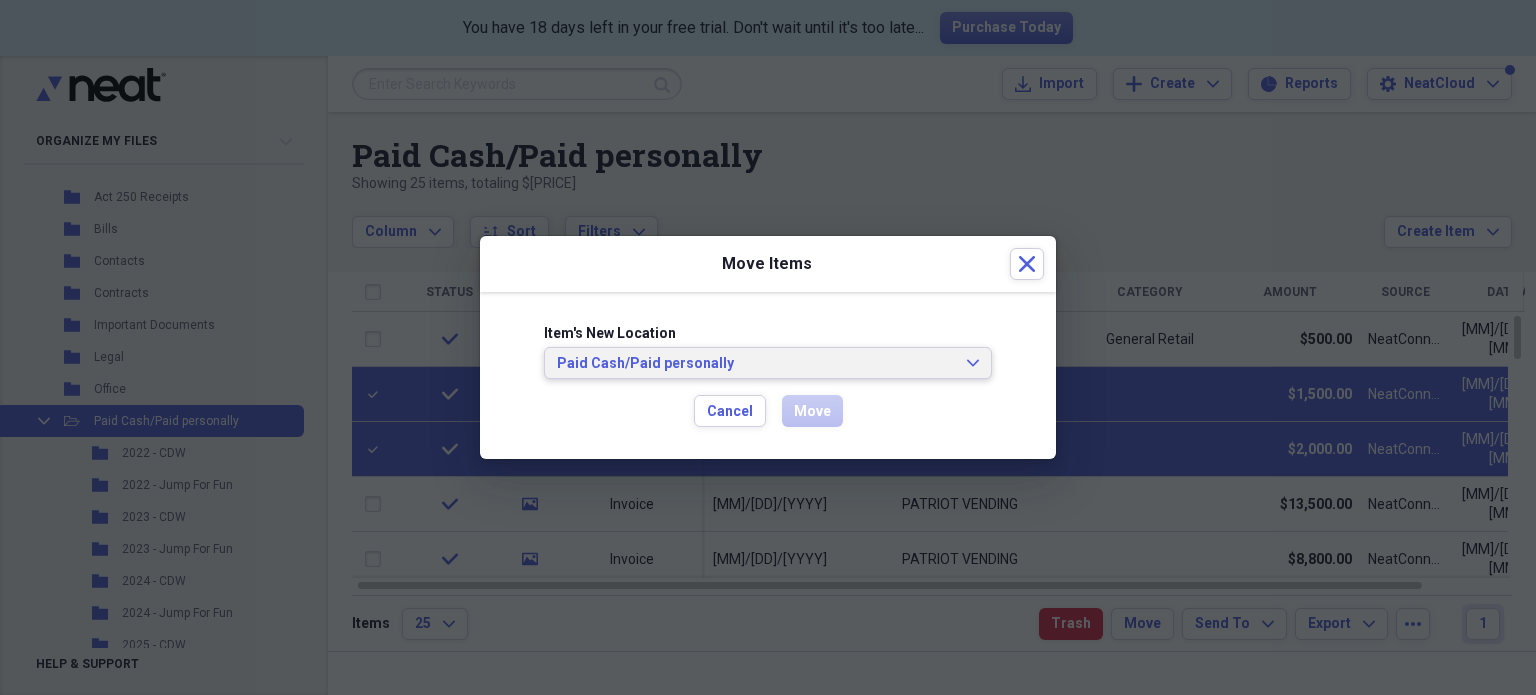 click on "Paid Cash/Paid personally" at bounding box center [756, 364] 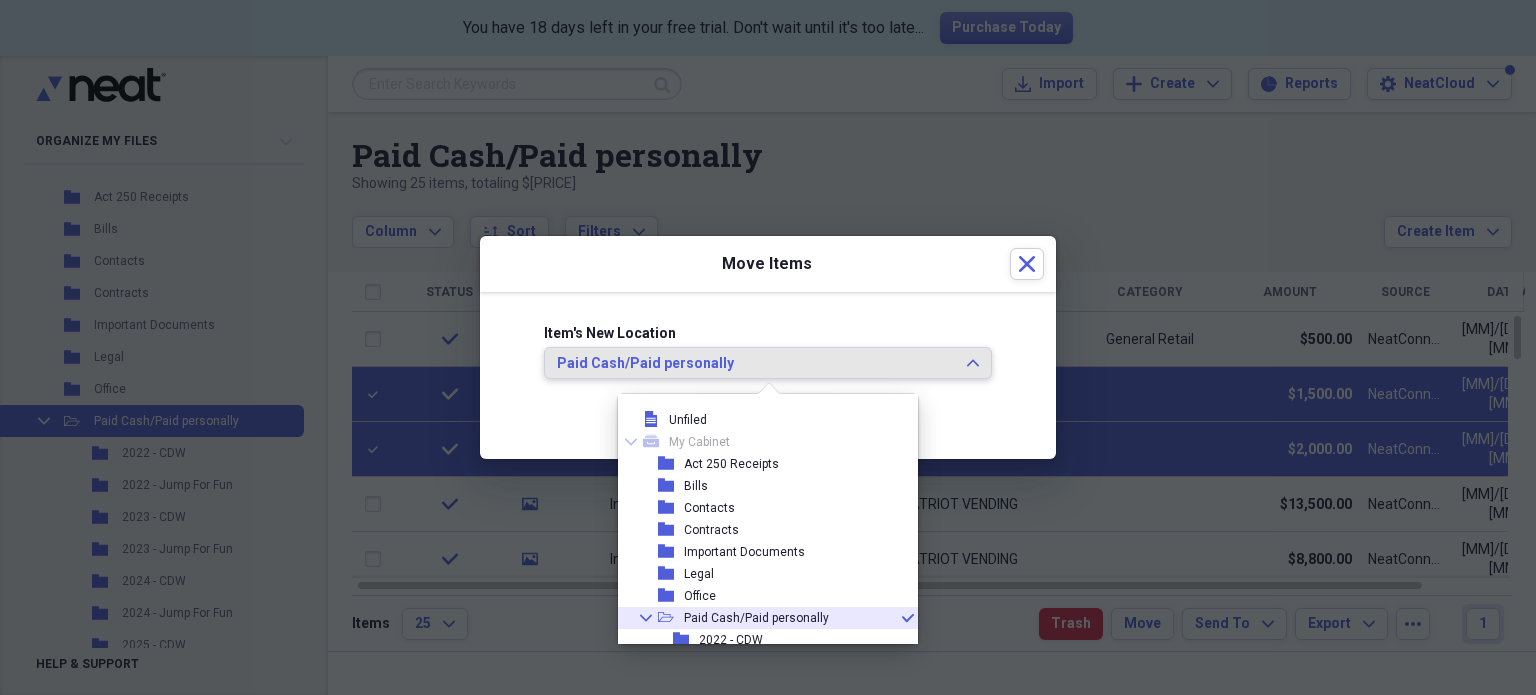 scroll, scrollTop: 99, scrollLeft: 0, axis: vertical 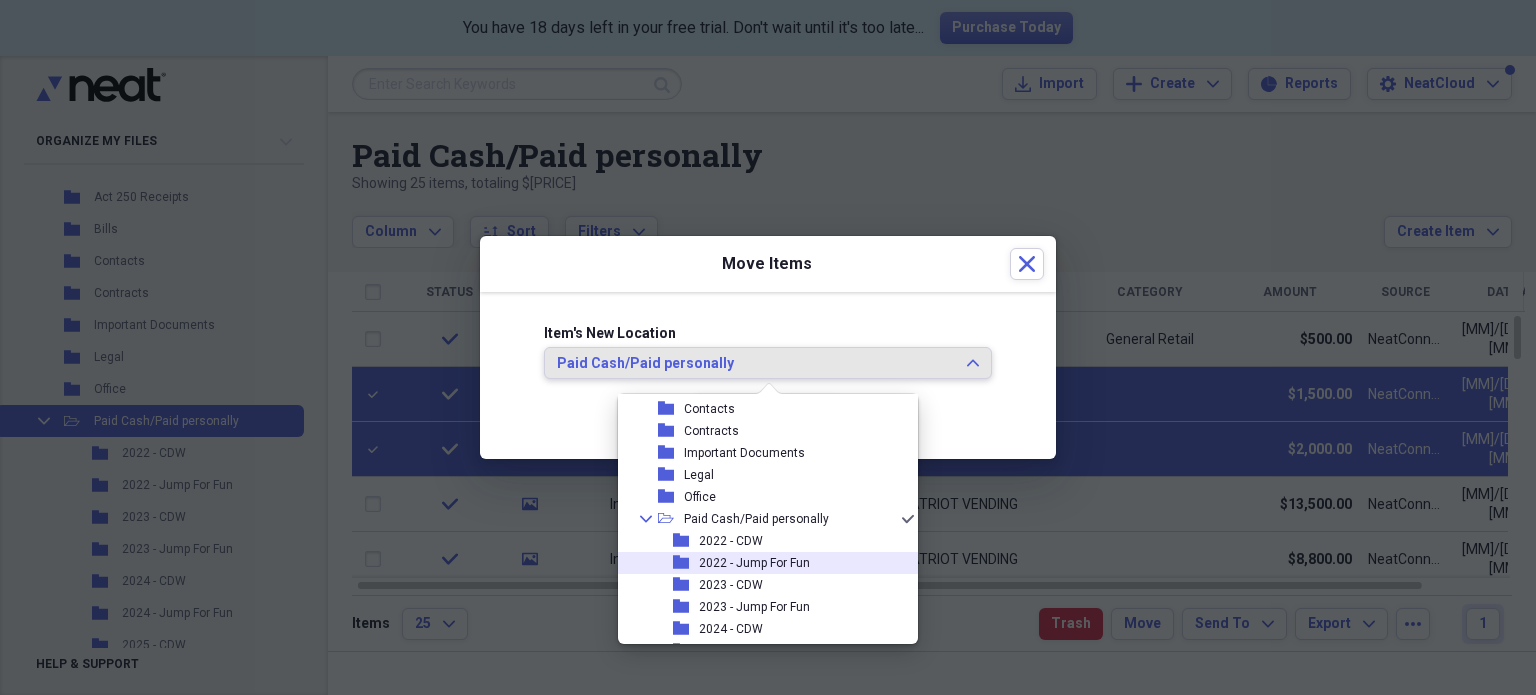 click on "2022 - Jump For Fun" at bounding box center [754, 563] 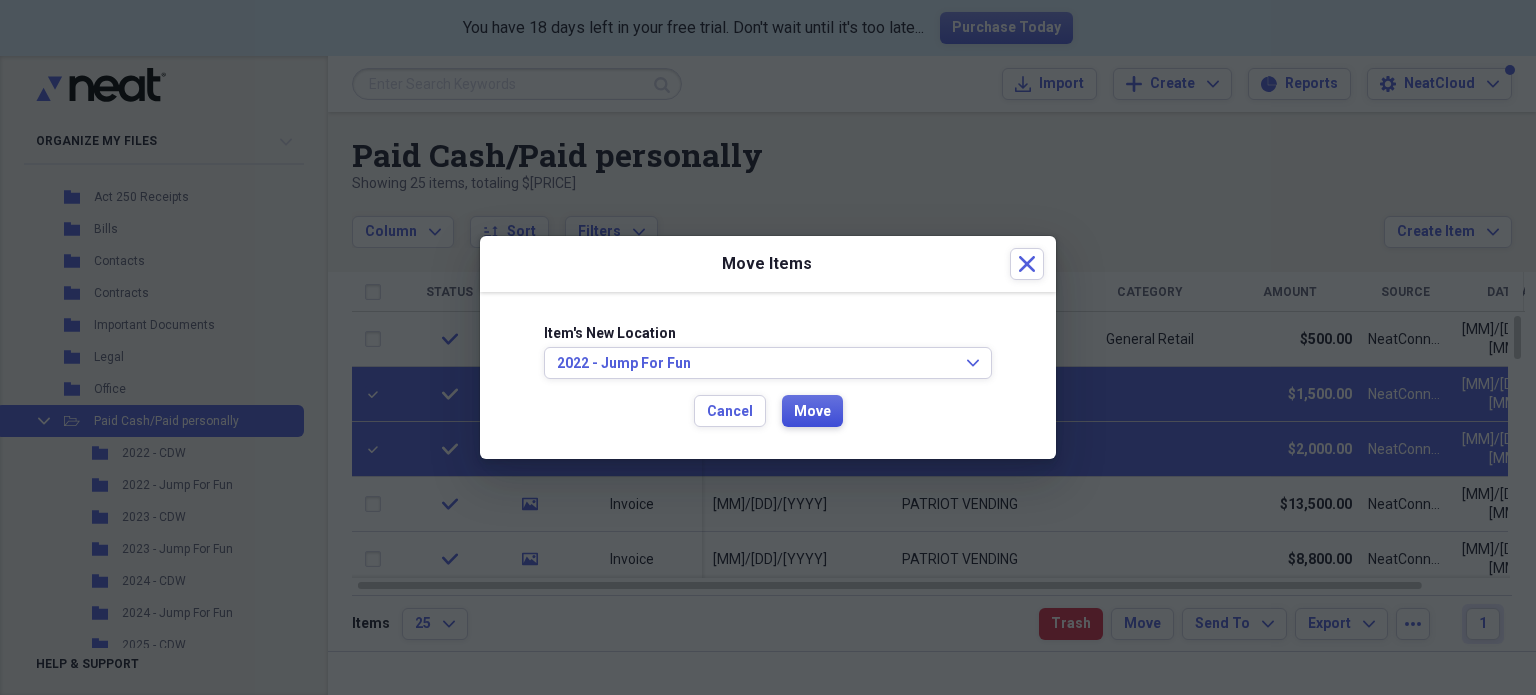 click on "Move" at bounding box center [812, 412] 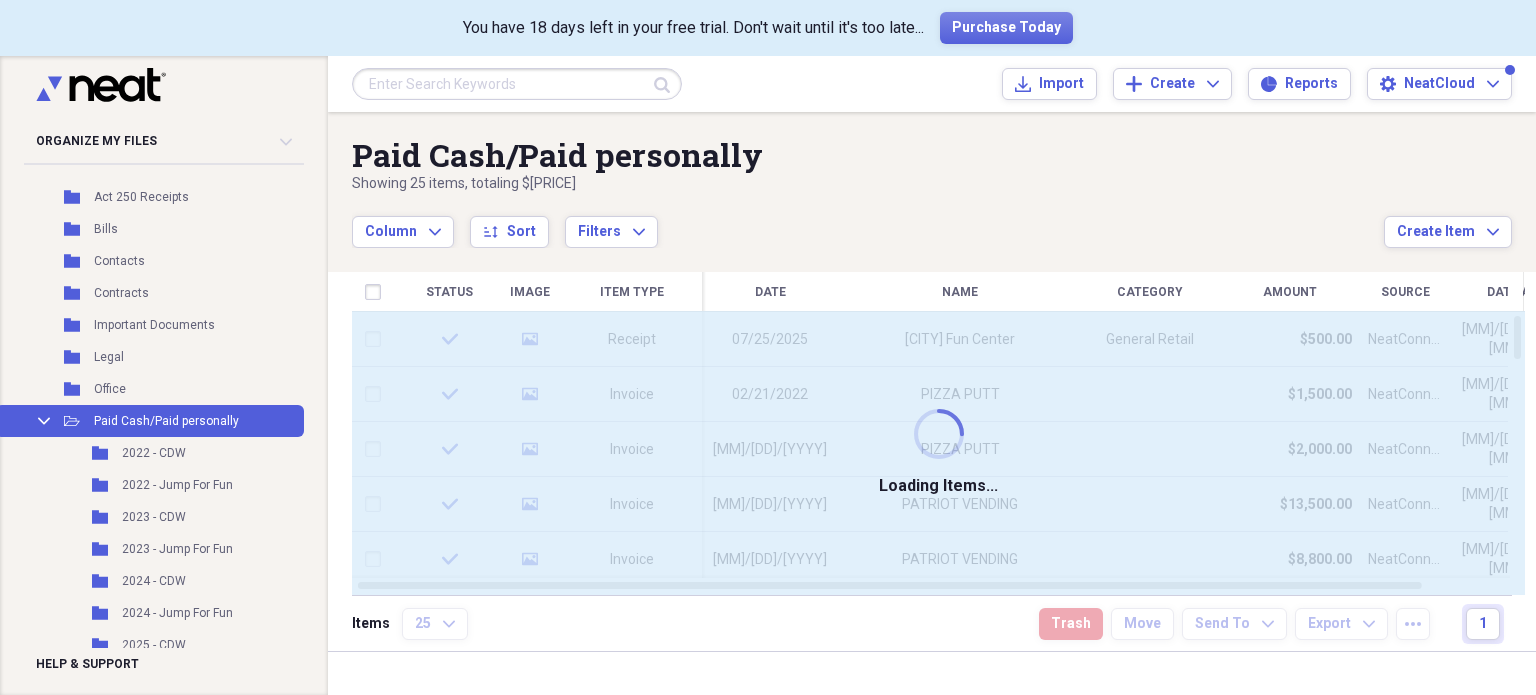checkbox on "false" 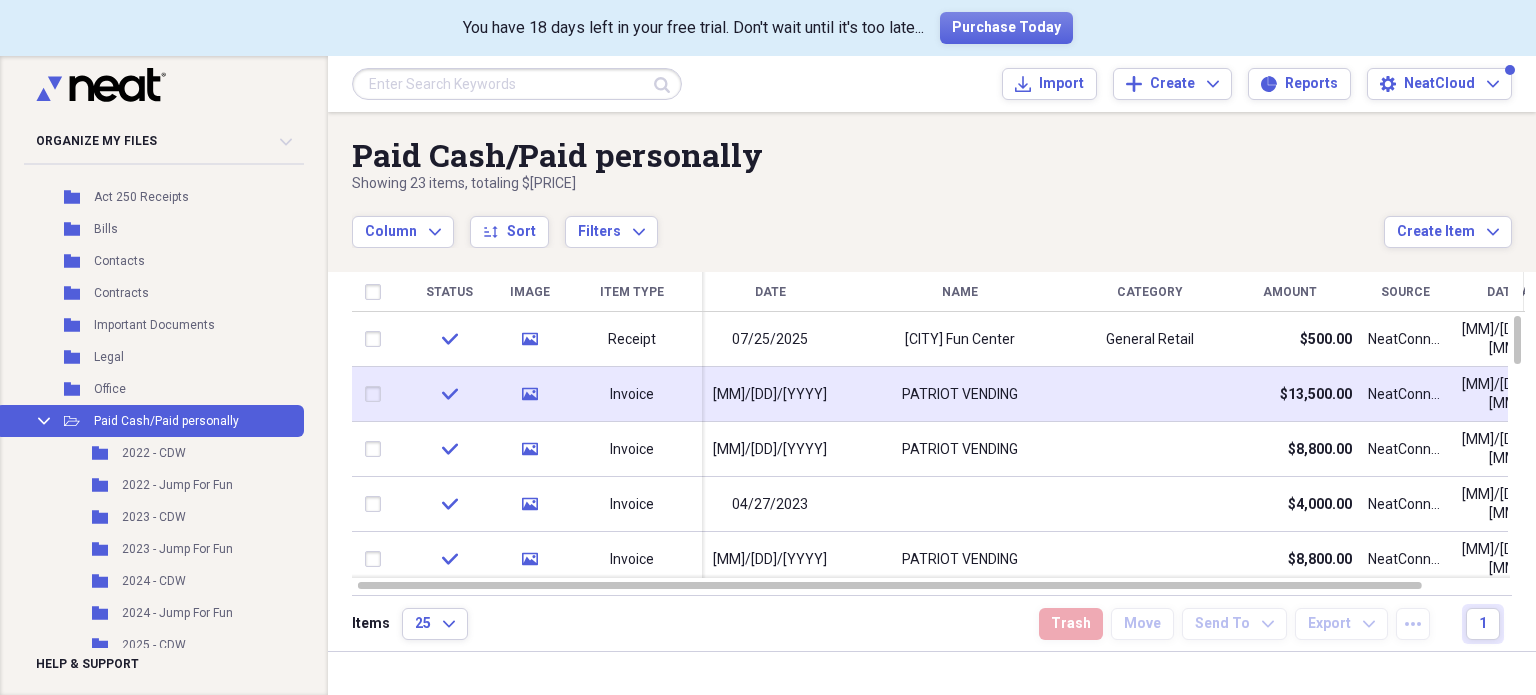 click at bounding box center (377, 394) 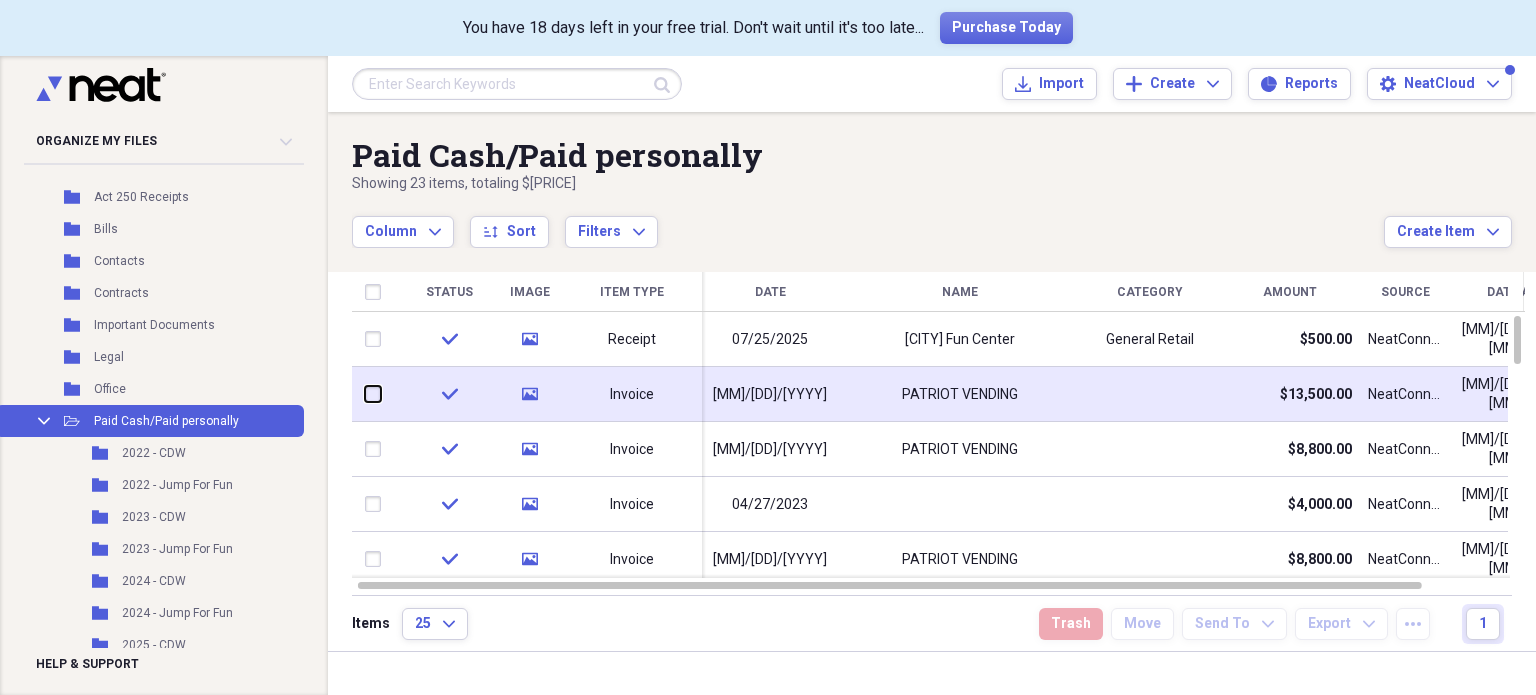 click at bounding box center (365, 394) 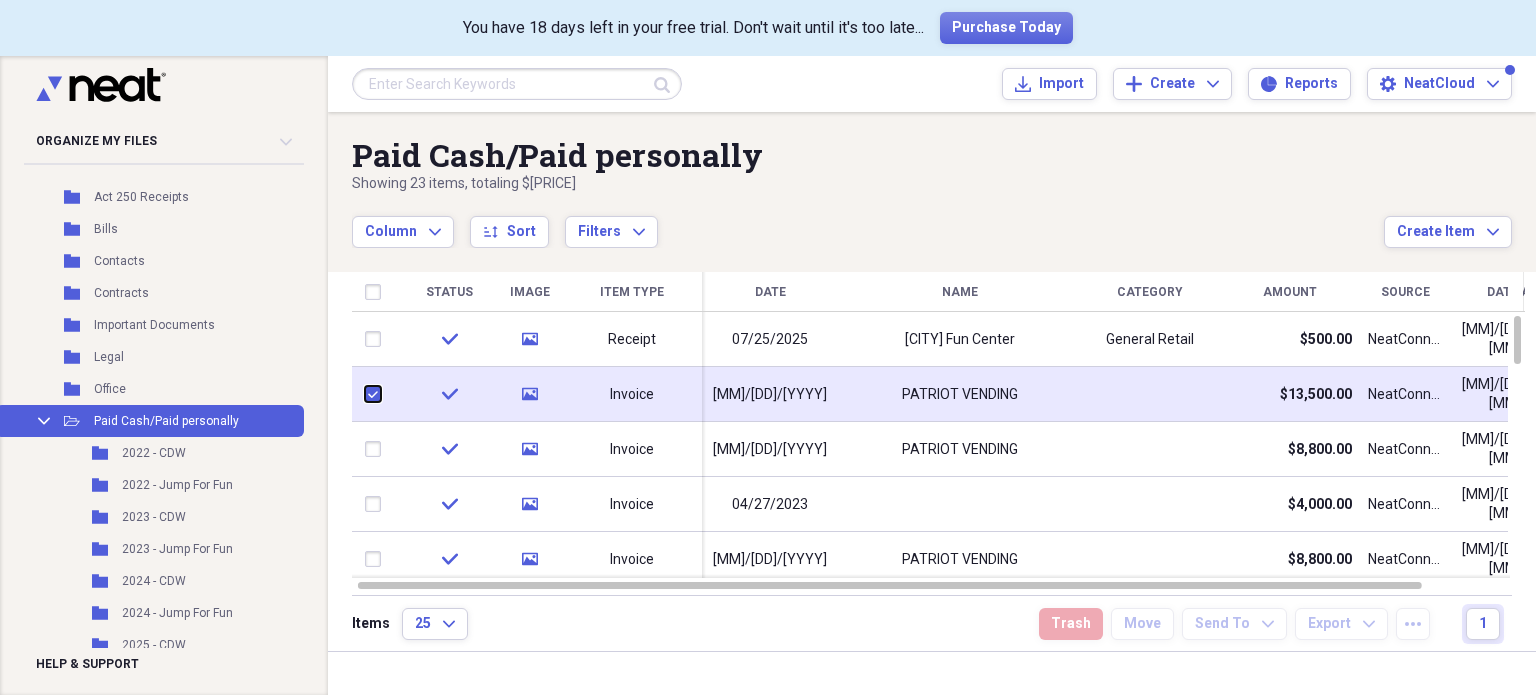 checkbox on "true" 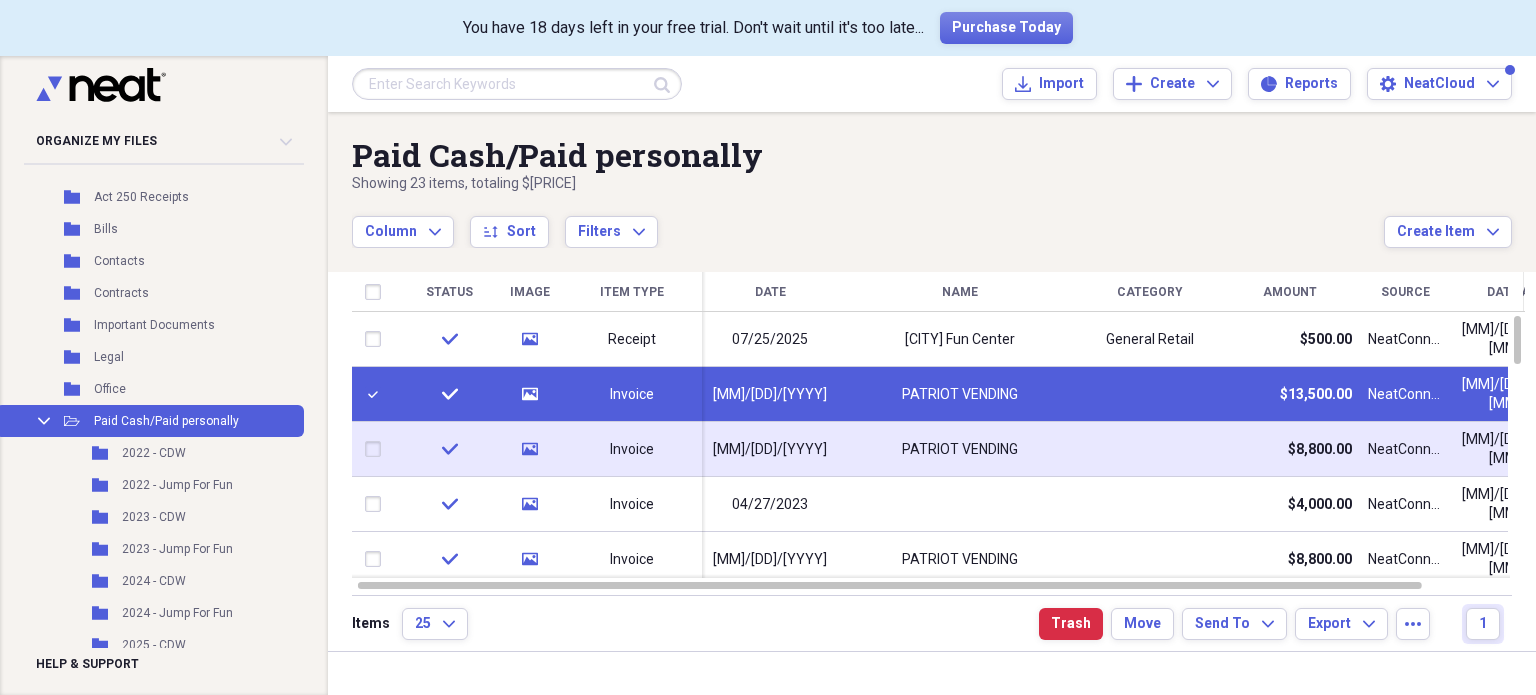 click at bounding box center [377, 449] 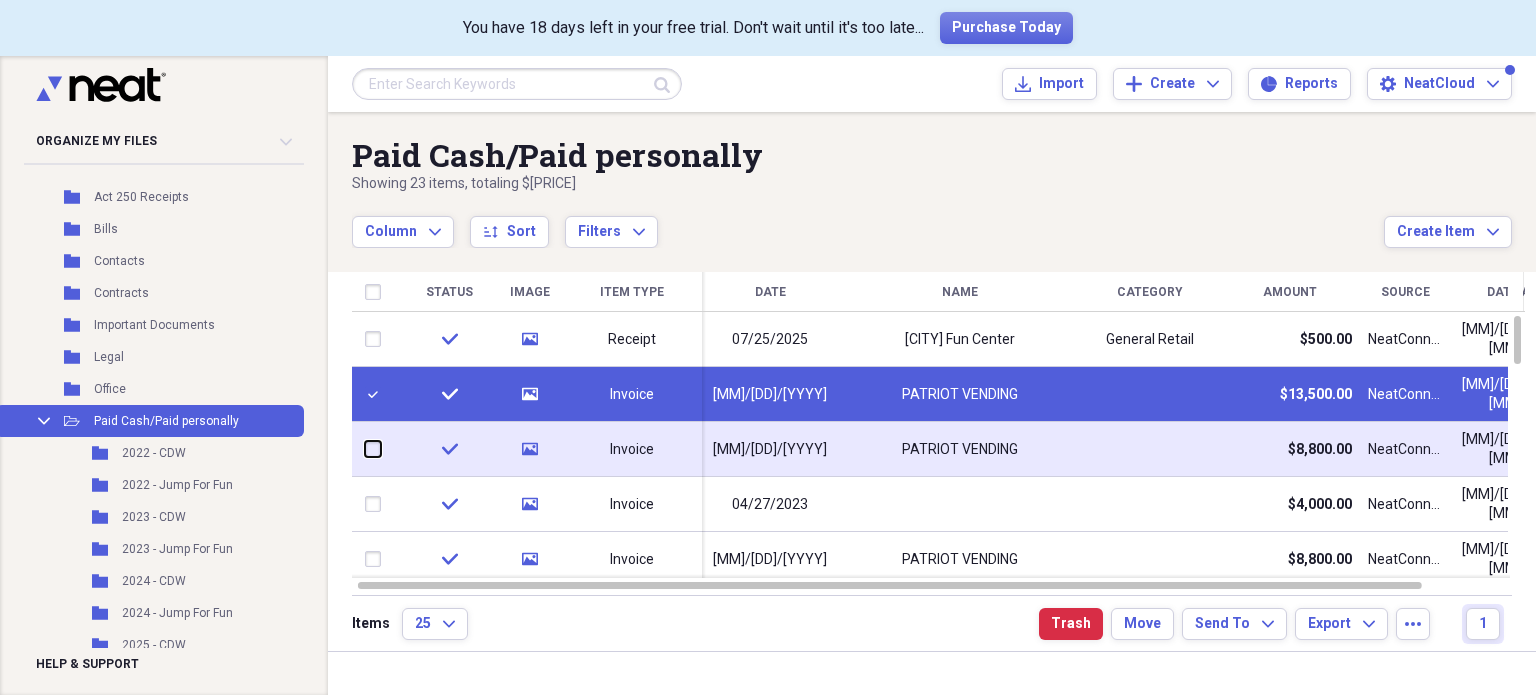 click at bounding box center [365, 449] 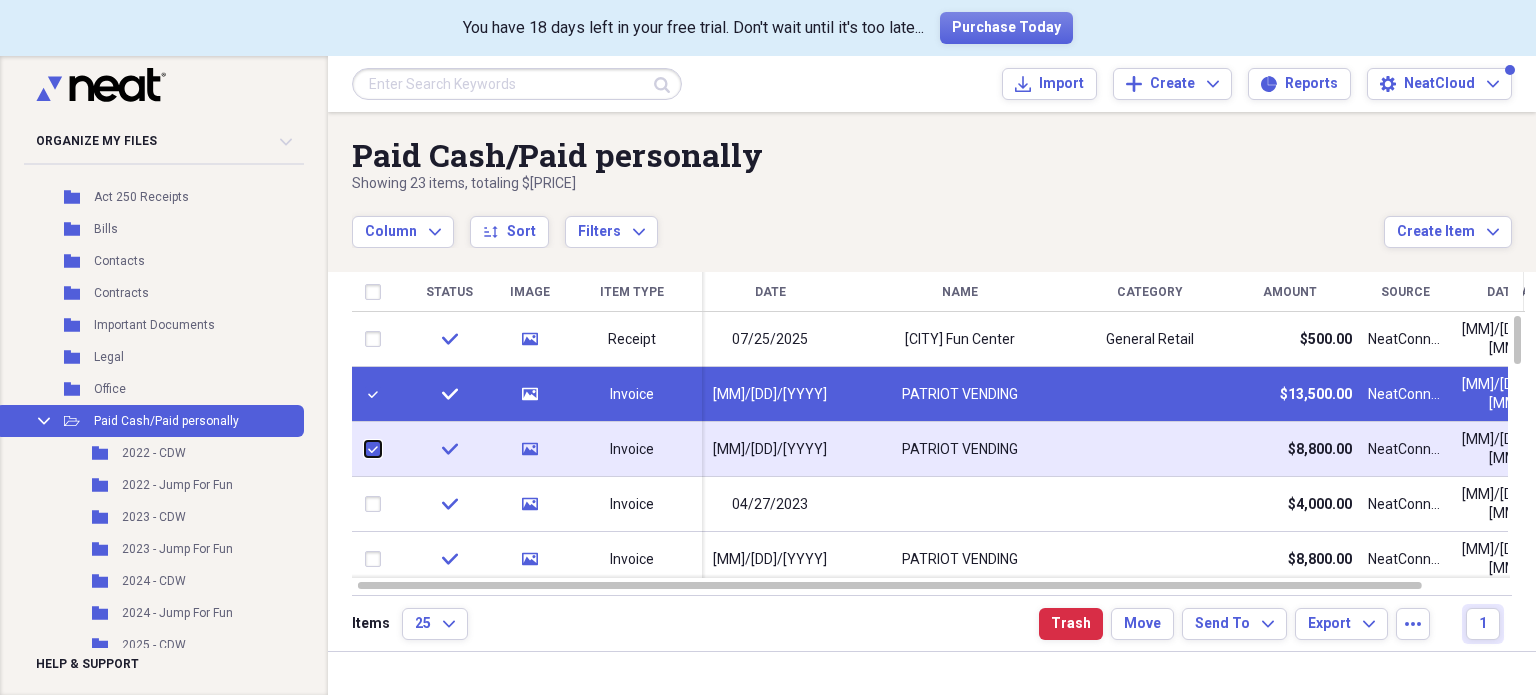 checkbox on "true" 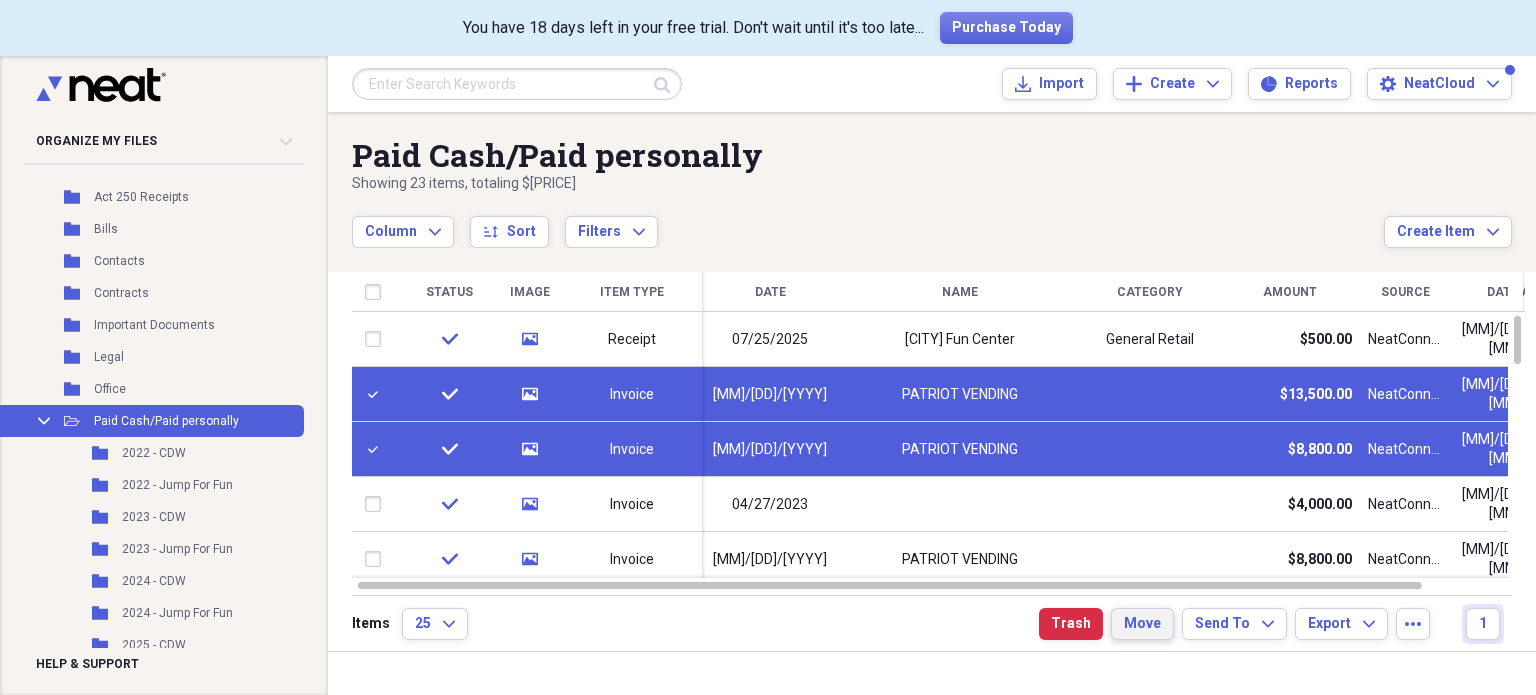 click on "Move" at bounding box center [1142, 624] 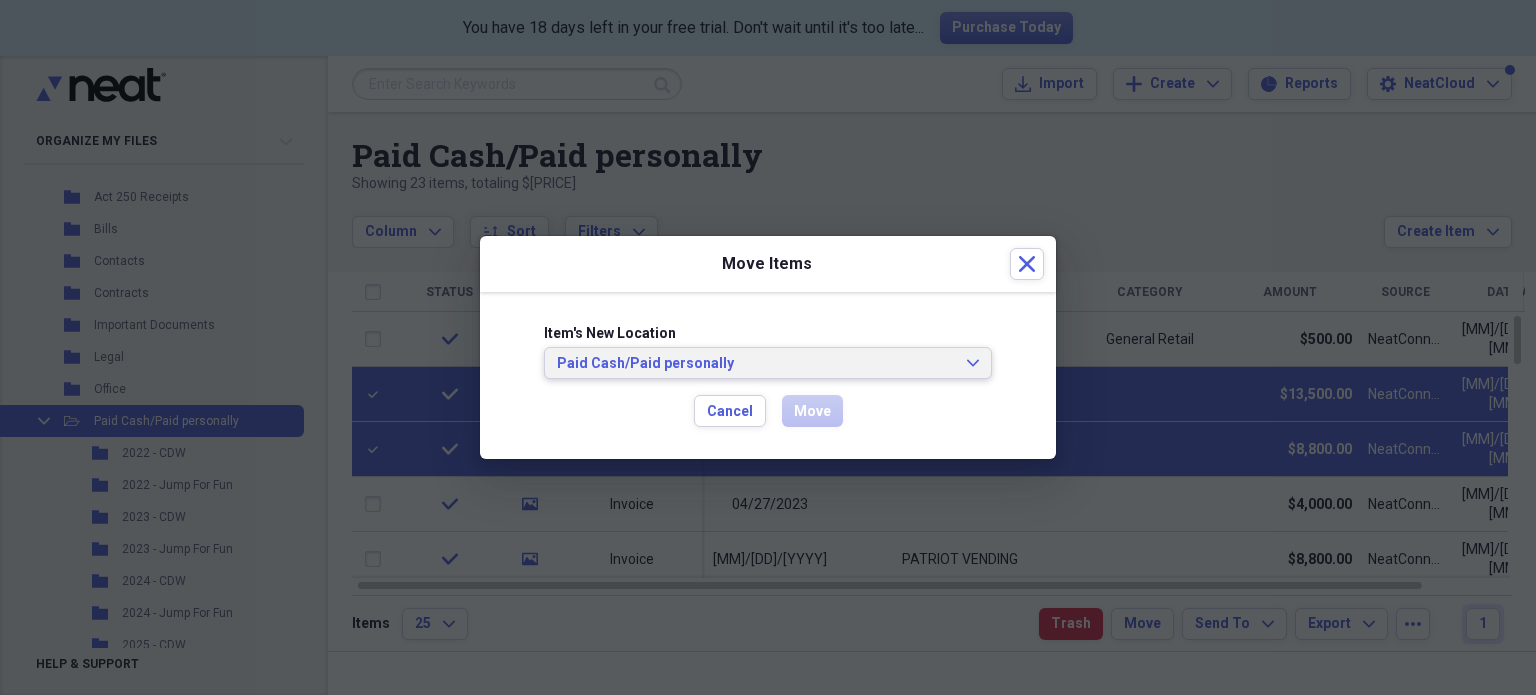 click on "Paid Cash/Paid personally" at bounding box center (756, 364) 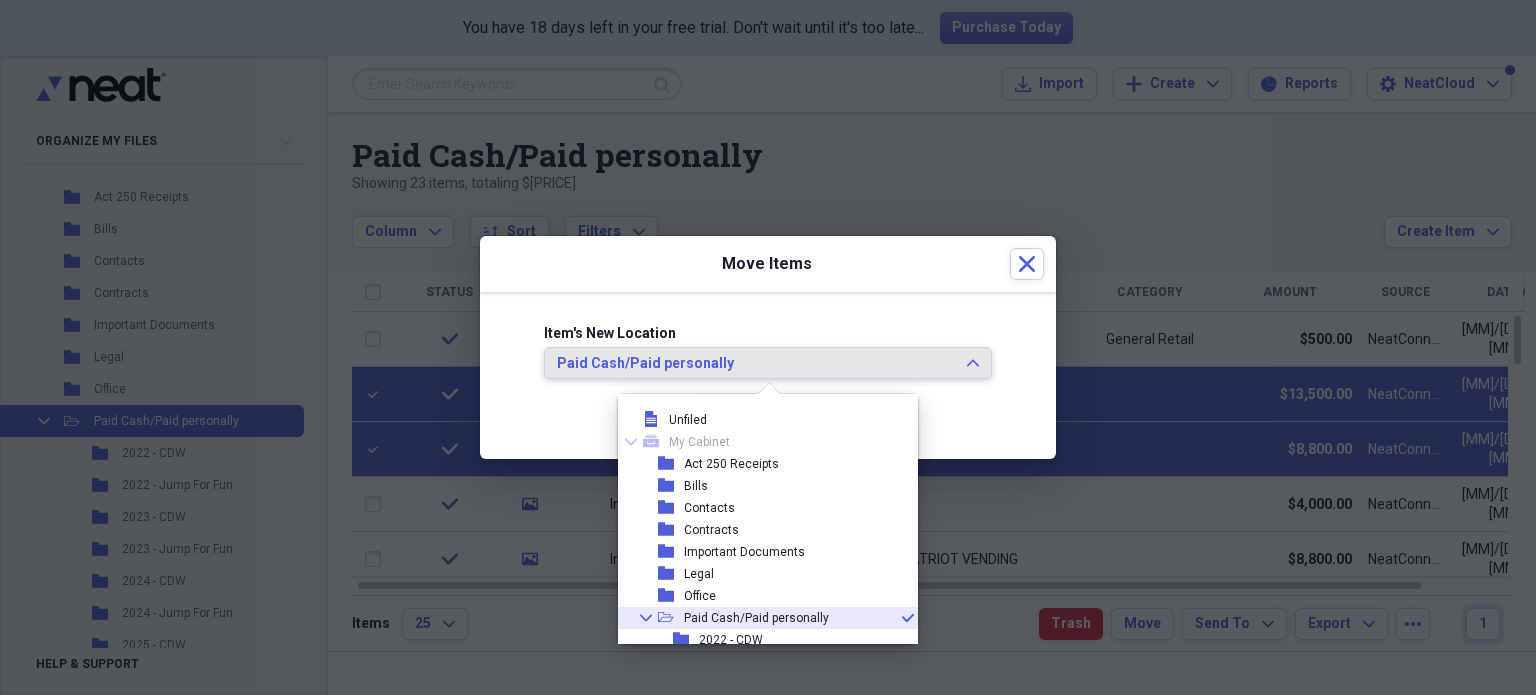 scroll, scrollTop: 99, scrollLeft: 0, axis: vertical 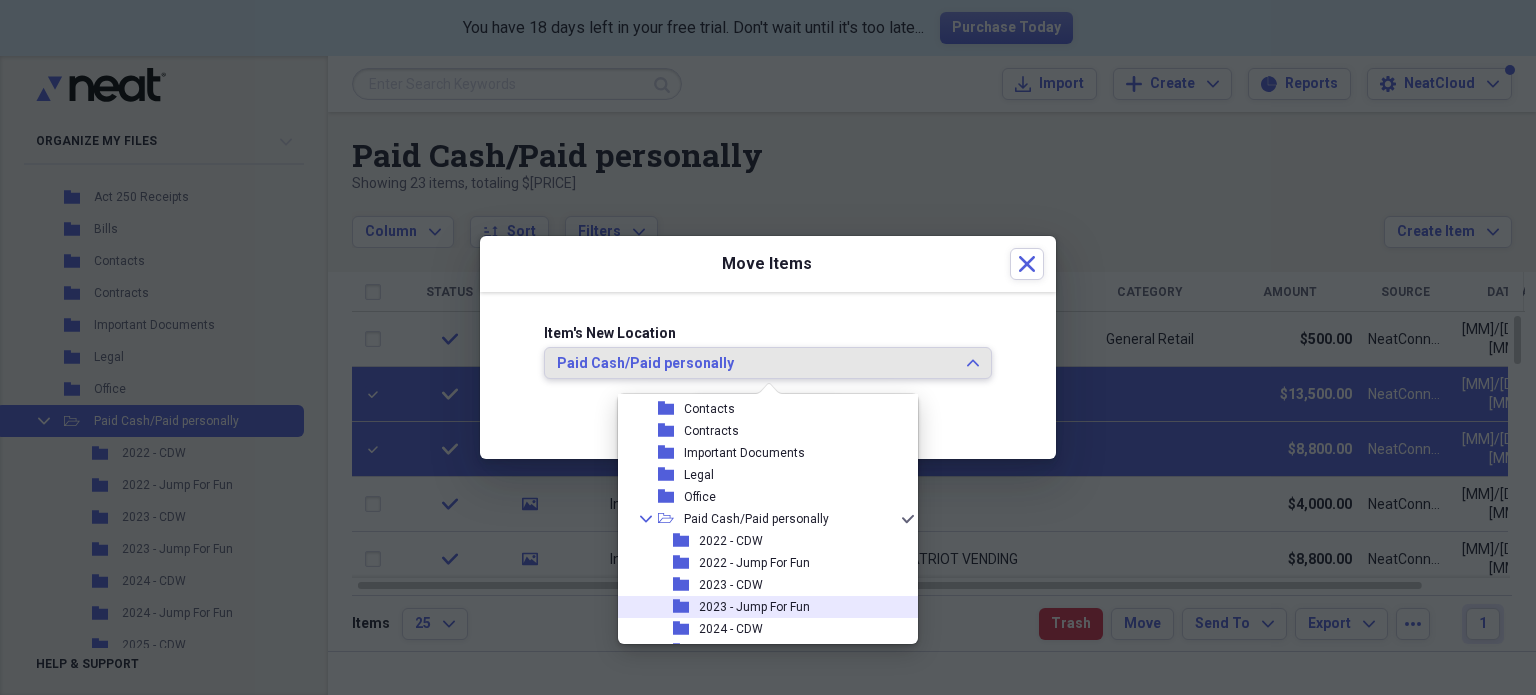 click on "2023 - Jump For Fun" at bounding box center (754, 607) 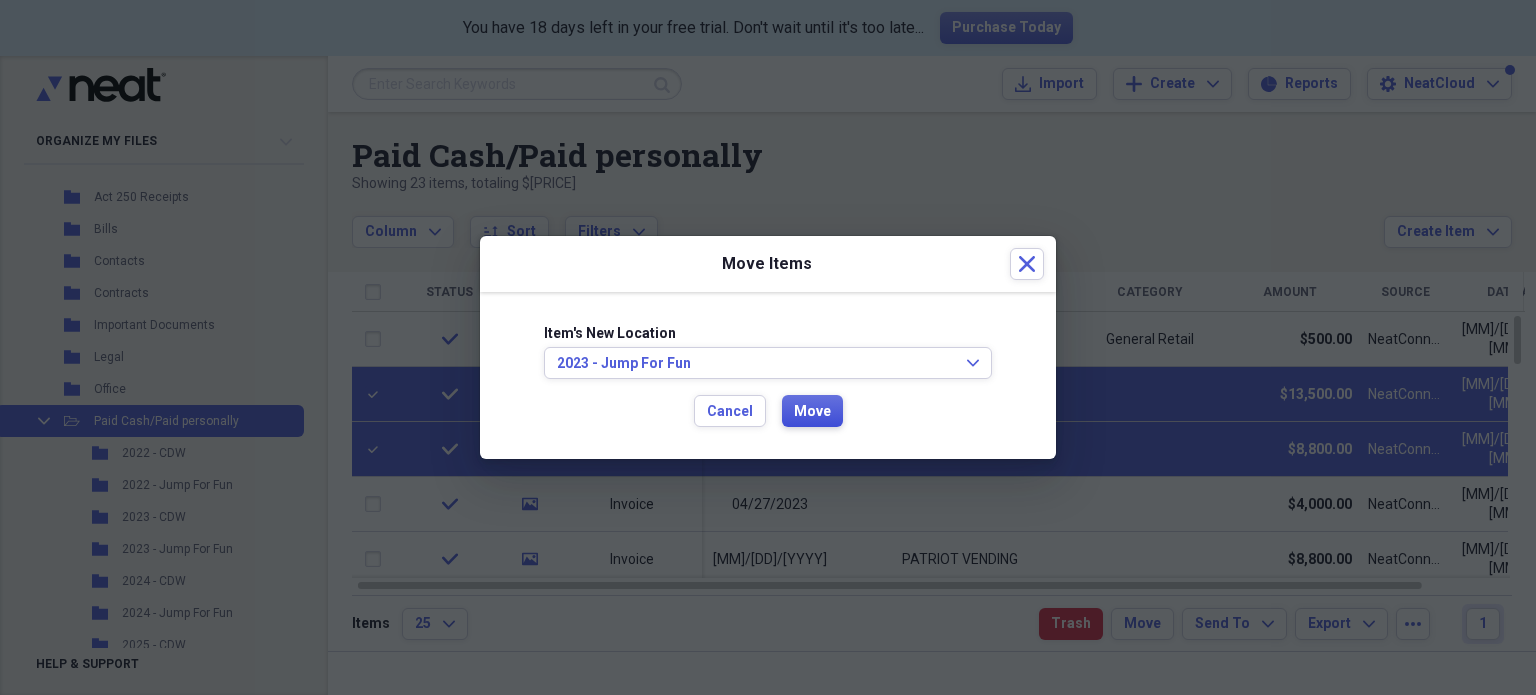 click on "Move" at bounding box center [812, 412] 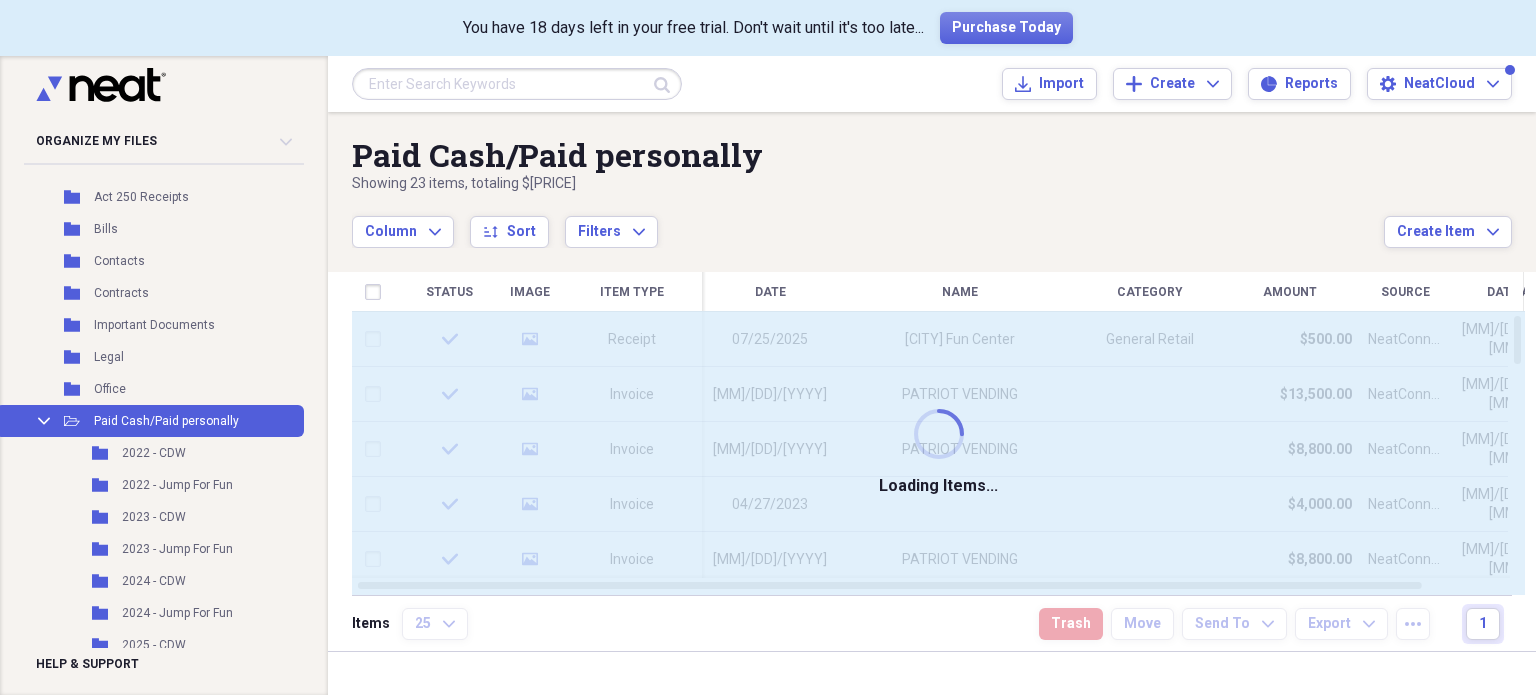 checkbox on "false" 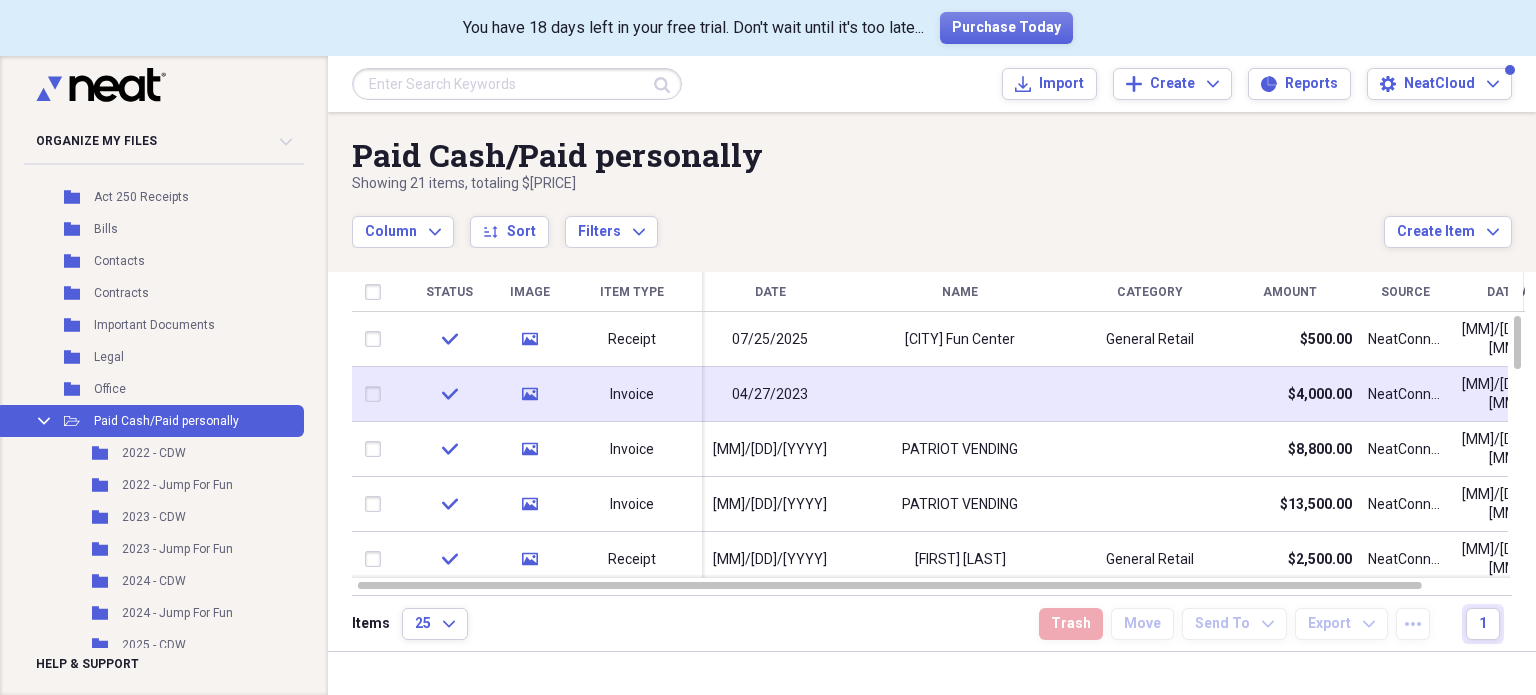 click at bounding box center [960, 394] 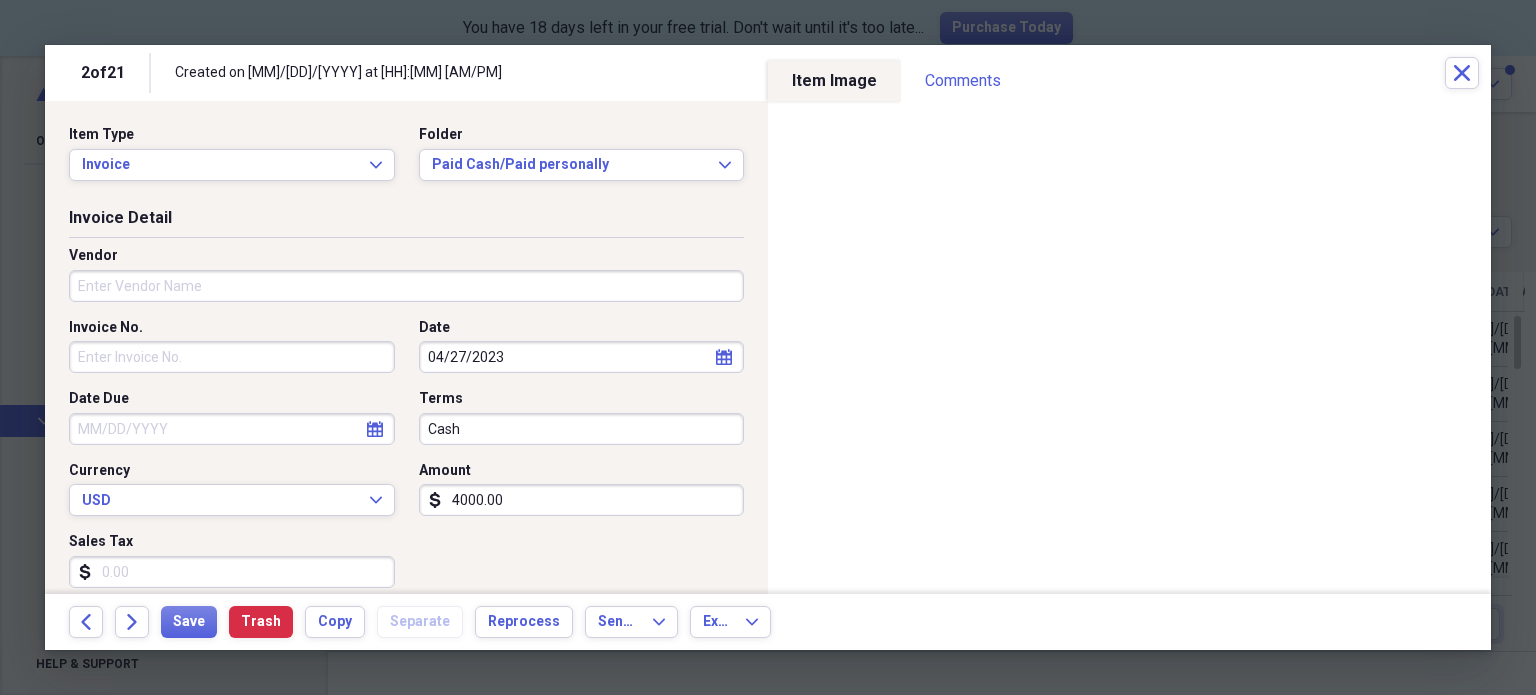 click on "Vendor" at bounding box center [406, 286] 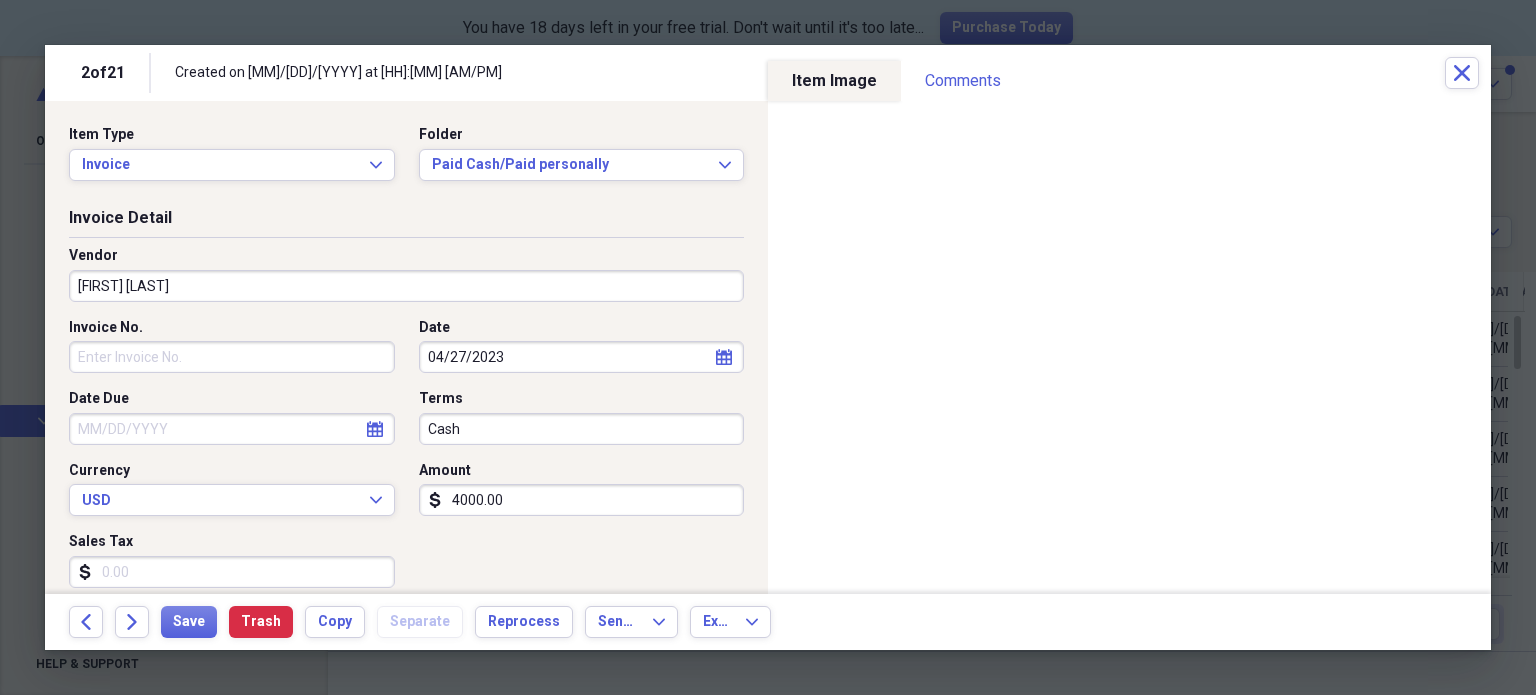 click on "Ken Neil" at bounding box center [406, 286] 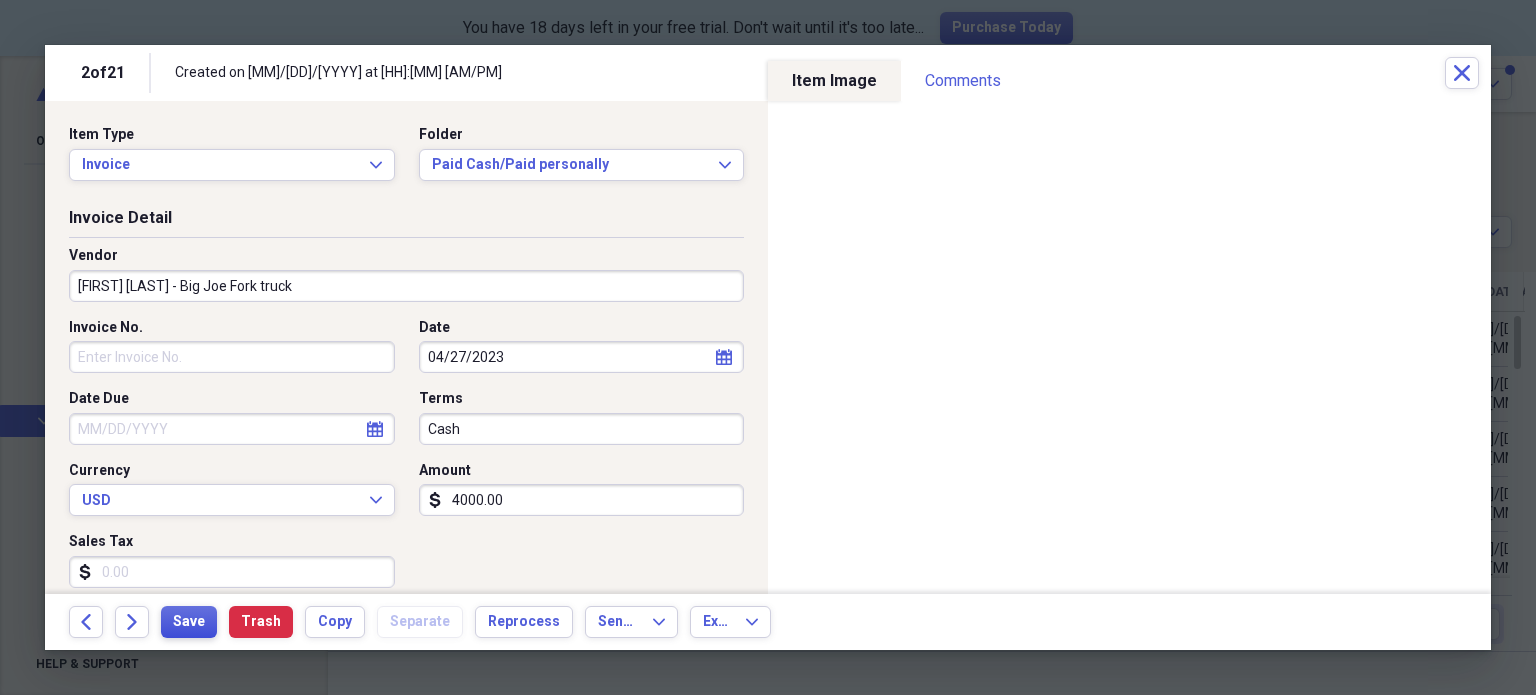 type on "Ken Neil - Big Joe Fork truck" 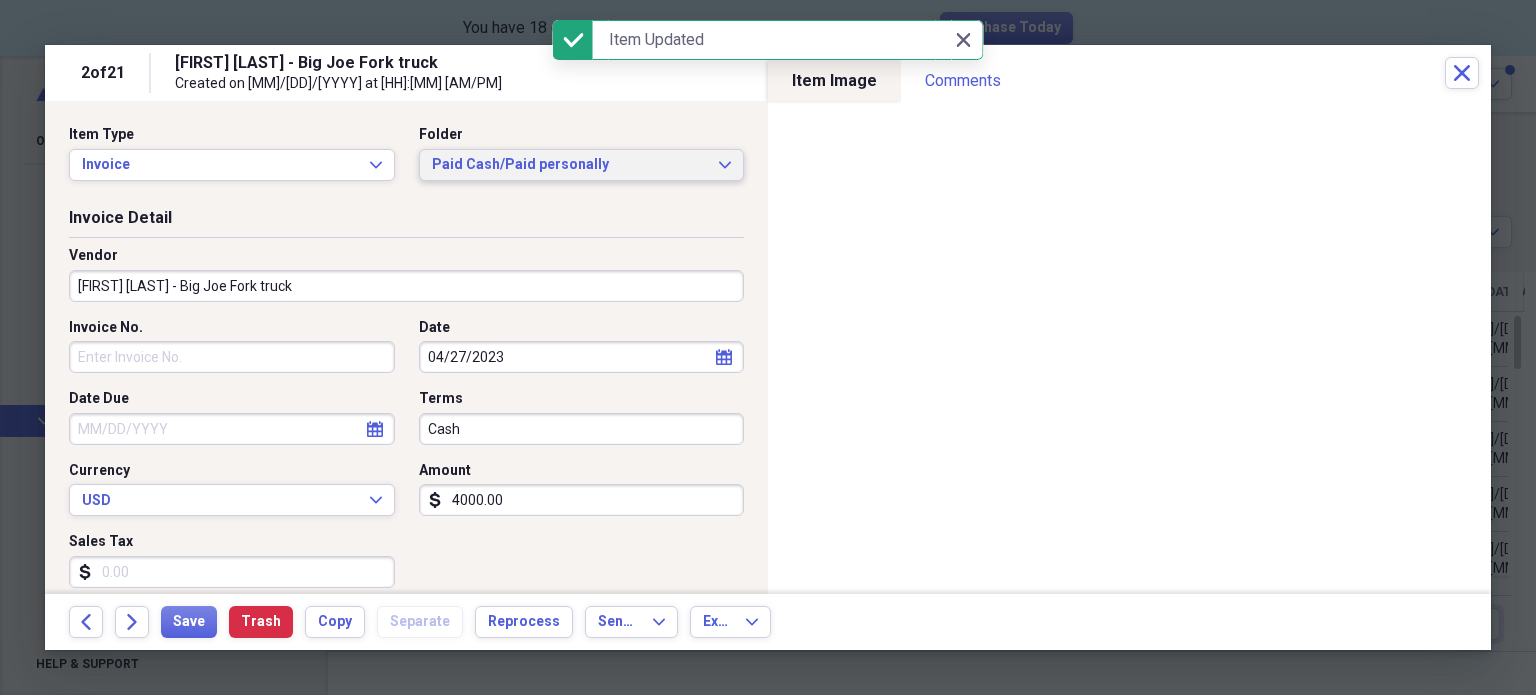 click on "Paid Cash/Paid personally" at bounding box center (570, 165) 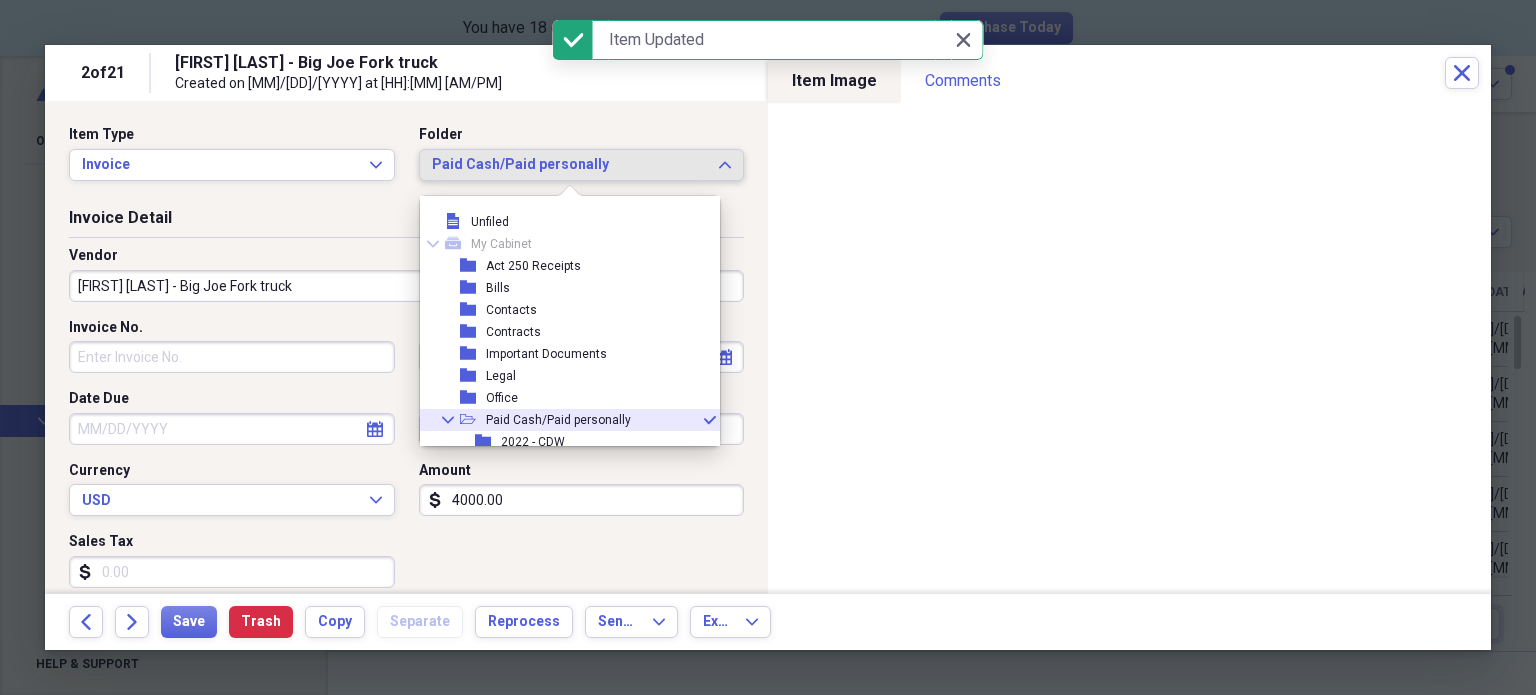 scroll, scrollTop: 99, scrollLeft: 0, axis: vertical 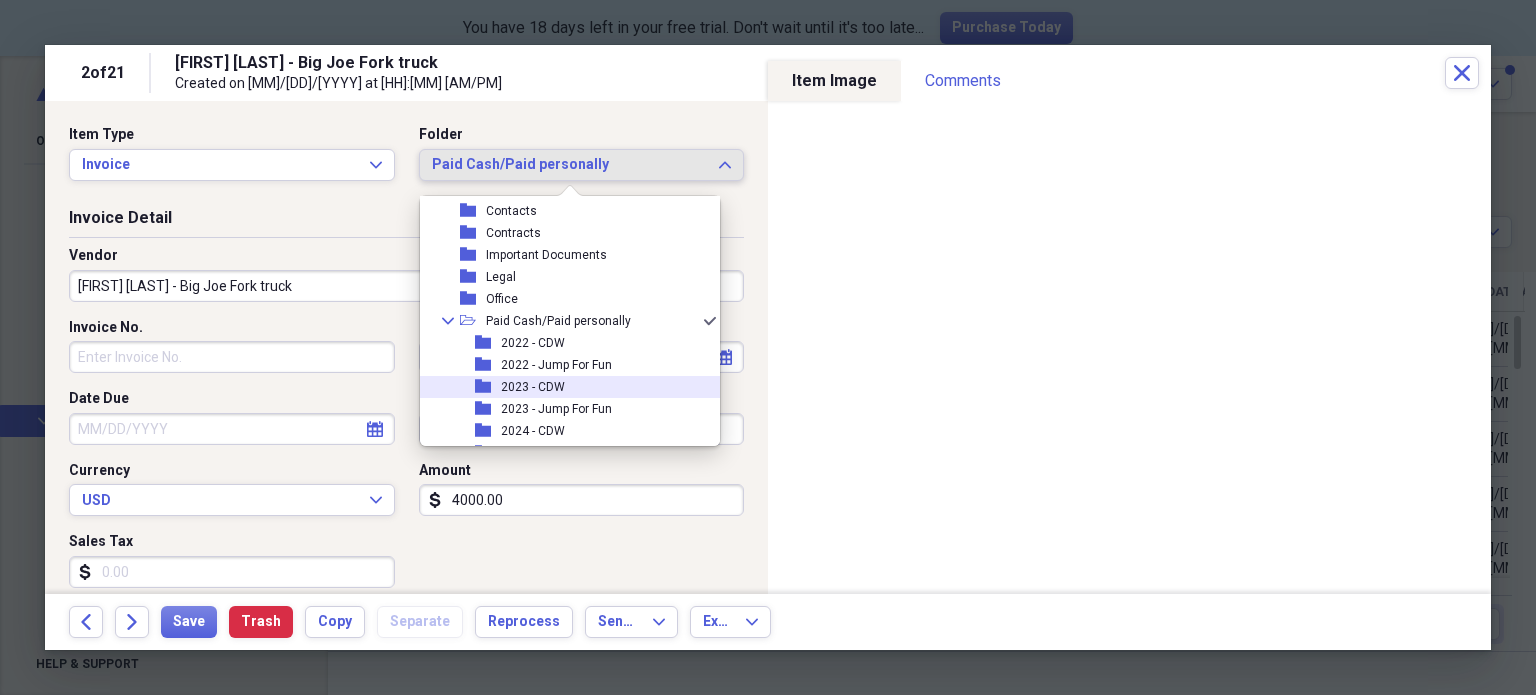 click on "2023 - CDW" at bounding box center [533, 387] 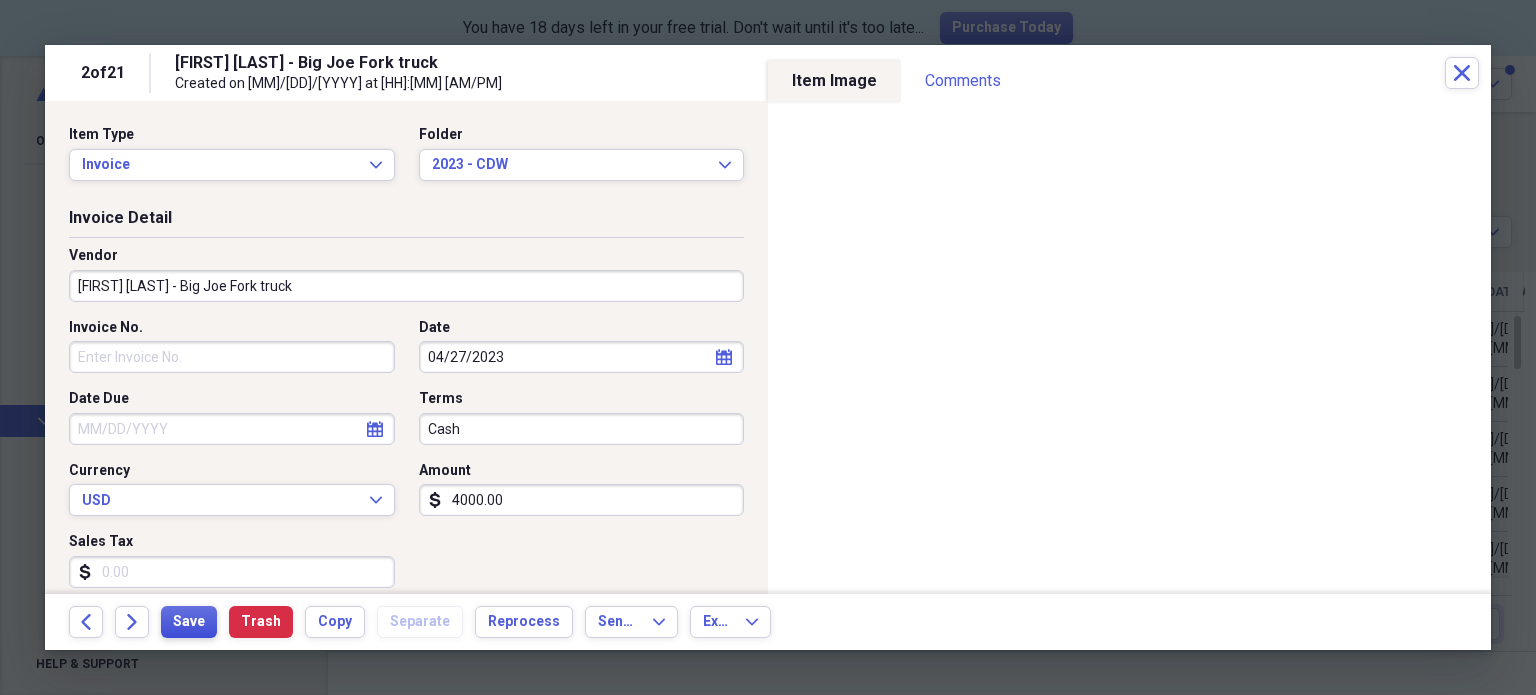 click on "Save" at bounding box center (189, 622) 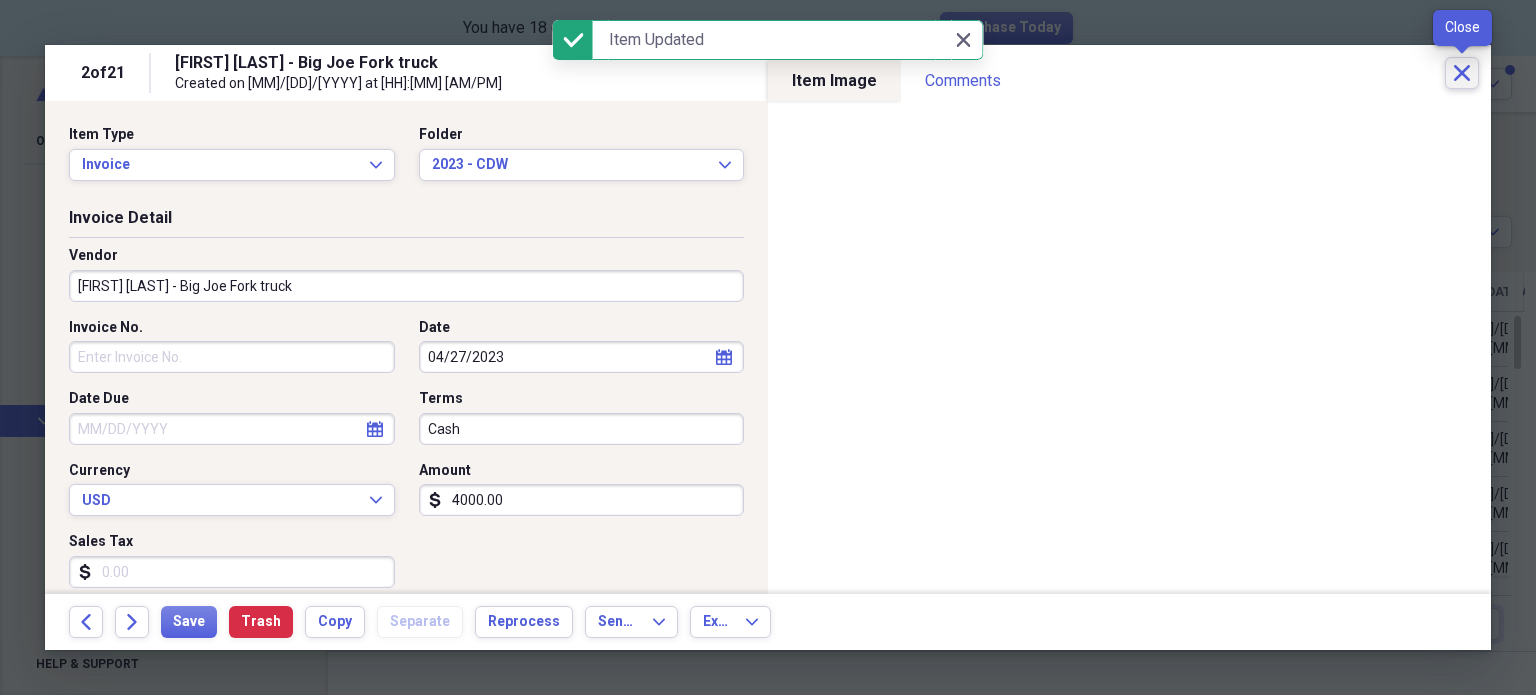 click 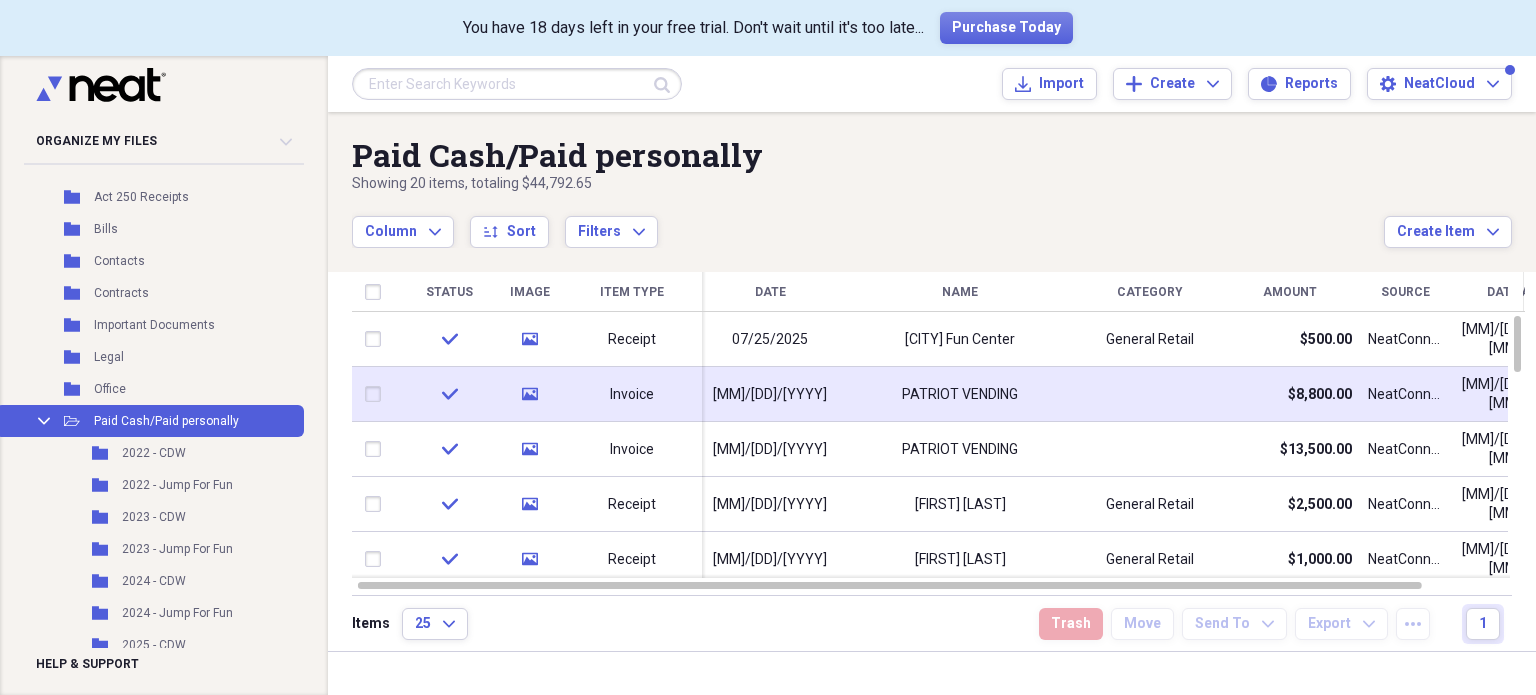 click at bounding box center [377, 394] 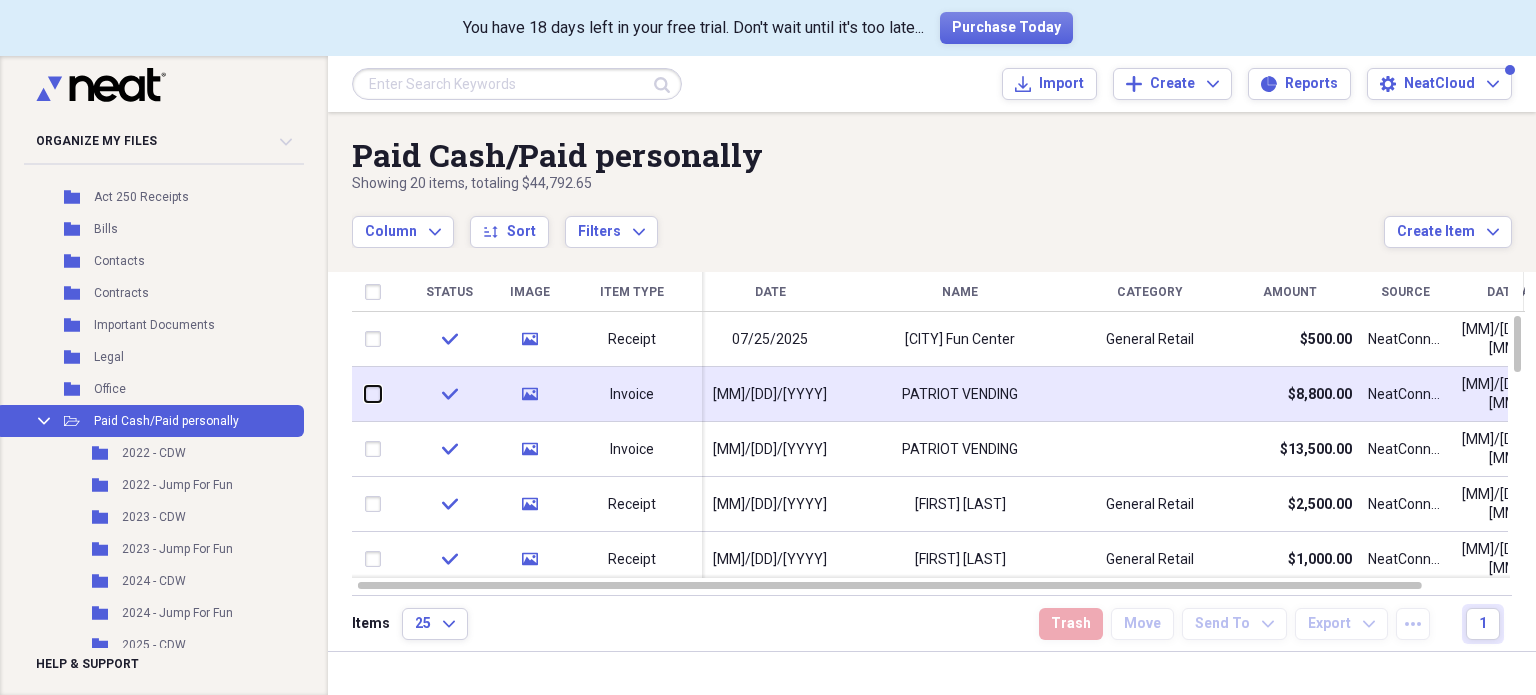 click at bounding box center (365, 394) 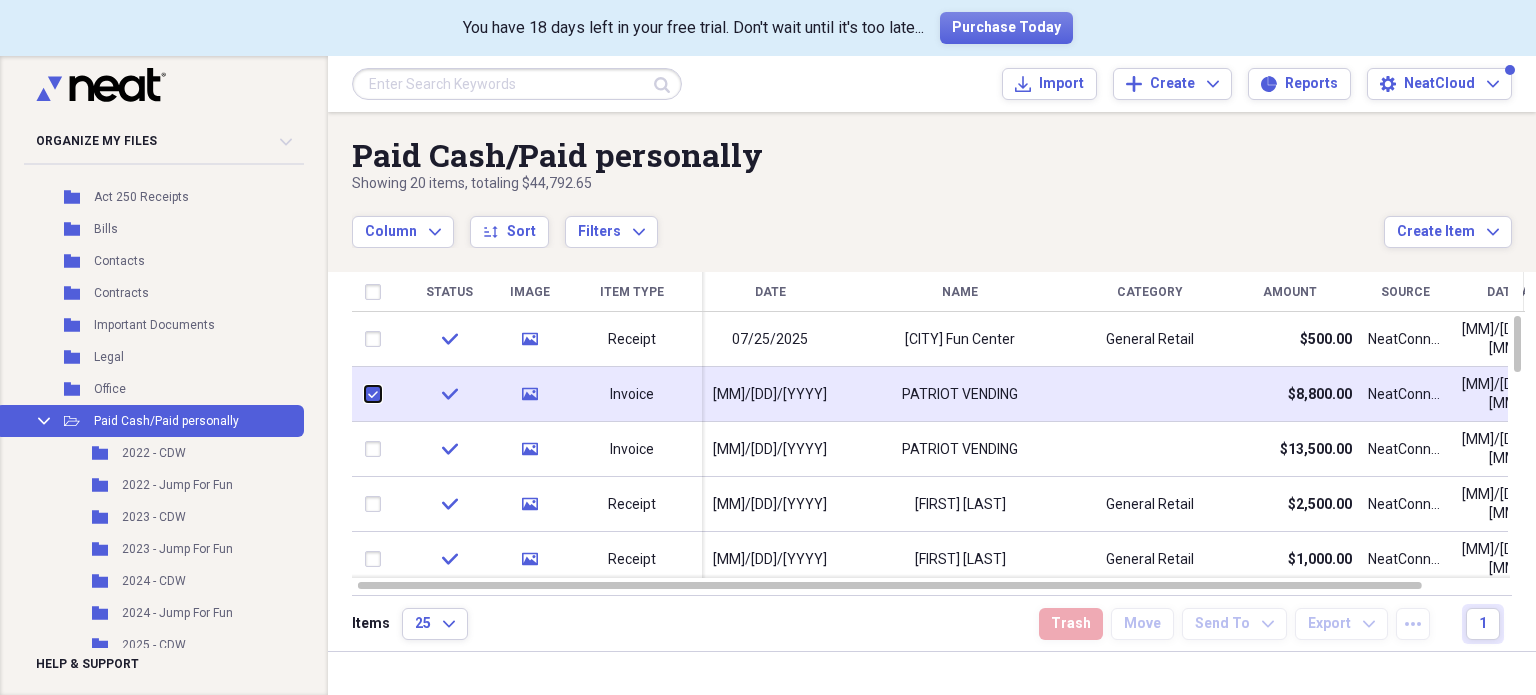checkbox on "true" 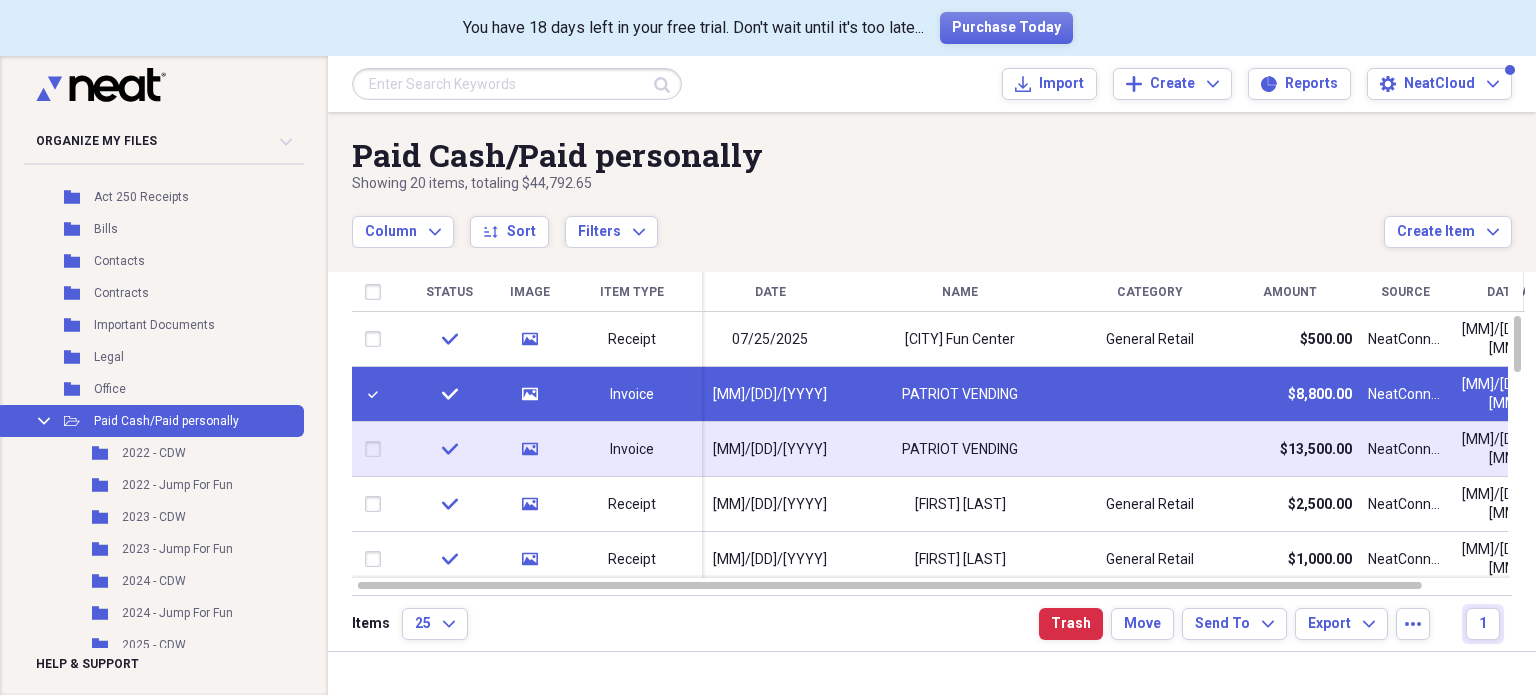 click at bounding box center [377, 449] 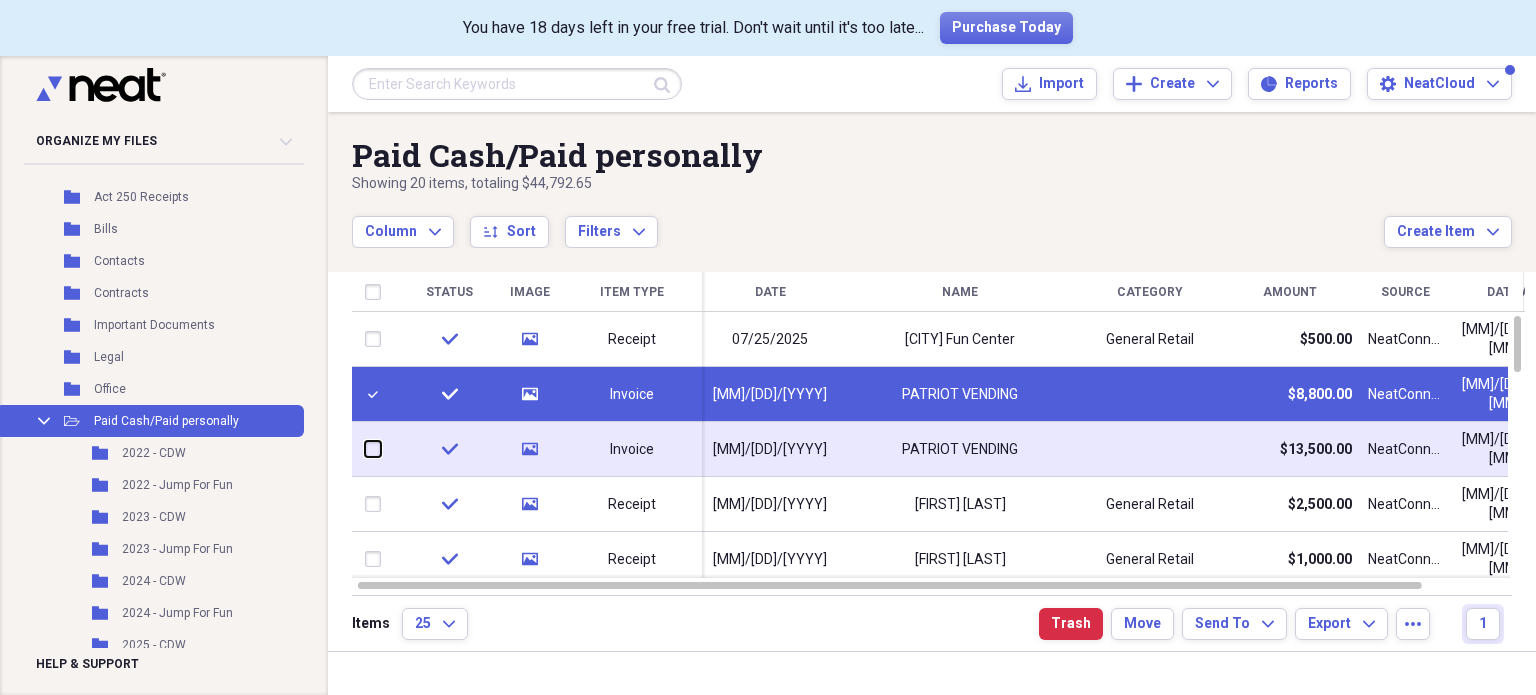 click at bounding box center [365, 449] 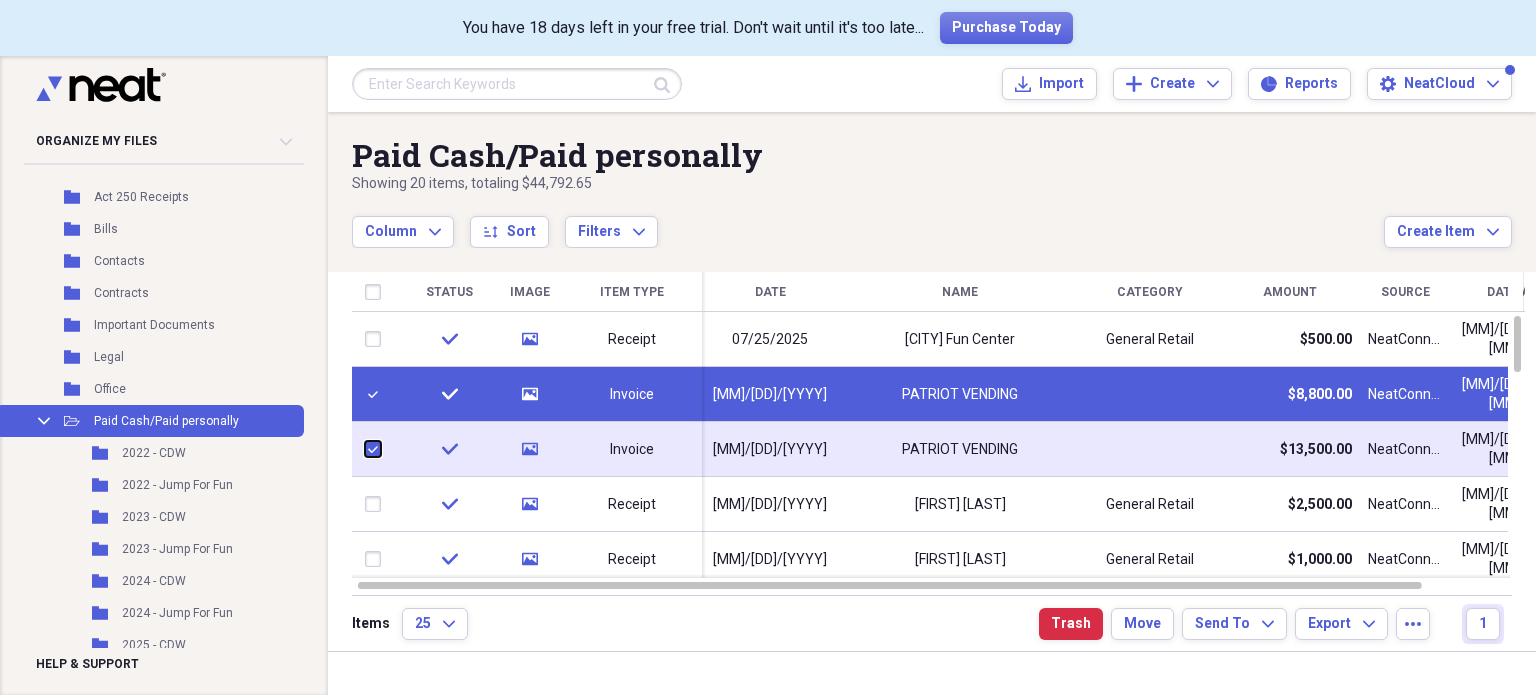checkbox on "true" 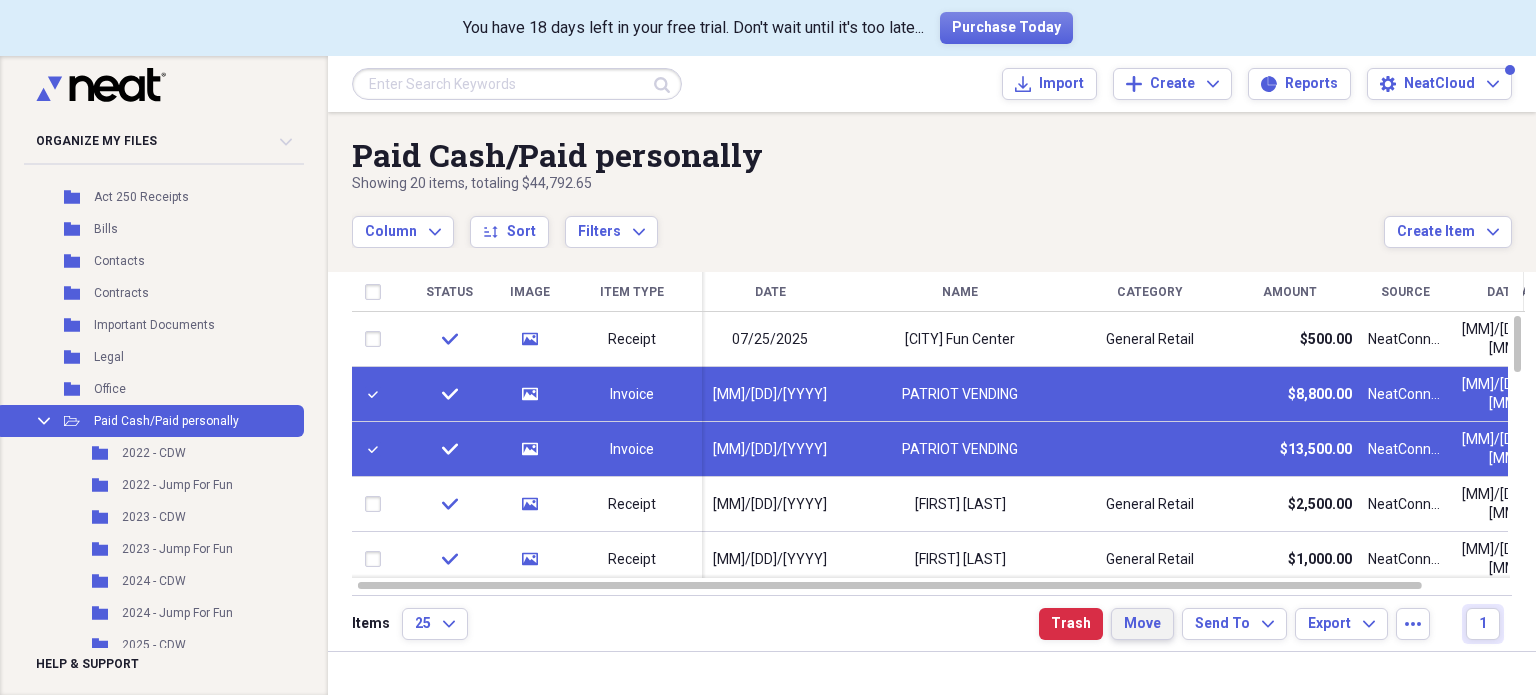 click on "Move" at bounding box center (1142, 624) 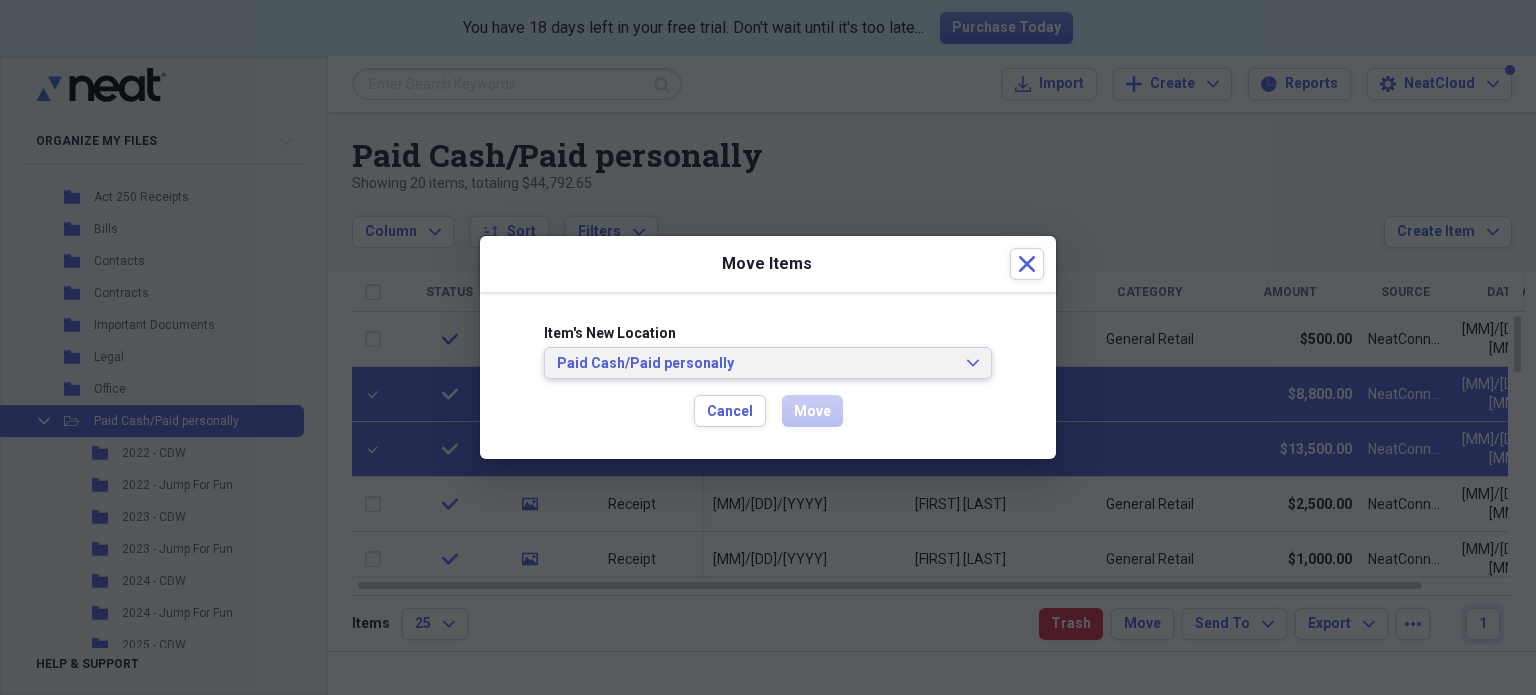 click on "Paid Cash/Paid personally" at bounding box center (756, 364) 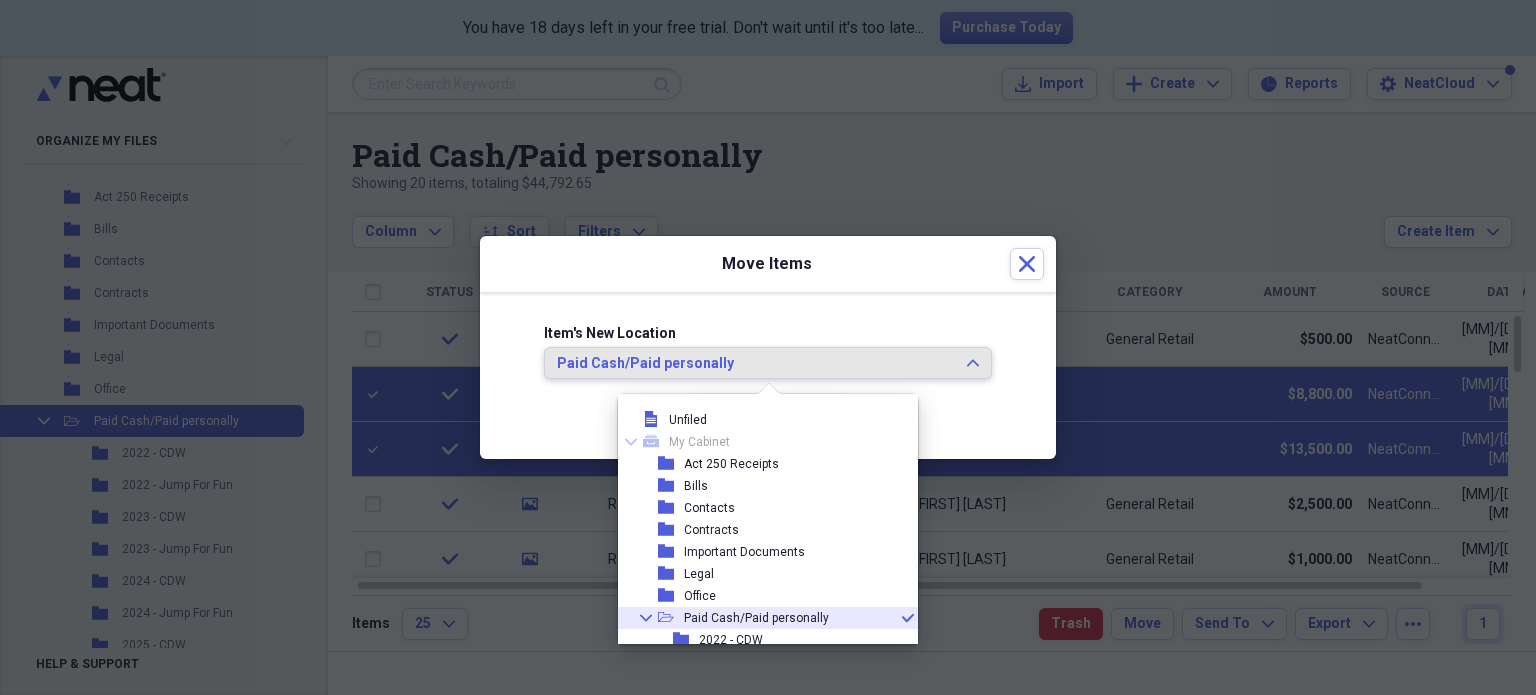 scroll, scrollTop: 99, scrollLeft: 0, axis: vertical 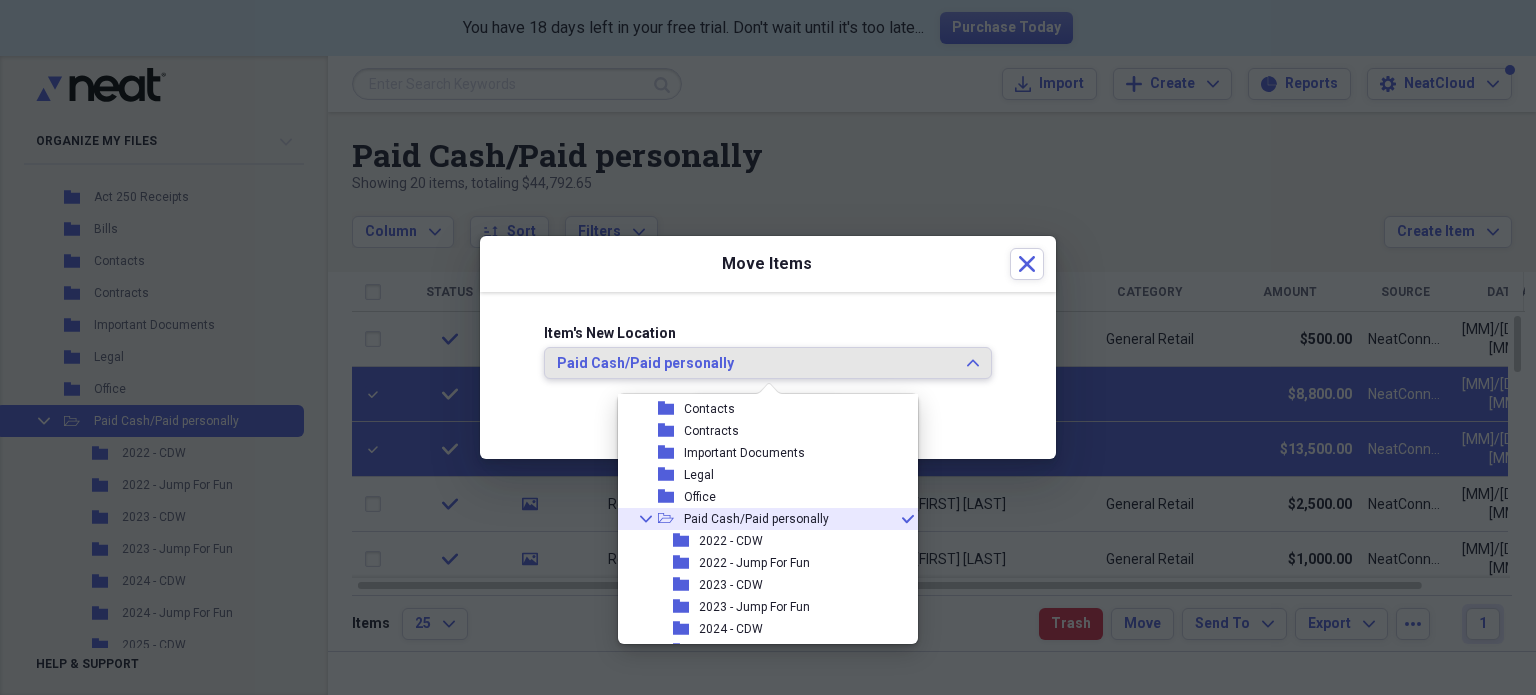 click on "Paid Cash/Paid personally" at bounding box center [756, 364] 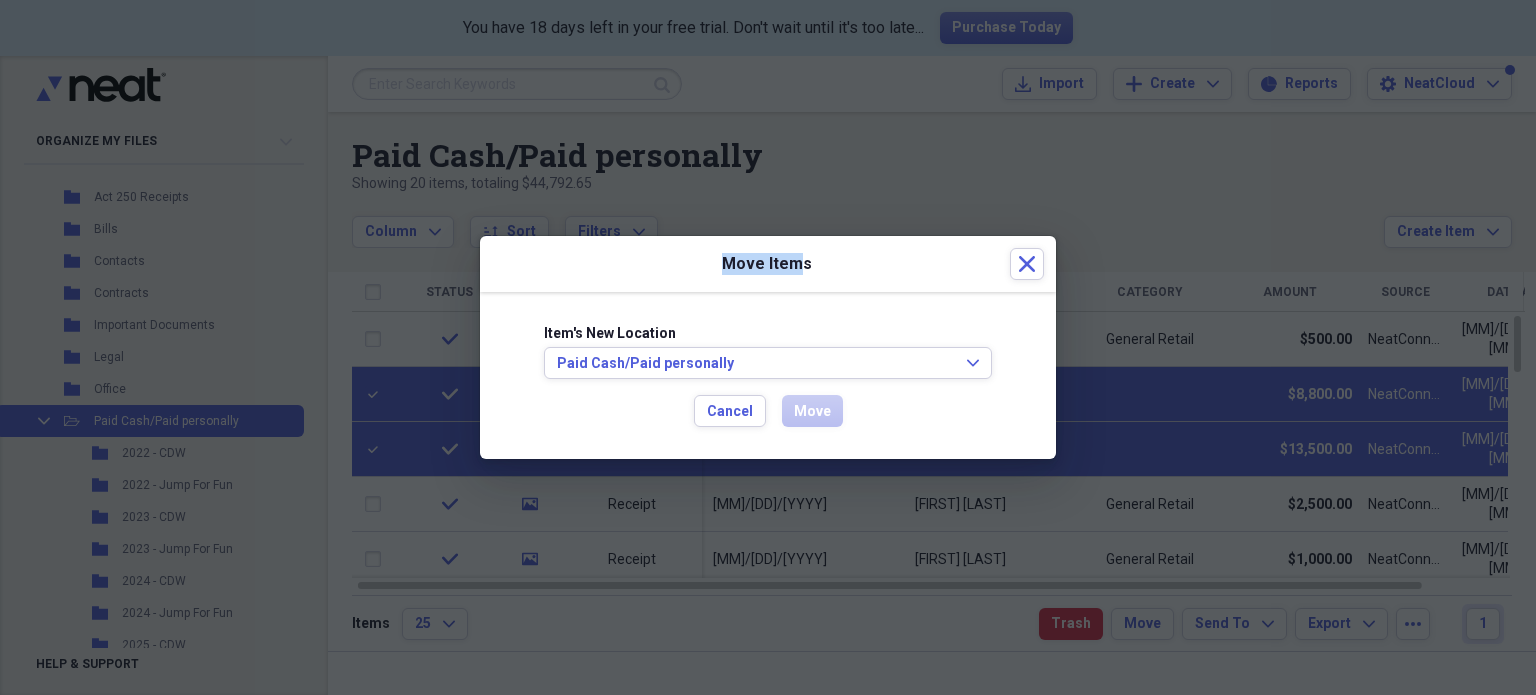 drag, startPoint x: 799, startPoint y: 254, endPoint x: 800, endPoint y: 210, distance: 44.011364 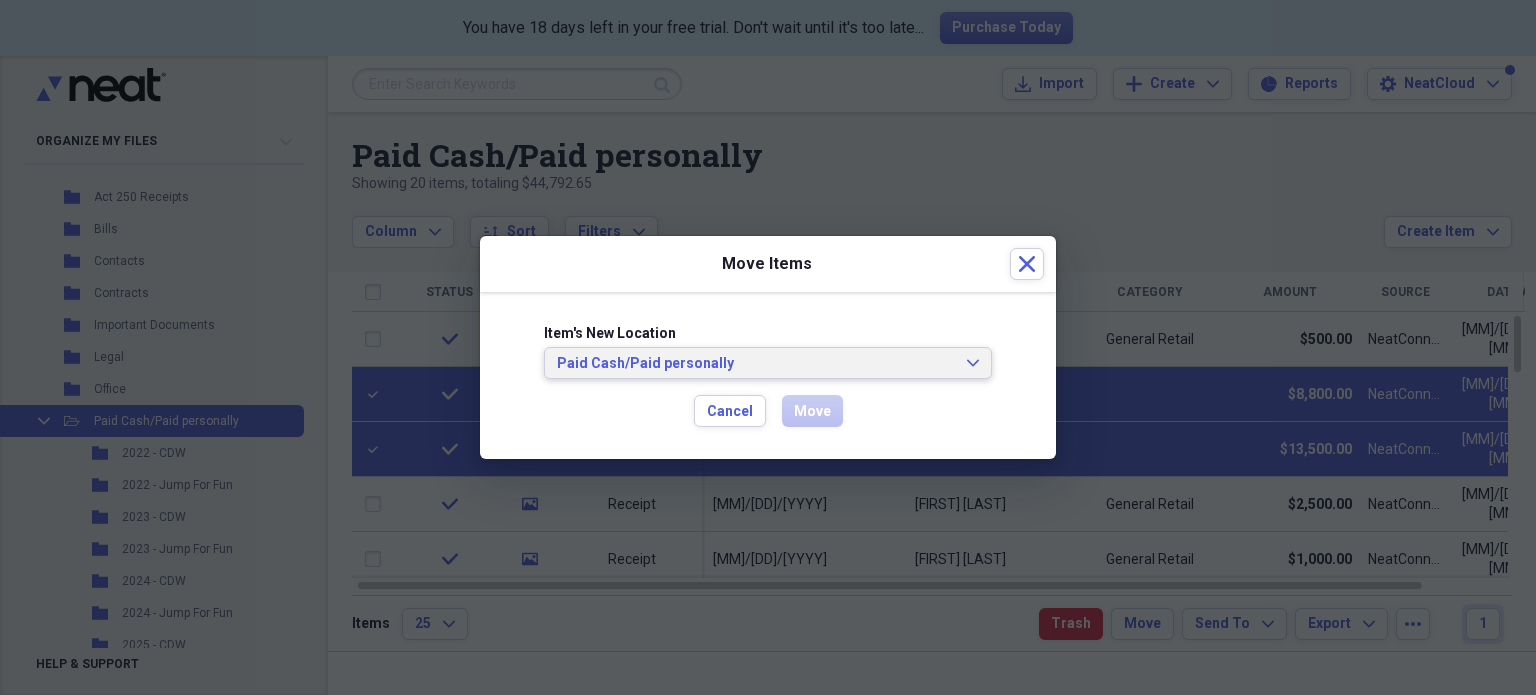 click on "Paid Cash/Paid personally" at bounding box center [756, 364] 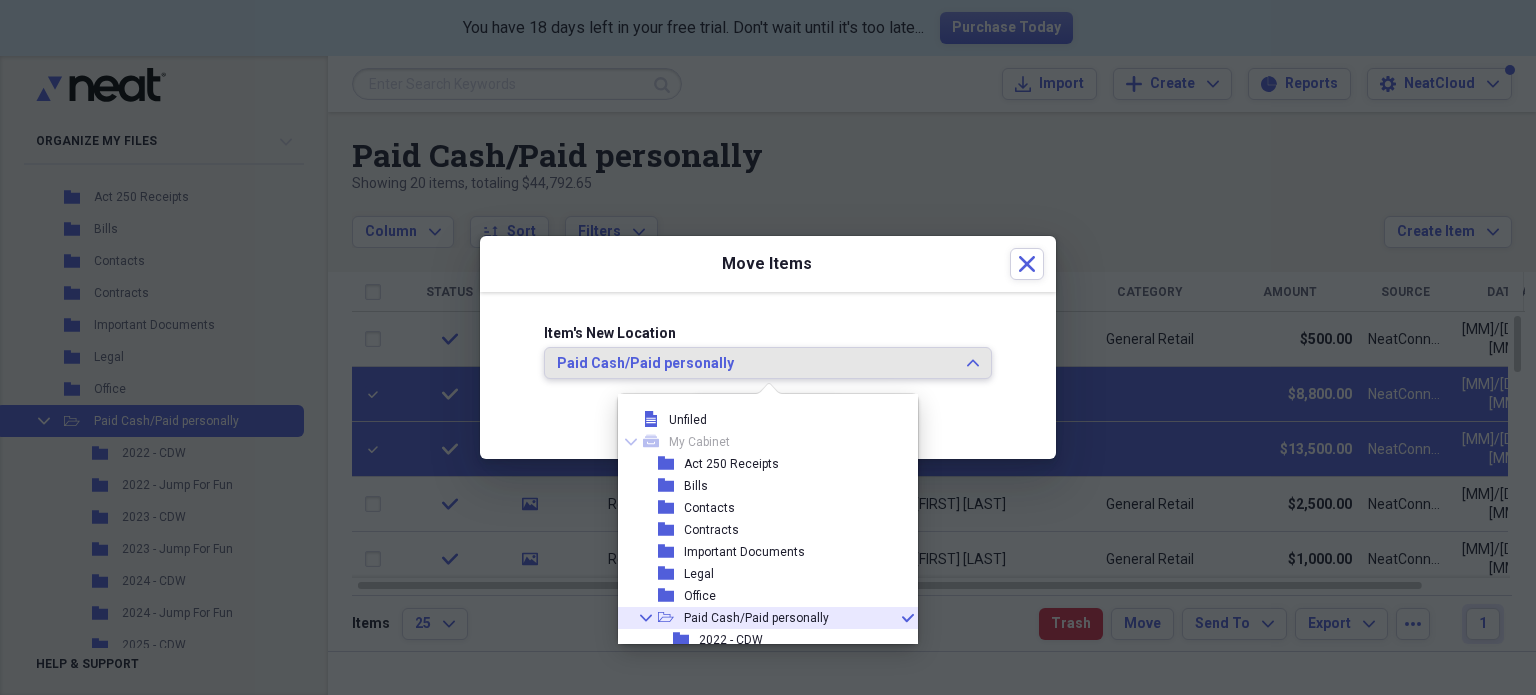 scroll, scrollTop: 99, scrollLeft: 0, axis: vertical 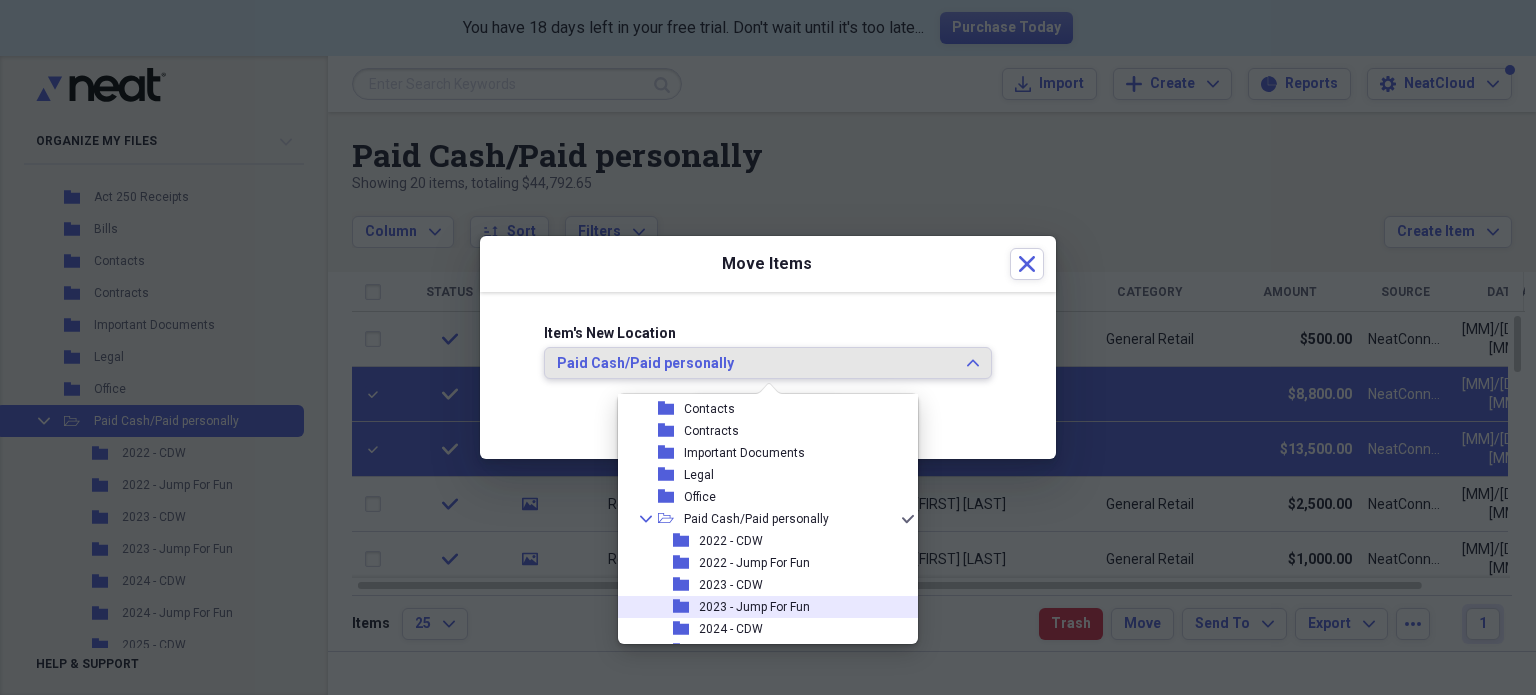 click on "2023 - Jump For Fun" at bounding box center (754, 607) 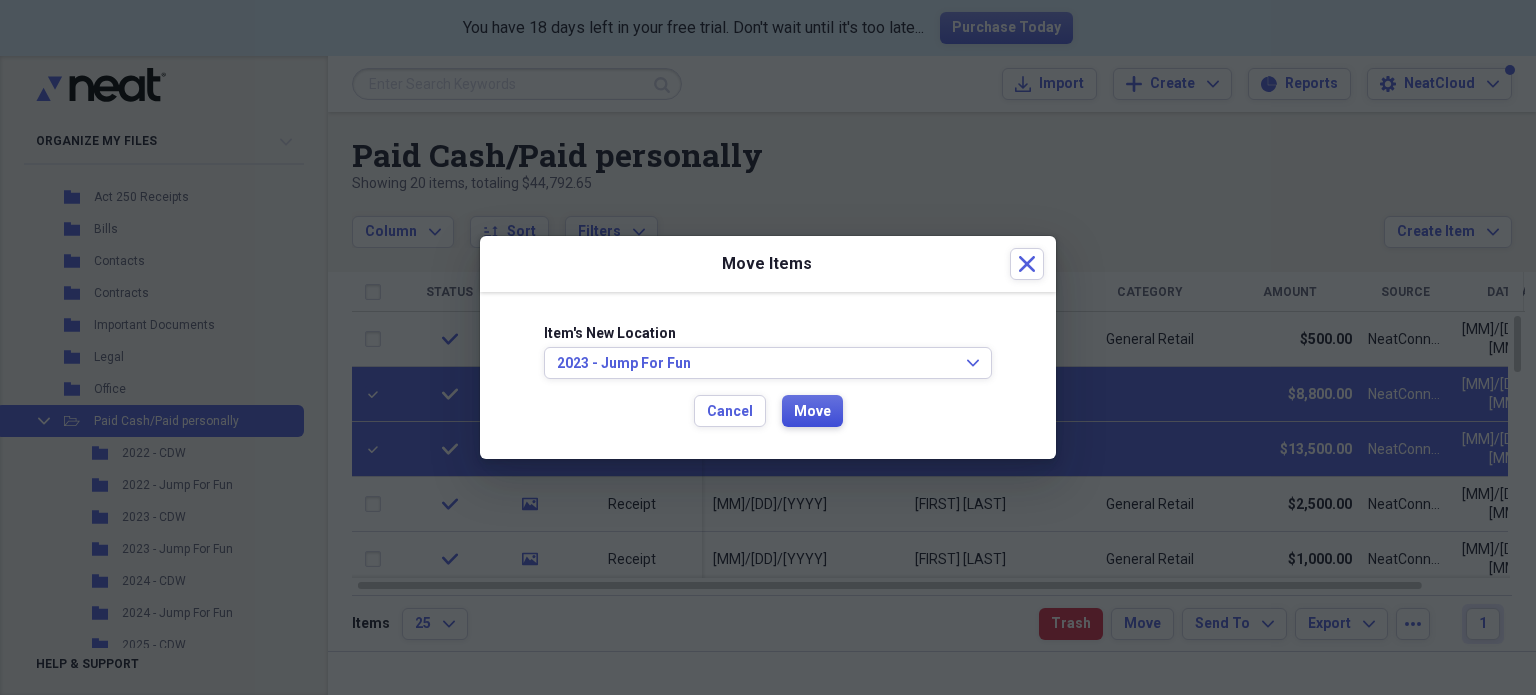 click on "Move" at bounding box center [812, 411] 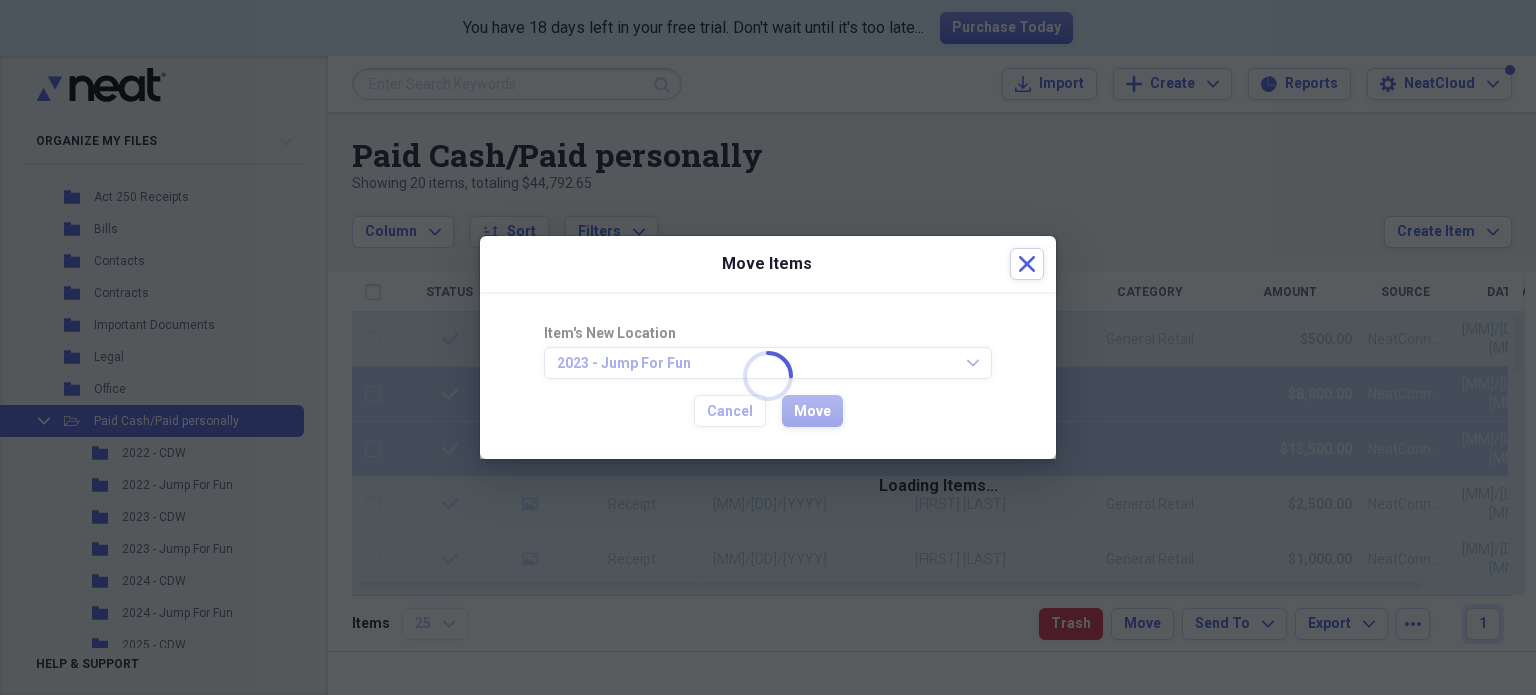 checkbox on "false" 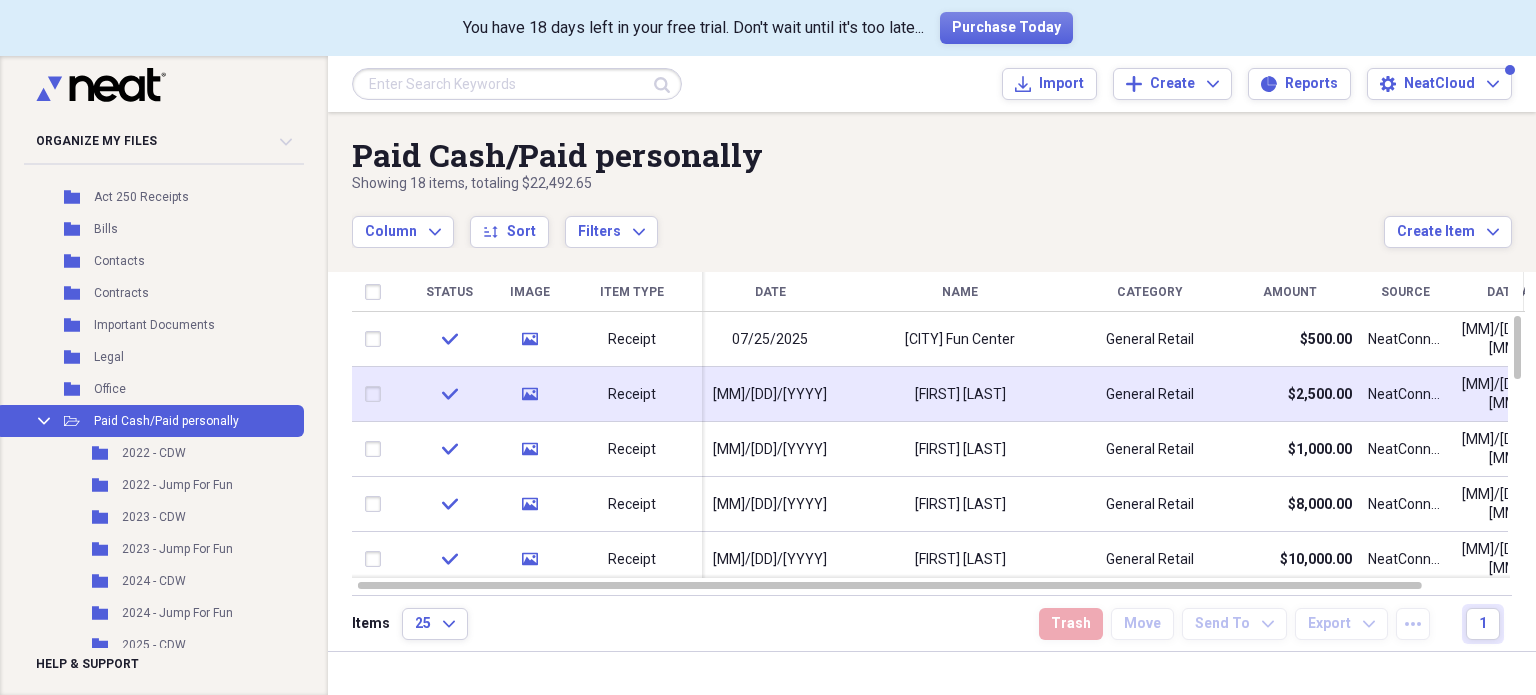 click on "Jack Clemons" at bounding box center (960, 394) 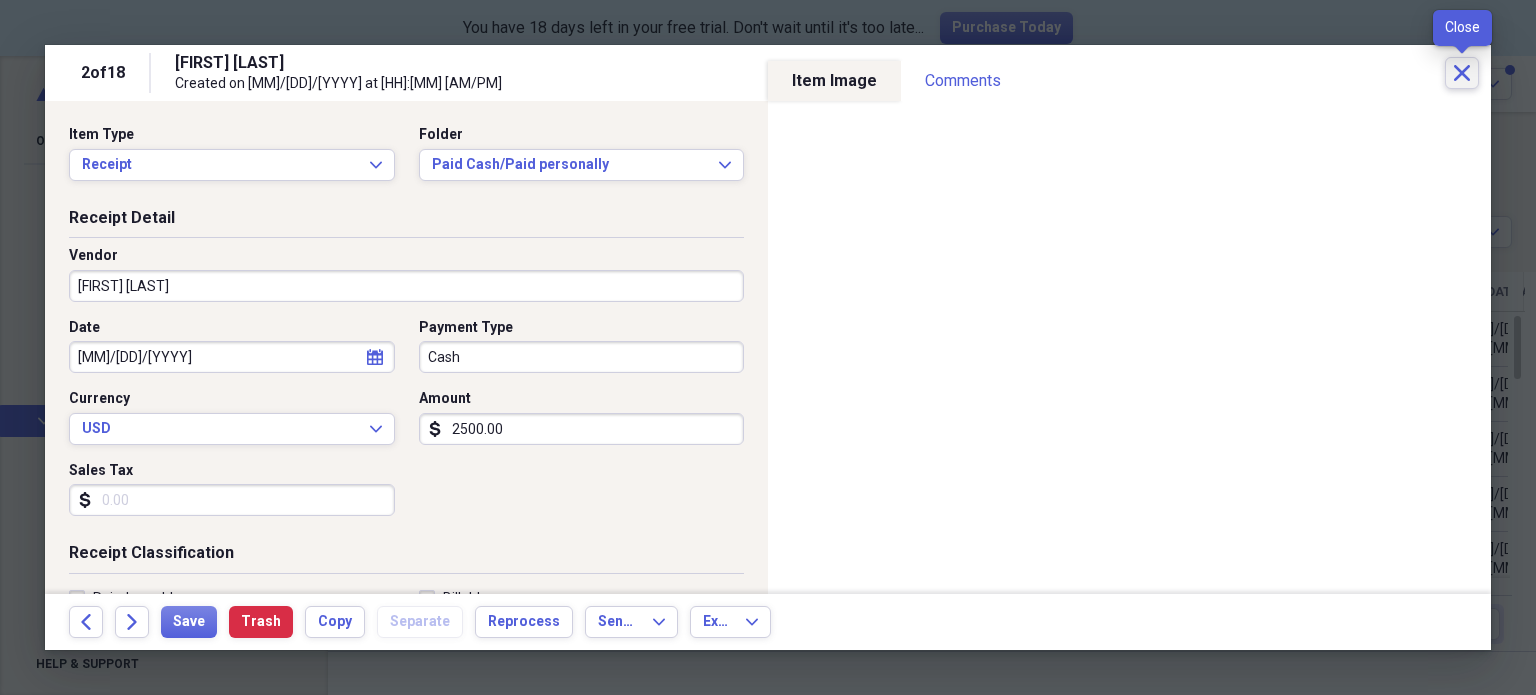 click on "Close" 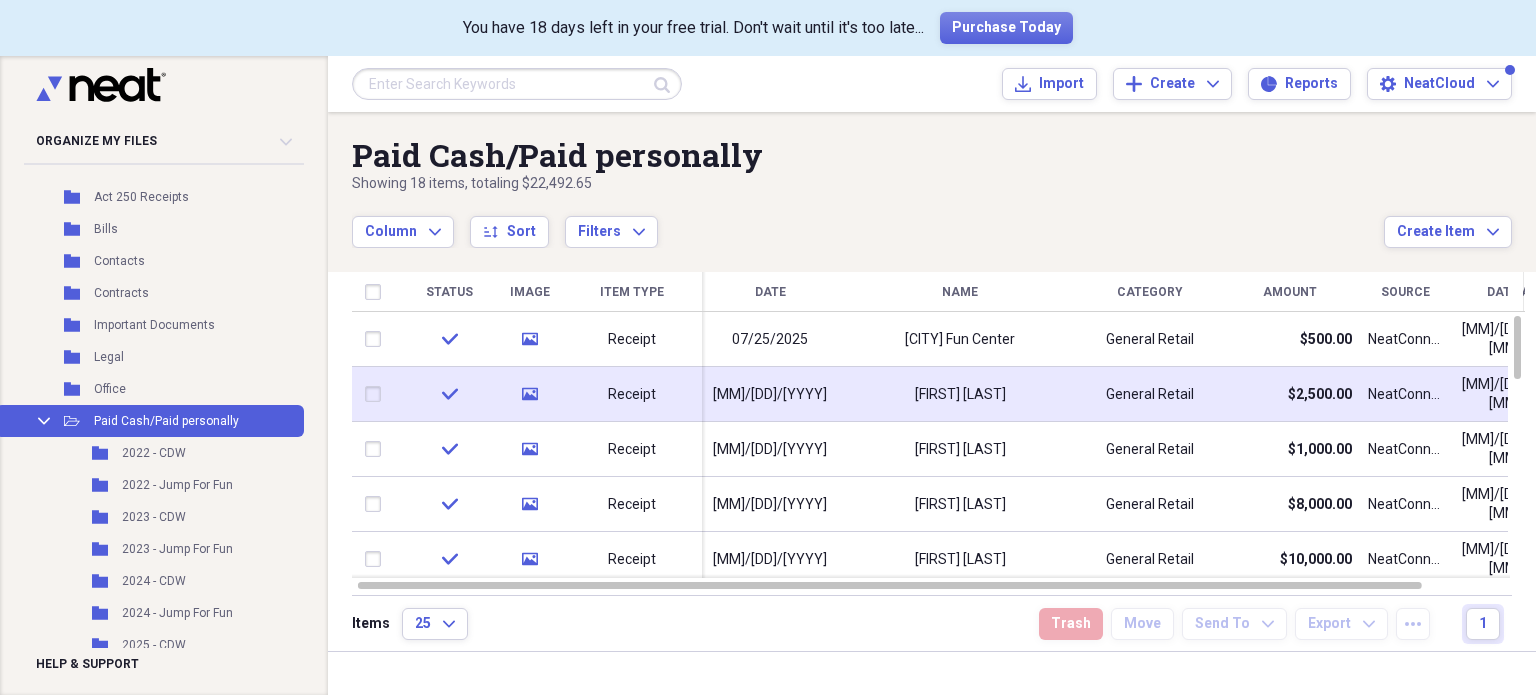 click on "Jack Clemons" at bounding box center (960, 394) 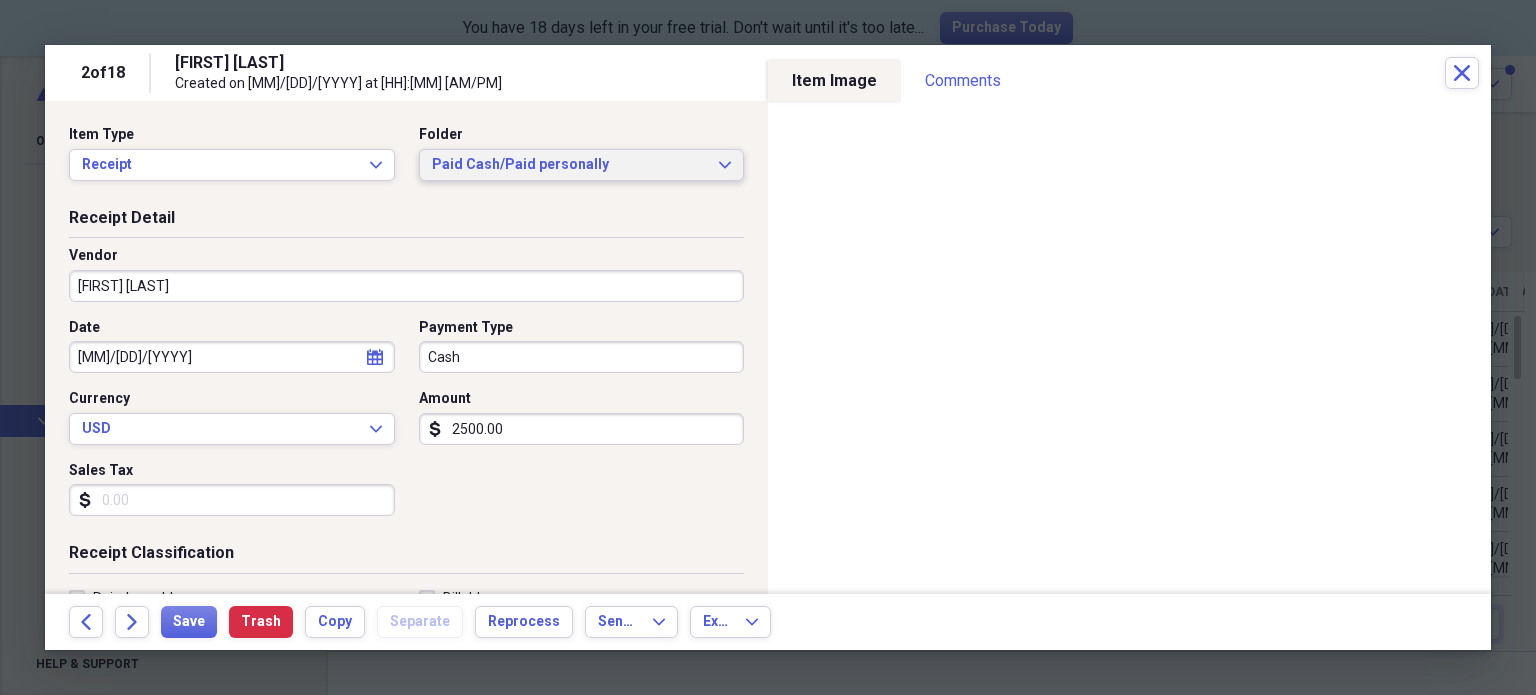 click on "Paid Cash/Paid personally Expand" at bounding box center [582, 165] 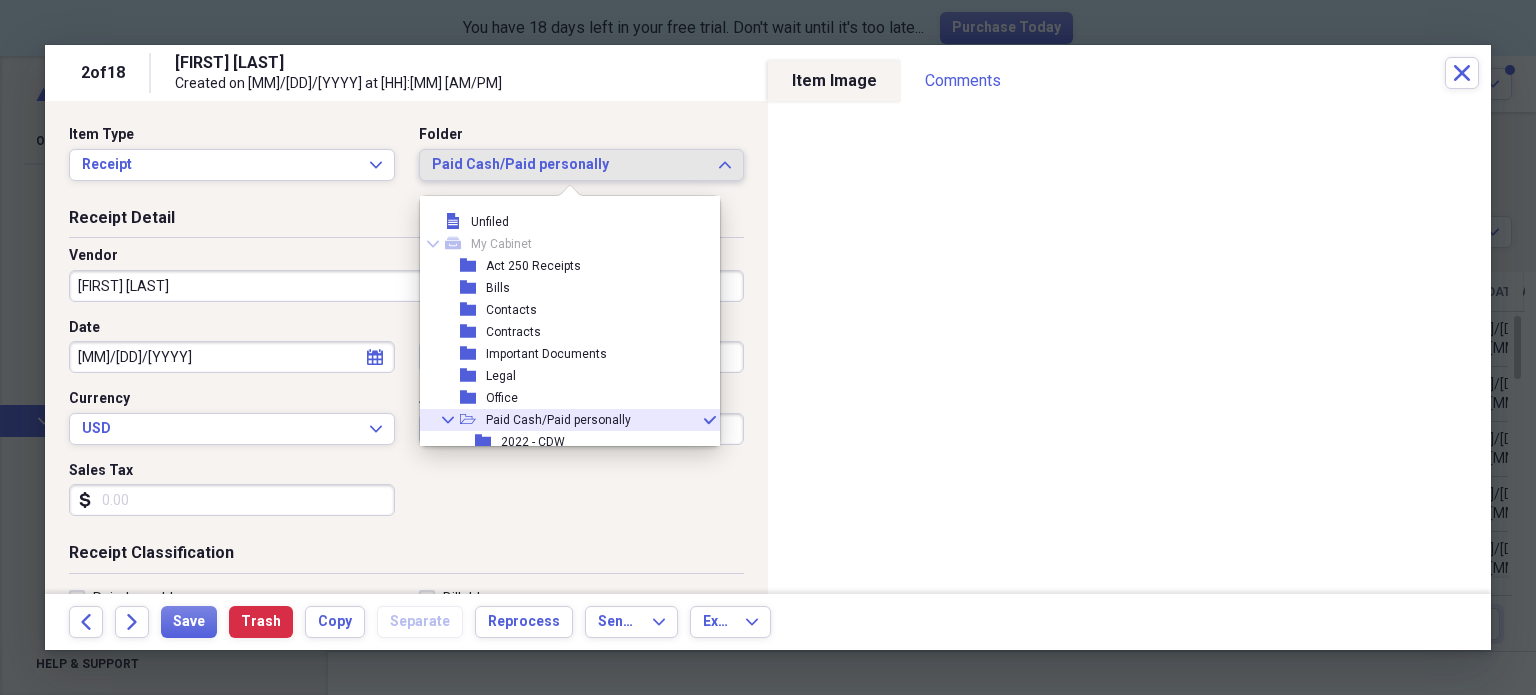 scroll, scrollTop: 99, scrollLeft: 0, axis: vertical 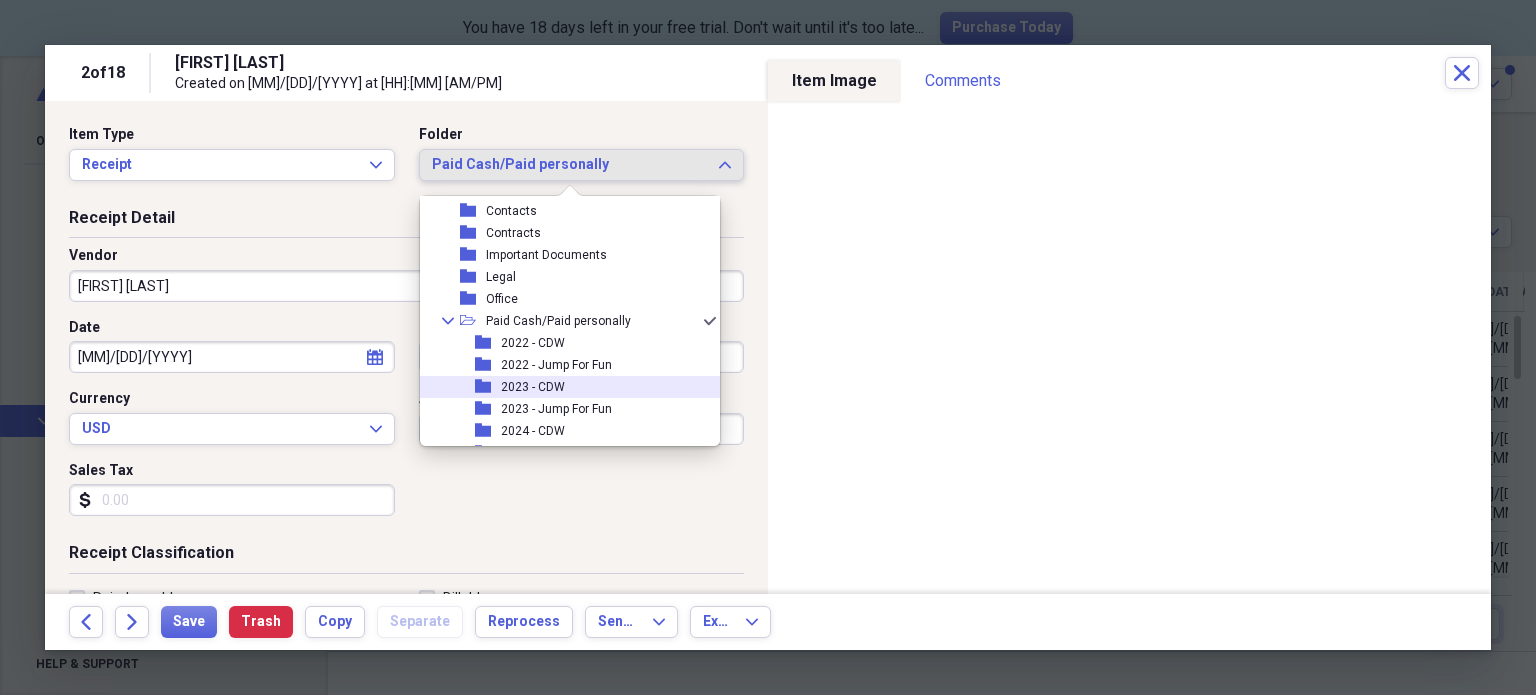 click on "folder 2023 - CDW" at bounding box center [562, 387] 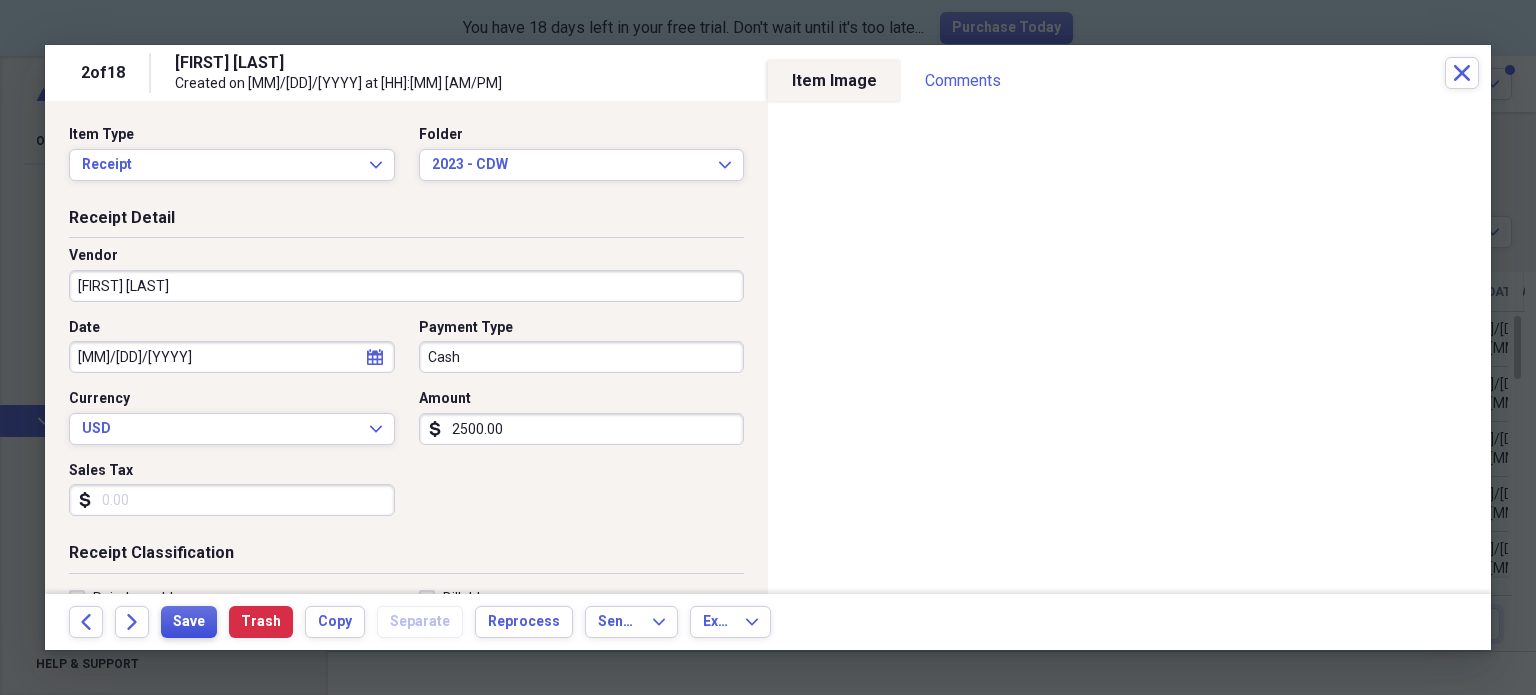 click on "Save" at bounding box center (189, 622) 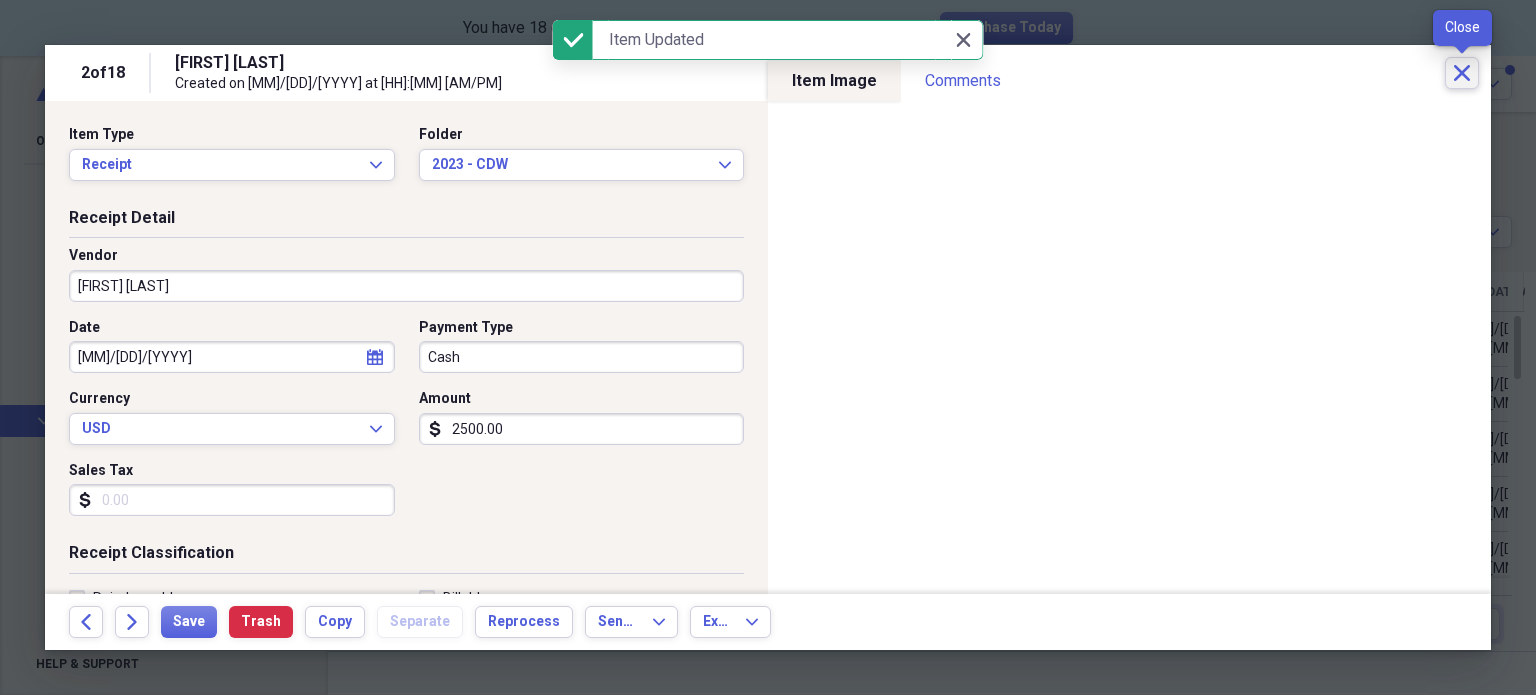 click on "Close" 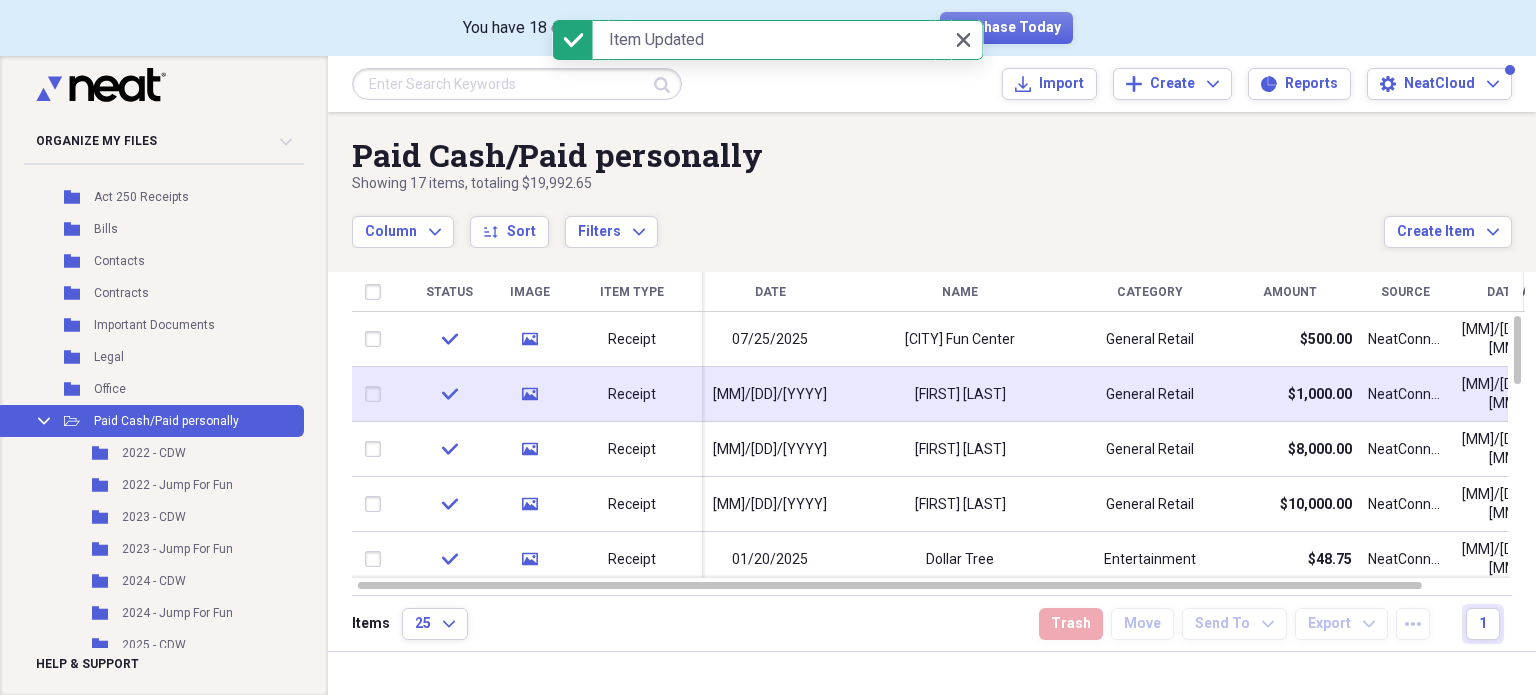 click on "Robert Lacroix" at bounding box center (960, 394) 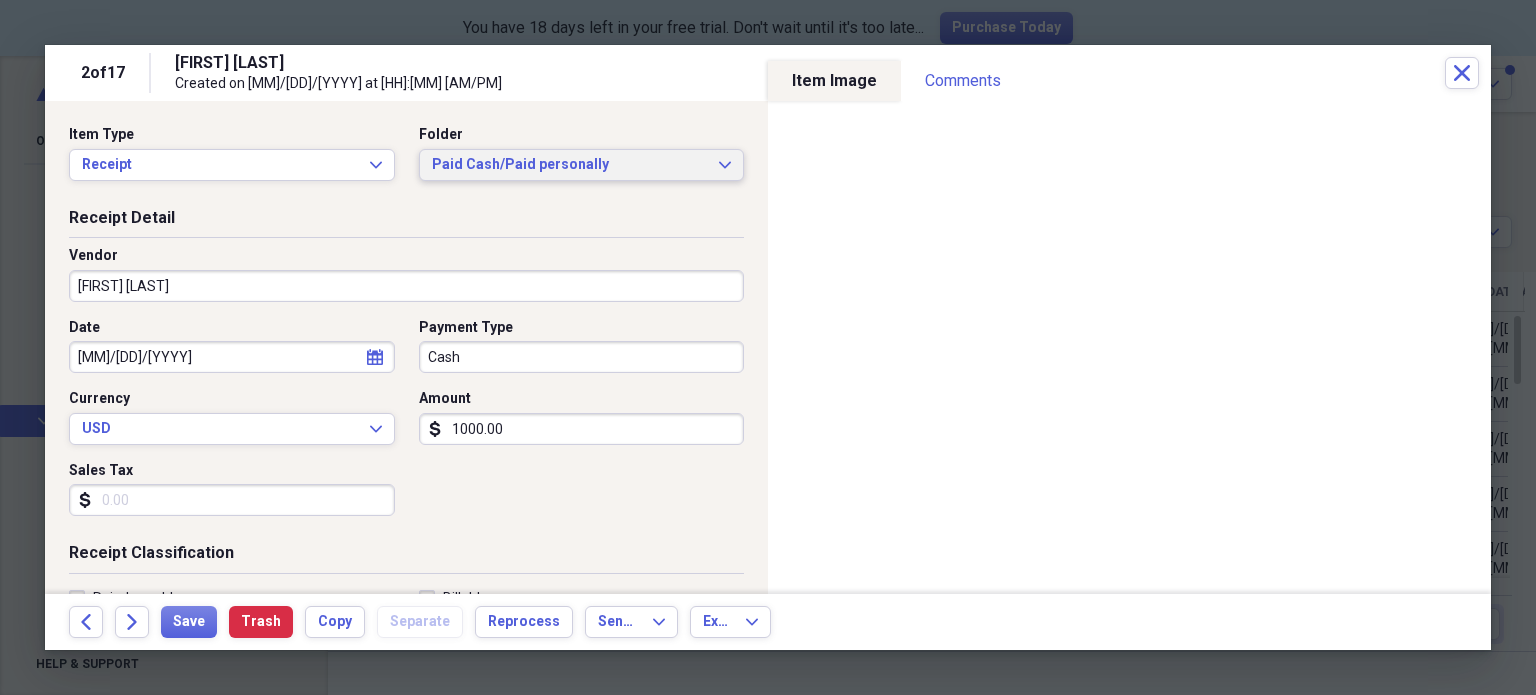 click on "Paid Cash/Paid personally" at bounding box center [570, 165] 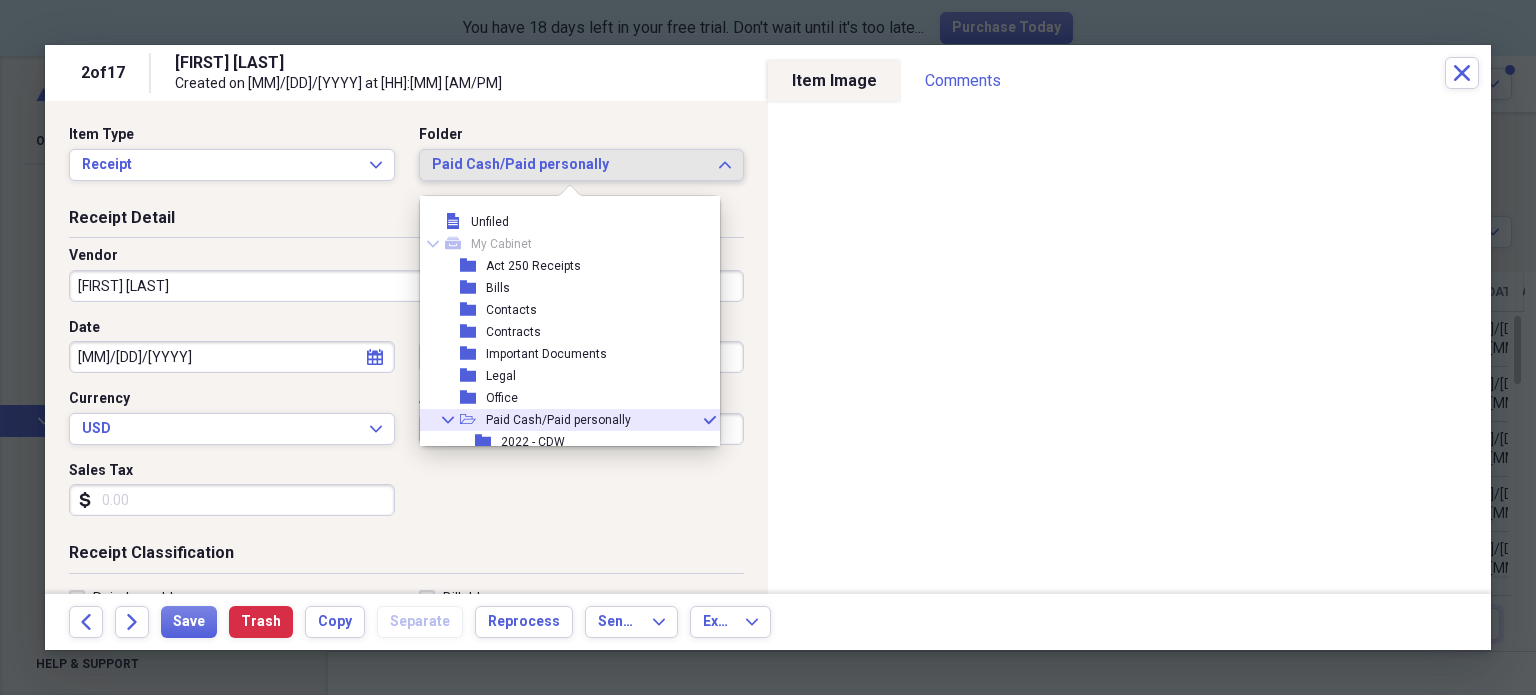scroll, scrollTop: 99, scrollLeft: 0, axis: vertical 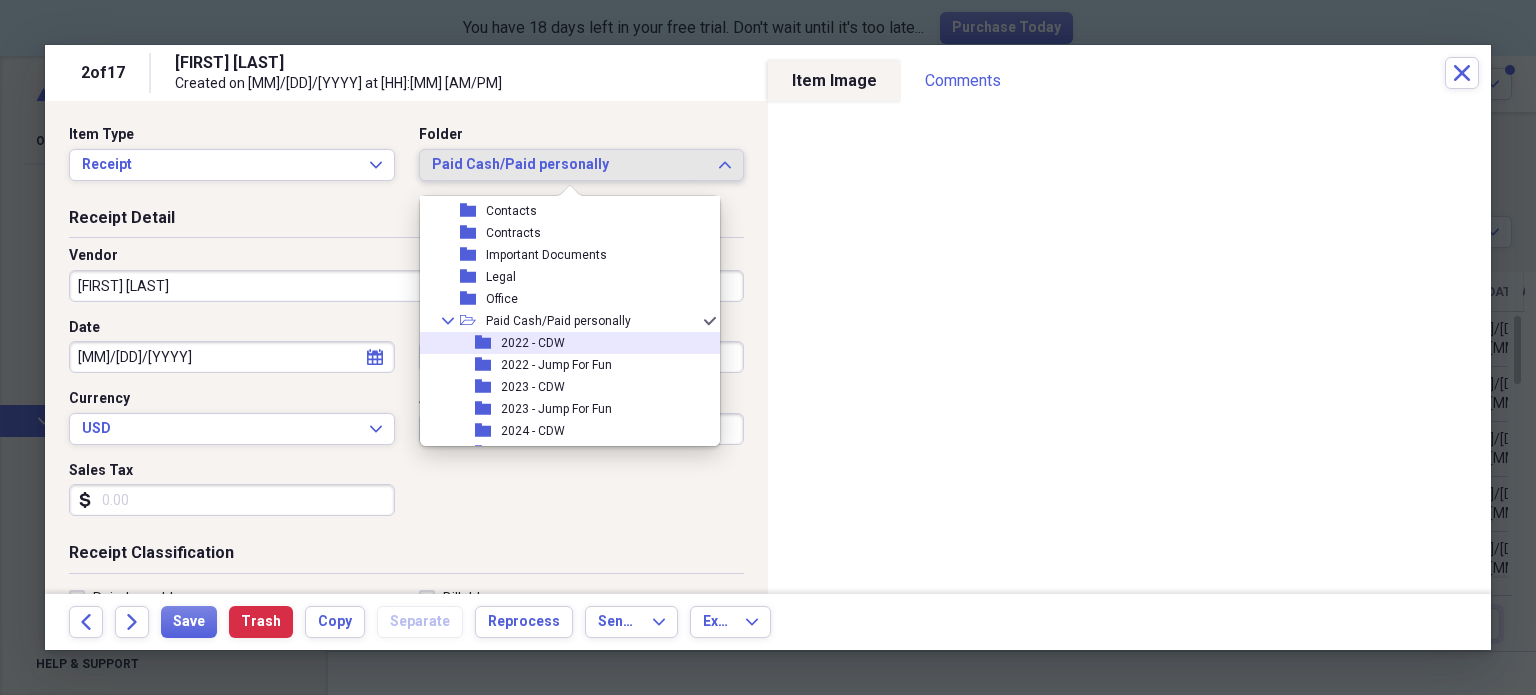click on "2022 - CDW" at bounding box center (533, 343) 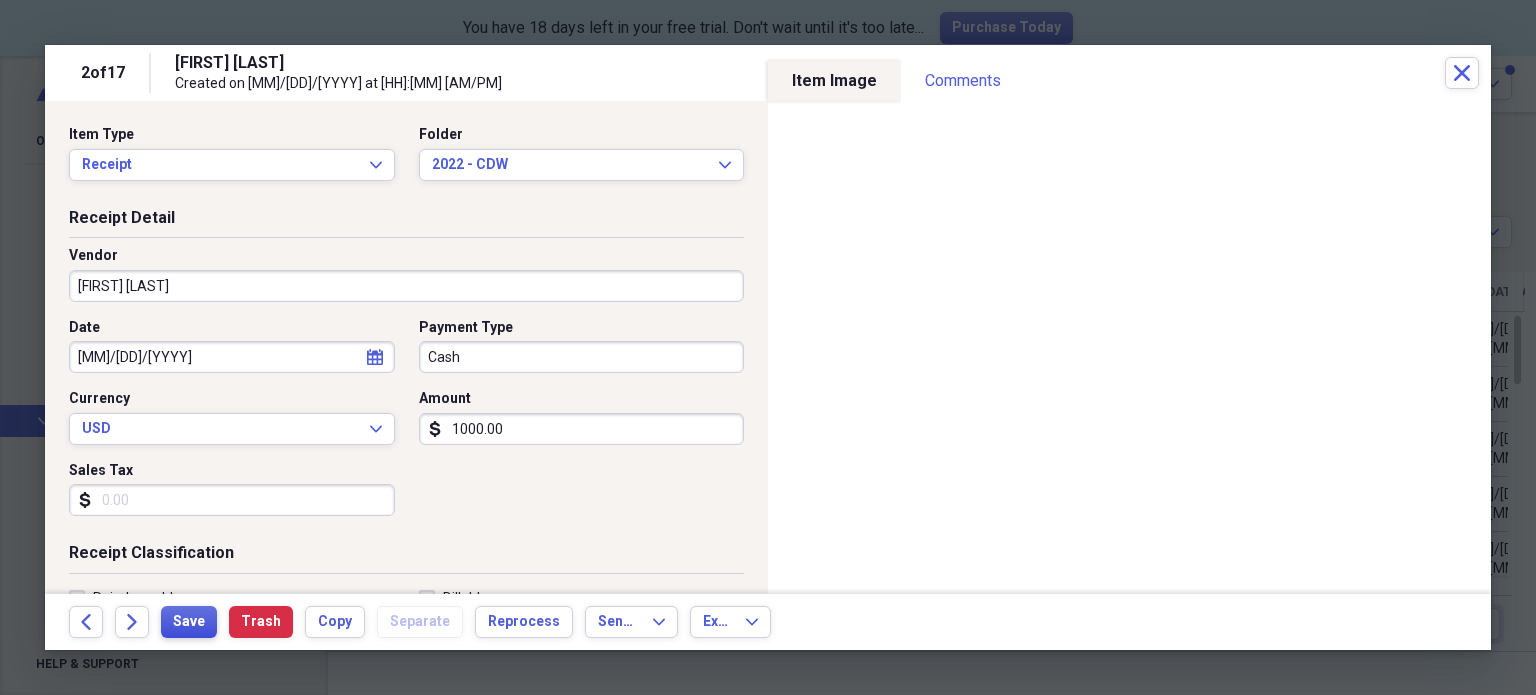 click on "Save" at bounding box center [189, 622] 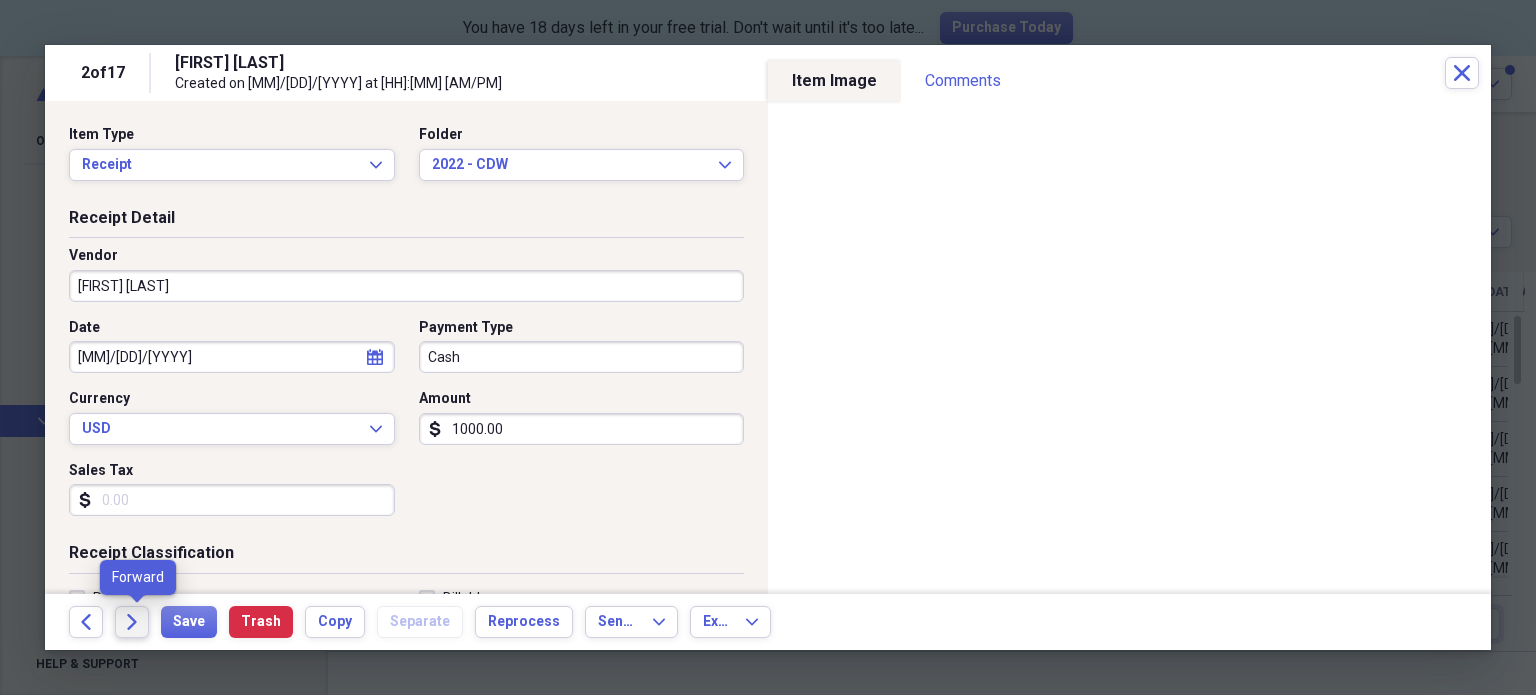 click on "Forward" at bounding box center [132, 622] 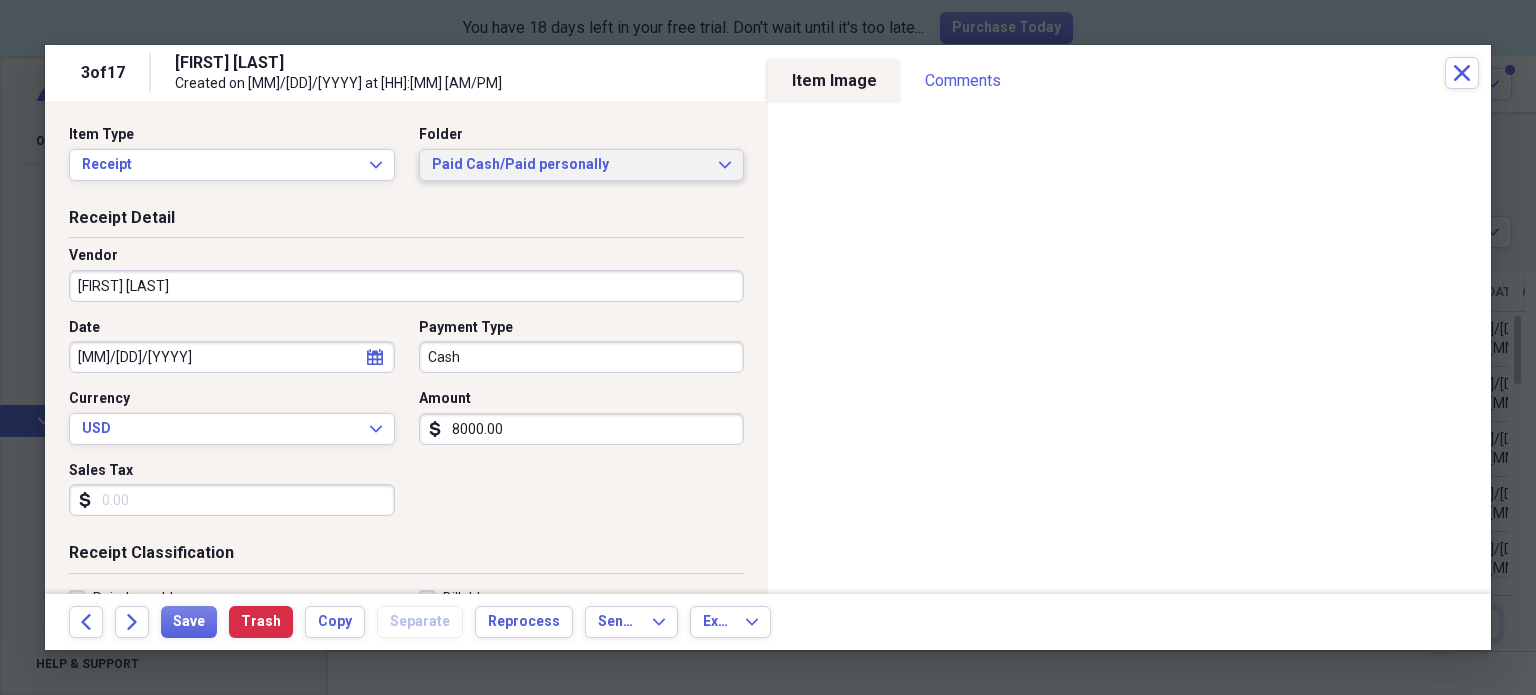 click on "Paid Cash/Paid personally" at bounding box center (570, 165) 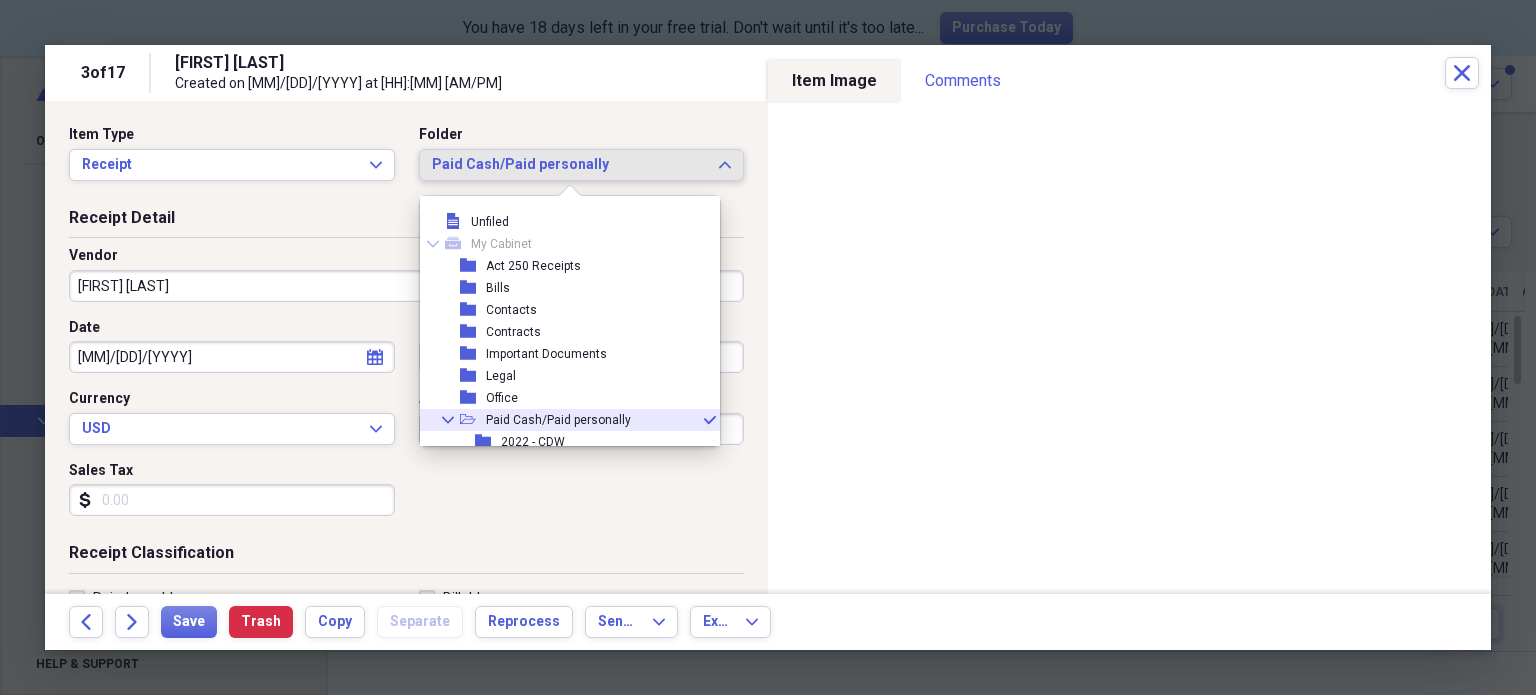 scroll, scrollTop: 99, scrollLeft: 0, axis: vertical 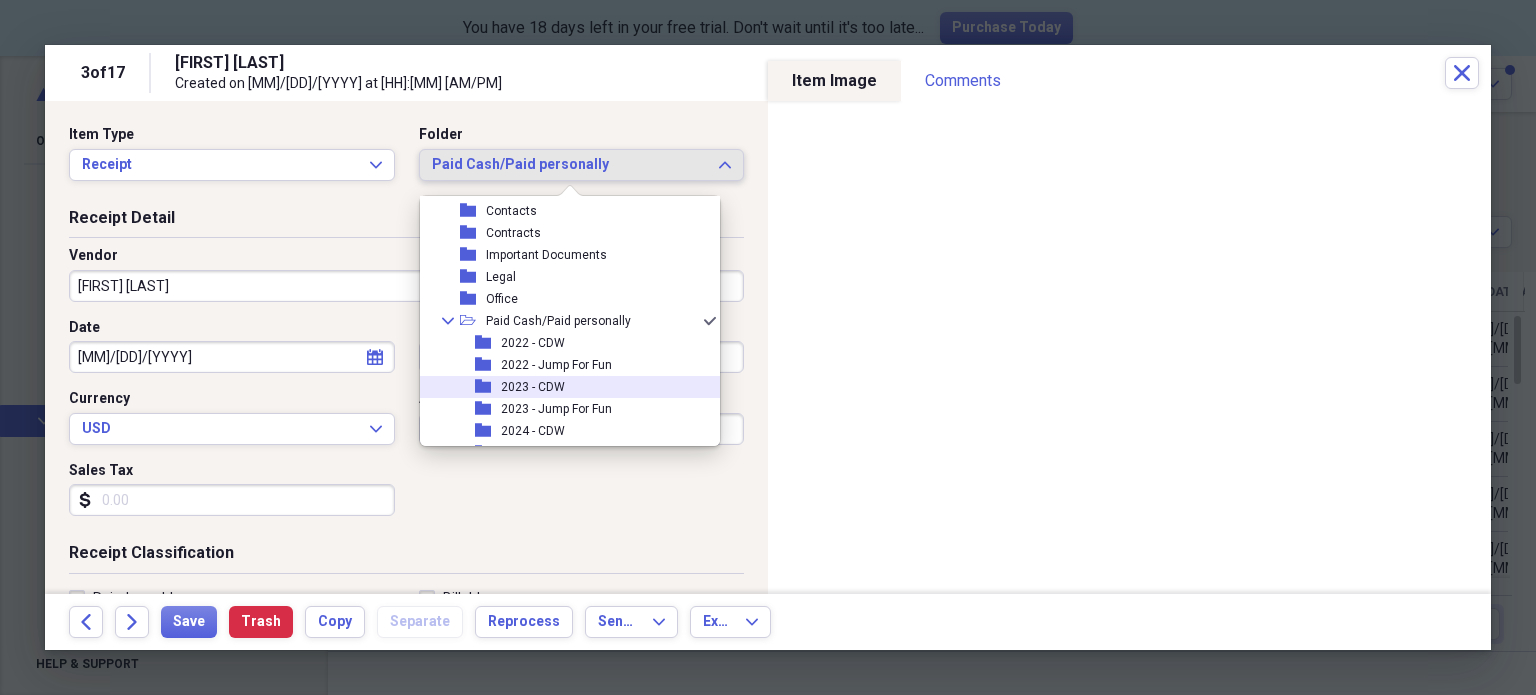 click on "folder 2023 - CDW" at bounding box center (562, 387) 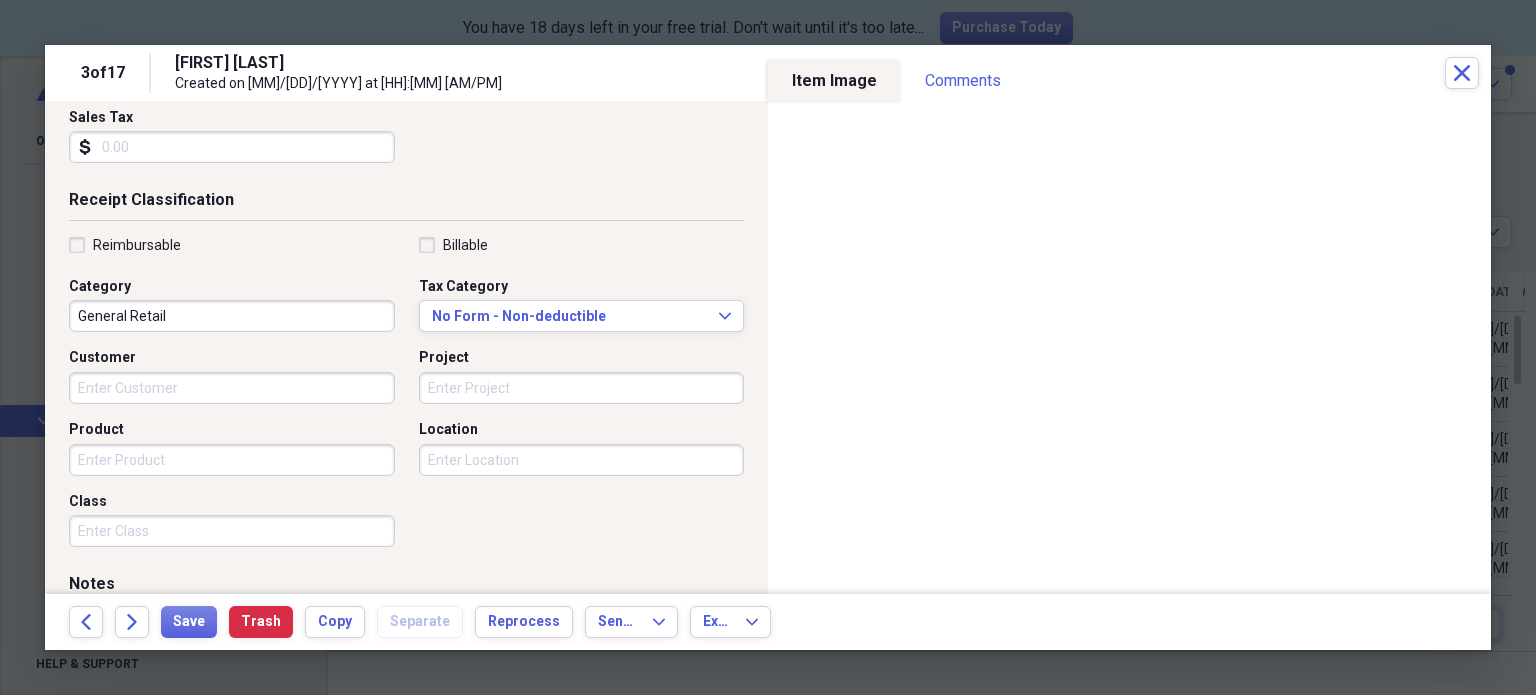scroll, scrollTop: 375, scrollLeft: 0, axis: vertical 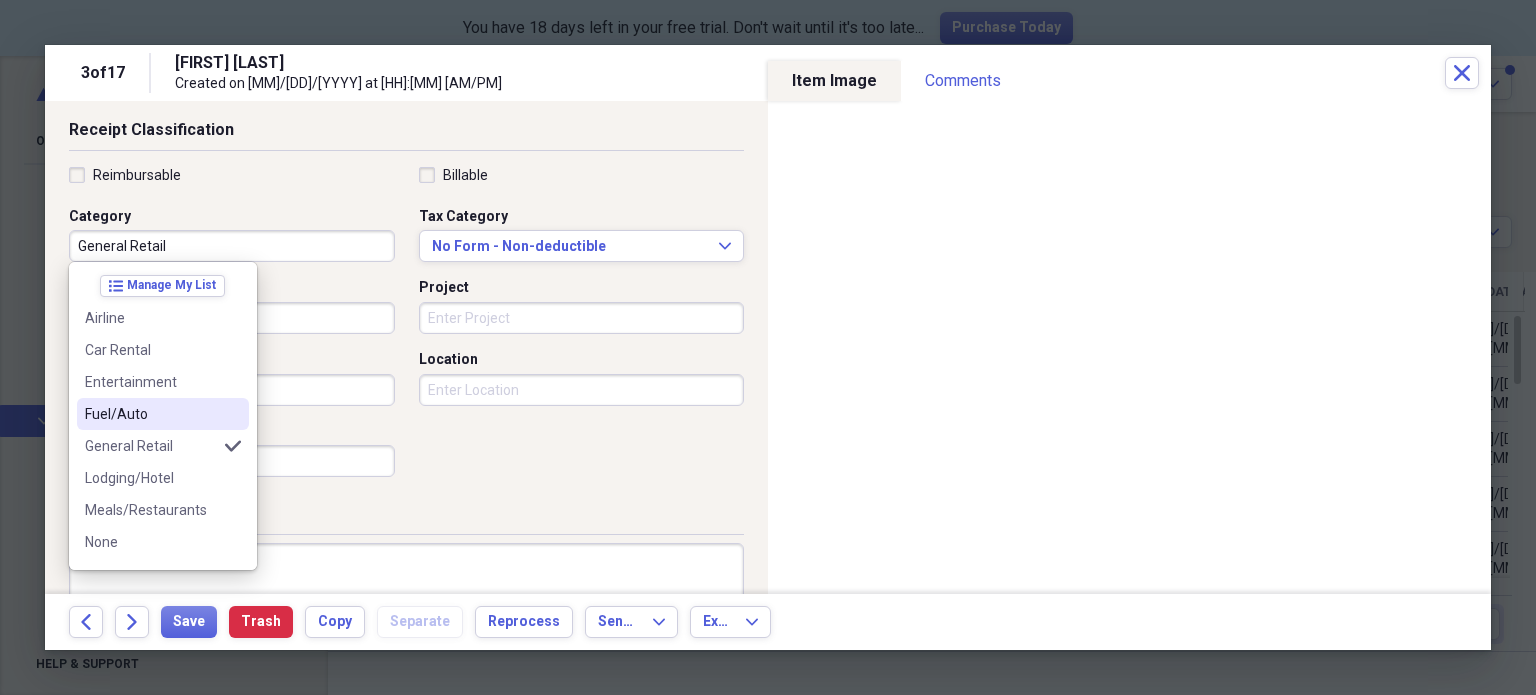 click on "Receipt Classification Reimbursable Billable Category General Retail Tax Category No Form - Non-deductible Expand Customer Project Product Location Class" at bounding box center [406, 311] 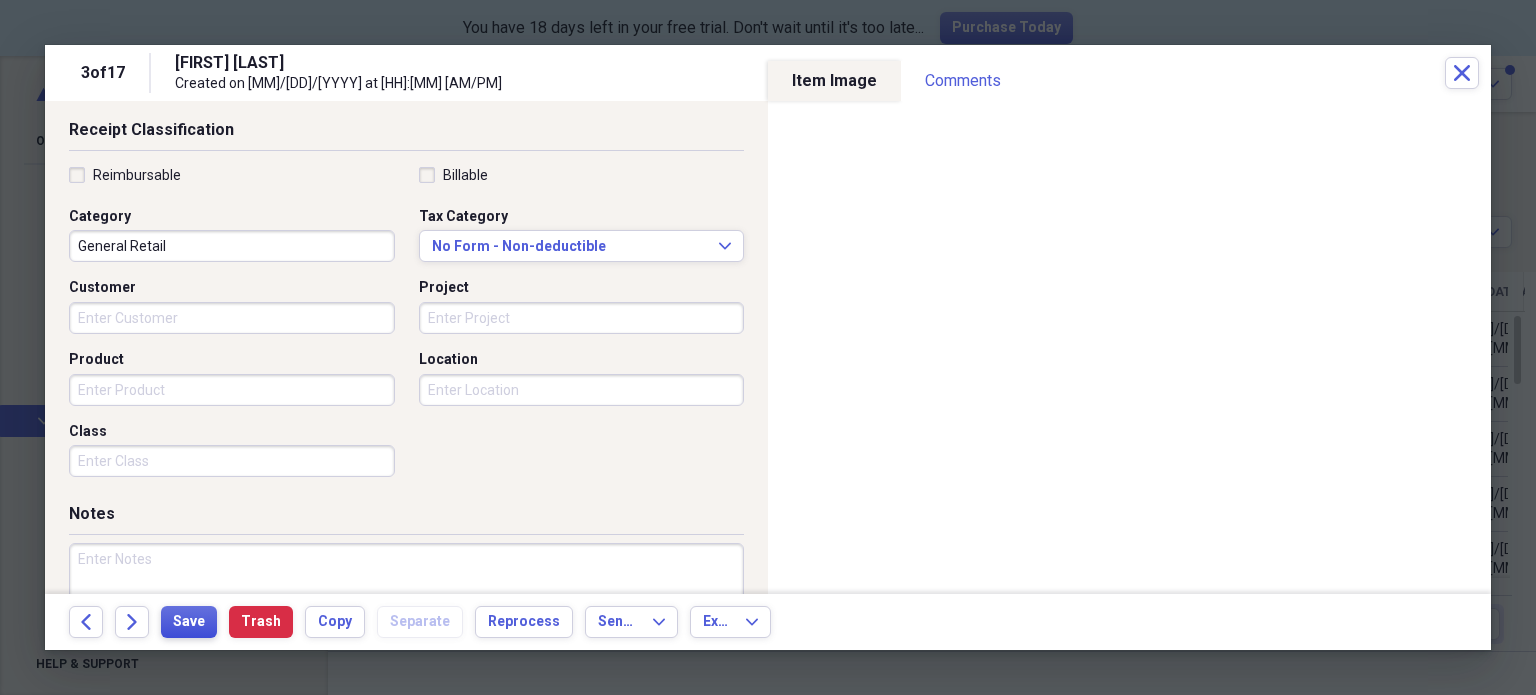 click on "Save" at bounding box center [189, 622] 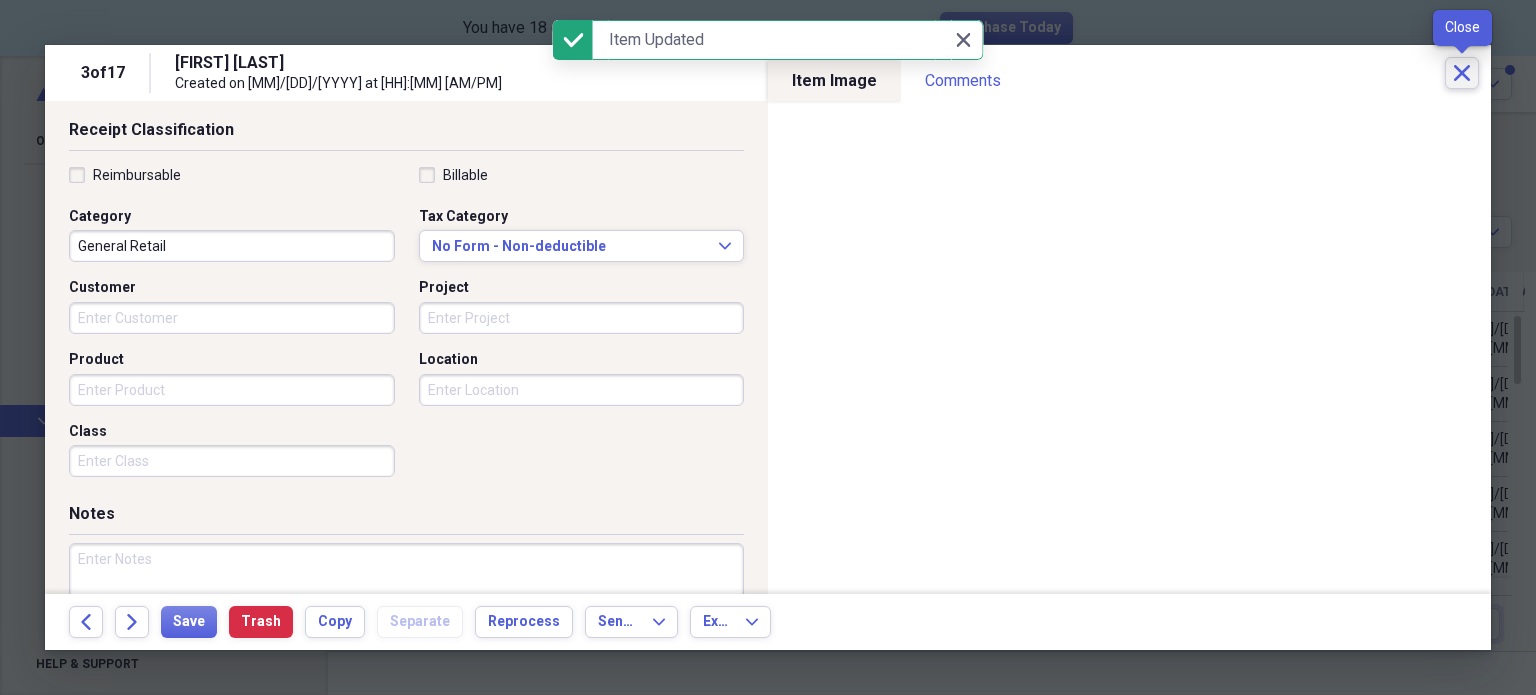 click 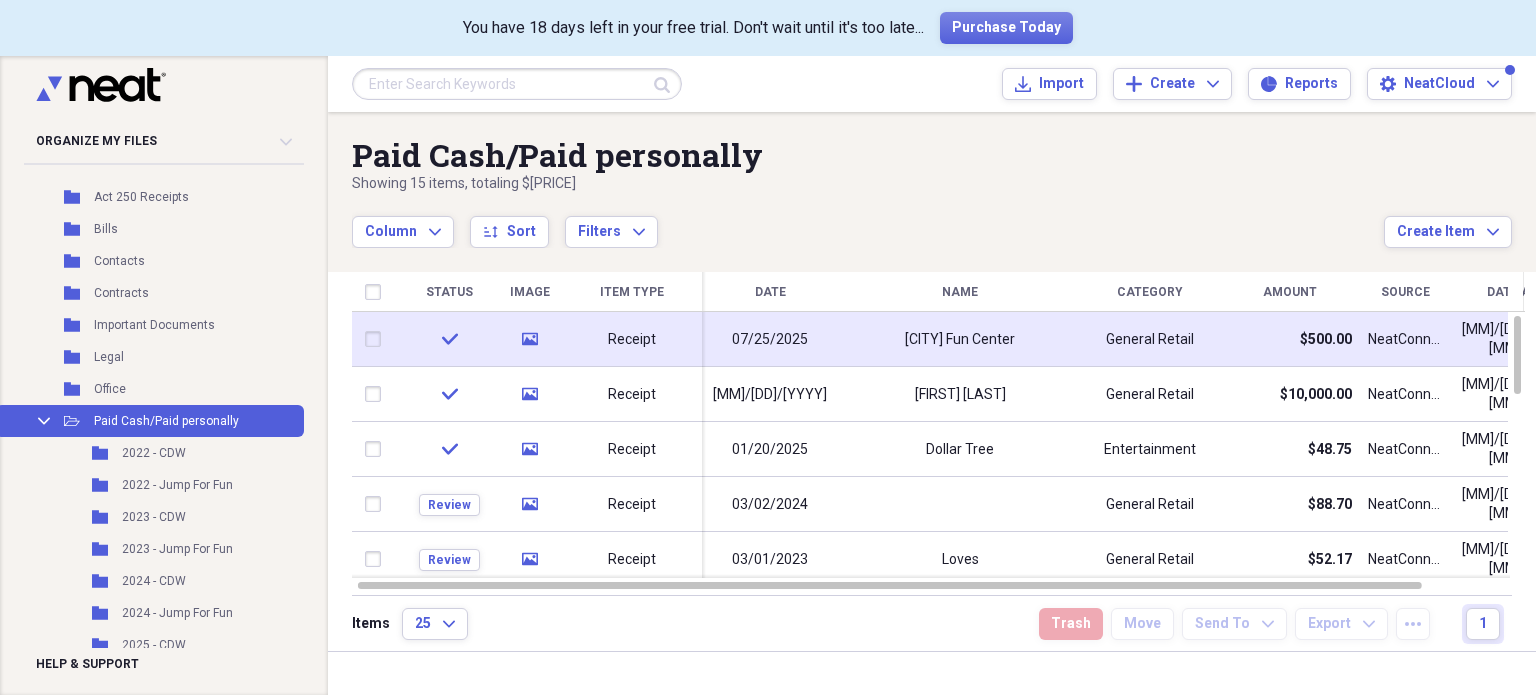 click on "Adirondack Fun Center" at bounding box center (960, 339) 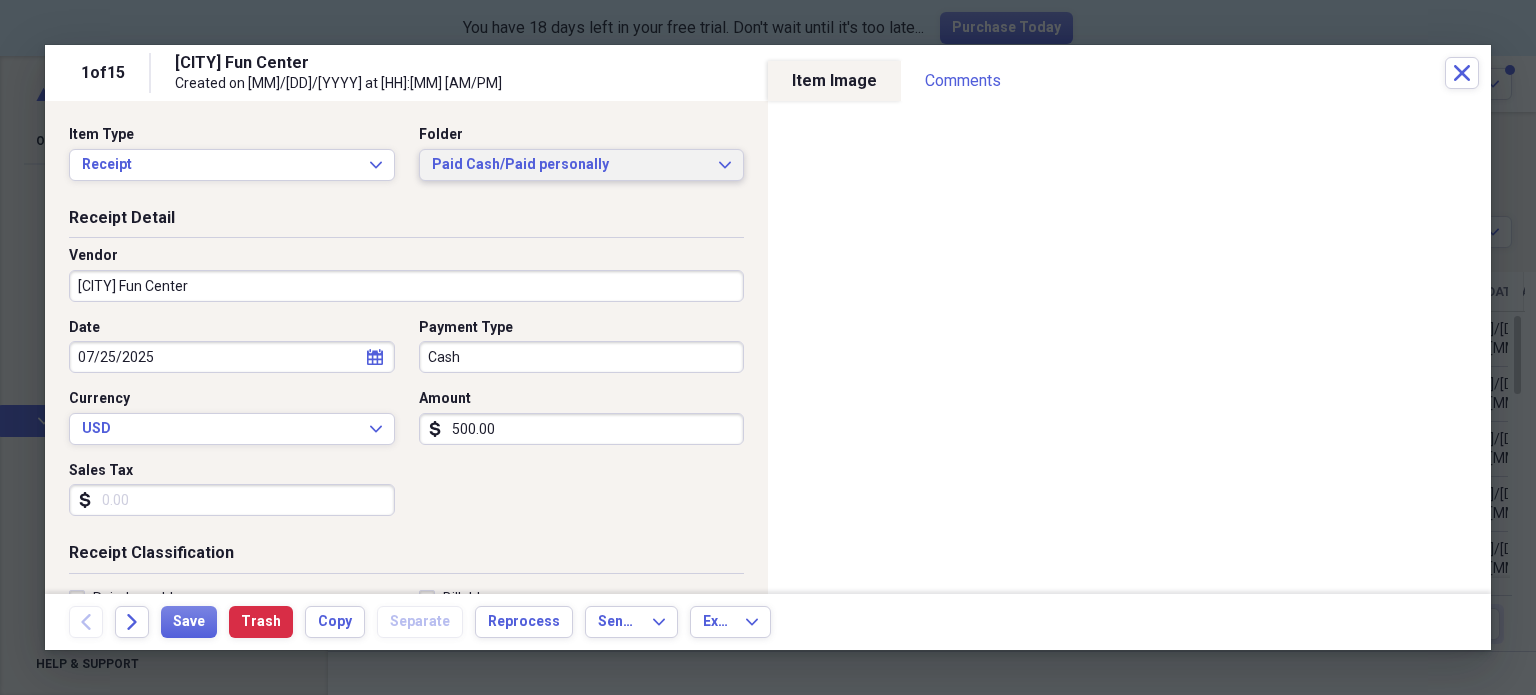 click on "Paid Cash/Paid personally" at bounding box center [570, 165] 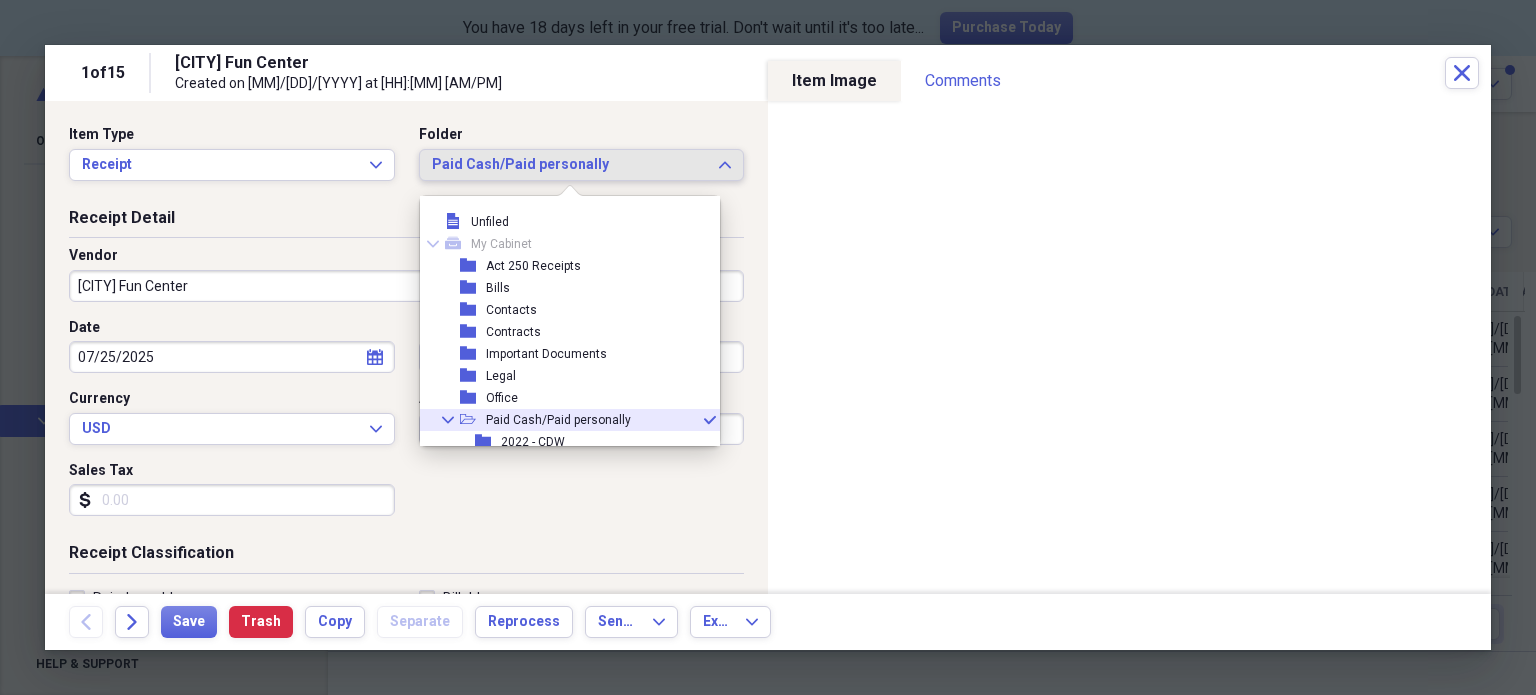 scroll, scrollTop: 99, scrollLeft: 0, axis: vertical 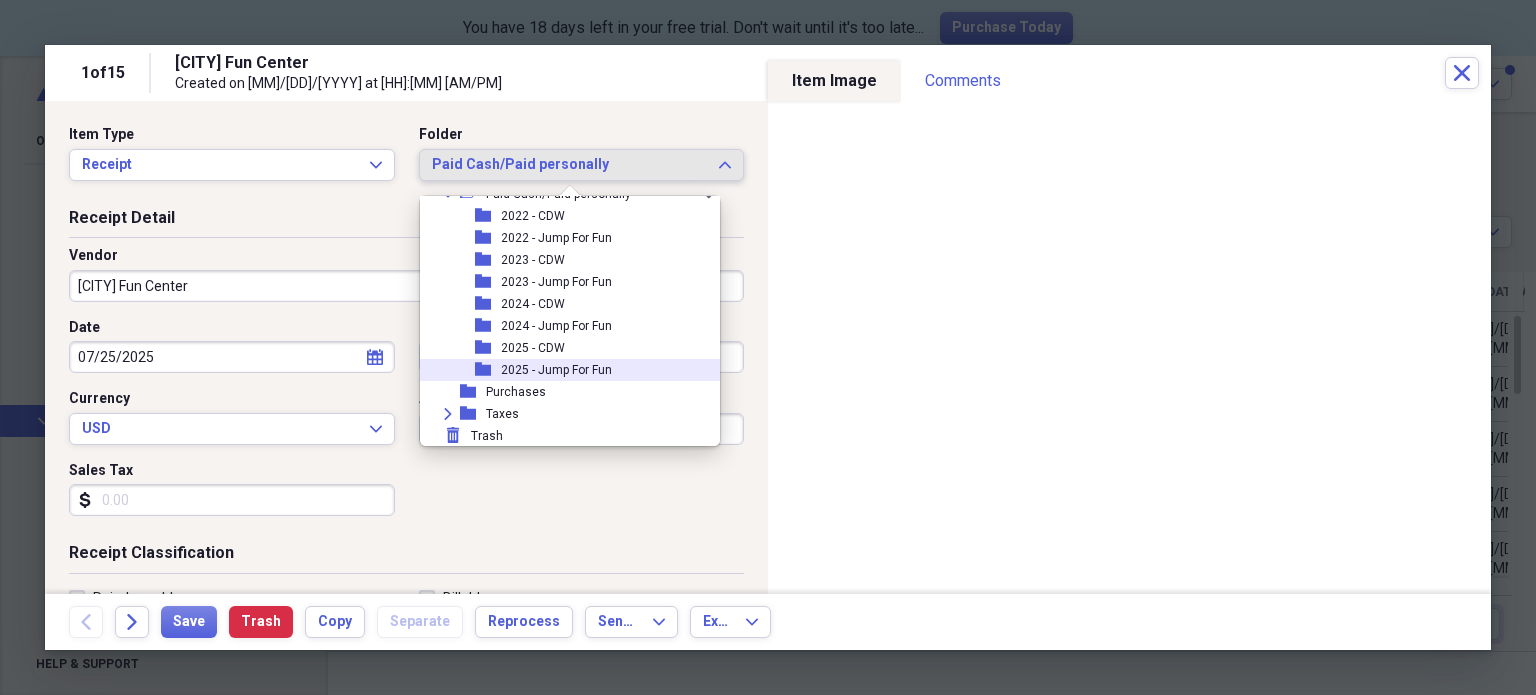 click on "folder 2025 - Jump For Fun" at bounding box center (562, 370) 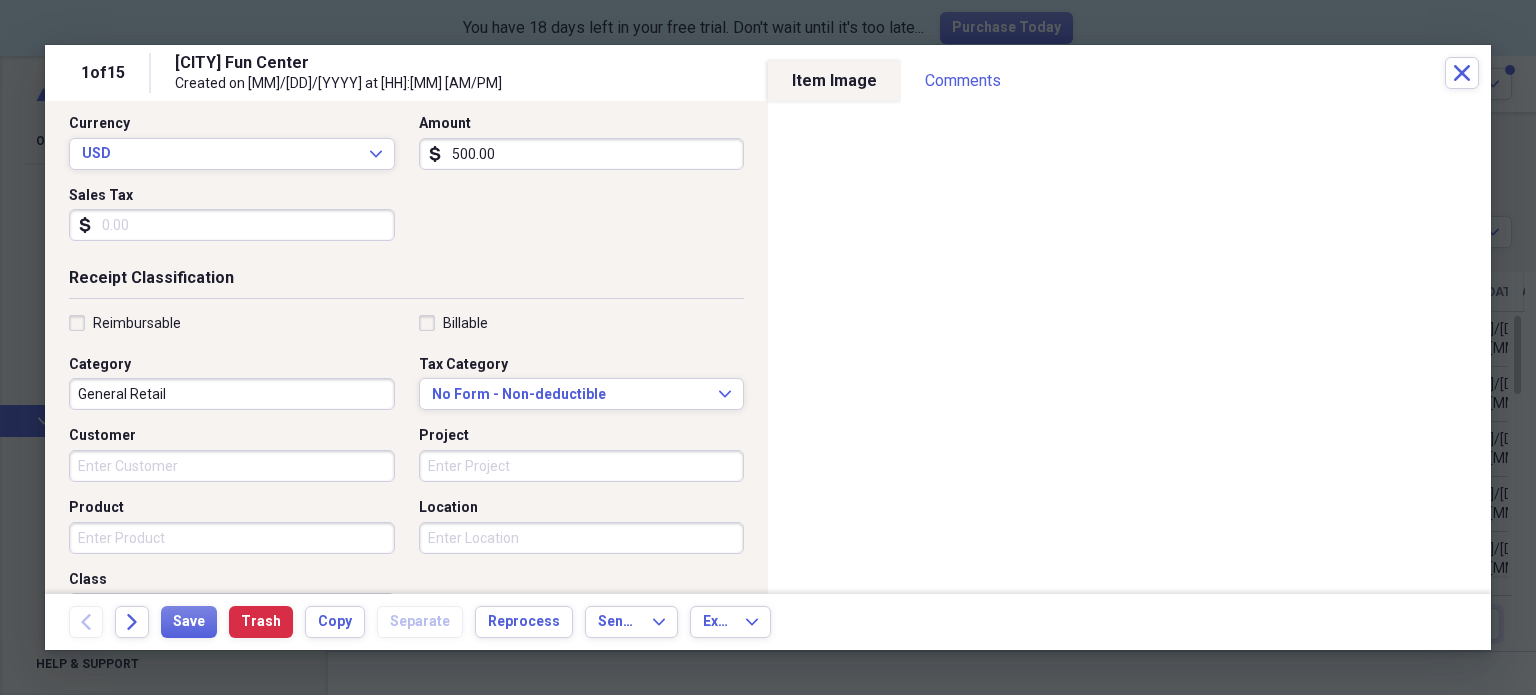 scroll, scrollTop: 280, scrollLeft: 0, axis: vertical 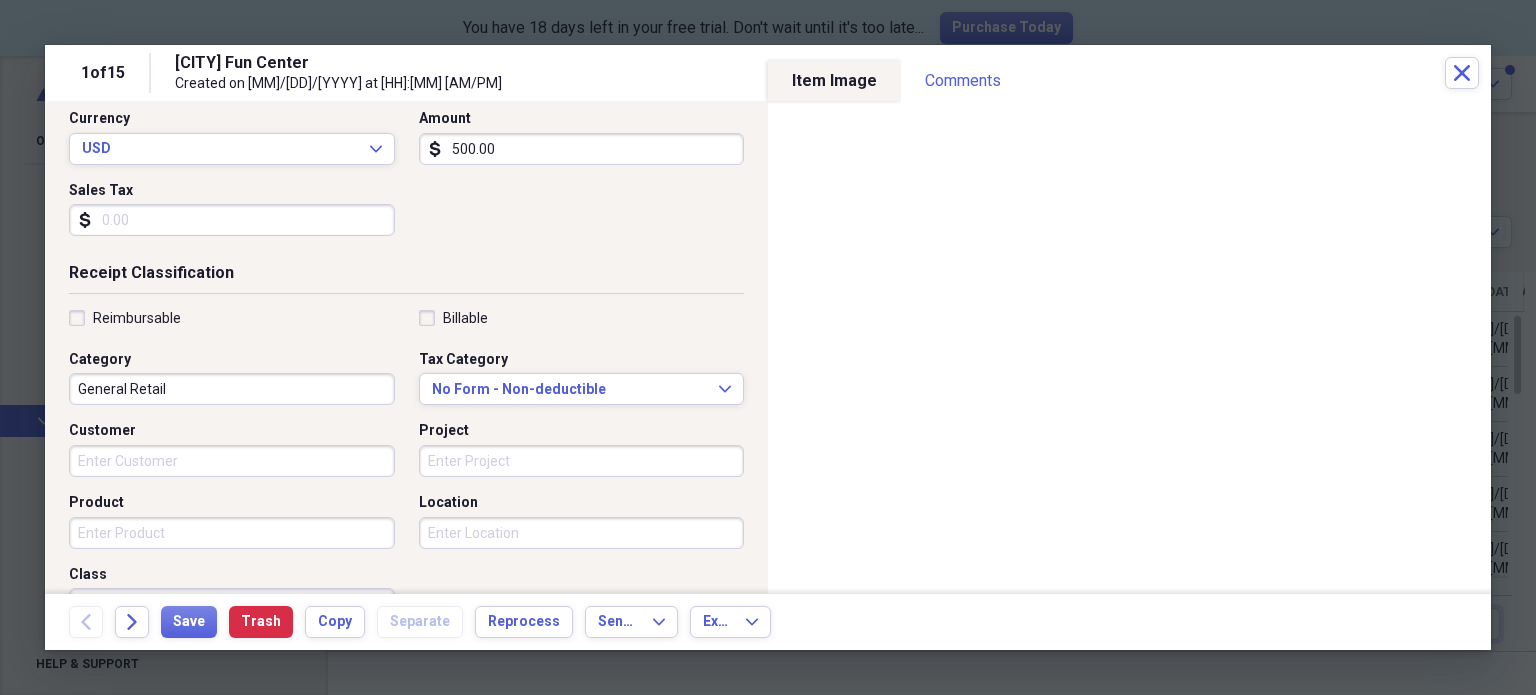 click on "General Retail" at bounding box center (232, 389) 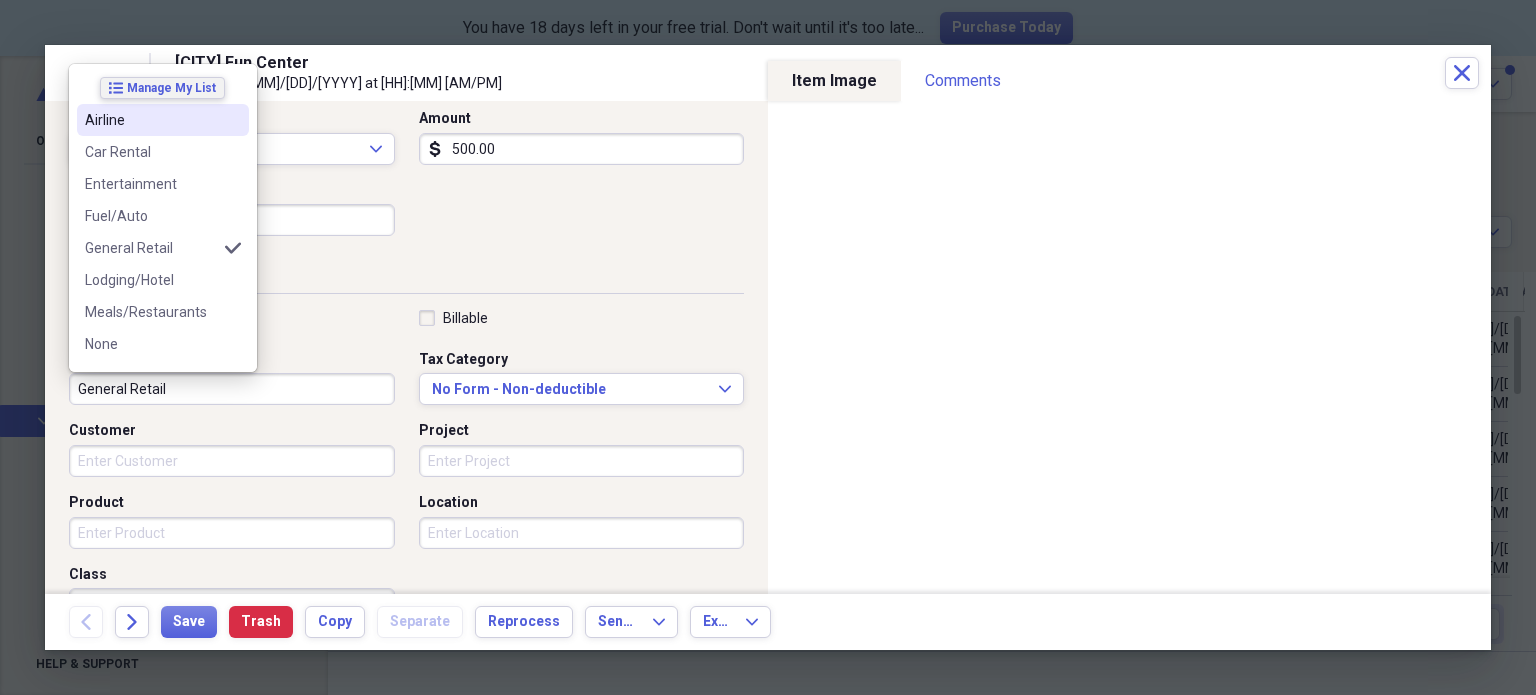 click on "Manage My List" at bounding box center (171, 88) 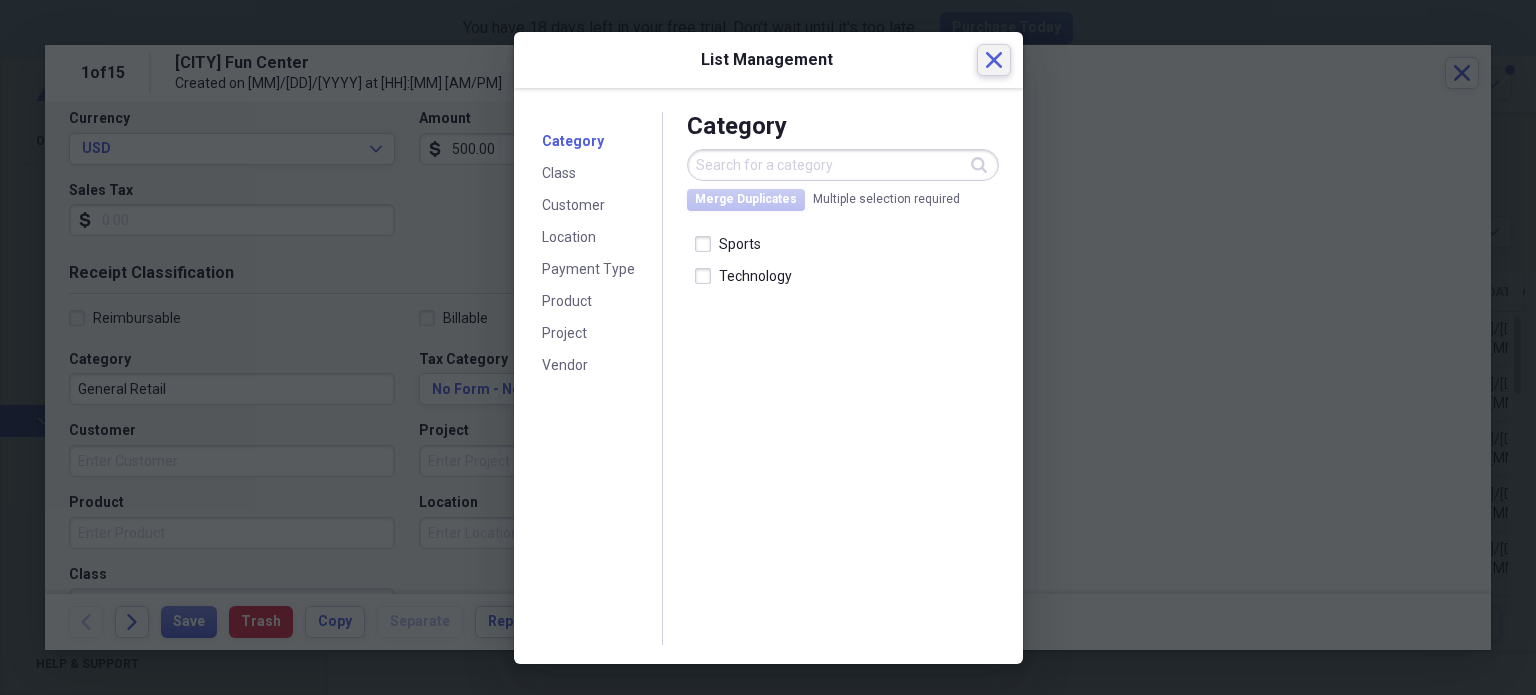 click on "Close" 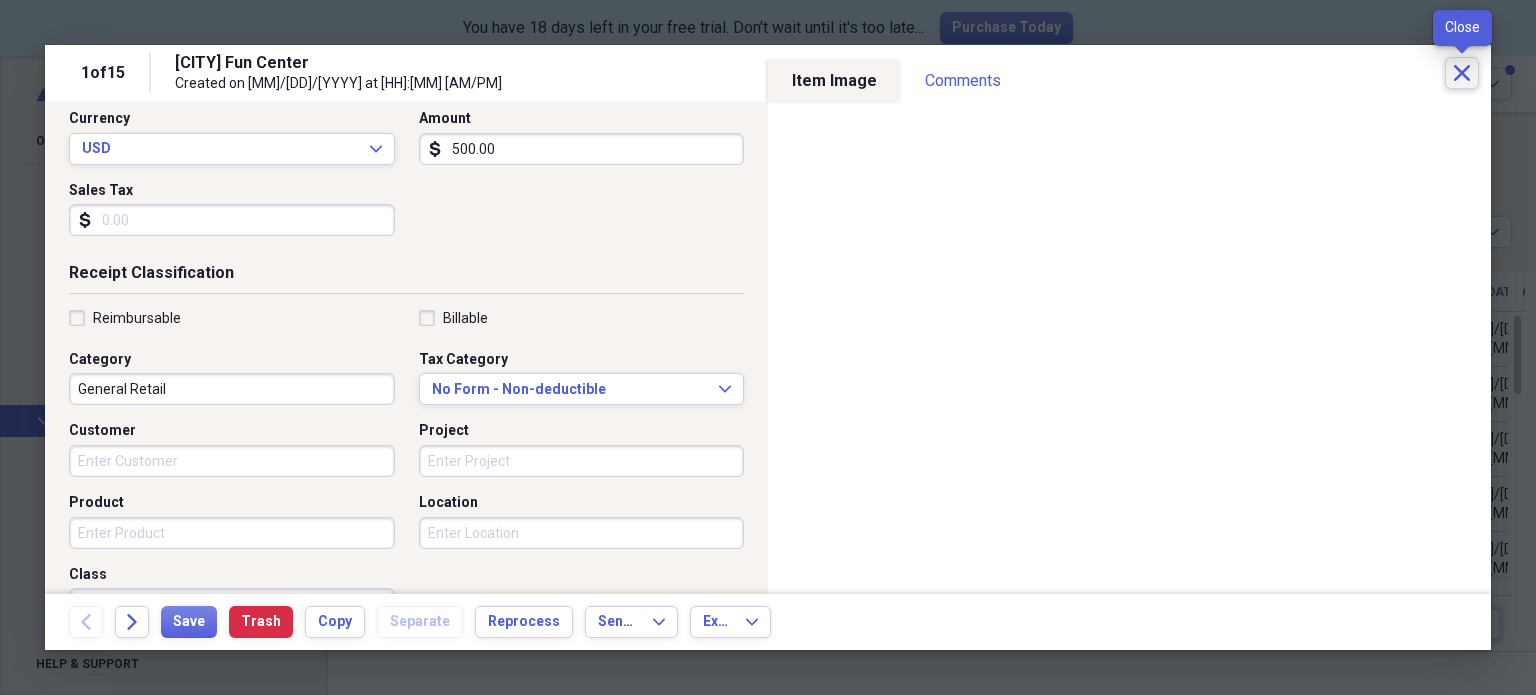 click on "Close" 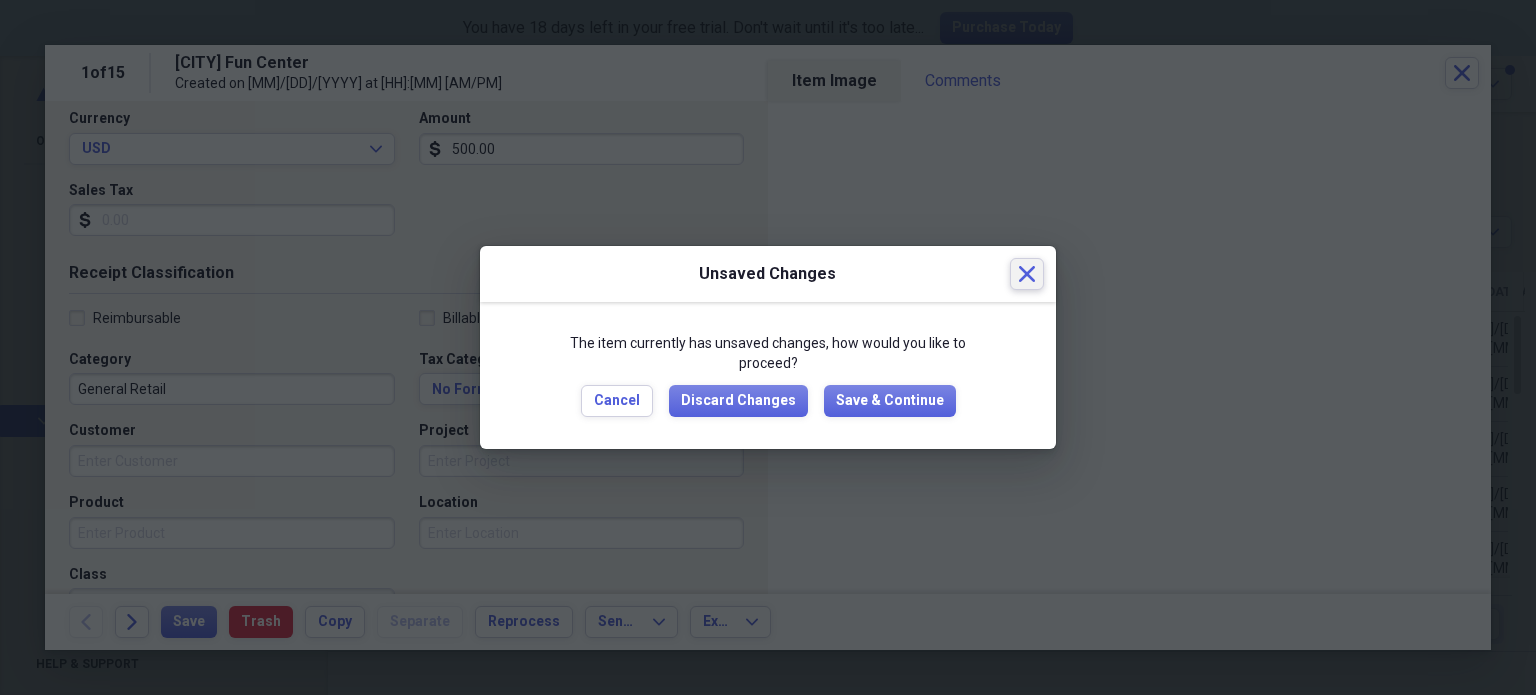 click on "Close" 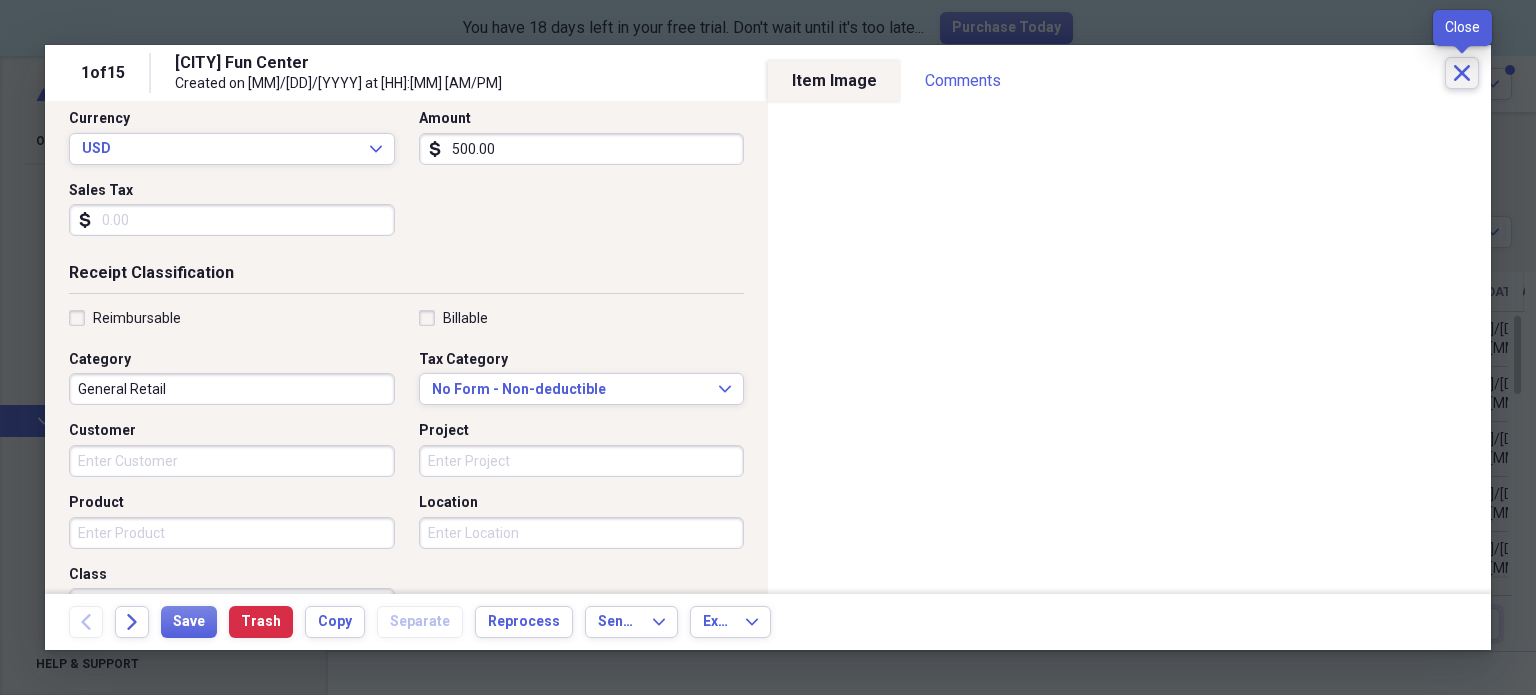 click on "Close" 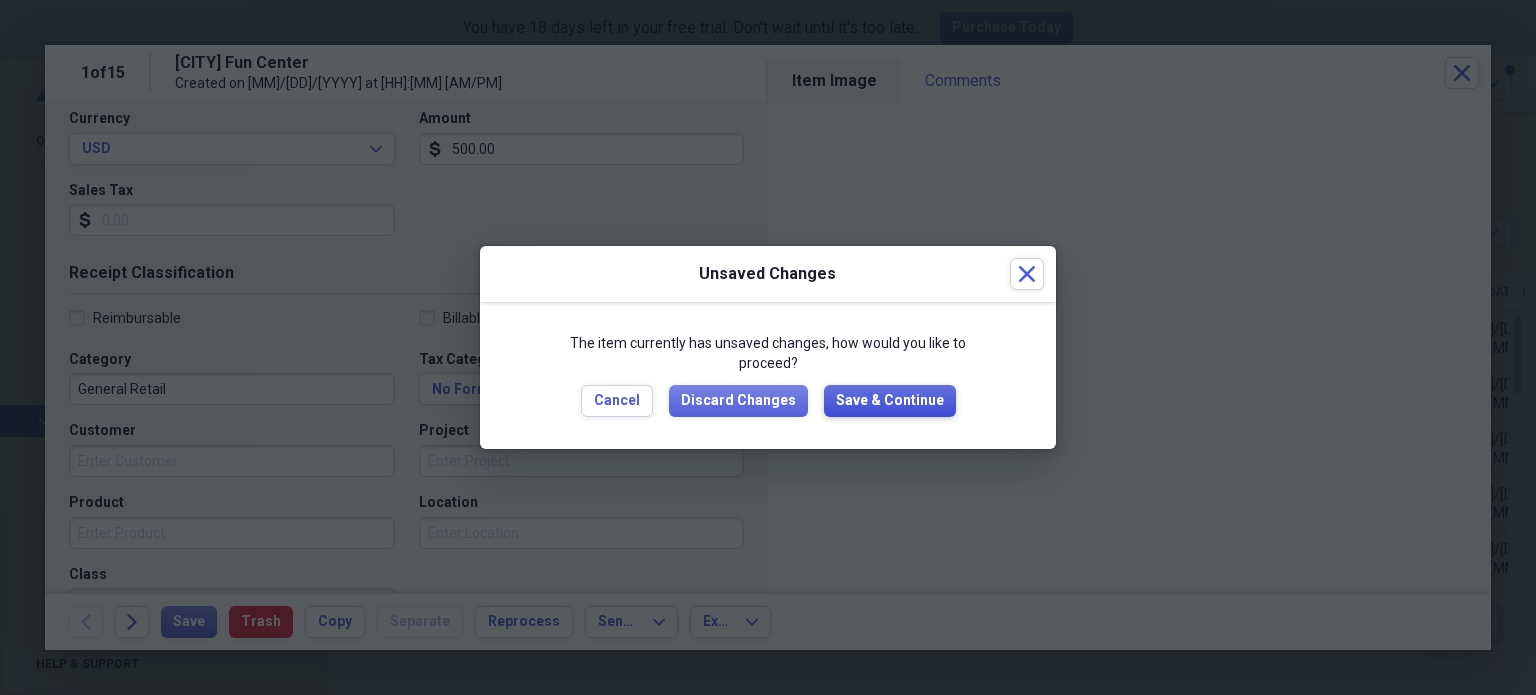 click on "Save & Continue" at bounding box center [890, 401] 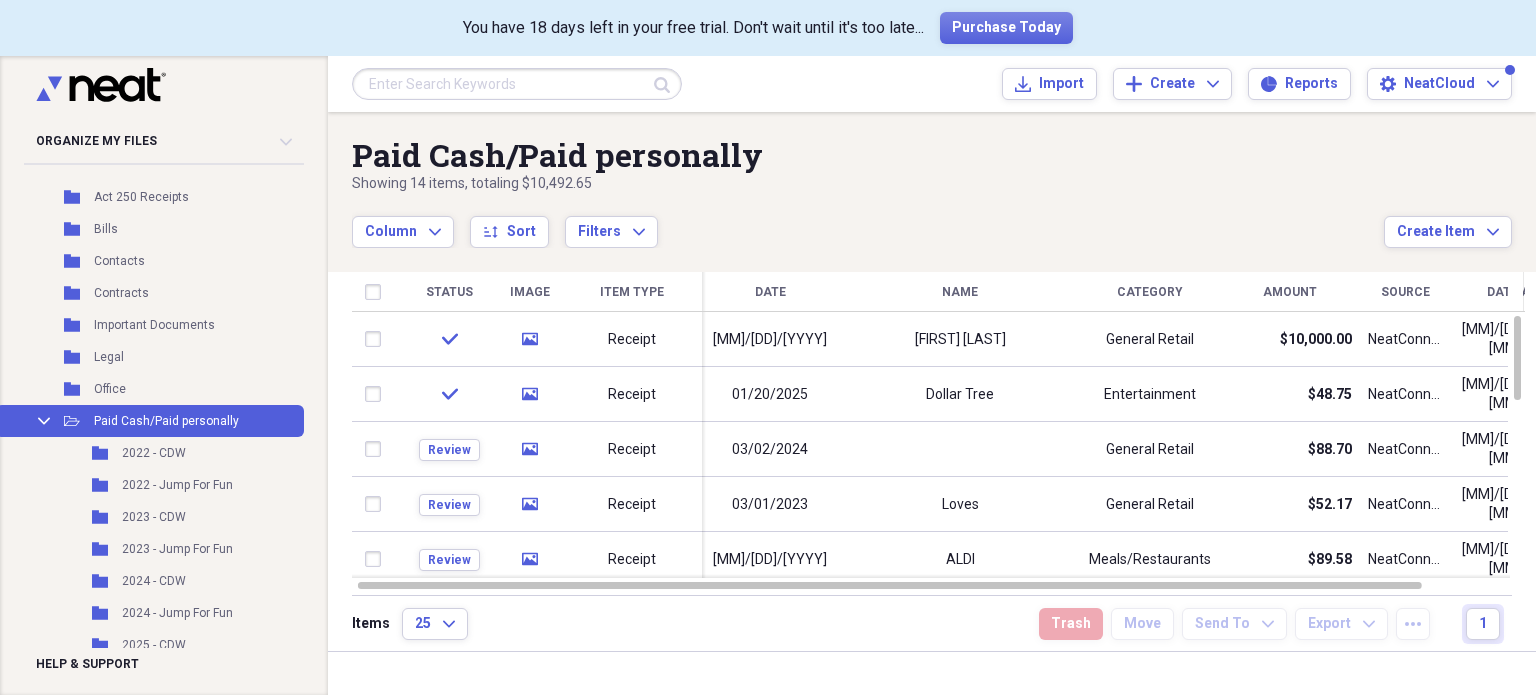 scroll, scrollTop: 0, scrollLeft: 0, axis: both 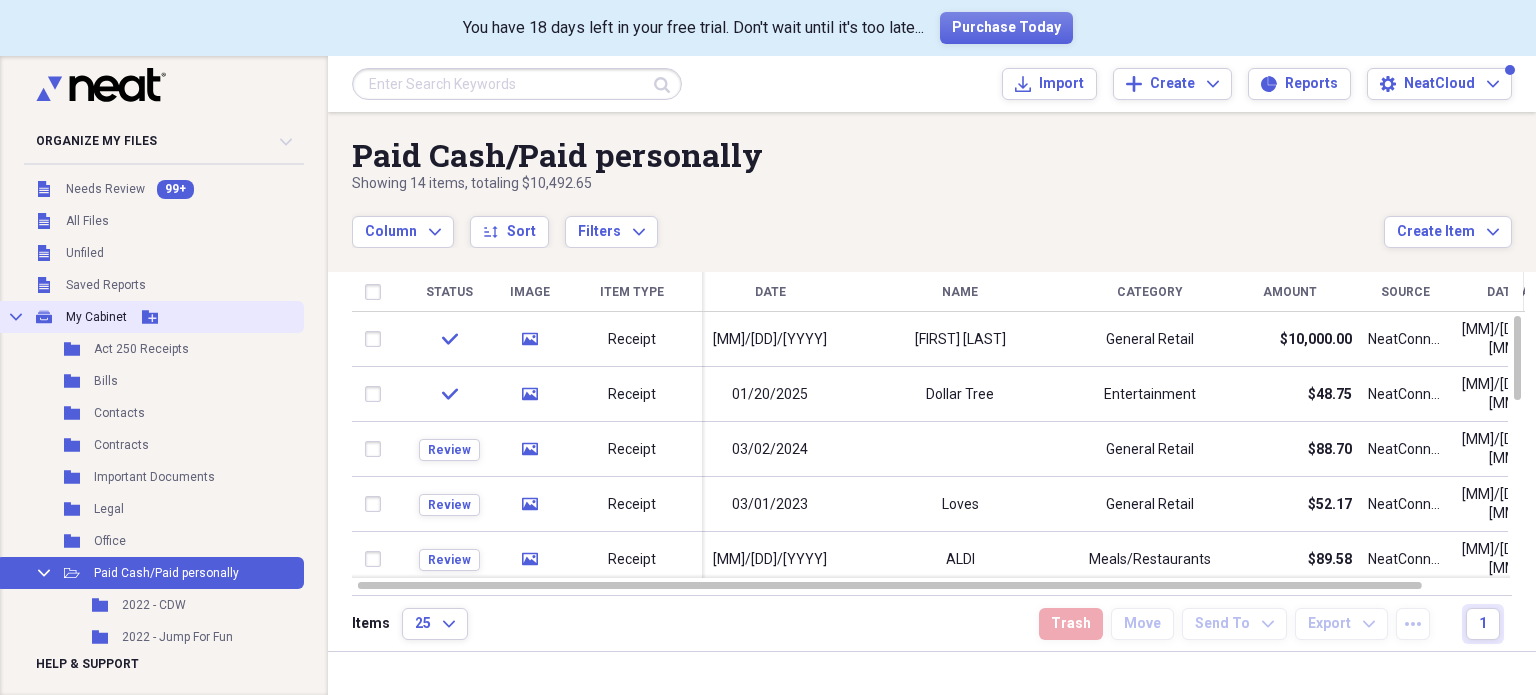 click on "Collapse" at bounding box center [16, 317] 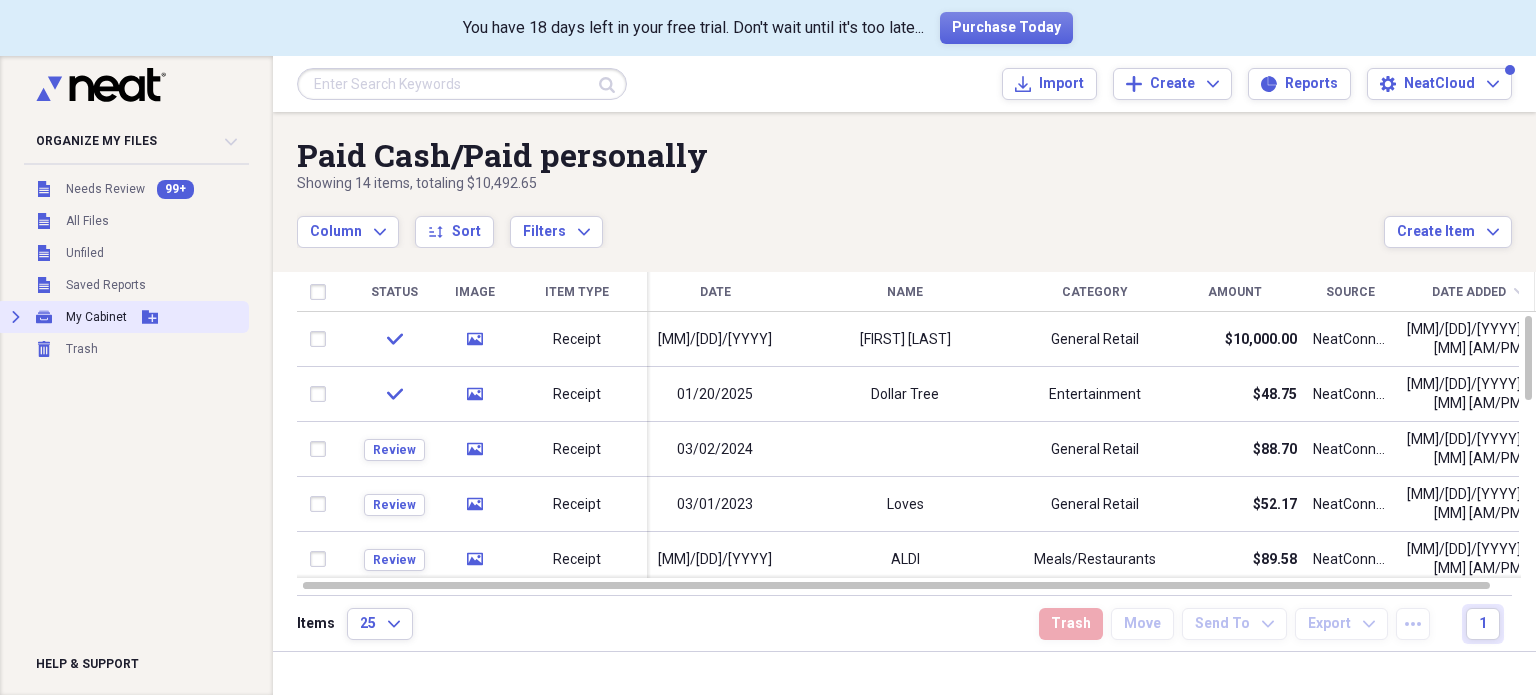 click on "Expand" at bounding box center [16, 317] 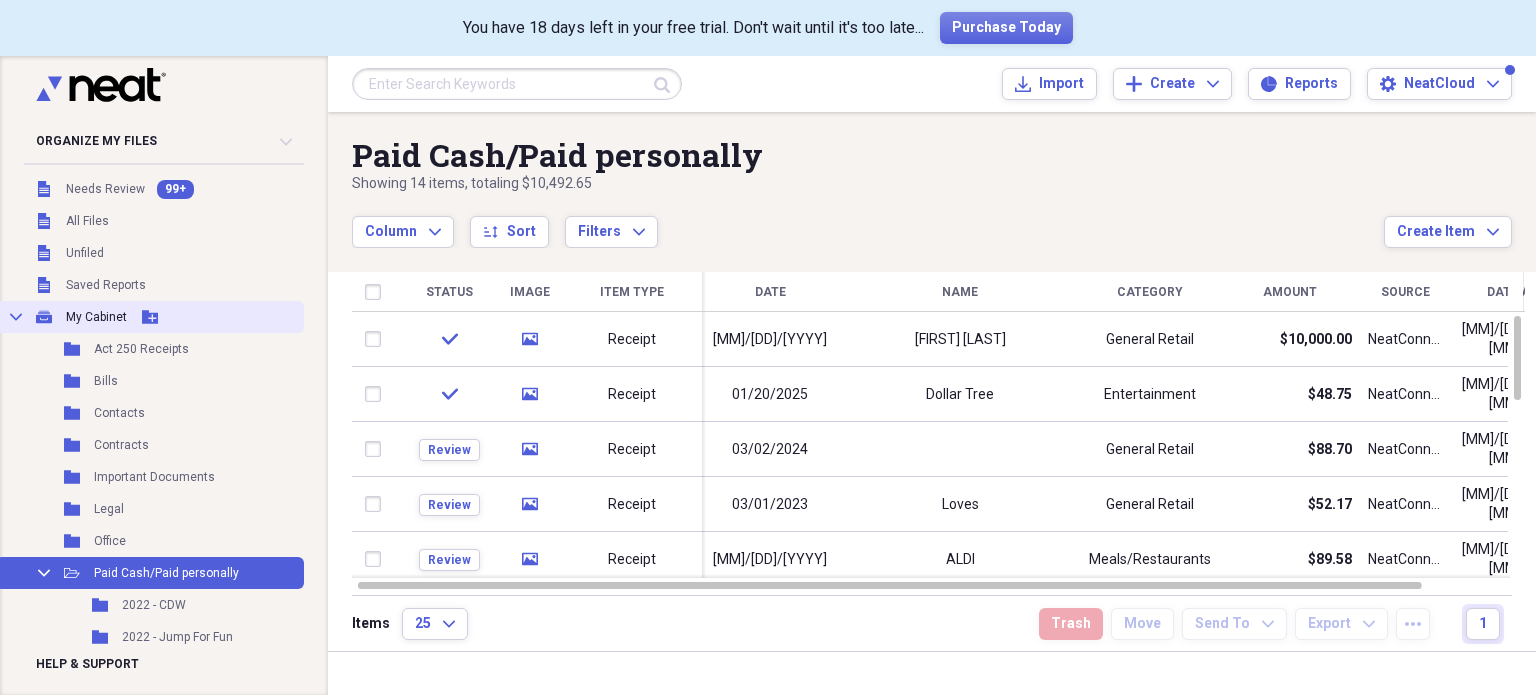 click on "Collapse" at bounding box center [16, 317] 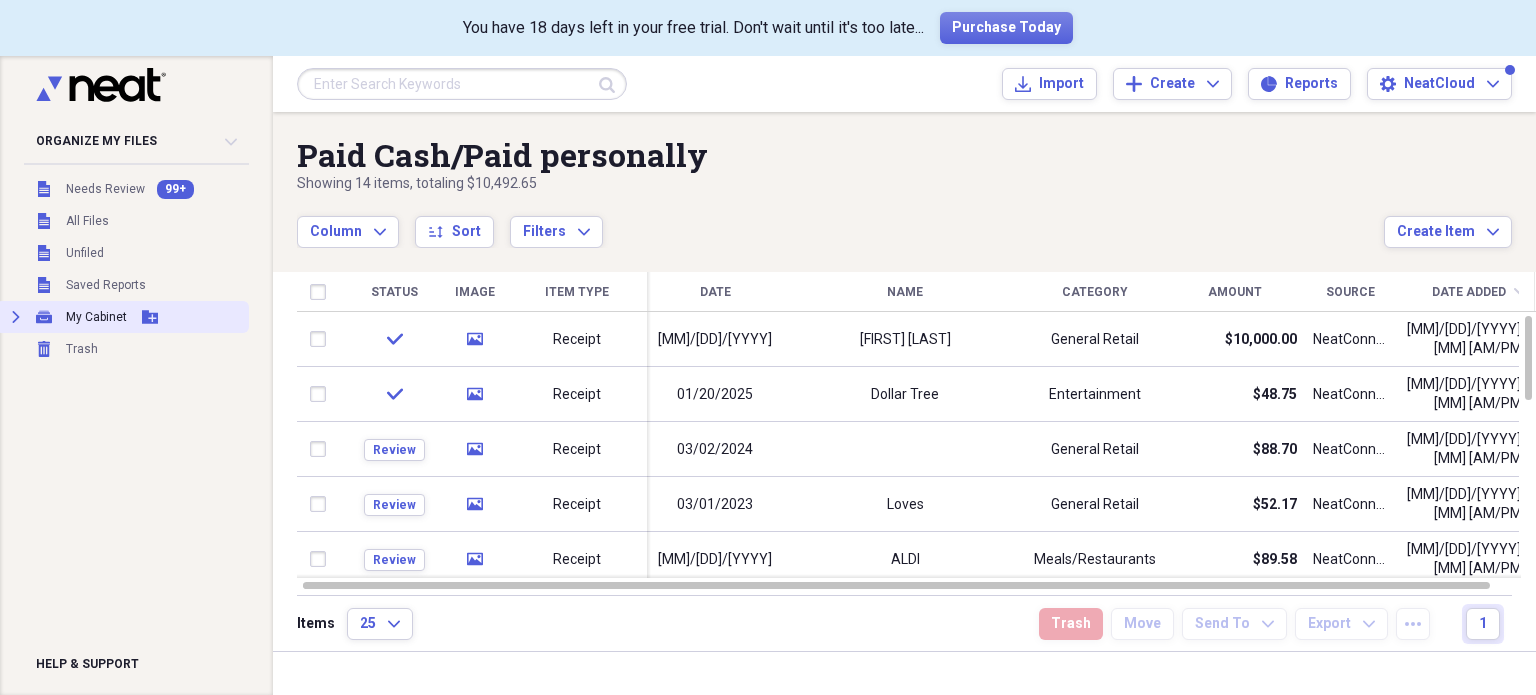 click on "Expand" at bounding box center (16, 317) 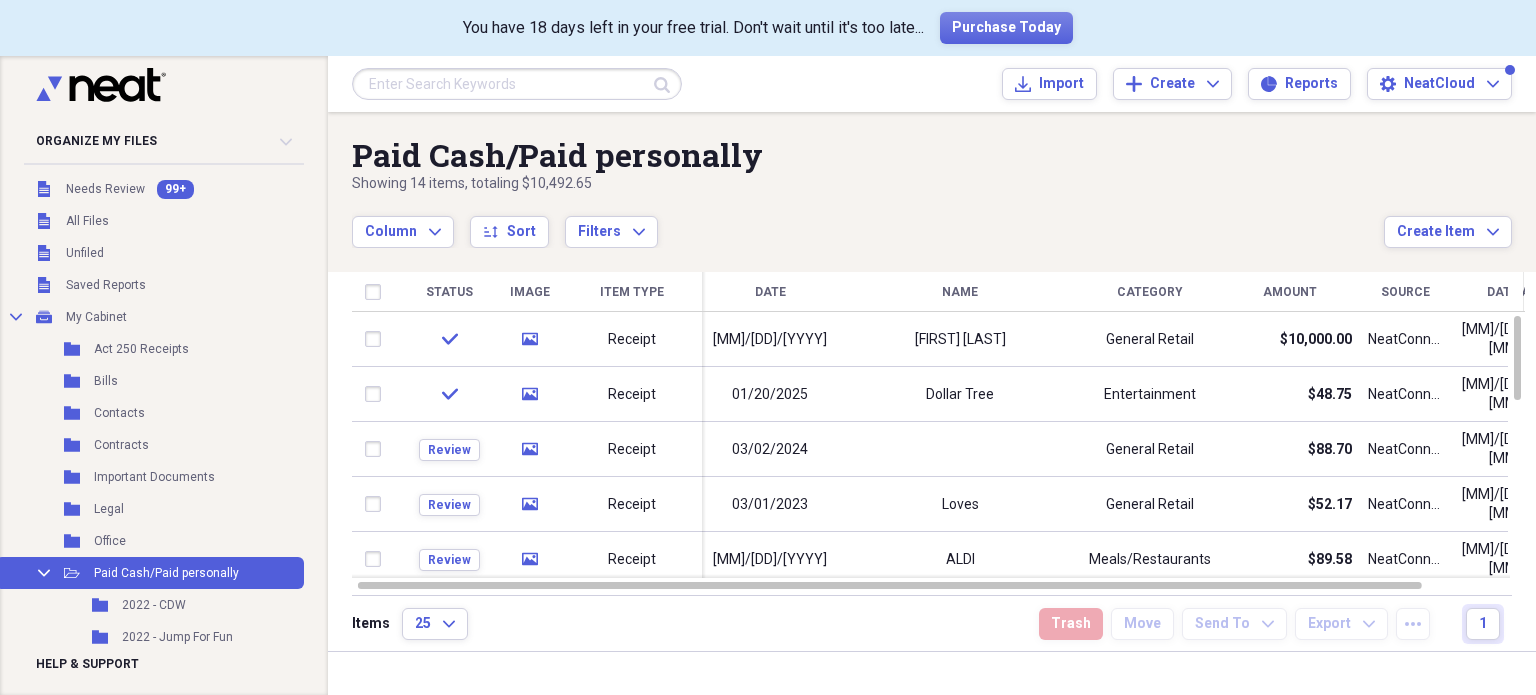 click at bounding box center [517, 84] 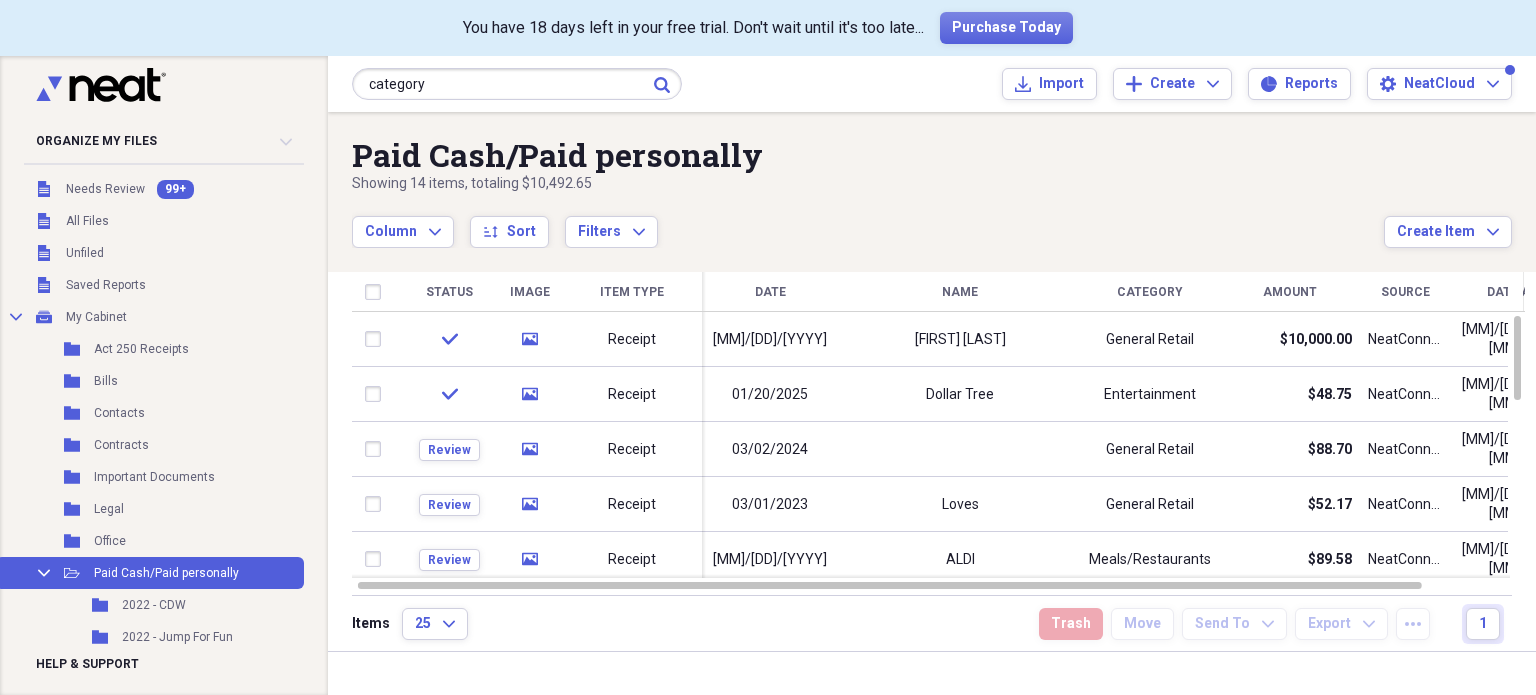 type on "category" 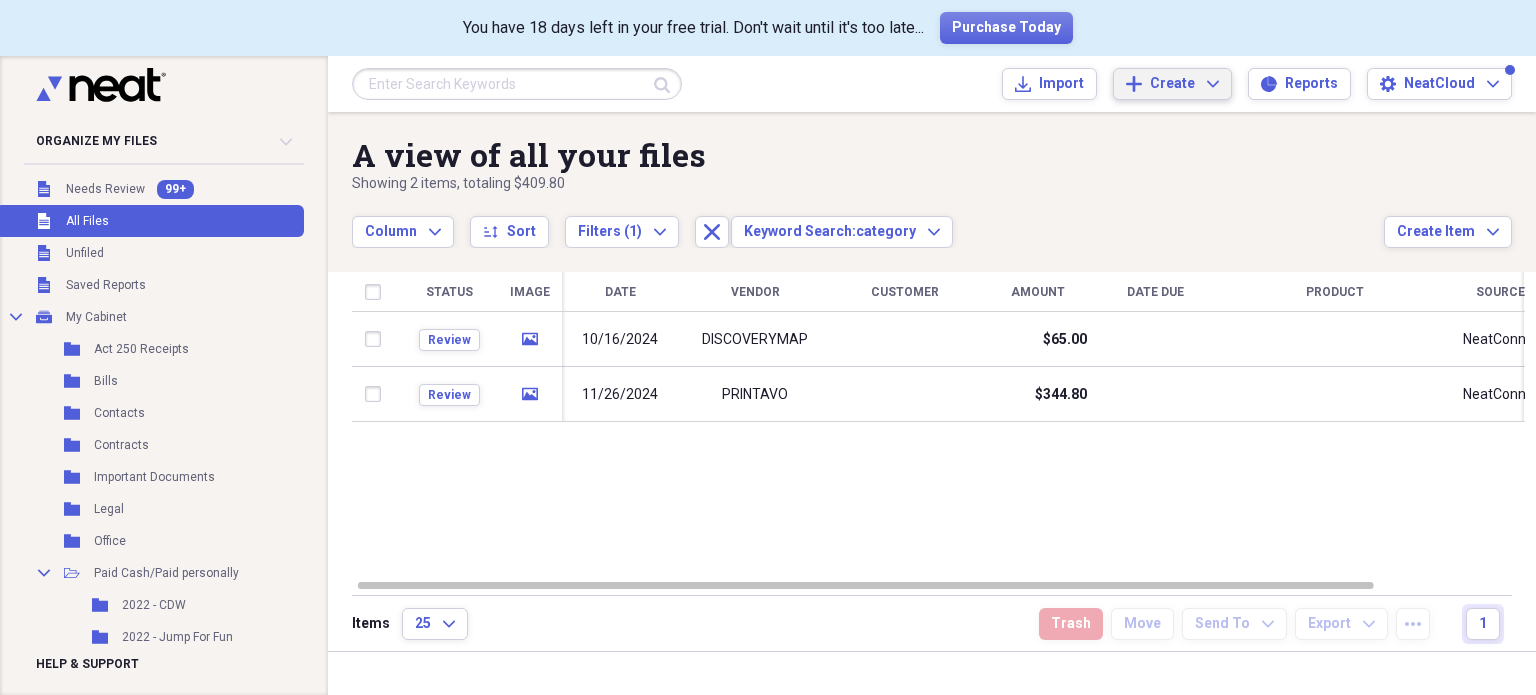 click on "Add Create Expand" at bounding box center [1172, 84] 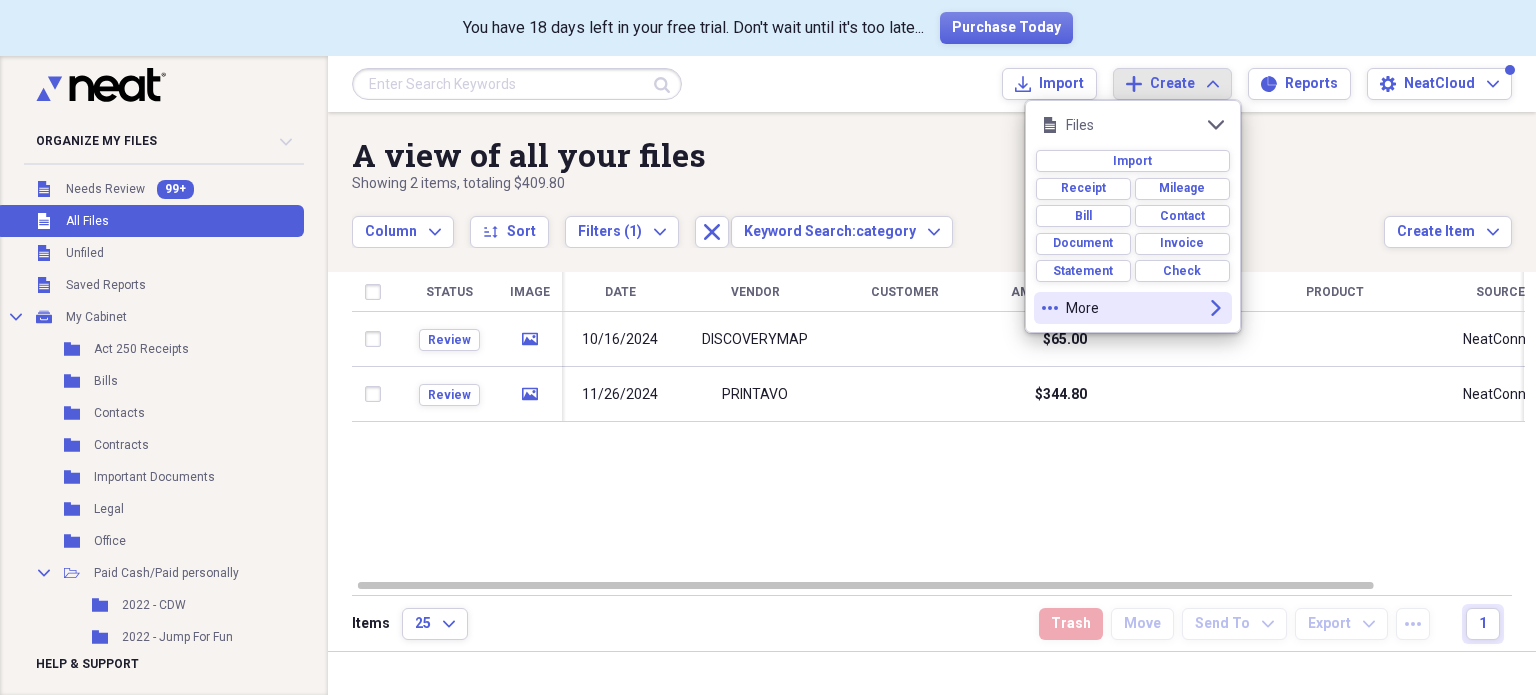 click on "more More expand" at bounding box center (1133, 308) 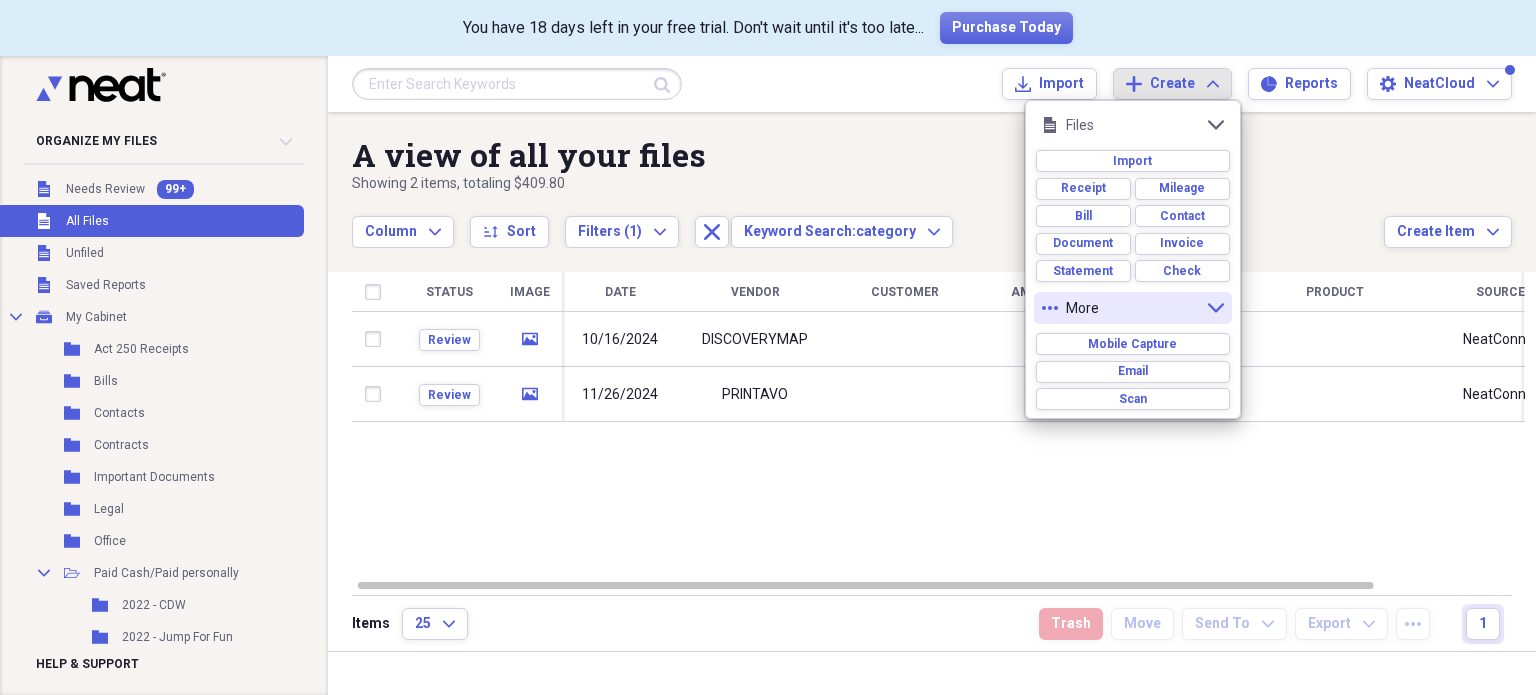 click on "more More collapse" at bounding box center (1133, 308) 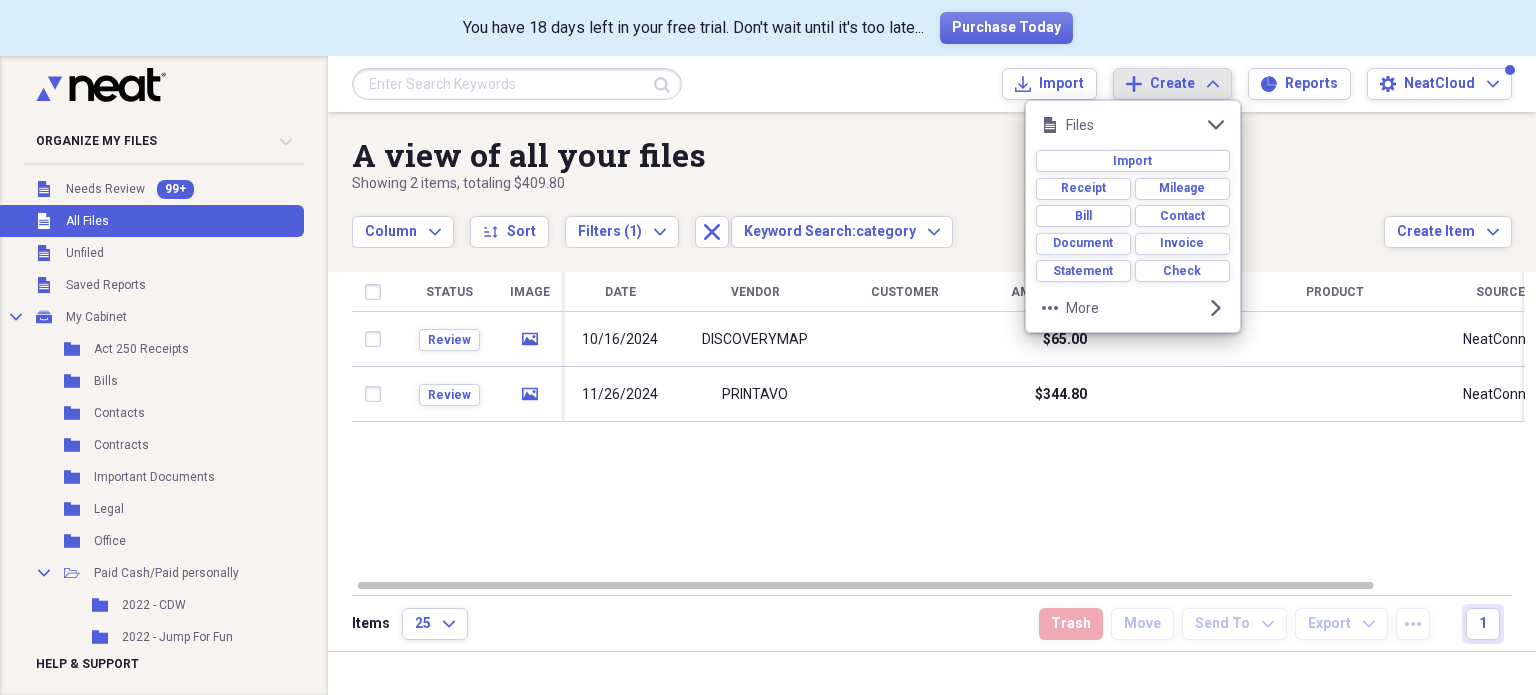 click on "Create" at bounding box center (1172, 84) 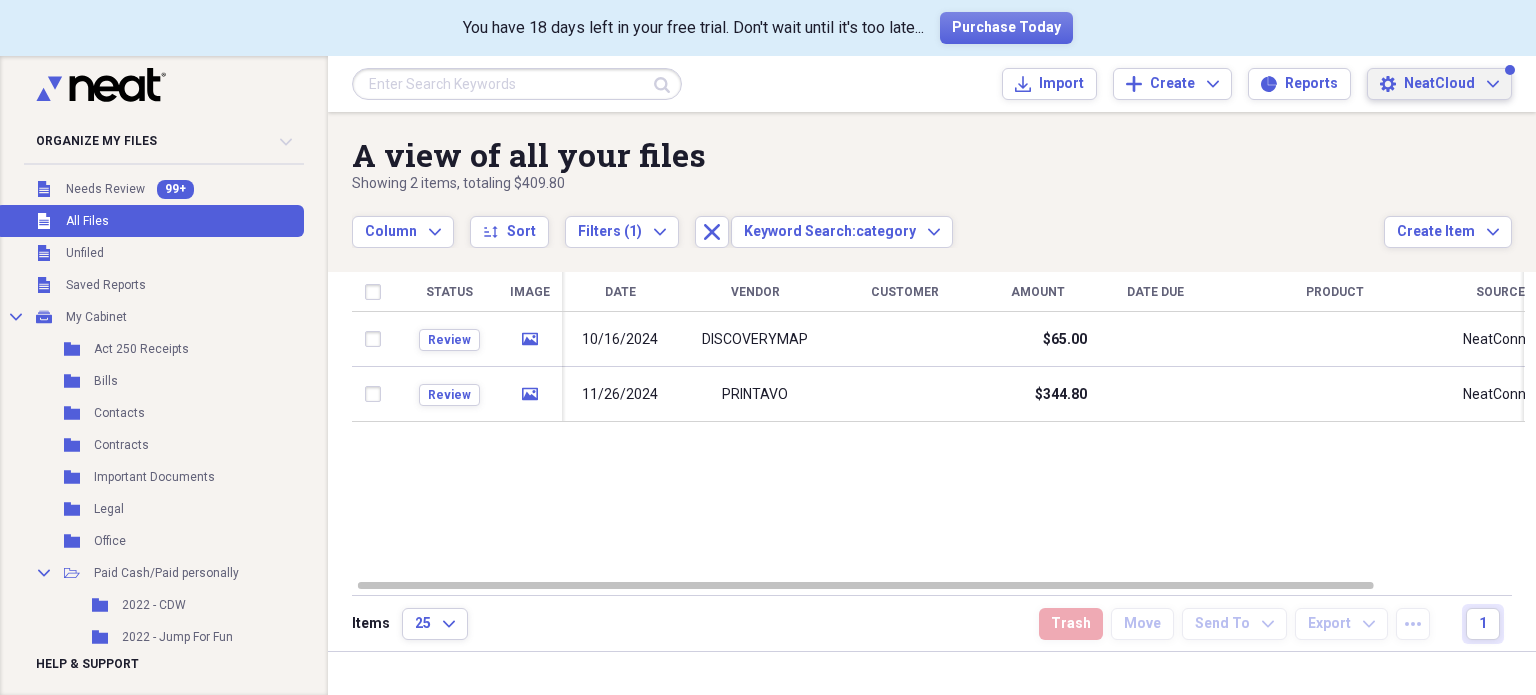 click on "Expand" 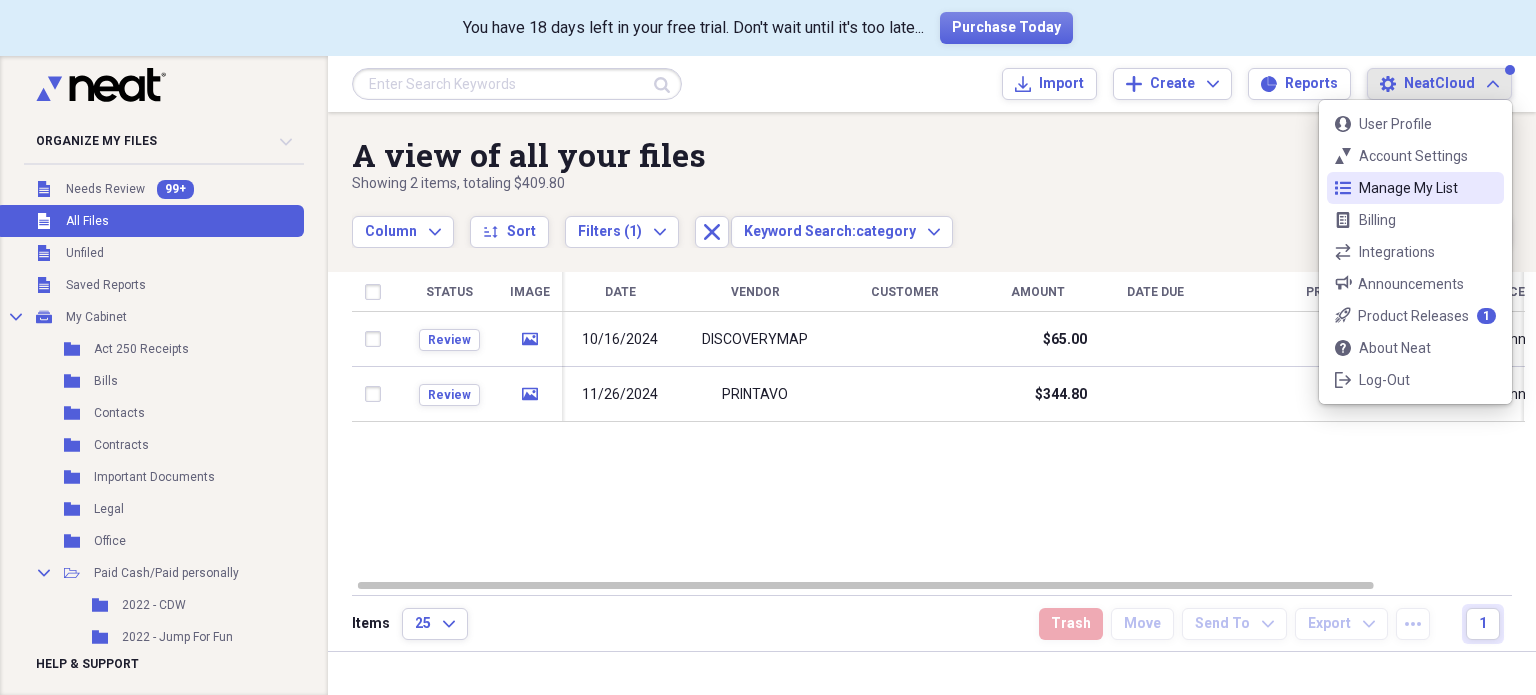 click on "Manage My List" at bounding box center (1415, 188) 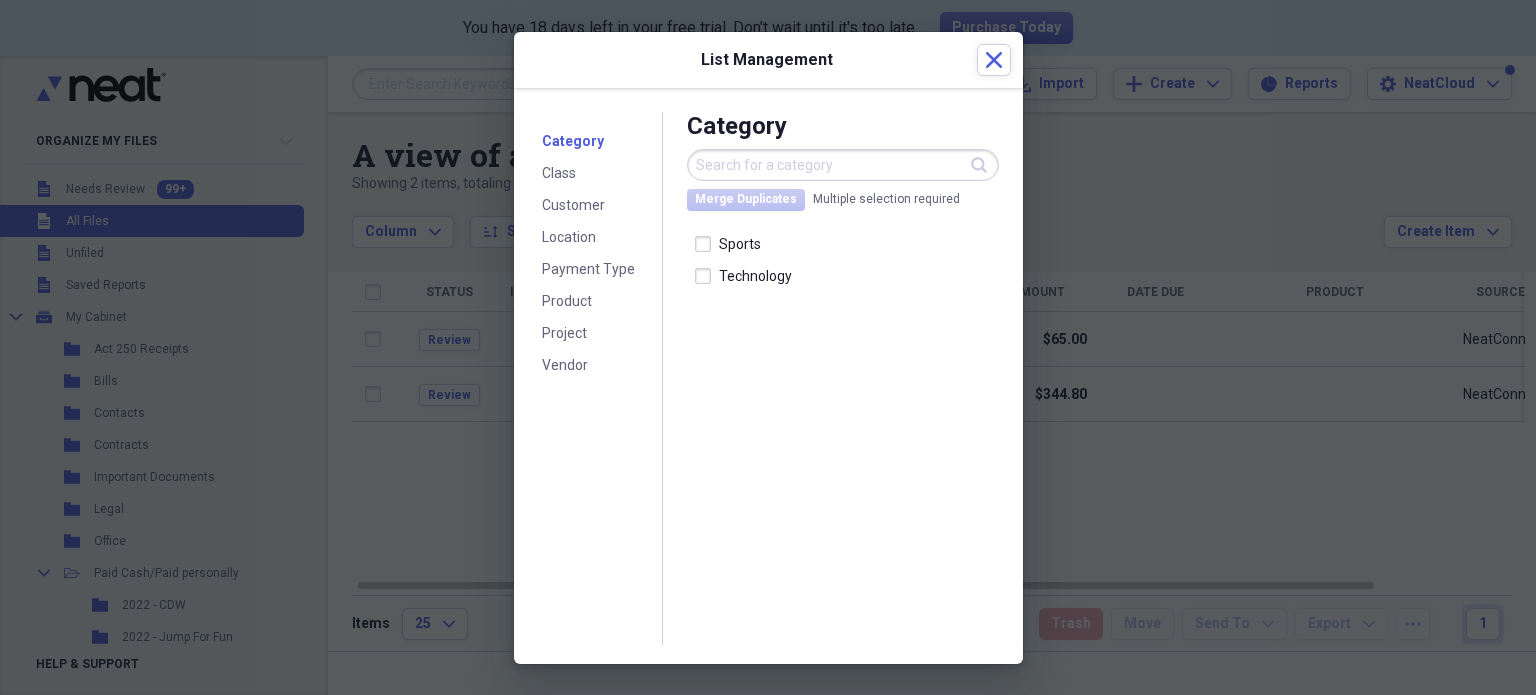 click on "Category" at bounding box center (573, 141) 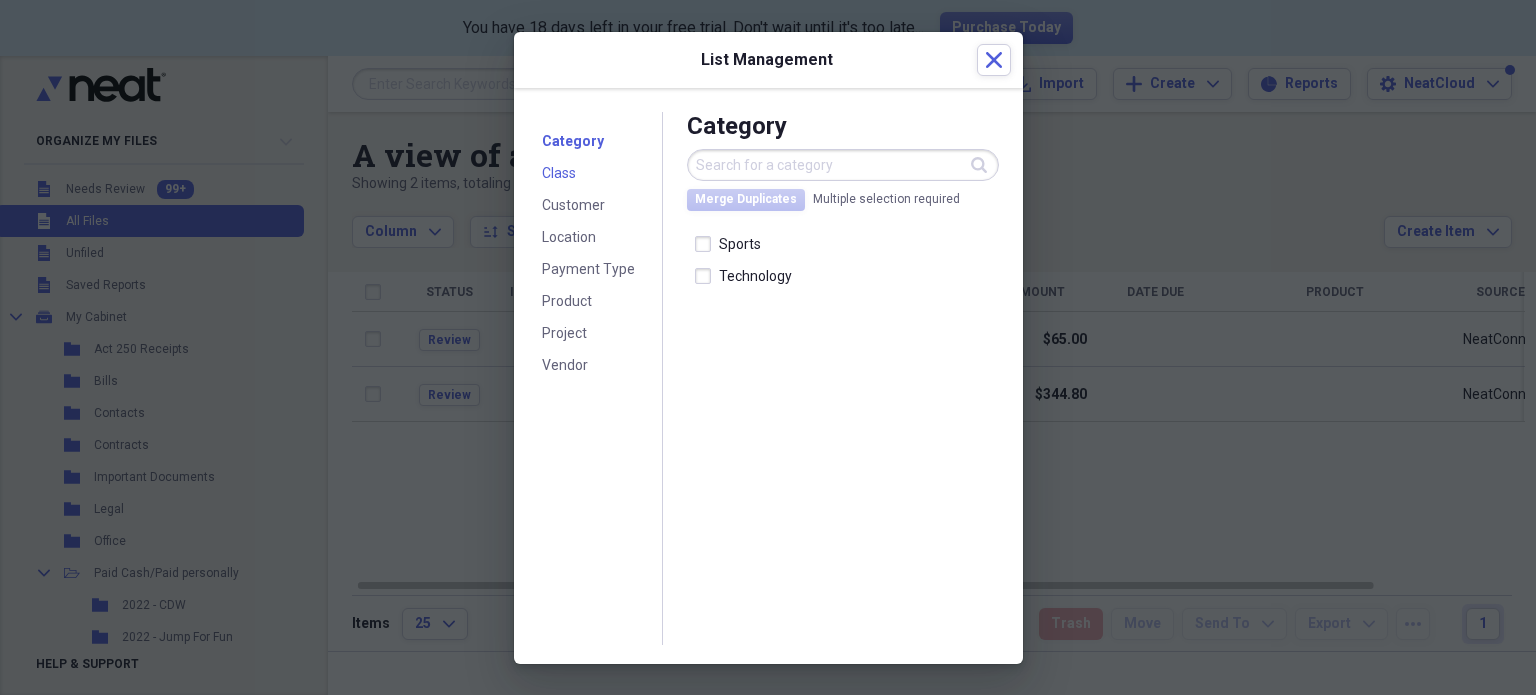 click on "Class" at bounding box center [559, 173] 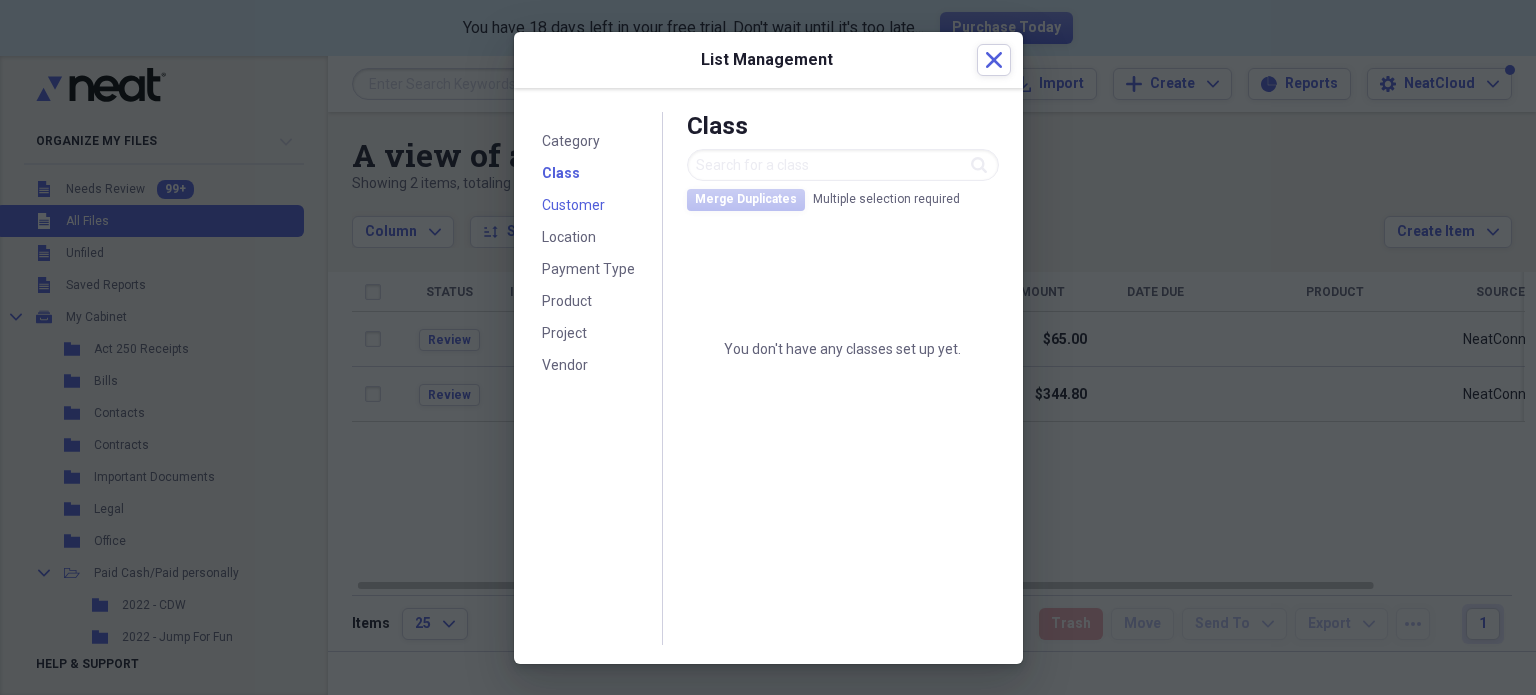 click on "Customer" at bounding box center [573, 206] 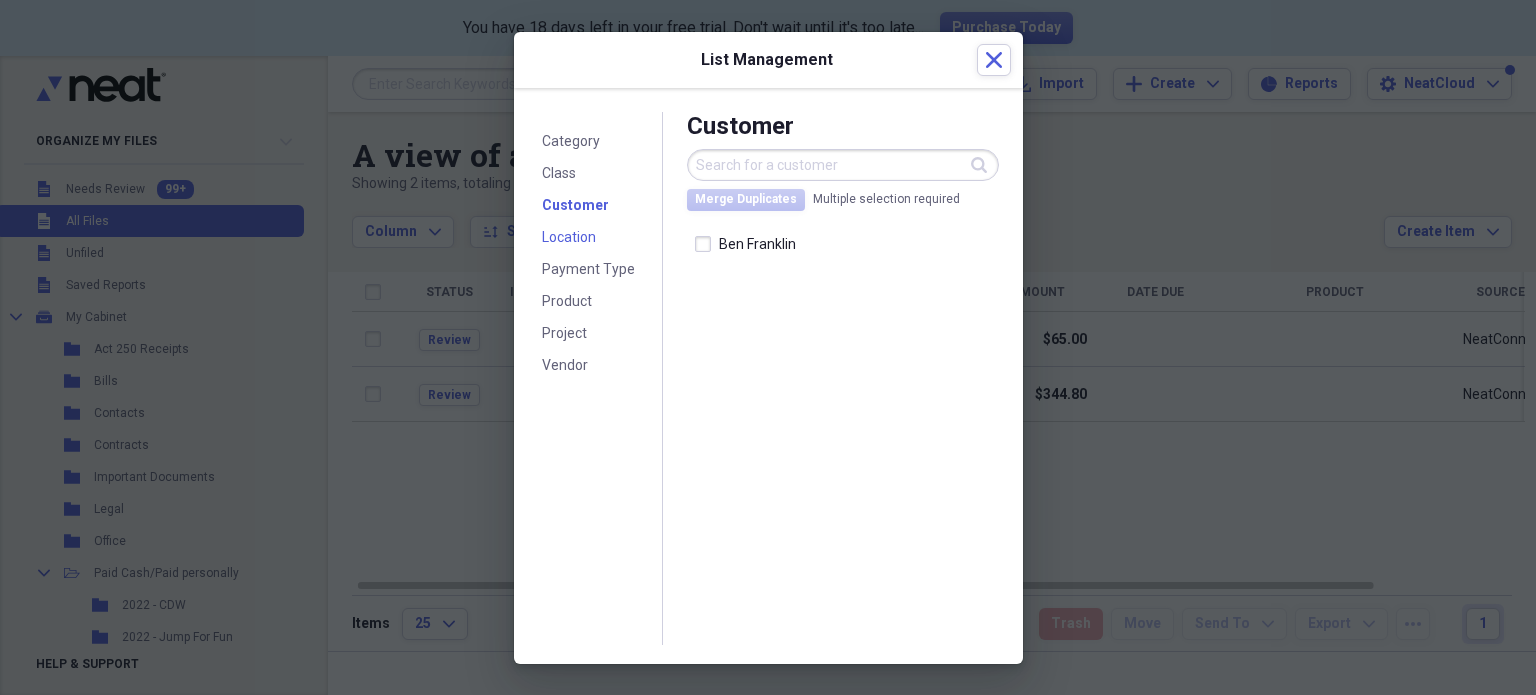 click on "Location" at bounding box center (569, 237) 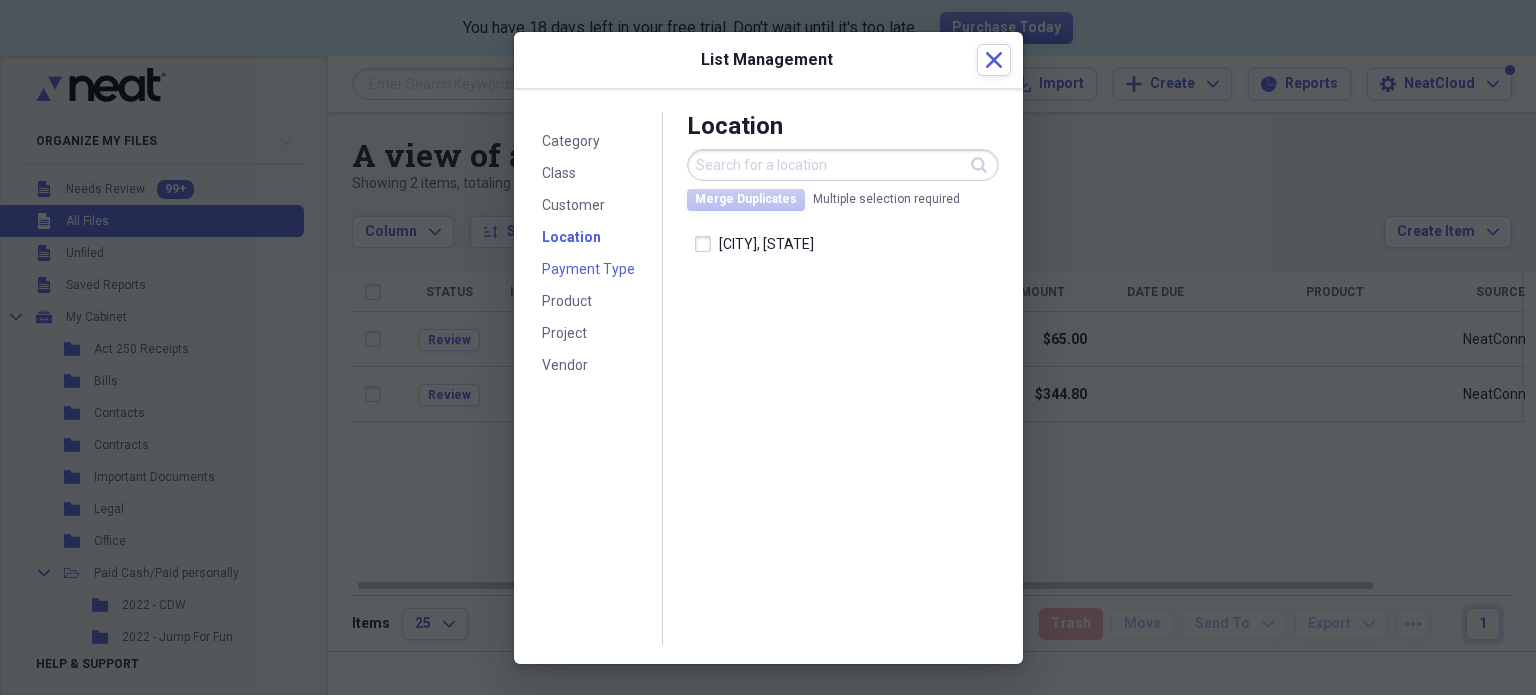 click on "Payment Type" at bounding box center (588, 269) 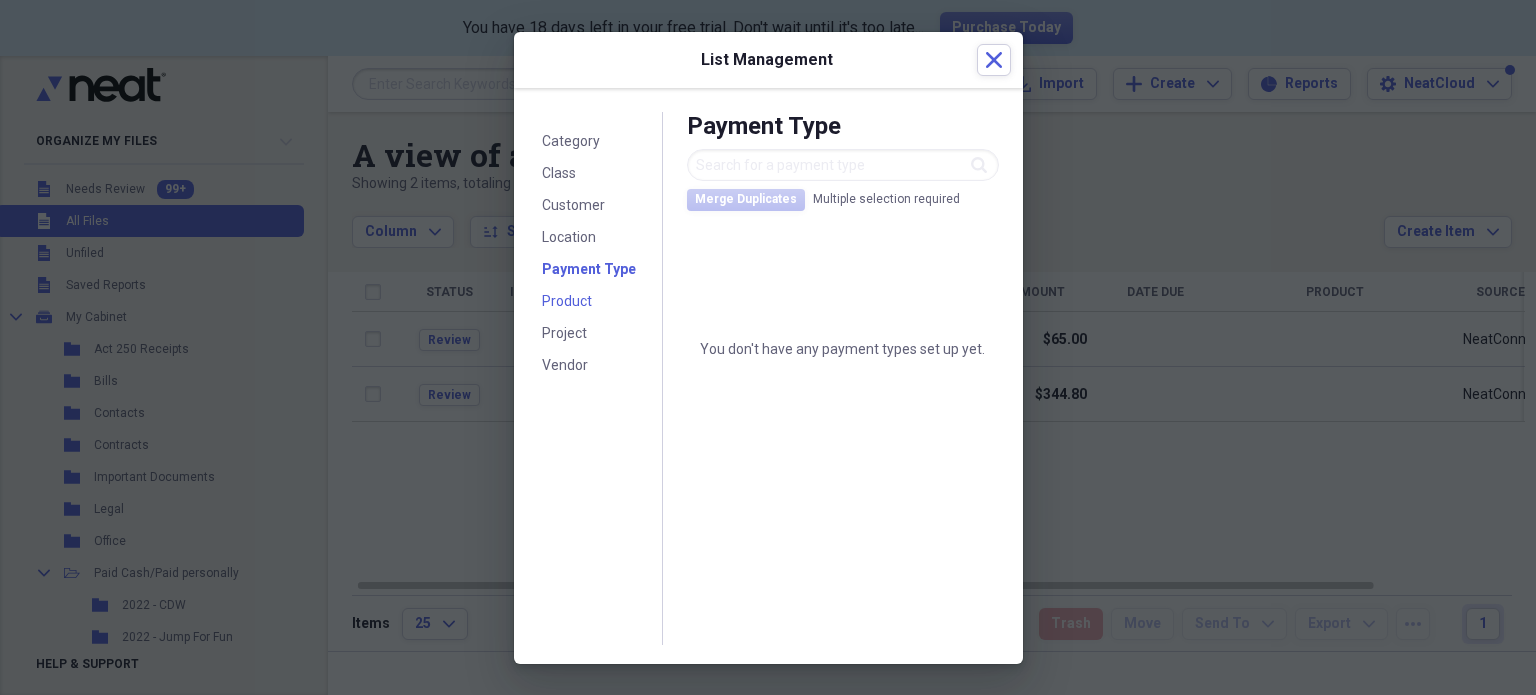 click on "Product" at bounding box center (567, 301) 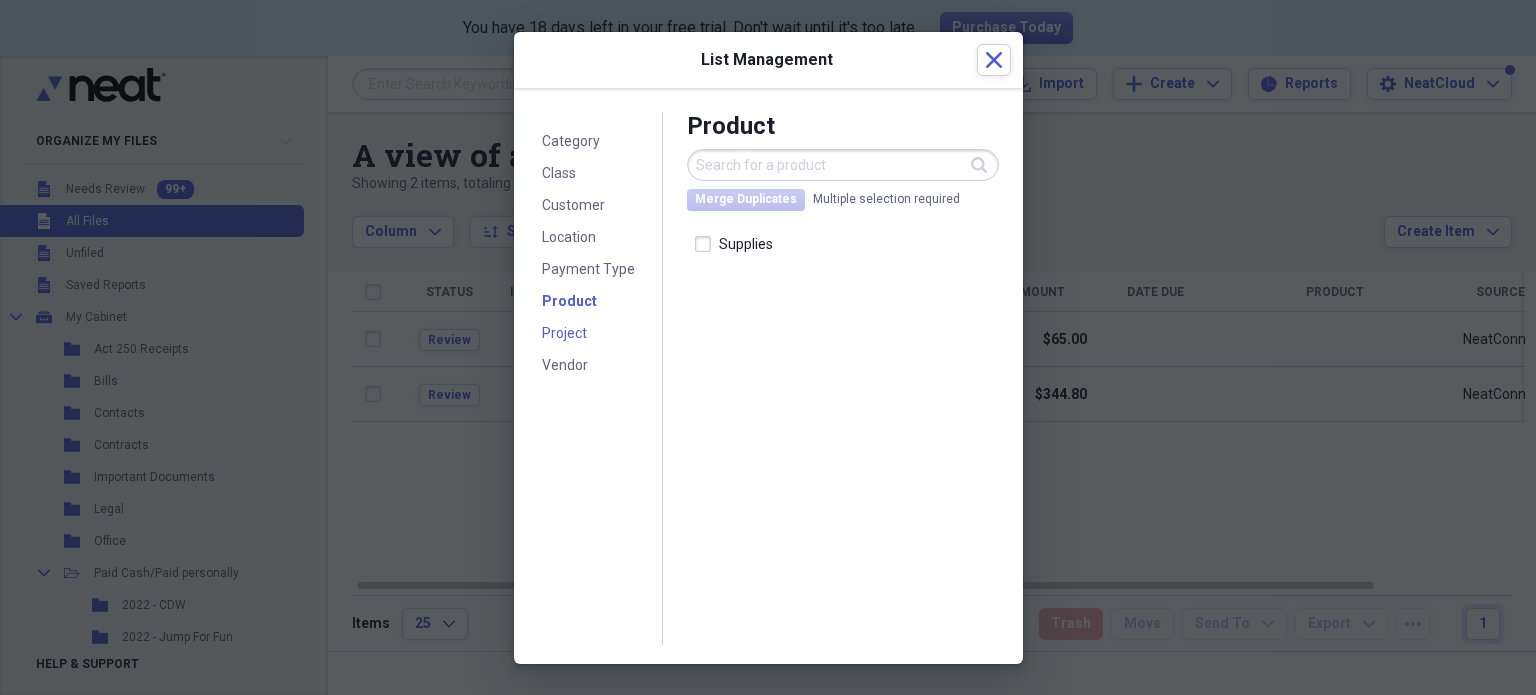 click on "Project" at bounding box center [564, 333] 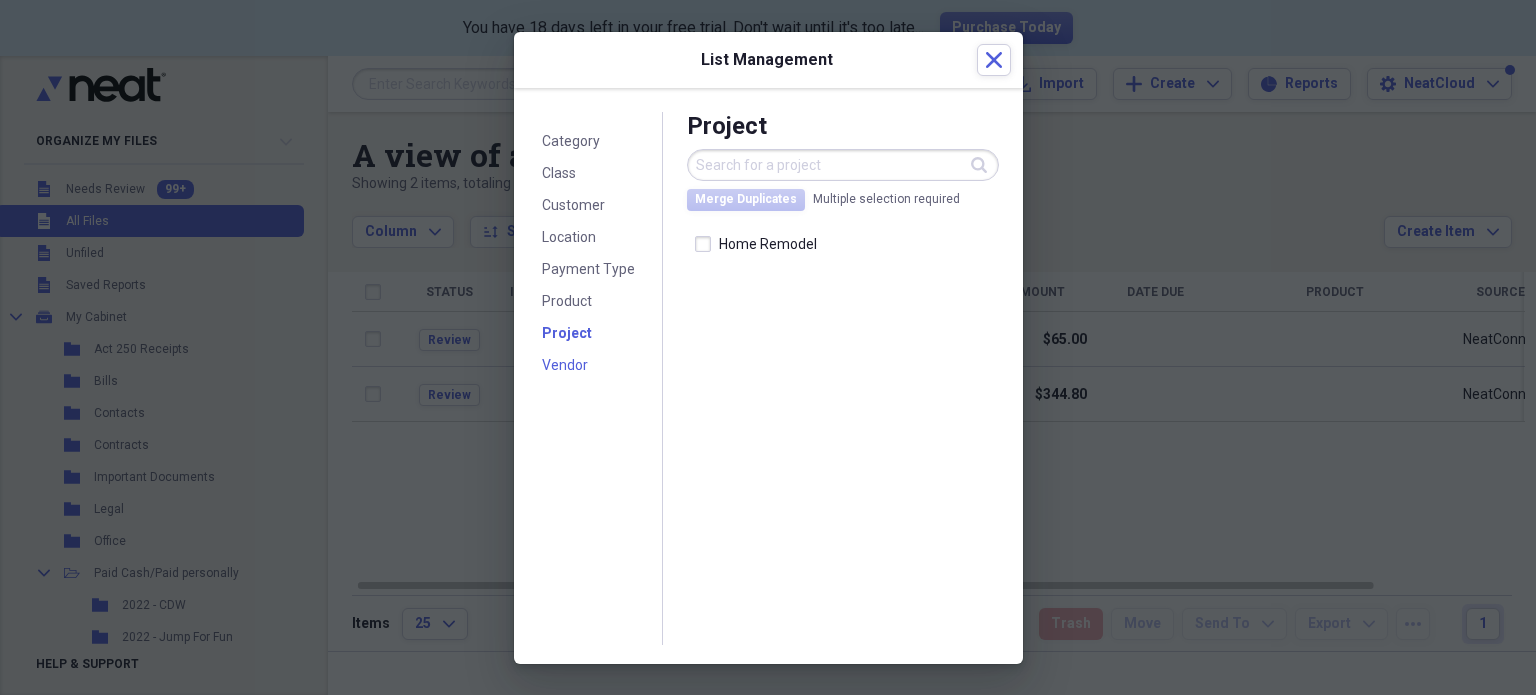click on "Vendor" at bounding box center (565, 366) 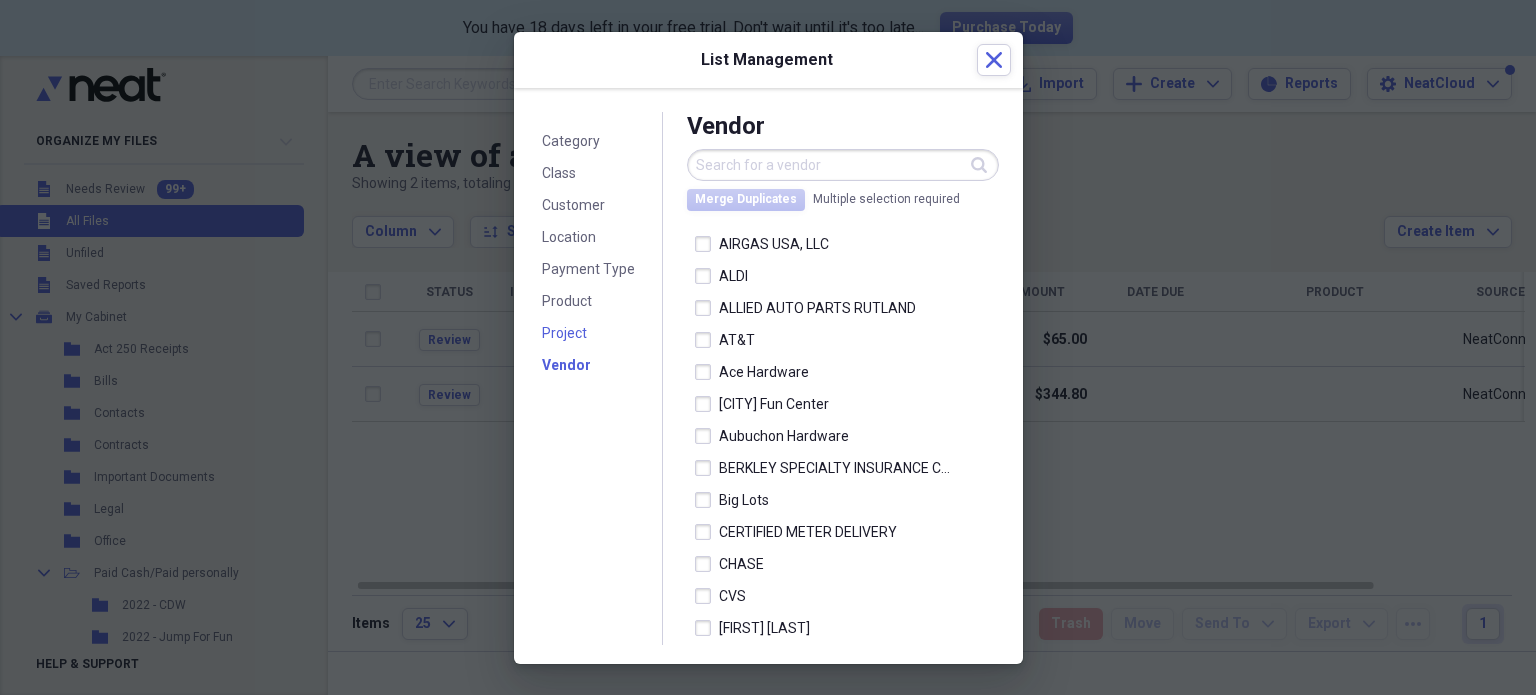 click on "Project" at bounding box center [564, 333] 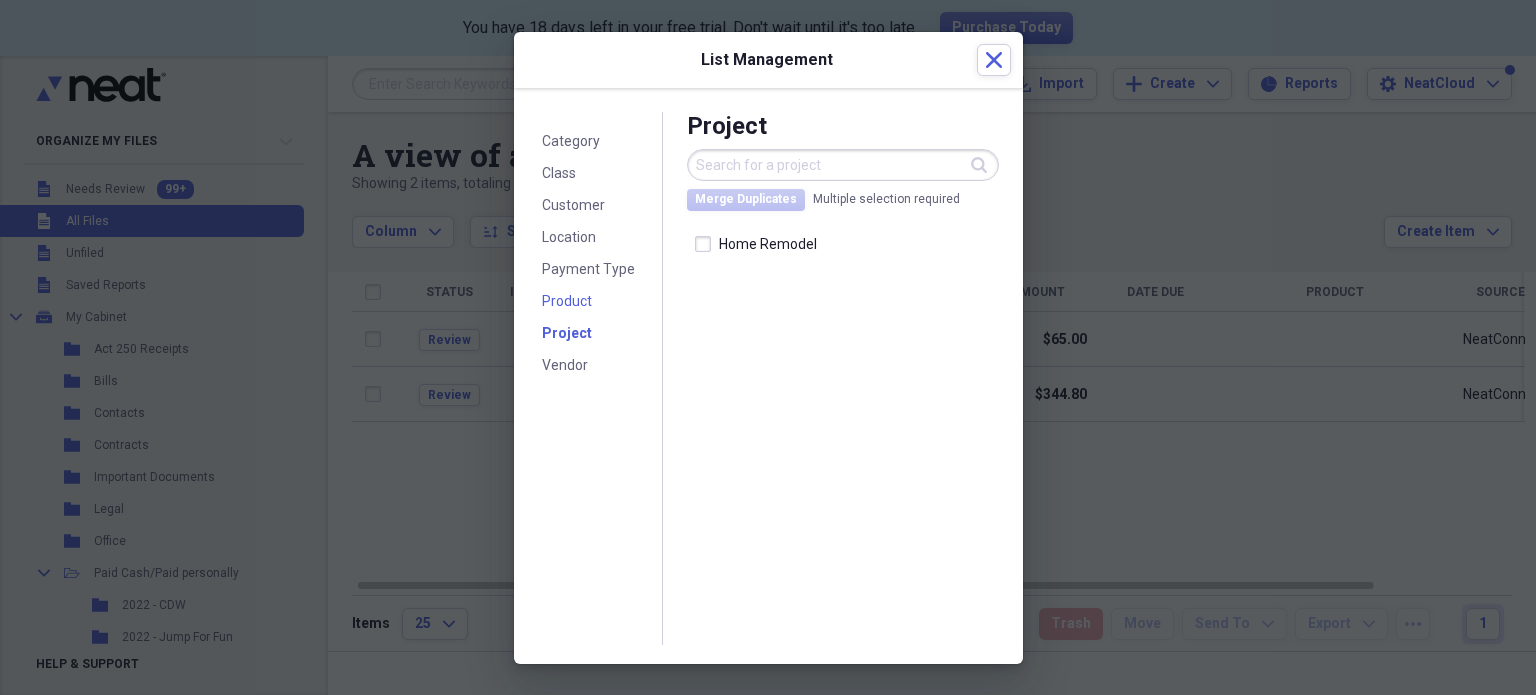 click on "Product" at bounding box center (567, 301) 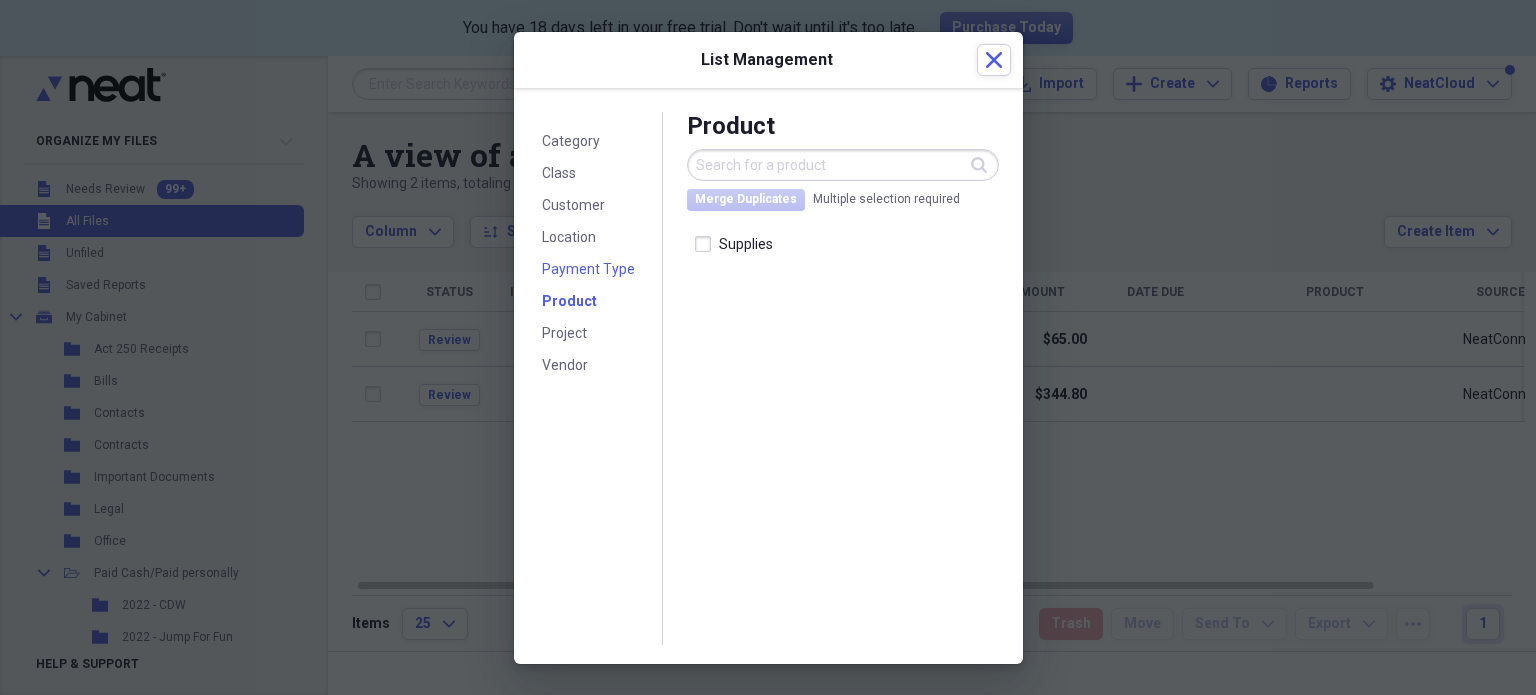 click on "Payment Type" at bounding box center [588, 269] 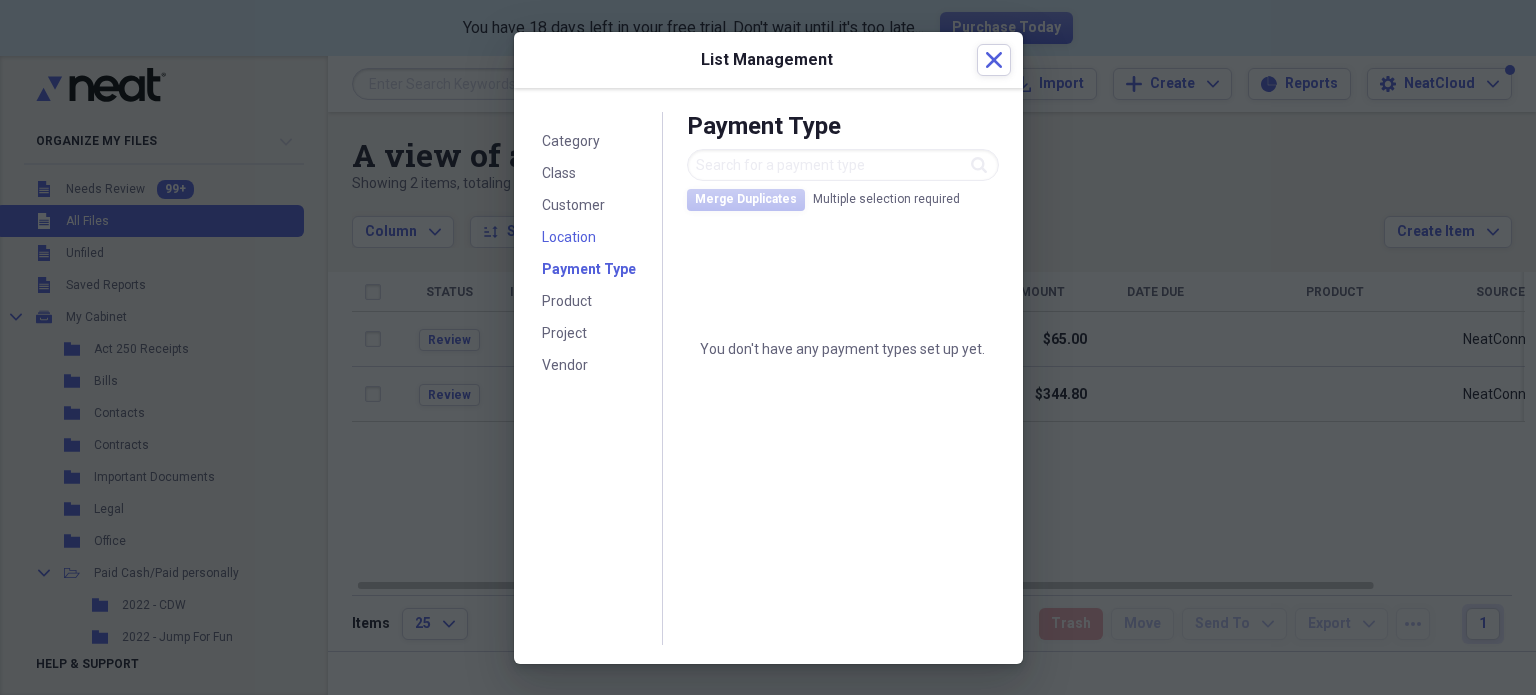 click on "Location" at bounding box center (569, 237) 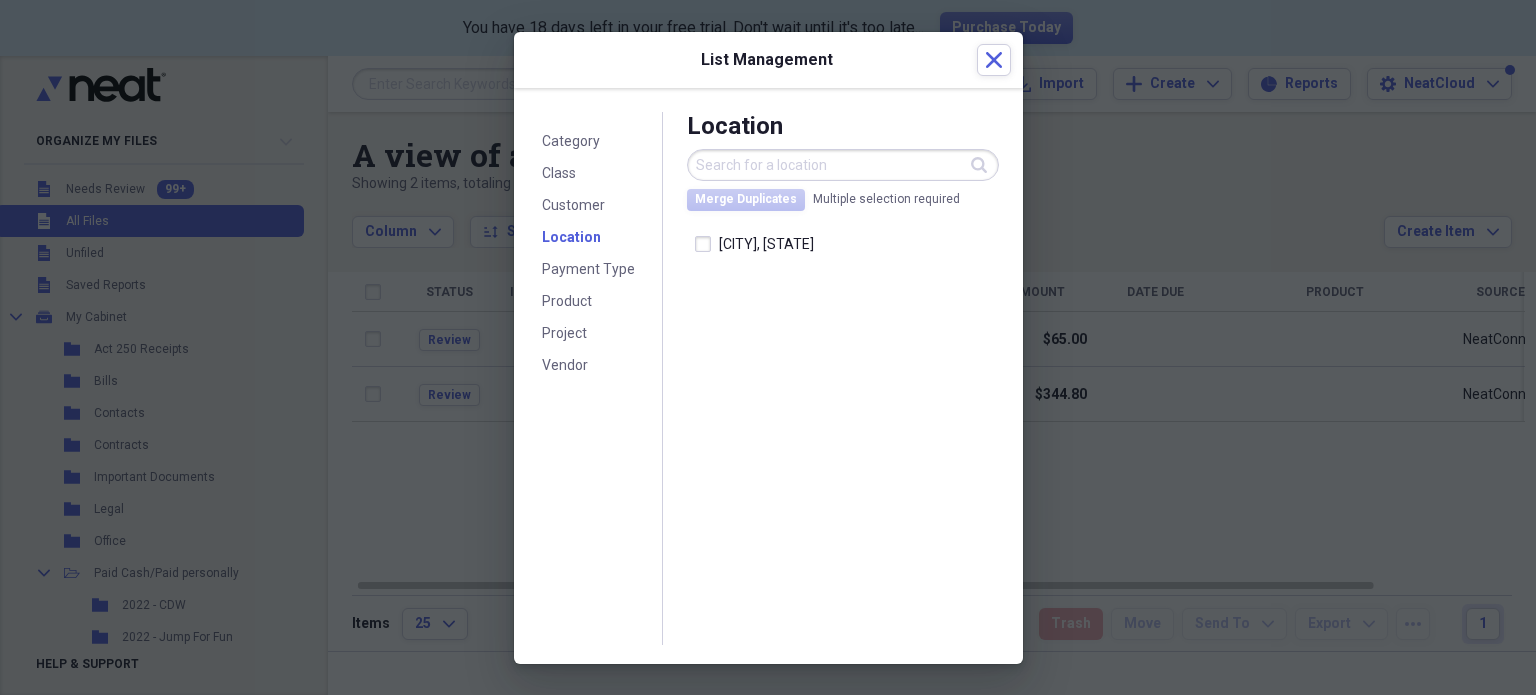 click at bounding box center (843, 165) 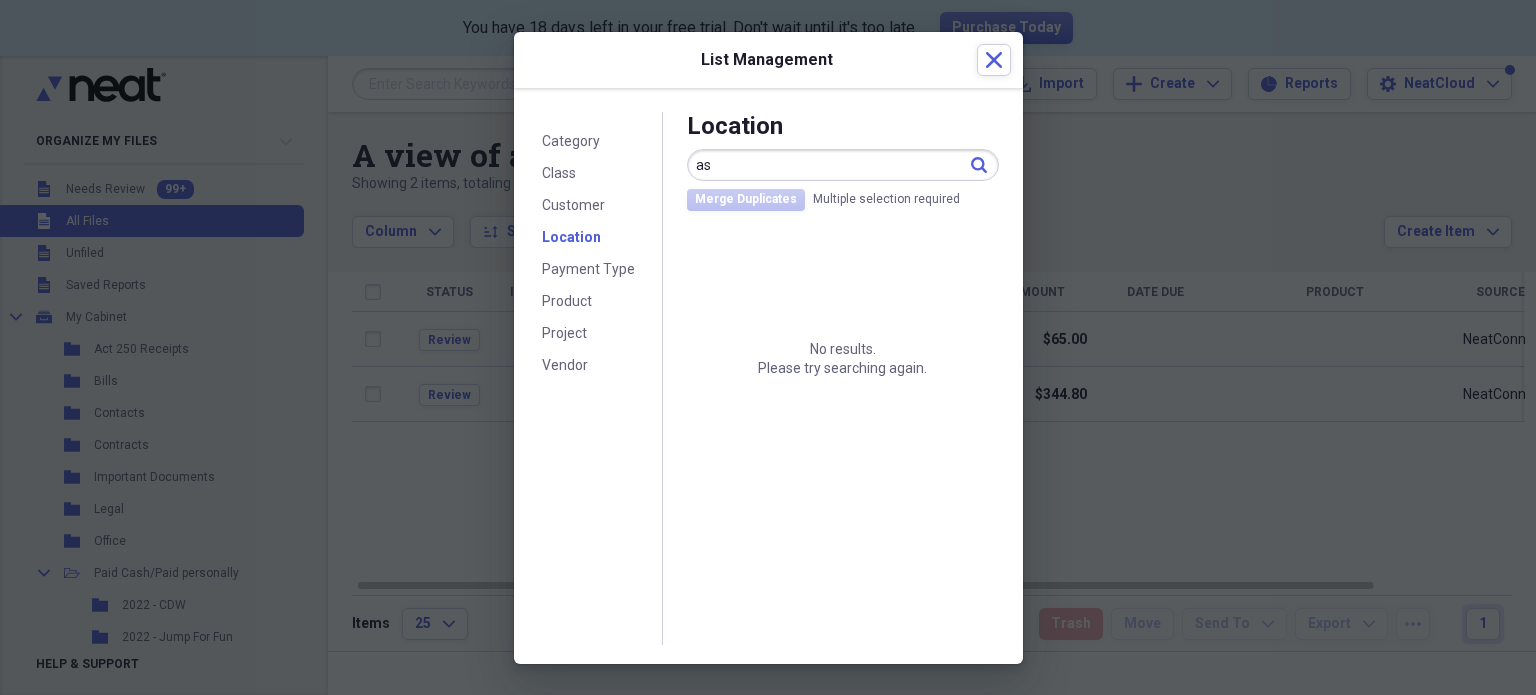 type on "a" 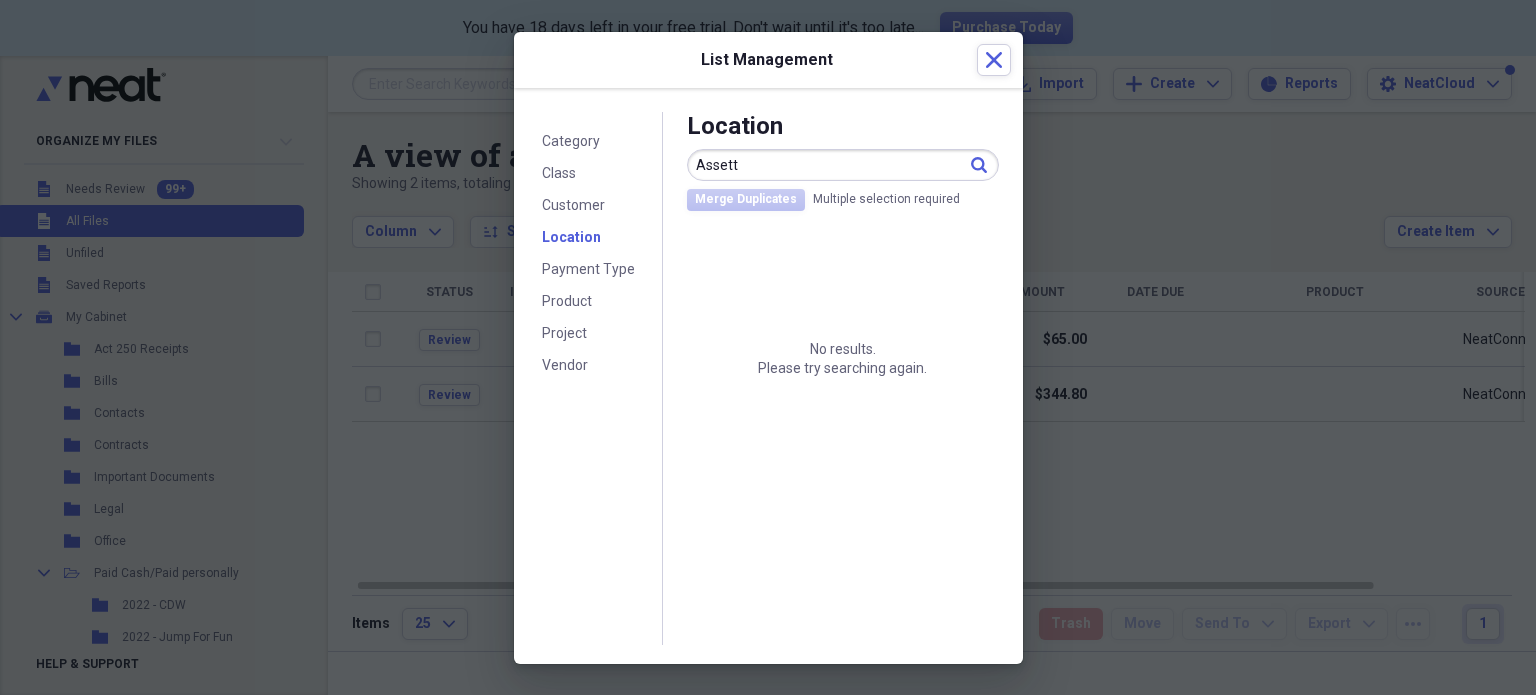 type on "Assett" 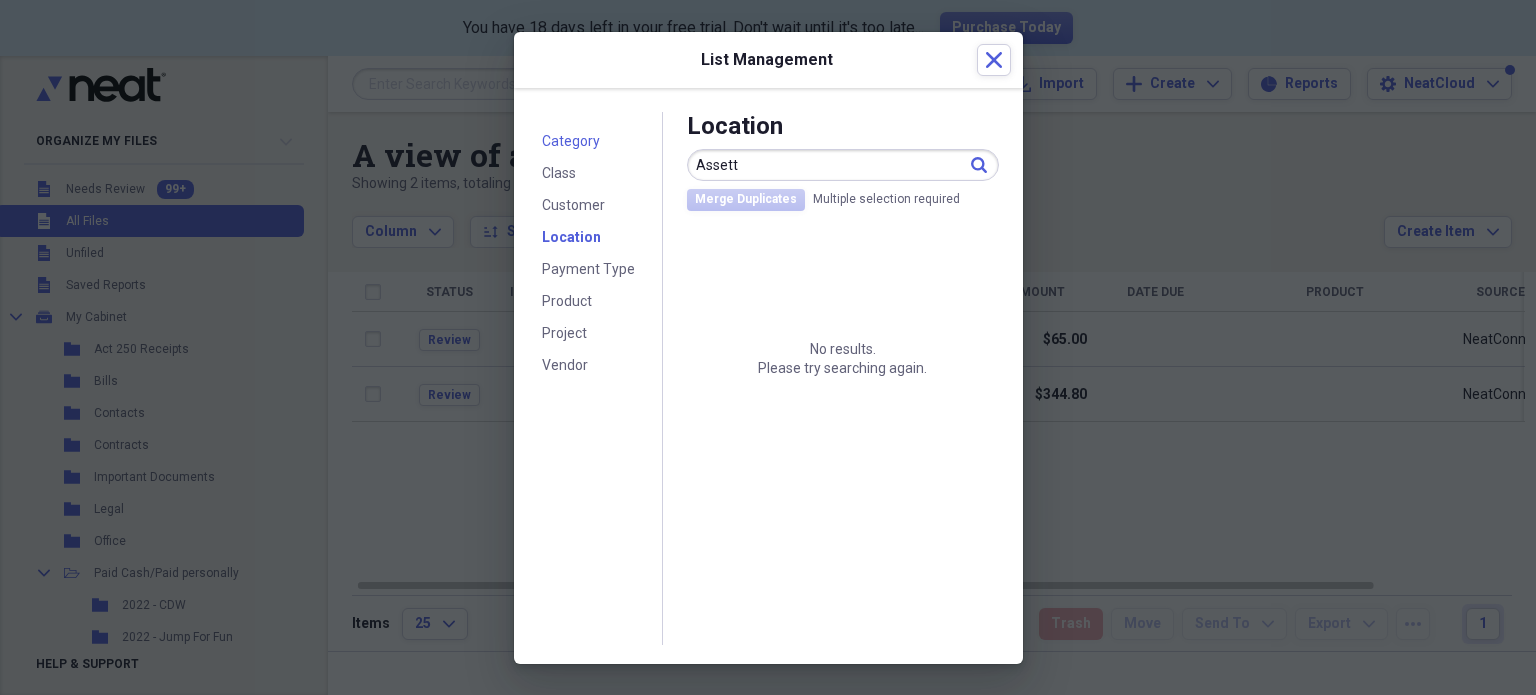 click on "Category" at bounding box center (571, 141) 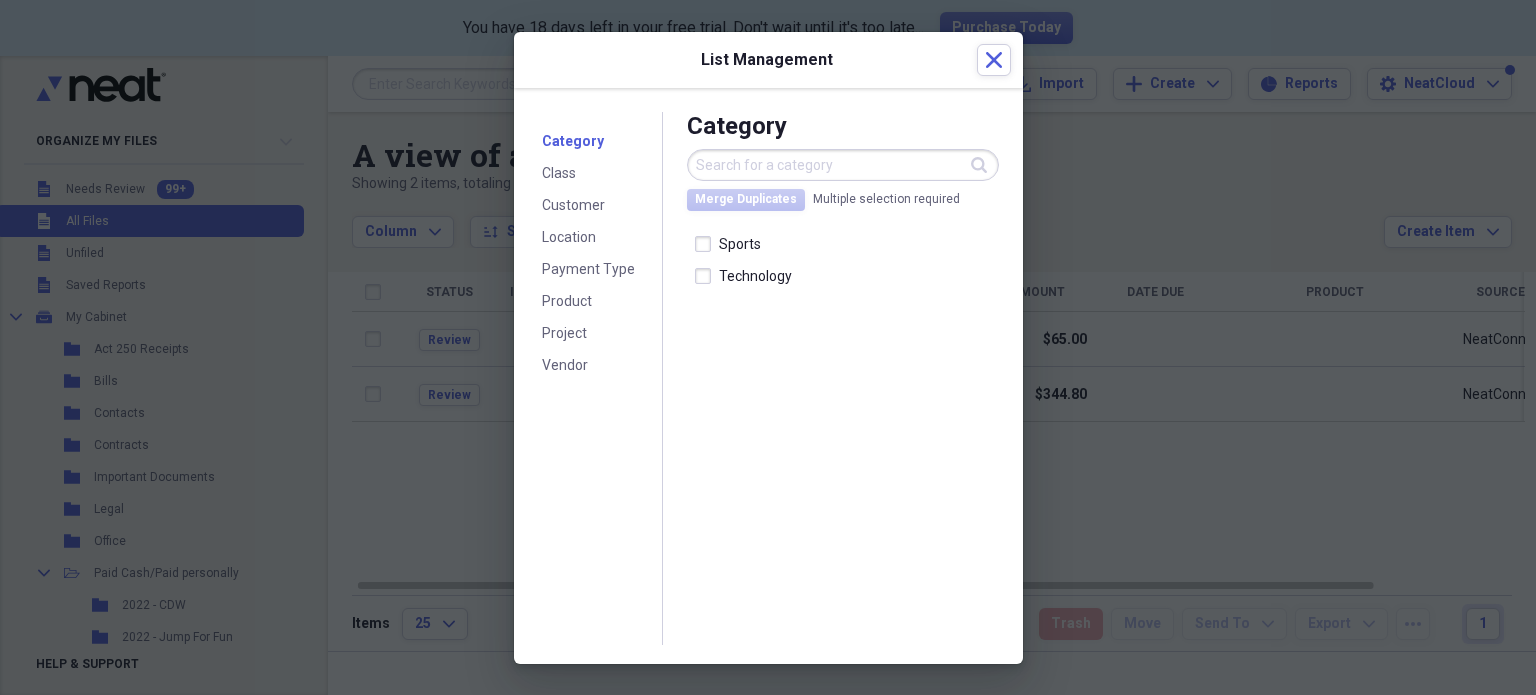 click at bounding box center (843, 165) 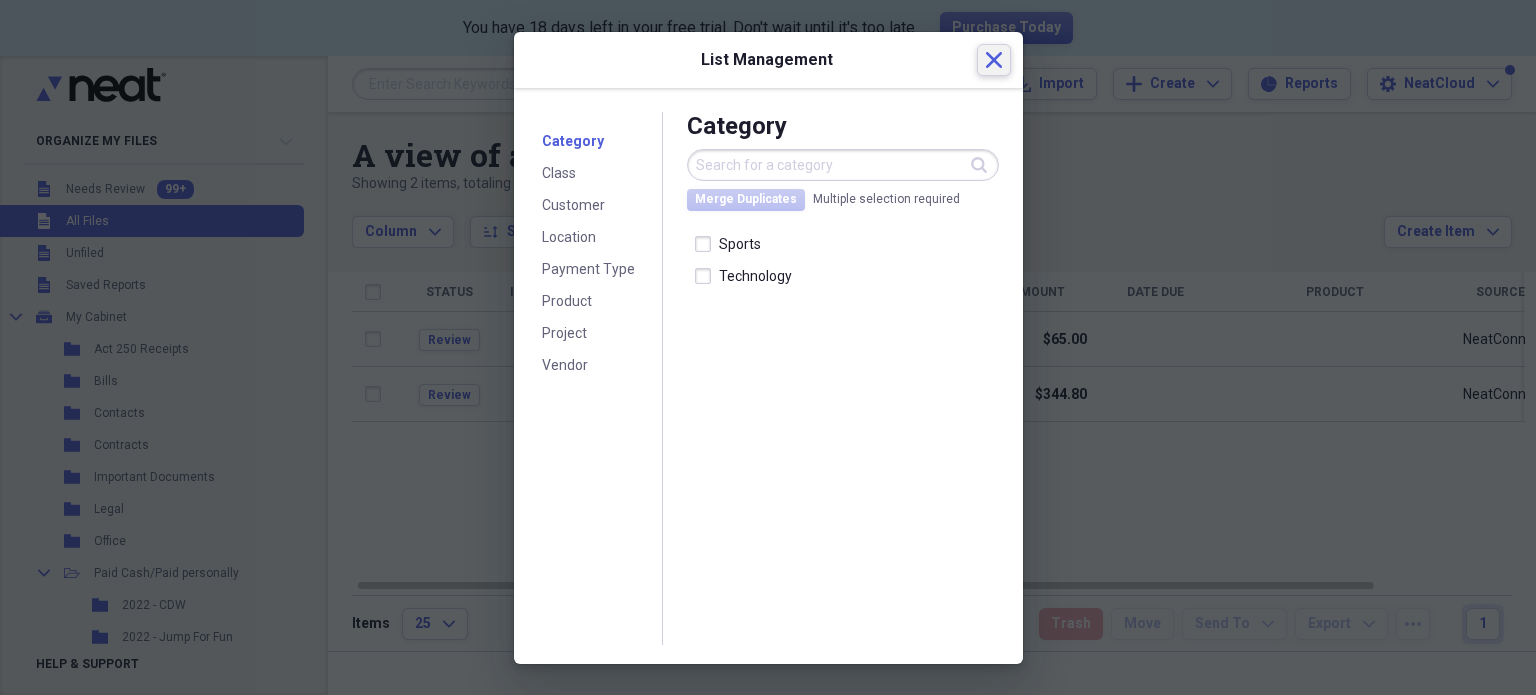 click on "Close" 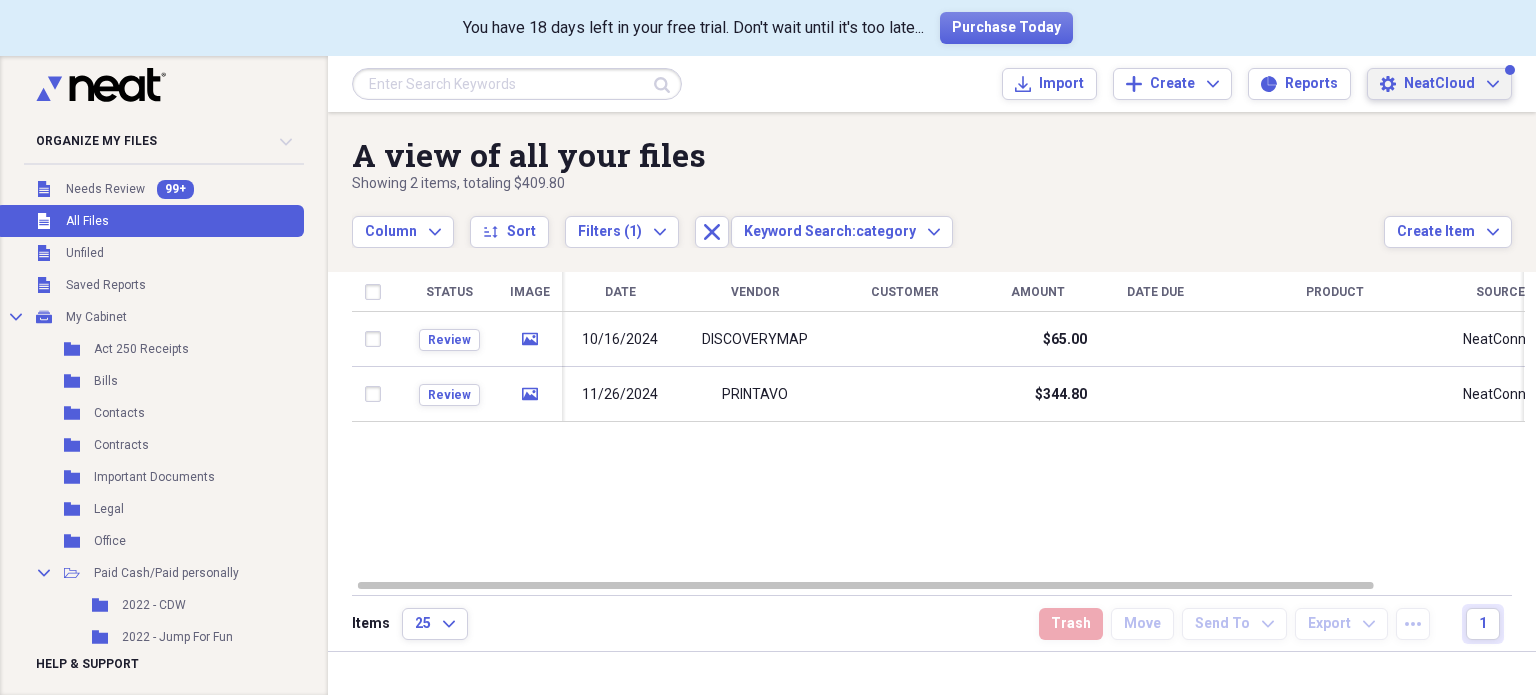 click on "NeatCloud Expand" at bounding box center [1451, 84] 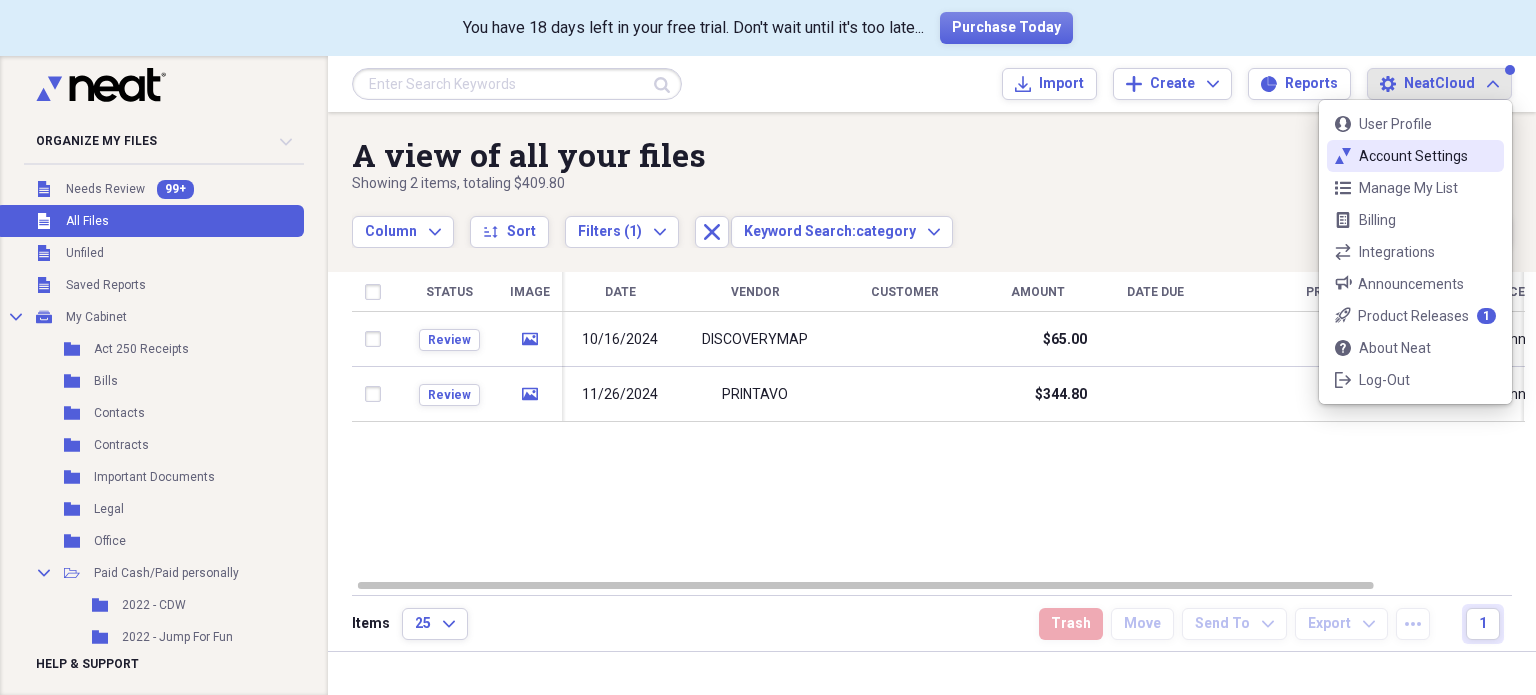 click on "Account Settings" at bounding box center [1415, 156] 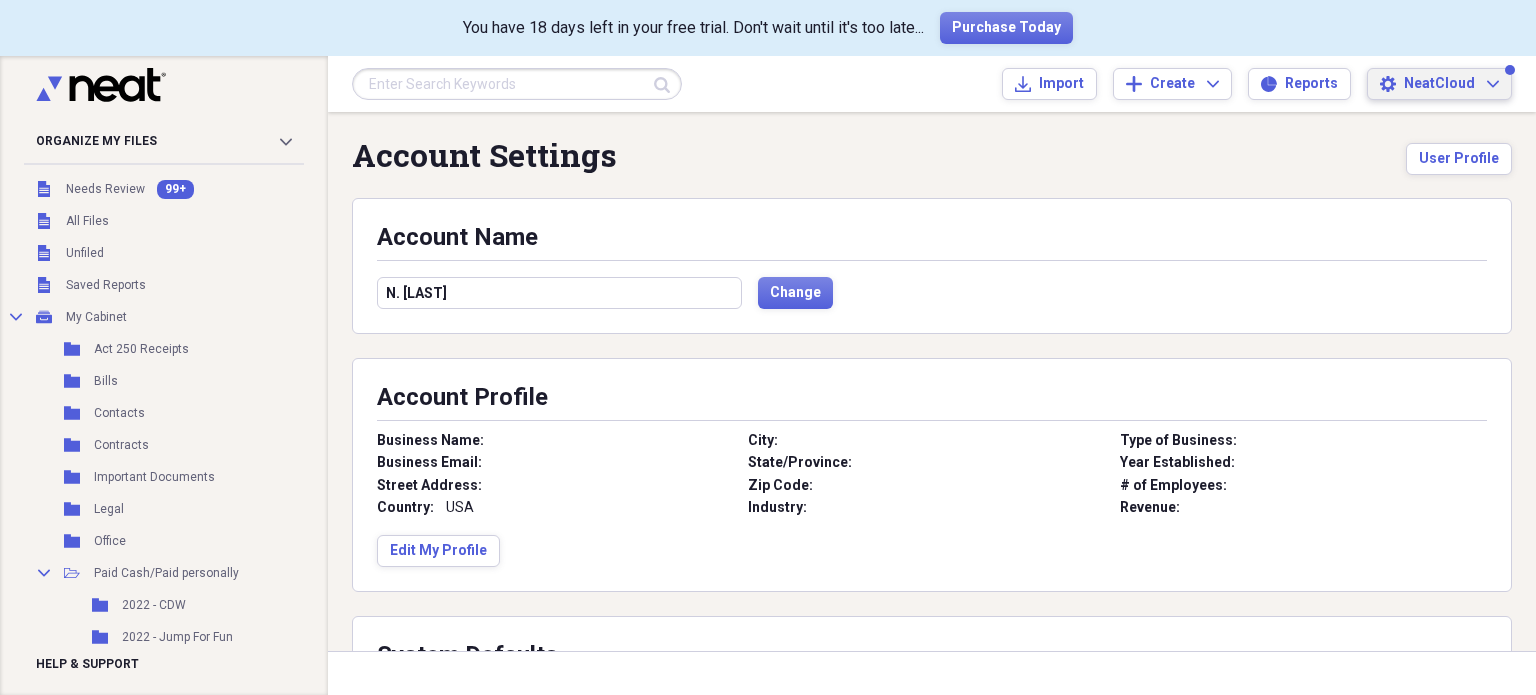scroll, scrollTop: 0, scrollLeft: 0, axis: both 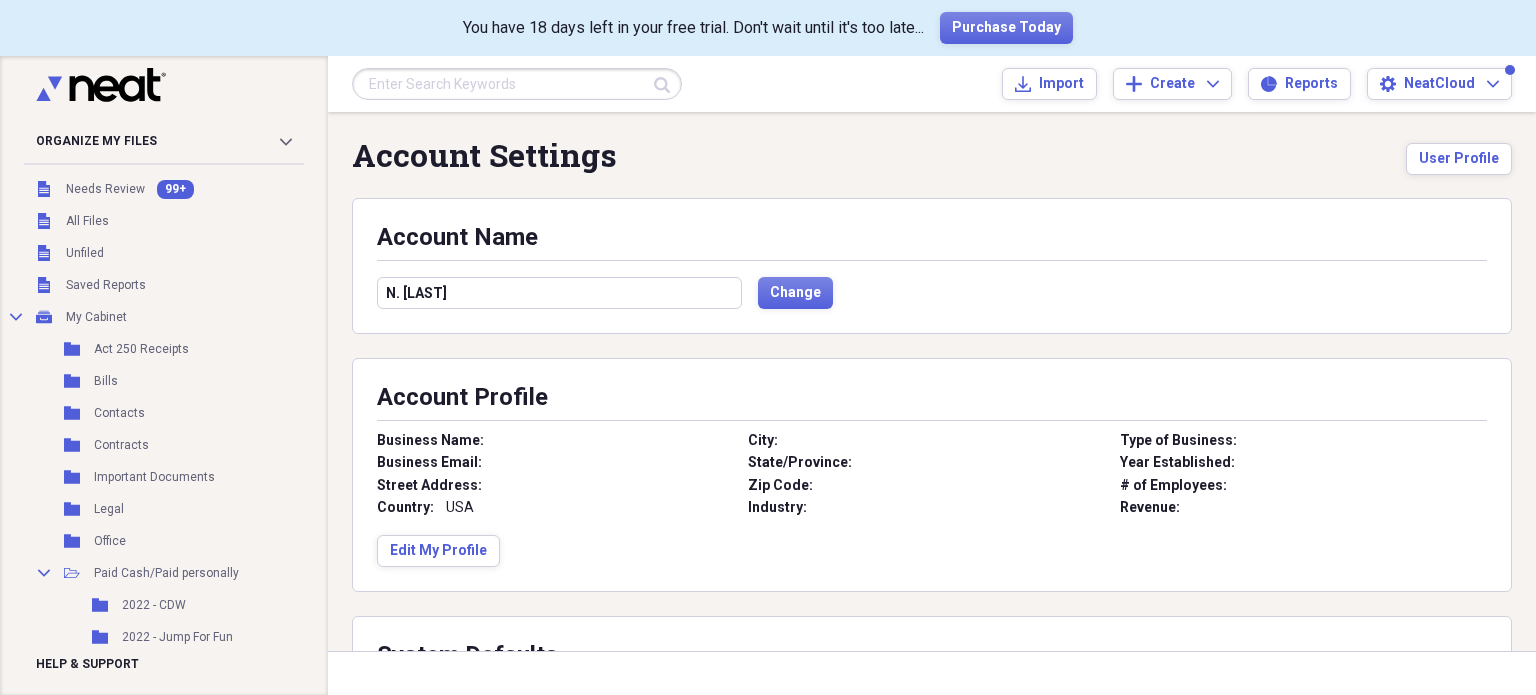 click on "N. User" at bounding box center (559, 293) 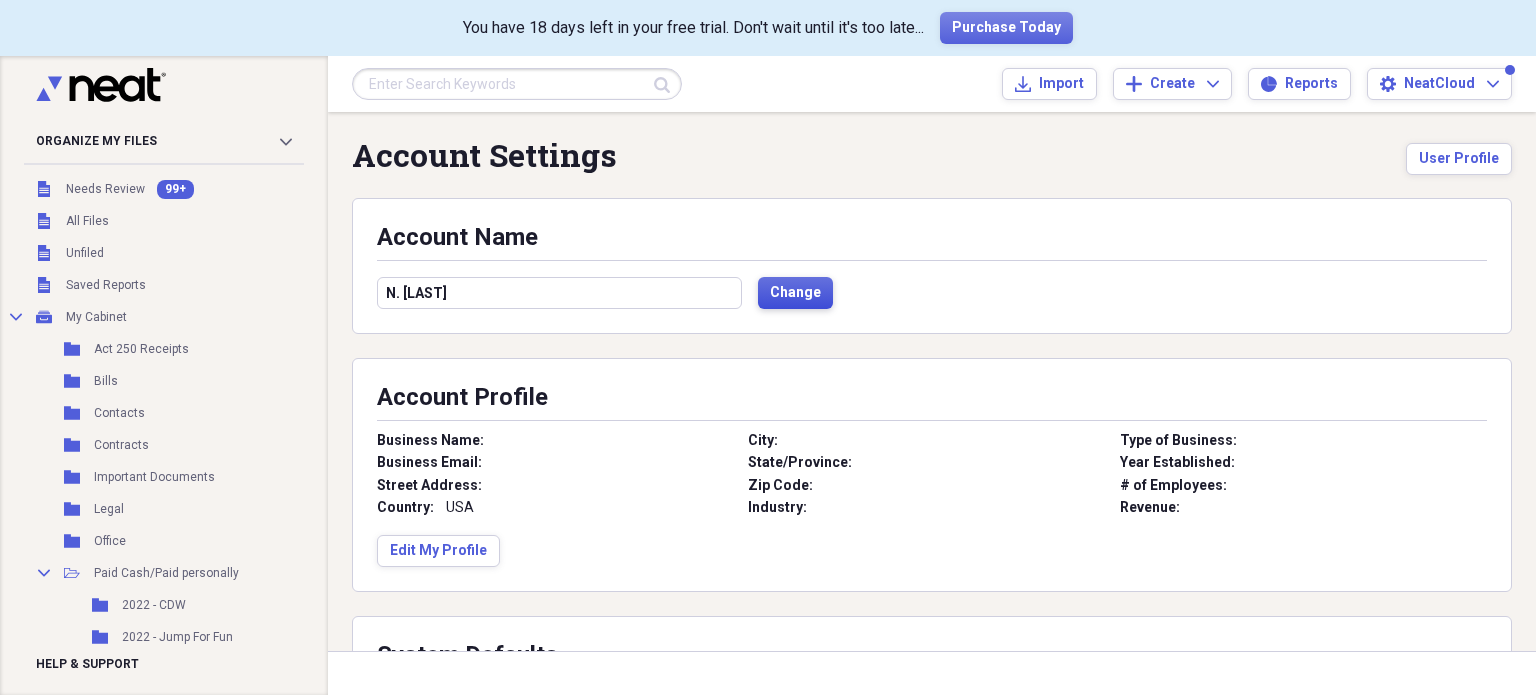 click on "Change" at bounding box center [795, 293] 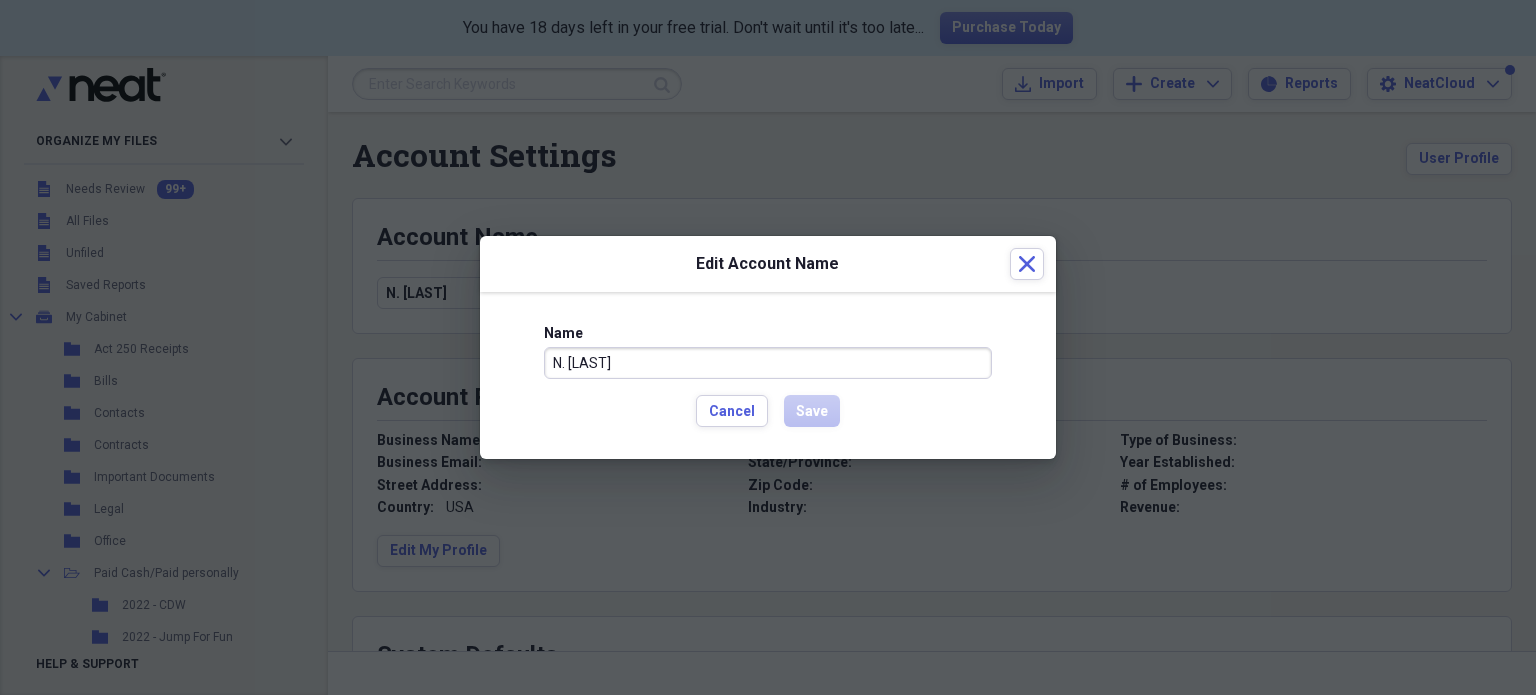 drag, startPoint x: 624, startPoint y: 363, endPoint x: 426, endPoint y: 350, distance: 198.42632 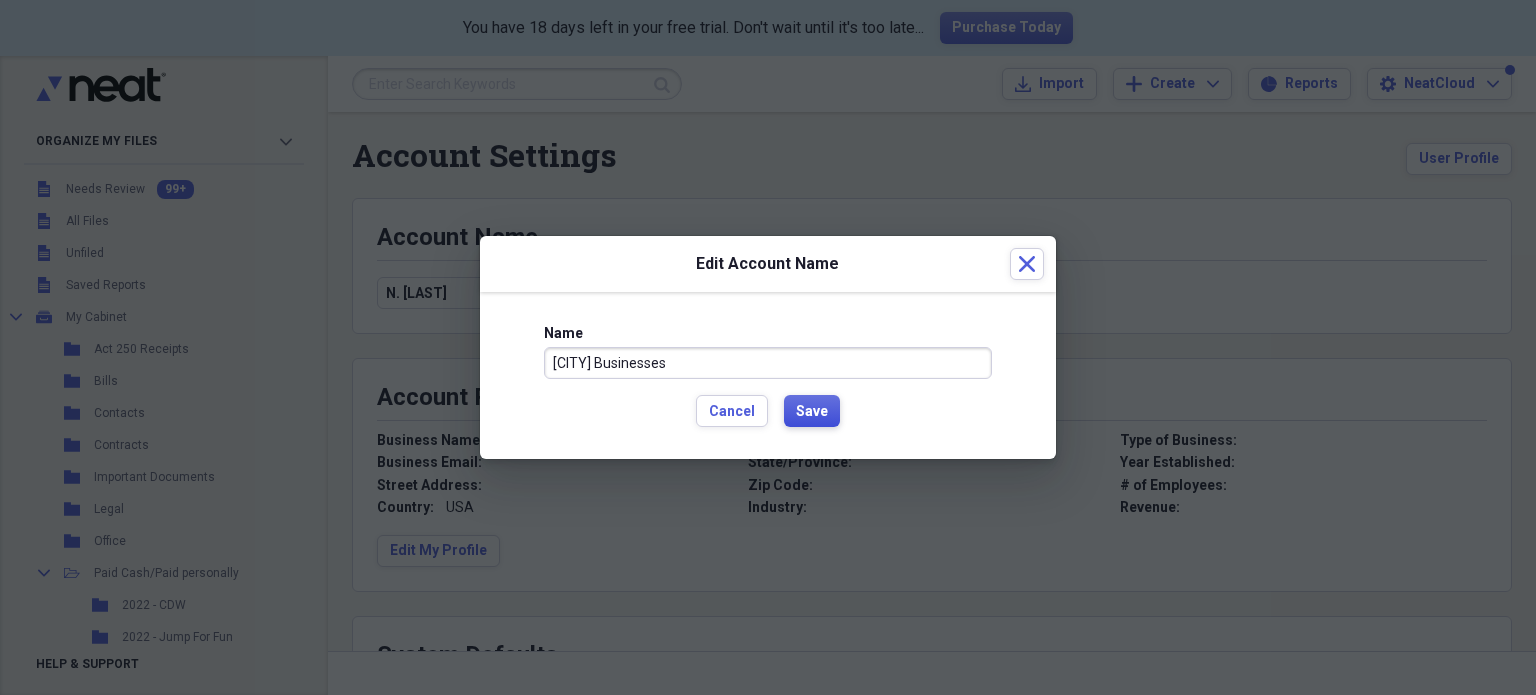 type on "Folsom Businesses" 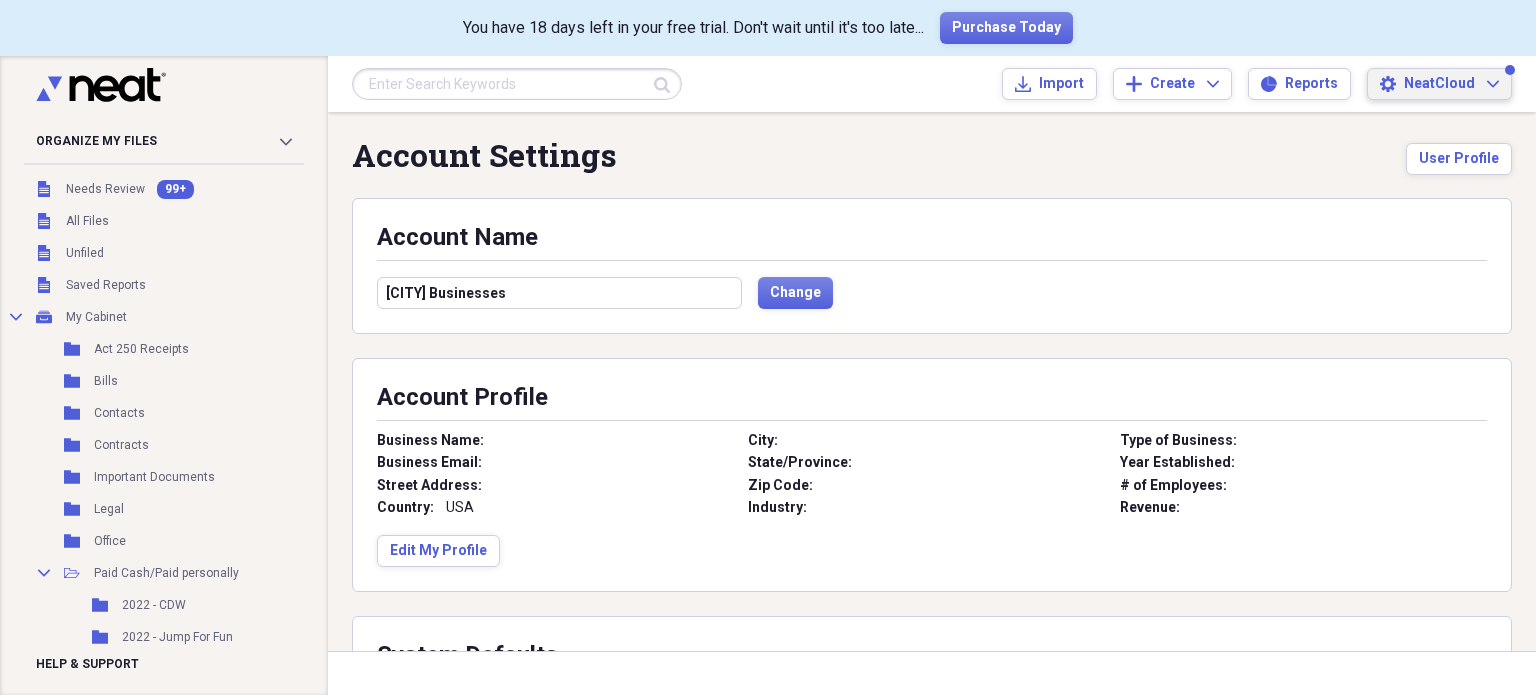click on "NeatCloud" at bounding box center [1439, 84] 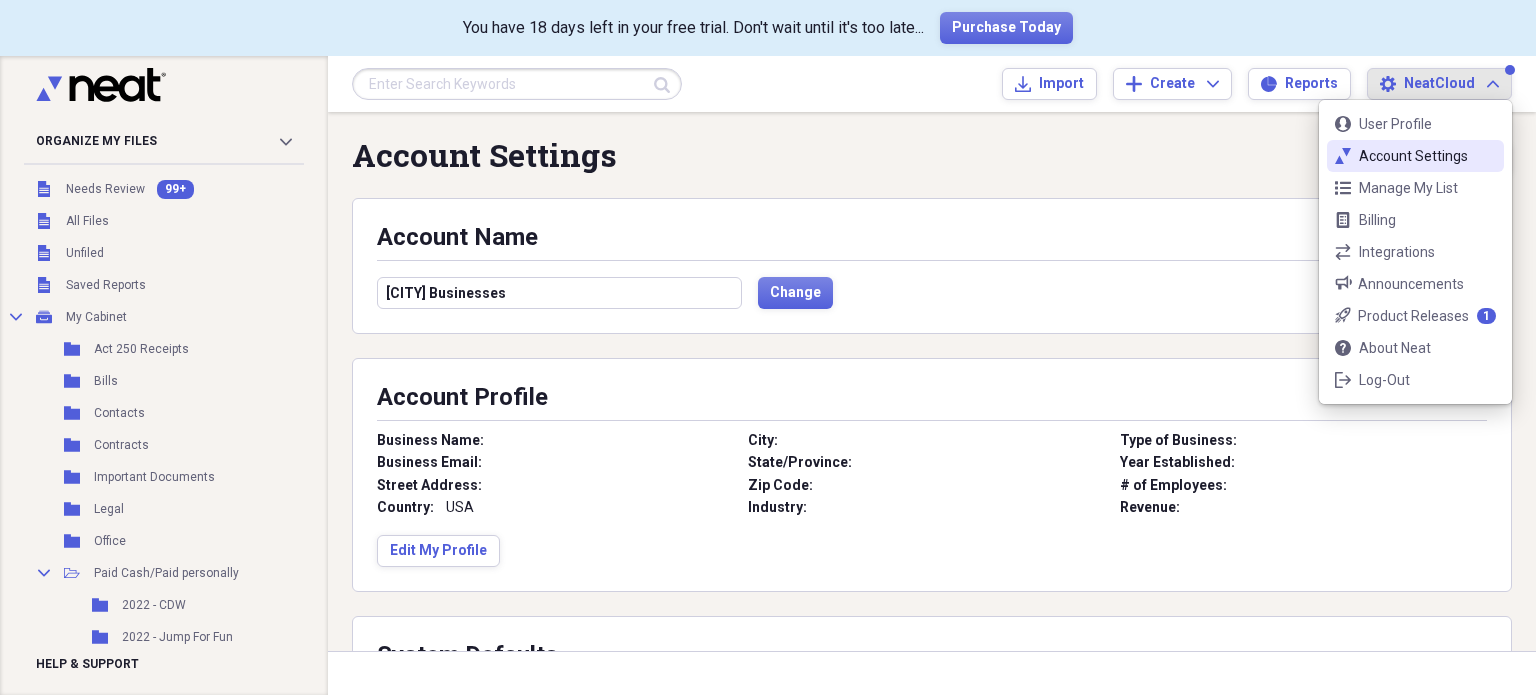 click on "Account Settings" at bounding box center (1415, 156) 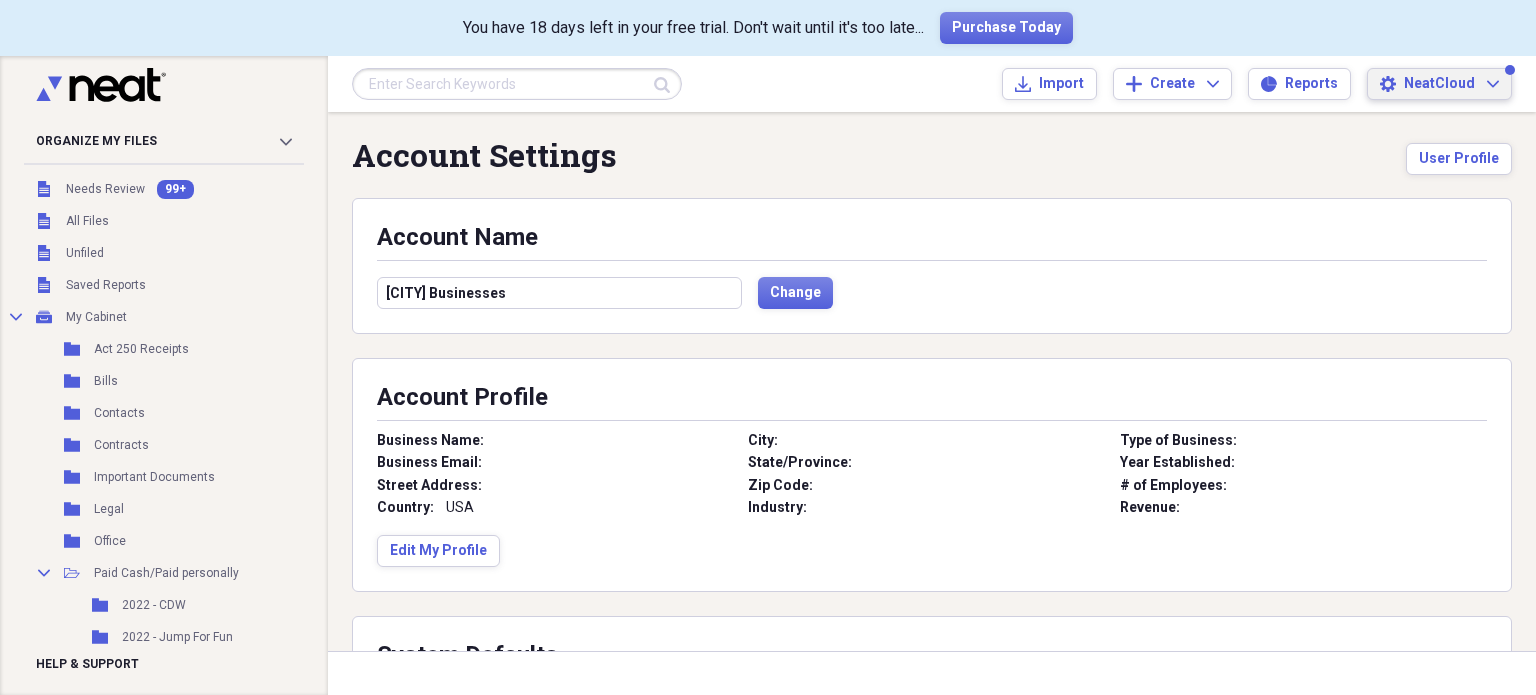 click on "NeatCloud" at bounding box center (1439, 84) 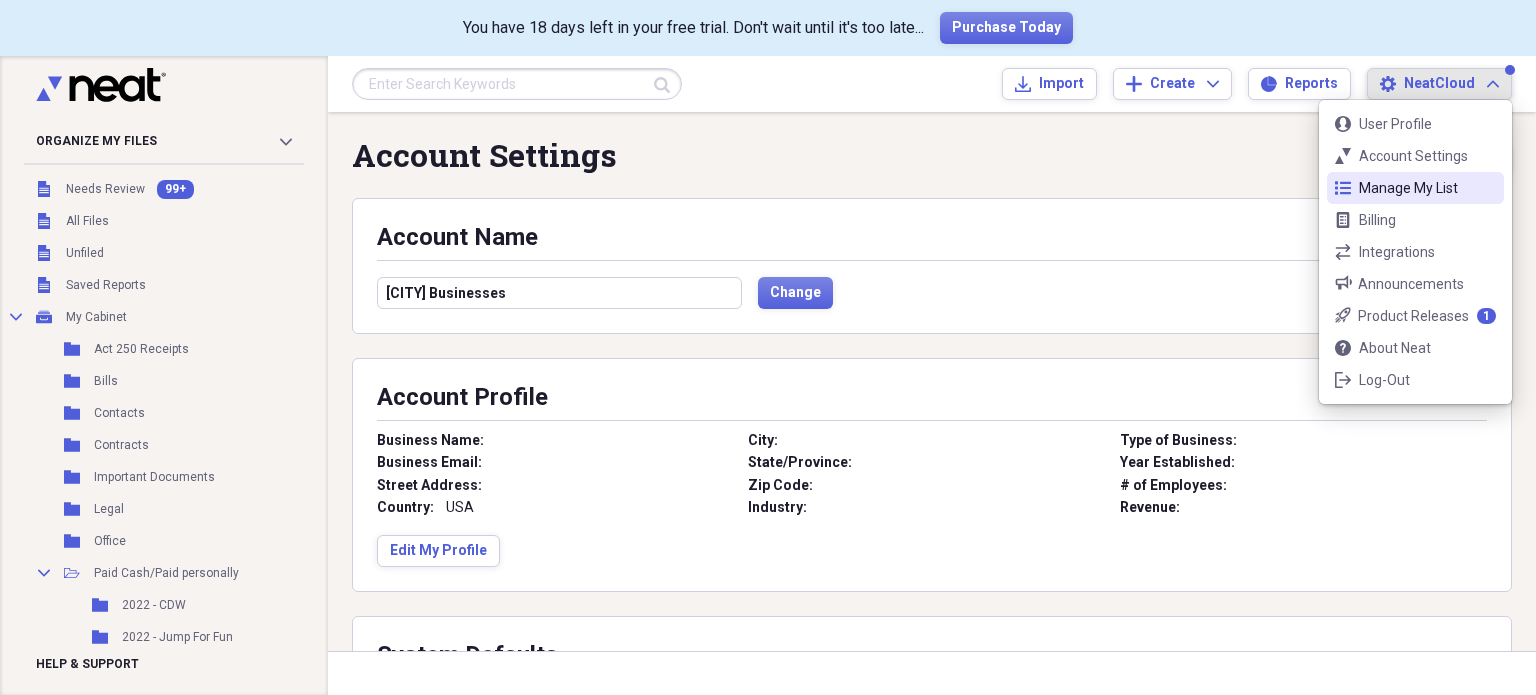 click on "Manage My List" at bounding box center (1415, 188) 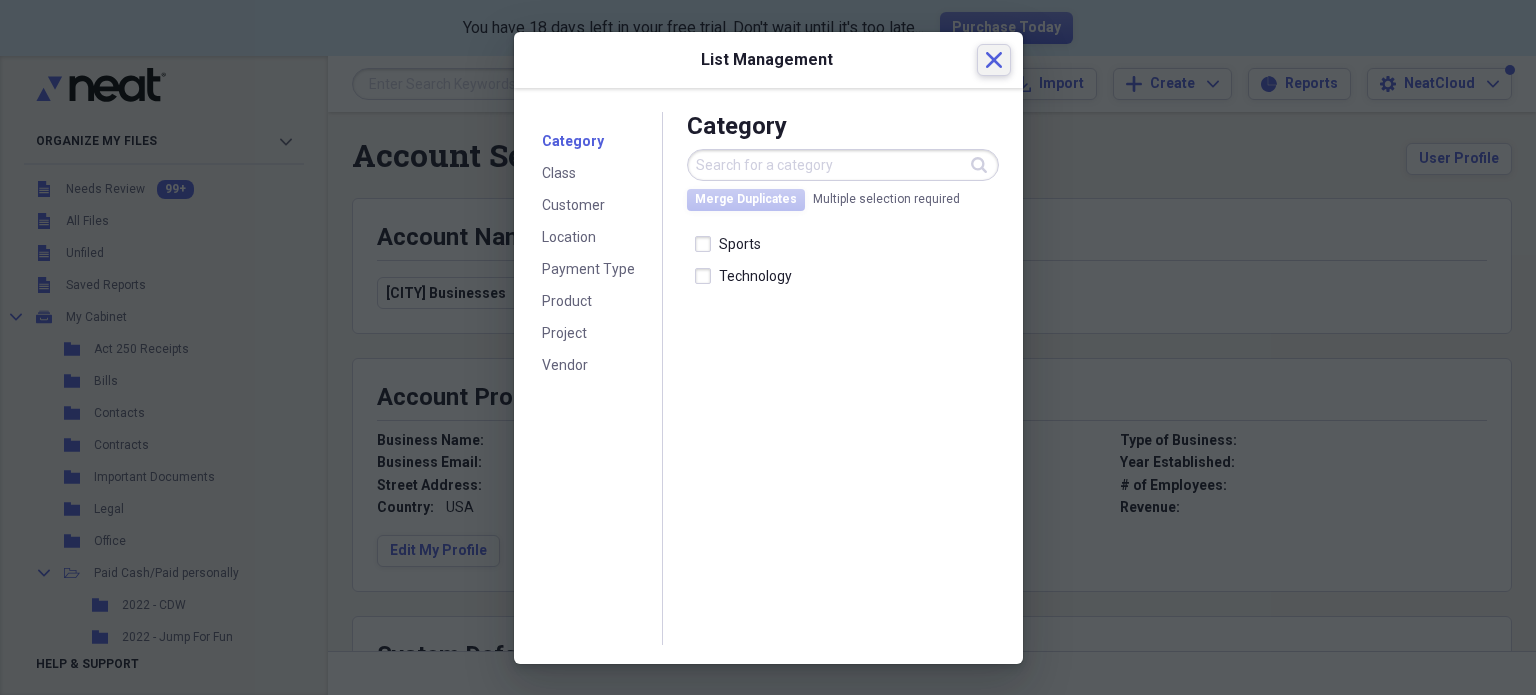 click 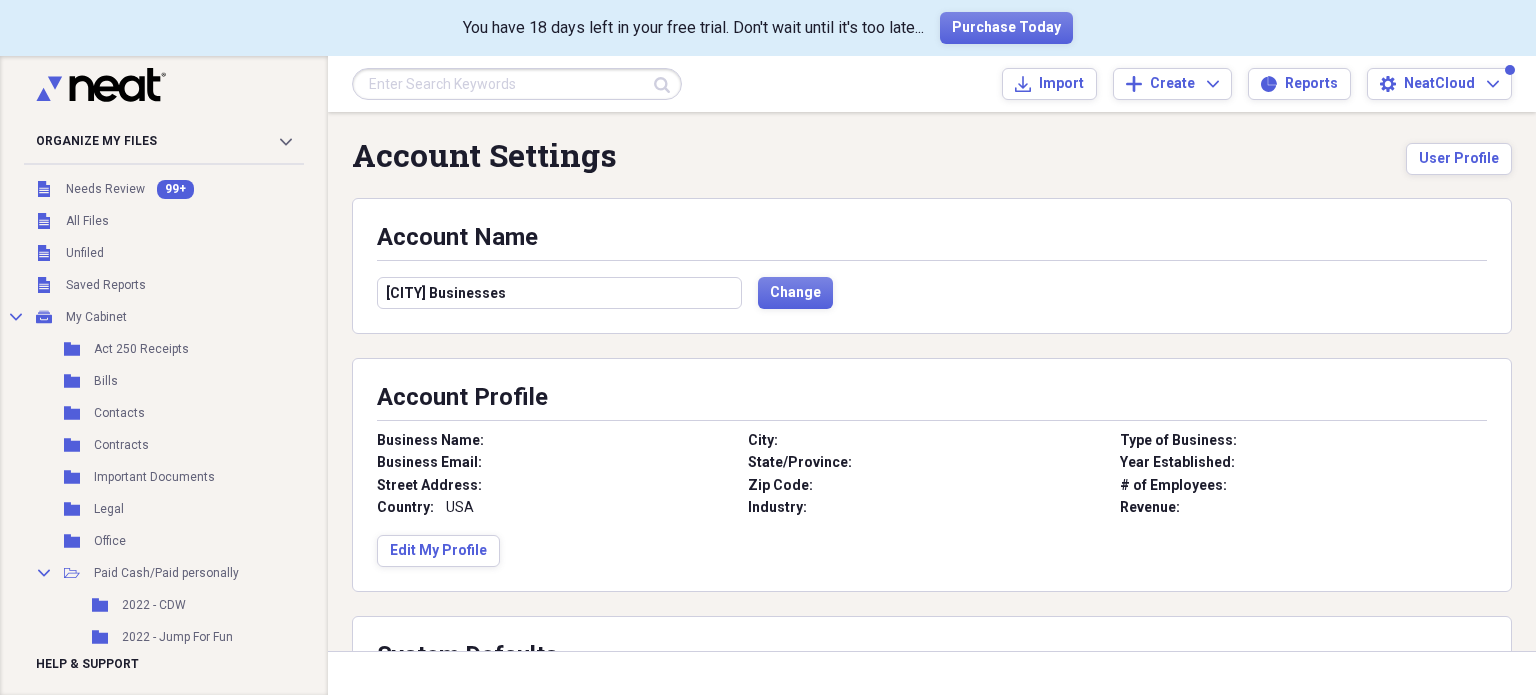 scroll, scrollTop: 306, scrollLeft: 0, axis: vertical 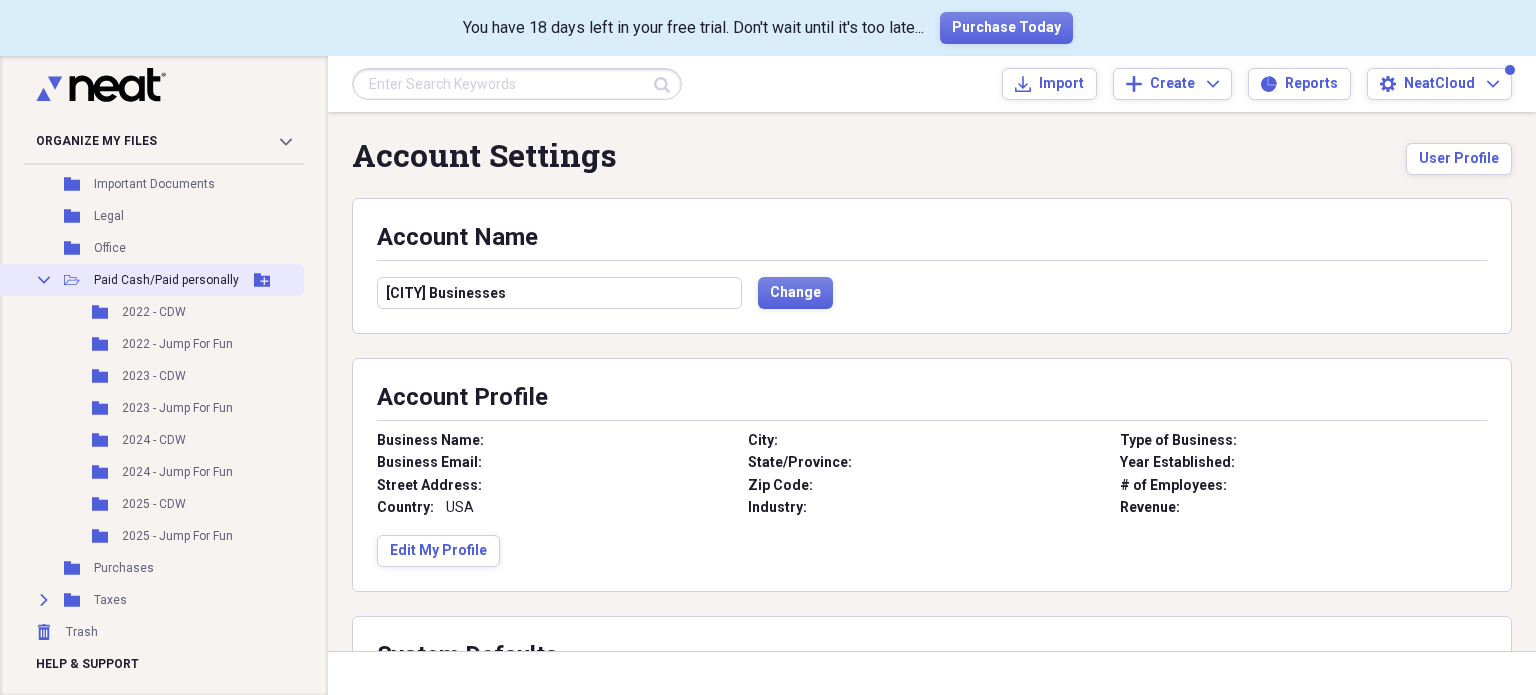 click on "Collapse" 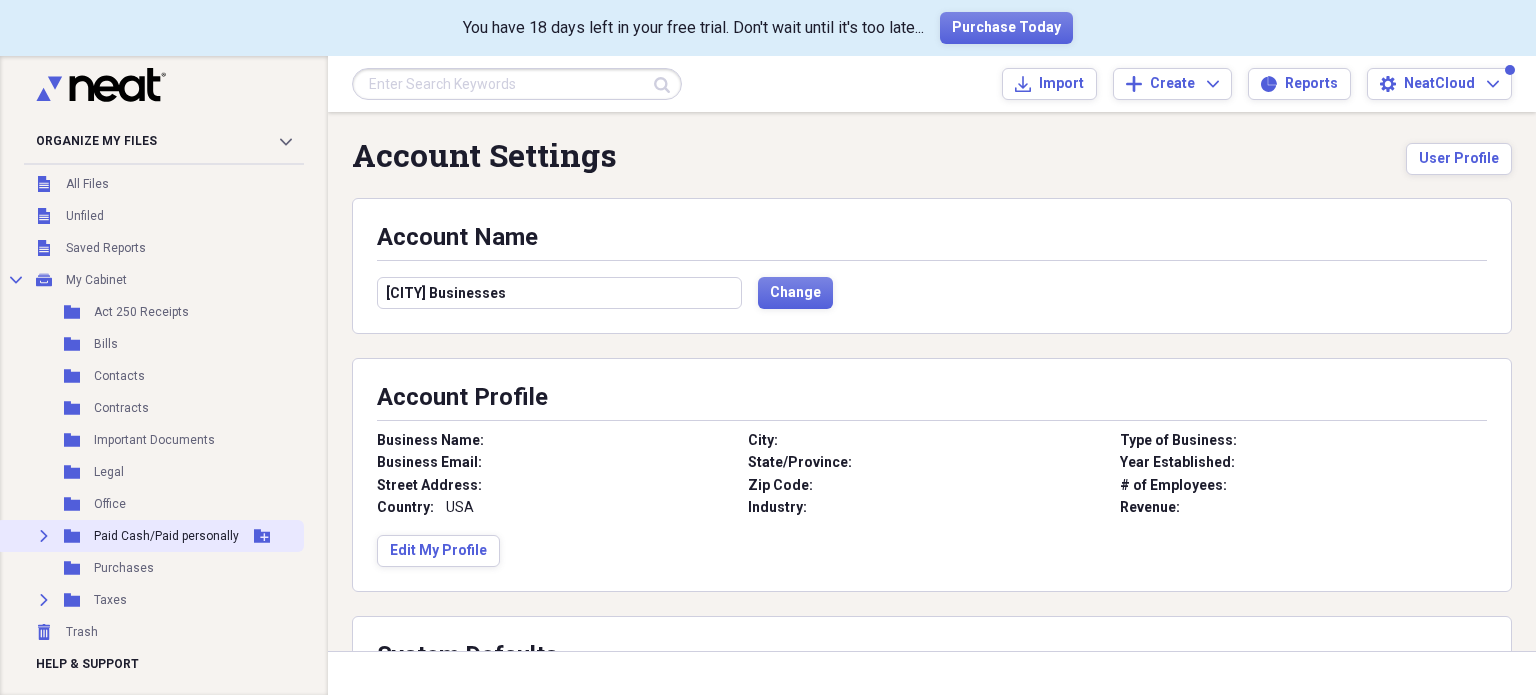 scroll, scrollTop: 35, scrollLeft: 0, axis: vertical 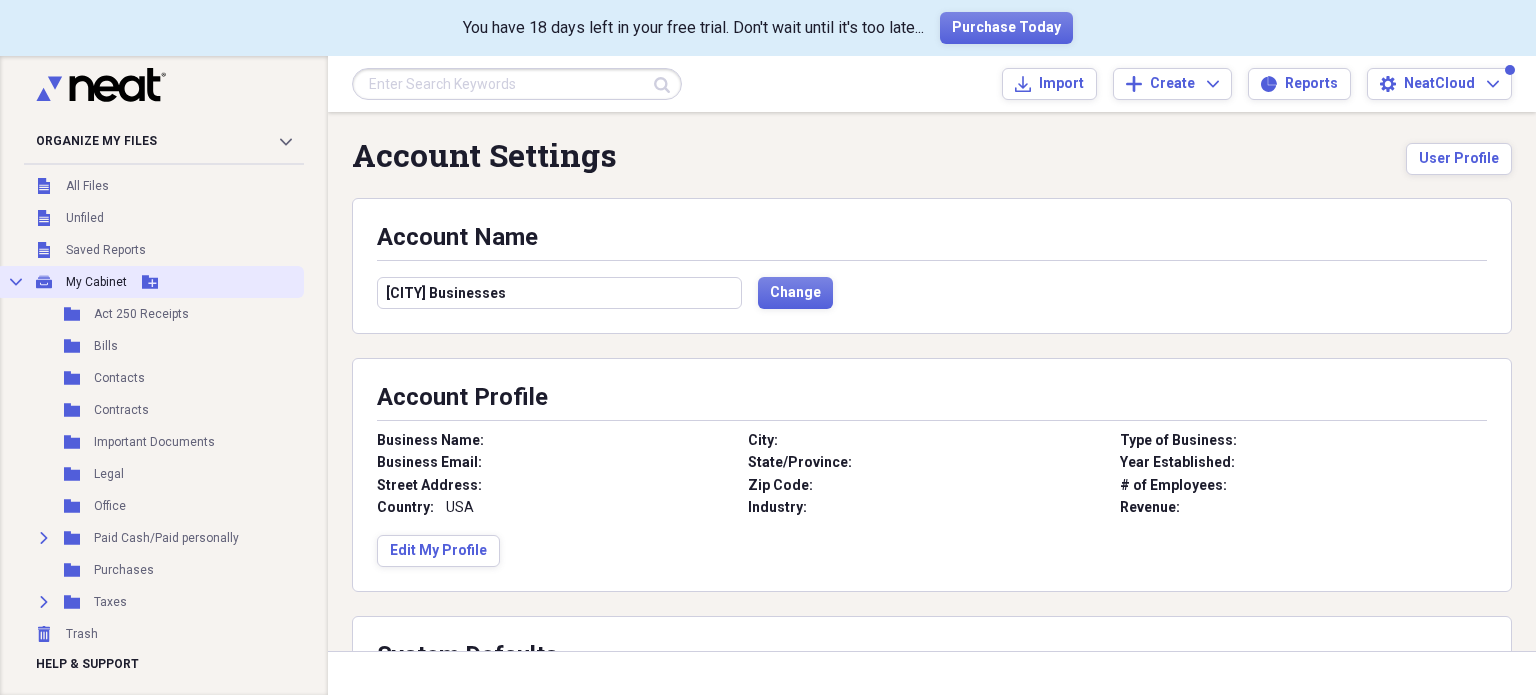 click on "Collapse" 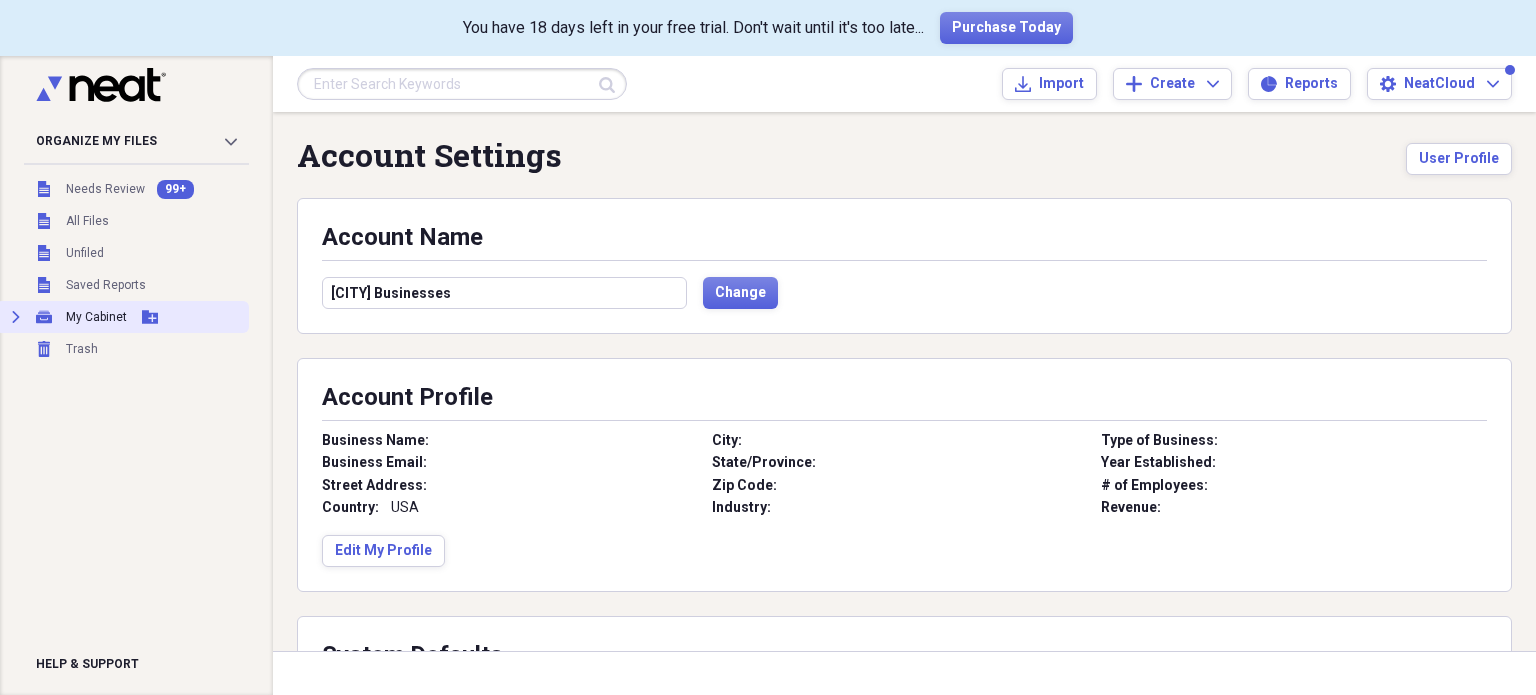 scroll, scrollTop: 0, scrollLeft: 0, axis: both 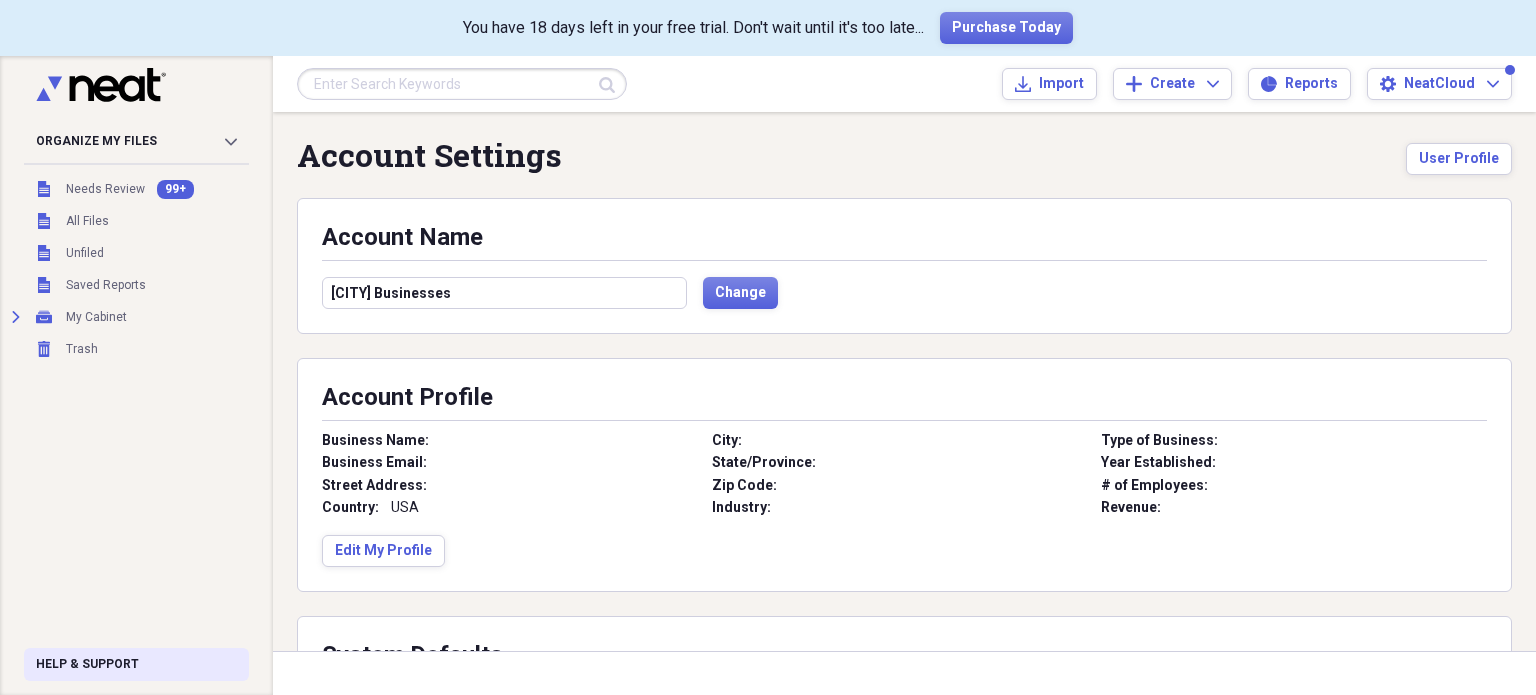 click on "Help & Support" at bounding box center (136, 664) 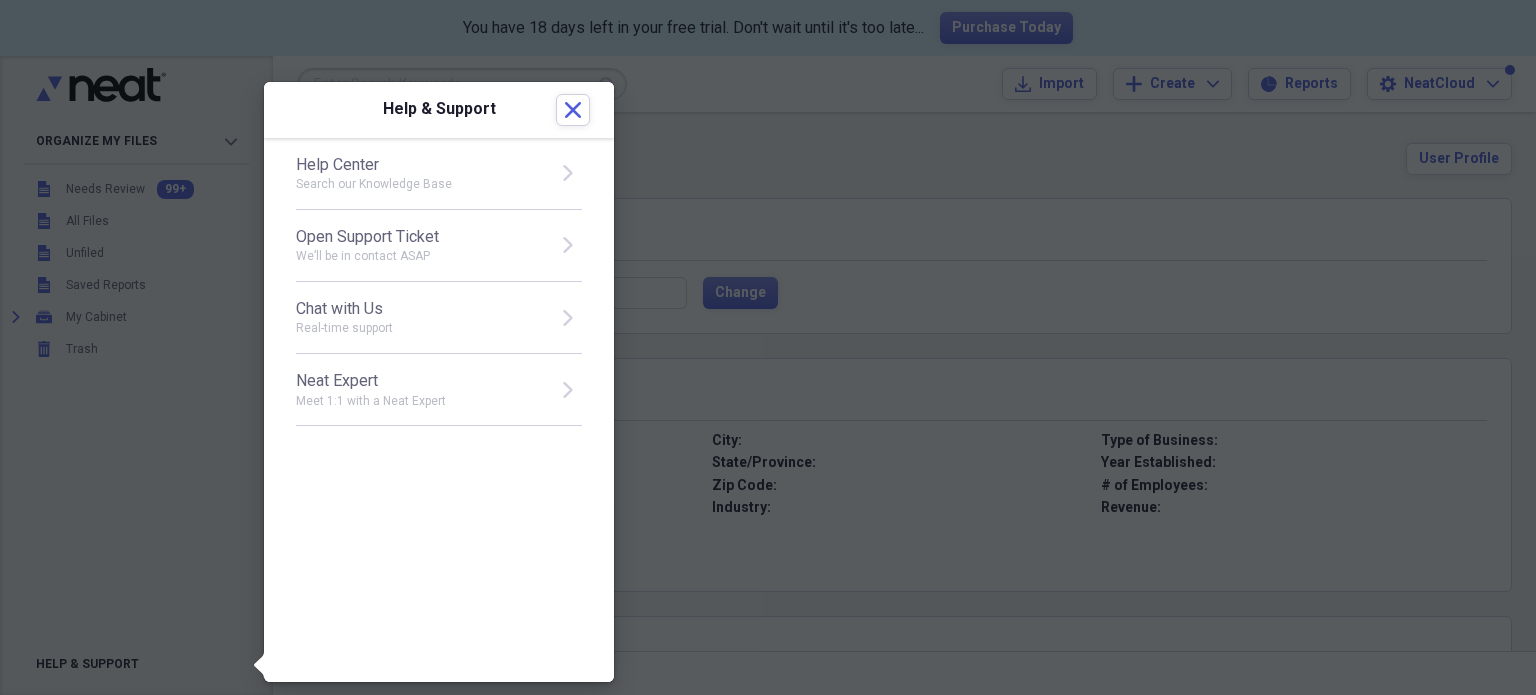 click on "Search our Knowledge Base" at bounding box center [420, 184] 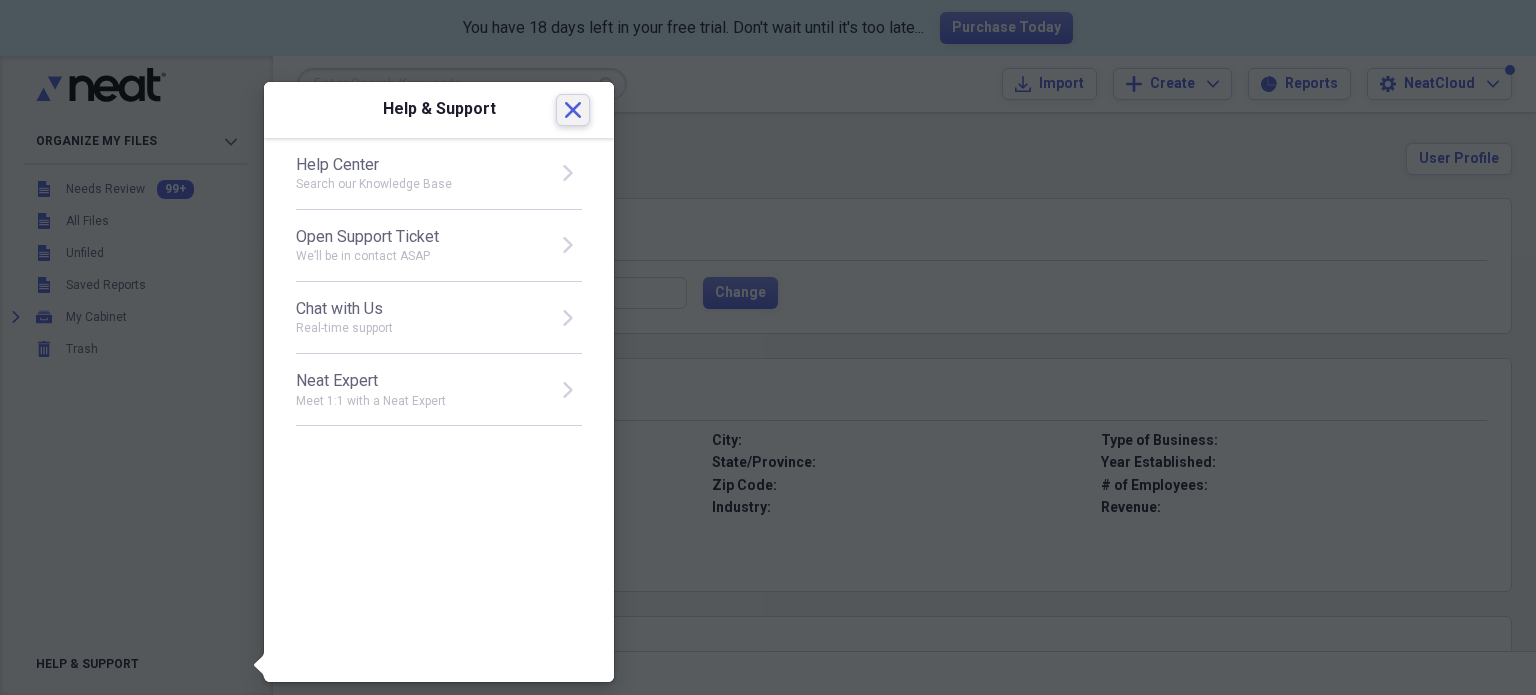 click on "Close" at bounding box center (573, 110) 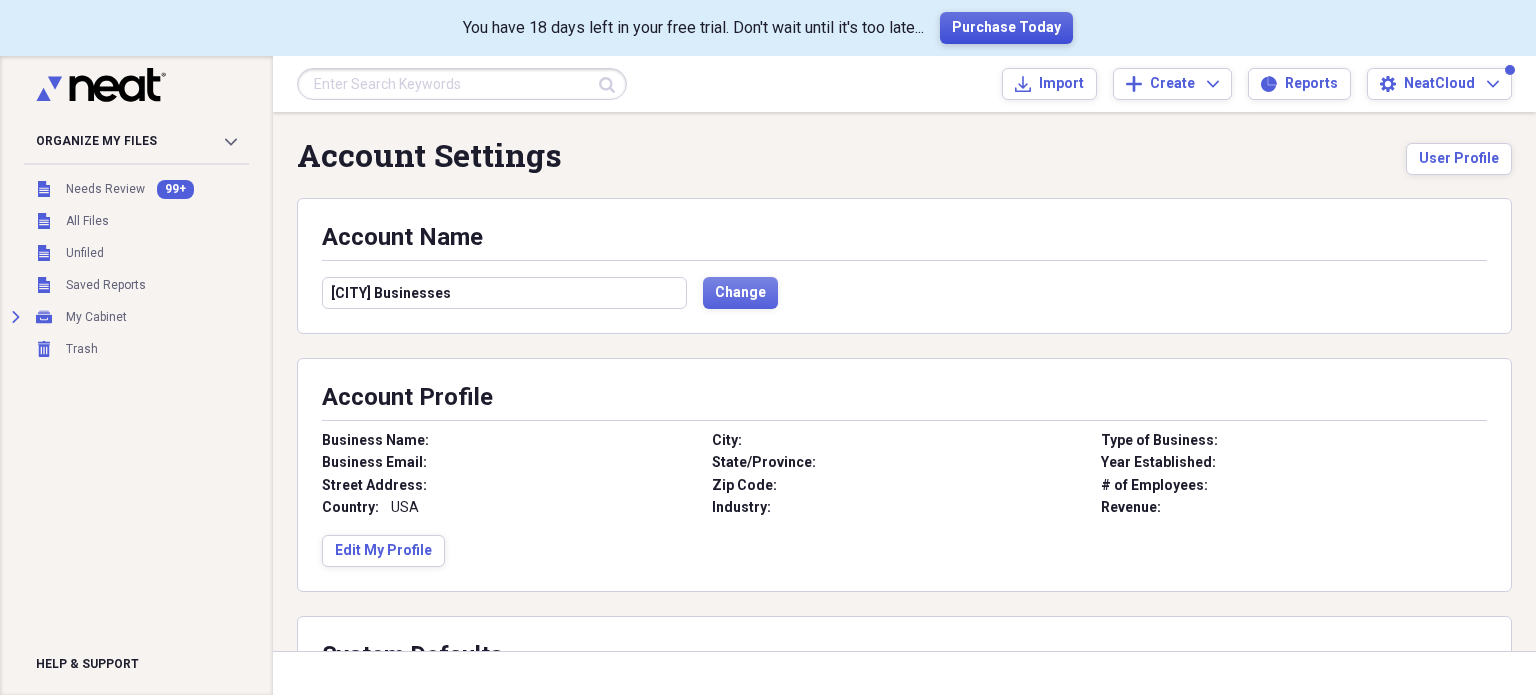 click on "Purchase Today" at bounding box center [1006, 28] 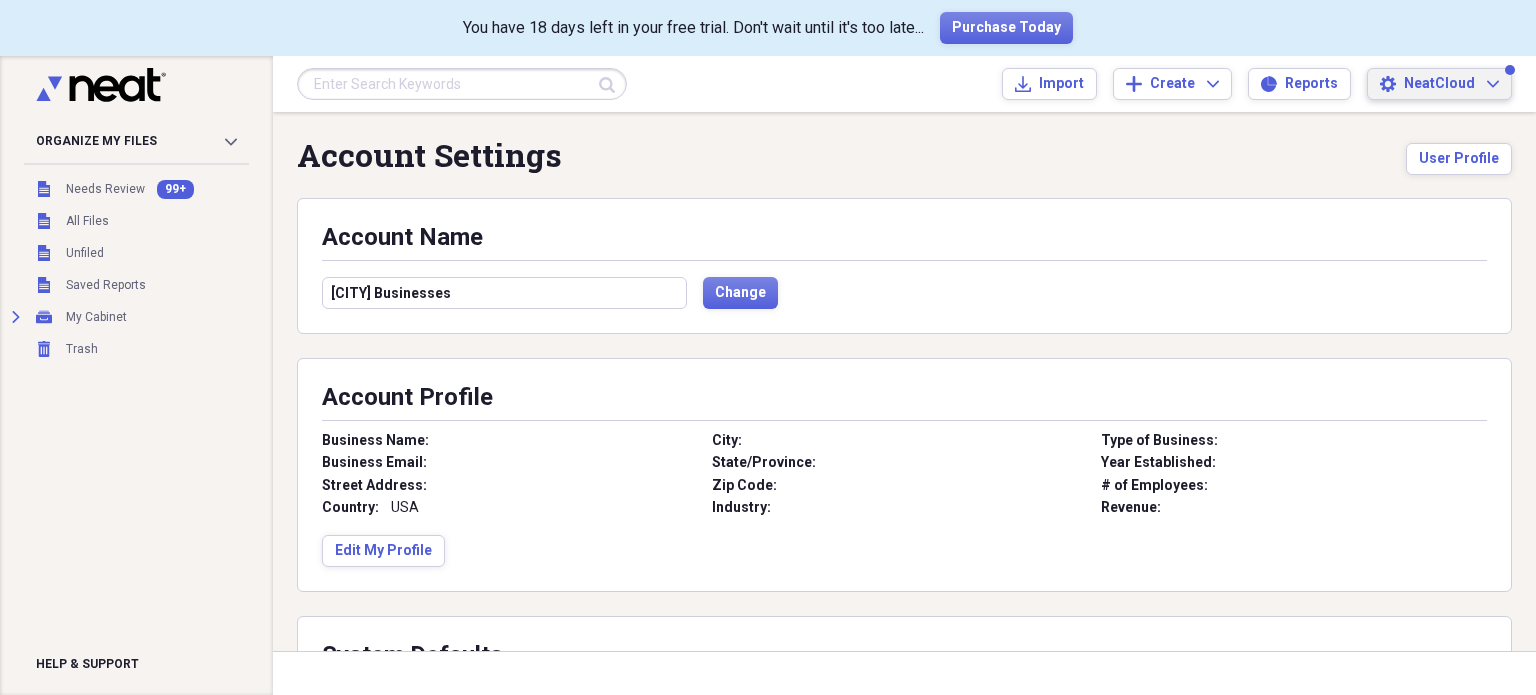 click on "NeatCloud" at bounding box center (1439, 84) 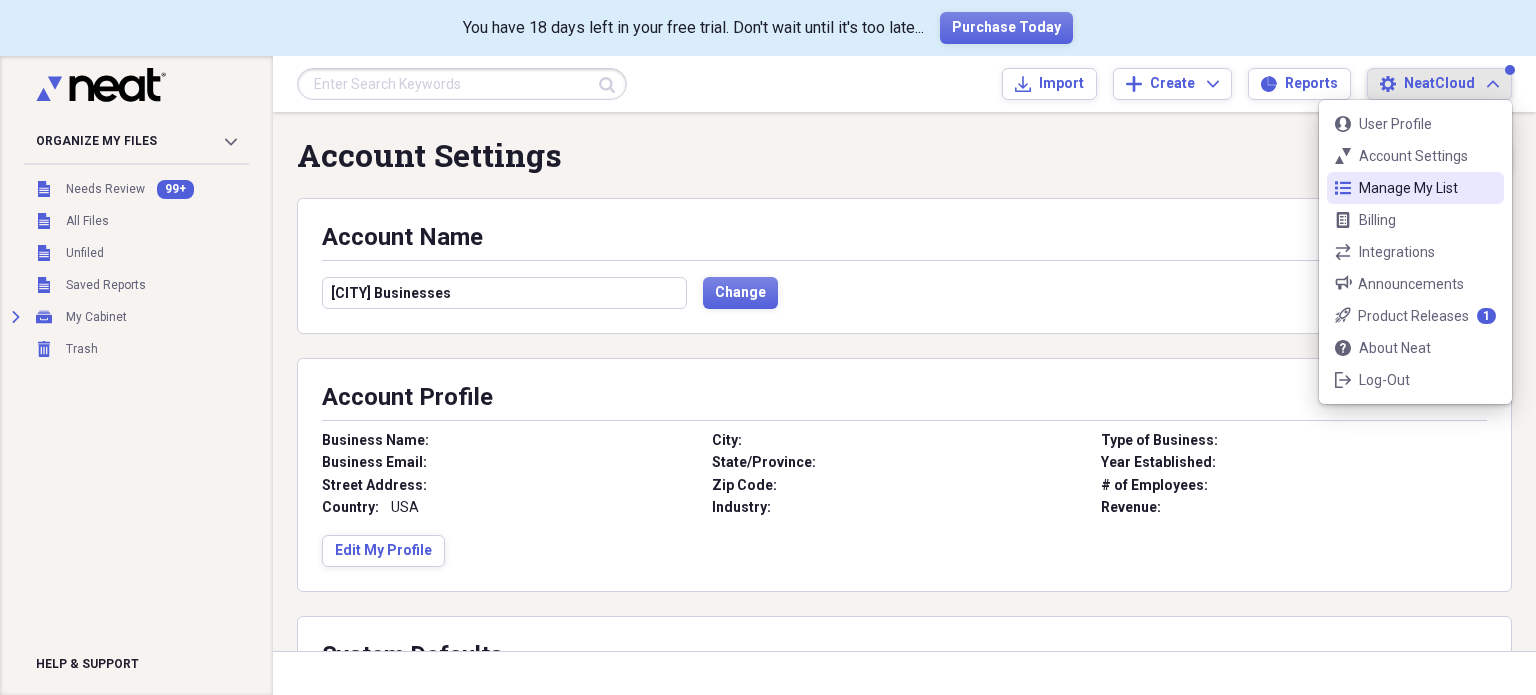 click on "Manage My List" at bounding box center [1415, 188] 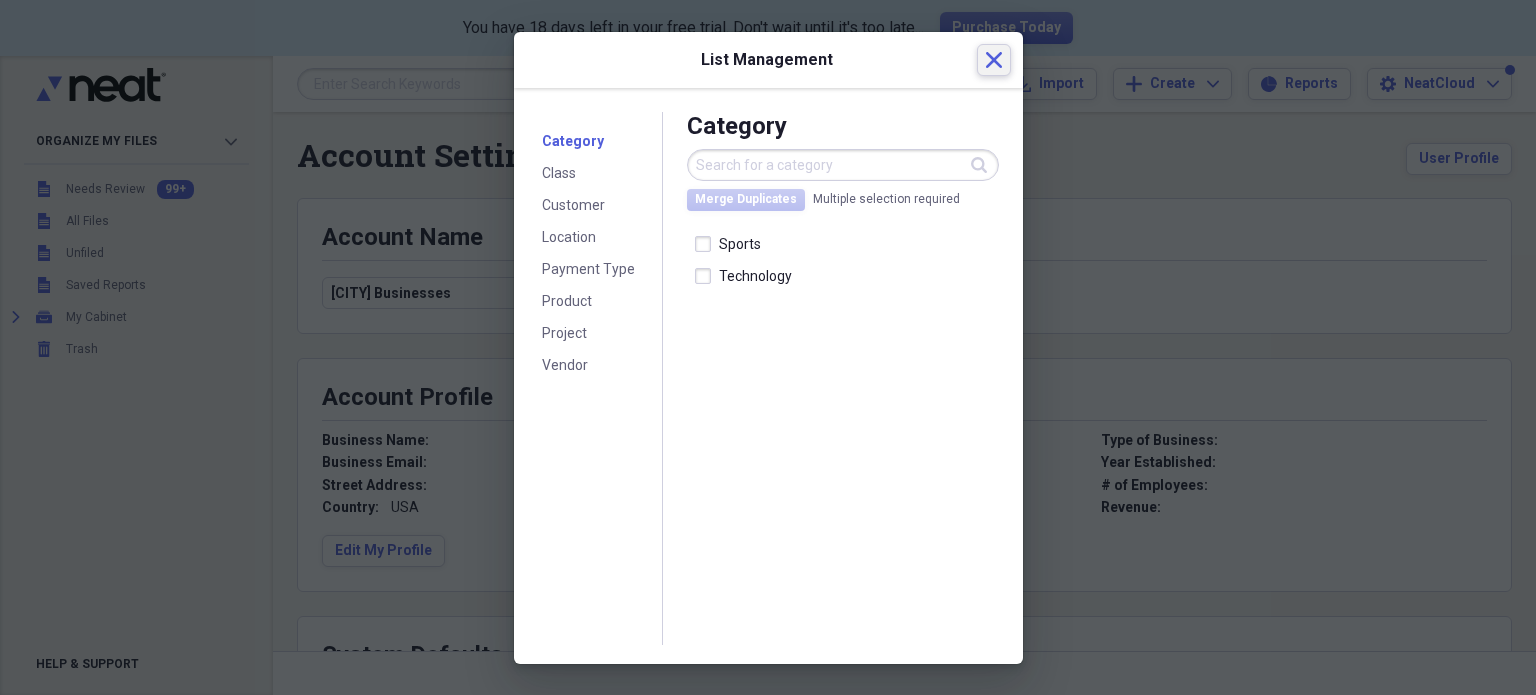 click 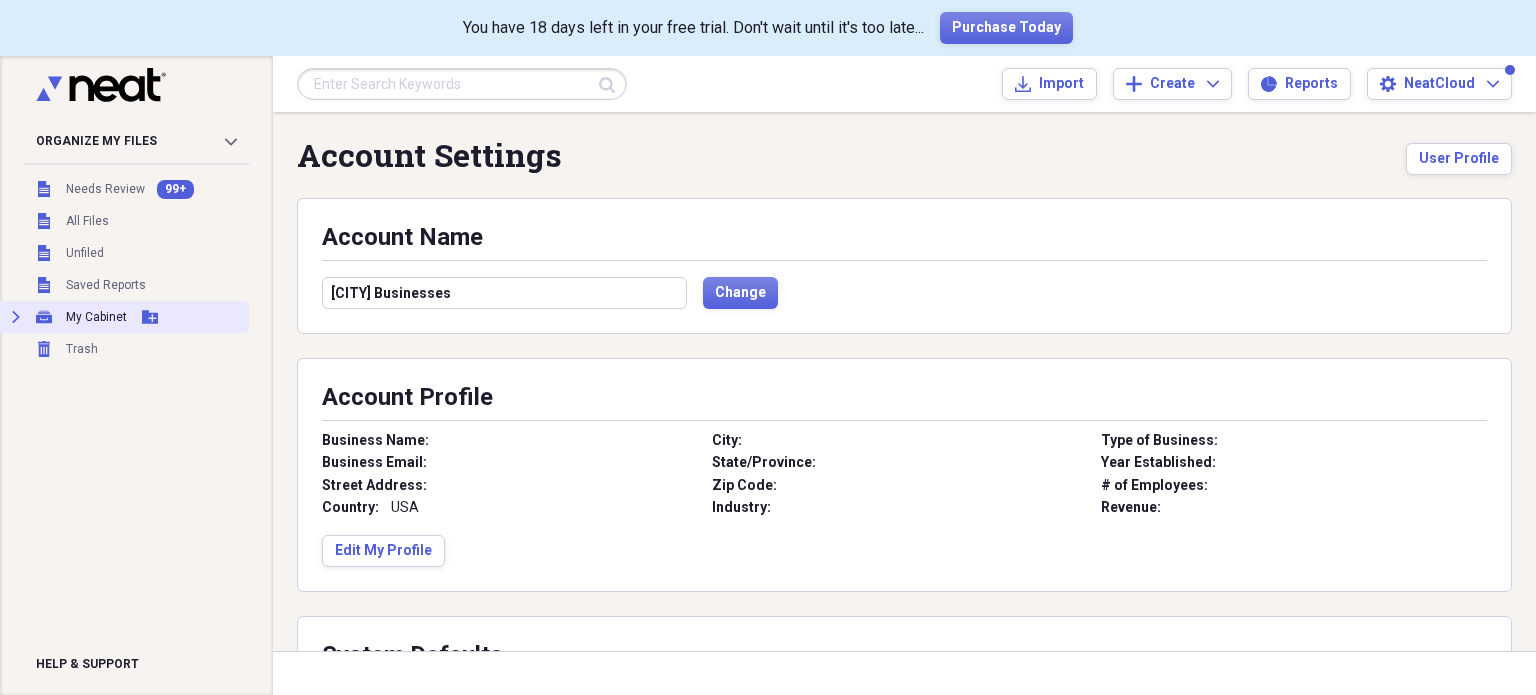 click on "My Cabinet" at bounding box center [96, 317] 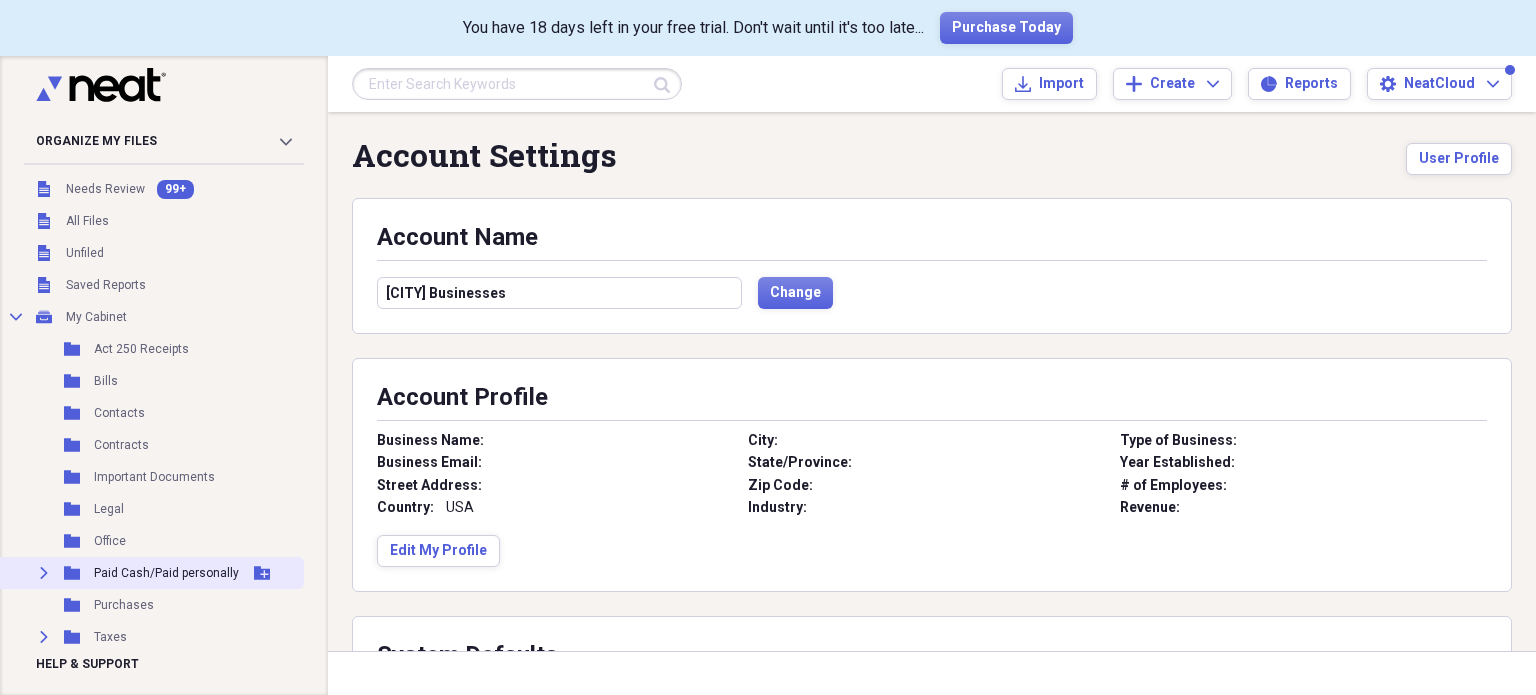 click on "Paid Cash/Paid personally" at bounding box center (166, 573) 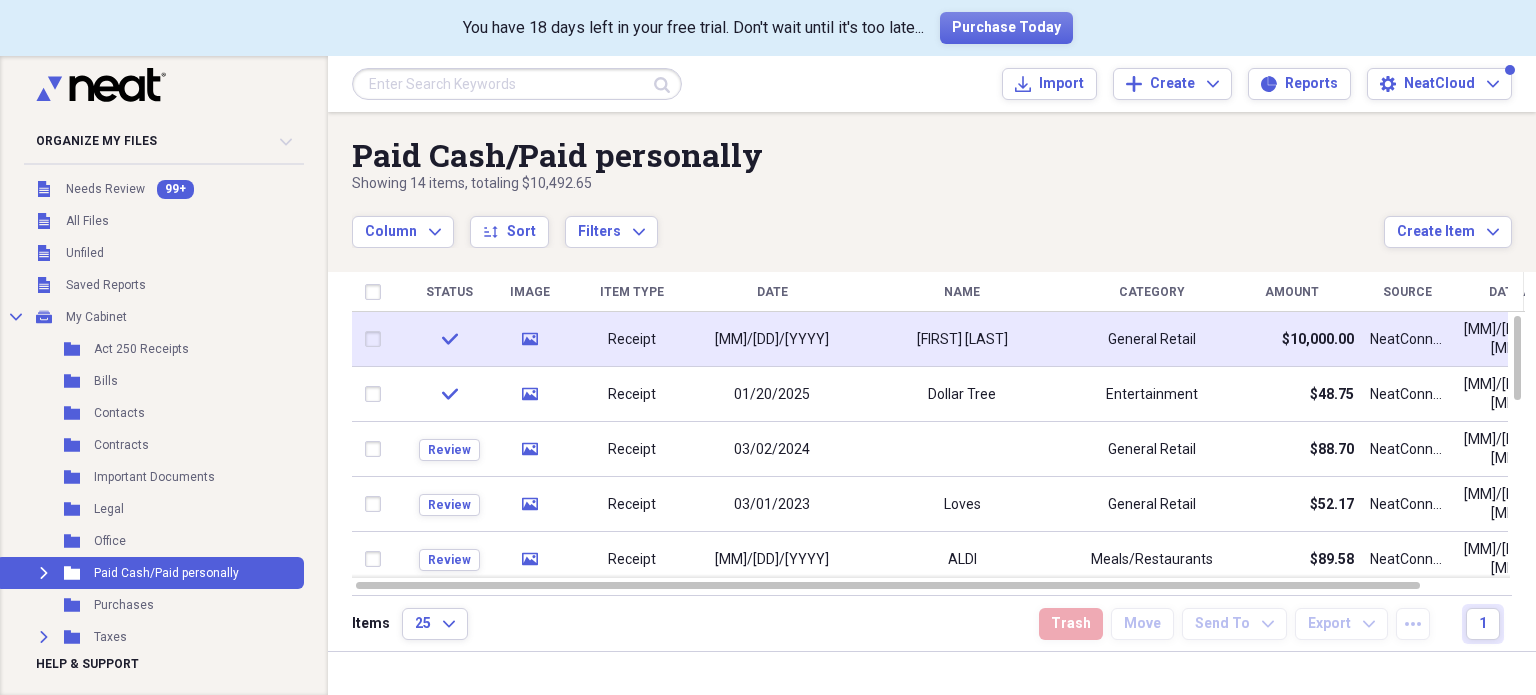 click on "Ron Davis" at bounding box center (962, 339) 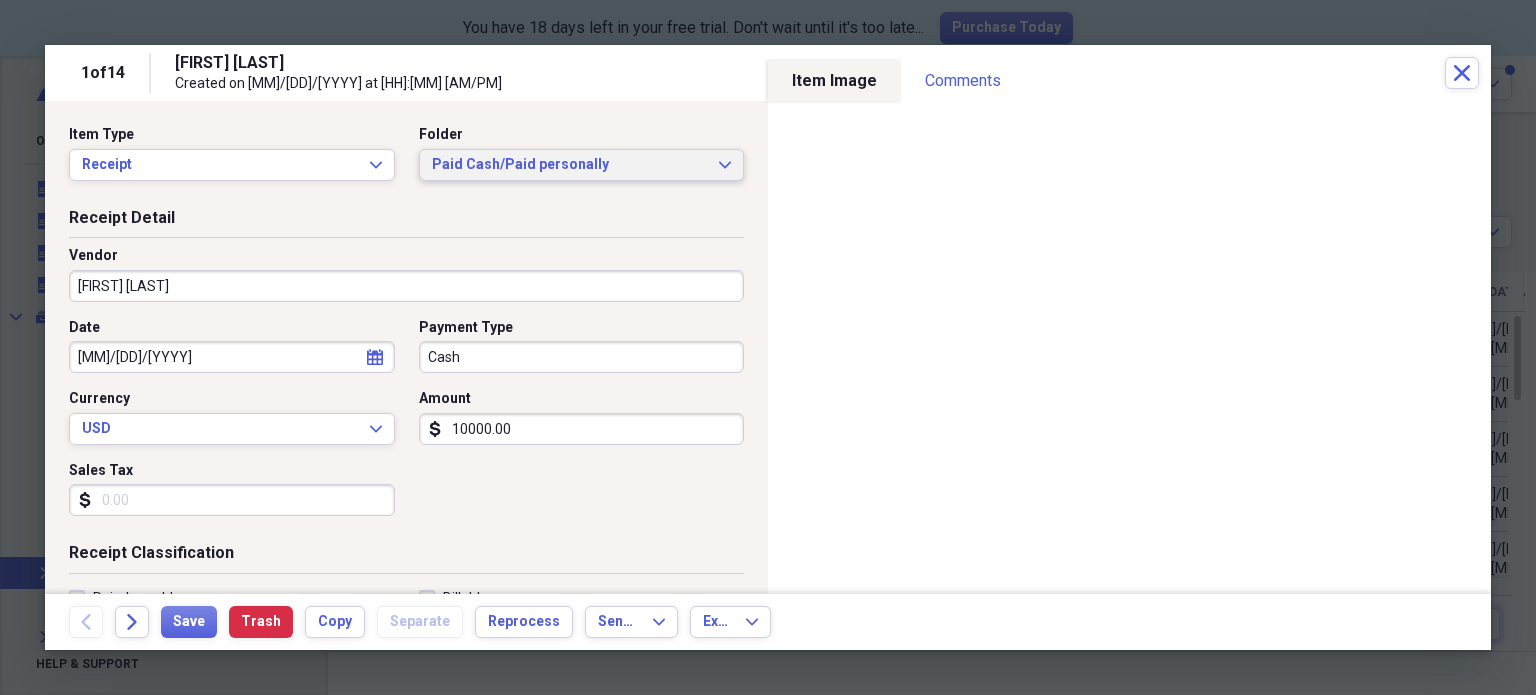 click on "Paid Cash/Paid personally" at bounding box center (570, 165) 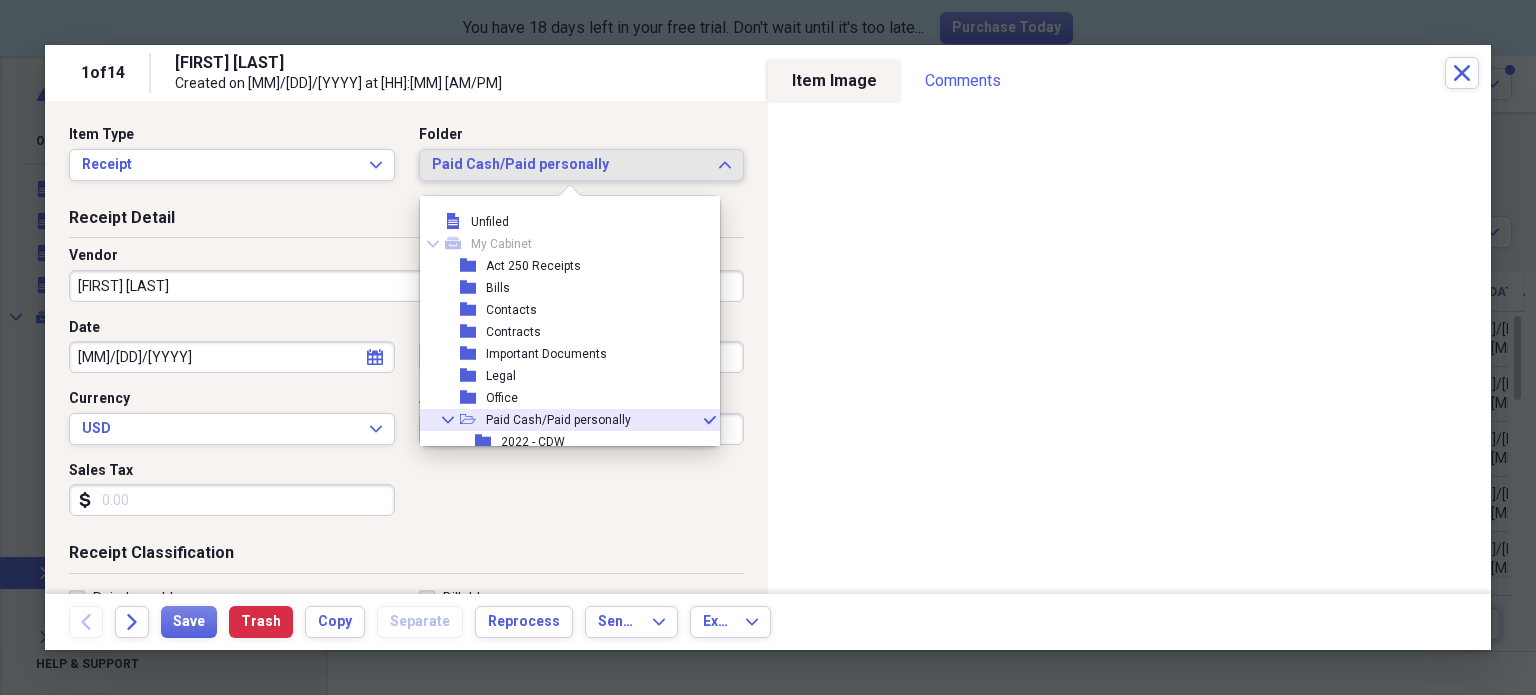 scroll, scrollTop: 99, scrollLeft: 0, axis: vertical 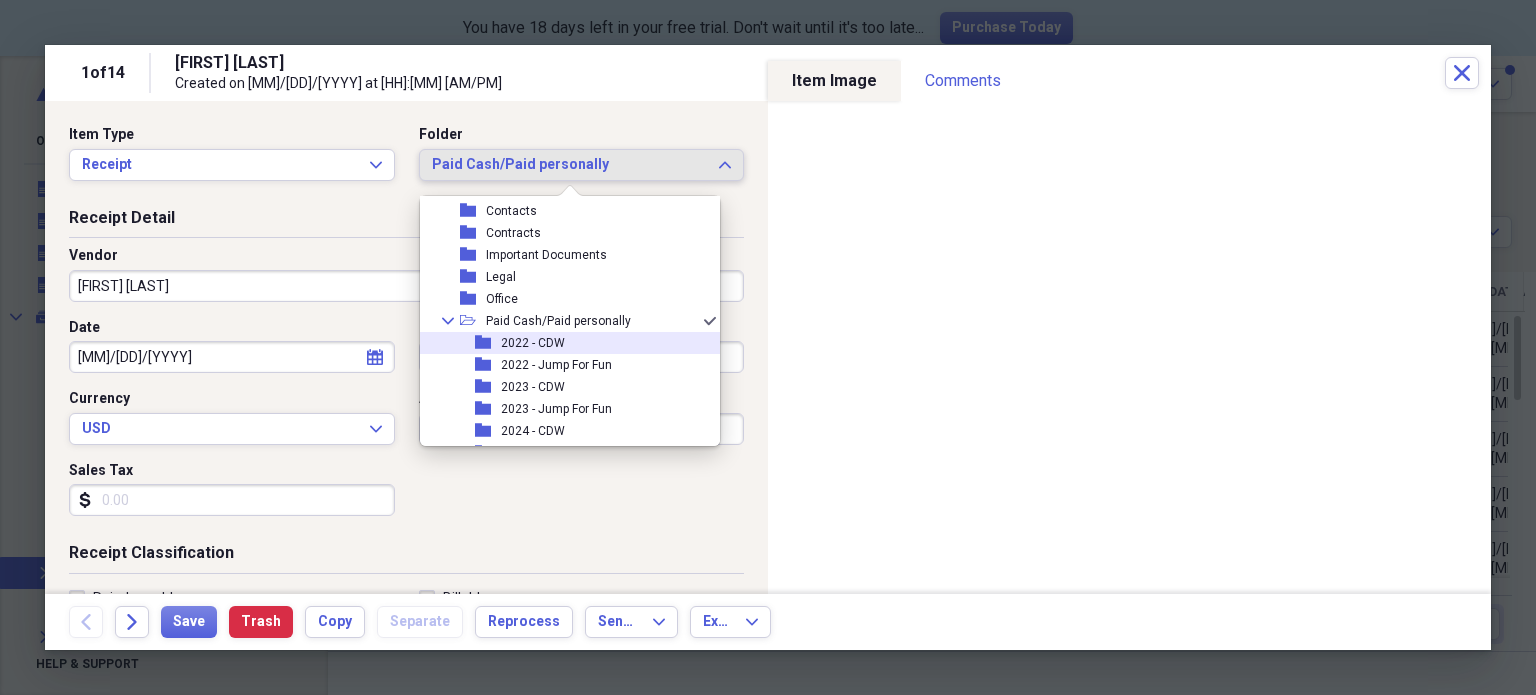 click on "folder 2022 - CDW" at bounding box center [562, 343] 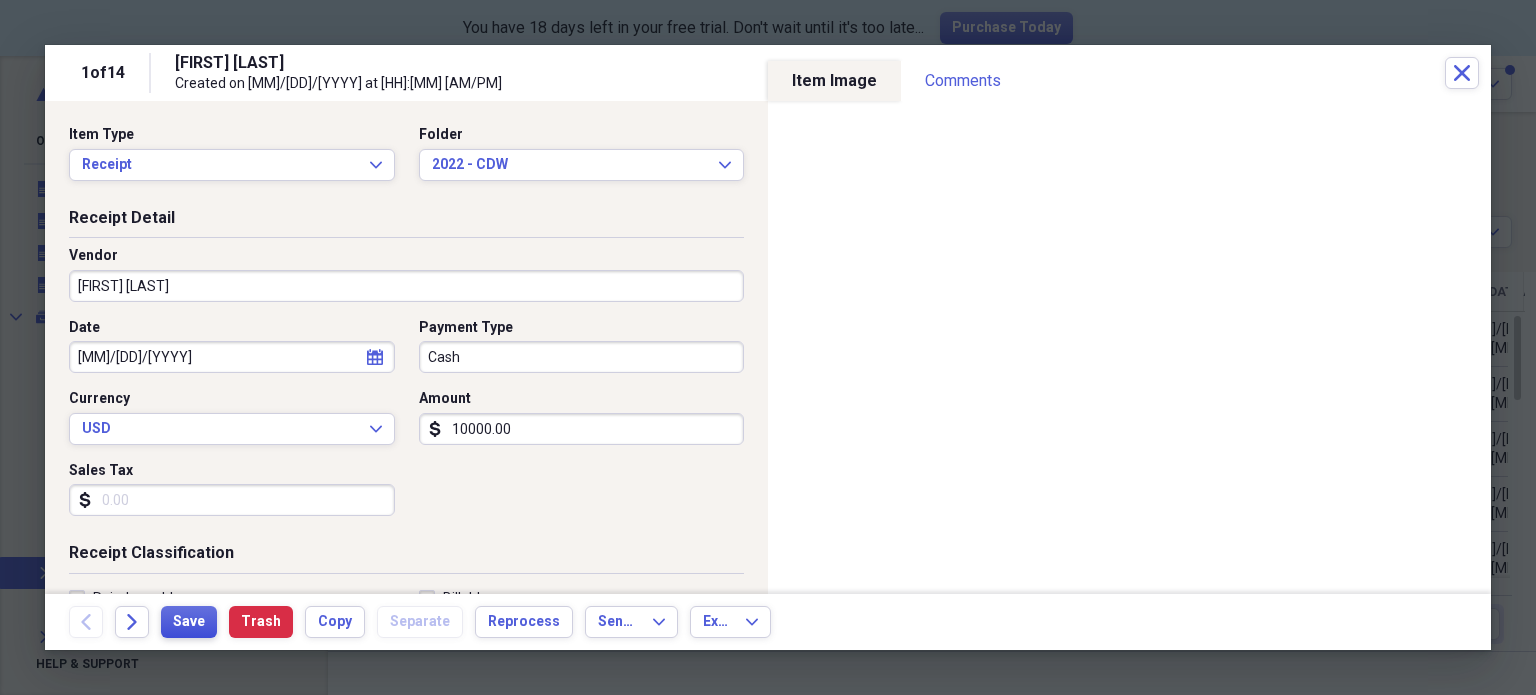 click on "Save" at bounding box center (189, 622) 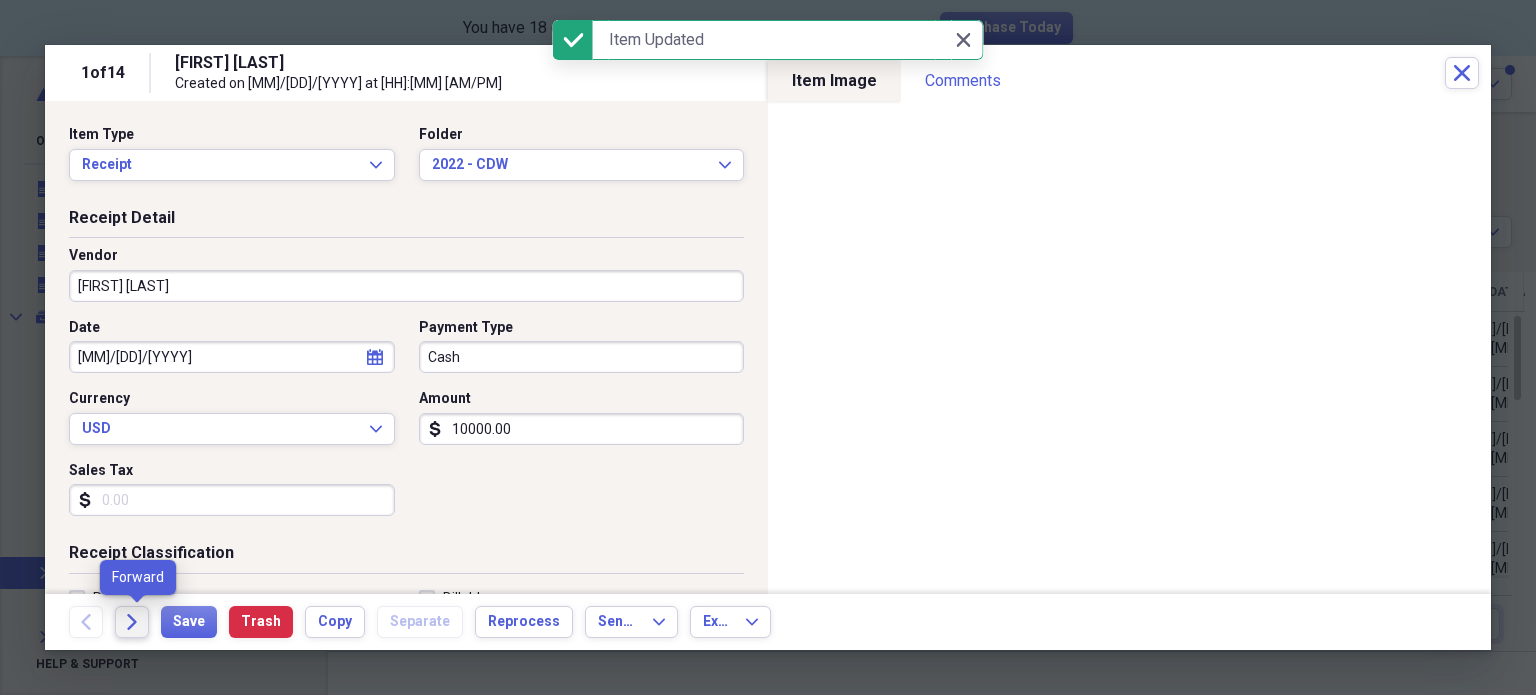 click on "Forward" at bounding box center (132, 622) 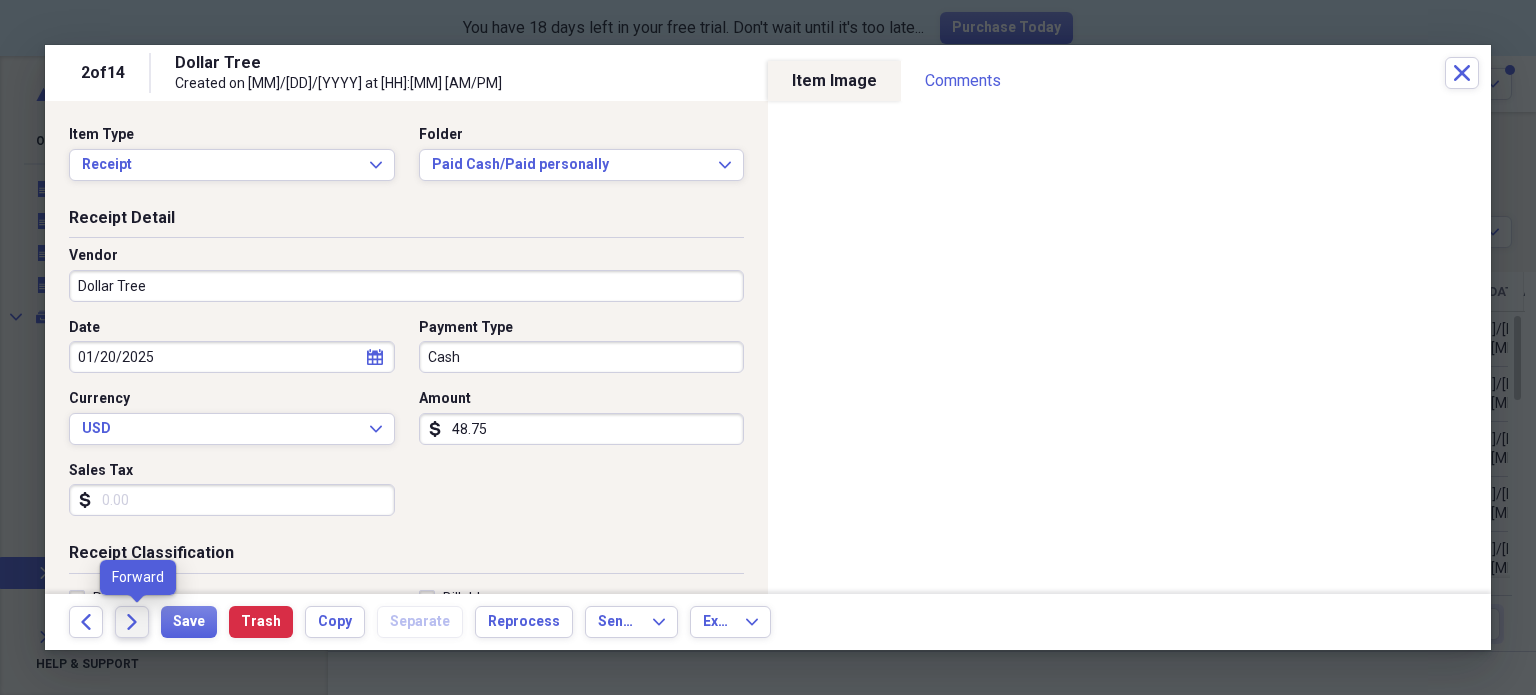 click on "Forward" at bounding box center [132, 622] 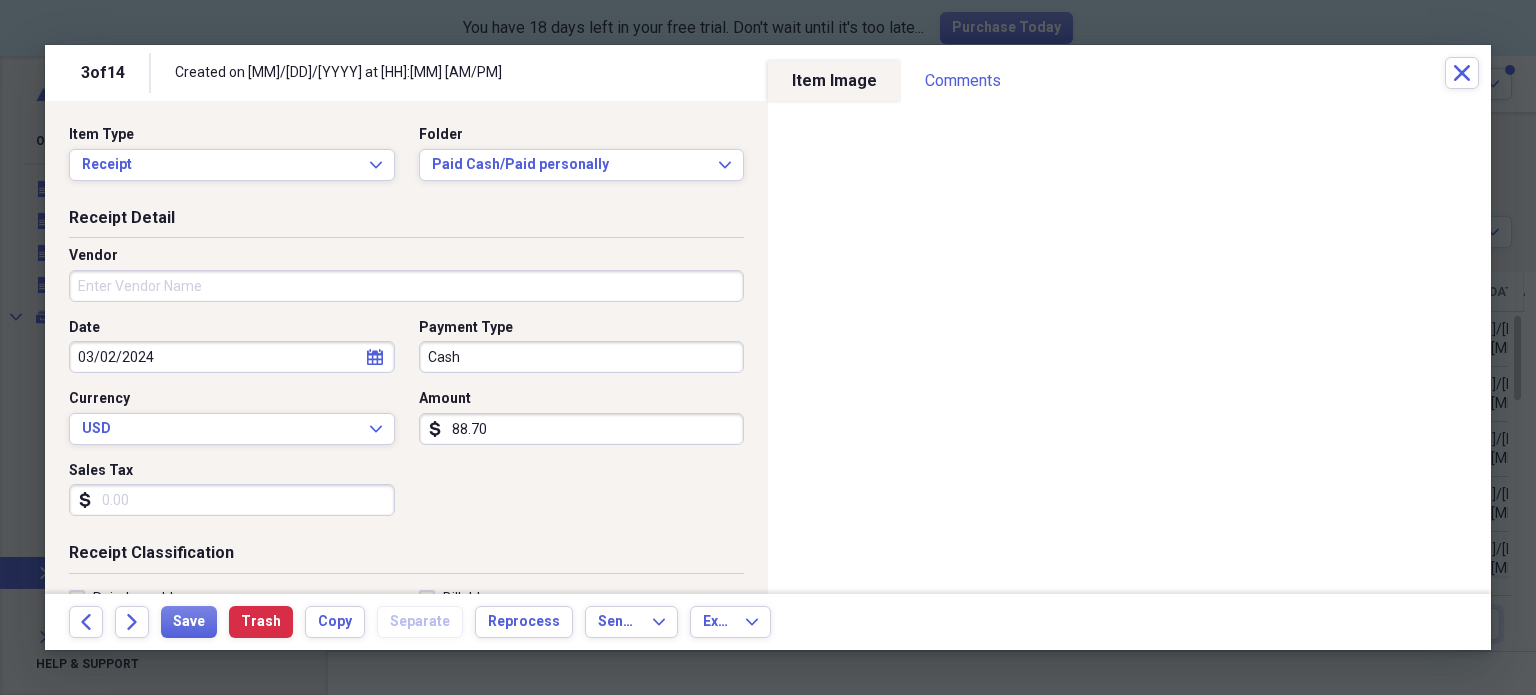 click on "Vendor" at bounding box center (406, 286) 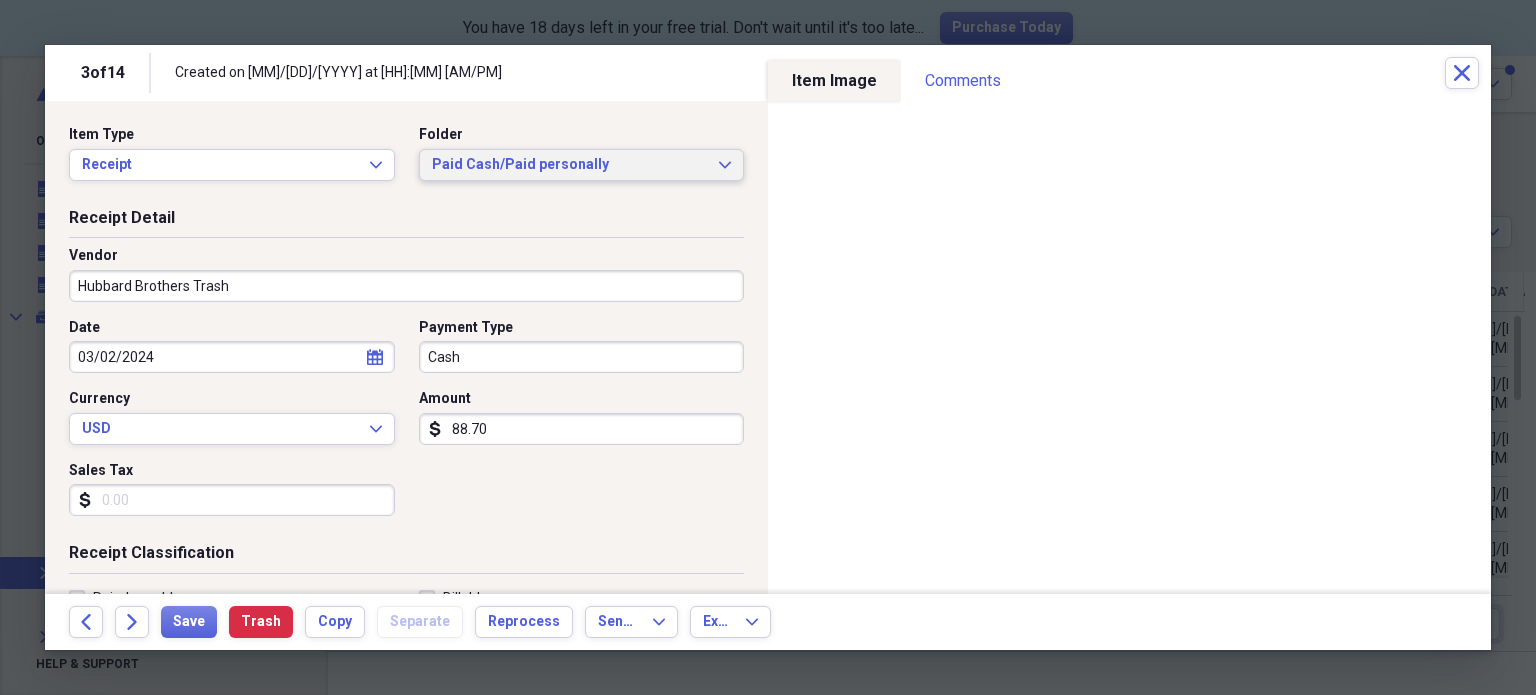 type on "Hubbard Brothers Trash" 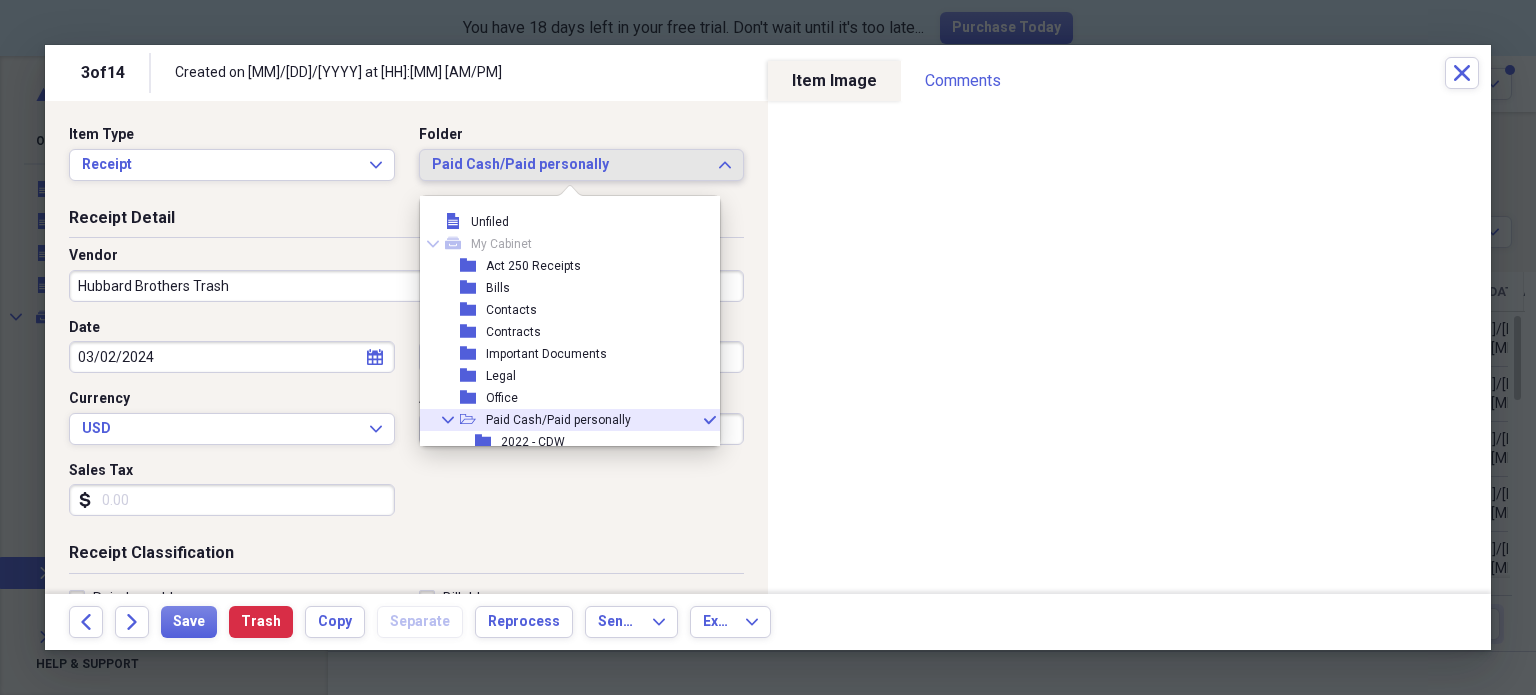 scroll, scrollTop: 99, scrollLeft: 0, axis: vertical 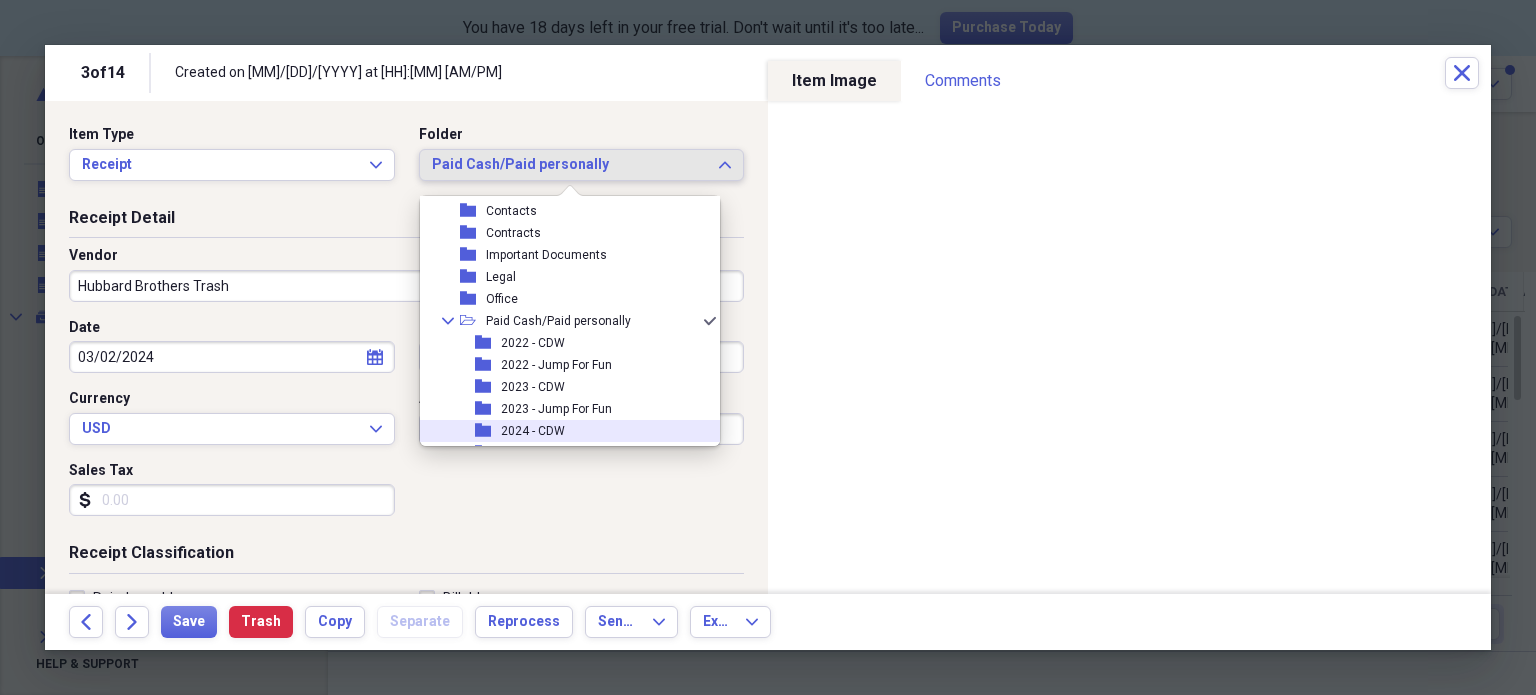 click on "folder 2024 - CDW" at bounding box center [562, 431] 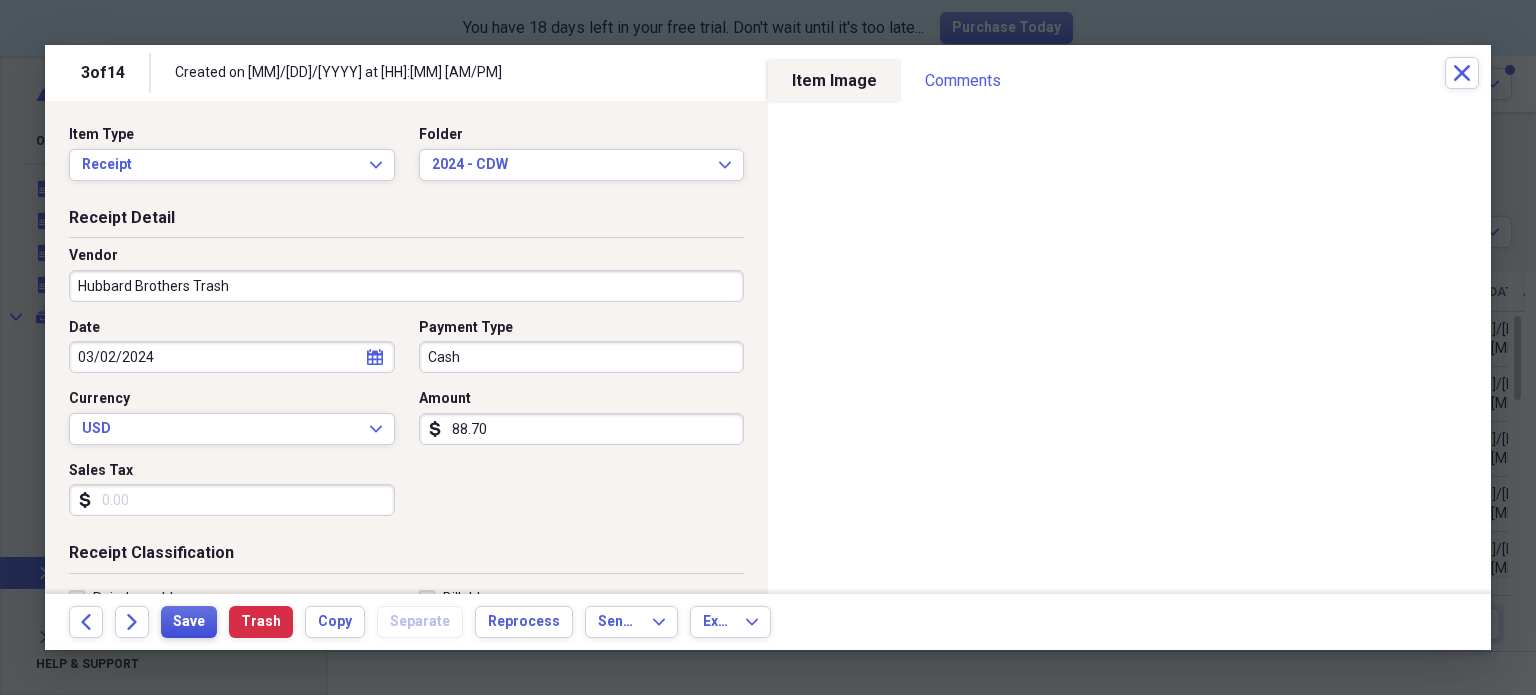 click on "Save" at bounding box center (189, 622) 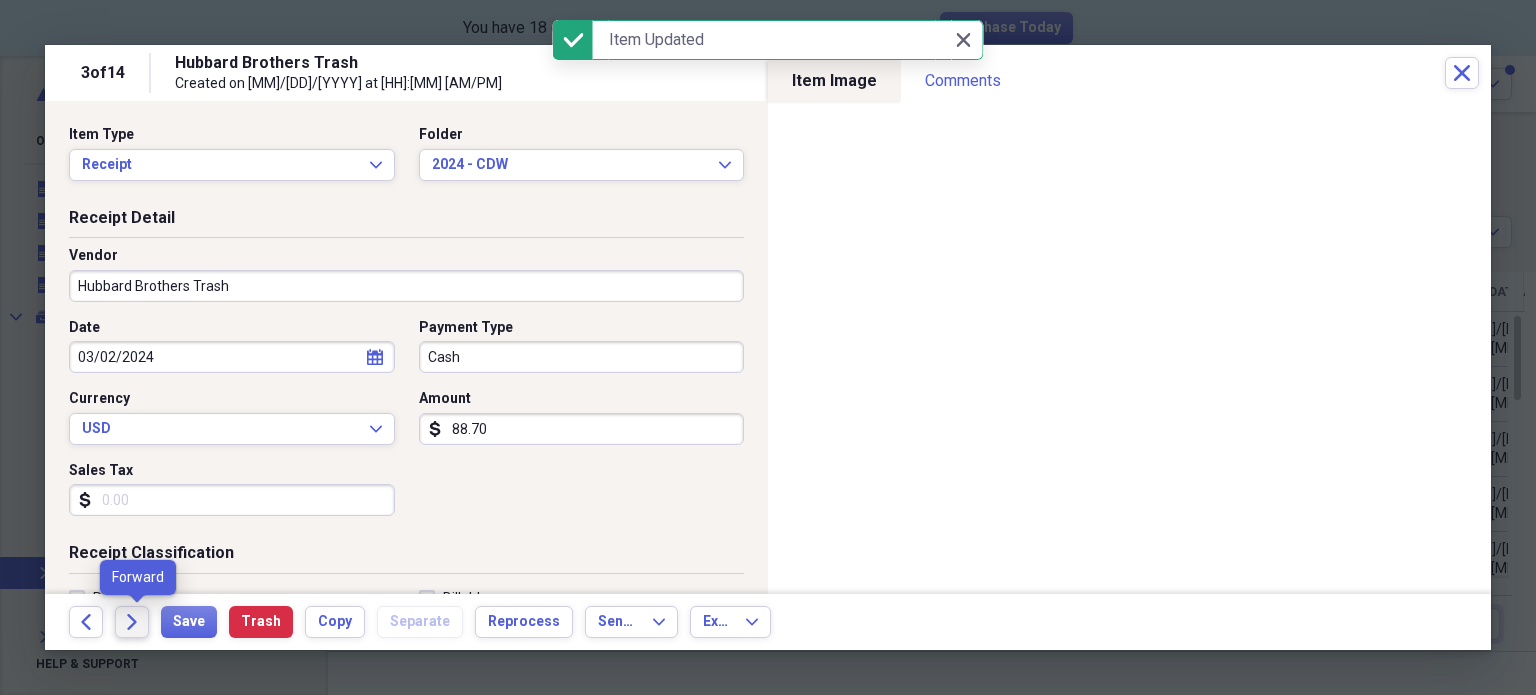 click on "Forward" 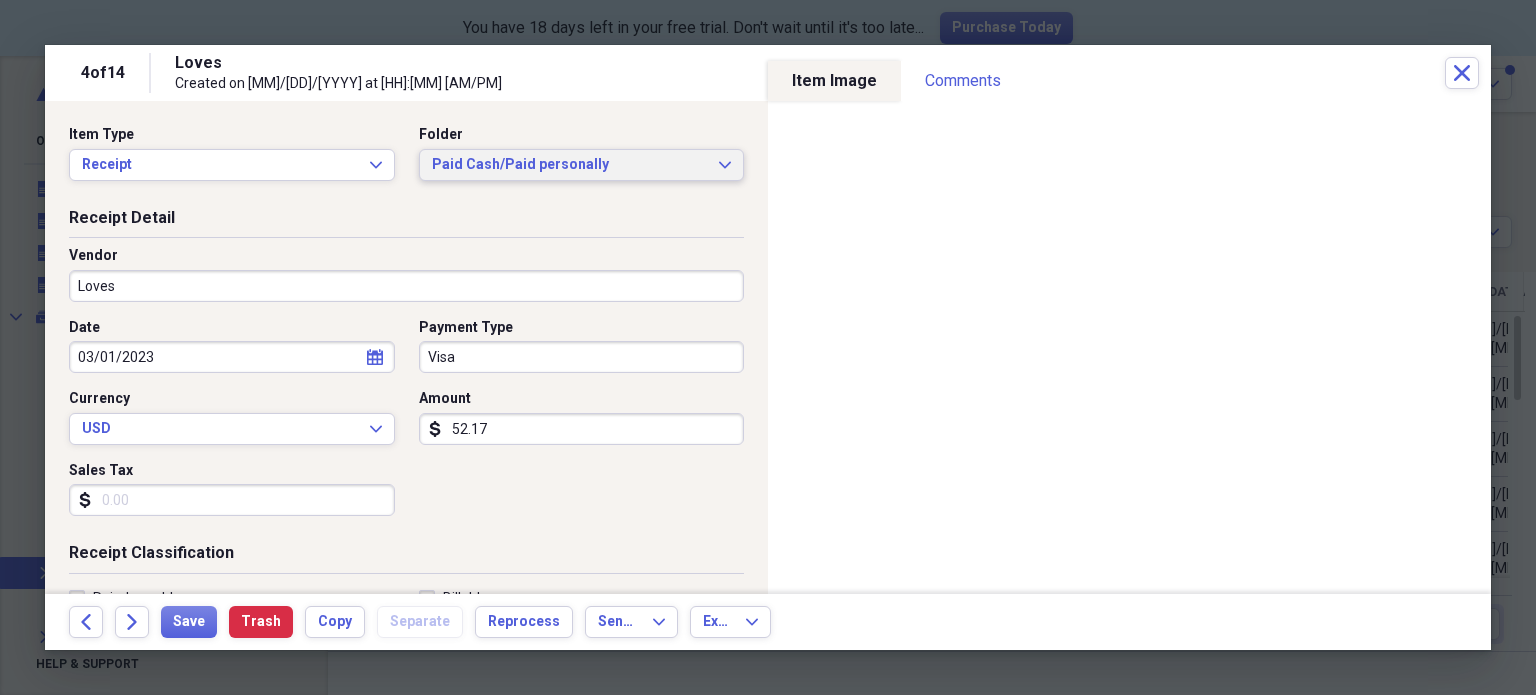 click on "Paid Cash/Paid personally" at bounding box center (570, 165) 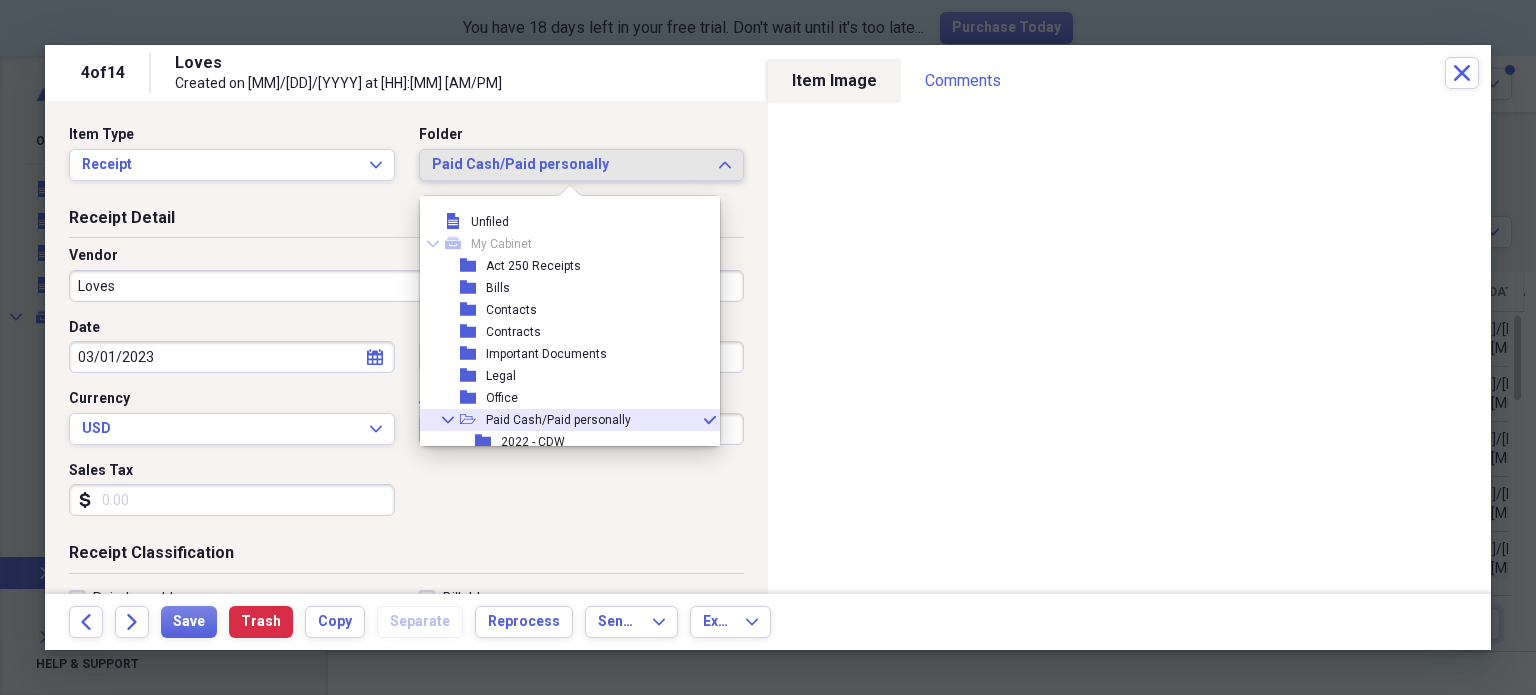 scroll, scrollTop: 99, scrollLeft: 0, axis: vertical 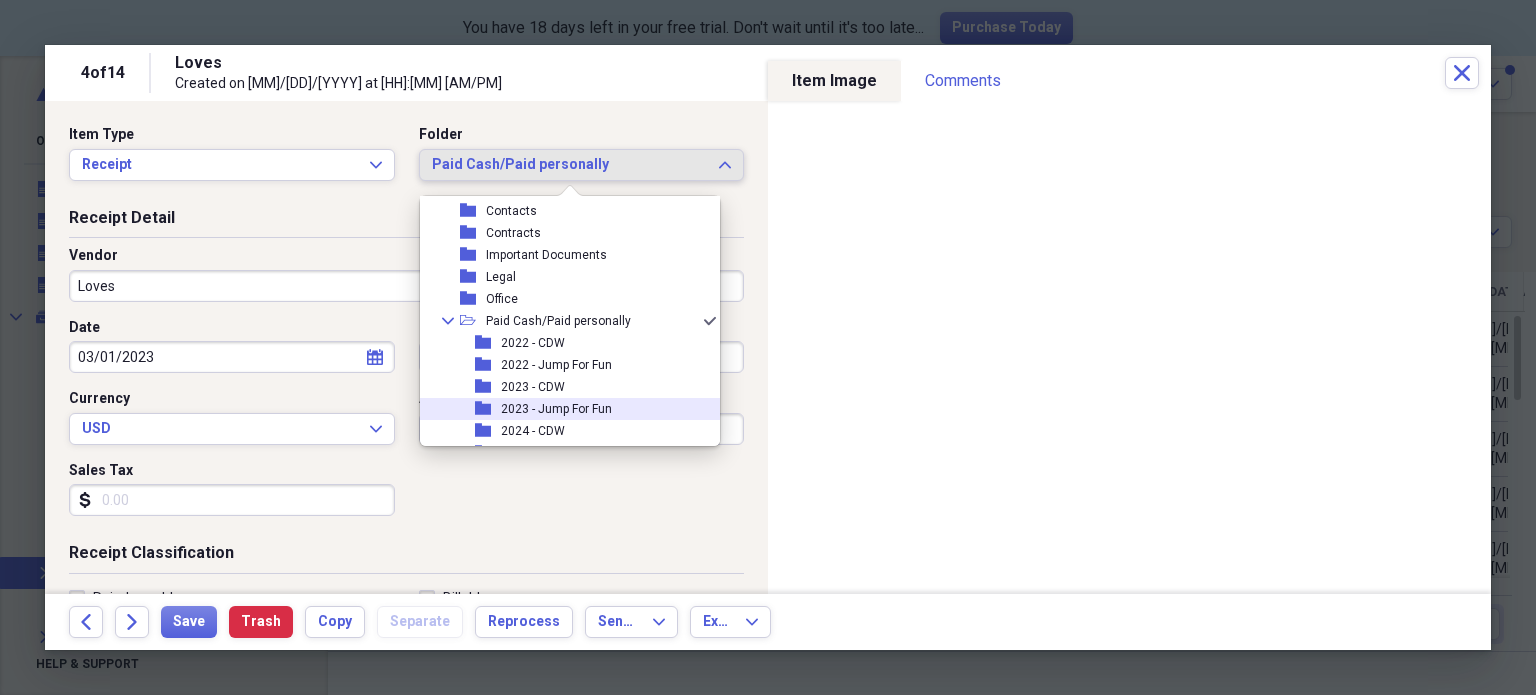 click on "2023 - Jump For Fun" at bounding box center [556, 409] 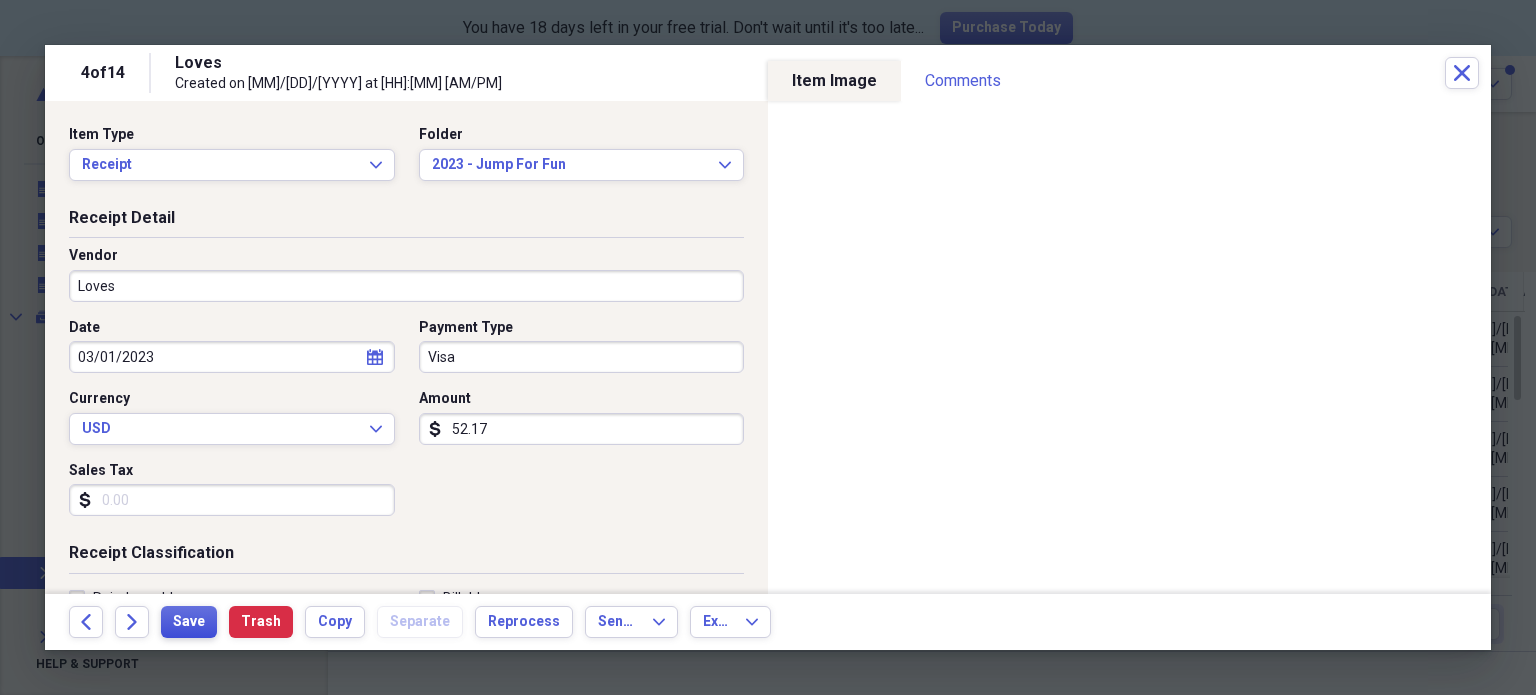 click on "Save" at bounding box center (189, 622) 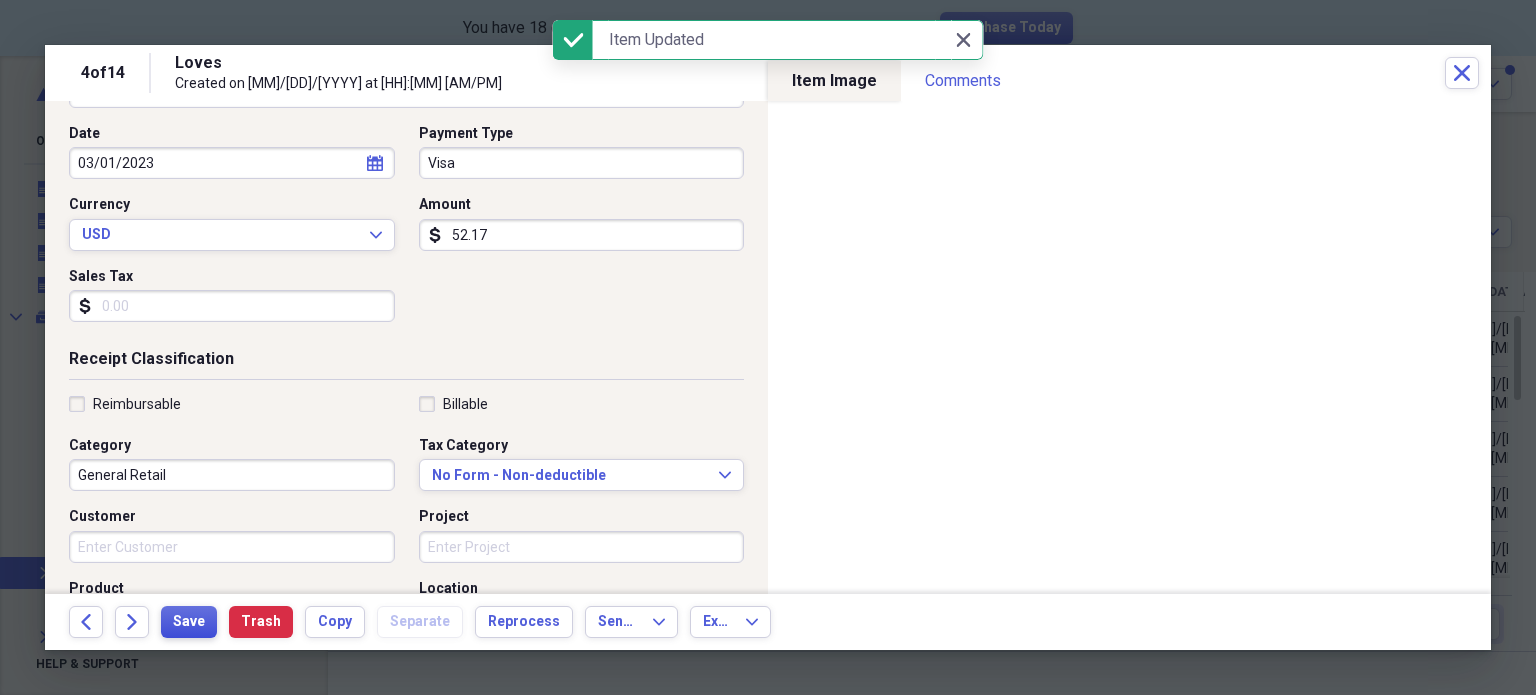 scroll, scrollTop: 195, scrollLeft: 0, axis: vertical 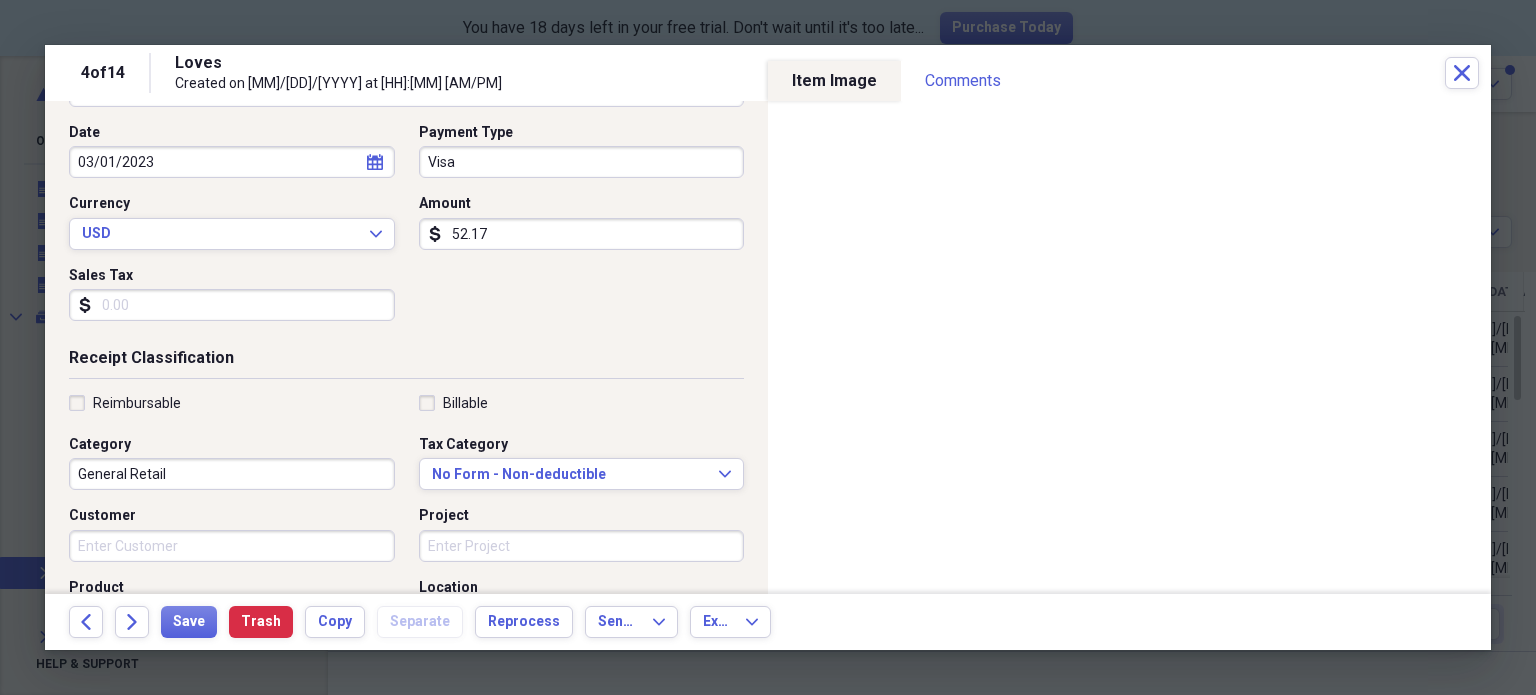 click on "General Retail" at bounding box center (232, 474) 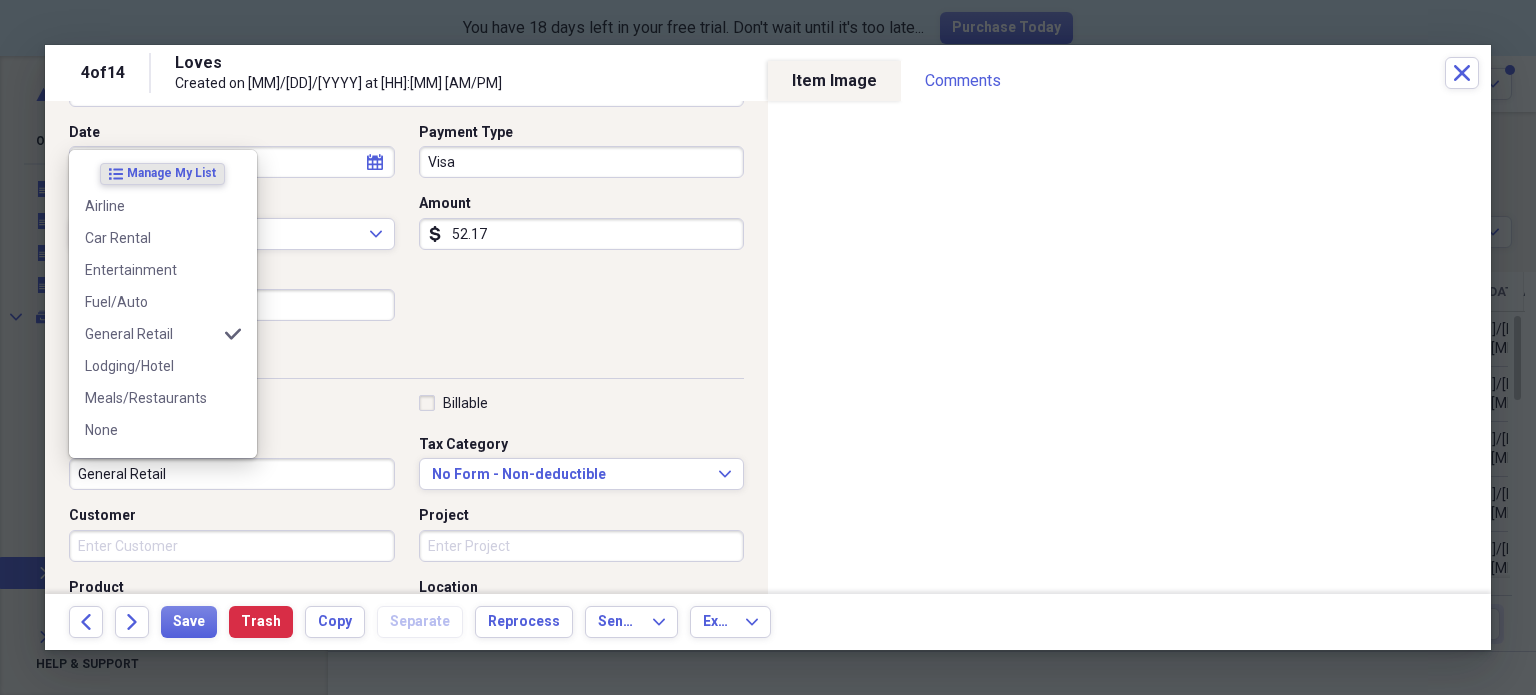 click on "General Retail" at bounding box center [232, 474] 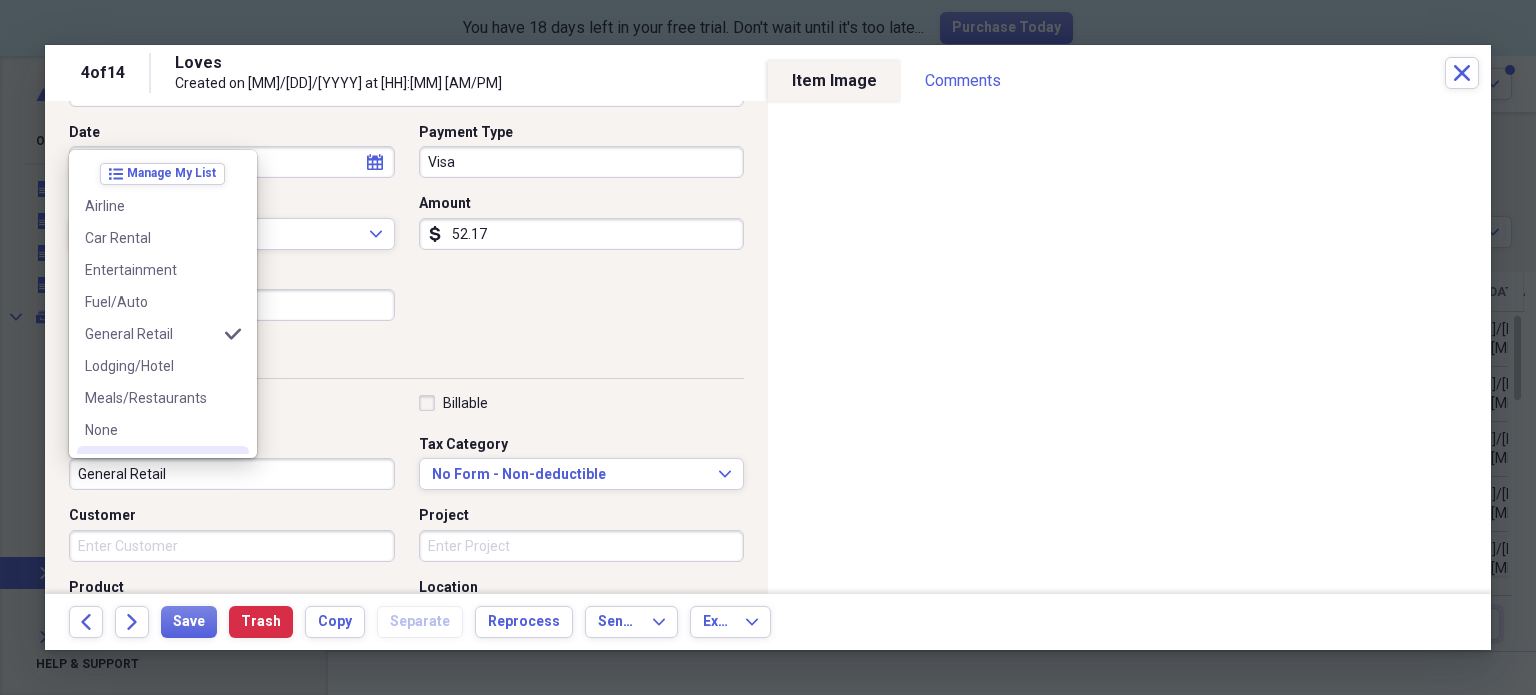 click on "Reimbursable" at bounding box center [232, 403] 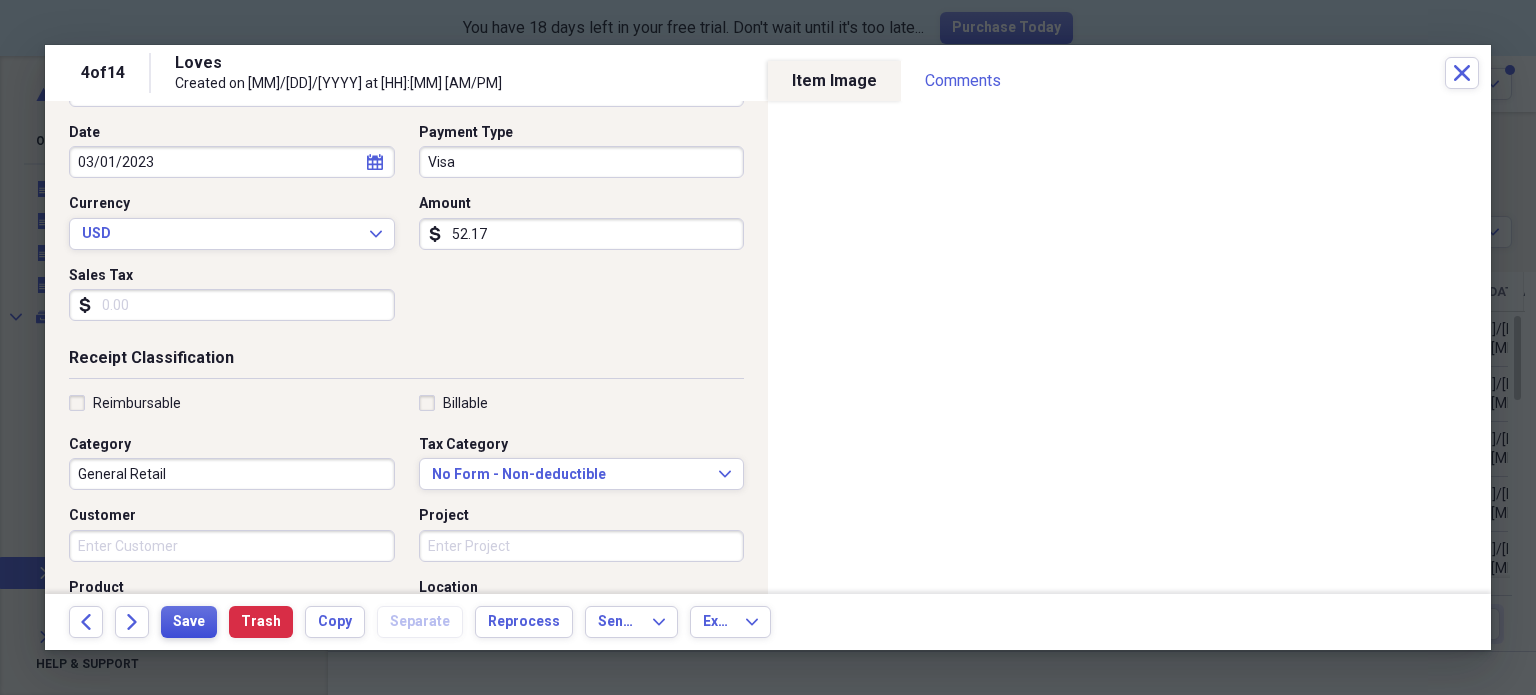 click on "Save" at bounding box center (189, 622) 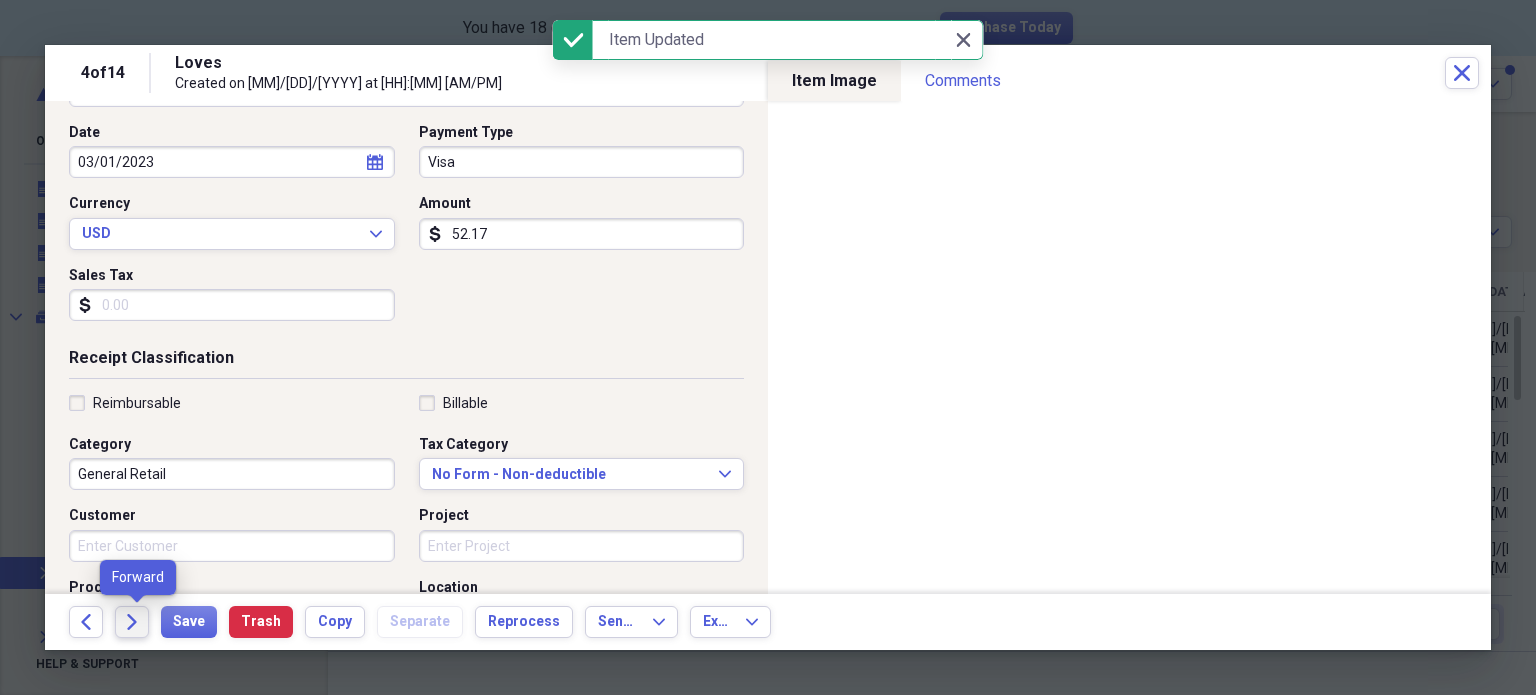 click on "Forward" 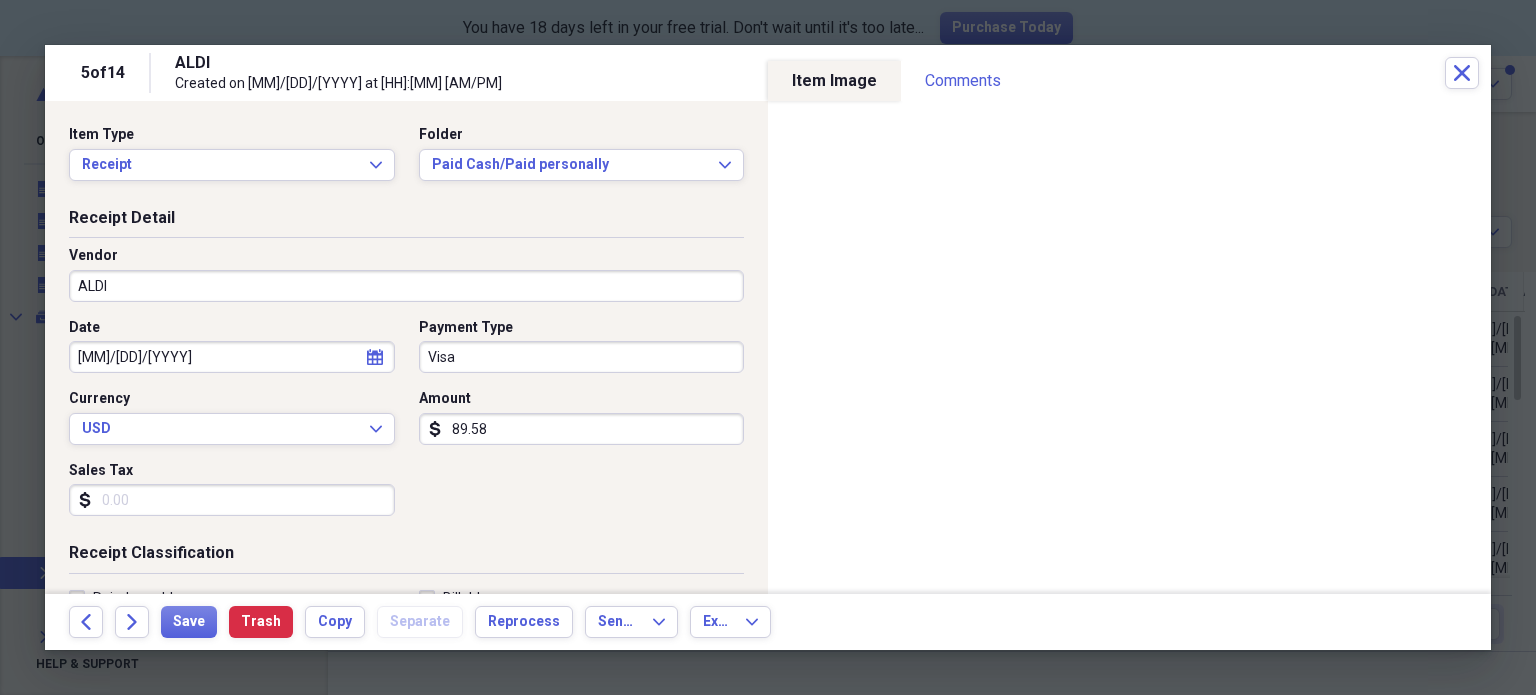 click on "Visa" at bounding box center [582, 357] 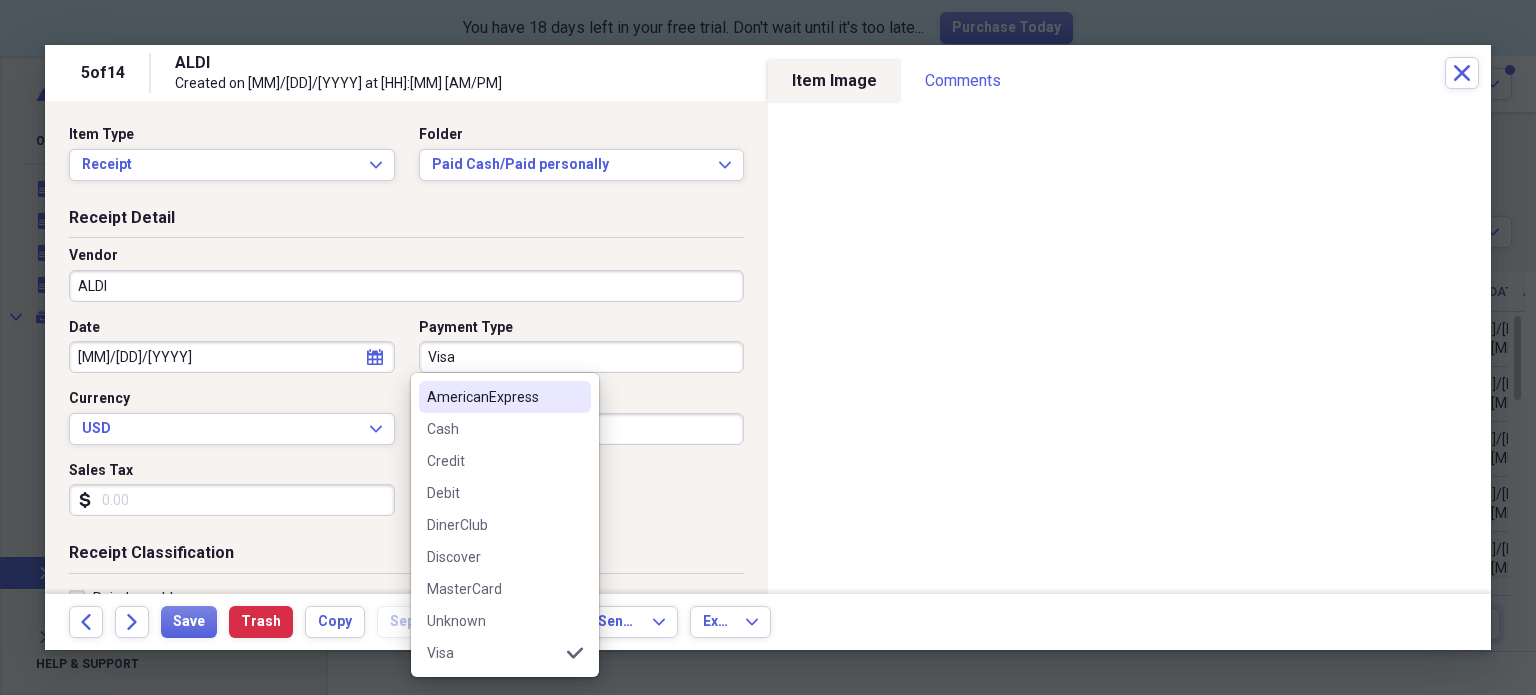 click on "Visa" at bounding box center (582, 357) 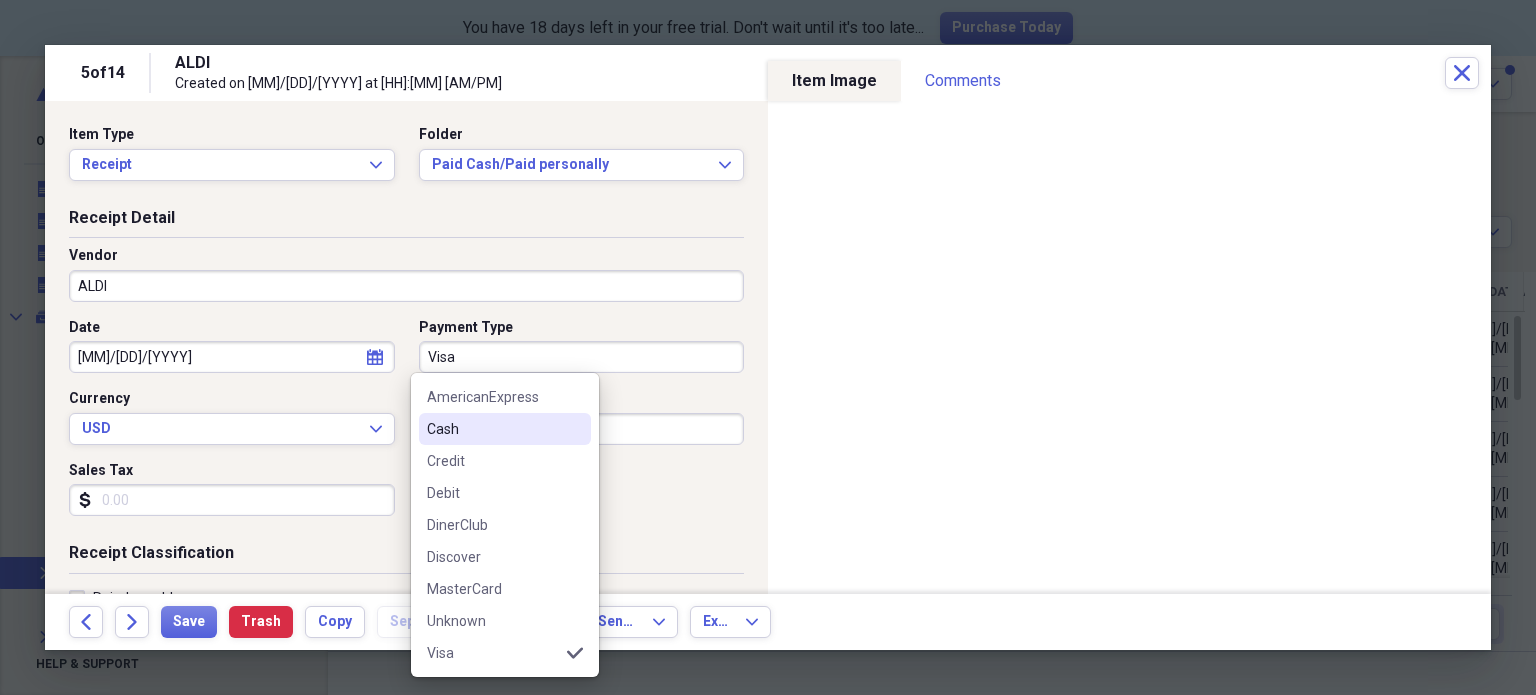 click on "Cash" at bounding box center [493, 429] 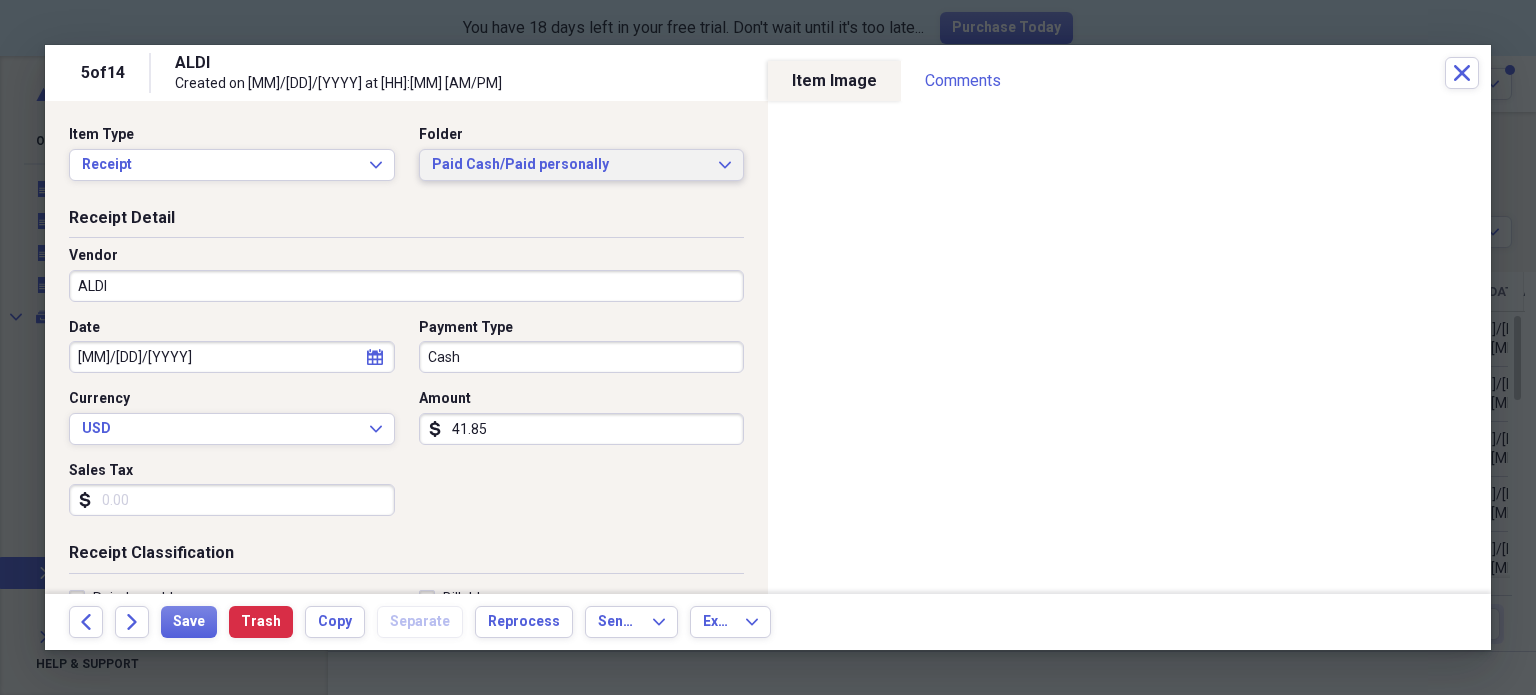 type on "41.85" 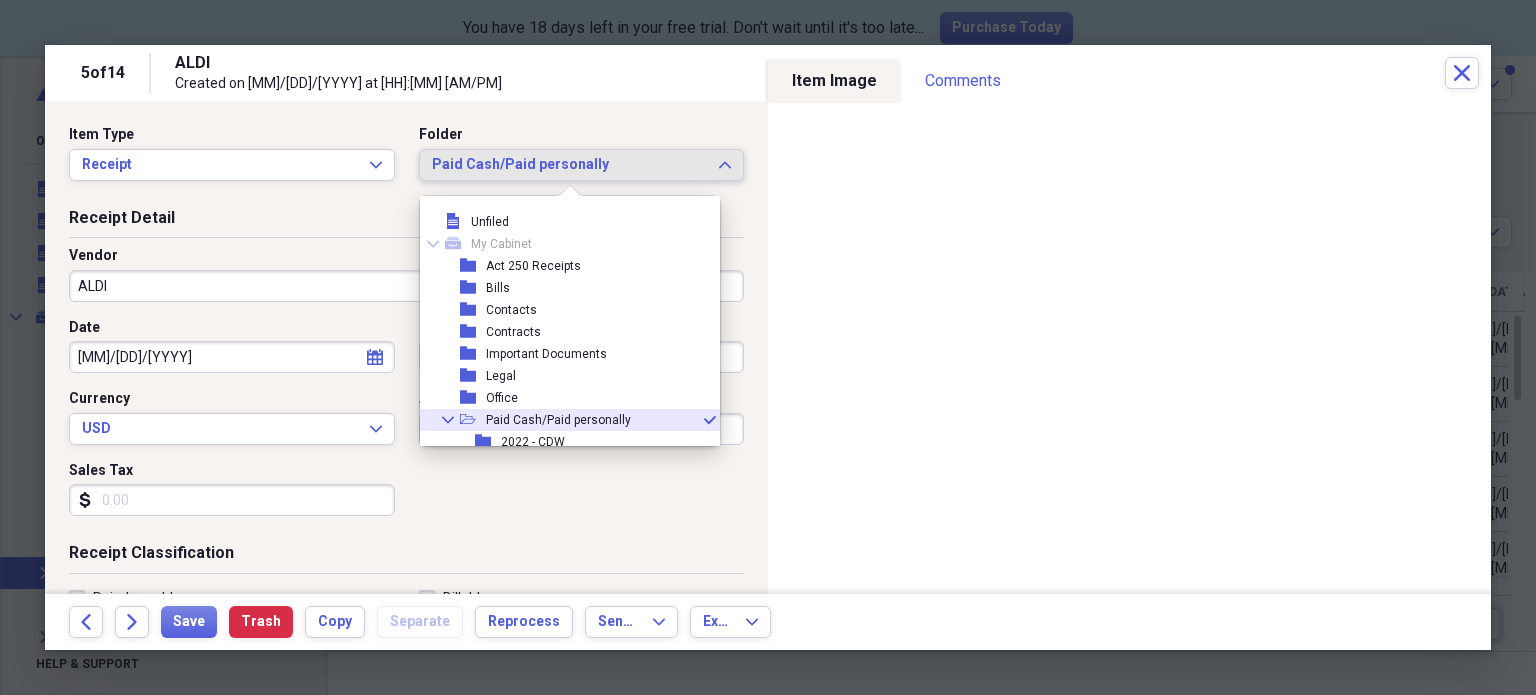 scroll, scrollTop: 99, scrollLeft: 0, axis: vertical 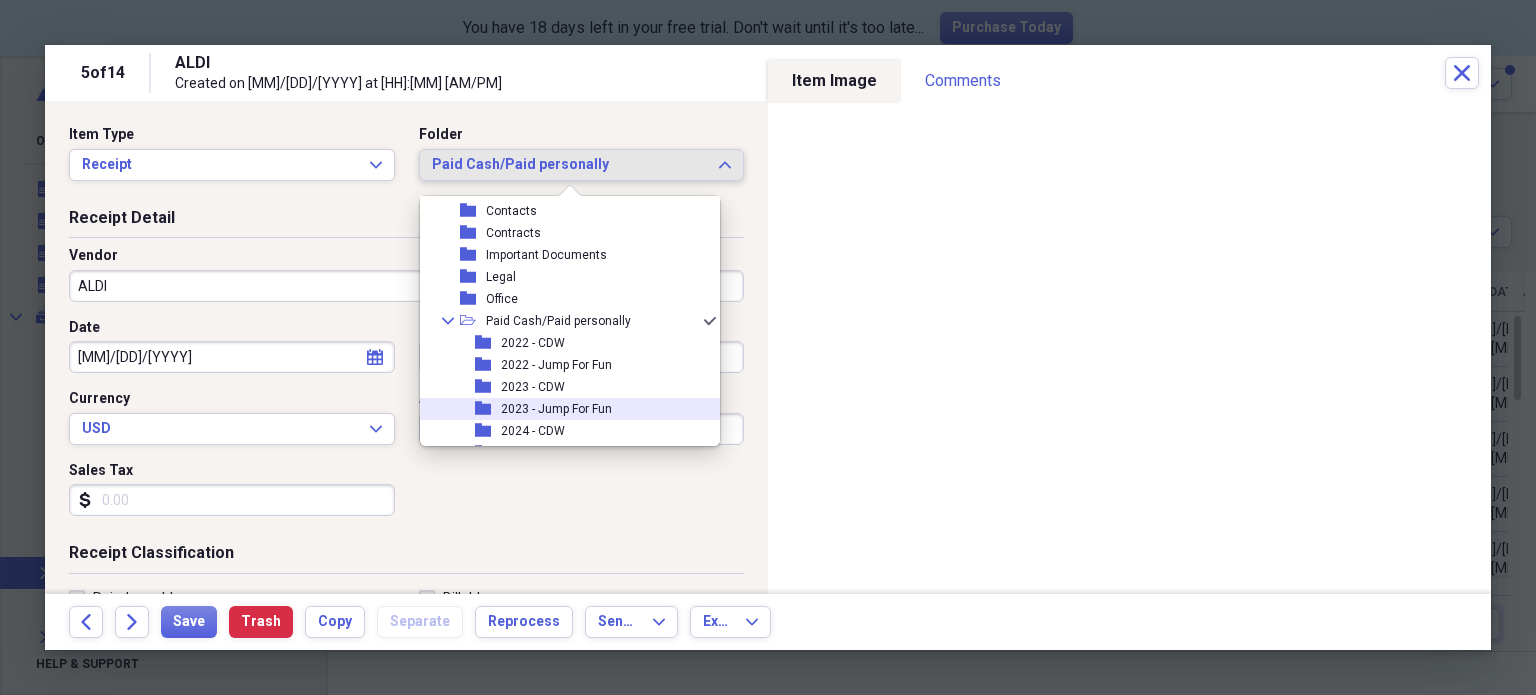 click on "2023 - Jump For Fun" at bounding box center [556, 409] 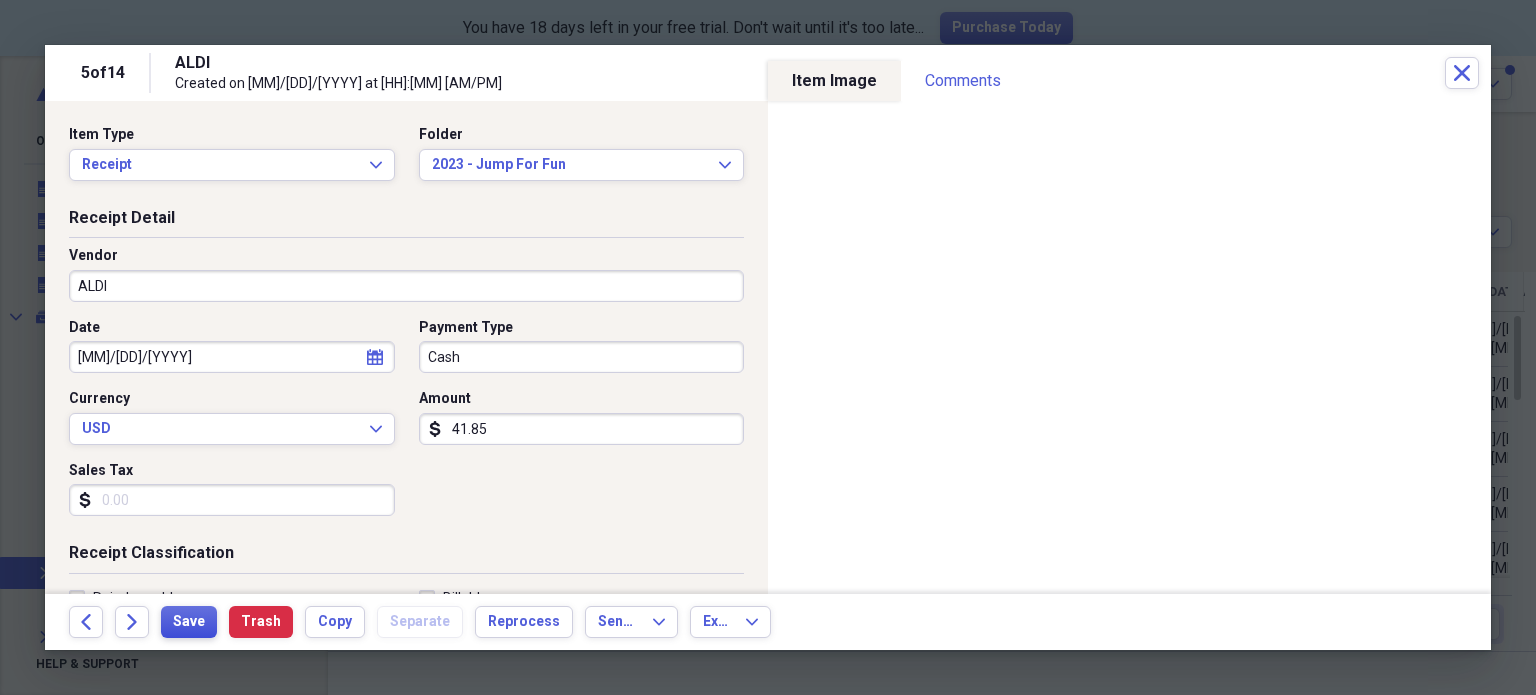 click on "Save" at bounding box center (189, 622) 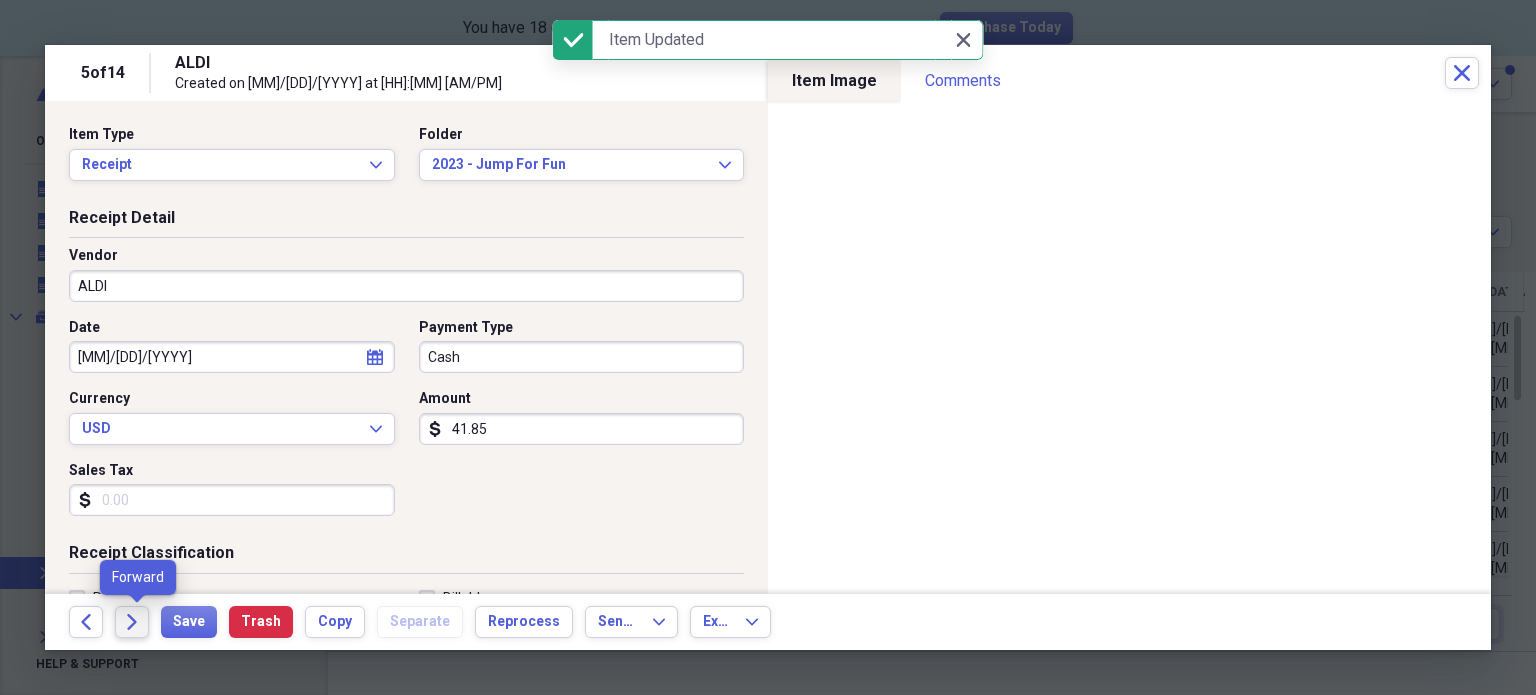 click on "Forward" 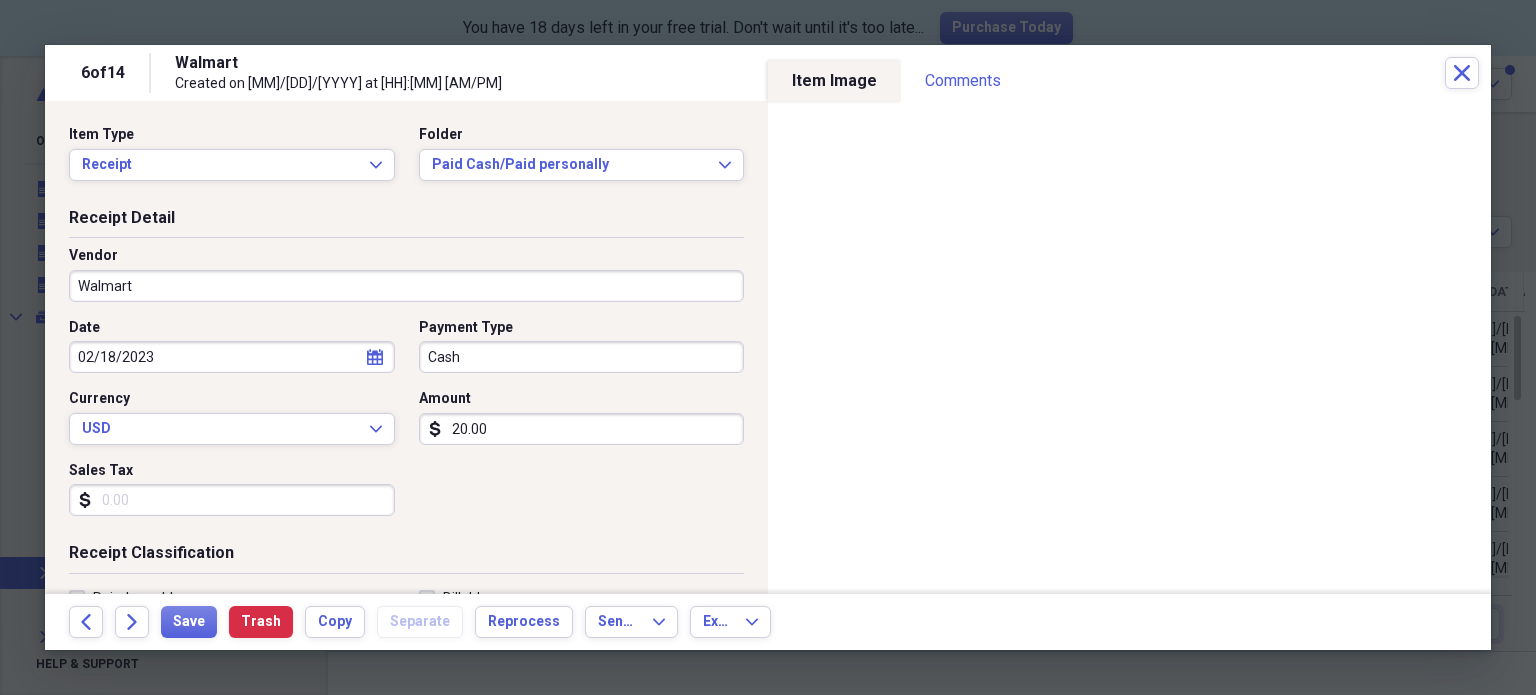 click on "20.00" at bounding box center [582, 429] 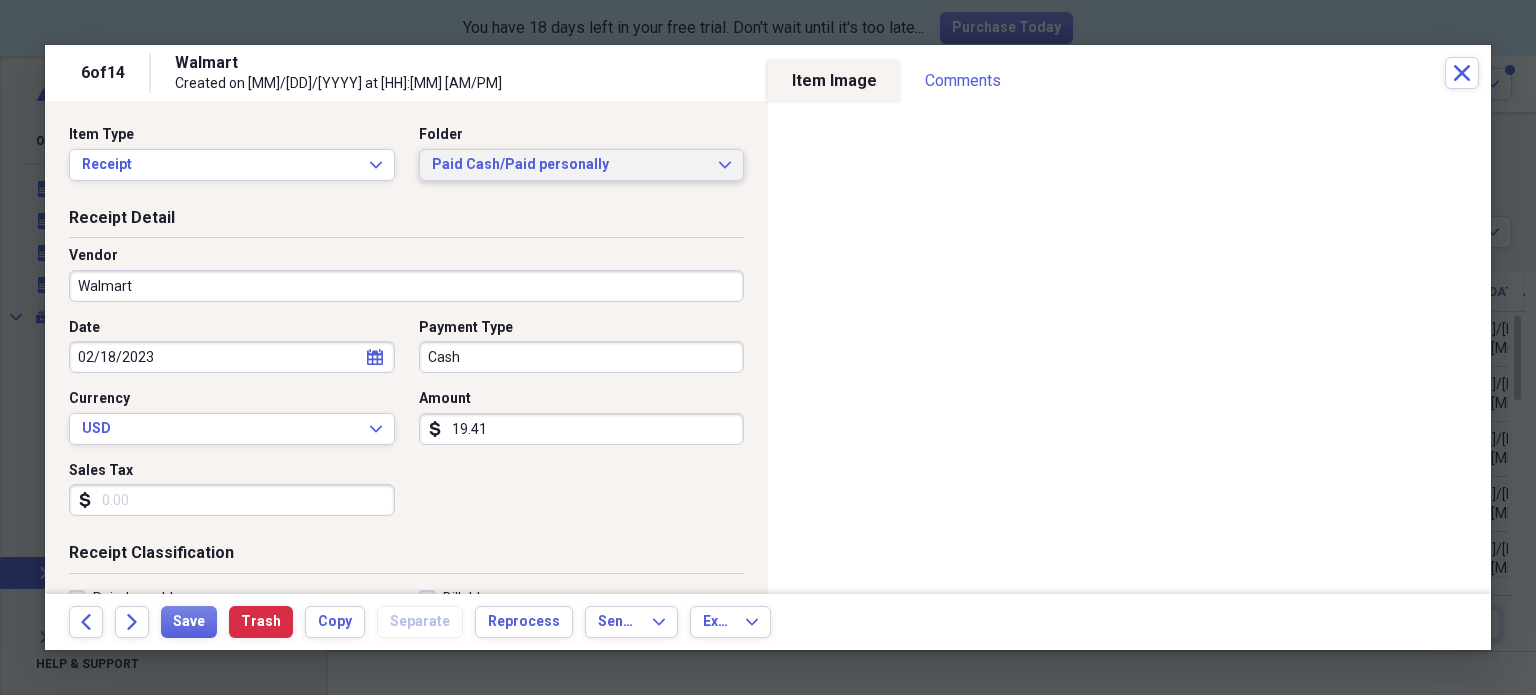 type on "19.41" 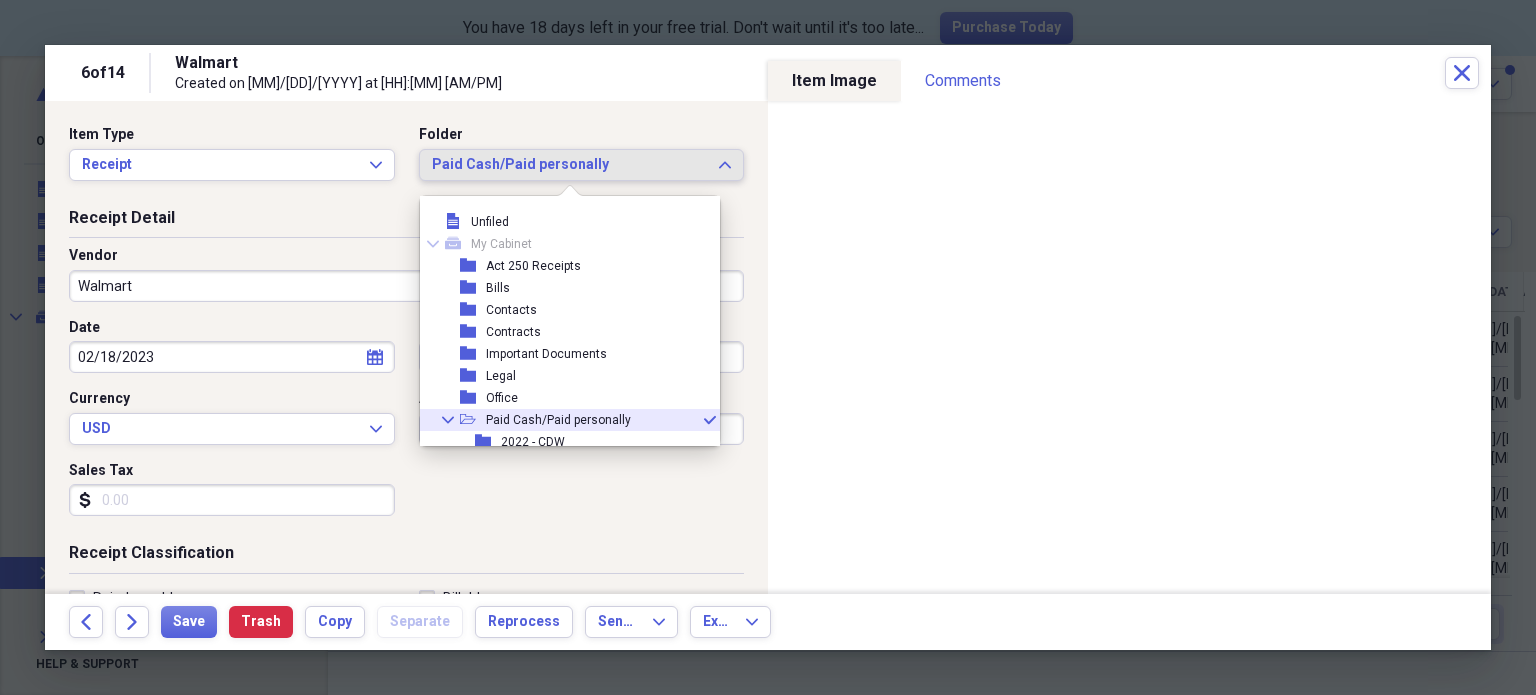 scroll, scrollTop: 99, scrollLeft: 0, axis: vertical 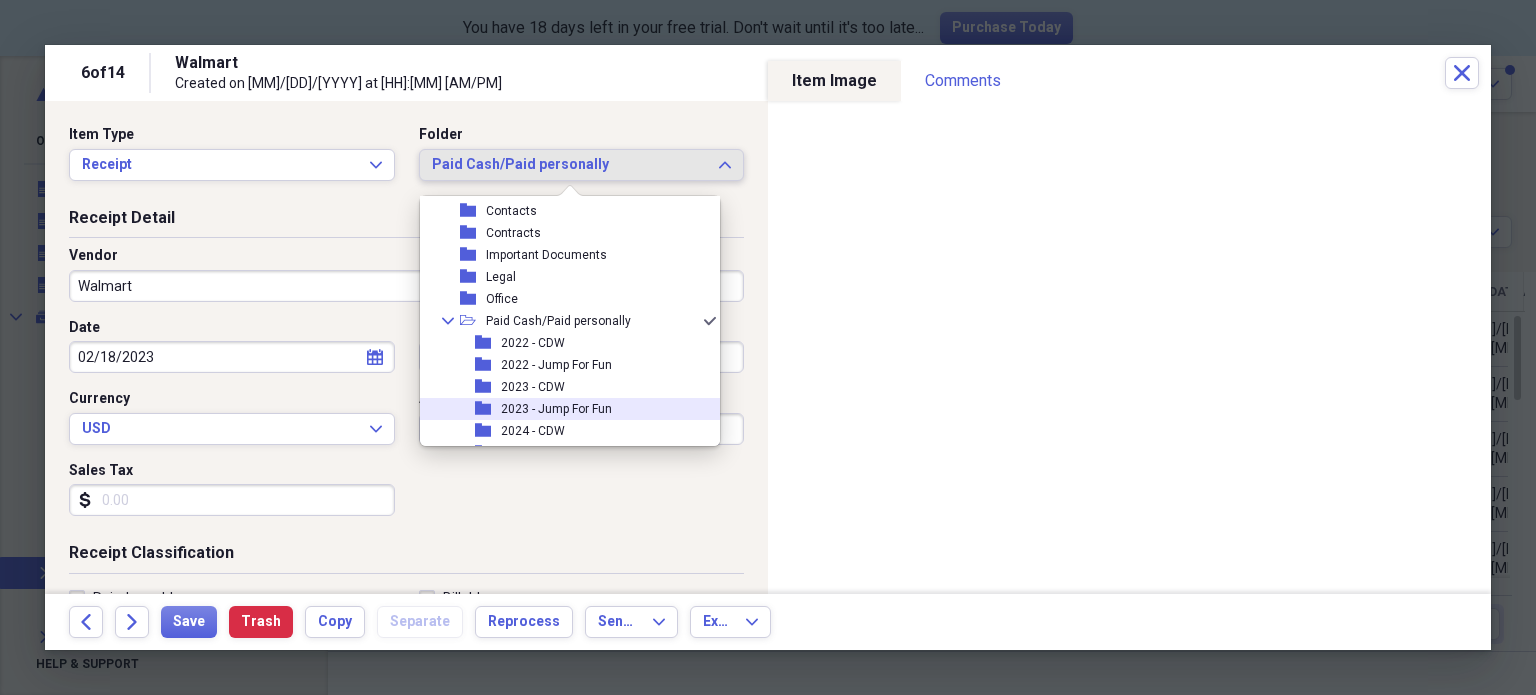 click on "2023 - Jump For Fun" at bounding box center [556, 409] 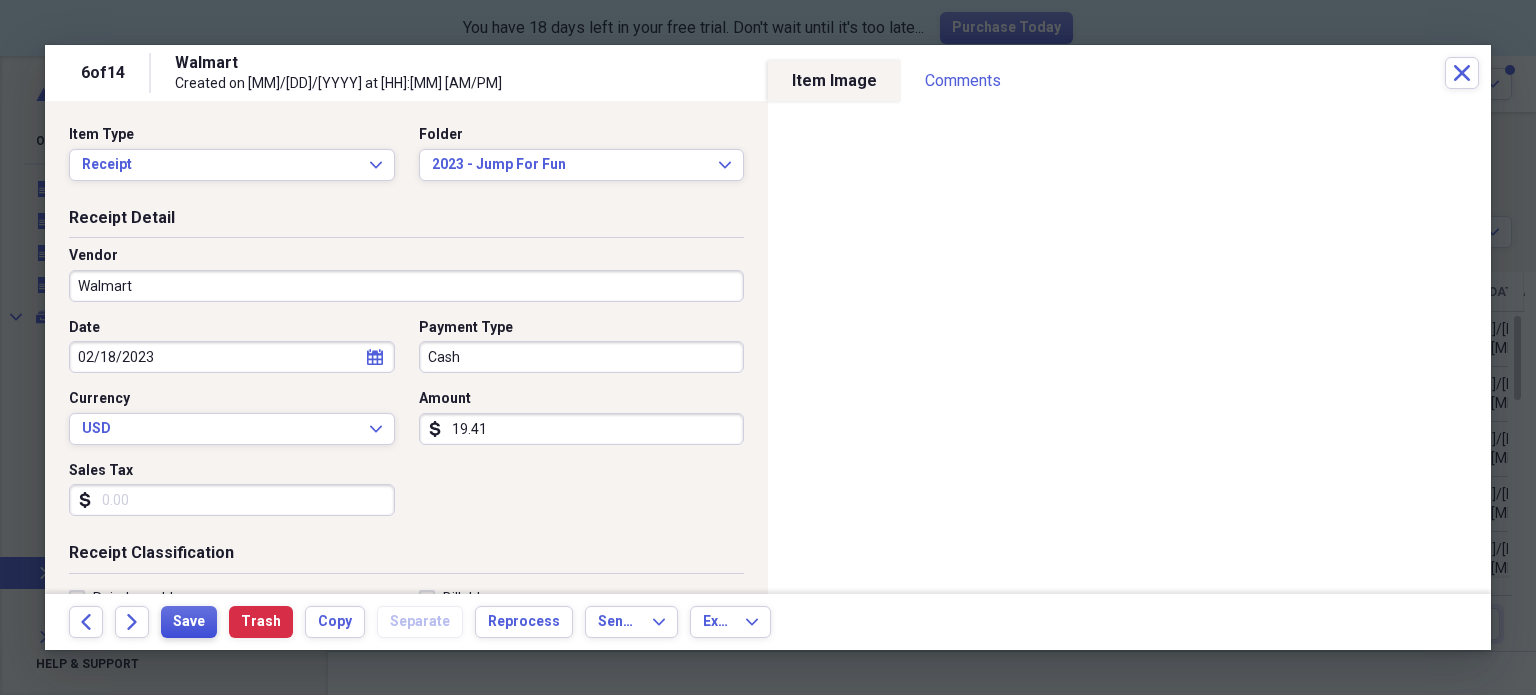 click on "Save" at bounding box center [189, 622] 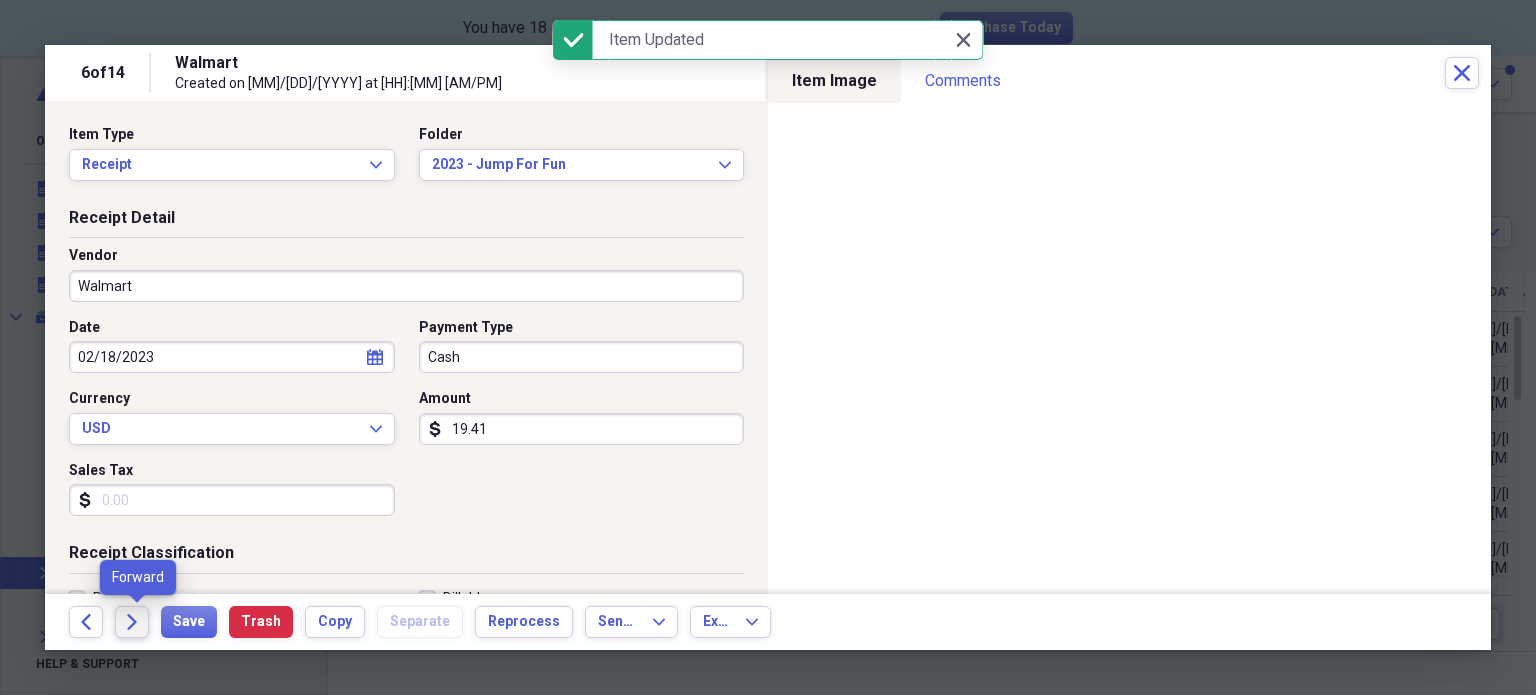 click on "Forward" 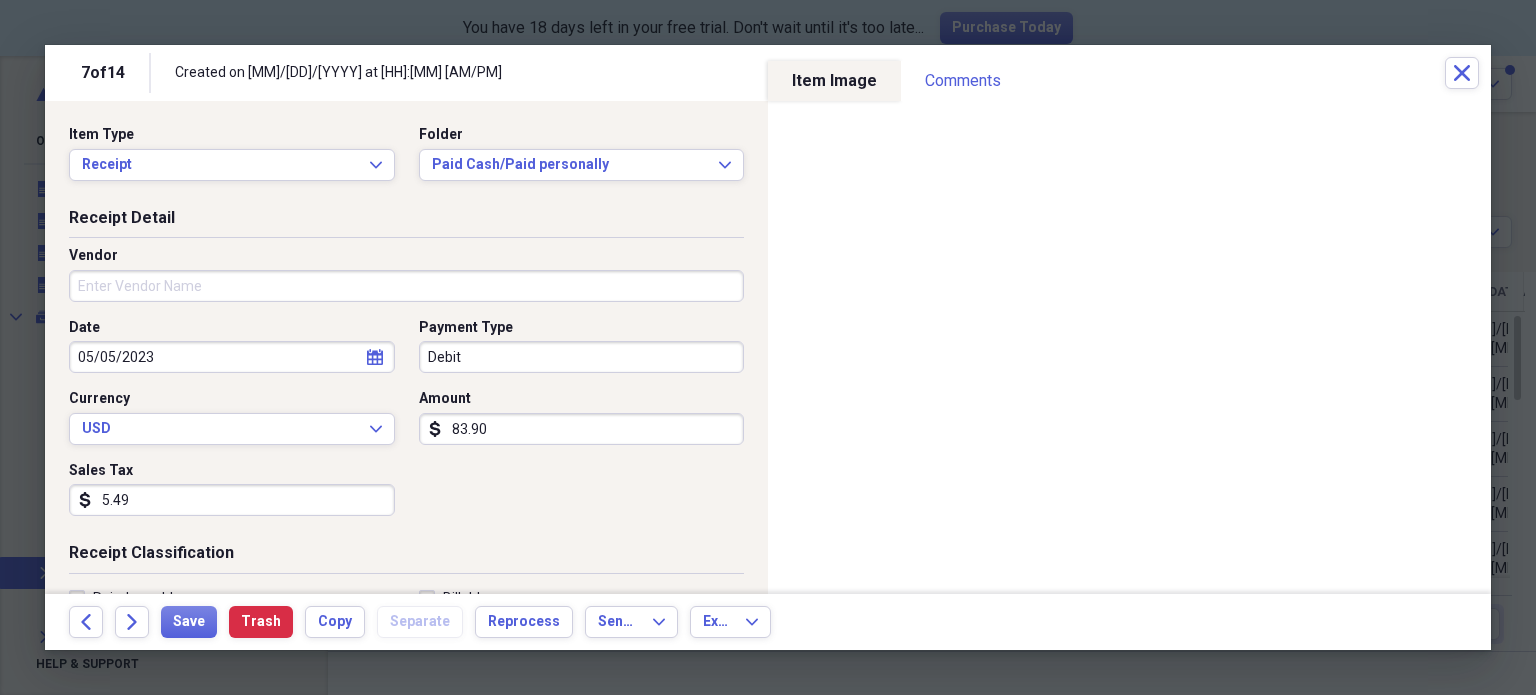 click on "Debit" at bounding box center (582, 357) 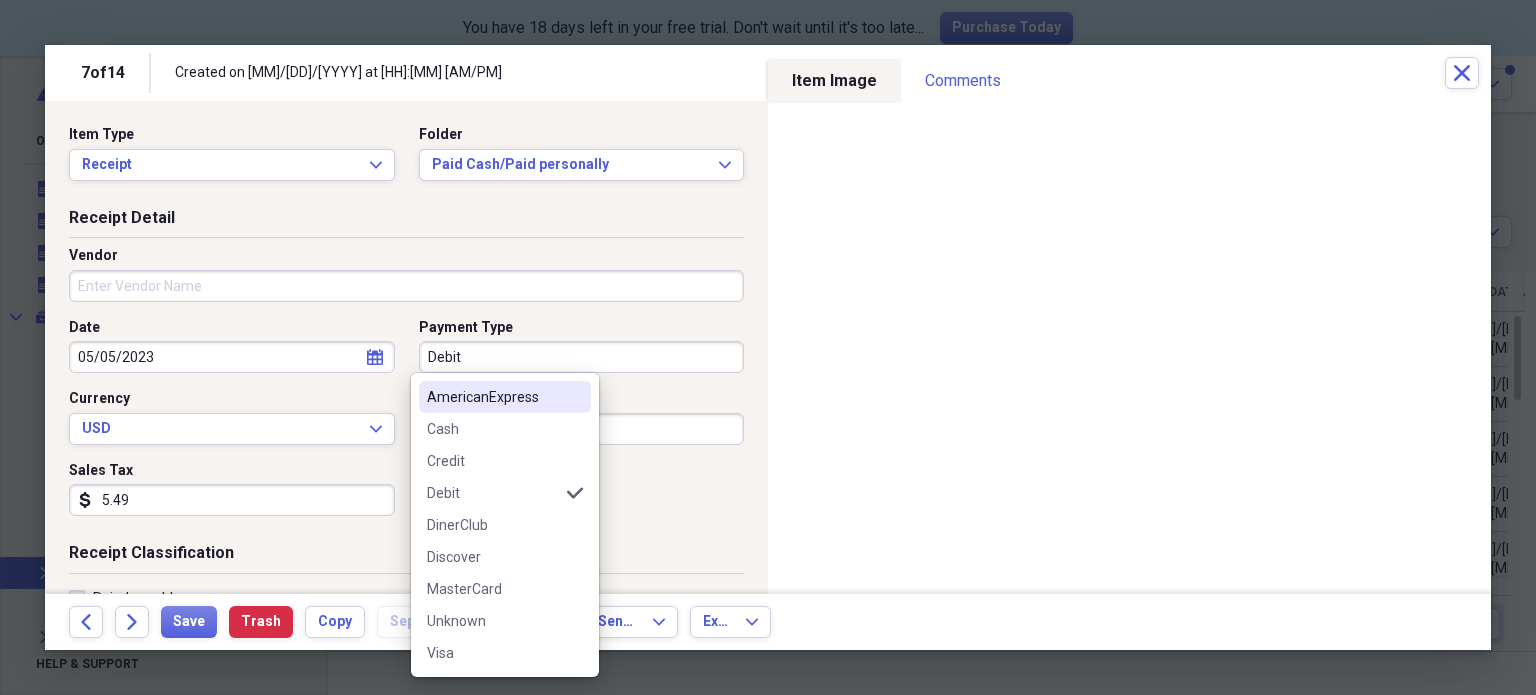 click on "Debit" at bounding box center [582, 357] 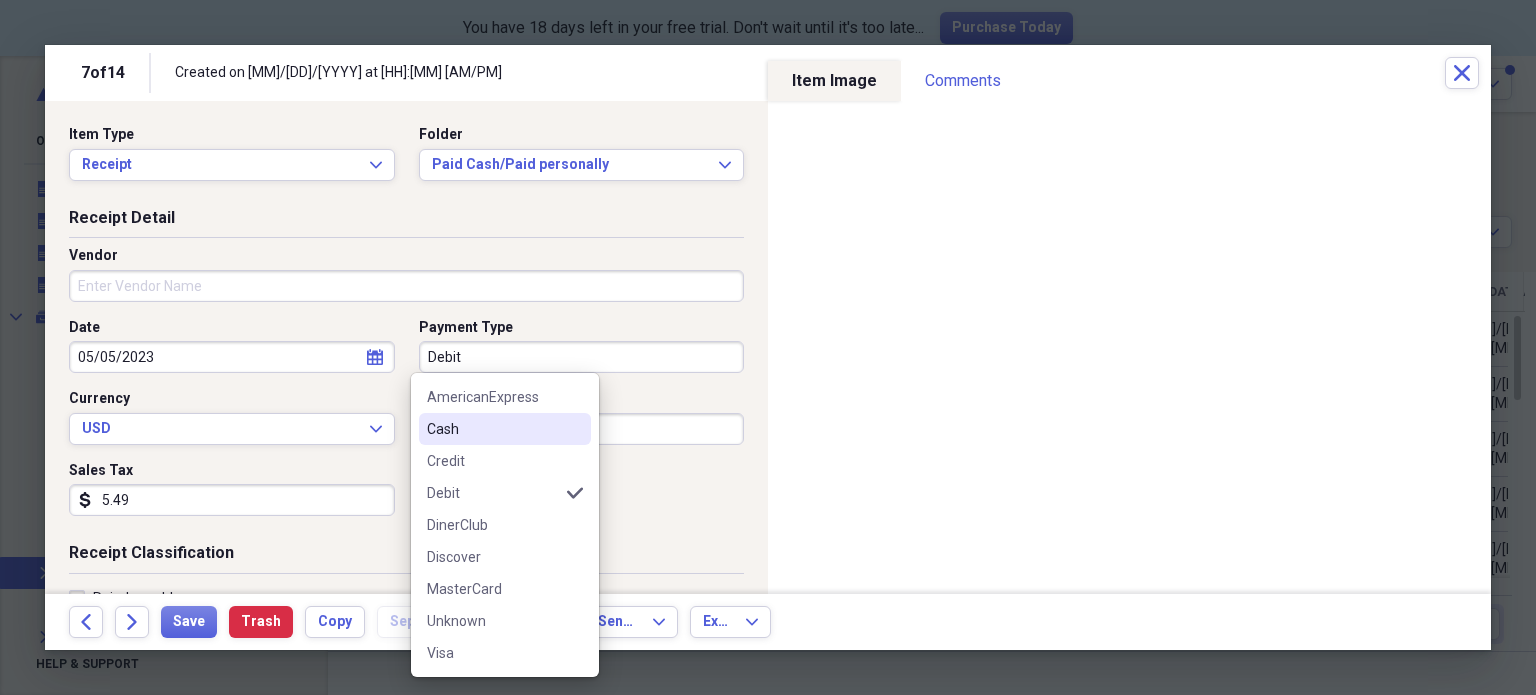 click on "Cash" at bounding box center (493, 429) 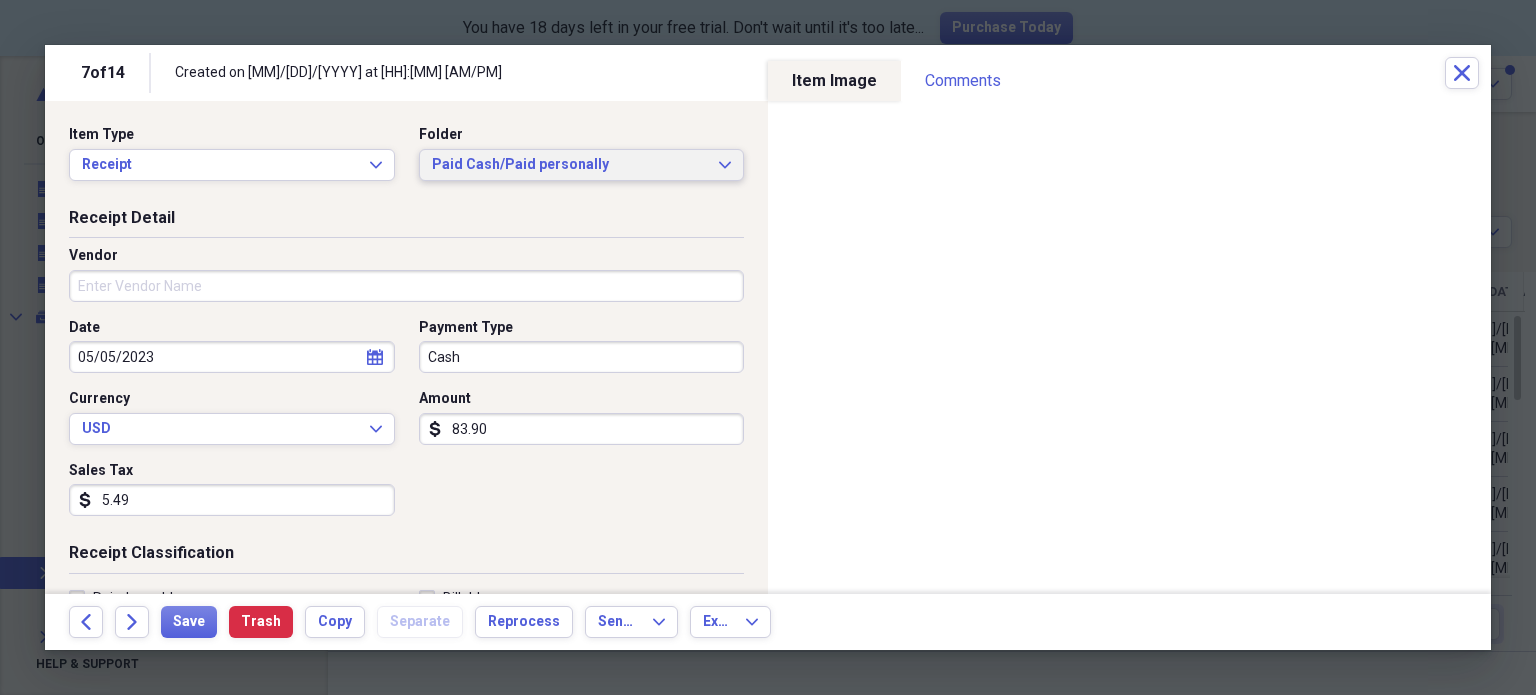 click on "Paid Cash/Paid personally" at bounding box center [570, 165] 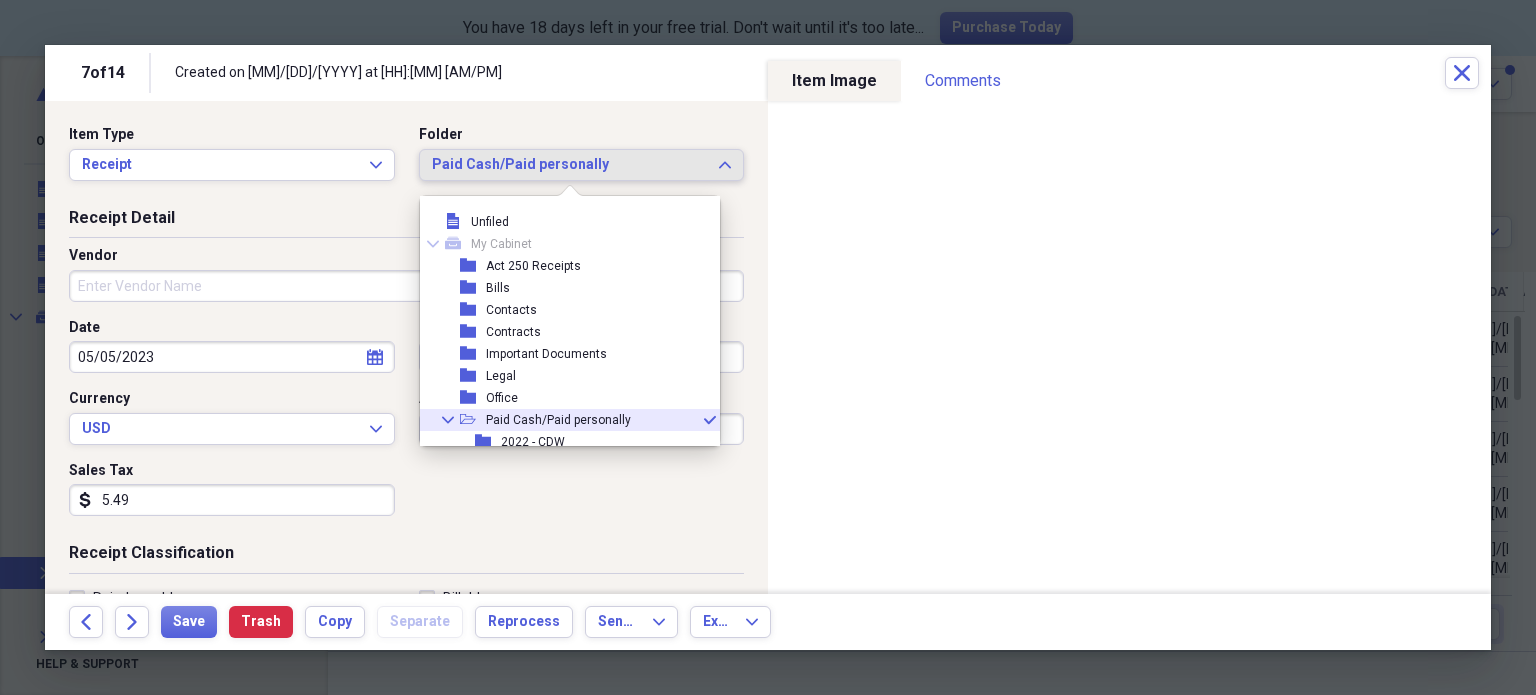 scroll, scrollTop: 99, scrollLeft: 0, axis: vertical 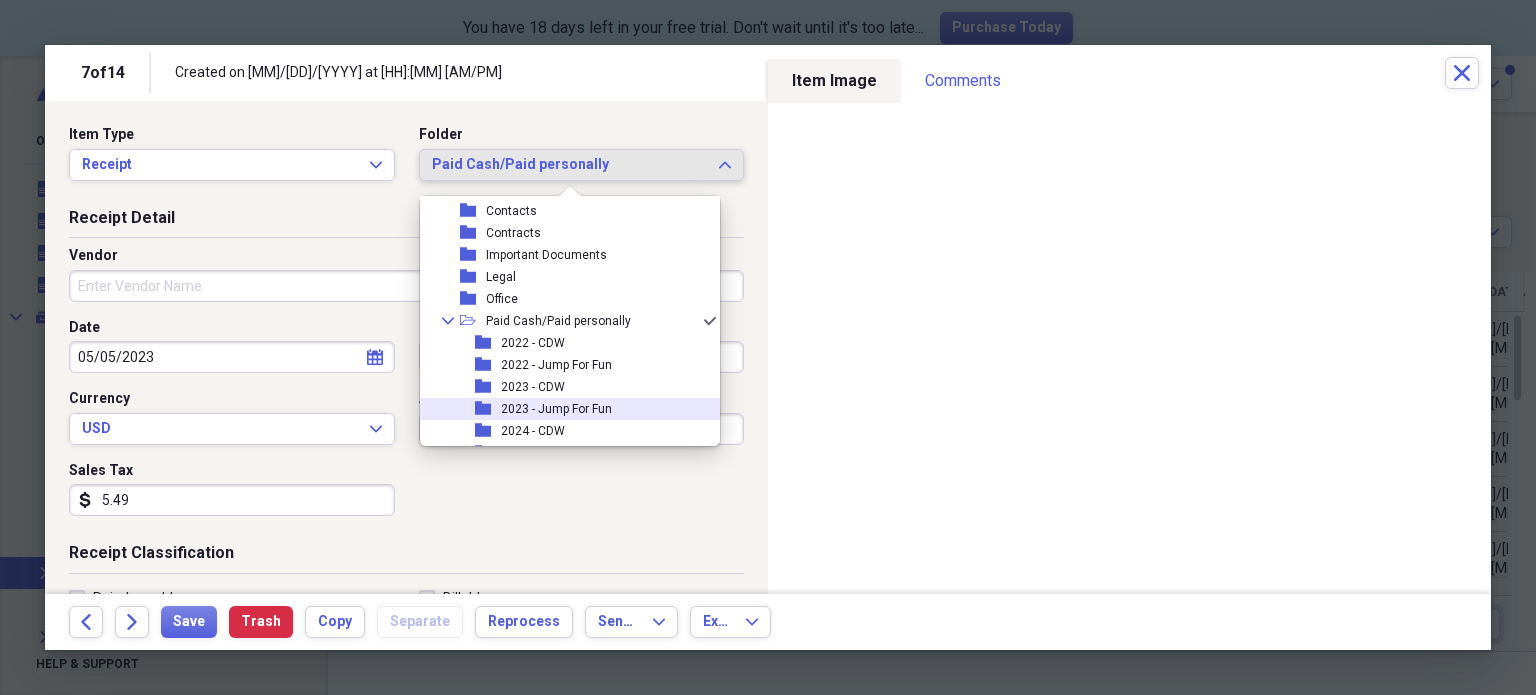 click on "2023 - Jump For Fun" at bounding box center (556, 409) 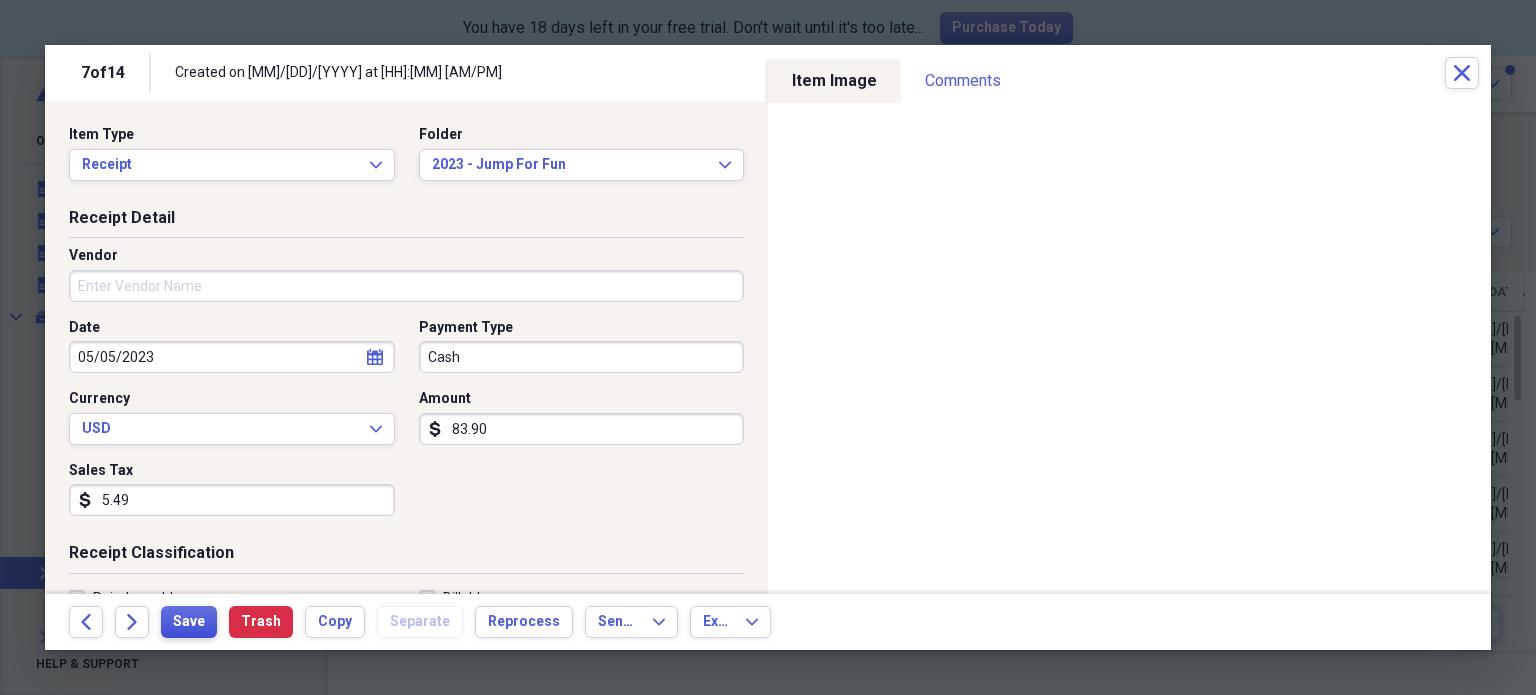 click on "Save" at bounding box center (189, 622) 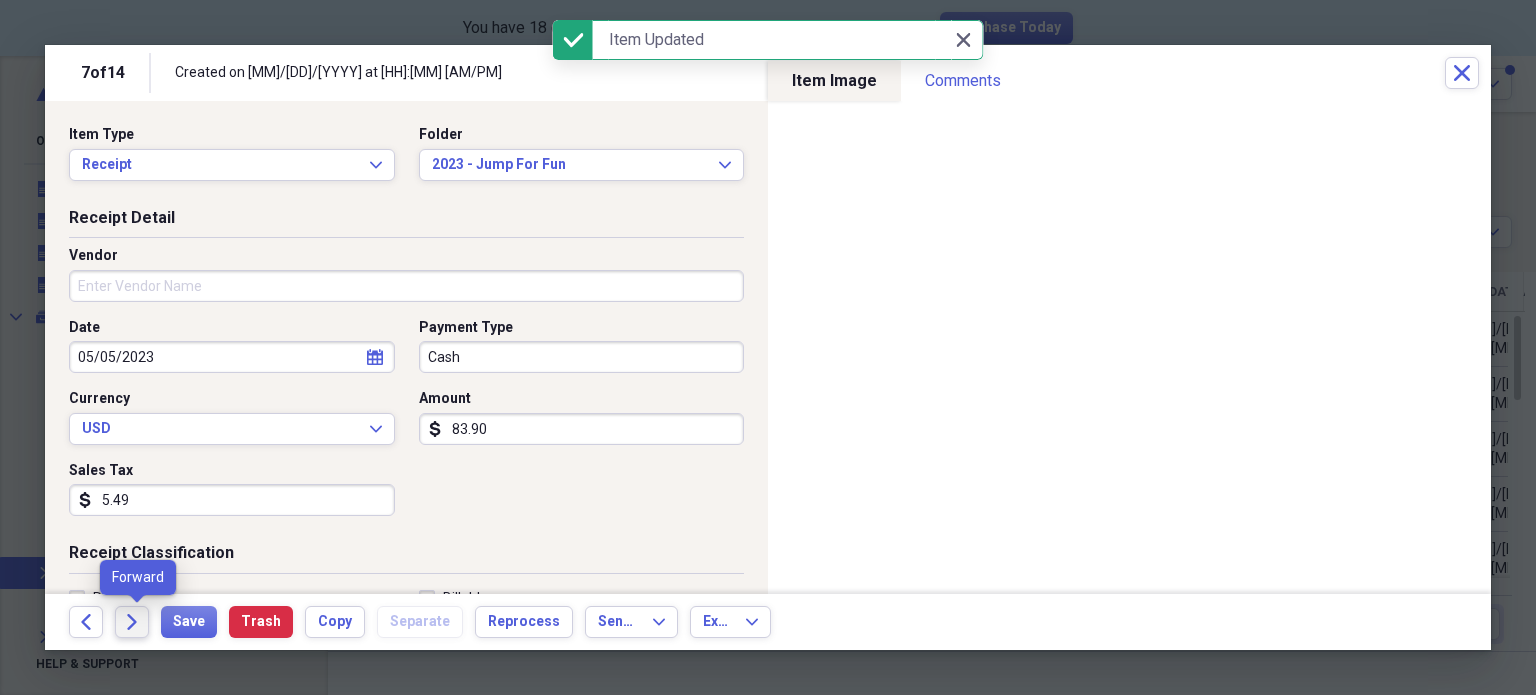 click on "Forward" 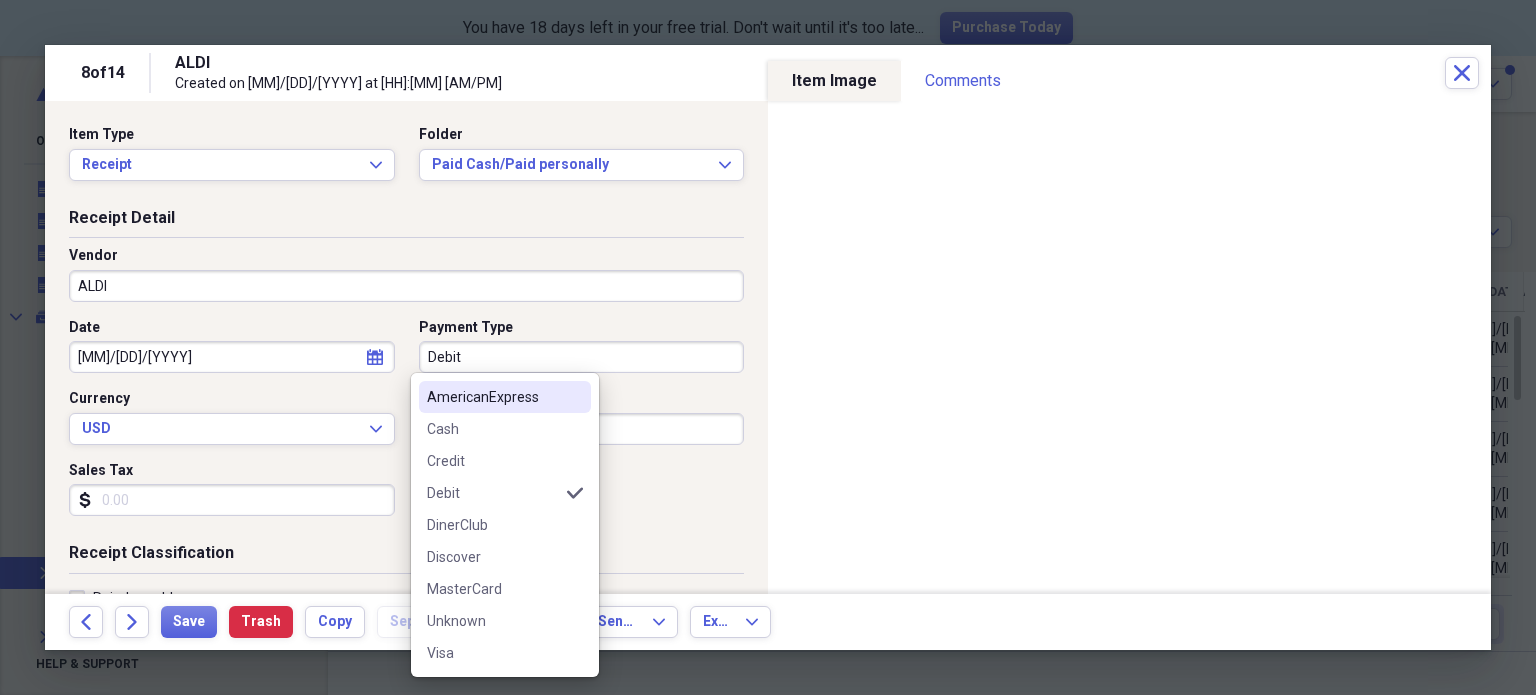 click on "Debit" at bounding box center (582, 357) 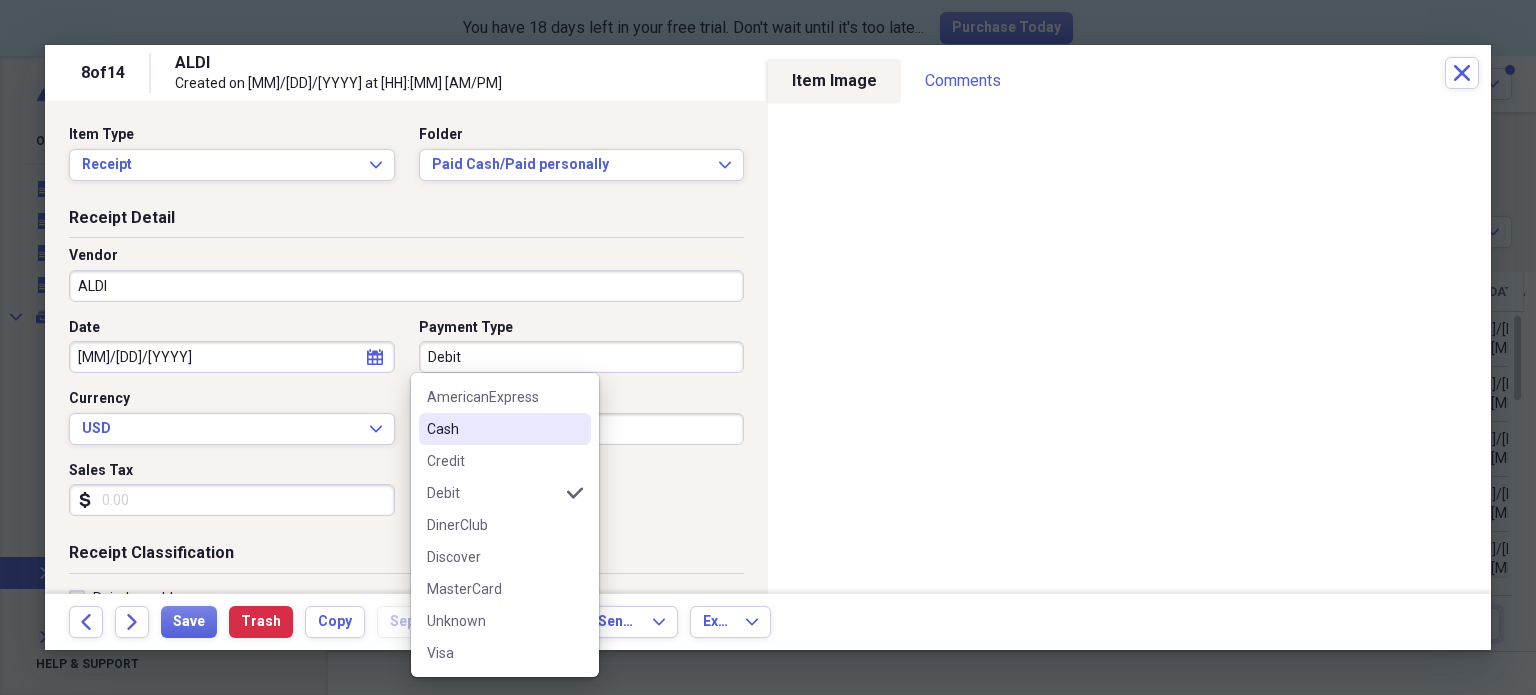 click on "Cash" at bounding box center (505, 429) 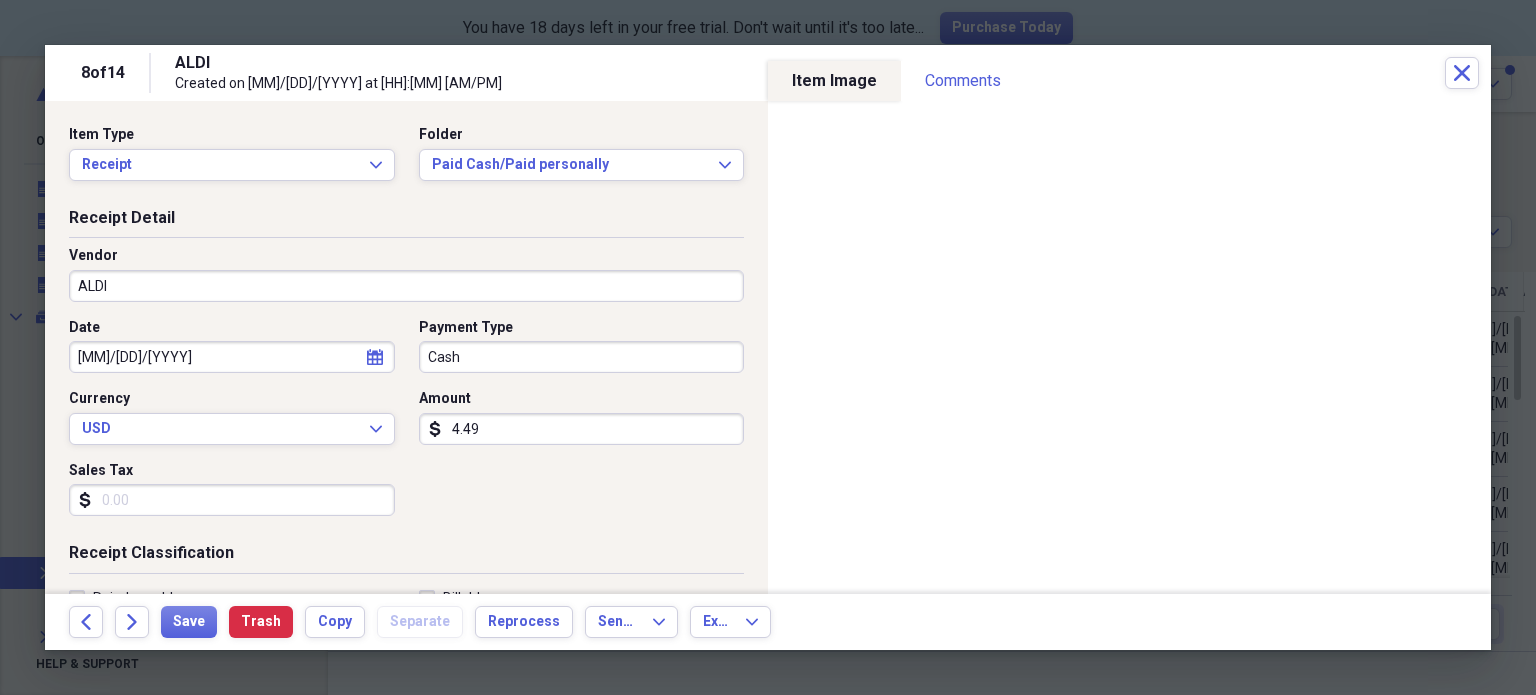 click on "4.49" at bounding box center [582, 429] 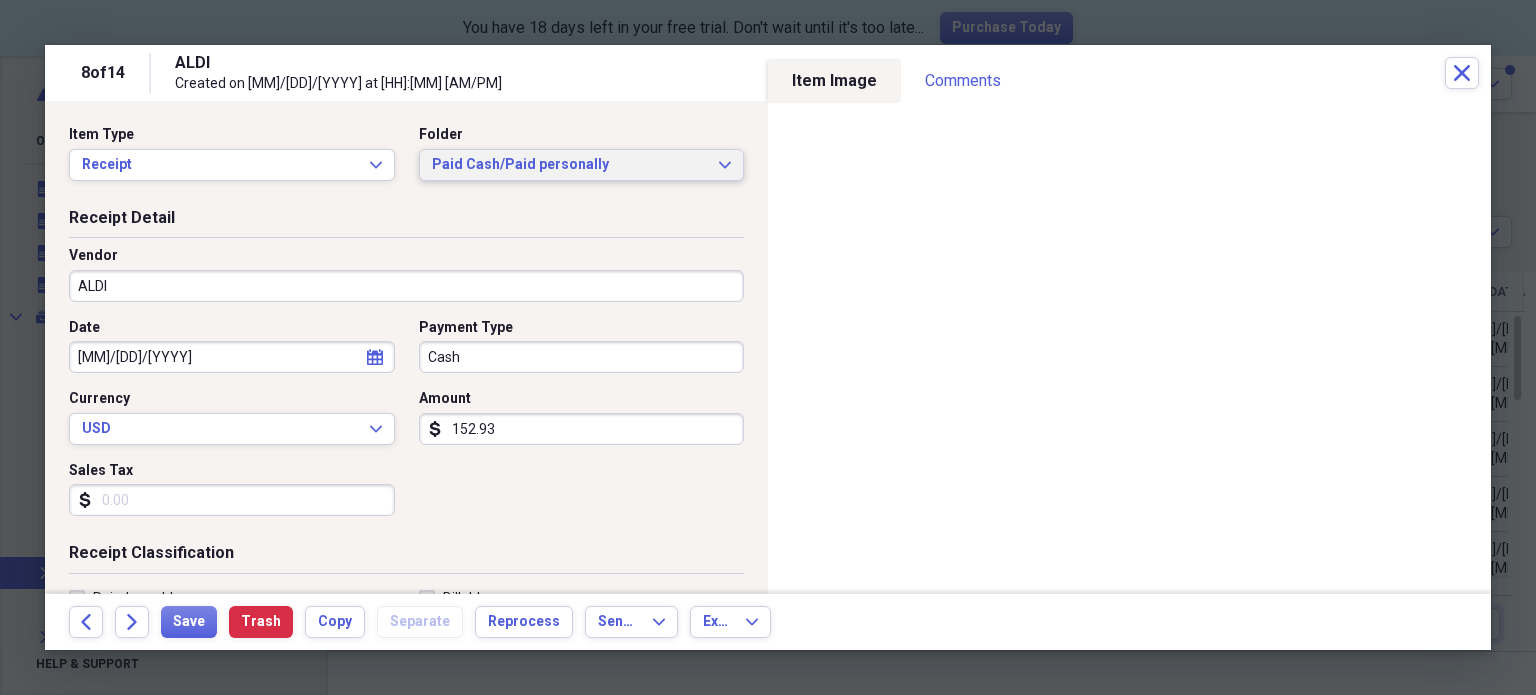 type on "152.93" 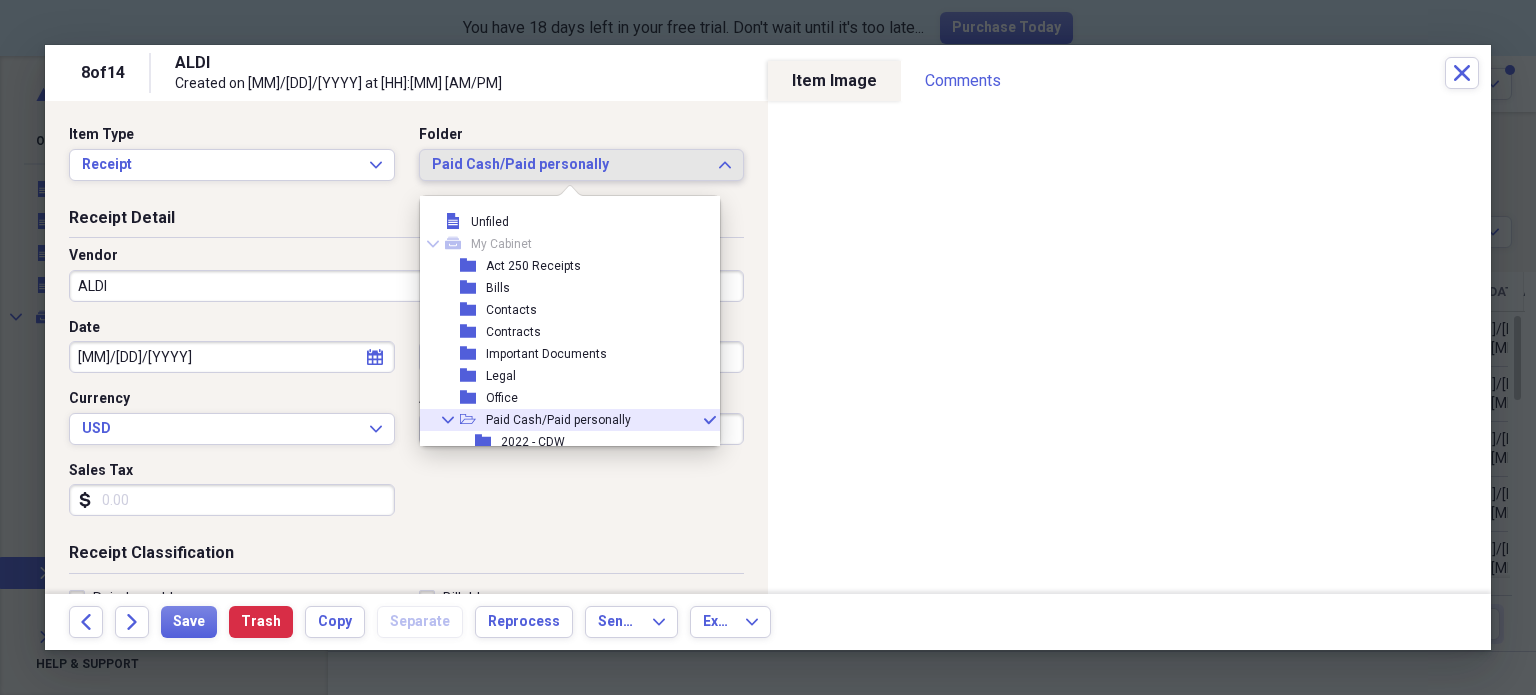 scroll, scrollTop: 99, scrollLeft: 0, axis: vertical 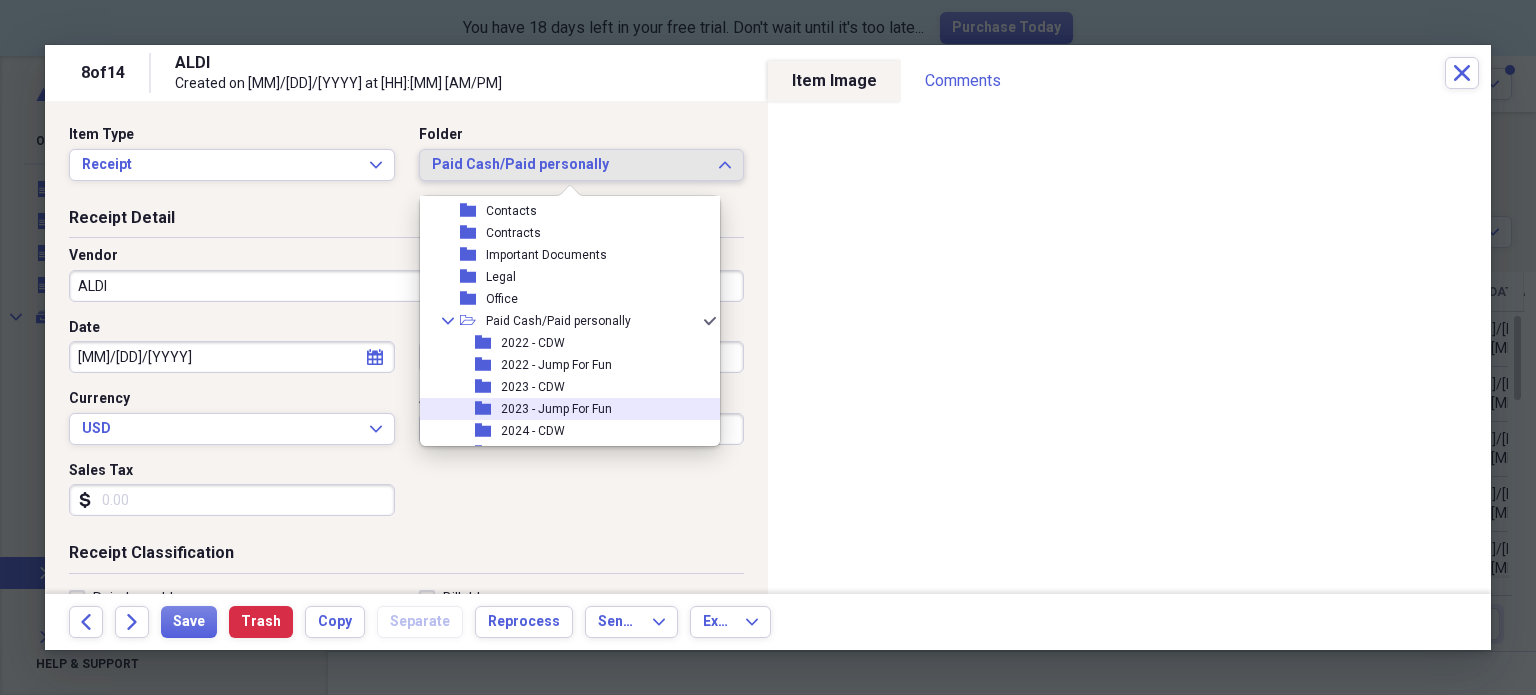 click on "2023 - Jump For Fun" at bounding box center [556, 409] 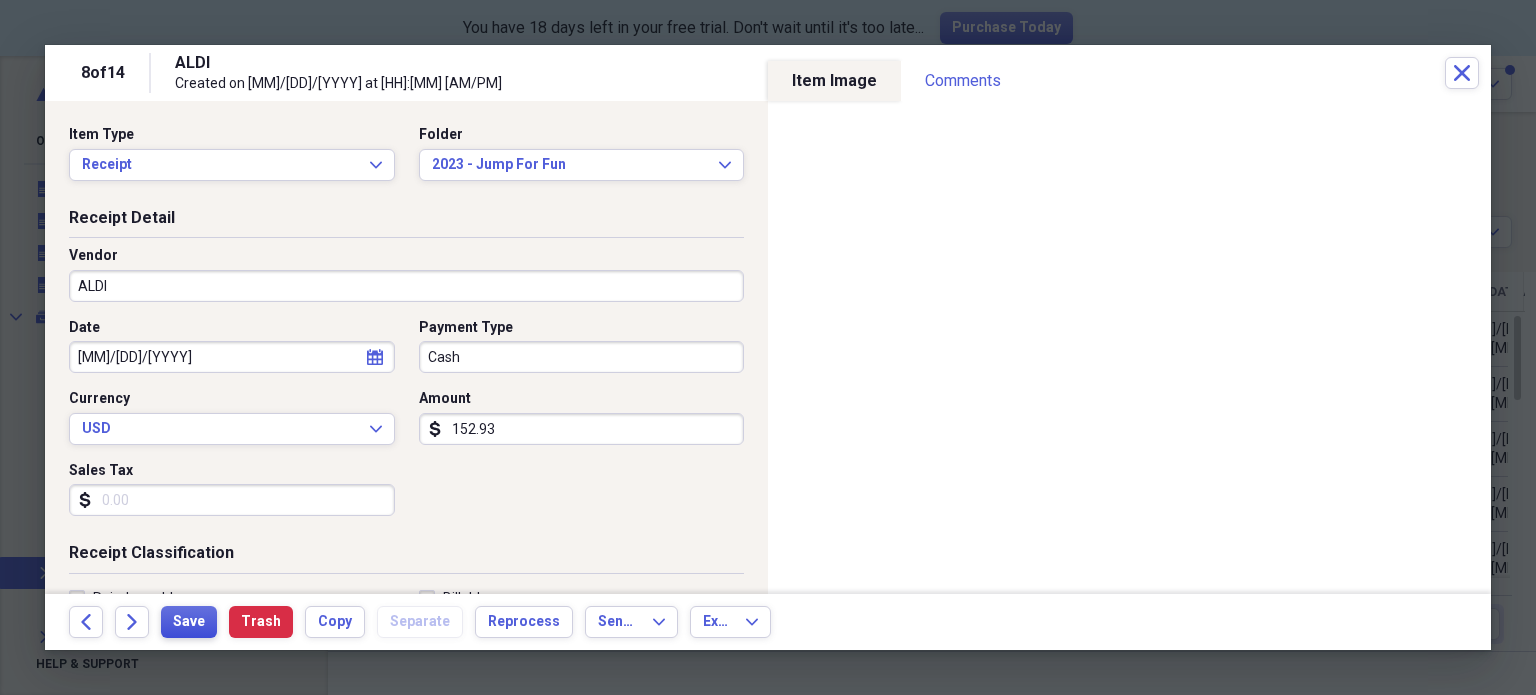 click on "Save" at bounding box center [189, 622] 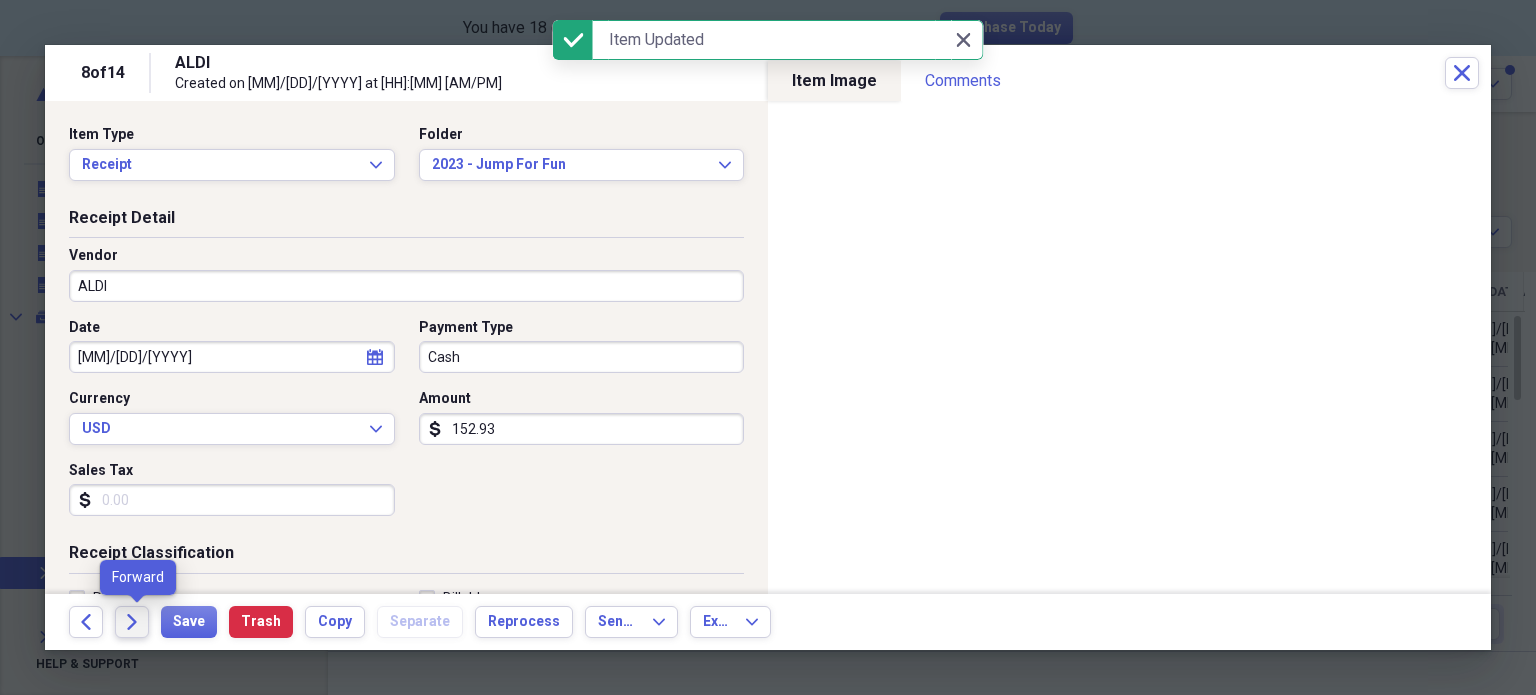 click on "Forward" 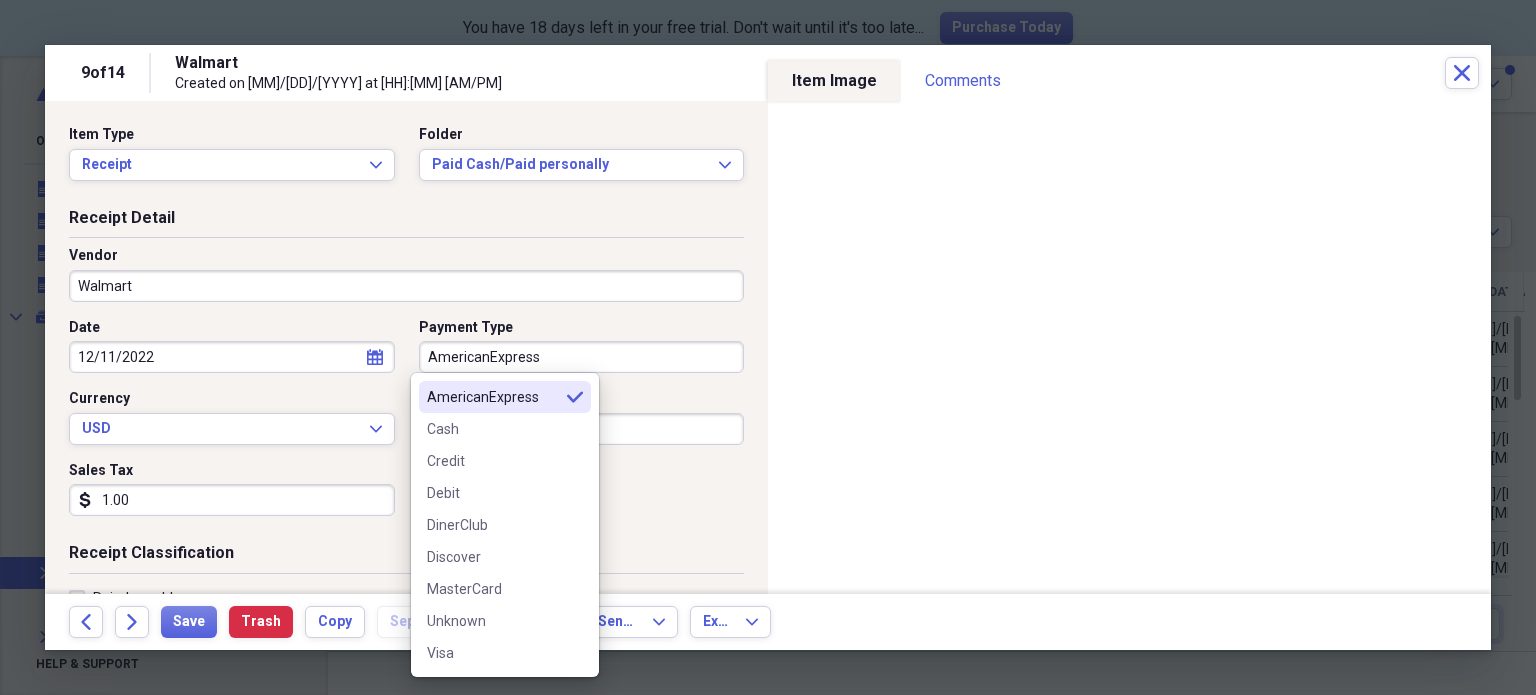 click on "AmericanExpress" at bounding box center (582, 357) 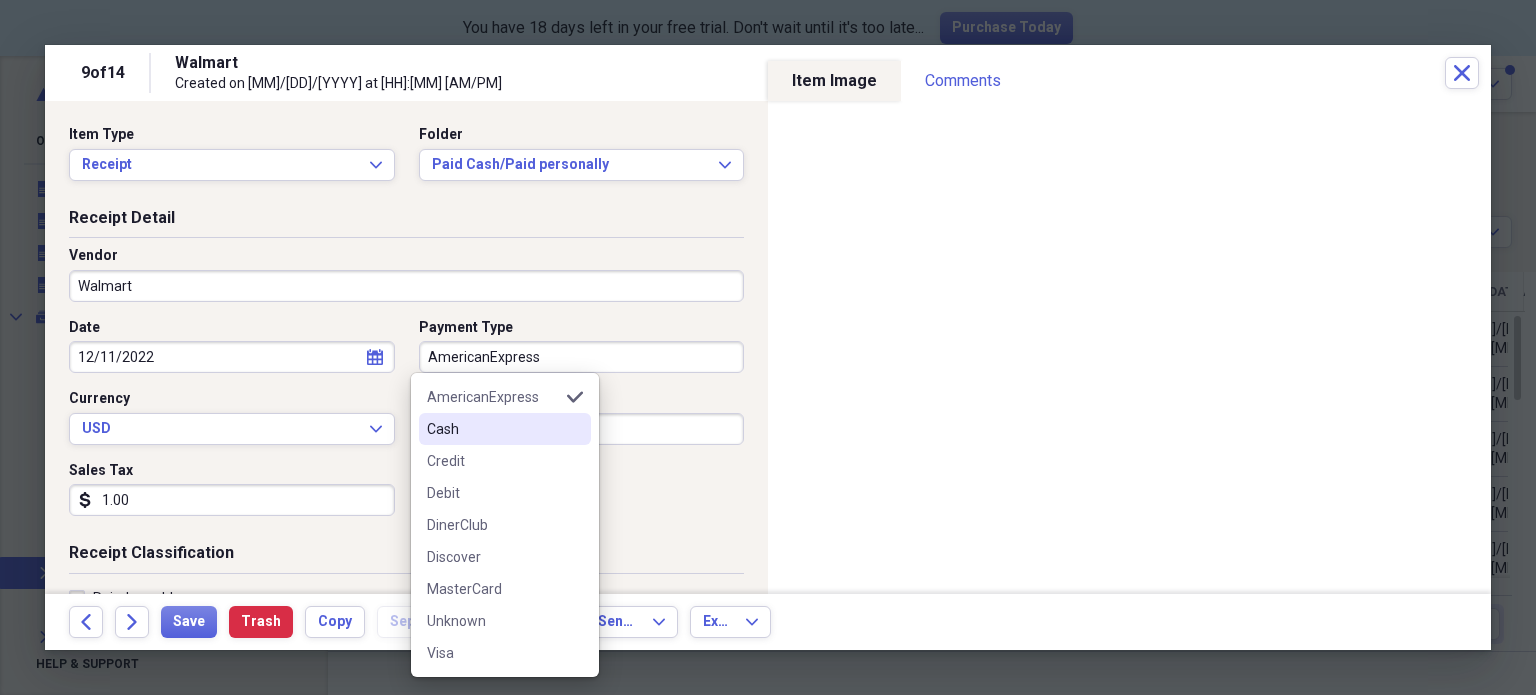 click on "Cash" at bounding box center [493, 429] 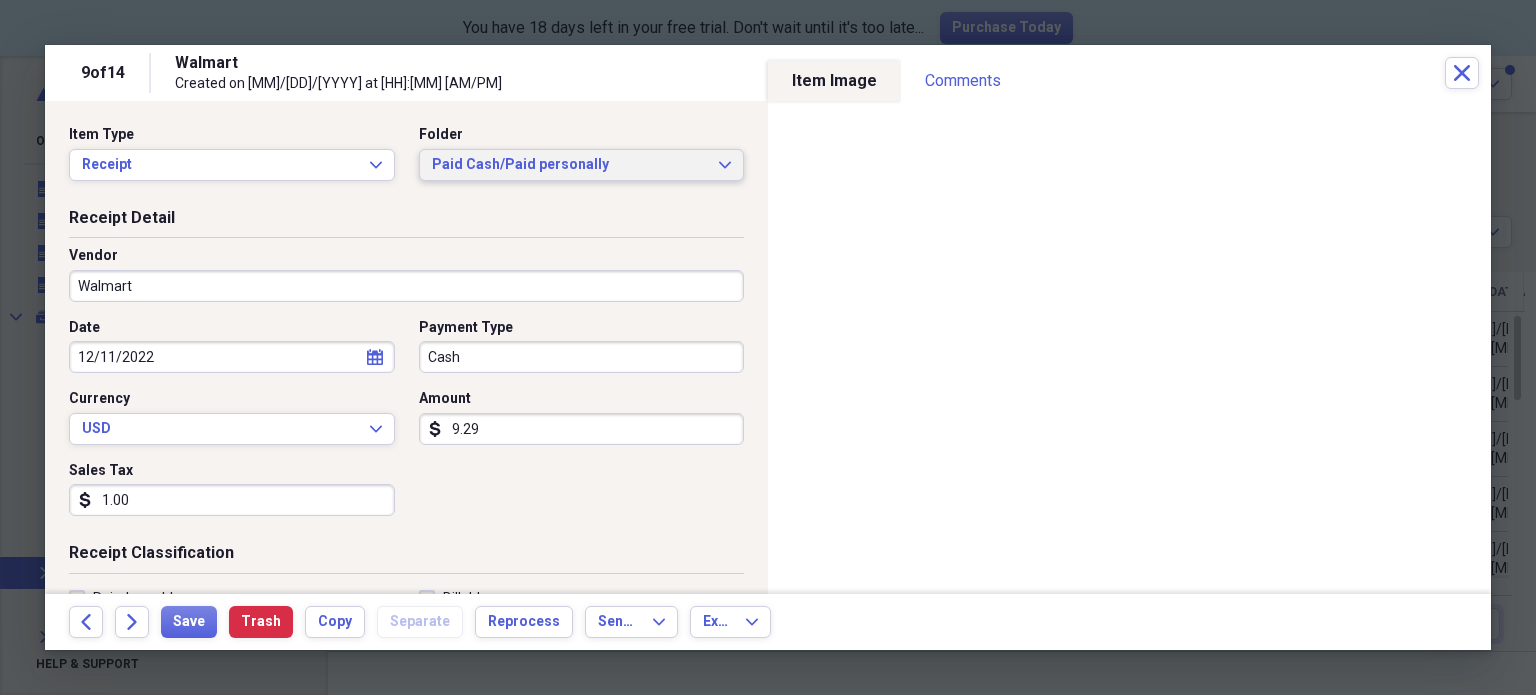 click on "Paid Cash/Paid personally" at bounding box center (570, 165) 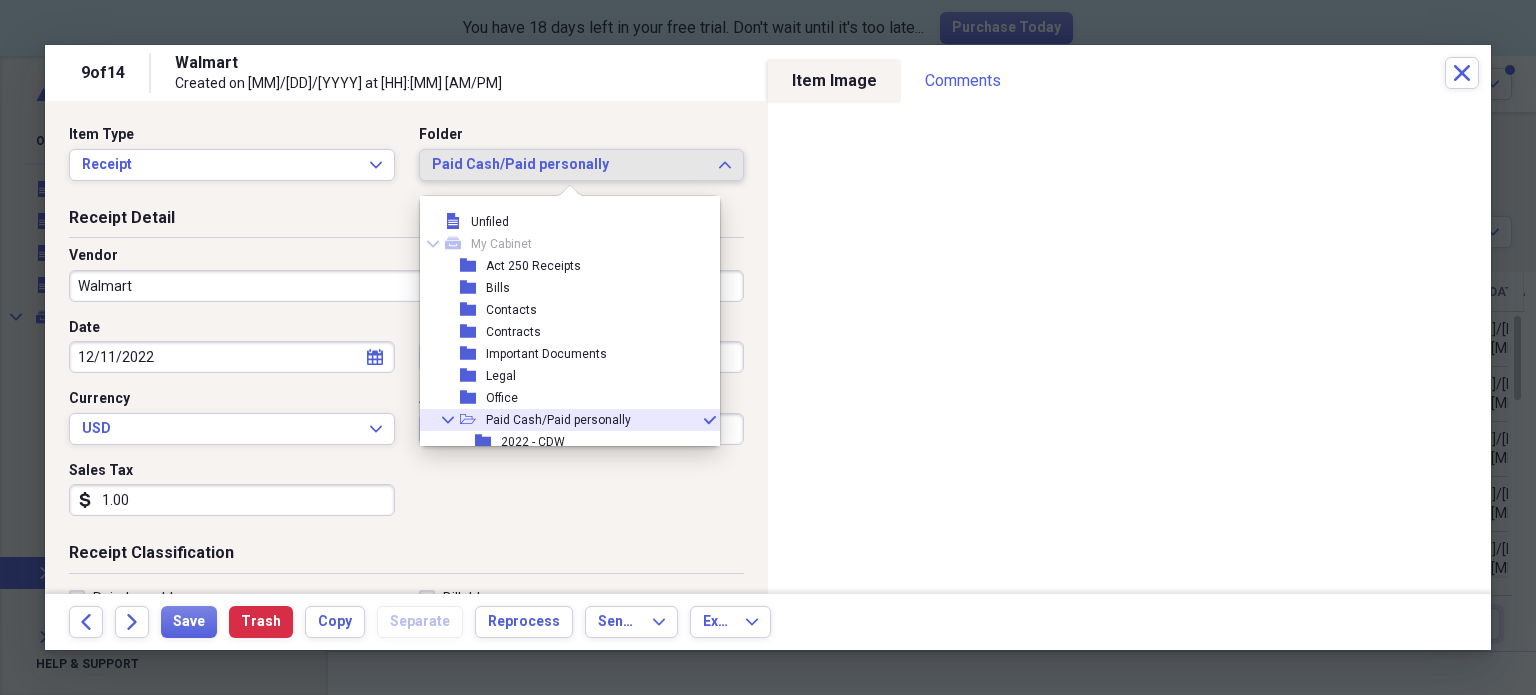 scroll, scrollTop: 99, scrollLeft: 0, axis: vertical 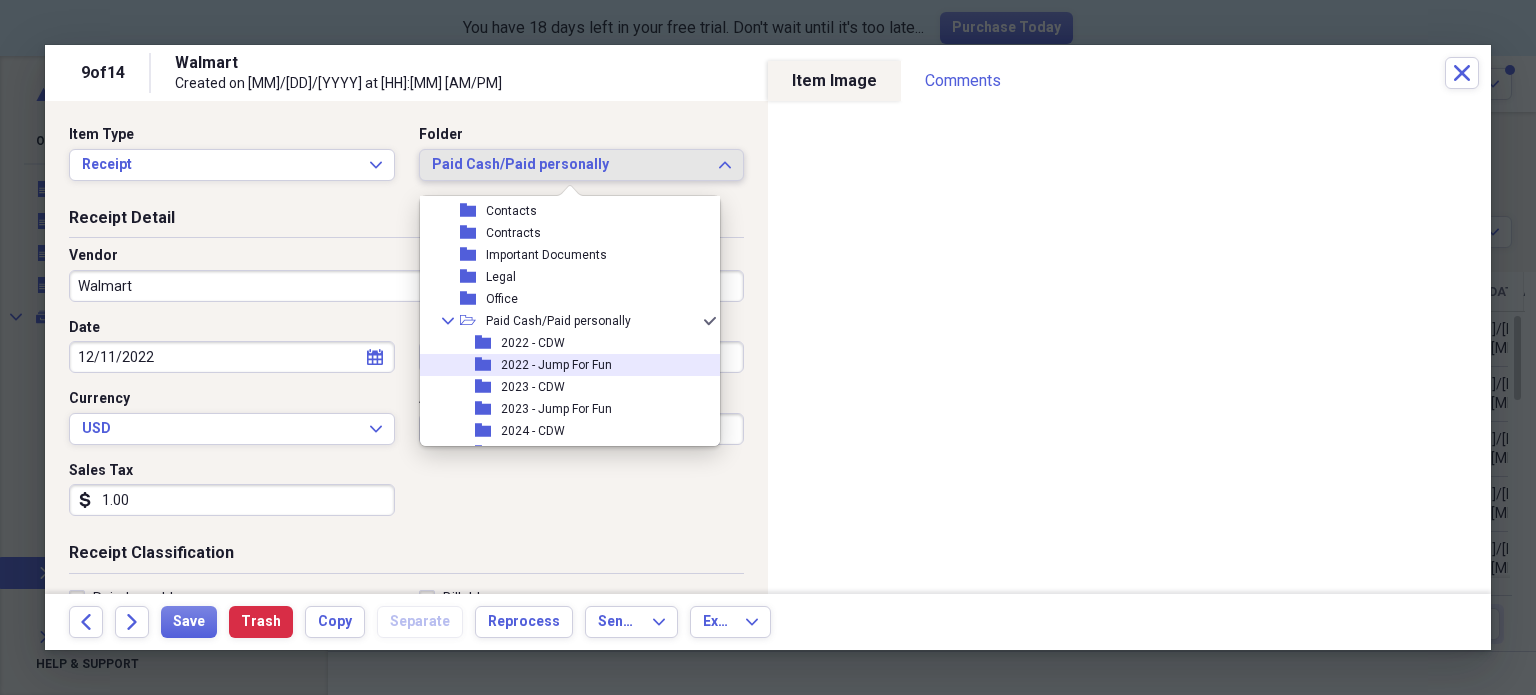 click on "2022 - Jump For Fun" at bounding box center (556, 365) 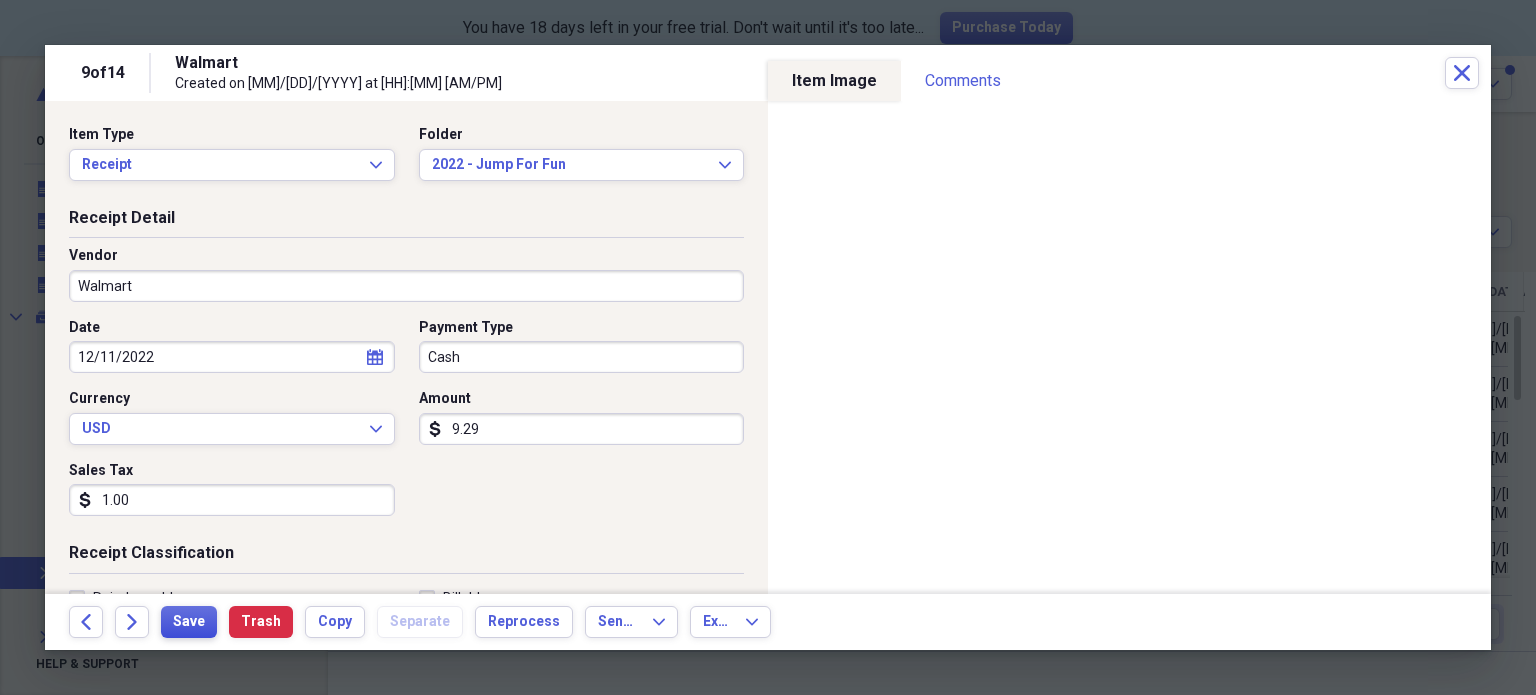 click on "Save" at bounding box center (189, 622) 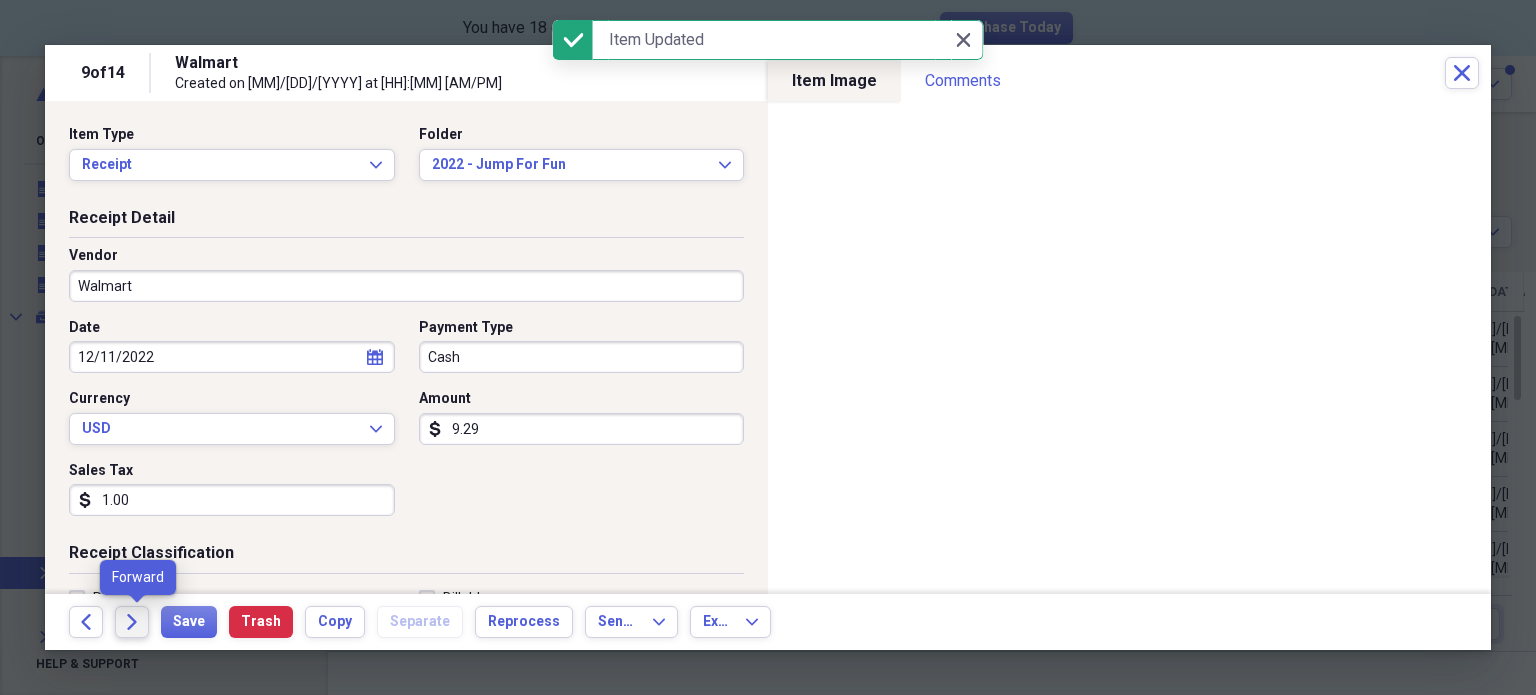 click 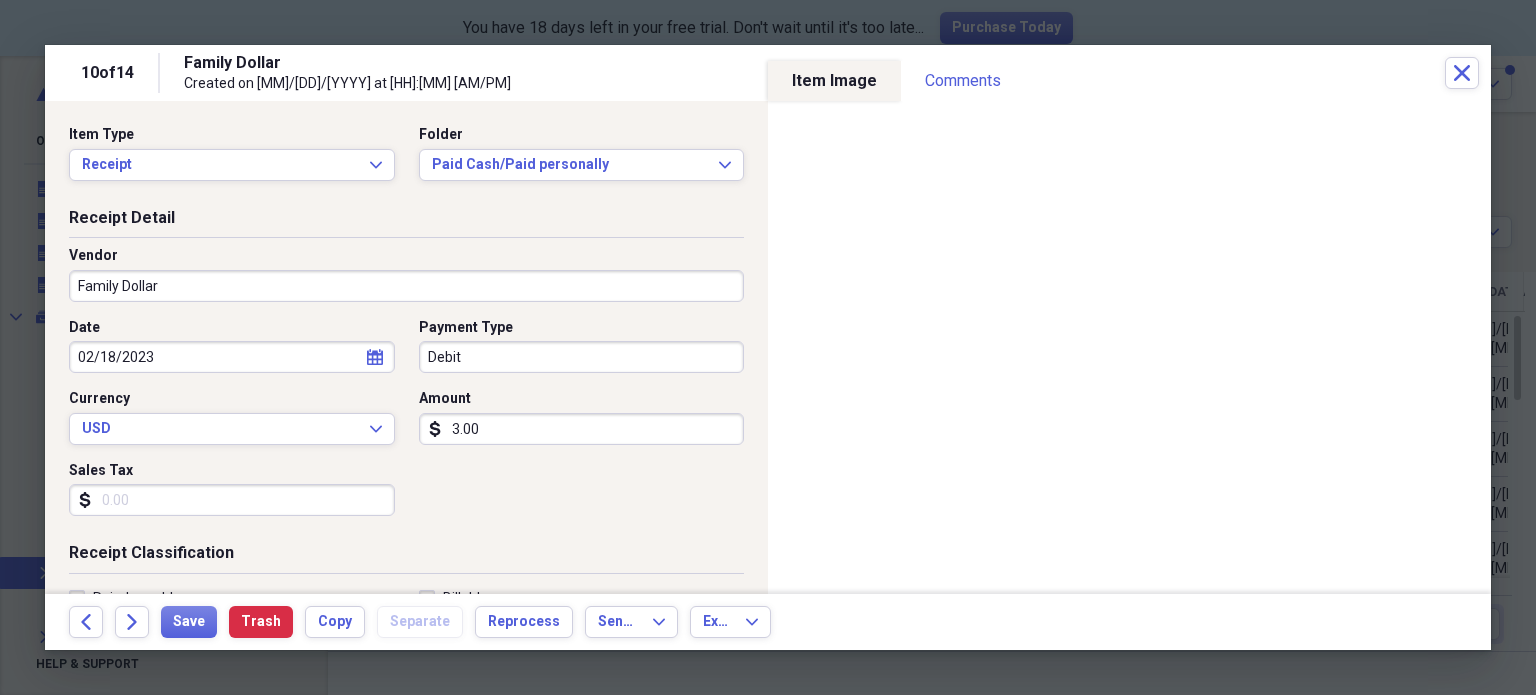 click on "Debit" at bounding box center [582, 357] 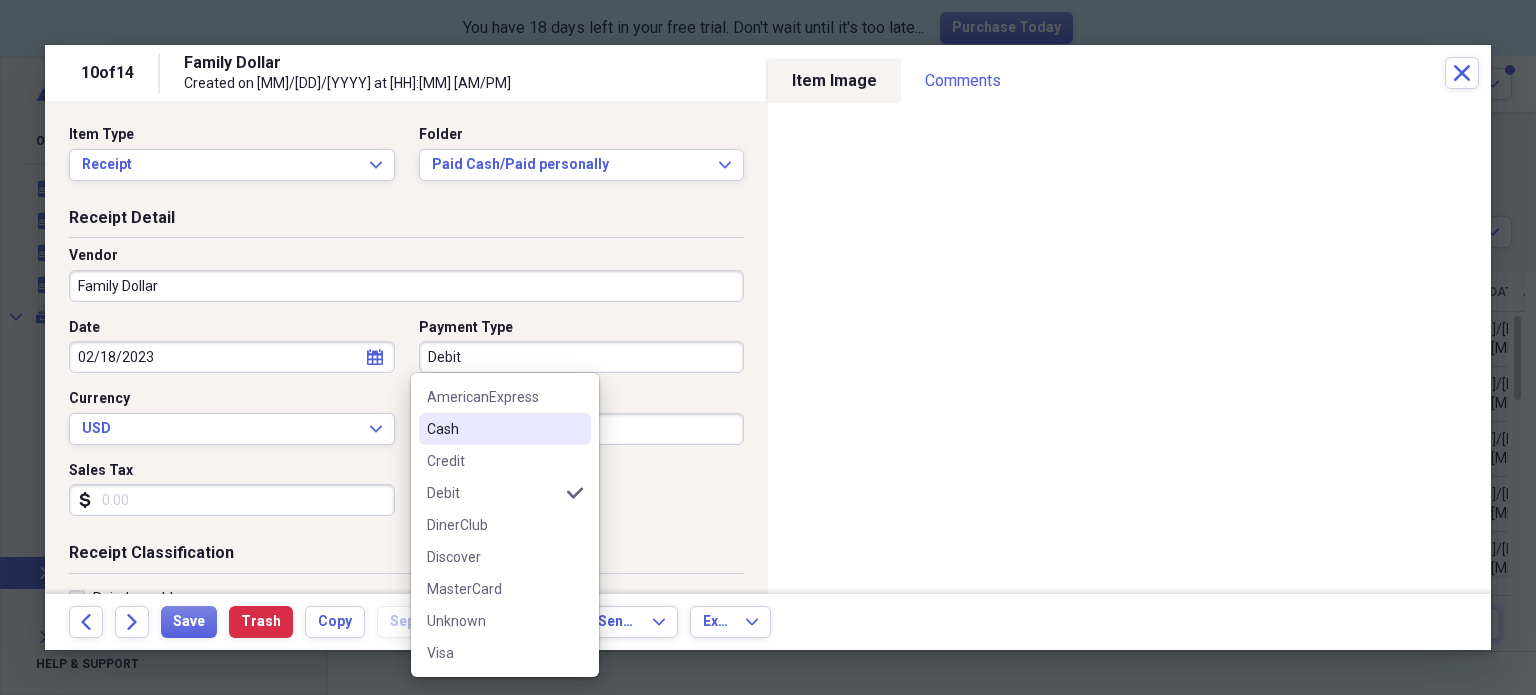 click on "Cash" at bounding box center (493, 429) 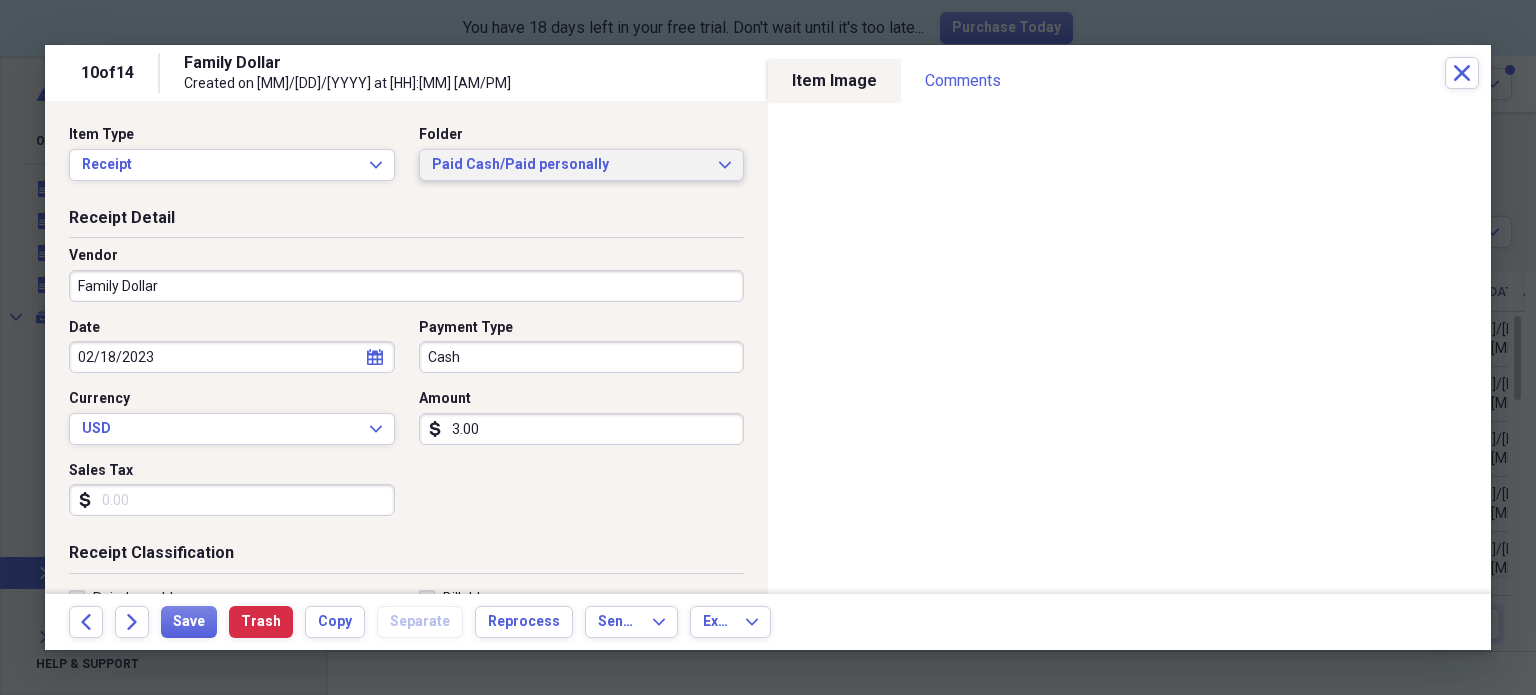 click on "Paid Cash/Paid personally" at bounding box center (570, 165) 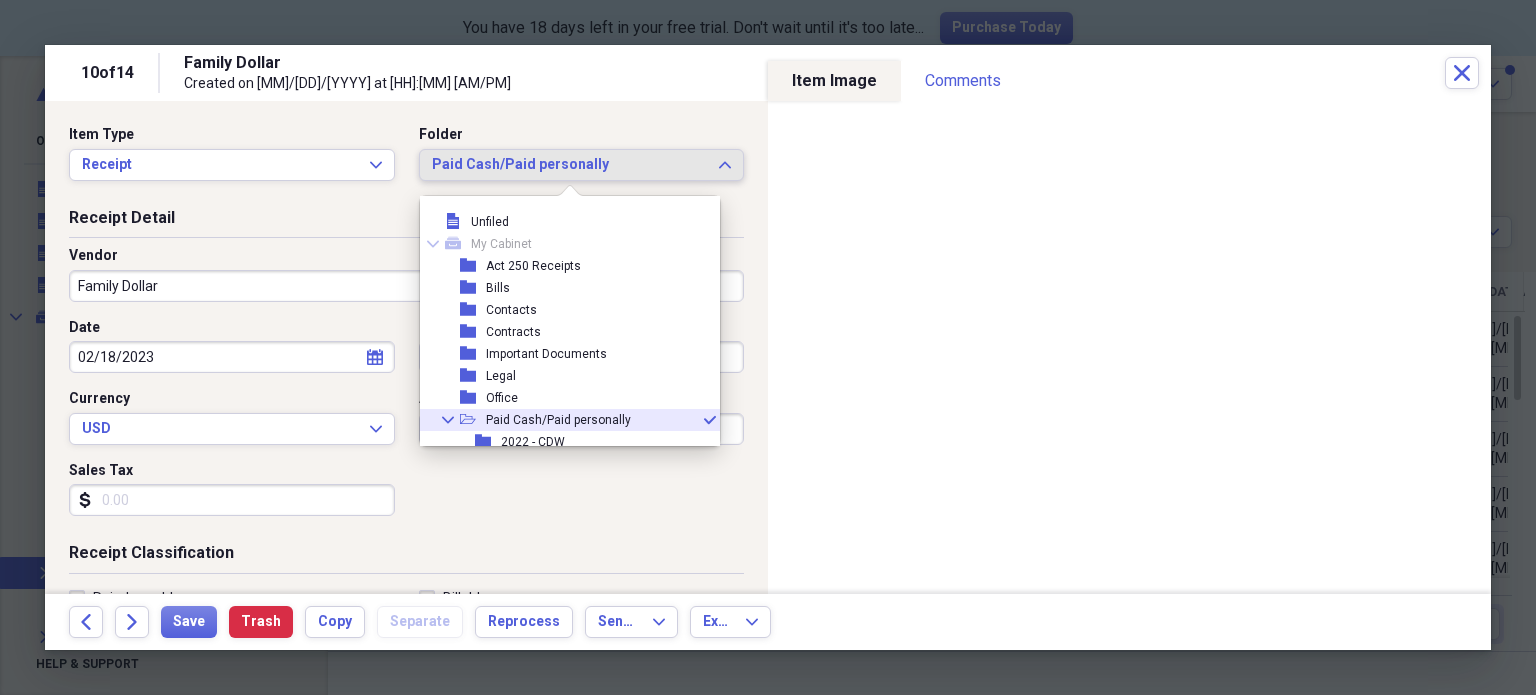 scroll, scrollTop: 99, scrollLeft: 0, axis: vertical 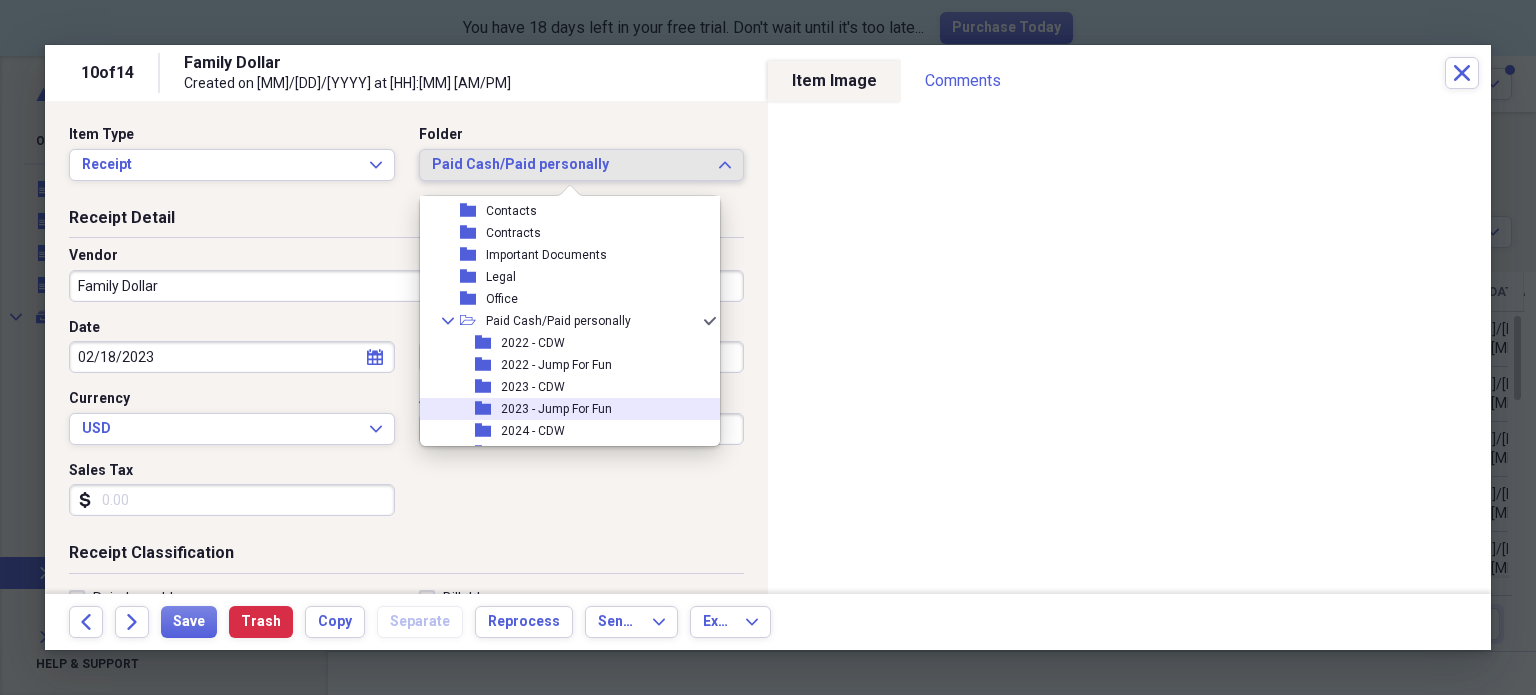 click on "2023 - Jump For Fun" at bounding box center [556, 409] 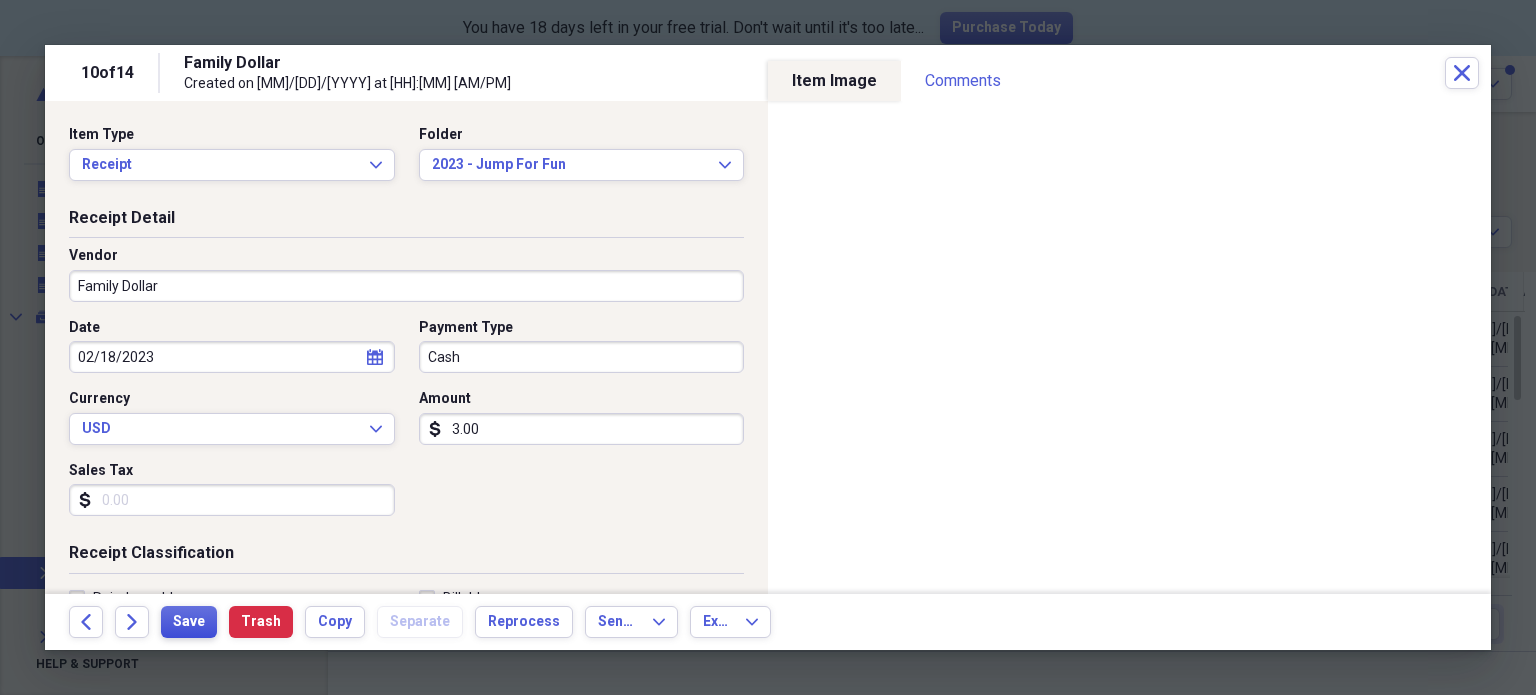 click on "Save" at bounding box center (189, 622) 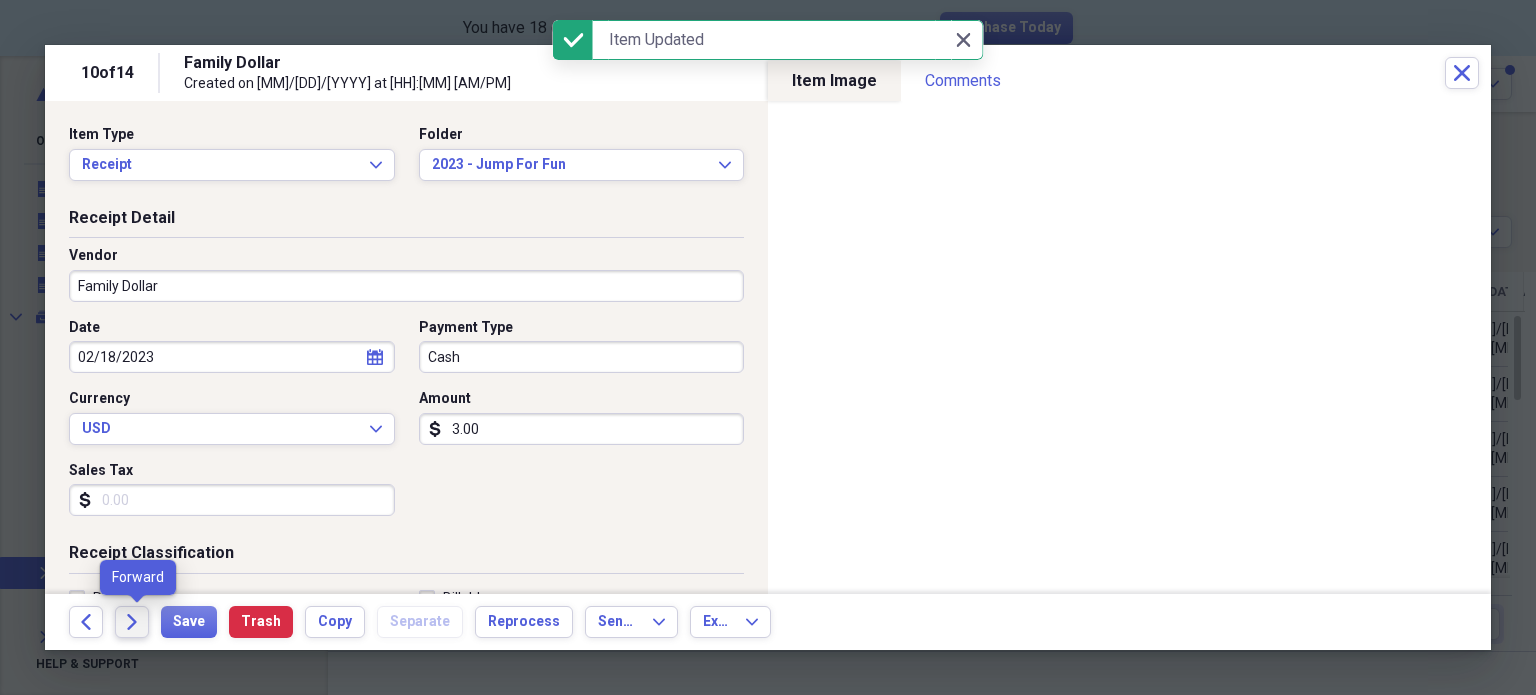 click on "Forward" 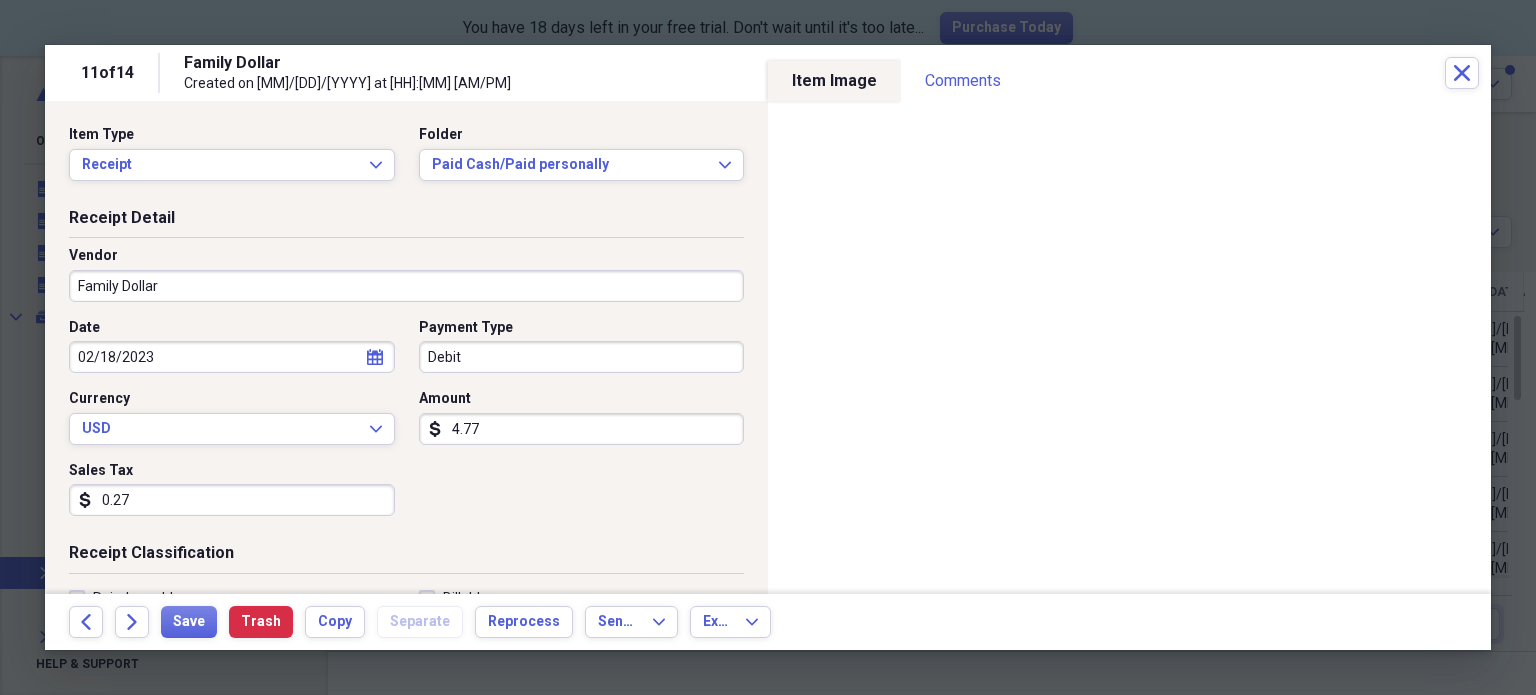 click on "Debit" at bounding box center [582, 357] 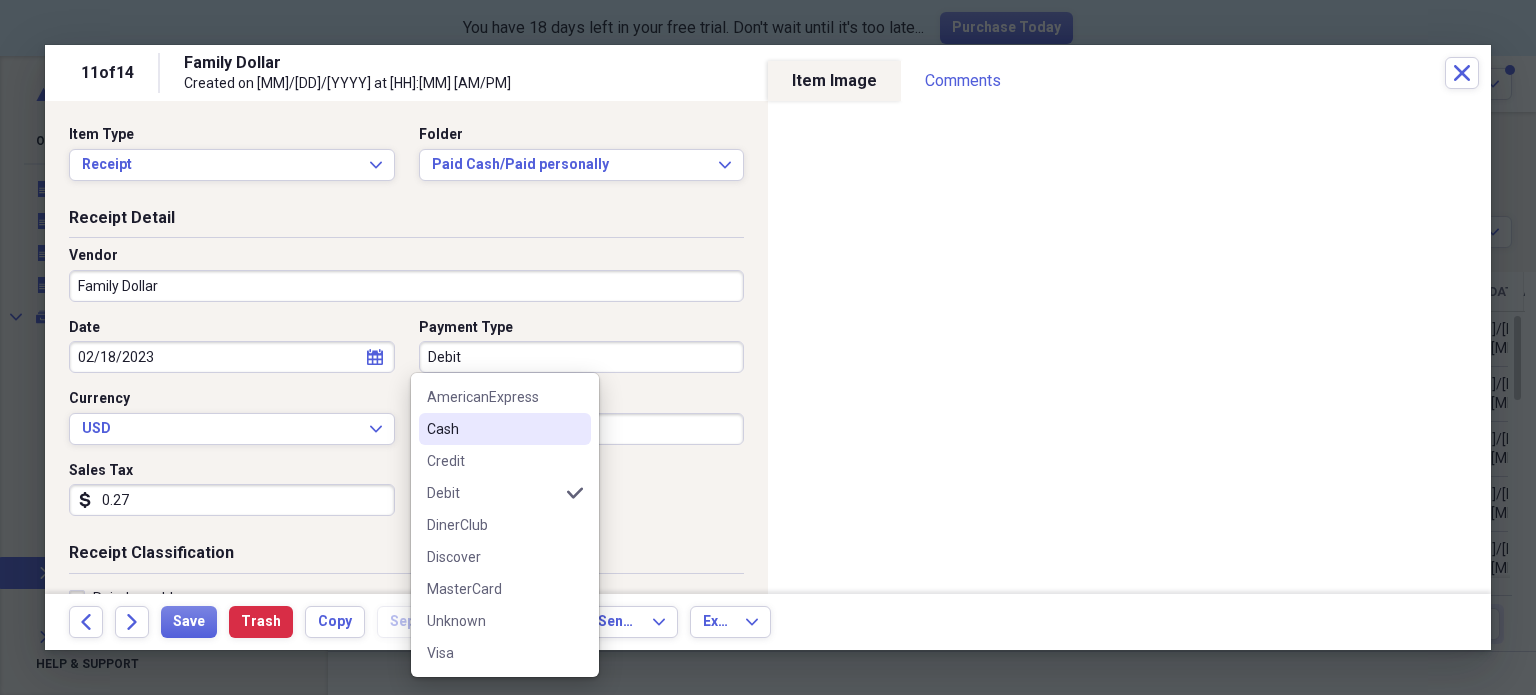 click on "Cash" at bounding box center (493, 429) 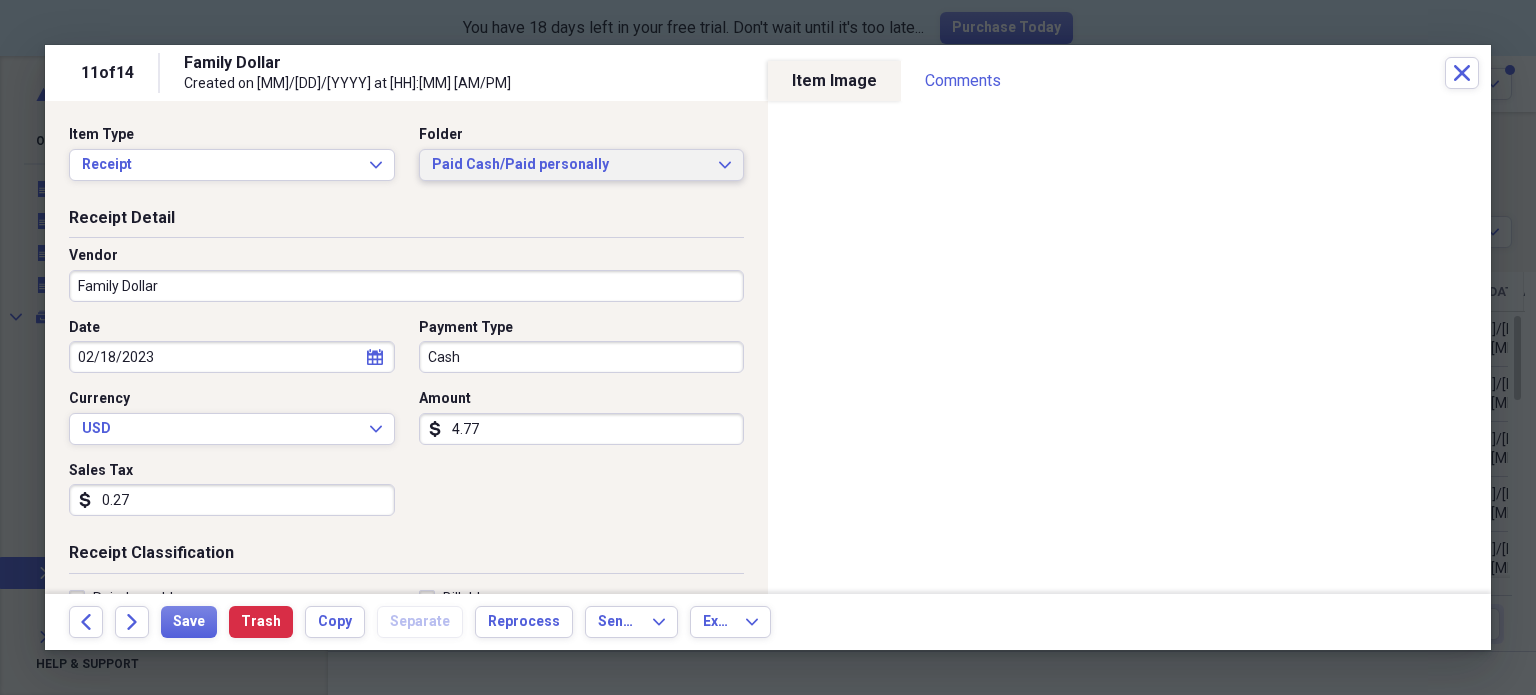 click on "Paid Cash/Paid personally" at bounding box center [570, 165] 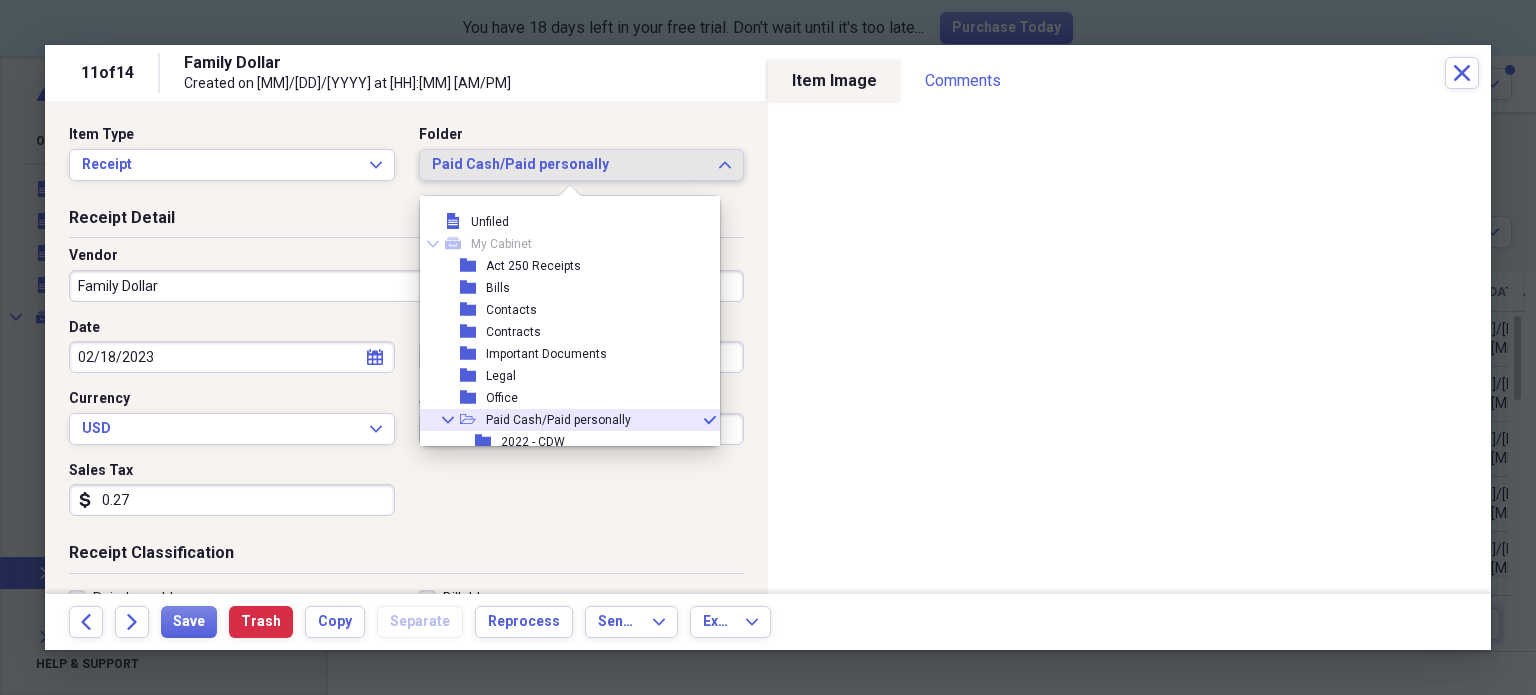 scroll, scrollTop: 99, scrollLeft: 0, axis: vertical 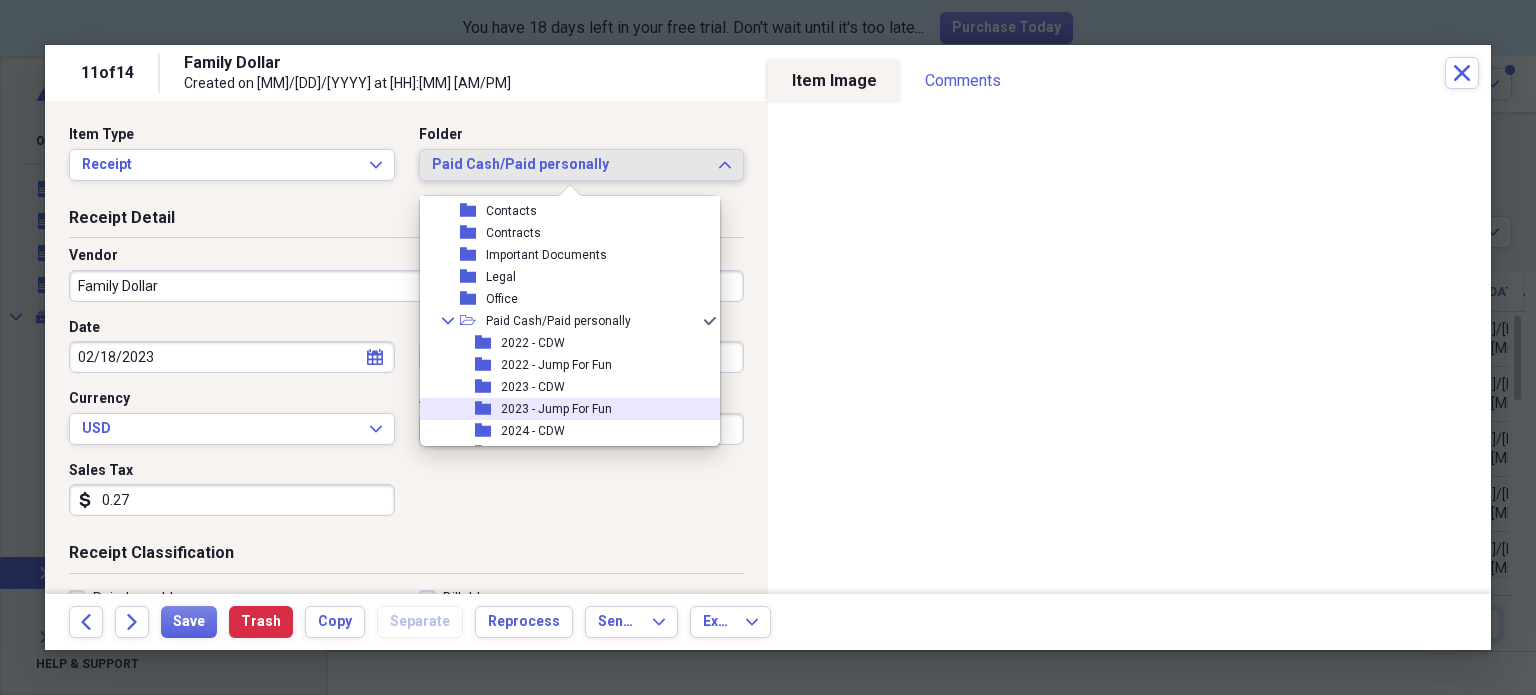 click on "2023 - Jump For Fun" at bounding box center [556, 409] 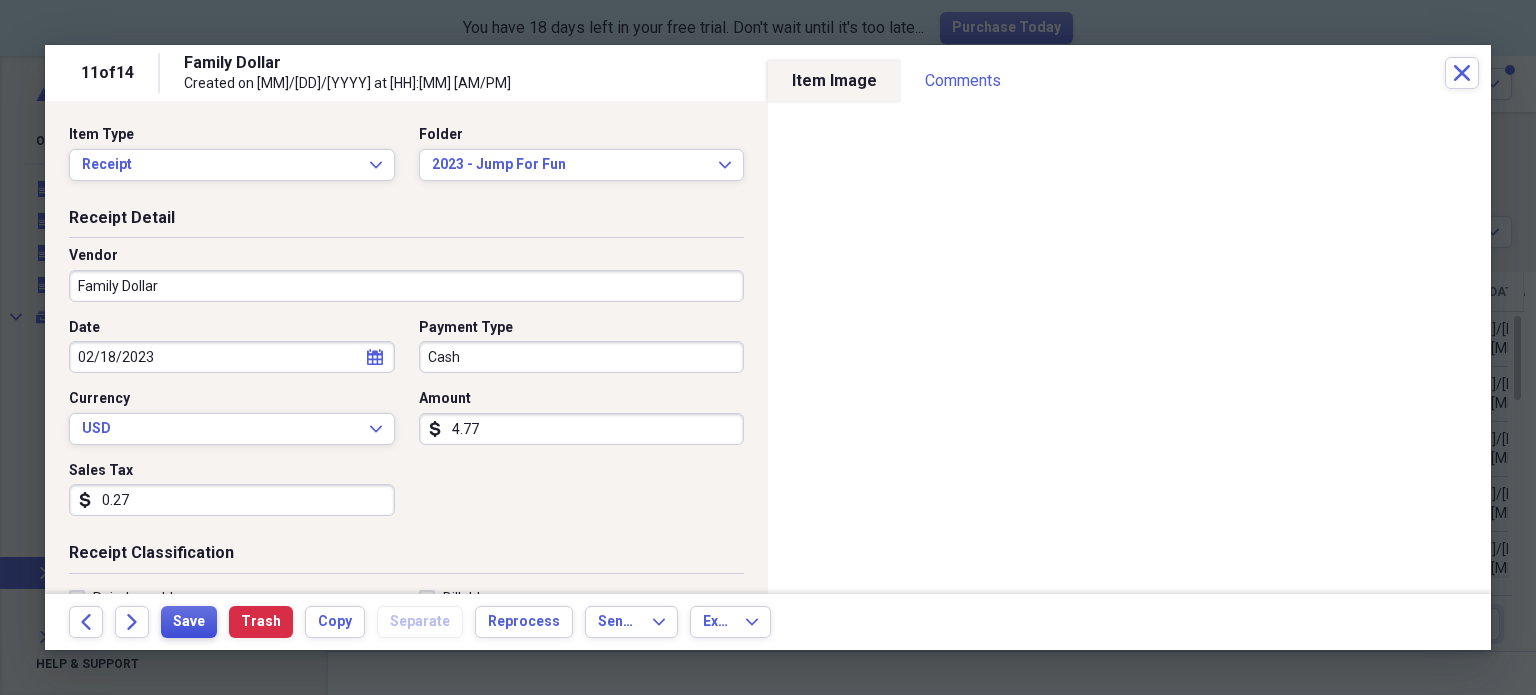 click on "Save" at bounding box center (189, 622) 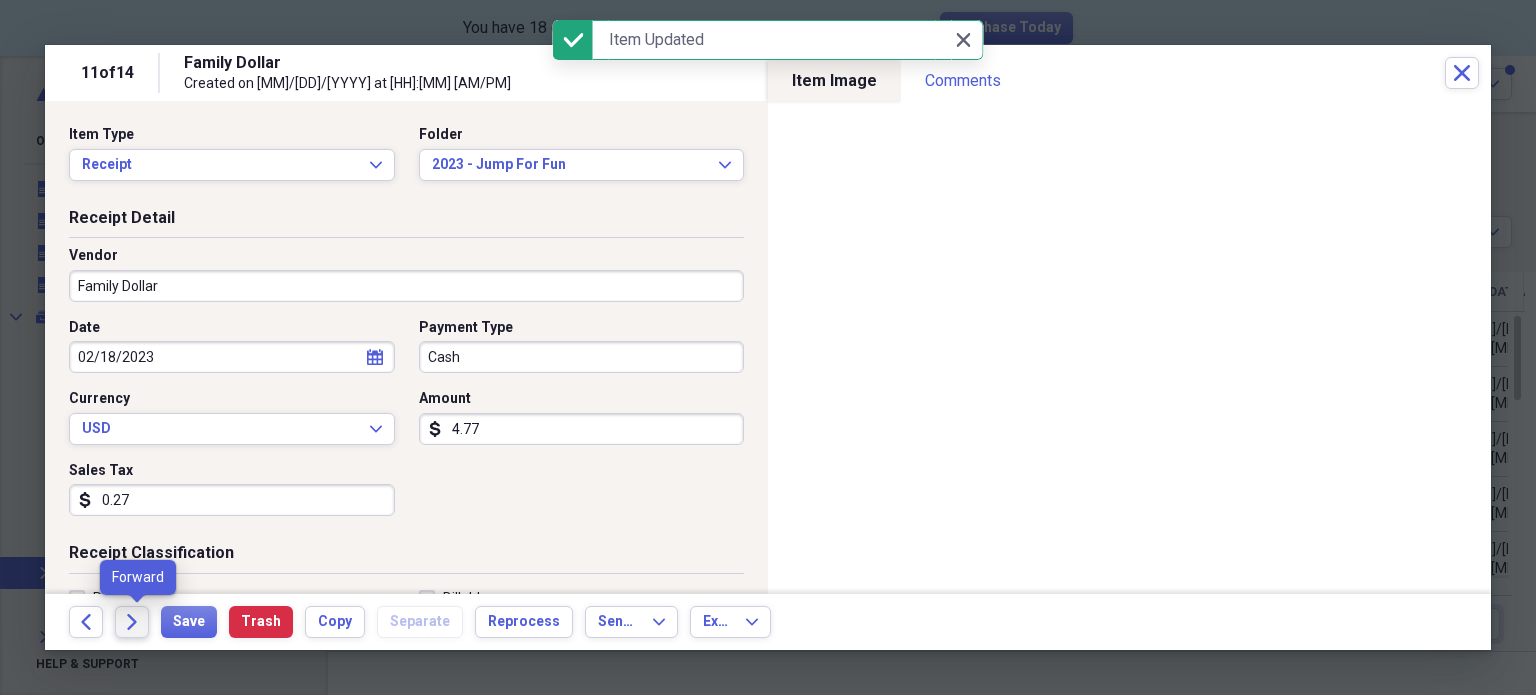 click on "Forward" 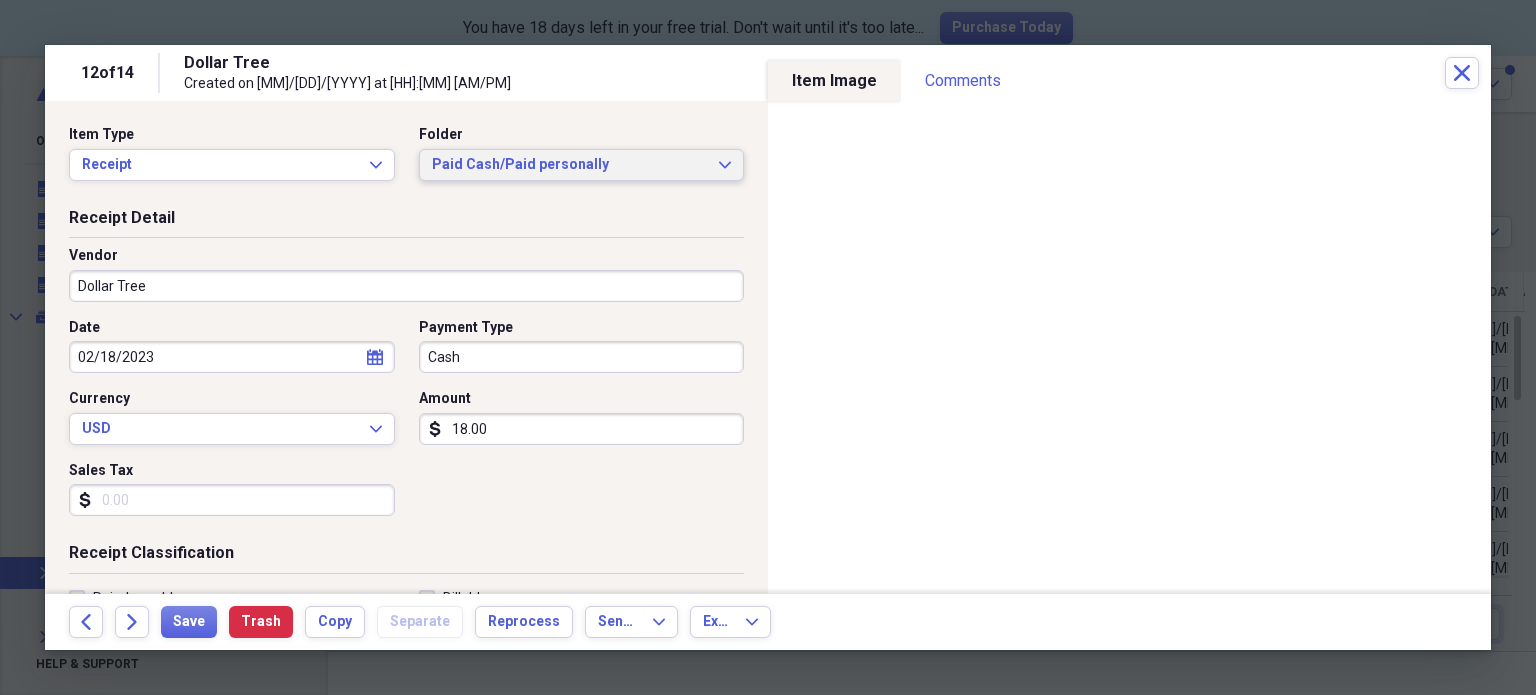 click on "Paid Cash/Paid personally" at bounding box center (570, 165) 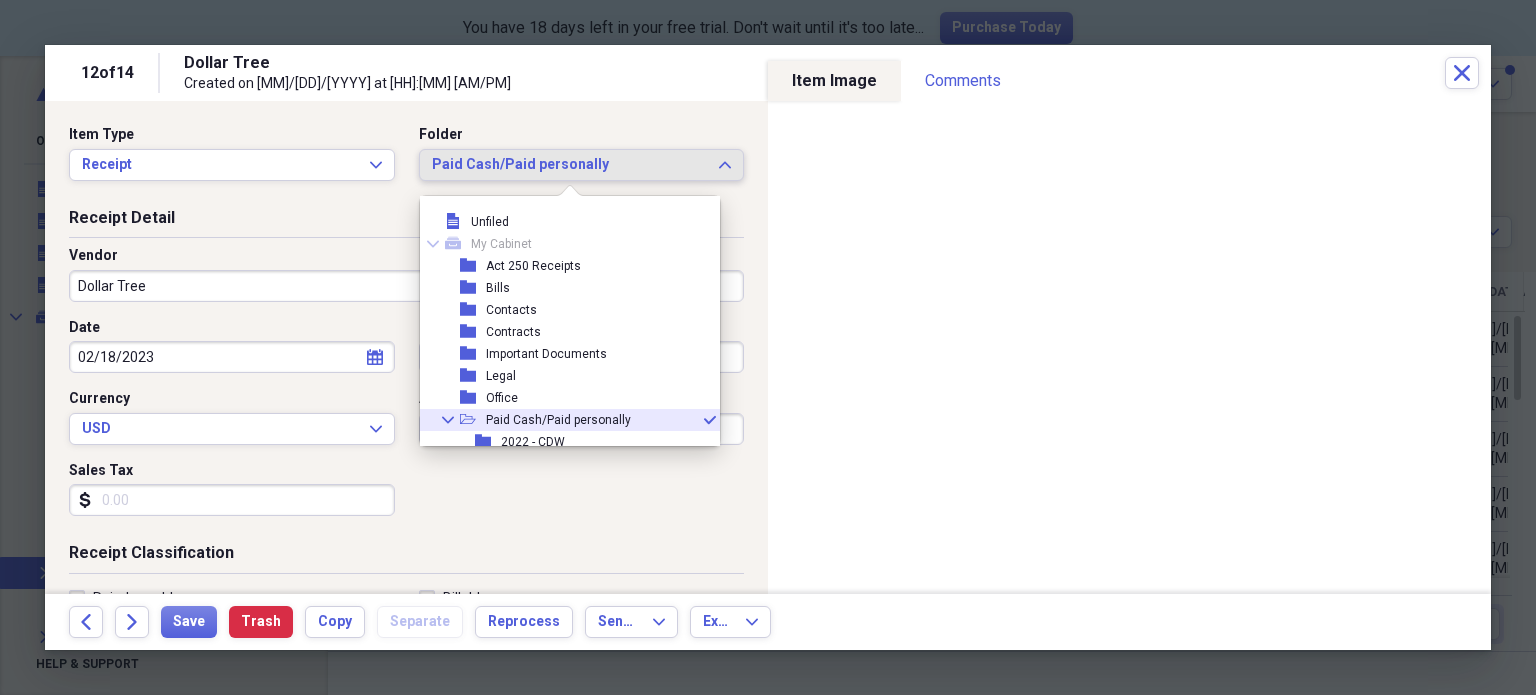 scroll, scrollTop: 99, scrollLeft: 0, axis: vertical 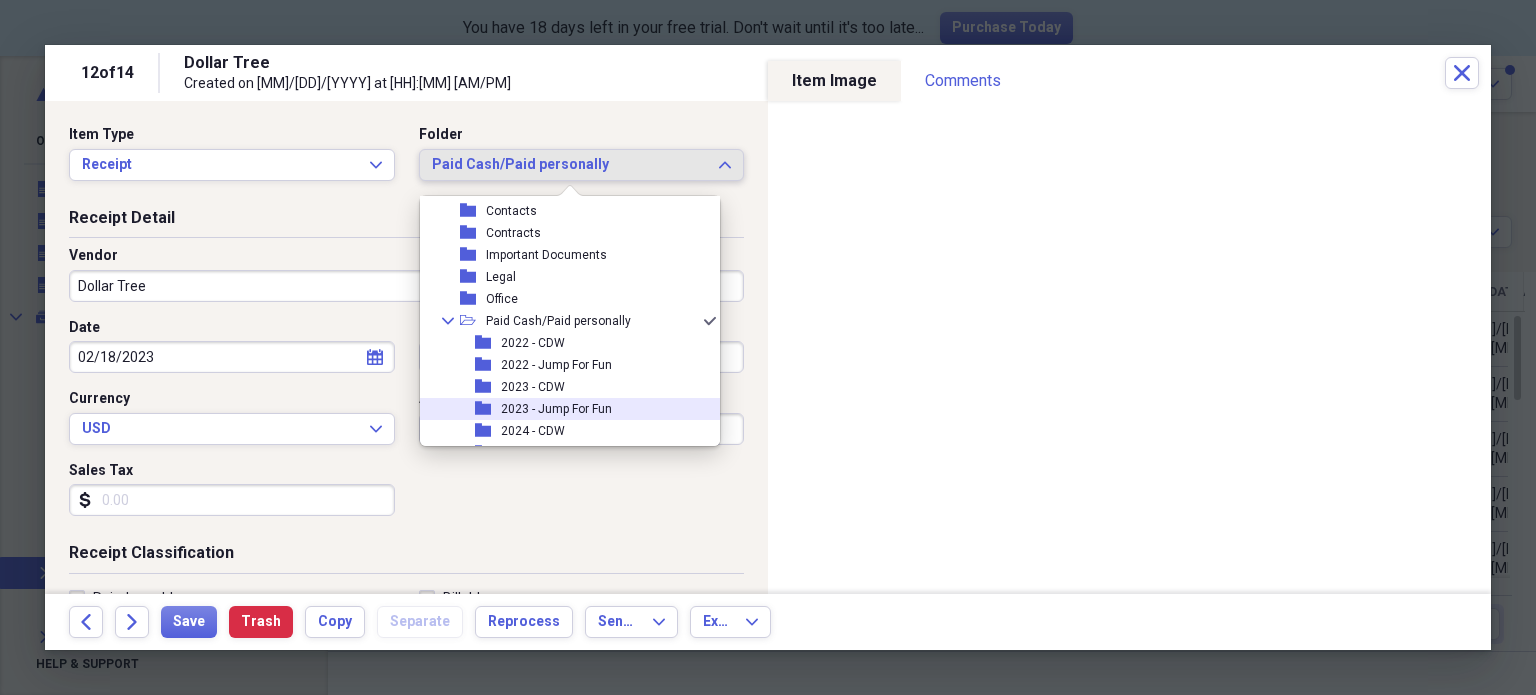 click on "2023 - Jump For Fun" at bounding box center [556, 409] 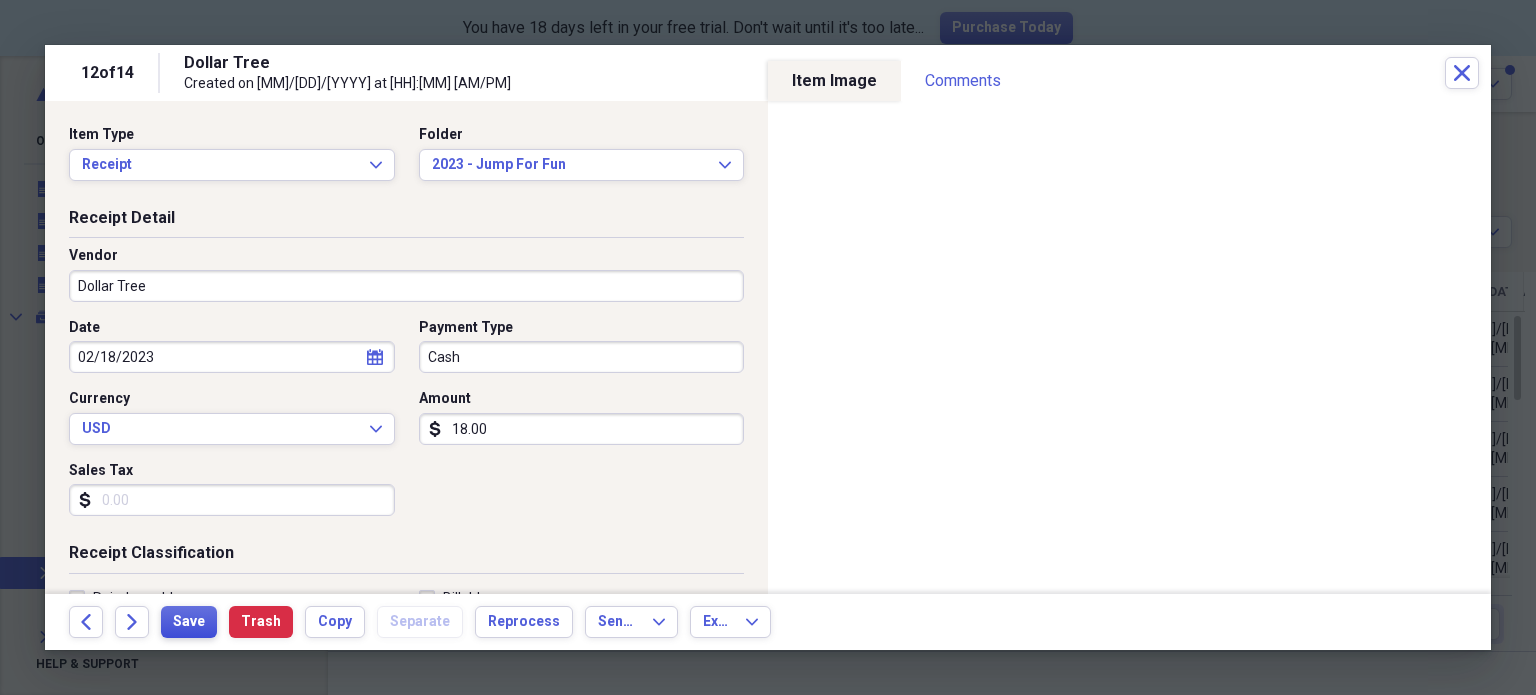 click on "Save" at bounding box center (189, 622) 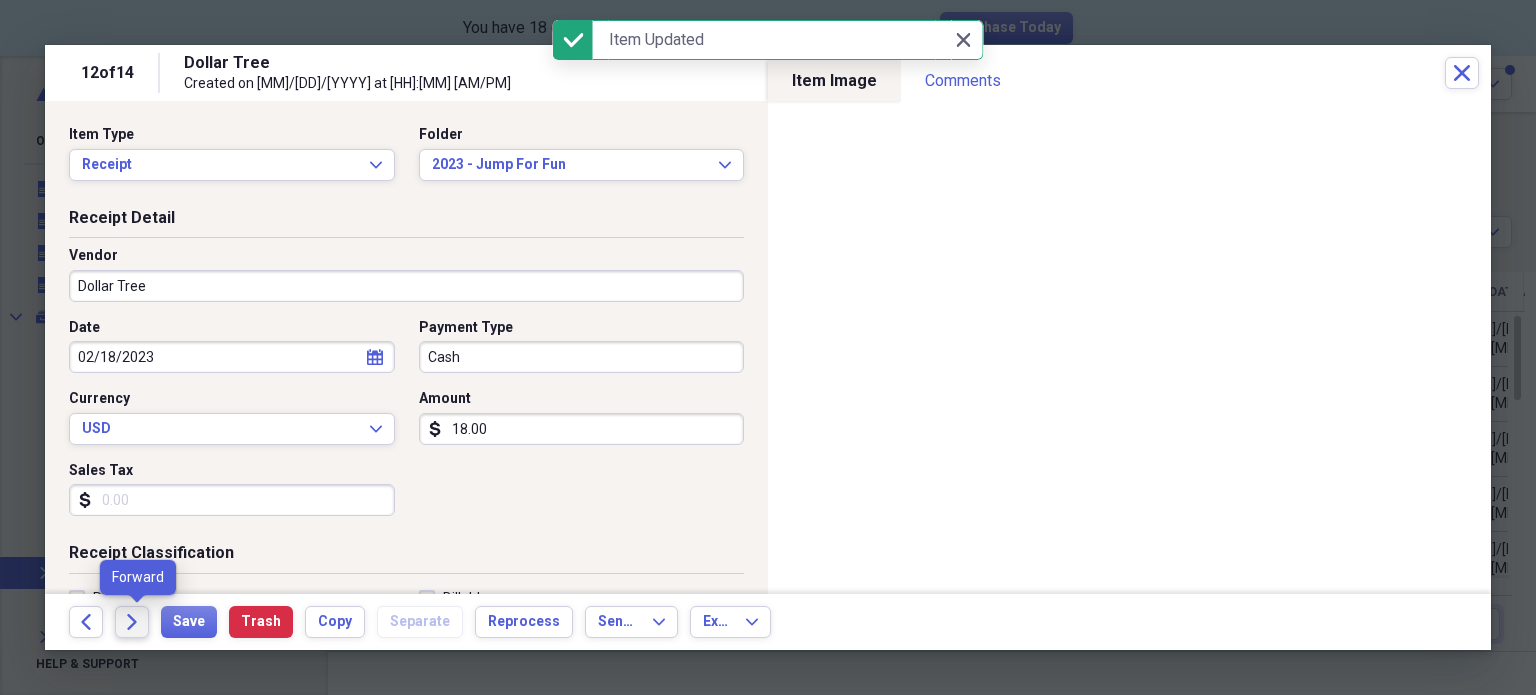 click on "Forward" at bounding box center (132, 622) 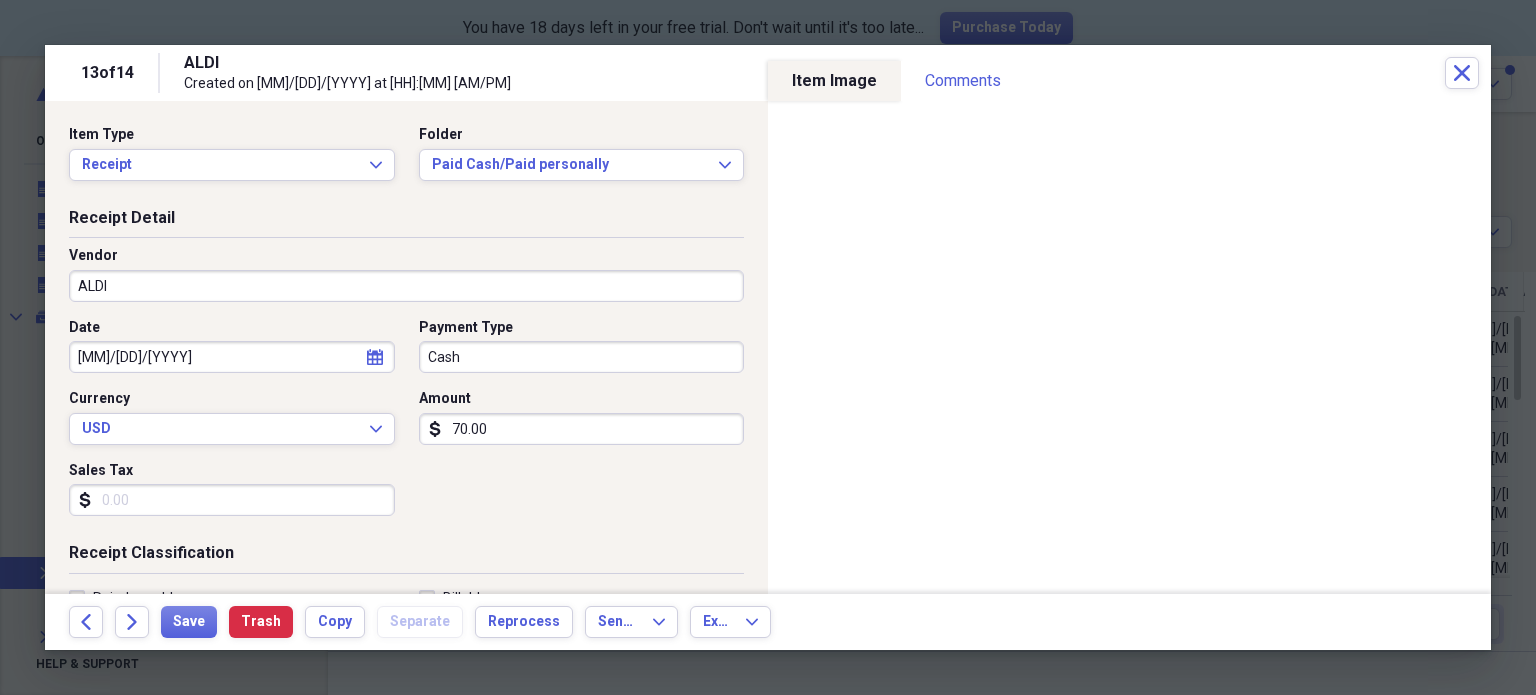 click on "70.00" at bounding box center [582, 429] 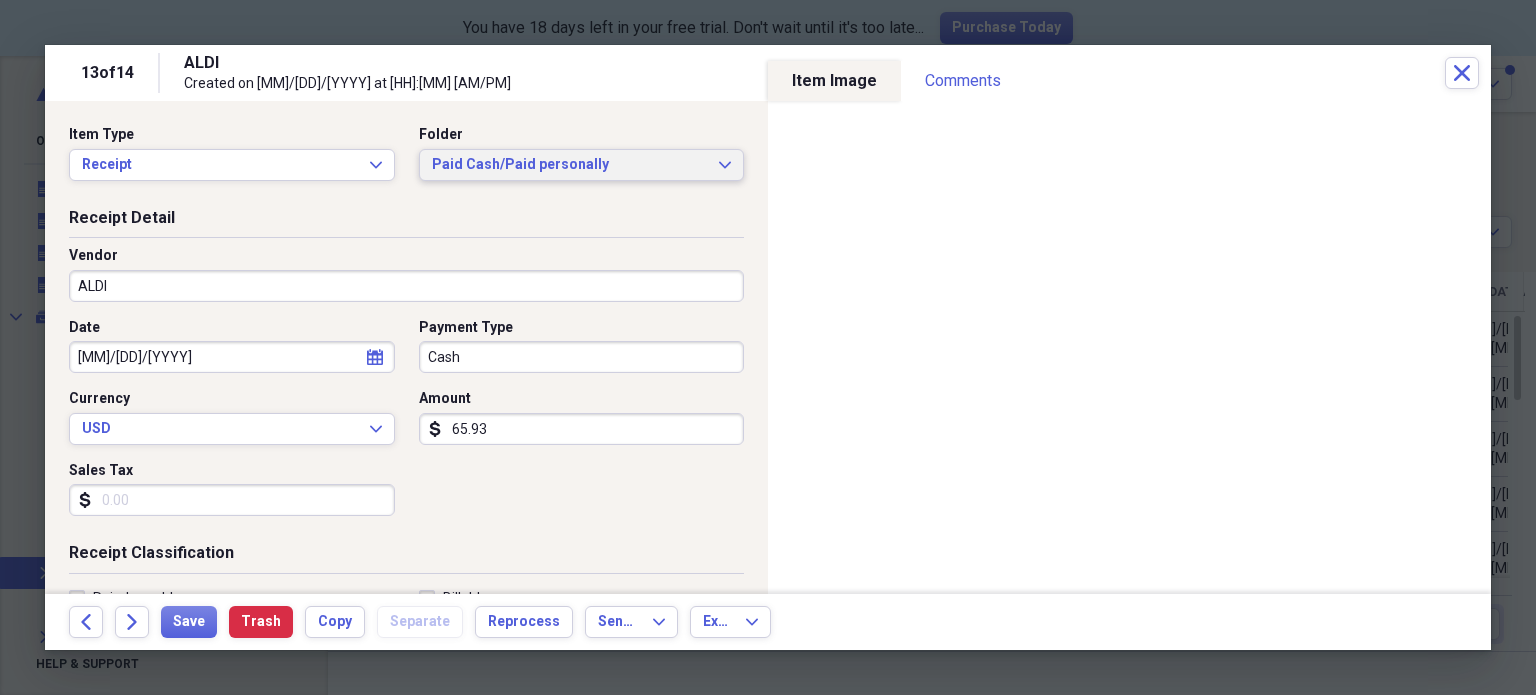 type on "65.93" 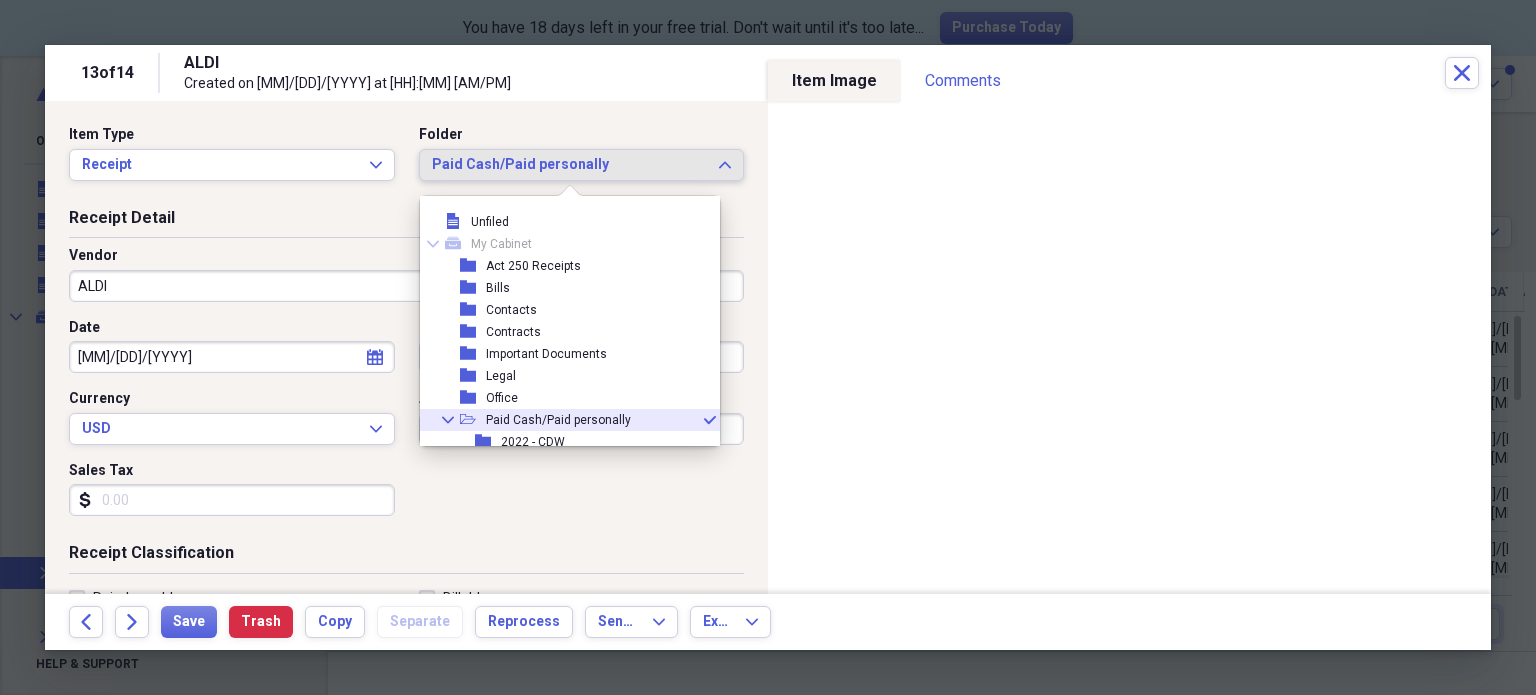 scroll, scrollTop: 99, scrollLeft: 0, axis: vertical 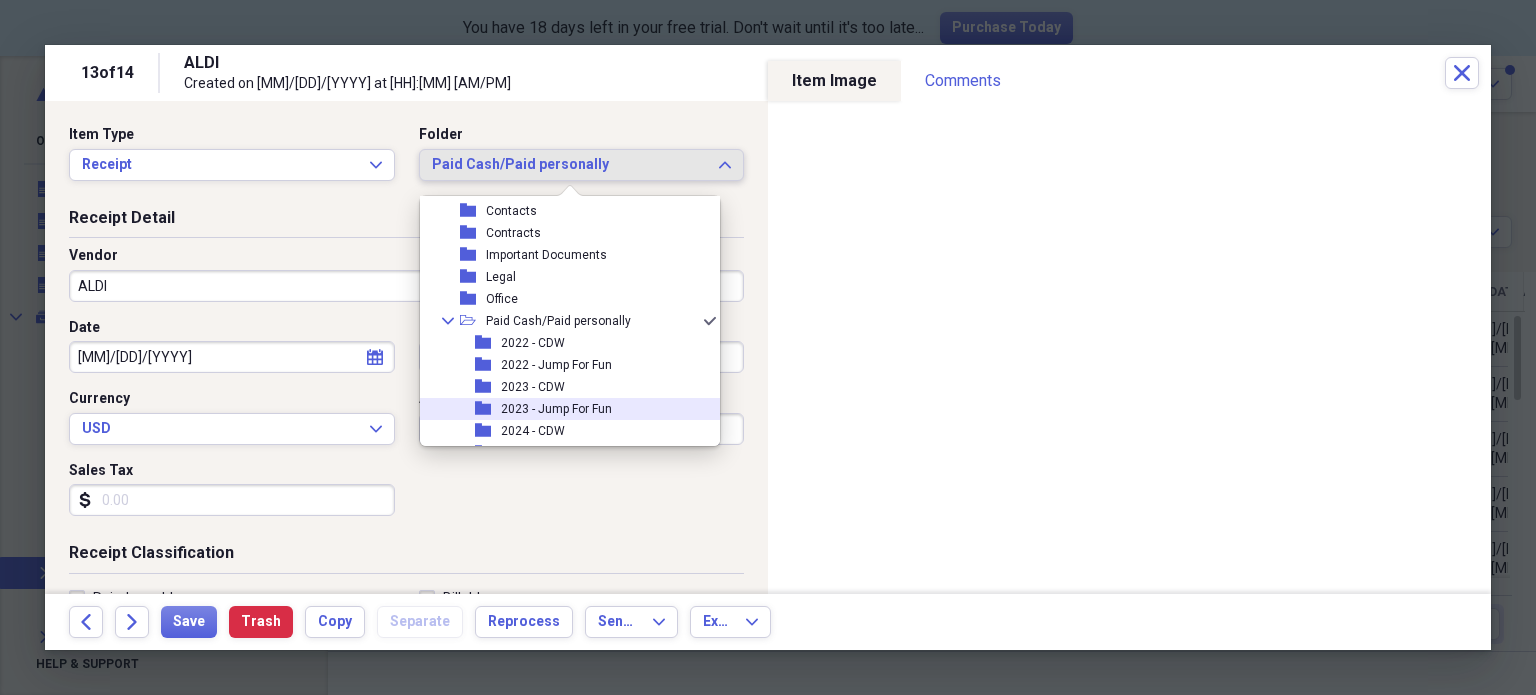 click on "2023 - Jump For Fun" at bounding box center [556, 409] 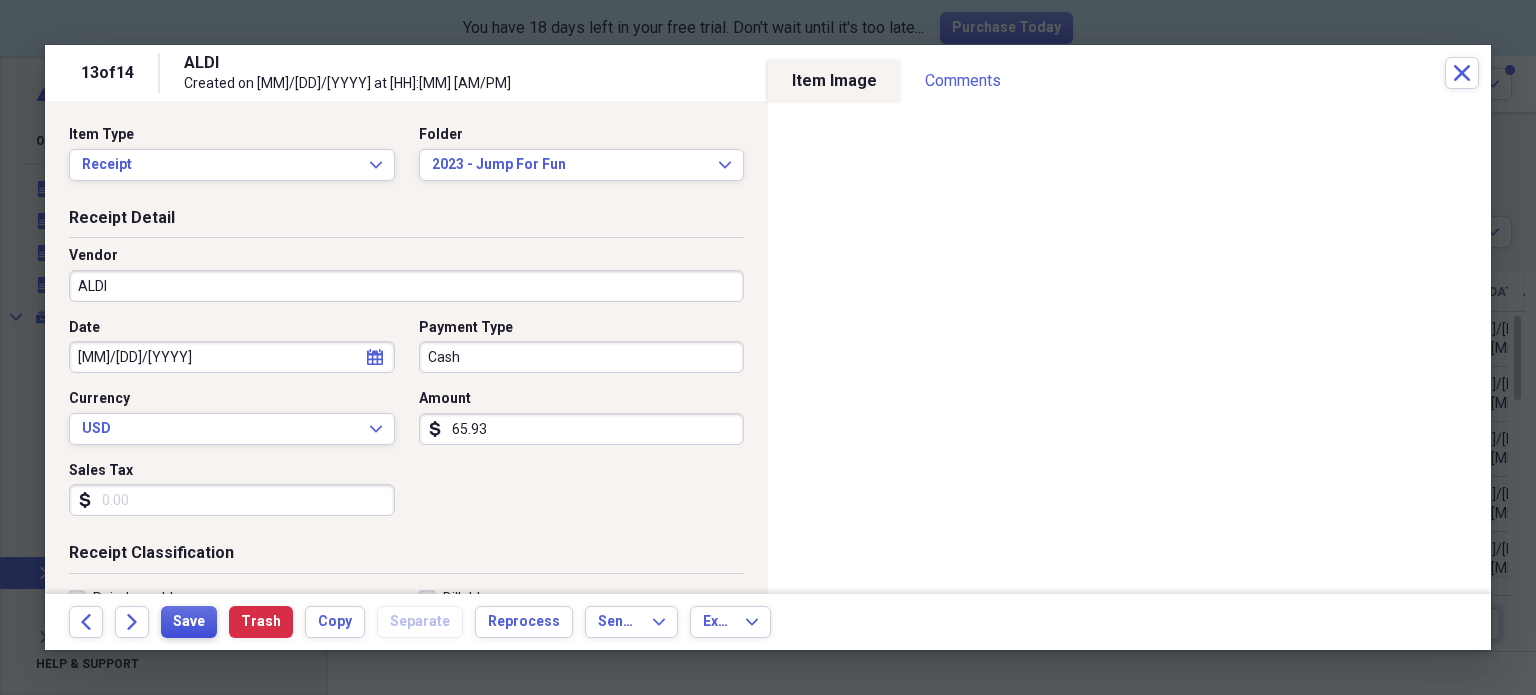 click on "Save" at bounding box center (189, 622) 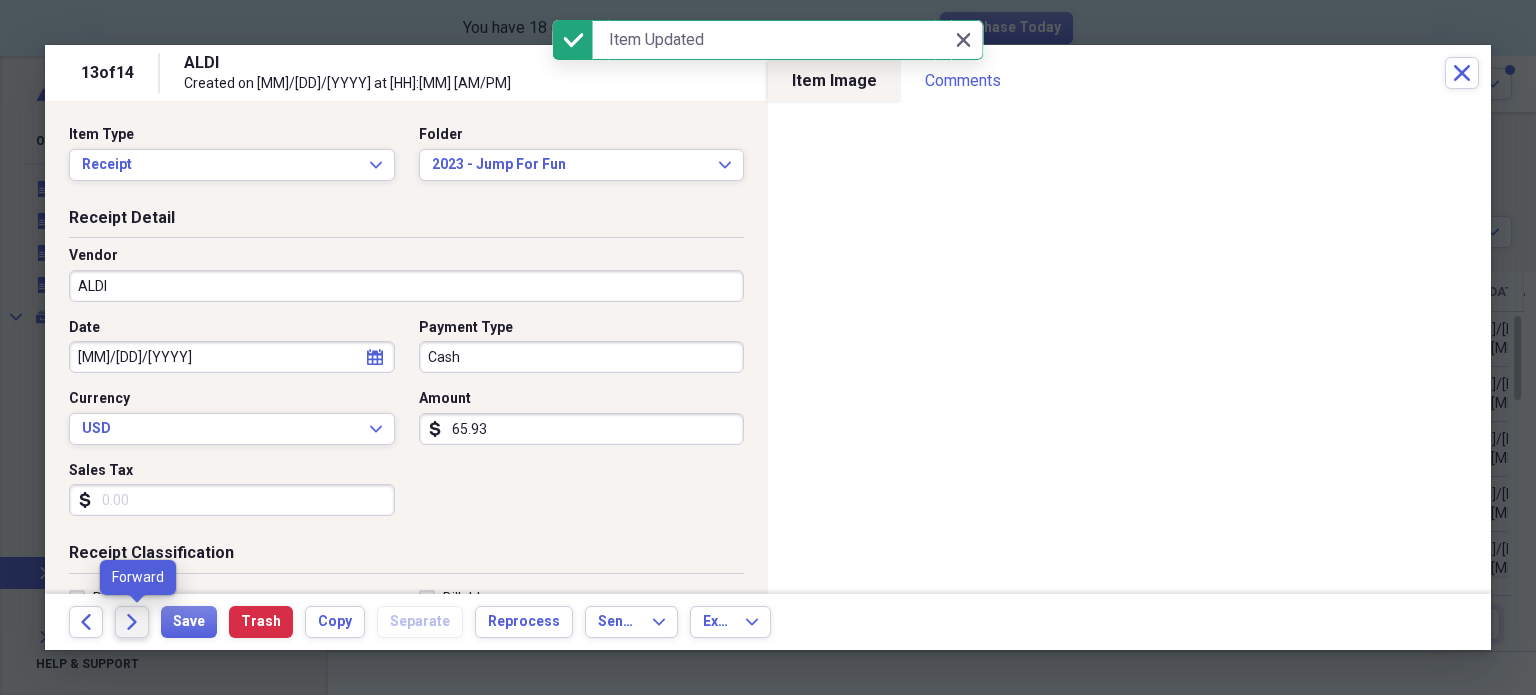 click on "Forward" 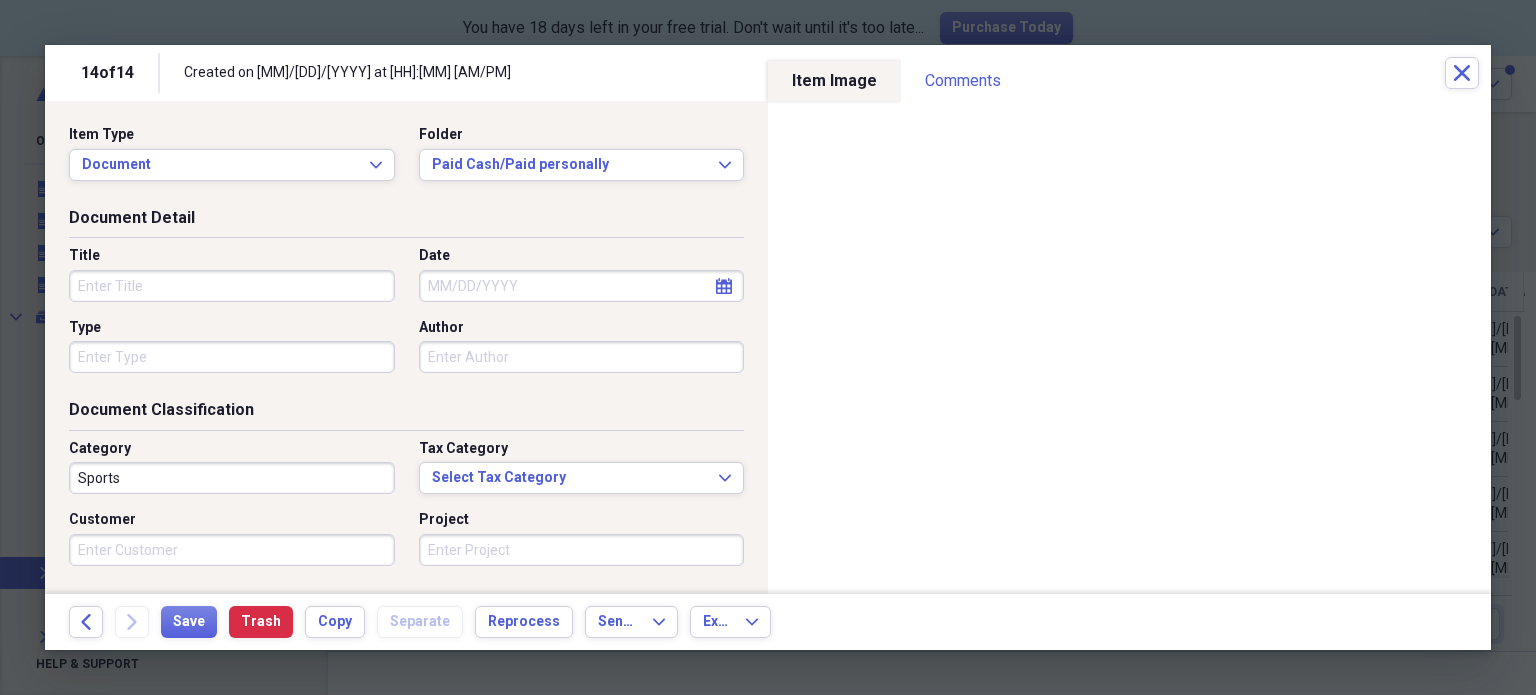 click on "Author" at bounding box center (582, 357) 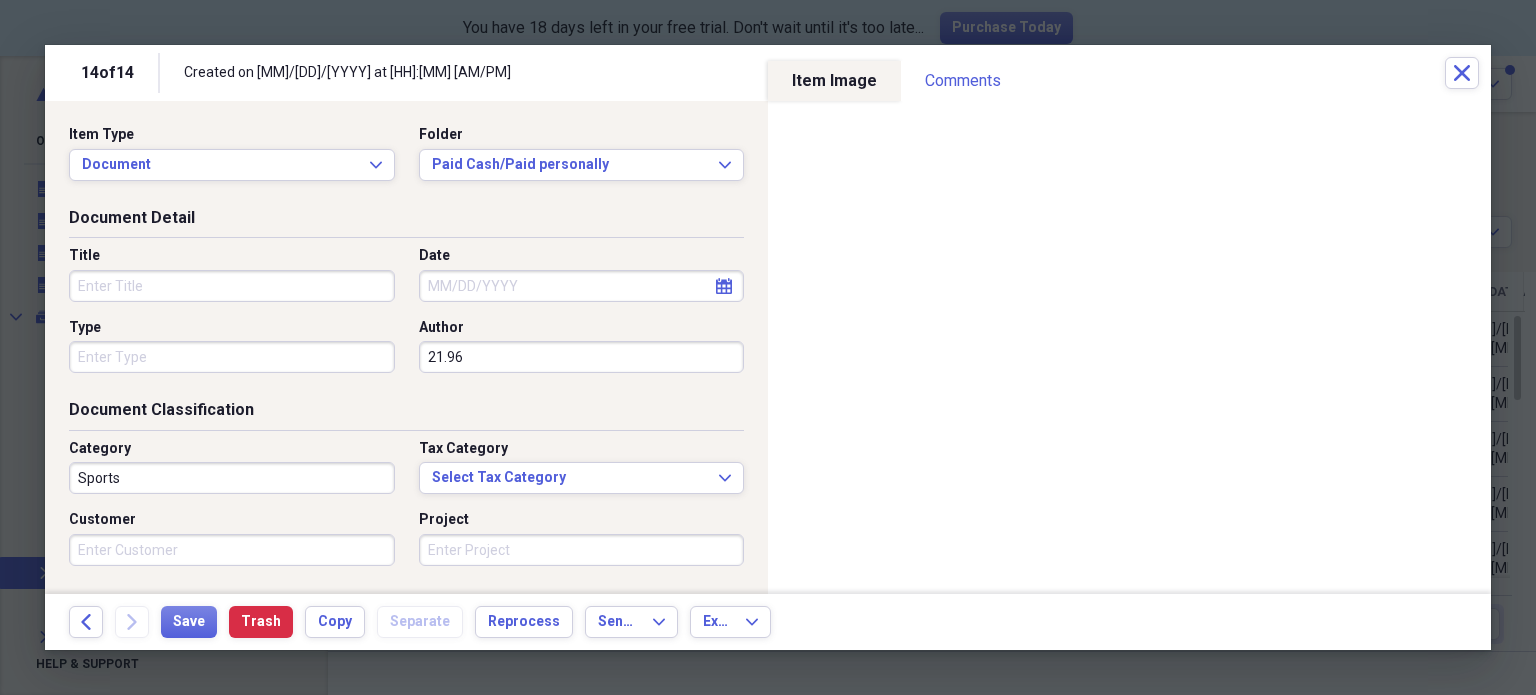 type on "21.96" 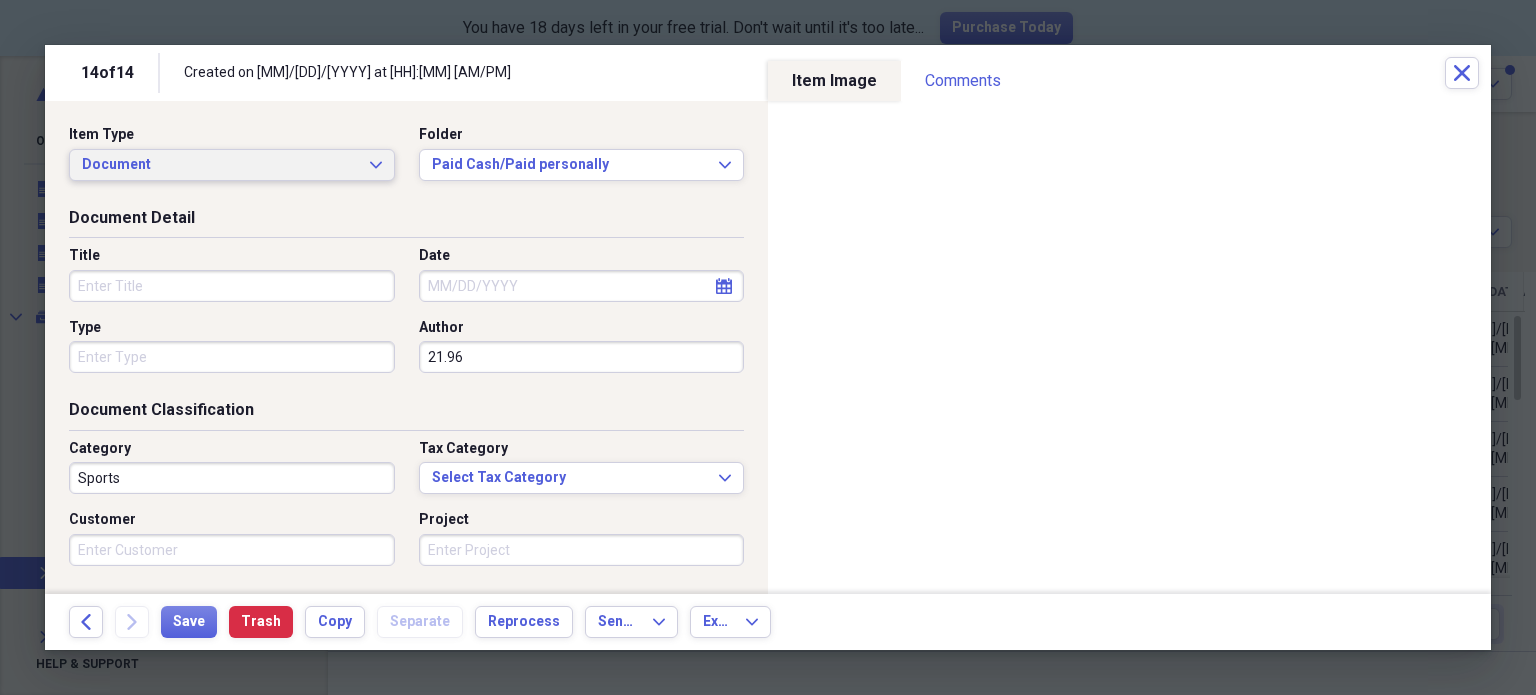click on "Expand" 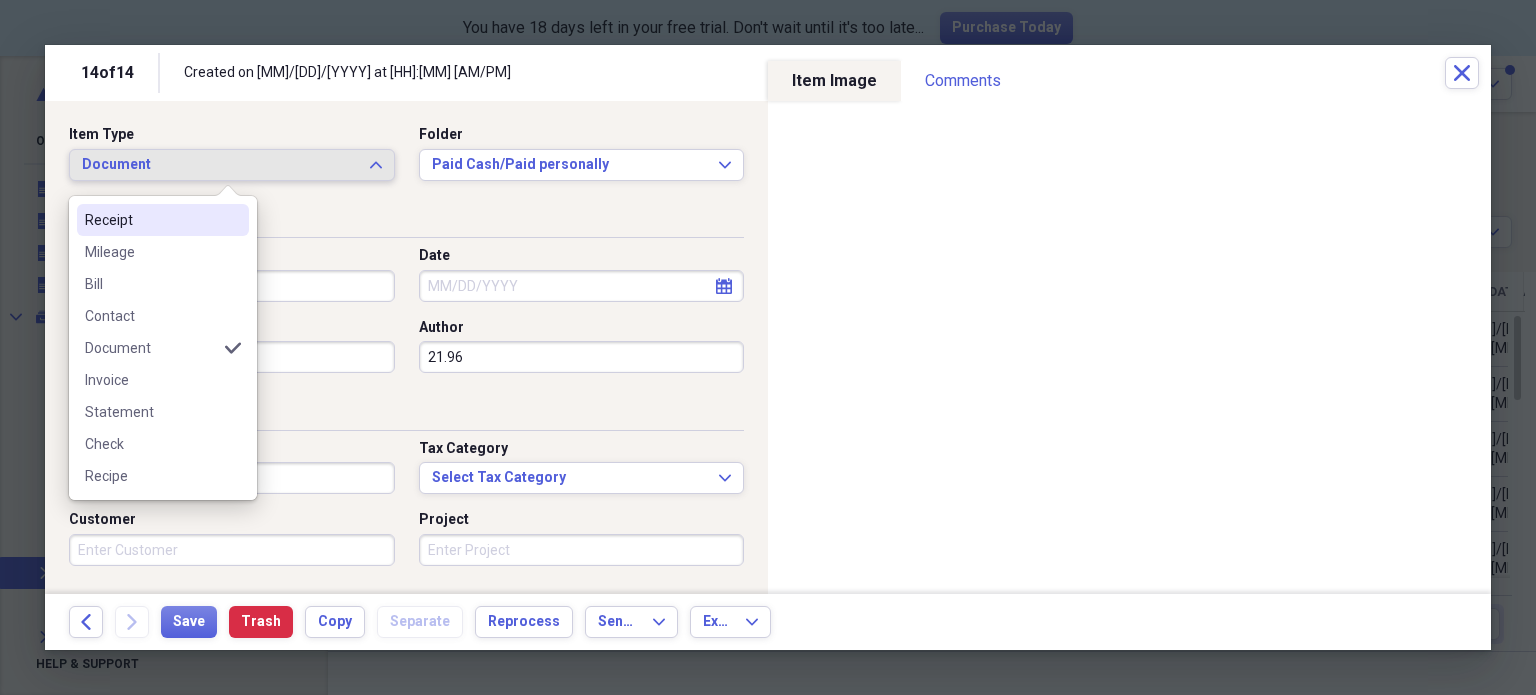 click on "Receipt" at bounding box center [151, 220] 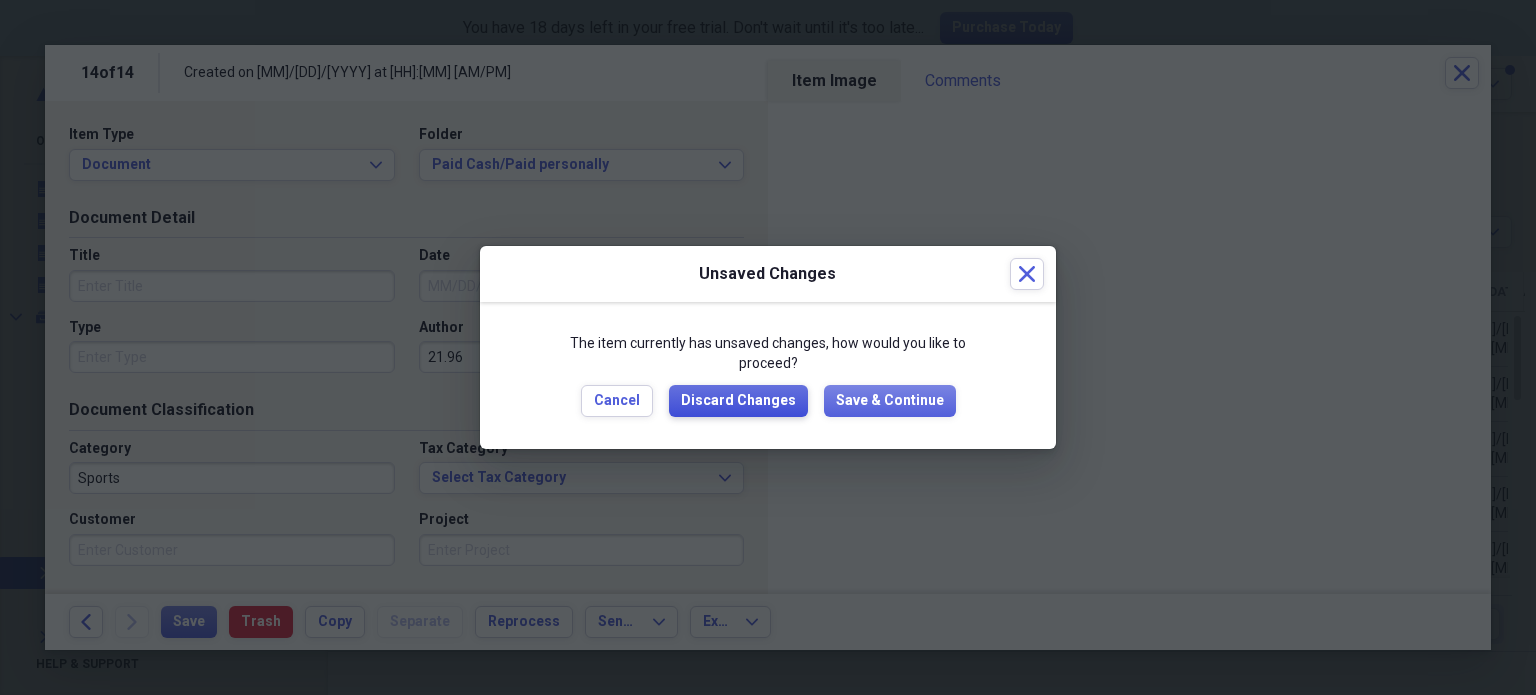click on "Discard Changes" at bounding box center [738, 401] 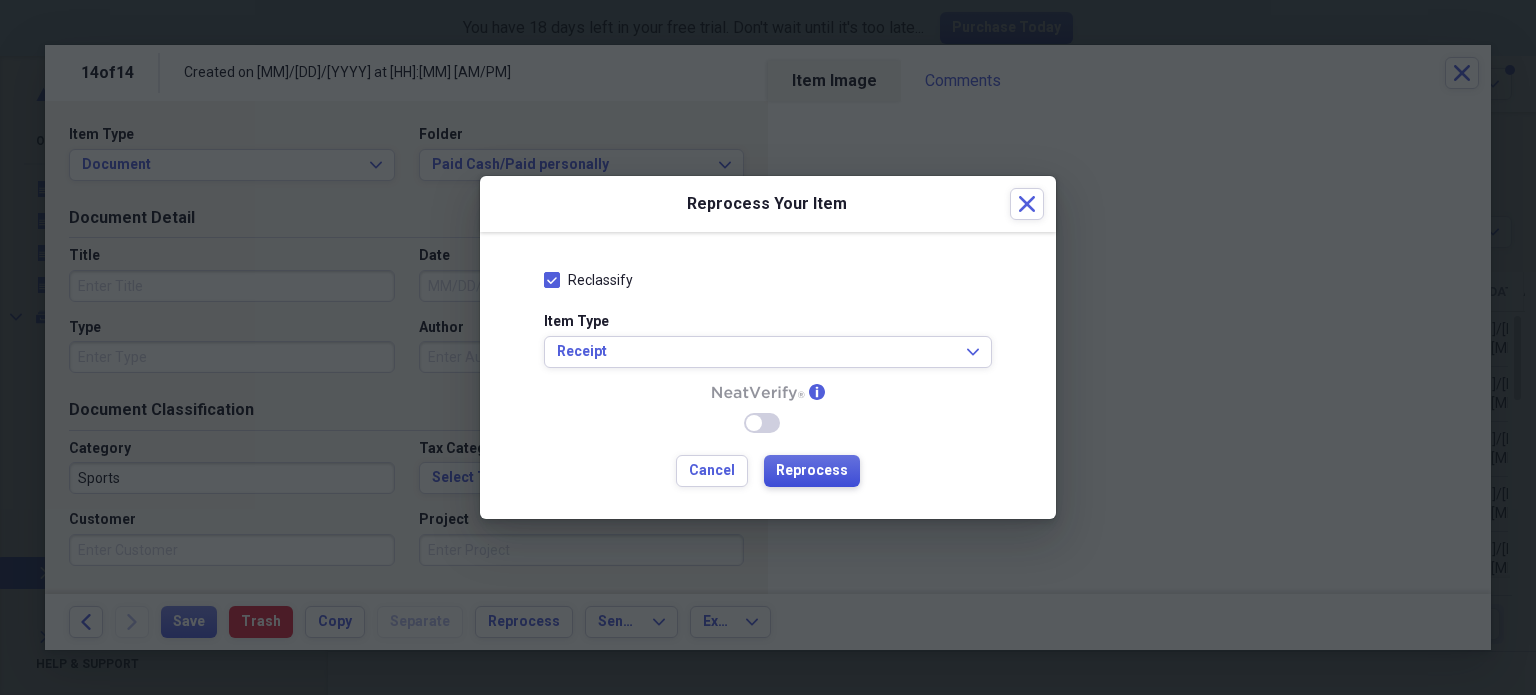 click on "Reprocess" at bounding box center (812, 471) 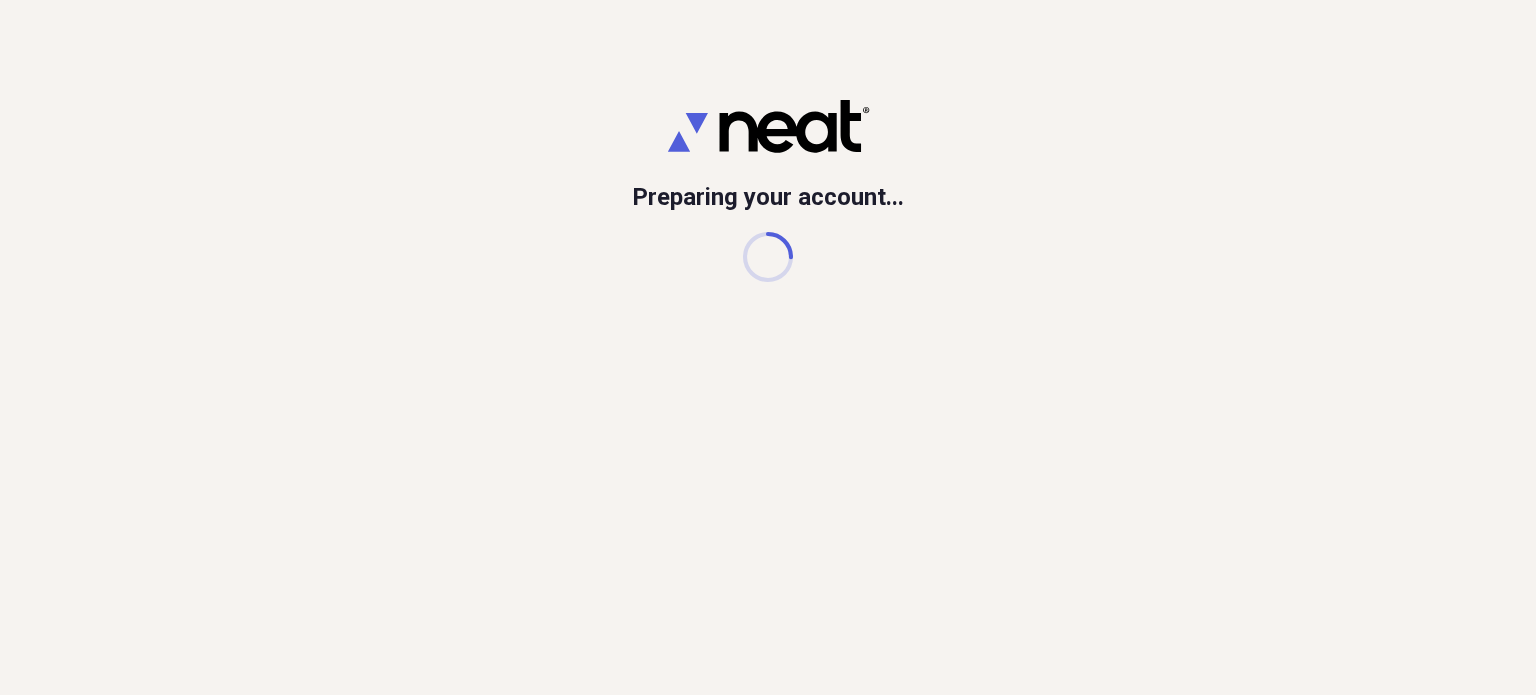 scroll, scrollTop: 0, scrollLeft: 0, axis: both 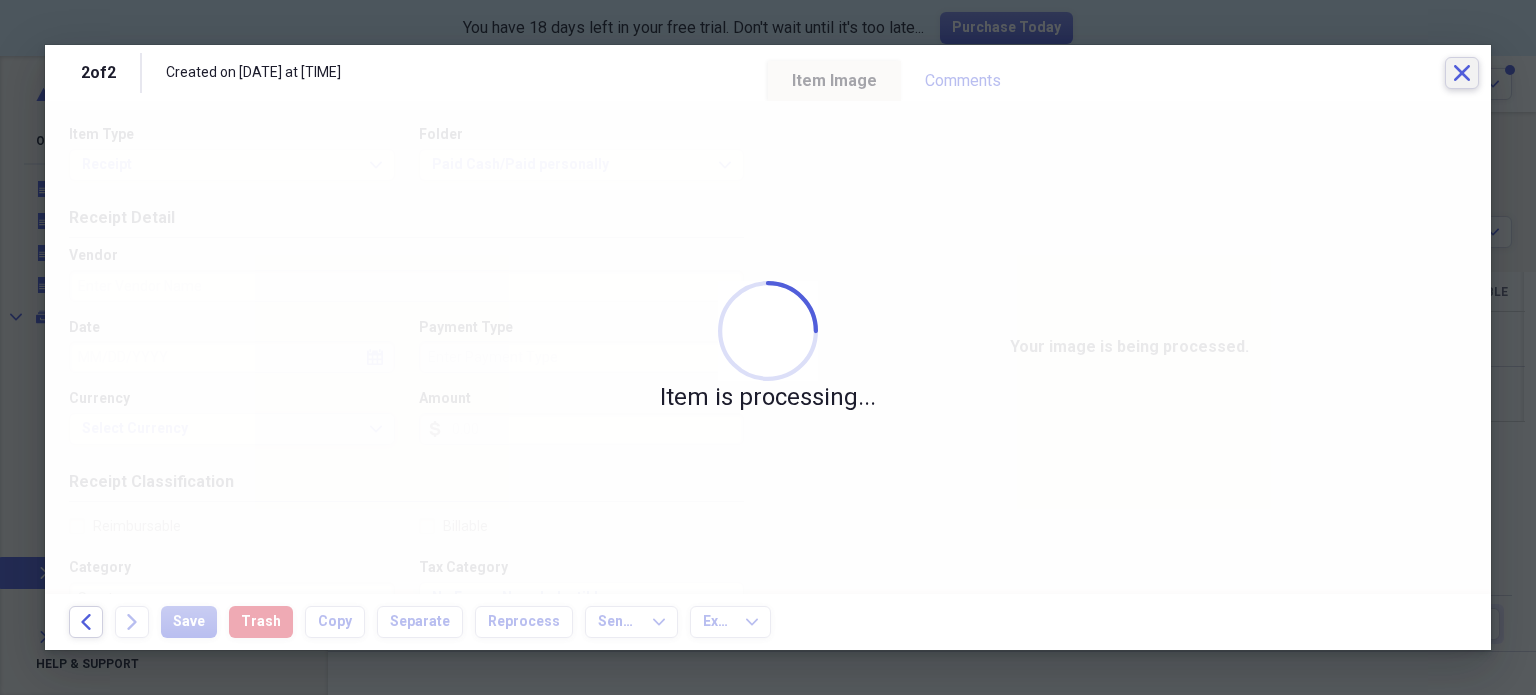 click on "Close" at bounding box center [1462, 73] 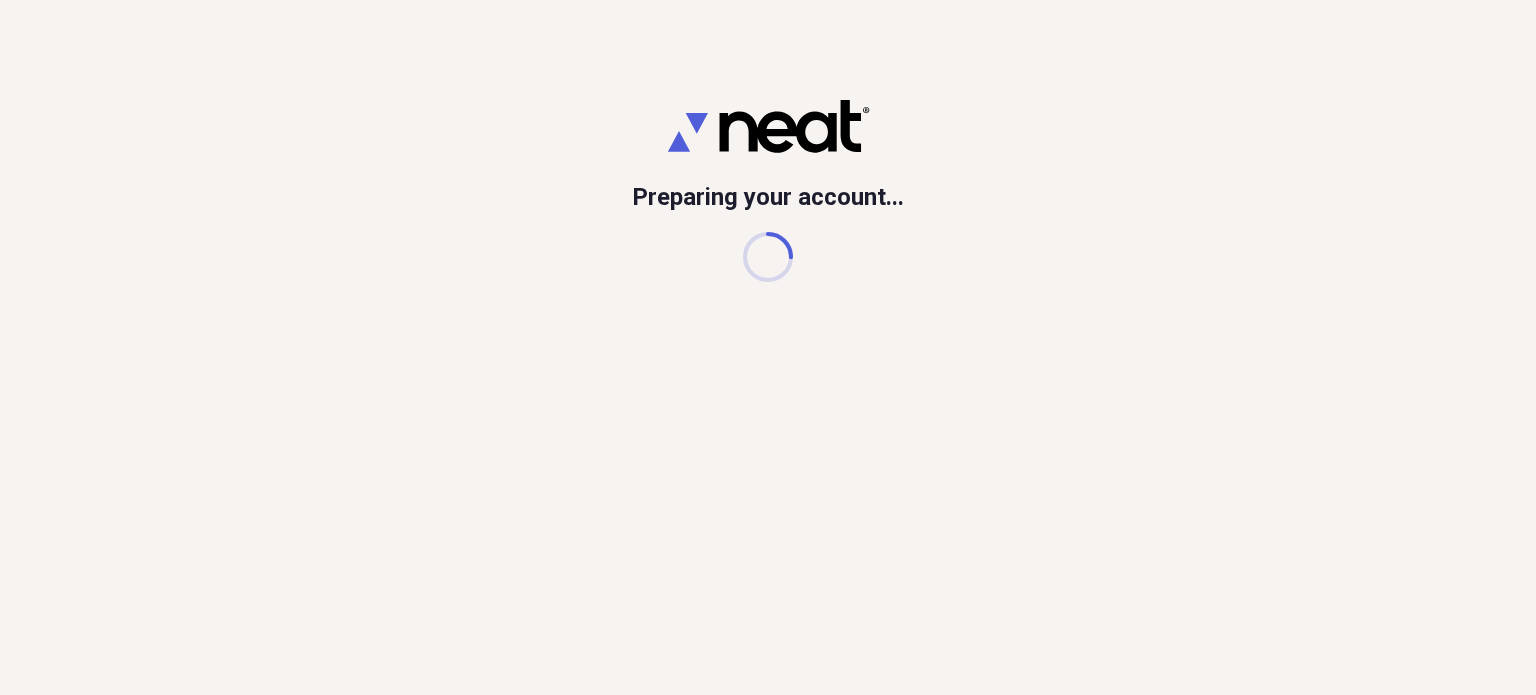 scroll, scrollTop: 0, scrollLeft: 0, axis: both 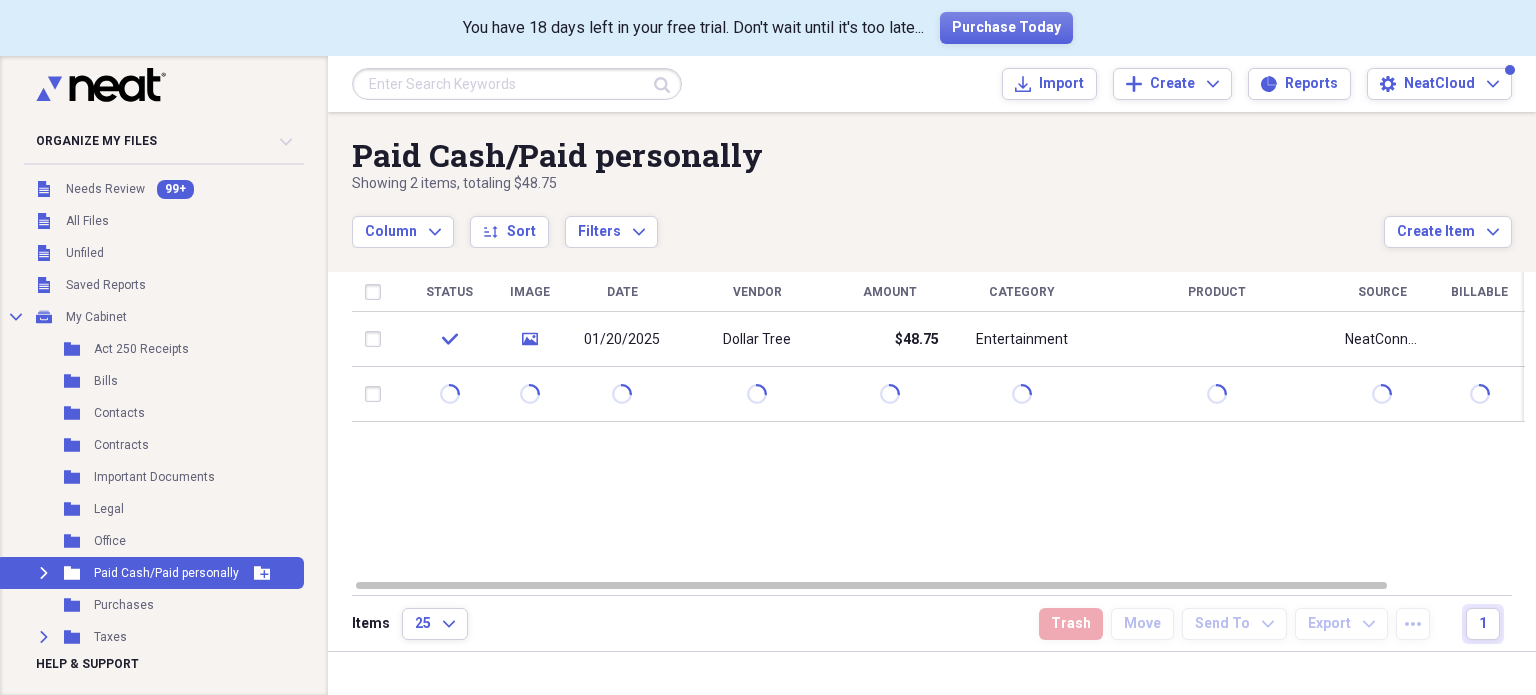click on "Paid Cash/Paid personally" at bounding box center (166, 573) 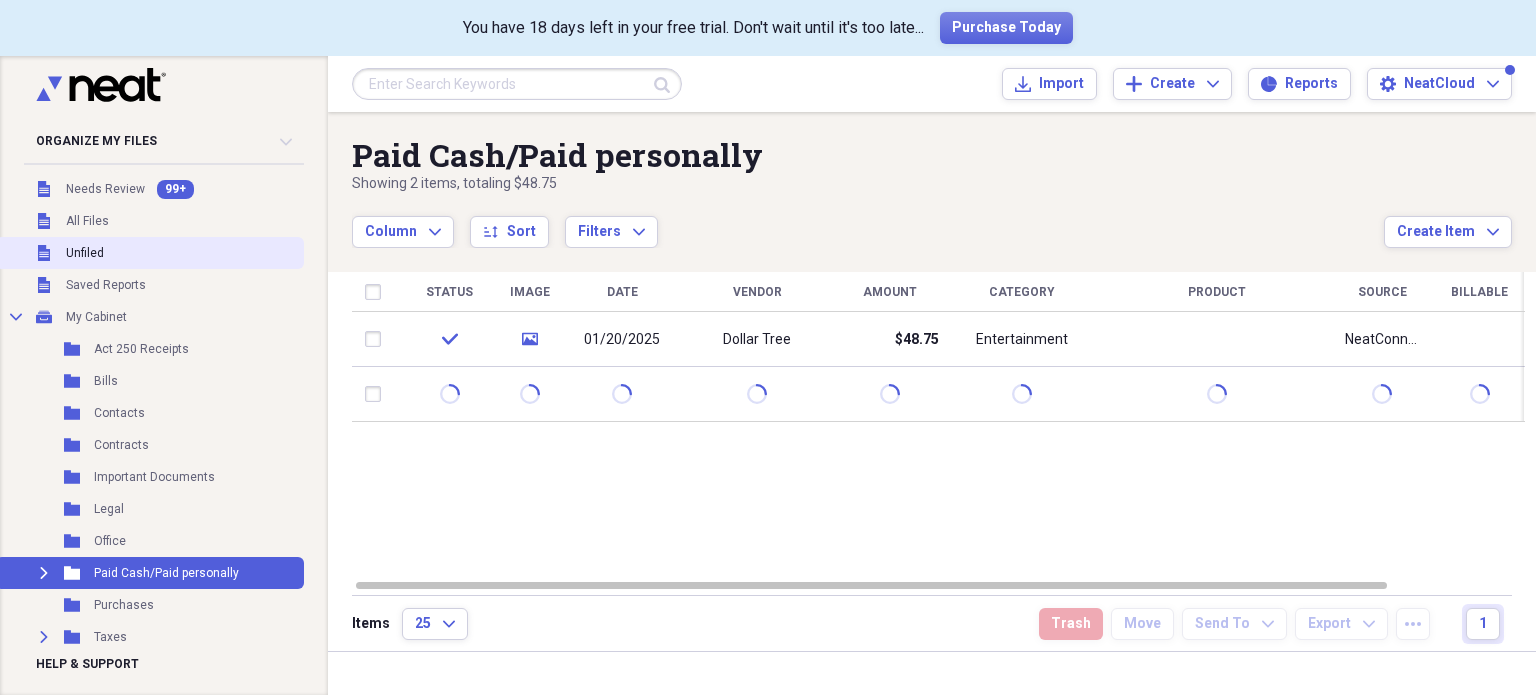 click on "Unfiled Unfiled" at bounding box center [150, 253] 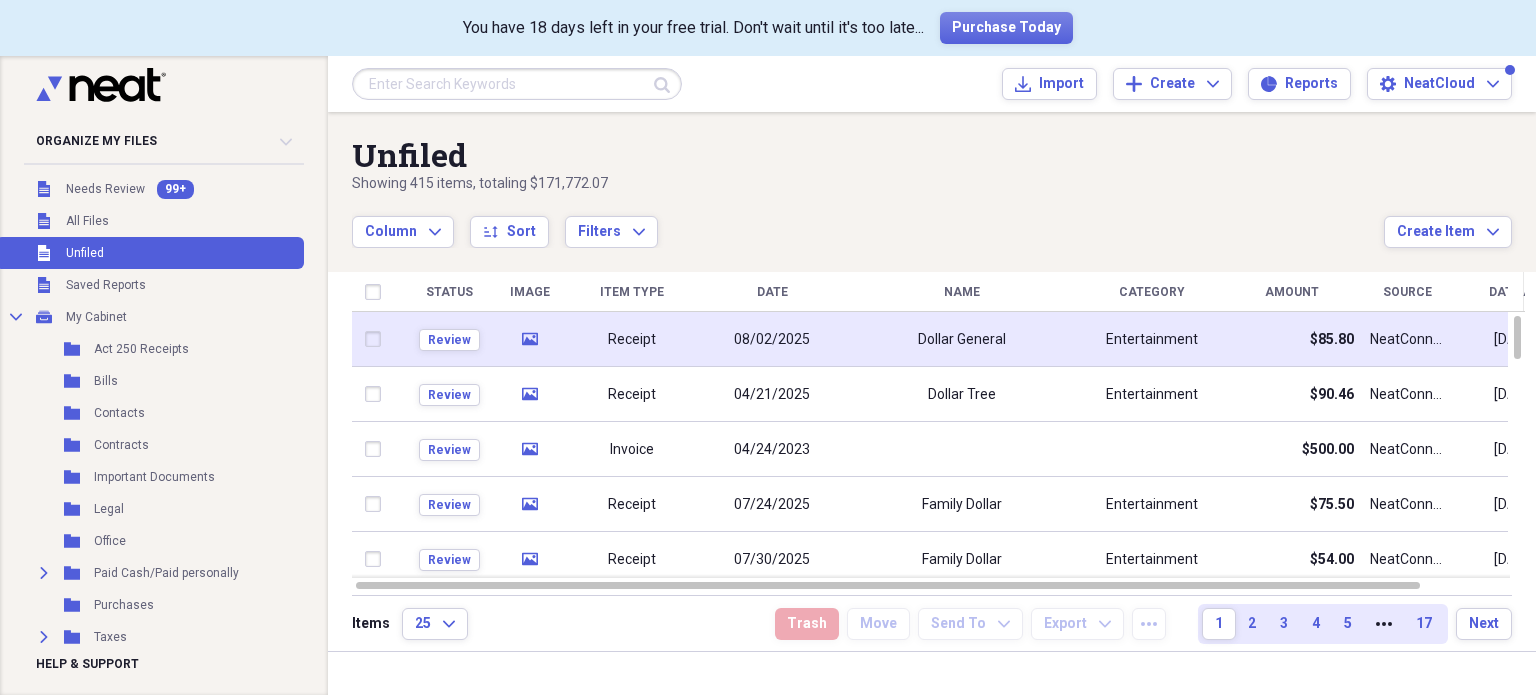 click on "Dollar General" at bounding box center (962, 339) 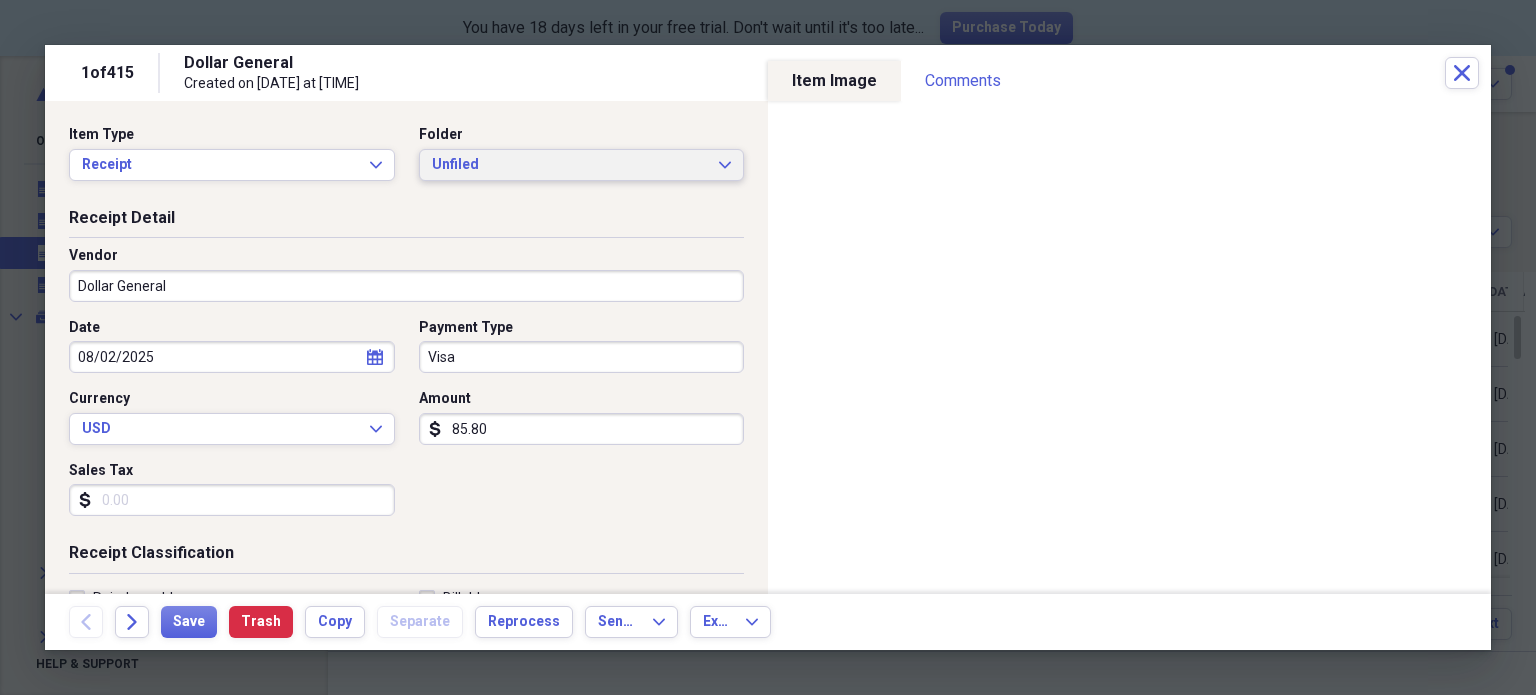 click on "Unfiled" at bounding box center (570, 165) 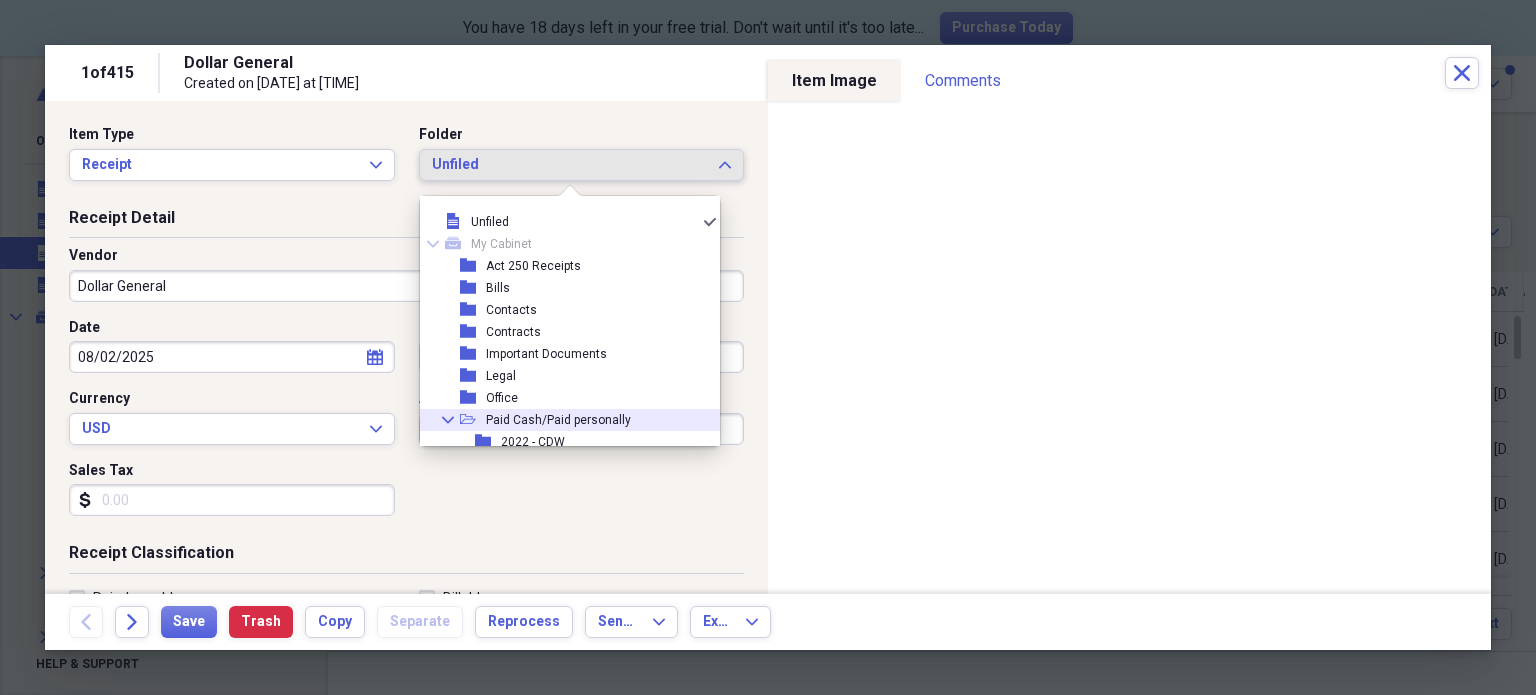 click on "Collapse" 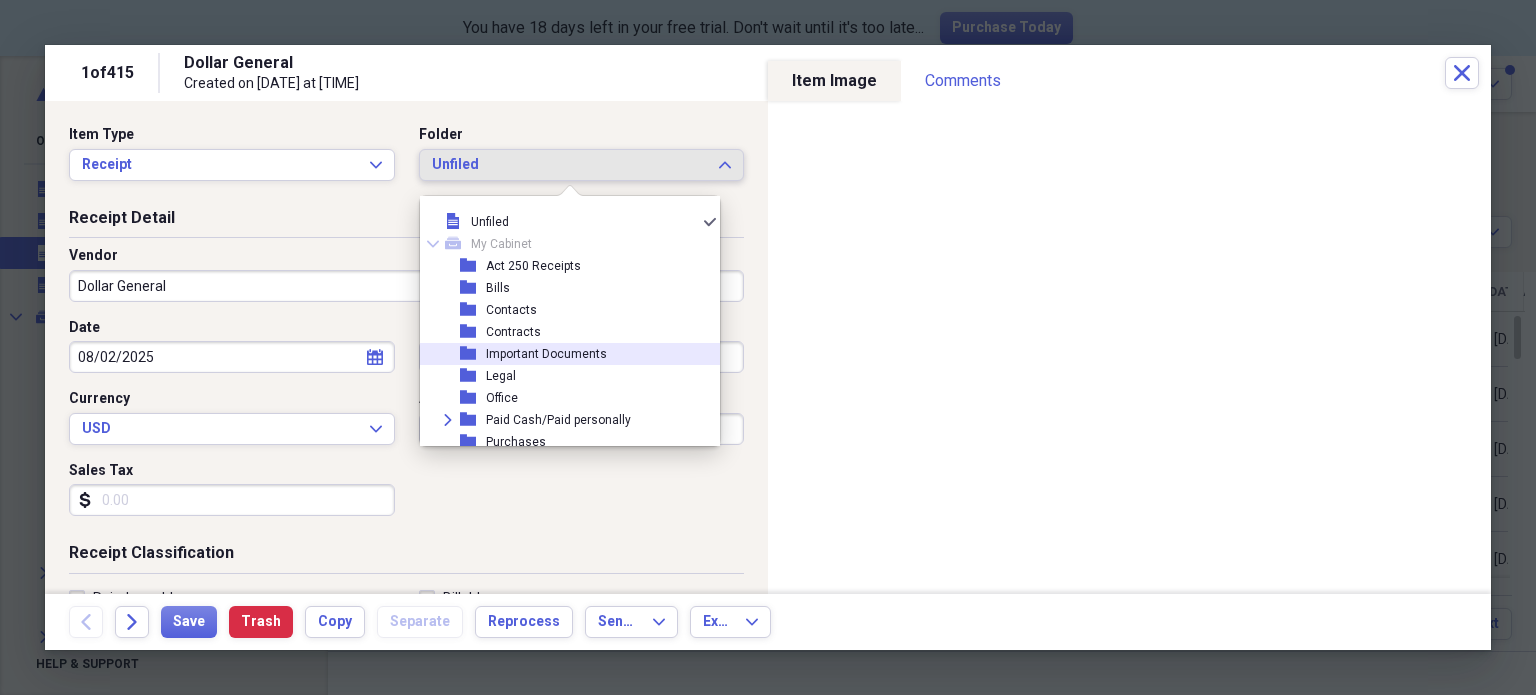 scroll, scrollTop: 50, scrollLeft: 0, axis: vertical 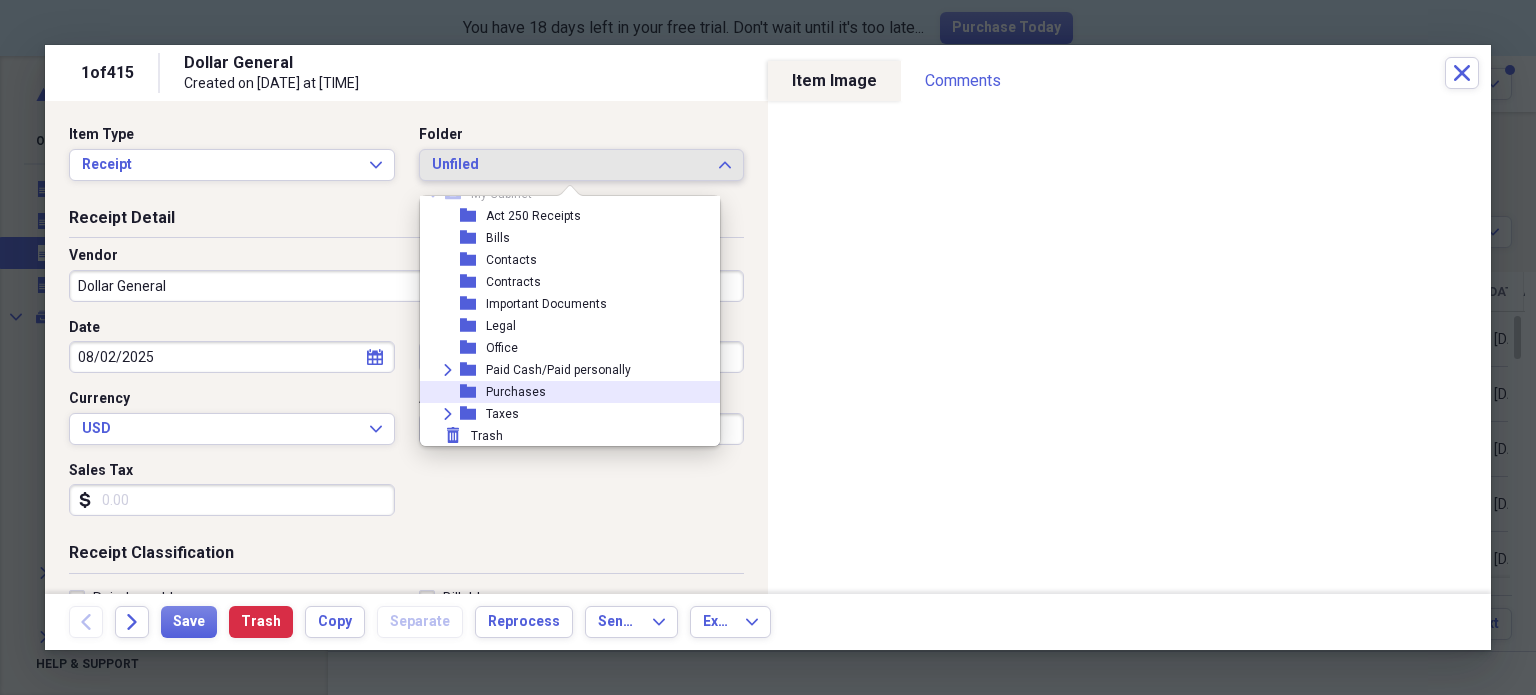 click on "Purchases" at bounding box center (516, 392) 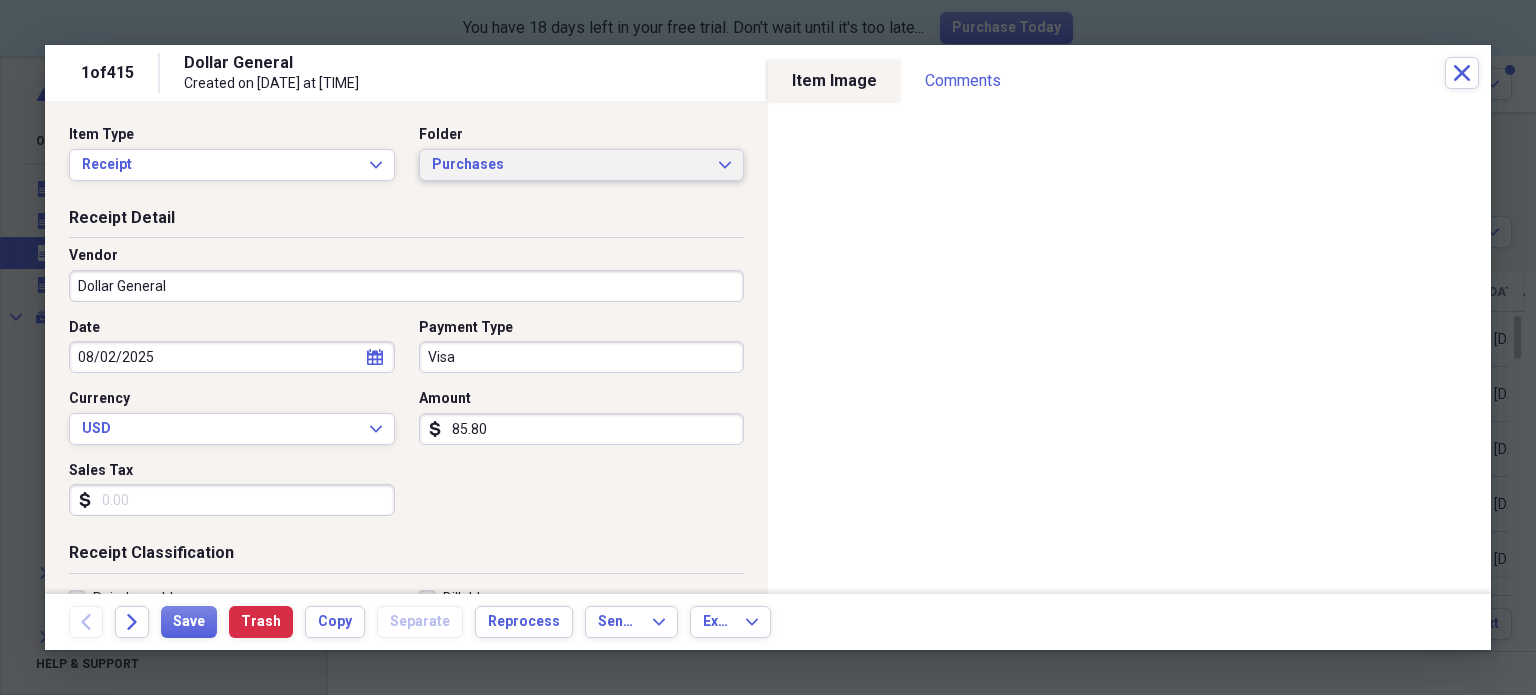 click on "Purchases" at bounding box center (570, 165) 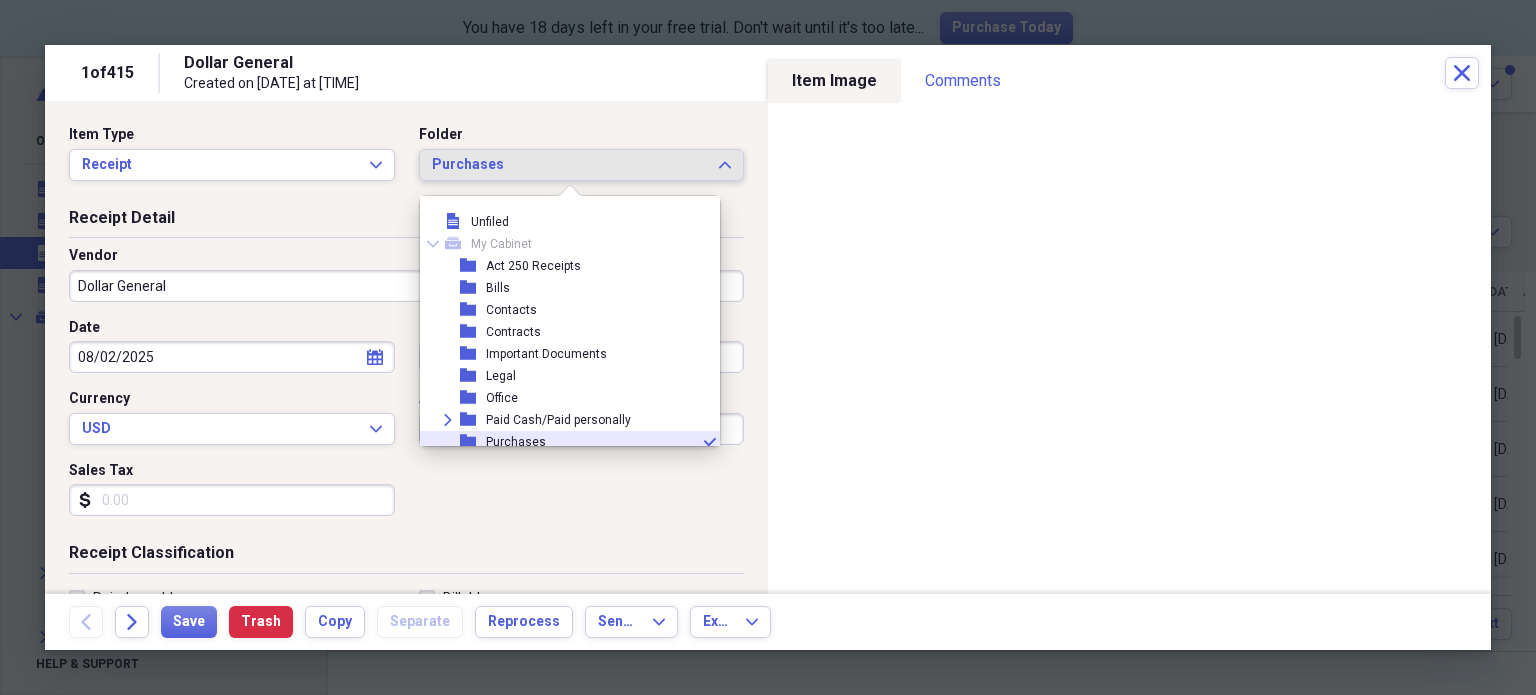 scroll, scrollTop: 50, scrollLeft: 0, axis: vertical 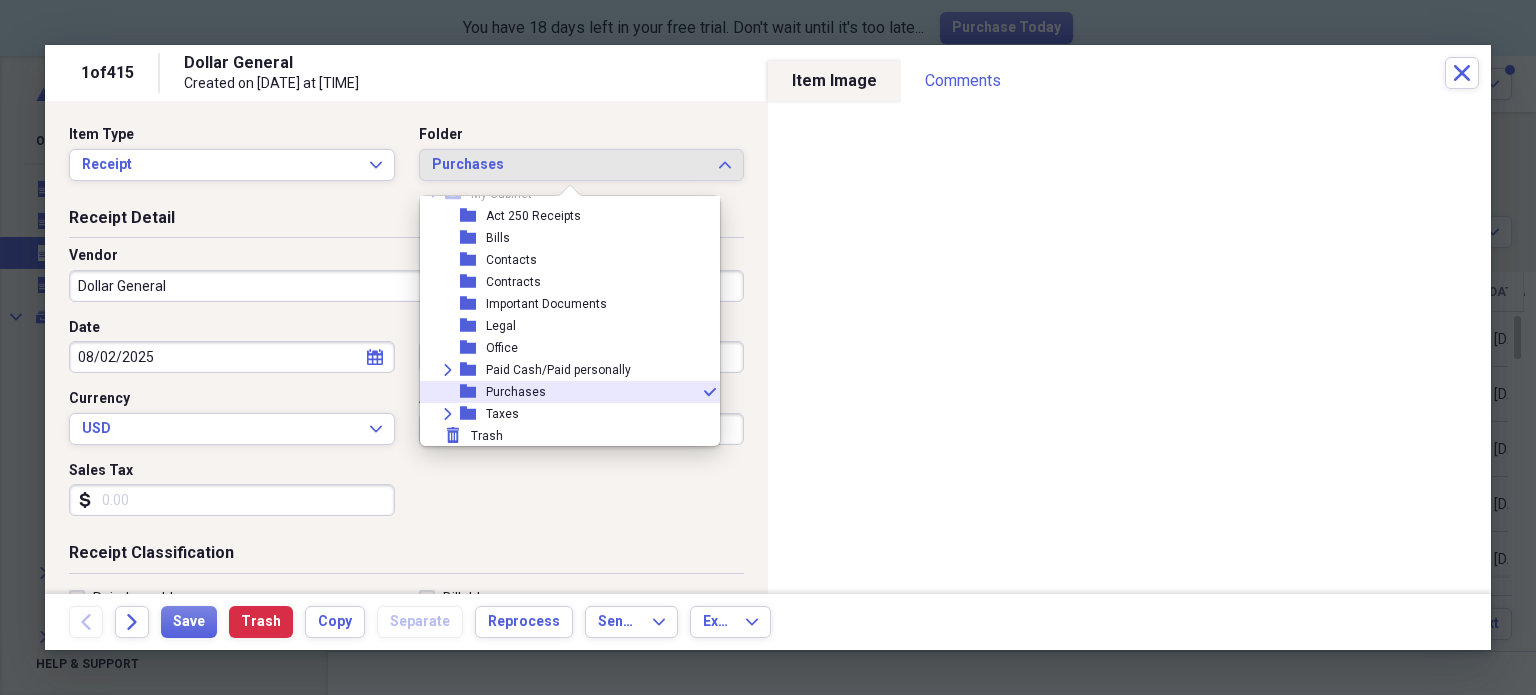 click on "Item Type Receipt Expand Folder Purchases Expand Receipt Detail Vendor Dollar General Date 08/02/2025 calendar Calendar Payment Type Visa Currency USD Expand Amount dollar-sign 85.80 Sales Tax dollar-sign Receipt Classification Reimbursable Billable Category Entertainment Tax Category No Form - Non-deductible Expand Customer Project Product Location Class Notes" at bounding box center [406, 347] 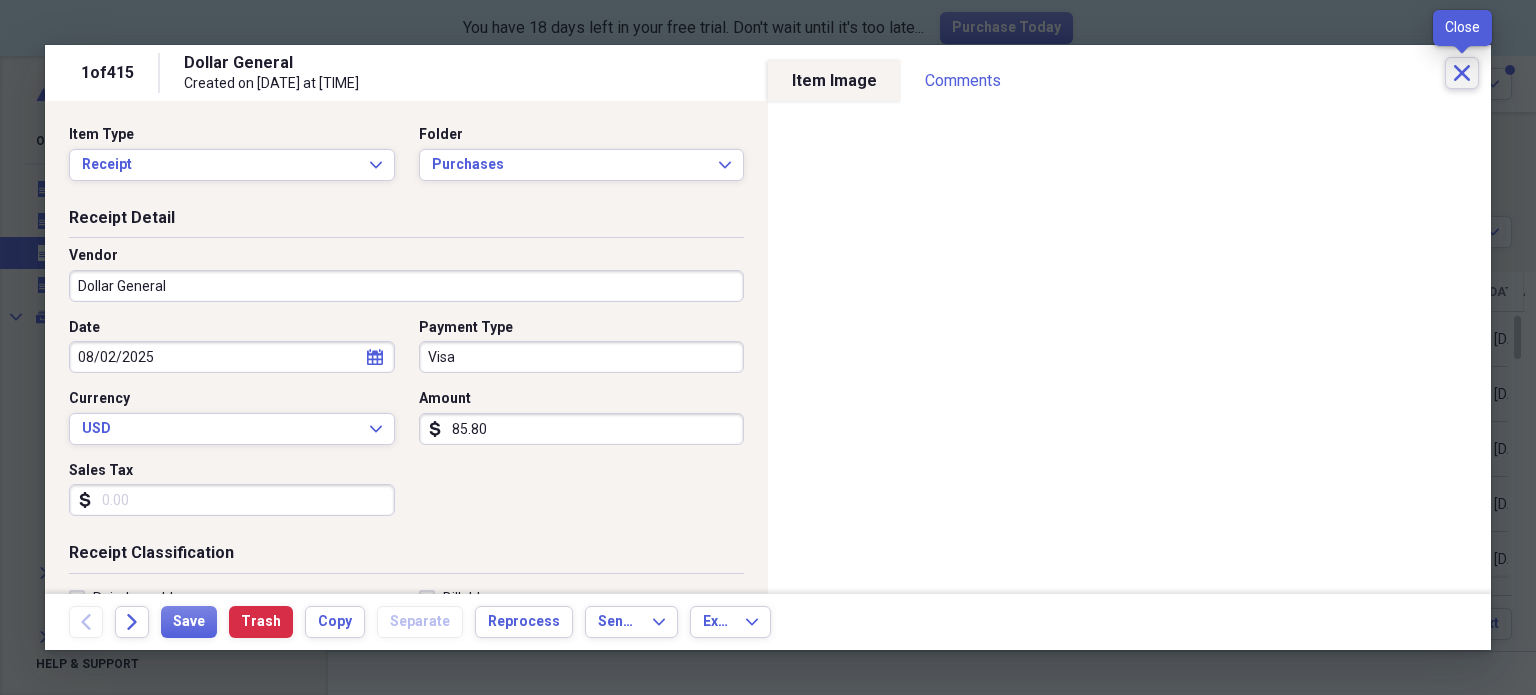 click on "Close" at bounding box center [1462, 73] 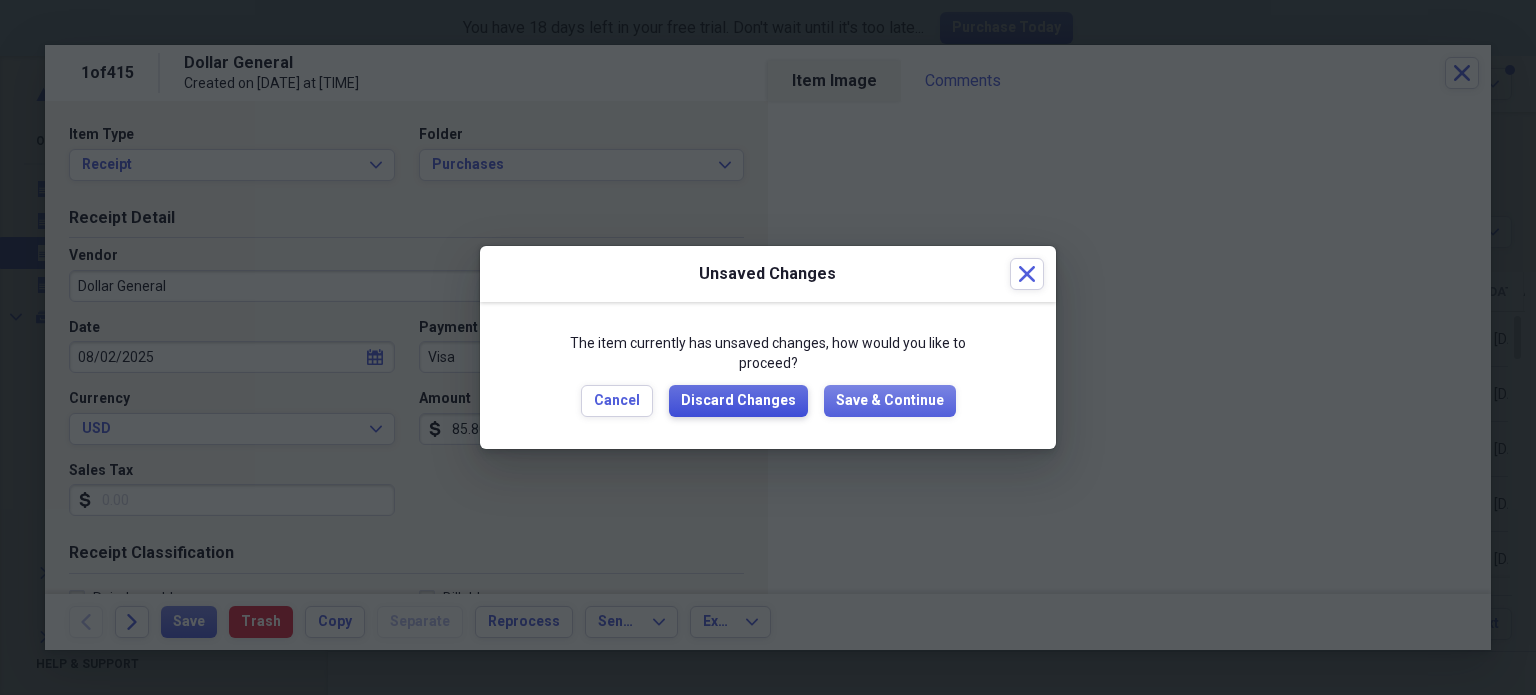 click on "Discard Changes" at bounding box center (738, 401) 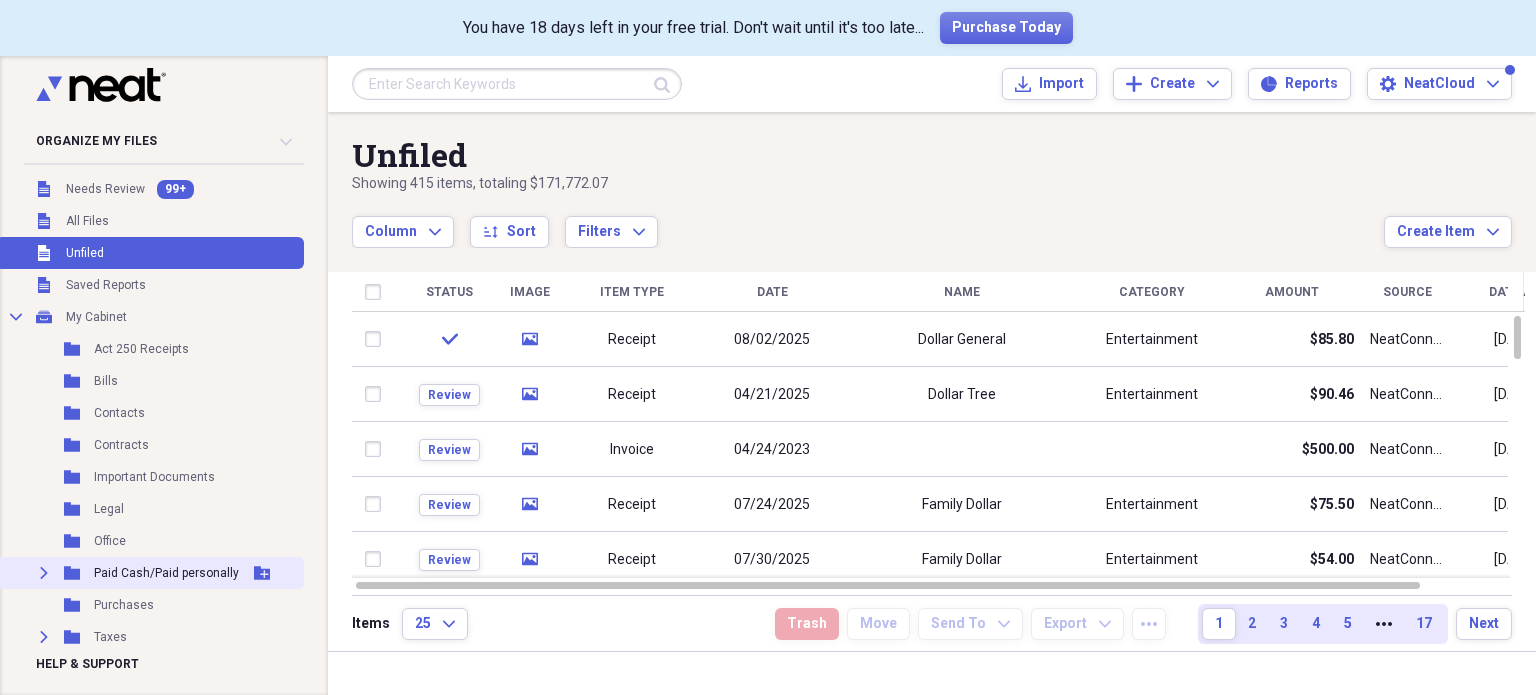 click on "Paid Cash/Paid personally" at bounding box center [166, 573] 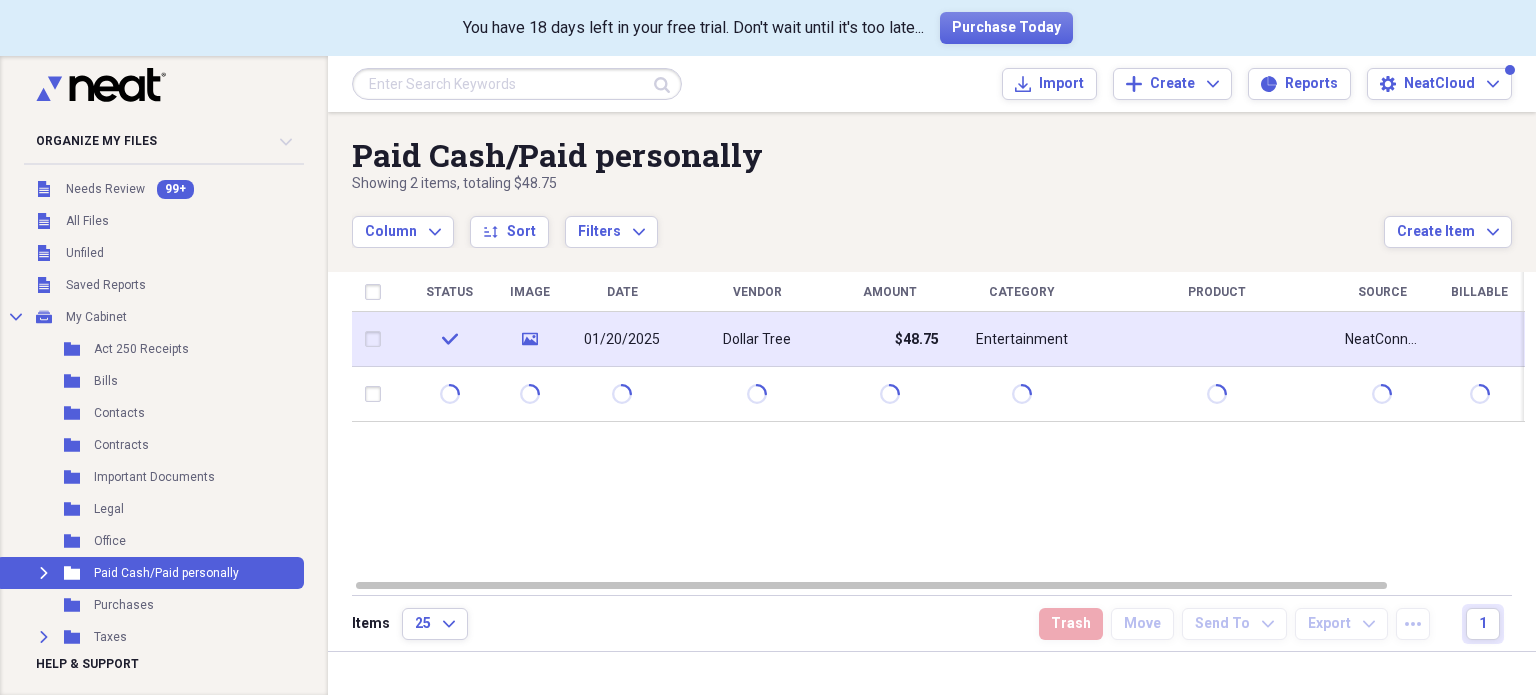 click on "Dollar Tree" at bounding box center (757, 339) 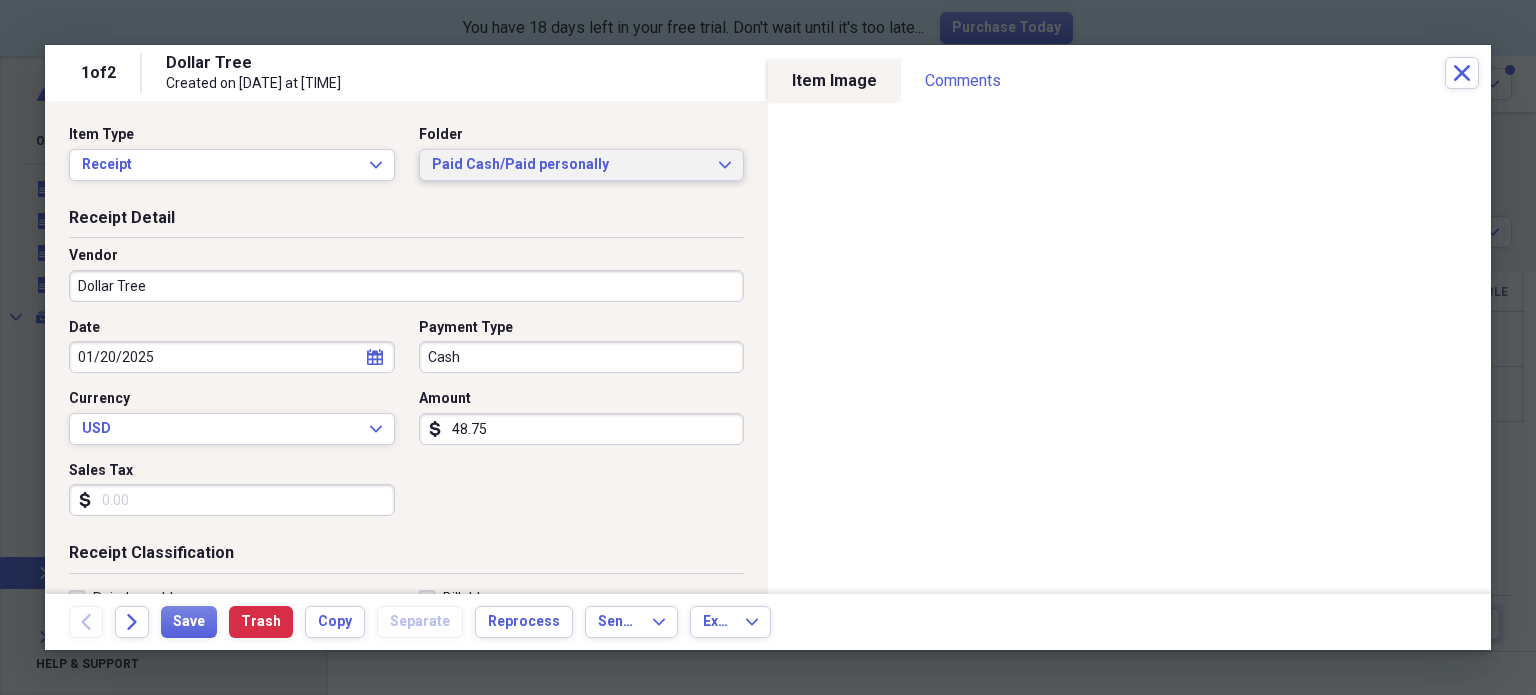click on "Paid Cash/Paid personally" at bounding box center (570, 165) 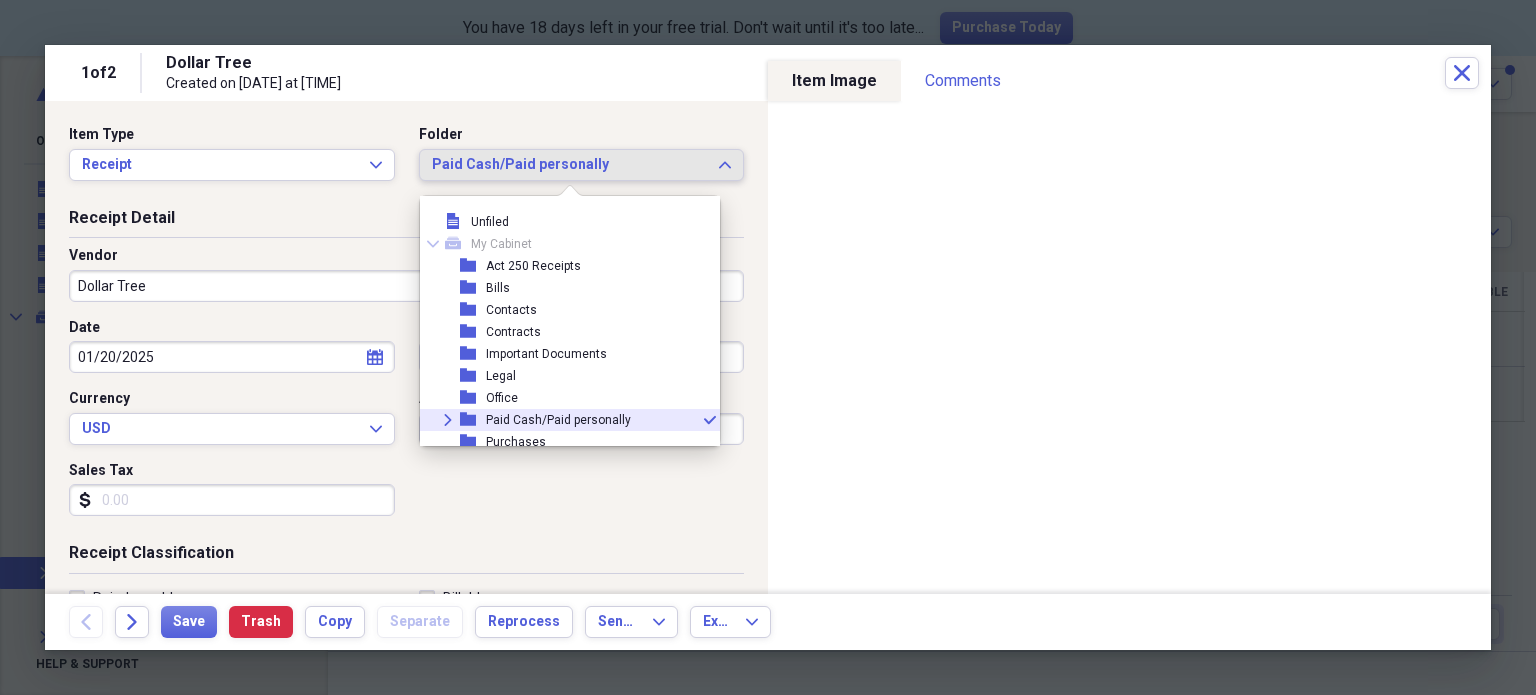 scroll, scrollTop: 50, scrollLeft: 0, axis: vertical 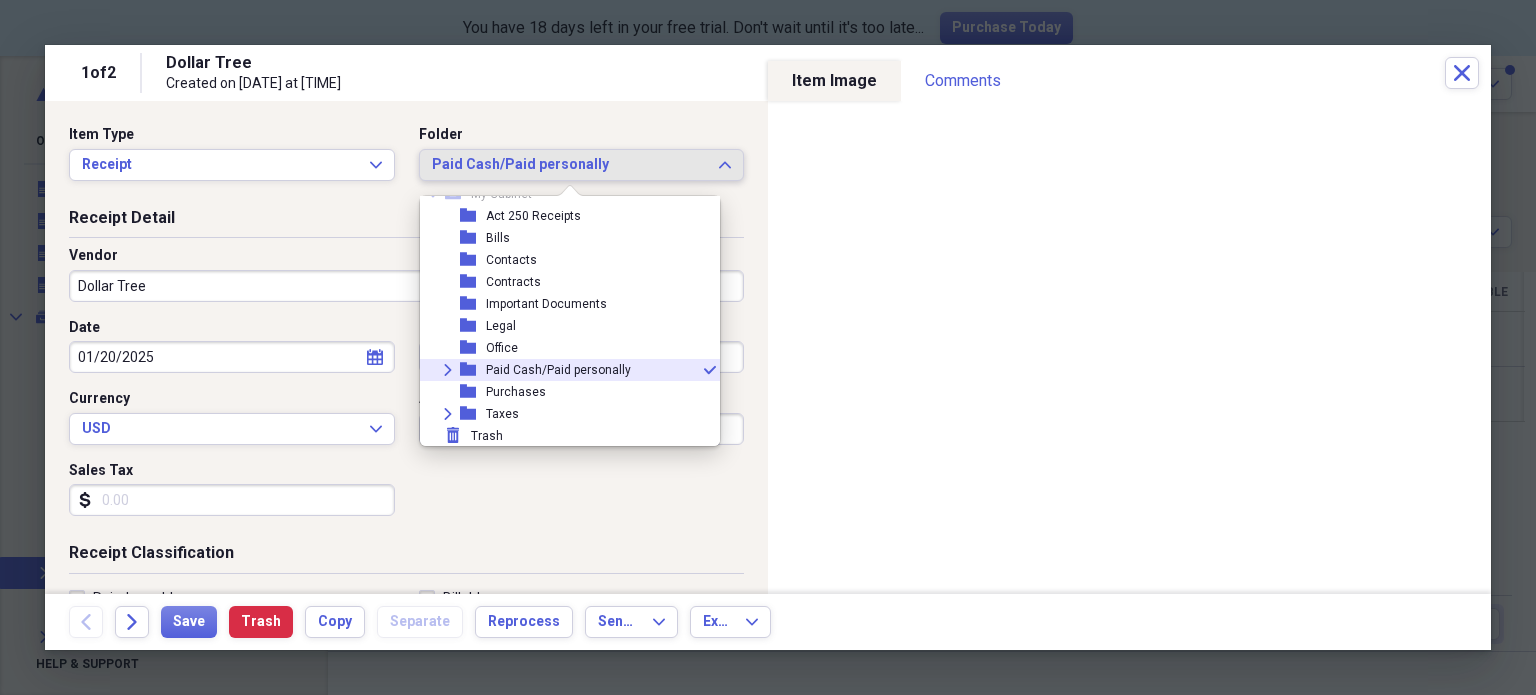 click 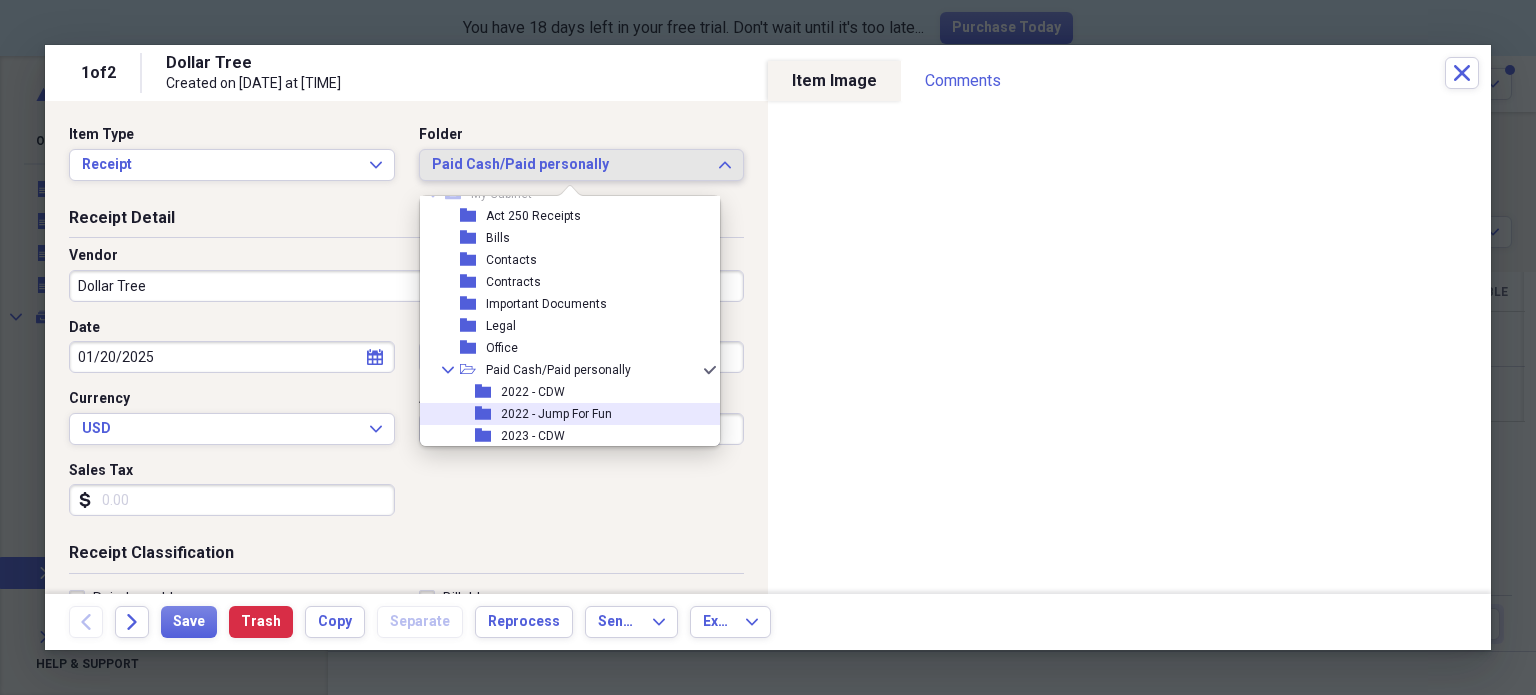 scroll, scrollTop: 226, scrollLeft: 0, axis: vertical 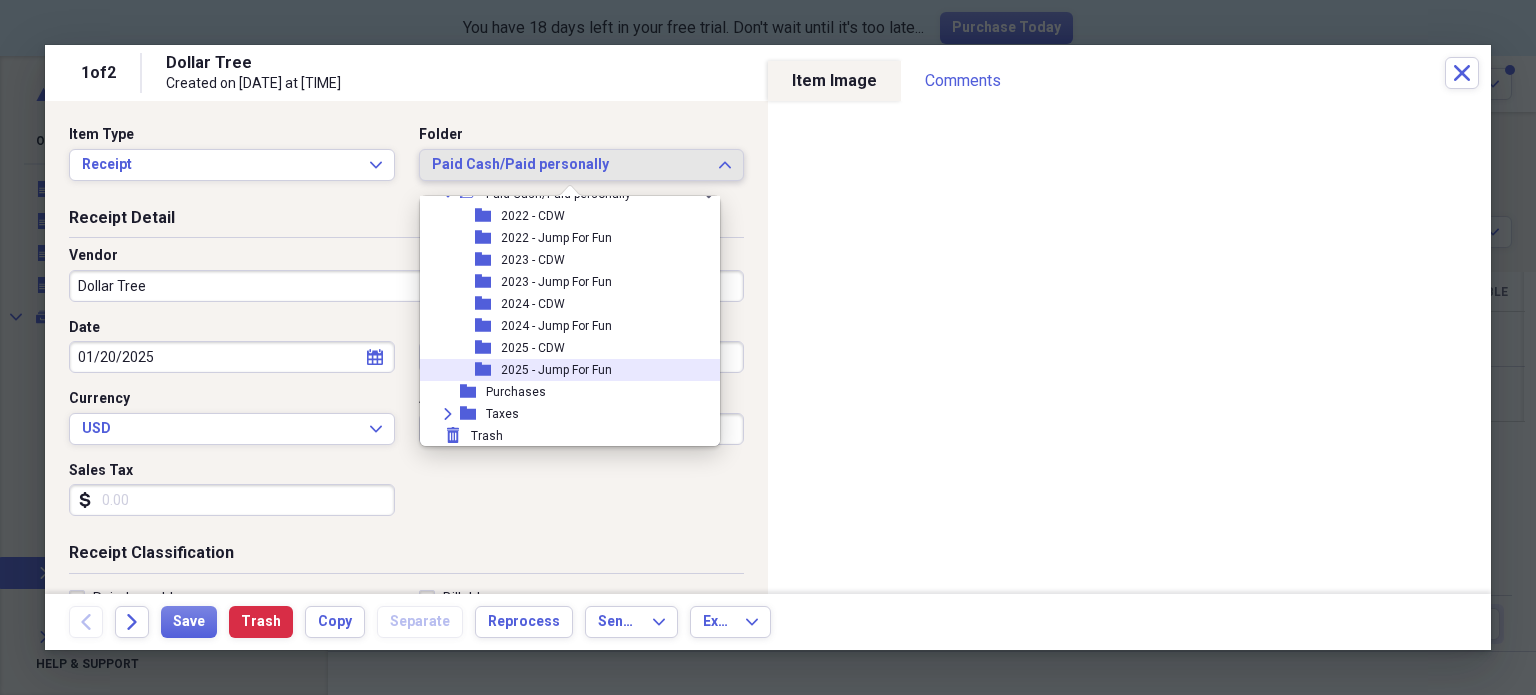 click on "2025 - Jump For Fun" at bounding box center (556, 370) 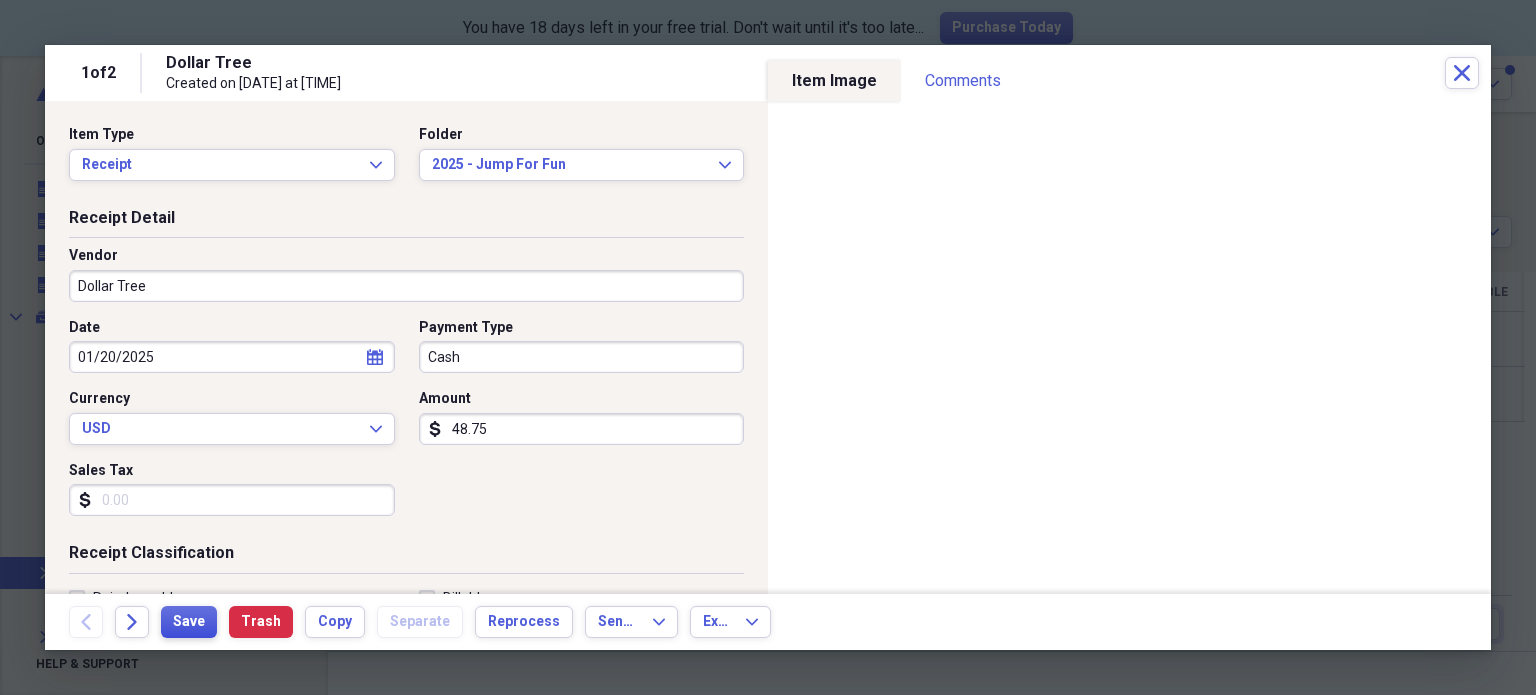 click on "Save" at bounding box center (189, 622) 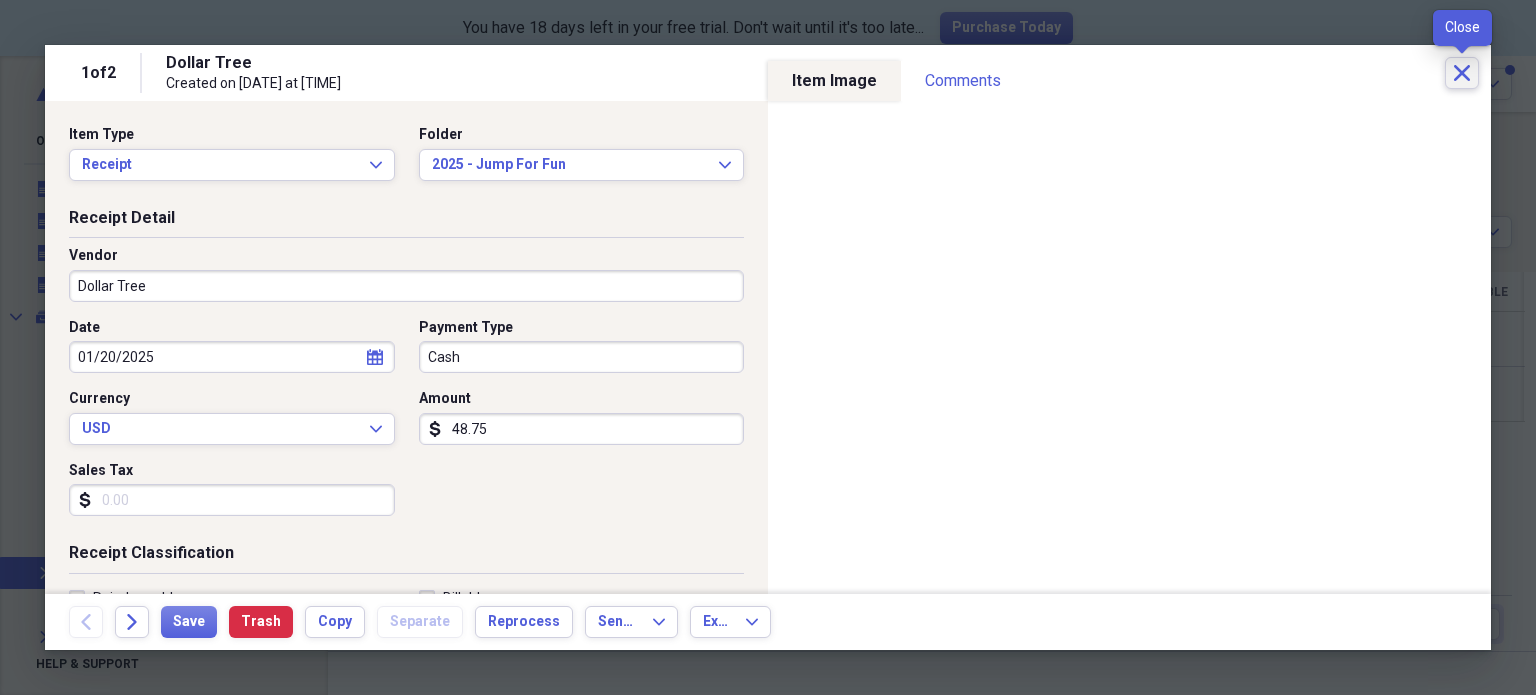 click on "Close" 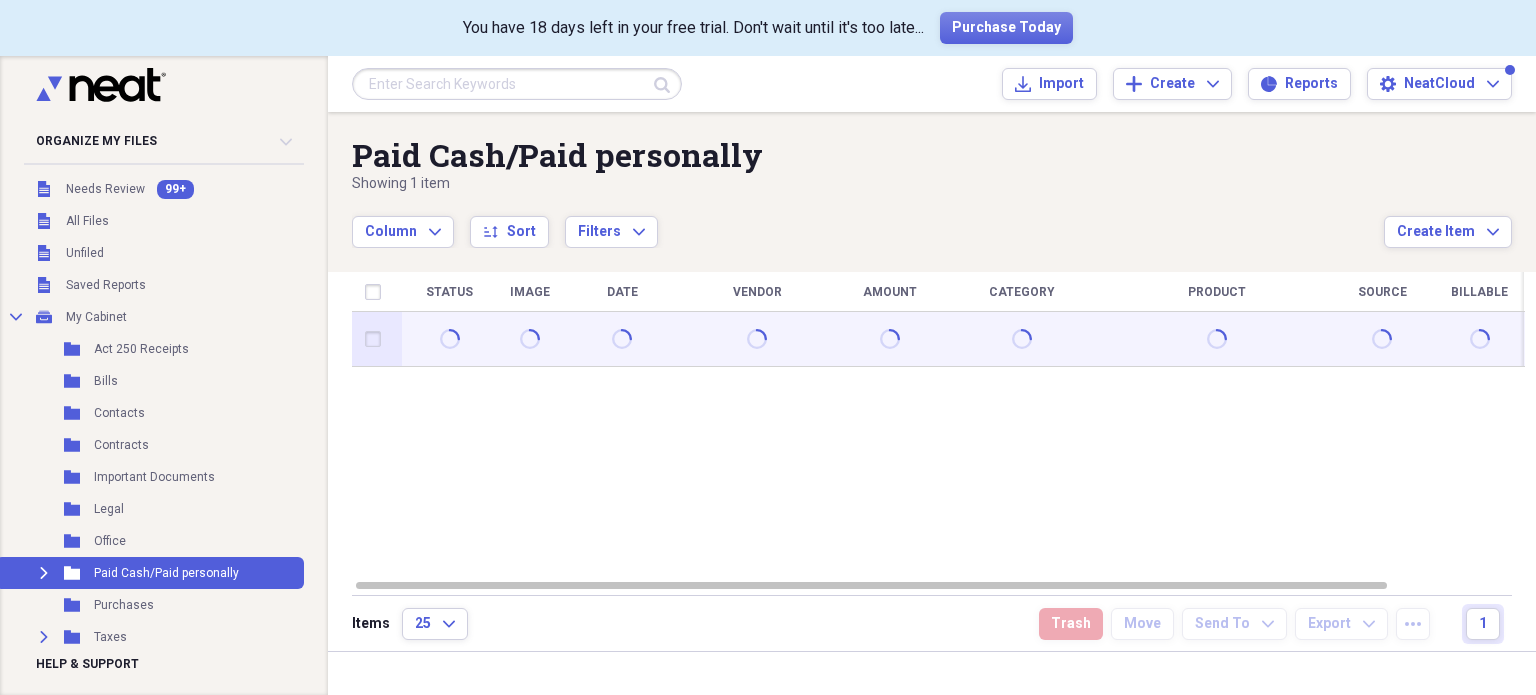 click at bounding box center [622, 339] 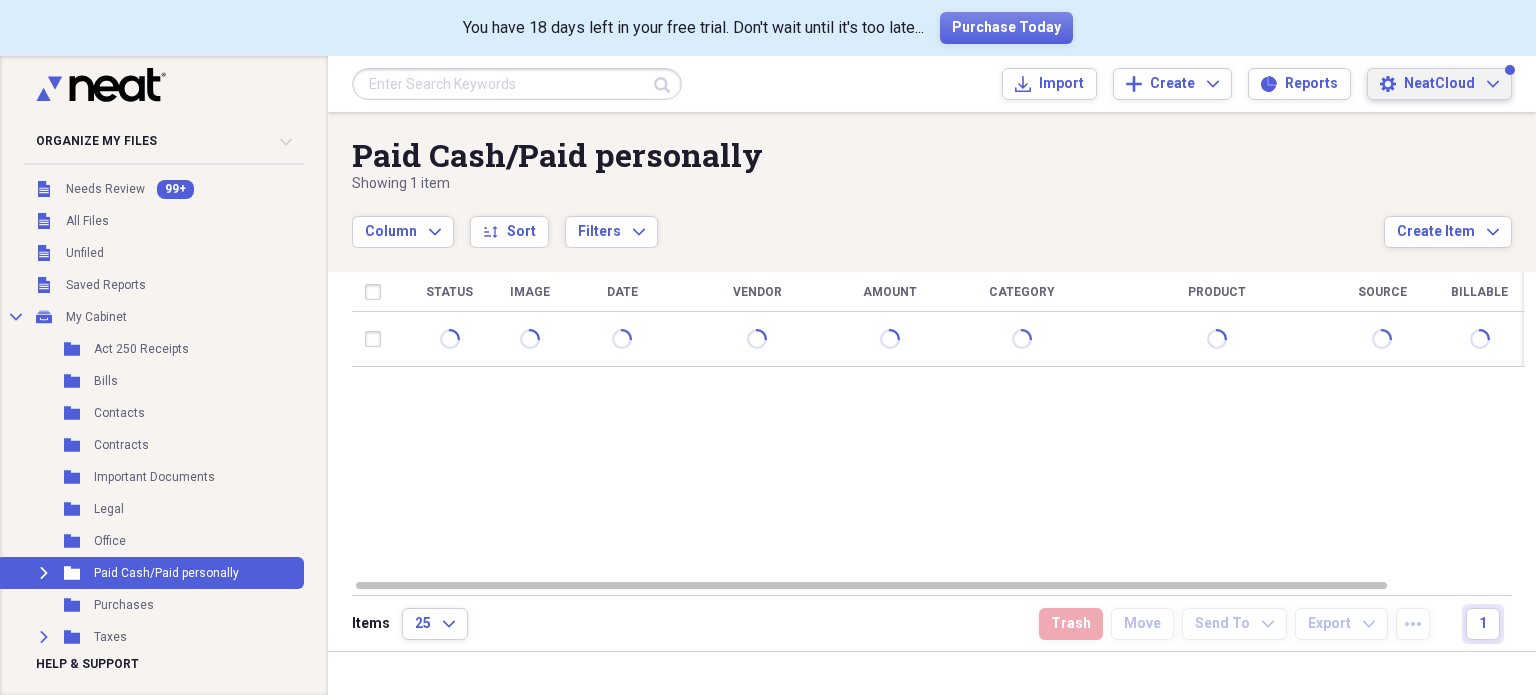 click on "NeatCloud Expand" at bounding box center (1451, 84) 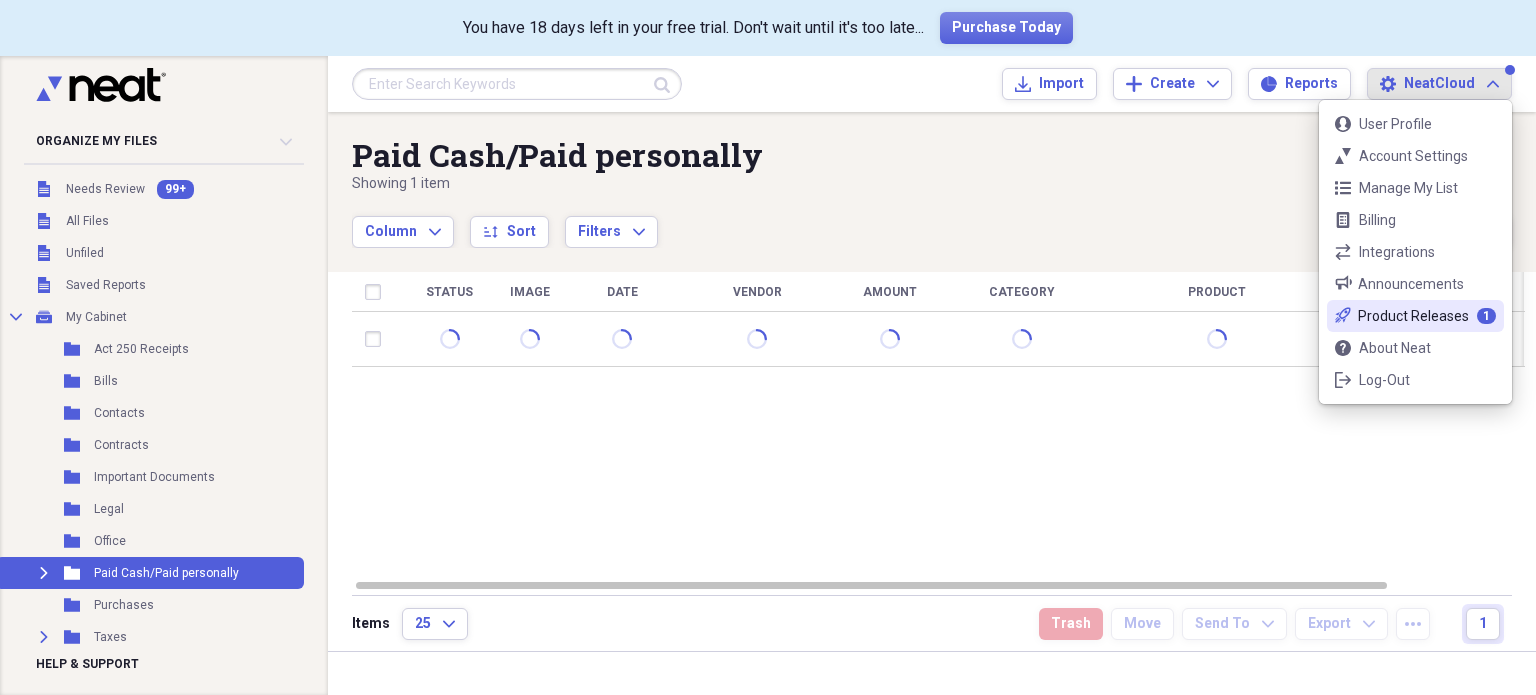 click on "Product Releases" at bounding box center (1413, 316) 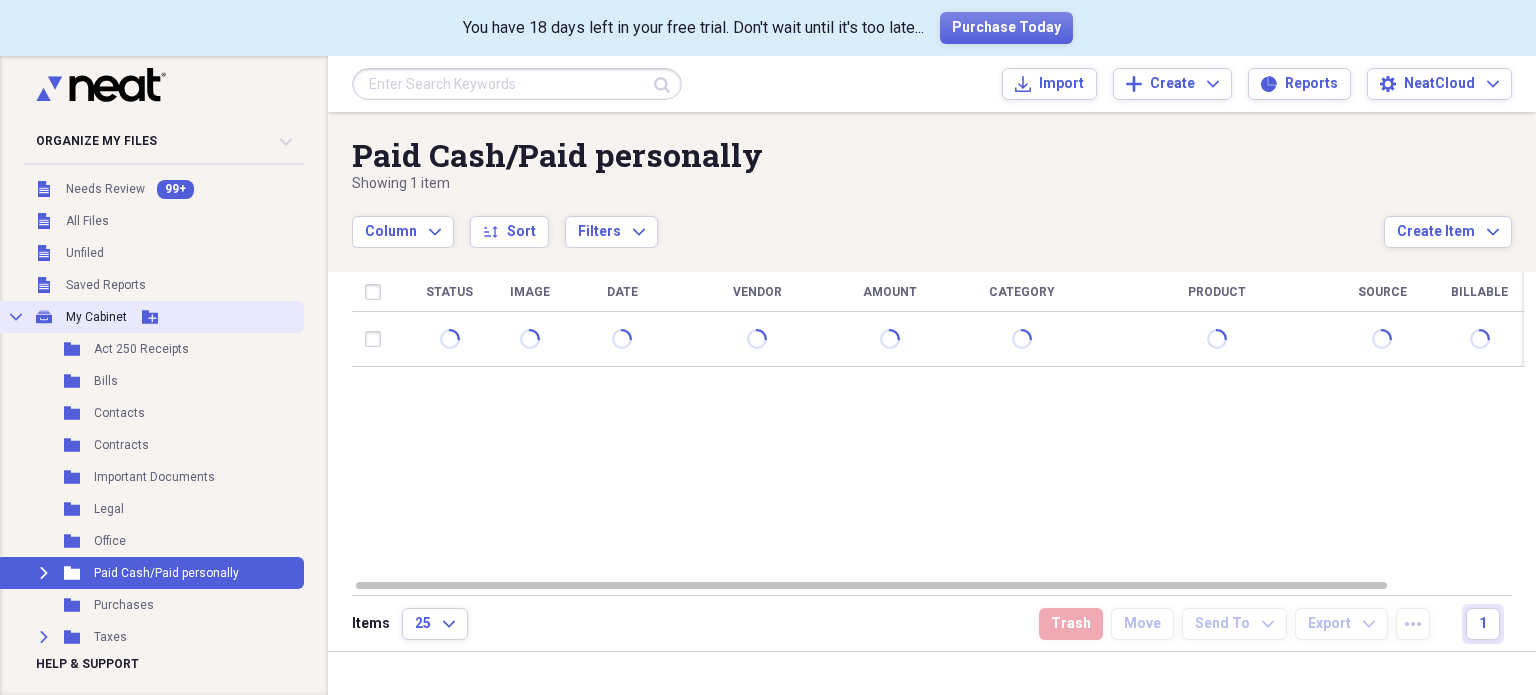 click on "Add Folder" at bounding box center (150, 317) 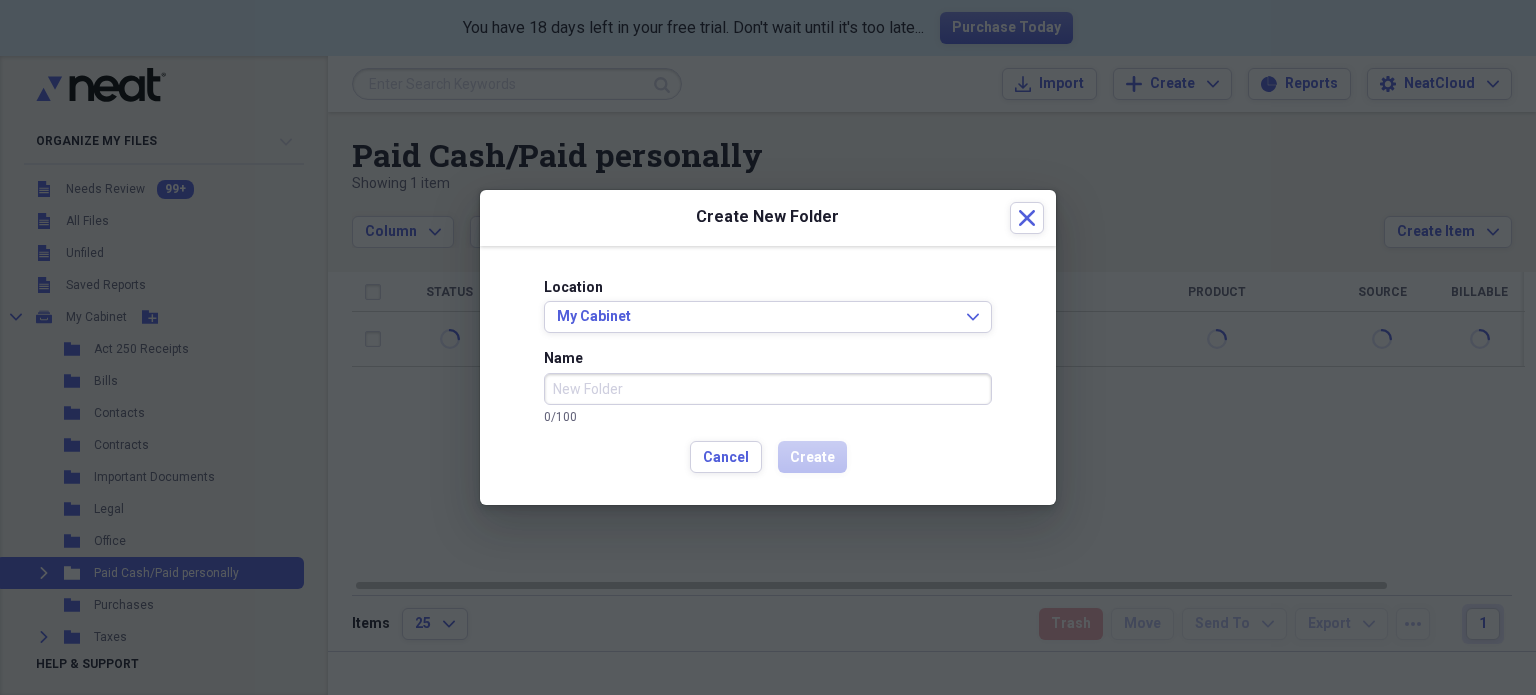 click on "Name" at bounding box center (768, 389) 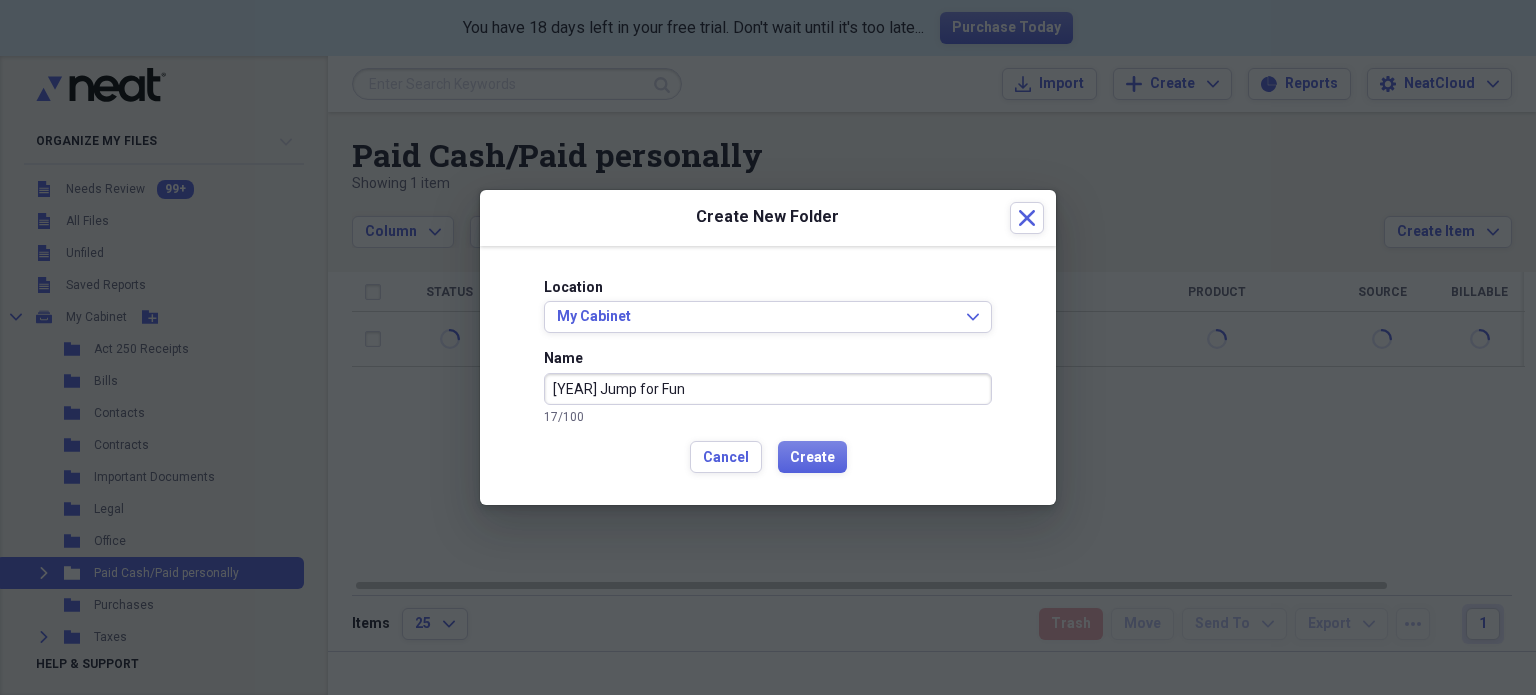 click on "2022 Jump for Fun" at bounding box center [768, 389] 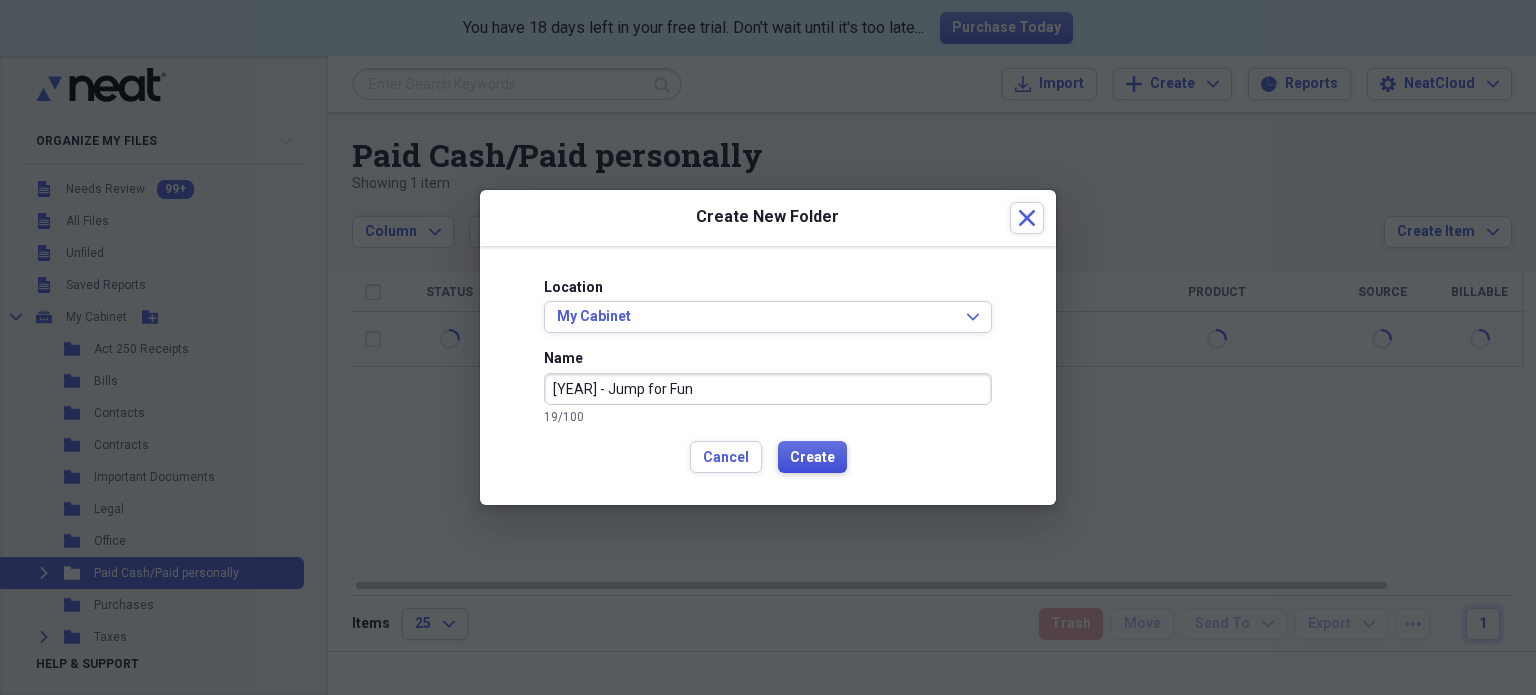 type on "2022 - Jump for Fun" 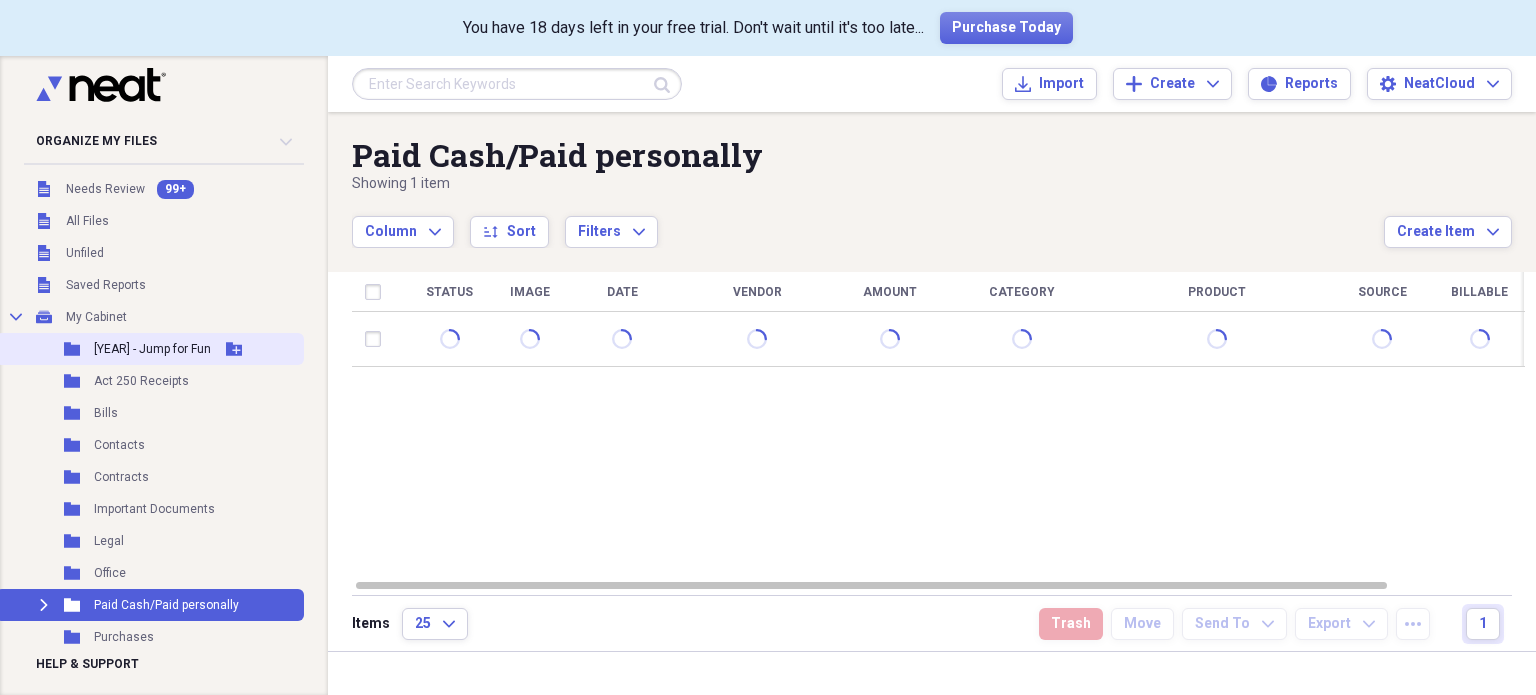 click on "2022 - Jump for Fun" at bounding box center (152, 349) 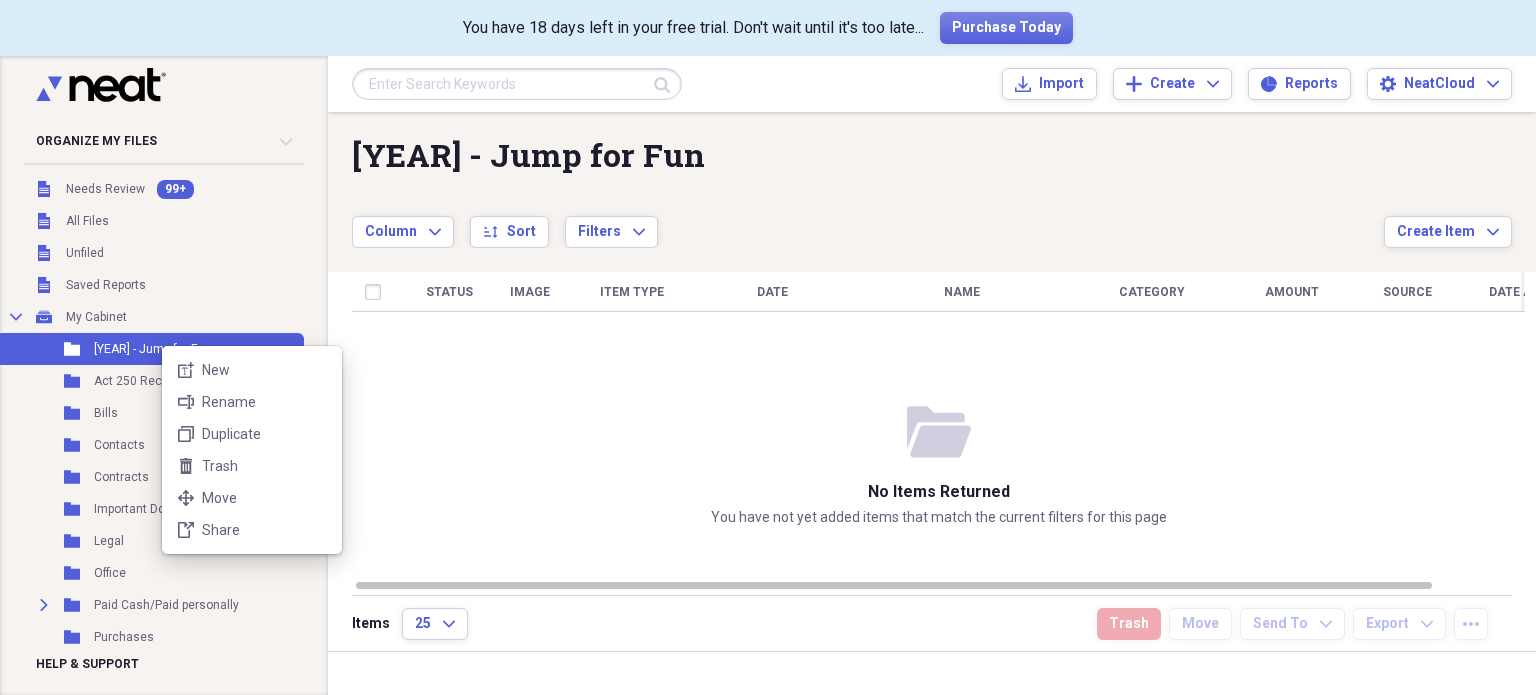 click on "You have 18 days left in your free trial.   Don't wait until it's too late... Purchase Today Organize My Files 99+ Collapse Unfiled Needs Review 99+ Unfiled All Files Unfiled Unfiled Unfiled Saved Reports Collapse My Cabinet My Cabinet Add Folder Folder 2022 - Jump for Fun Add Folder Folder Act 250 Receipts Add Folder Folder Bills Add Folder Folder Contacts Add Folder Folder Contracts Add Folder Folder Important Documents Add Folder Folder Legal Add Folder Folder Office Add Folder Expand Folder Paid Cash/Paid personally Add Folder Folder Purchases Add Folder Expand Folder Taxes Add Folder Trash Trash Help & Support Submit Import Import Add Create Expand Reports Reports Settings NeatCloud Expand 2022 - Jump for Fun Showing 0 items Column Expand sort Sort Filters  Expand Create Item Expand Status Image Item Type Date Name Category Amount Source Date Added chevron-down folder-open No items returned You have not yet added items that match the current filters for this page Items 25 Expand Trash Move Send To more" at bounding box center (768, 347) 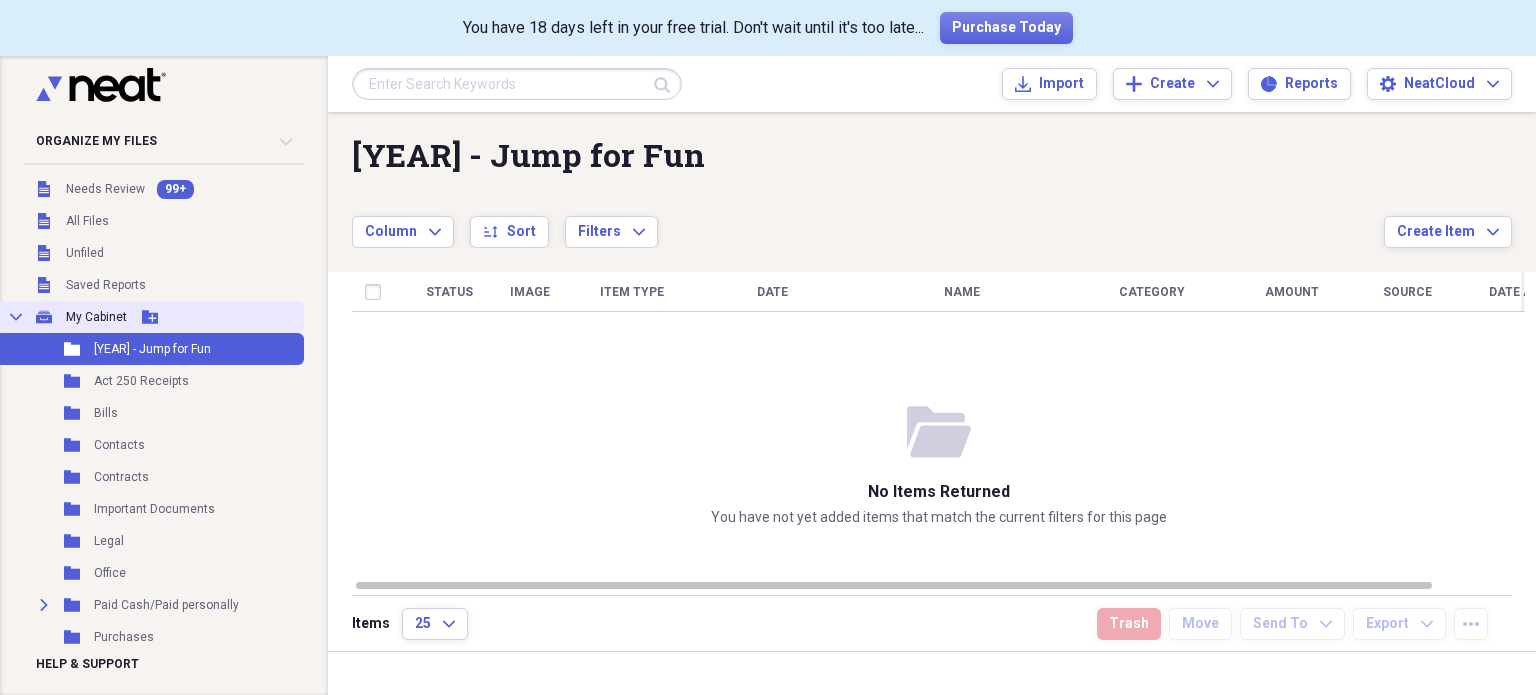 click 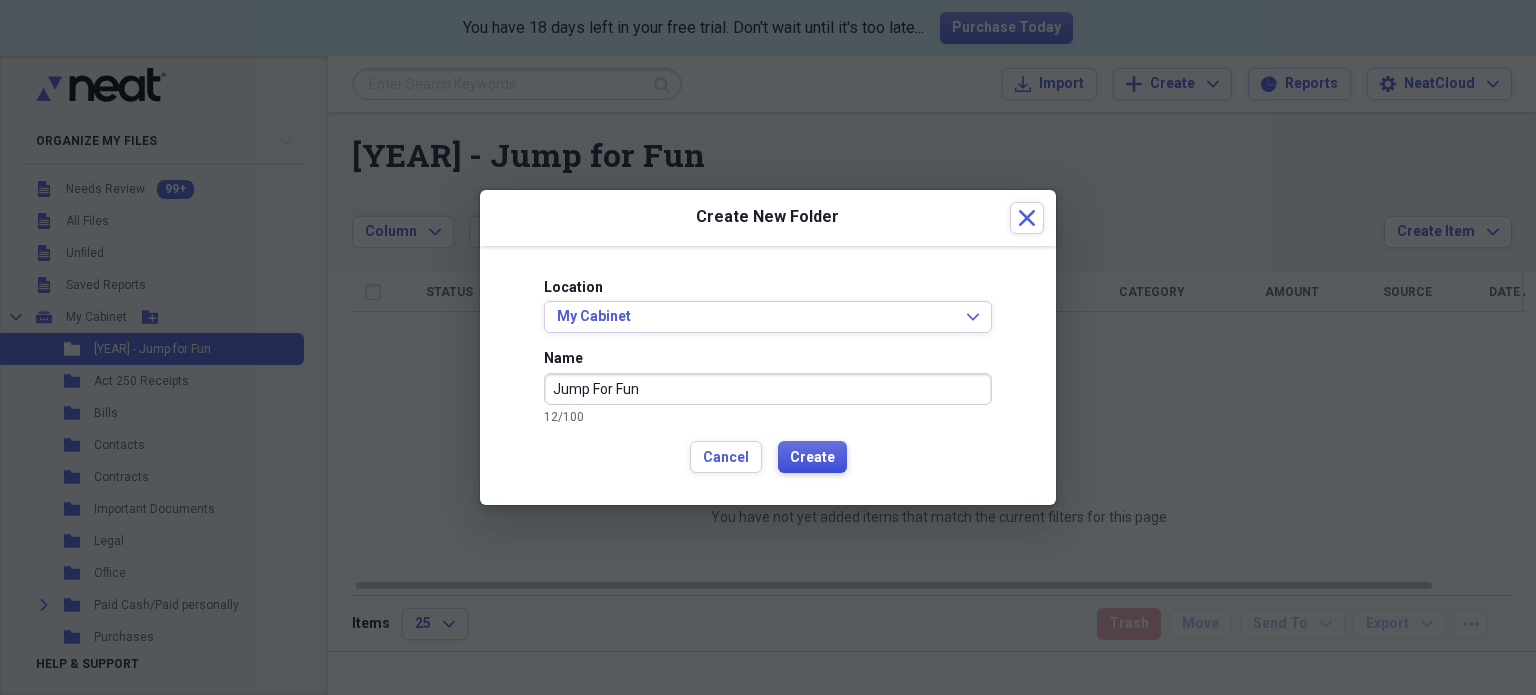 type on "Jump For Fun" 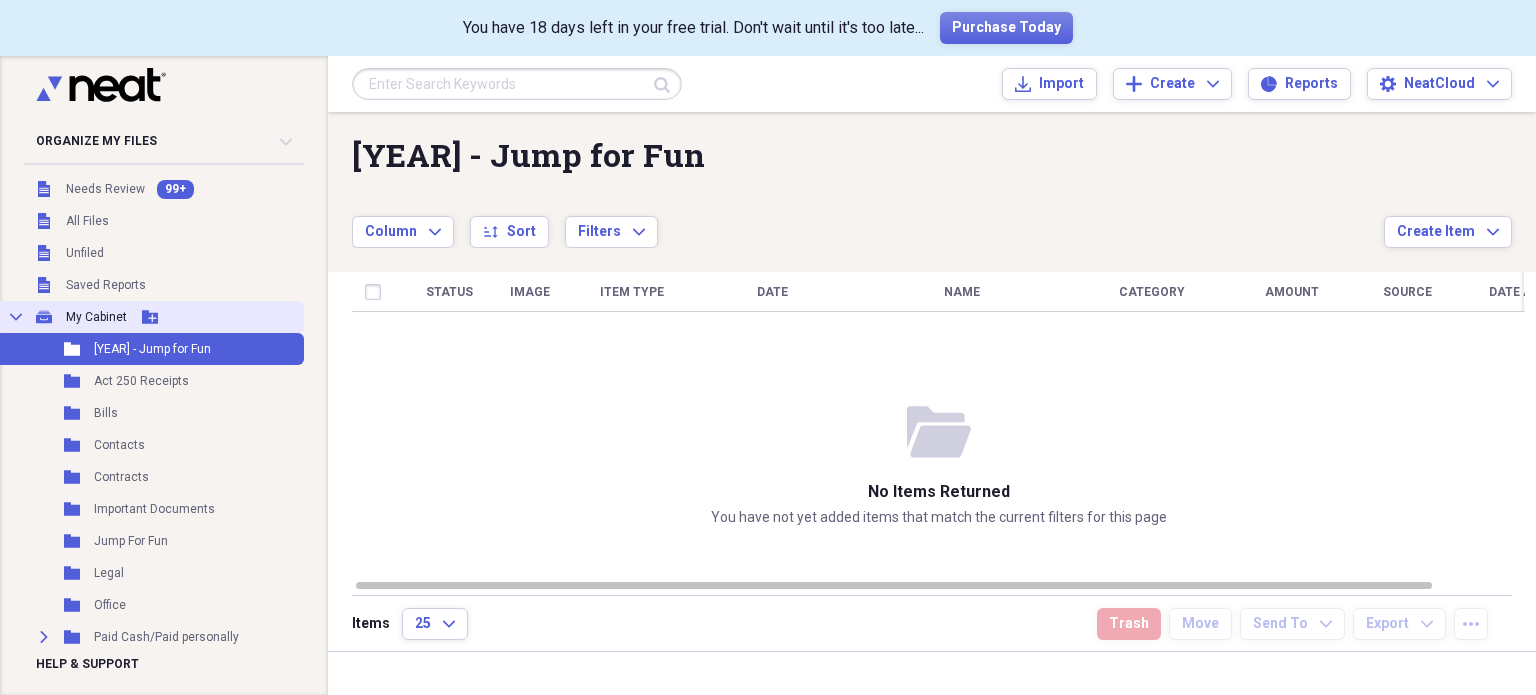 click 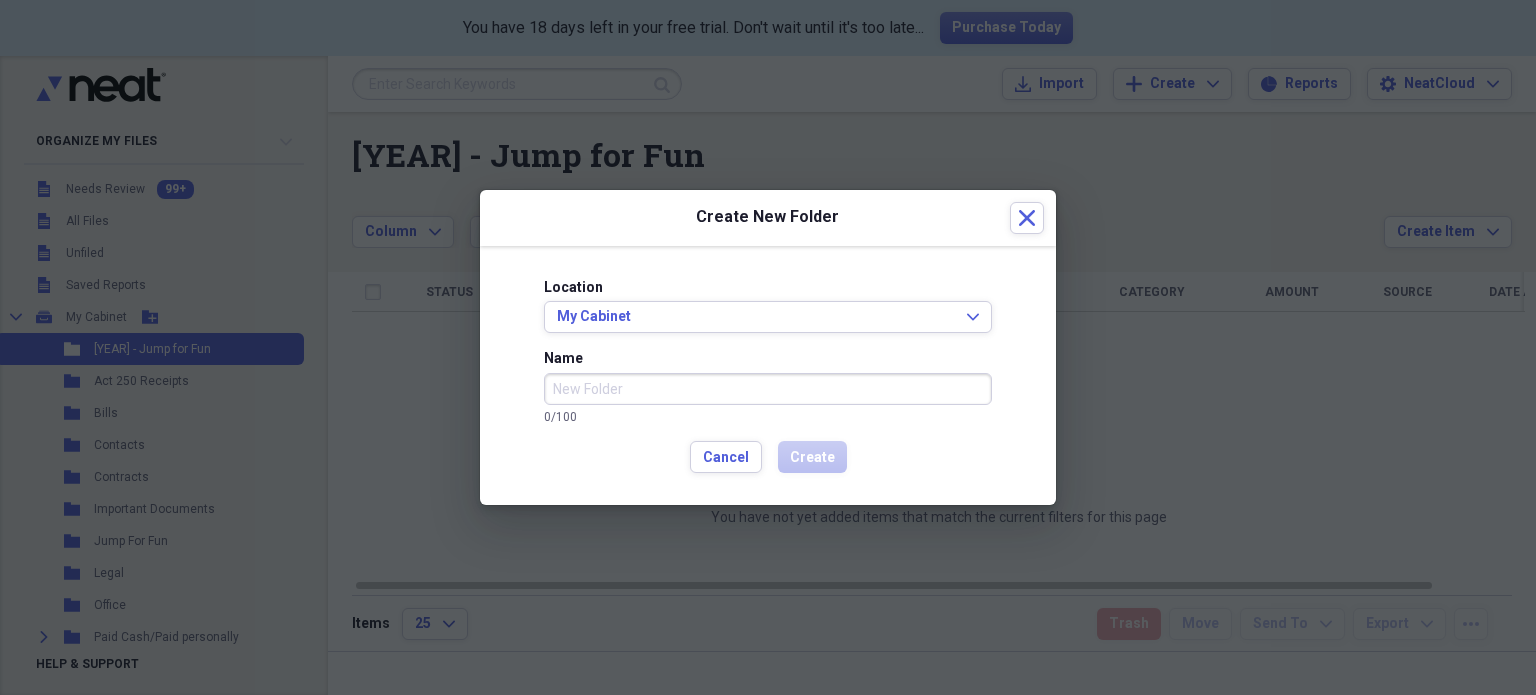 click on "Name" at bounding box center (768, 389) 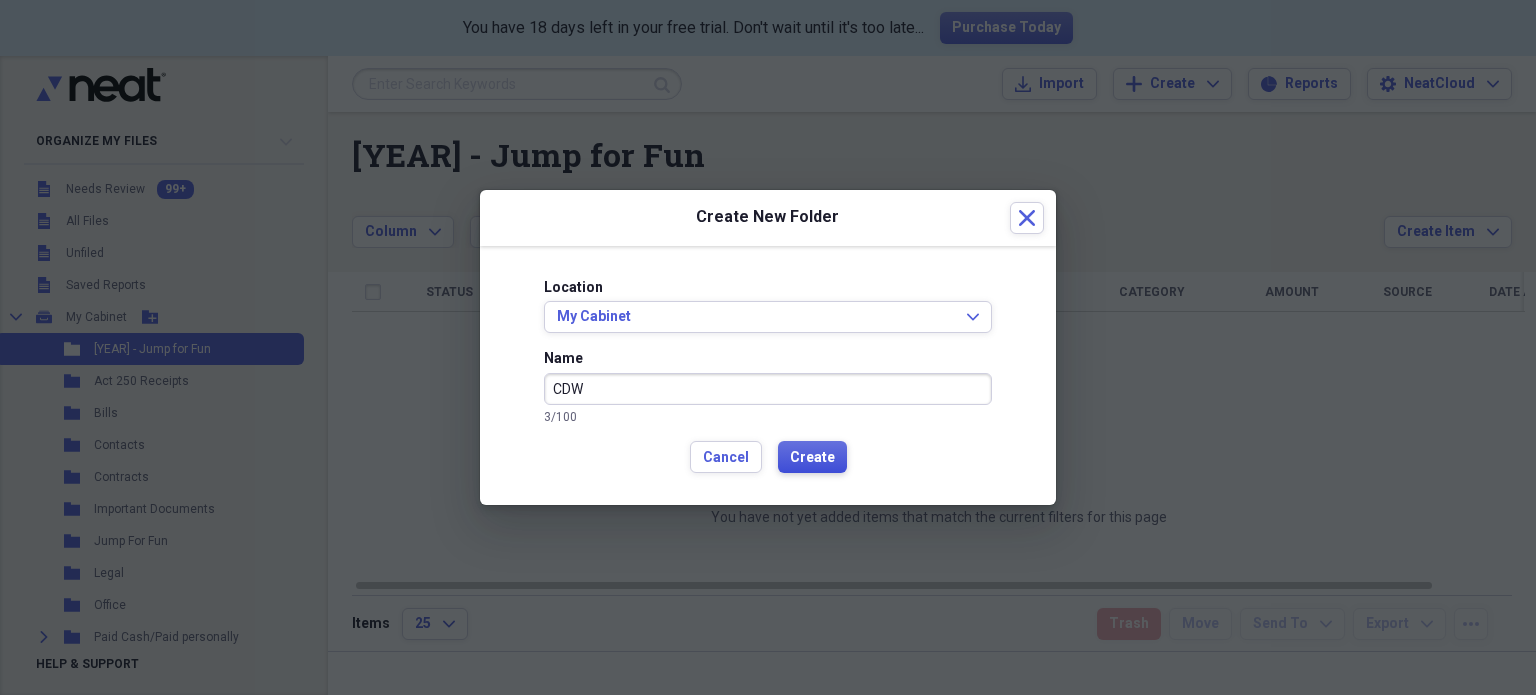type on "CDW" 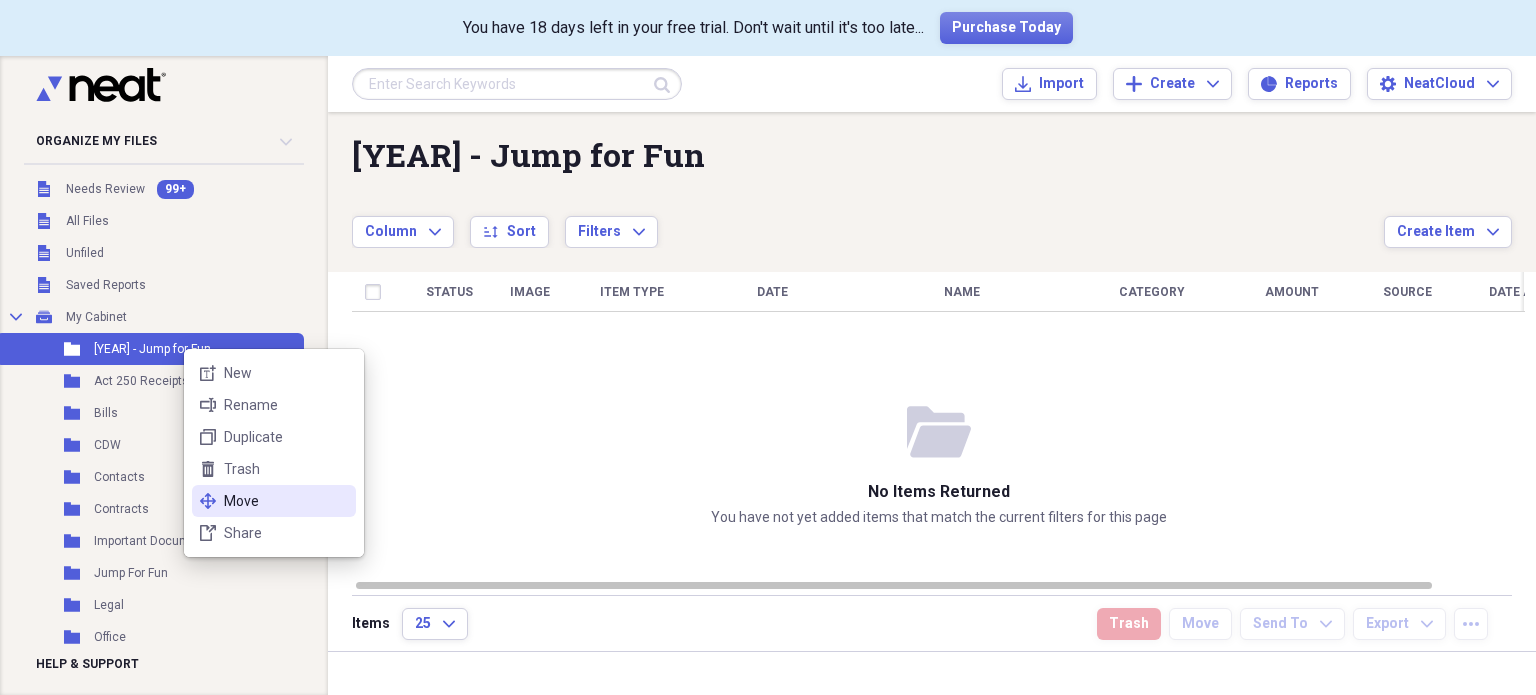 click on "Move" at bounding box center [286, 501] 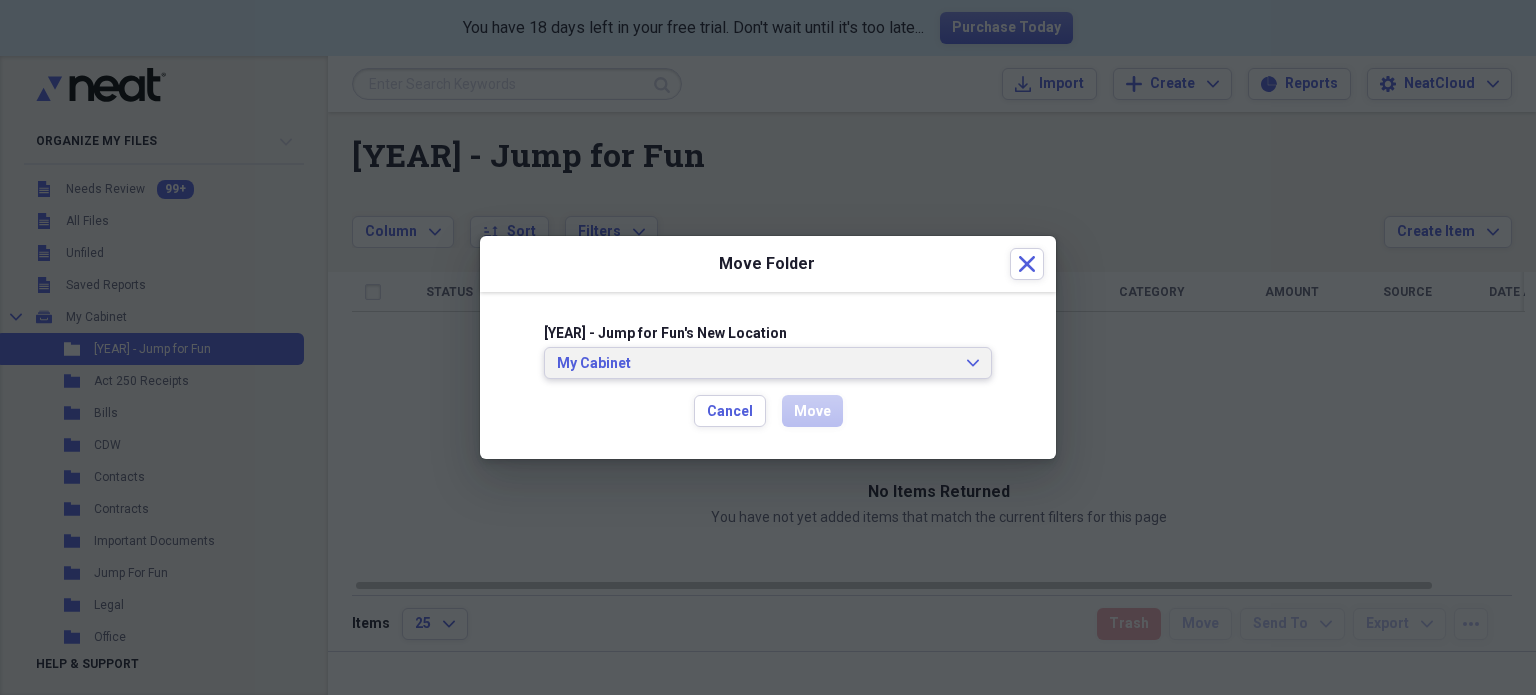 click on "My Cabinet" at bounding box center (756, 364) 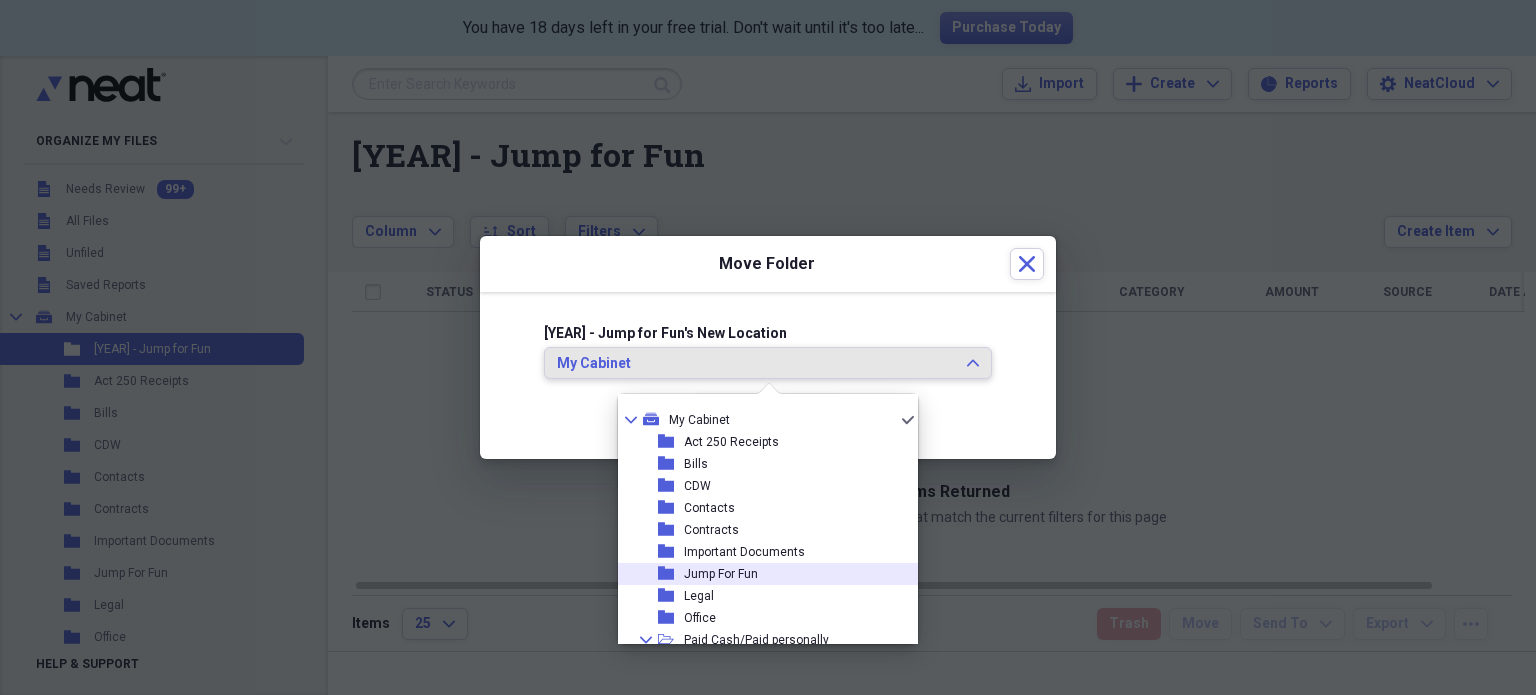 click on "Jump For Fun" at bounding box center (721, 574) 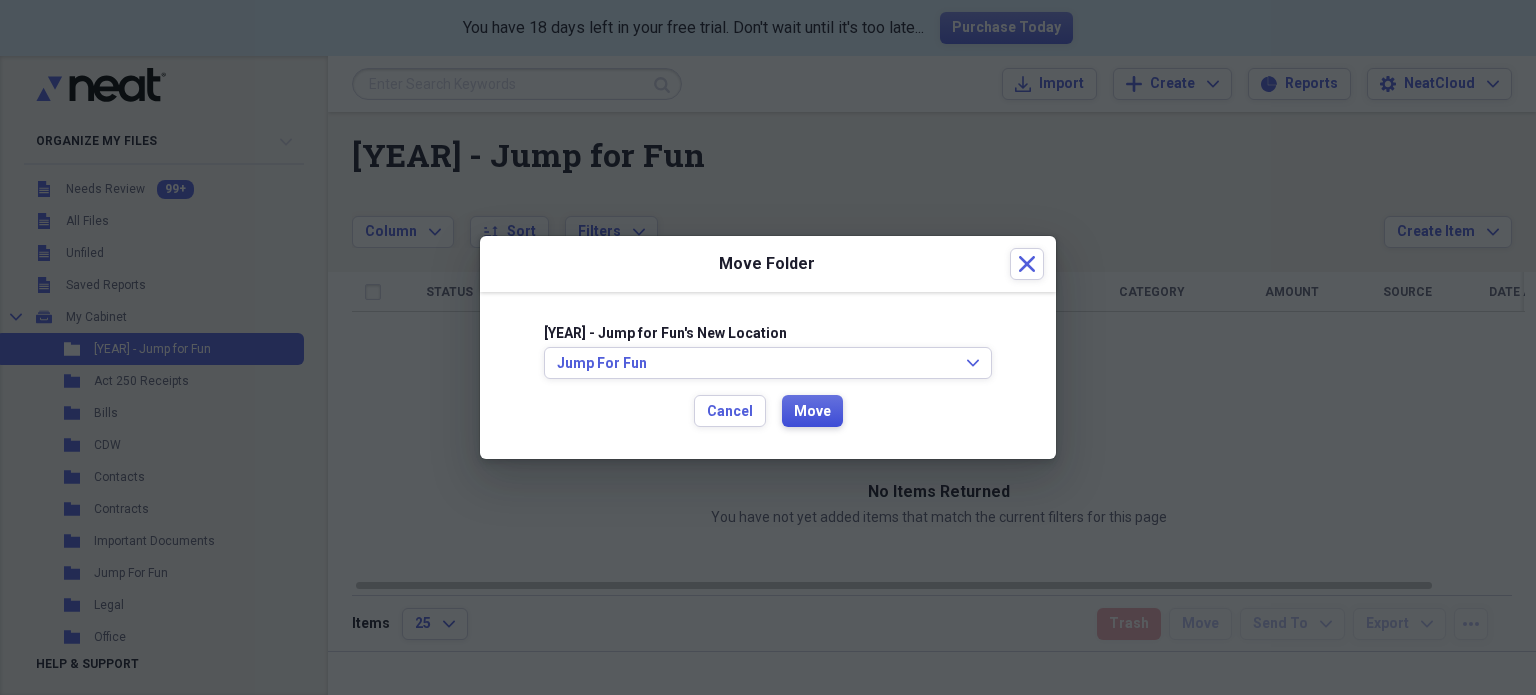 click on "Move" at bounding box center [812, 412] 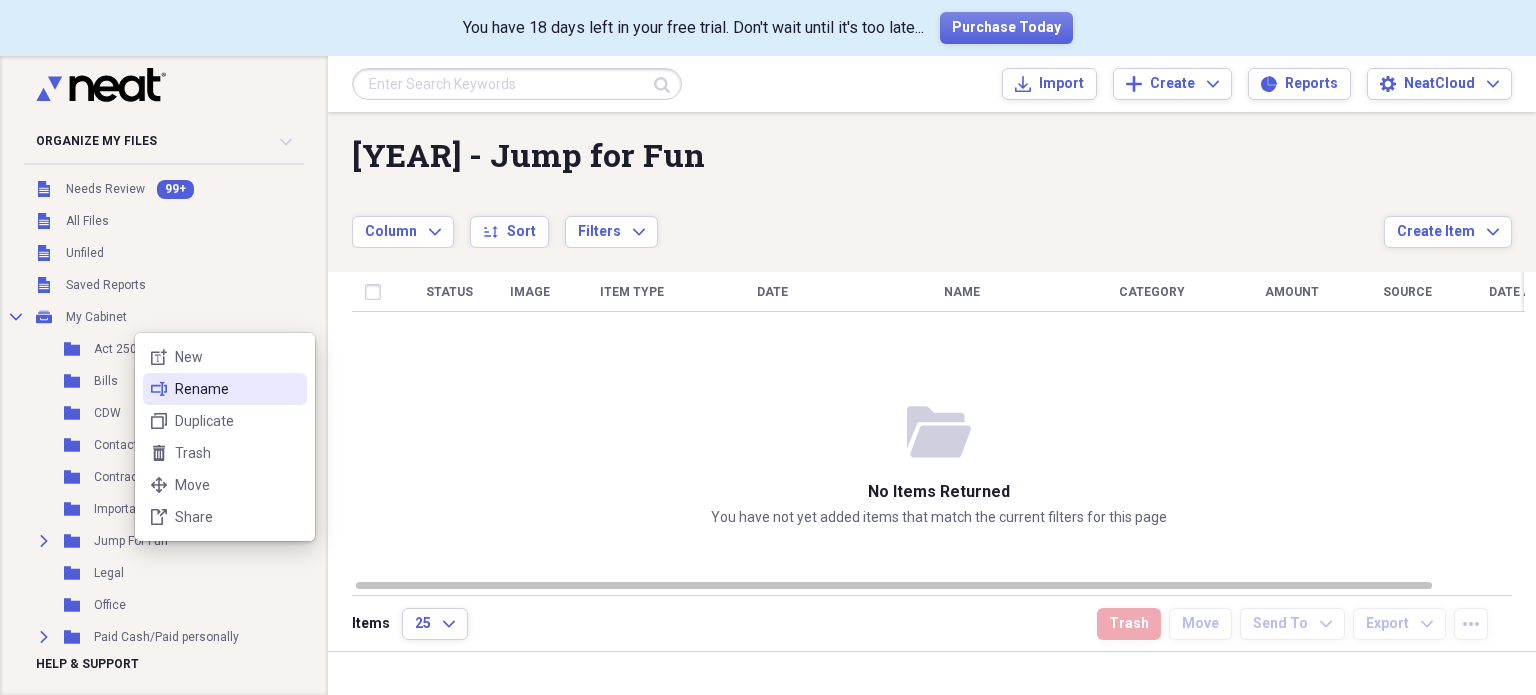 click on "rename Rename" at bounding box center (225, 389) 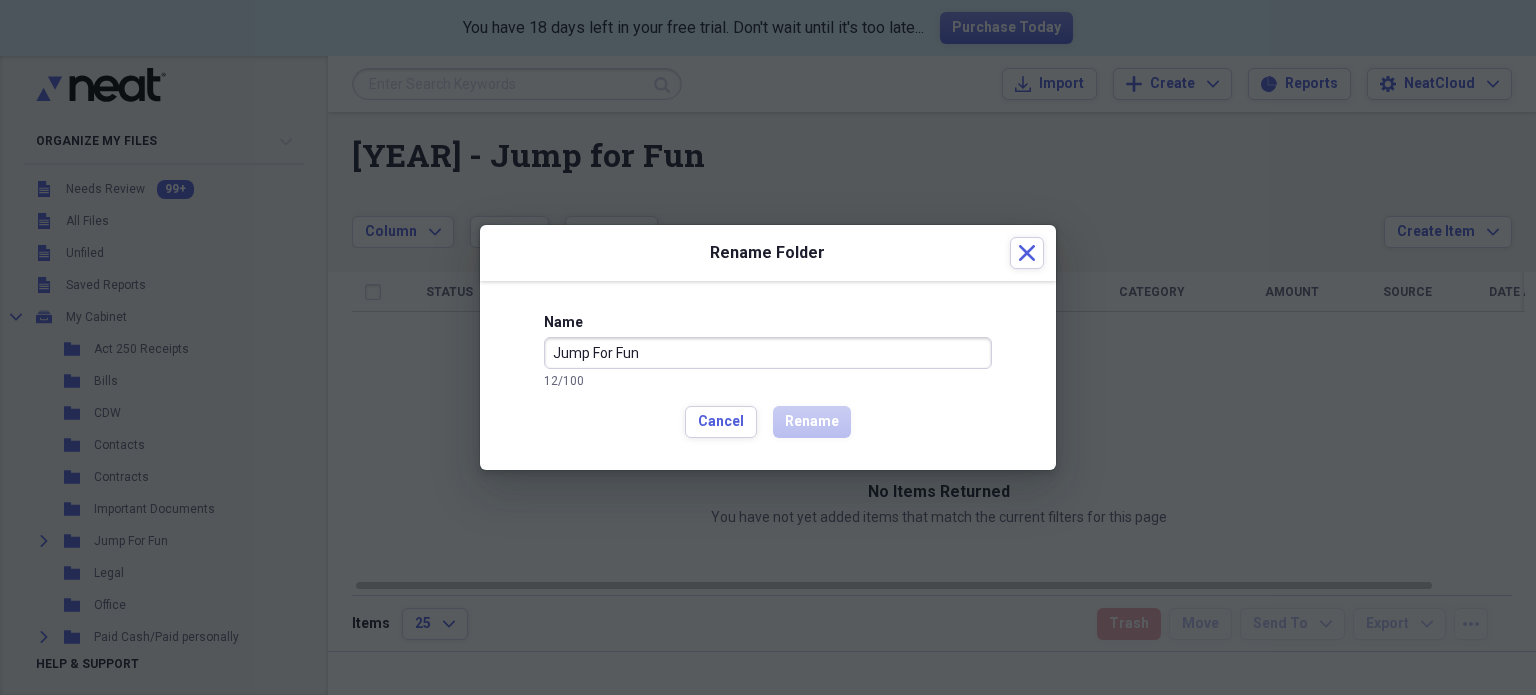 click on "Jump For Fun" at bounding box center [768, 353] 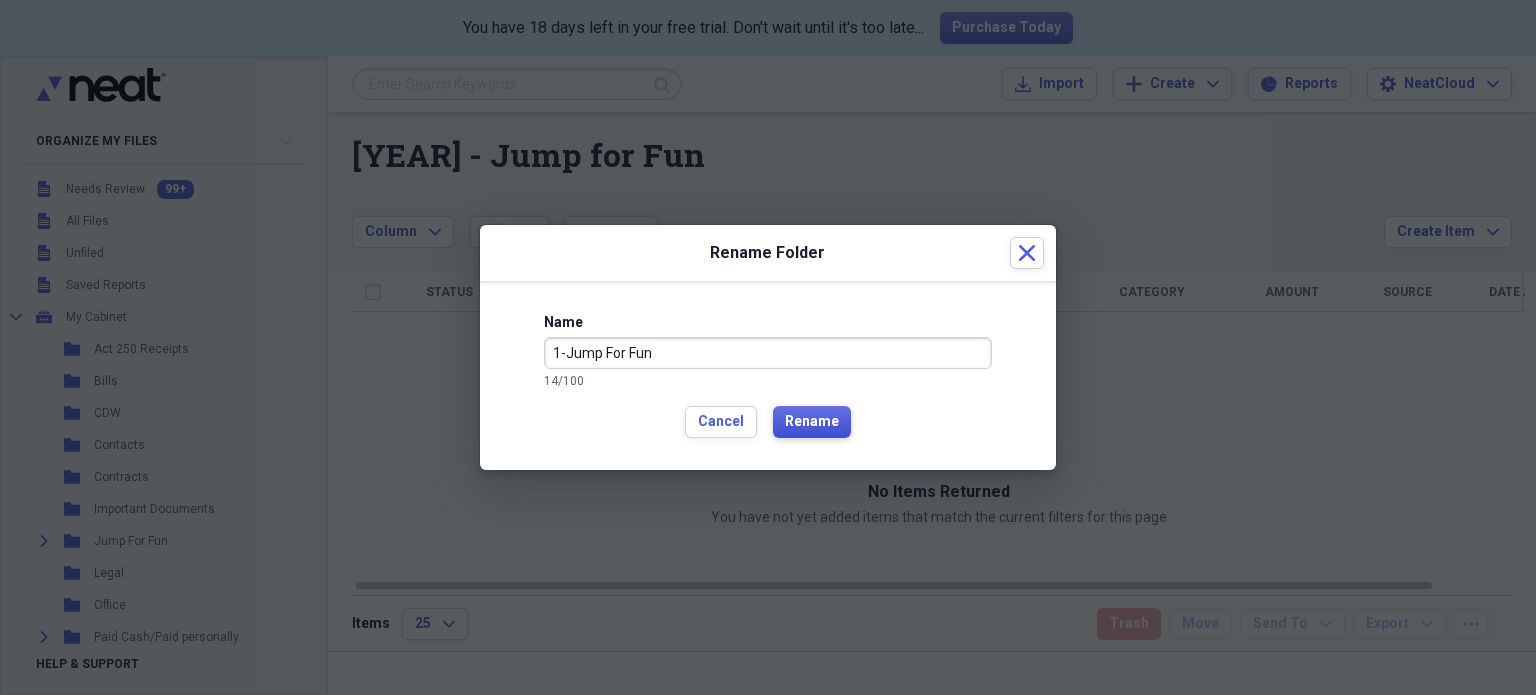 type on "1-Jump For Fun" 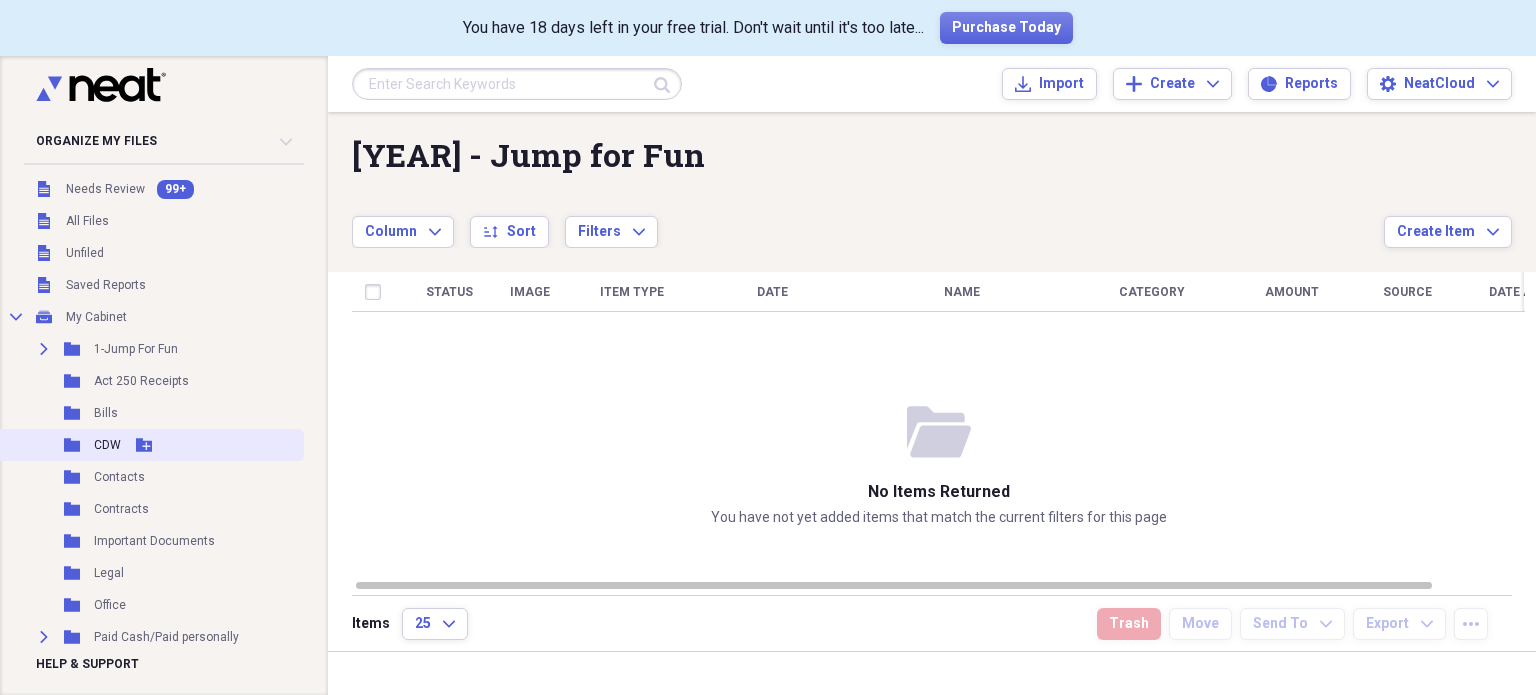 click on "CDW" at bounding box center (107, 445) 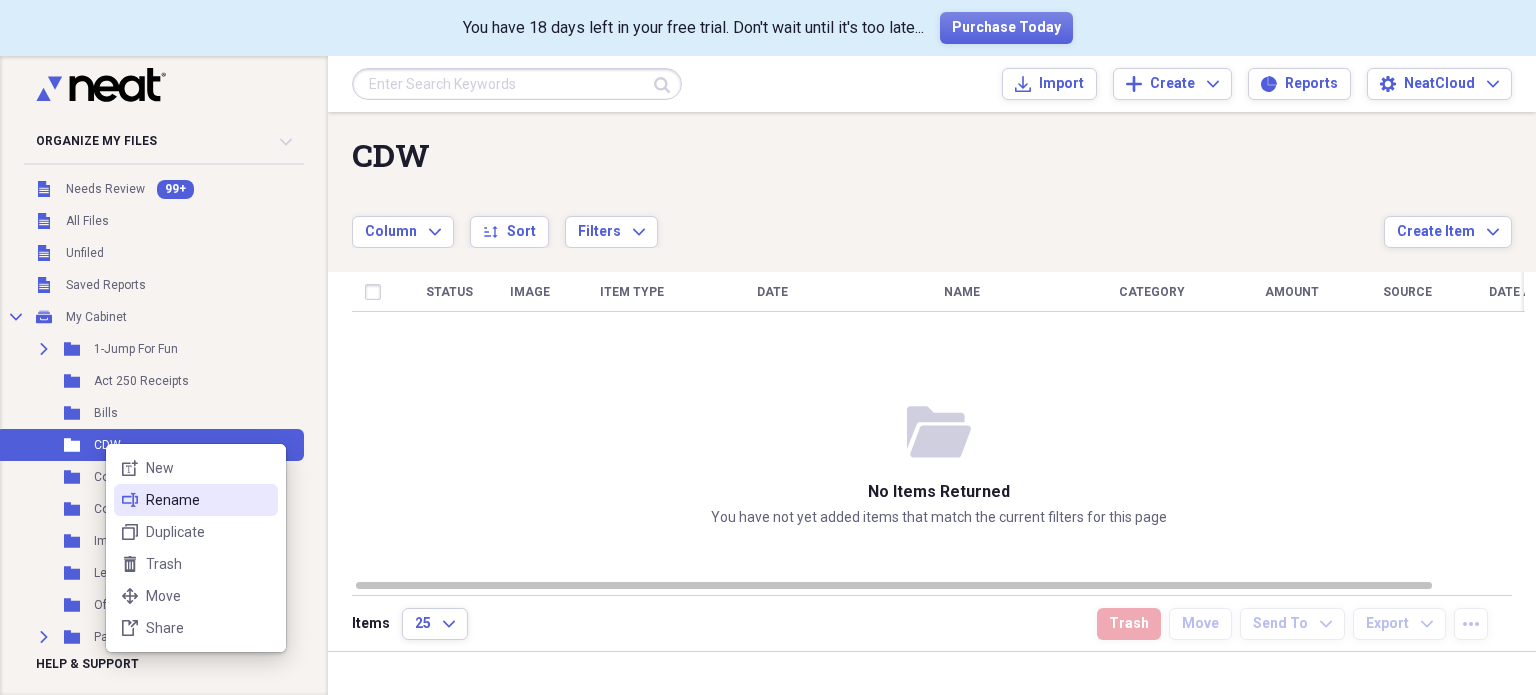 click on "Rename" at bounding box center [208, 500] 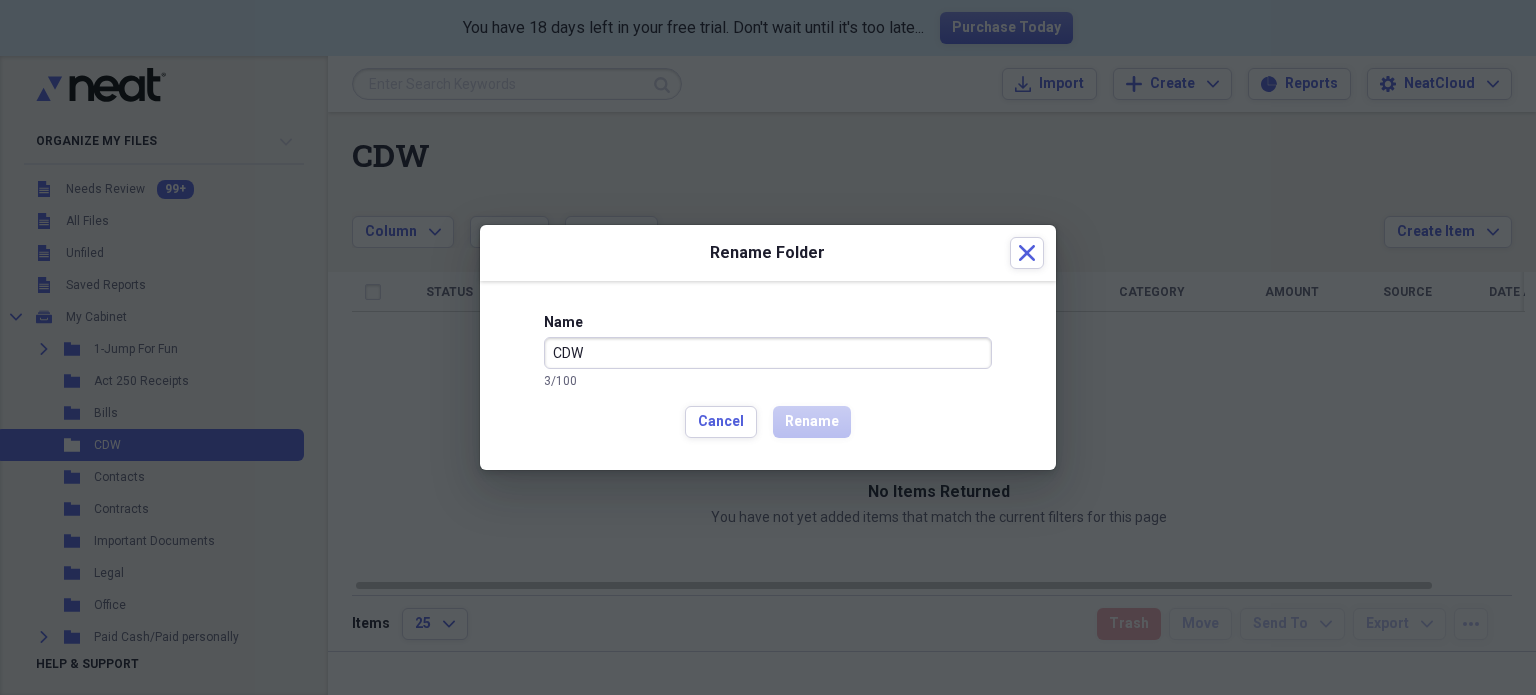 click on "CDW" at bounding box center [768, 353] 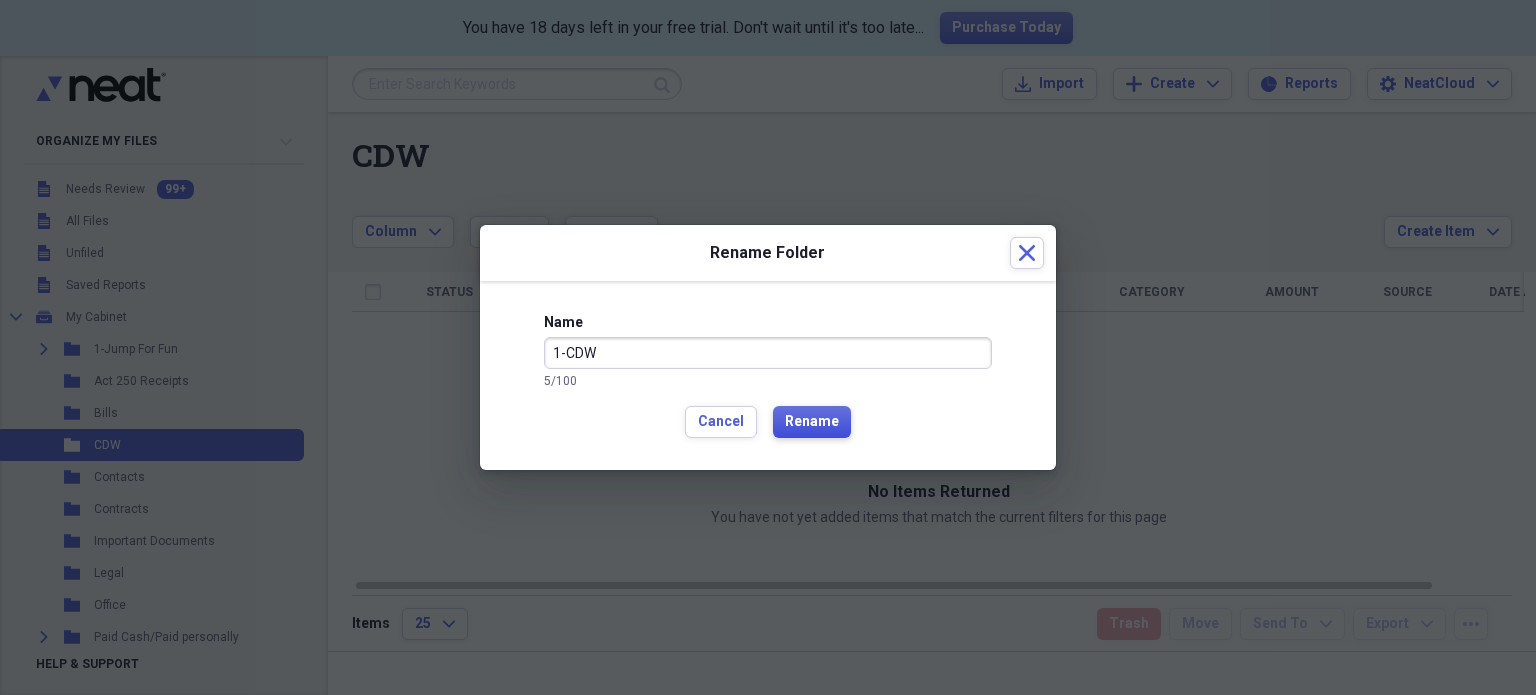 type on "1-CDW" 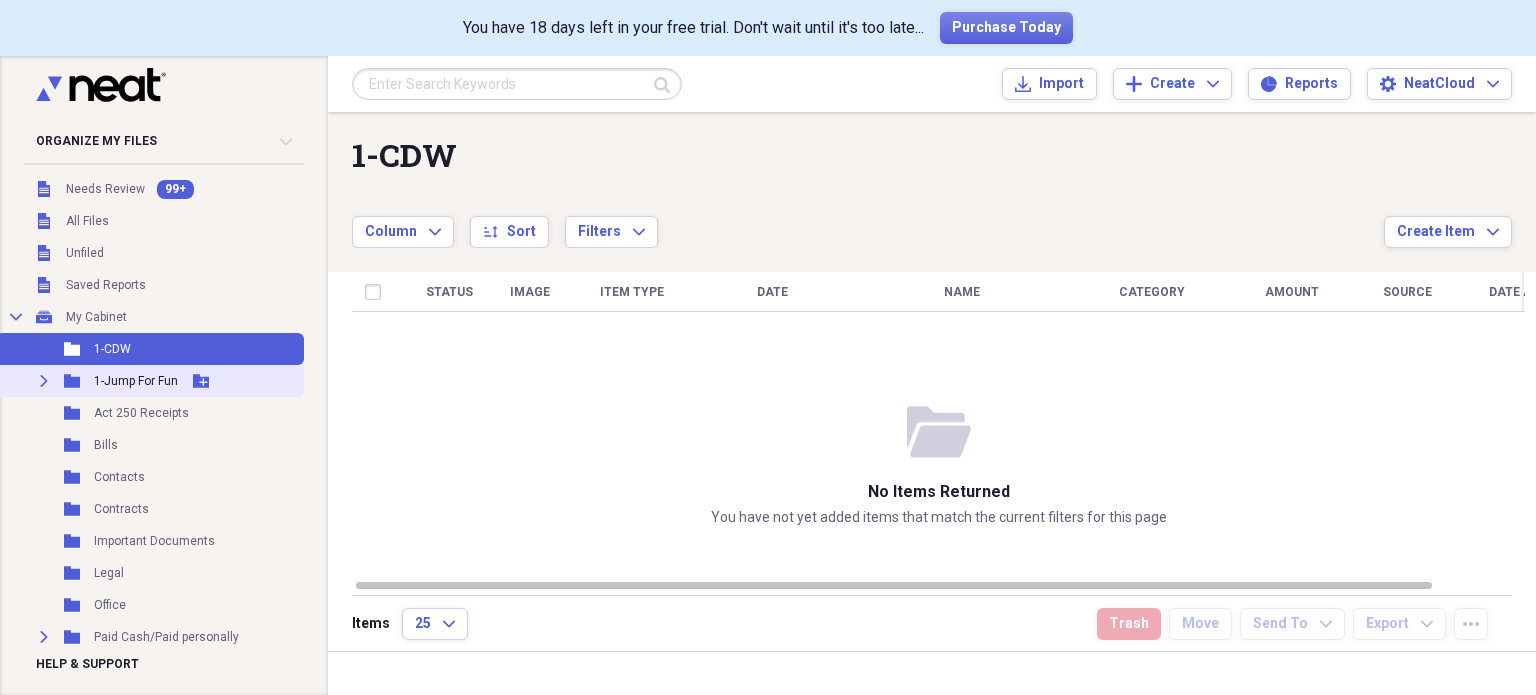 click on "Expand" 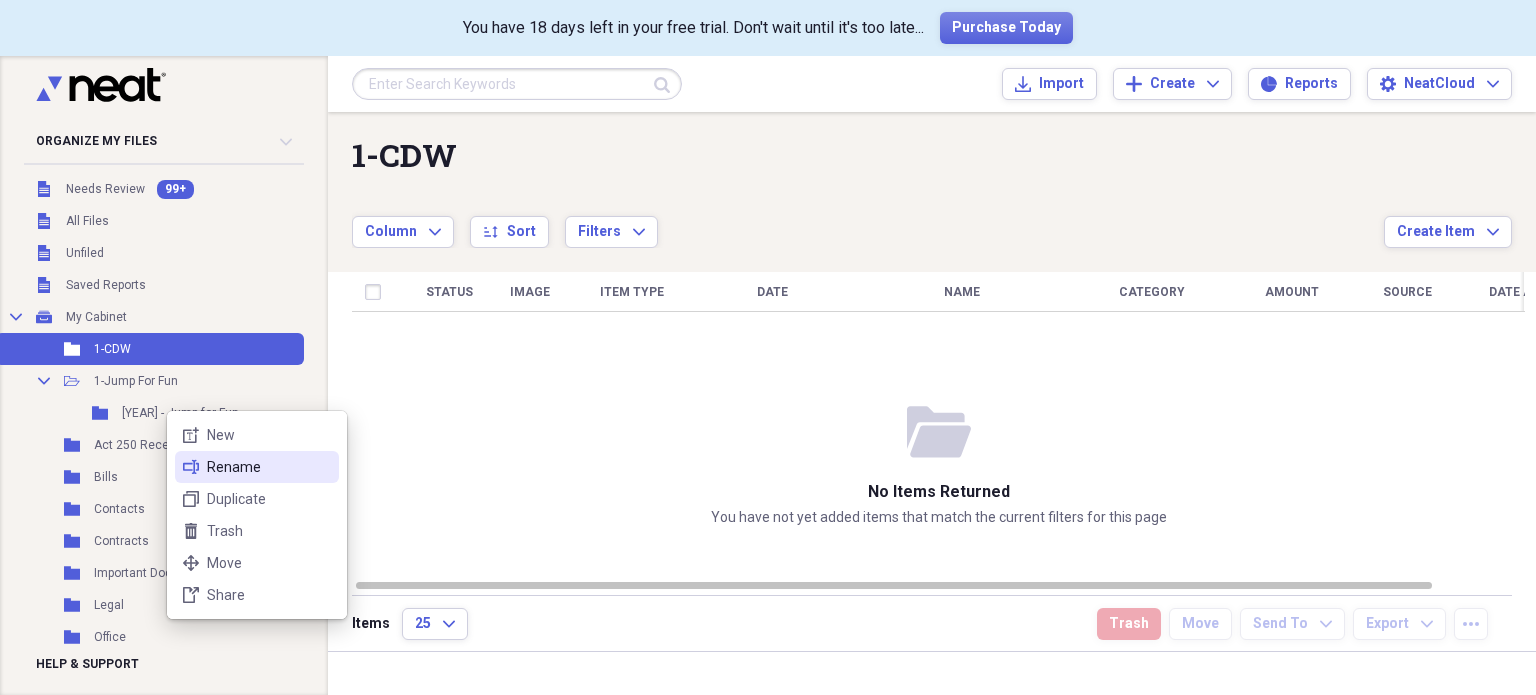 click on "Rename" at bounding box center [269, 467] 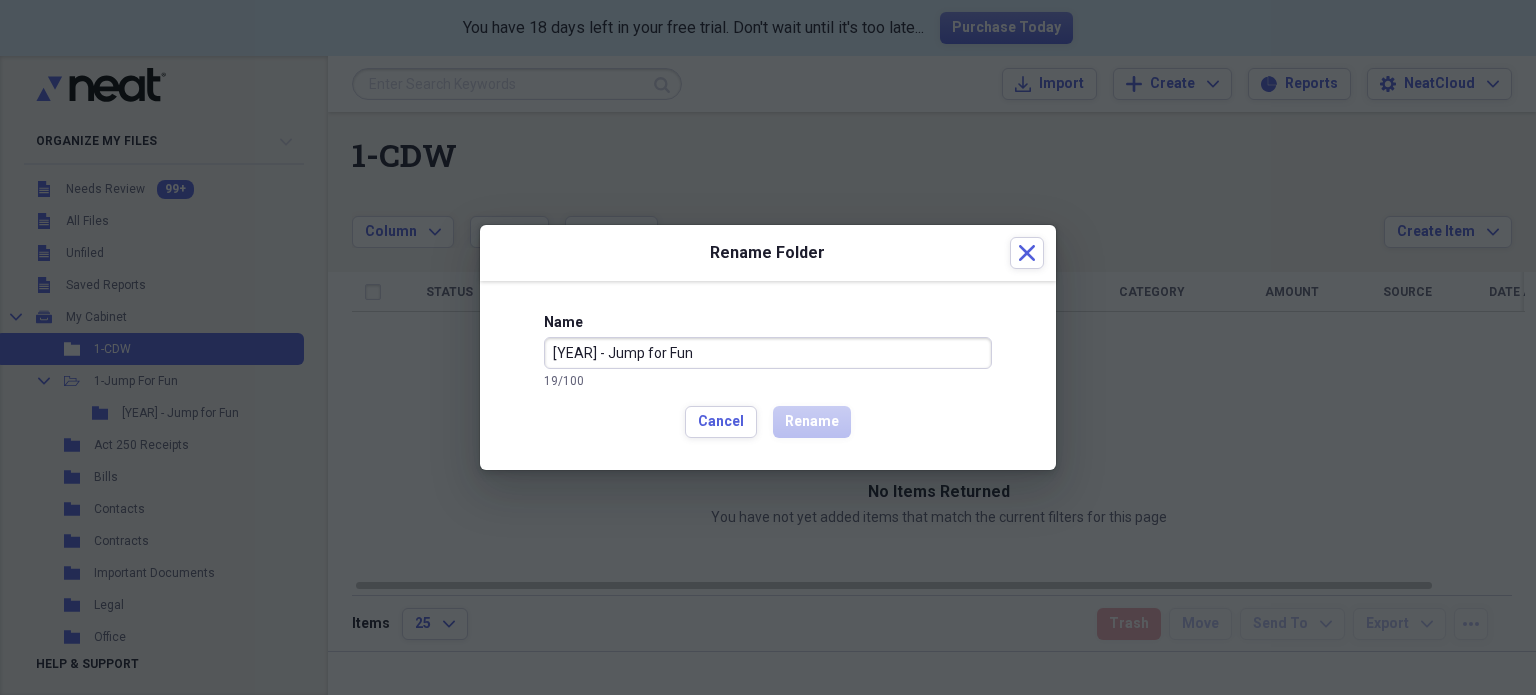 drag, startPoint x: 711, startPoint y: 355, endPoint x: 586, endPoint y: 359, distance: 125.06398 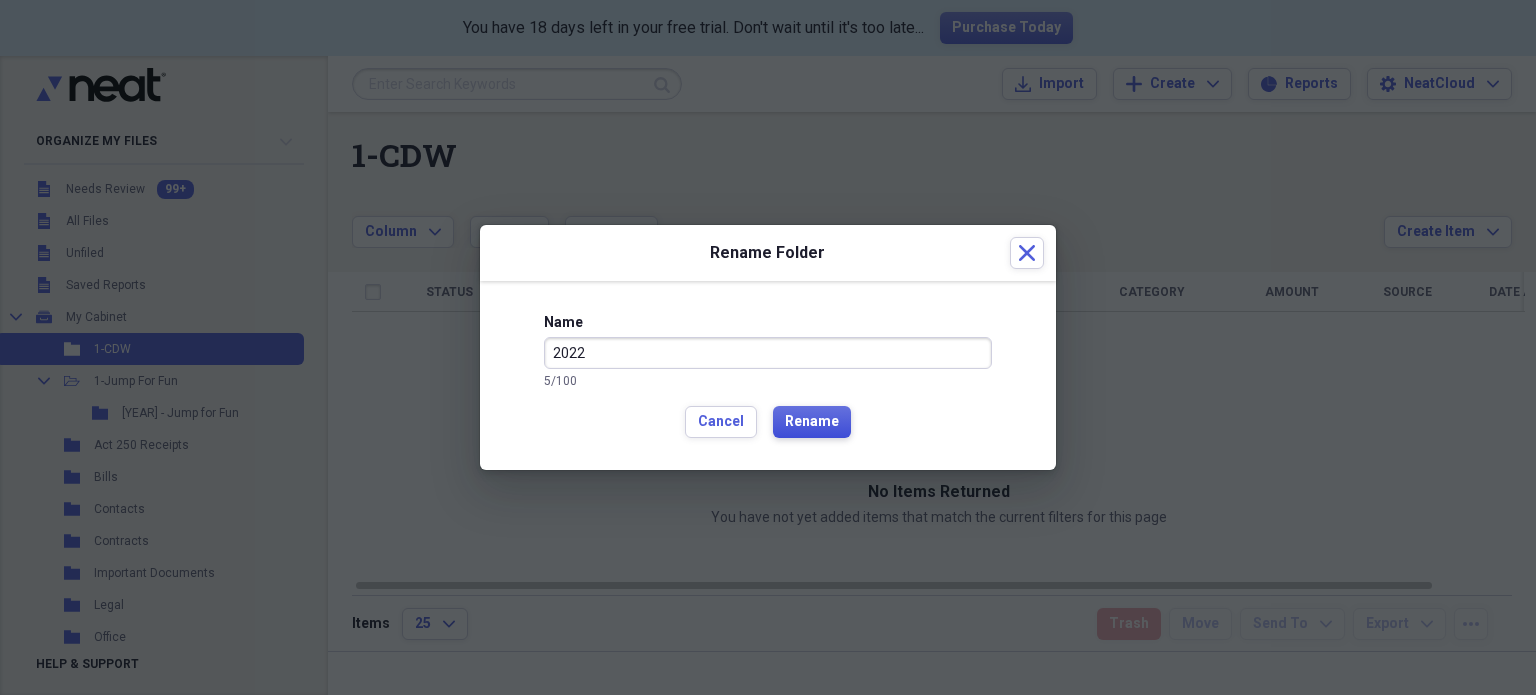 type on "2022" 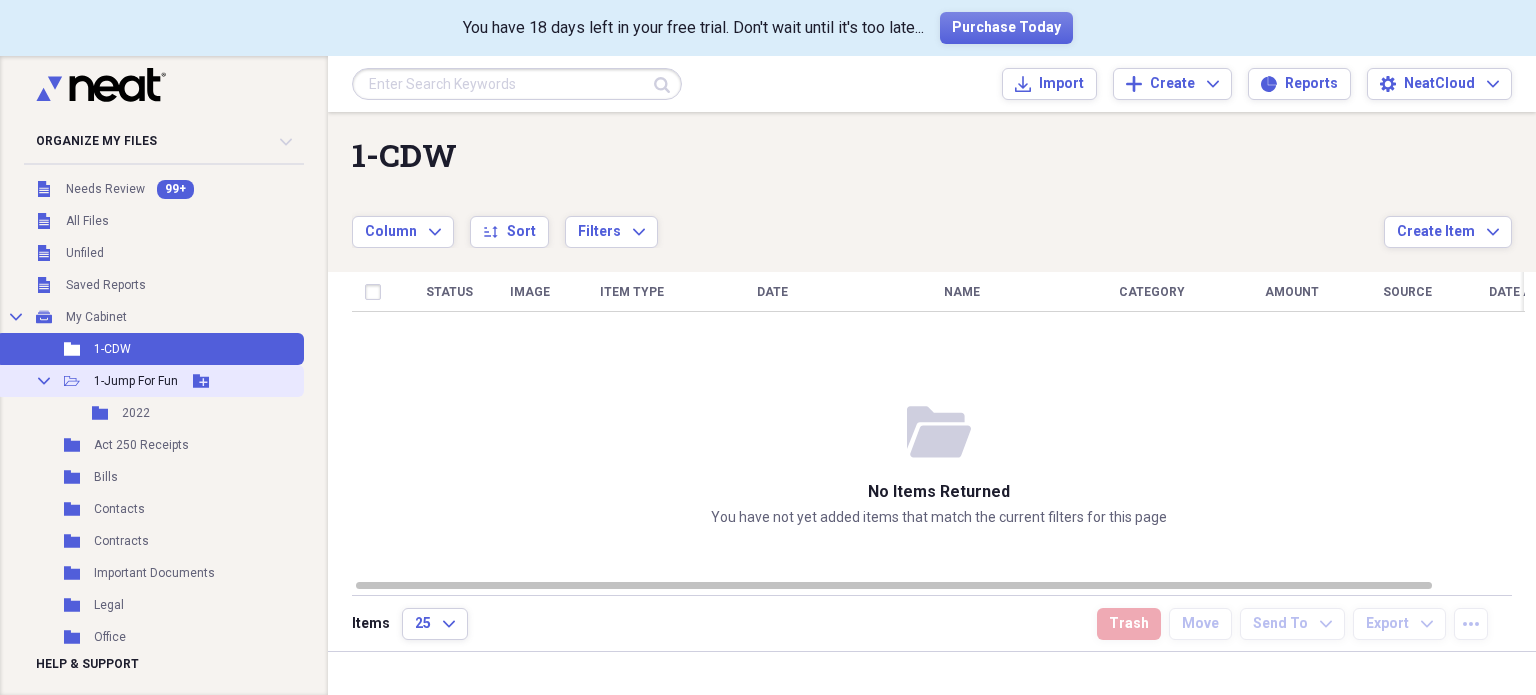 click 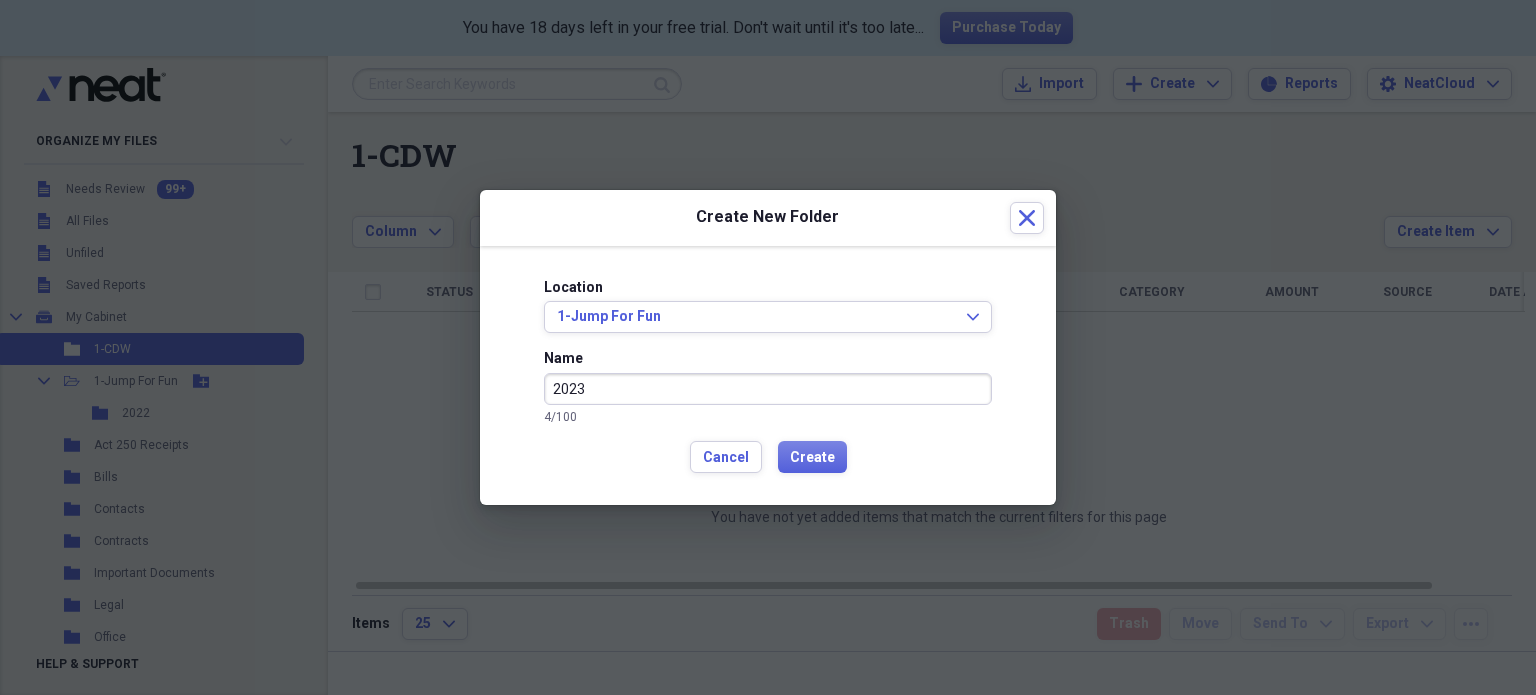 type on "2023" 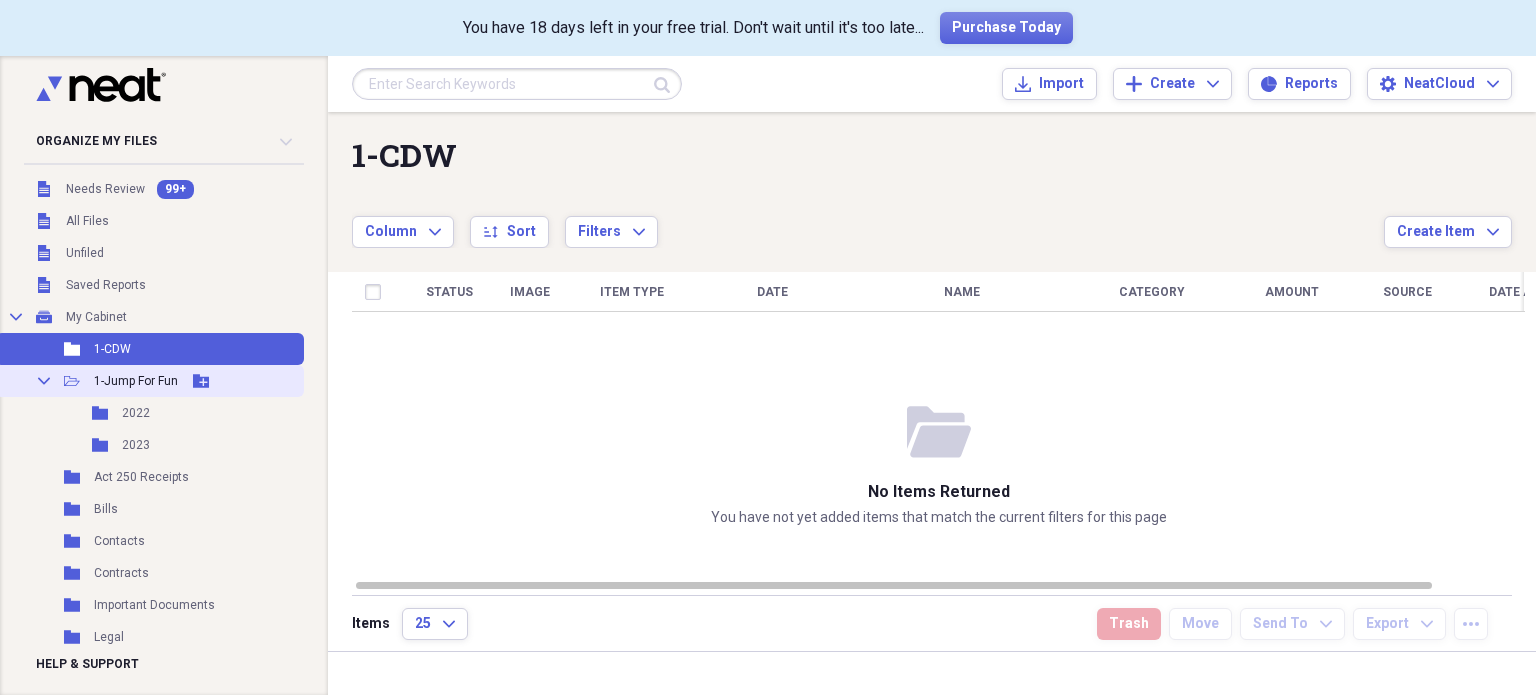 click 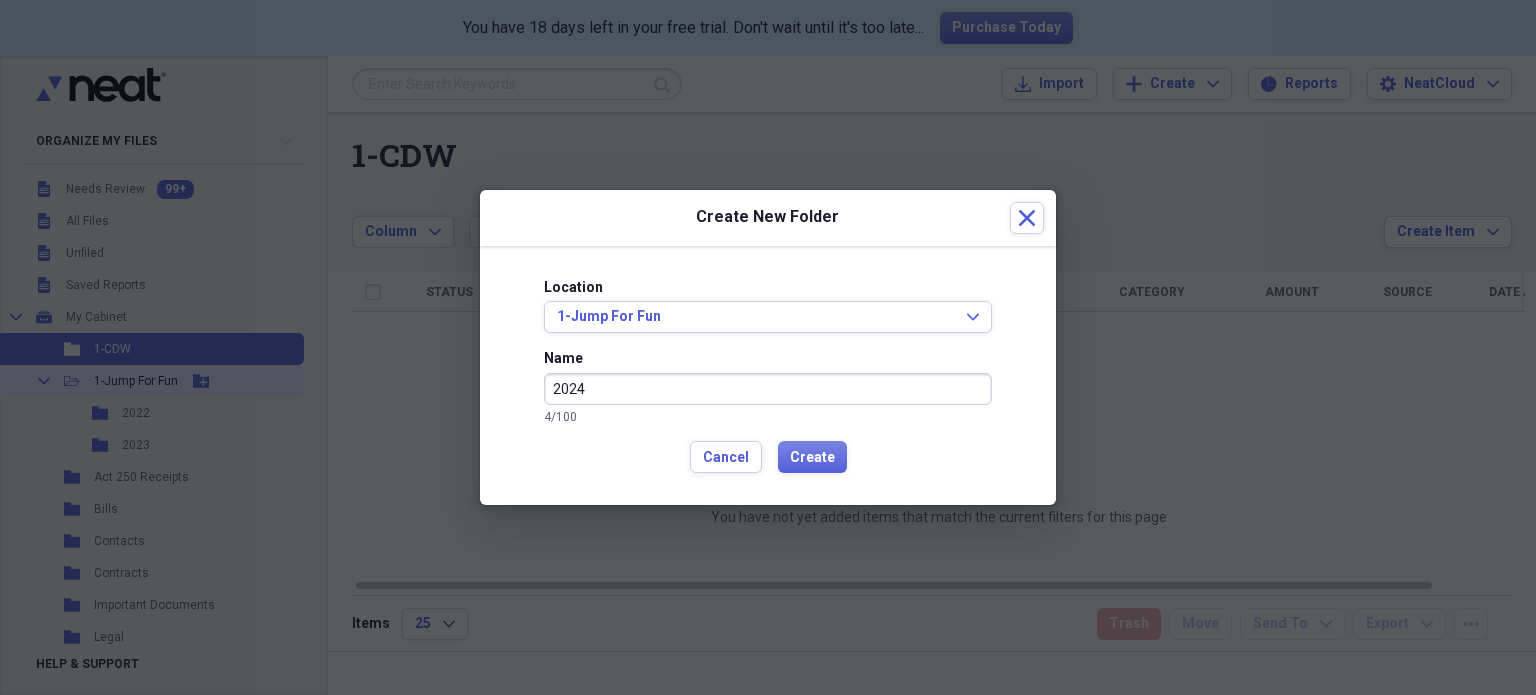 type on "2024" 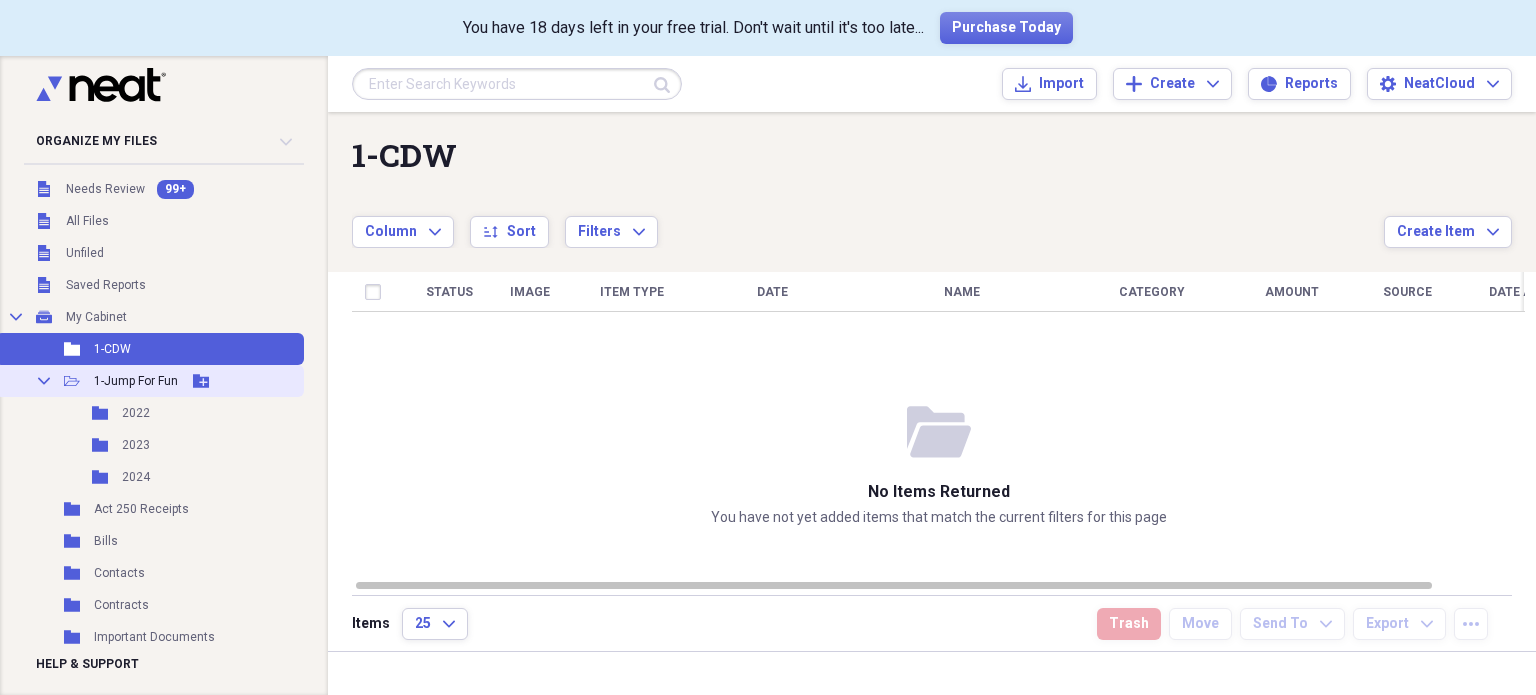 click 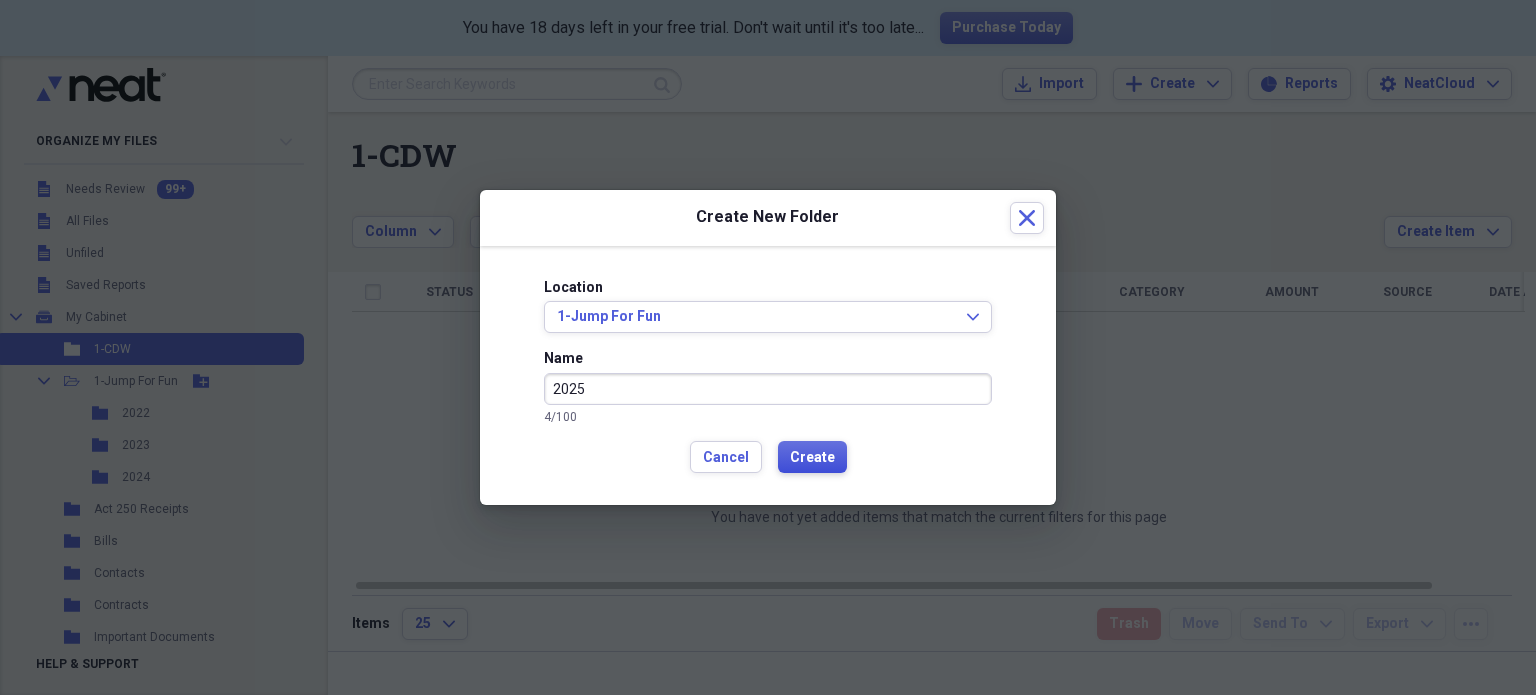 type on "2025" 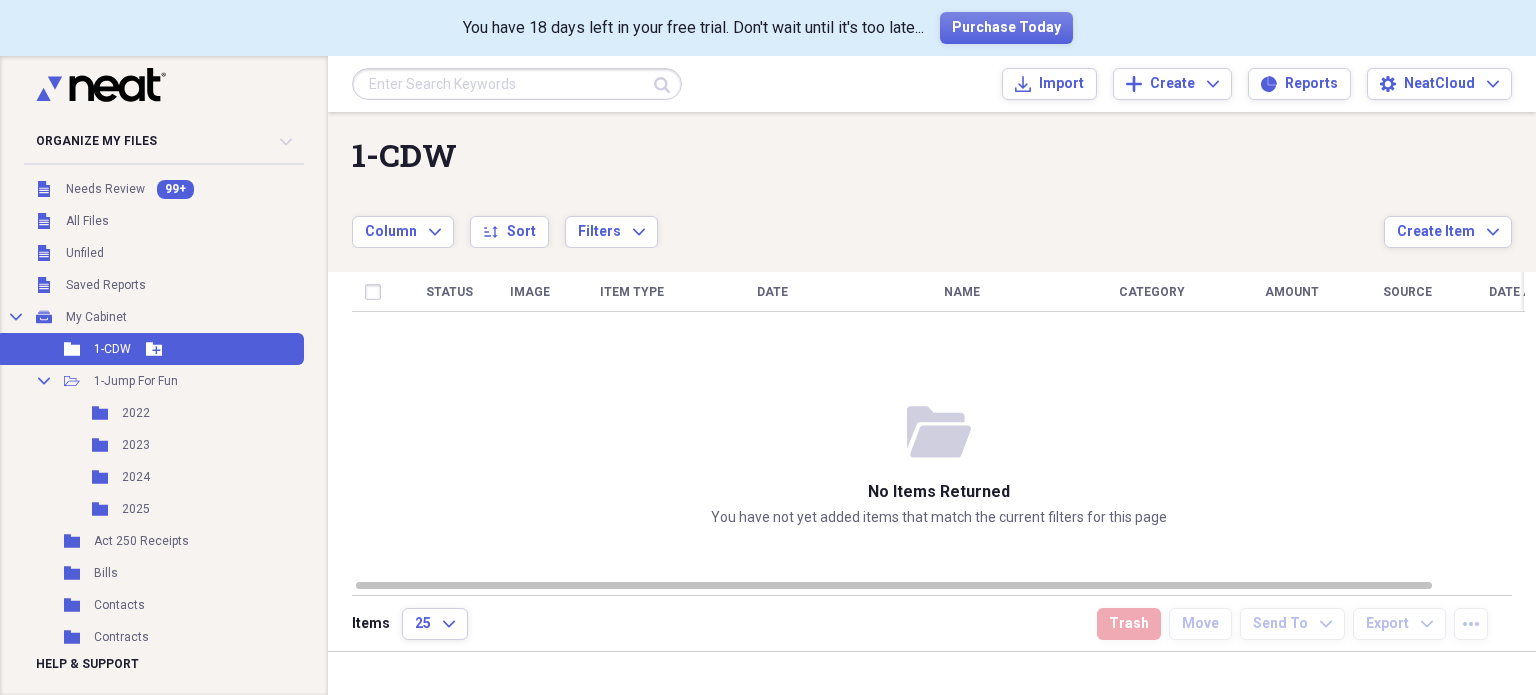 click 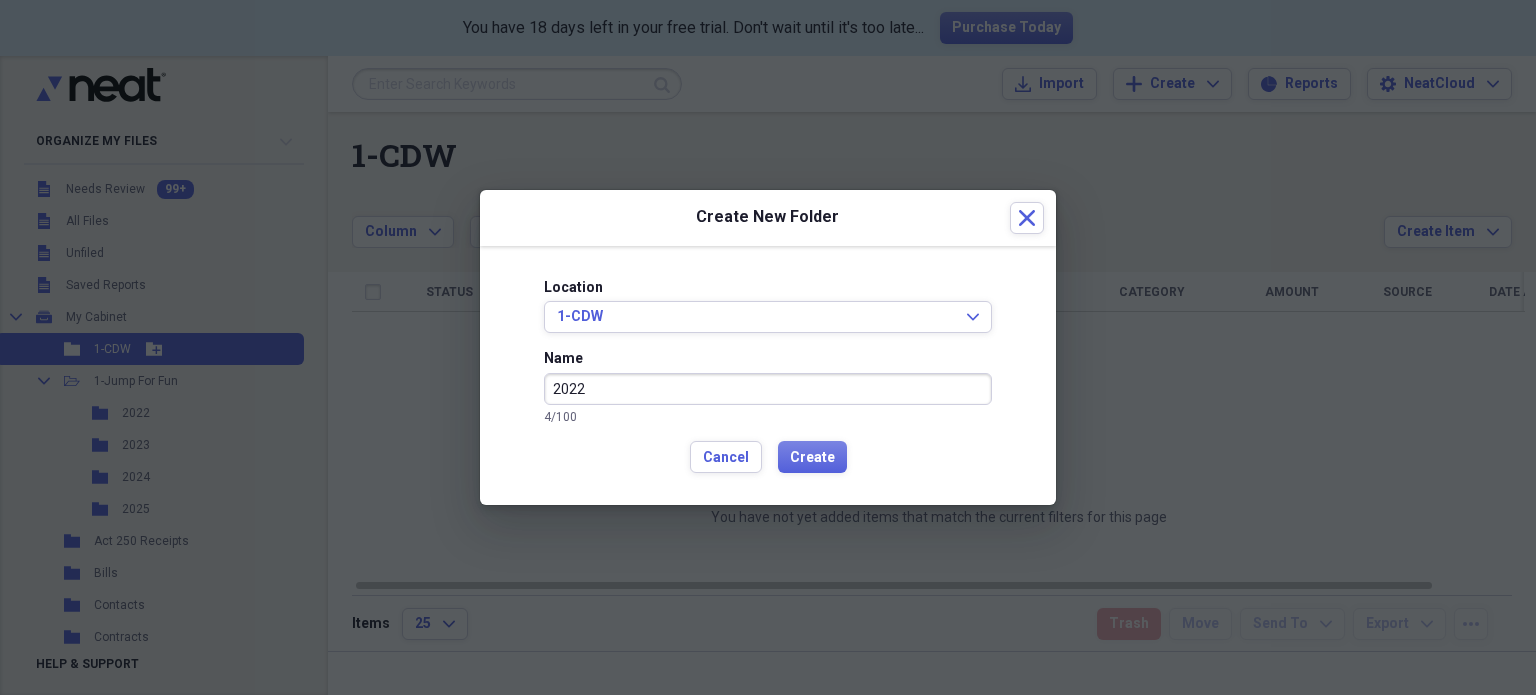 type on "2022" 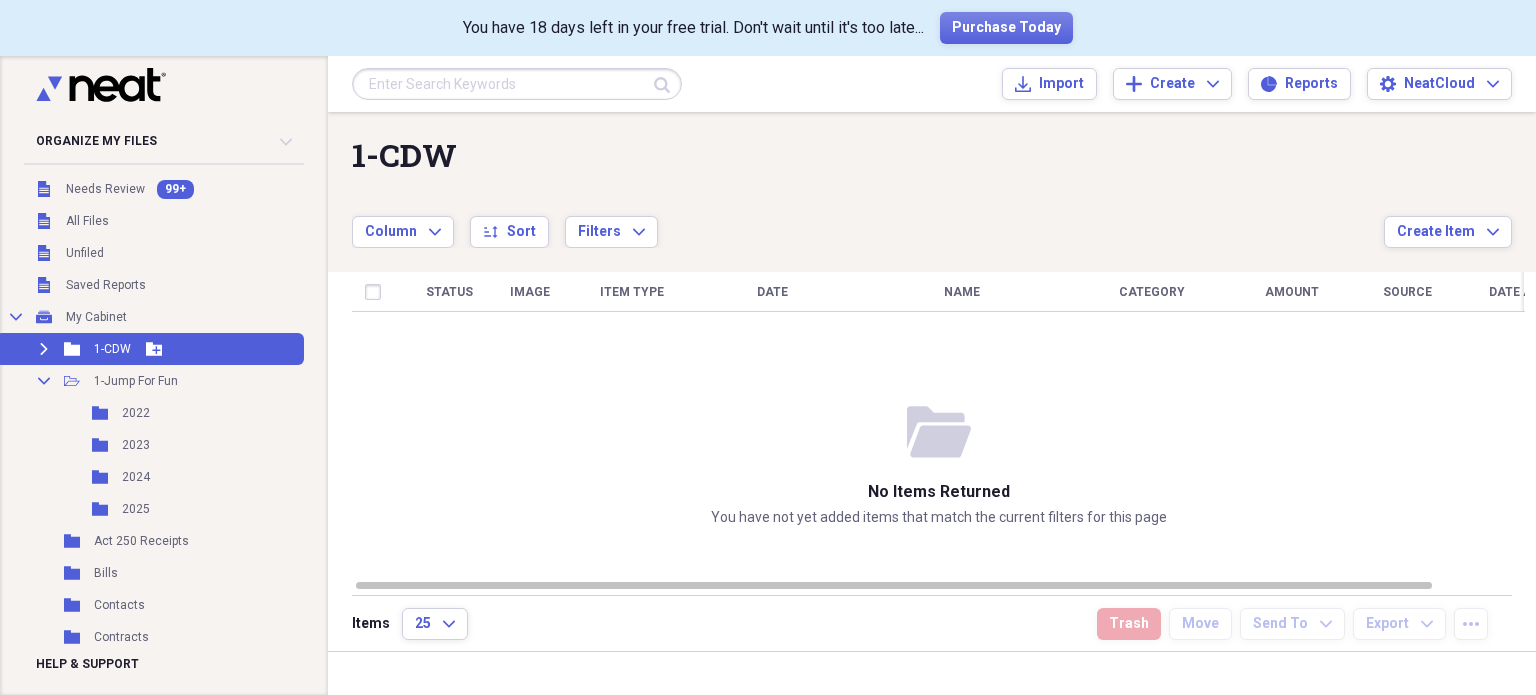 click 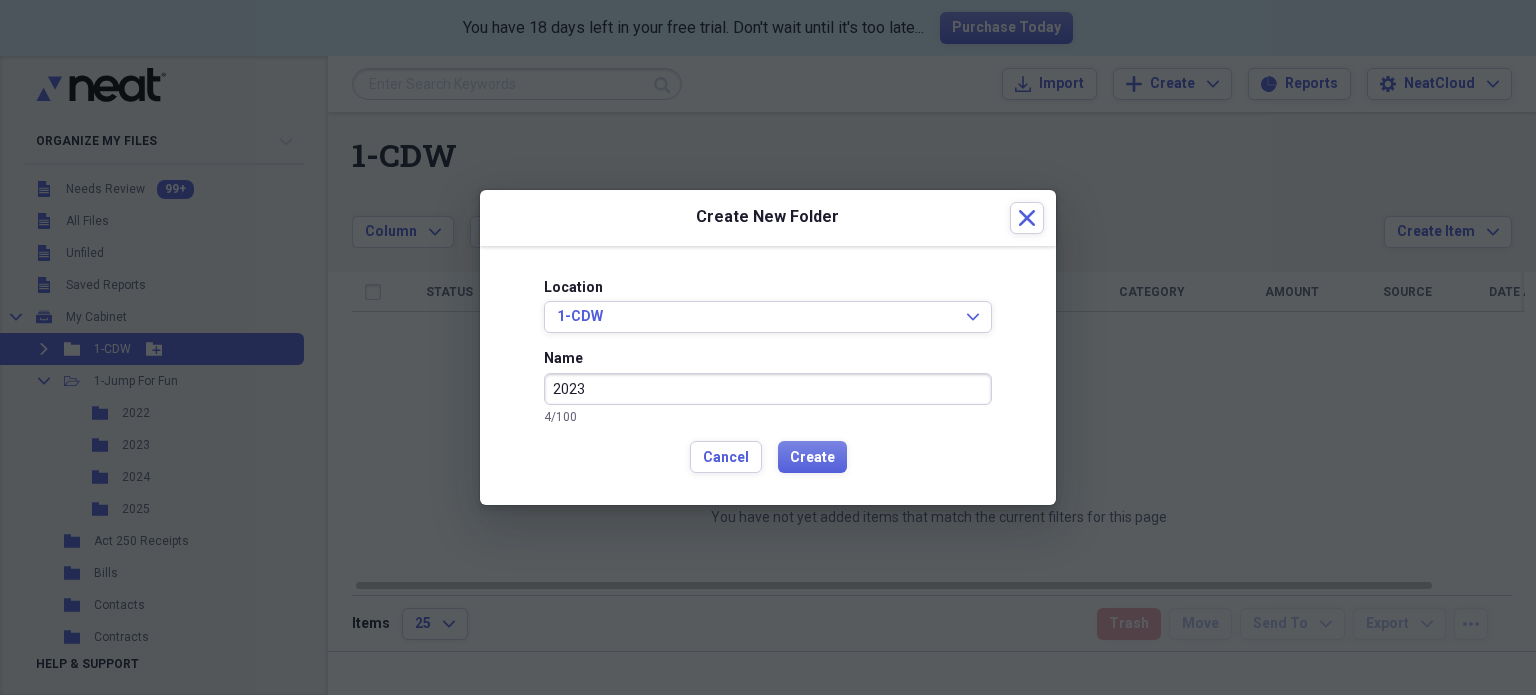 type on "2023" 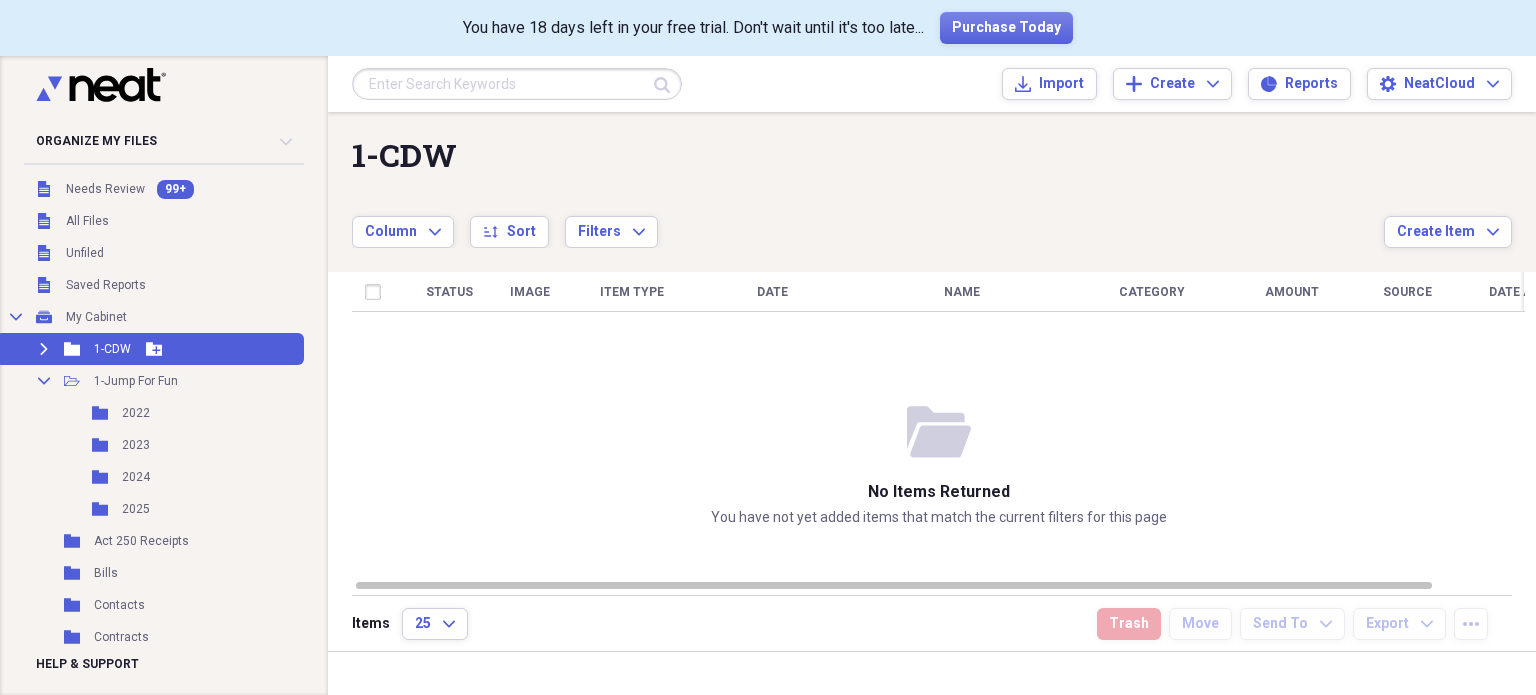 click 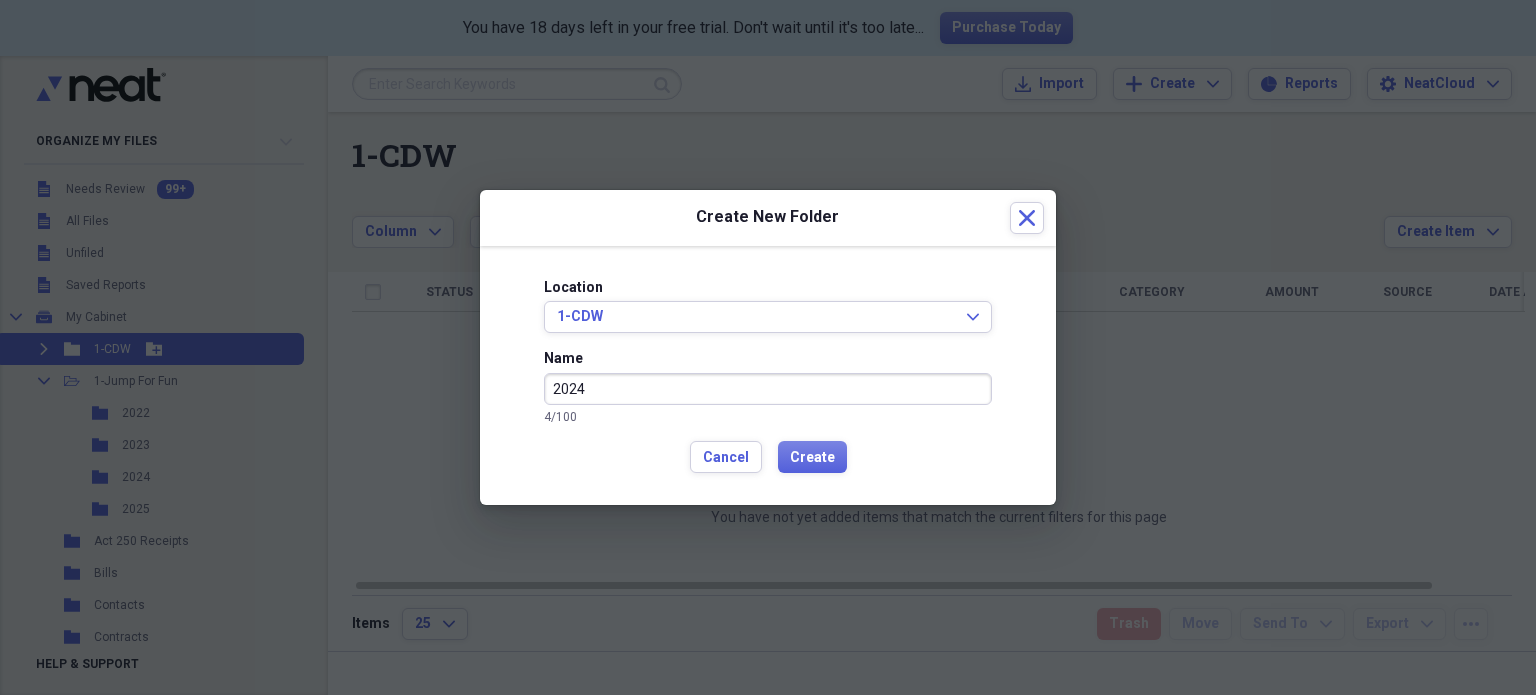 type on "2024" 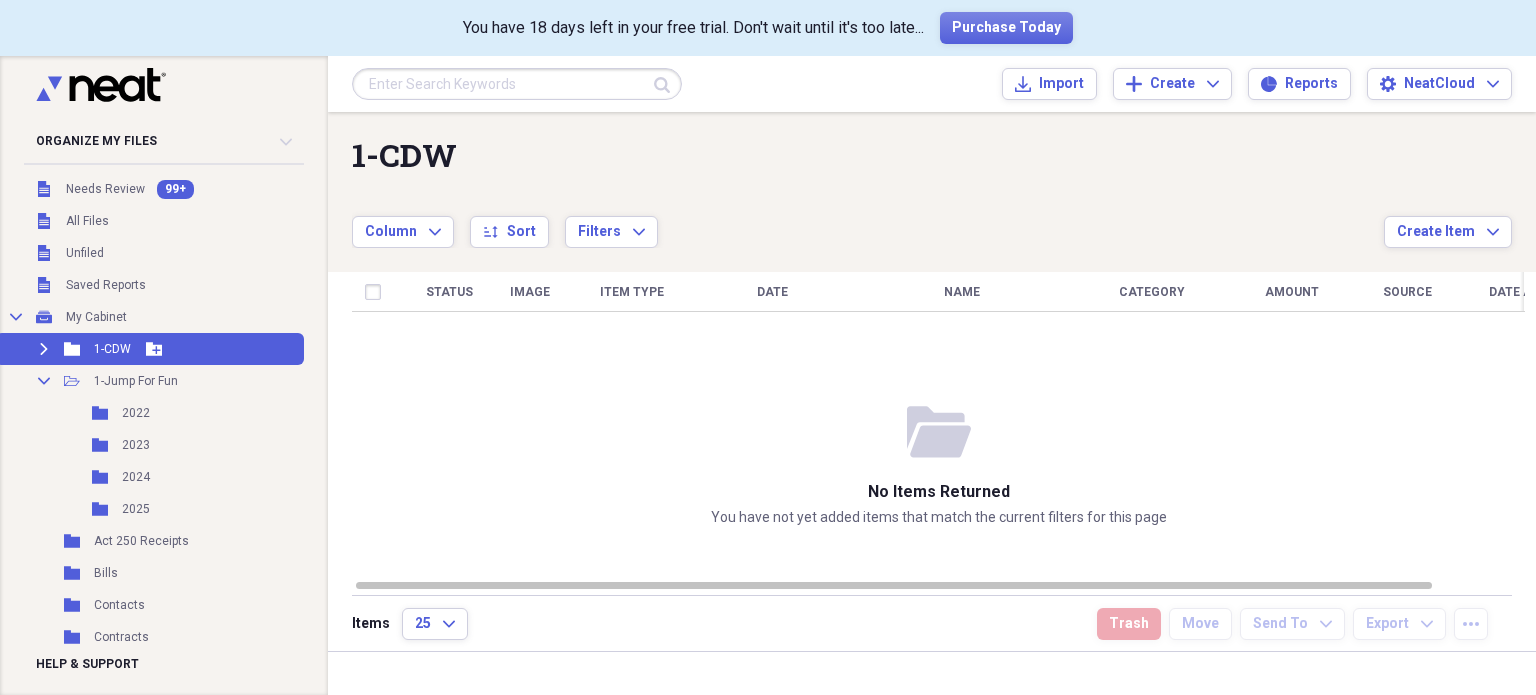 click 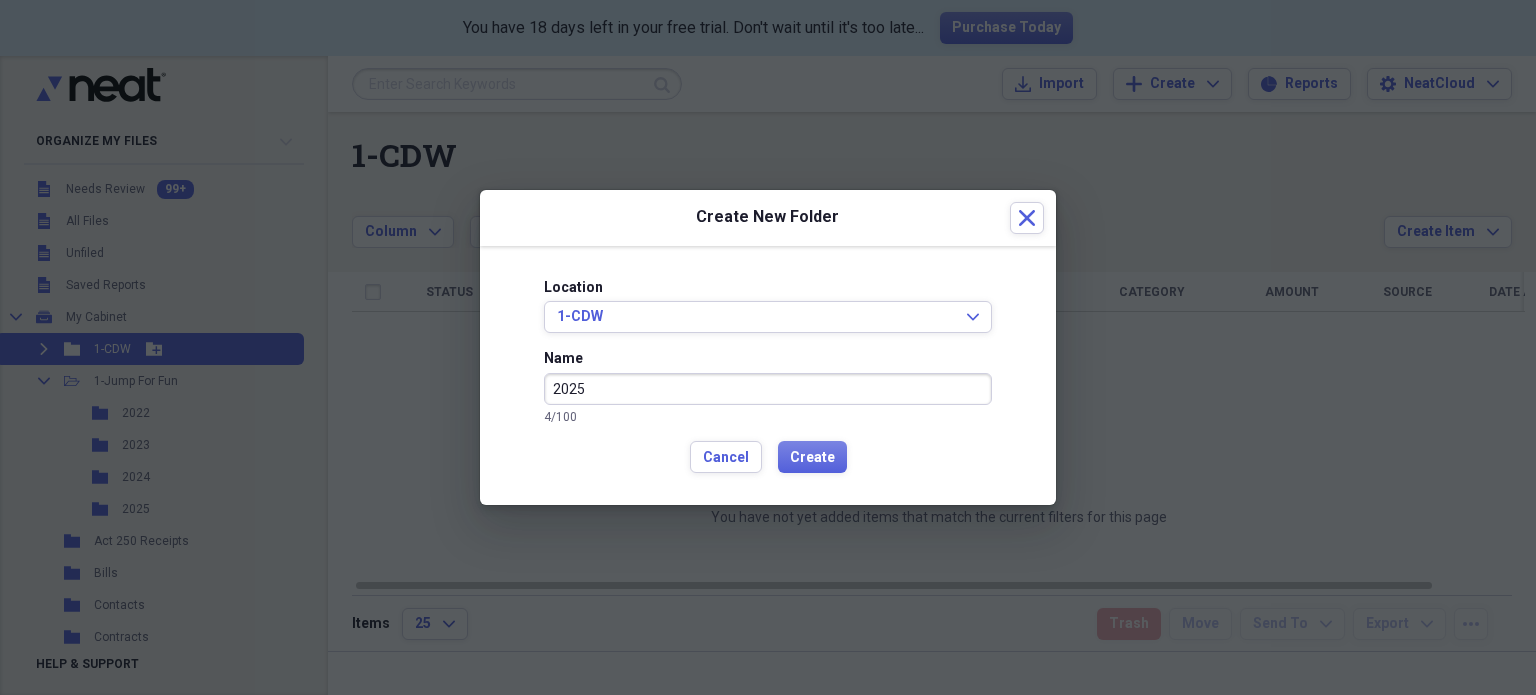 type on "2025" 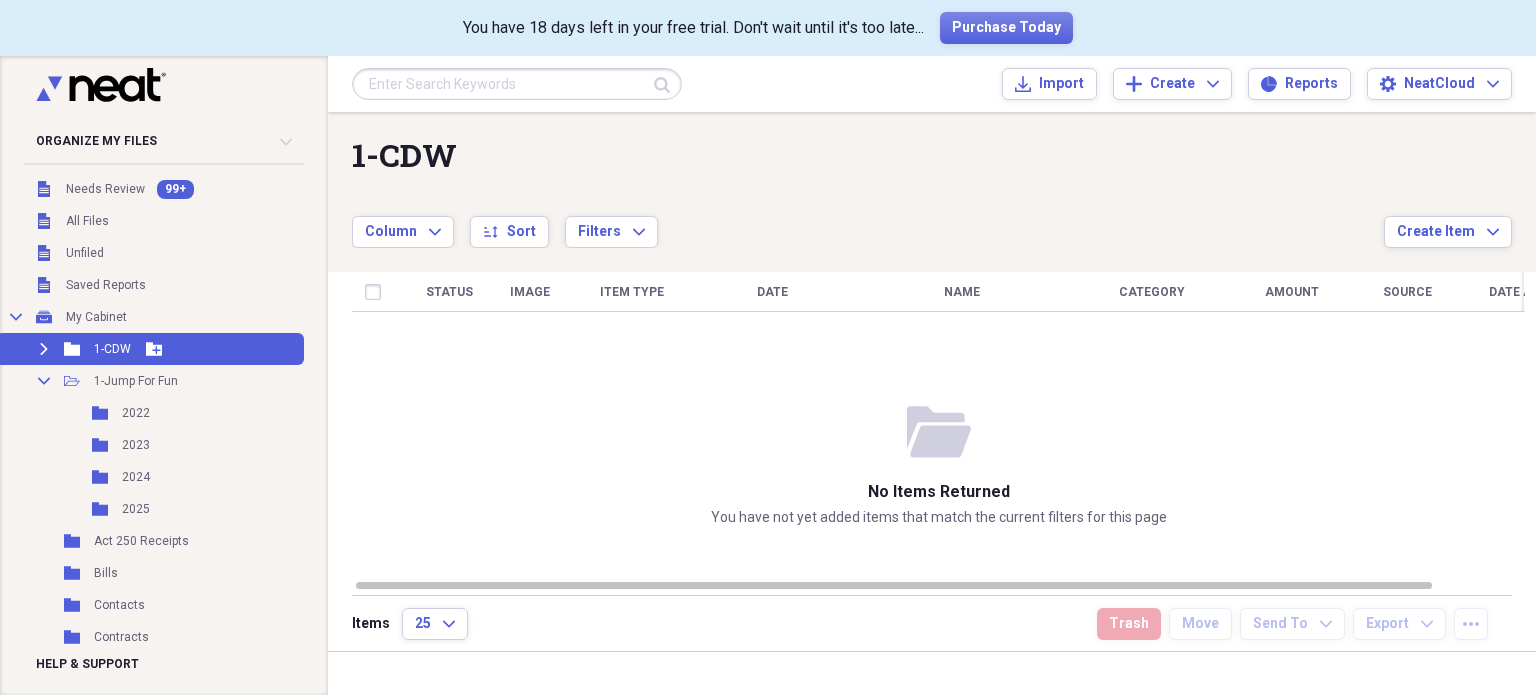 click 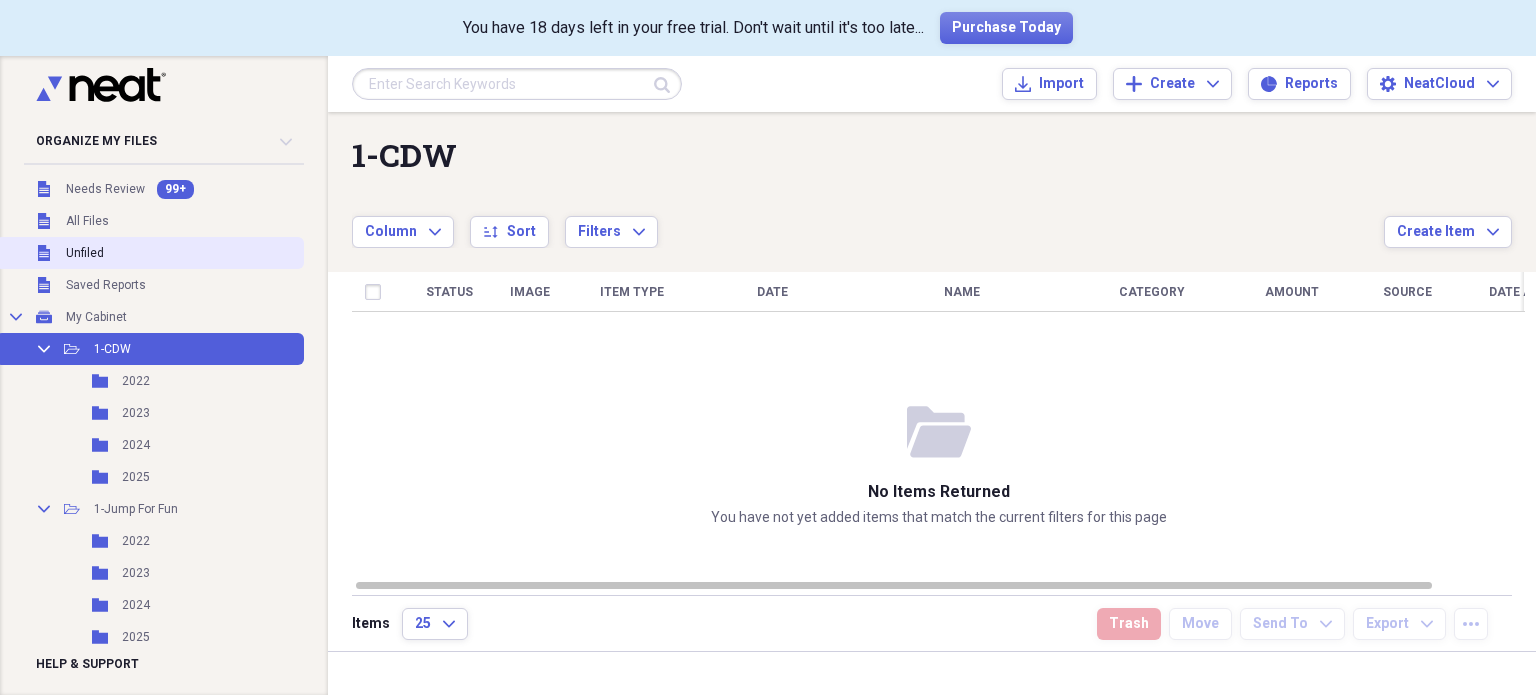 click on "Unfiled Unfiled" at bounding box center [150, 253] 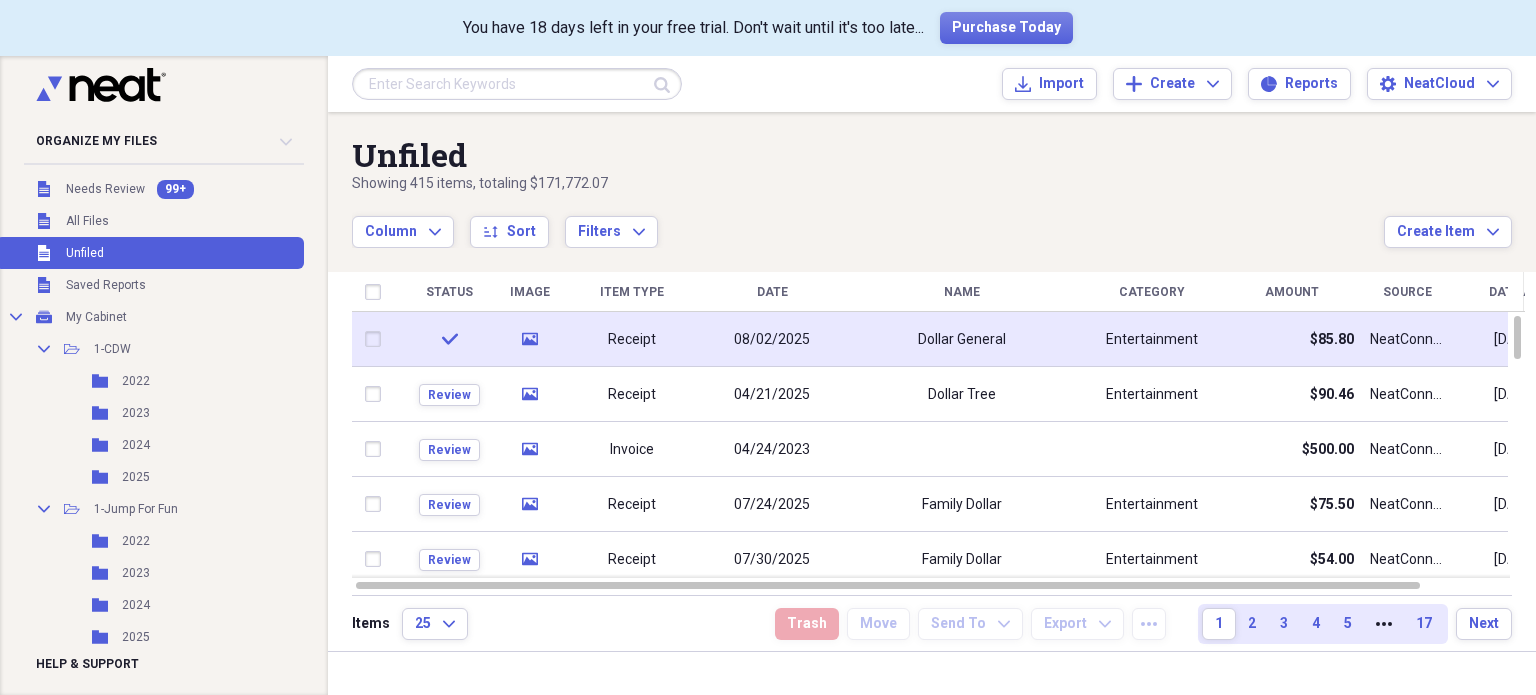 click on "08/02/2025" at bounding box center [772, 340] 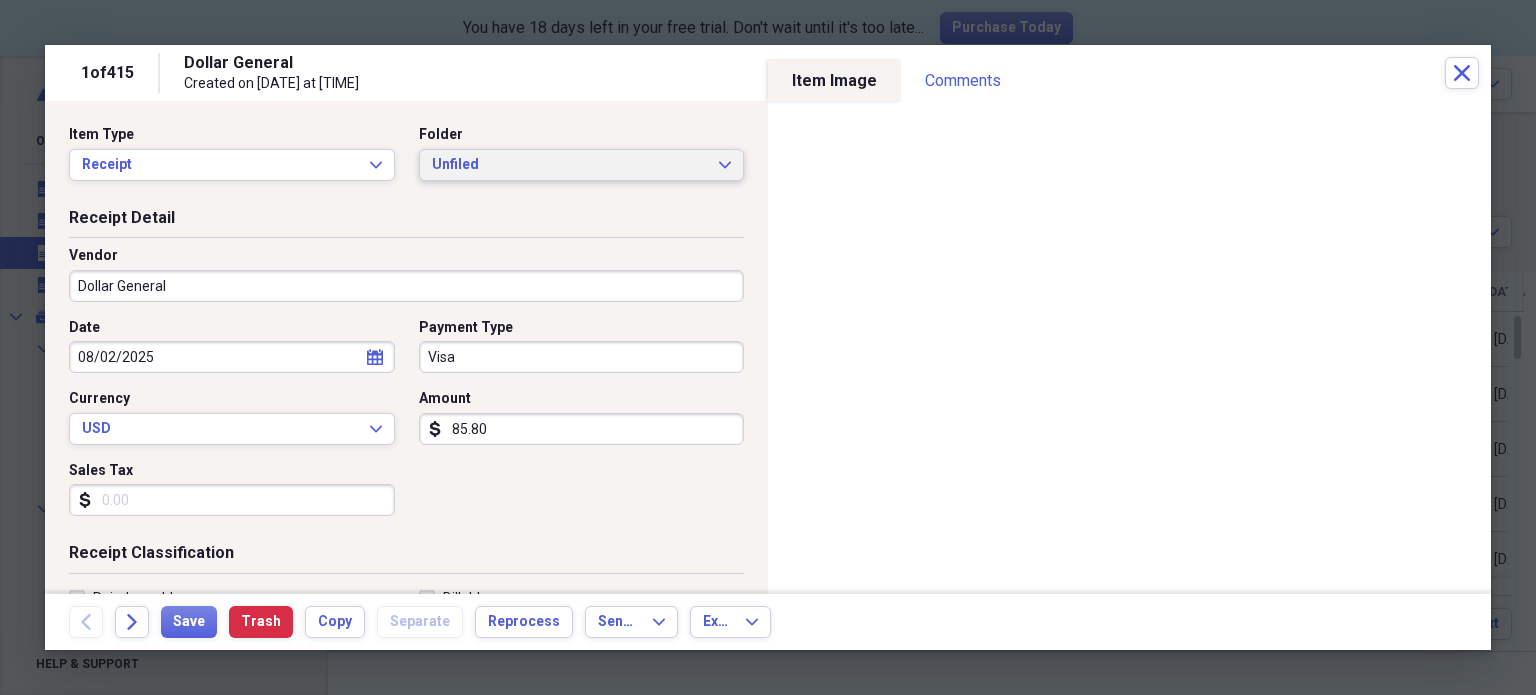 click on "Unfiled Expand" at bounding box center [582, 165] 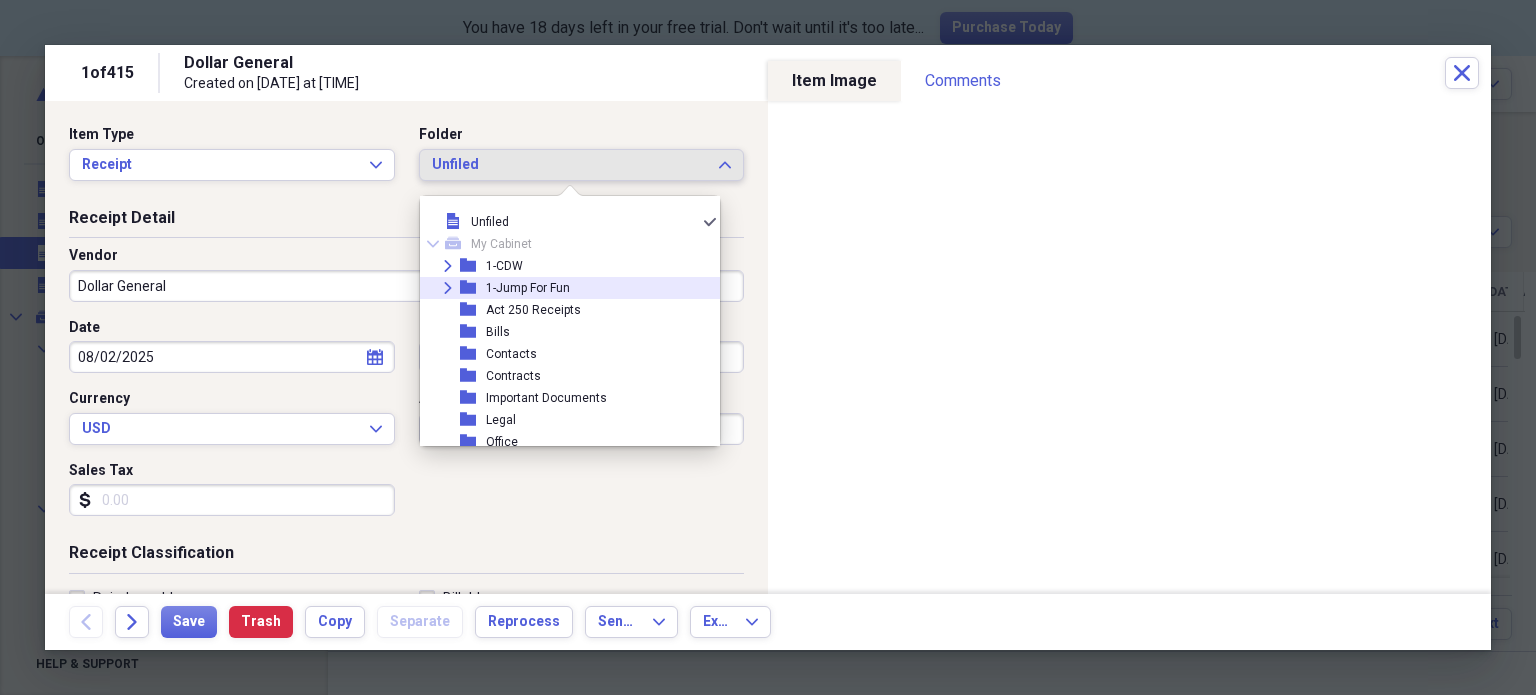 click on "Expand" at bounding box center (447, 288) 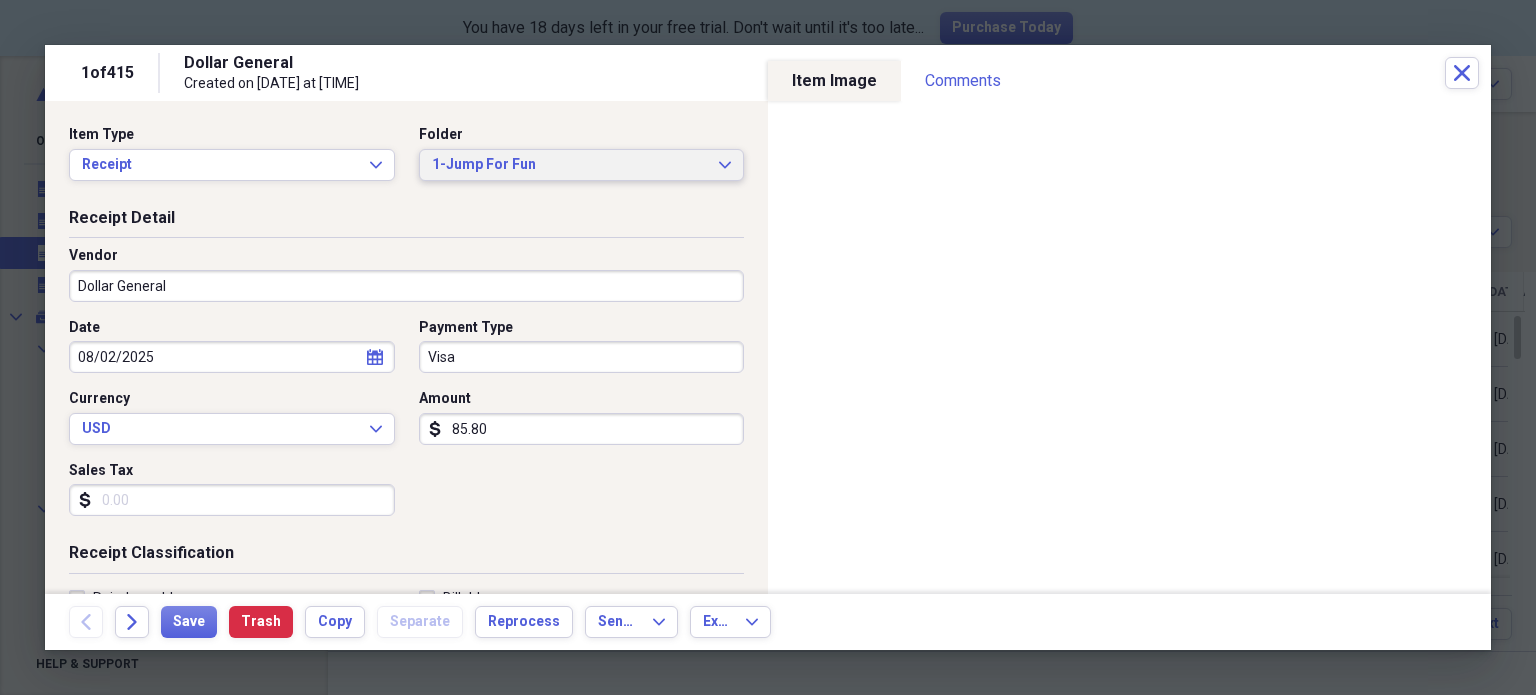 click on "1-Jump For Fun" at bounding box center [570, 165] 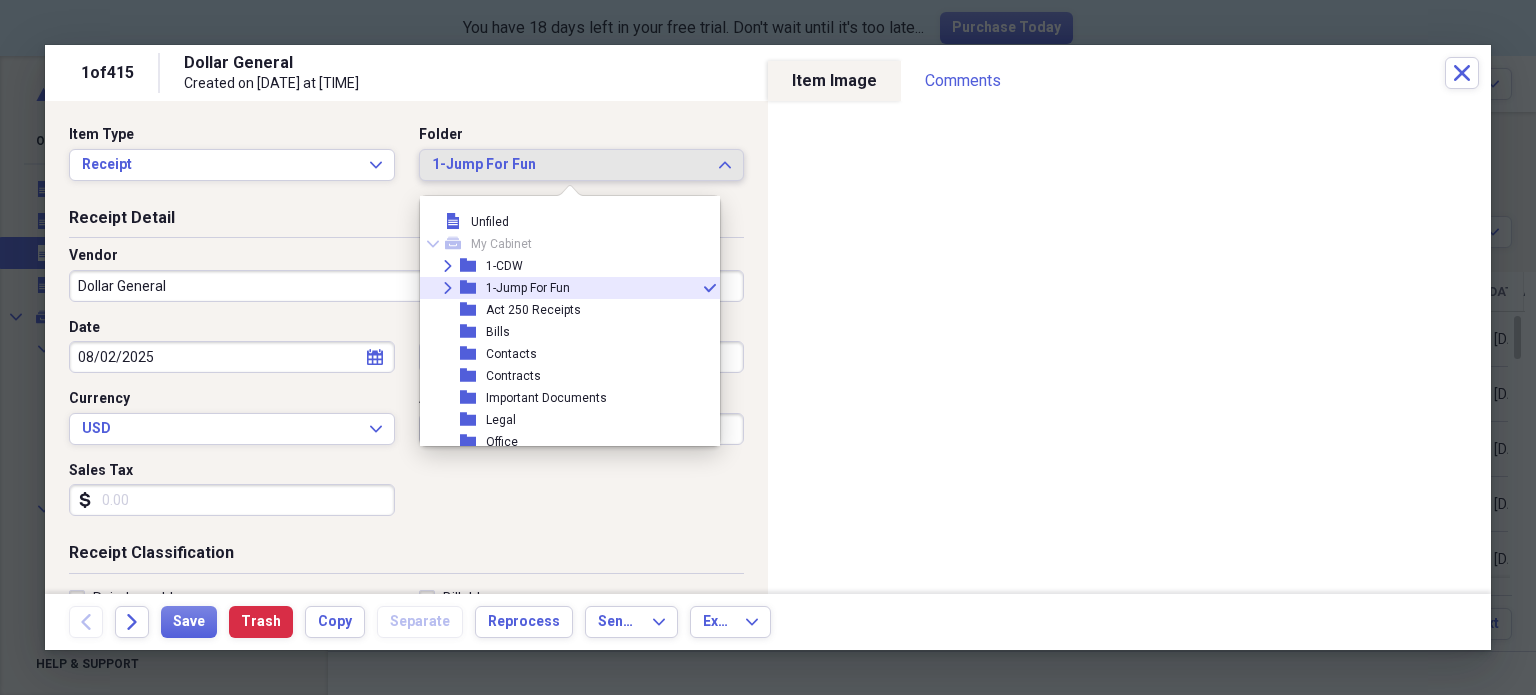 click on "Expand" 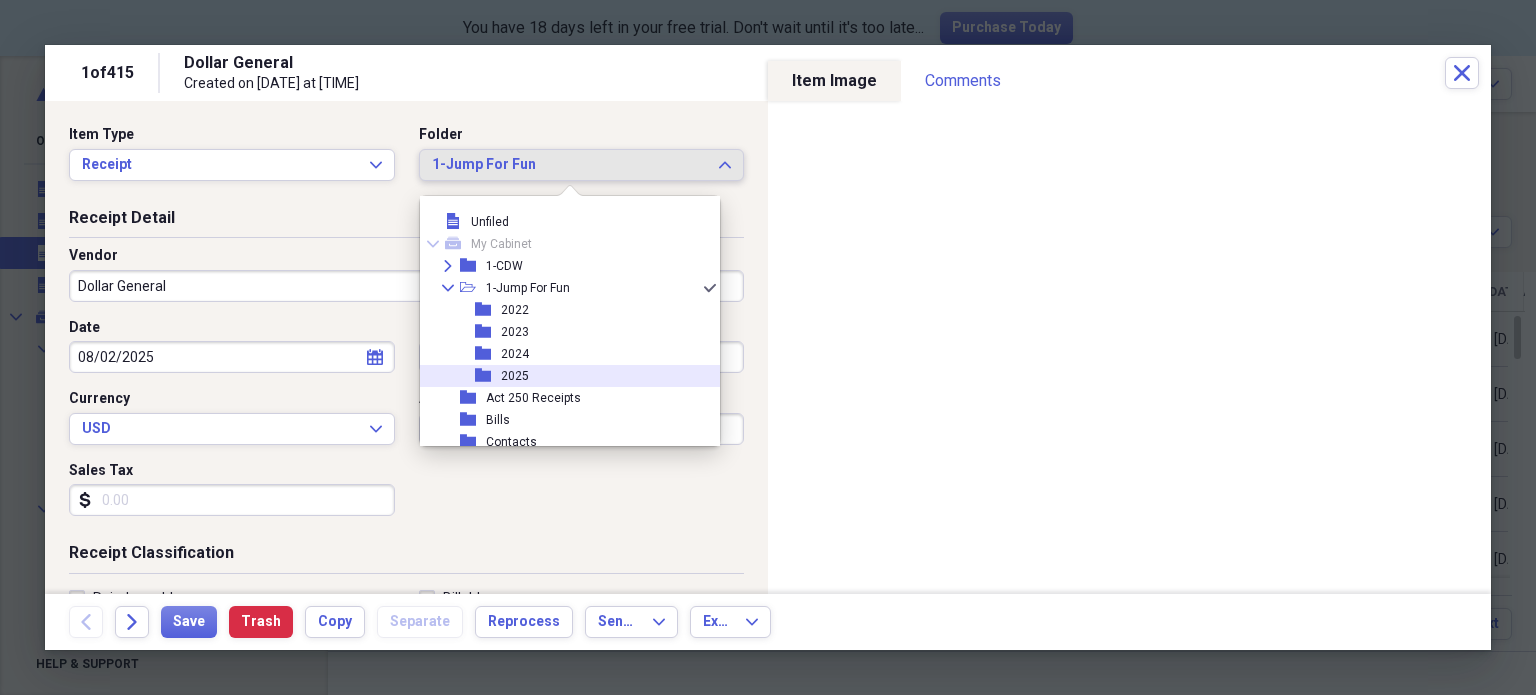 click on "2025" at bounding box center (515, 376) 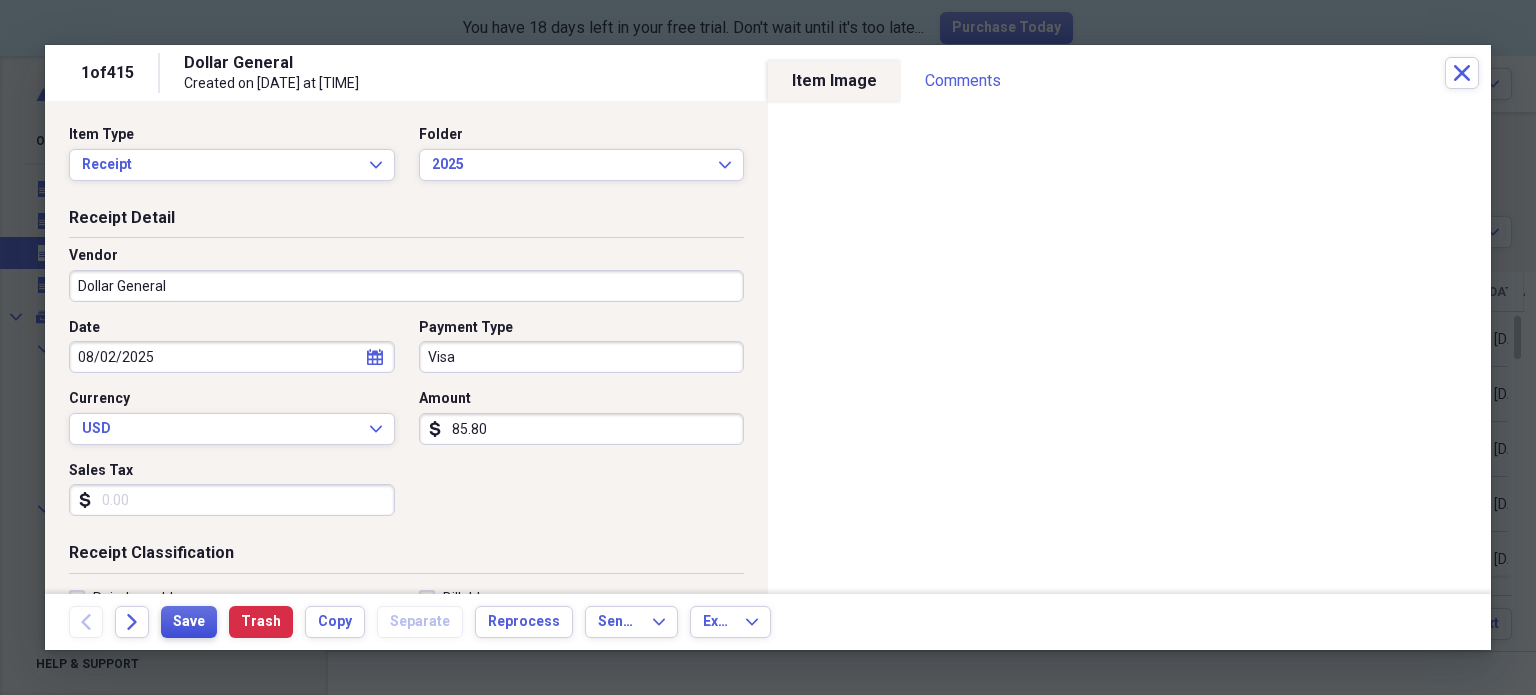 click on "Save" at bounding box center [189, 622] 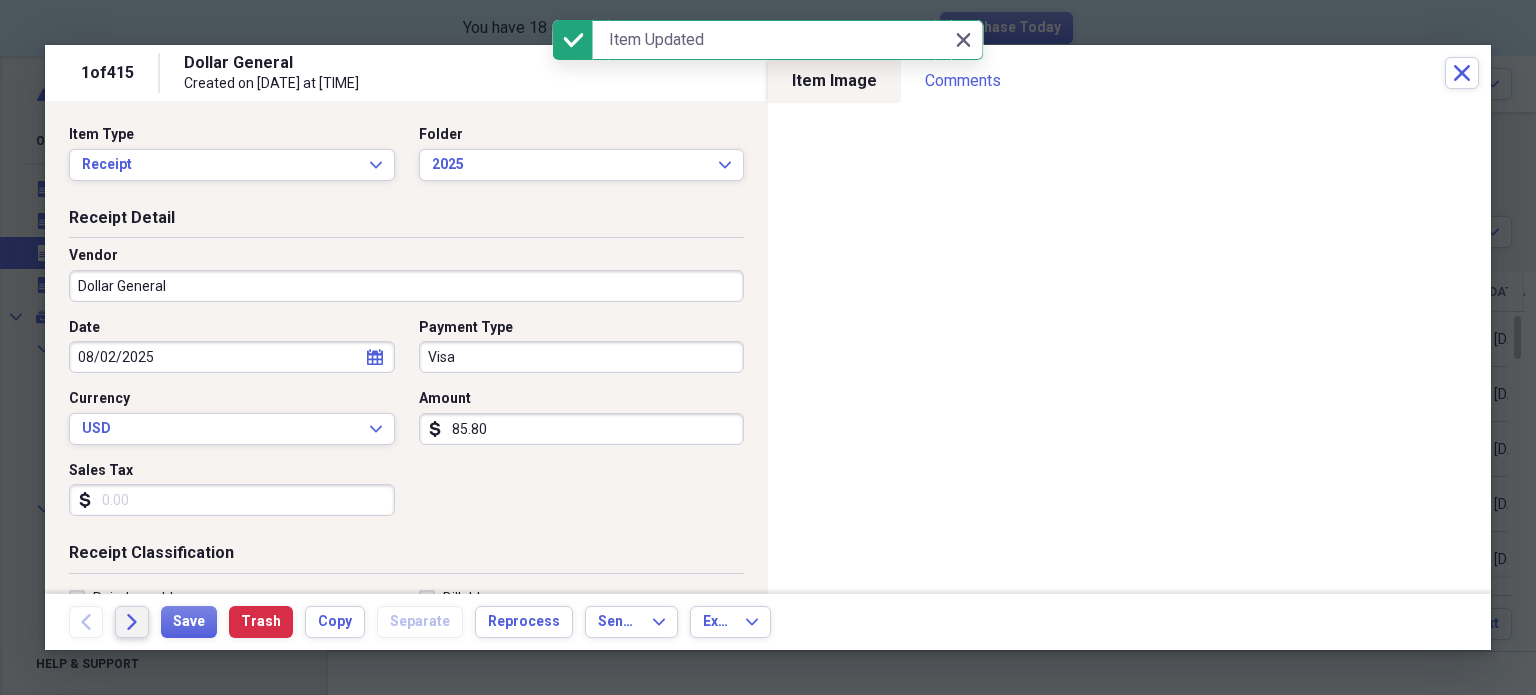 click 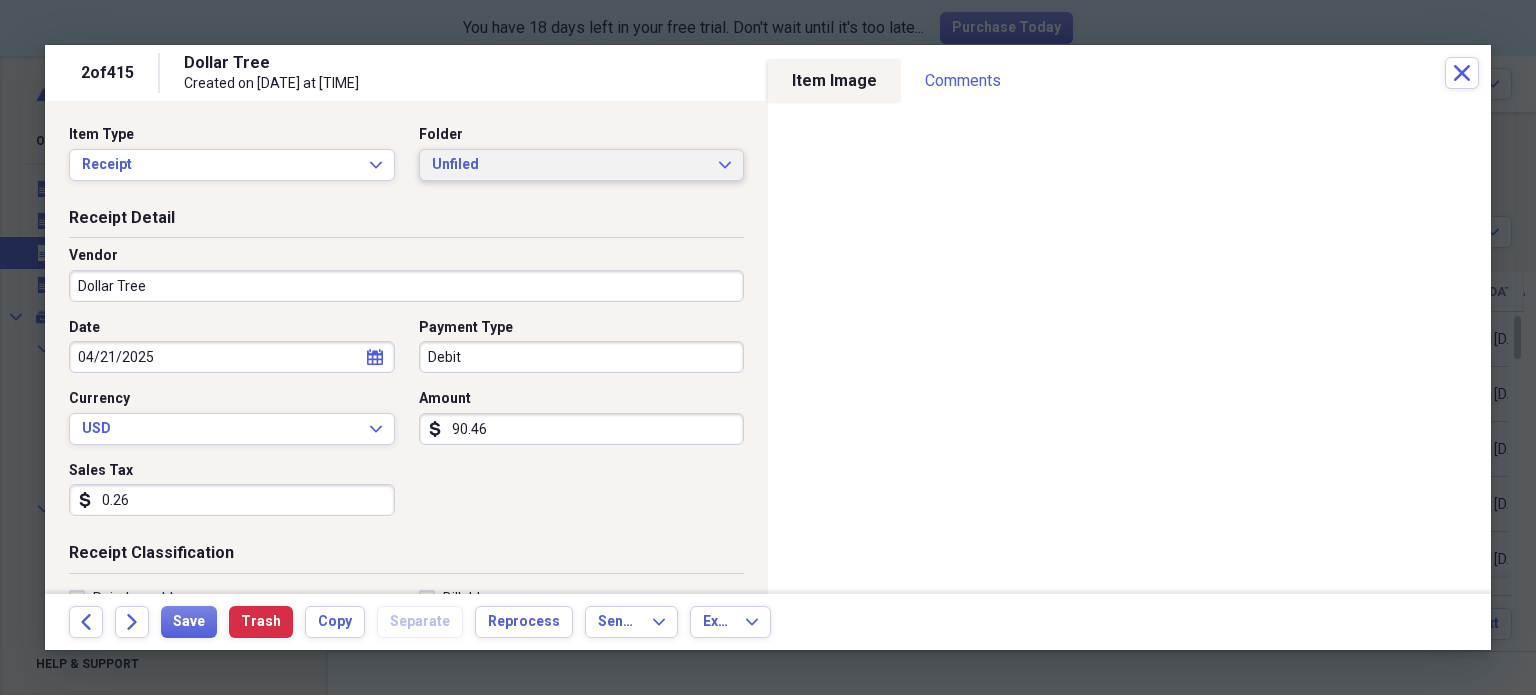click on "Unfiled" at bounding box center (570, 165) 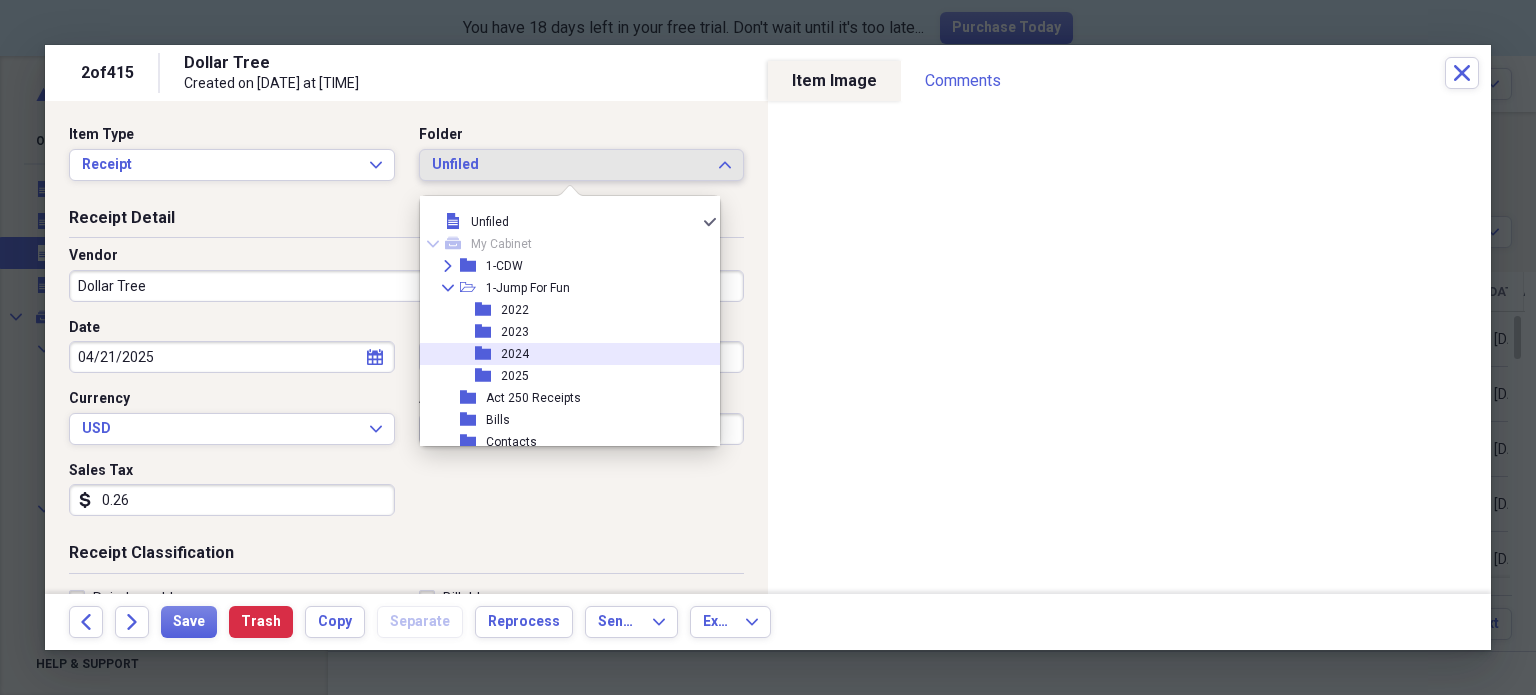 scroll, scrollTop: 32, scrollLeft: 0, axis: vertical 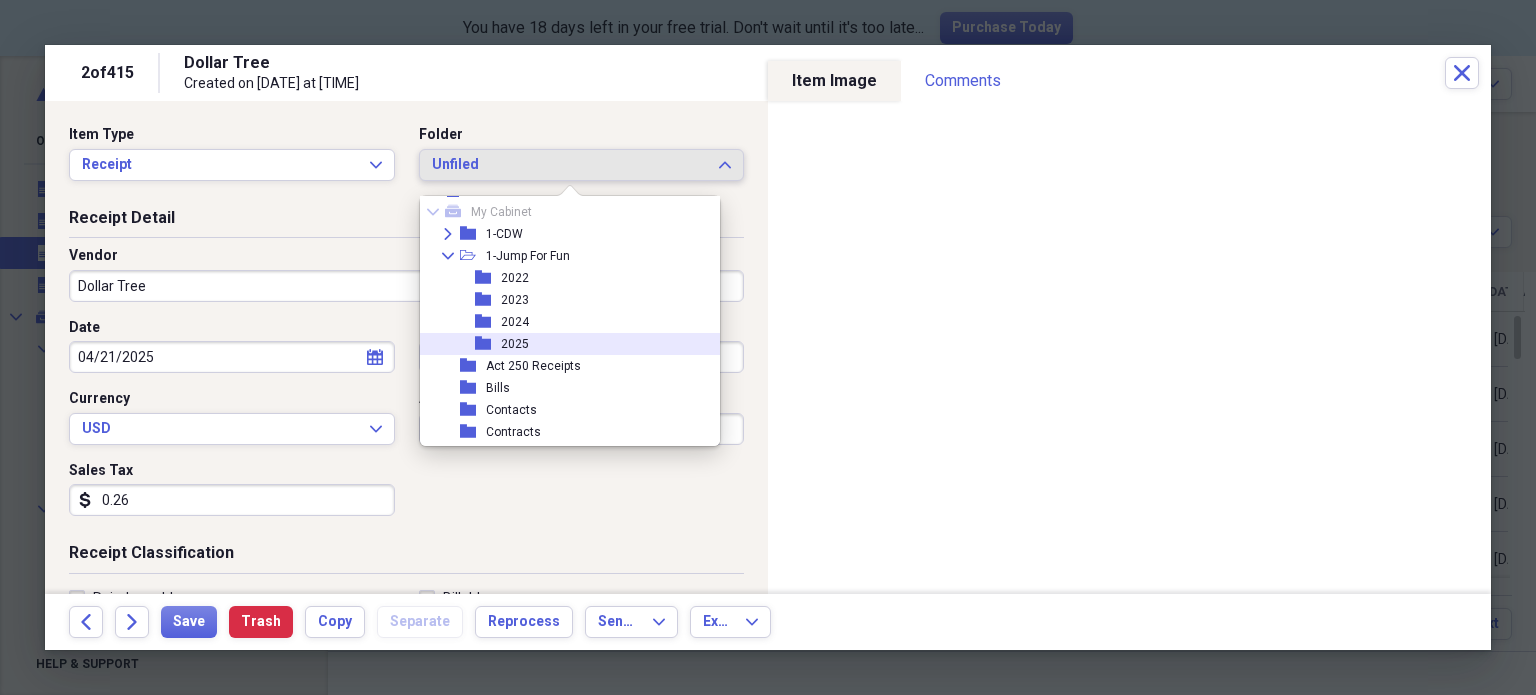 click on "folder 2025" at bounding box center [562, 344] 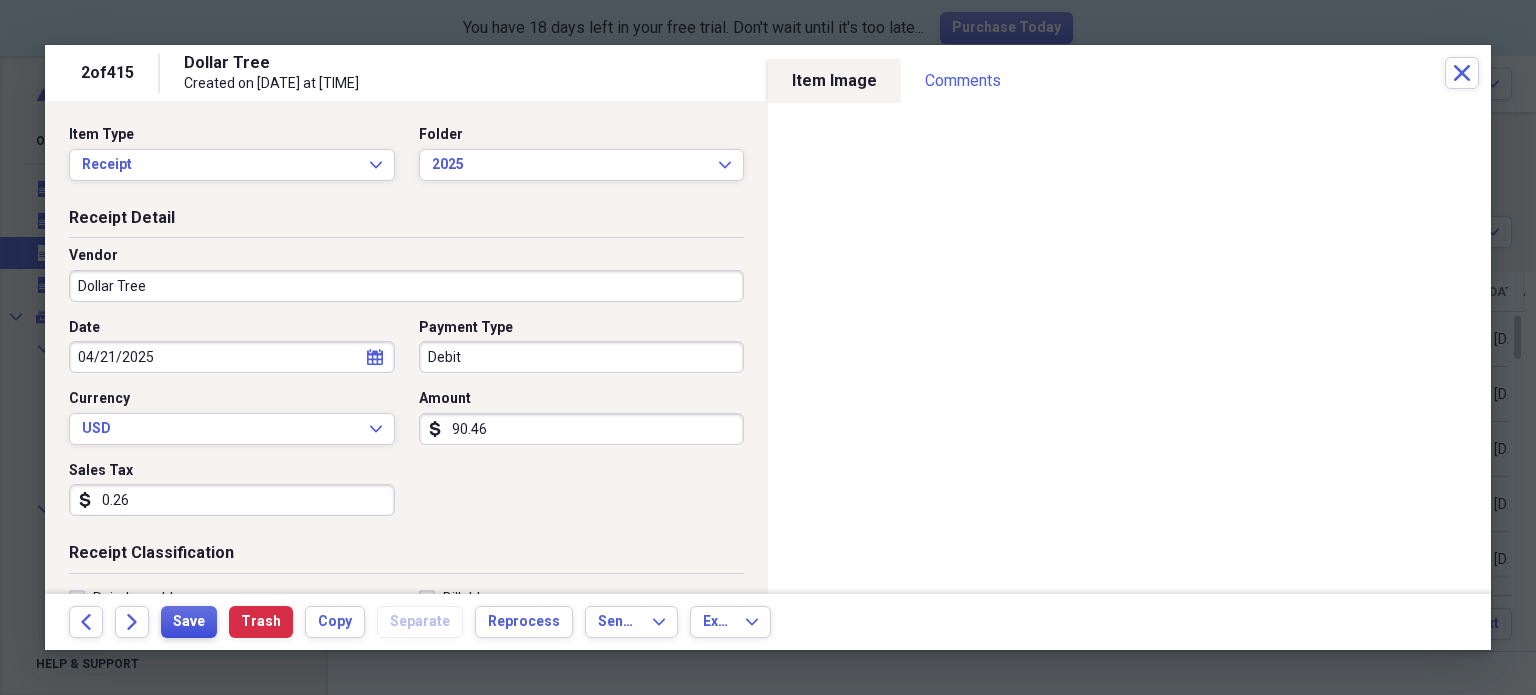 click on "Save" at bounding box center (189, 622) 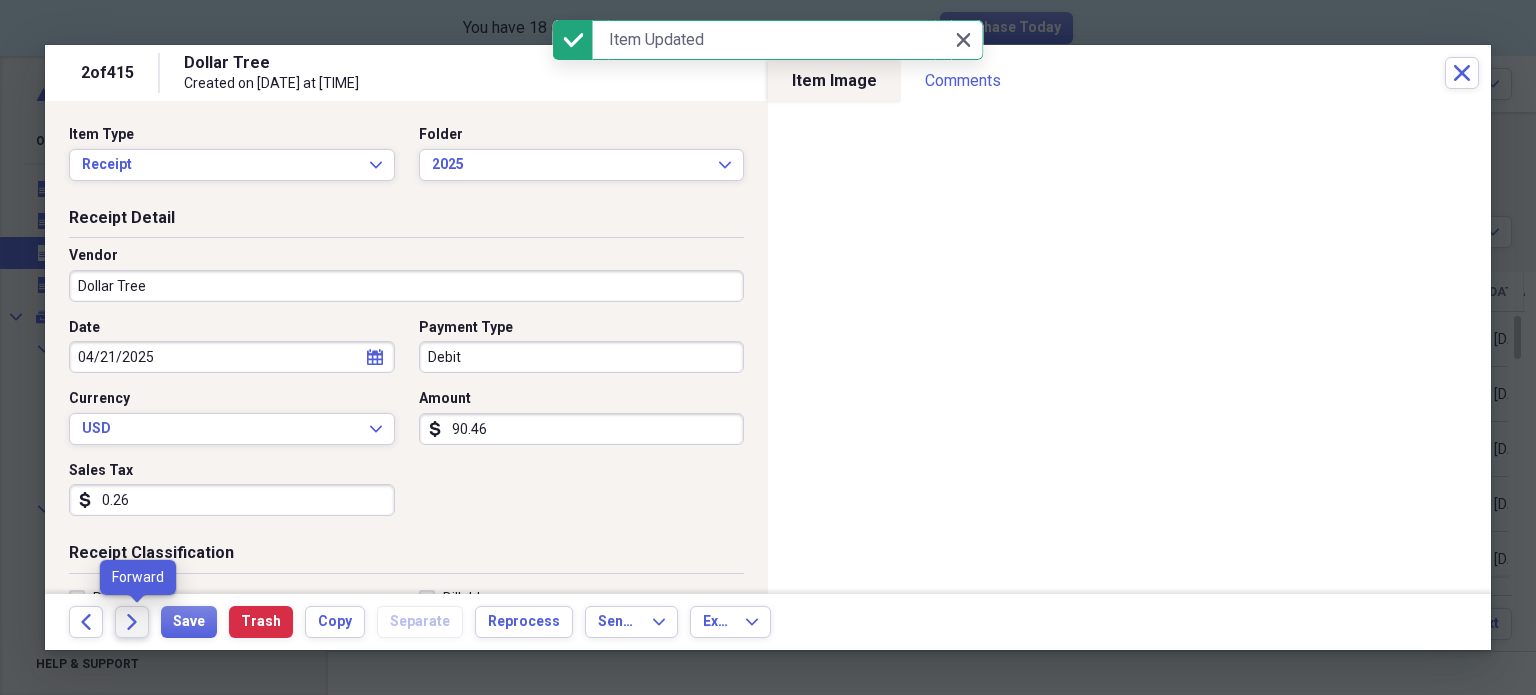 click on "Forward" at bounding box center (132, 622) 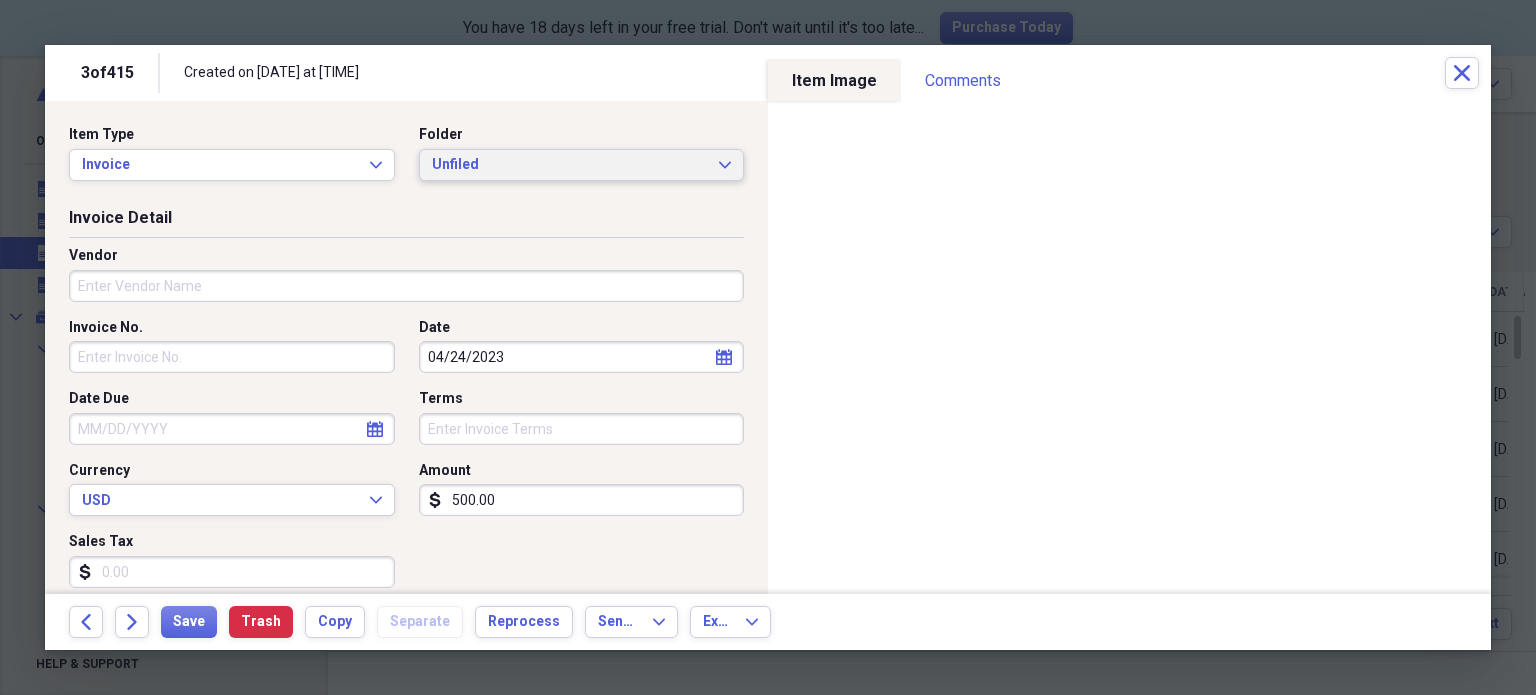 click on "Unfiled" at bounding box center (570, 165) 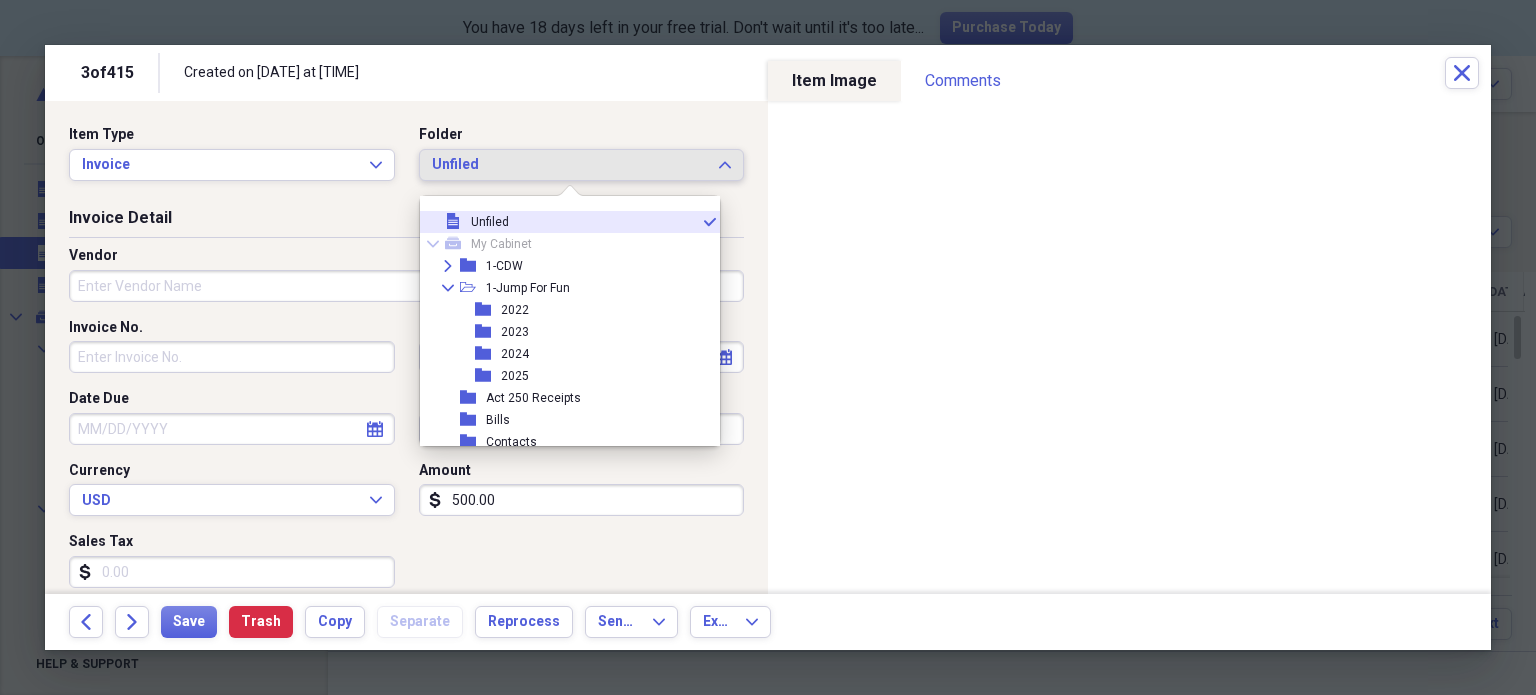 click on "Unfiled" at bounding box center (570, 165) 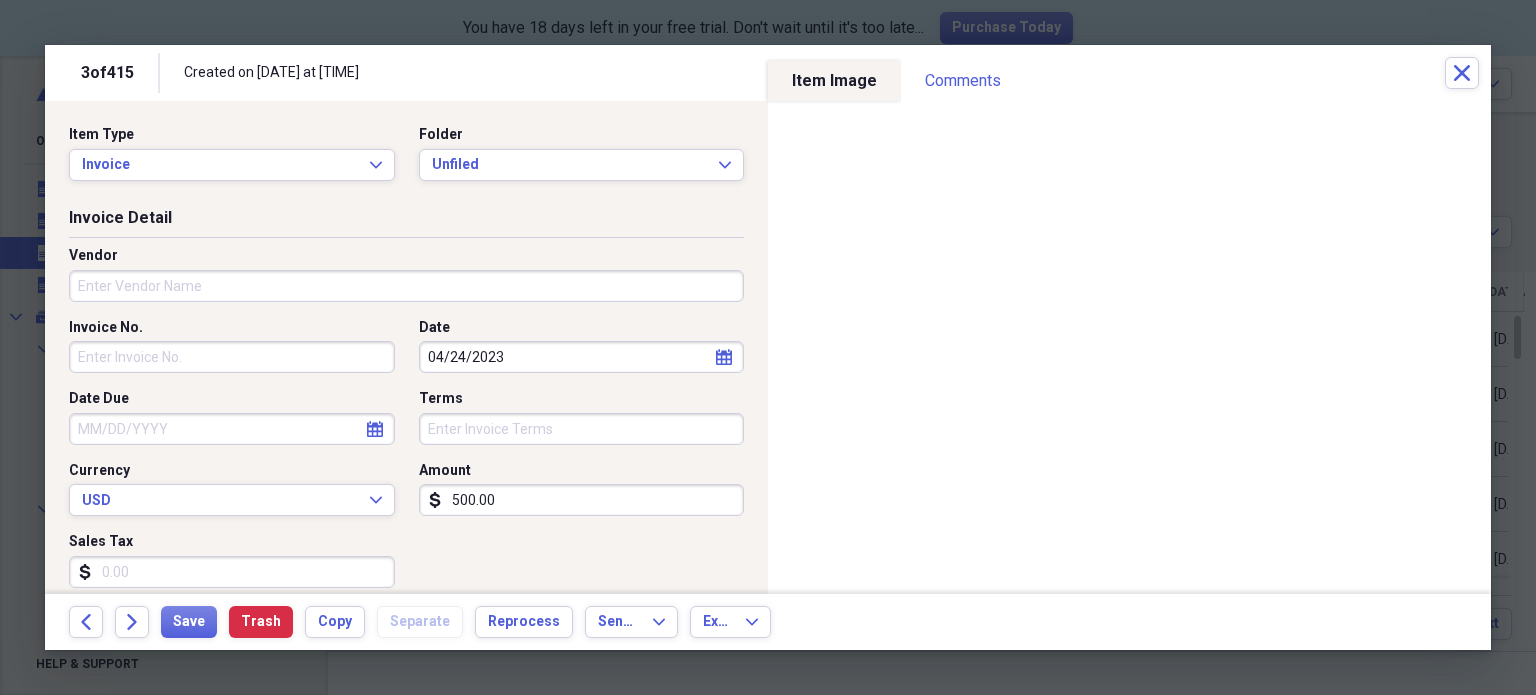 click on "Vendor" at bounding box center [406, 286] 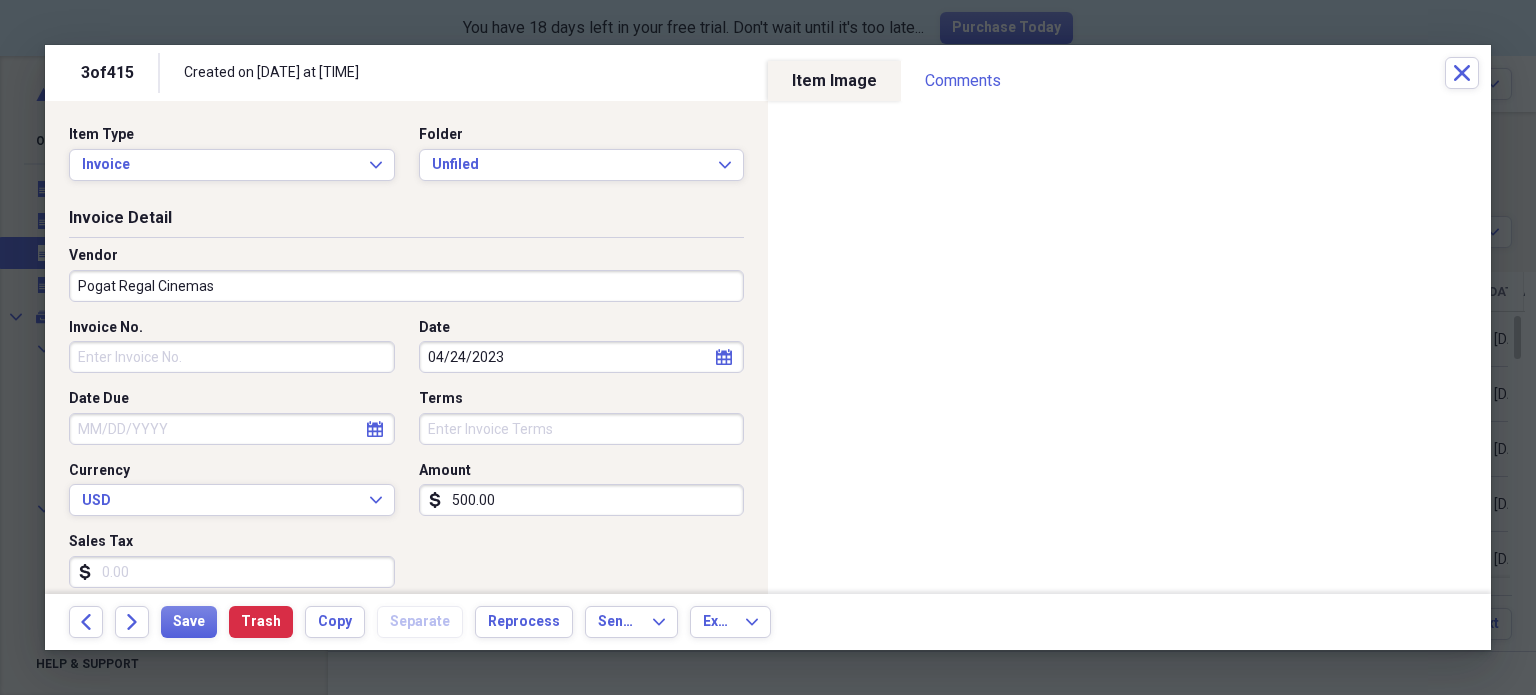 type on "Pogat Regal Cinemas" 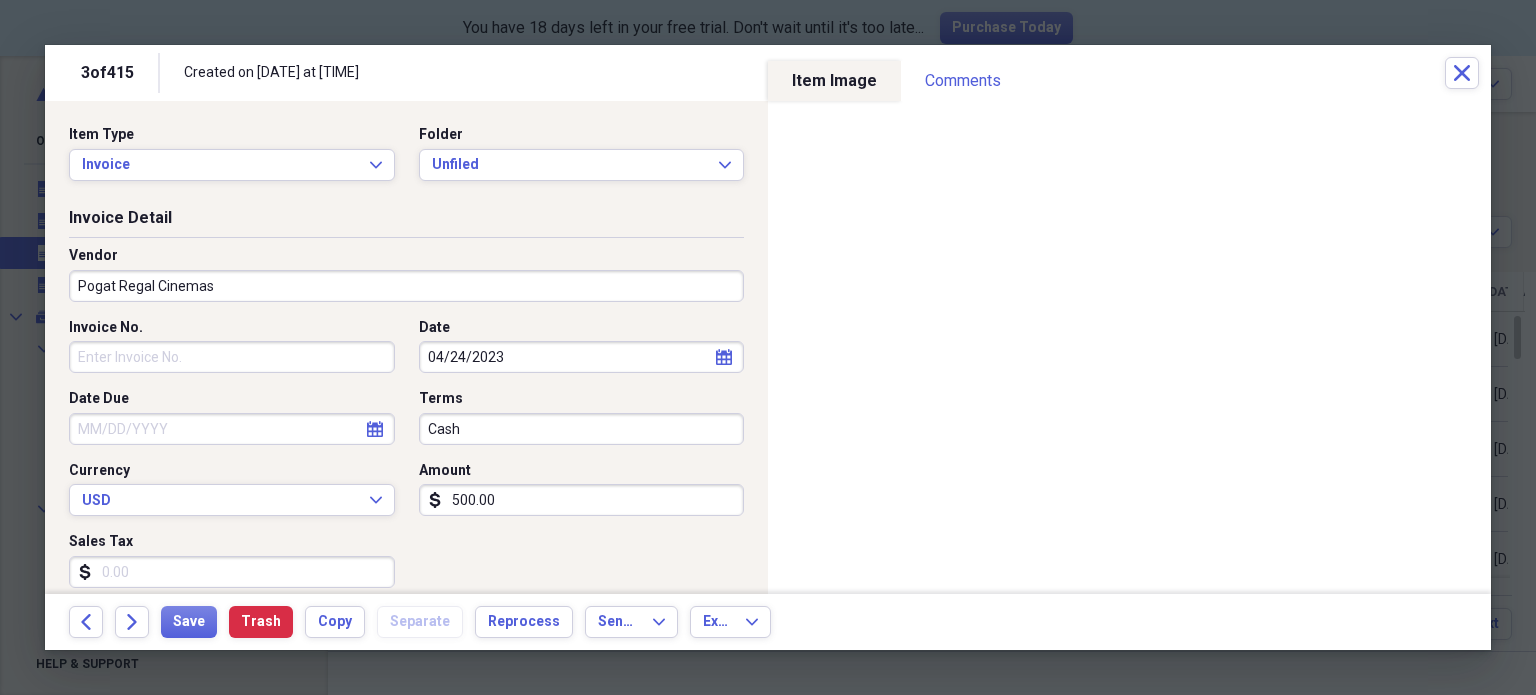 type on "Cash" 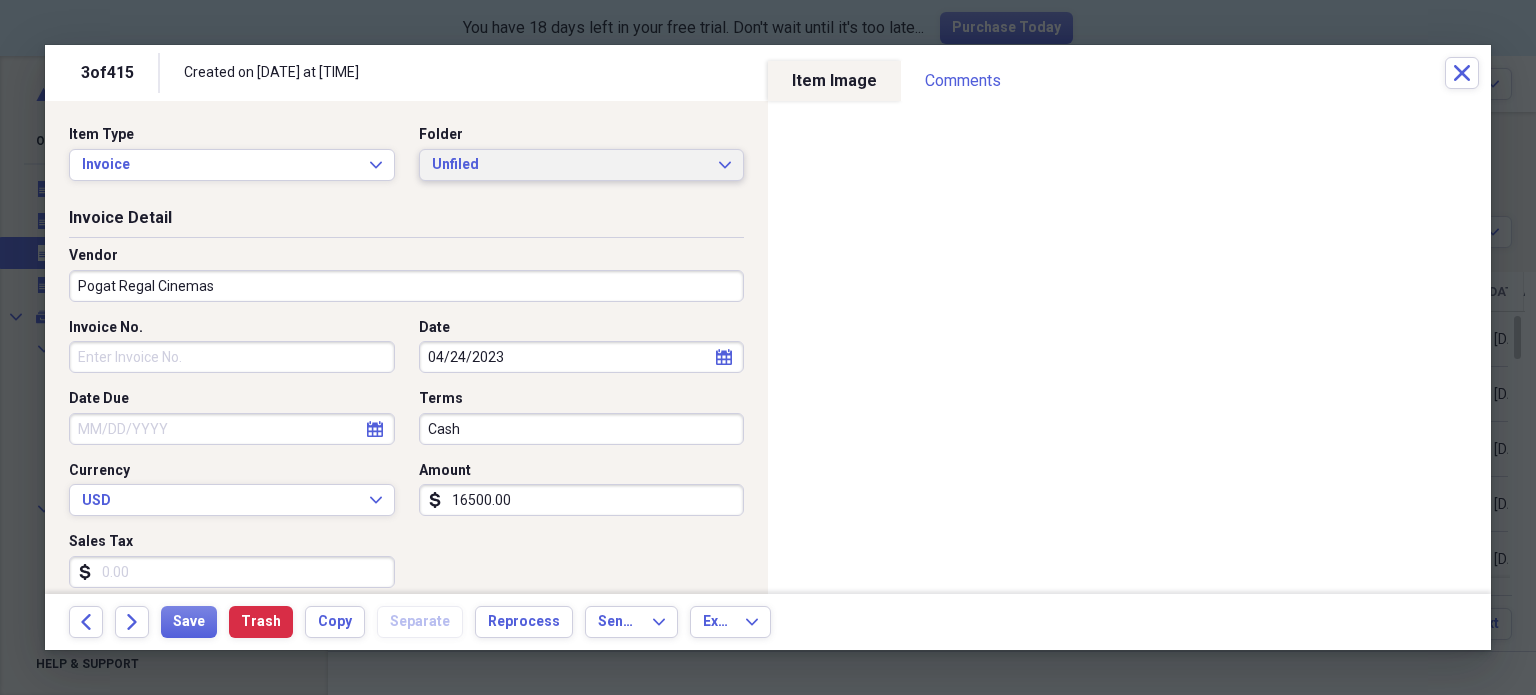 type on "16500.00" 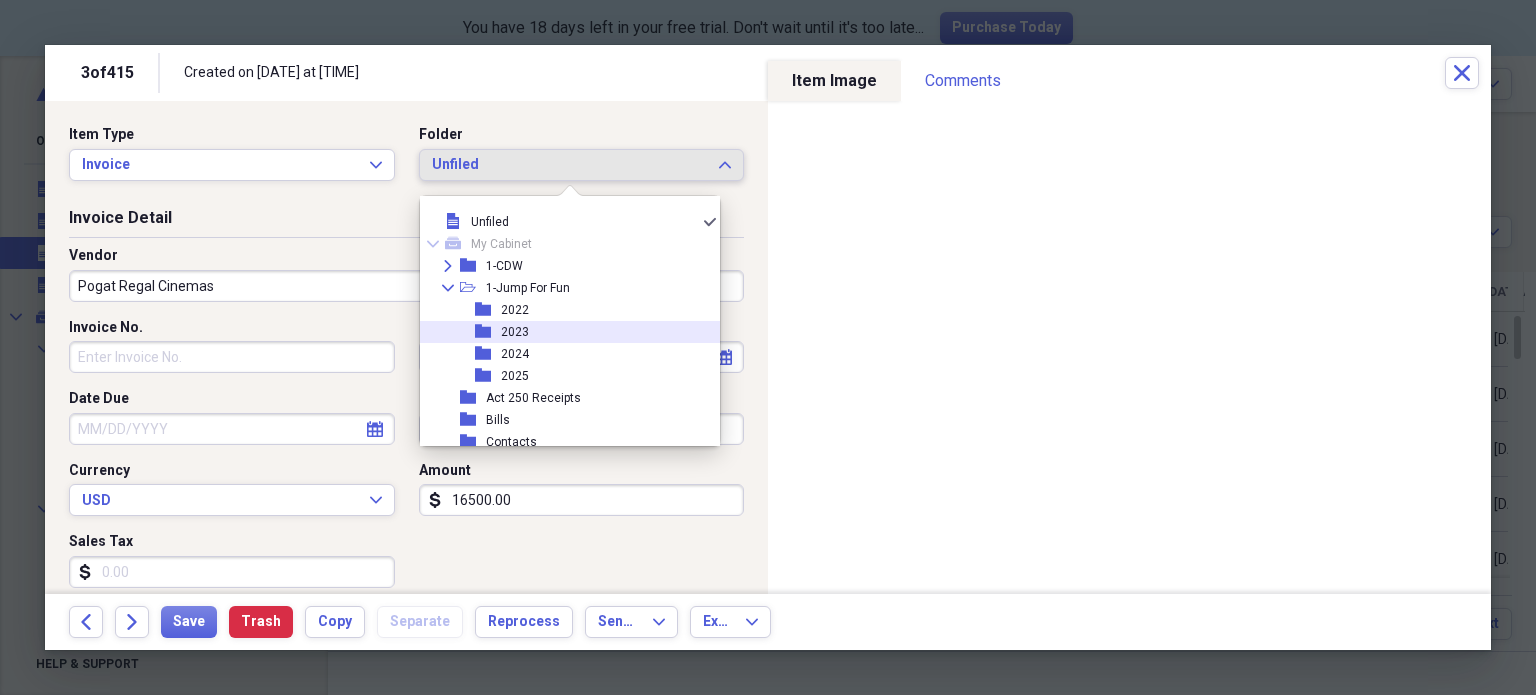 click on "folder 2023" at bounding box center [562, 332] 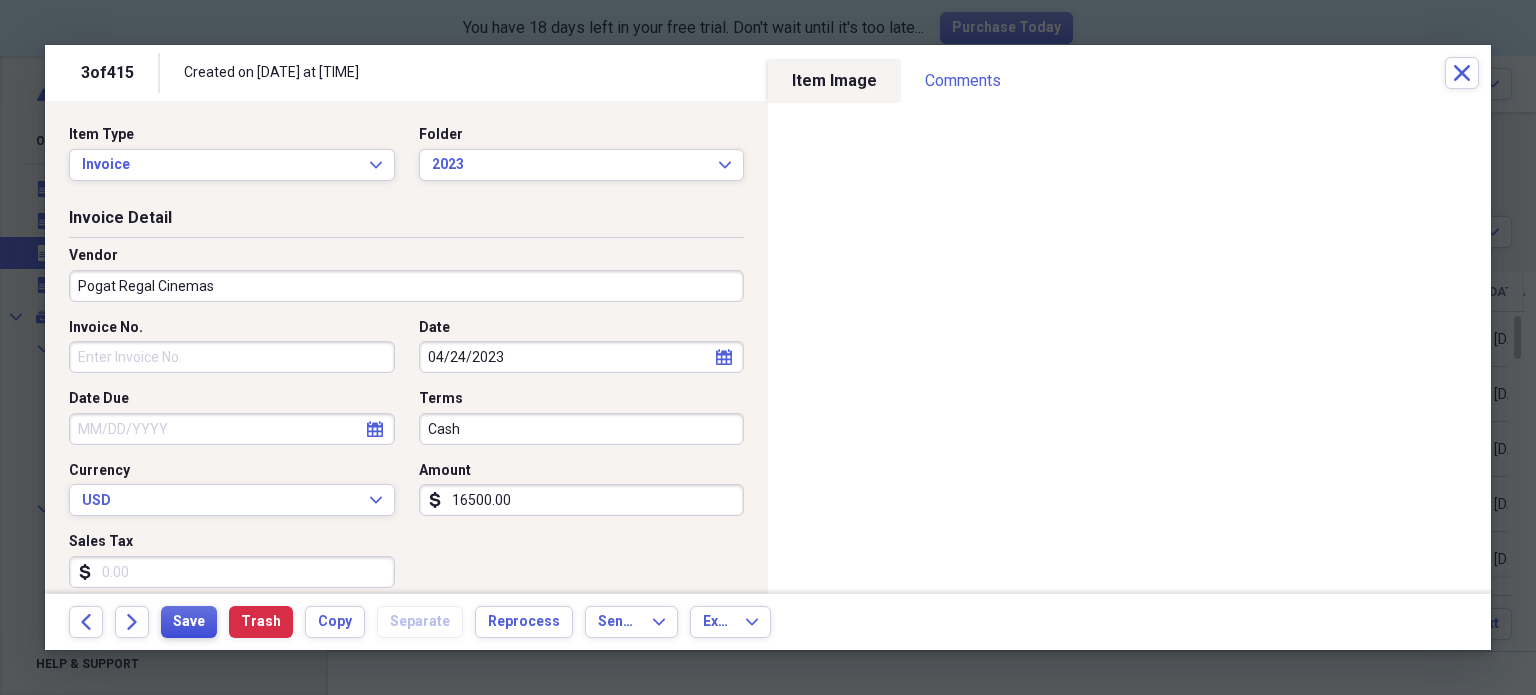 click on "Save" at bounding box center (189, 622) 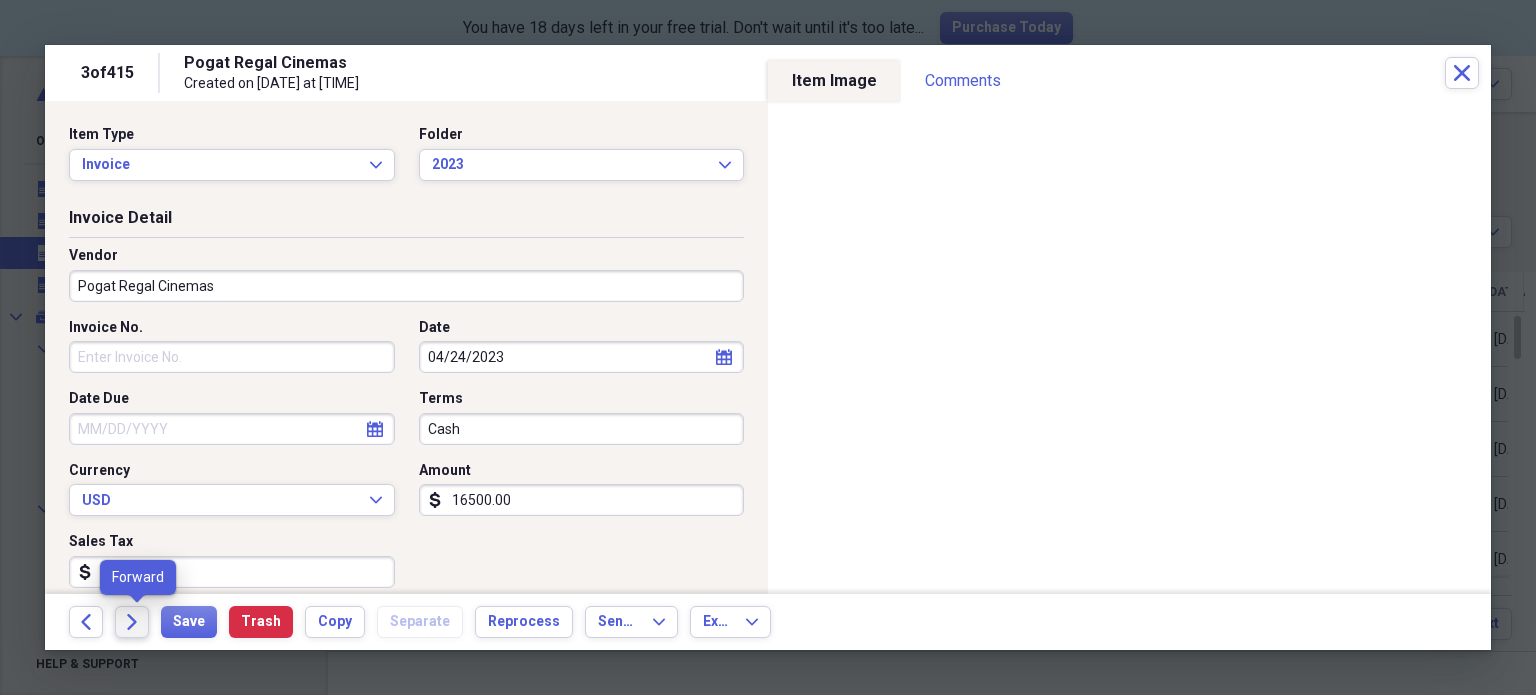 click on "Forward" at bounding box center (132, 622) 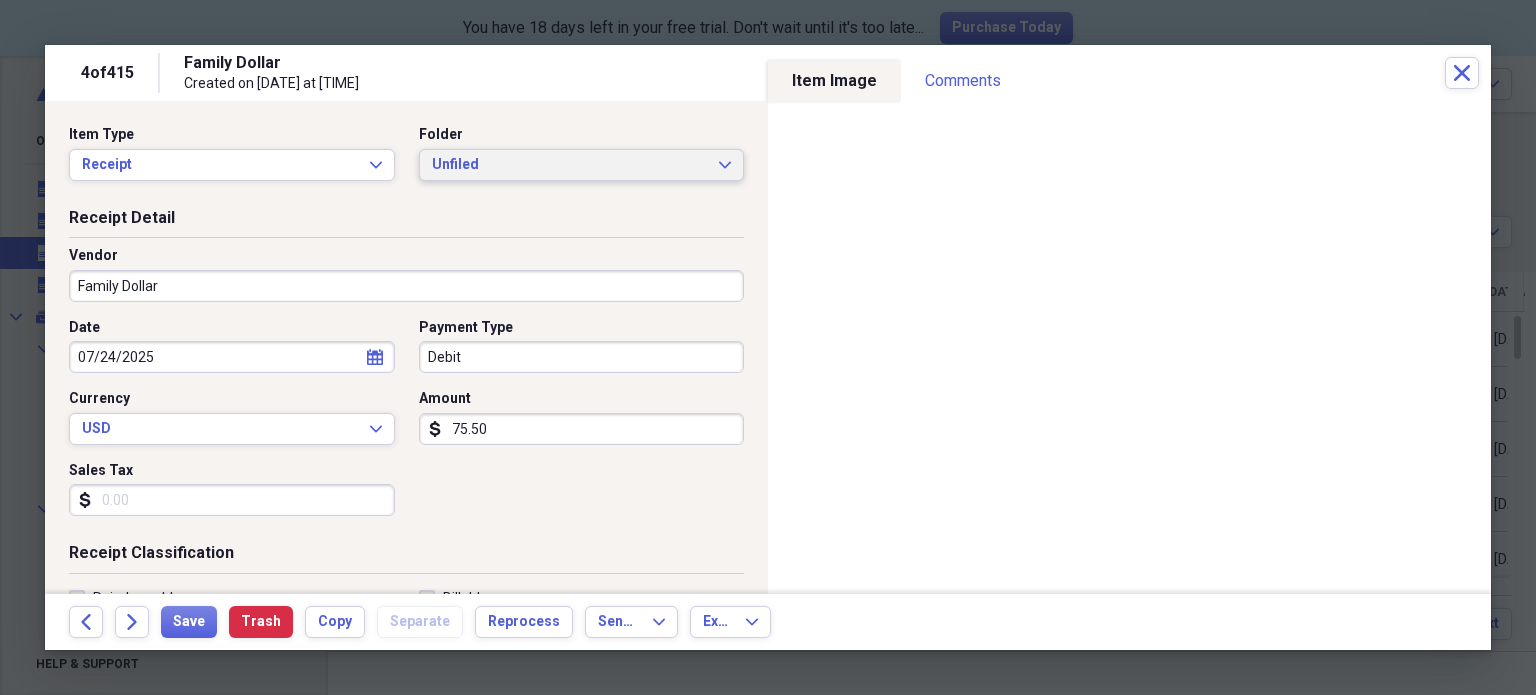 click on "Unfiled Expand" at bounding box center [582, 165] 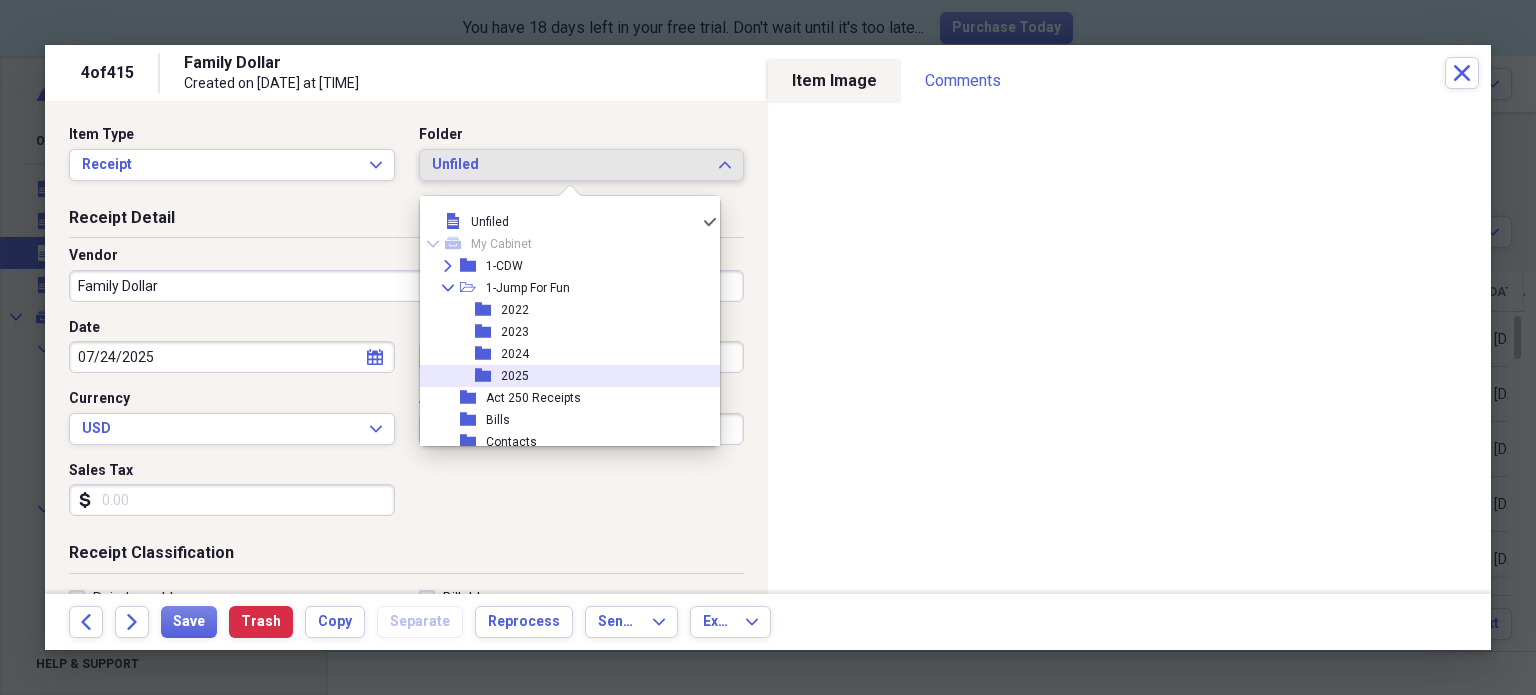 click on "folder 2025" at bounding box center (562, 376) 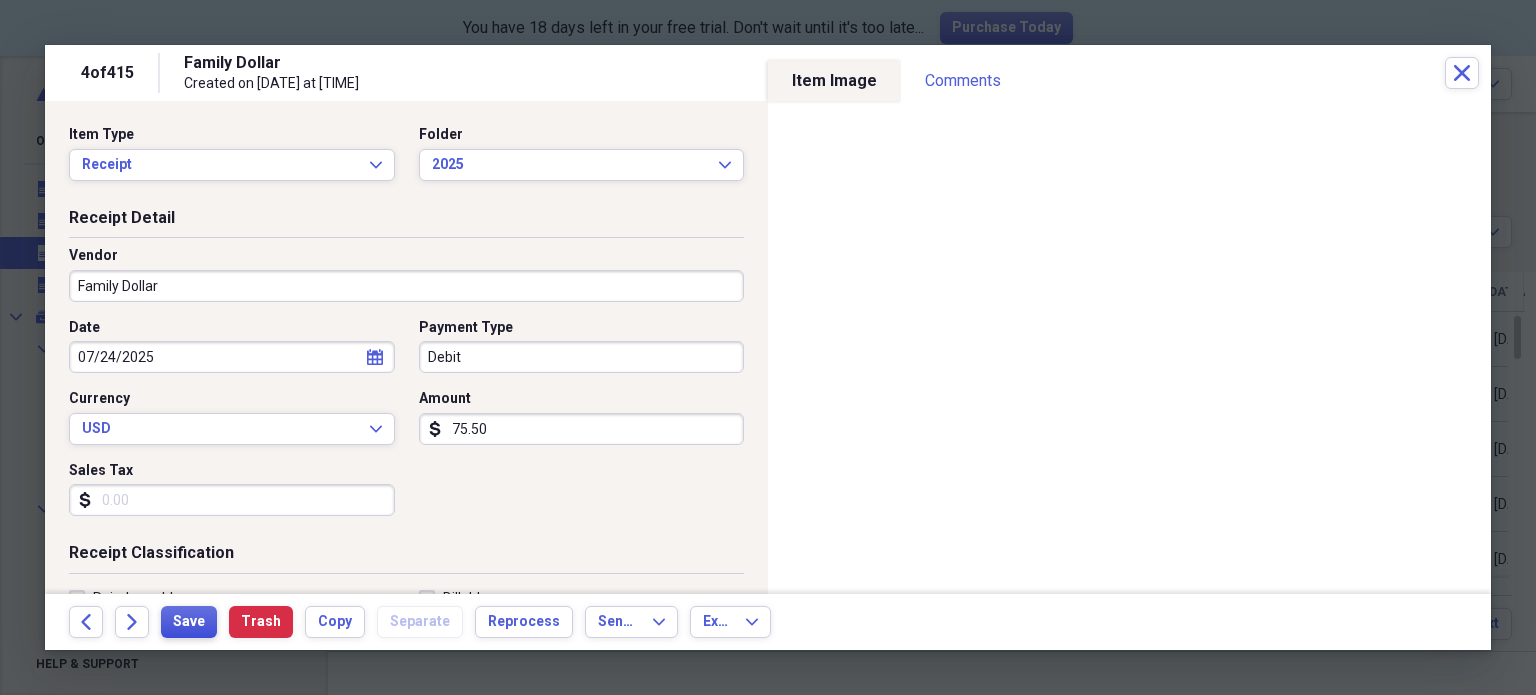 click on "Save" at bounding box center [189, 622] 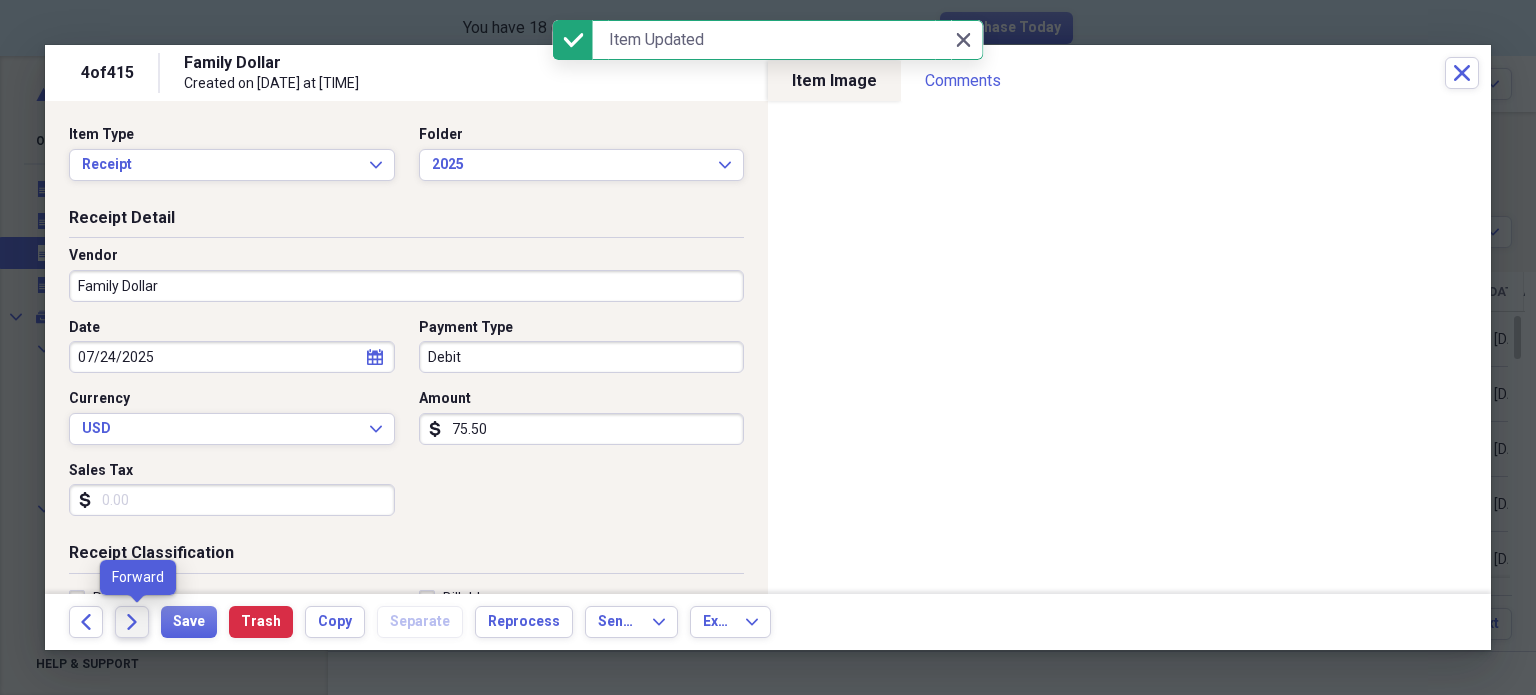 click on "Forward" 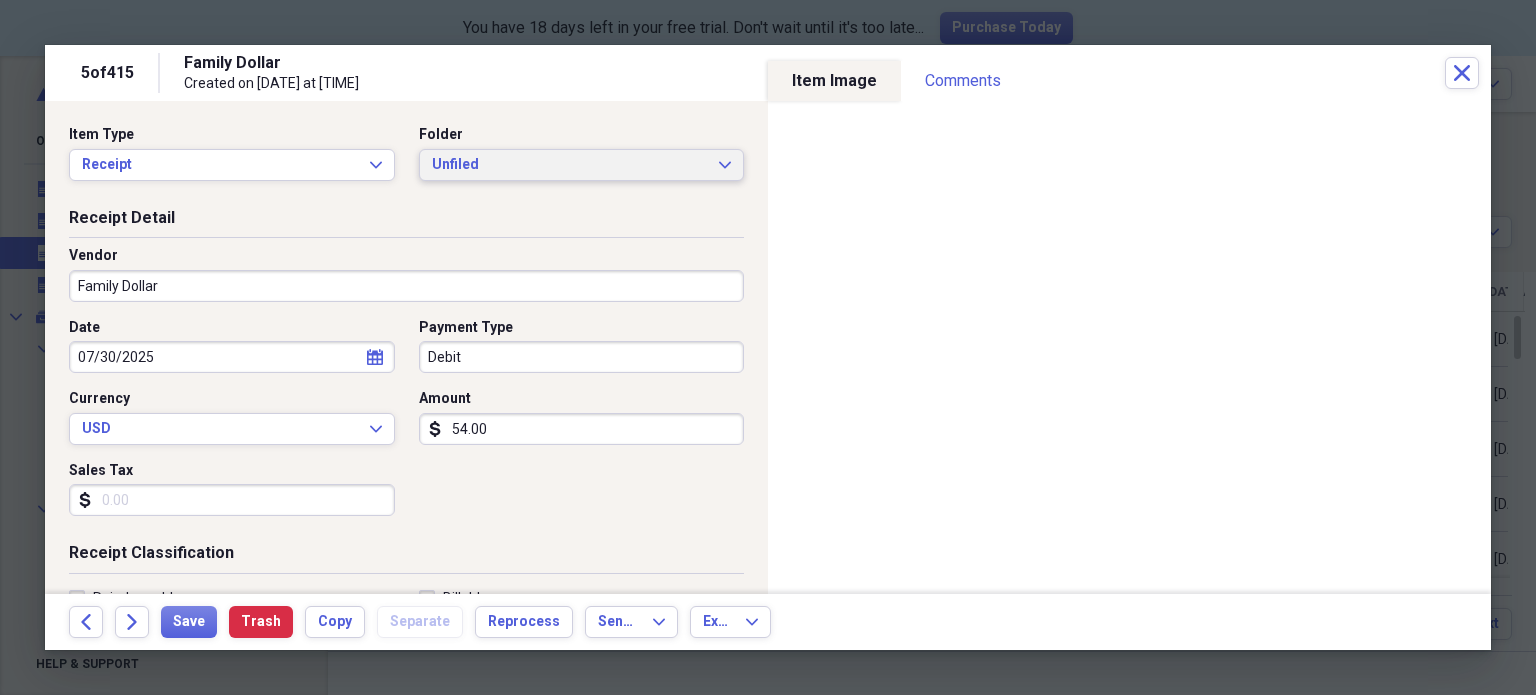 click on "Unfiled" at bounding box center [570, 165] 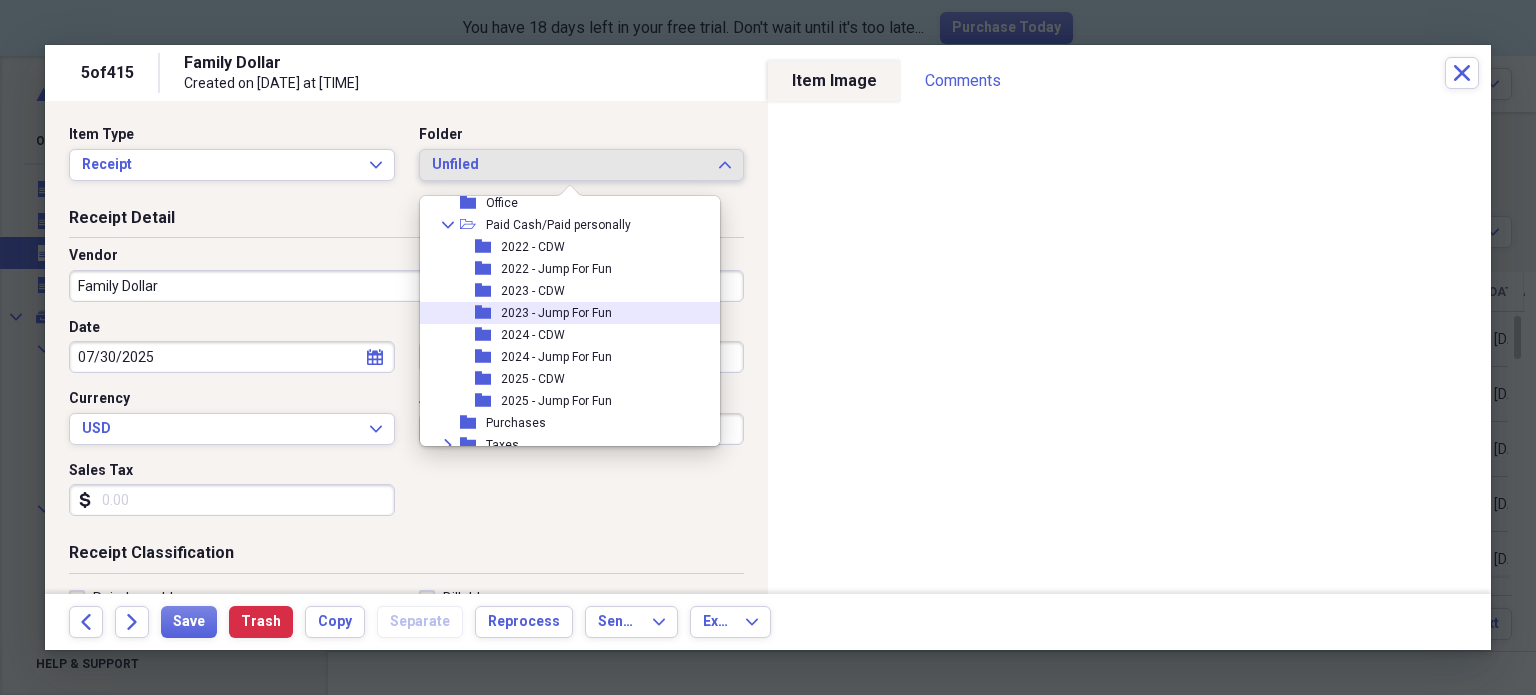 scroll, scrollTop: 328, scrollLeft: 0, axis: vertical 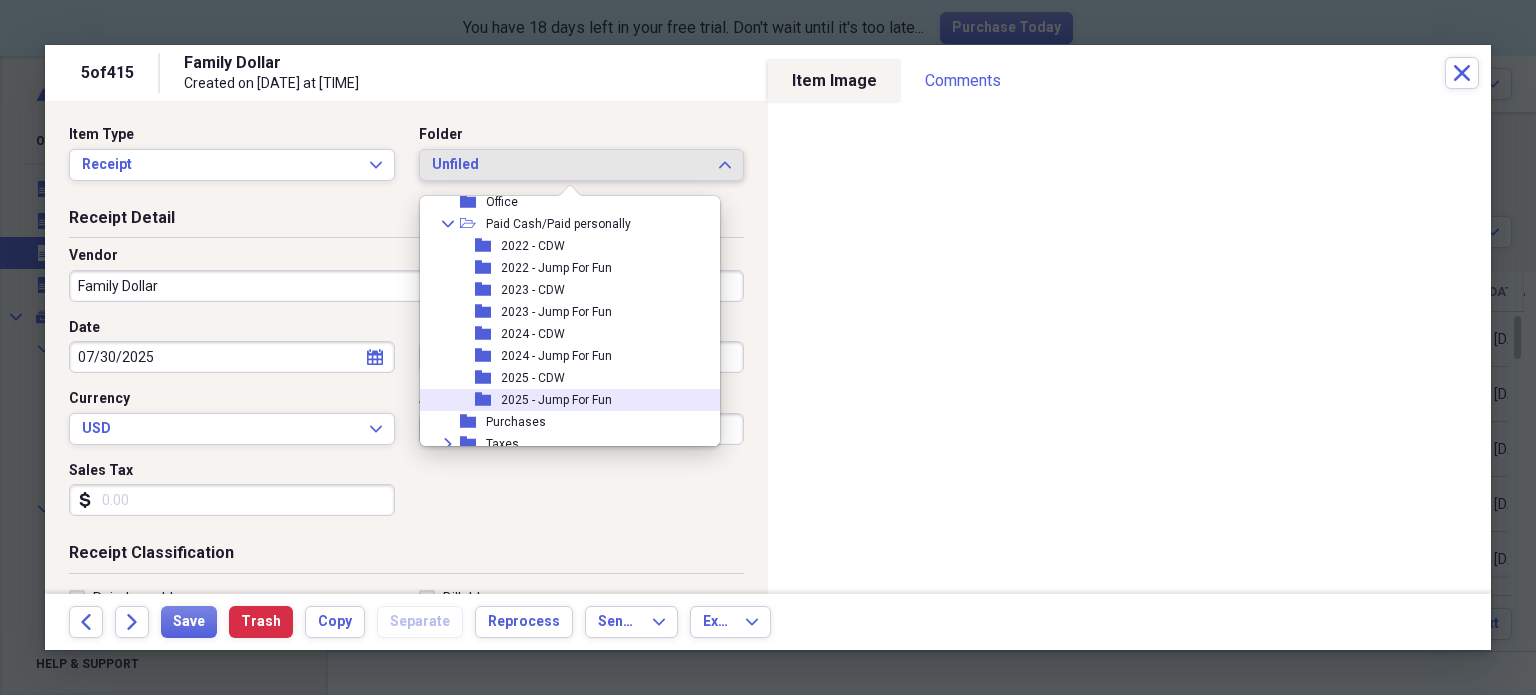 click on "2025 - Jump For Fun" at bounding box center (556, 400) 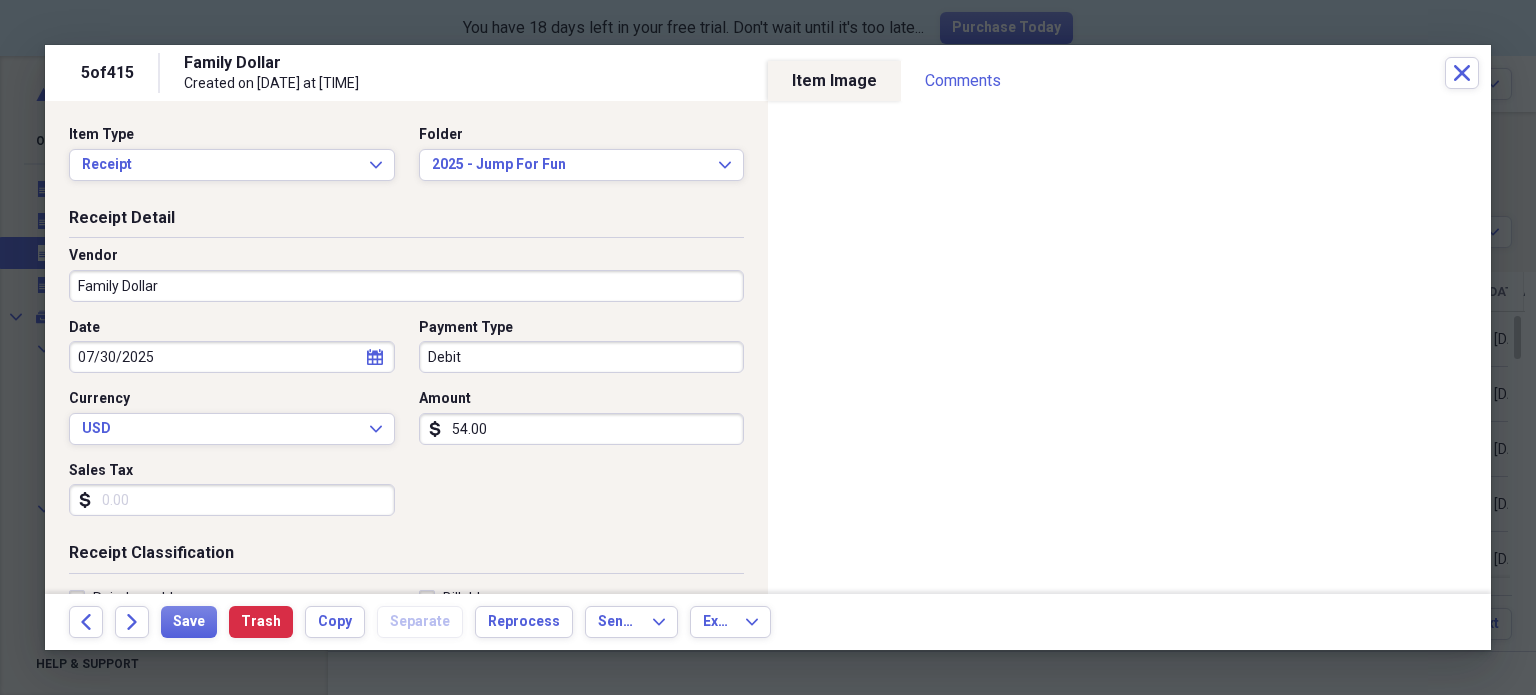 click on "Debit" at bounding box center (582, 357) 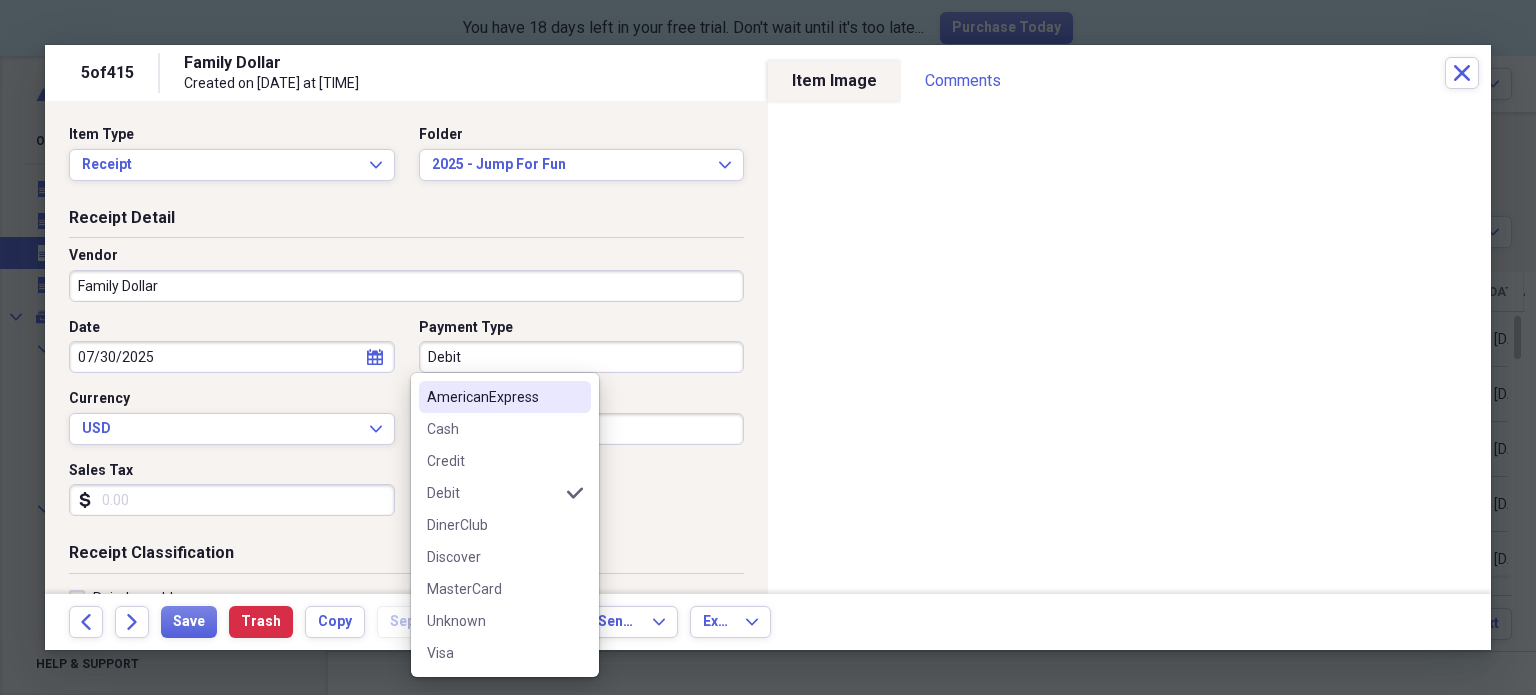 click on "Debit" at bounding box center [582, 357] 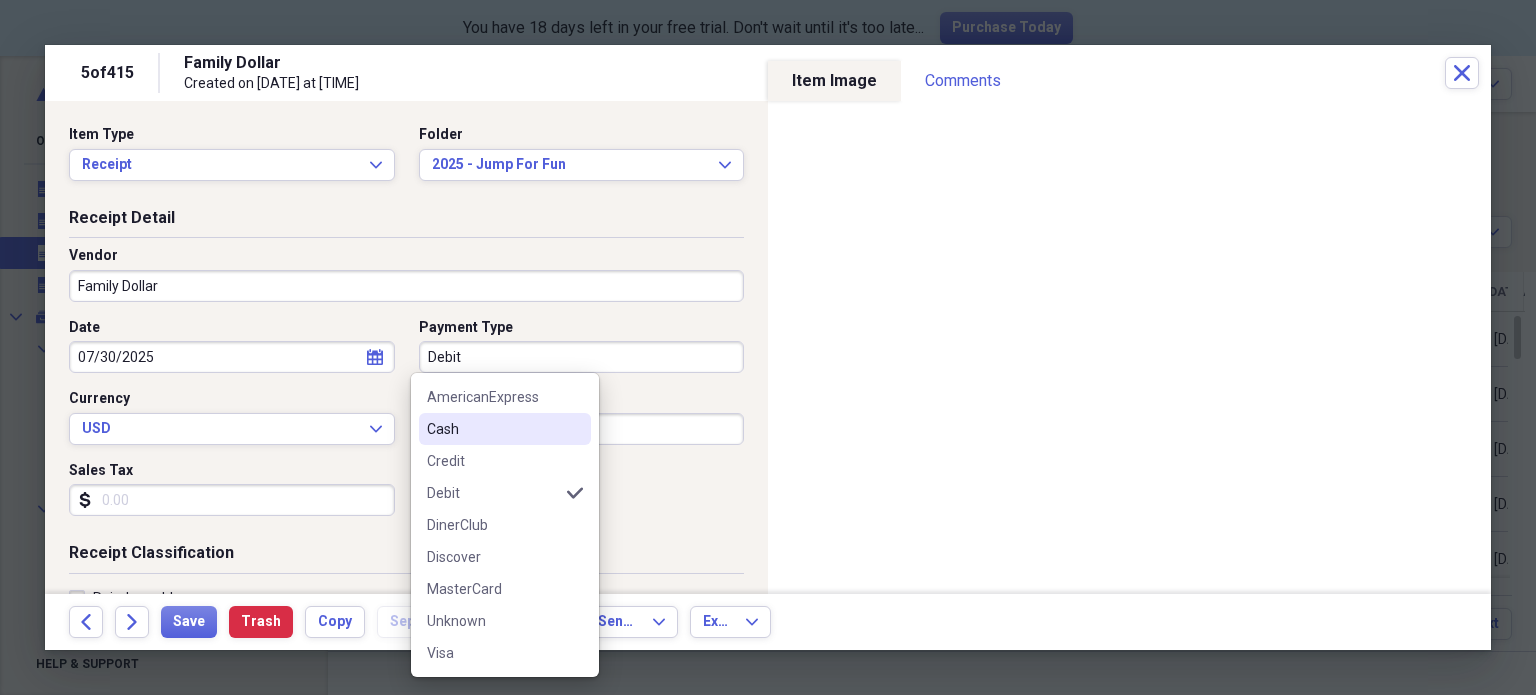 click on "Cash" at bounding box center [493, 429] 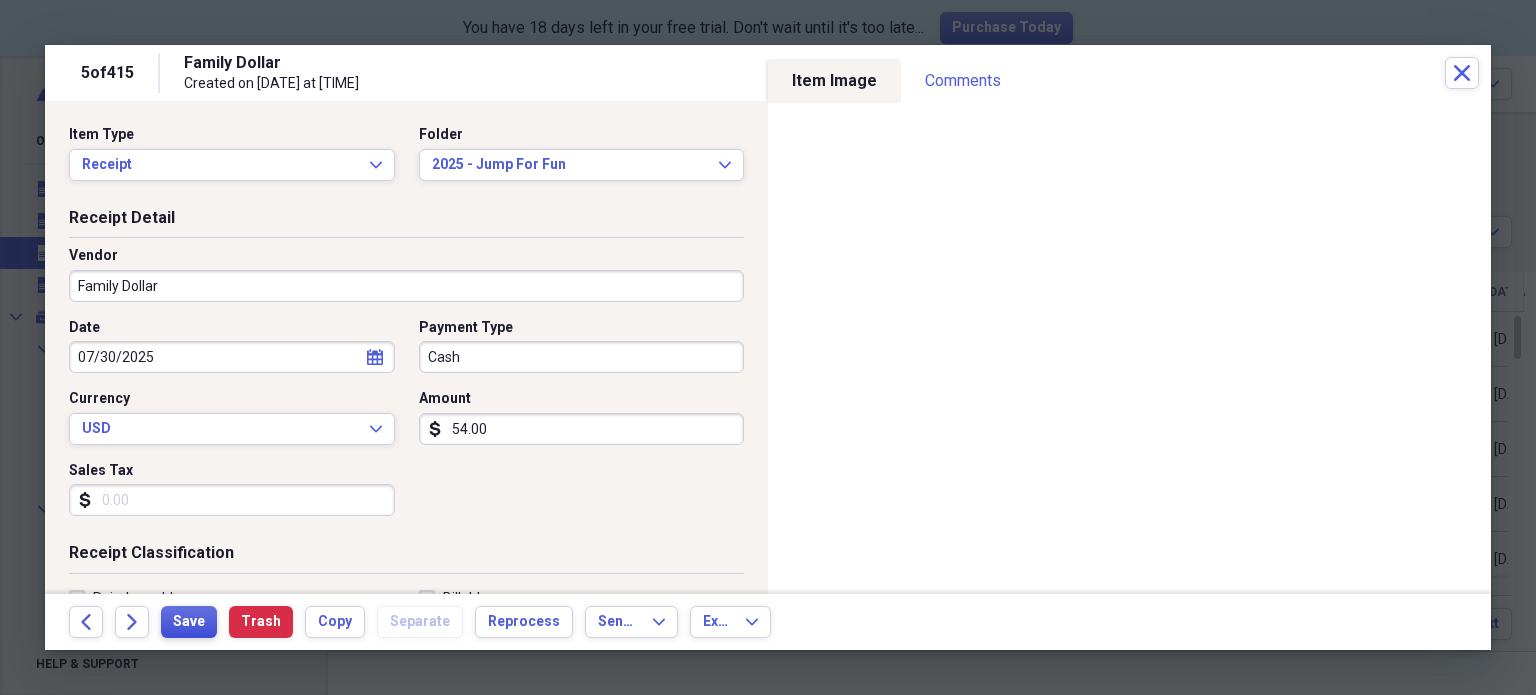 click on "Save" at bounding box center [189, 622] 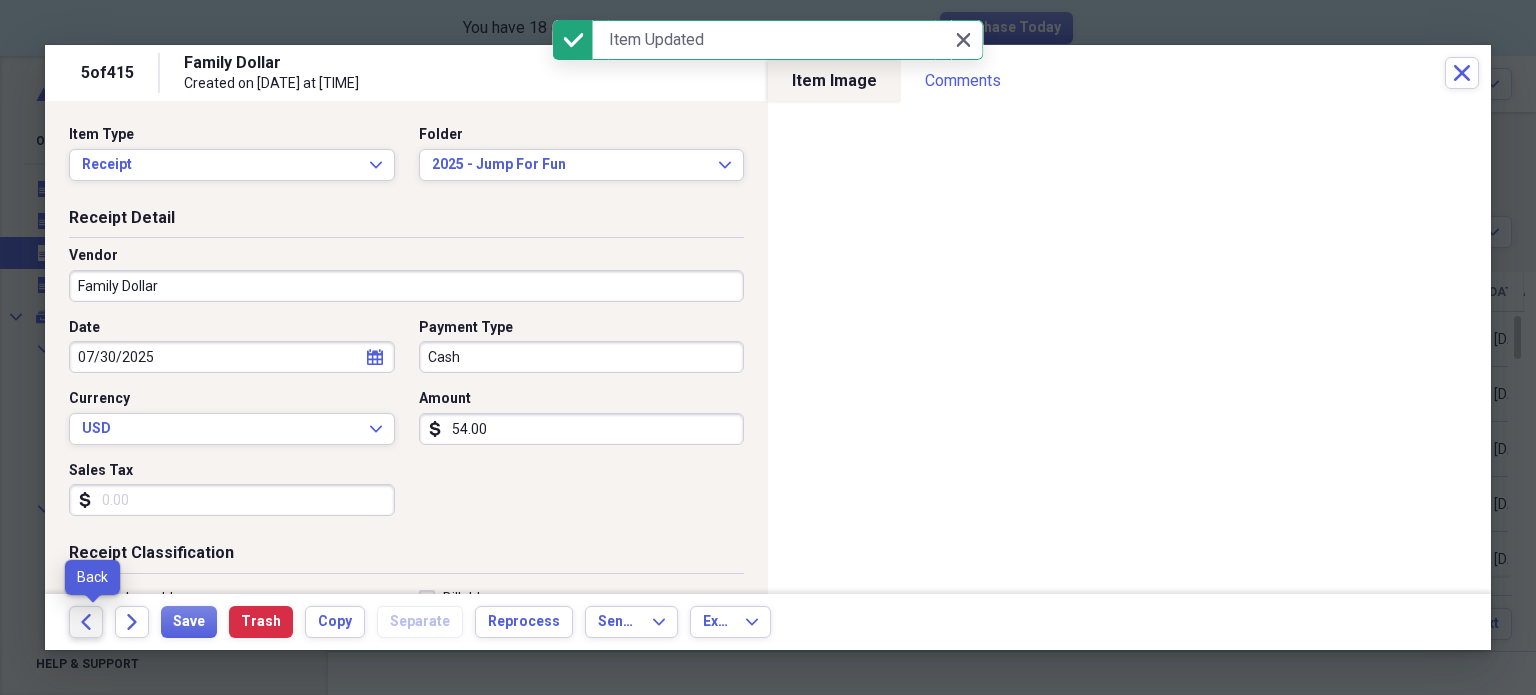 click 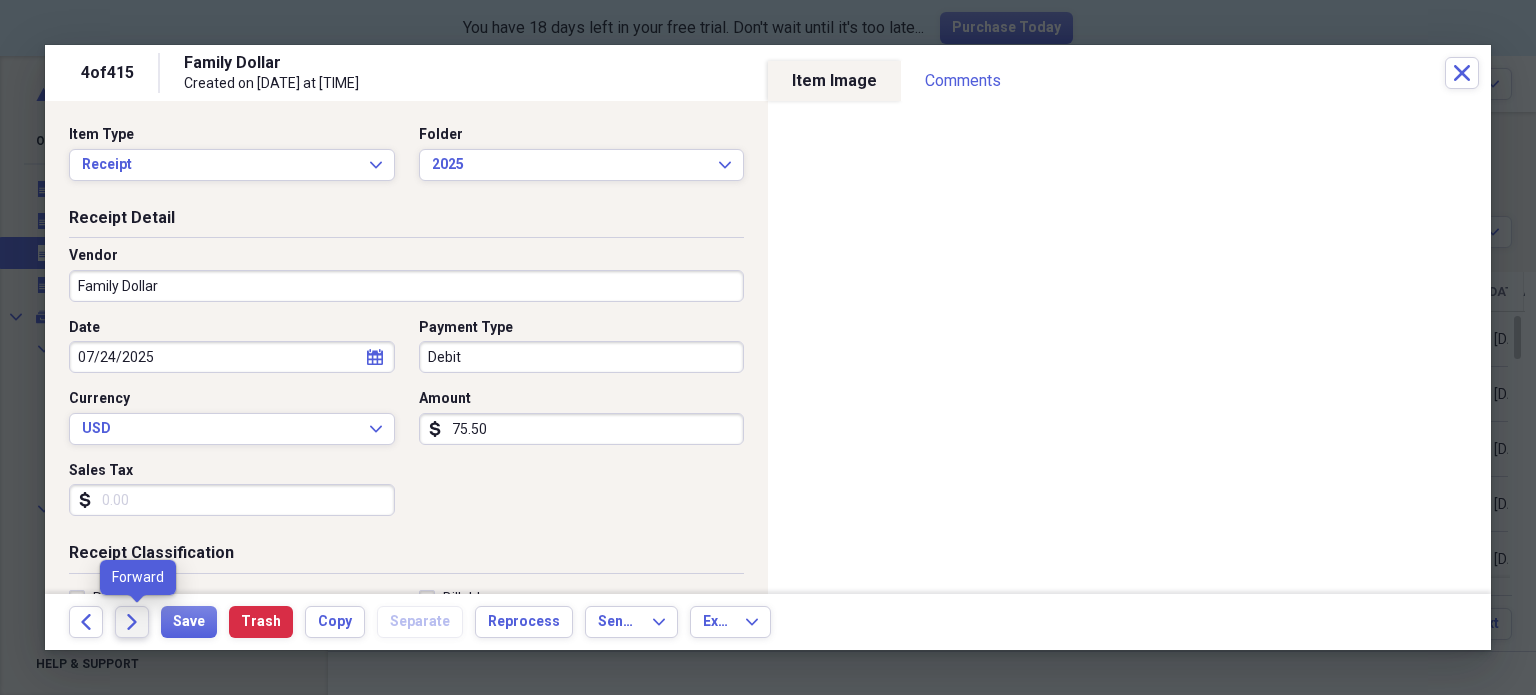 click on "Forward" 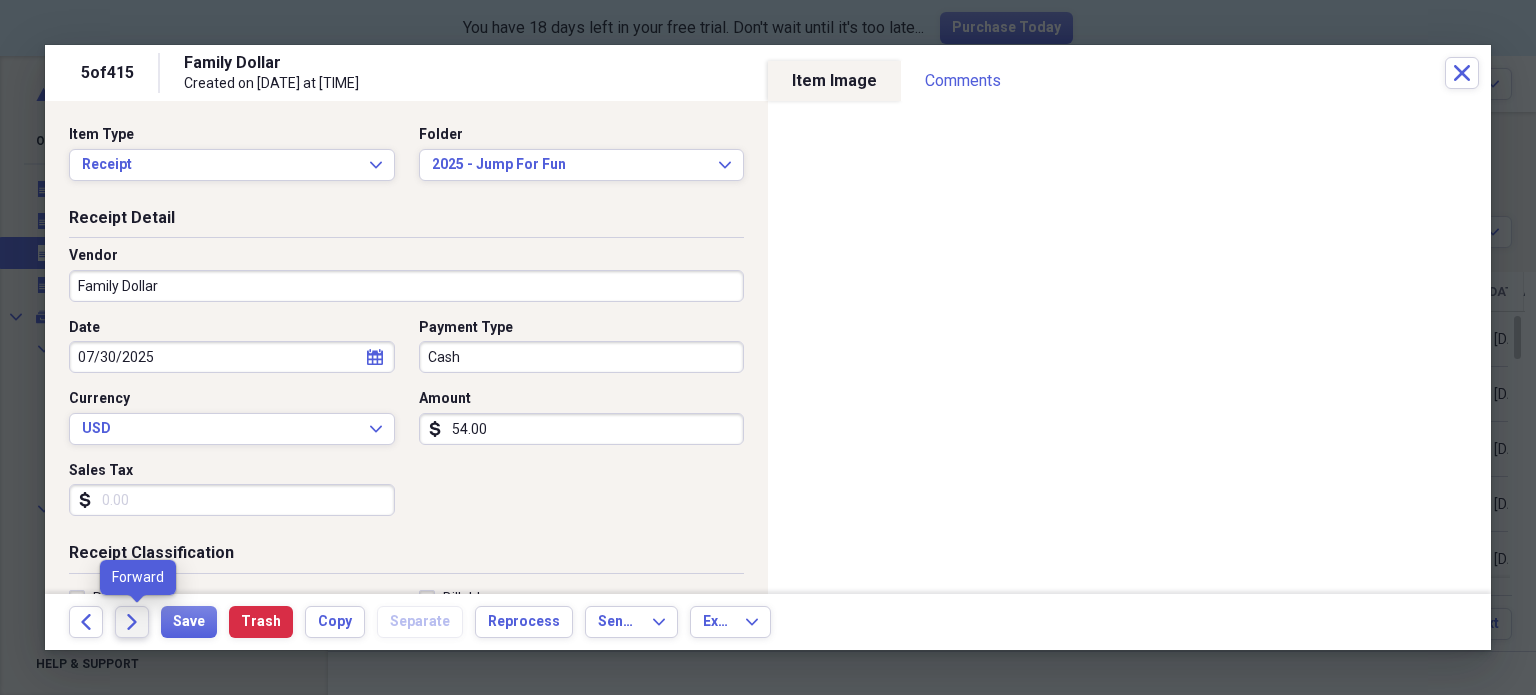 click on "Forward" 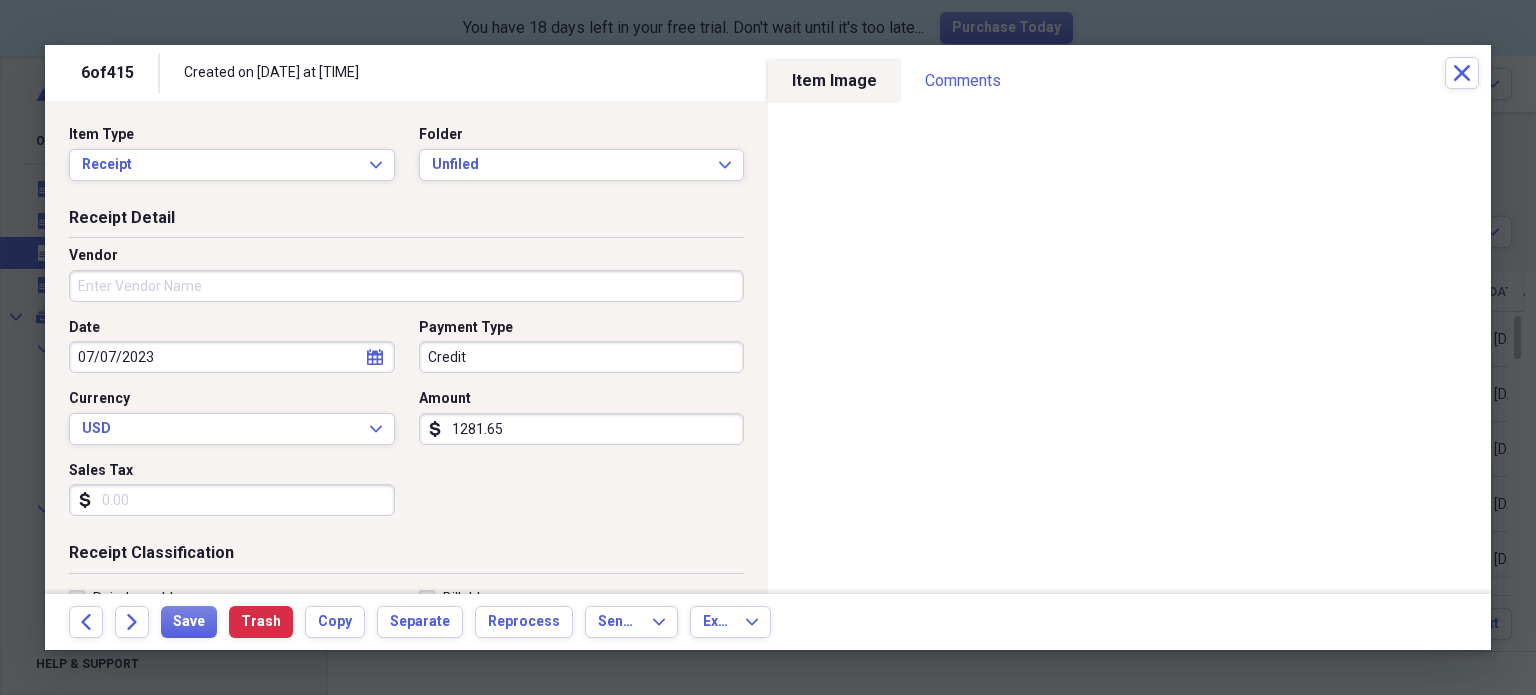 click on "Vendor" at bounding box center (406, 286) 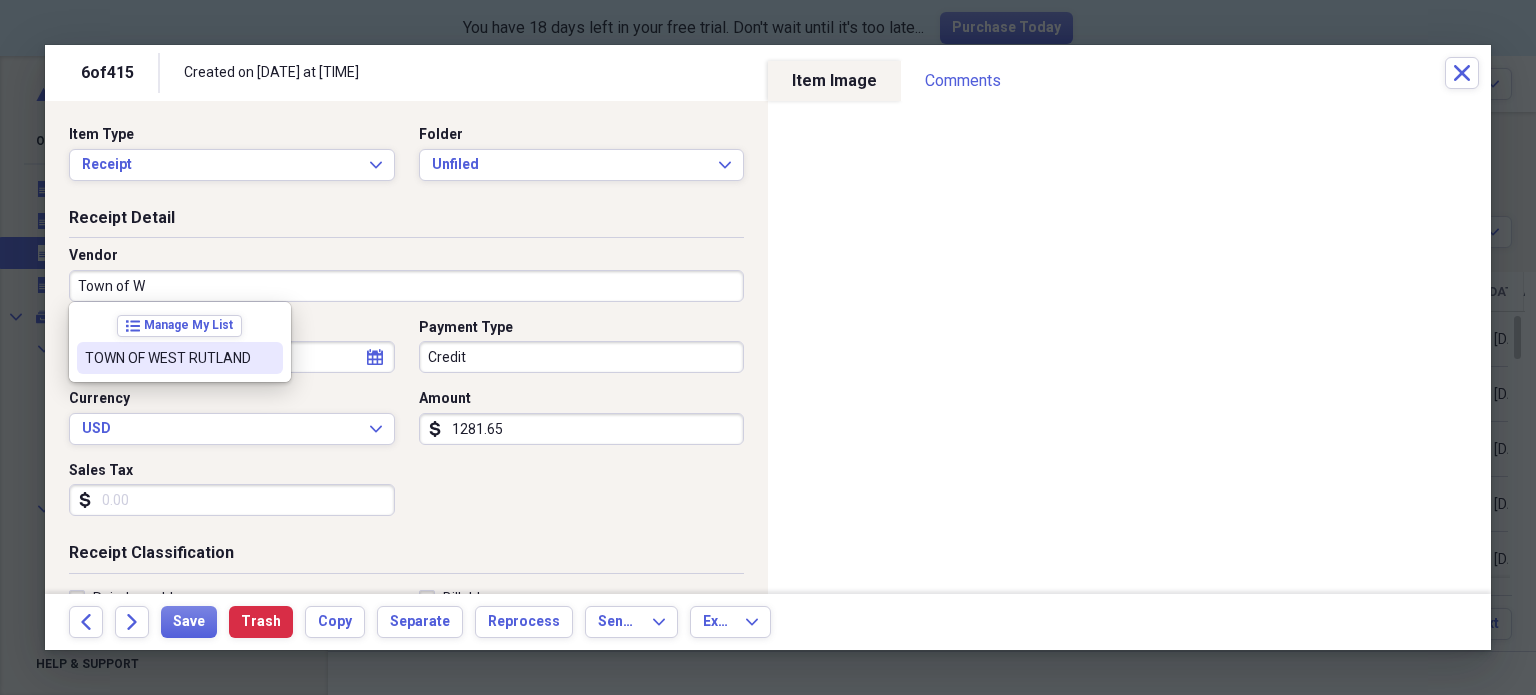 click on "TOWN OF WEST RUTLAND" at bounding box center [168, 358] 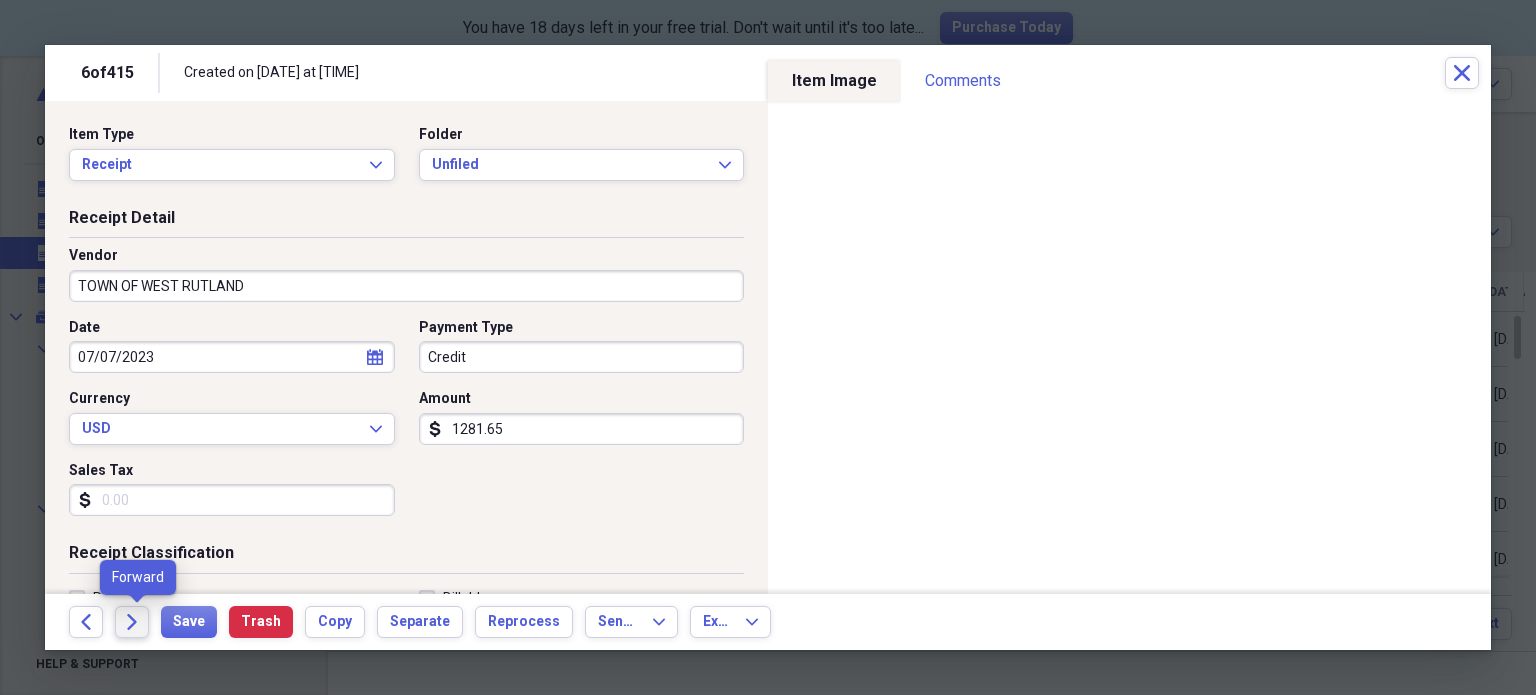 click on "Forward" at bounding box center [132, 622] 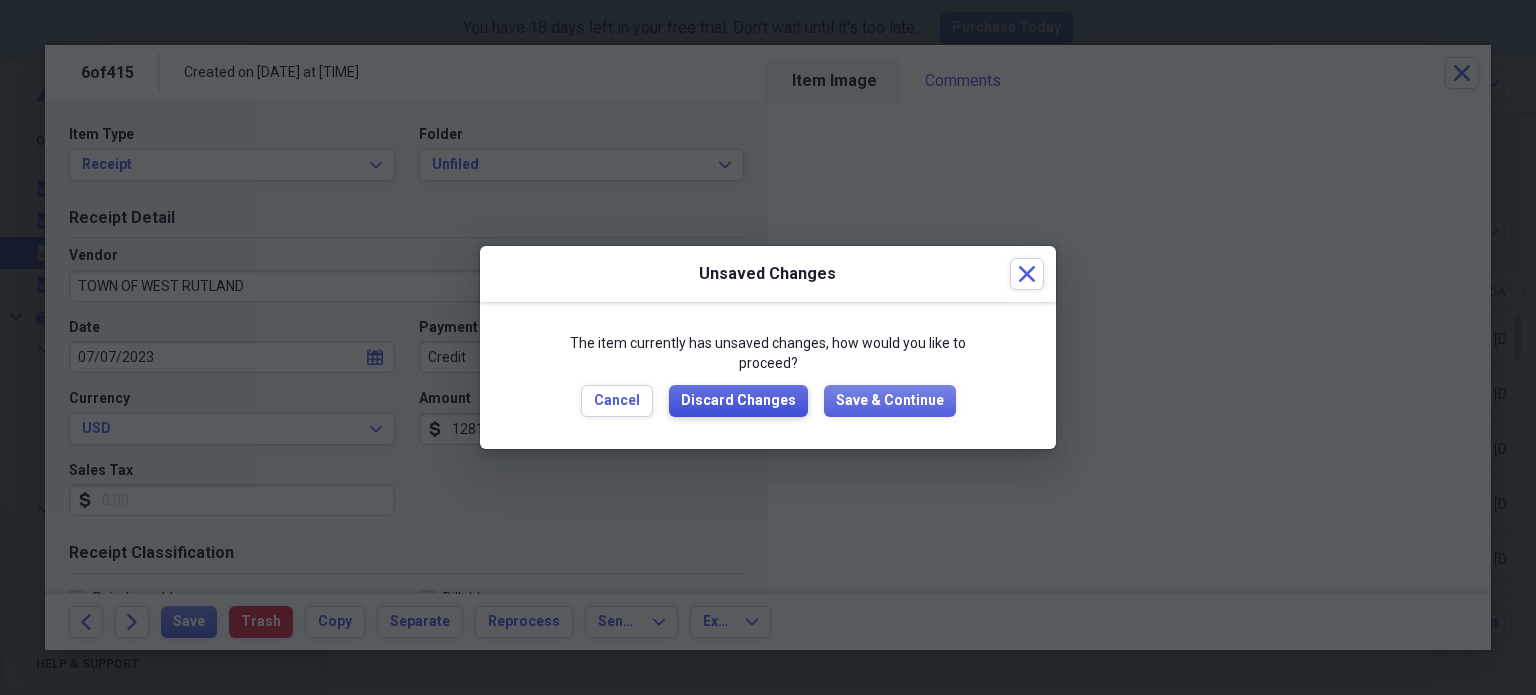 click on "Discard Changes" at bounding box center [738, 401] 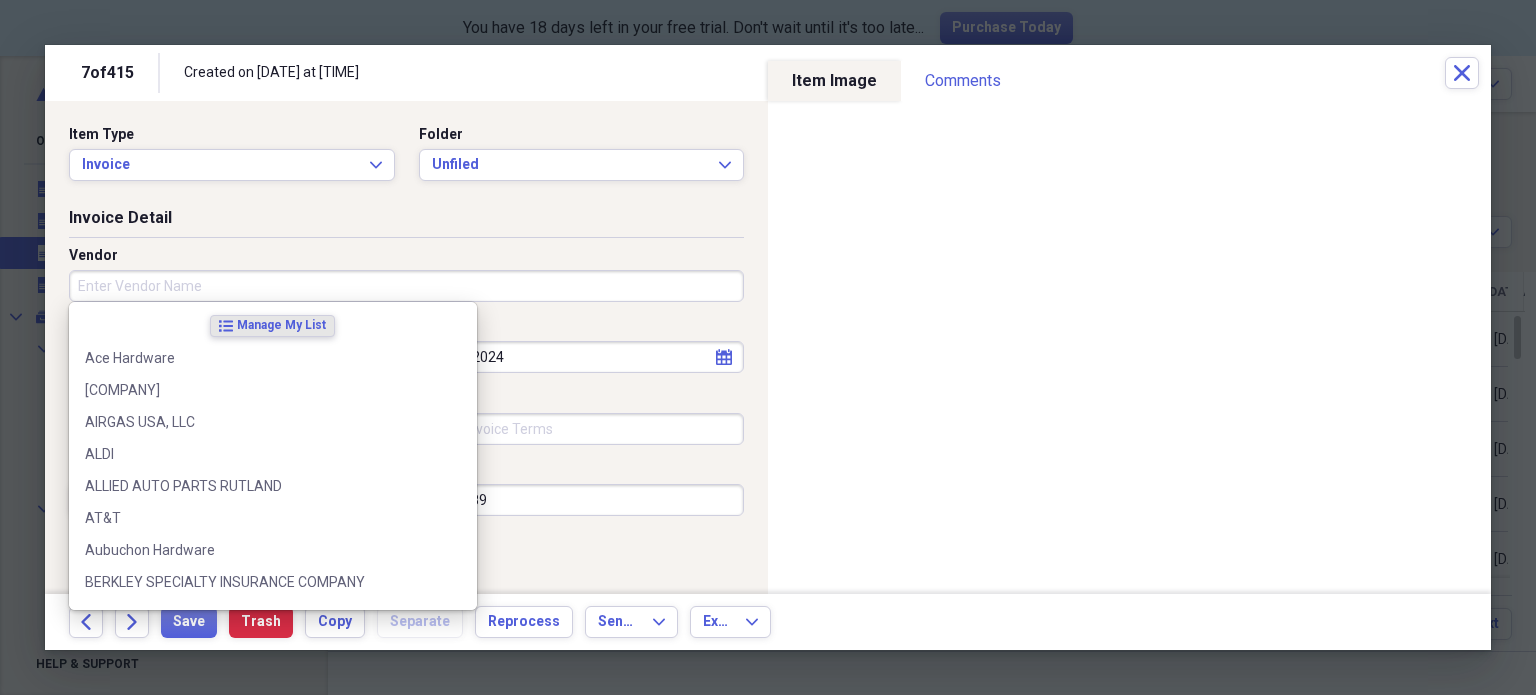 click on "Vendor" at bounding box center (406, 286) 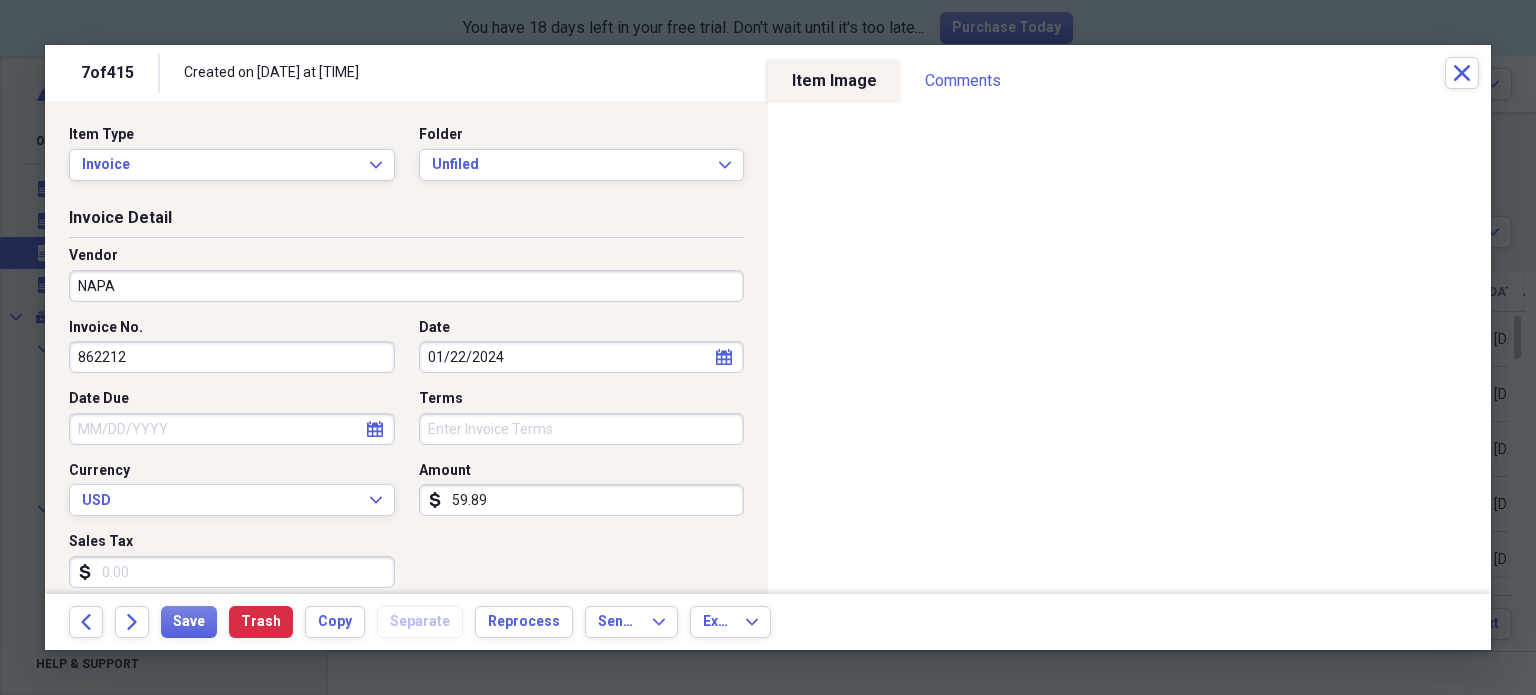 type on "NAPA" 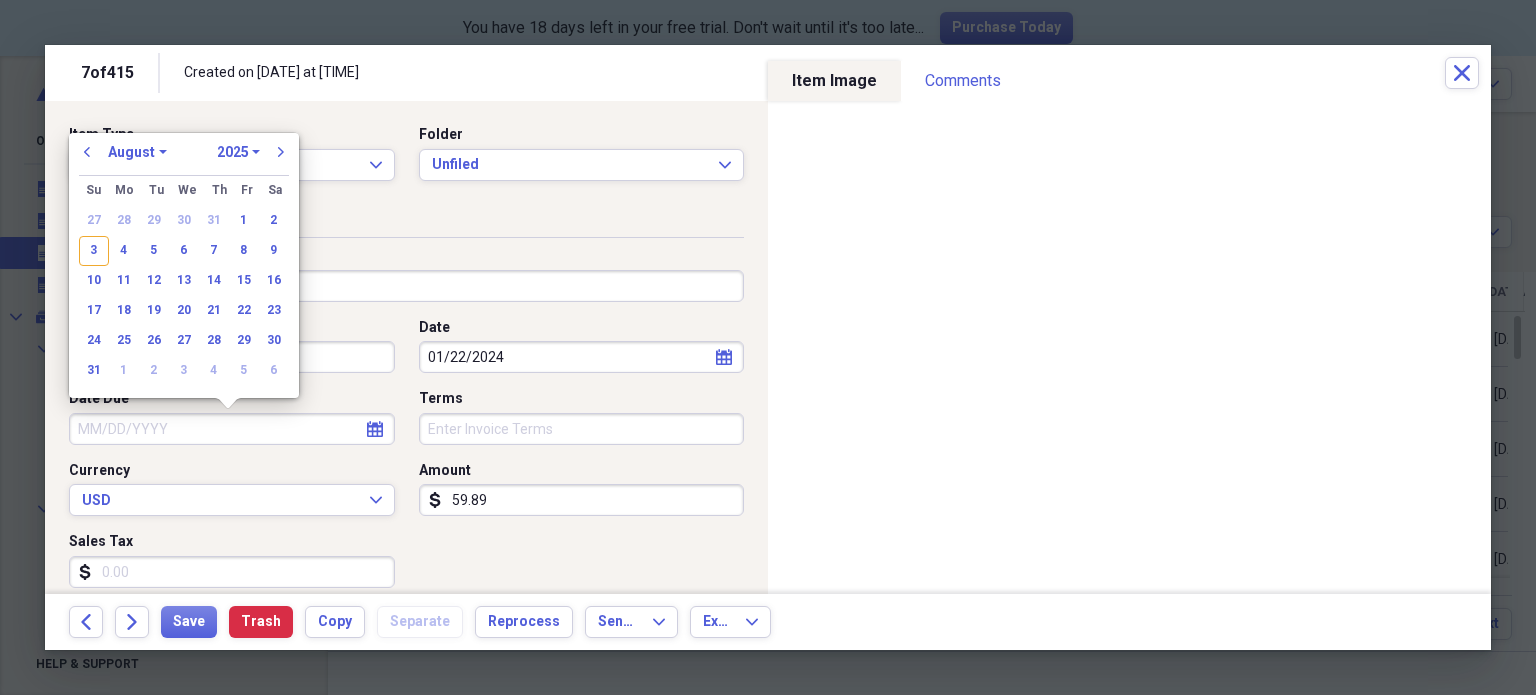 click on "1970 1971 1972 1973 1974 1975 1976 1977 1978 1979 1980 1981 1982 1983 1984 1985 1986 1987 1988 1989 1990 1991 1992 1993 1994 1995 1996 1997 1998 1999 2000 2001 2002 2003 2004 2005 2006 2007 2008 2009 2010 2011 2012 2013 2014 2015 2016 2017 2018 2019 2020 2021 2022 2023 2024 2025 2026 2027 2028 2029 2030 2031 2032 2033 2034 2035" at bounding box center (238, 152) 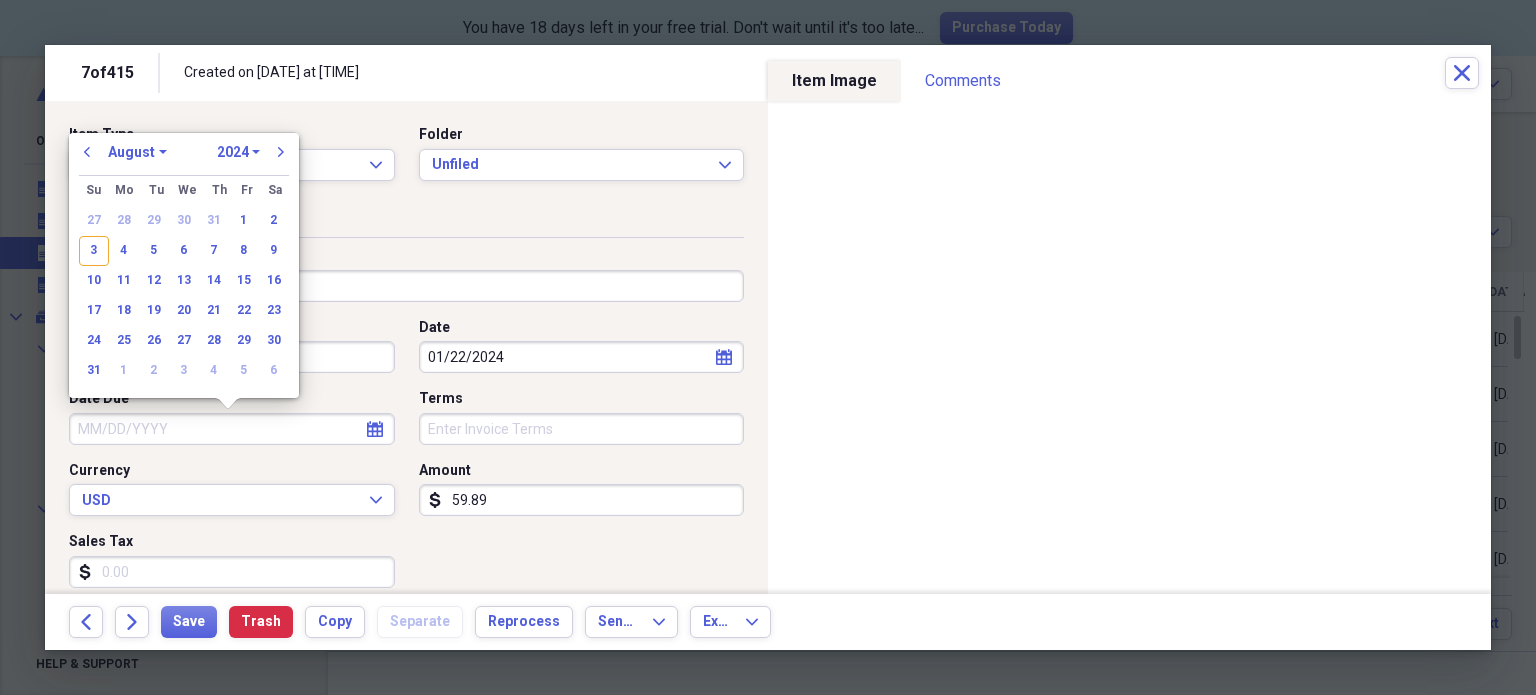 click on "1970 1971 1972 1973 1974 1975 1976 1977 1978 1979 1980 1981 1982 1983 1984 1985 1986 1987 1988 1989 1990 1991 1992 1993 1994 1995 1996 1997 1998 1999 2000 2001 2002 2003 2004 2005 2006 2007 2008 2009 2010 2011 2012 2013 2014 2015 2016 2017 2018 2019 2020 2021 2022 2023 2024 2025 2026 2027 2028 2029 2030 2031 2032 2033 2034 2035" at bounding box center (238, 152) 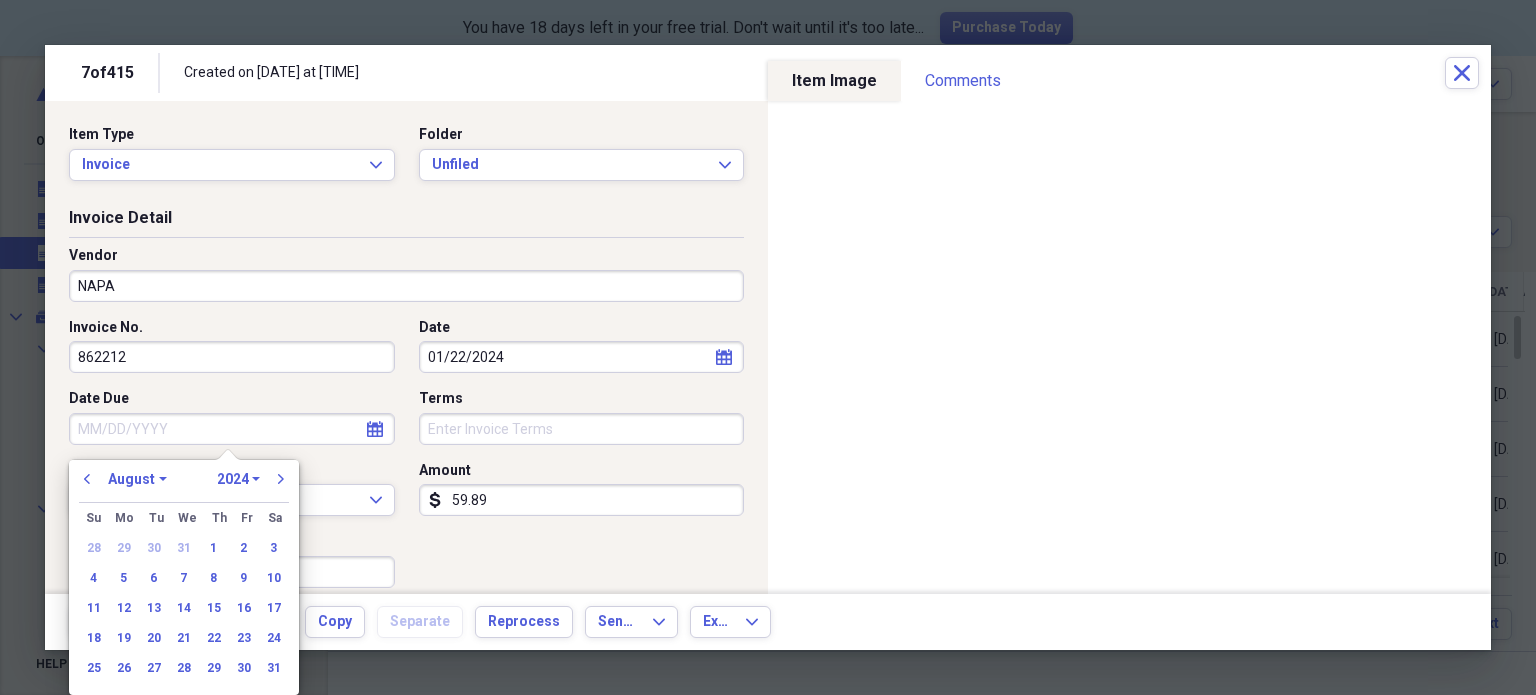 click on "January February March April May June July August September October November December" at bounding box center (137, 479) 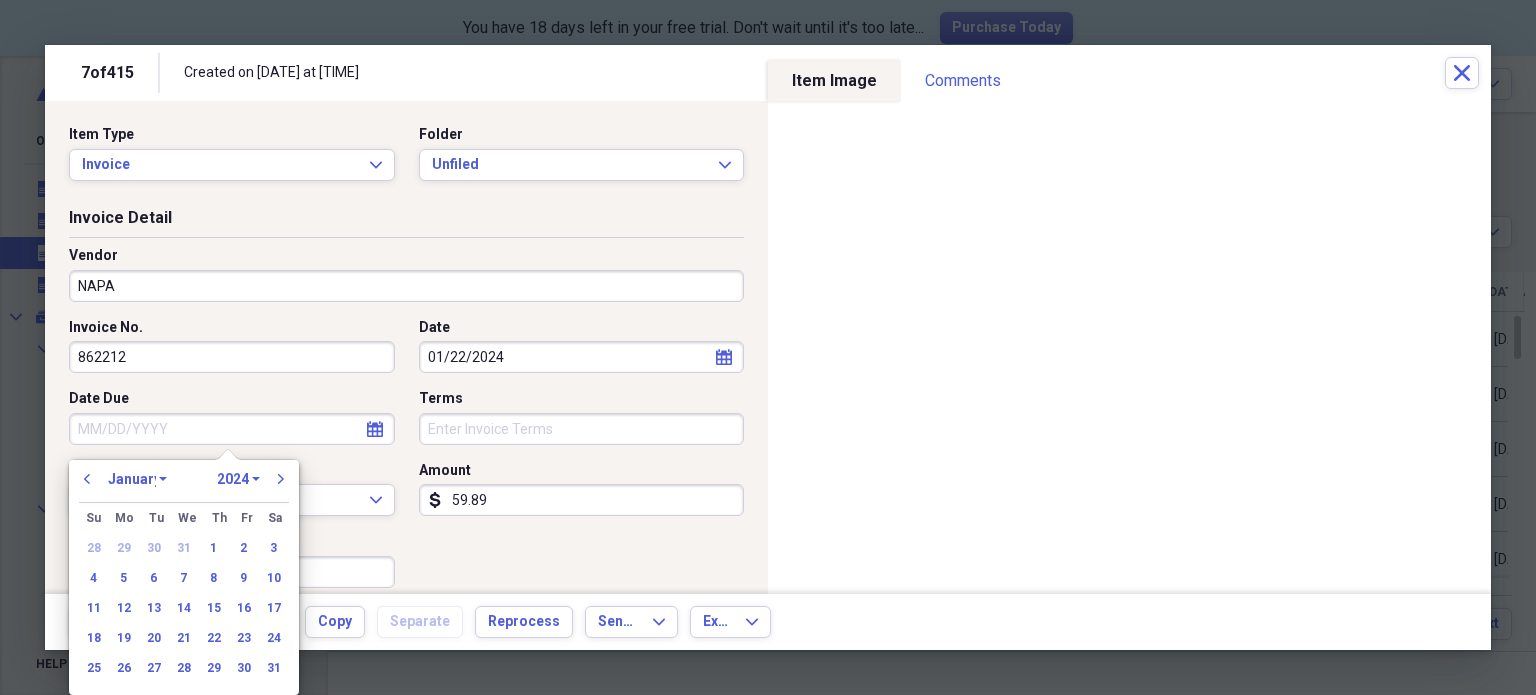 click on "January February March April May June July August September October November December" at bounding box center (137, 479) 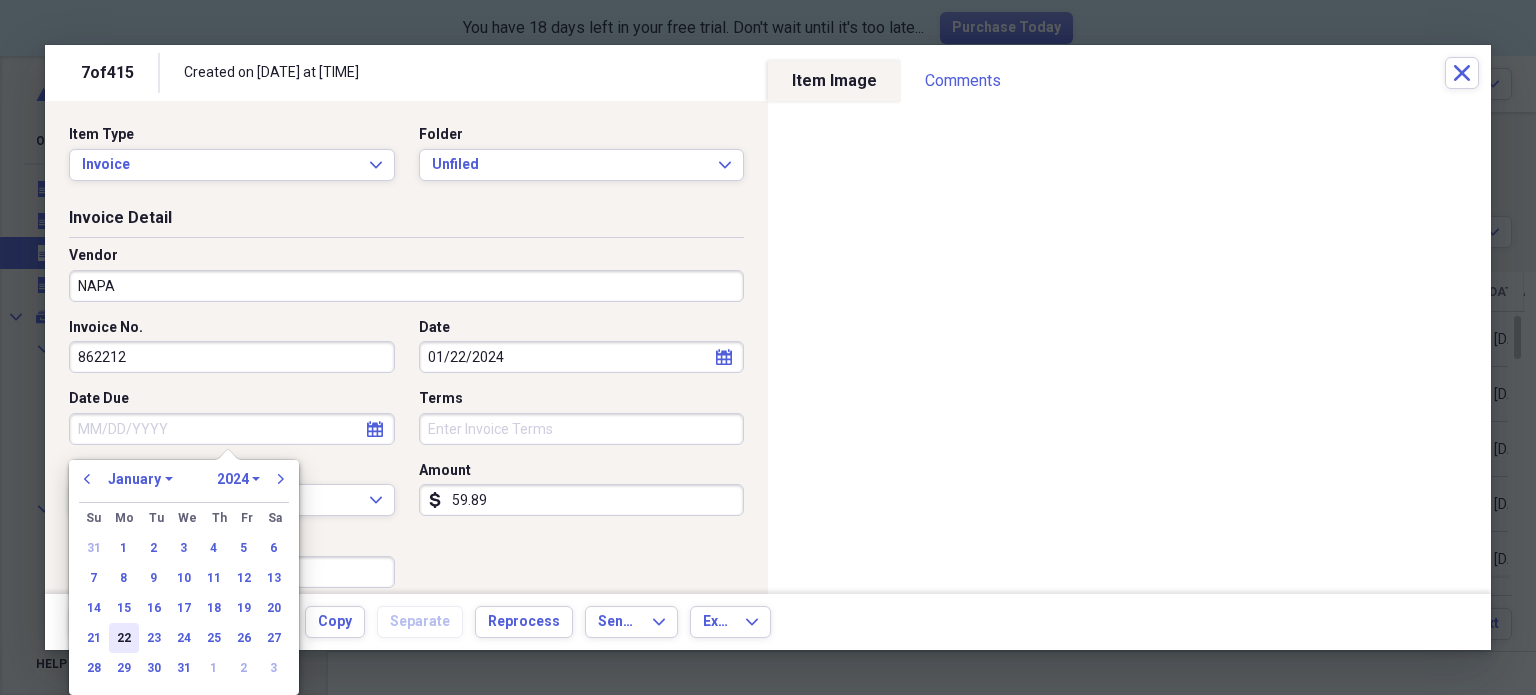 click on "22" at bounding box center [124, 638] 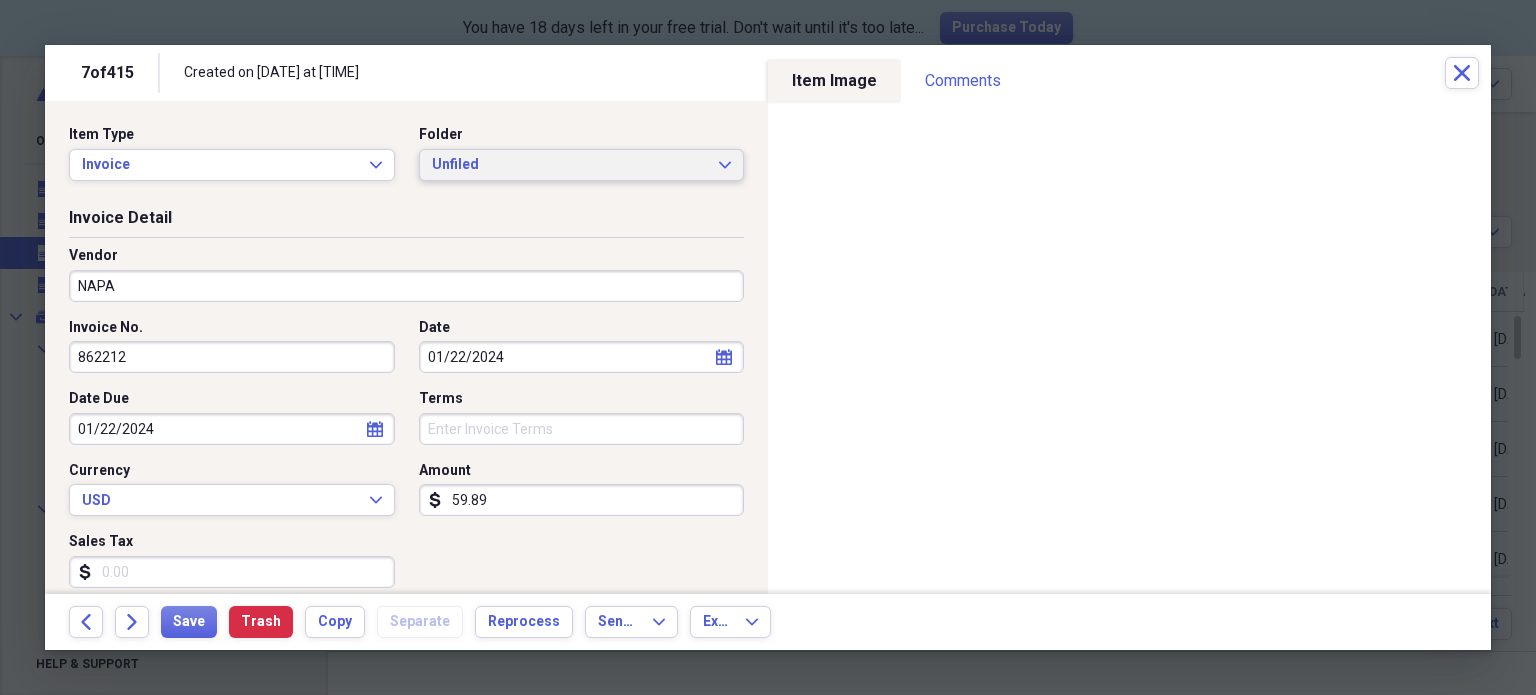 click on "Unfiled" at bounding box center (570, 165) 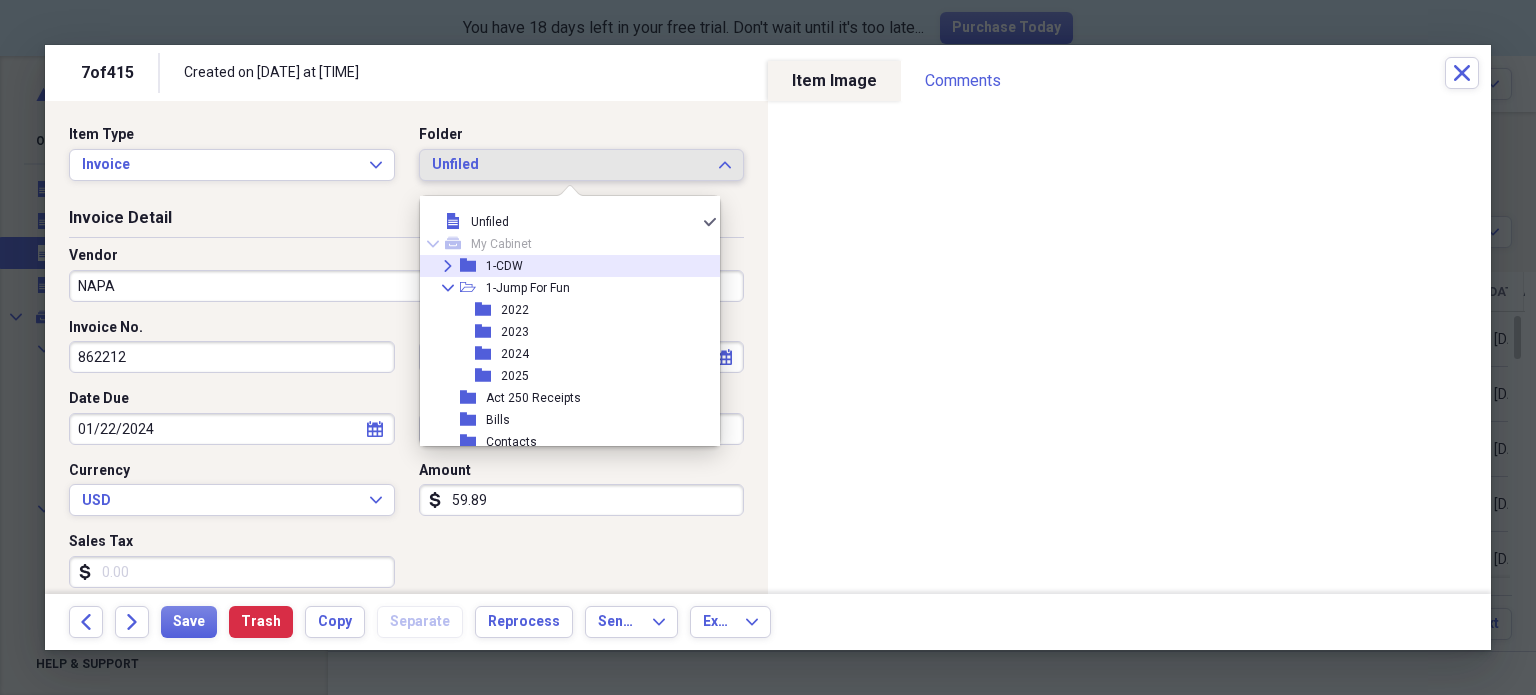 click on "Expand" 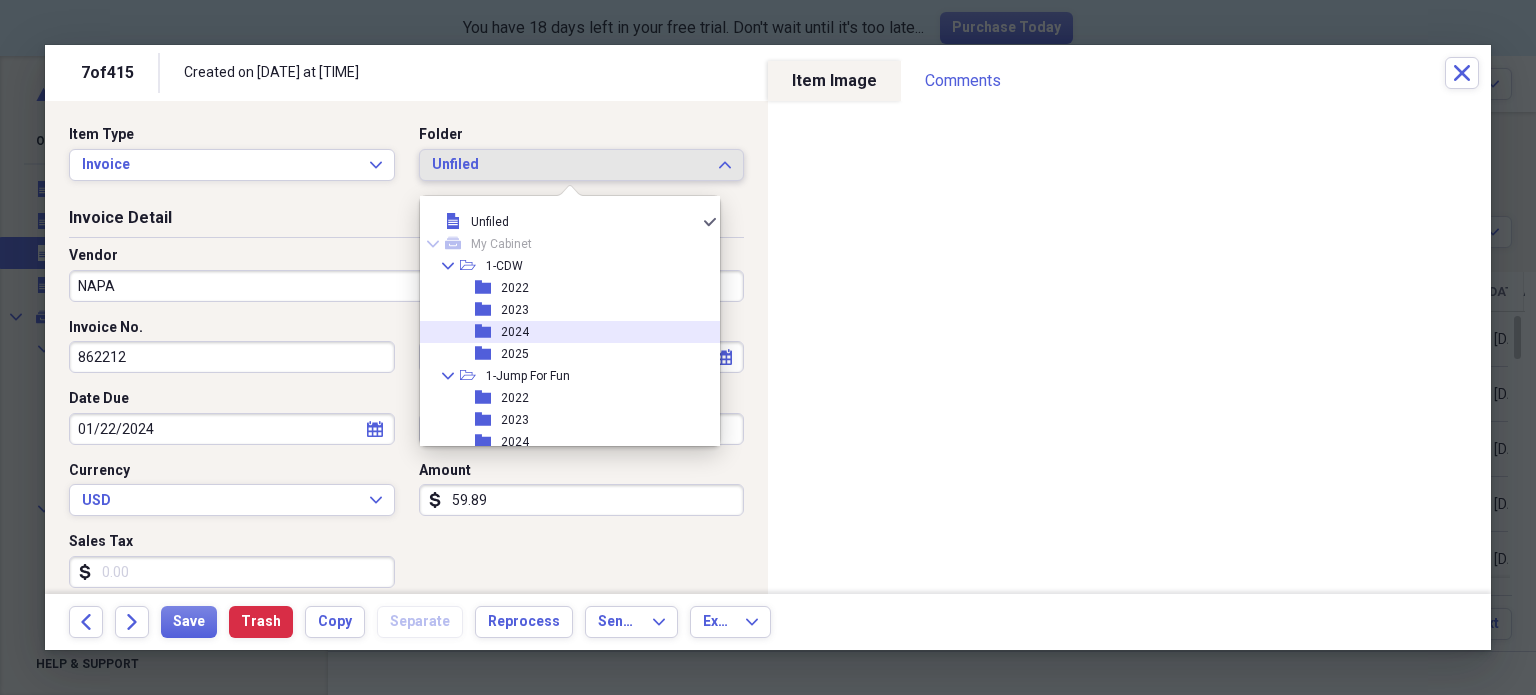 click on "folder 2024" at bounding box center (562, 332) 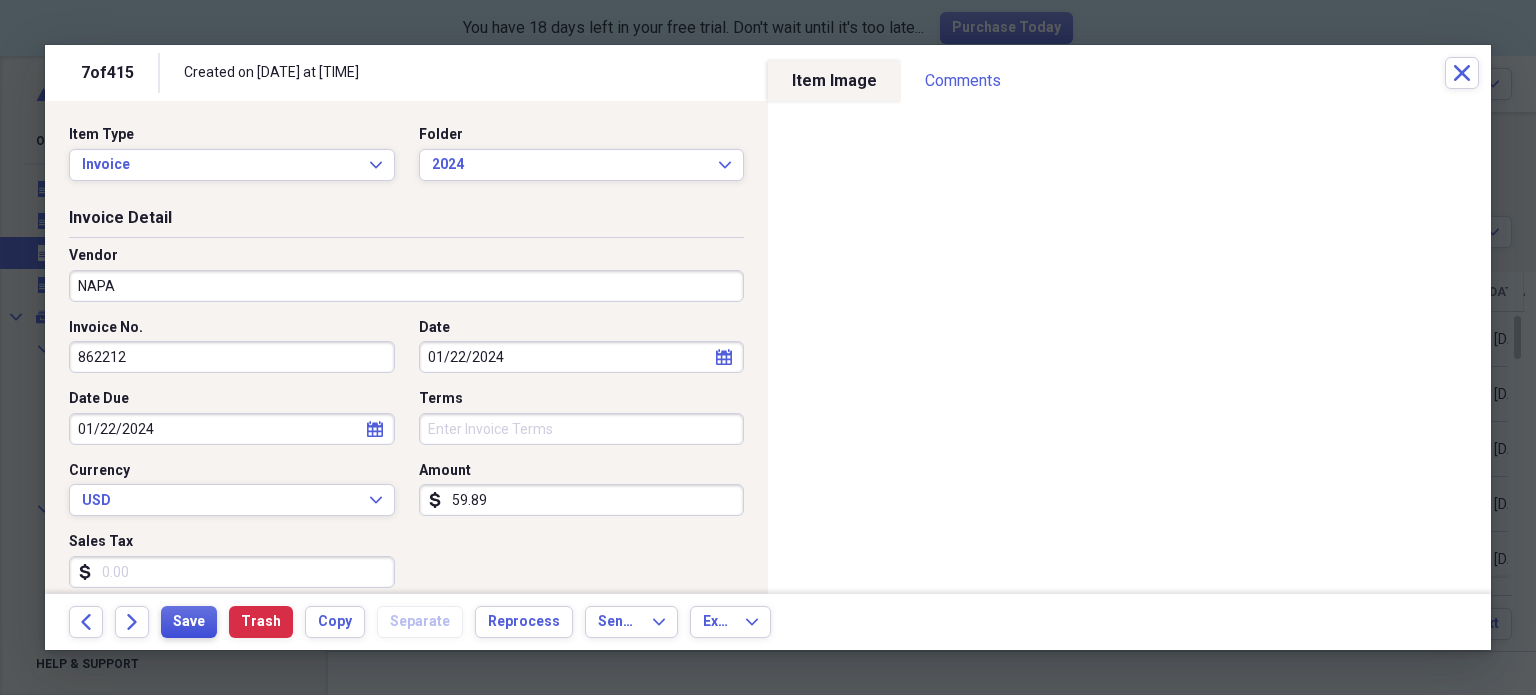 click on "Save" at bounding box center (189, 622) 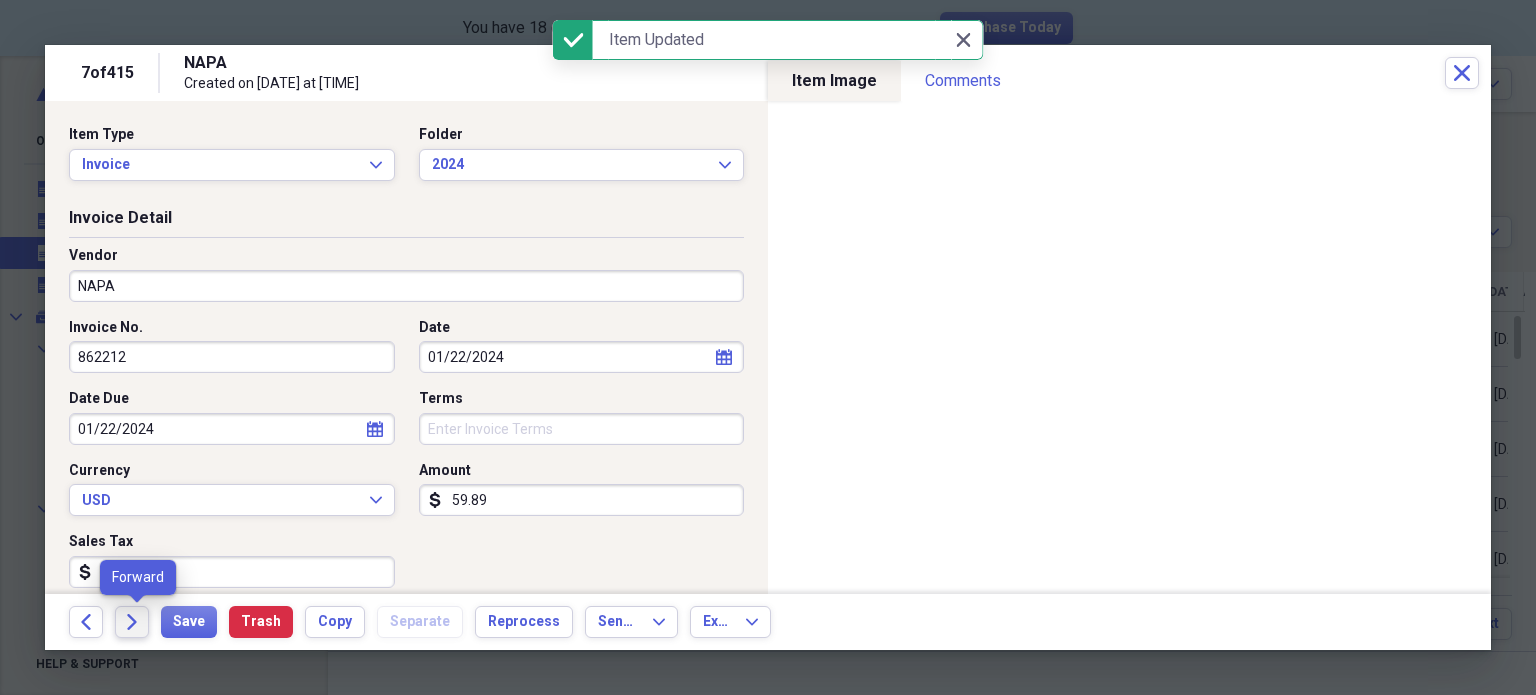 click 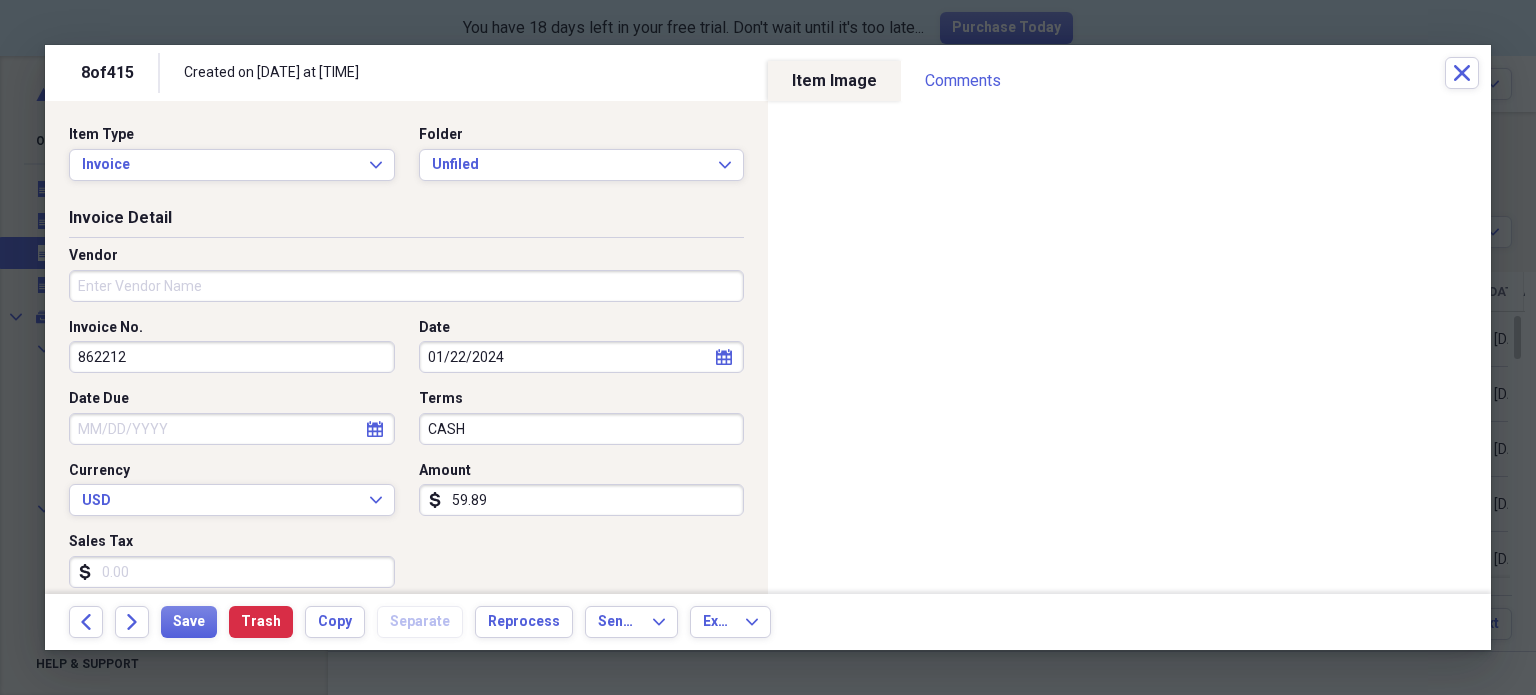 click on "Vendor" at bounding box center [406, 286] 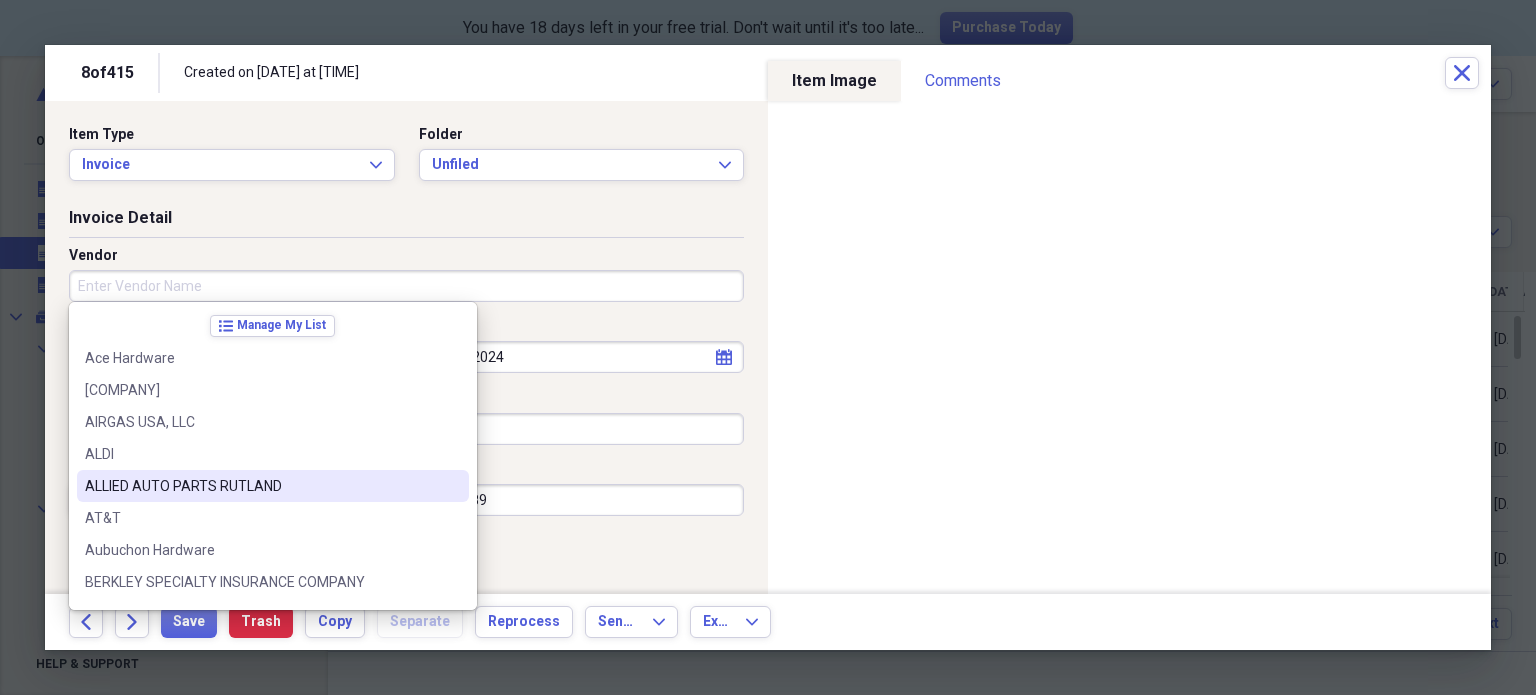 click on "ALLIED AUTO PARTS RUTLAND" at bounding box center (261, 486) 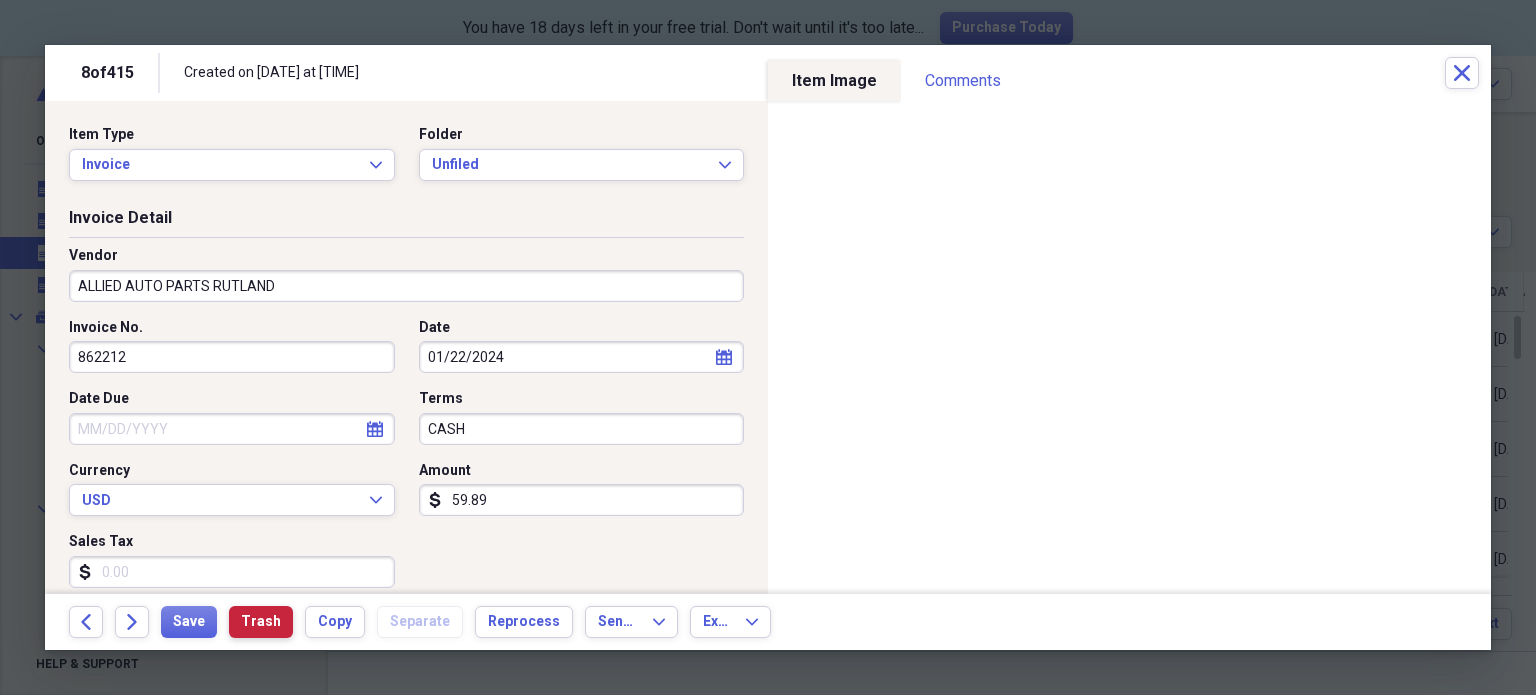 click on "Trash" at bounding box center (261, 622) 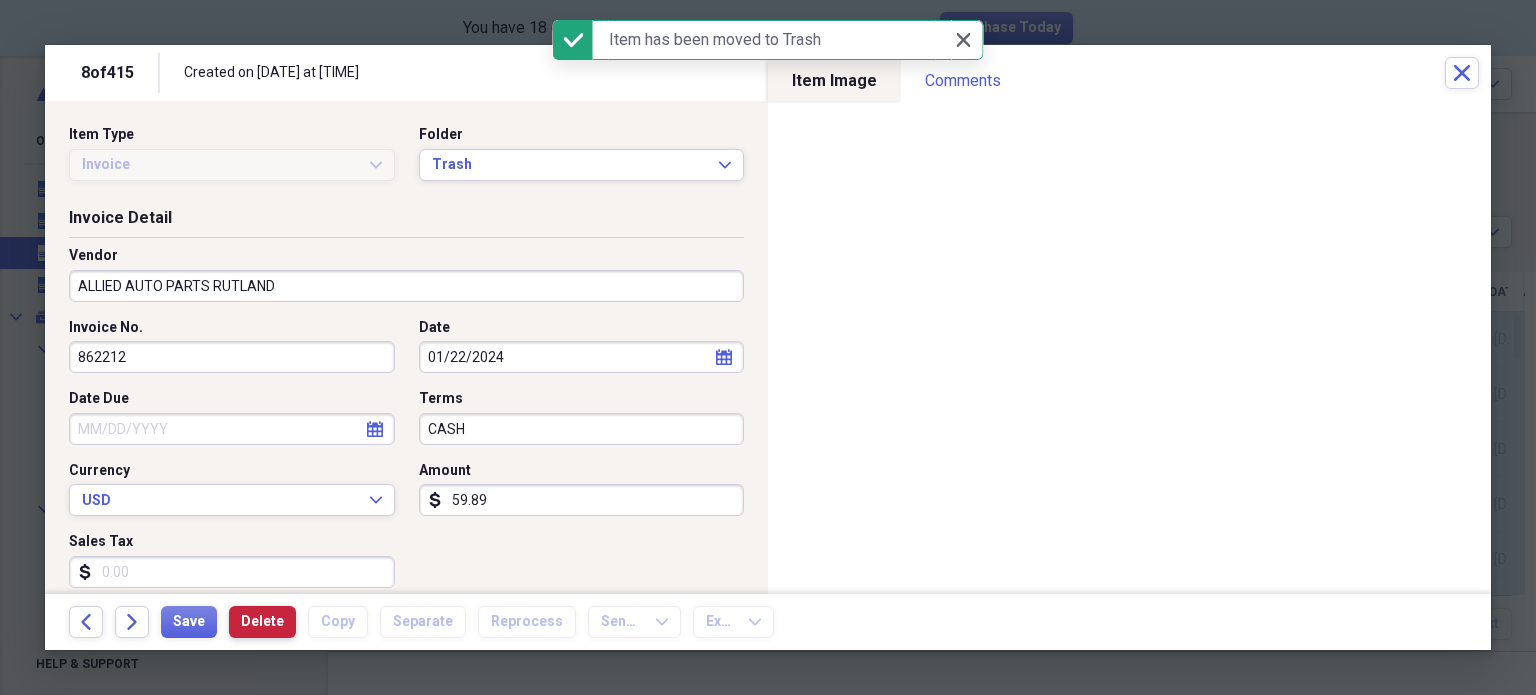 type 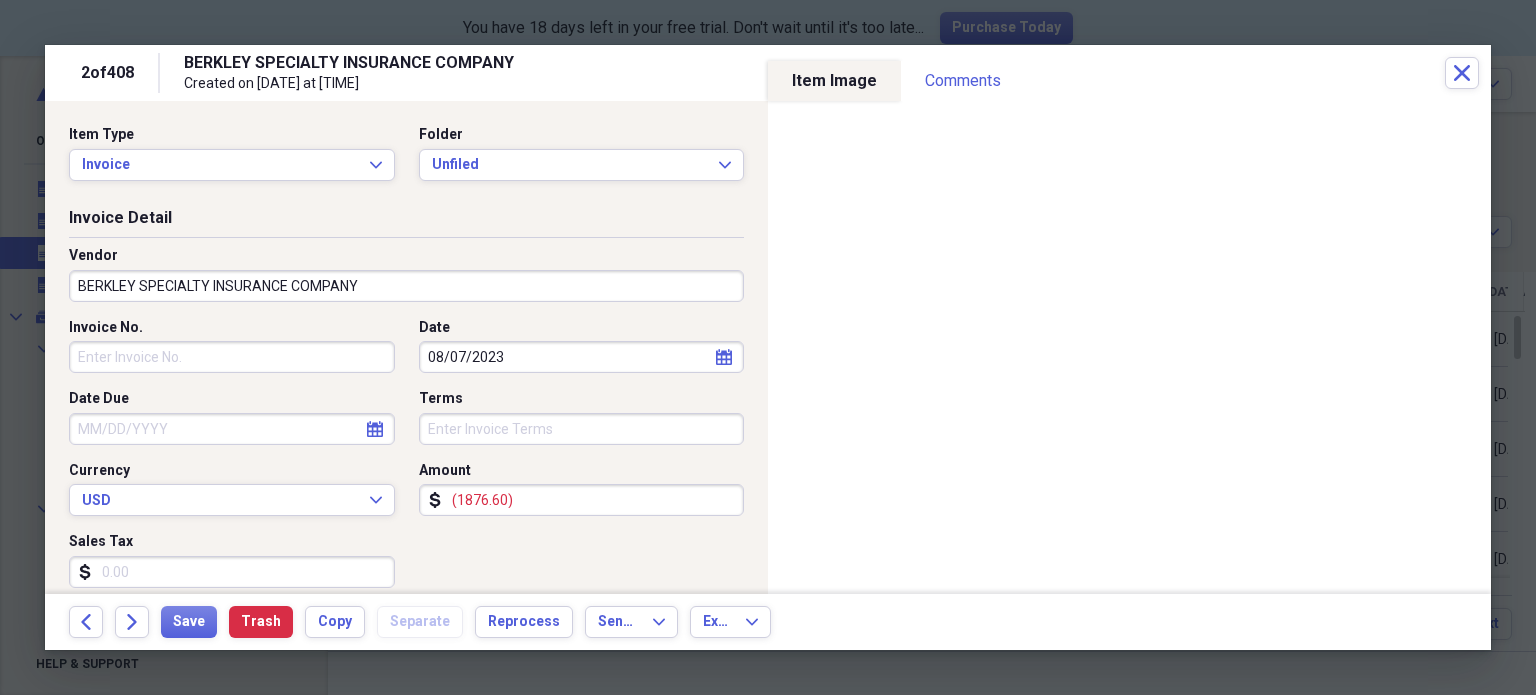 click on "(1876.60)" at bounding box center [582, 500] 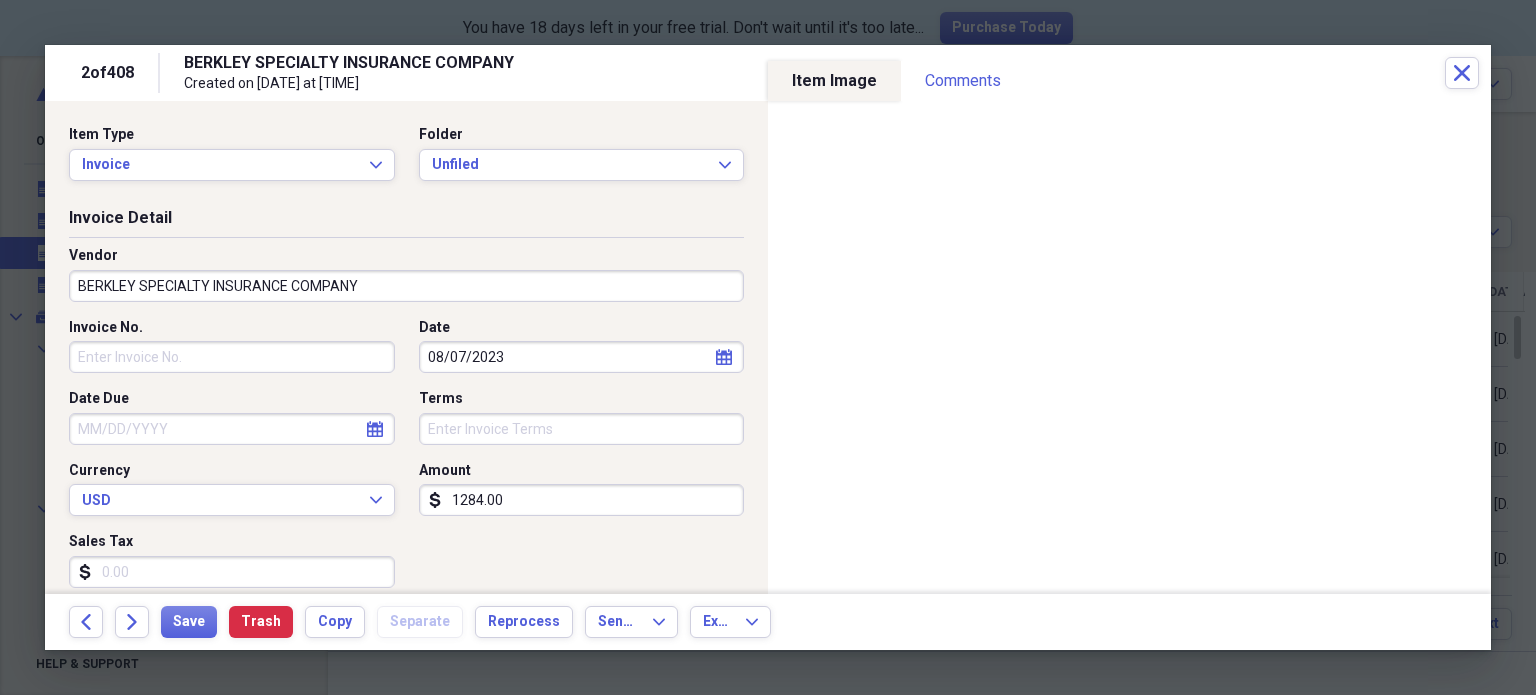 click on "1284.00" at bounding box center [582, 500] 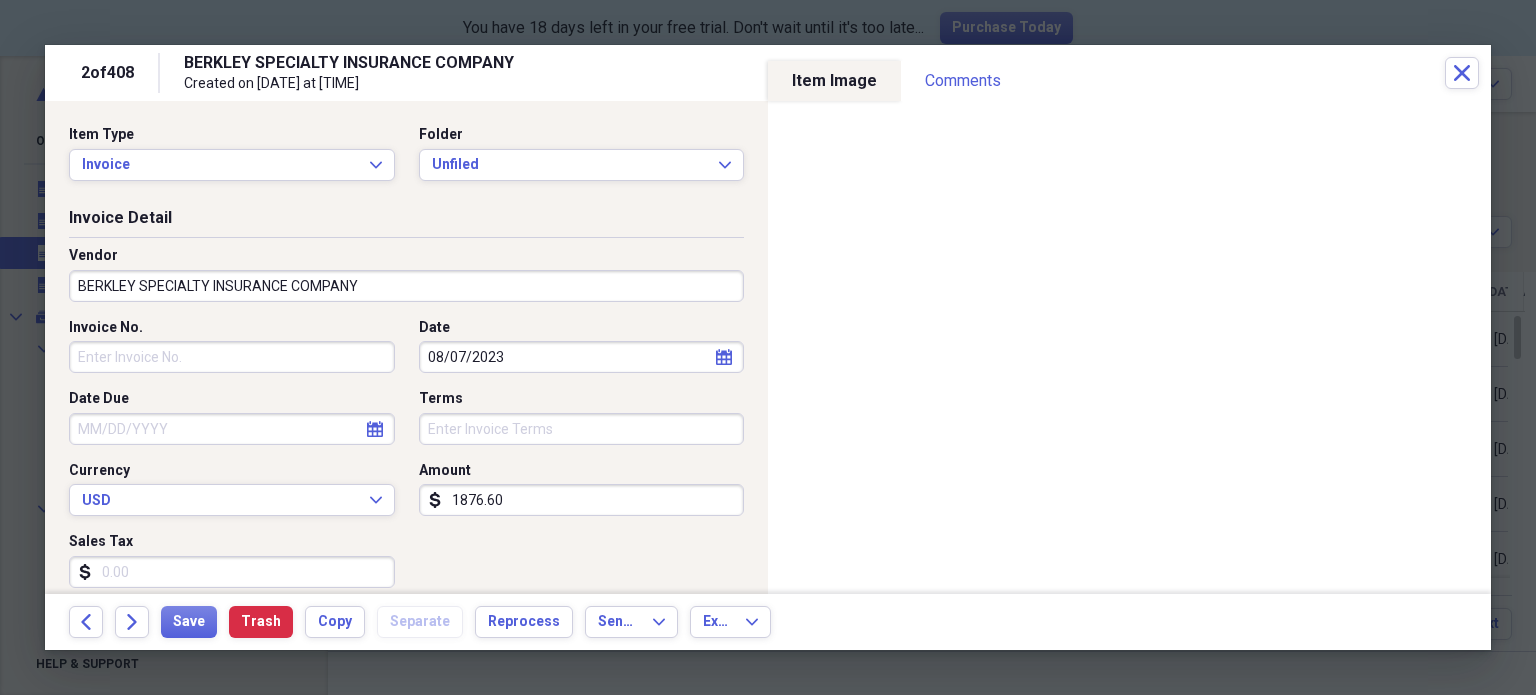 type on "1876.60" 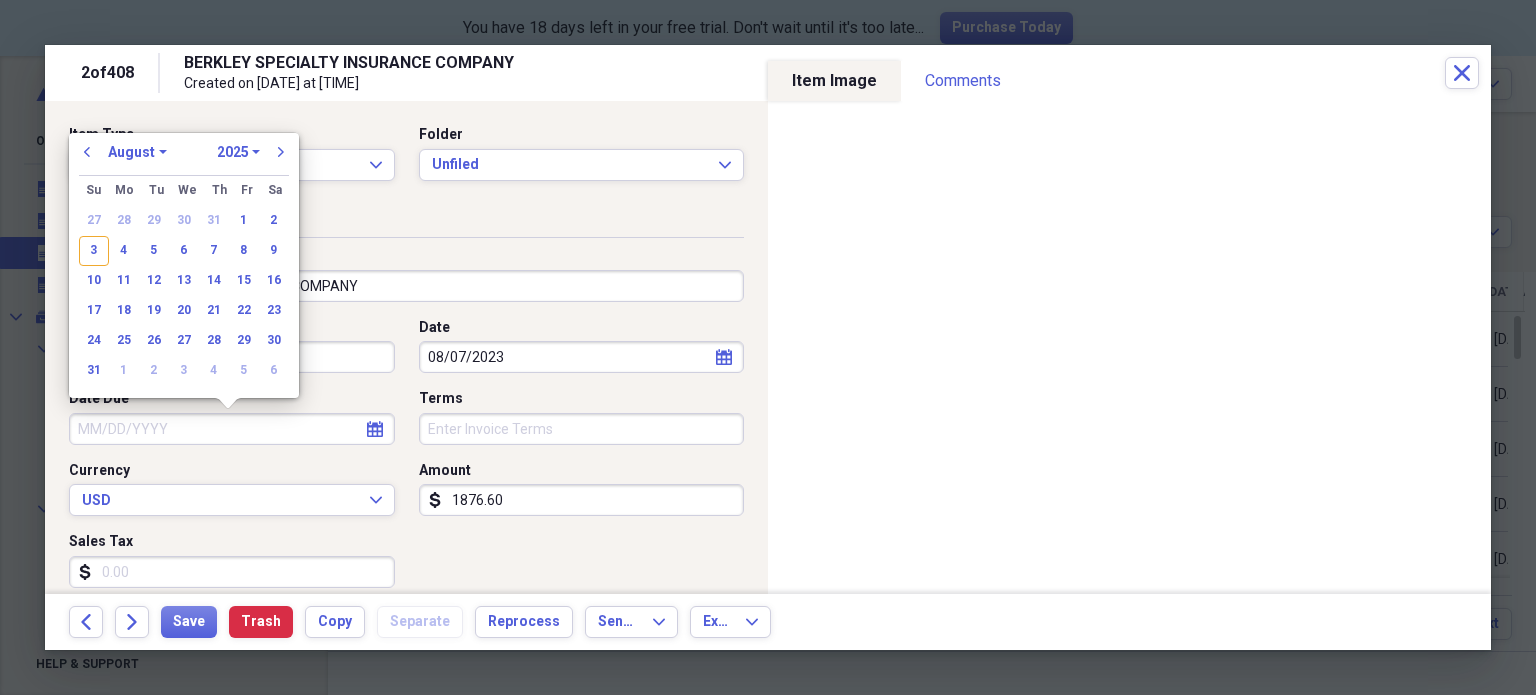click on "1970 1971 1972 1973 1974 1975 1976 1977 1978 1979 1980 1981 1982 1983 1984 1985 1986 1987 1988 1989 1990 1991 1992 1993 1994 1995 1996 1997 1998 1999 2000 2001 2002 2003 2004 2005 2006 2007 2008 2009 2010 2011 2012 2013 2014 2015 2016 2017 2018 2019 2020 2021 2022 2023 2024 2025 2026 2027 2028 2029 2030 2031 2032 2033 2034 2035" at bounding box center [238, 152] 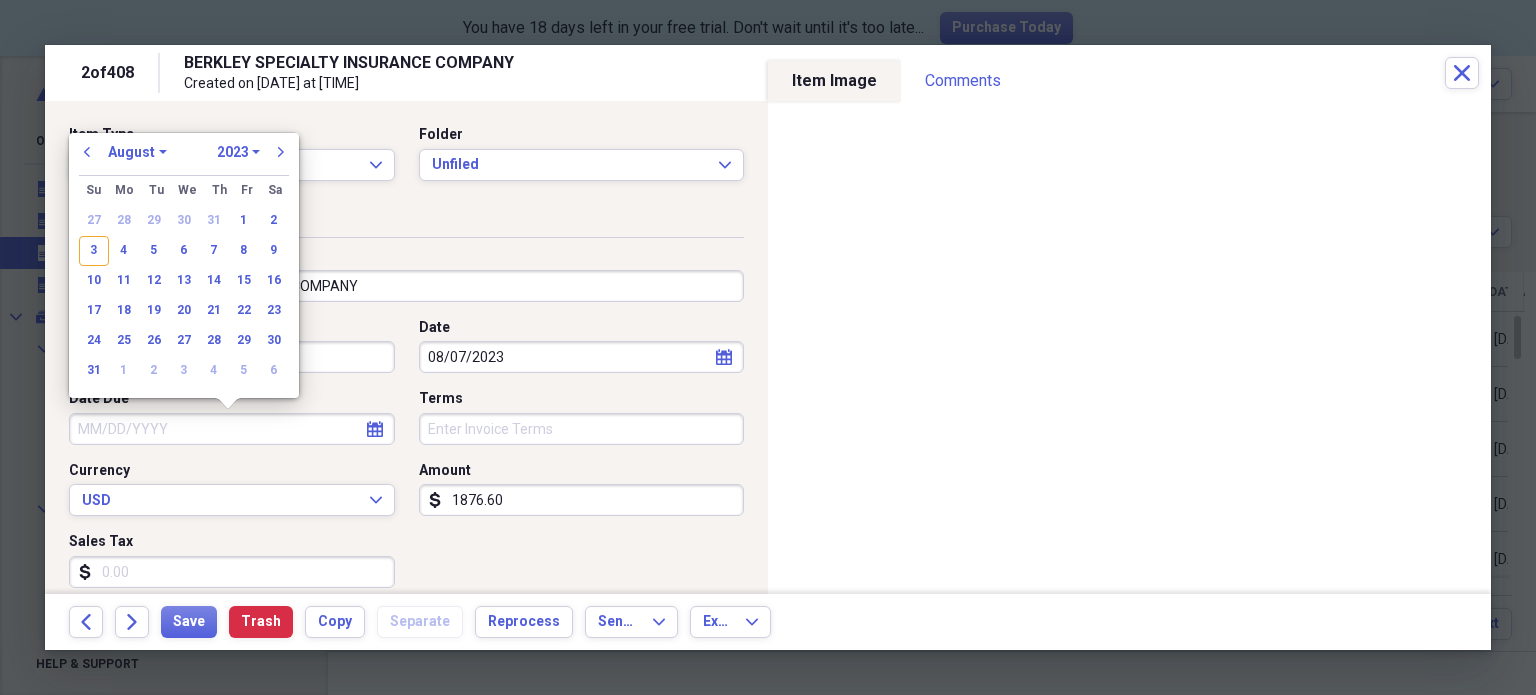 click on "1970 1971 1972 1973 1974 1975 1976 1977 1978 1979 1980 1981 1982 1983 1984 1985 1986 1987 1988 1989 1990 1991 1992 1993 1994 1995 1996 1997 1998 1999 2000 2001 2002 2003 2004 2005 2006 2007 2008 2009 2010 2011 2012 2013 2014 2015 2016 2017 2018 2019 2020 2021 2022 2023 2024 2025 2026 2027 2028 2029 2030 2031 2032 2033 2034 2035" at bounding box center [238, 152] 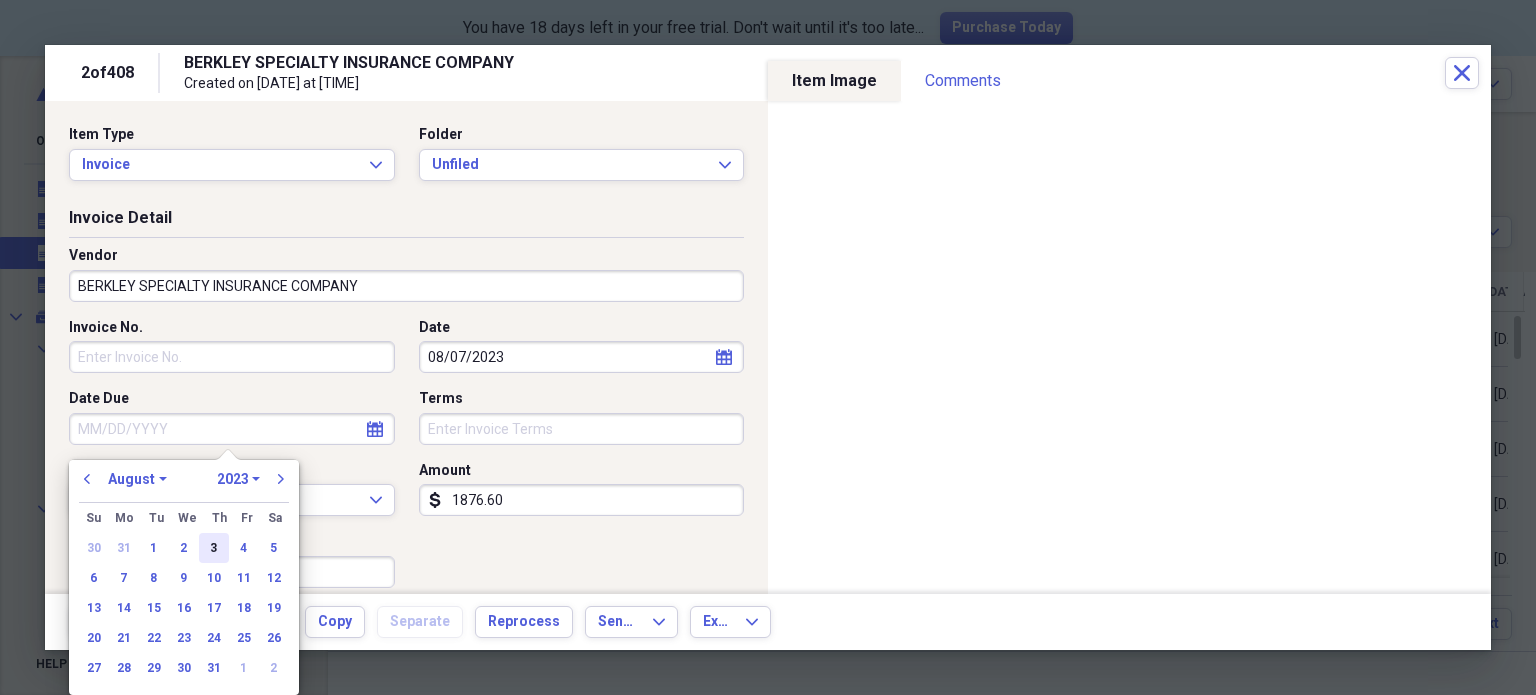 click on "3" at bounding box center [214, 548] 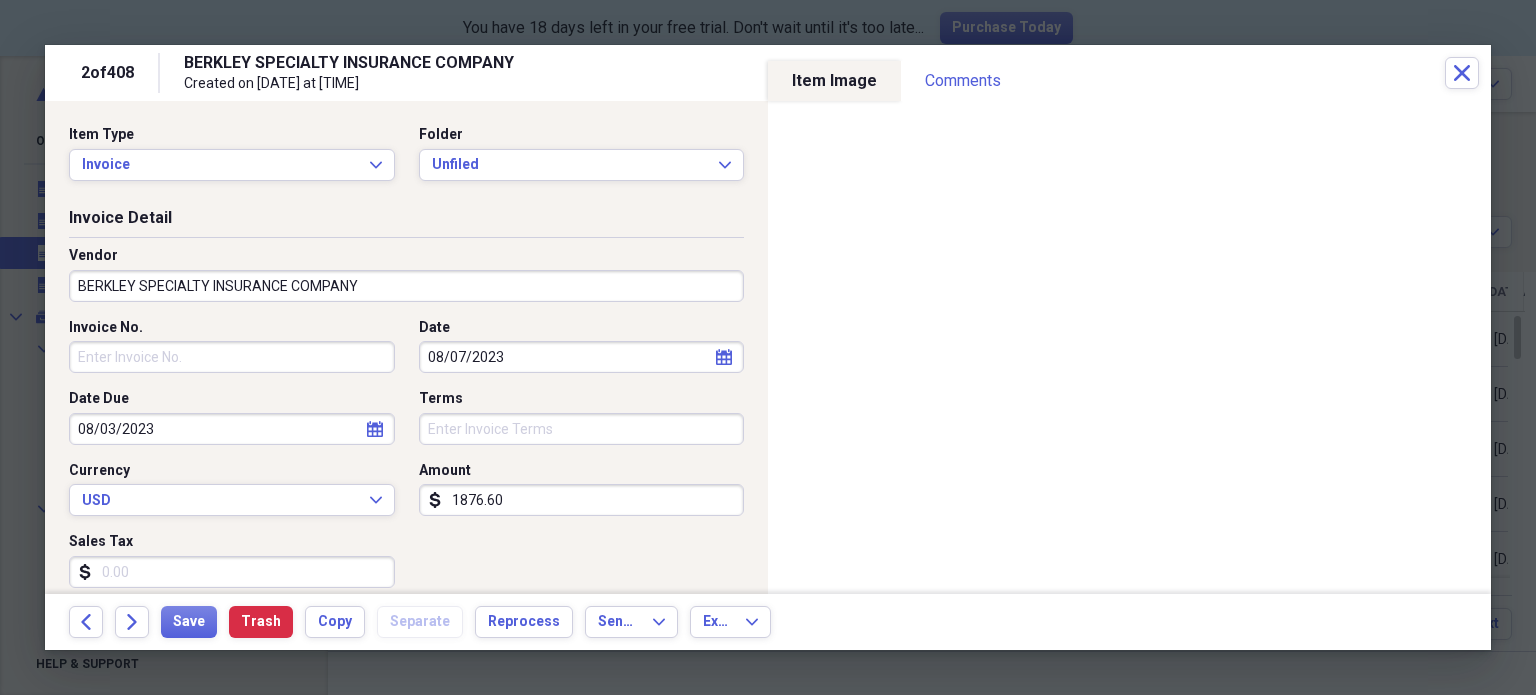 drag, startPoint x: 164, startPoint y: 433, endPoint x: 17, endPoint y: 427, distance: 147.12239 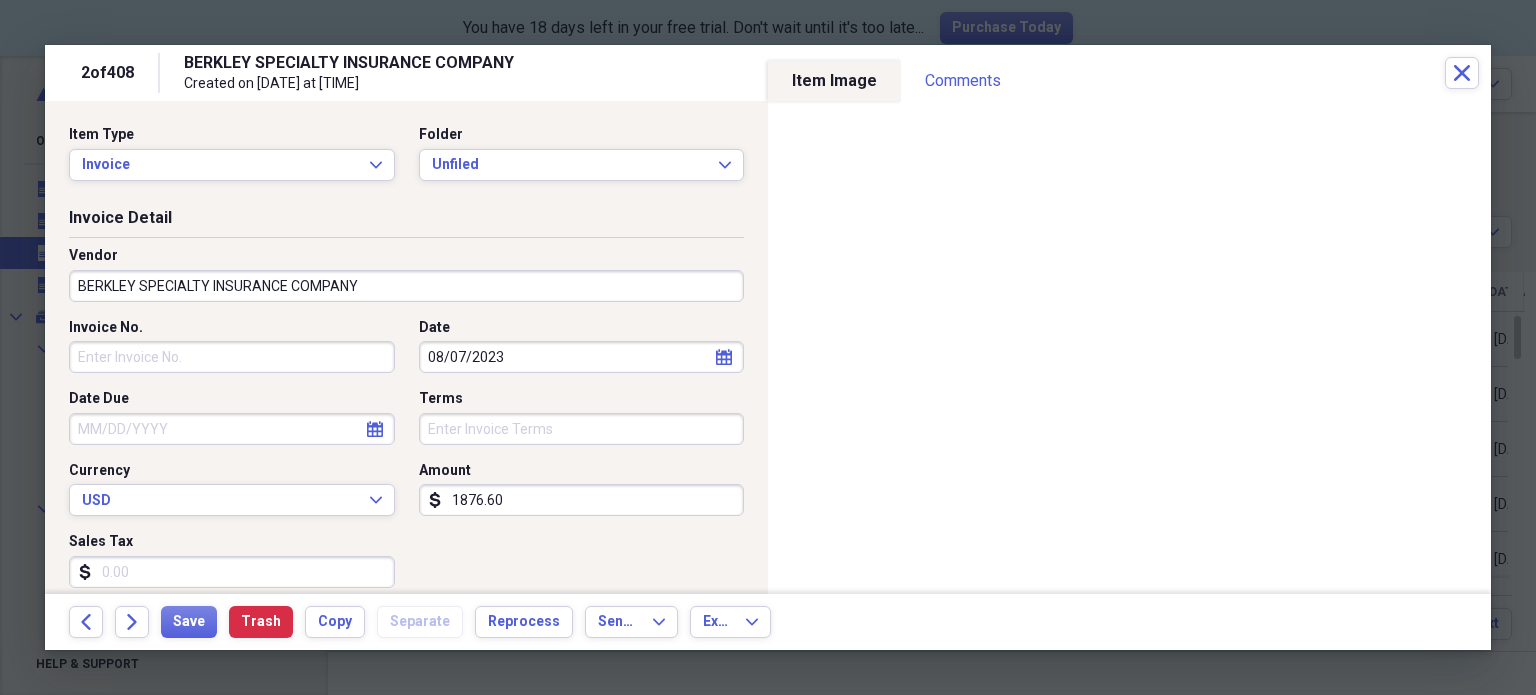 type 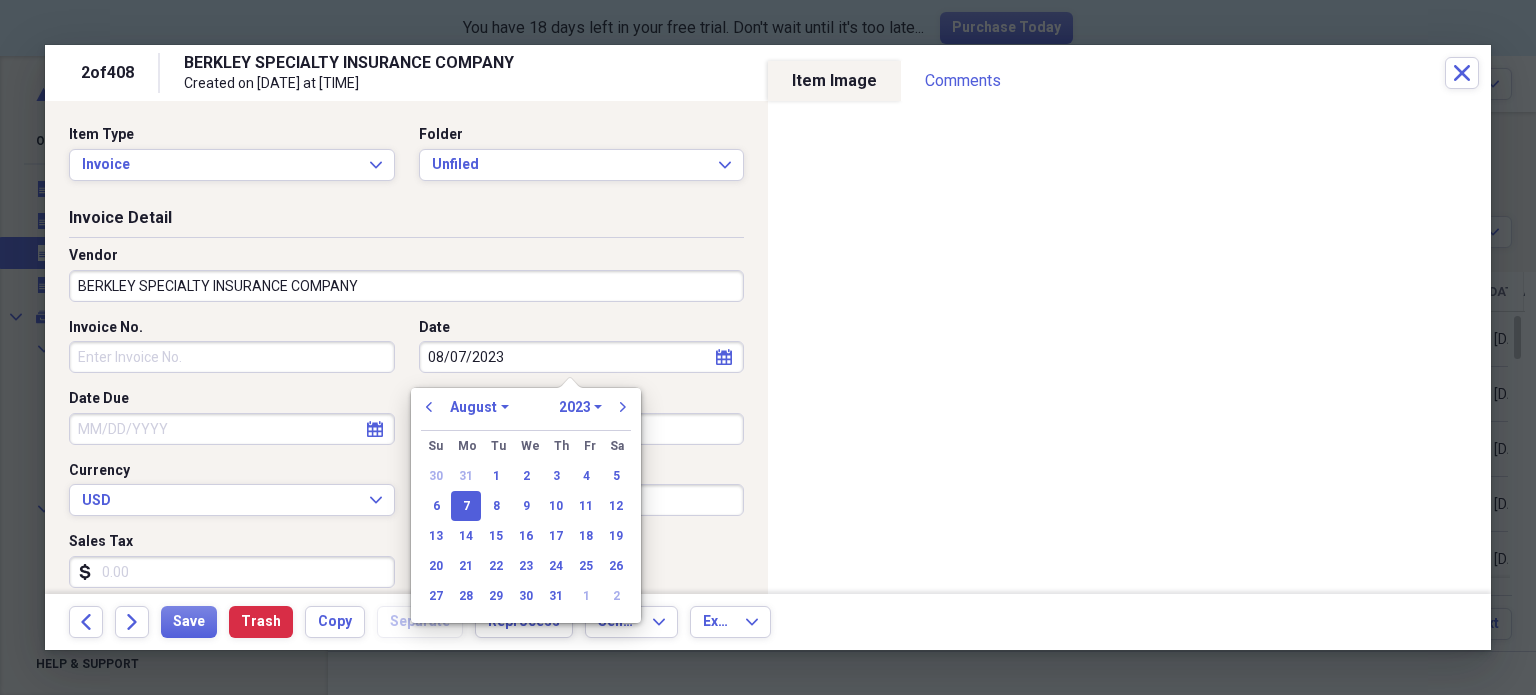 click on "08/07/2023" at bounding box center [582, 357] 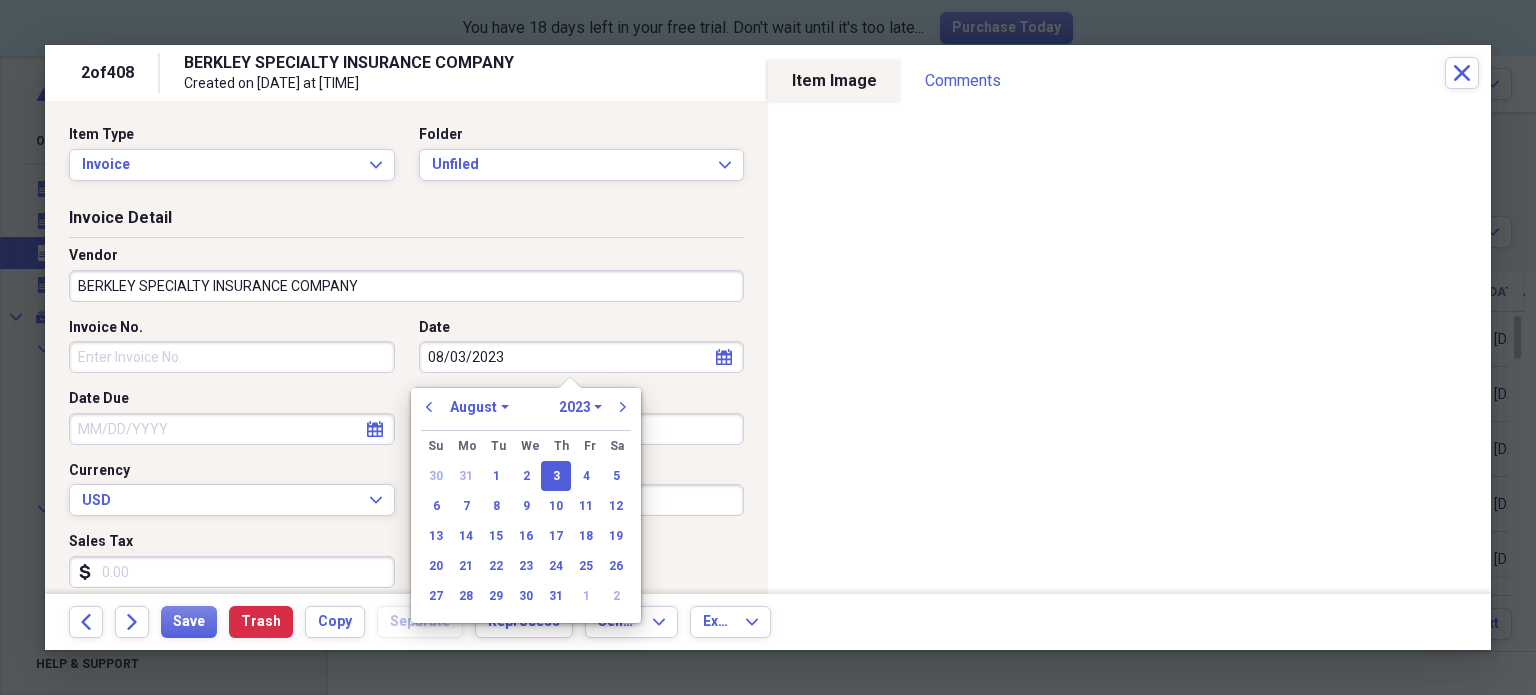 type on "08/03/2023" 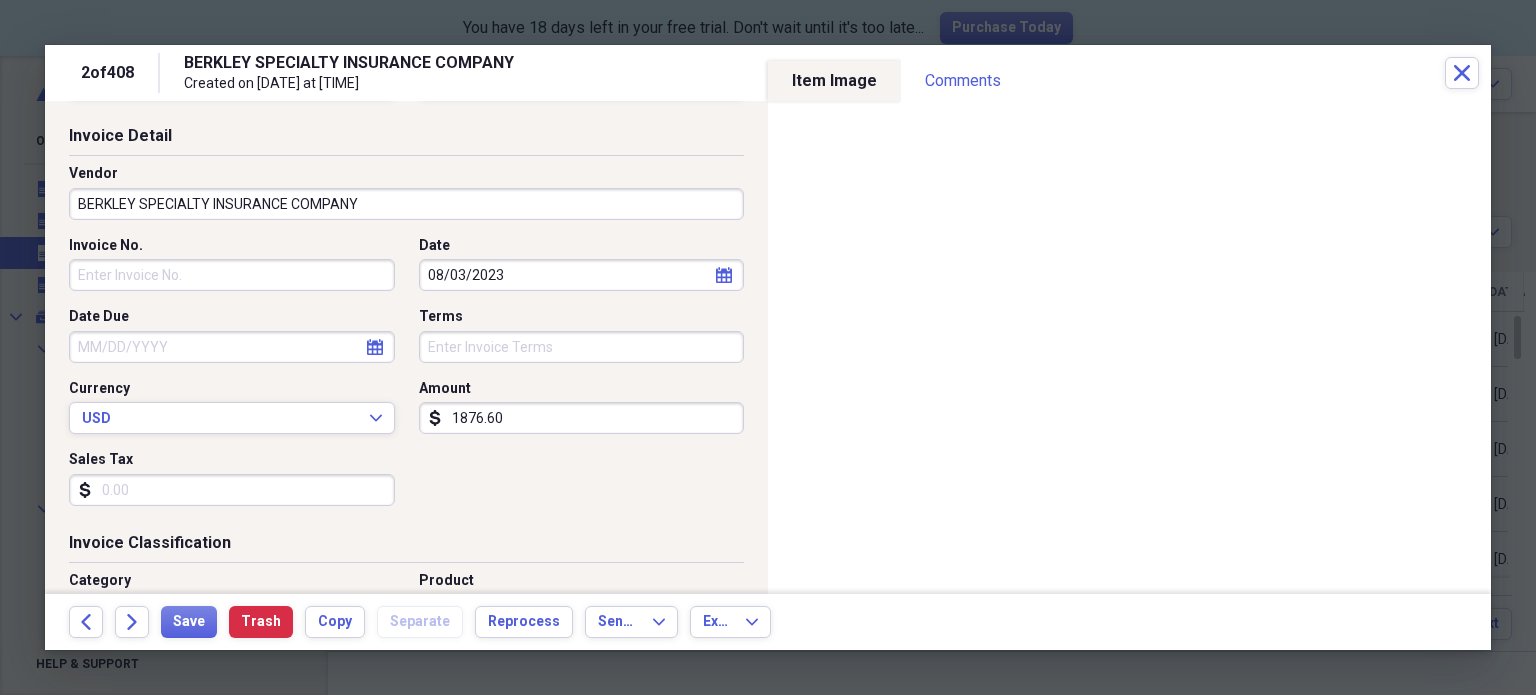 scroll, scrollTop: 83, scrollLeft: 0, axis: vertical 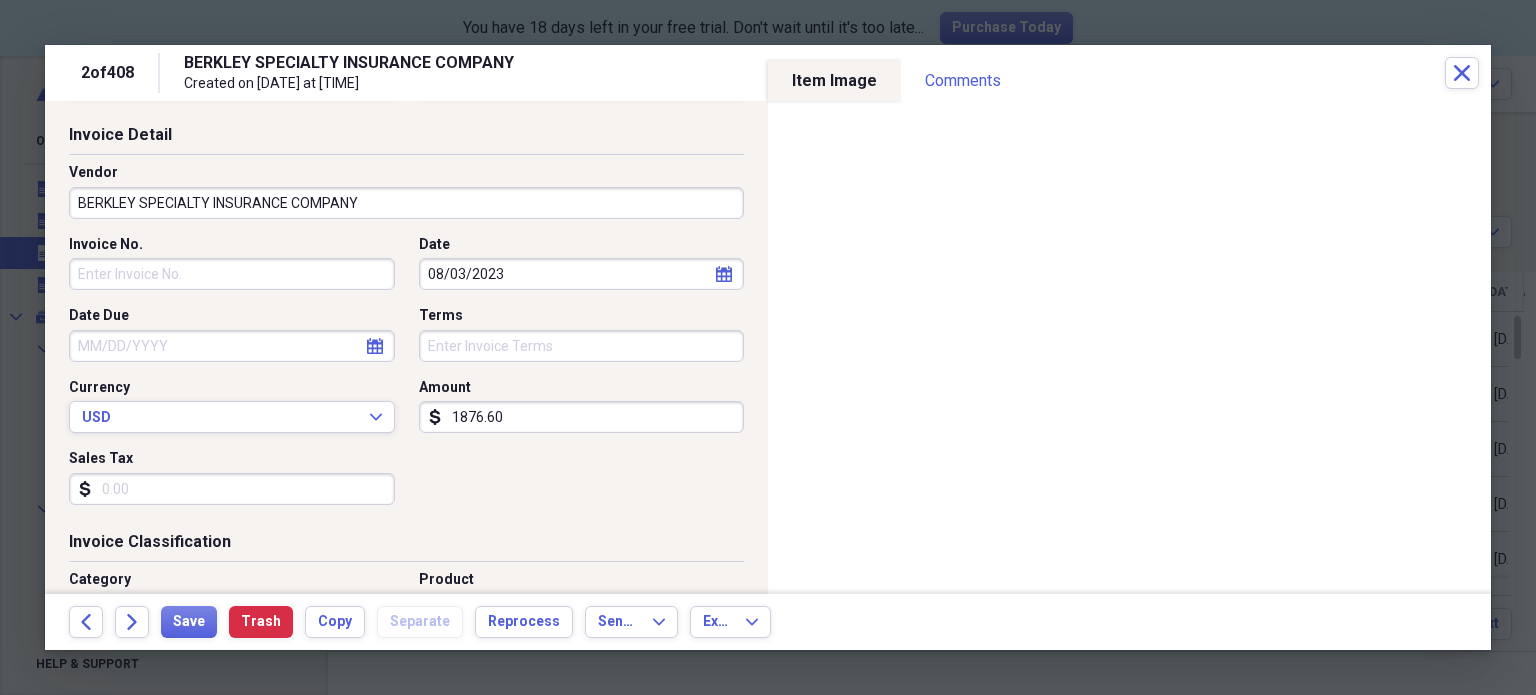 click on "Terms" at bounding box center [582, 346] 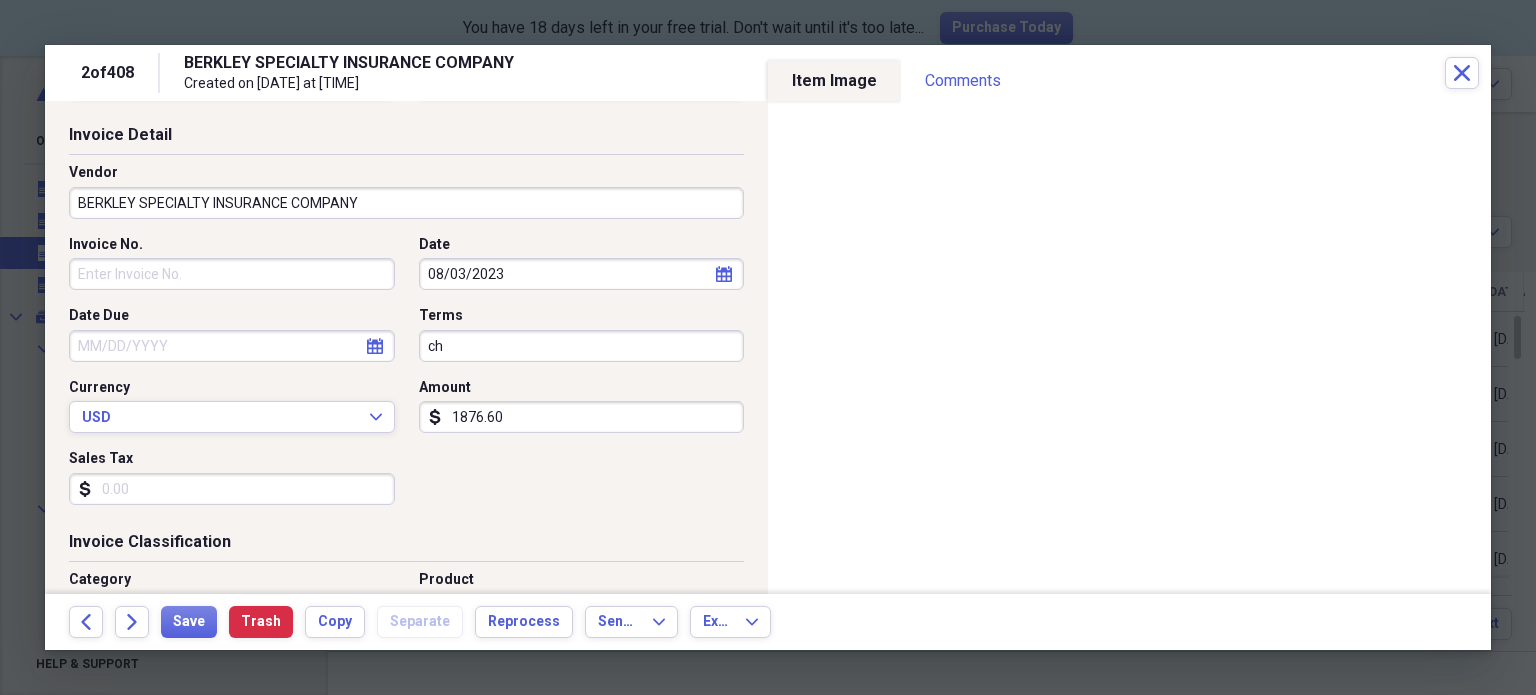 type on "c" 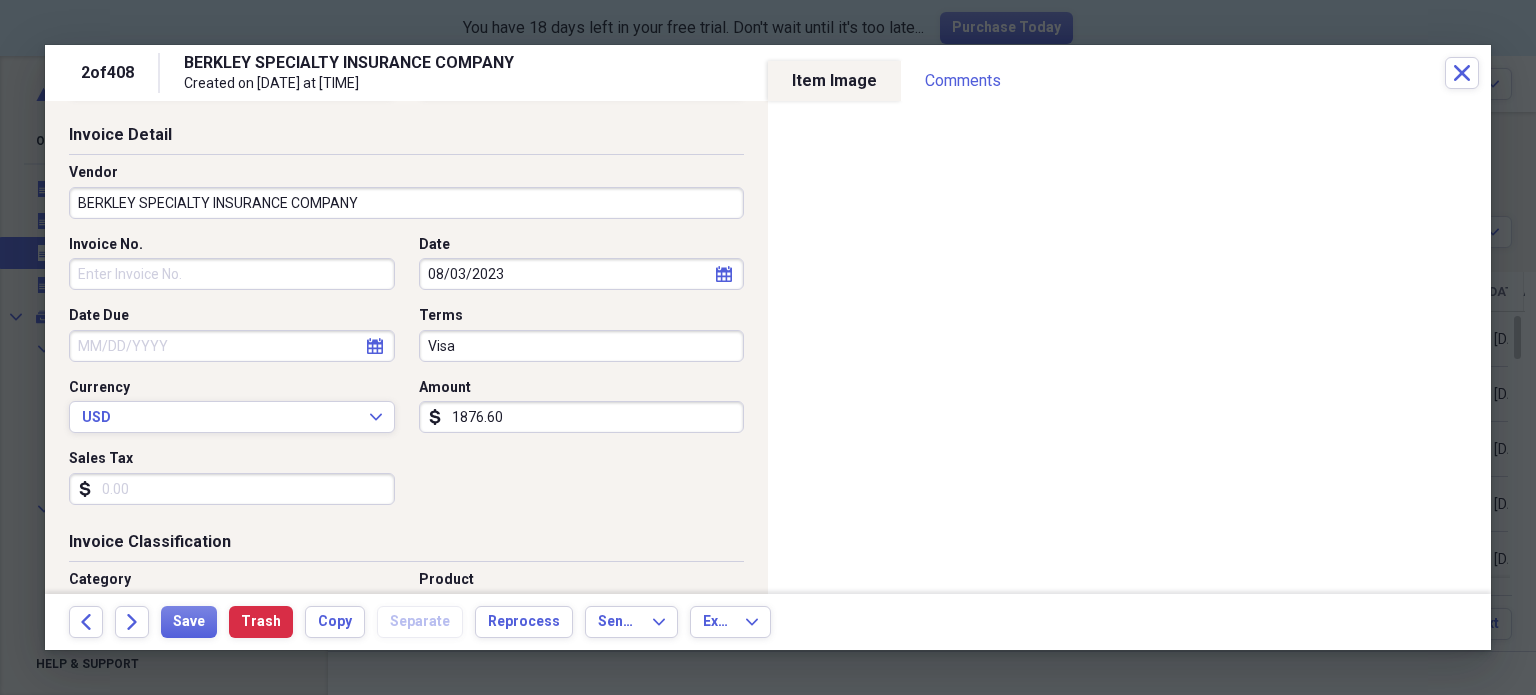 scroll, scrollTop: 0, scrollLeft: 0, axis: both 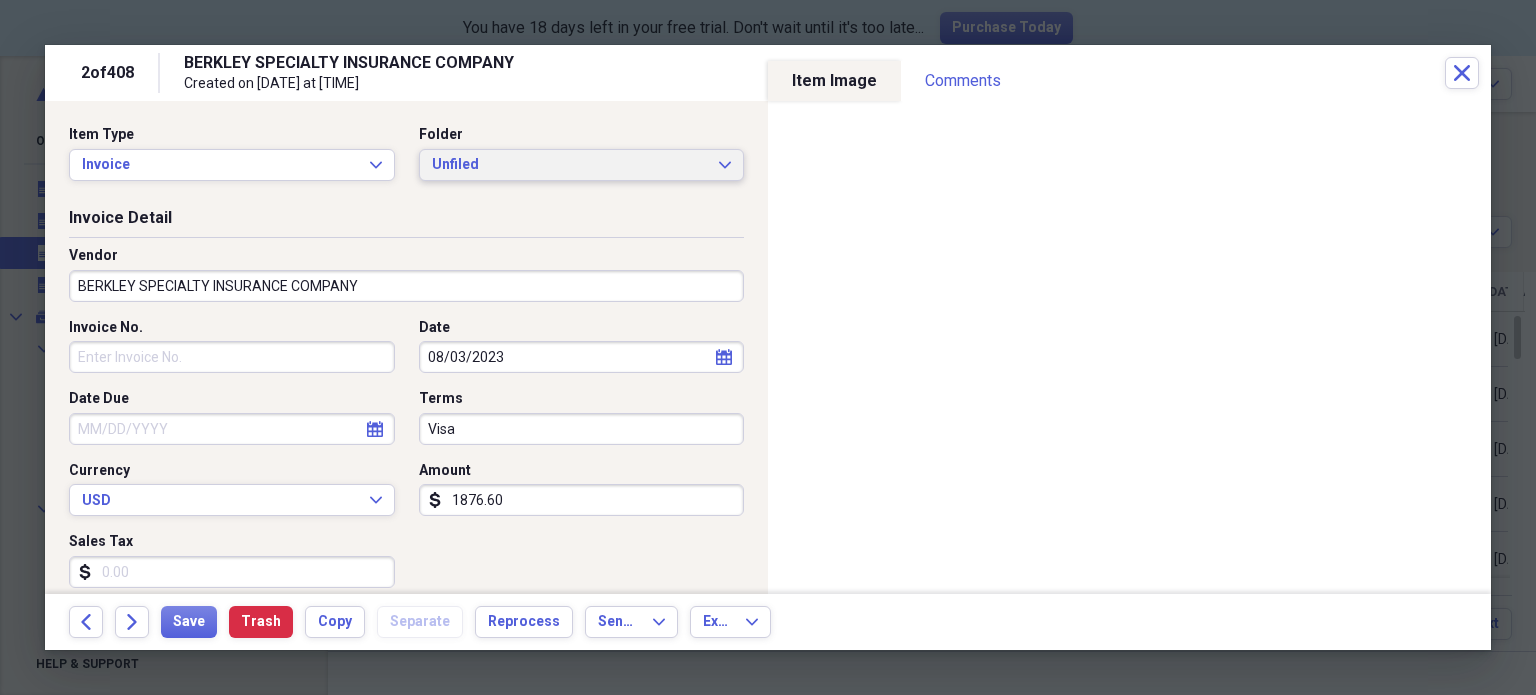 type on "Visa" 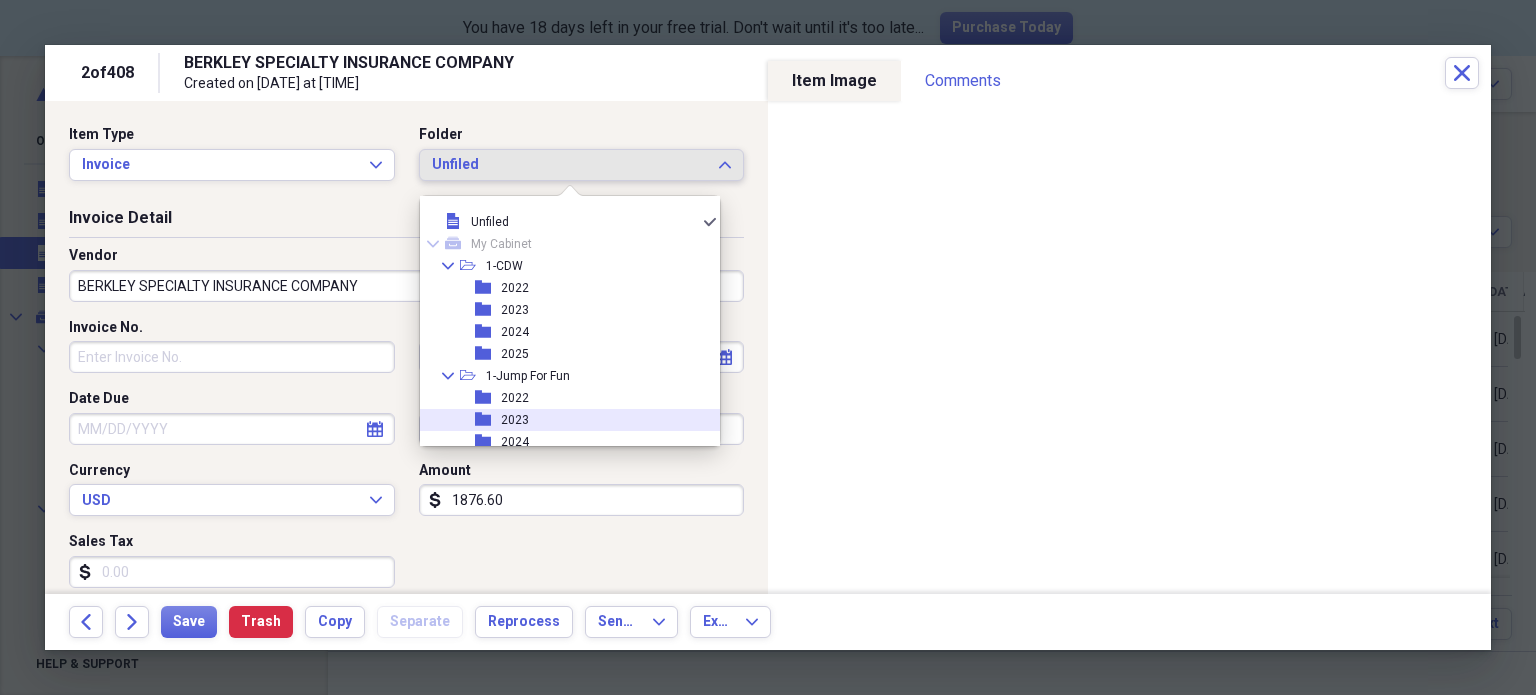 click on "2023" at bounding box center (515, 420) 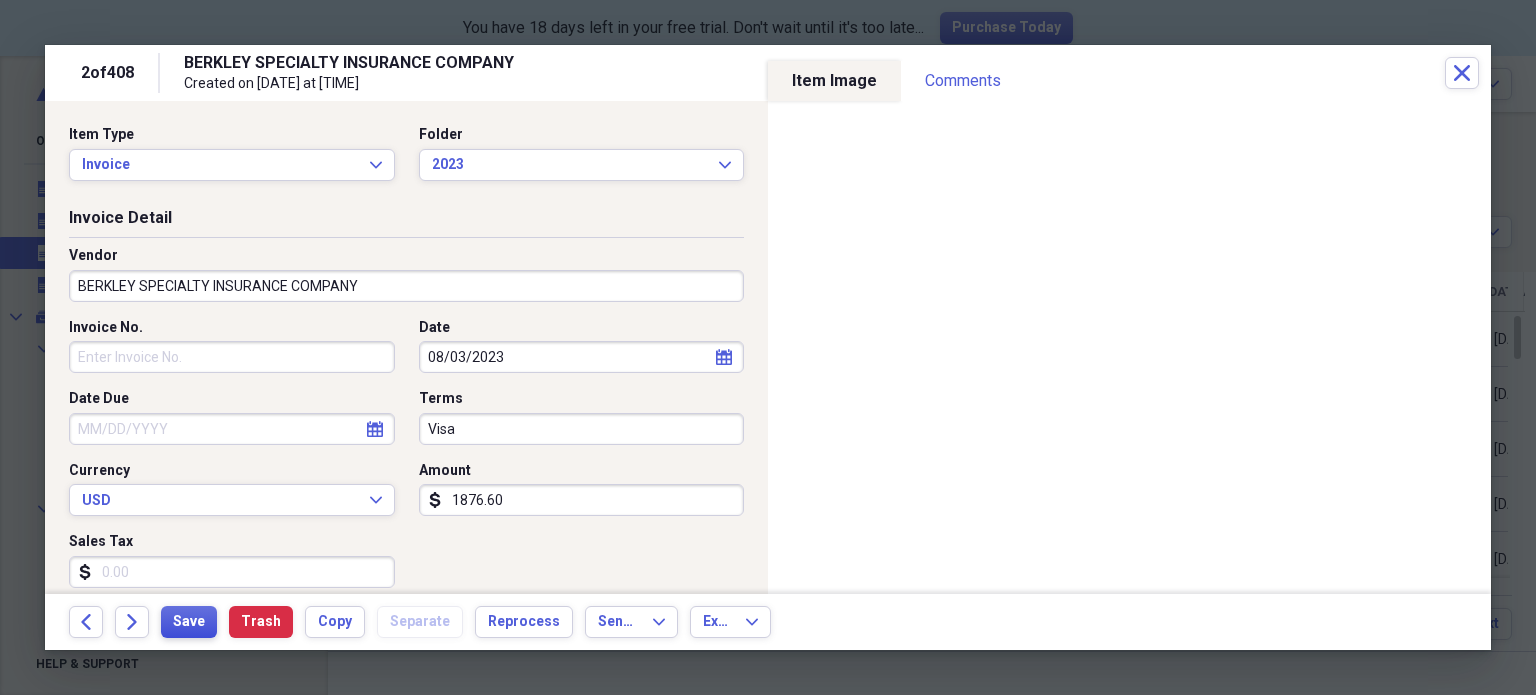 click on "Save" at bounding box center [189, 622] 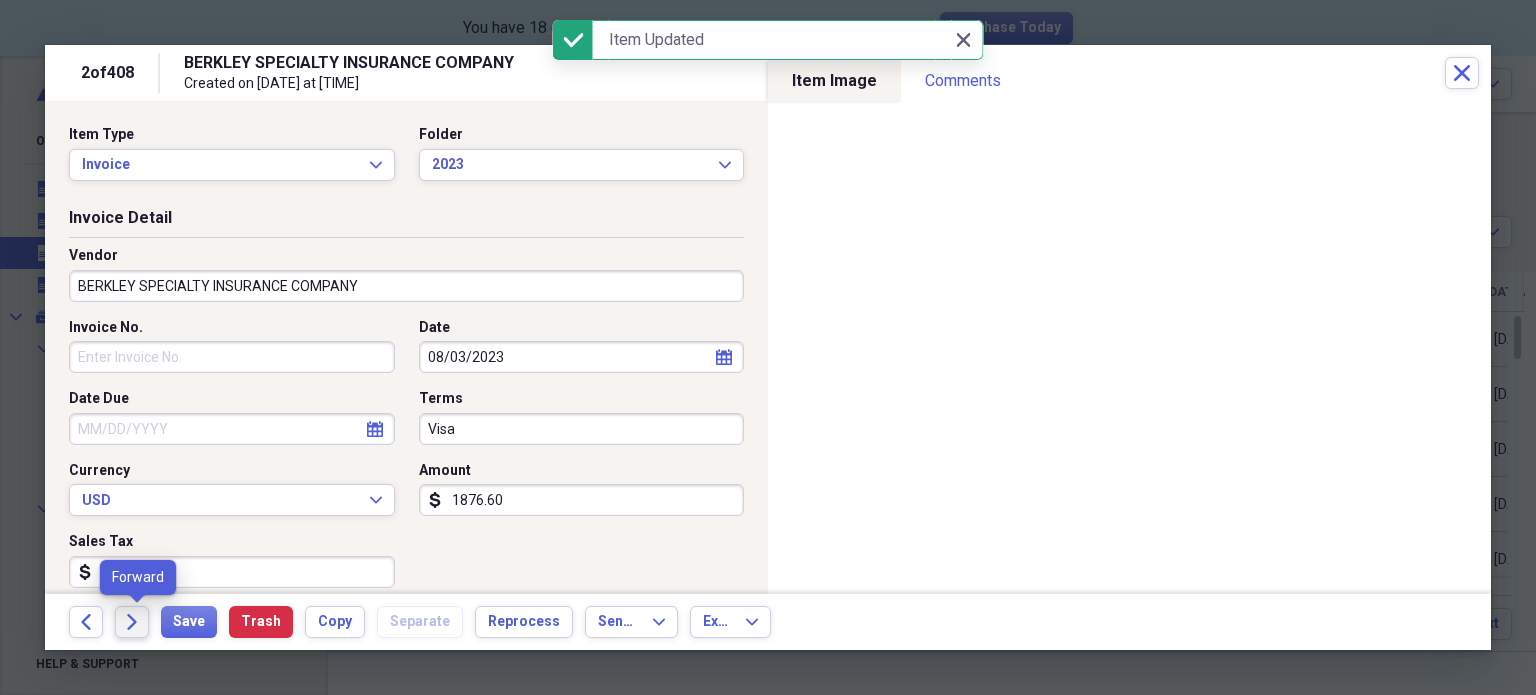 click 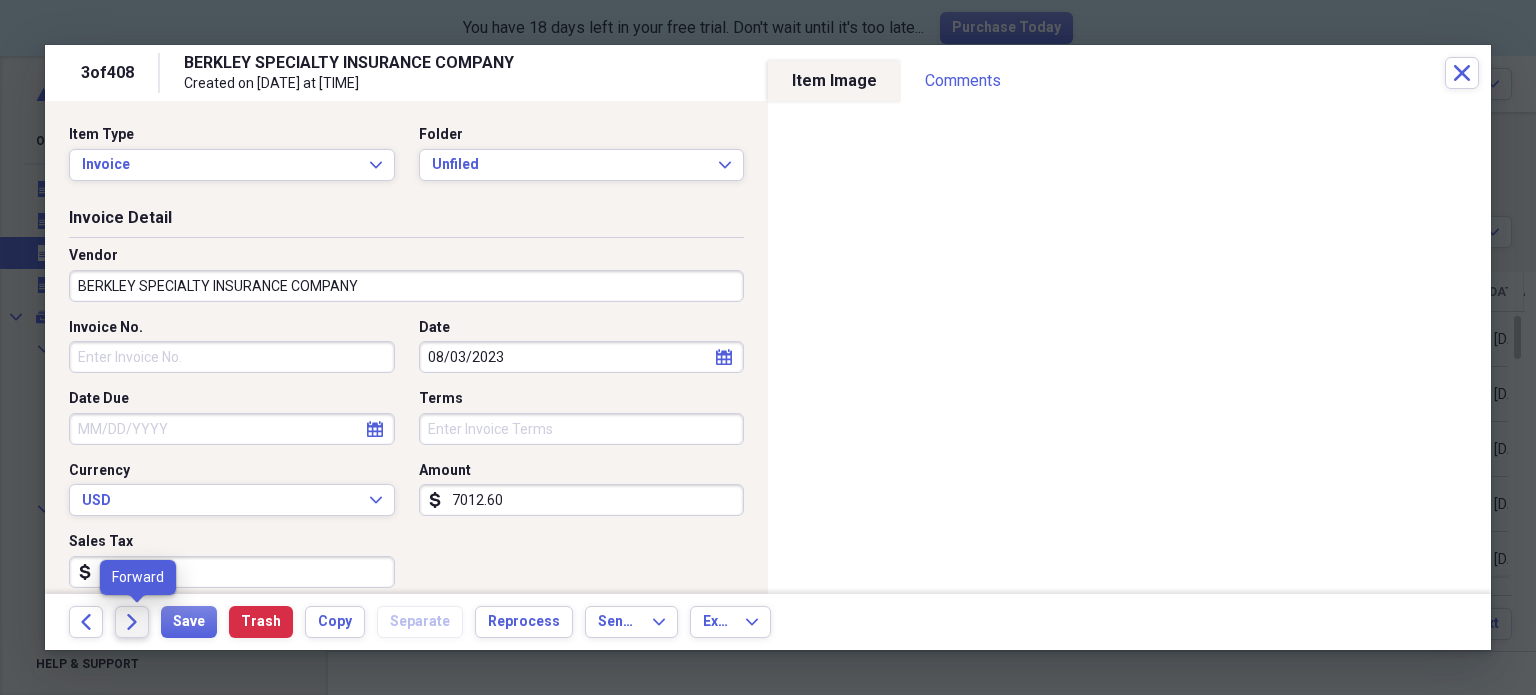 click on "Forward" at bounding box center [132, 622] 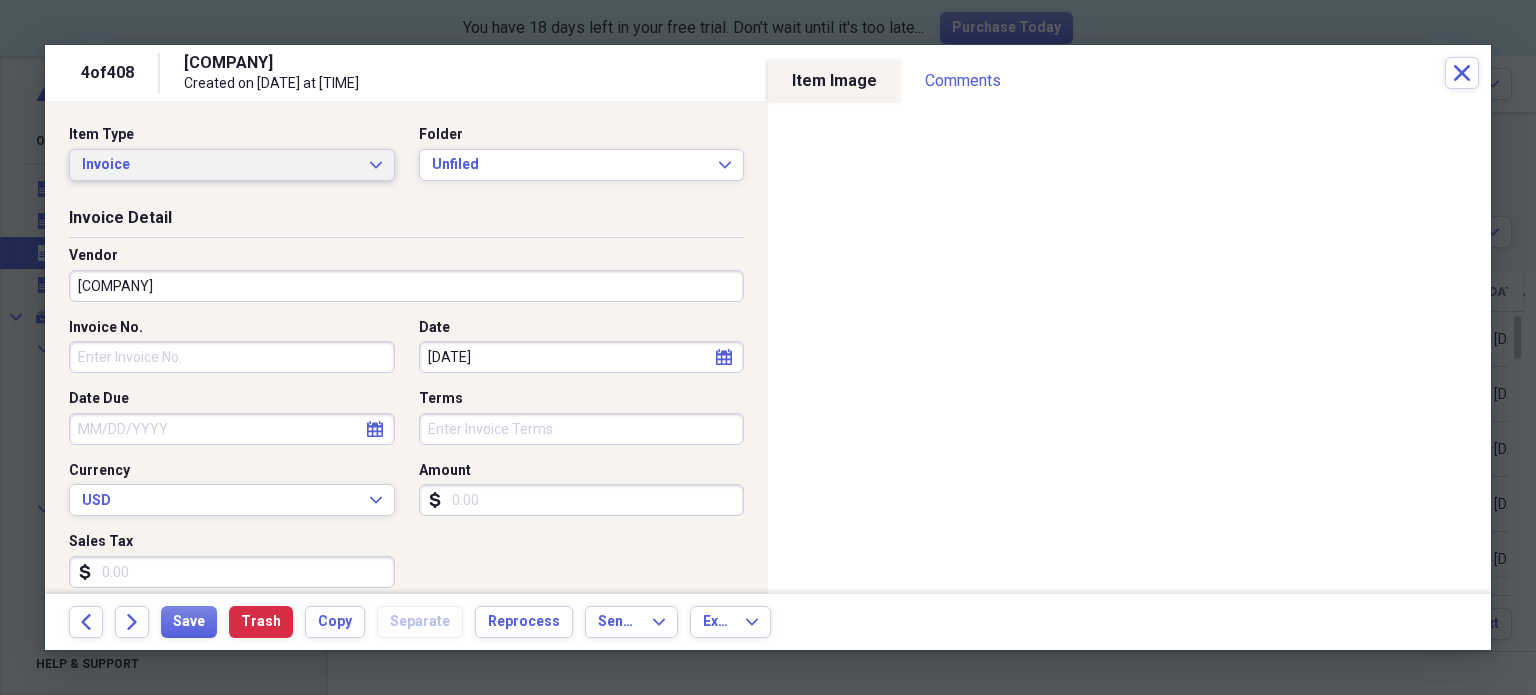click on "Invoice Expand" at bounding box center (232, 165) 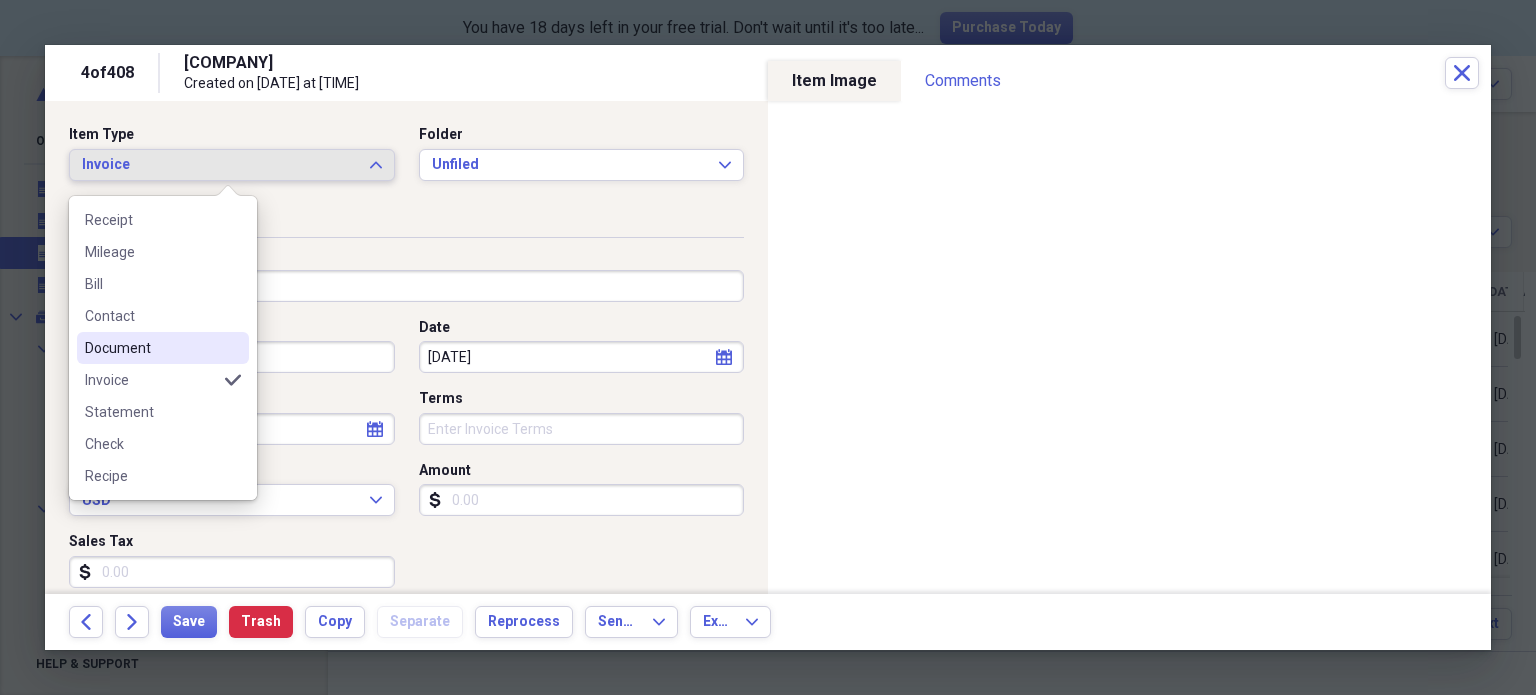 click on "Document" at bounding box center [151, 348] 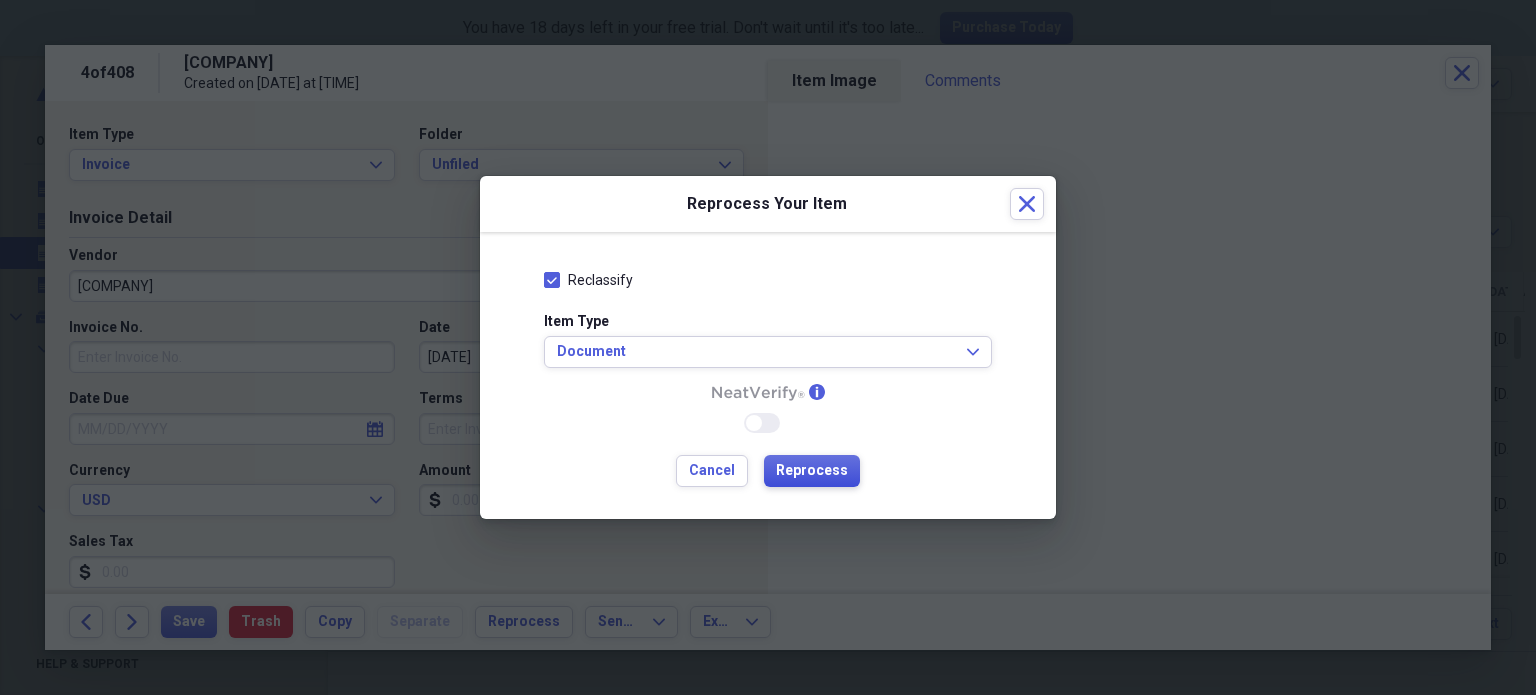 click on "Reprocess" at bounding box center (812, 471) 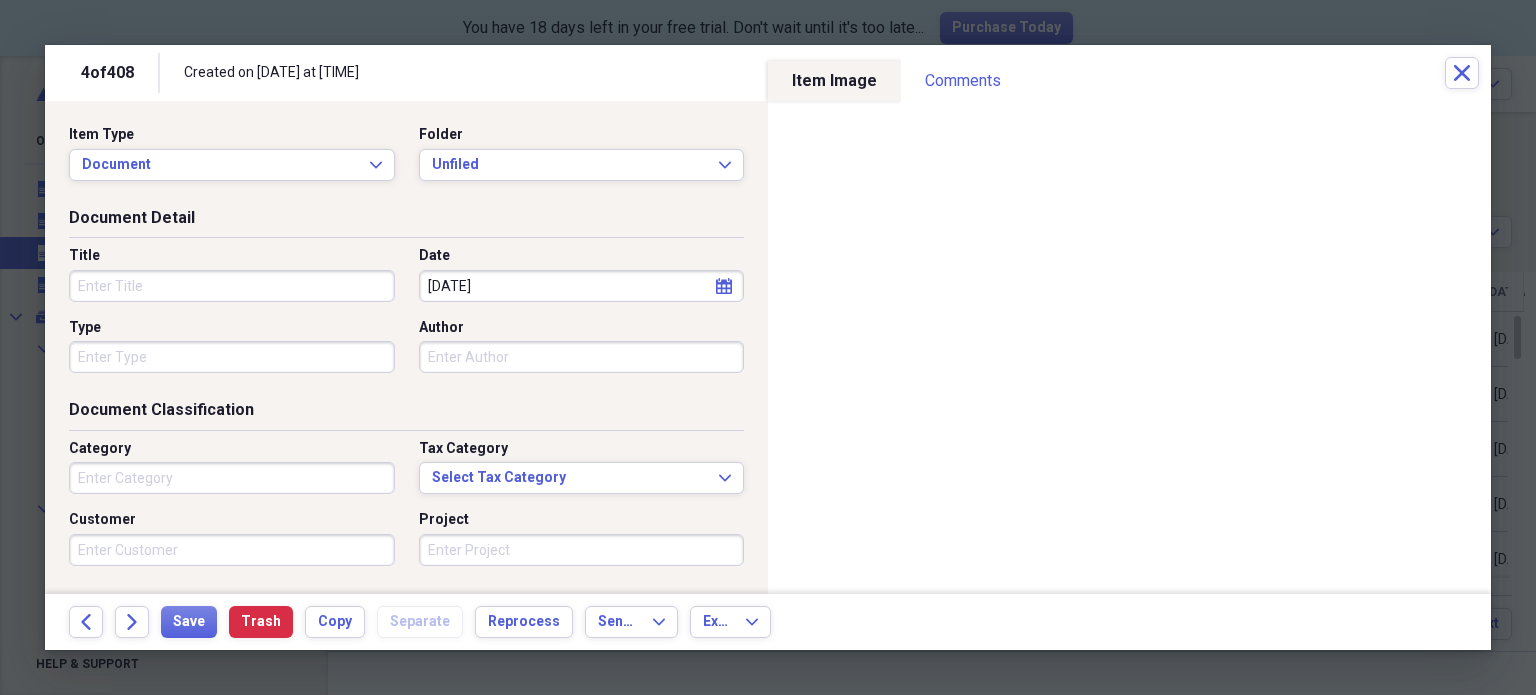 type on "Health" 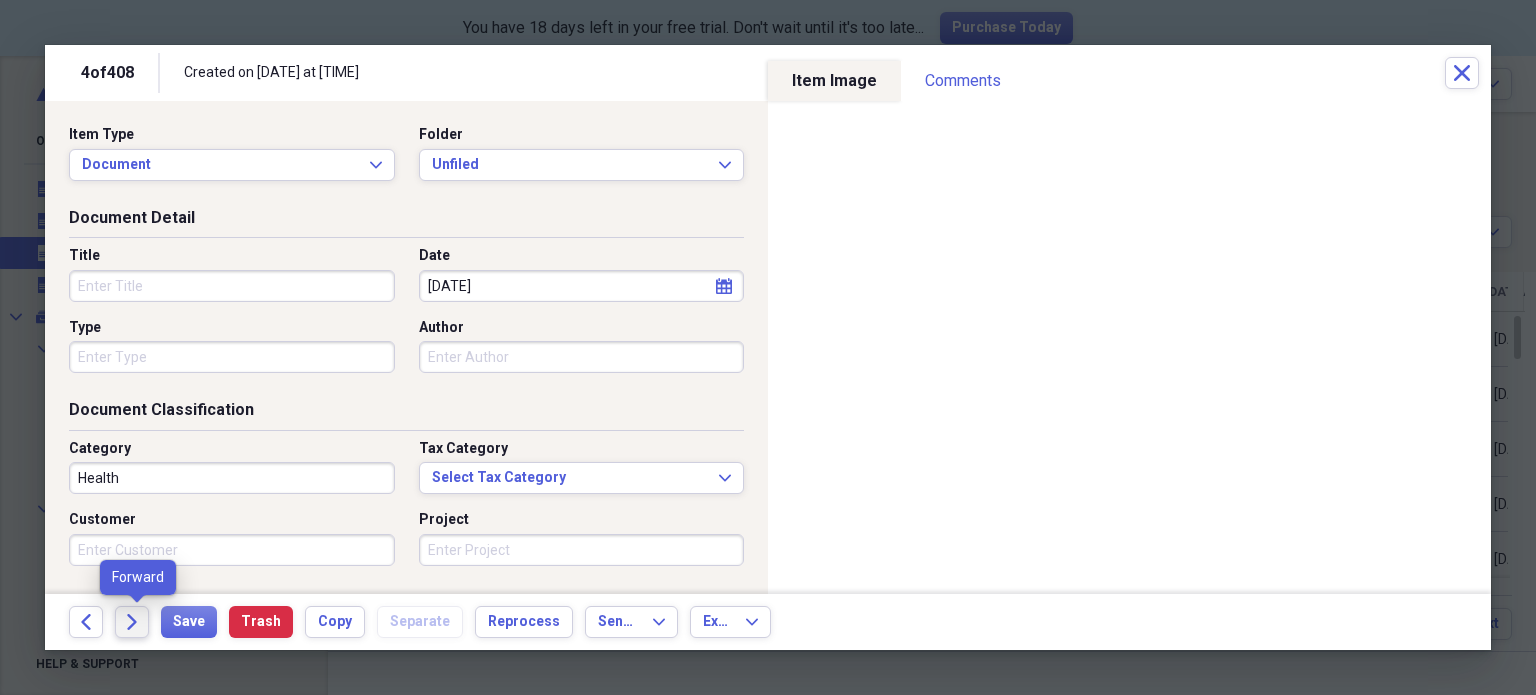 click on "Forward" 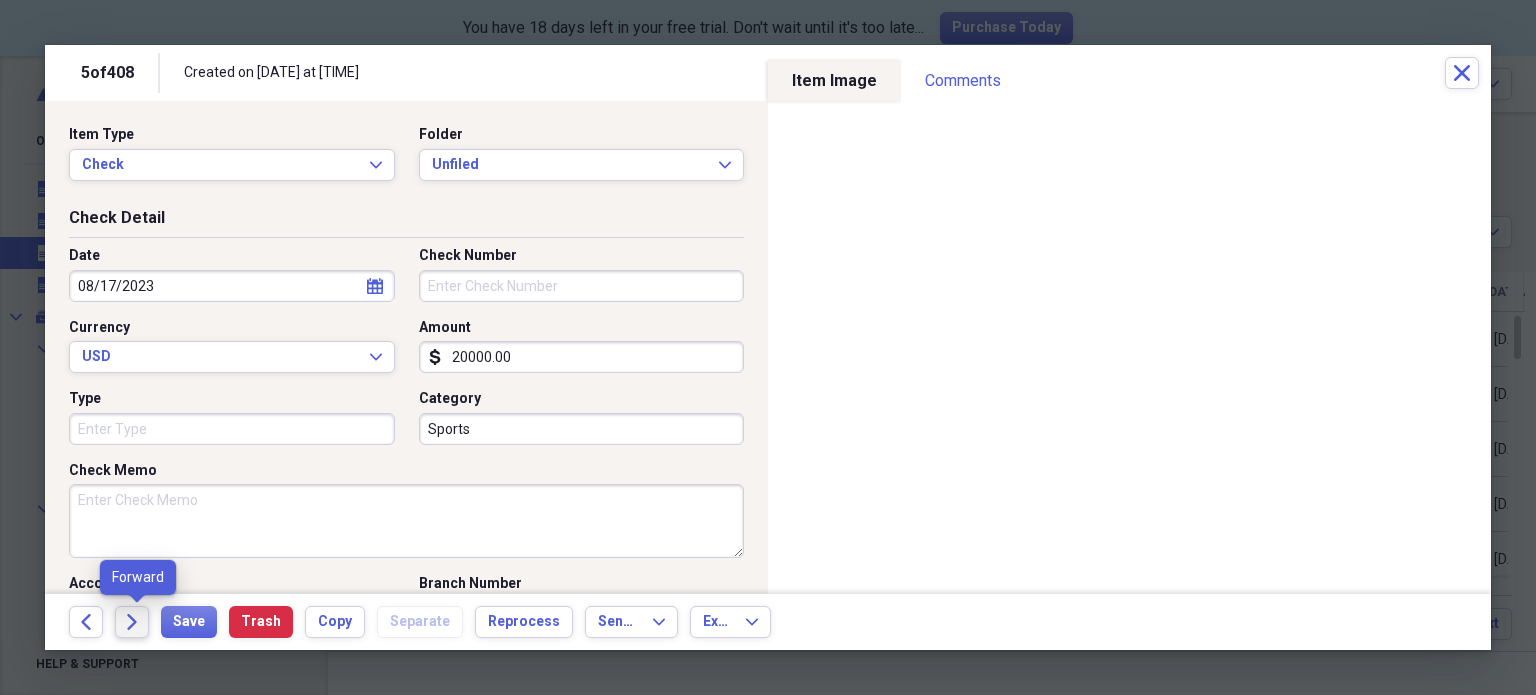 click on "Forward" 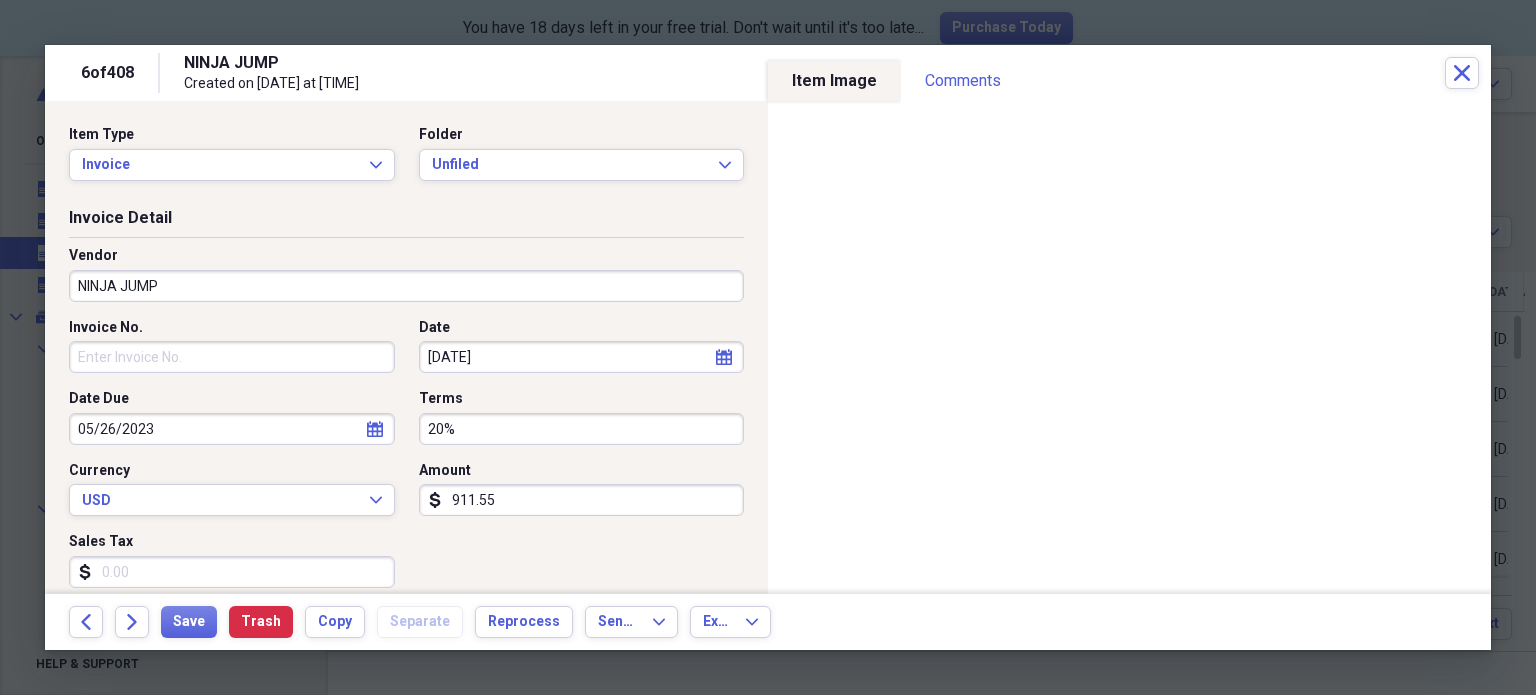 drag, startPoint x: 472, startPoint y: 424, endPoint x: 334, endPoint y: 427, distance: 138.03261 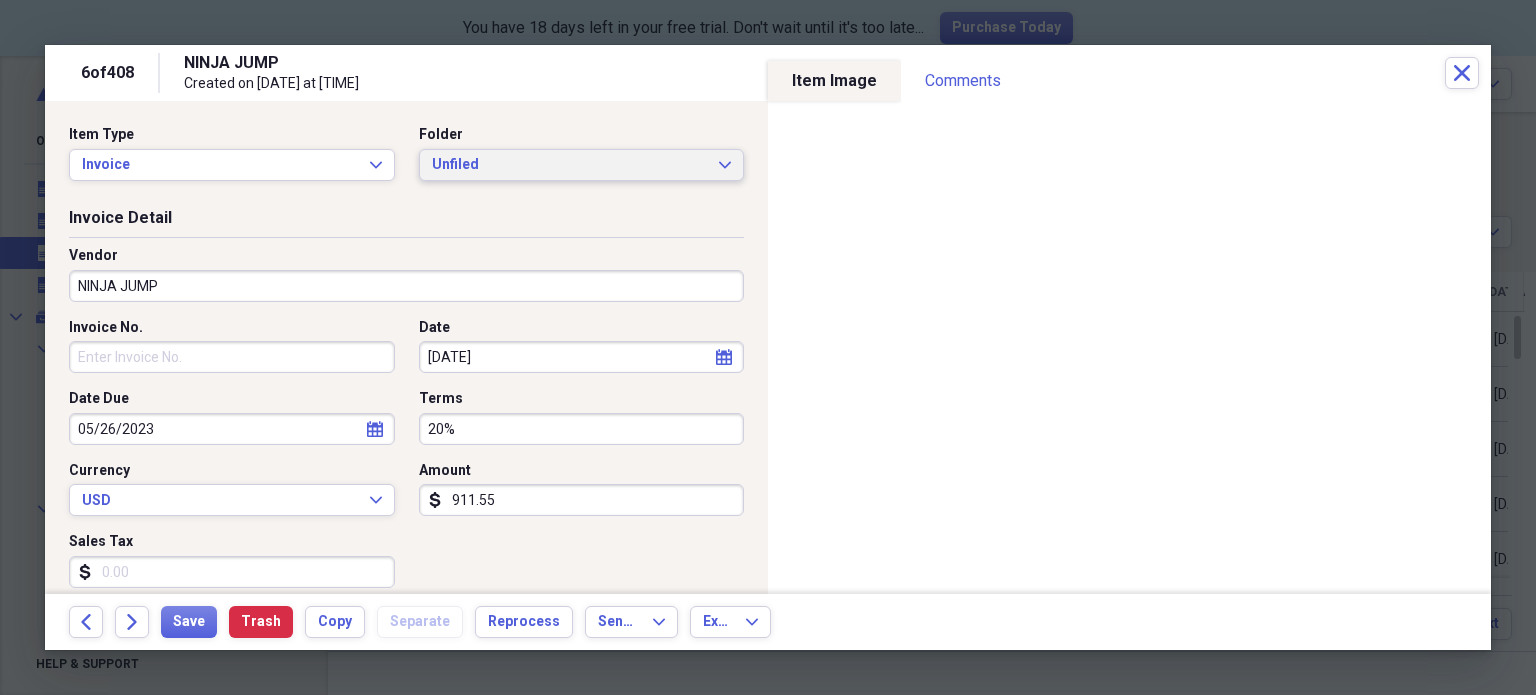 click on "Unfiled" at bounding box center (570, 165) 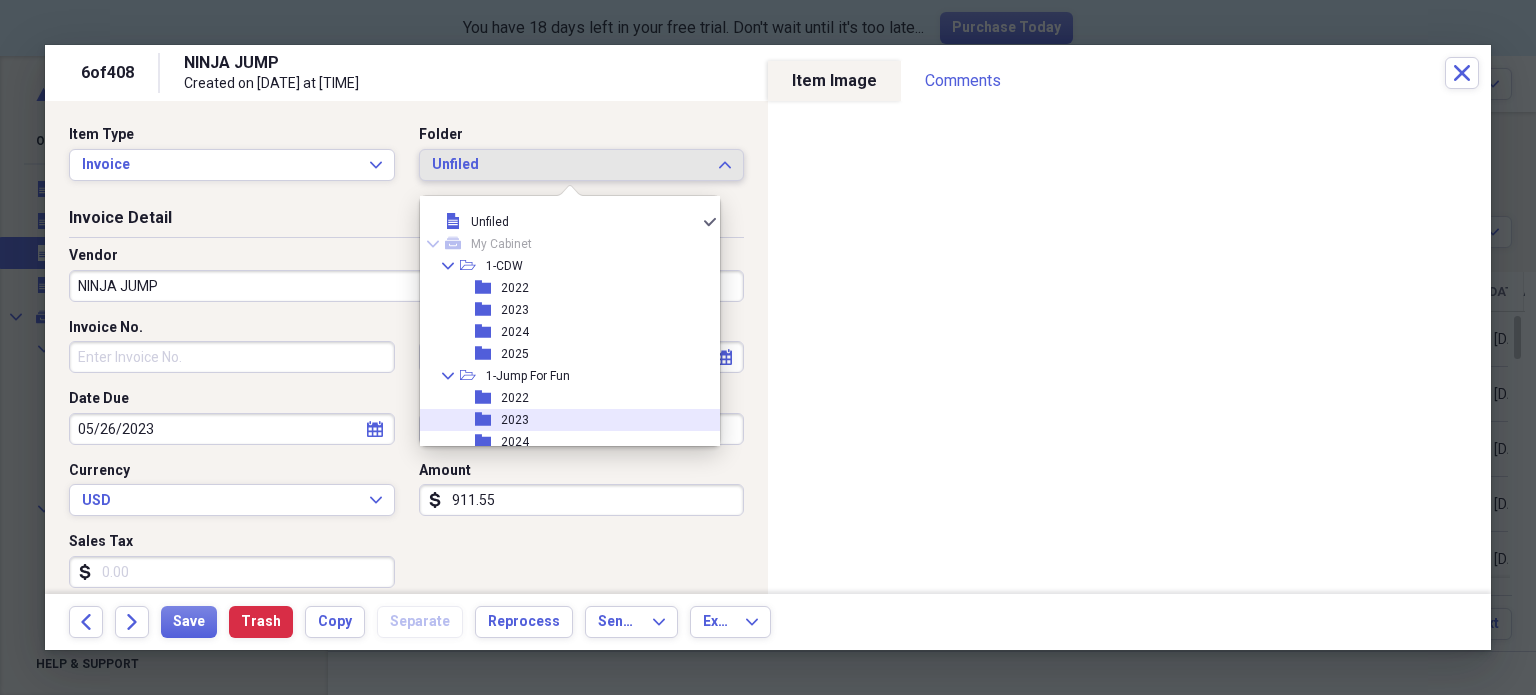 click on "2023" at bounding box center (515, 420) 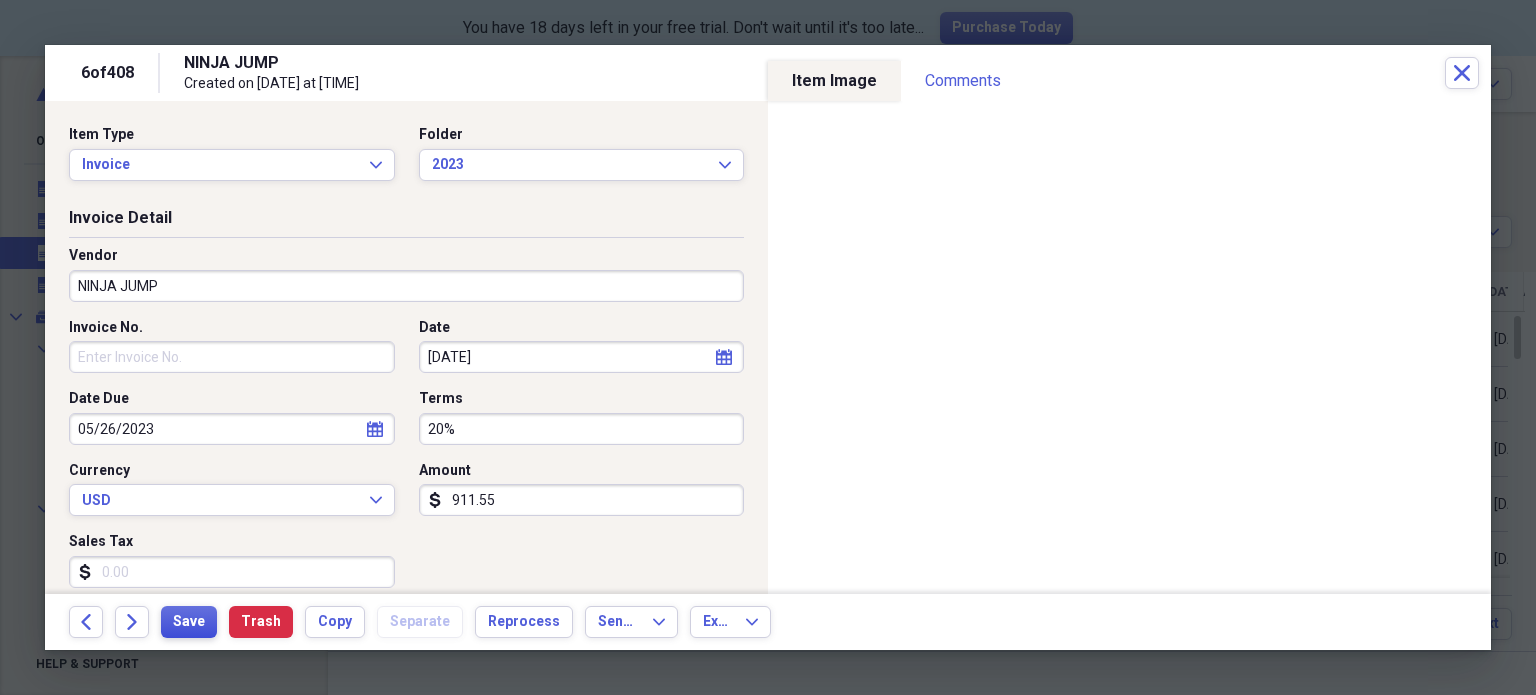 click on "Save" at bounding box center [189, 622] 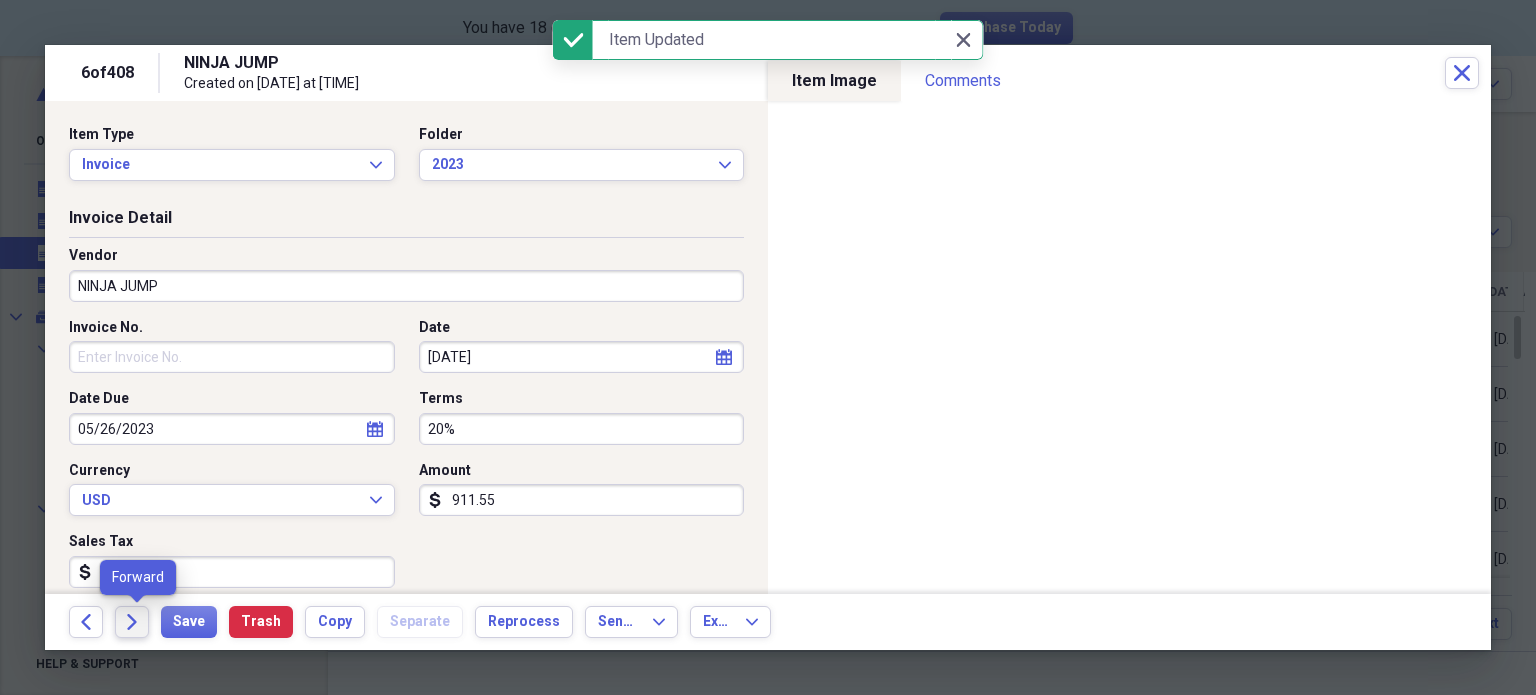 click on "Forward" 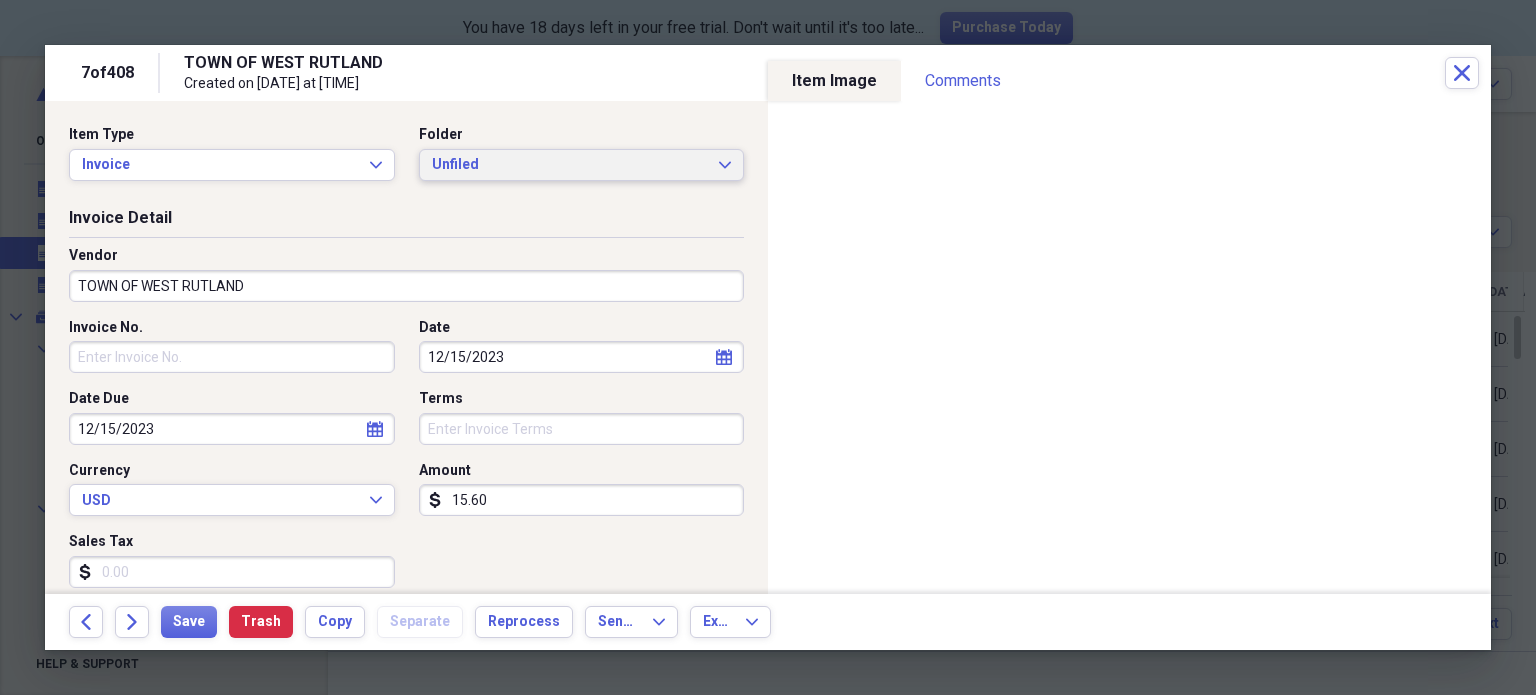click on "Unfiled" at bounding box center [570, 165] 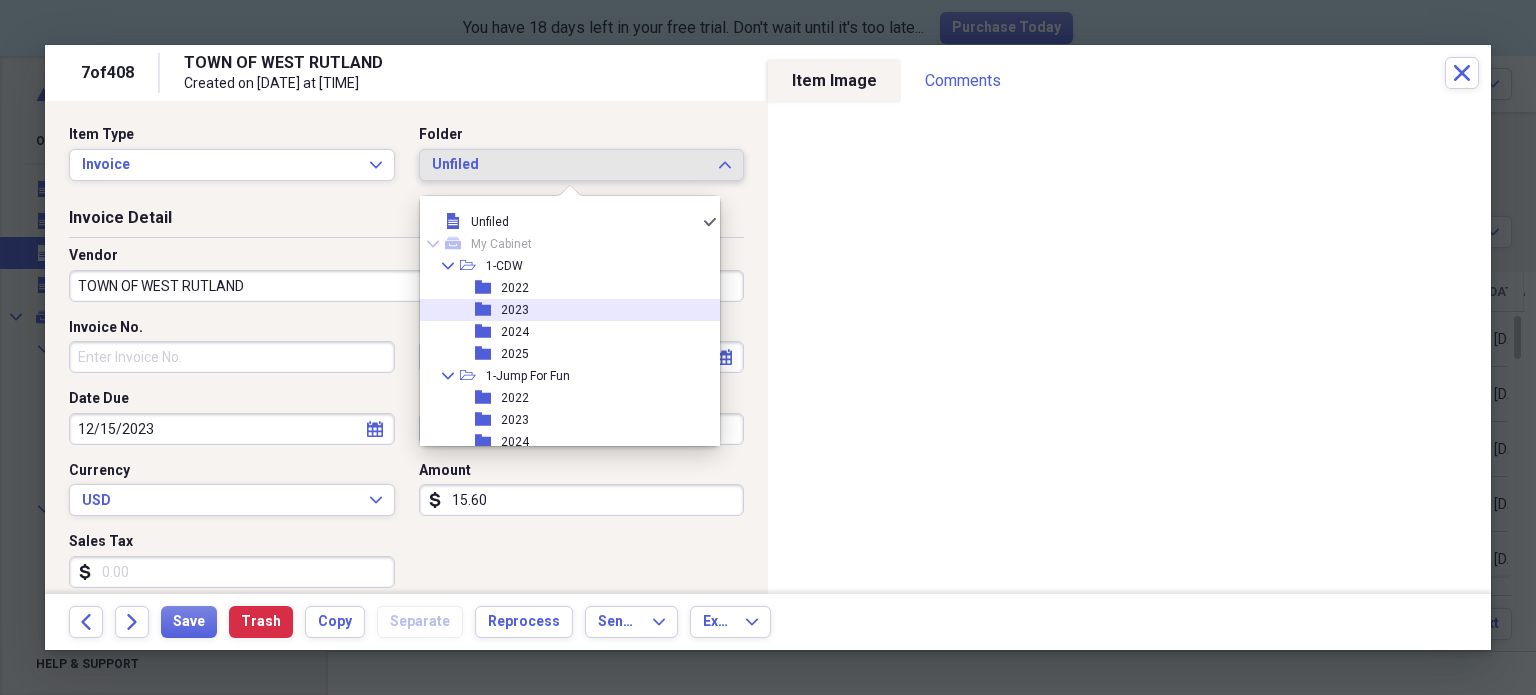 click on "folder 2023" at bounding box center [562, 310] 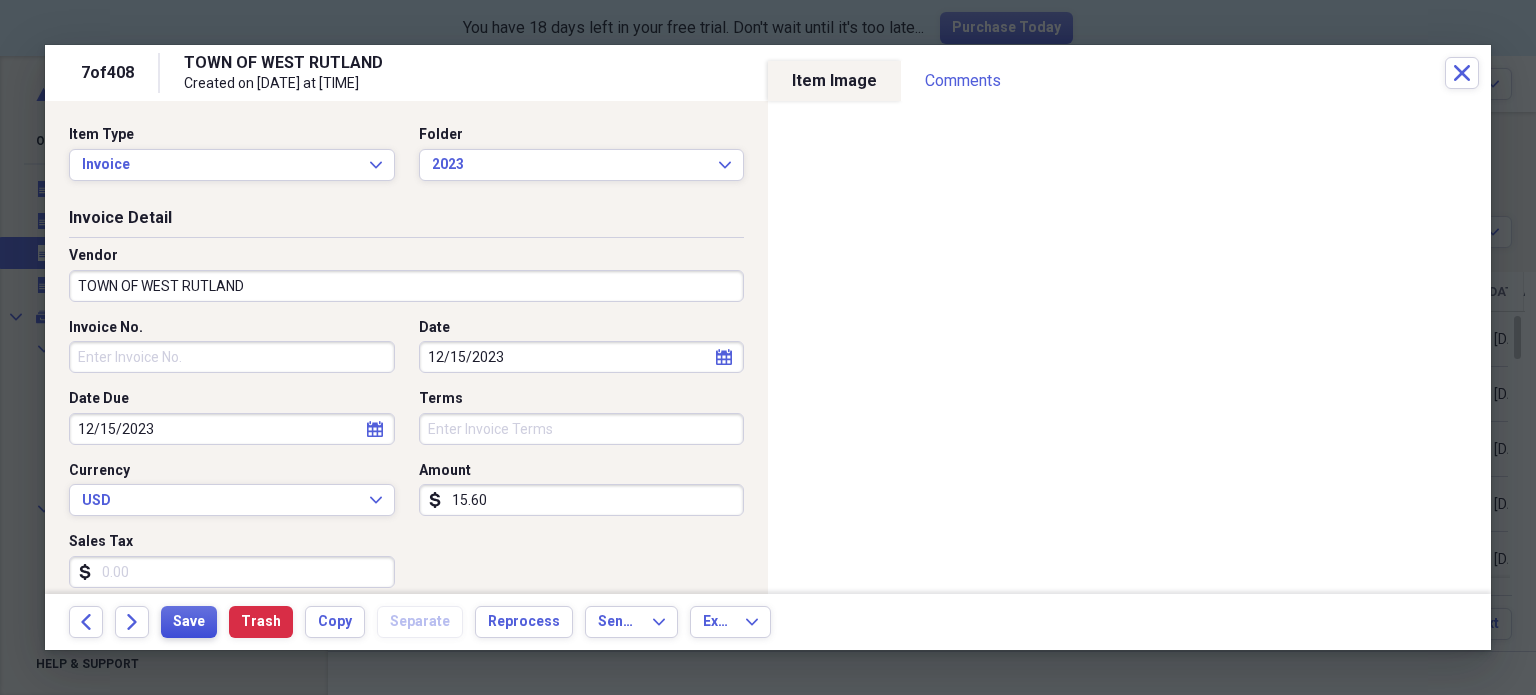 click on "Save" at bounding box center (189, 622) 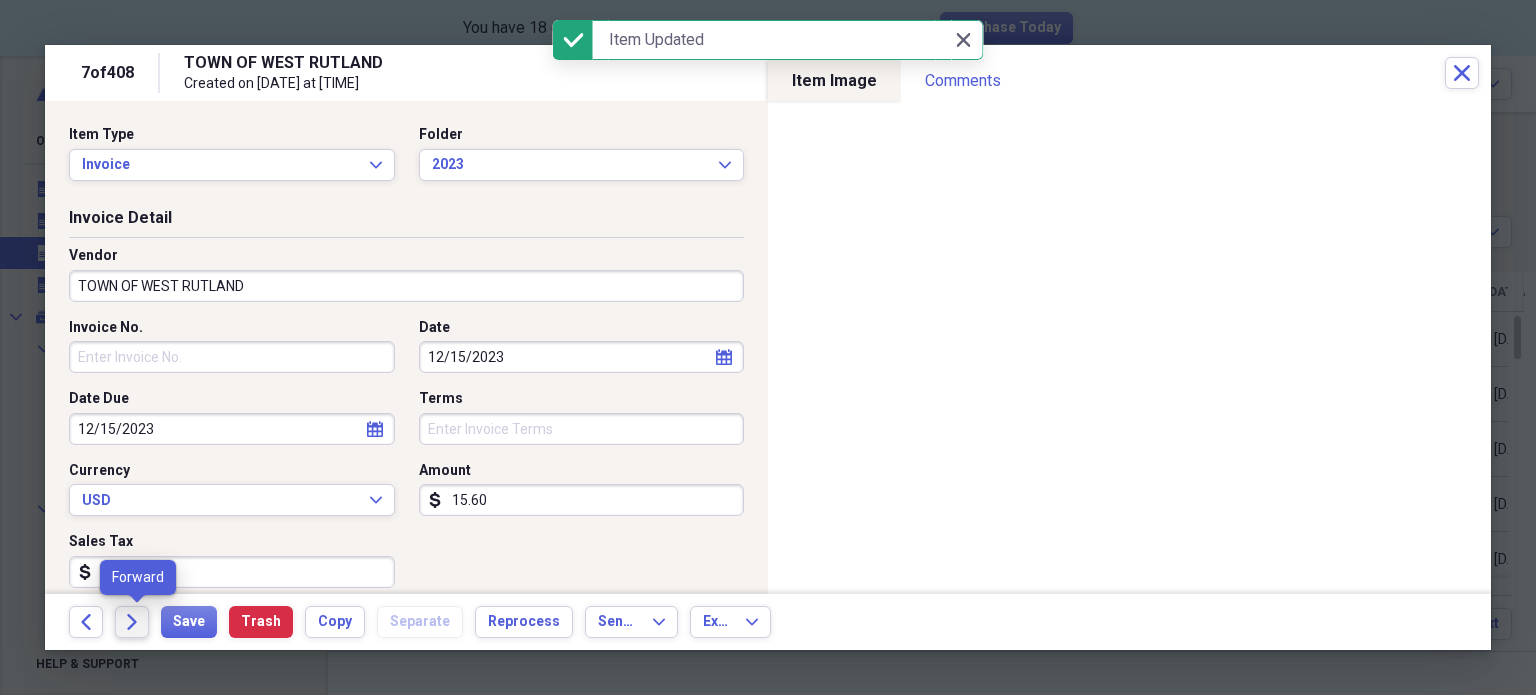 click on "Forward" 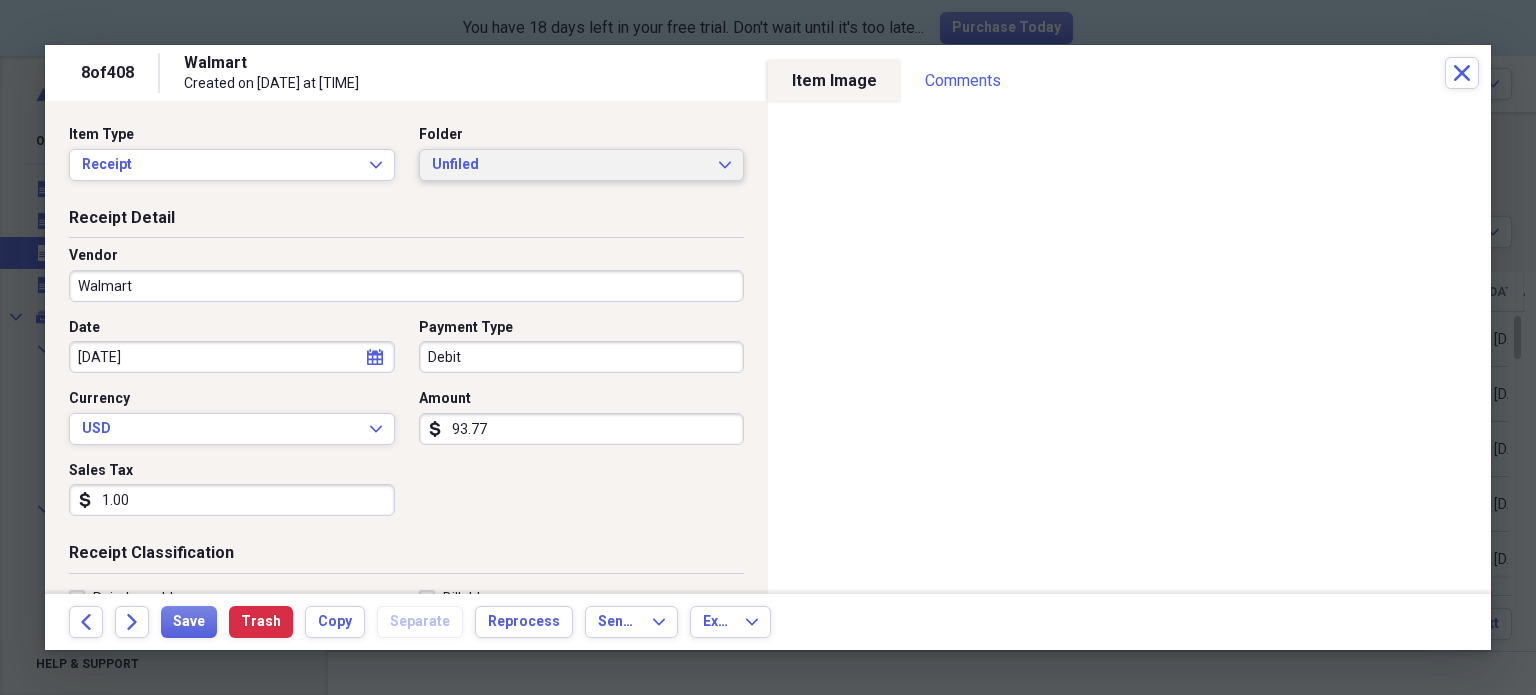 click on "Unfiled" at bounding box center [570, 165] 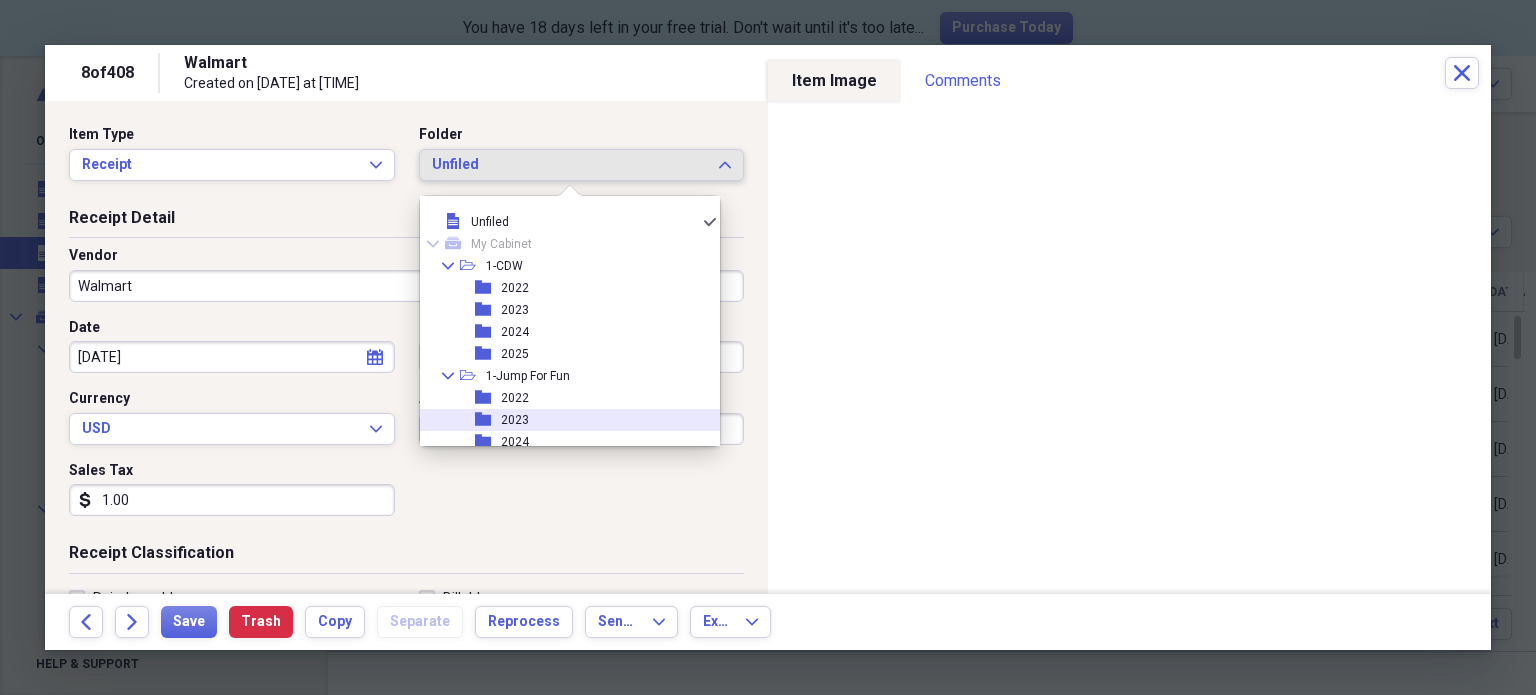 click on "folder 2023" at bounding box center (562, 420) 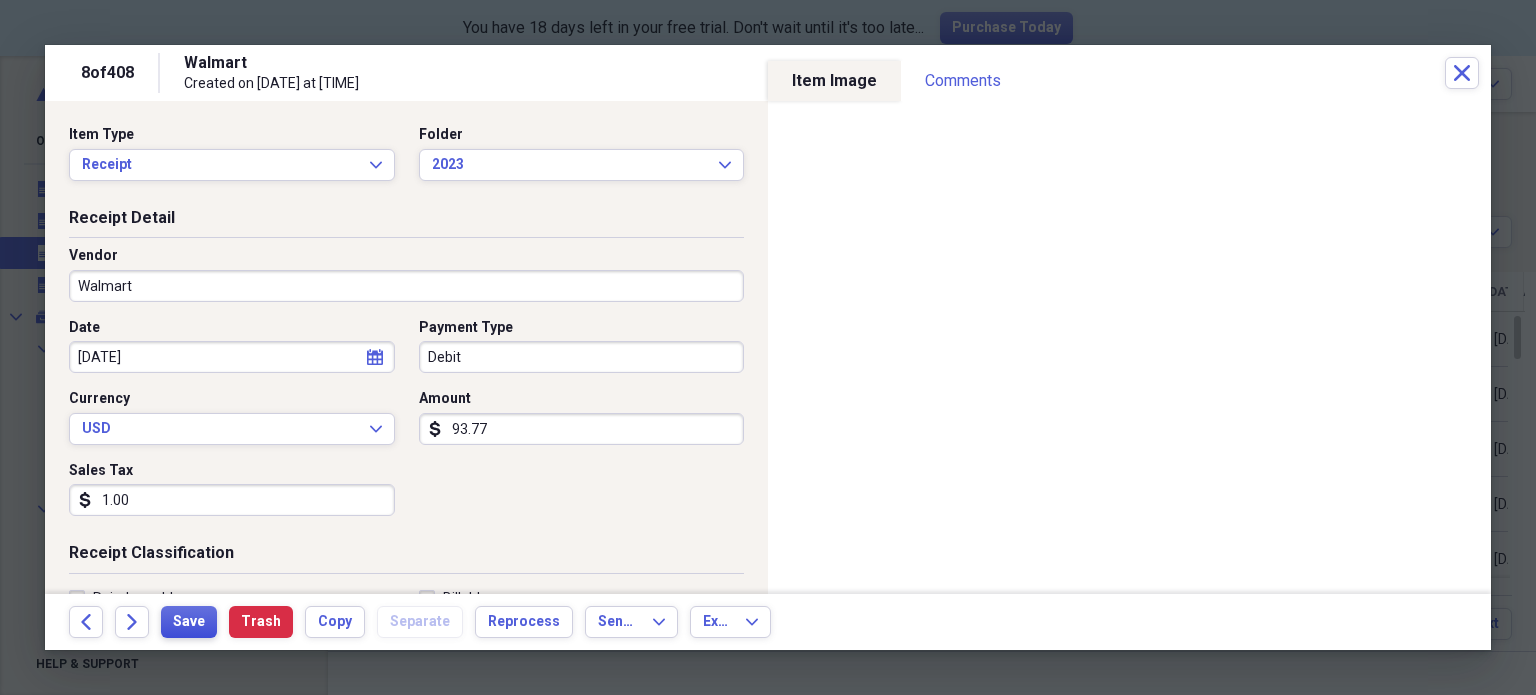 click on "Save" at bounding box center [189, 622] 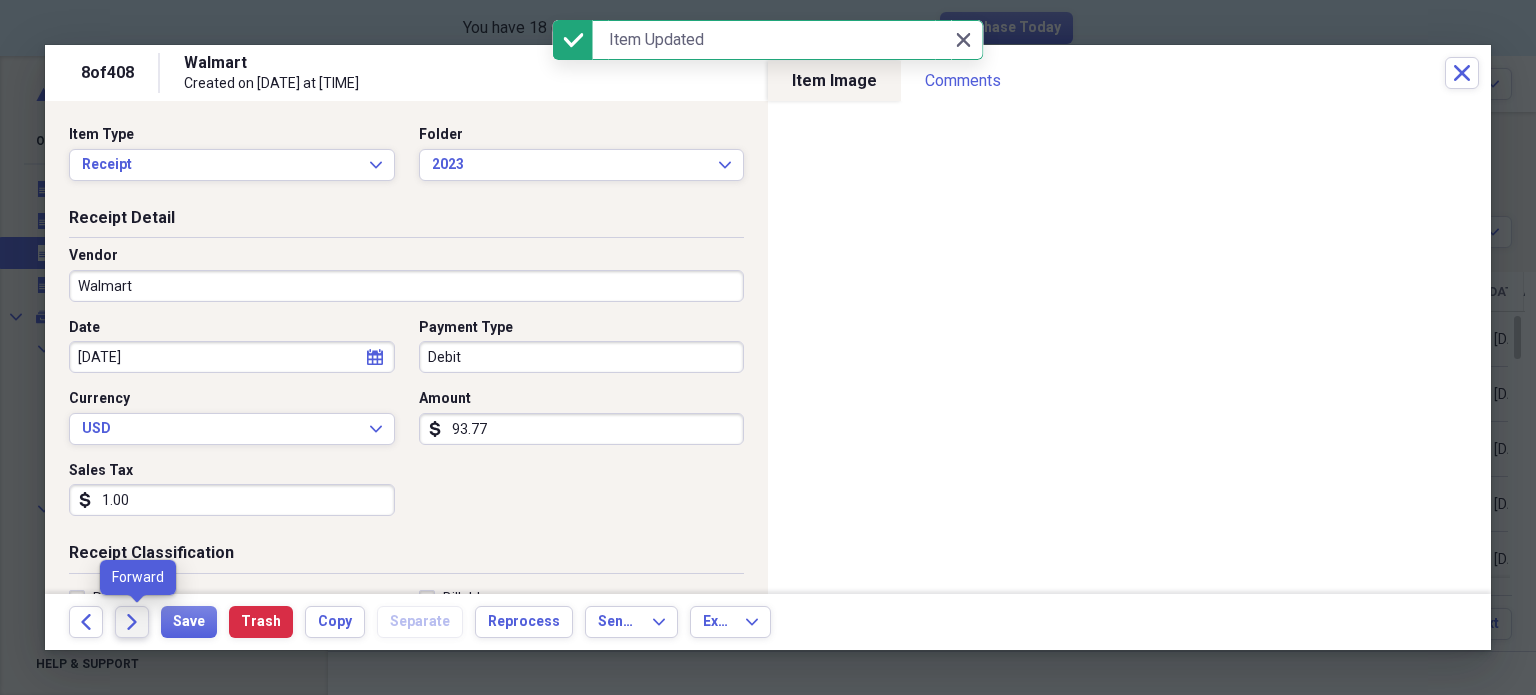 click on "Forward" 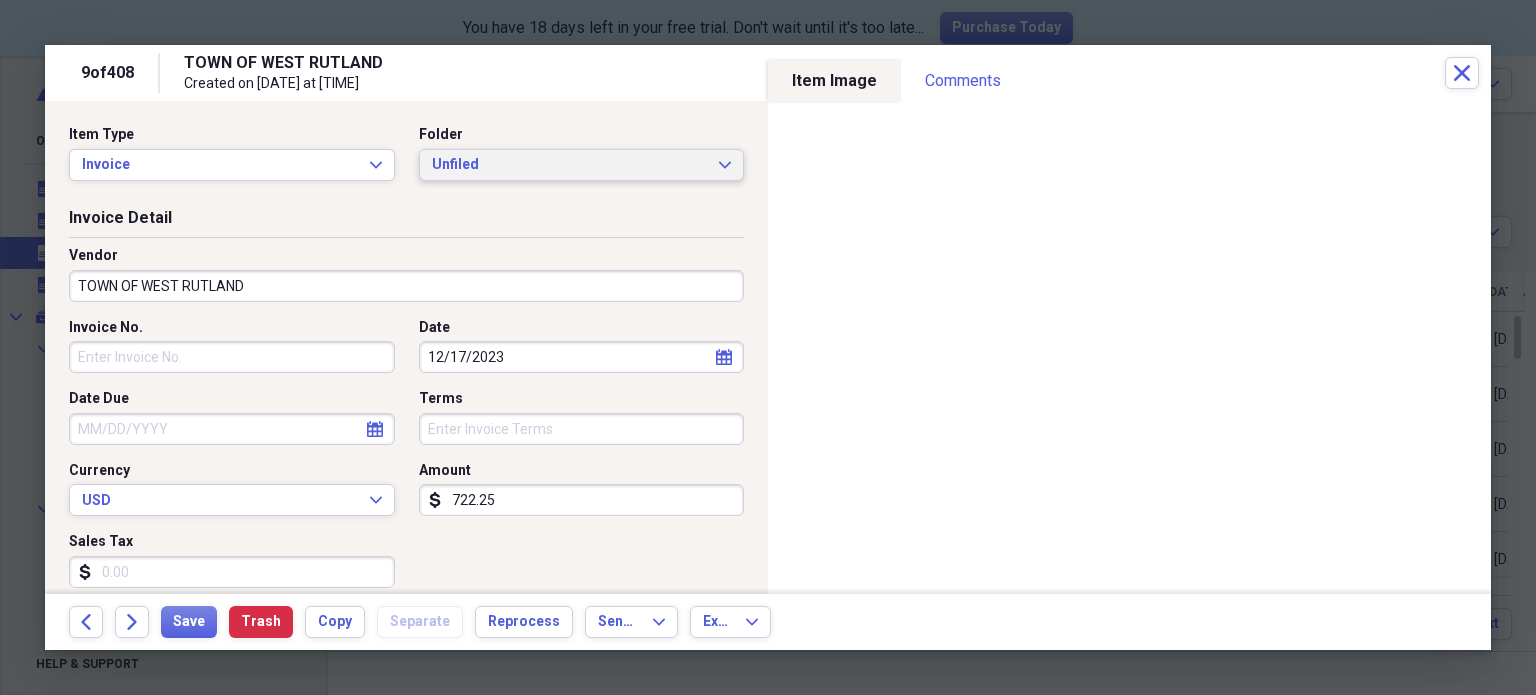click on "Unfiled Expand" at bounding box center [582, 165] 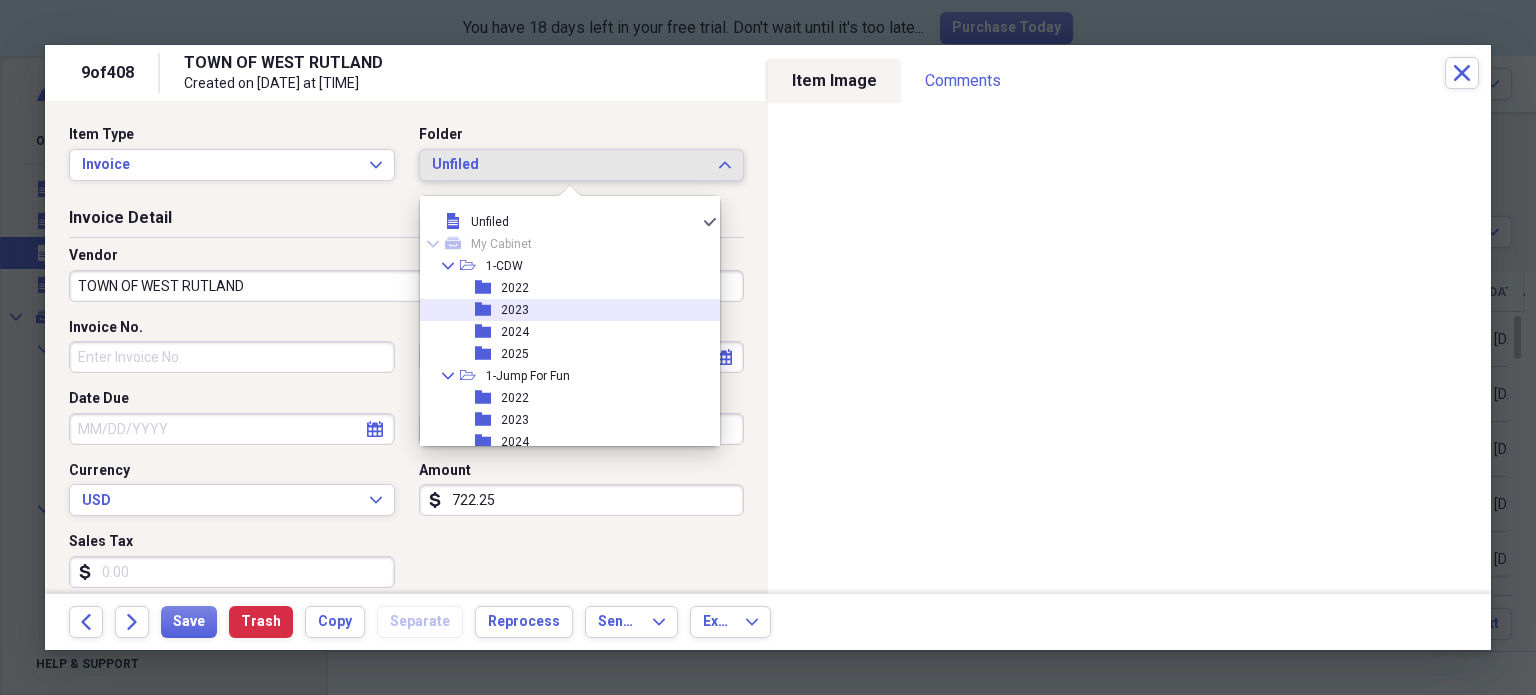 click on "folder 2023" at bounding box center (562, 310) 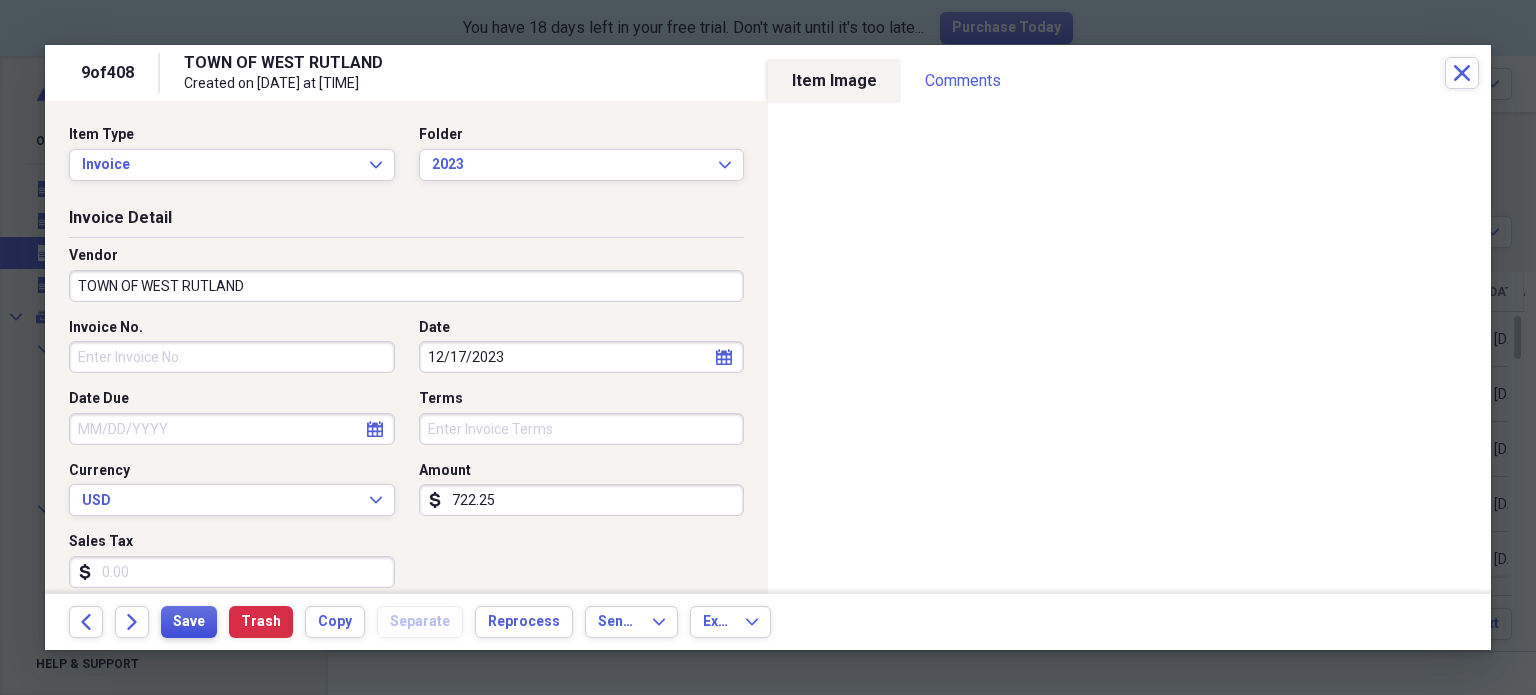 click on "Save" at bounding box center (189, 622) 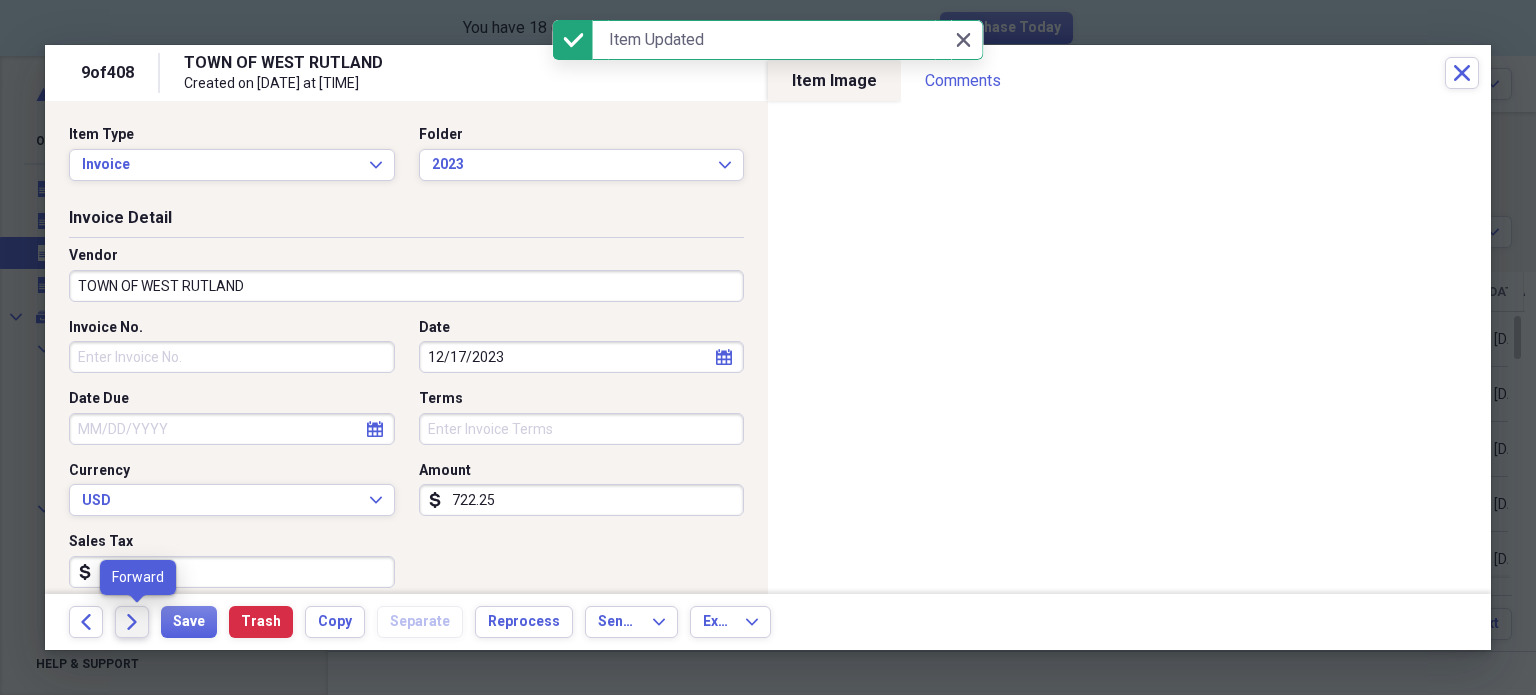 click on "Forward" 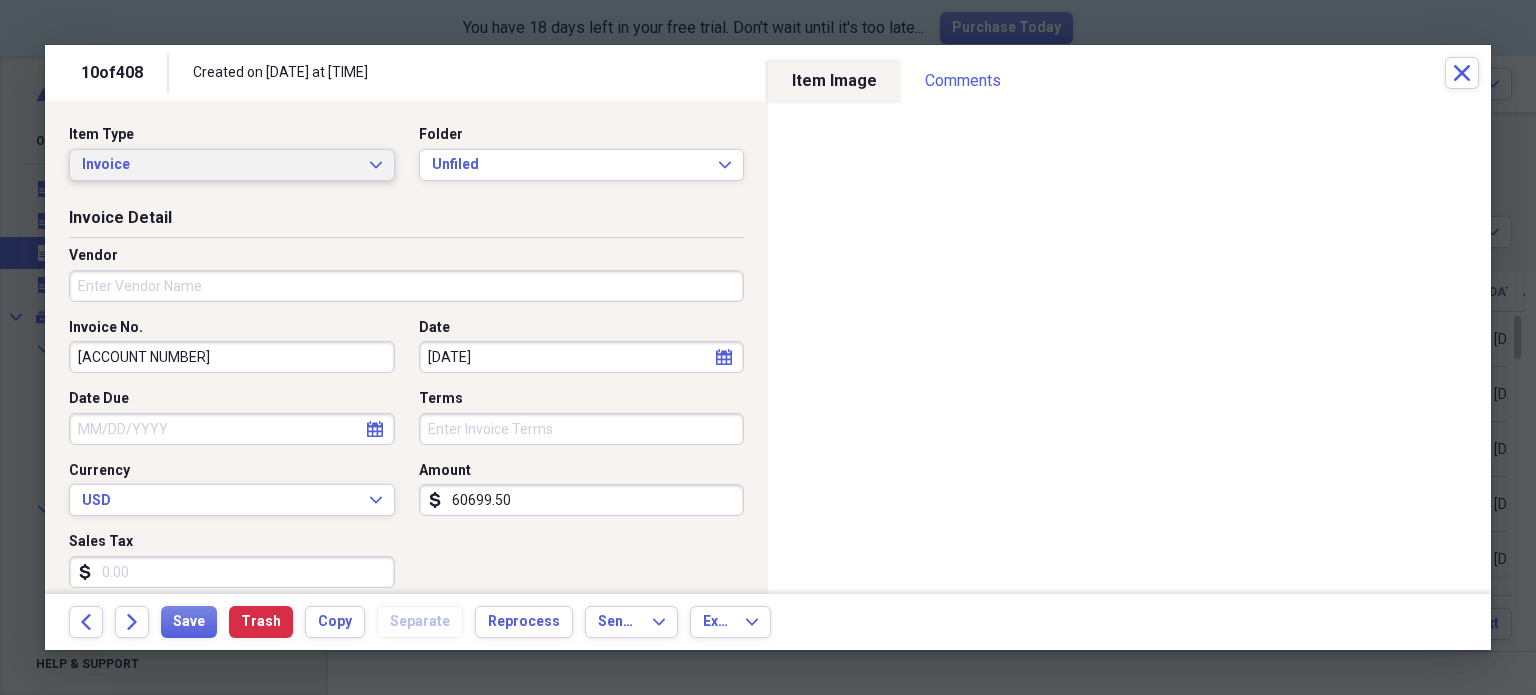 click on "Expand" 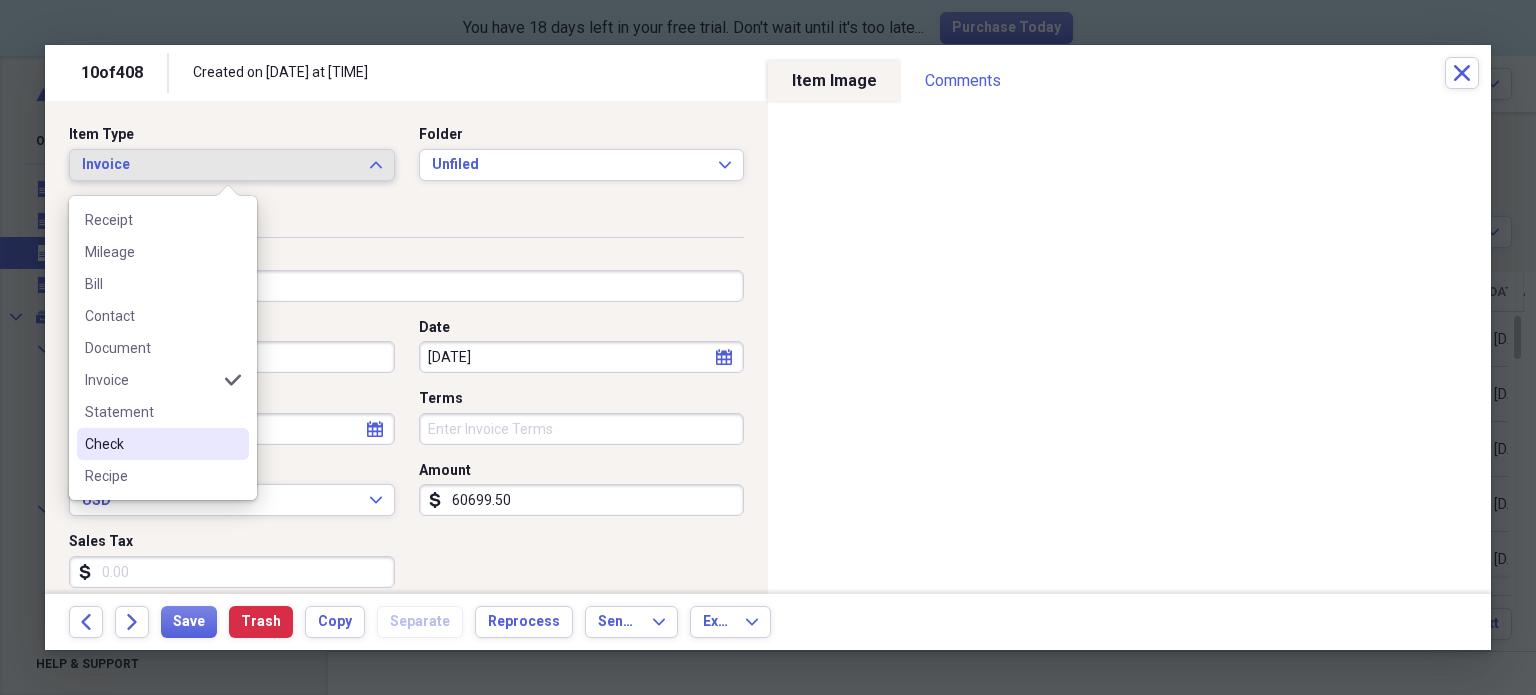 click on "Check" at bounding box center [151, 444] 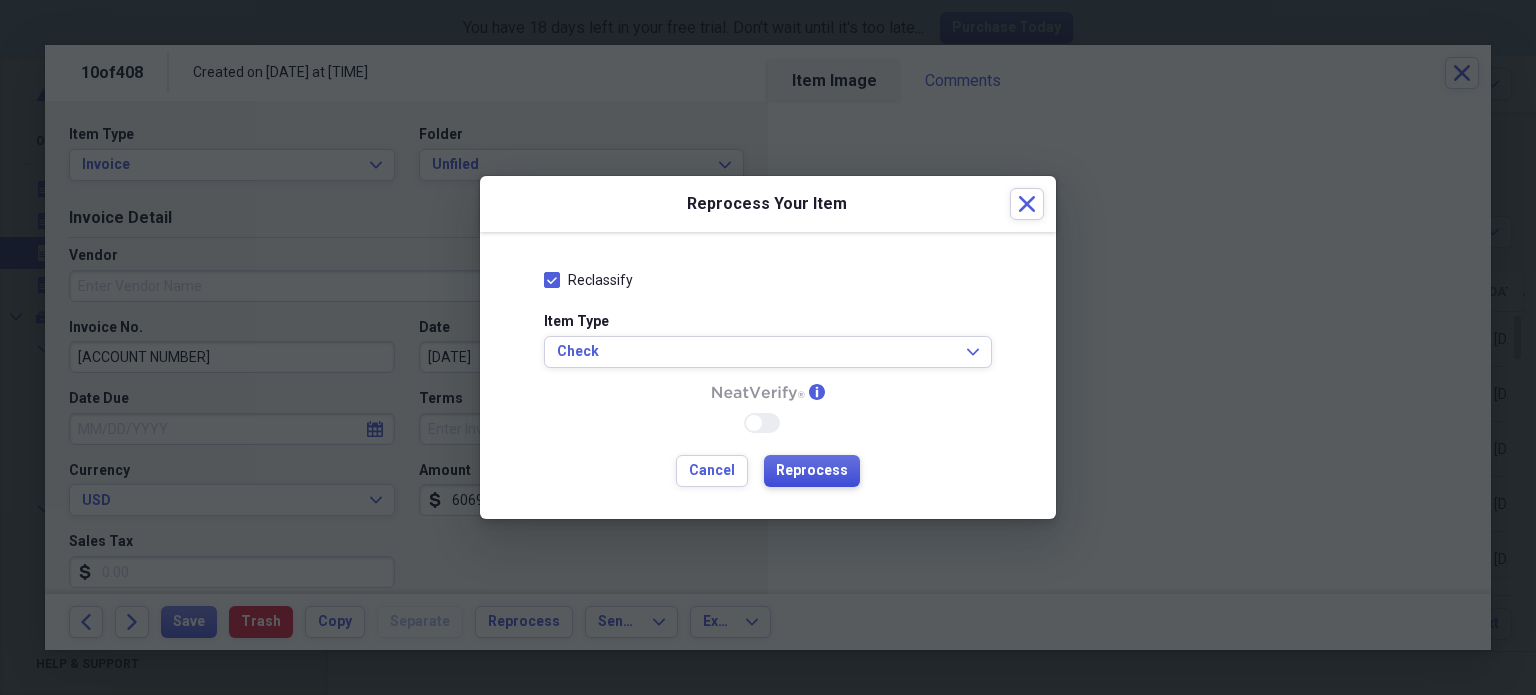 click on "Reprocess" at bounding box center (812, 471) 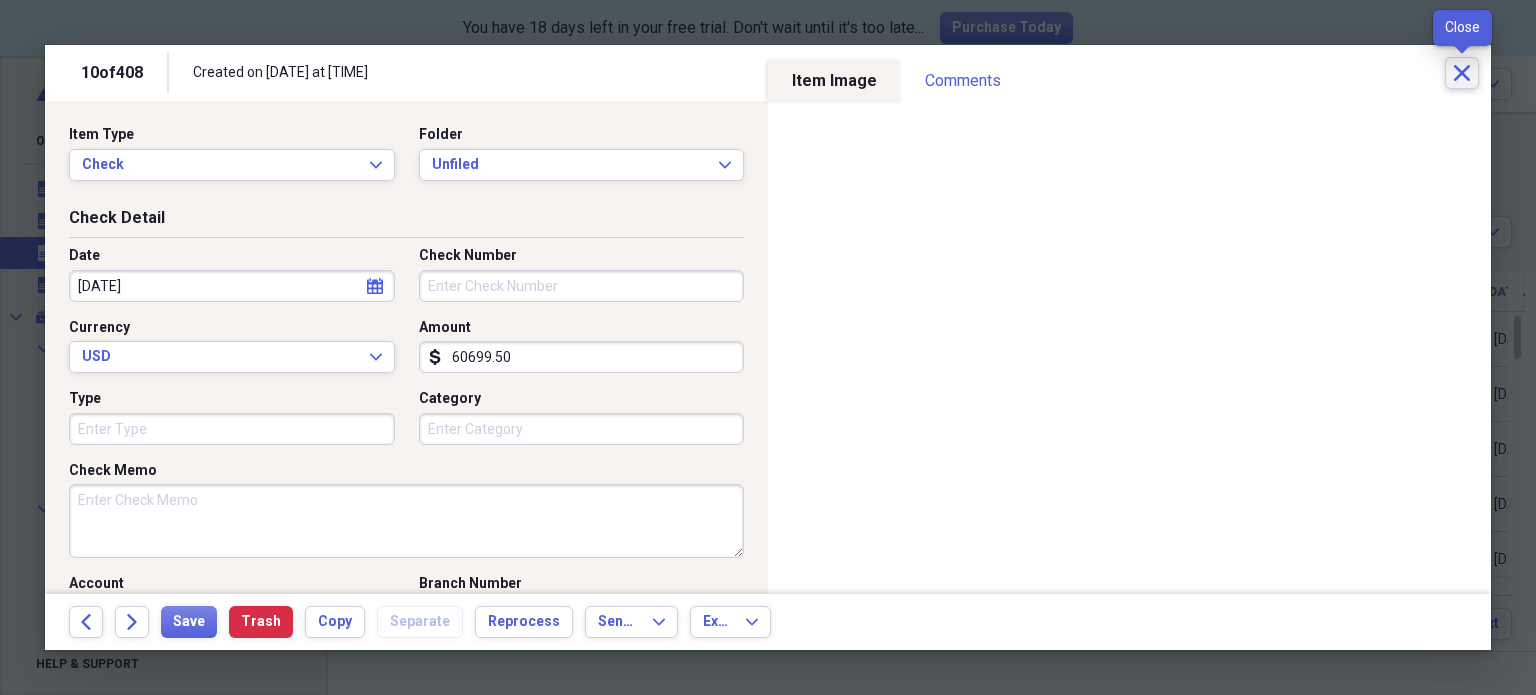 click on "Close" at bounding box center [1462, 73] 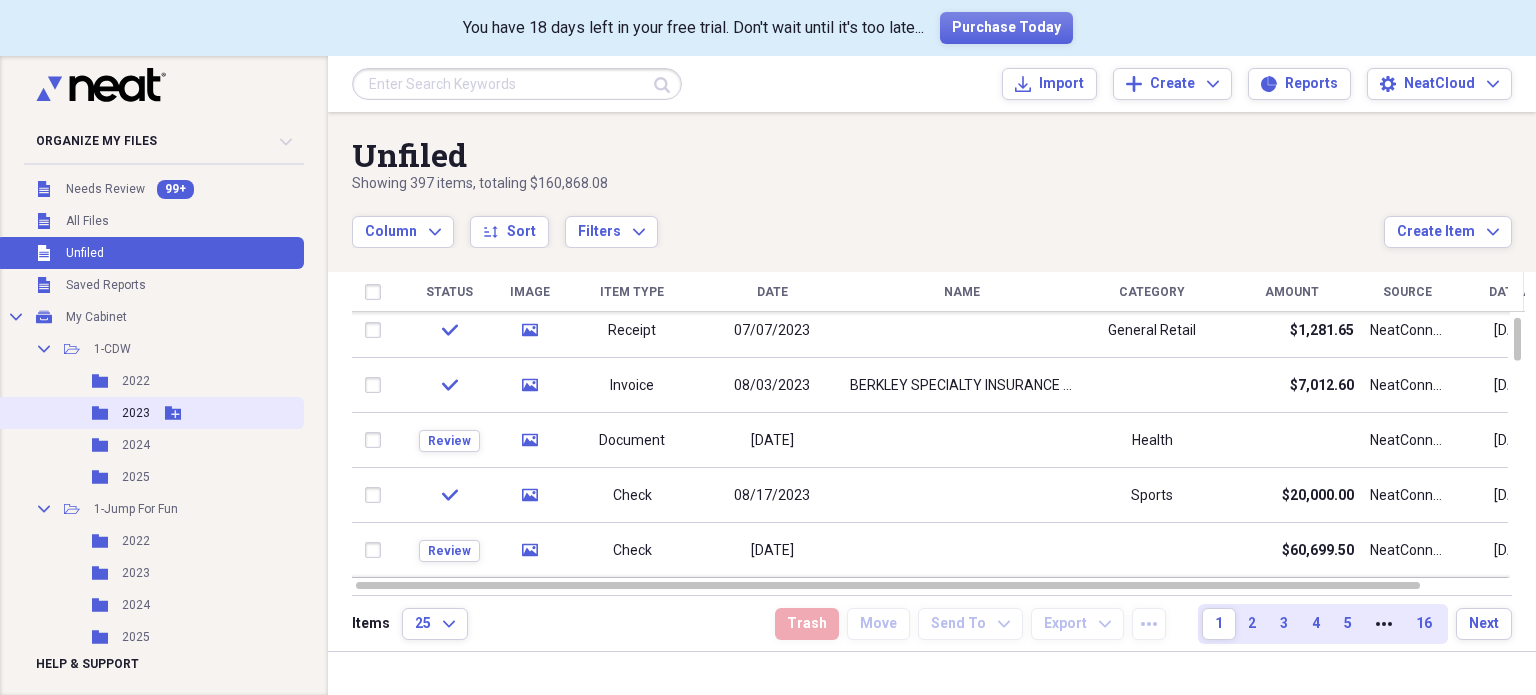 click on "Add Folder" at bounding box center [173, 413] 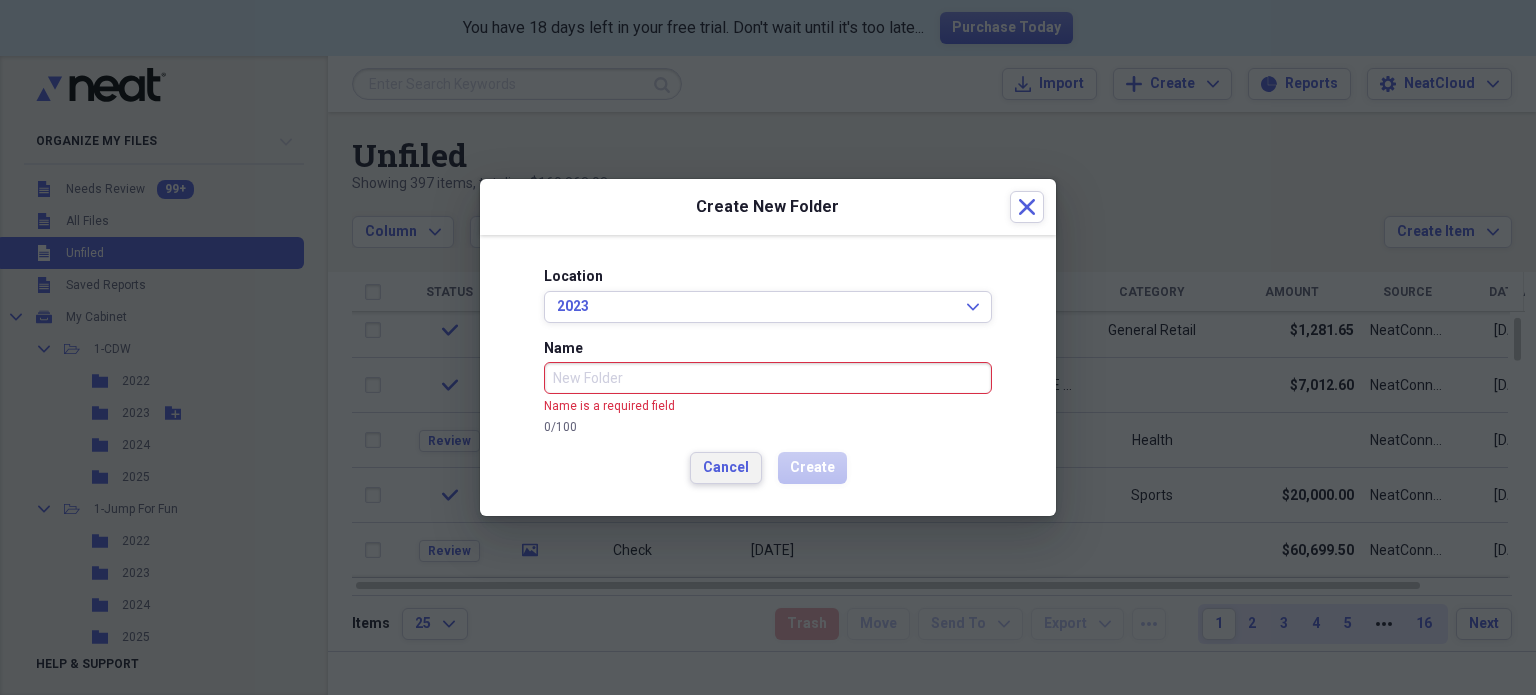 click on "Location 2023 Expand Name Name is a required field 0 / 100 Cancel Create" at bounding box center (768, 375) 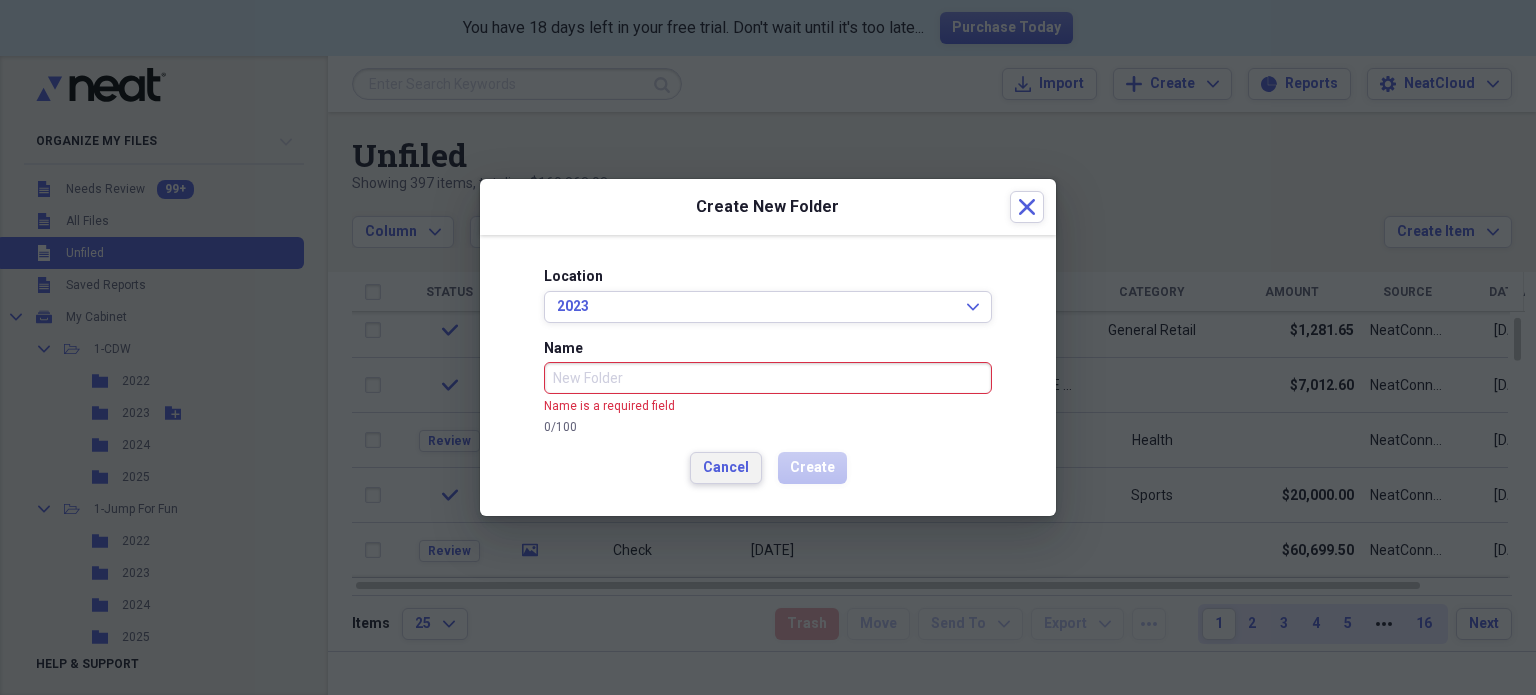 click on "Cancel" at bounding box center [726, 468] 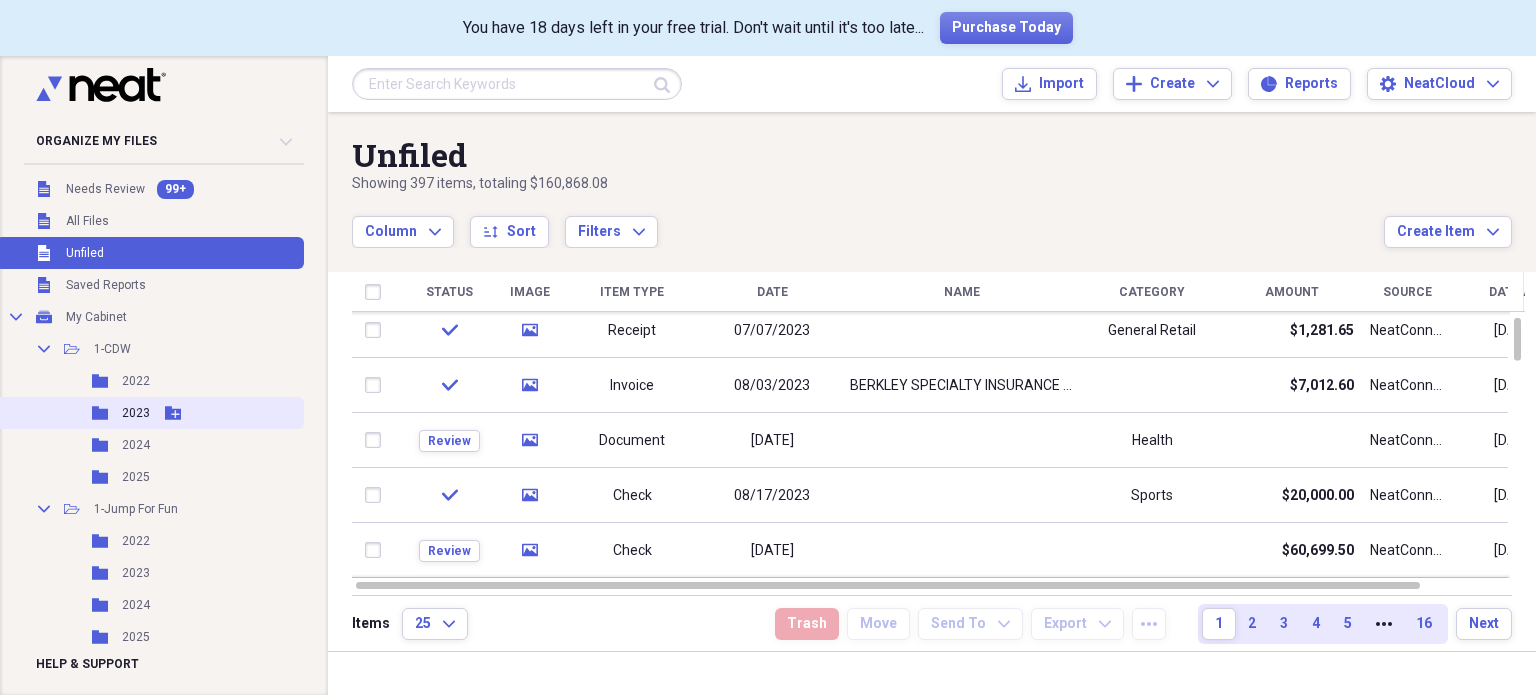 click 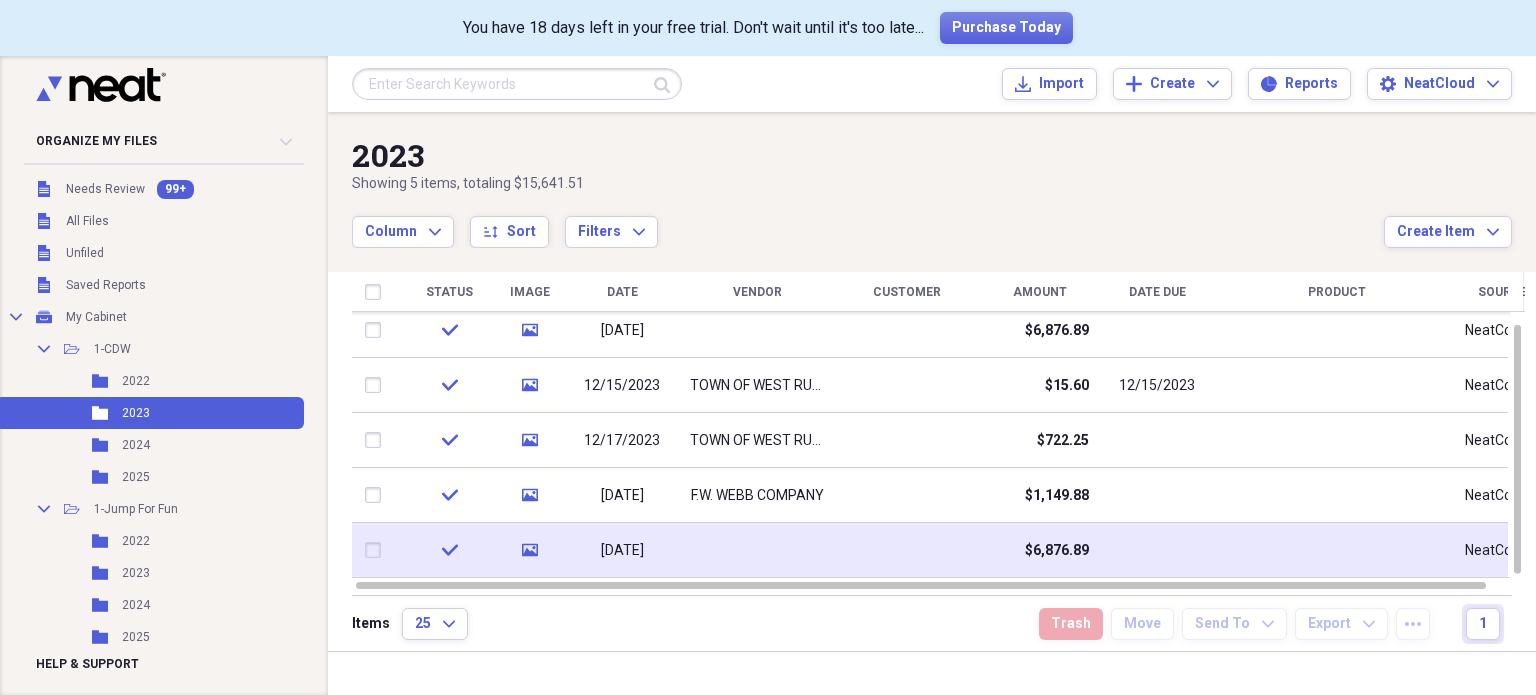 click on "06/18/2023" at bounding box center (622, 551) 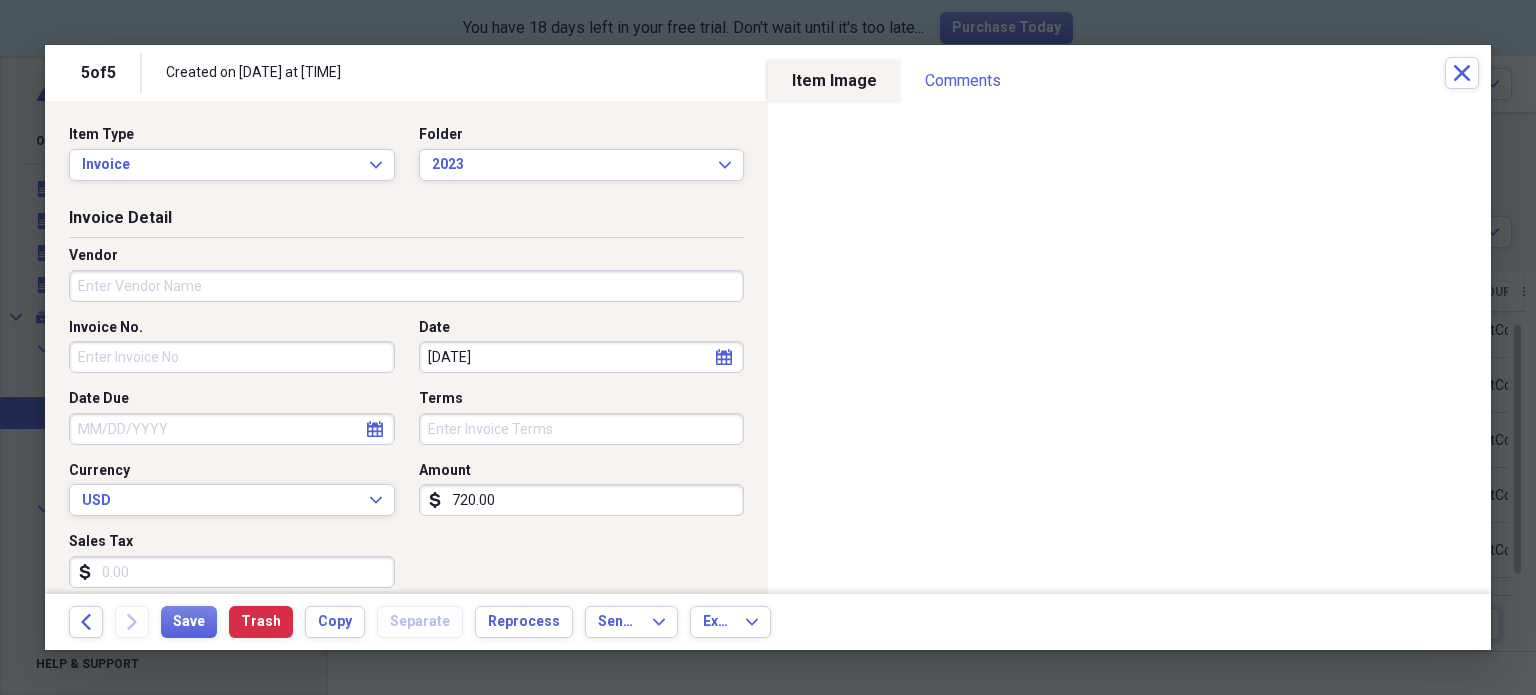 type on "720.00" 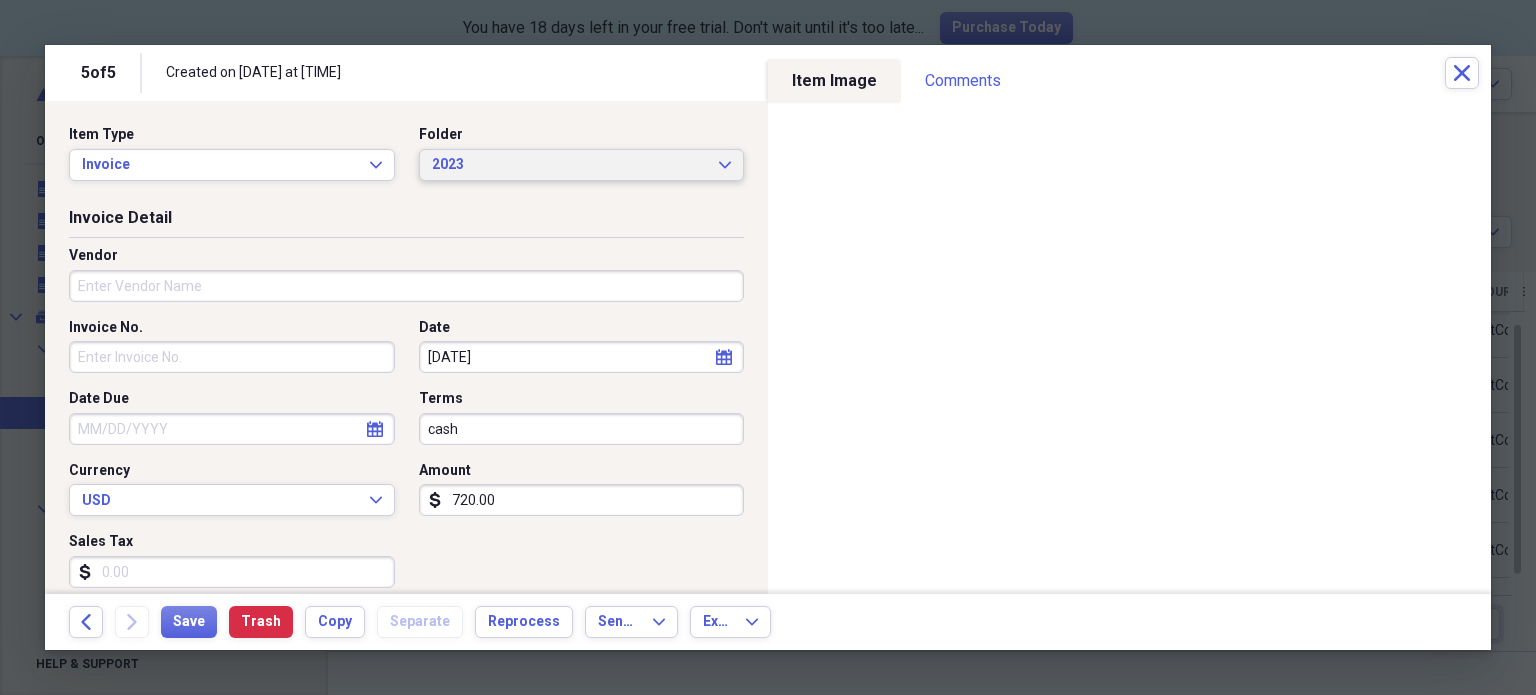 type on "cash" 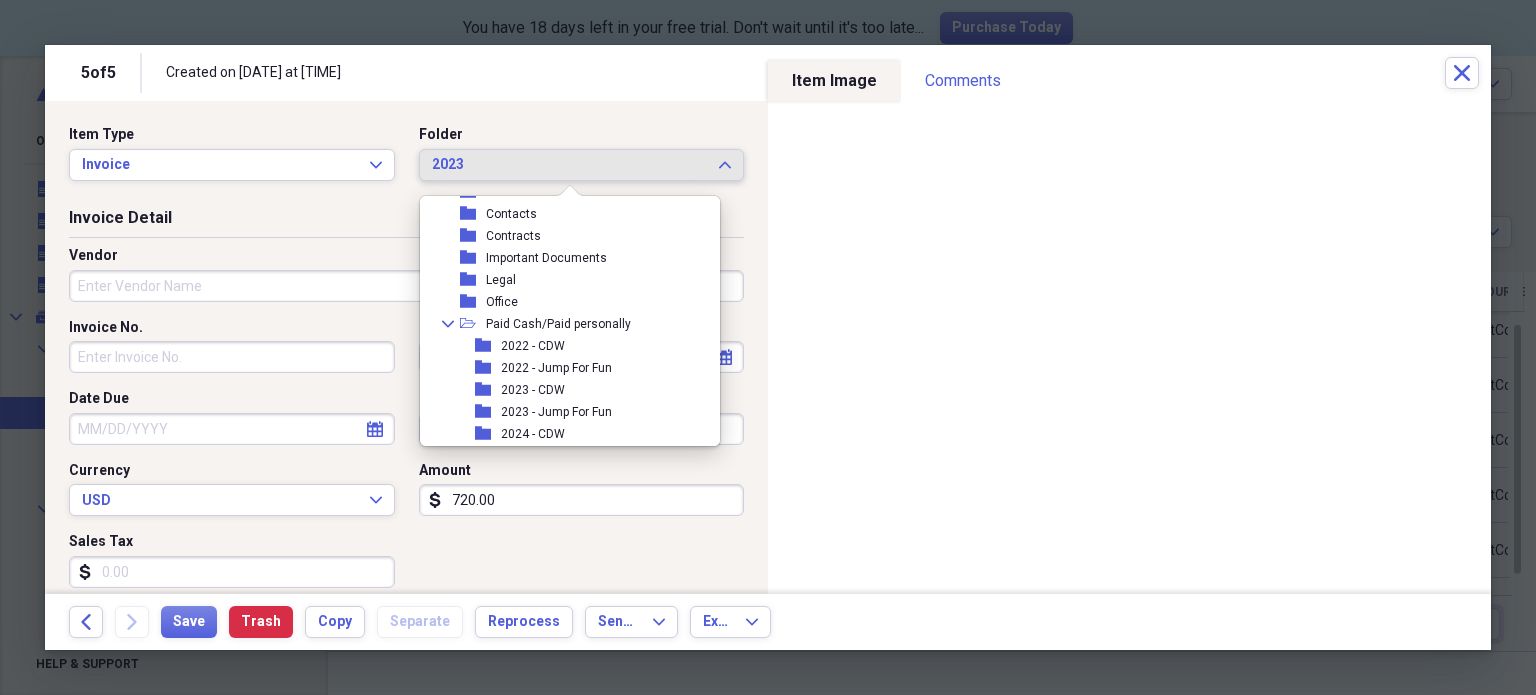 scroll, scrollTop: 320, scrollLeft: 0, axis: vertical 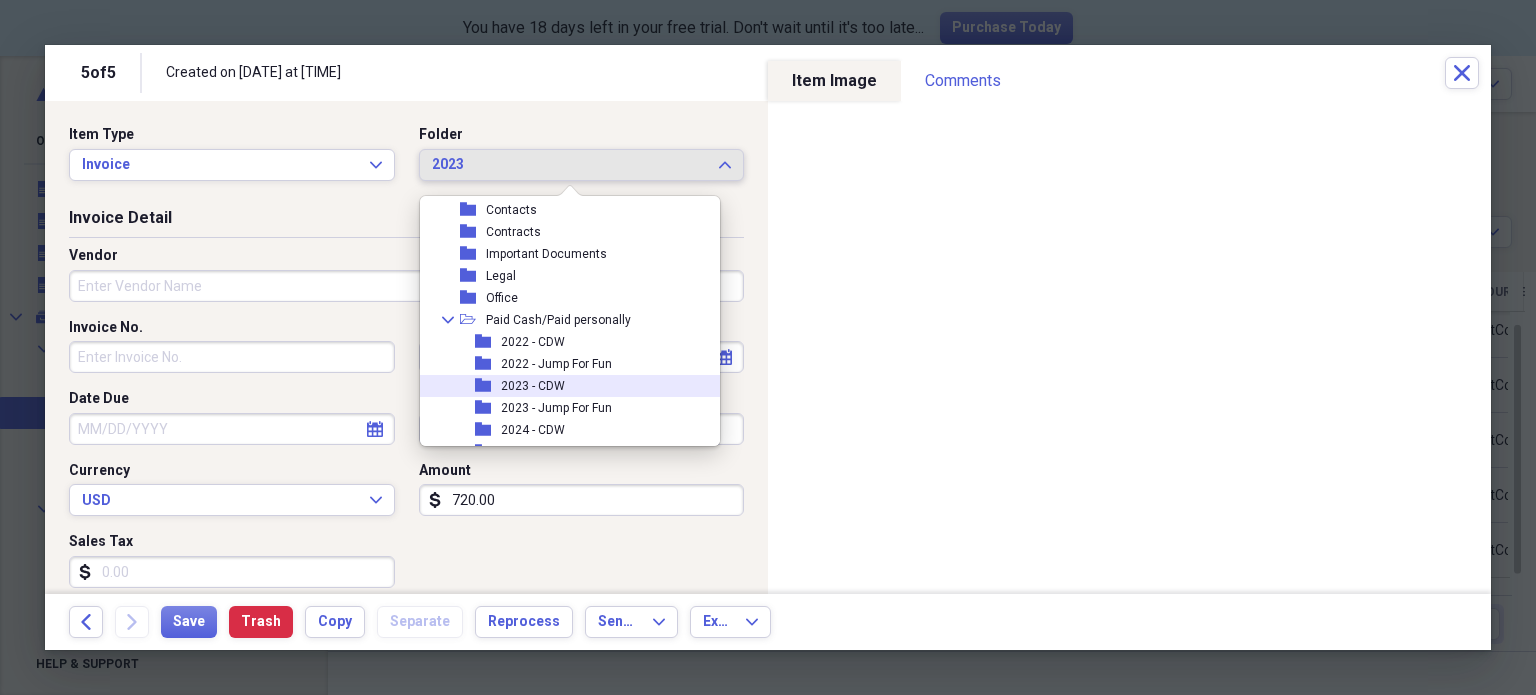 click on "folder 2023 - CDW" at bounding box center [562, 386] 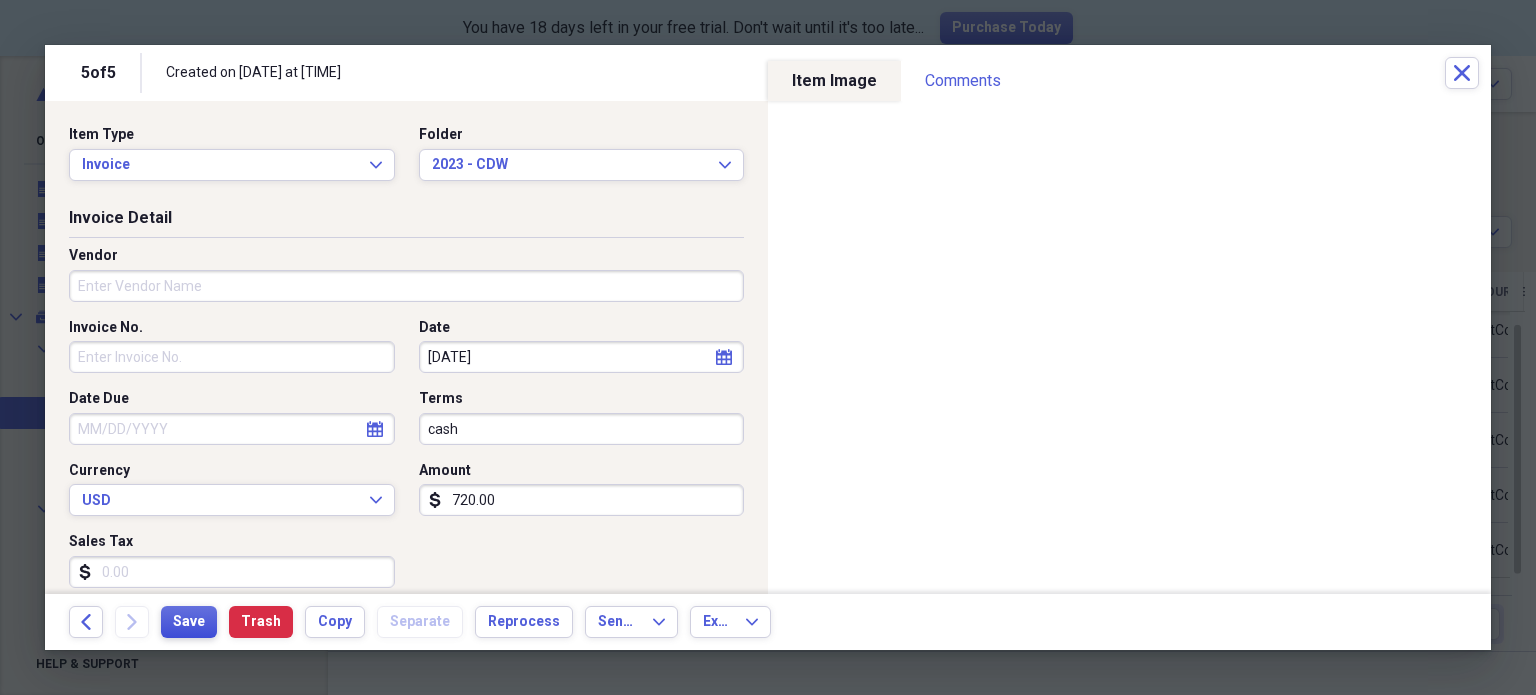 click on "Save" at bounding box center (189, 622) 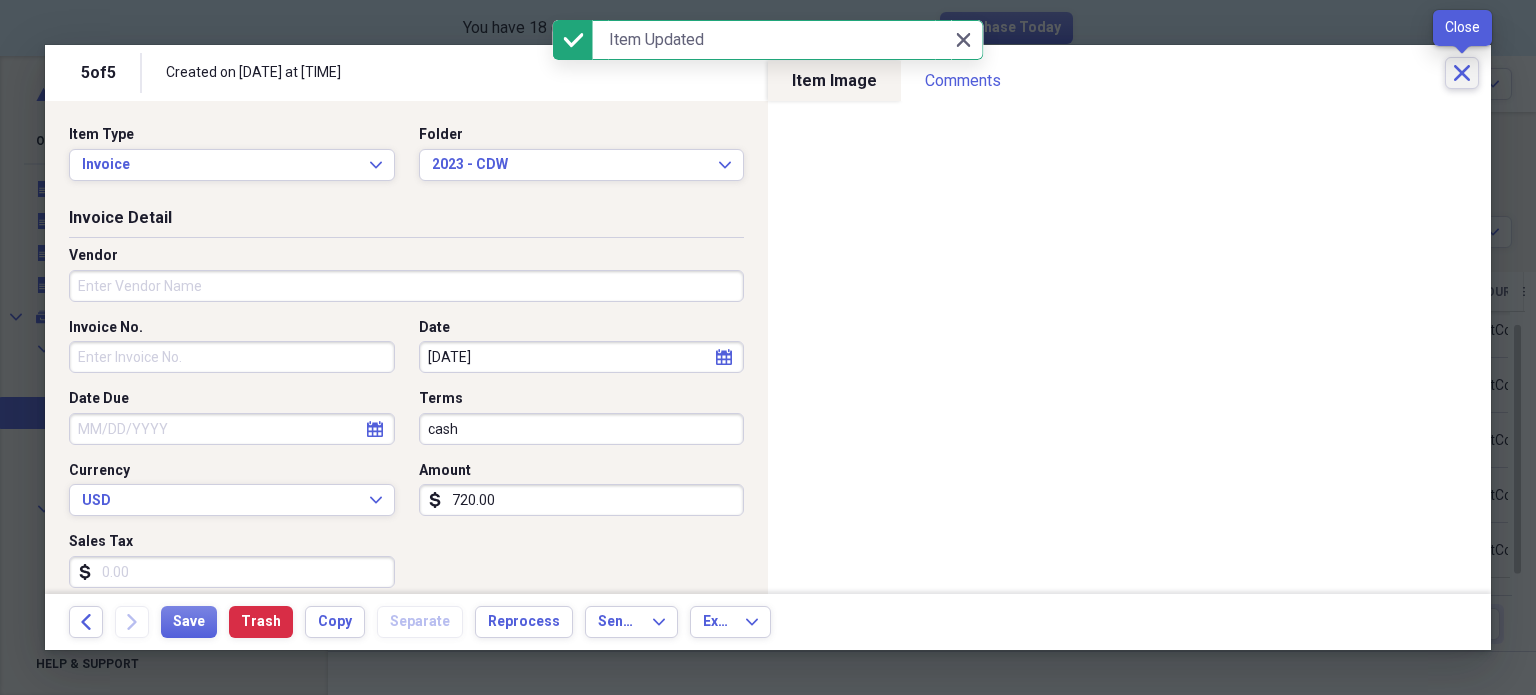 click on "Close" 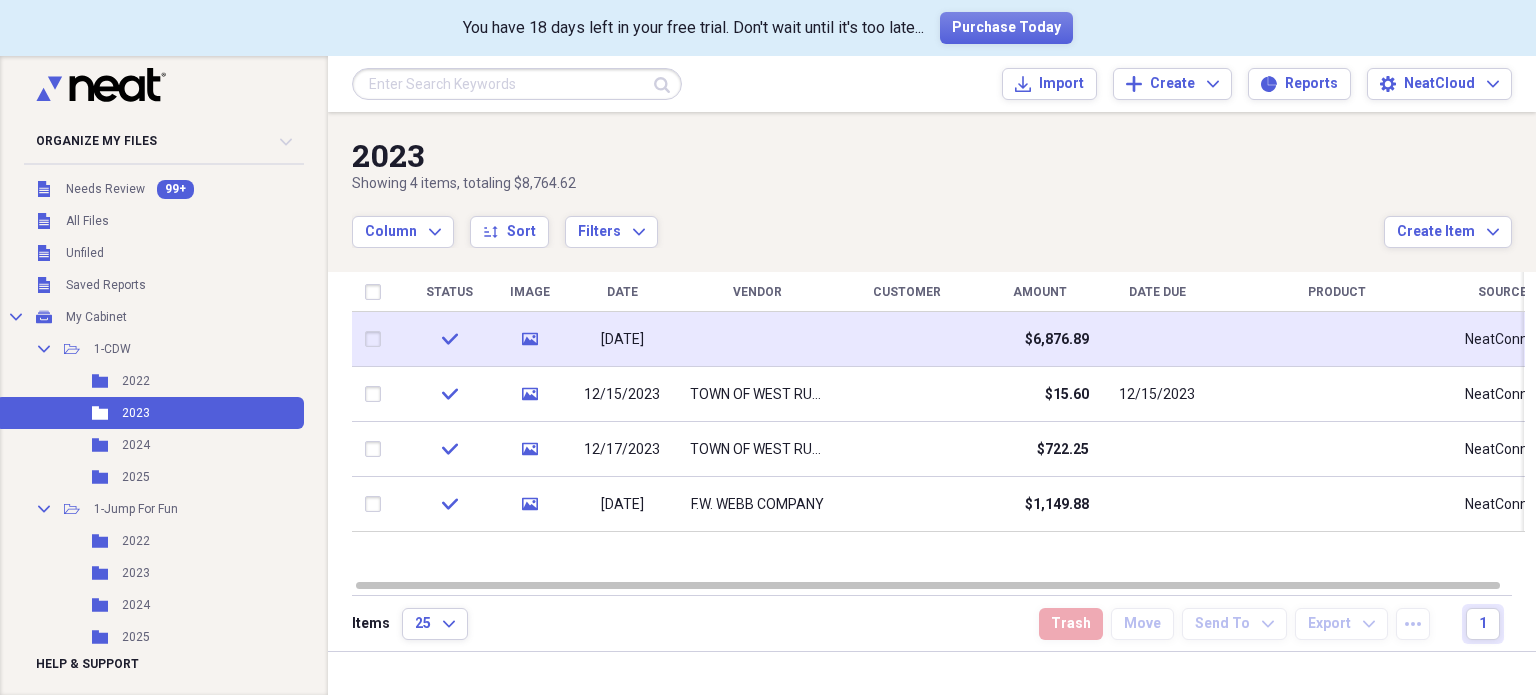 click at bounding box center [757, 339] 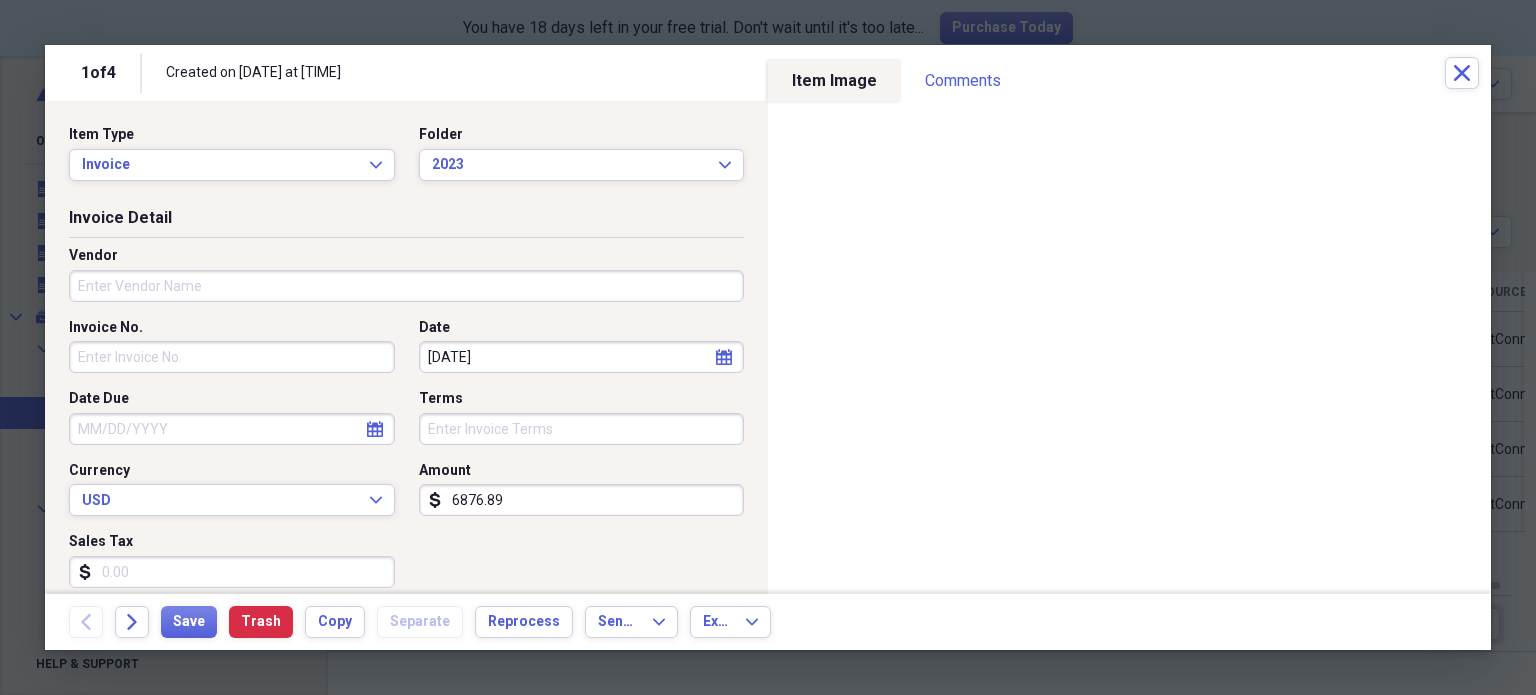 click on "Vendor" at bounding box center (406, 286) 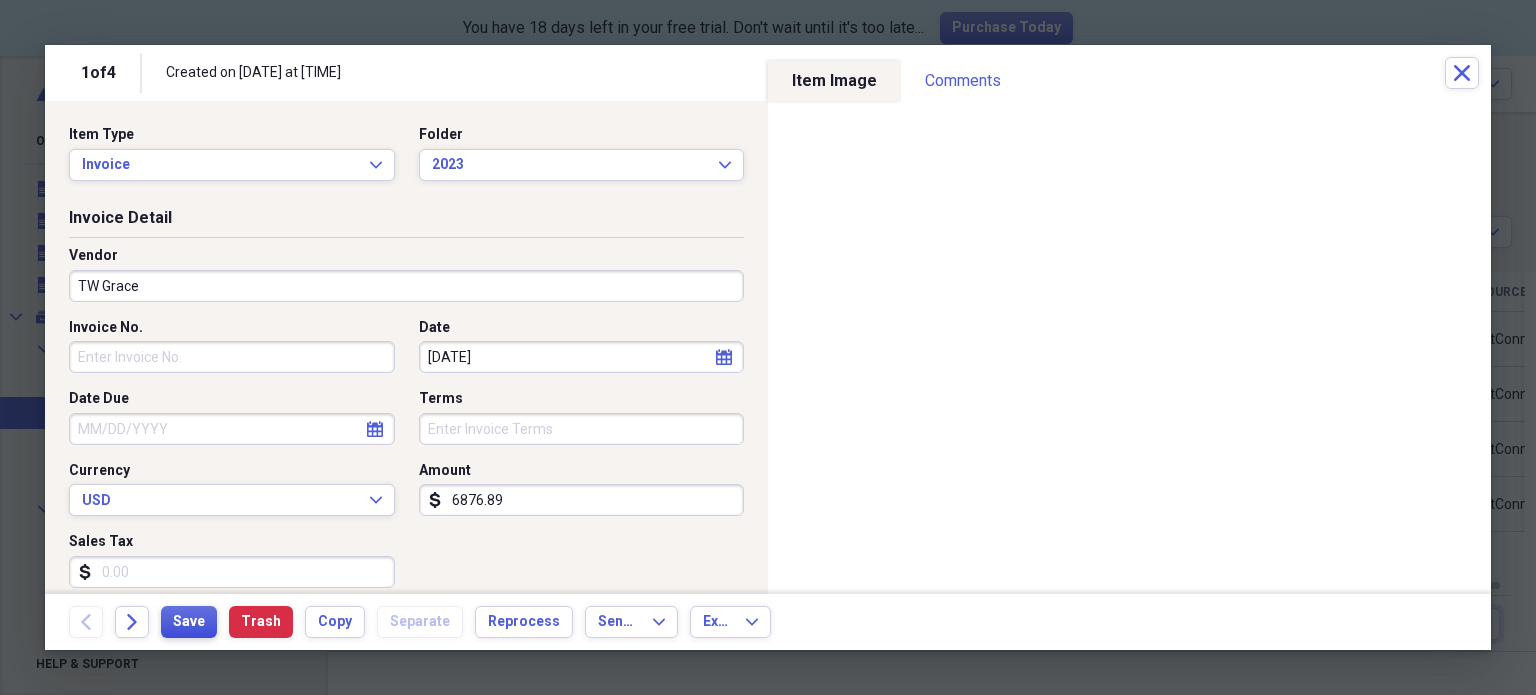 type on "TW Grace" 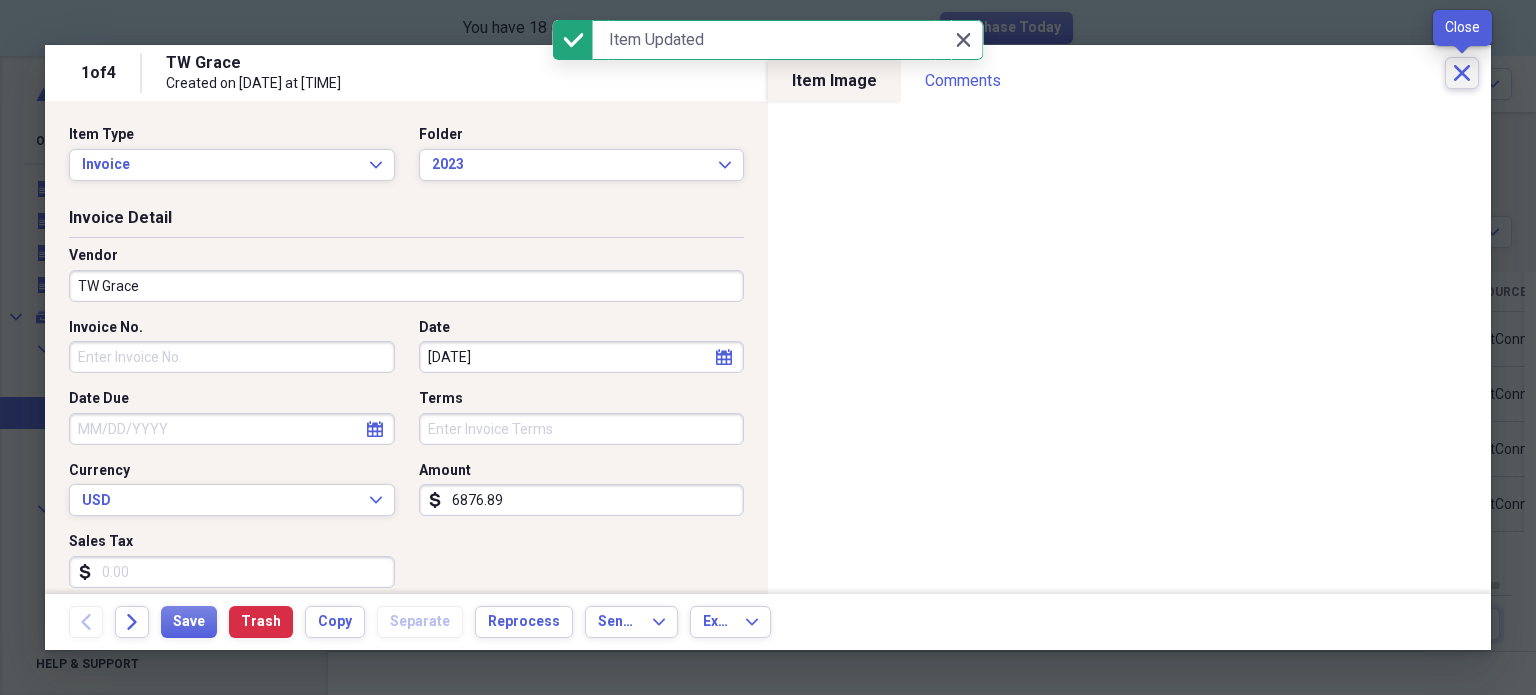 click on "Close" 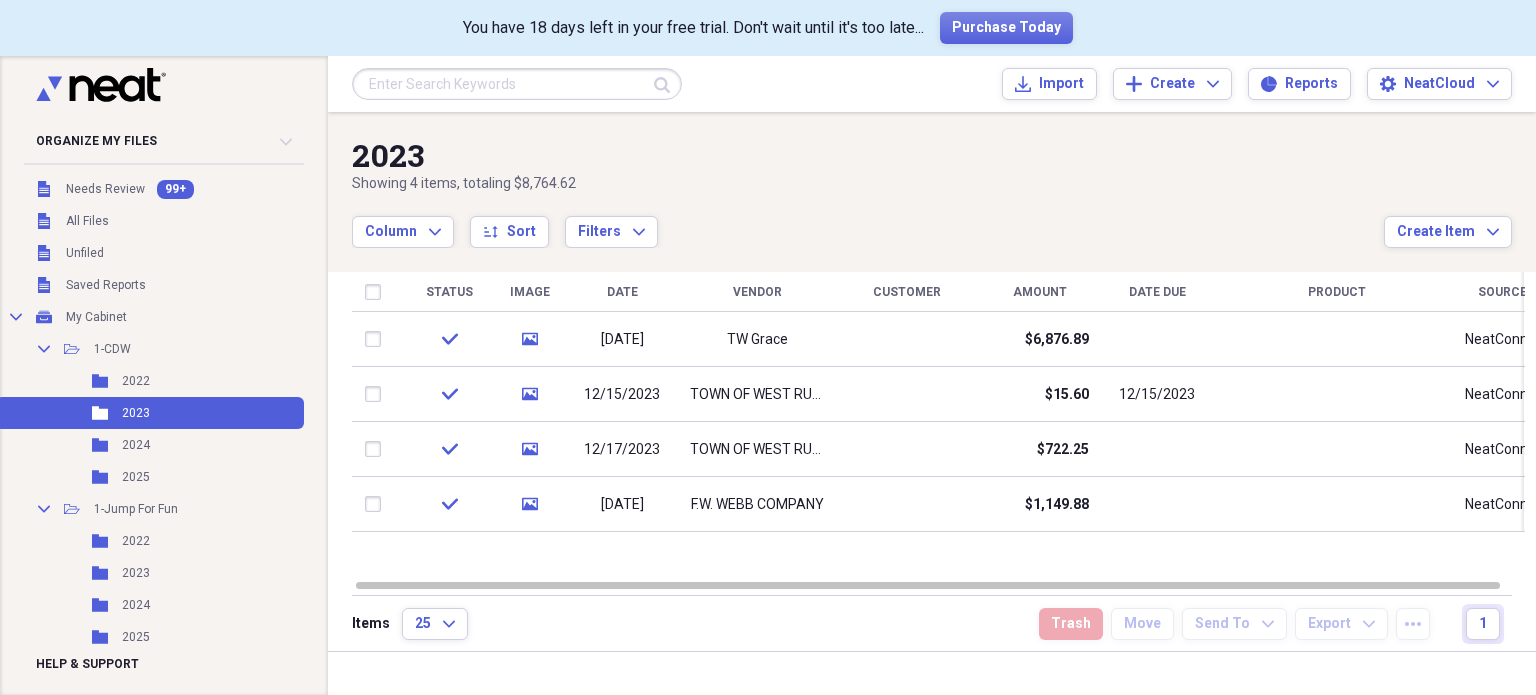scroll, scrollTop: 355, scrollLeft: 0, axis: vertical 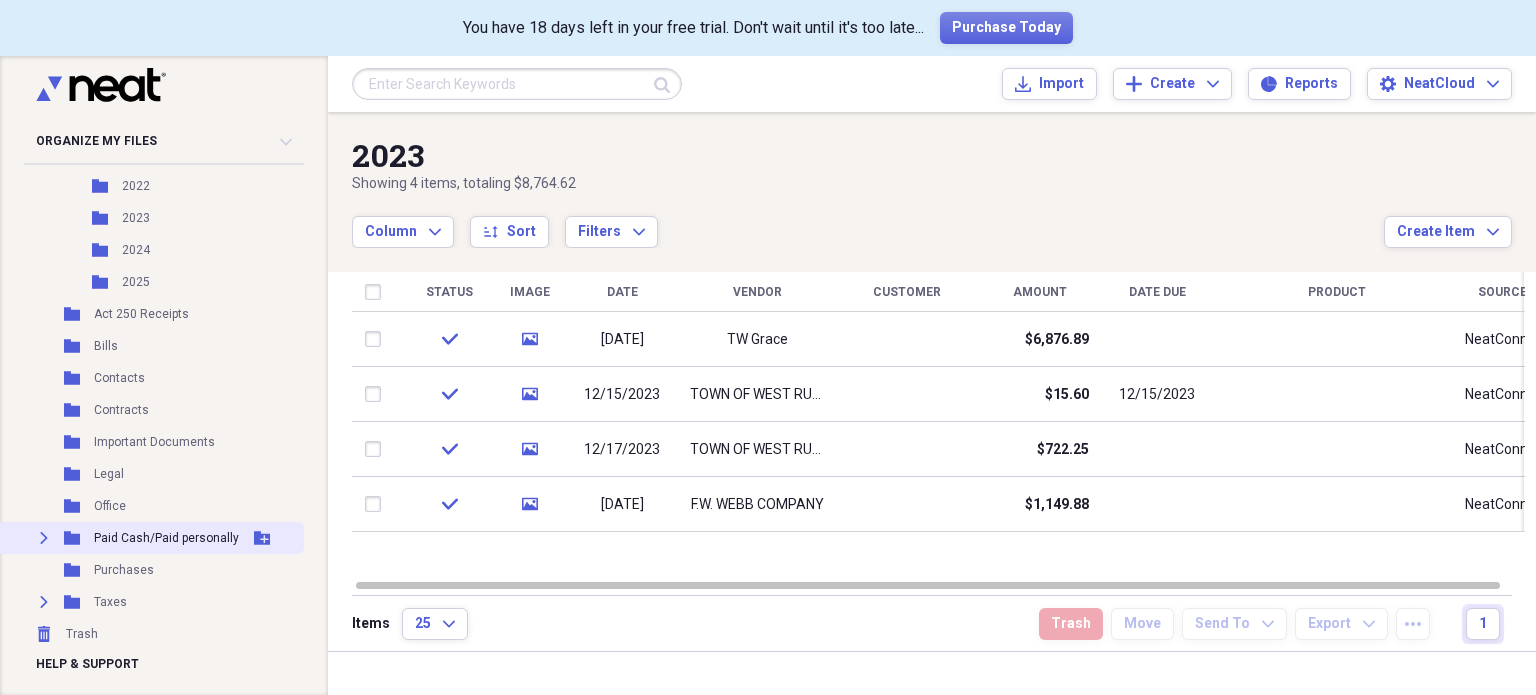 click on "Paid Cash/Paid personally" at bounding box center [166, 538] 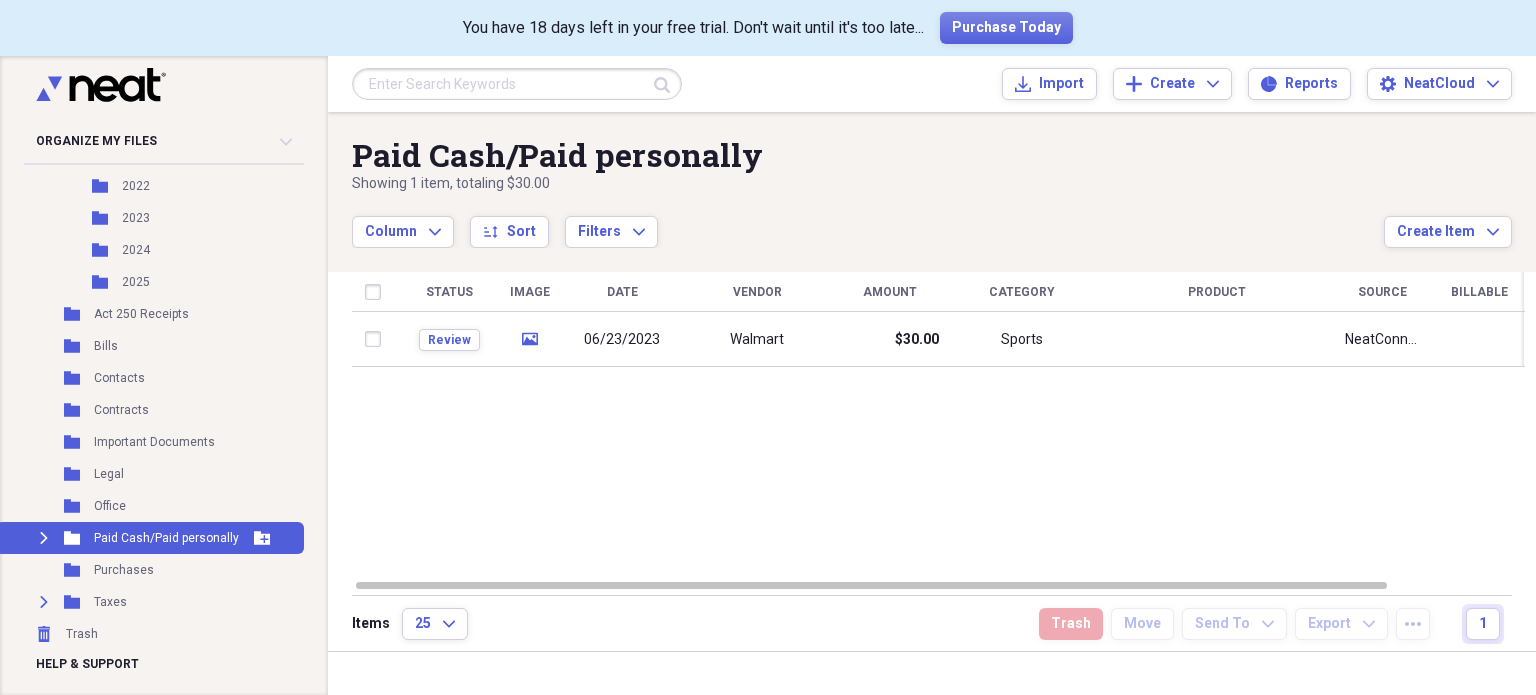 click on "Paid Cash/Paid personally" at bounding box center (166, 538) 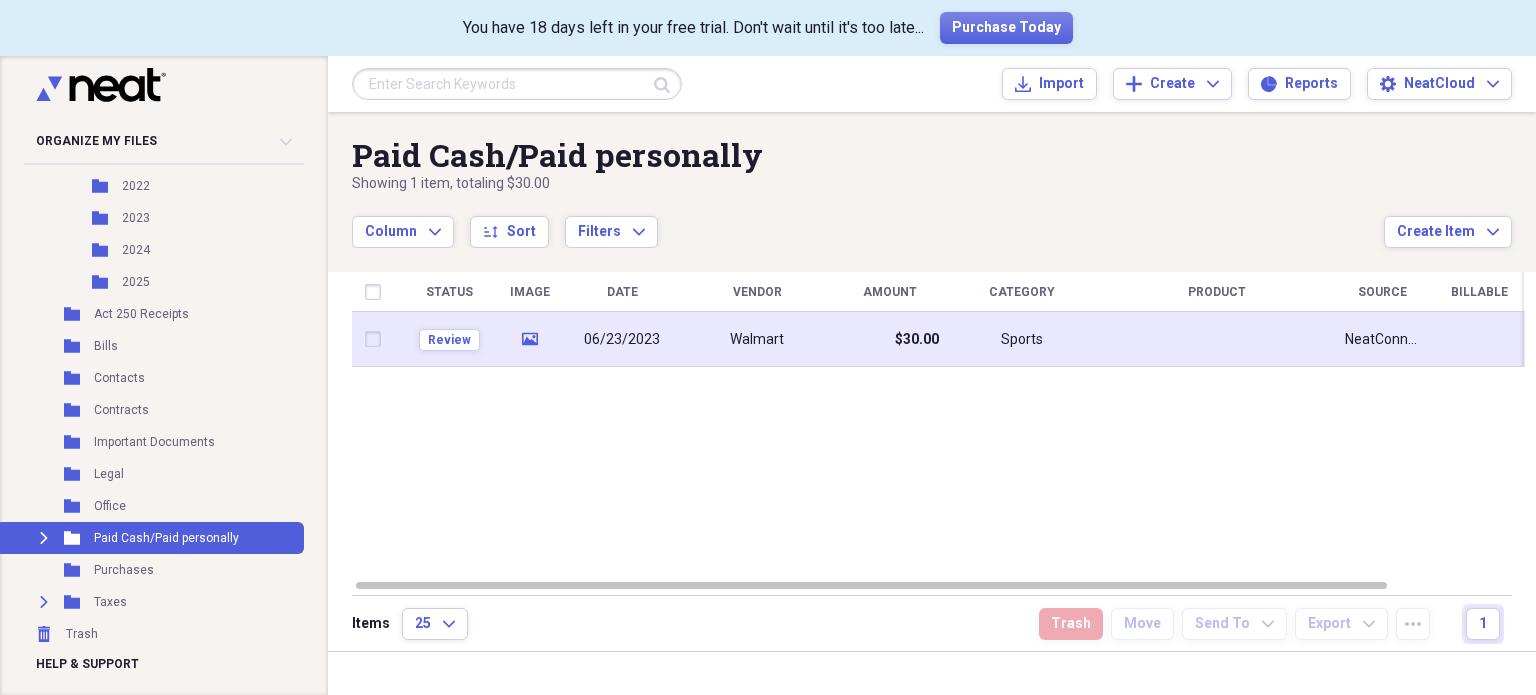 click on "Walmart" at bounding box center (757, 339) 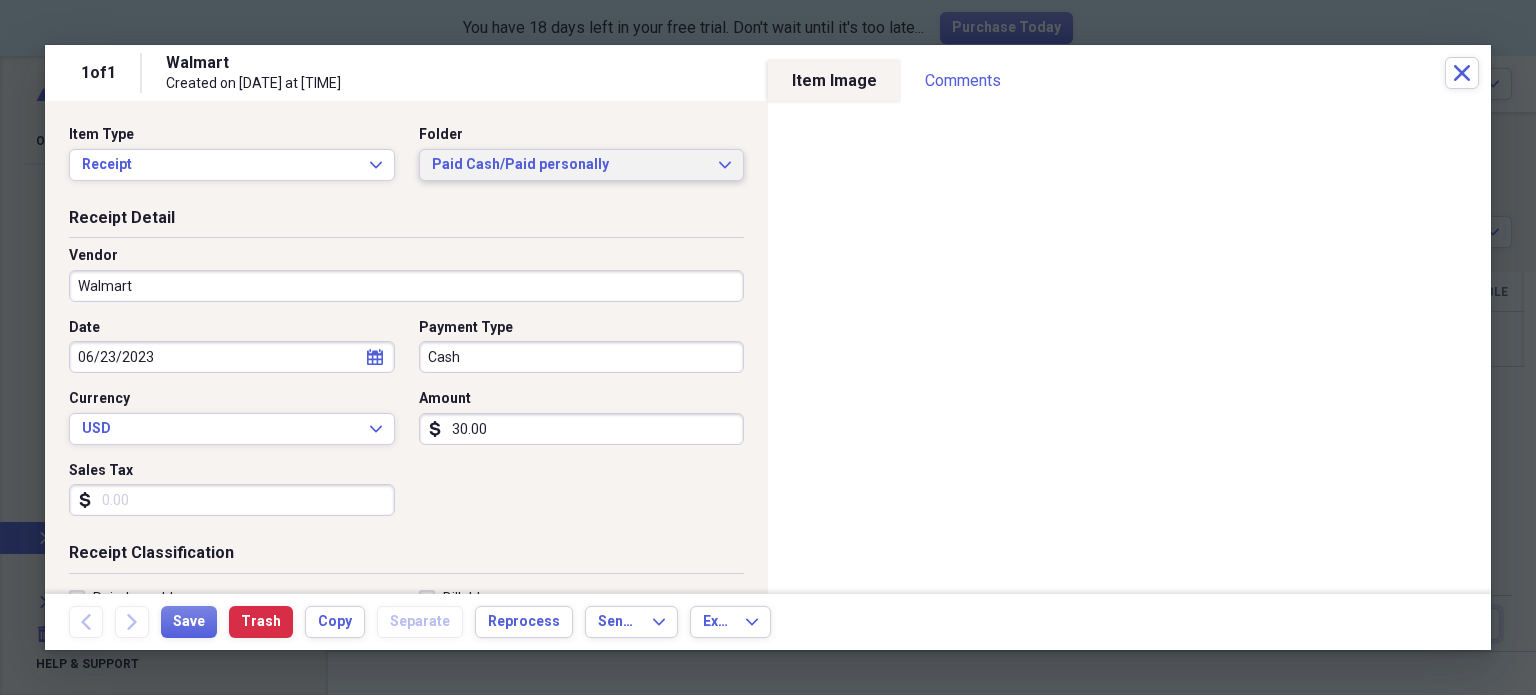 click on "Paid Cash/Paid personally" at bounding box center [570, 165] 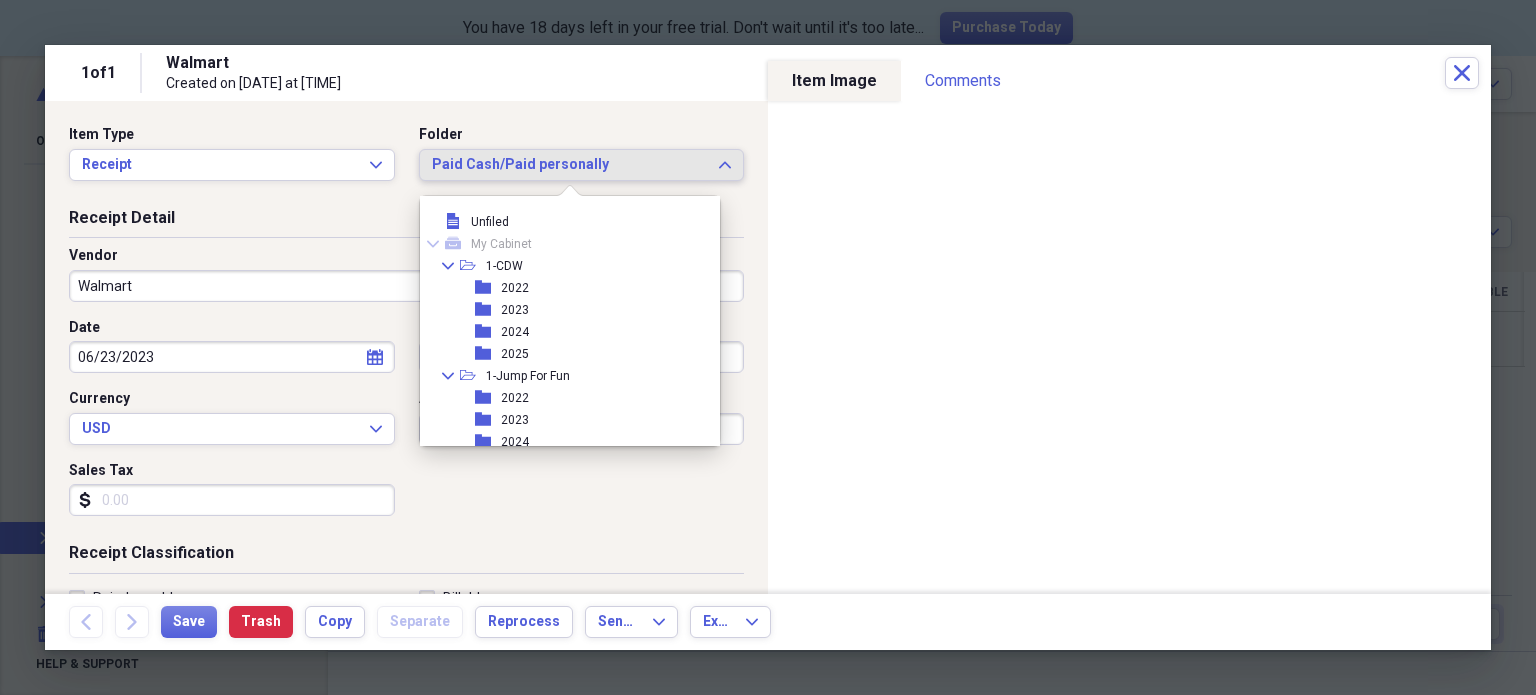 scroll, scrollTop: 319, scrollLeft: 0, axis: vertical 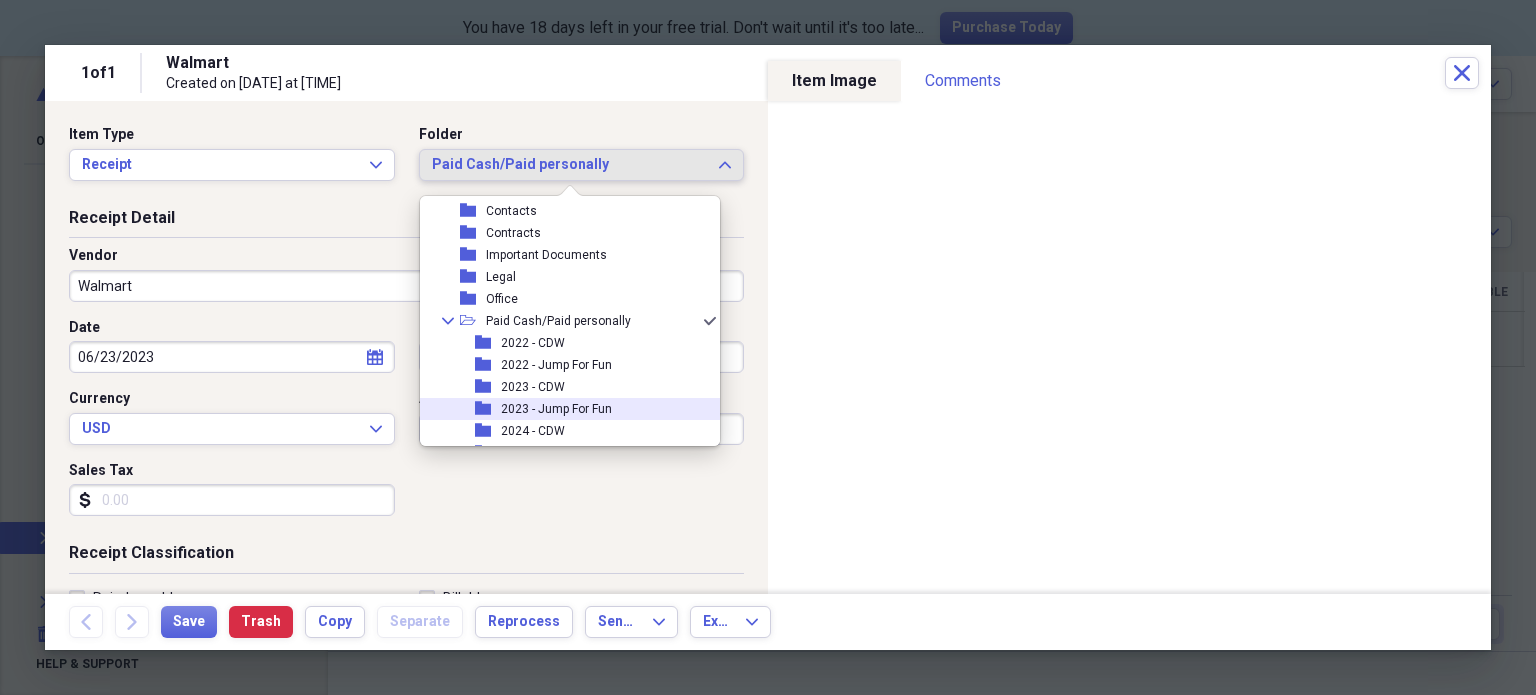 click on "2023 - Jump For Fun" at bounding box center [556, 409] 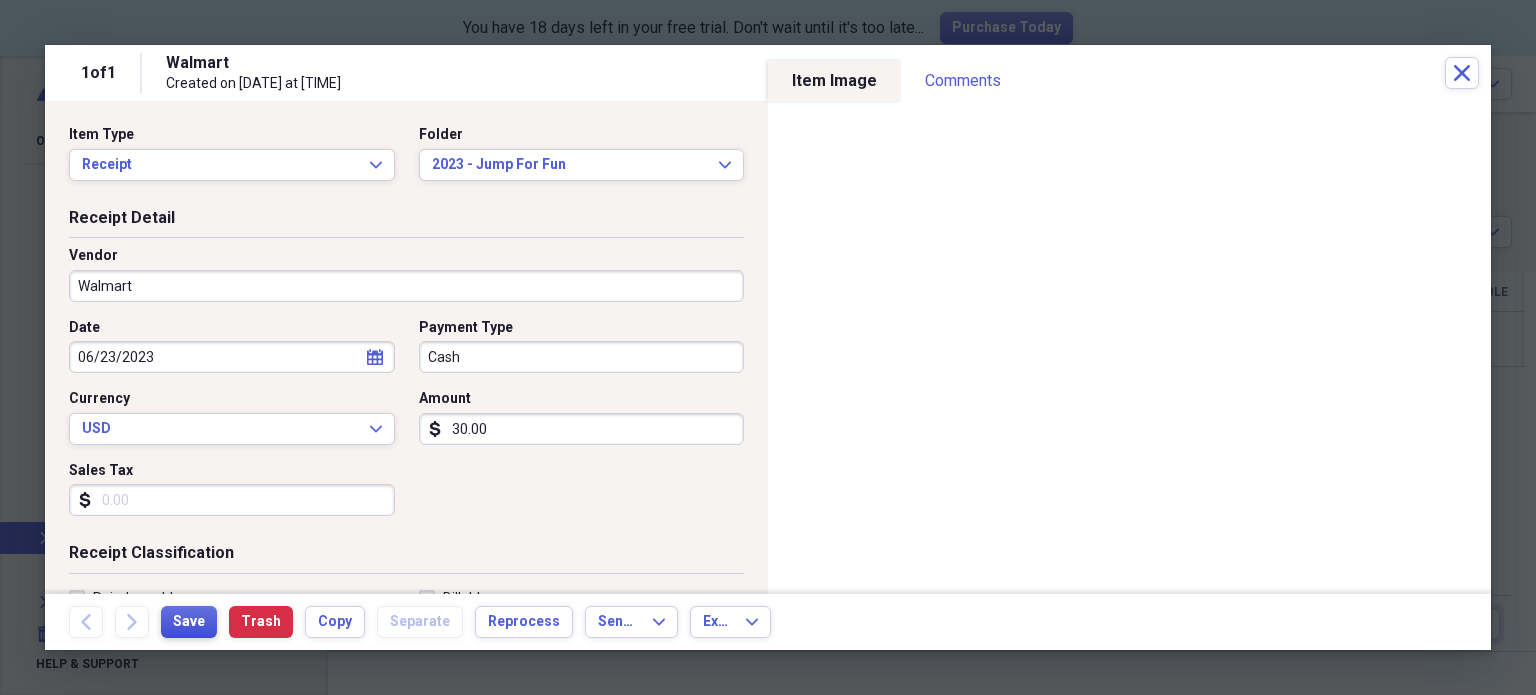 click on "Save" at bounding box center [189, 622] 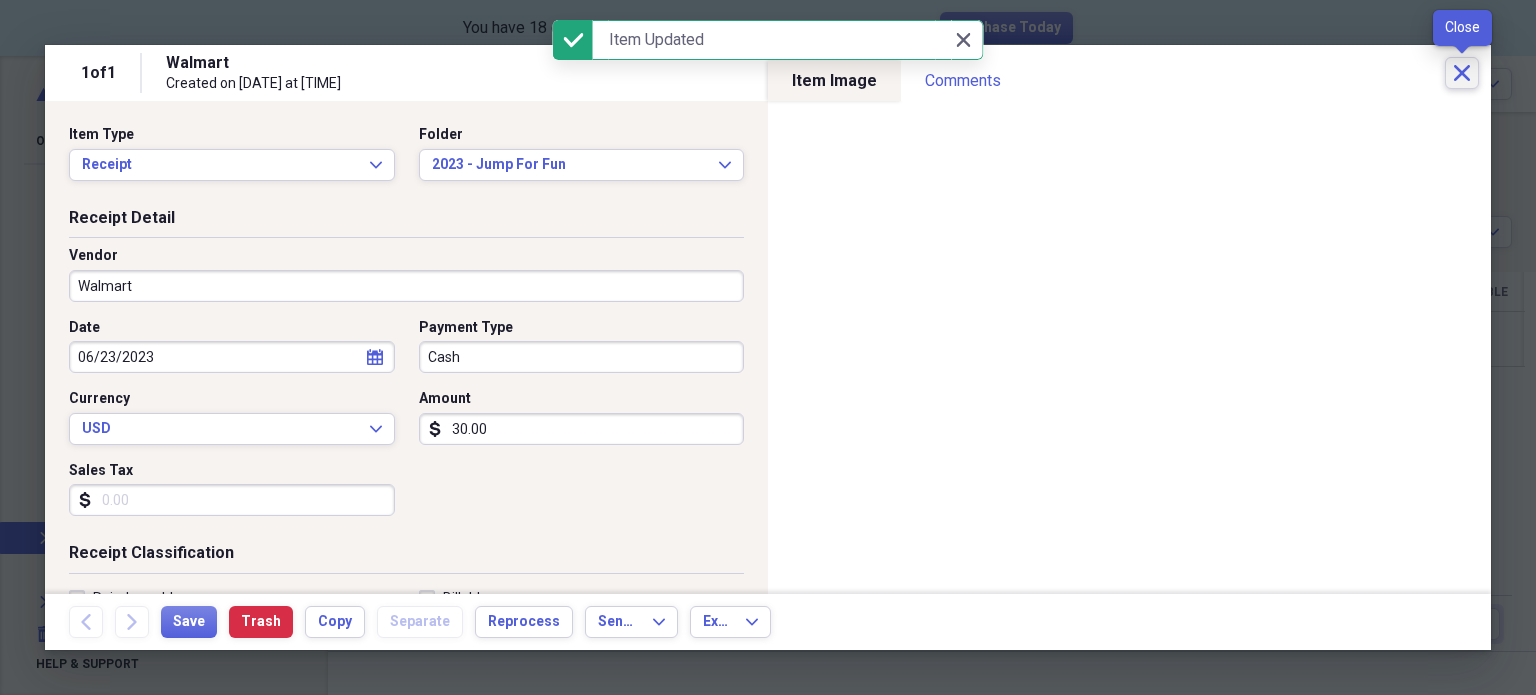 click 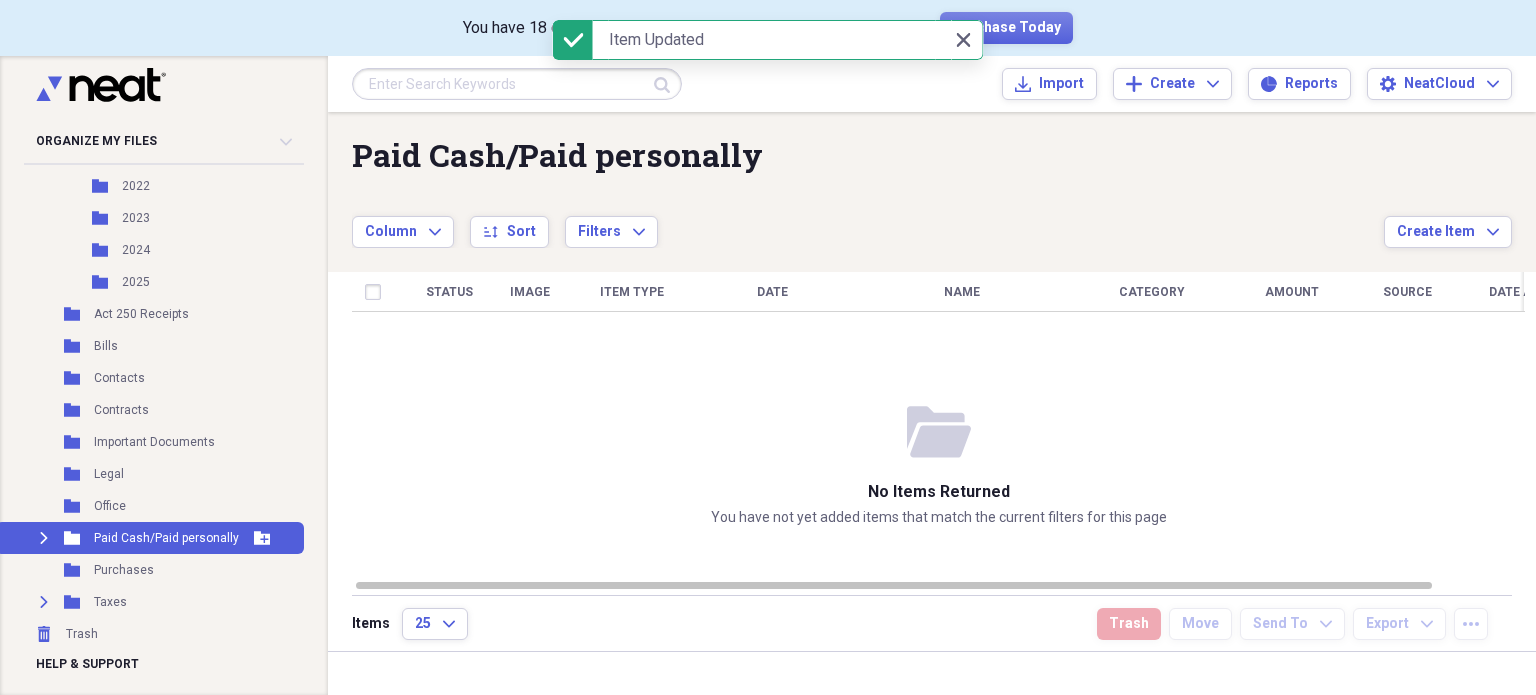 click on "Expand" 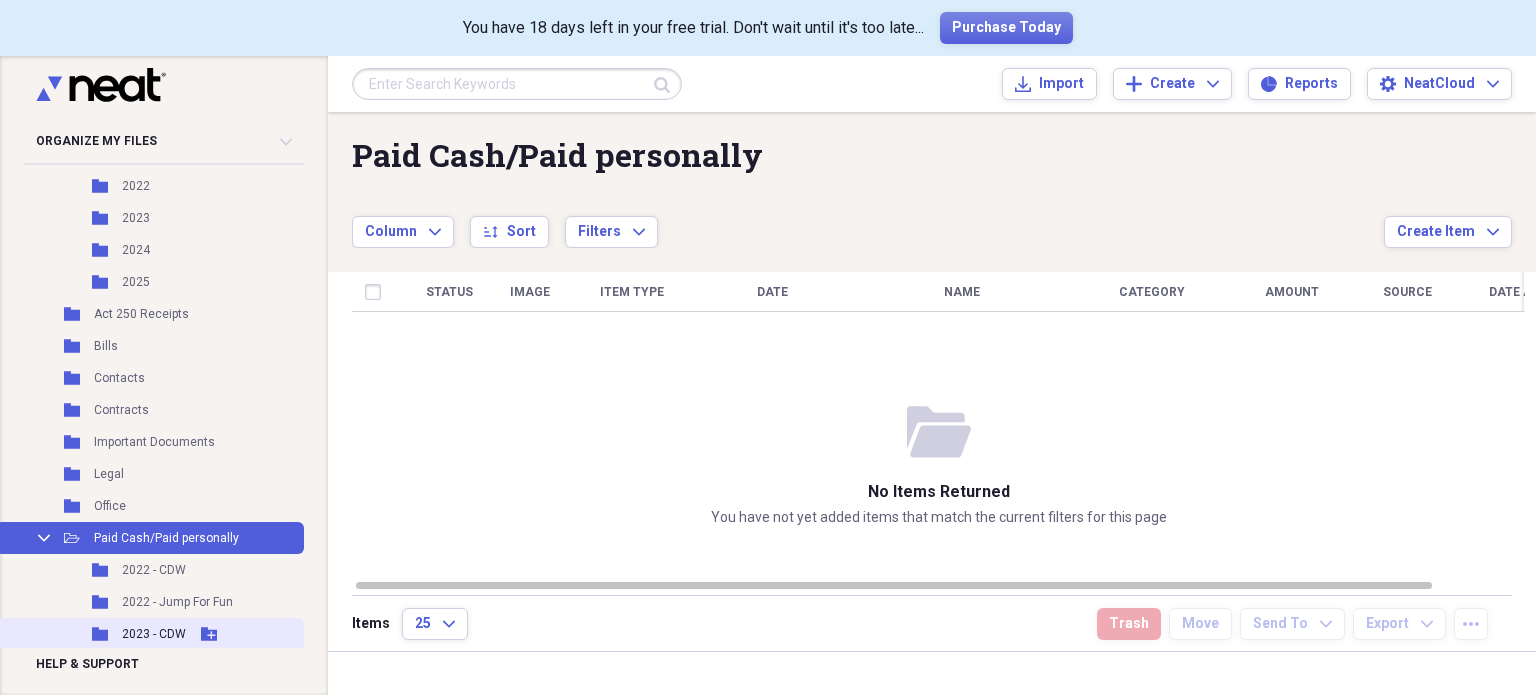 click on "2023 - CDW" at bounding box center (154, 634) 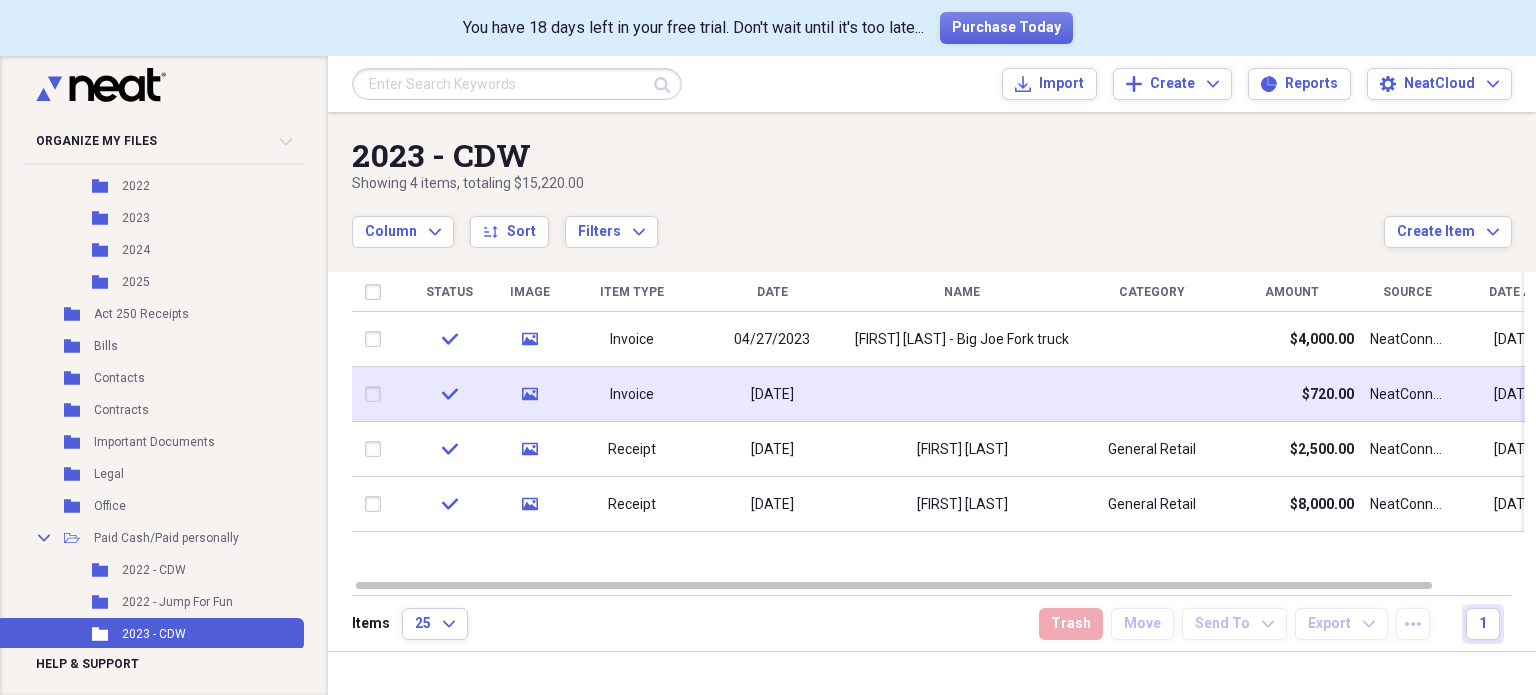 click at bounding box center (962, 394) 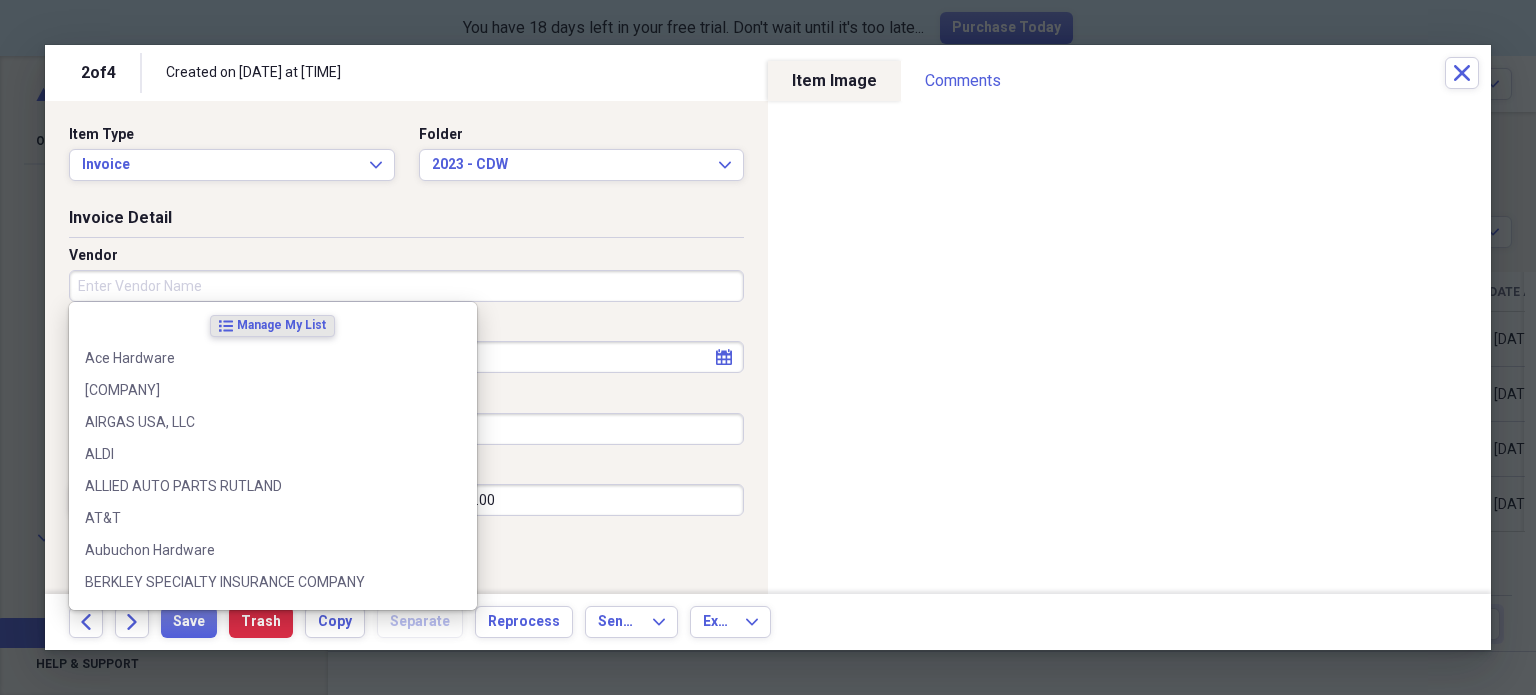 click on "Vendor" at bounding box center [406, 286] 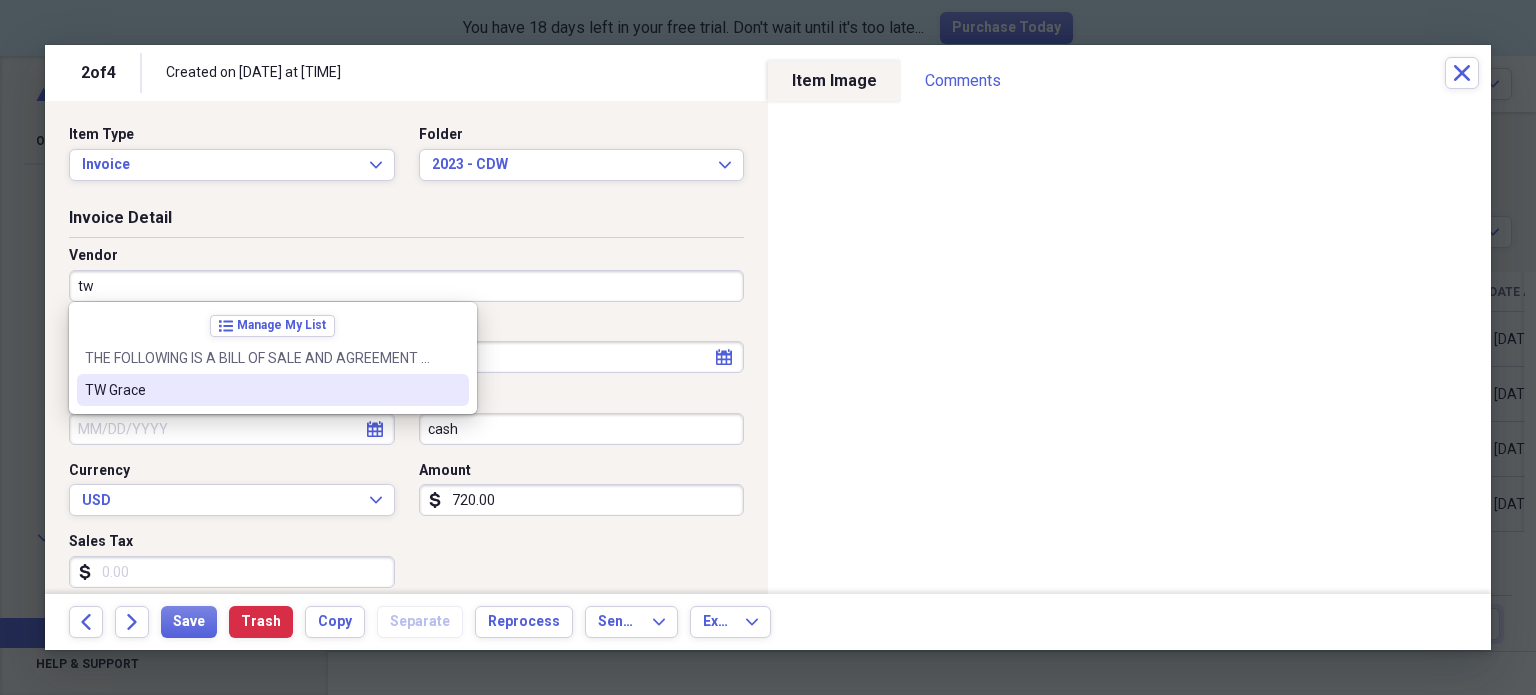 click on "TW Grace" at bounding box center (273, 390) 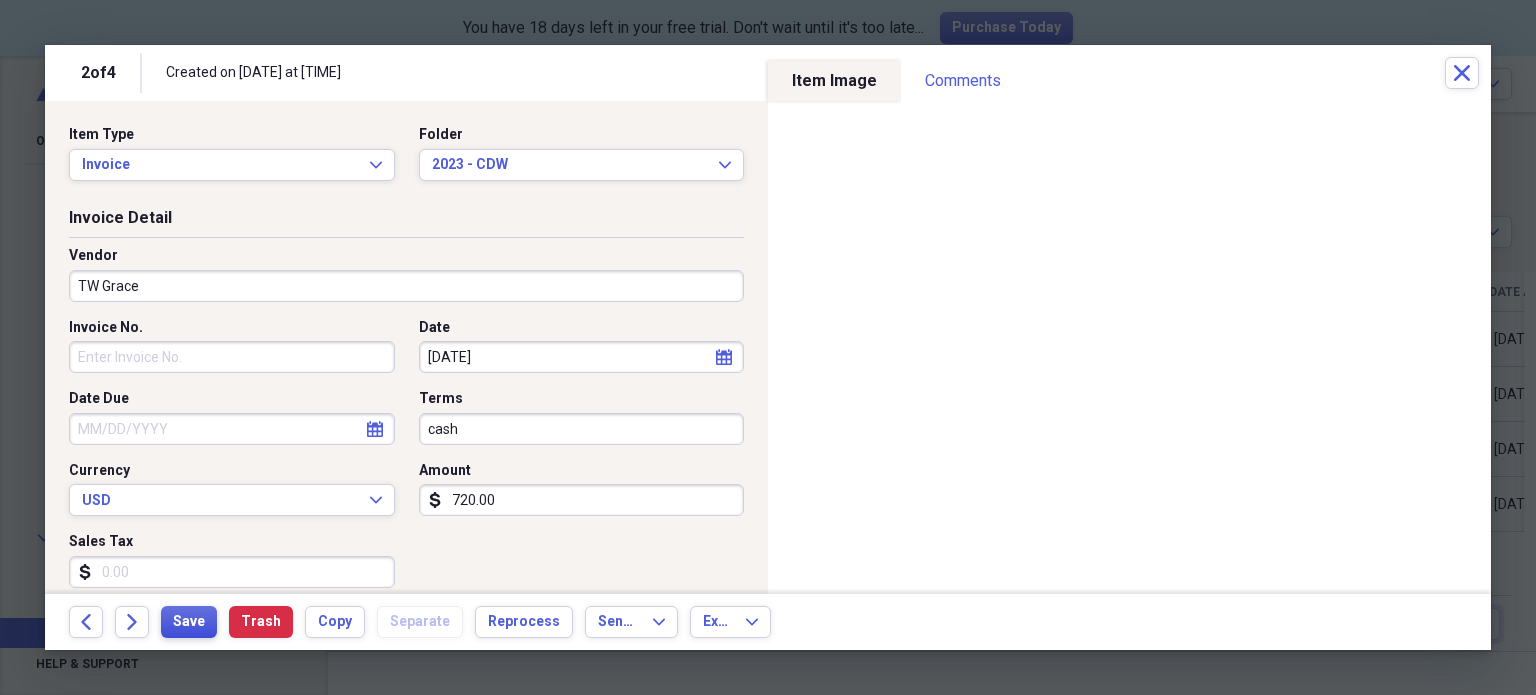 click on "Save" at bounding box center [189, 622] 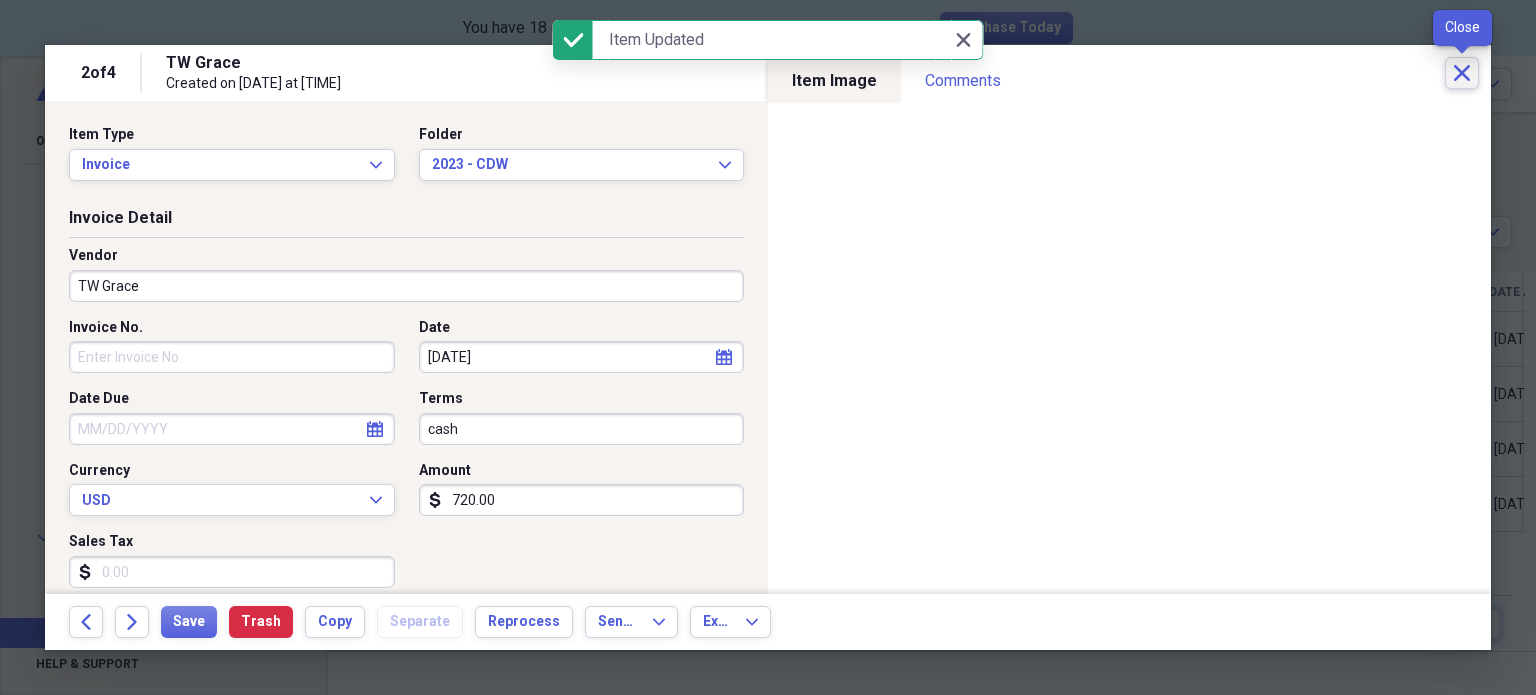 click 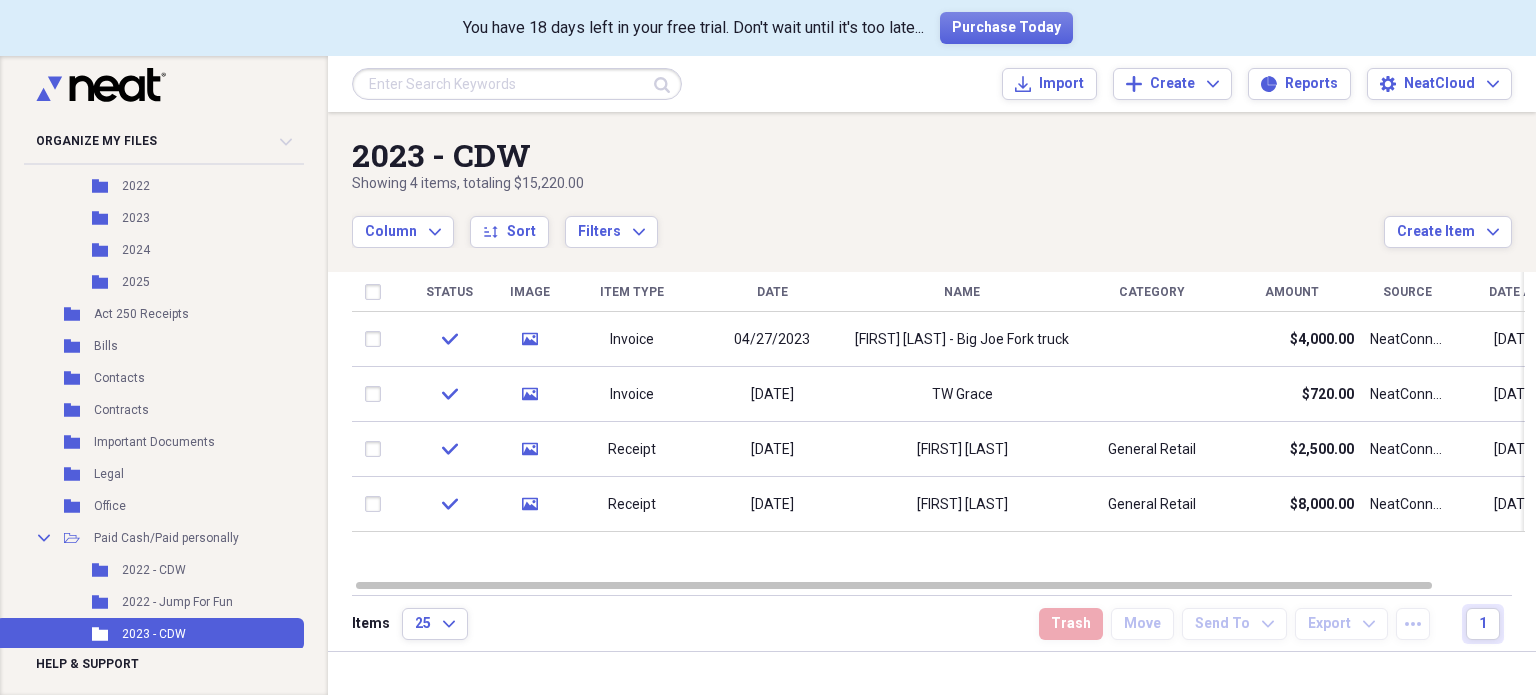 scroll, scrollTop: 0, scrollLeft: 0, axis: both 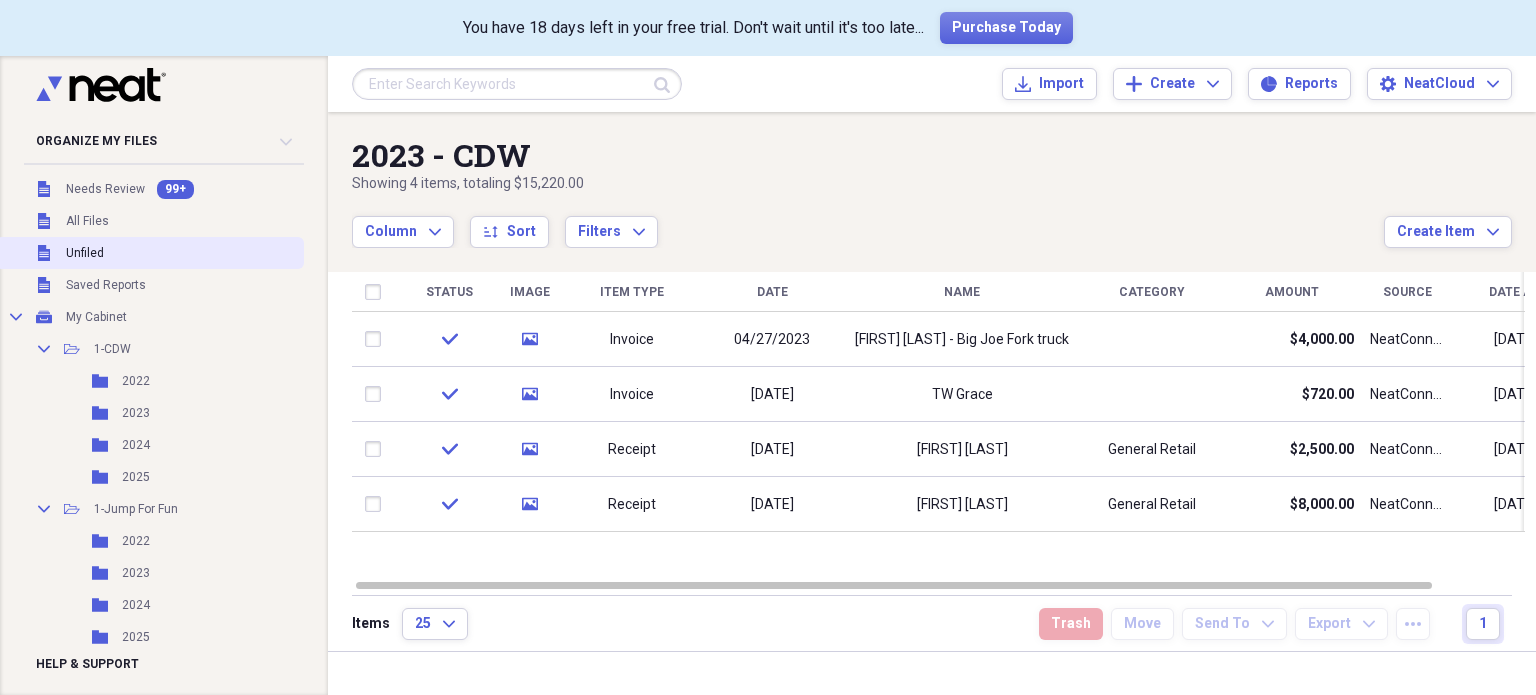 click on "Unfiled Unfiled" at bounding box center [150, 253] 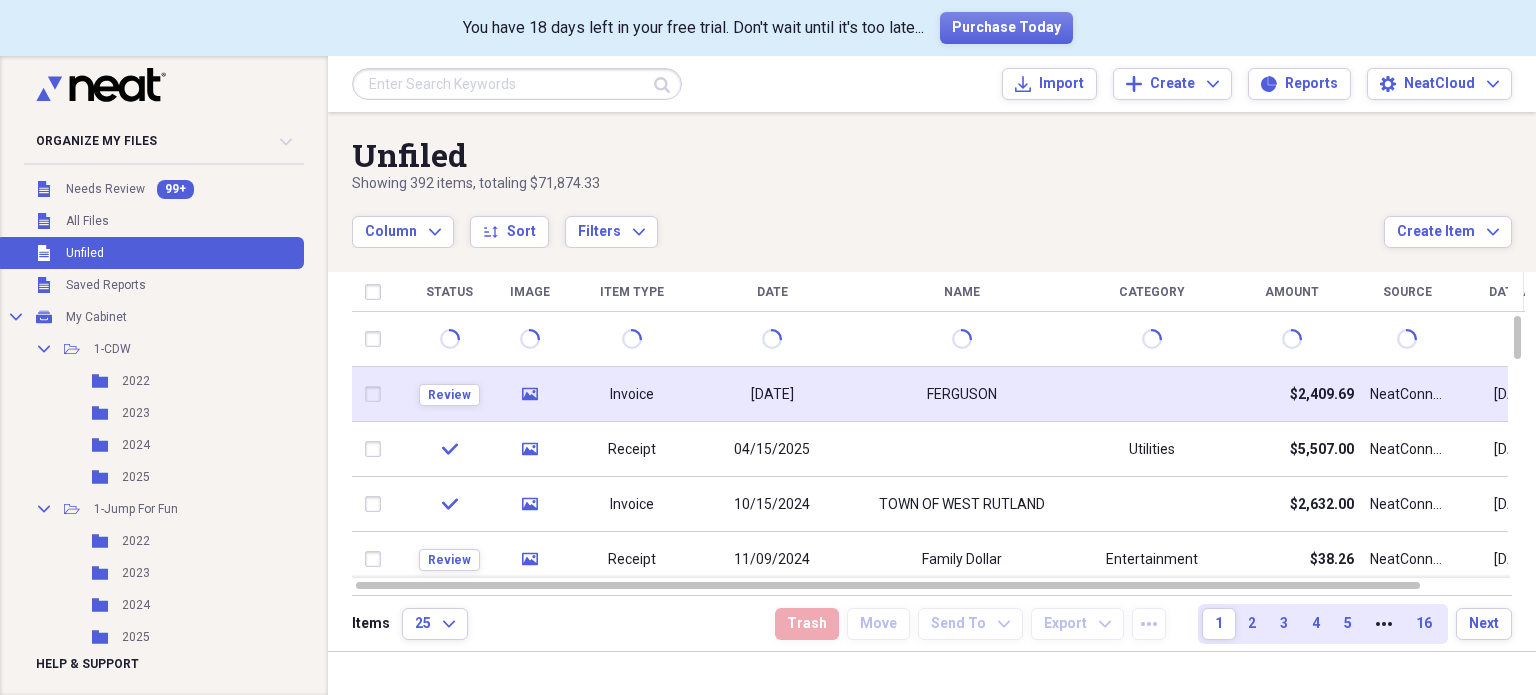 click on "FERGUSON" at bounding box center [962, 395] 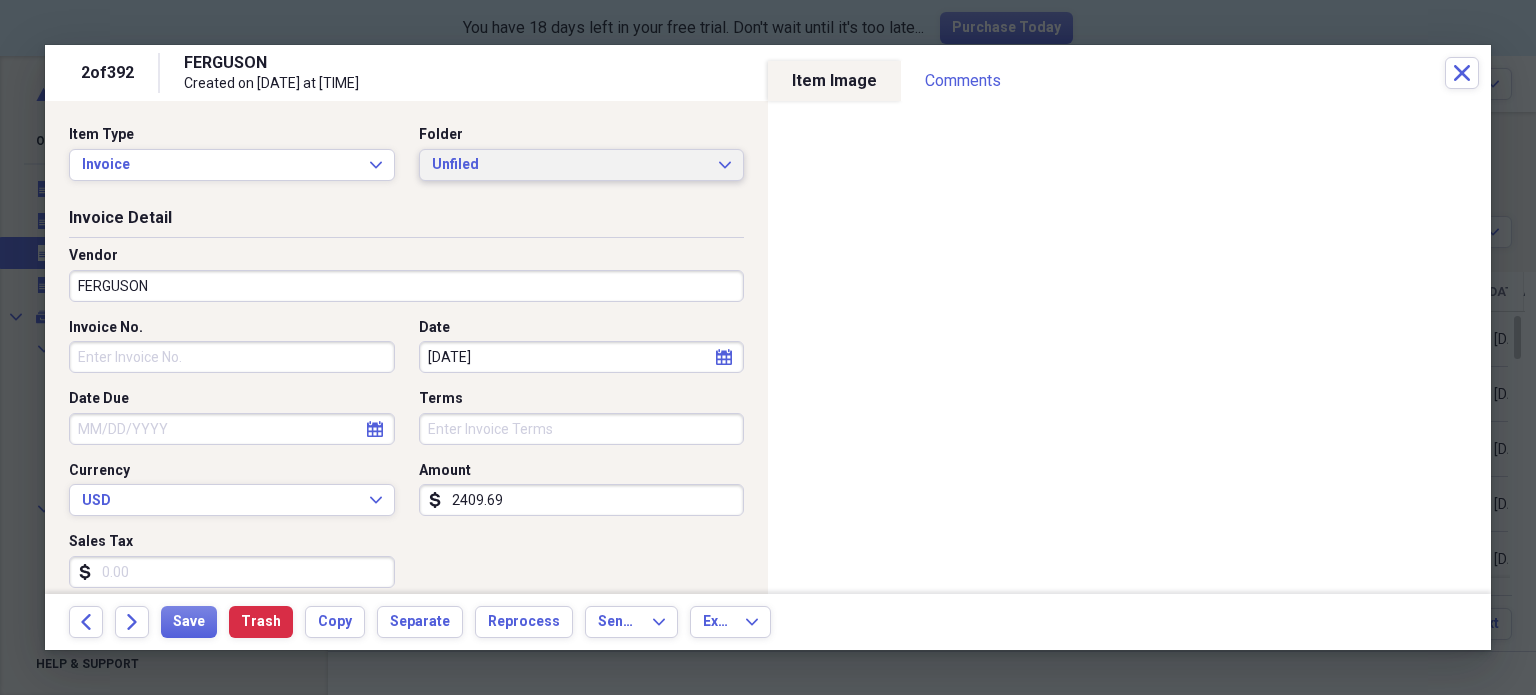 click on "Unfiled Expand" at bounding box center [582, 165] 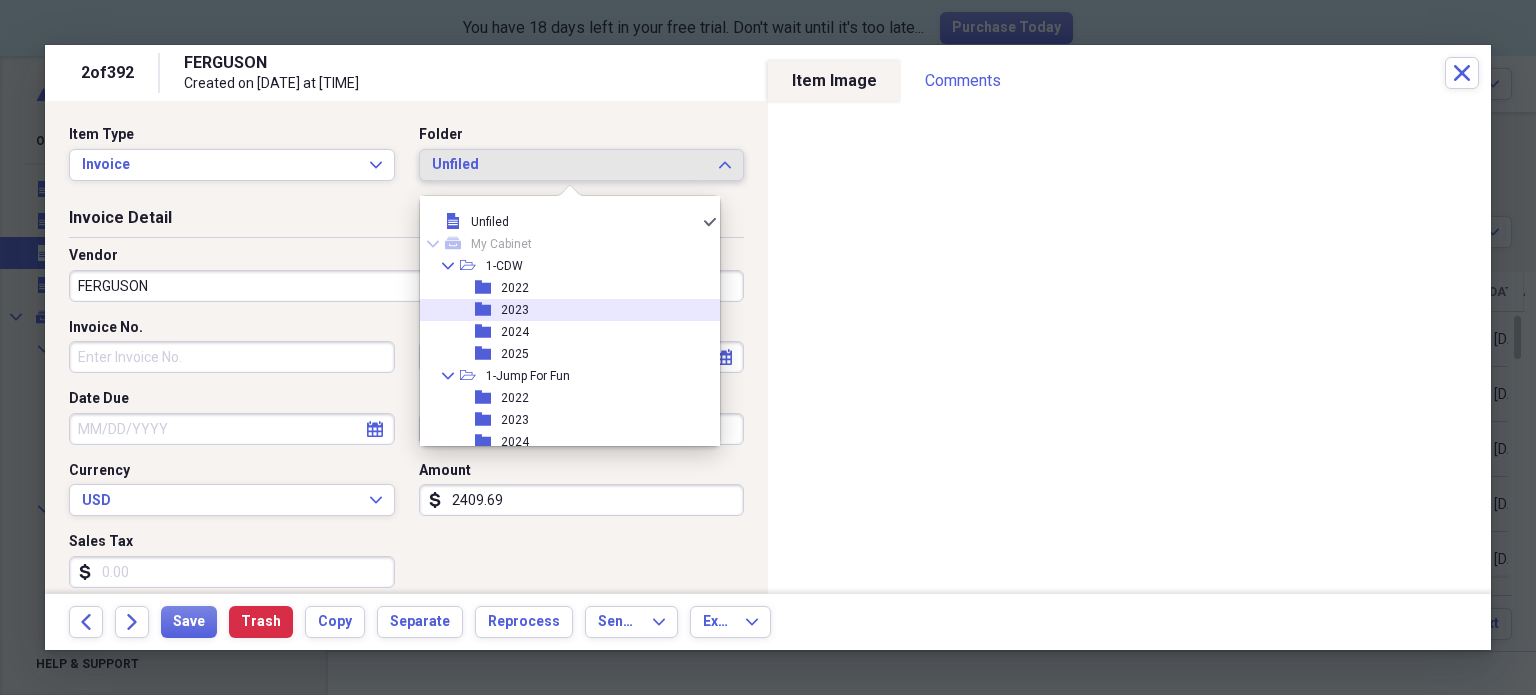click on "folder 2023" at bounding box center (562, 310) 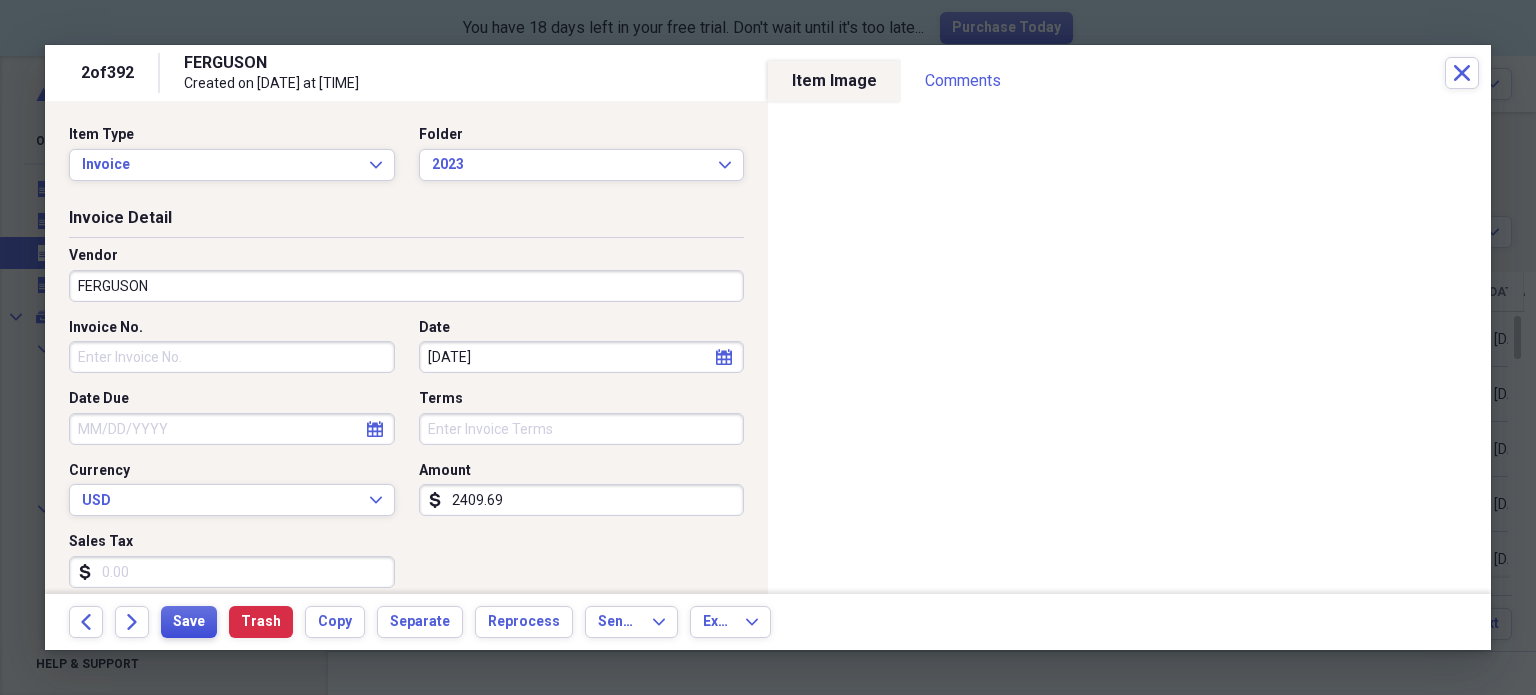 click on "Save" at bounding box center [189, 622] 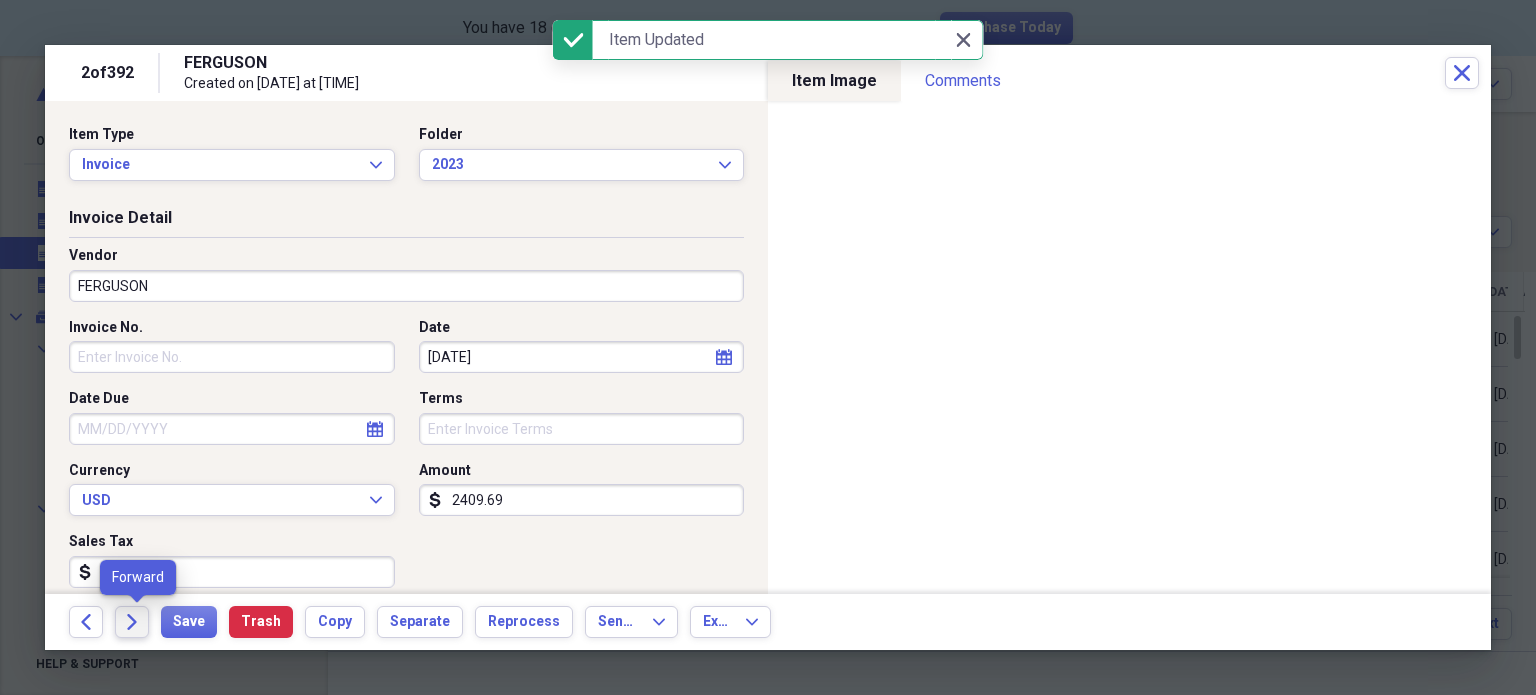 click on "Forward" 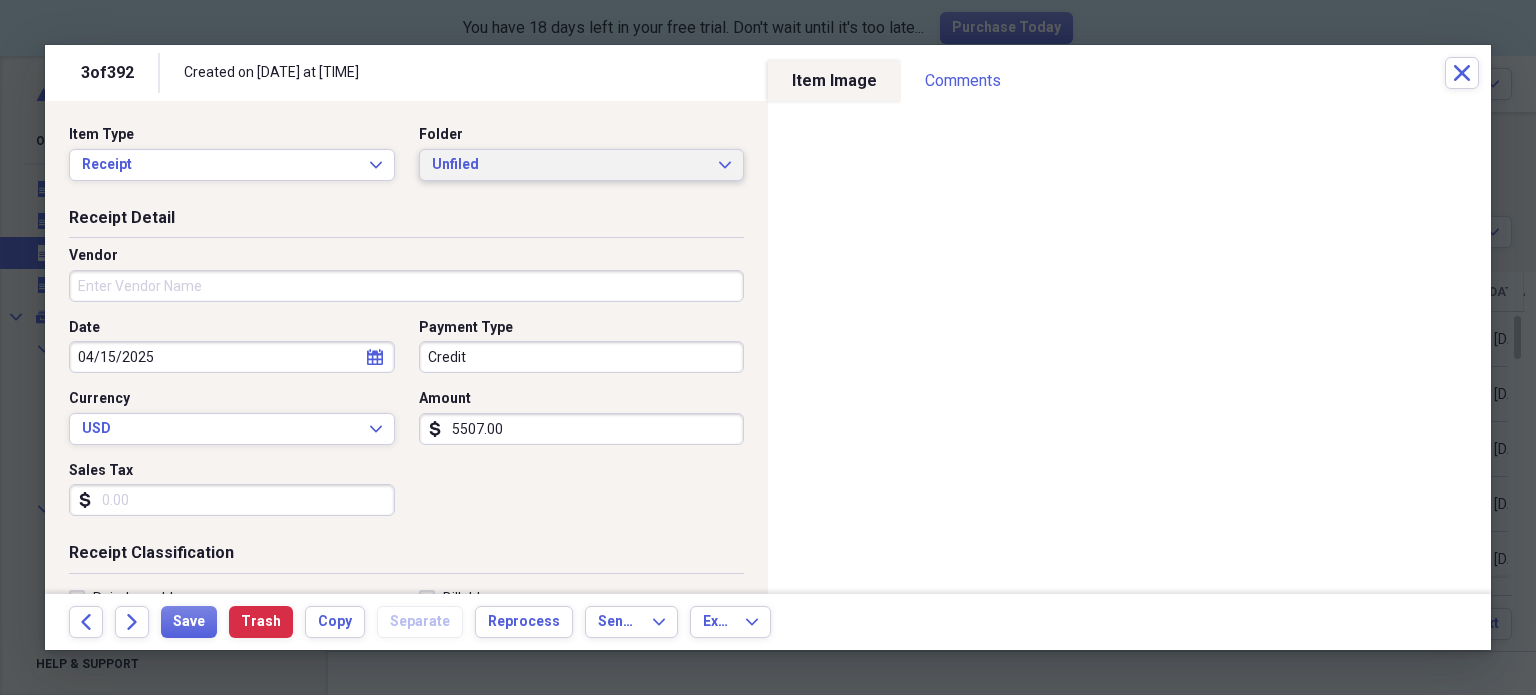 click on "Unfiled" at bounding box center (570, 165) 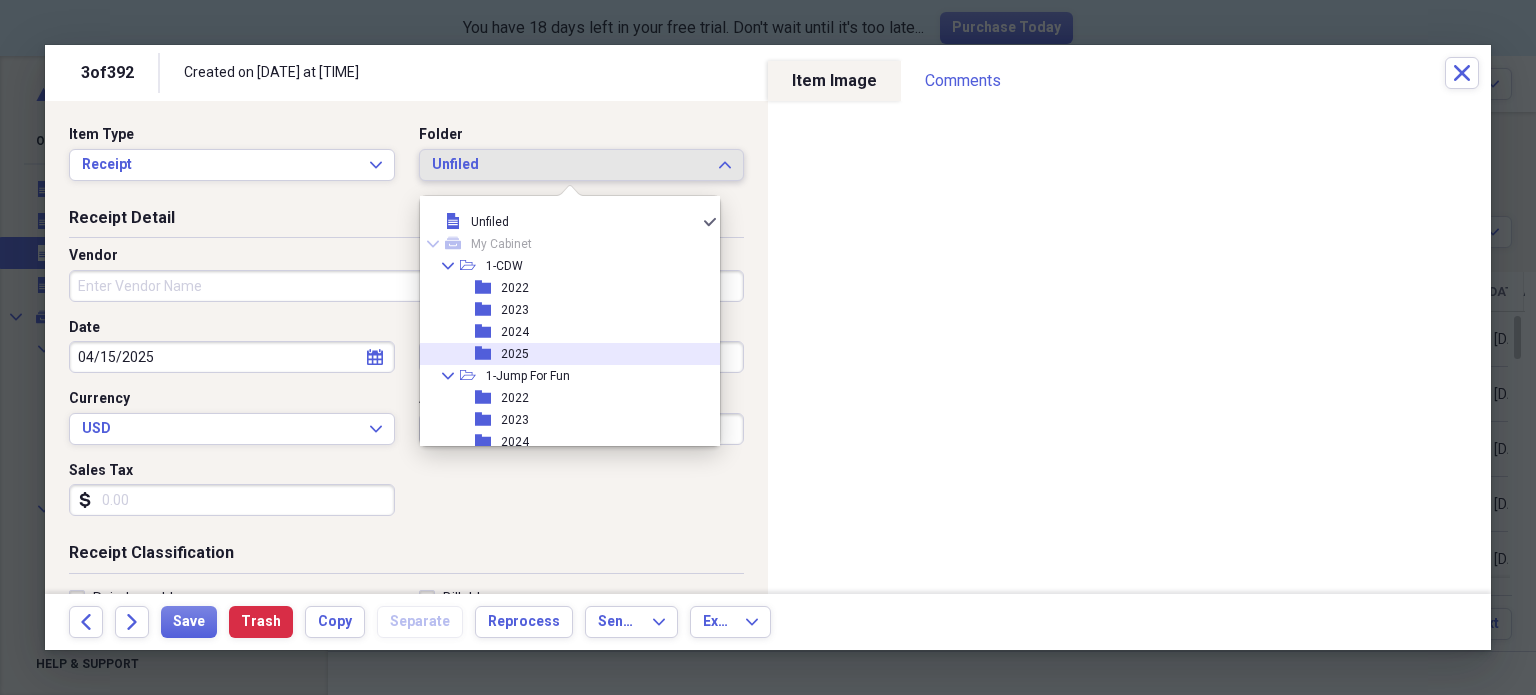 click on "folder 2025" at bounding box center [562, 354] 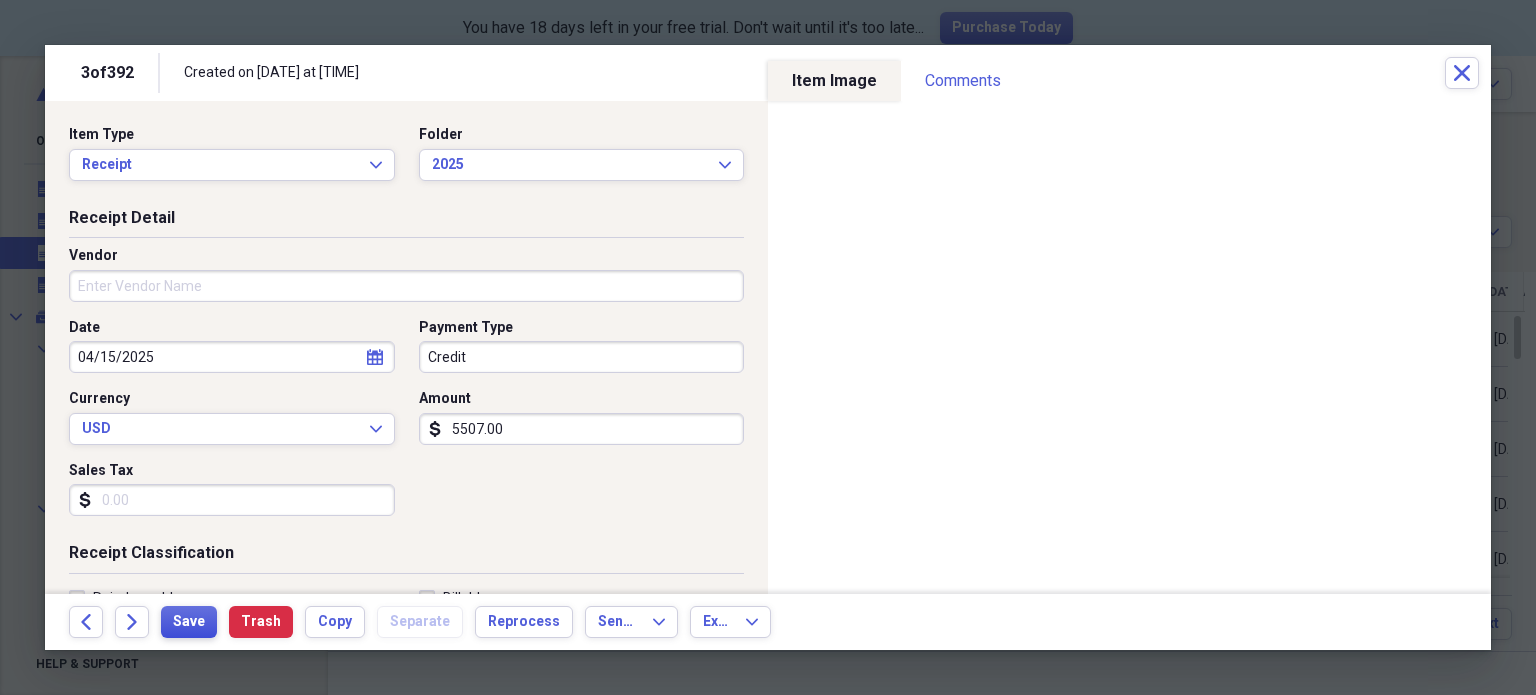 click on "Save" at bounding box center [189, 622] 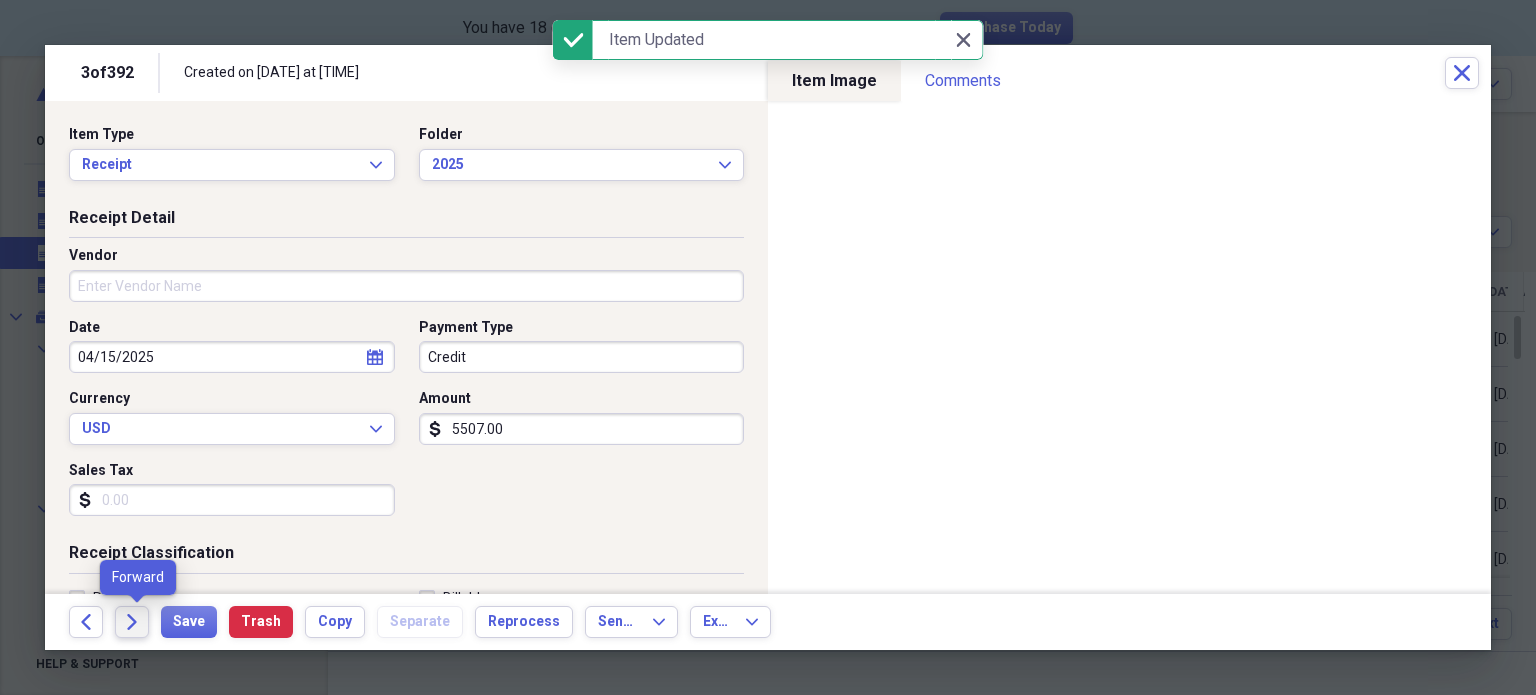 click on "Forward" 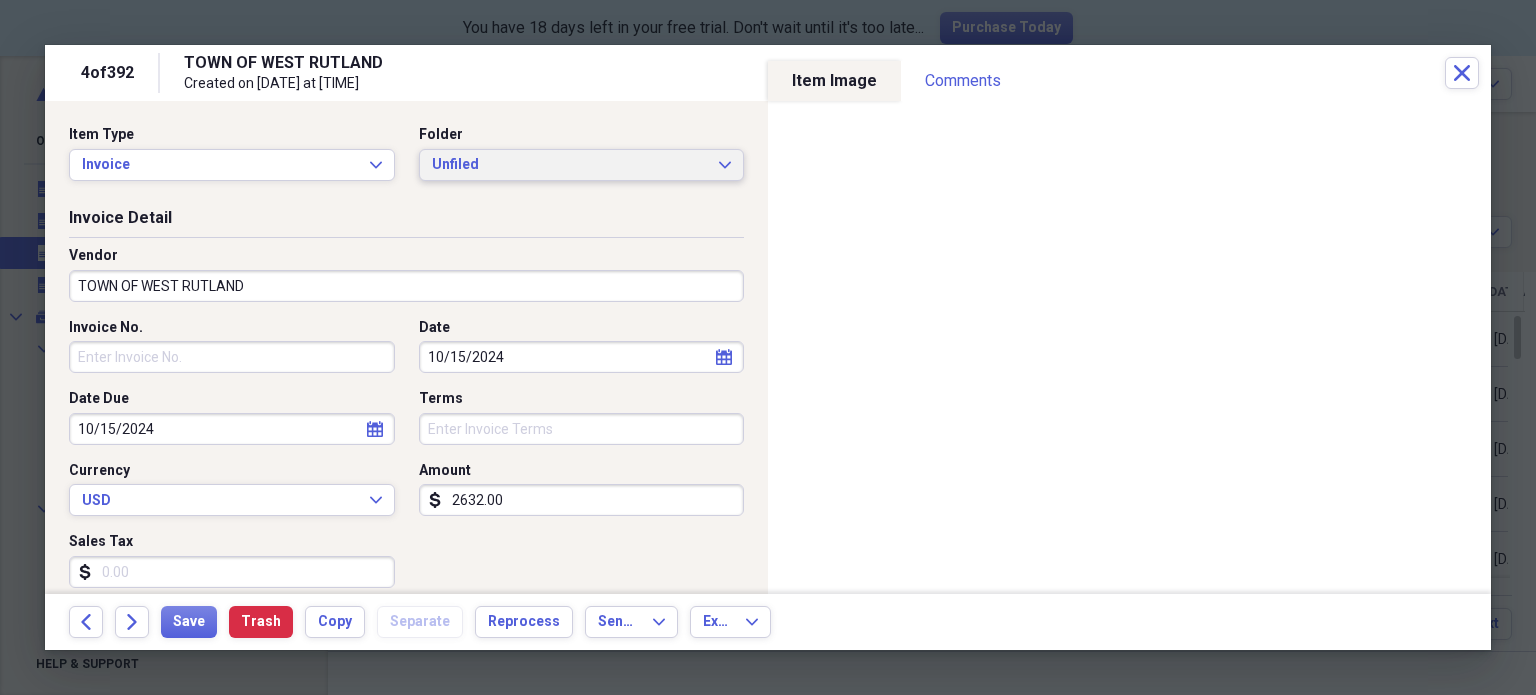 click on "Unfiled" at bounding box center [570, 165] 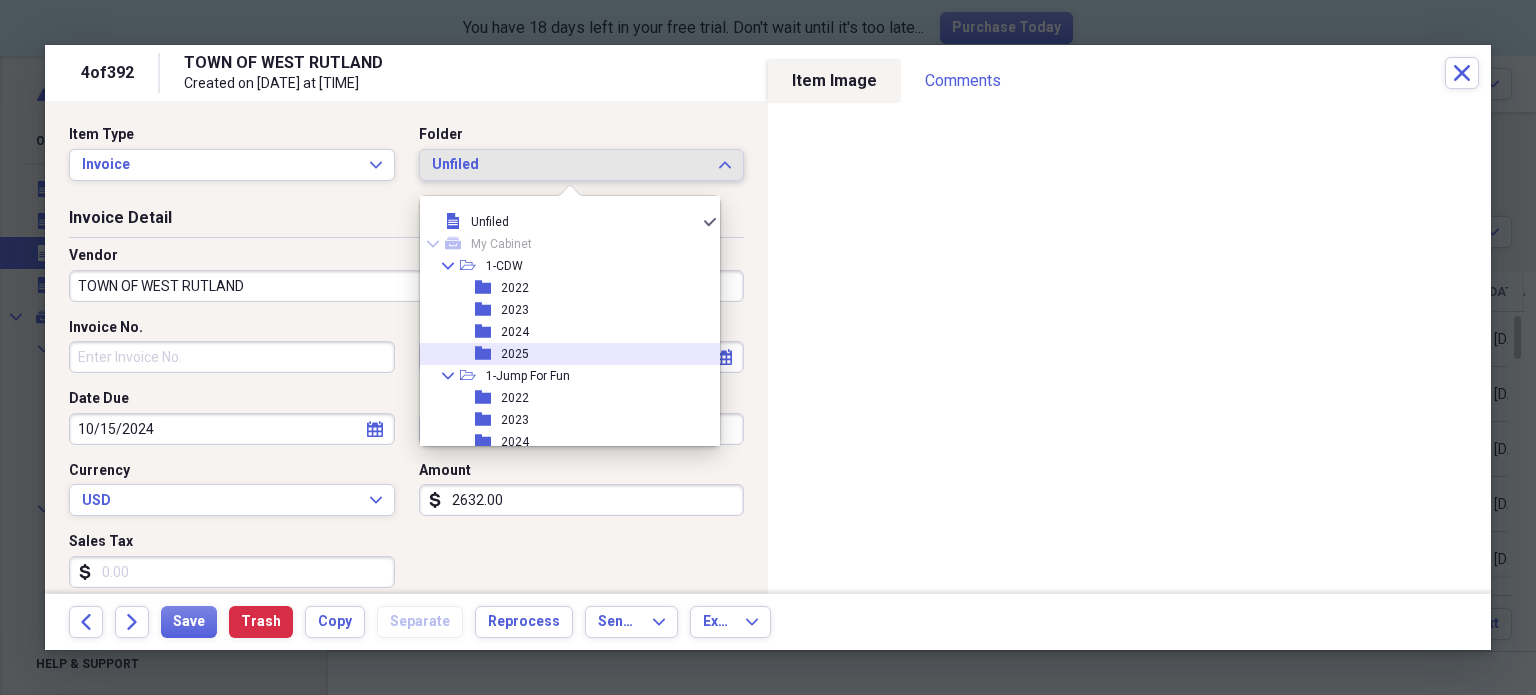 scroll, scrollTop: 11, scrollLeft: 0, axis: vertical 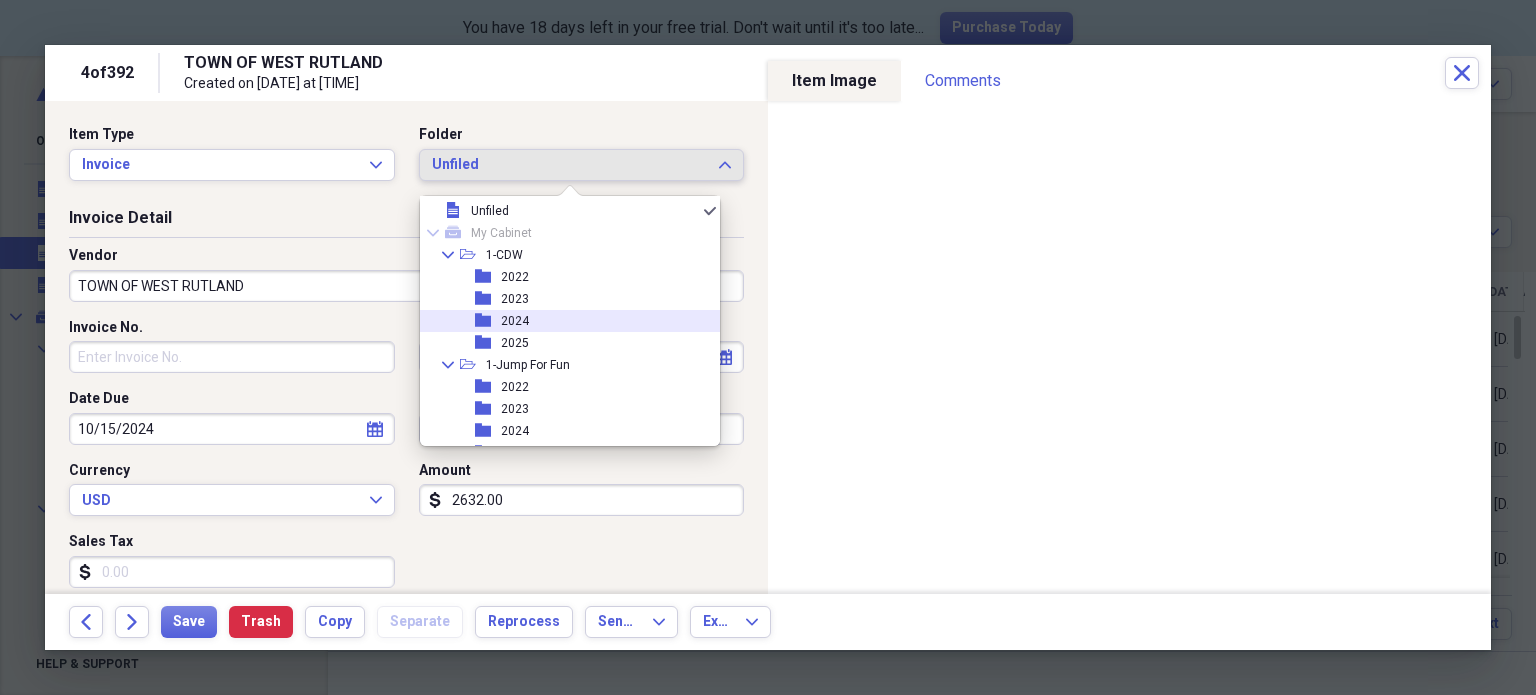 click on "folder 2024" at bounding box center (562, 321) 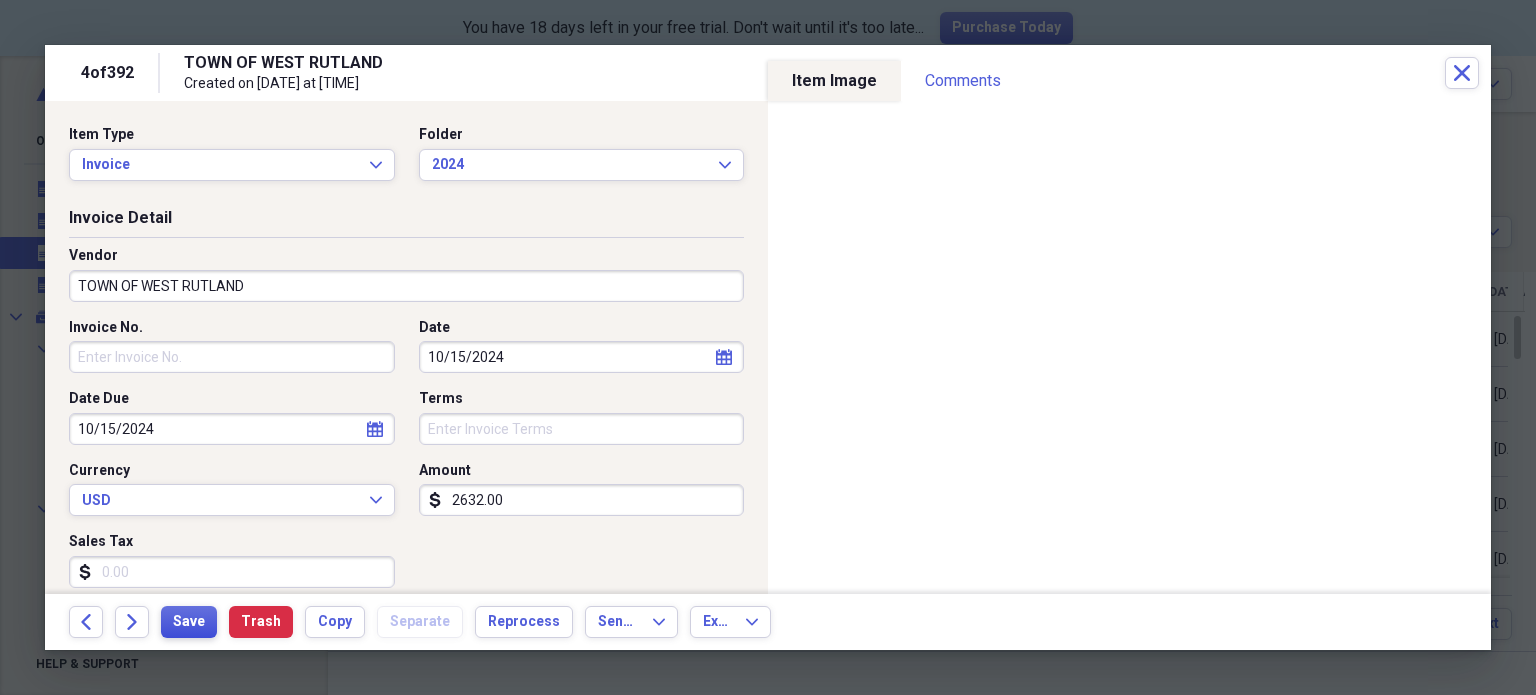 click on "Save" at bounding box center (189, 622) 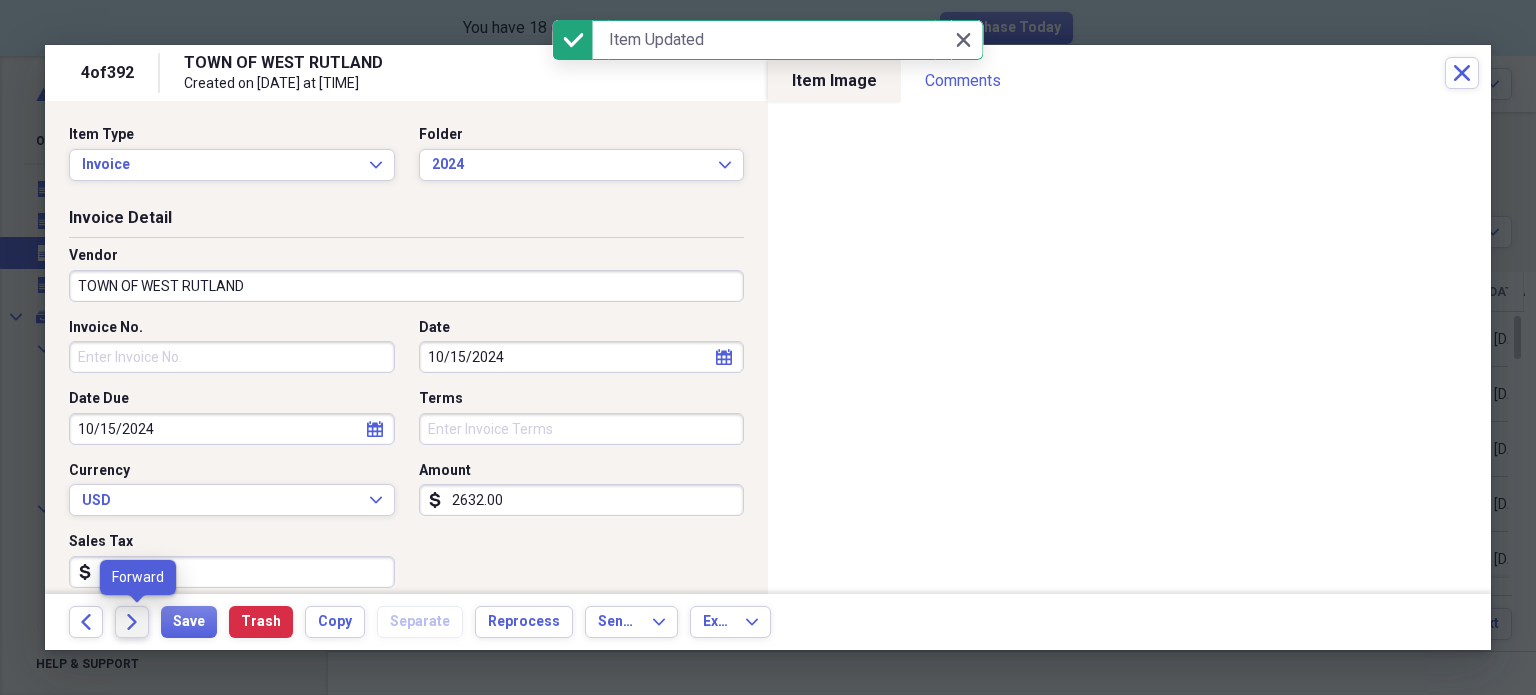 click 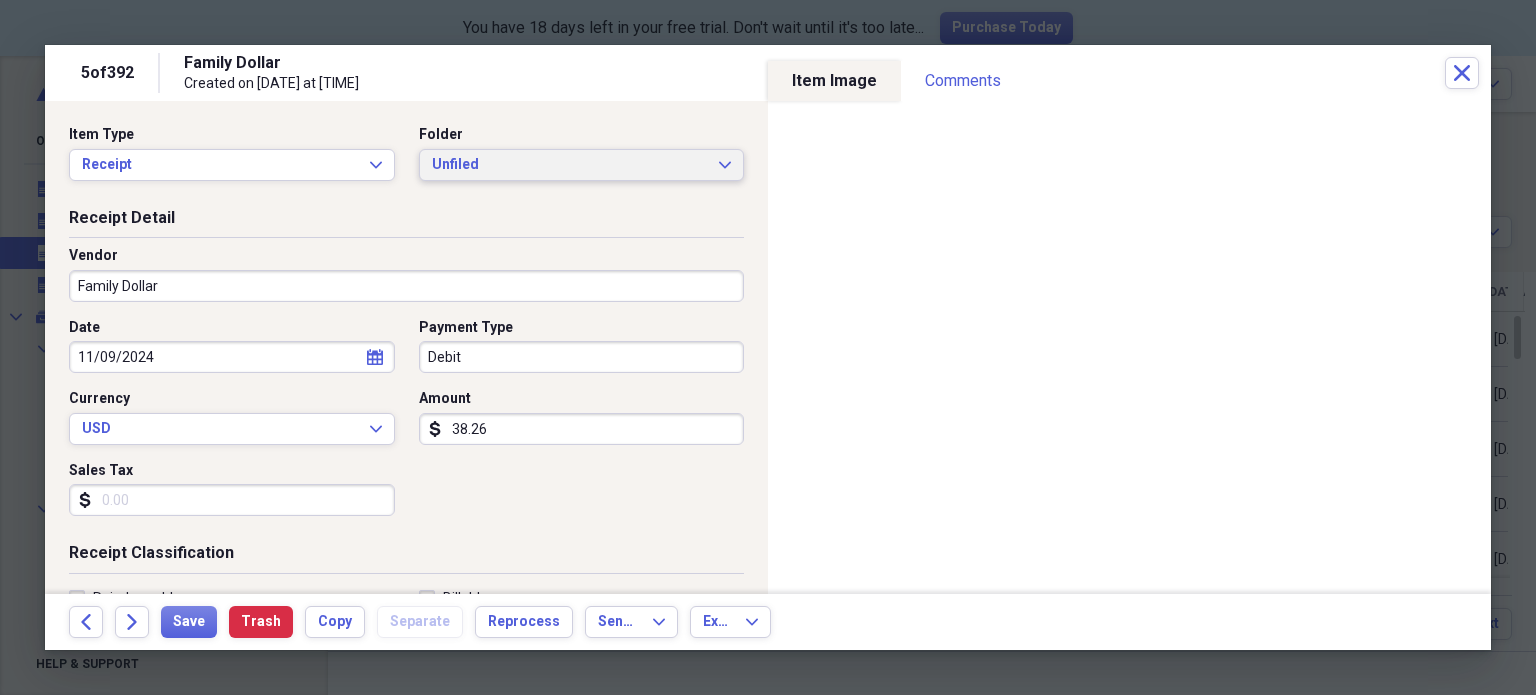 click on "Unfiled" at bounding box center (570, 165) 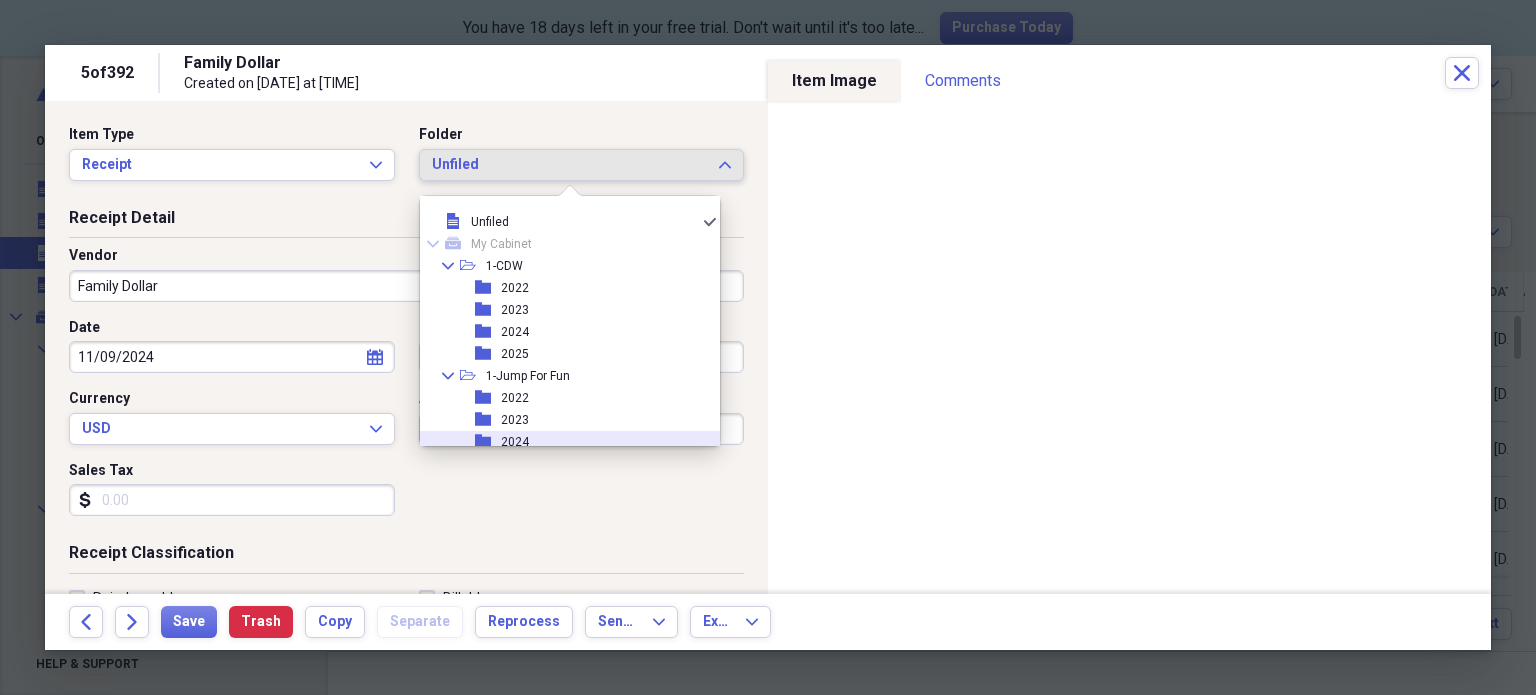 click on "folder 2024" at bounding box center [562, 442] 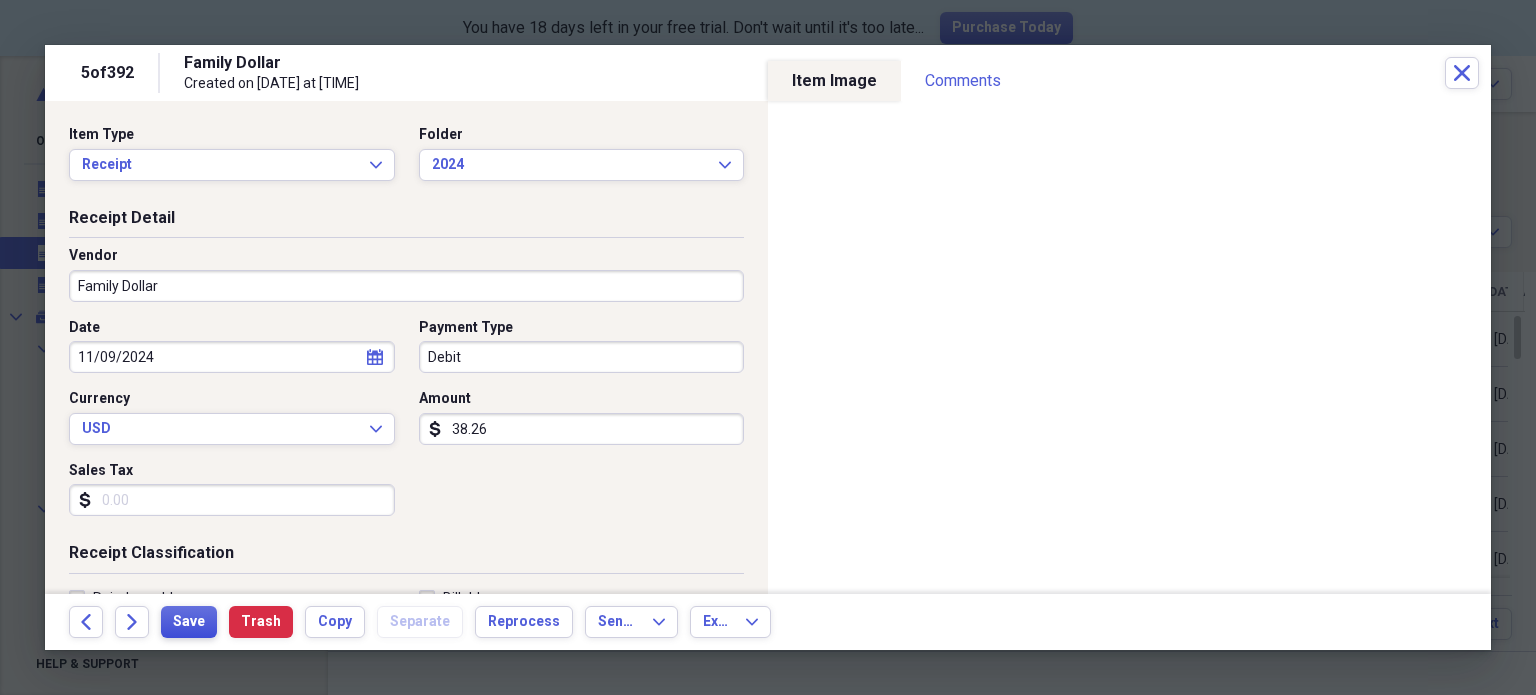 click on "Save" at bounding box center (189, 622) 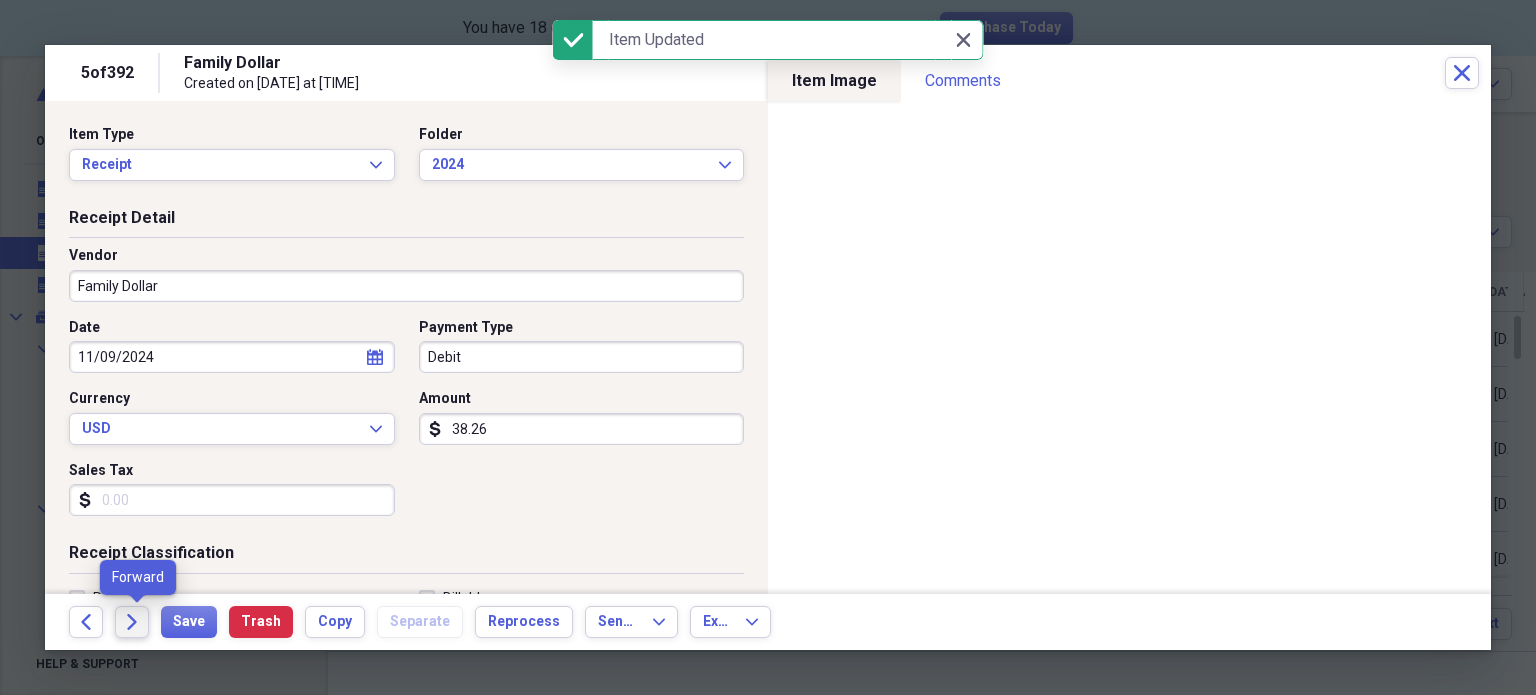 click on "Forward" 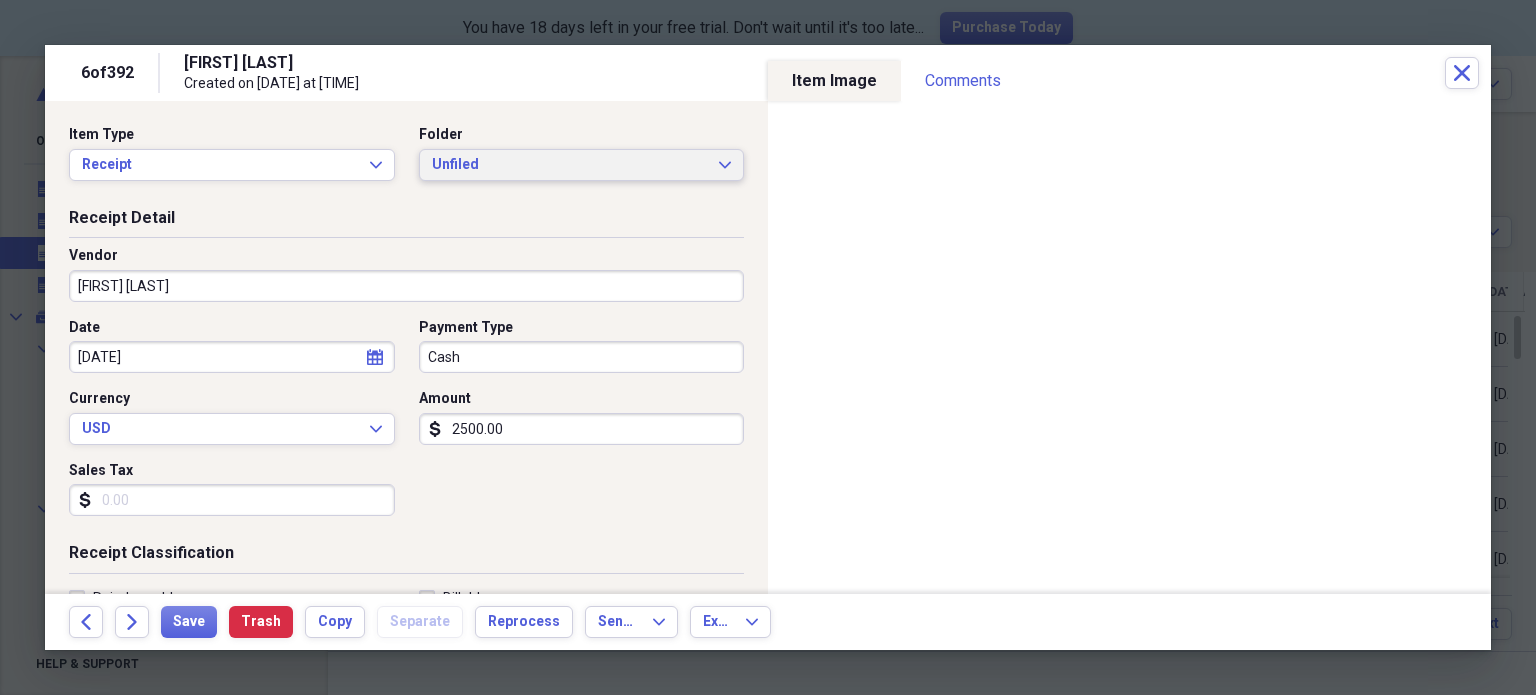 click on "Unfiled" at bounding box center [570, 165] 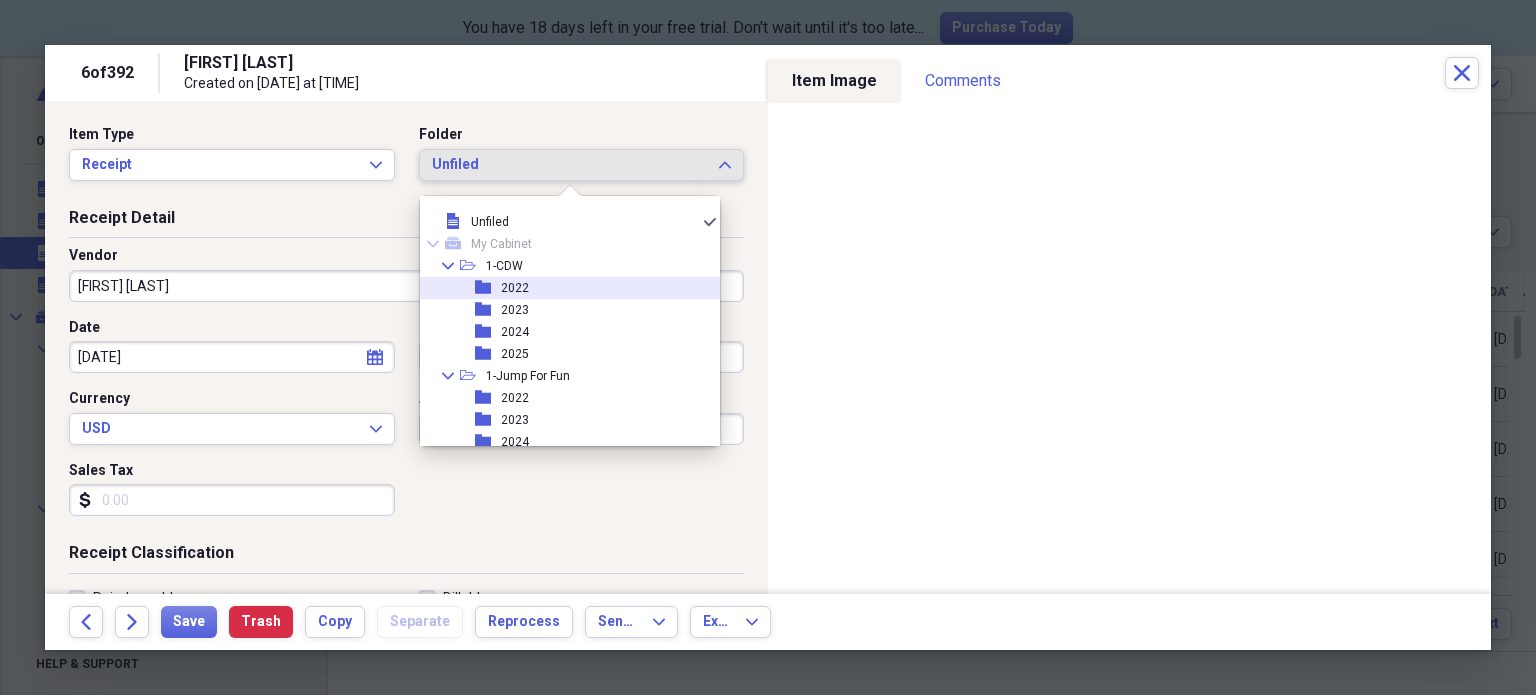 click on "folder 2022" at bounding box center (562, 288) 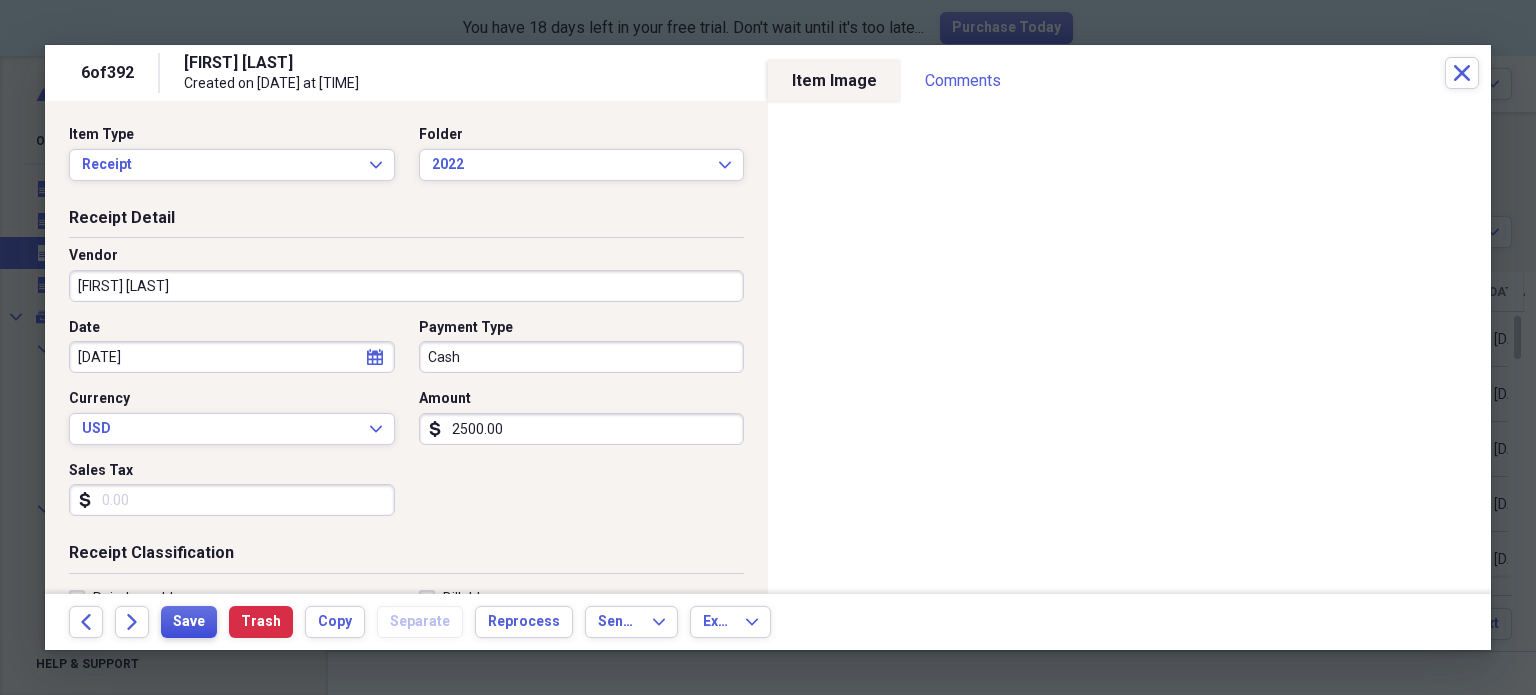 click on "Save" at bounding box center [189, 622] 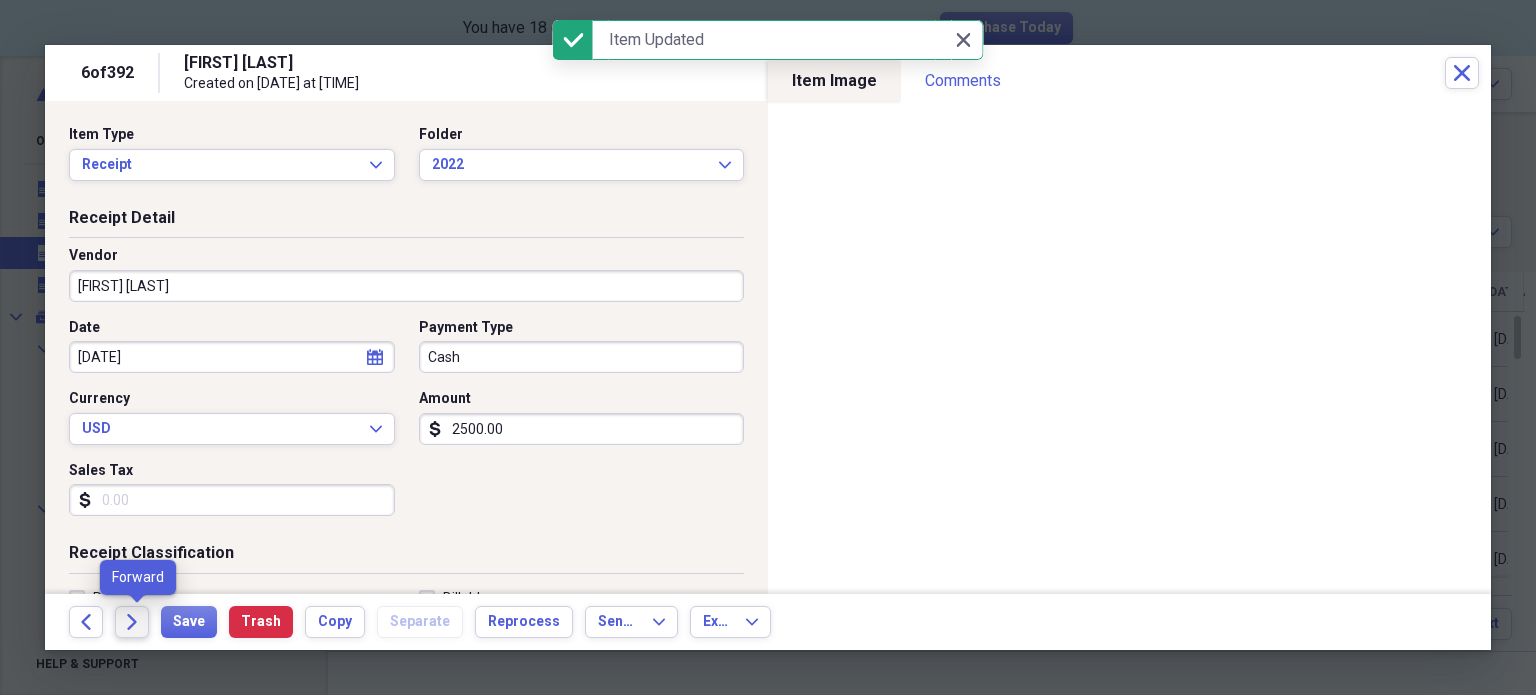 click 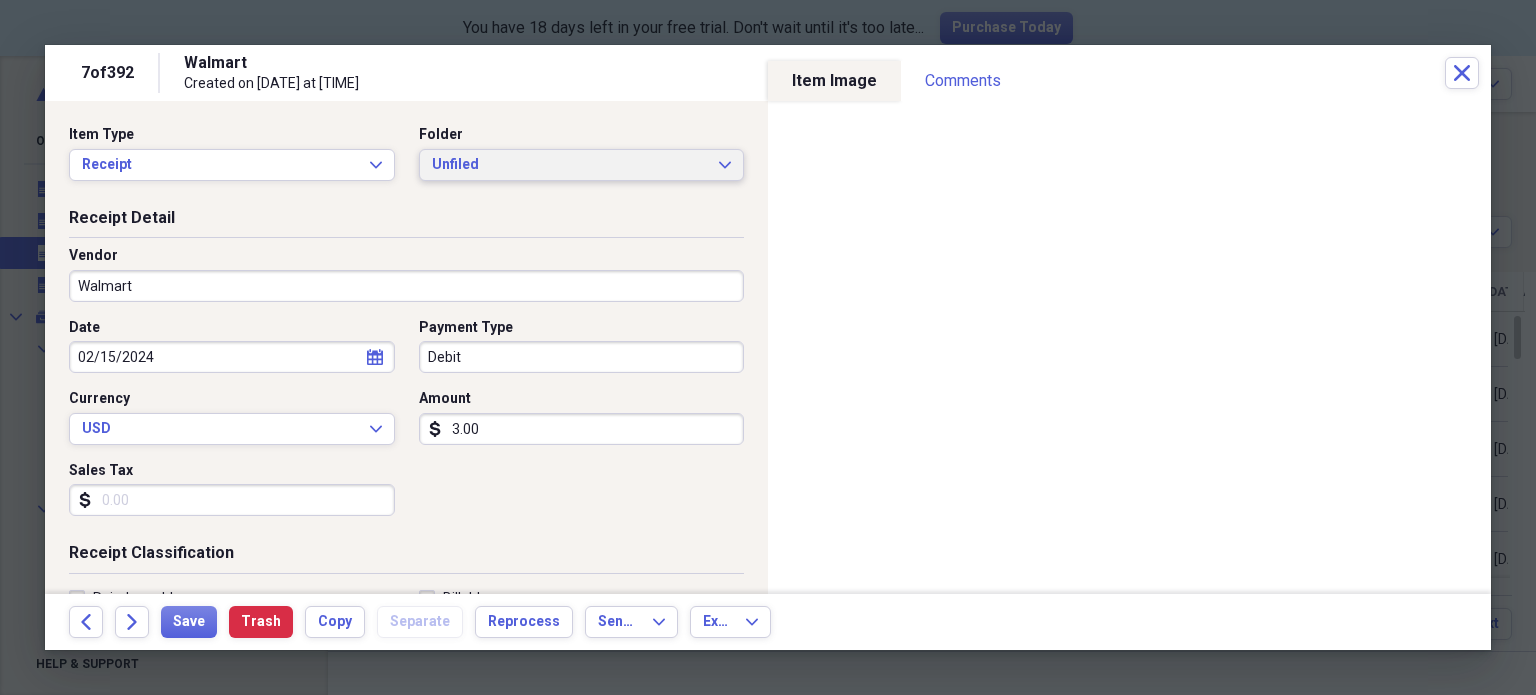 click on "Unfiled" at bounding box center (570, 165) 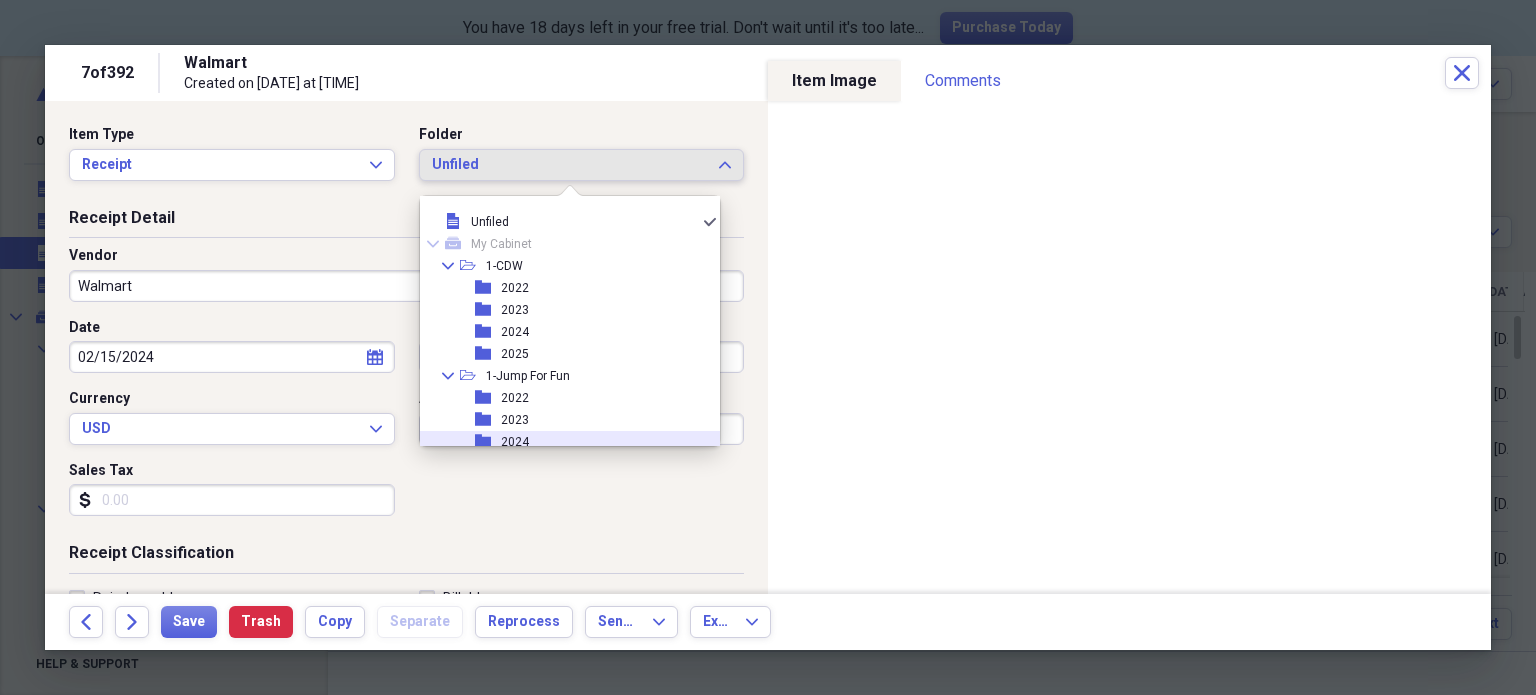 click on "folder 2024" at bounding box center (562, 442) 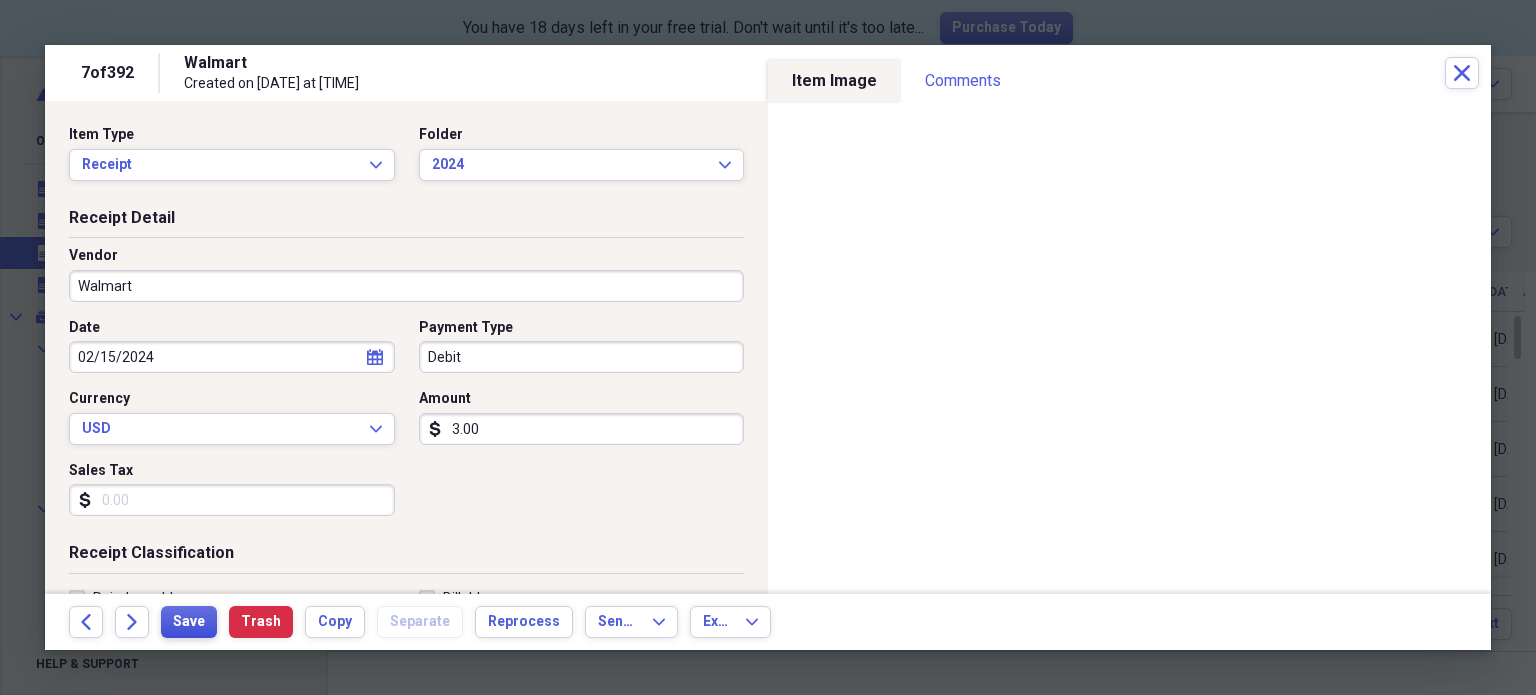 click on "Save" at bounding box center [189, 622] 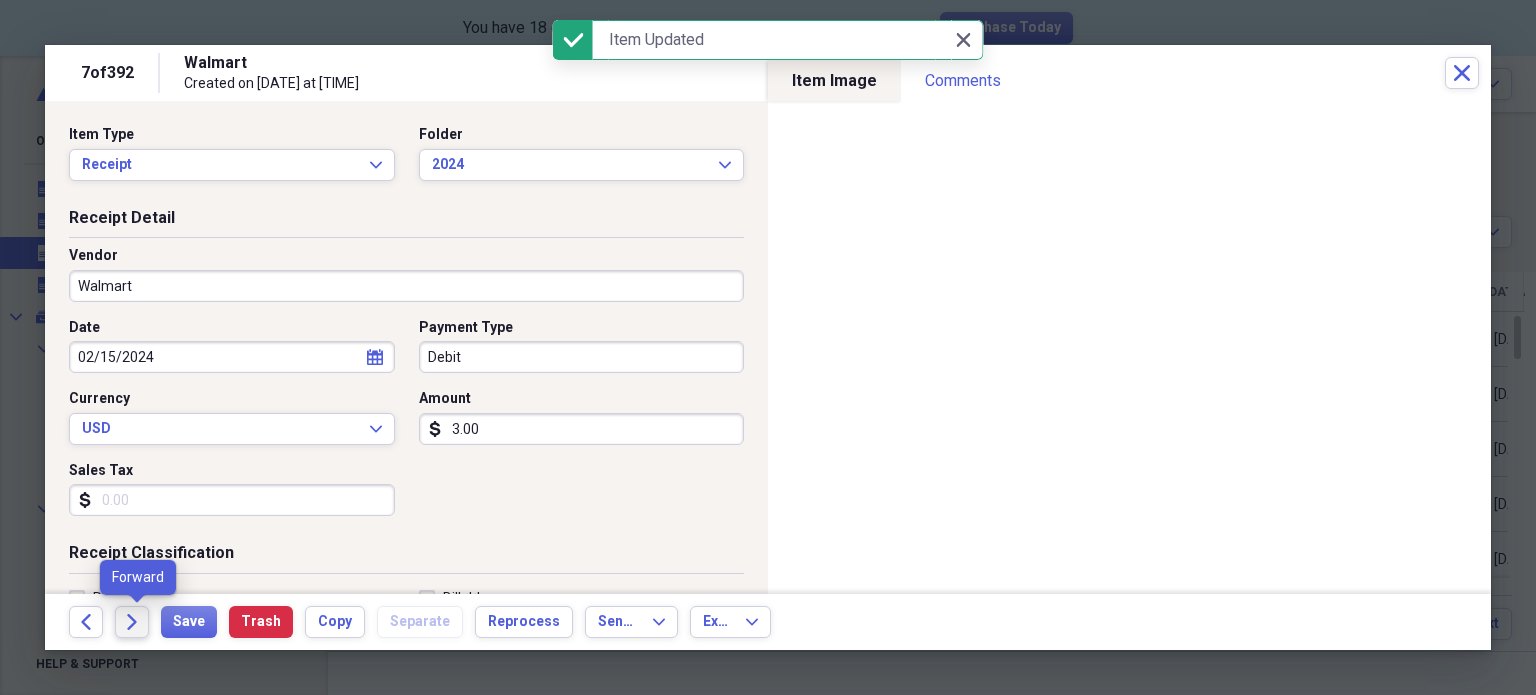 click on "Forward" 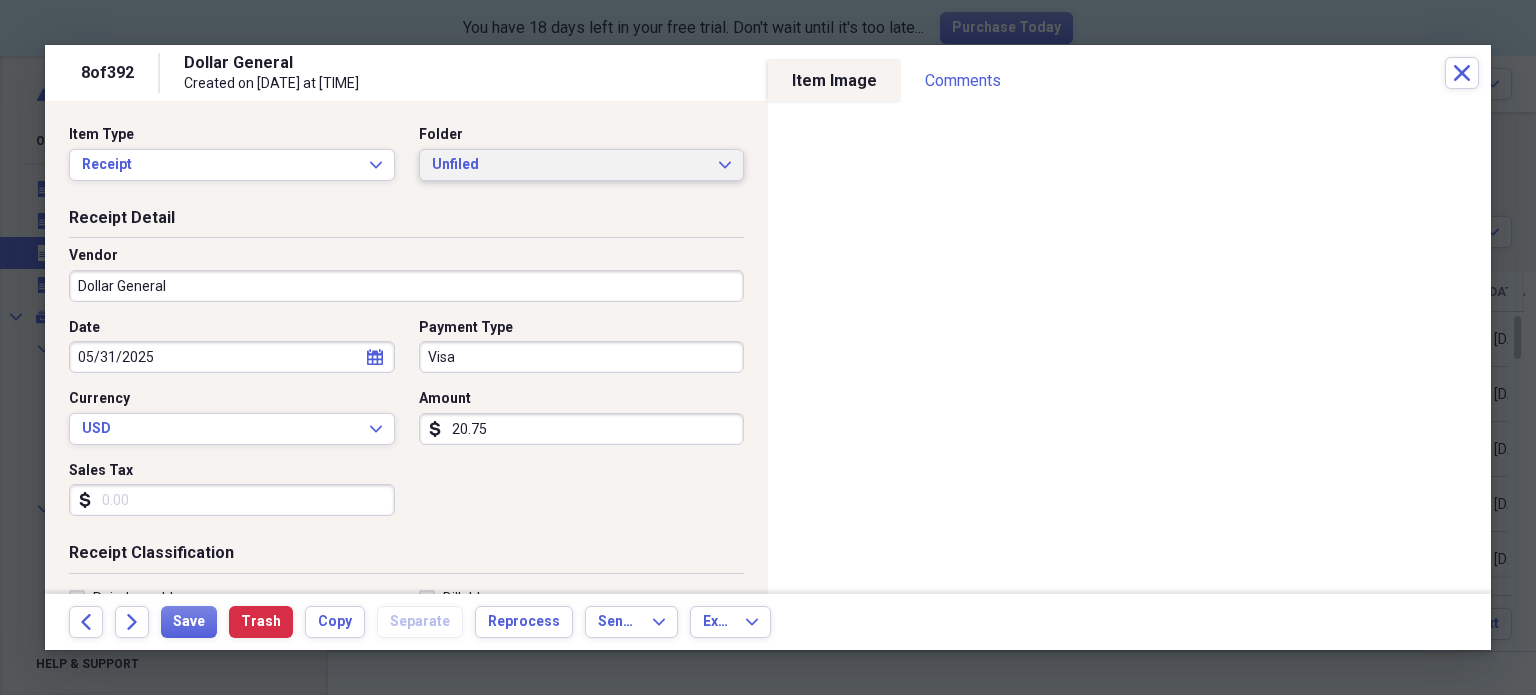 click on "Unfiled" at bounding box center [570, 165] 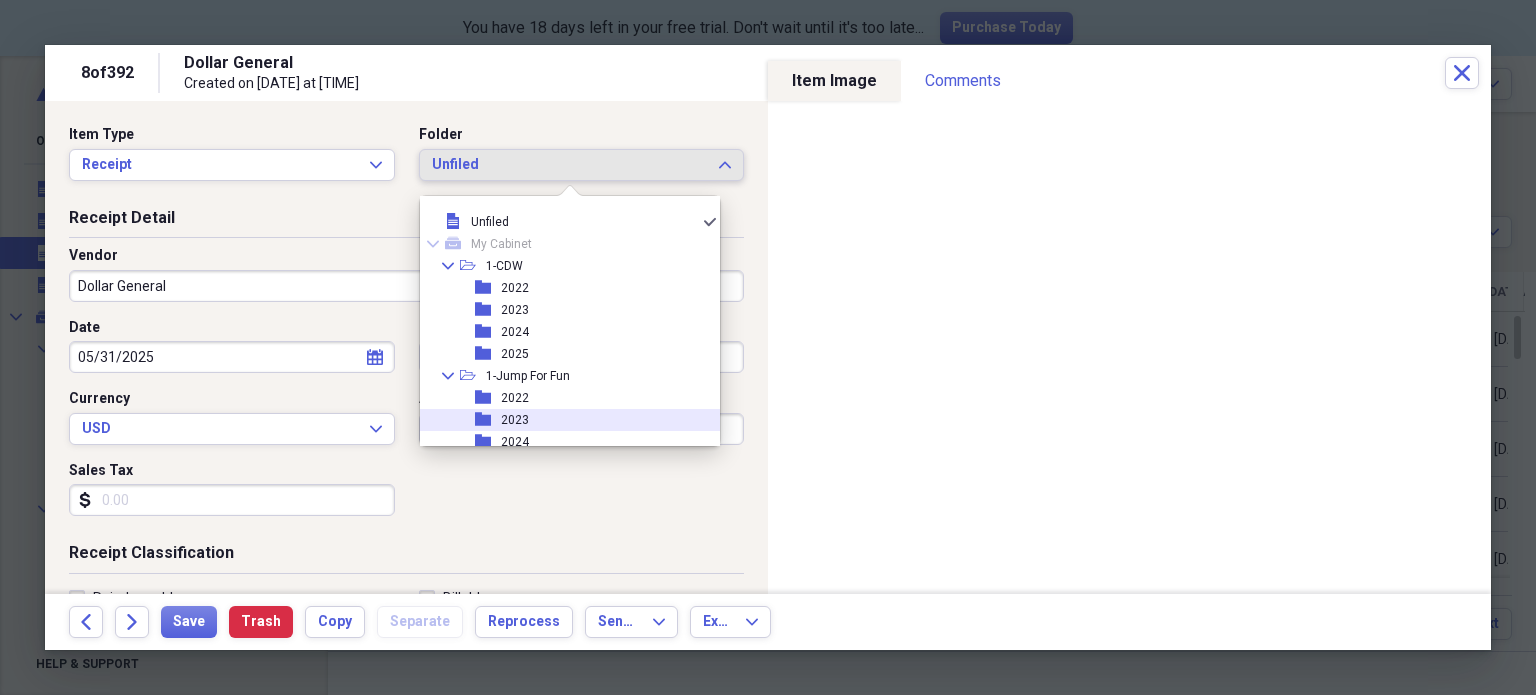 scroll, scrollTop: 78, scrollLeft: 0, axis: vertical 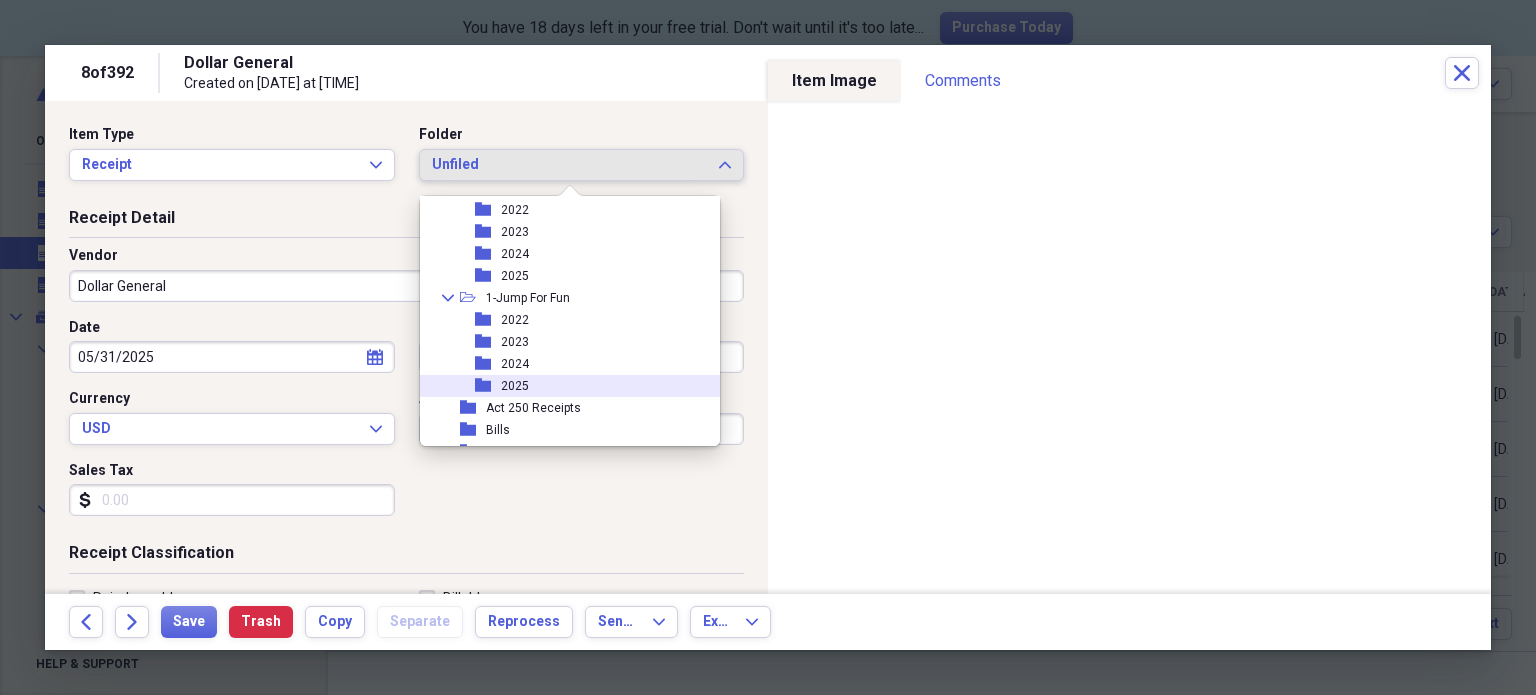 click on "folder 2025" at bounding box center [562, 386] 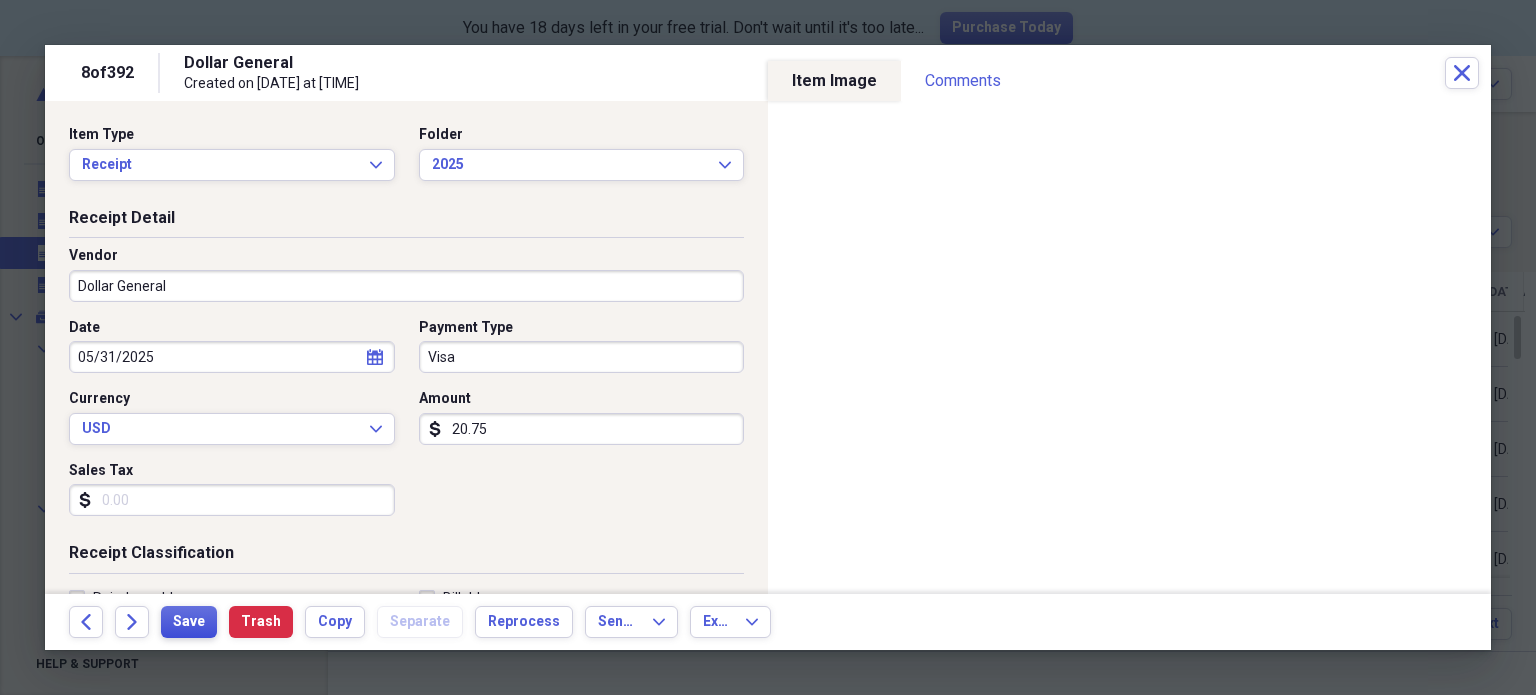 click on "Save" at bounding box center (189, 622) 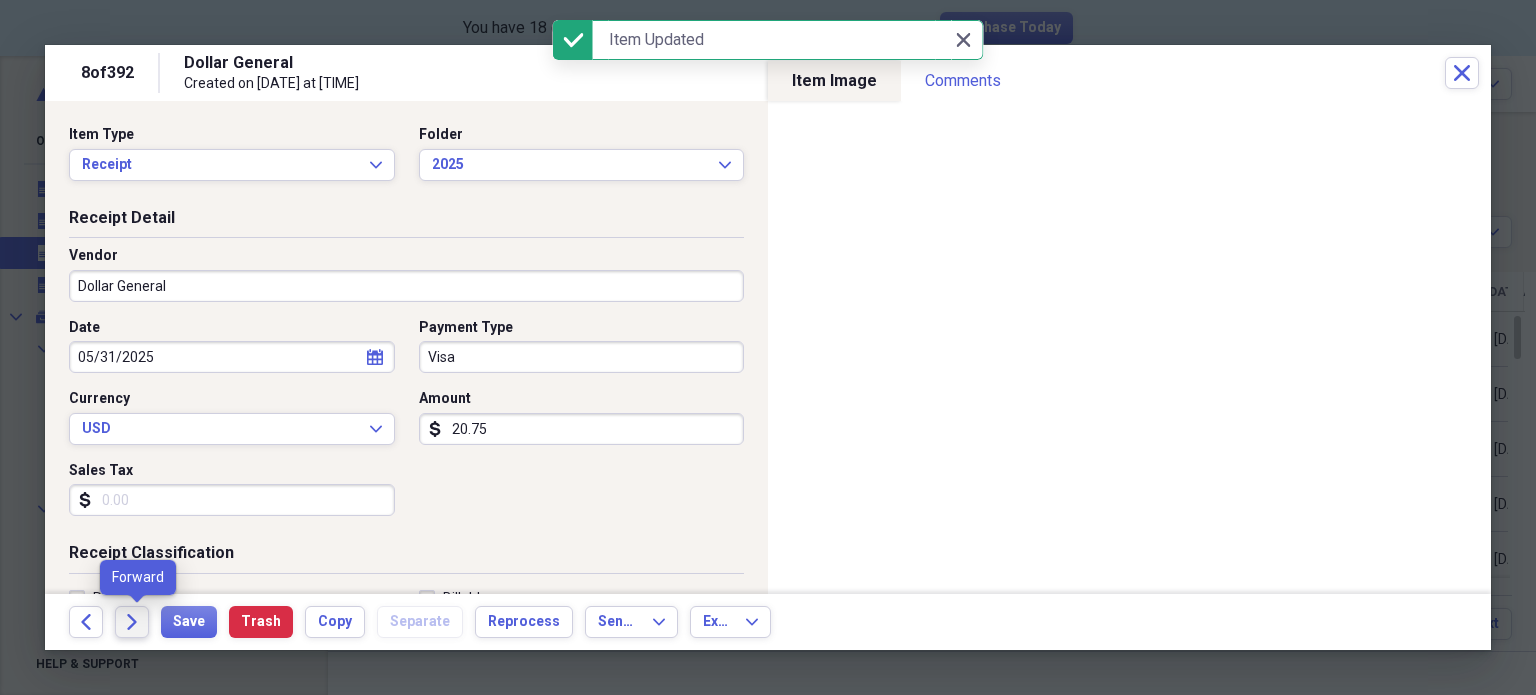 click on "Forward" 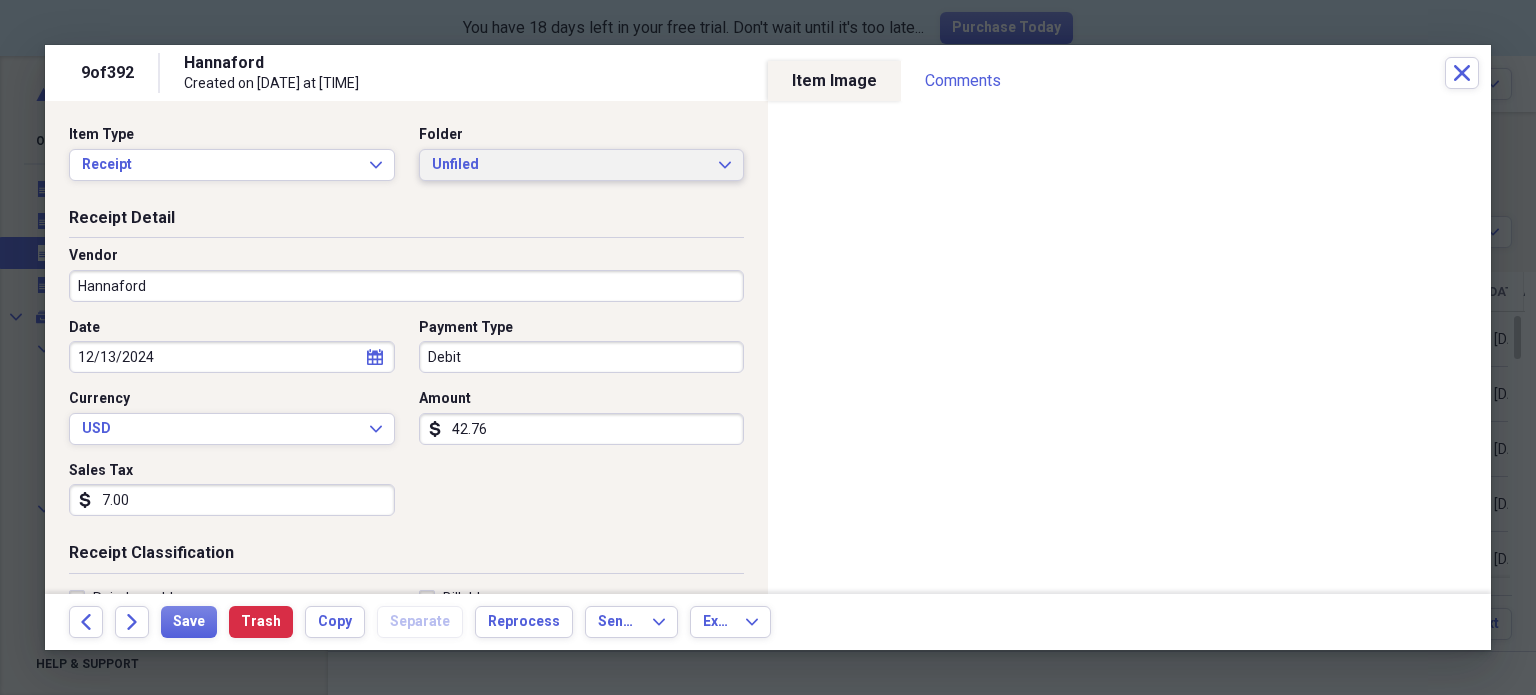 click on "Unfiled" at bounding box center [570, 165] 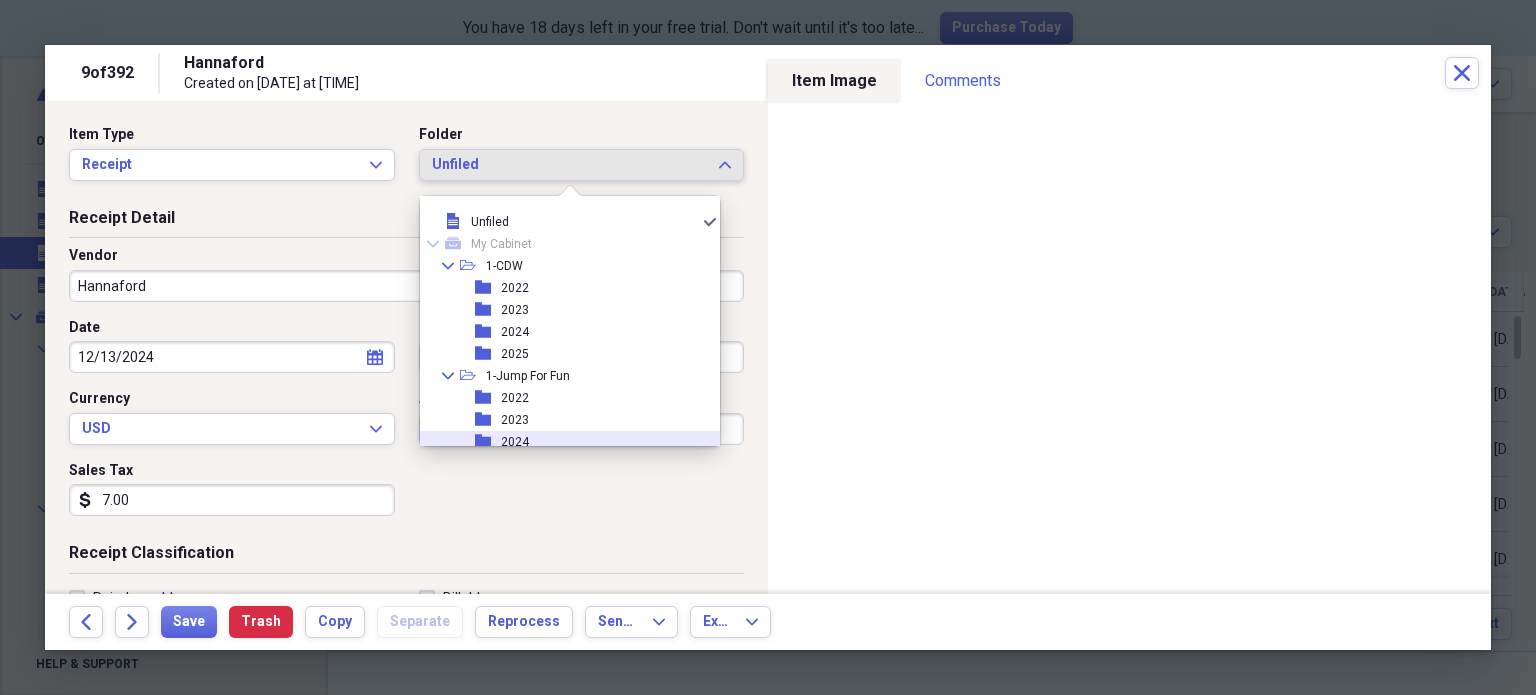 click on "2024" at bounding box center (515, 442) 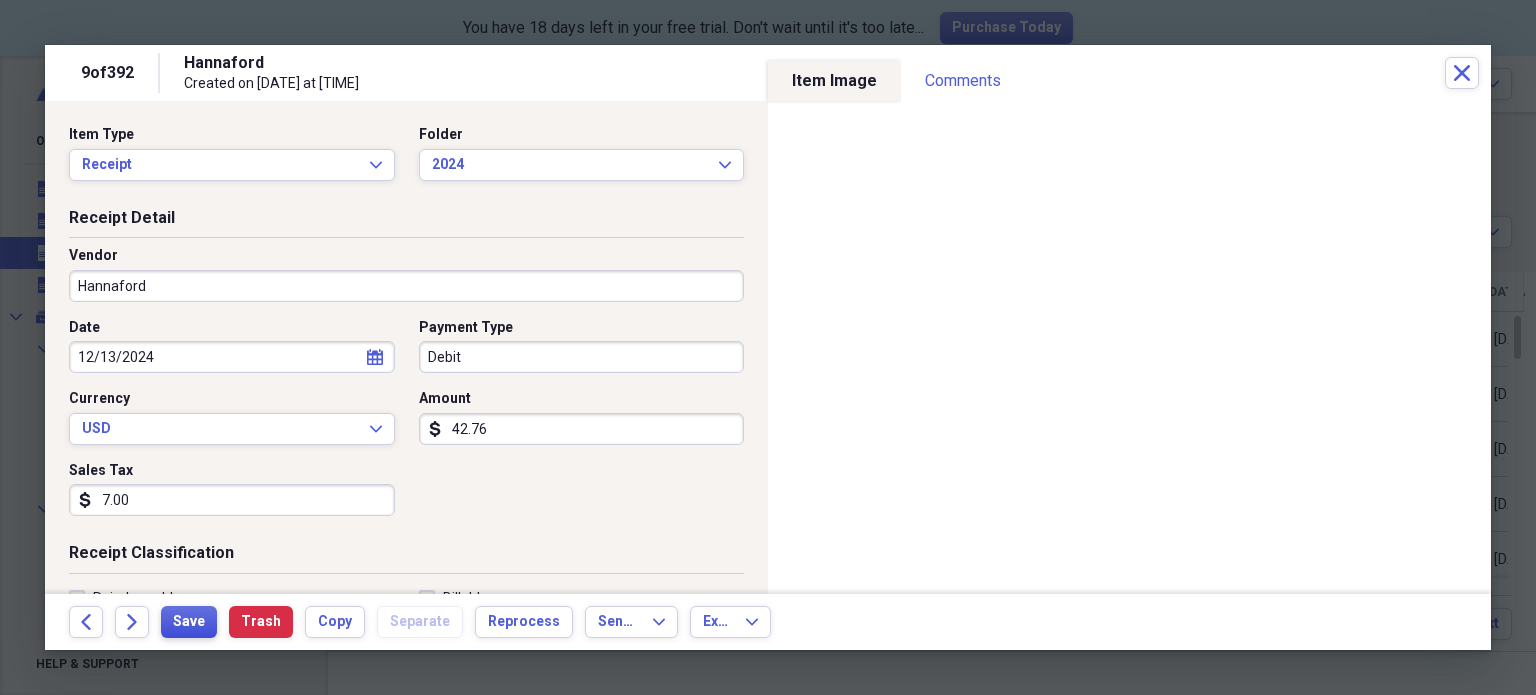 click on "Save" at bounding box center (189, 622) 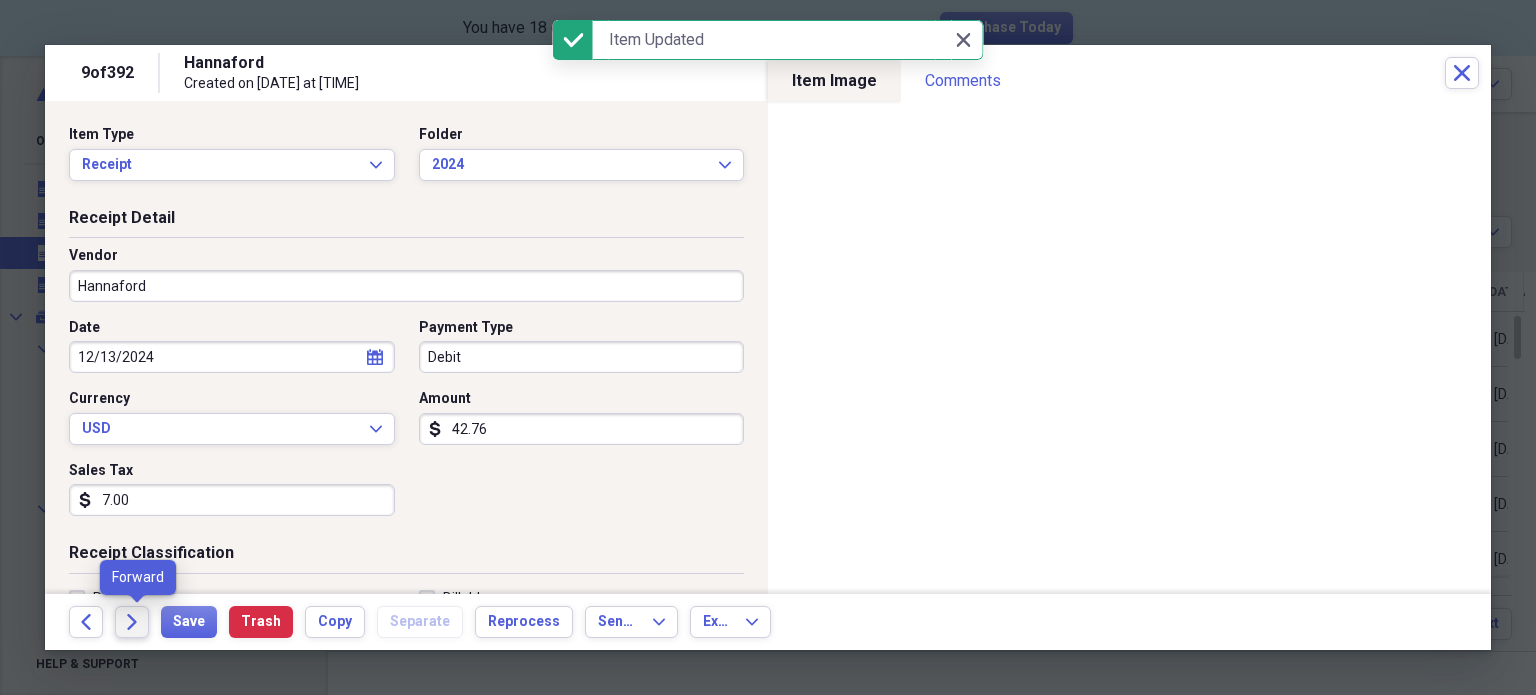click on "Forward" 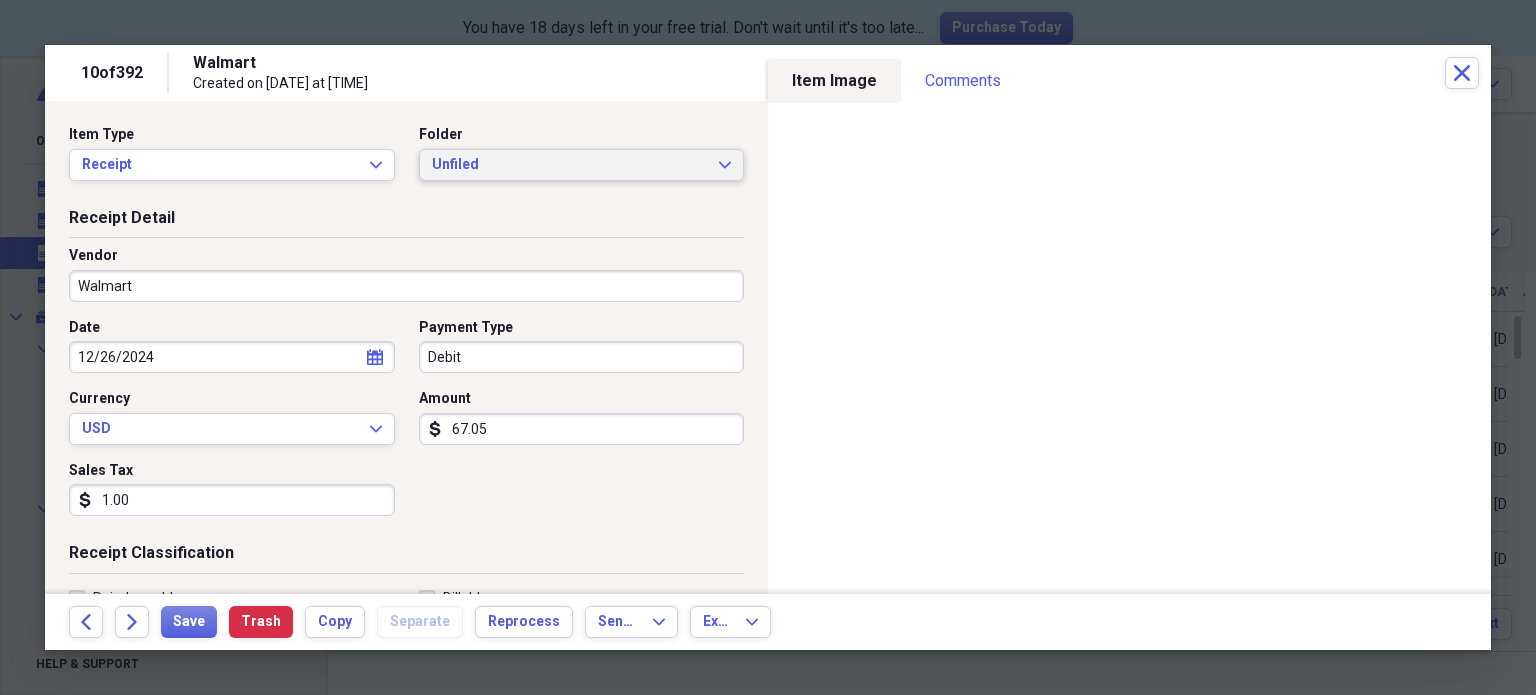 click on "Unfiled" at bounding box center [570, 165] 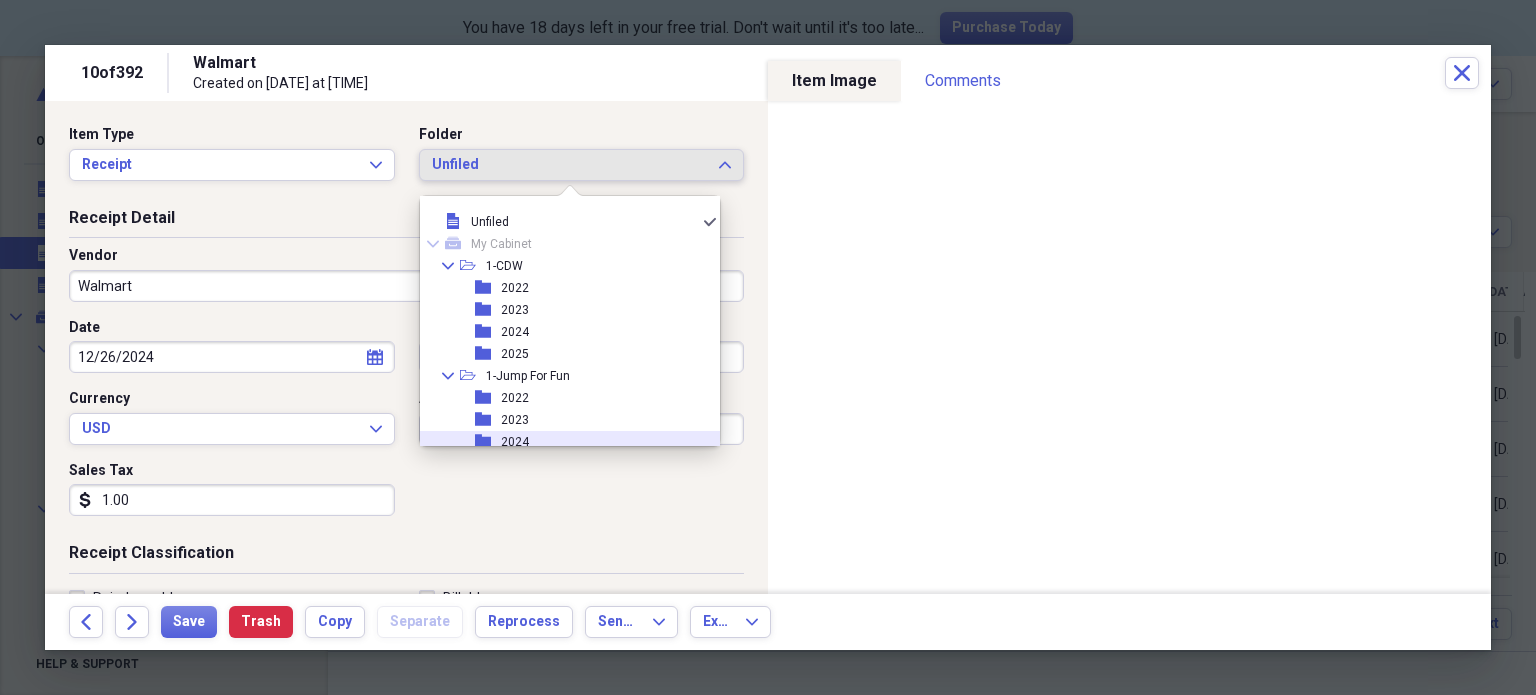 click on "folder 2024" at bounding box center [562, 442] 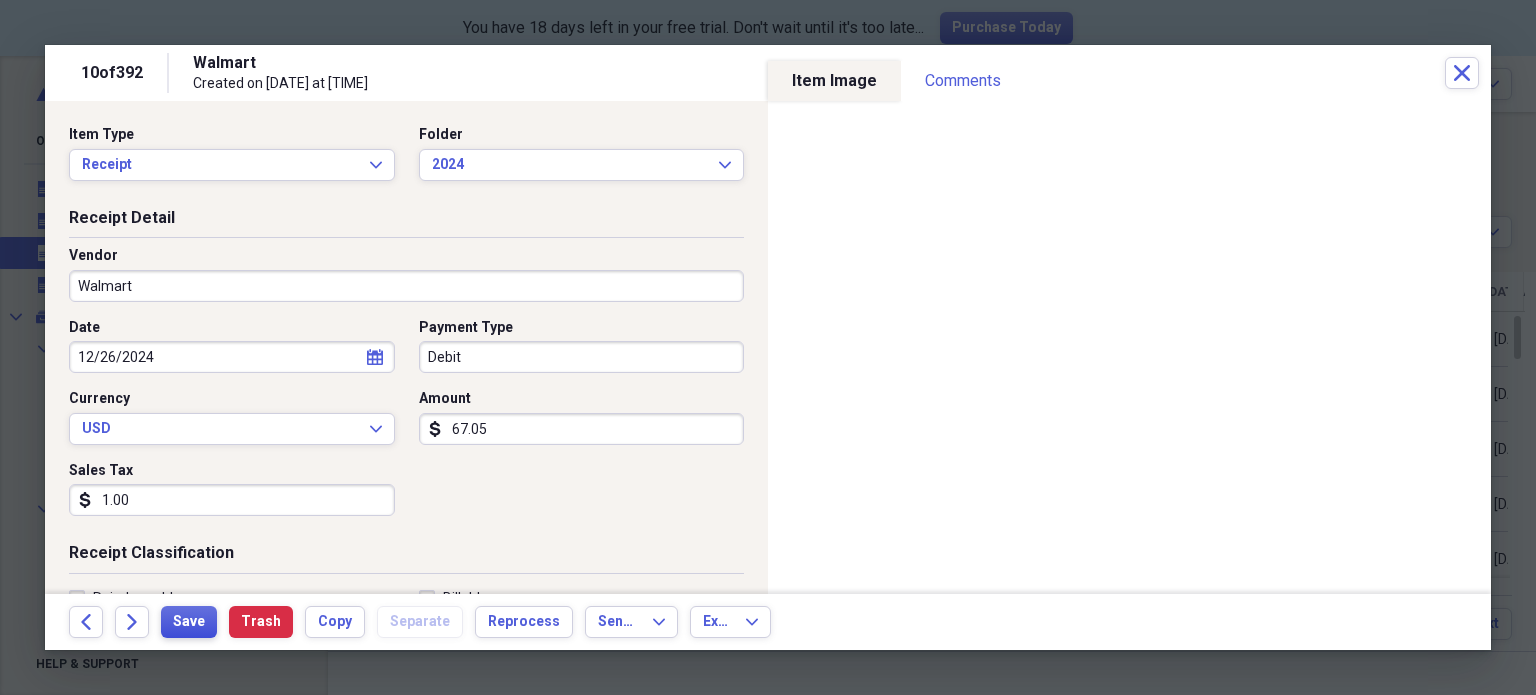 click on "Save" at bounding box center [189, 622] 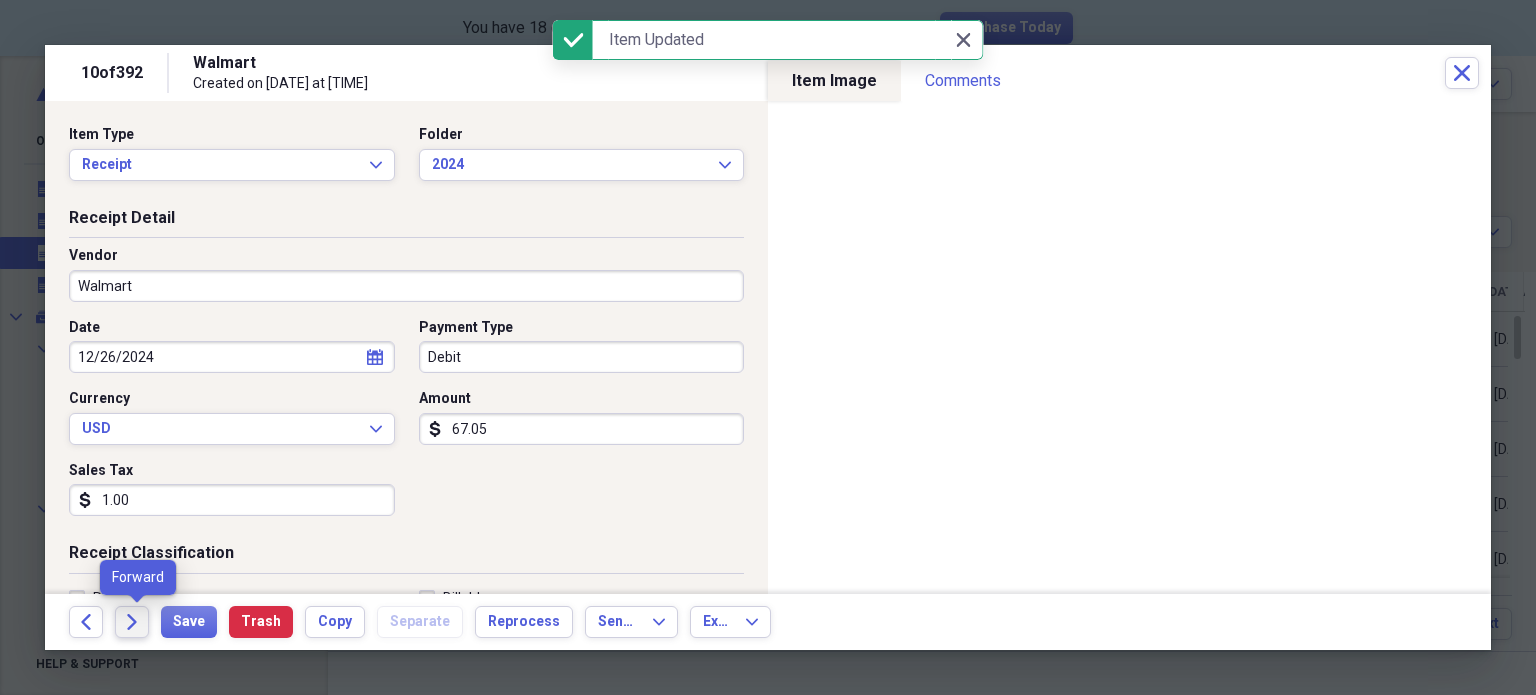 click on "Forward" 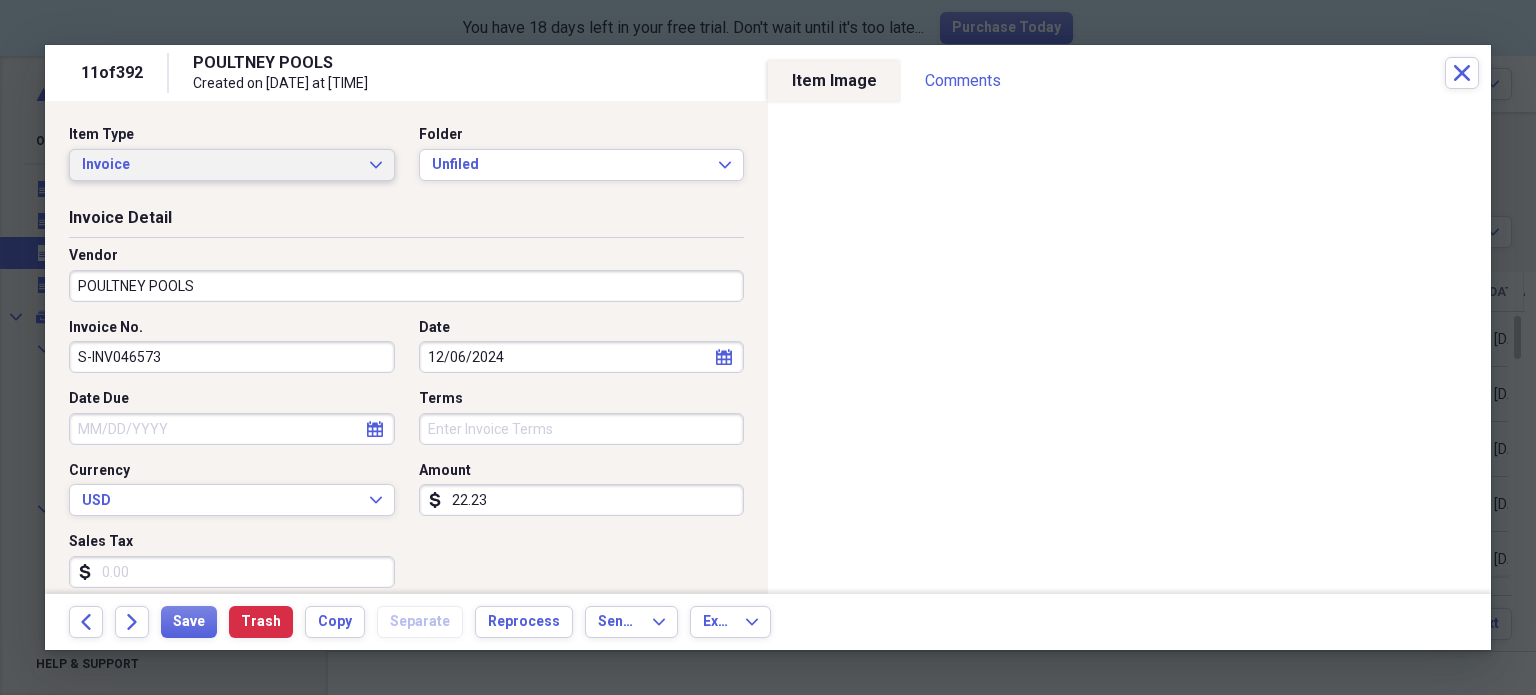 click on "Invoice" at bounding box center [220, 165] 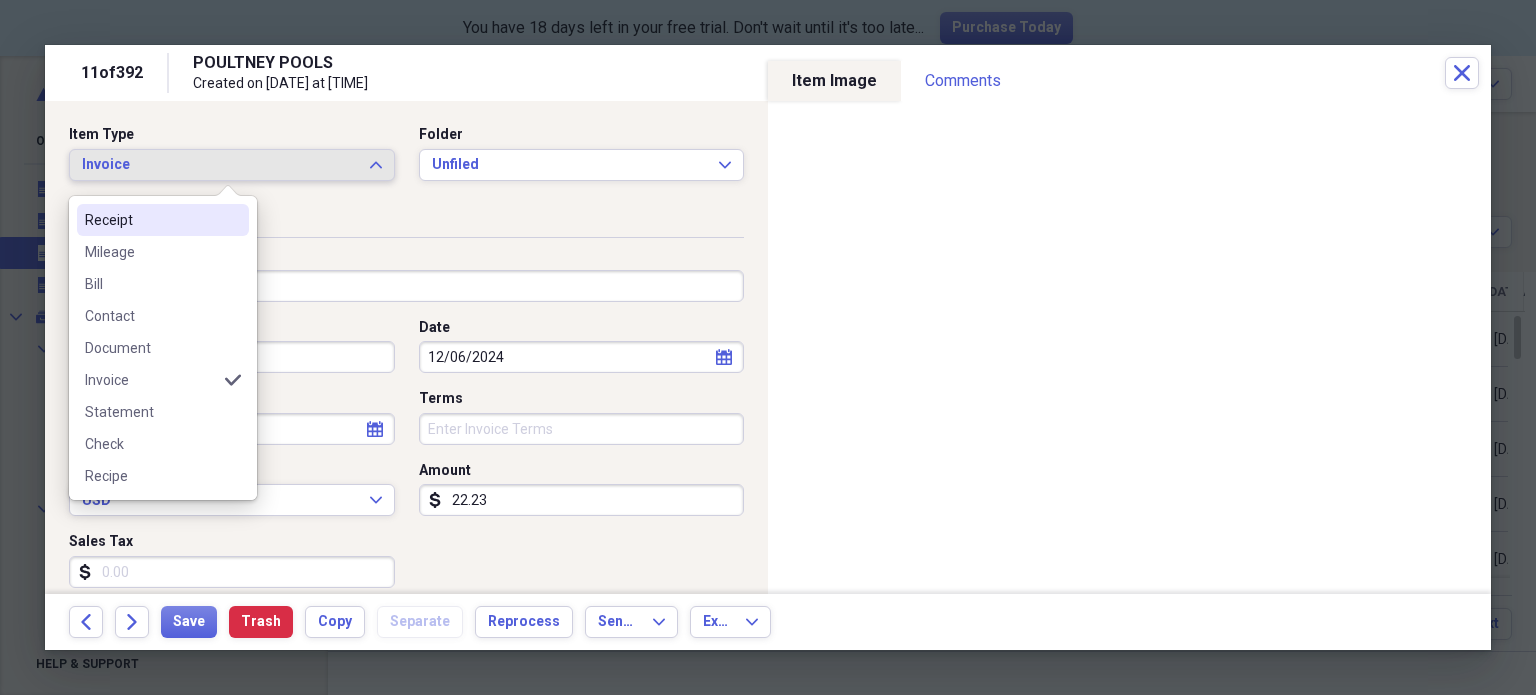 click on "Receipt" at bounding box center [151, 220] 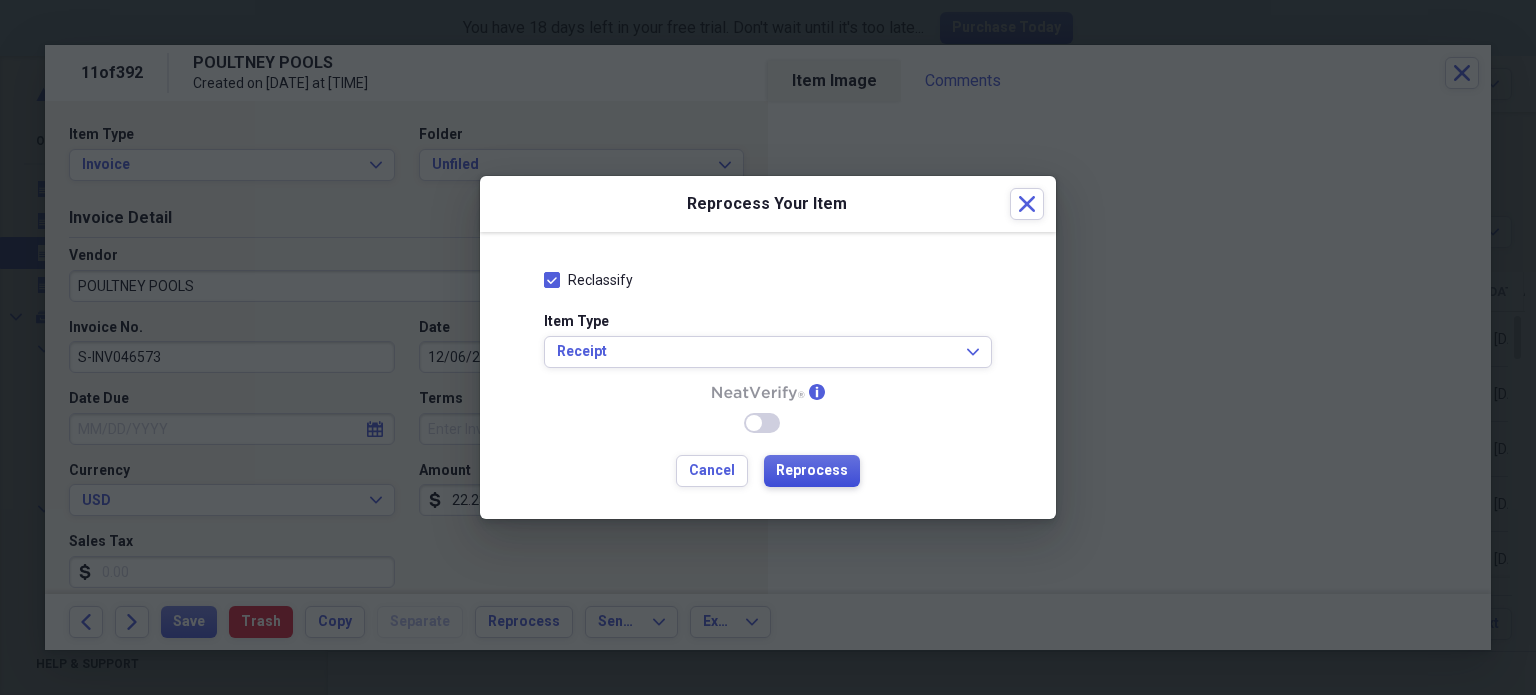 click on "Reprocess" at bounding box center [812, 471] 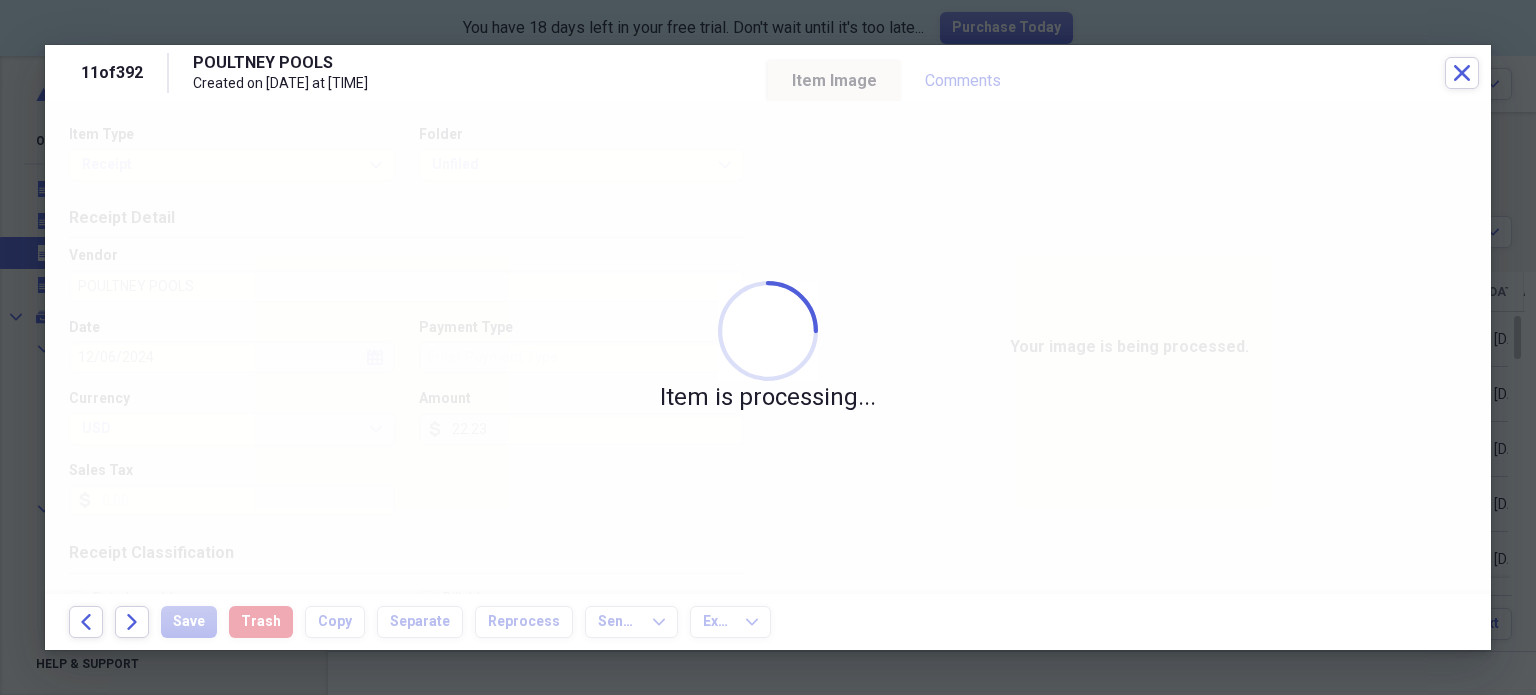 type on "Cash" 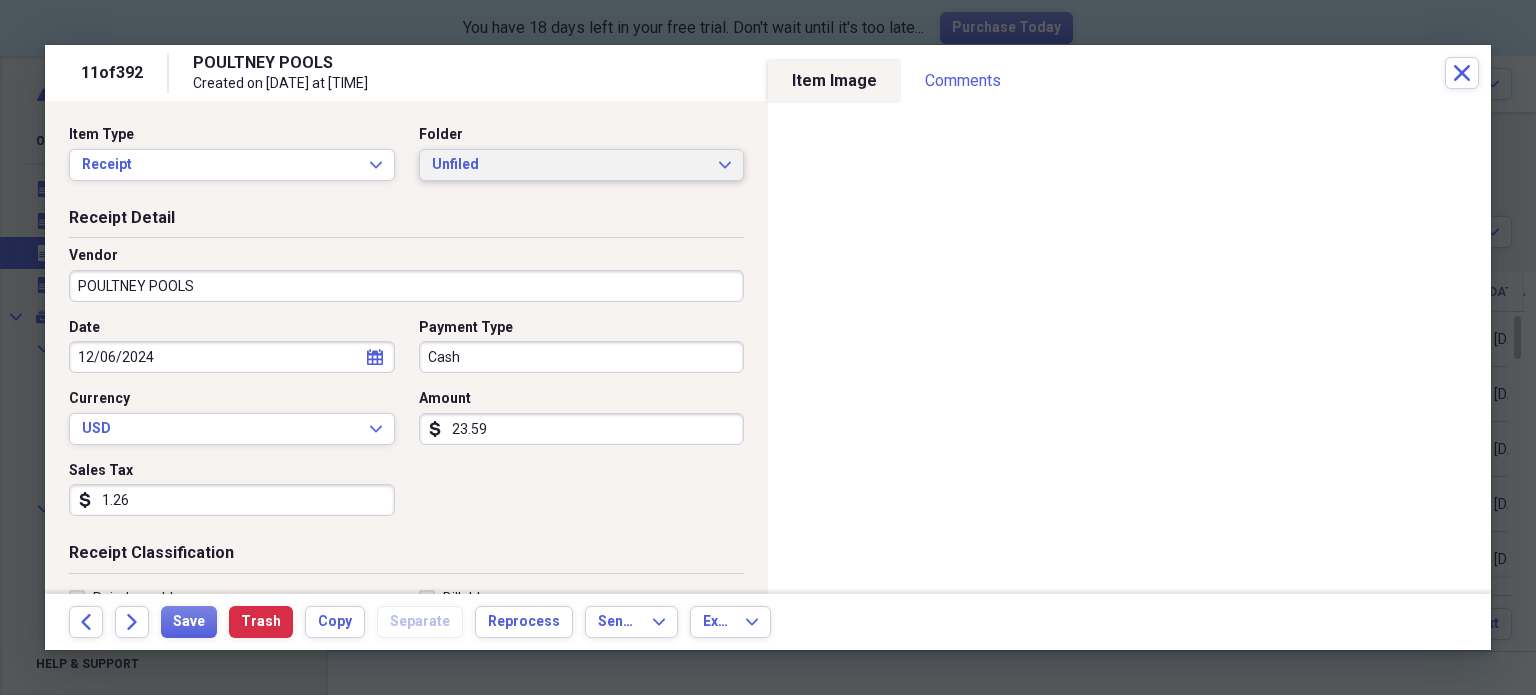 click on "Unfiled" at bounding box center (570, 165) 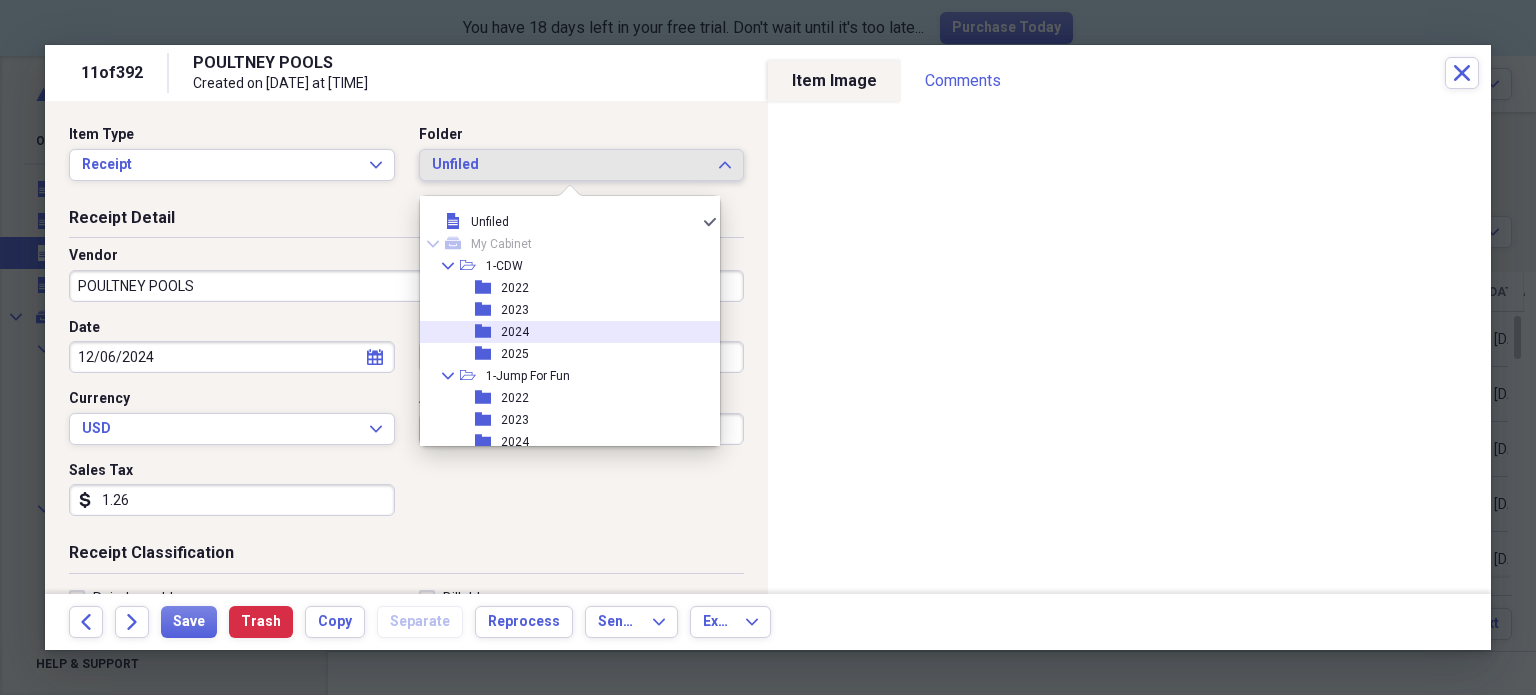 click on "folder 2024" at bounding box center (562, 332) 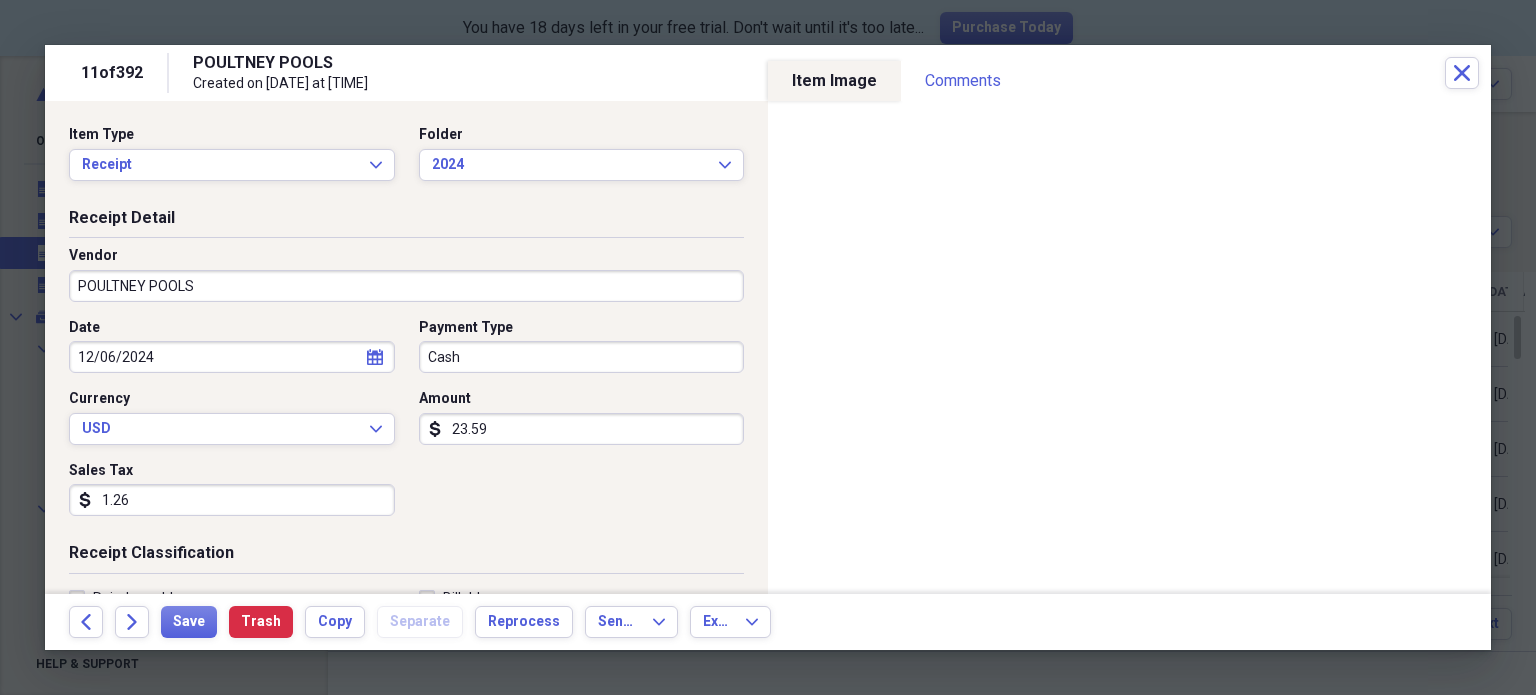click on "Back Forward Save Trash Copy Separate Reprocess Send To Expand Export Expand" at bounding box center (768, 622) 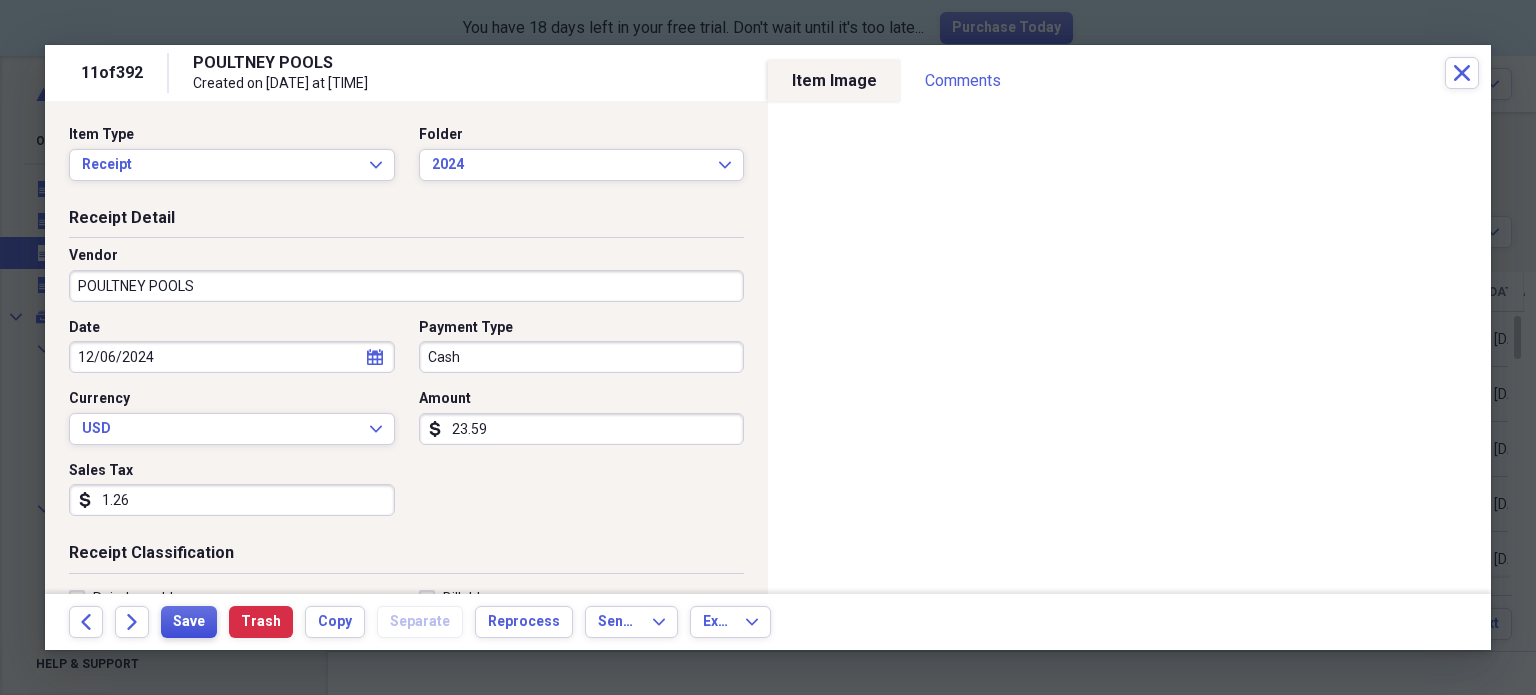click on "Save" at bounding box center (189, 622) 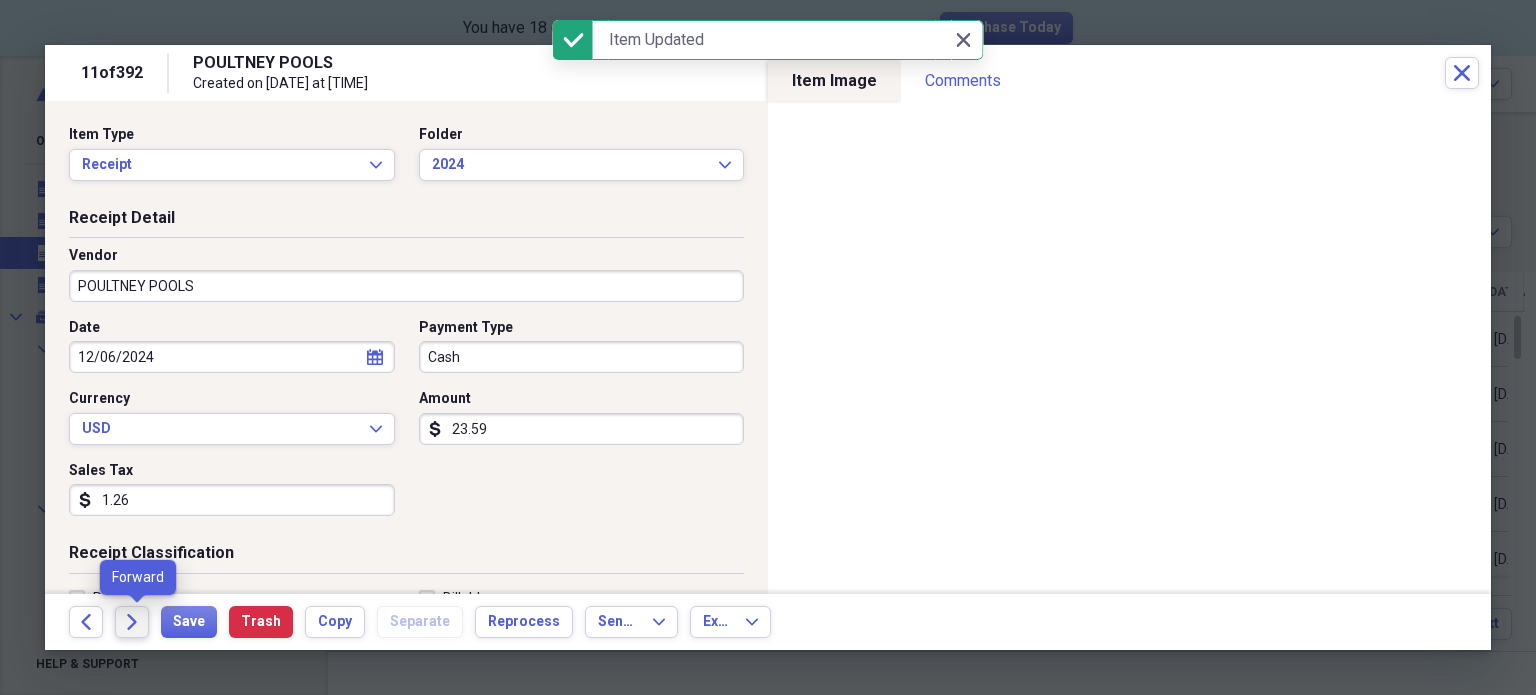 click on "Forward" 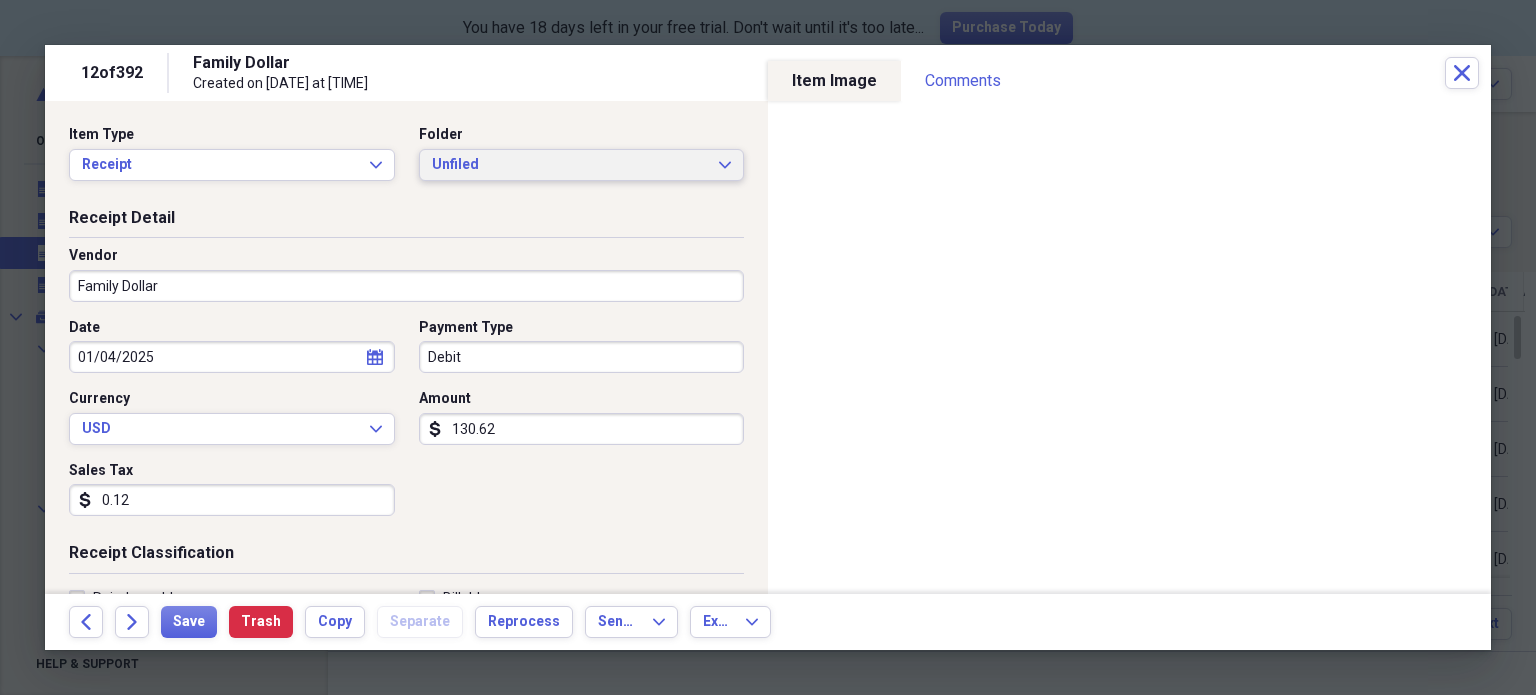 click on "Unfiled" at bounding box center [570, 165] 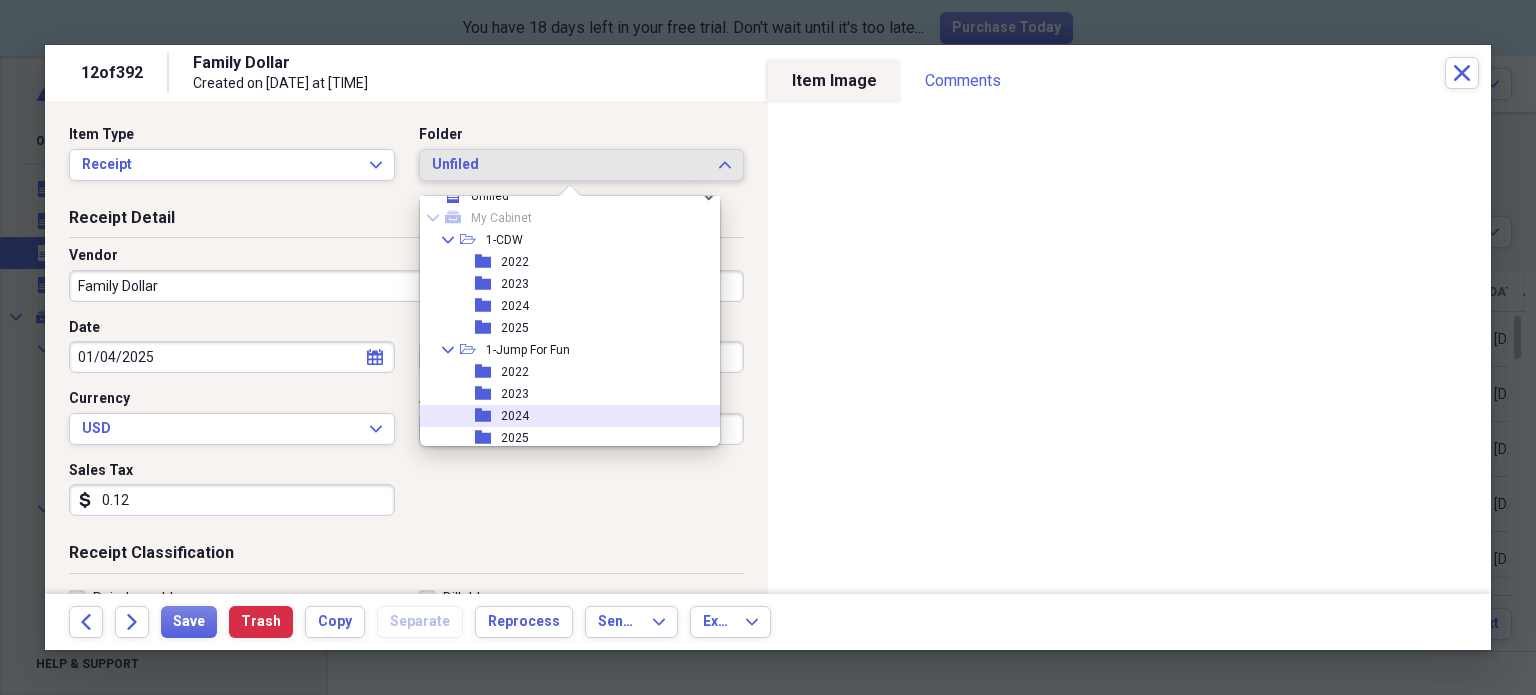 scroll, scrollTop: 40, scrollLeft: 0, axis: vertical 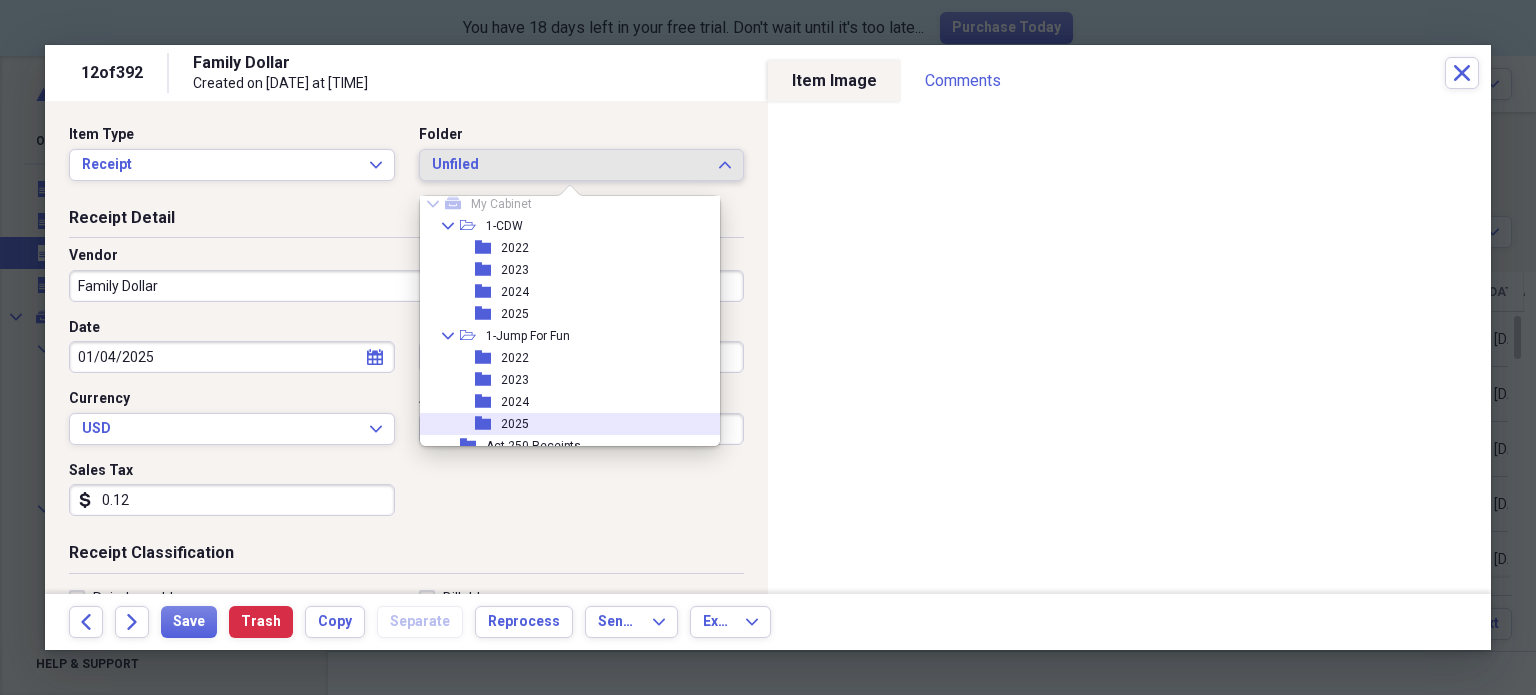 click on "folder 2025" at bounding box center [562, 424] 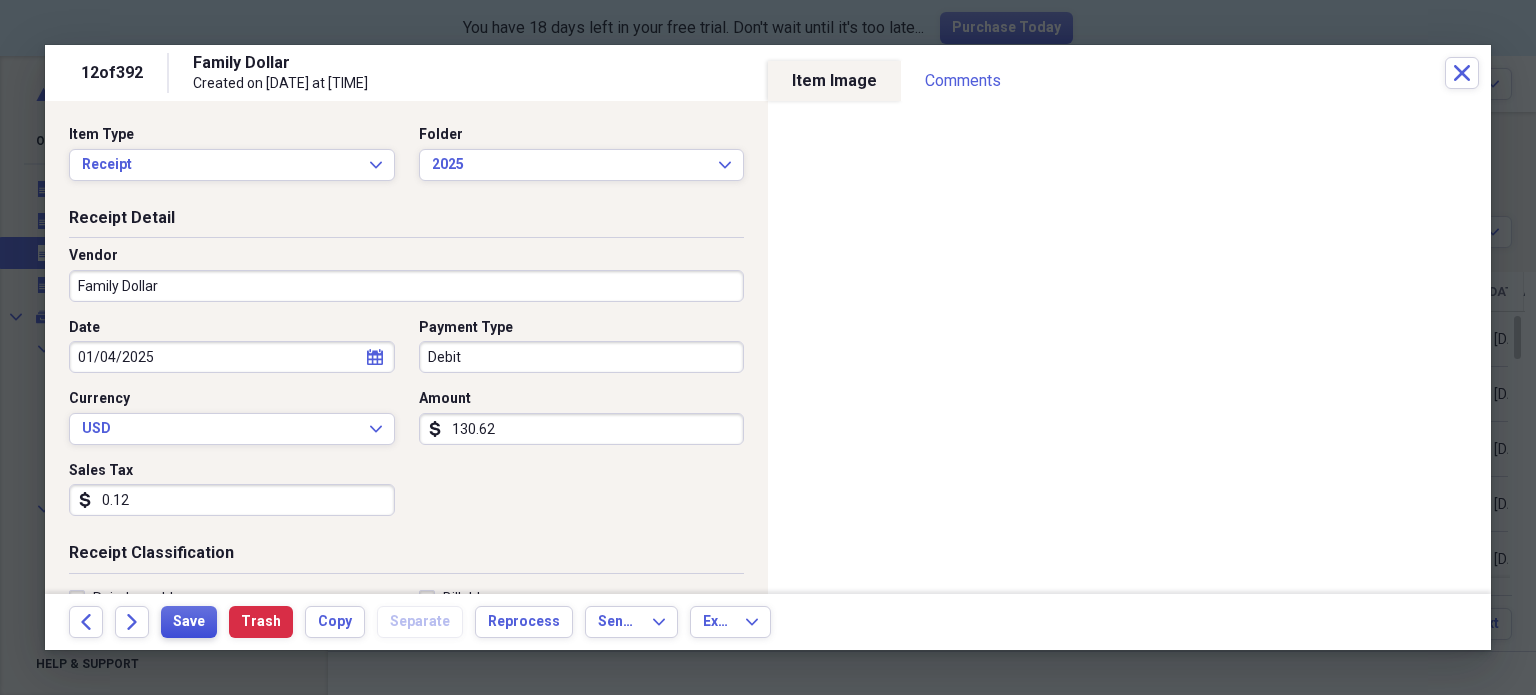 click on "Save" at bounding box center (189, 622) 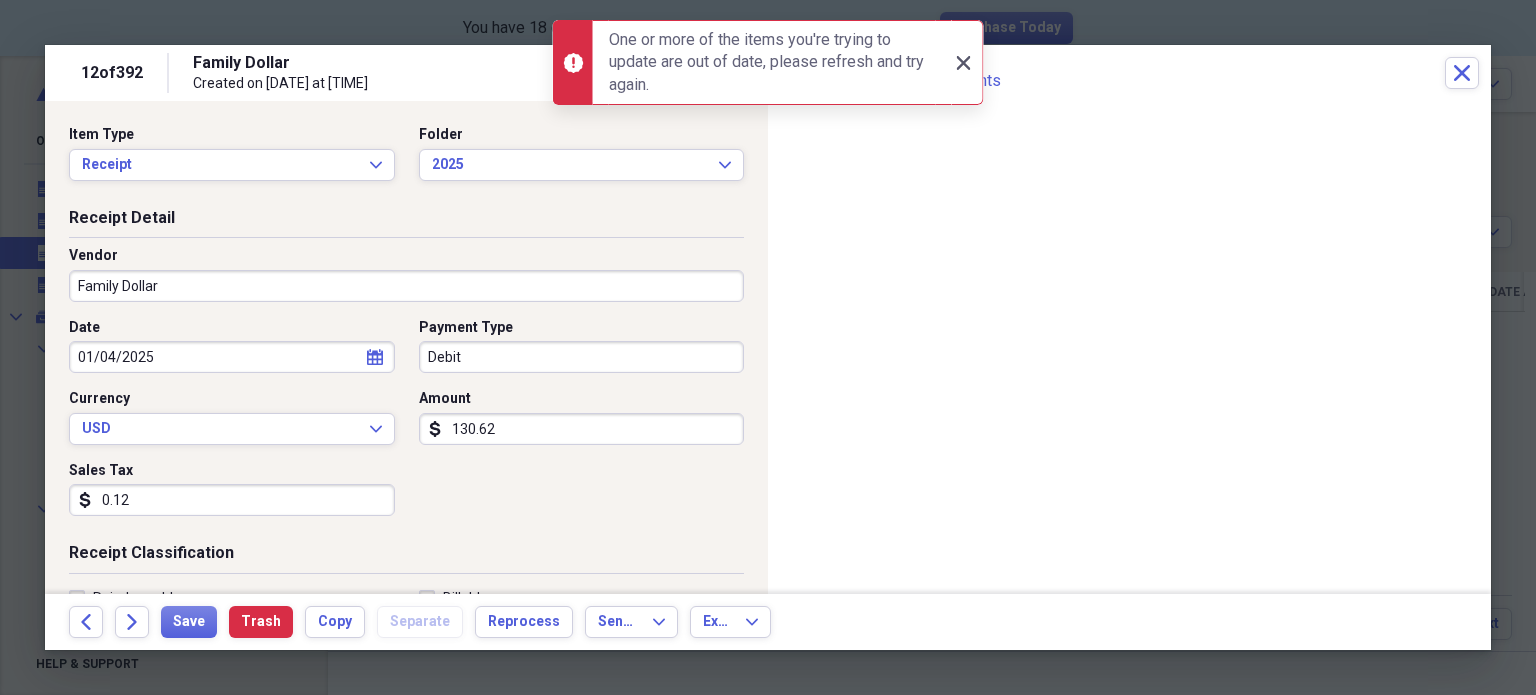 click 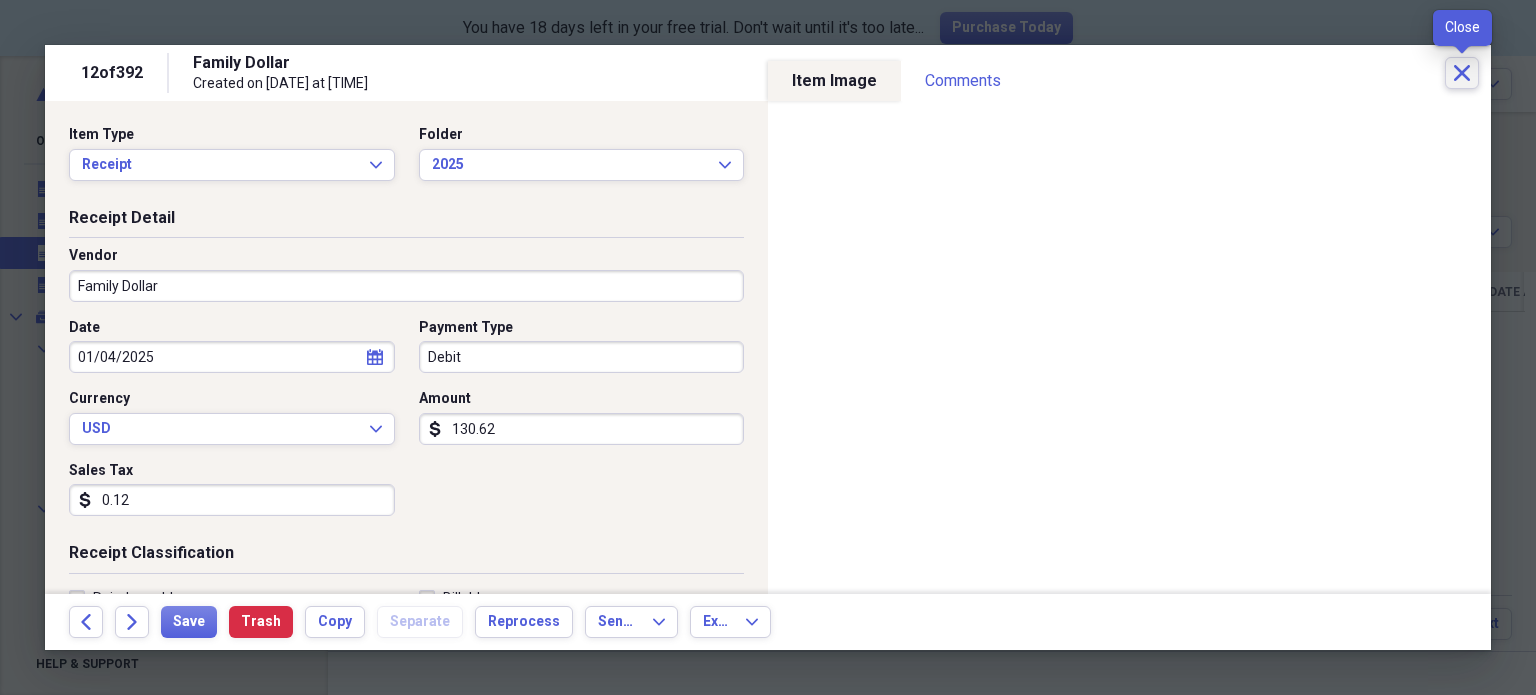 click on "Close" 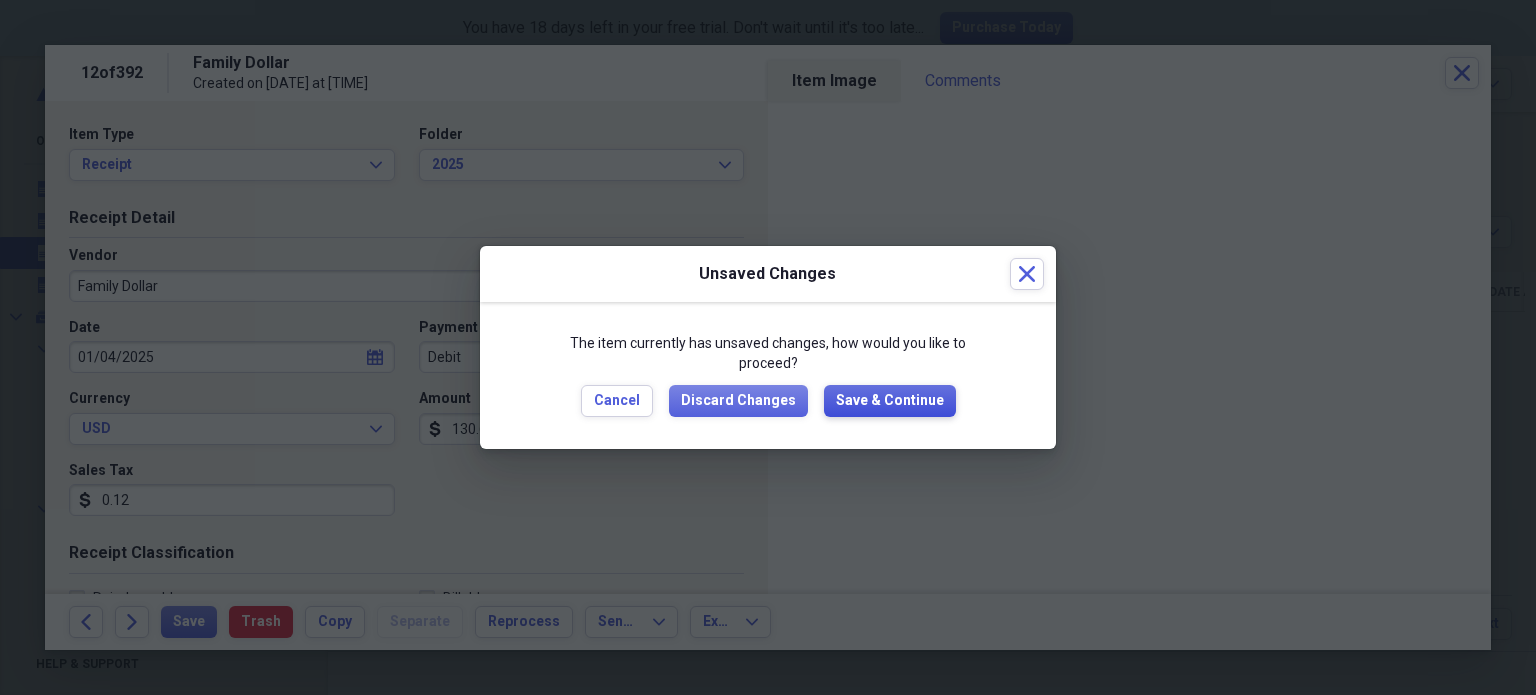 click on "Save & Continue" at bounding box center (890, 401) 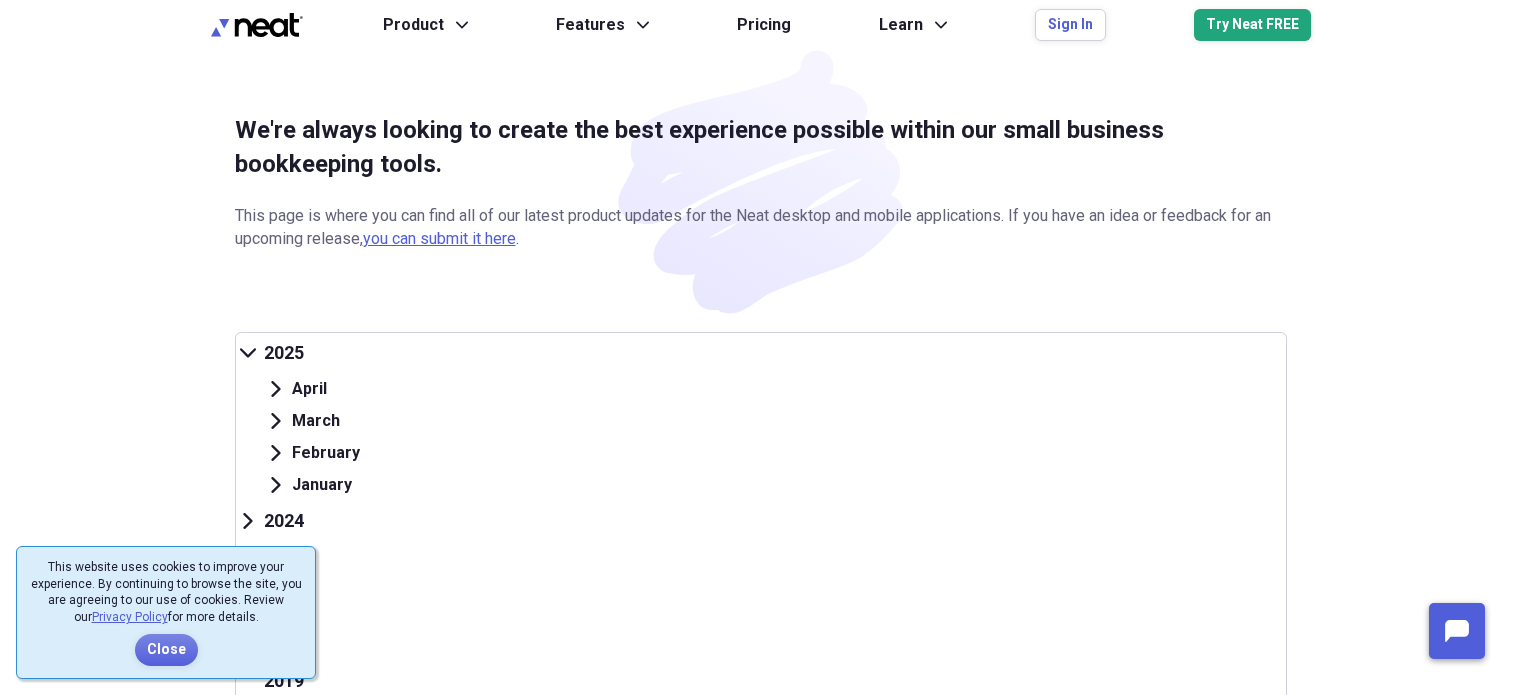 scroll, scrollTop: 0, scrollLeft: 0, axis: both 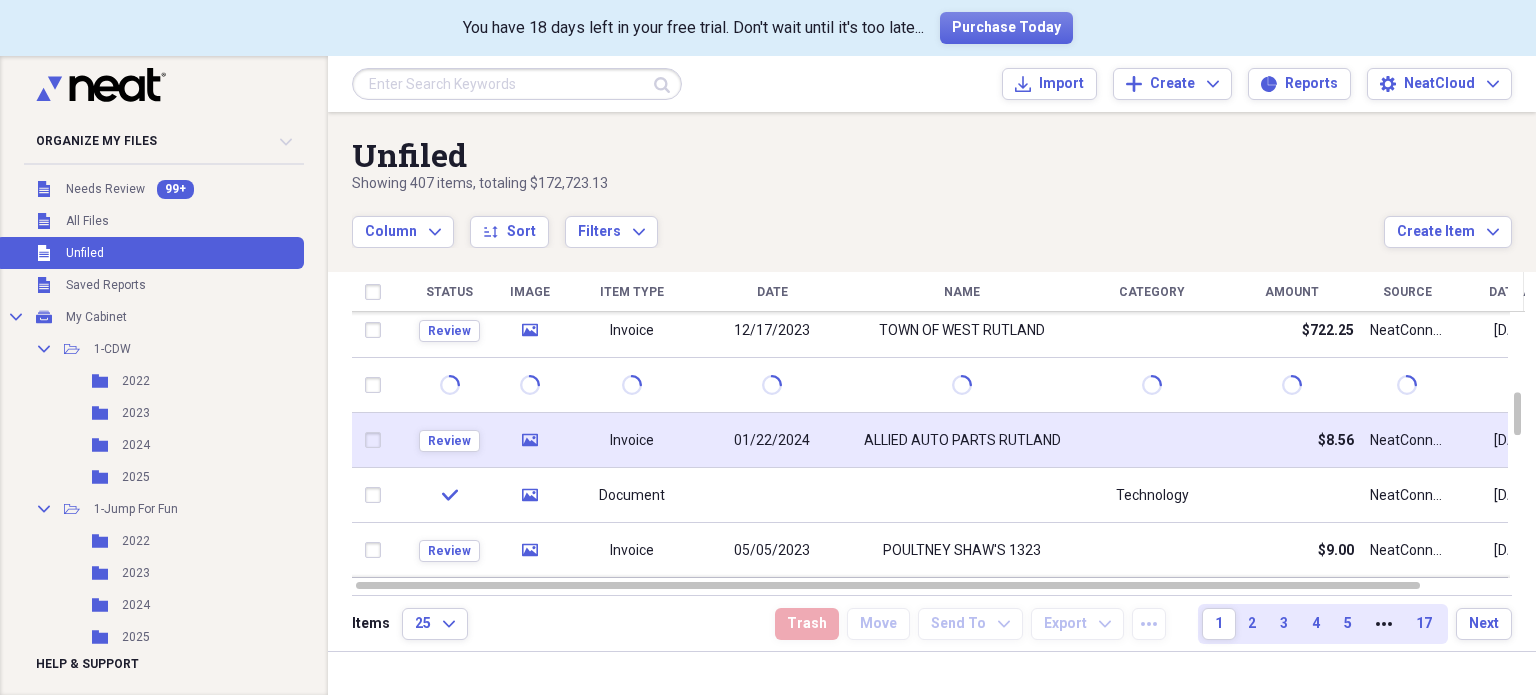 click on "01/22/2024" at bounding box center (772, 441) 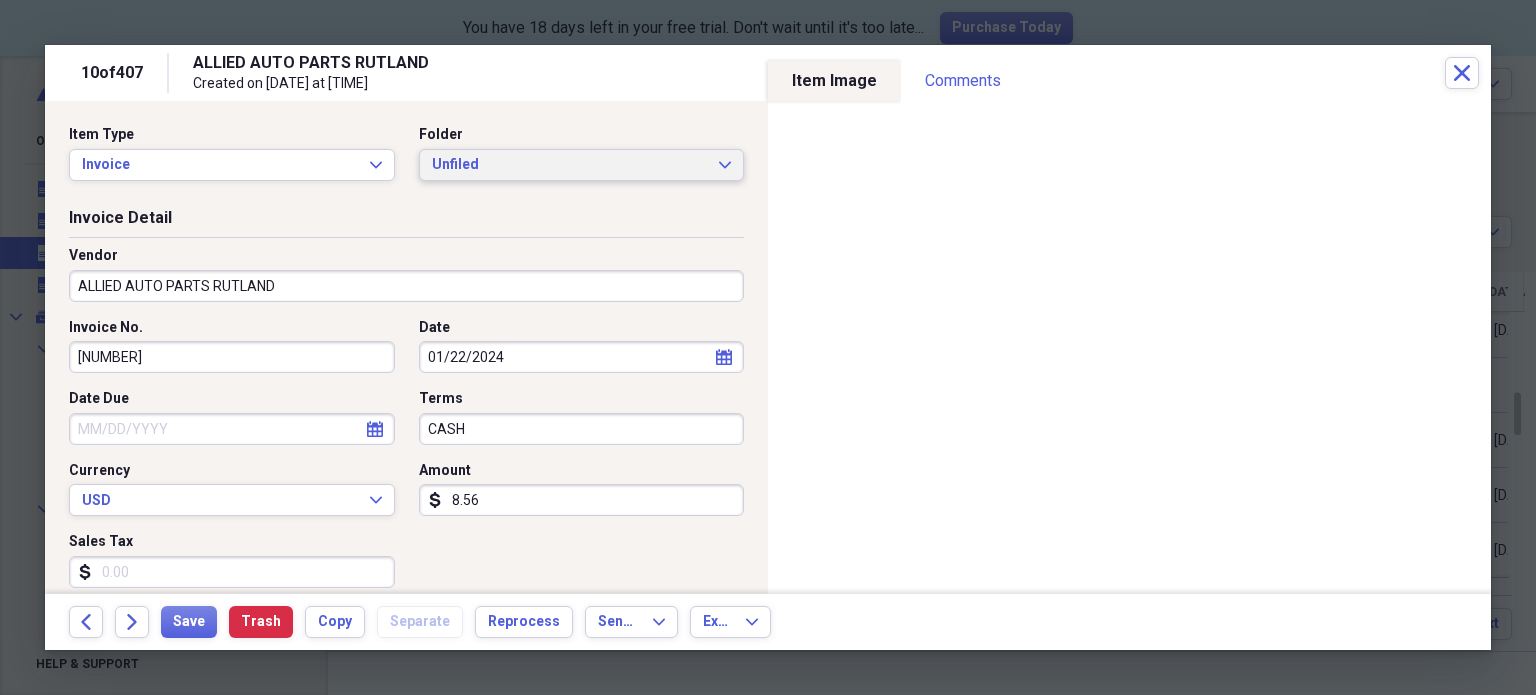 click on "Unfiled" at bounding box center (570, 165) 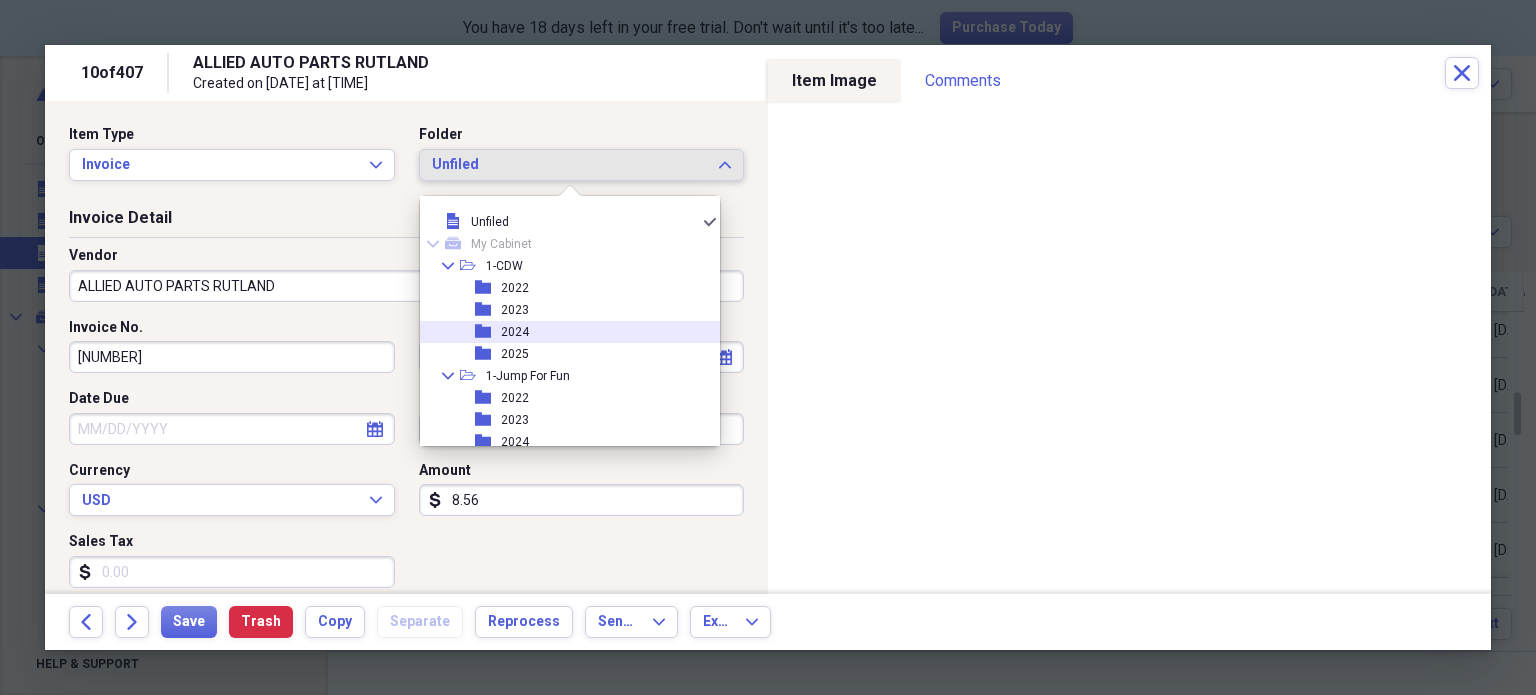 click on "folder 2024" at bounding box center (562, 332) 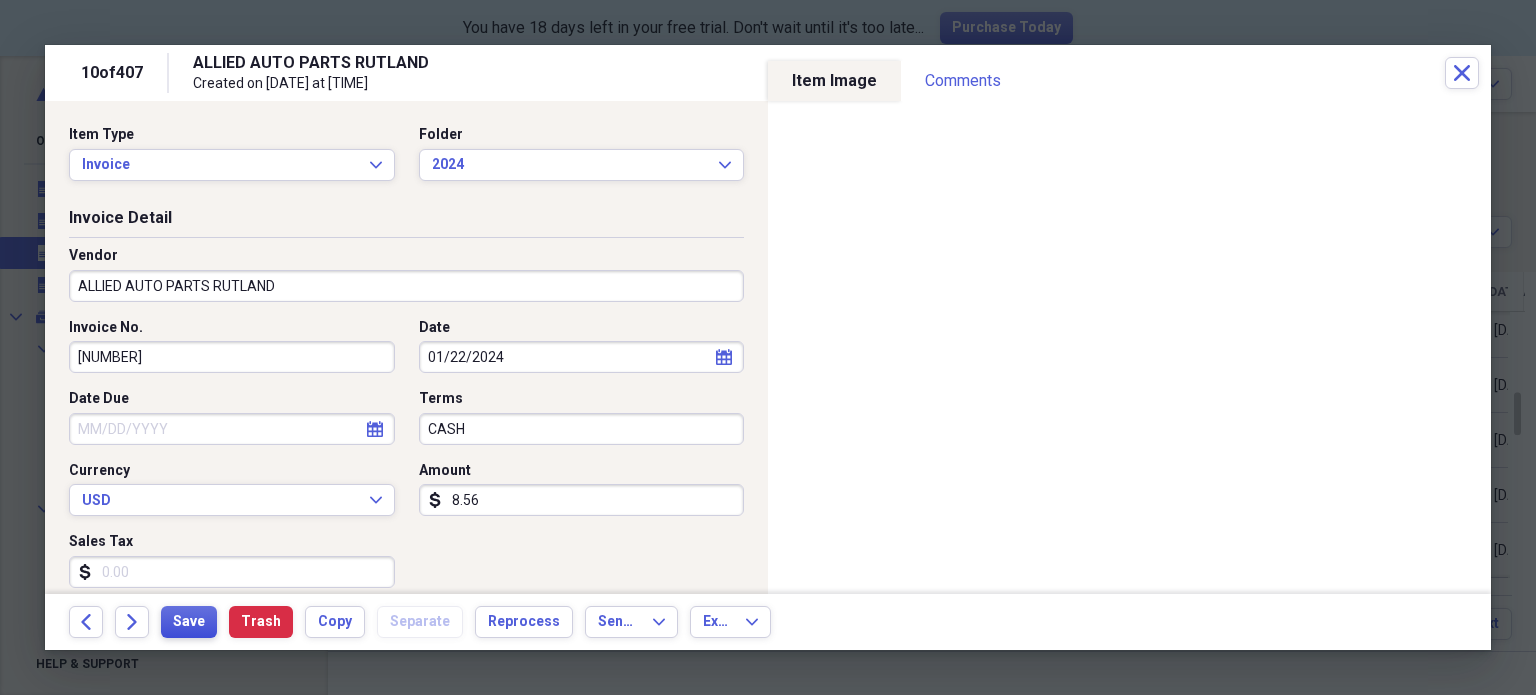 click on "Save" at bounding box center [189, 622] 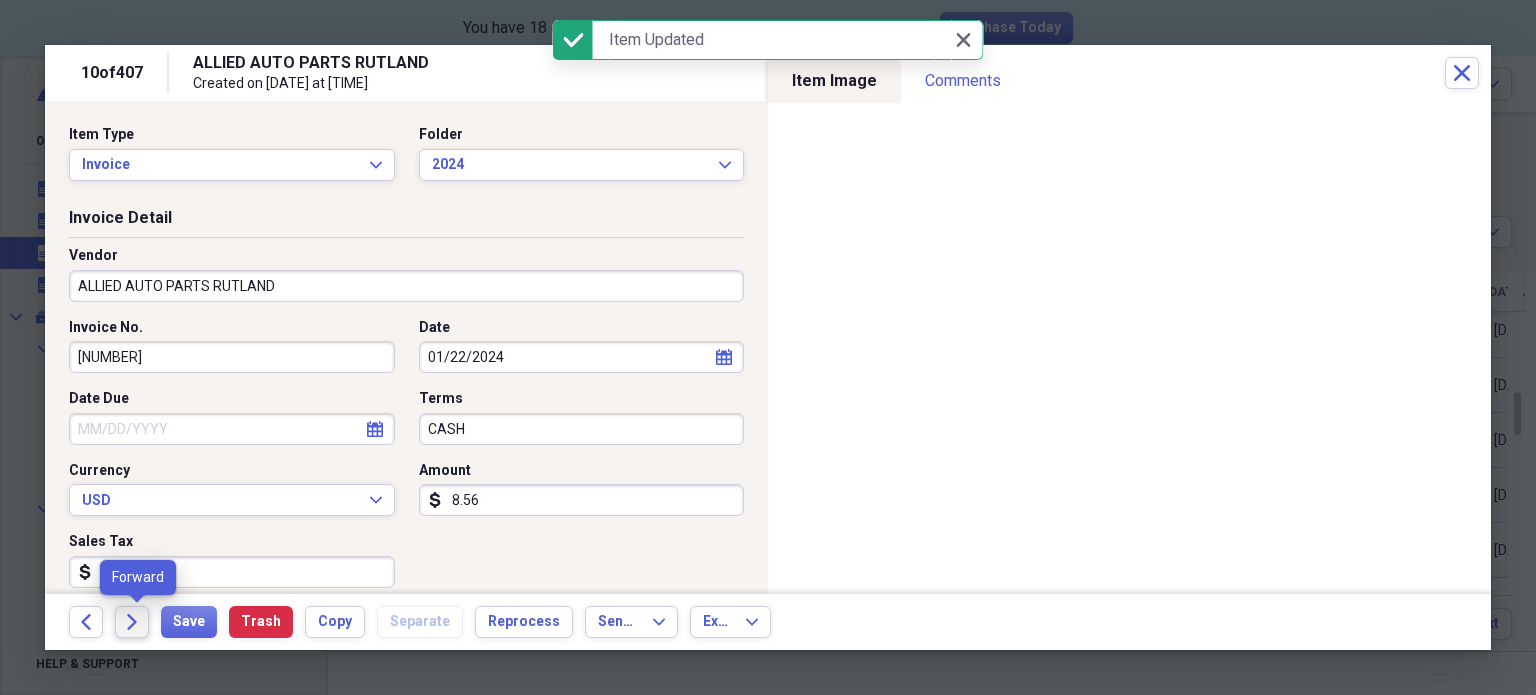 click on "Forward" 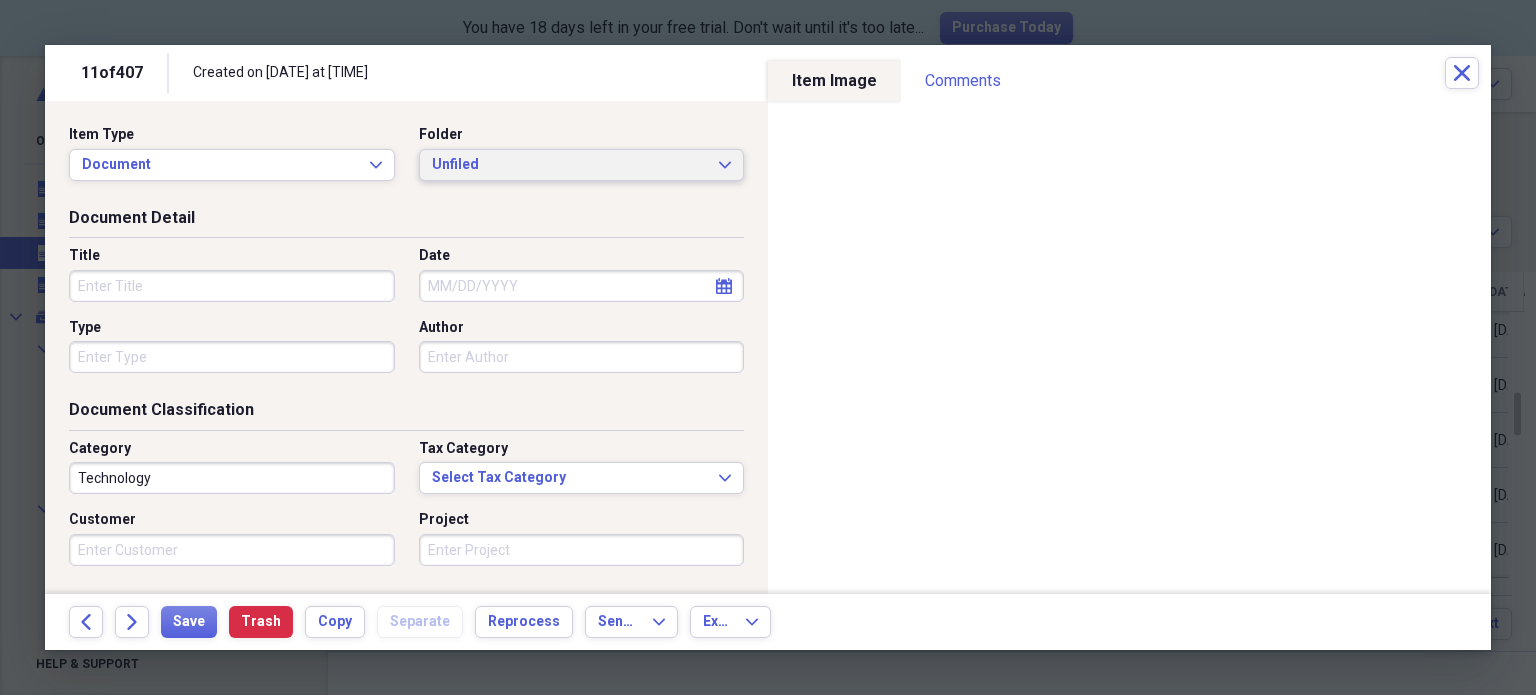 click on "Unfiled" at bounding box center (570, 165) 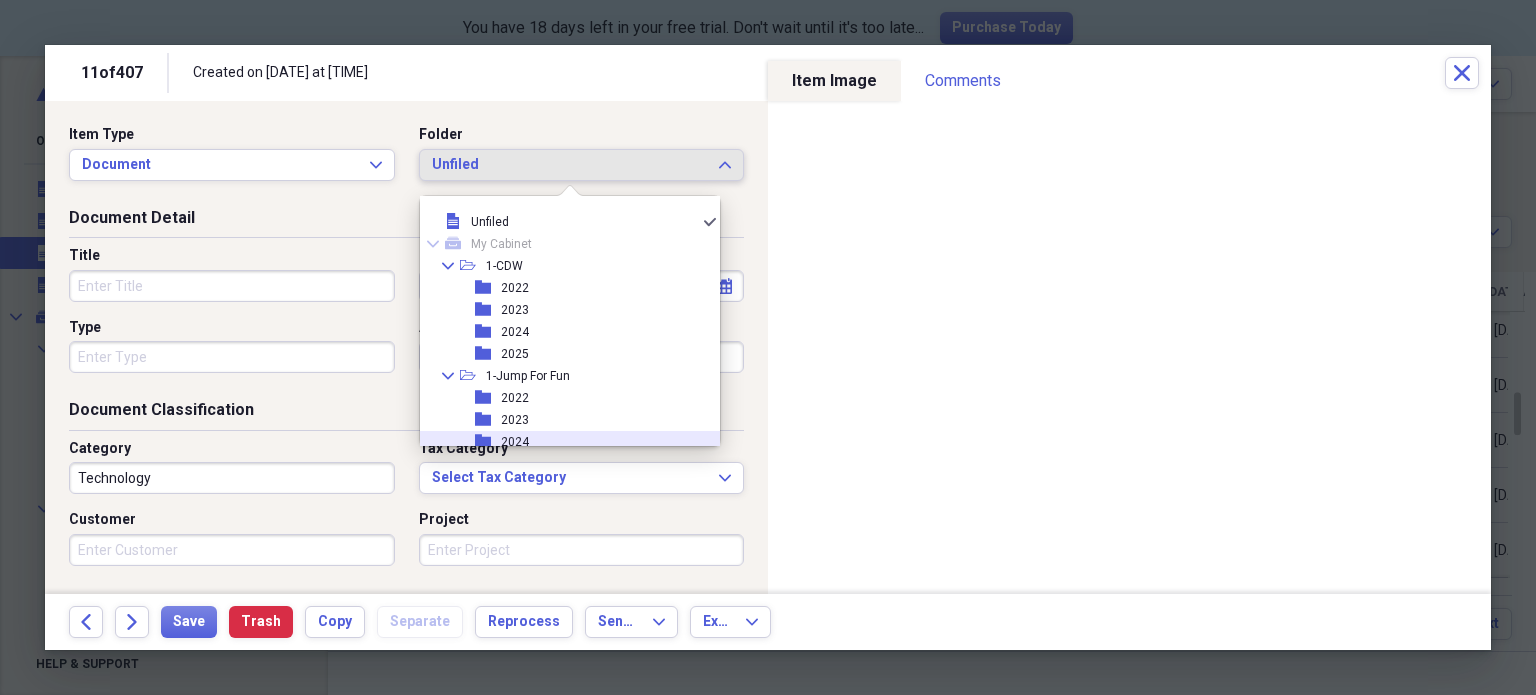 click on "folder 2024" at bounding box center [562, 442] 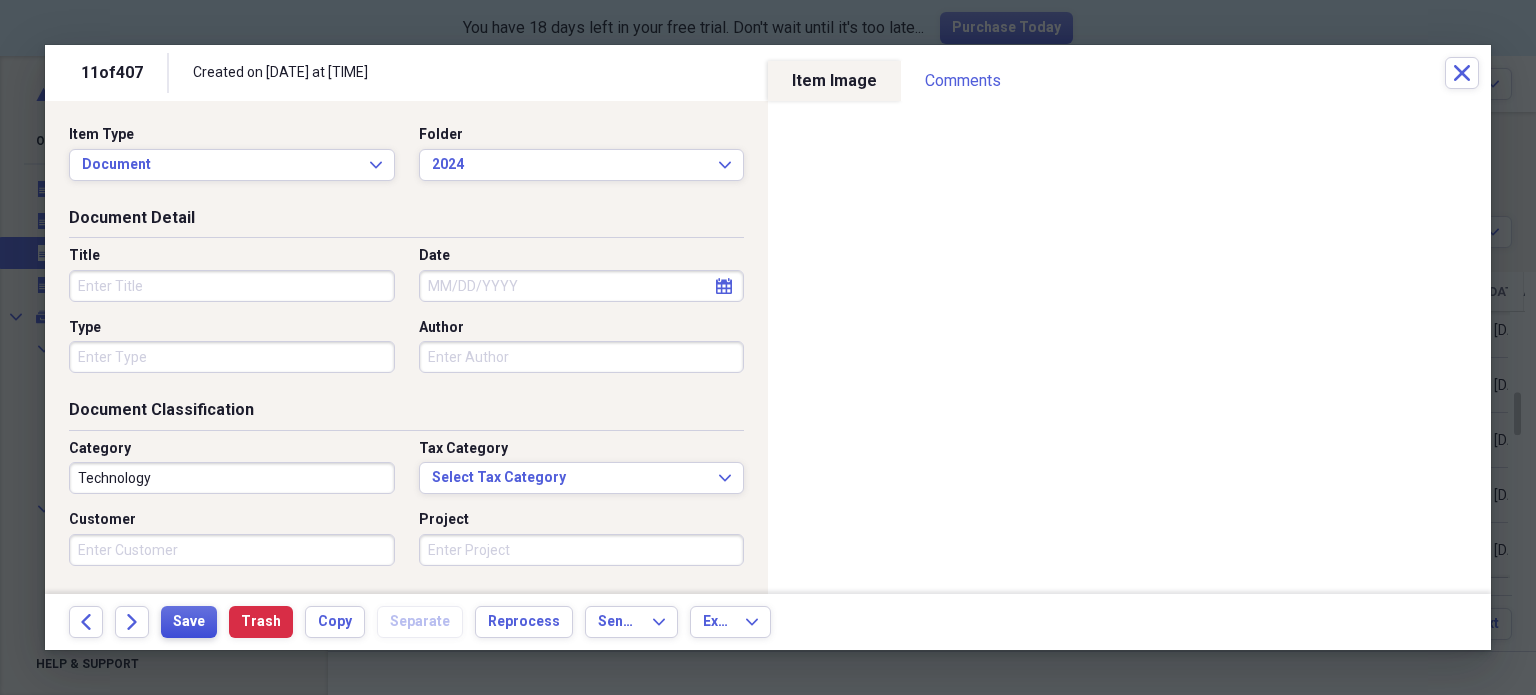 click on "Save" at bounding box center (189, 622) 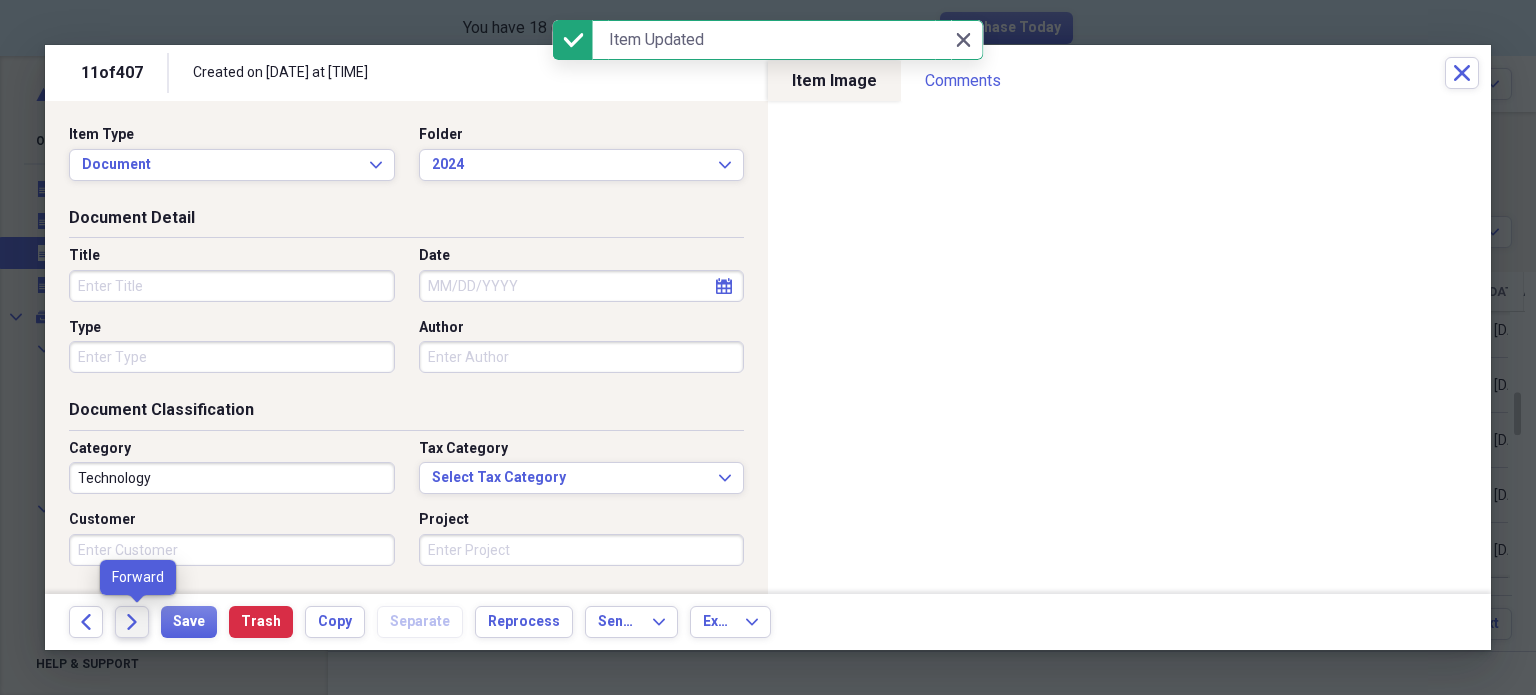 click on "Forward" at bounding box center (132, 622) 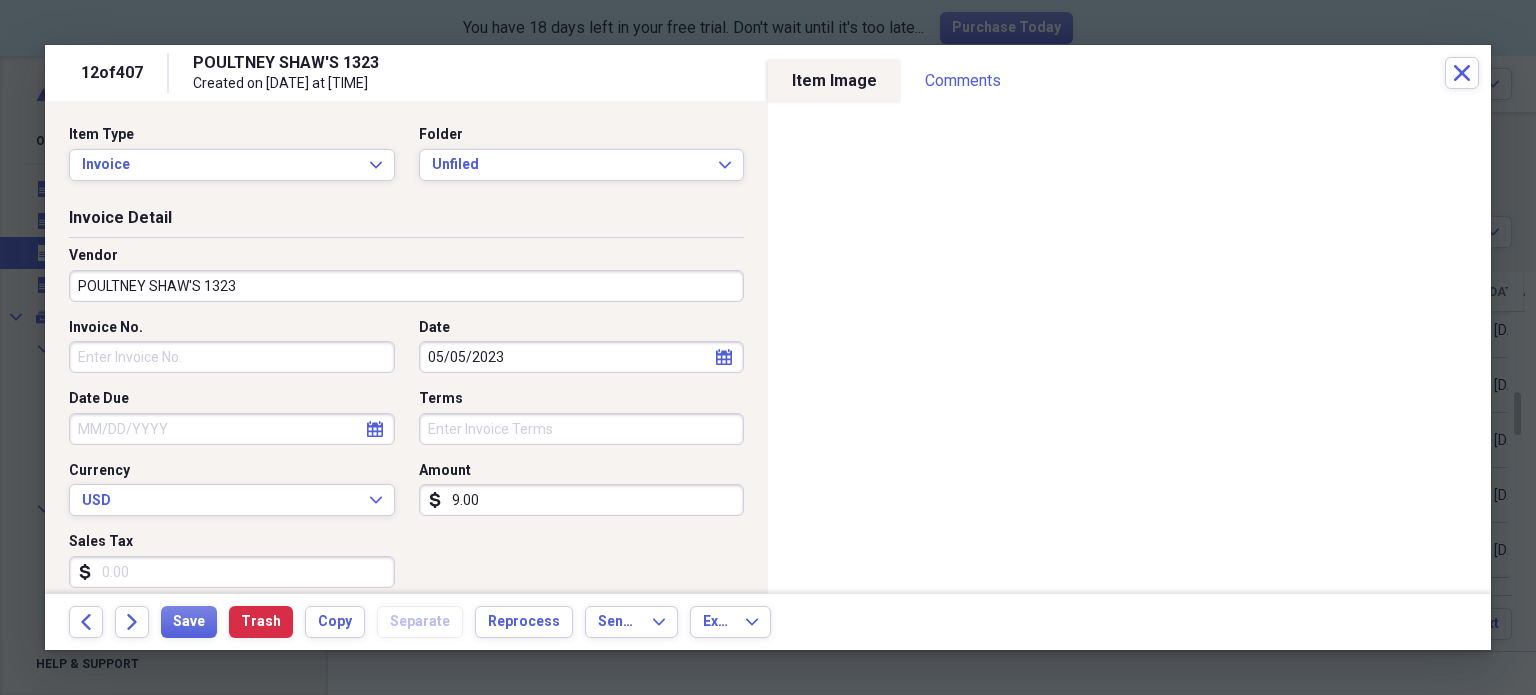 click on "9.00" at bounding box center (582, 500) 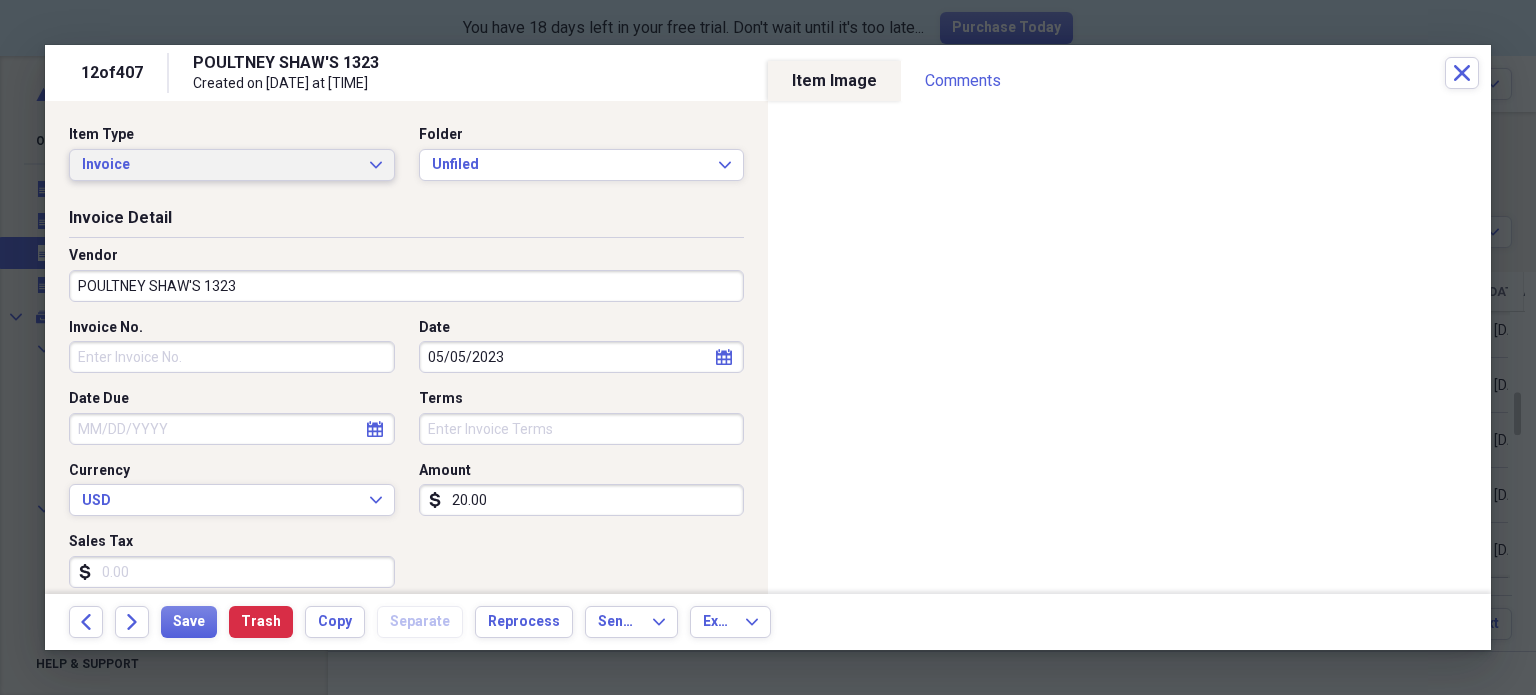 type on "20.00" 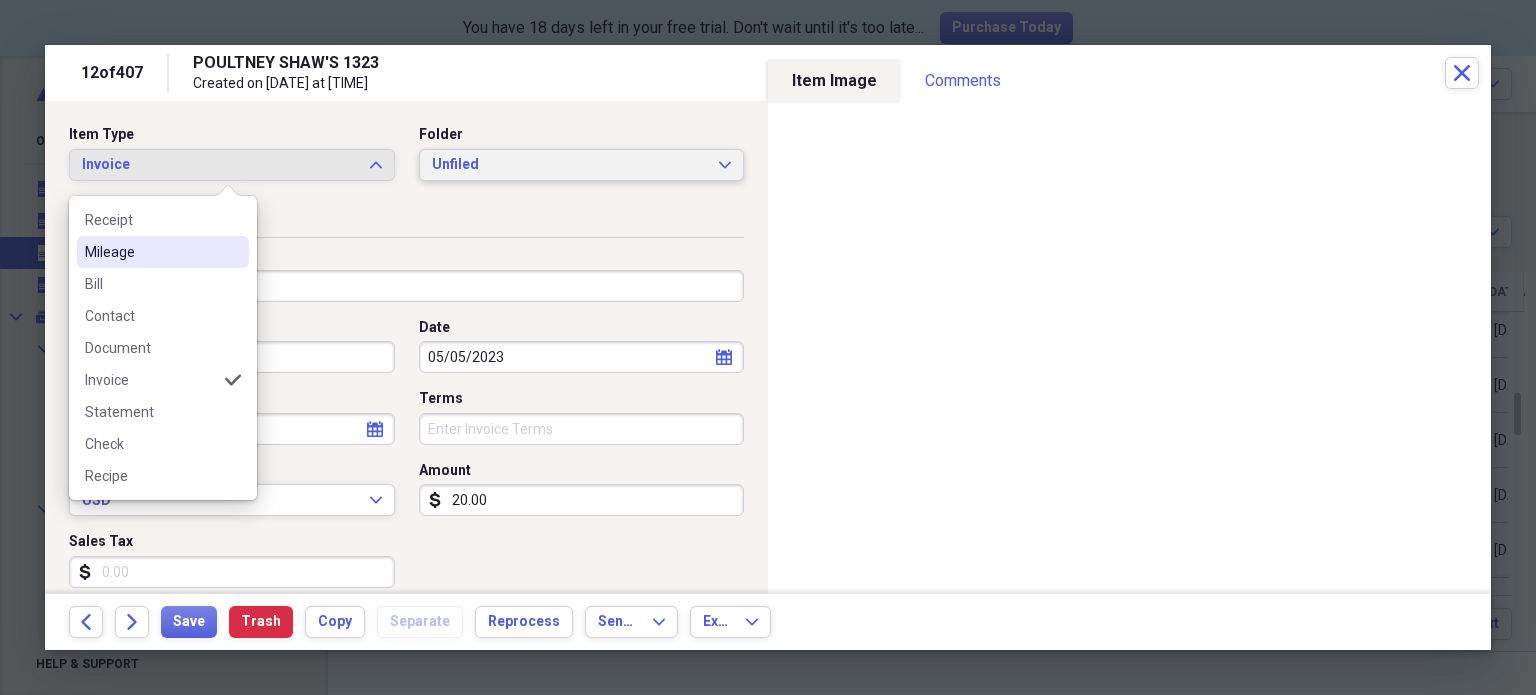 click on "Unfiled" at bounding box center [570, 165] 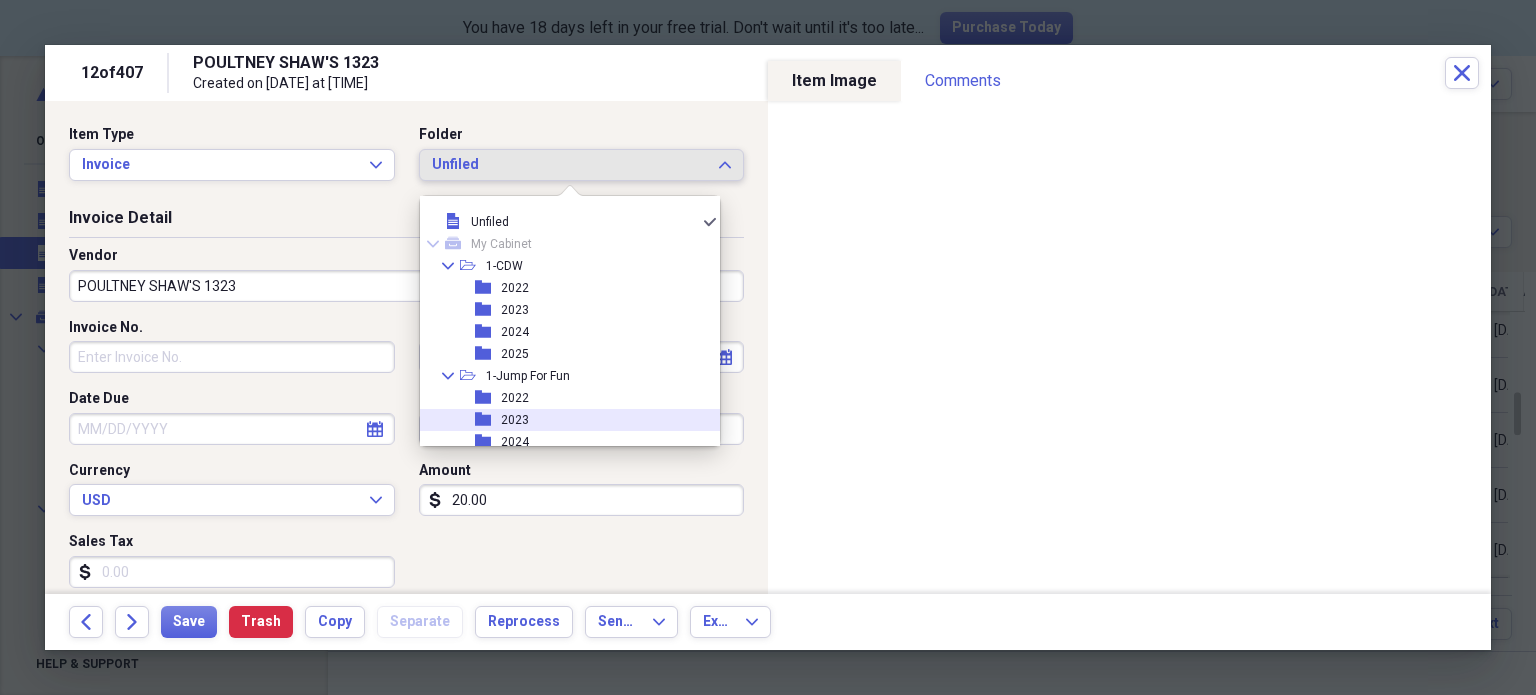 click on "folder 2023" at bounding box center [562, 420] 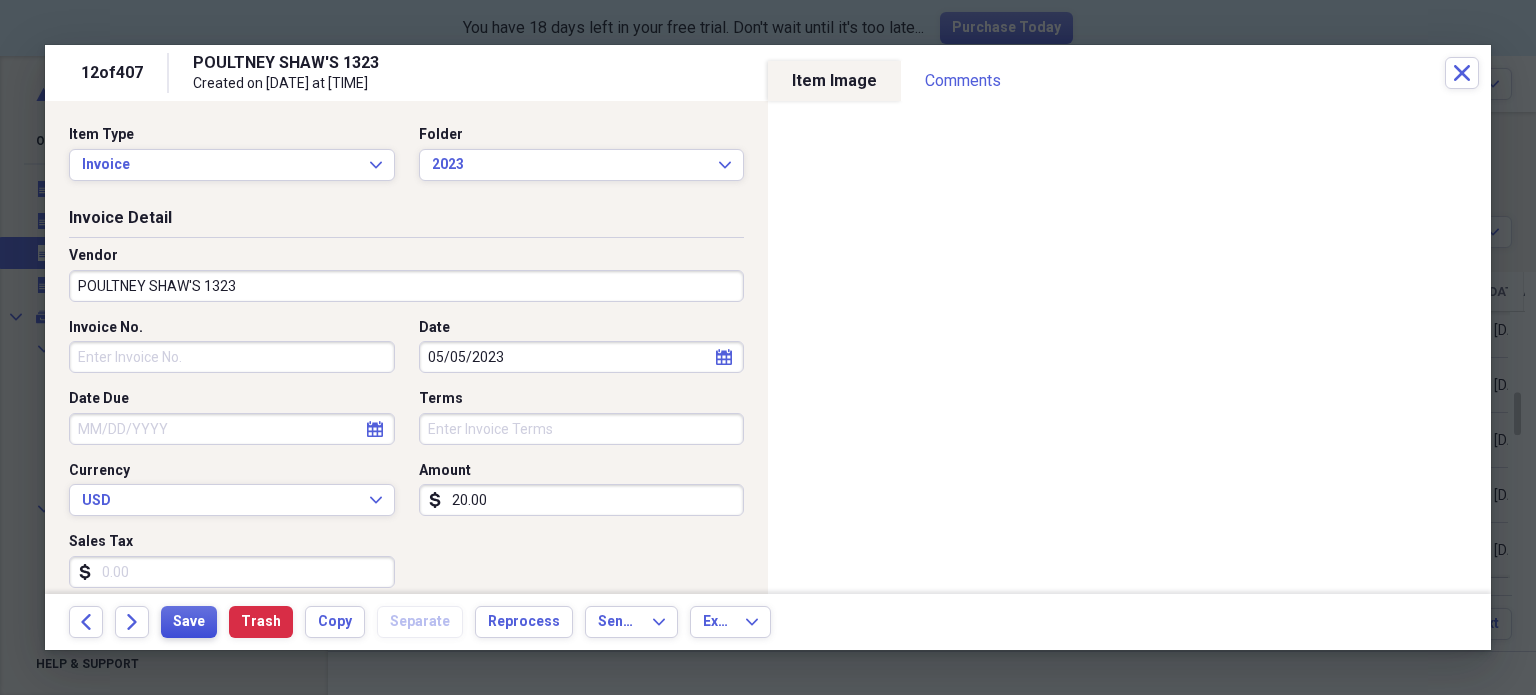 click on "Save" at bounding box center (189, 622) 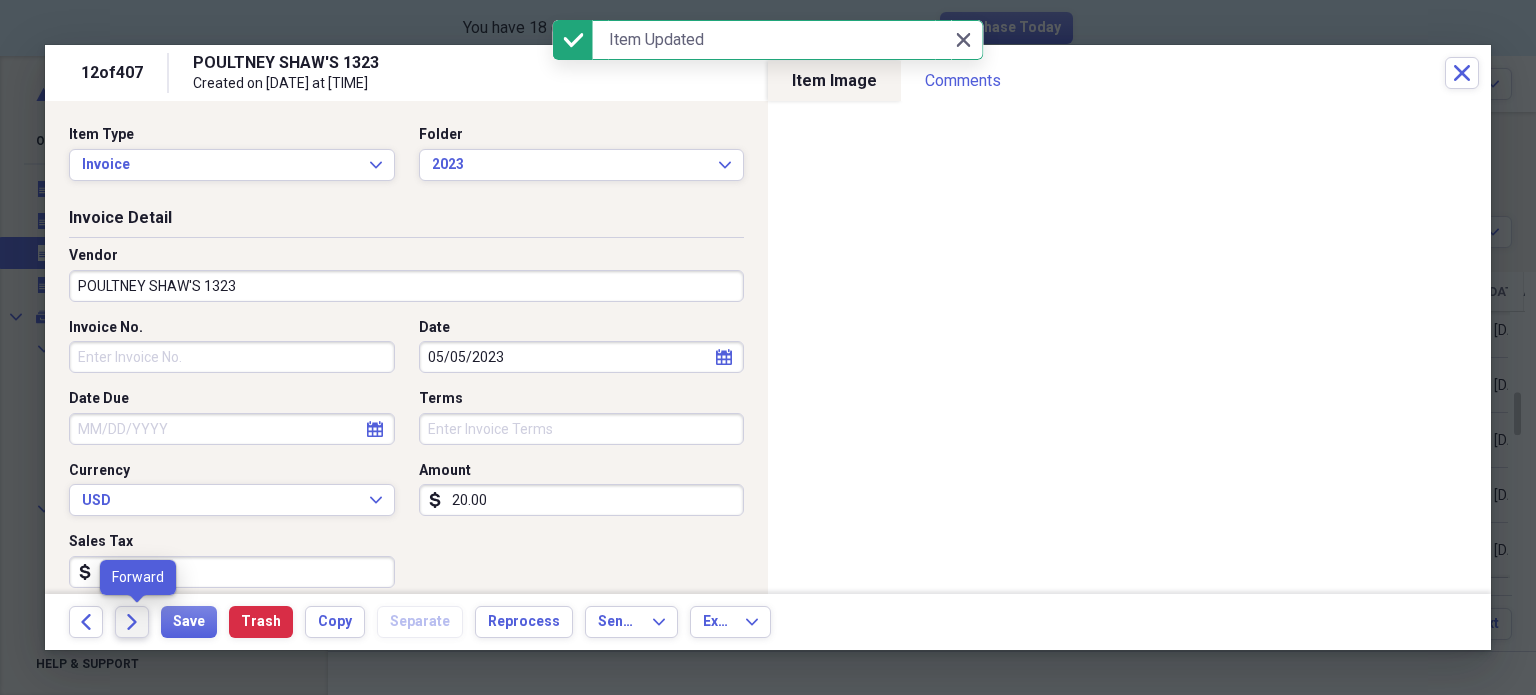 click 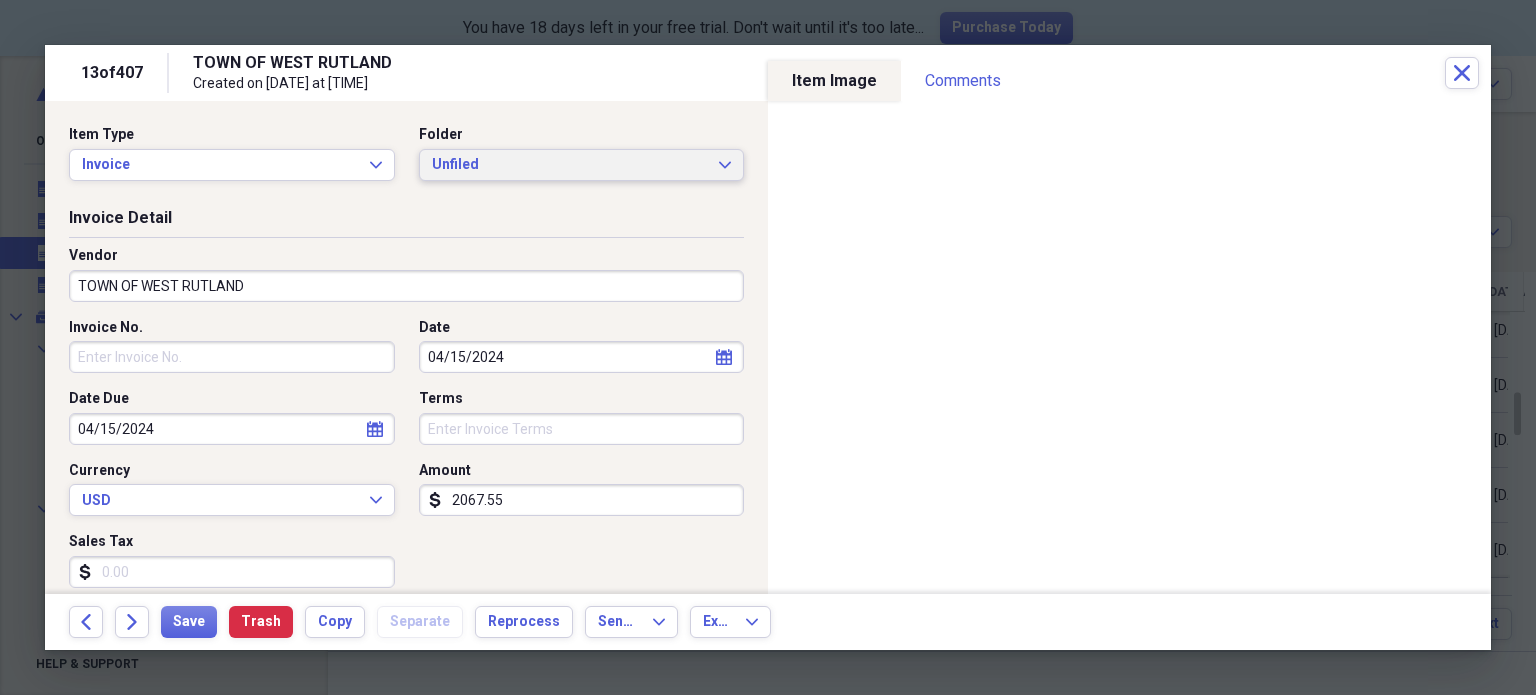 click on "Unfiled" at bounding box center (570, 165) 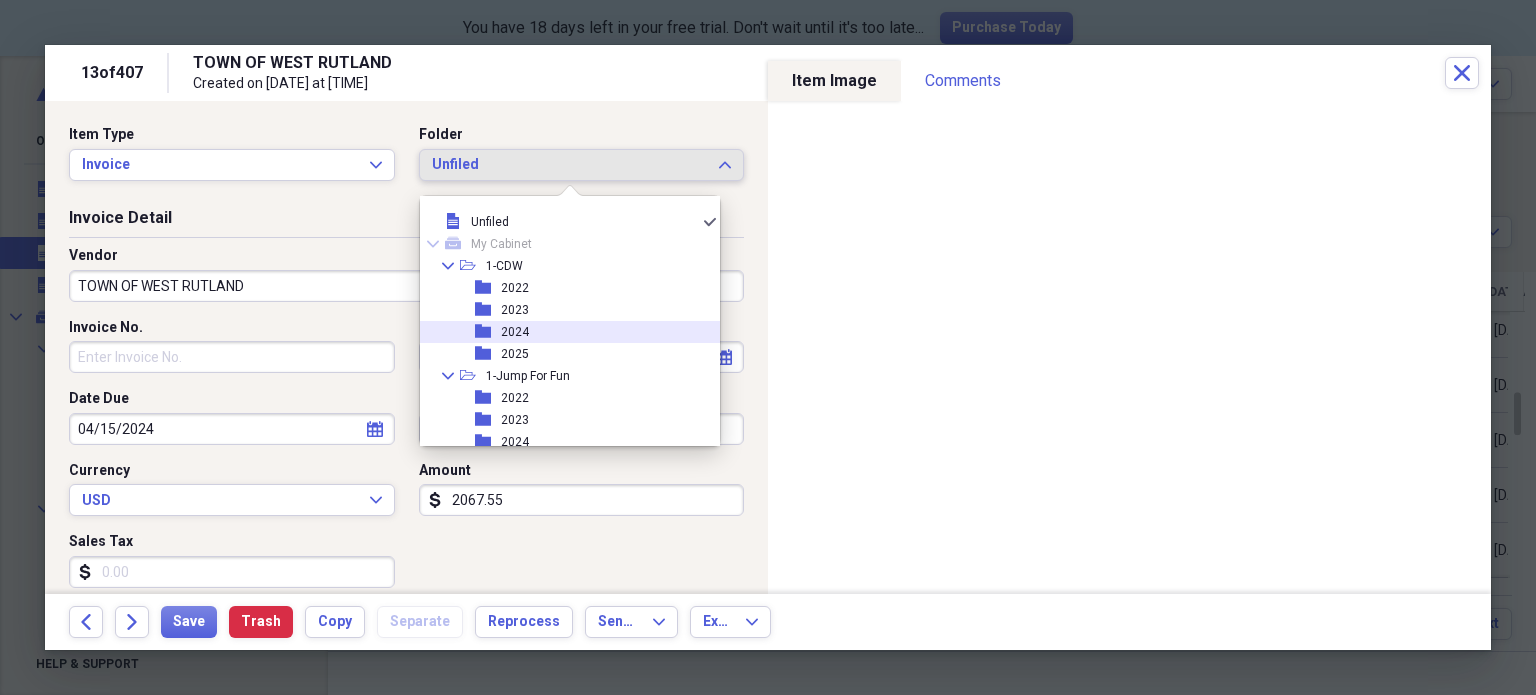 click on "folder 2024" at bounding box center [562, 332] 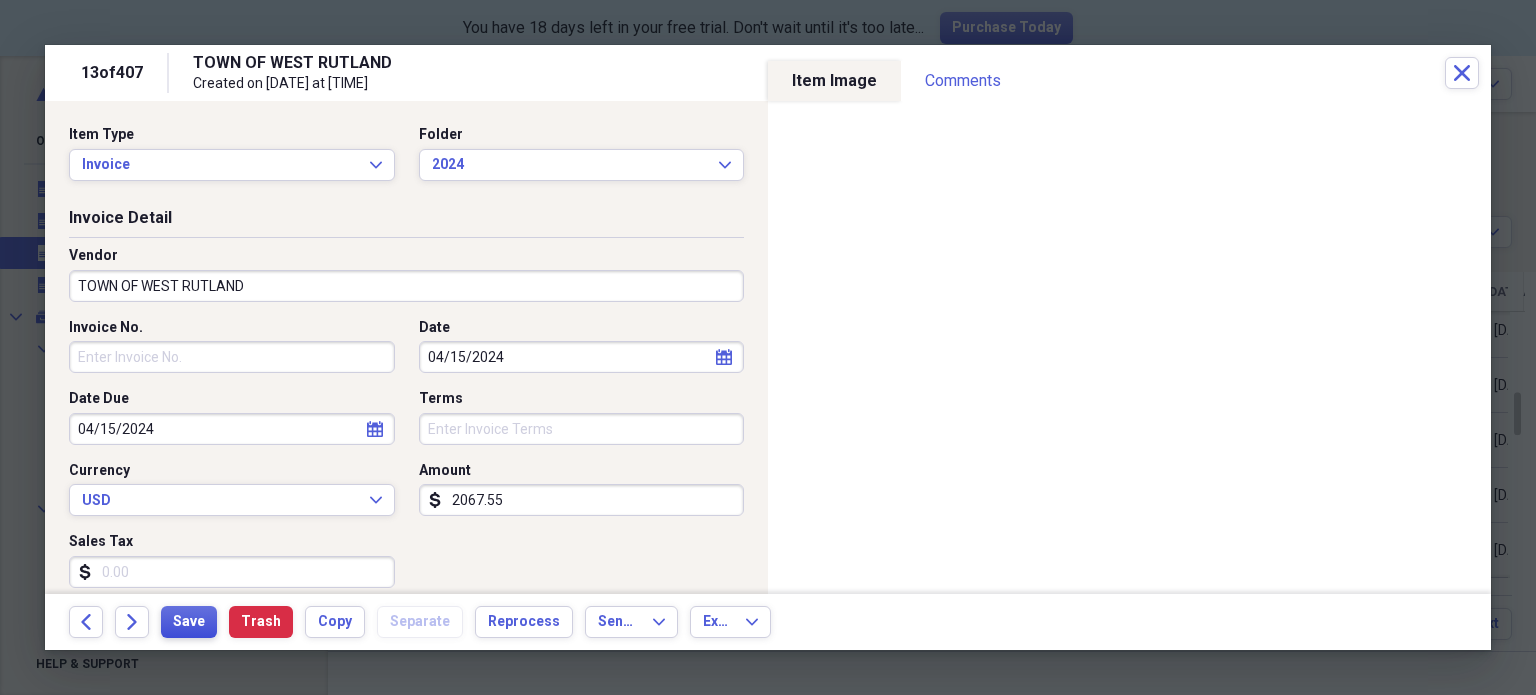click on "Save" at bounding box center [189, 622] 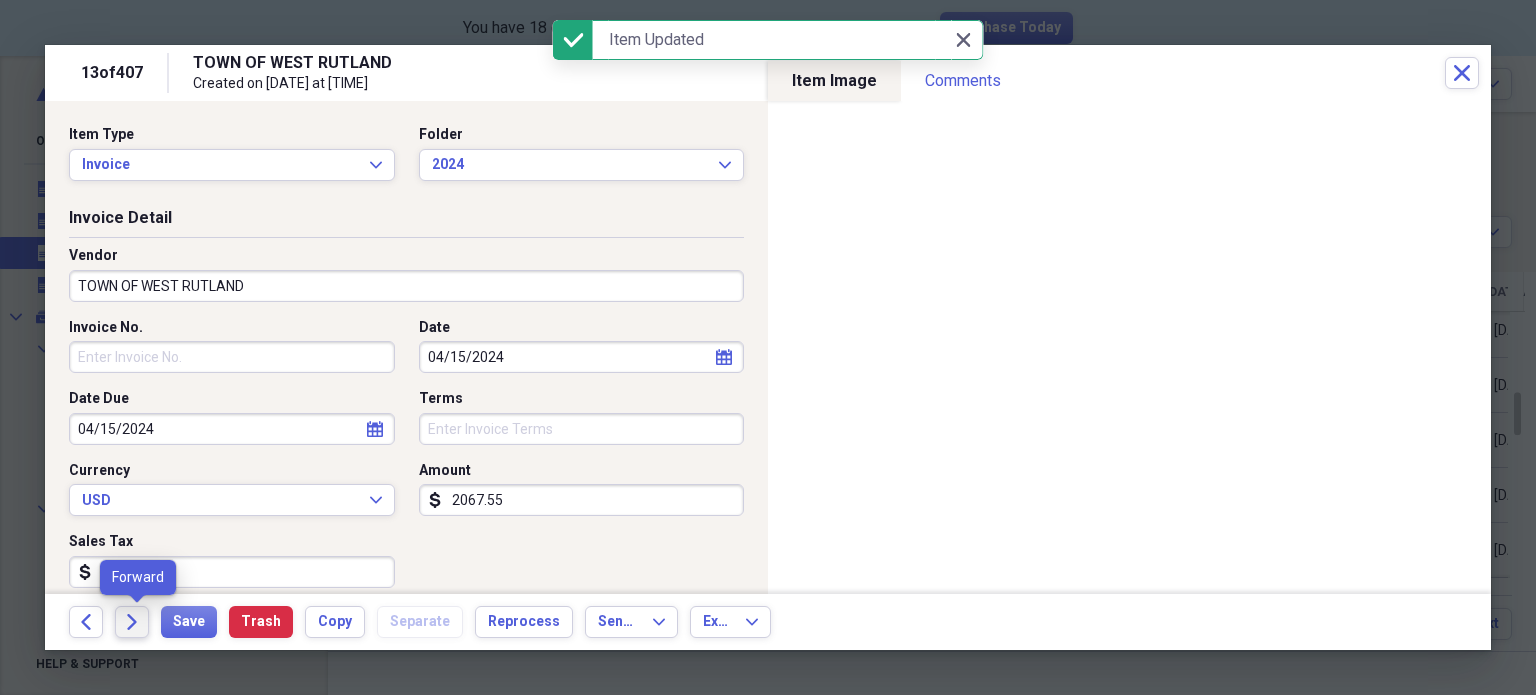 click on "Forward" 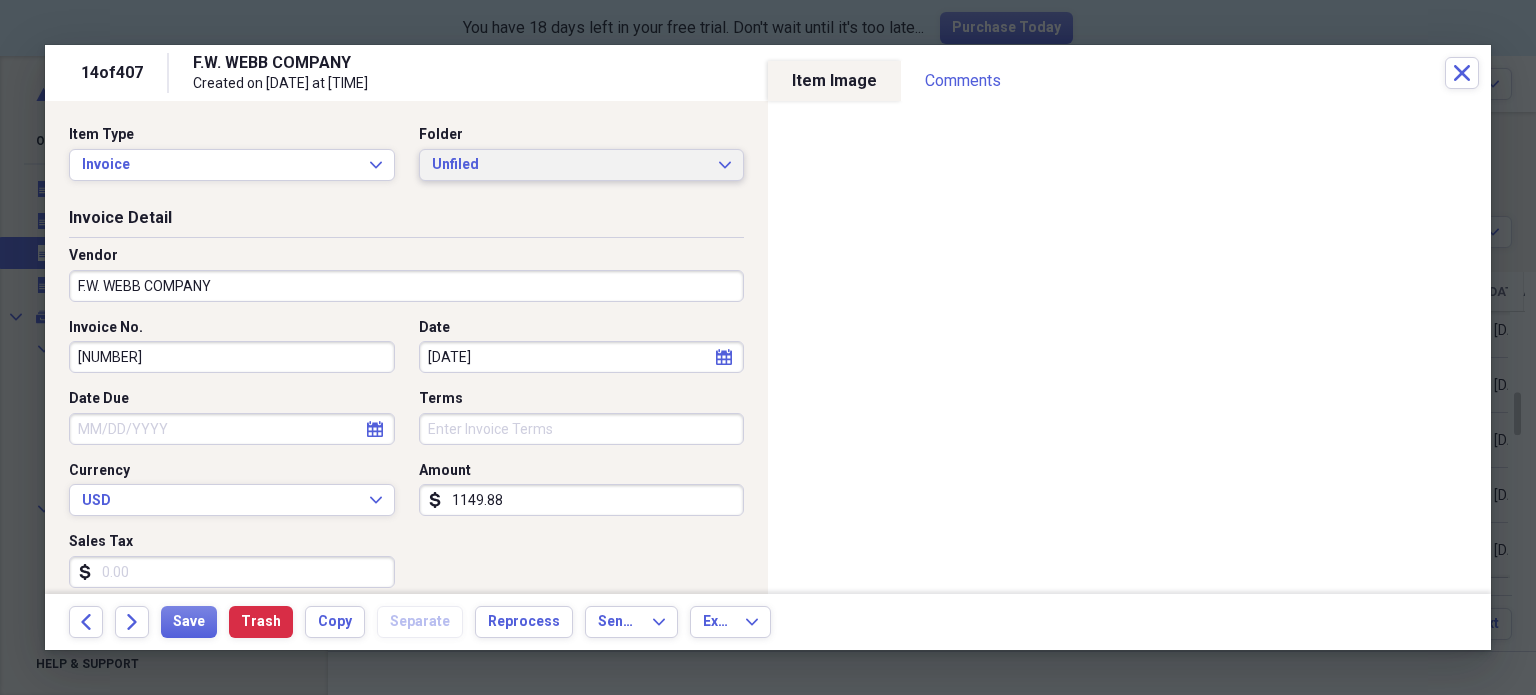 click on "Unfiled" at bounding box center (570, 165) 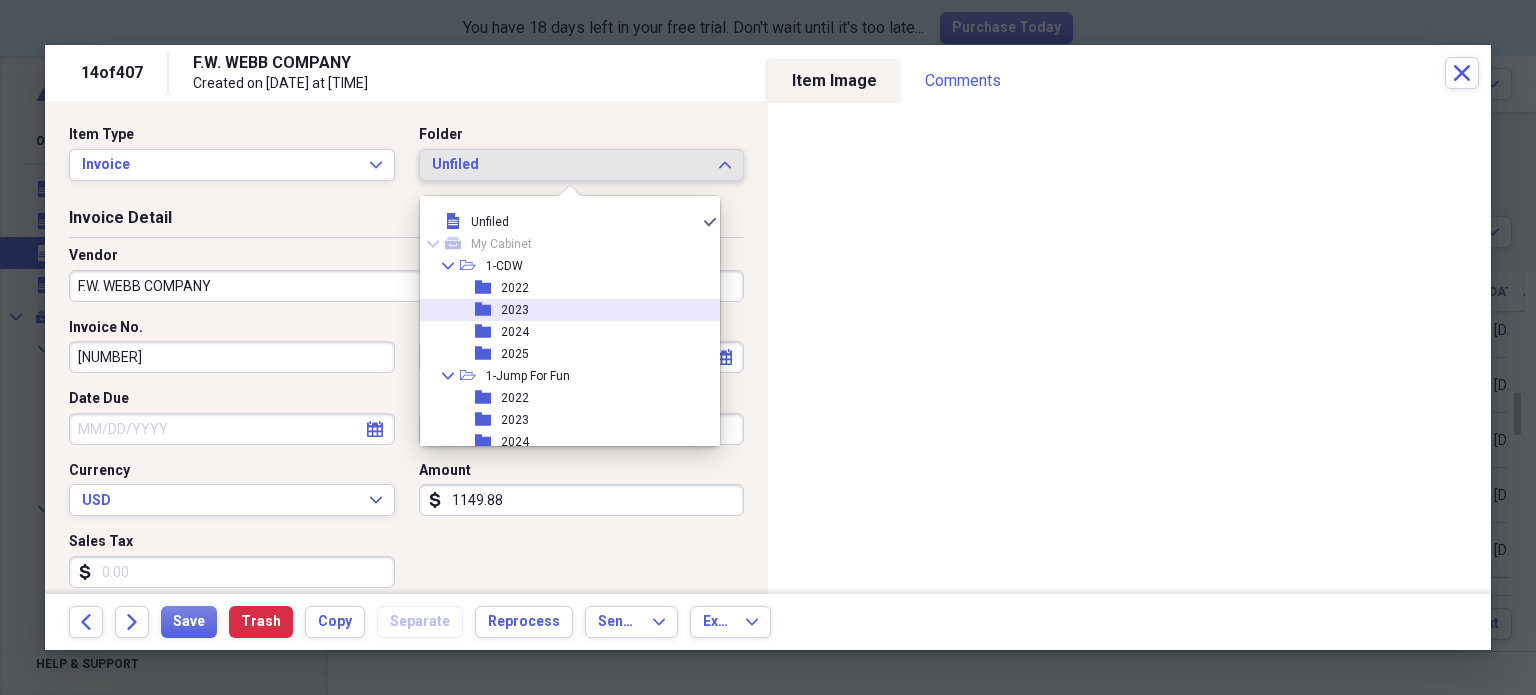 click on "2023" at bounding box center [515, 310] 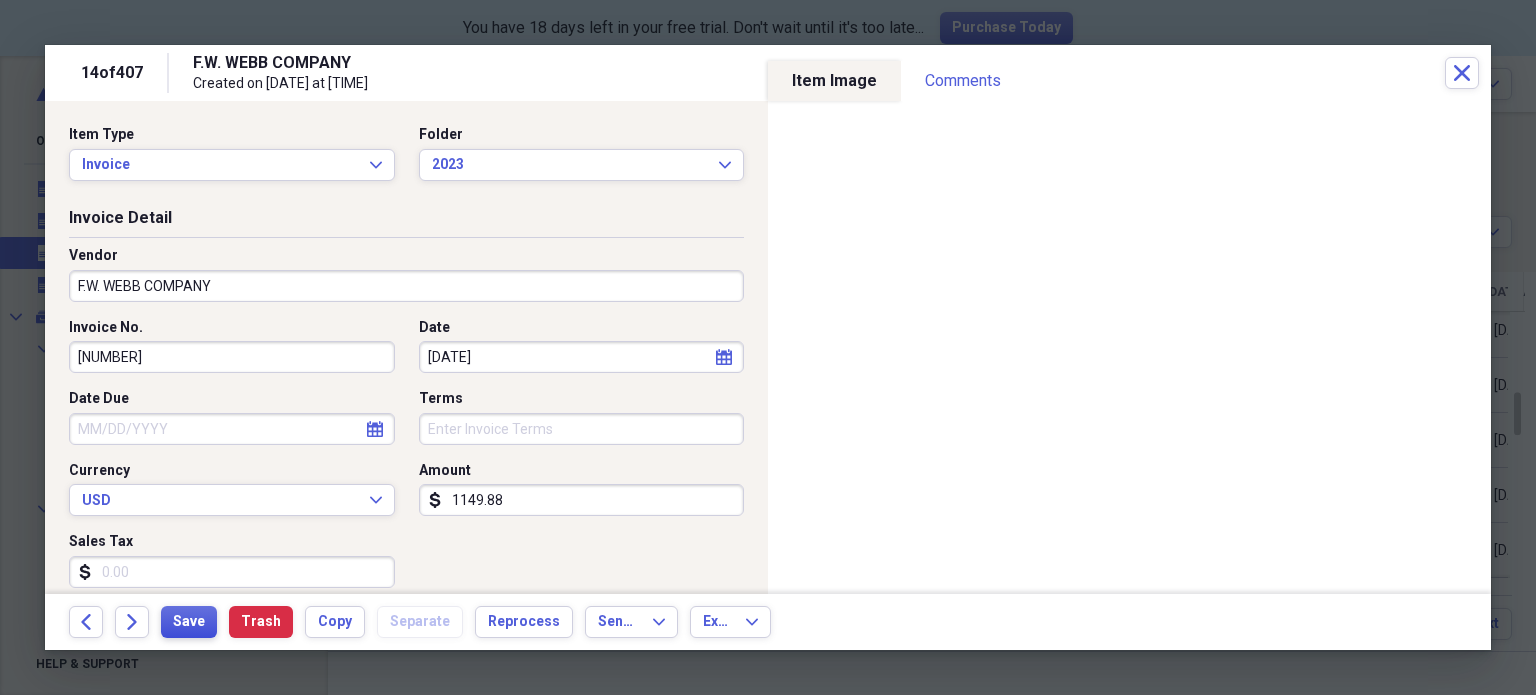 click on "Save" at bounding box center (189, 622) 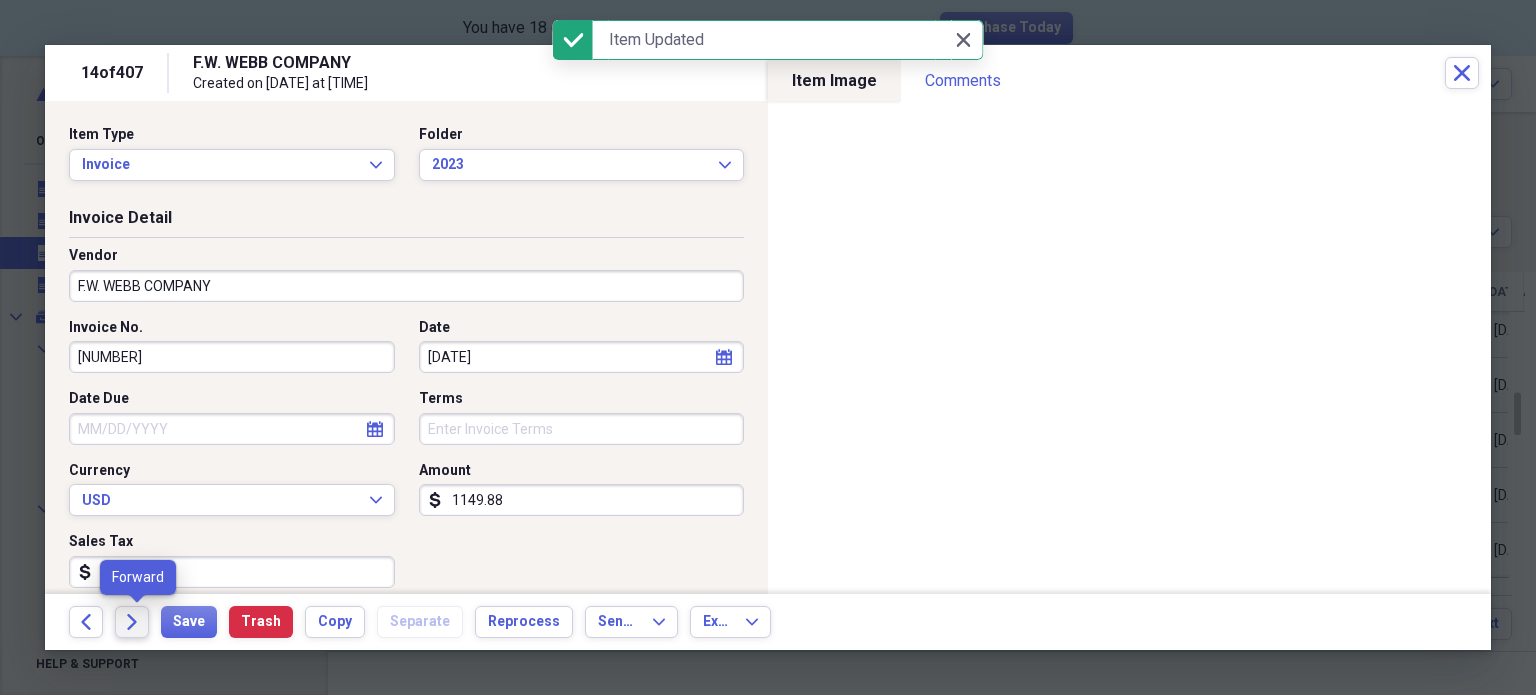 click 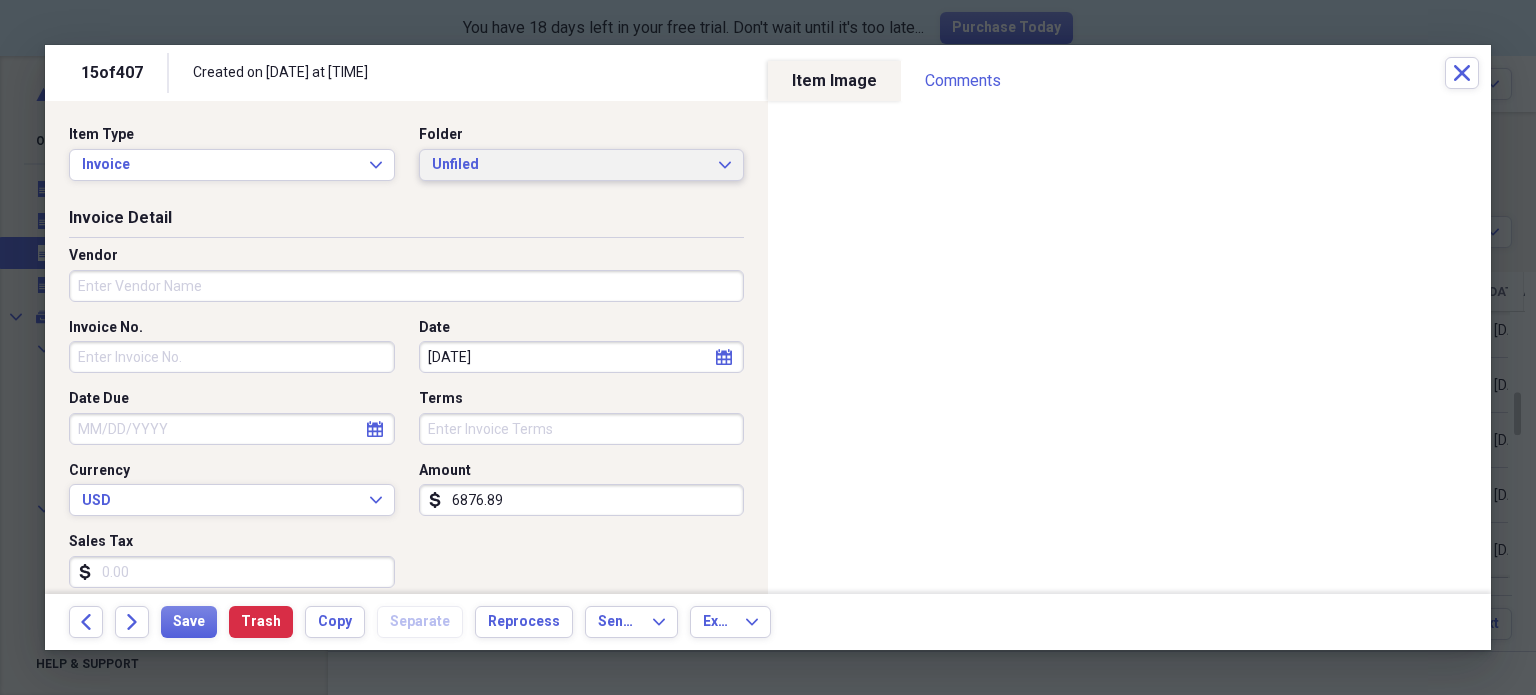 click on "Unfiled" at bounding box center (570, 165) 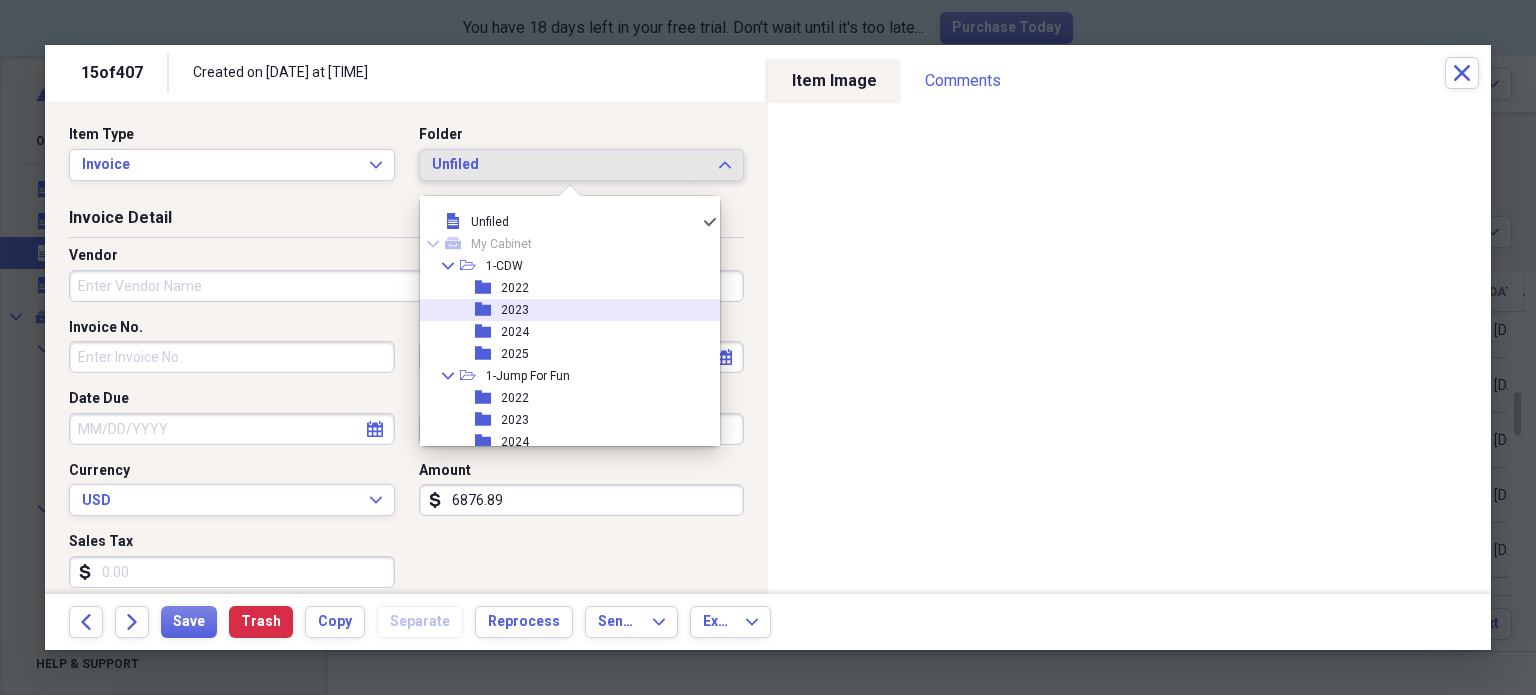 click on "2023" at bounding box center [515, 310] 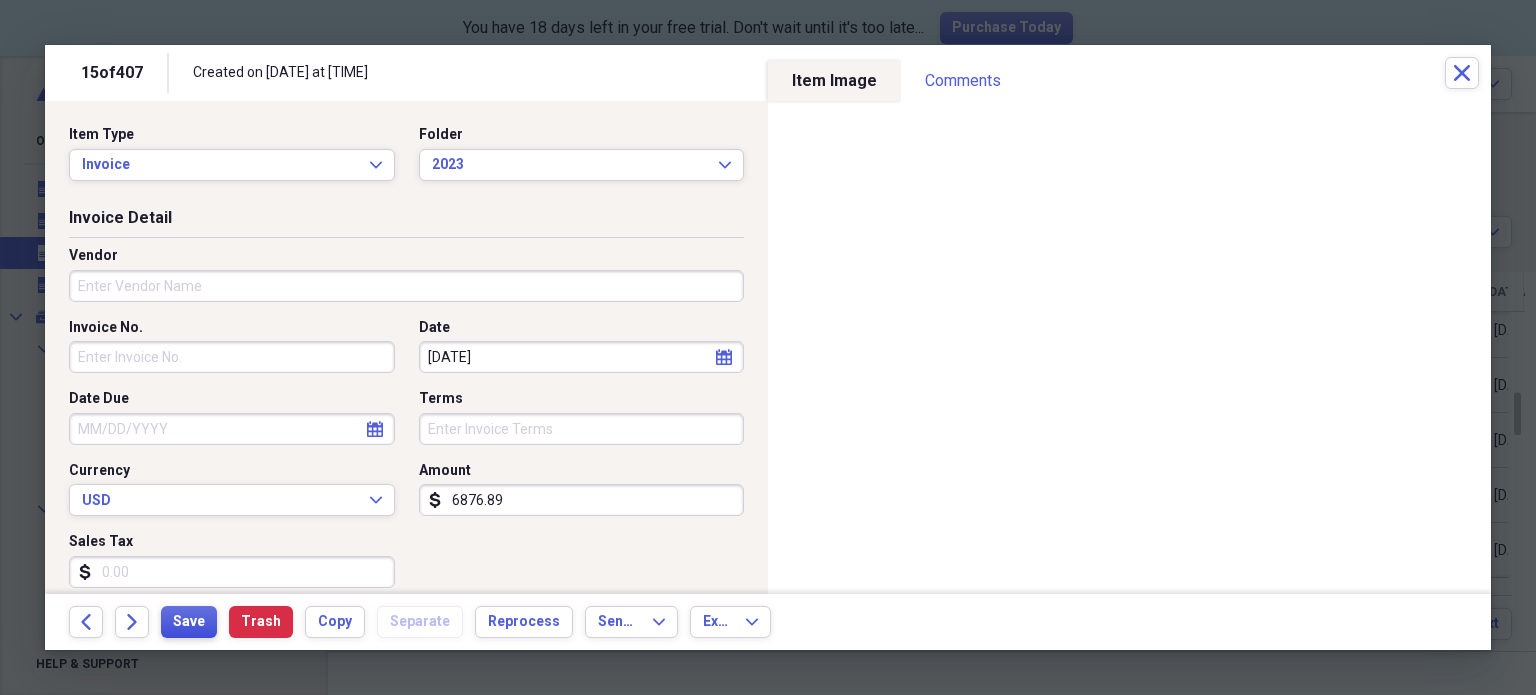 click on "Save" at bounding box center [189, 622] 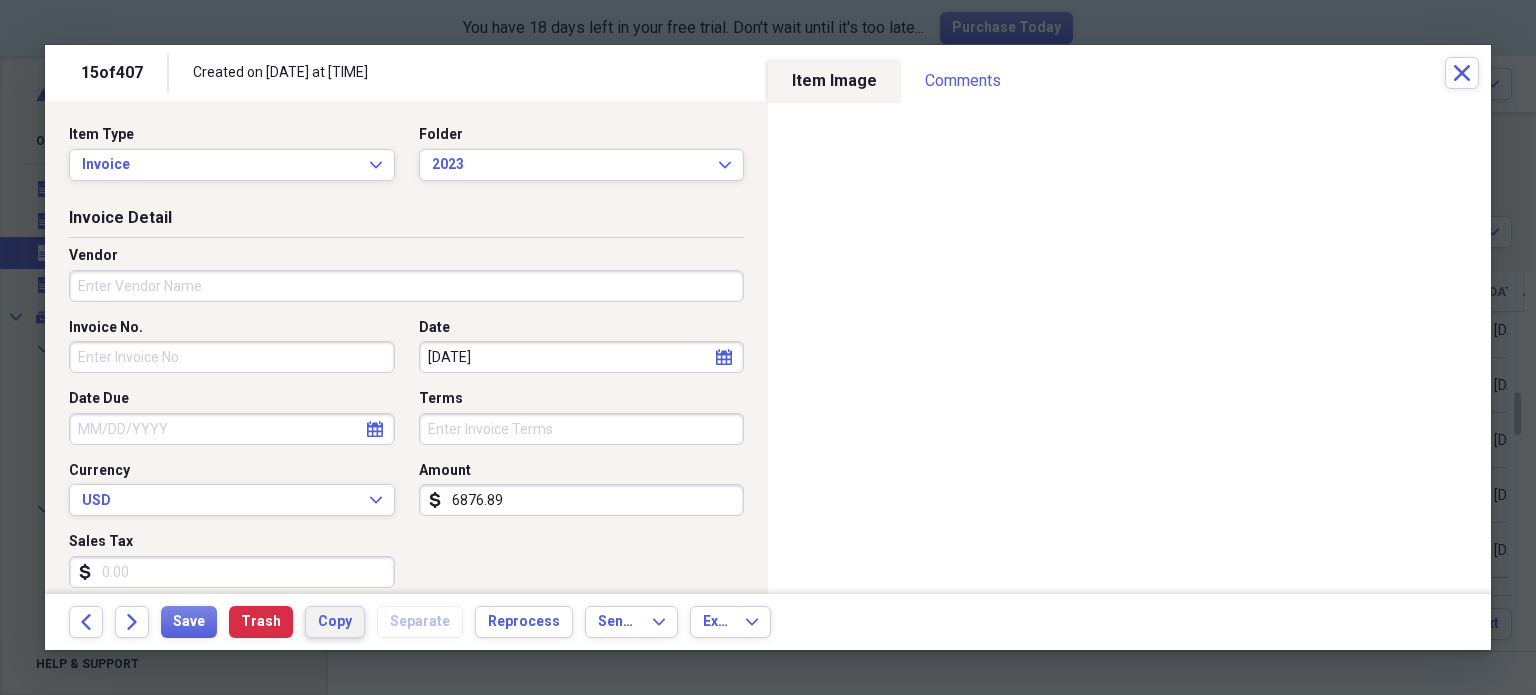 click on "Copy" at bounding box center (335, 622) 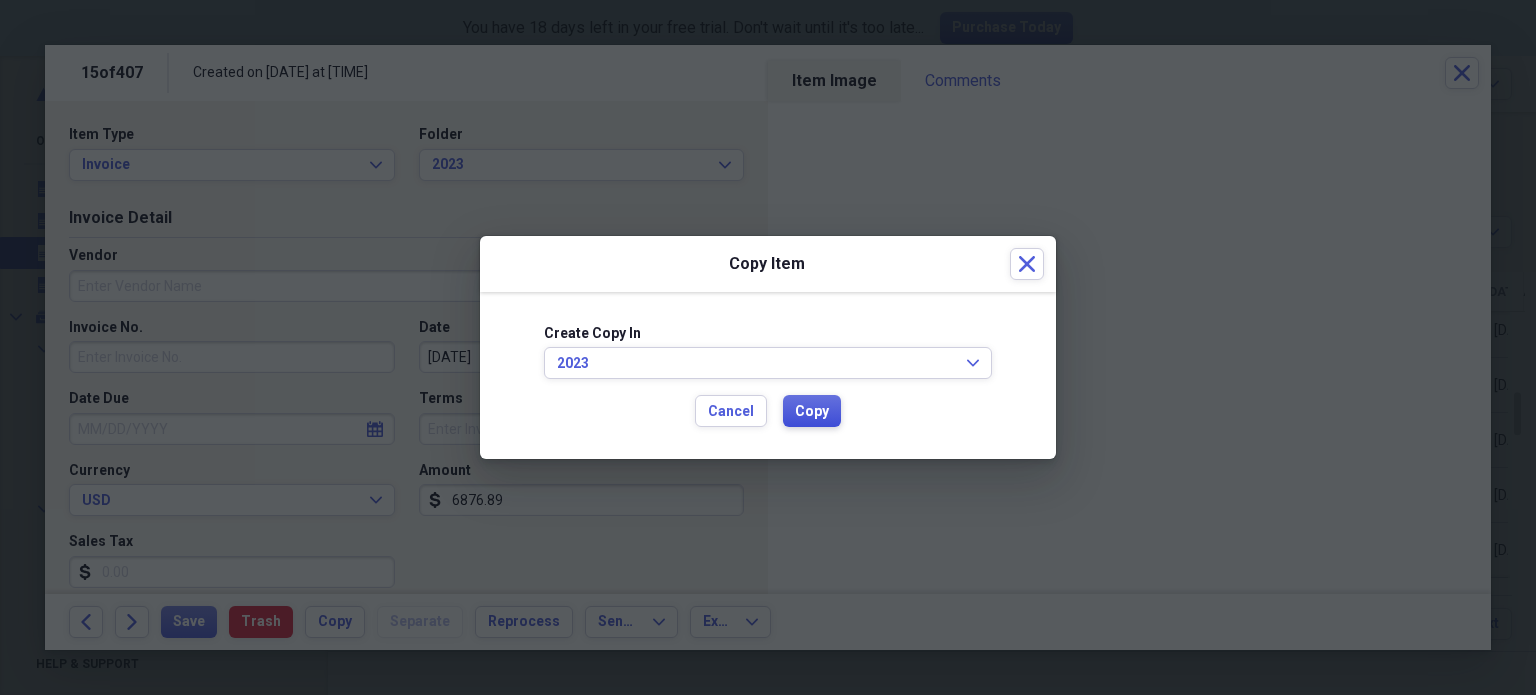 click on "Copy" at bounding box center (812, 412) 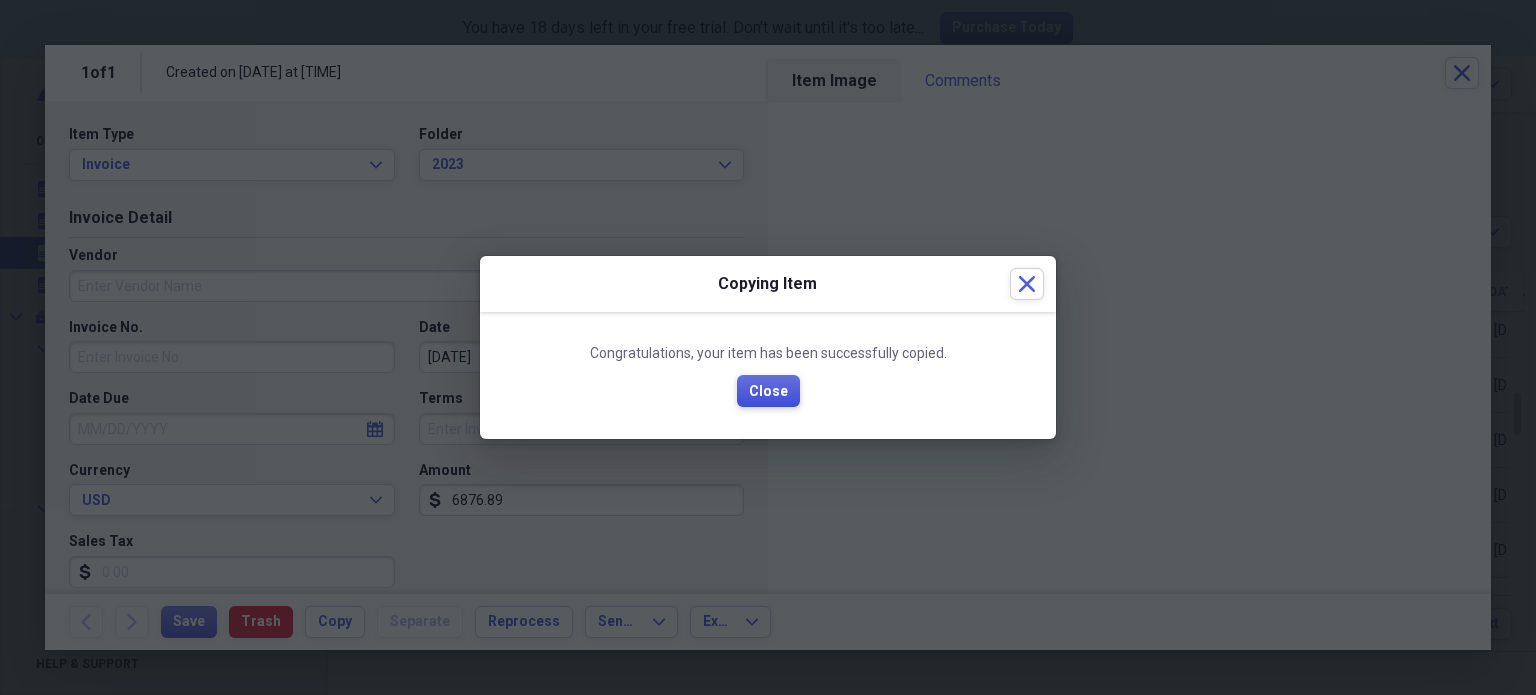 click on "Close" at bounding box center (768, 392) 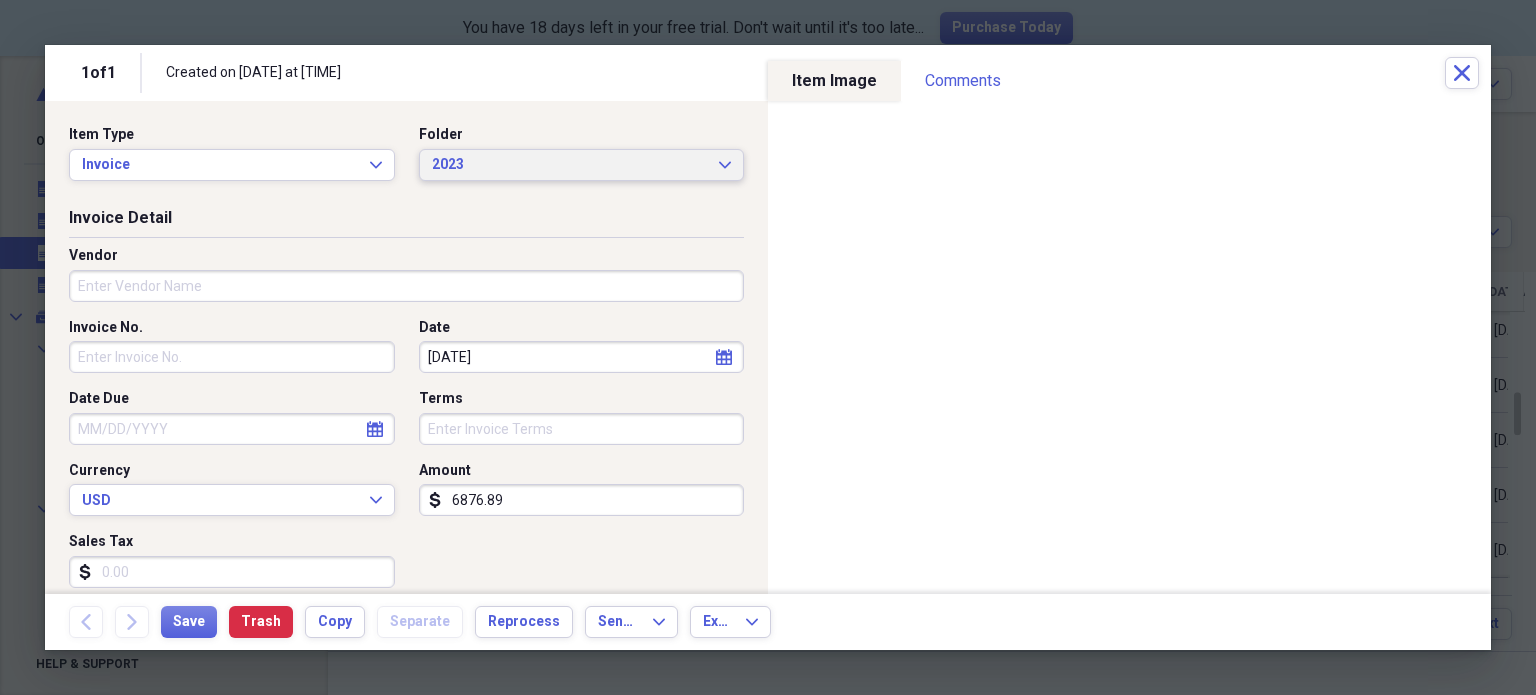 click on "2023" at bounding box center [570, 165] 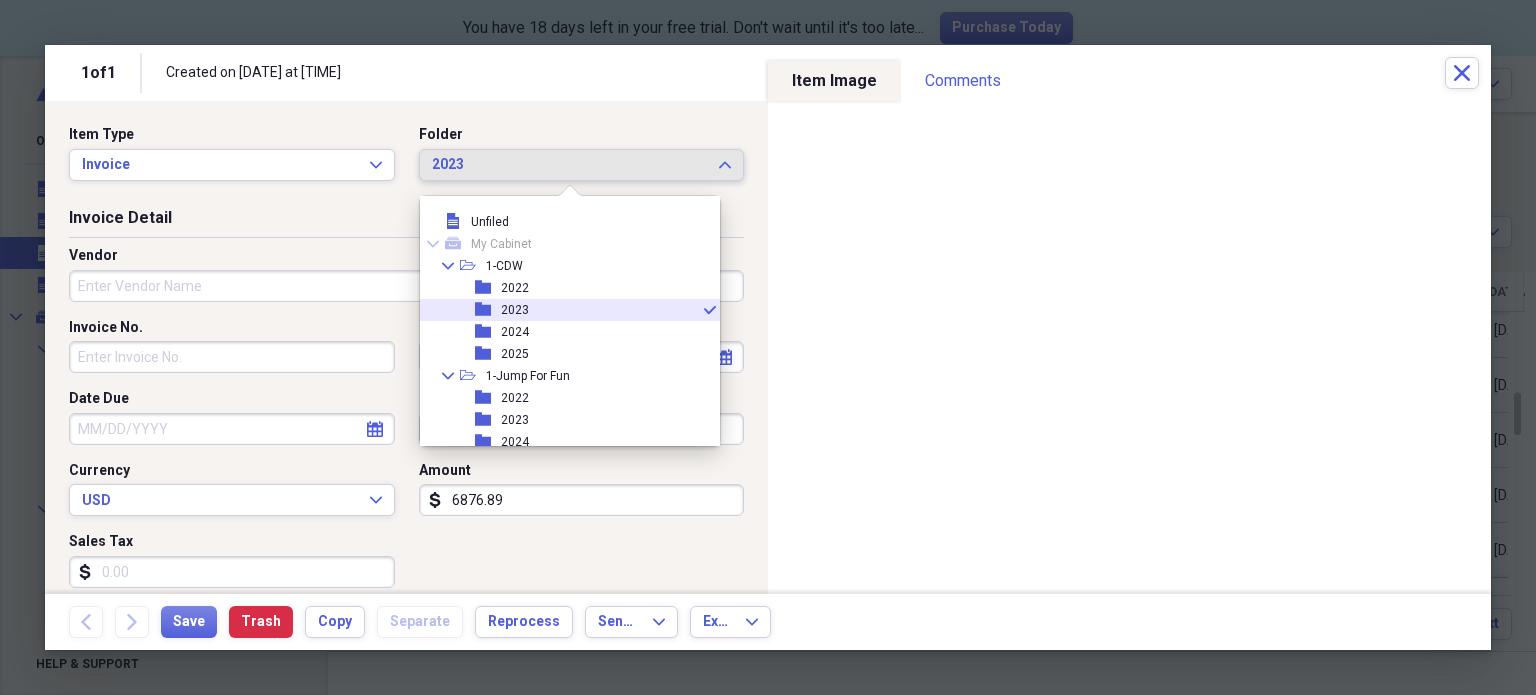 click on "2023" at bounding box center [570, 165] 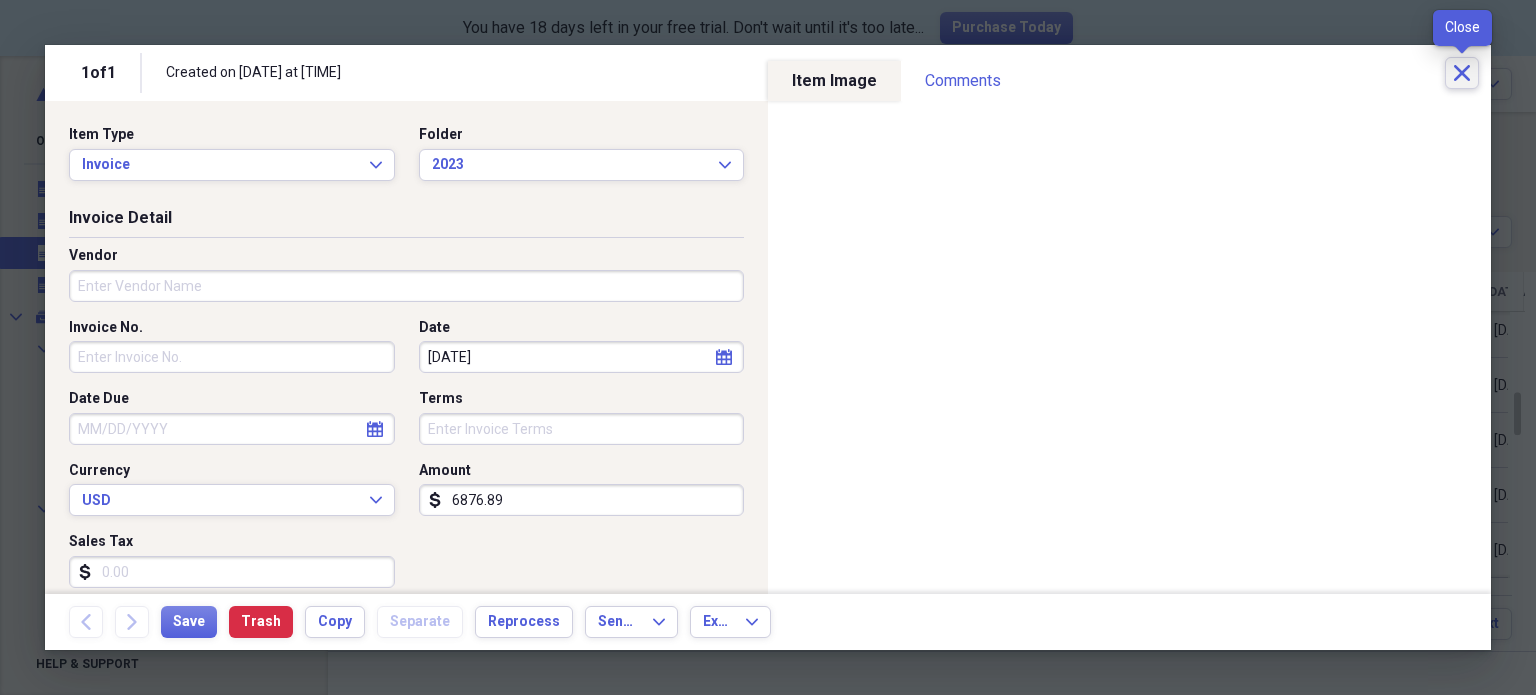 click on "Close" 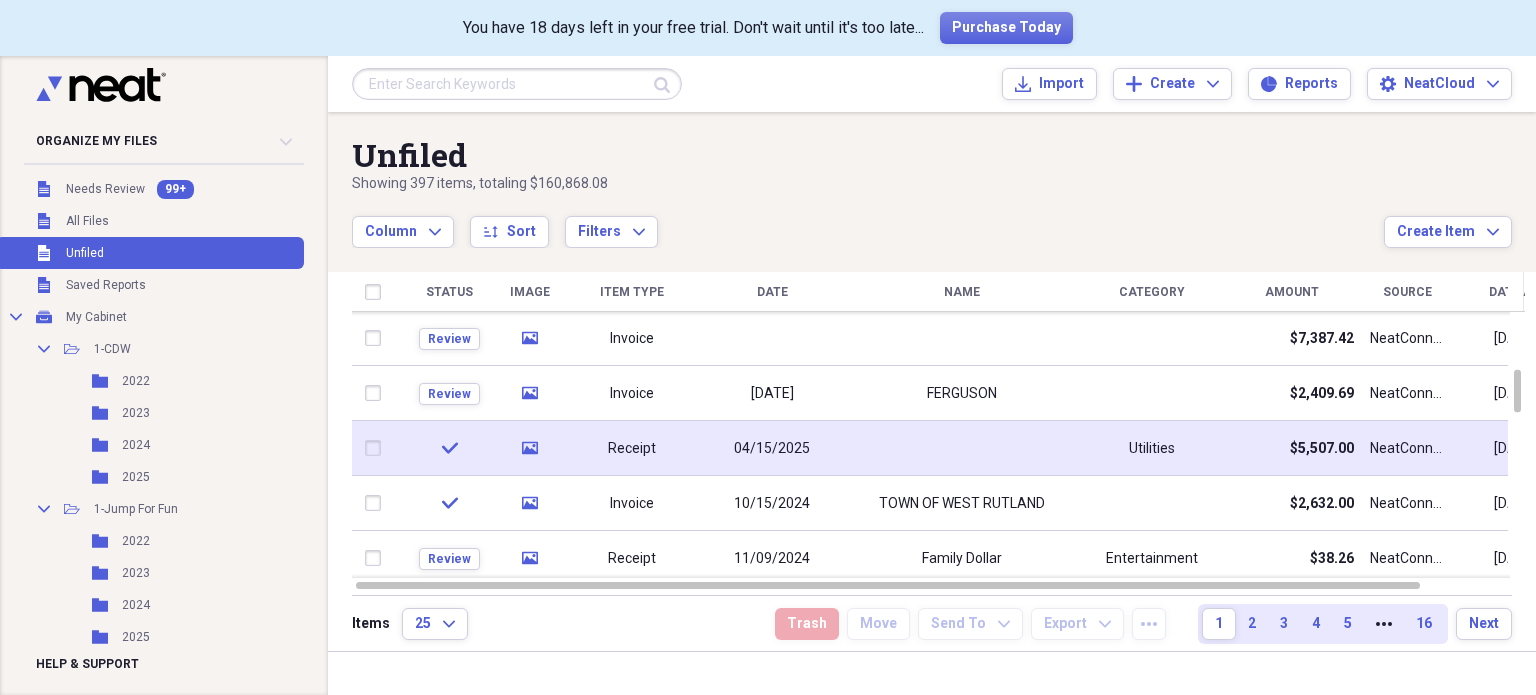 click at bounding box center [962, 448] 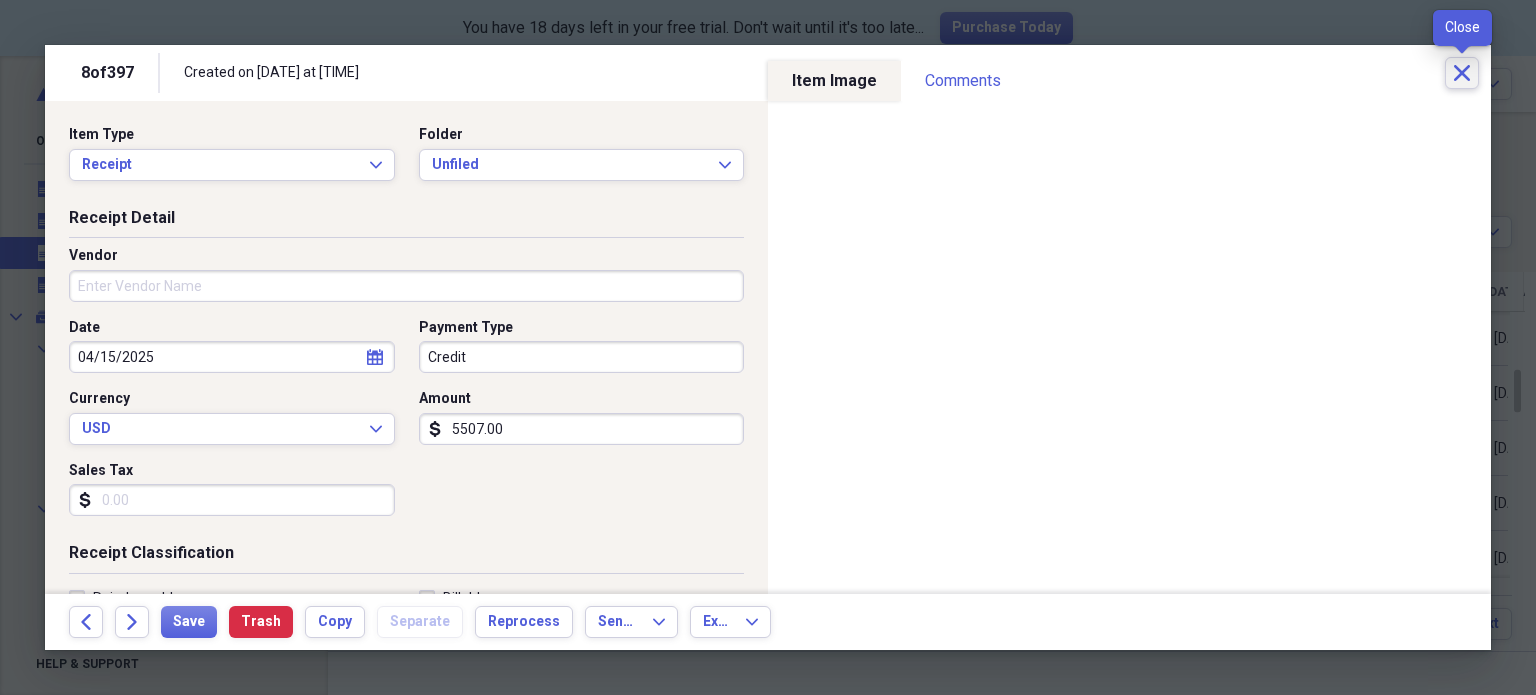 click on "Close" 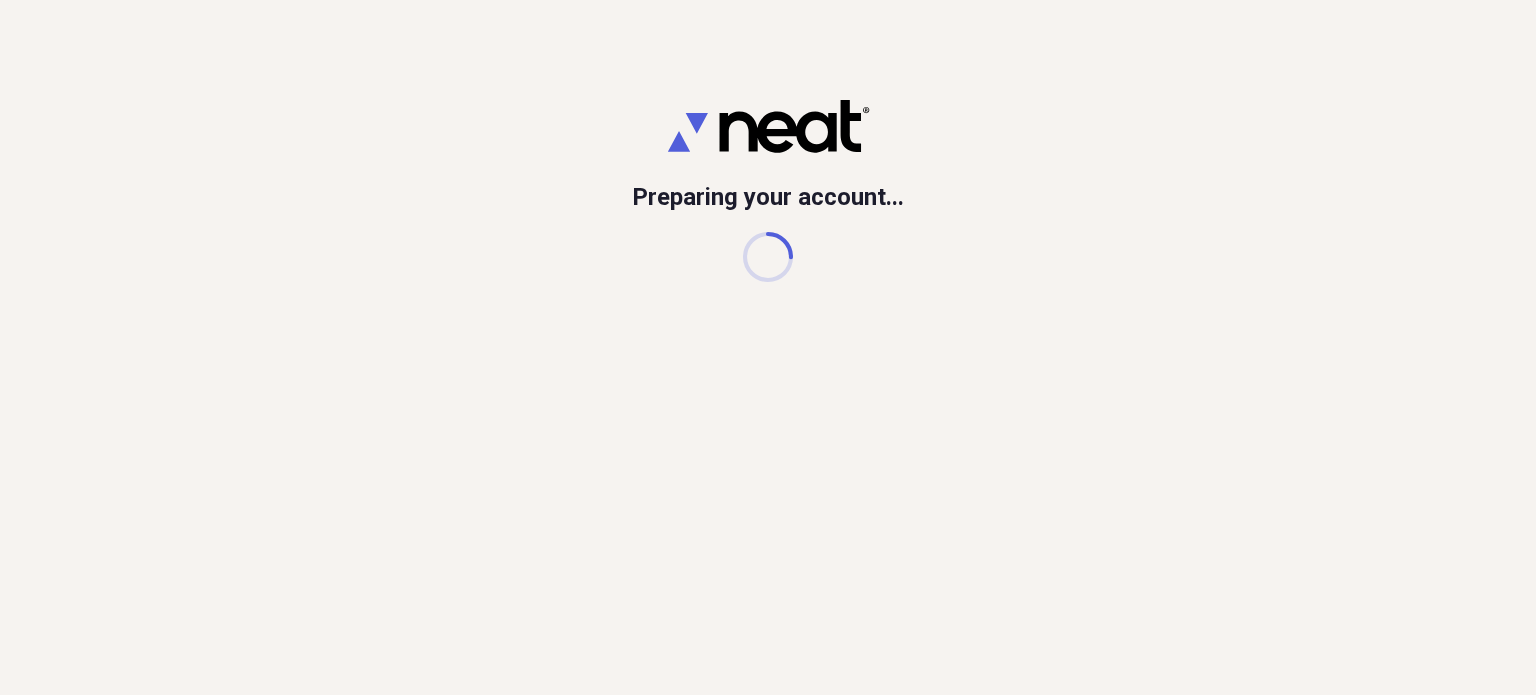 scroll, scrollTop: 0, scrollLeft: 0, axis: both 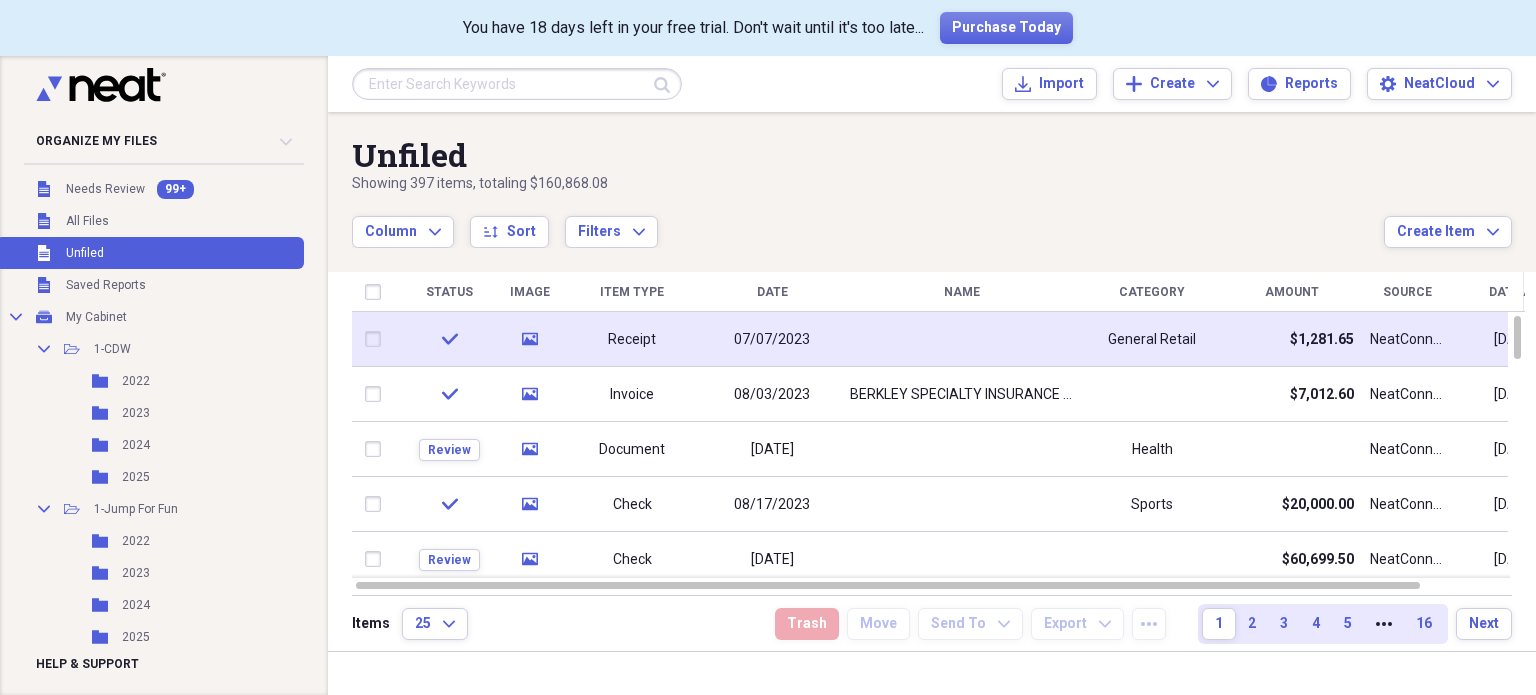 click at bounding box center [962, 339] 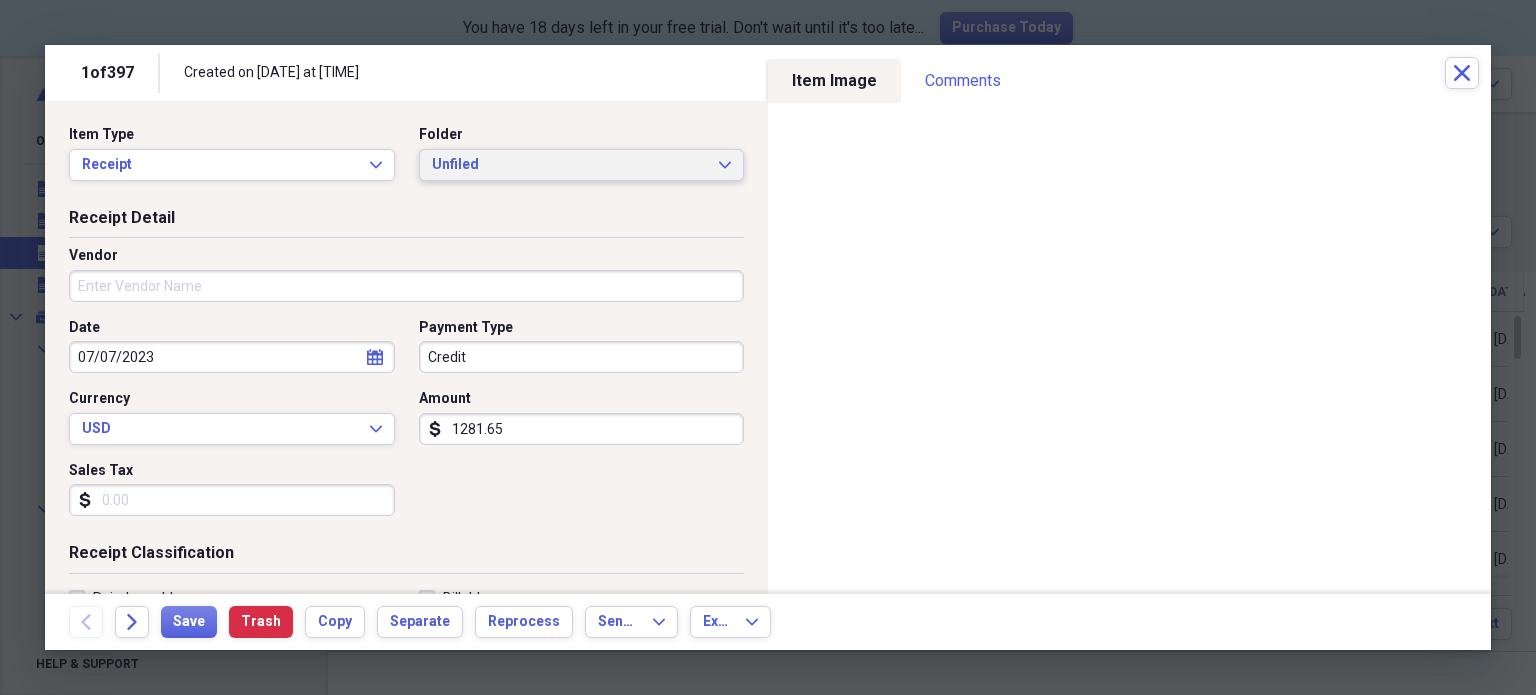 click on "Unfiled" at bounding box center (570, 165) 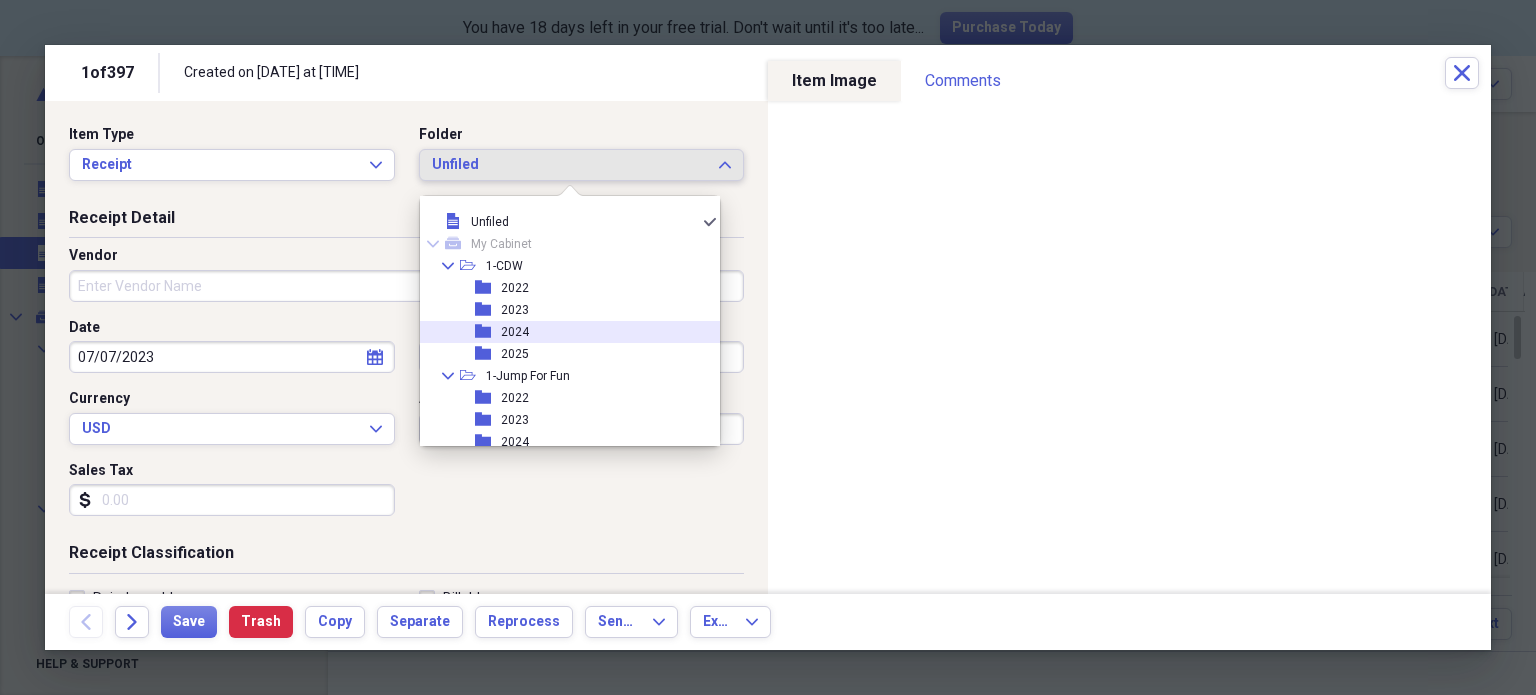 click on "folder 2024" at bounding box center (562, 332) 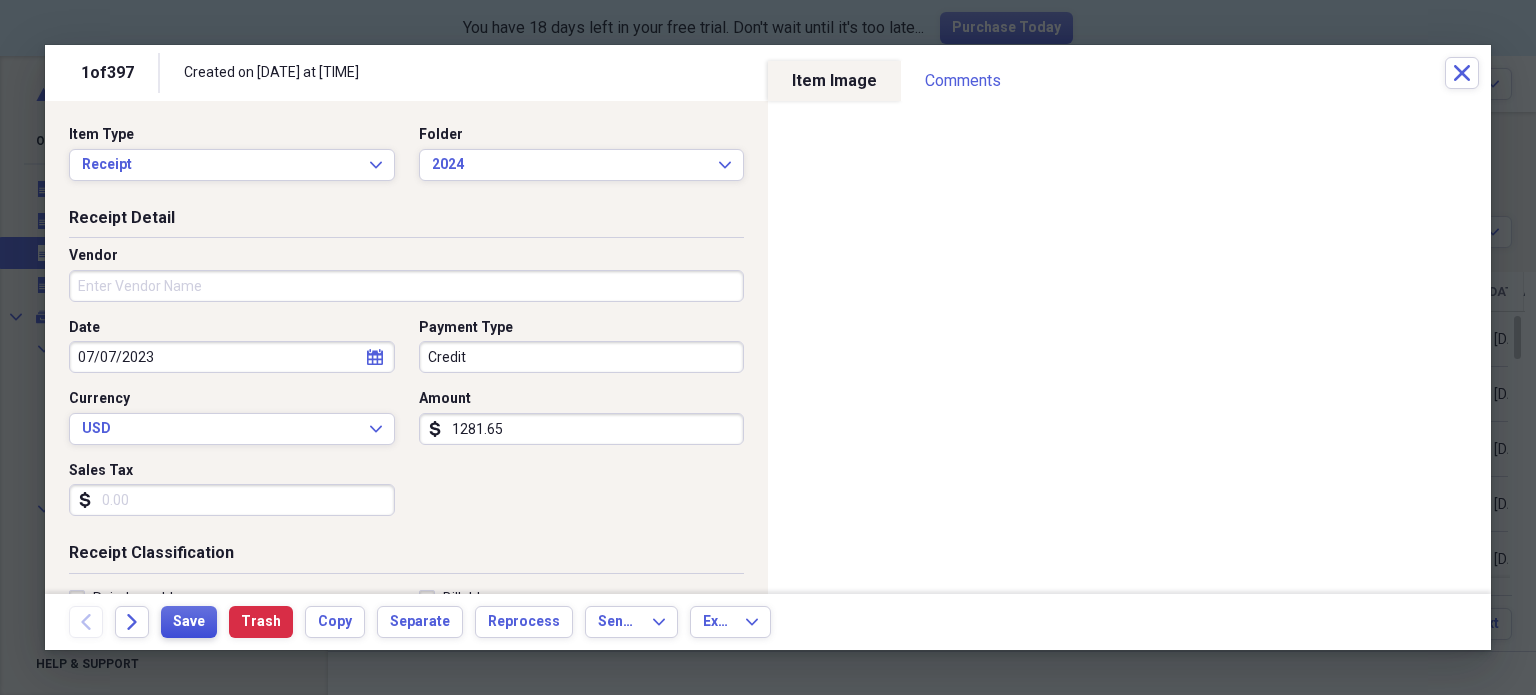 click on "Save" at bounding box center [189, 622] 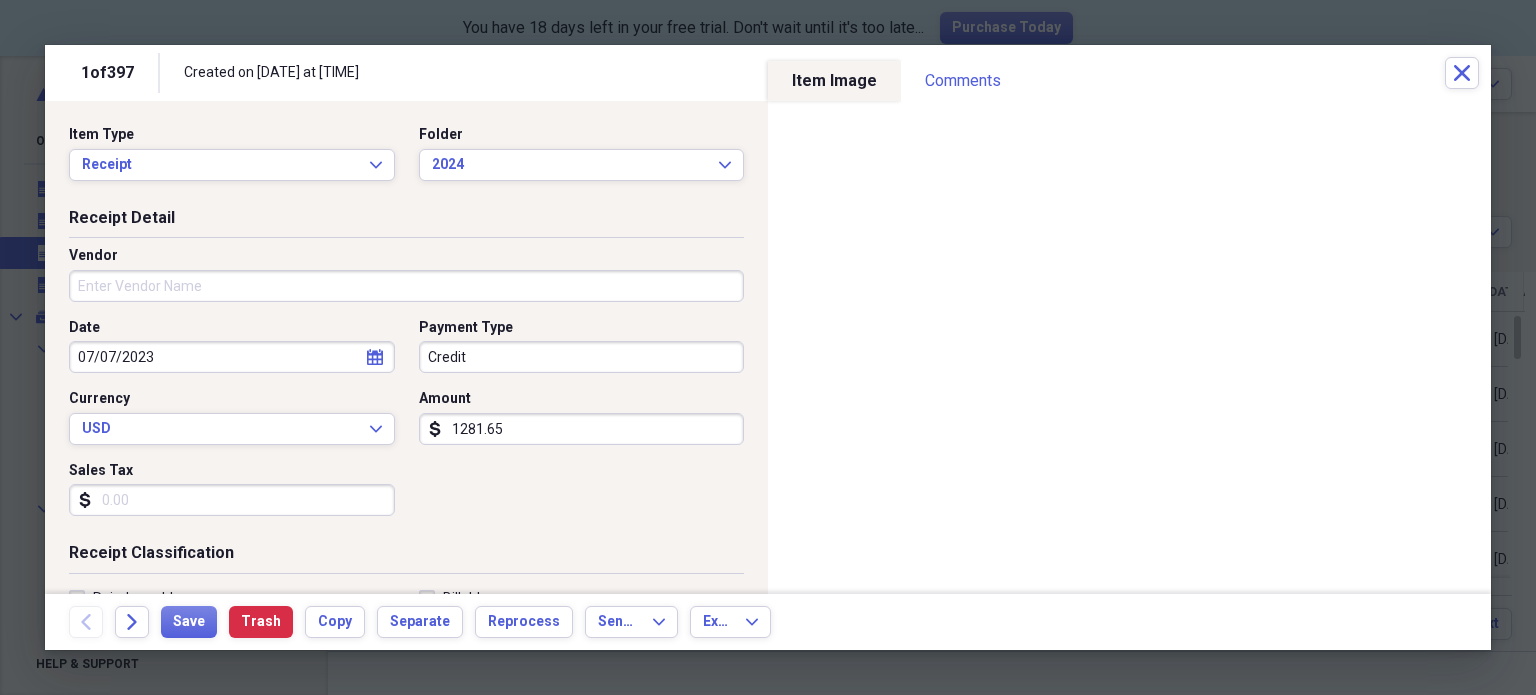 click on "calendar" 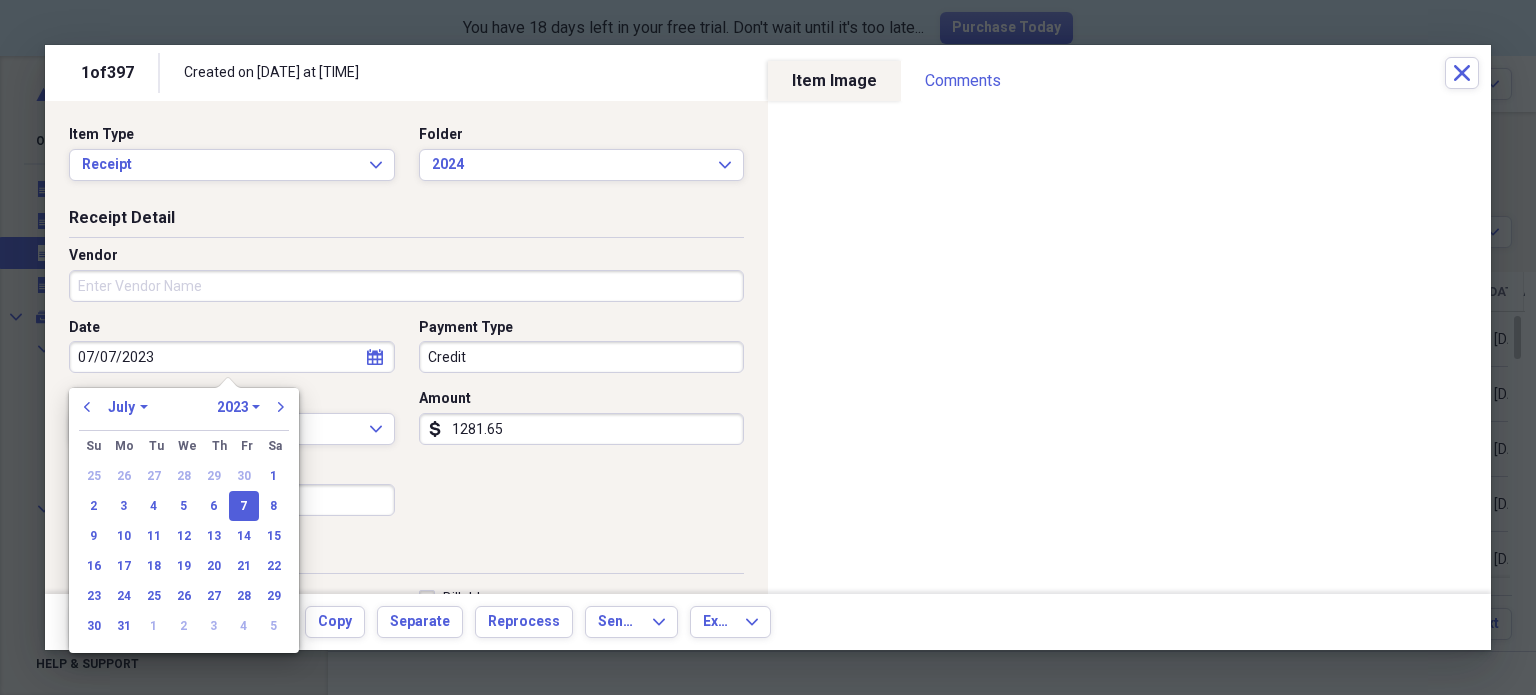 click on "January February March April May June July August September October November December" at bounding box center (128, 407) 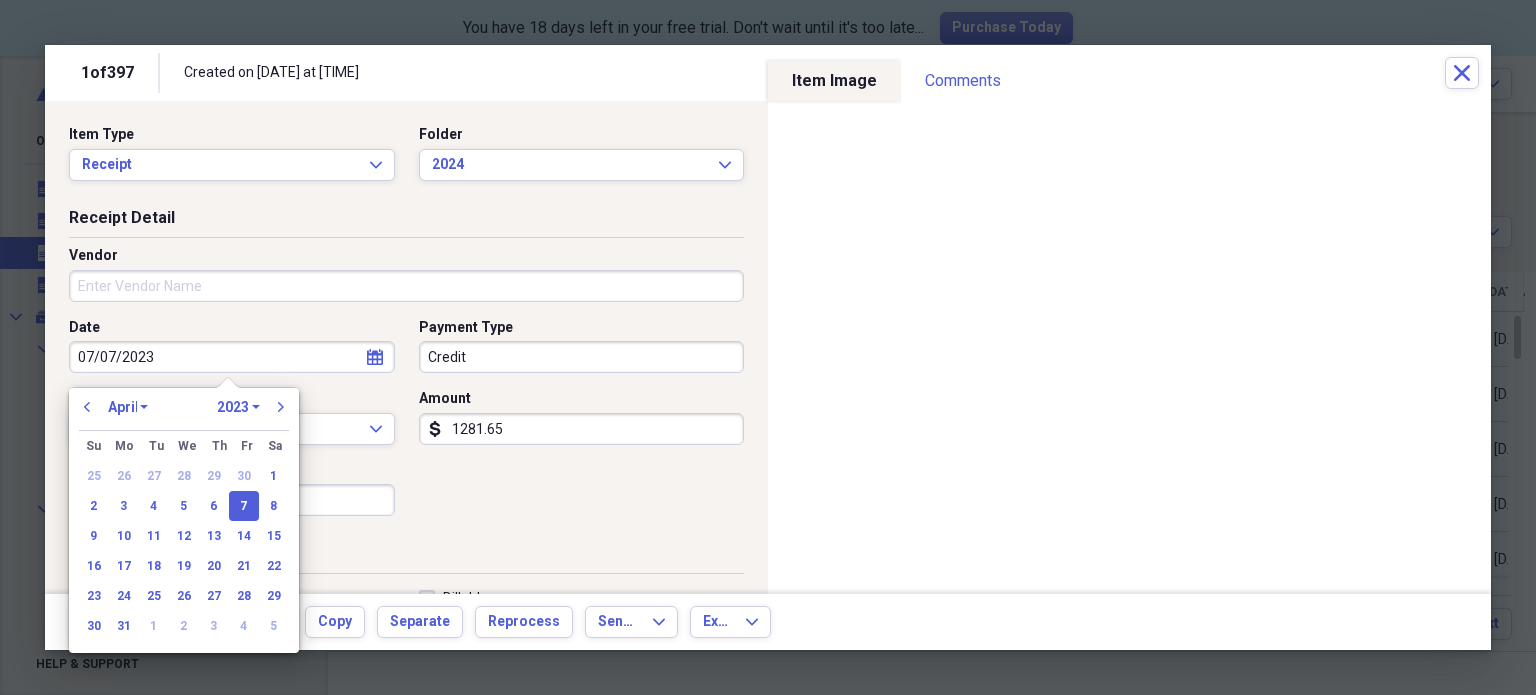 click on "January February March April May June July August September October November December" at bounding box center (128, 407) 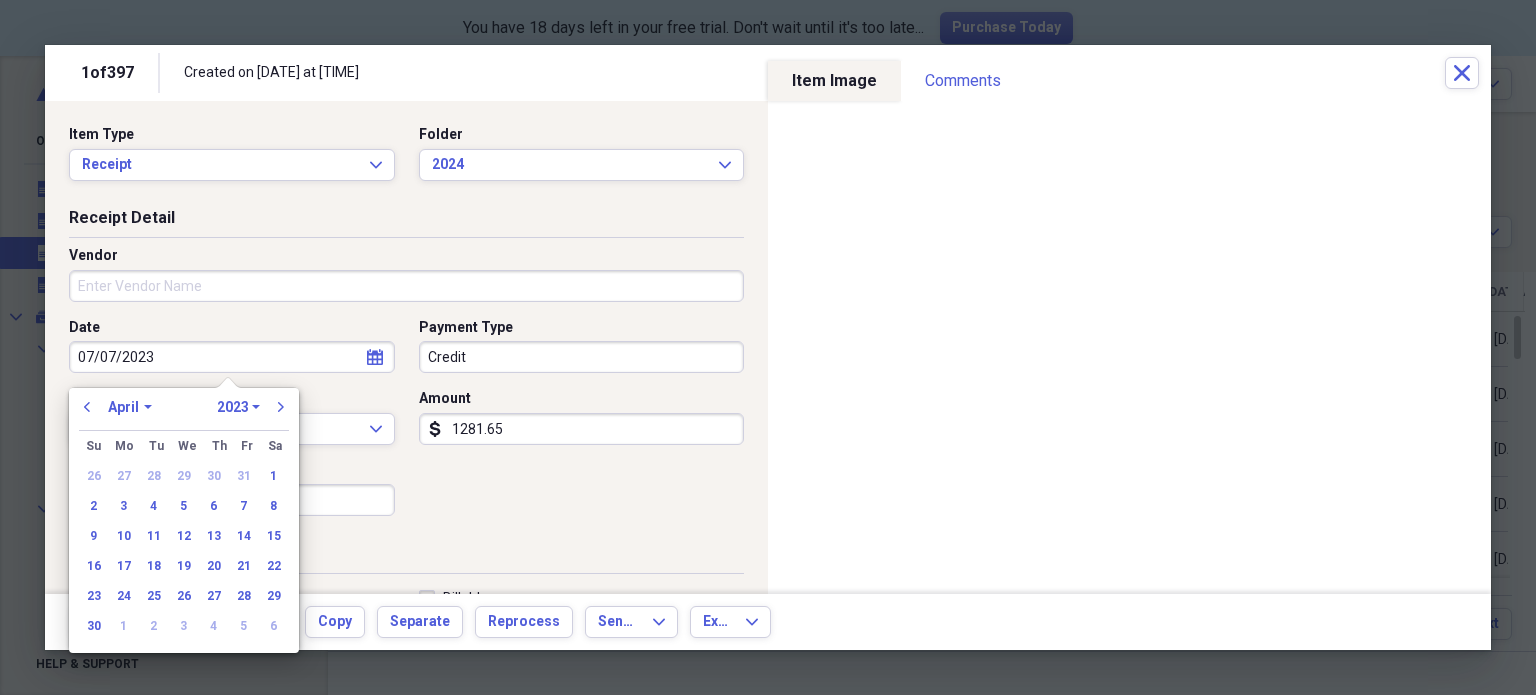 click on "1970 1971 1972 1973 1974 1975 1976 1977 1978 1979 1980 1981 1982 1983 1984 1985 1986 1987 1988 1989 1990 1991 1992 1993 1994 1995 1996 1997 1998 1999 2000 2001 2002 2003 2004 2005 2006 2007 2008 2009 2010 2011 2012 2013 2014 2015 2016 2017 2018 2019 2020 2021 2022 2023 2024 2025 2026 2027 2028 2029 2030 2031 2032 2033 2034 2035" at bounding box center [238, 407] 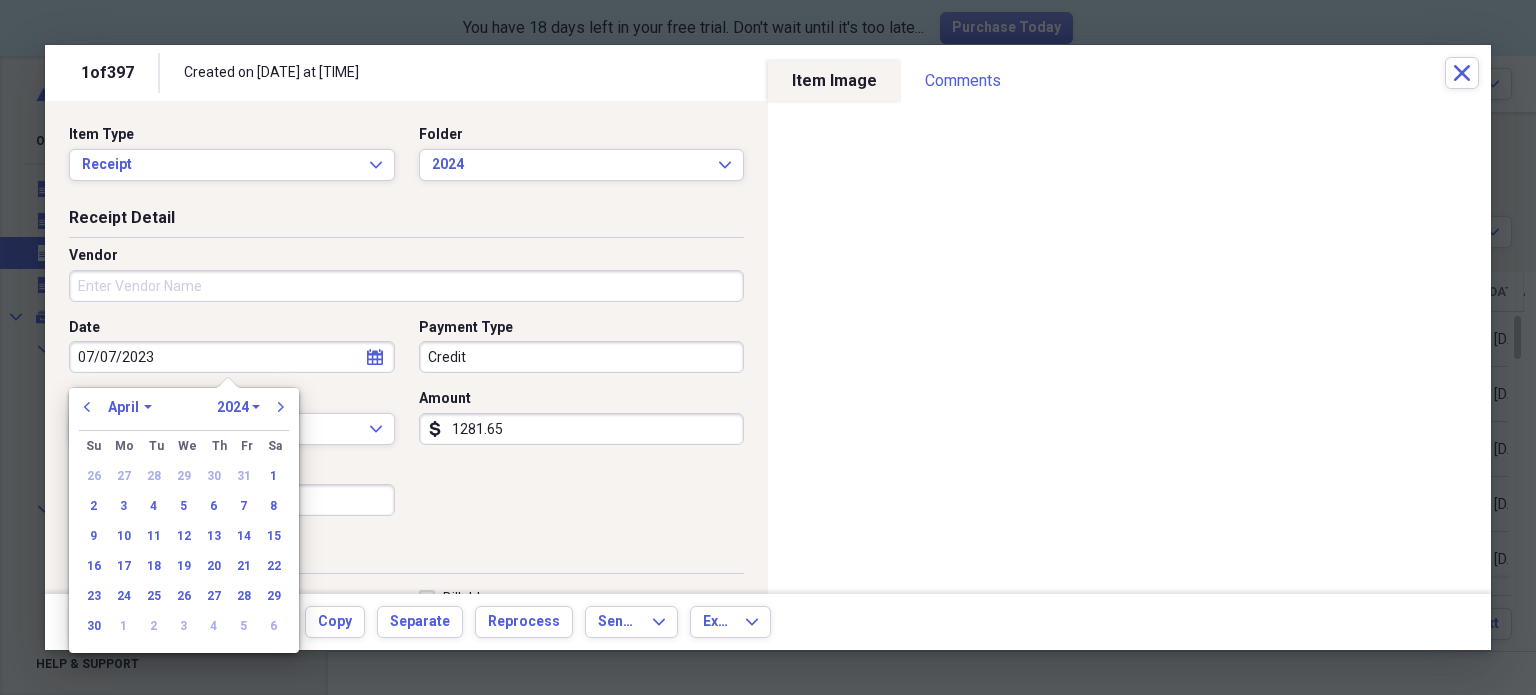 click on "1970 1971 1972 1973 1974 1975 1976 1977 1978 1979 1980 1981 1982 1983 1984 1985 1986 1987 1988 1989 1990 1991 1992 1993 1994 1995 1996 1997 1998 1999 2000 2001 2002 2003 2004 2005 2006 2007 2008 2009 2010 2011 2012 2013 2014 2015 2016 2017 2018 2019 2020 2021 2022 2023 2024 2025 2026 2027 2028 2029 2030 2031 2032 2033 2034 2035" at bounding box center [238, 407] 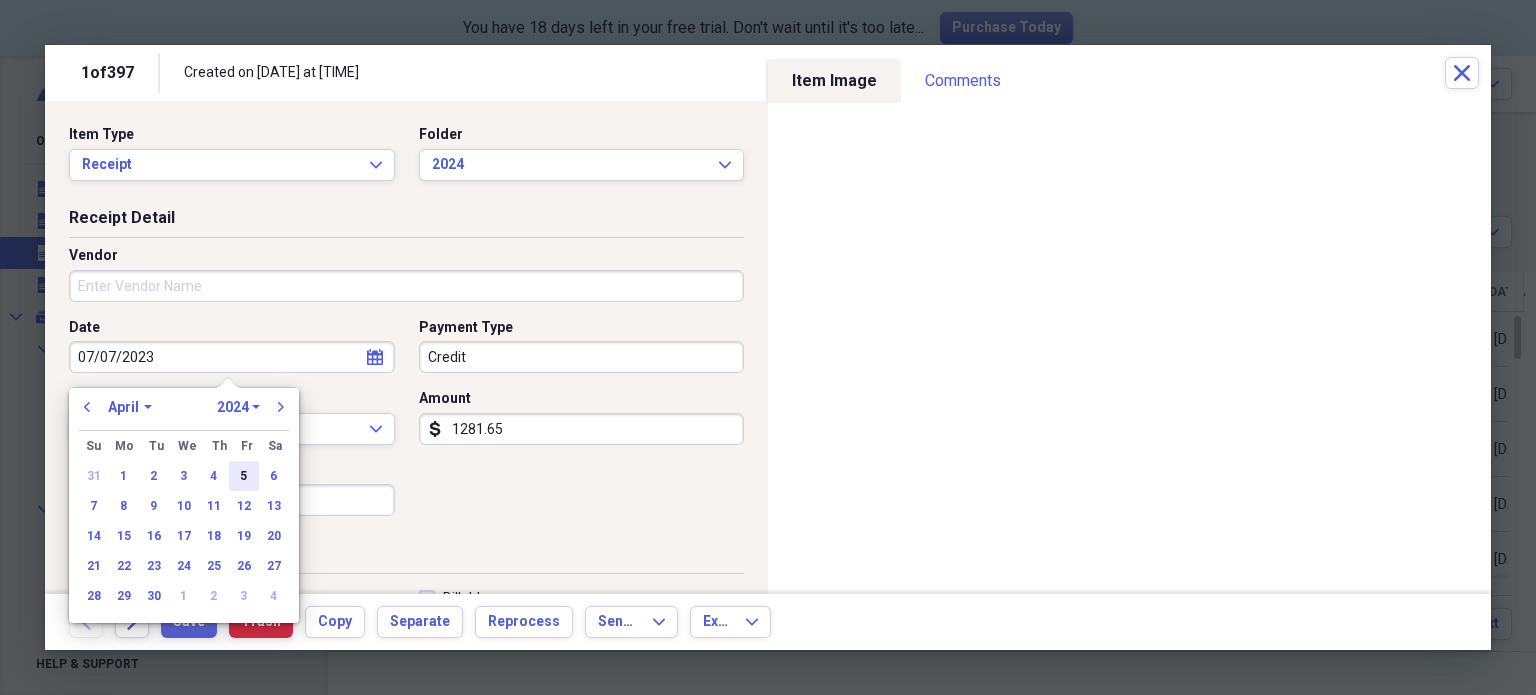 click on "5" at bounding box center [244, 476] 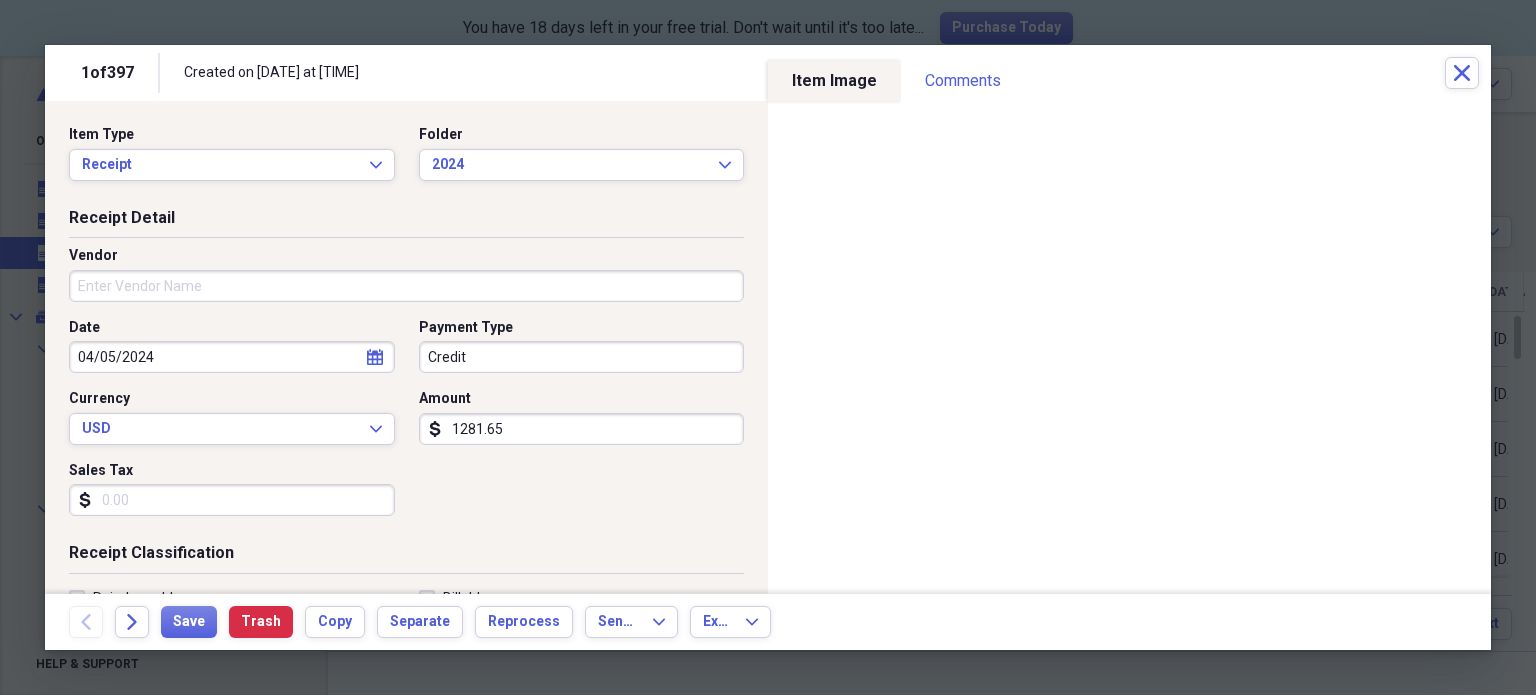 click on "Sales Tax" at bounding box center [232, 471] 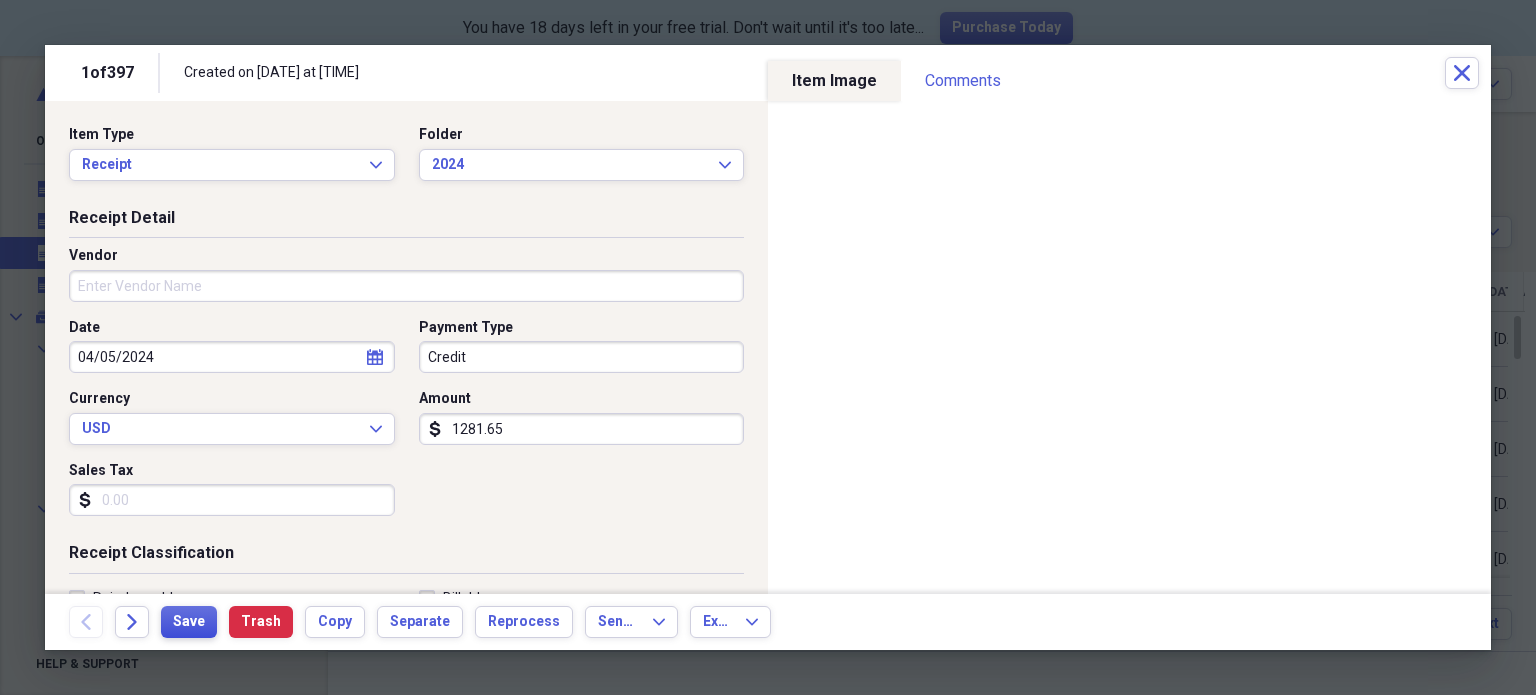 click on "Save" at bounding box center [189, 622] 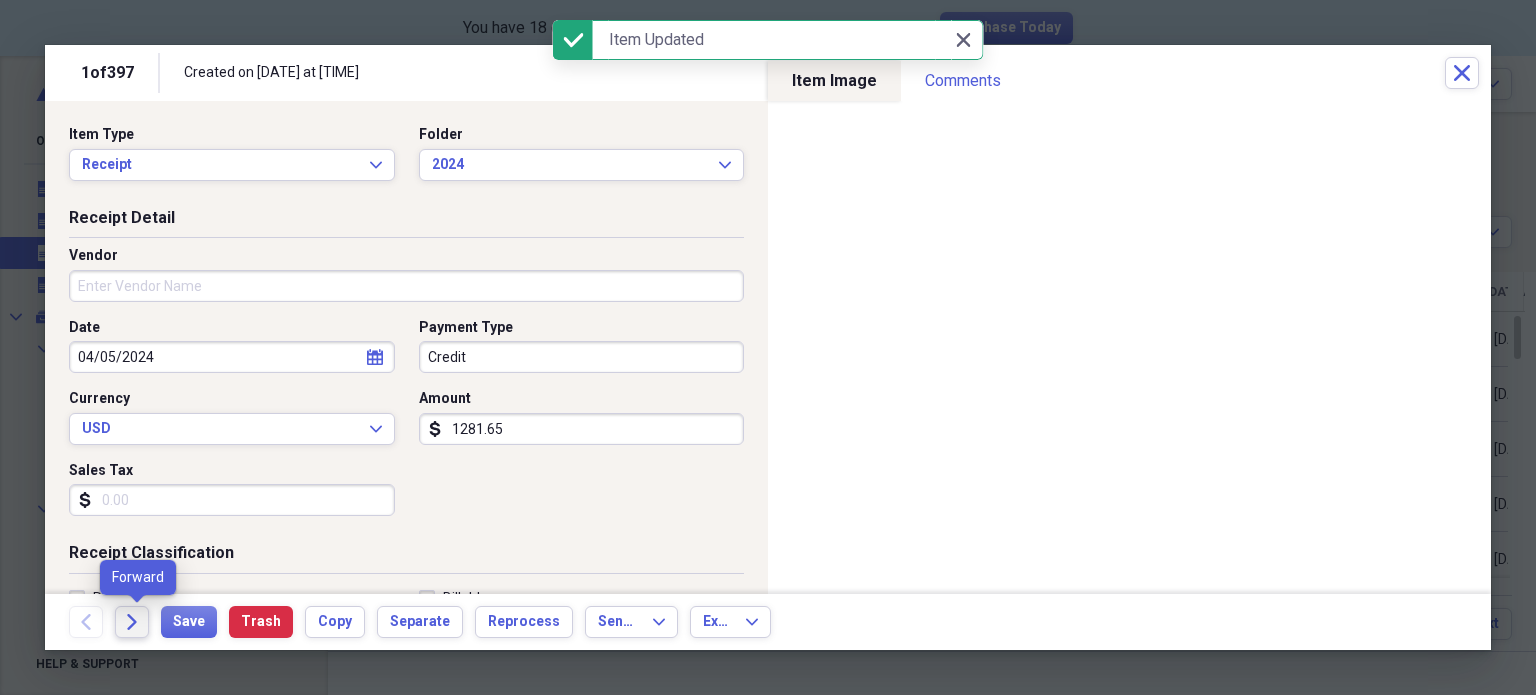 click 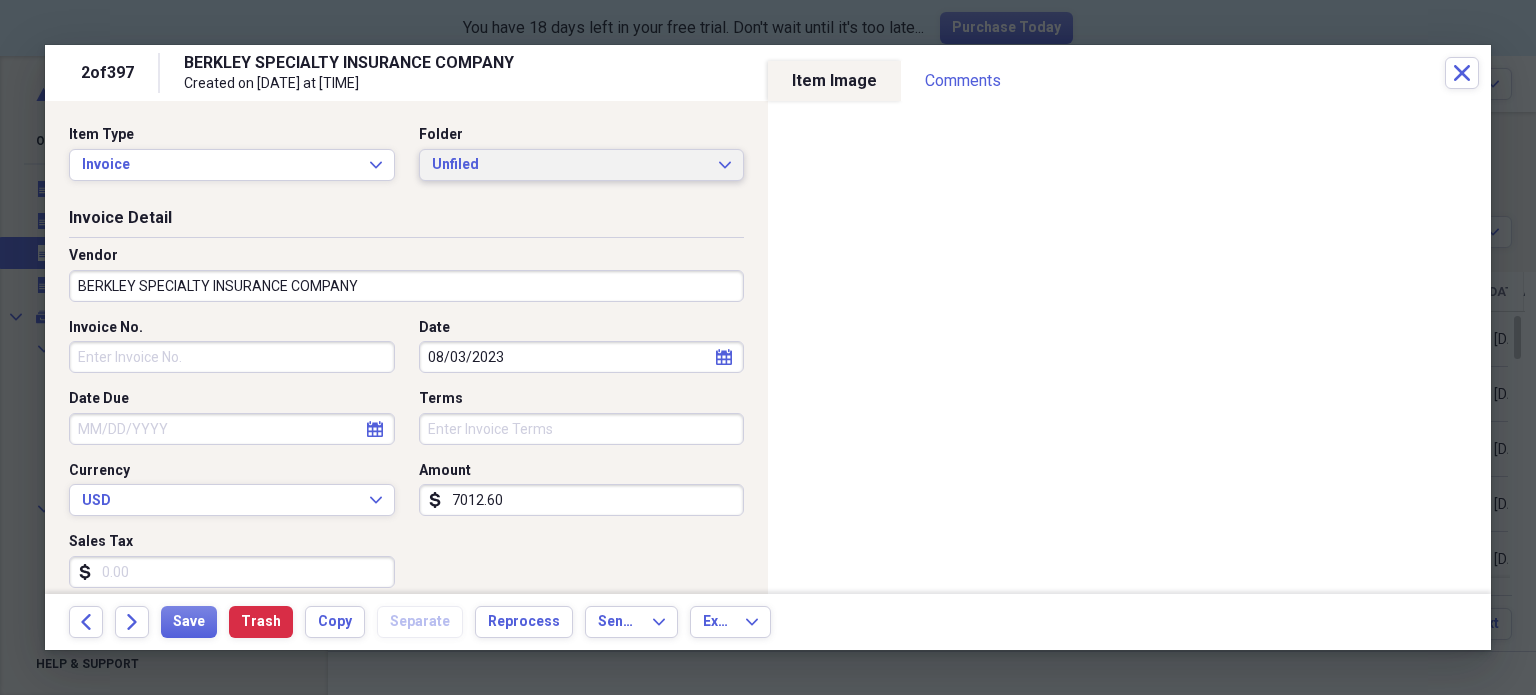 click on "Unfiled" at bounding box center (570, 165) 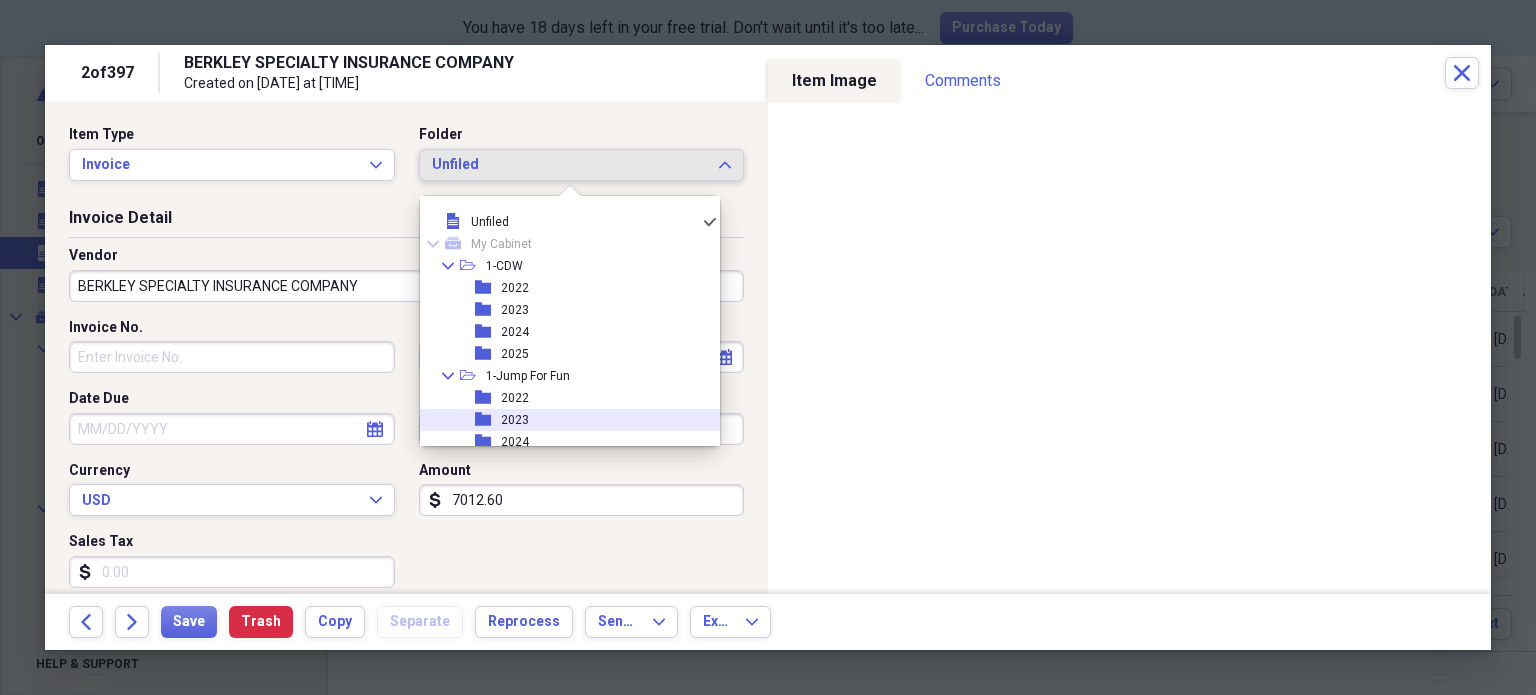 click on "folder 2023" at bounding box center [562, 420] 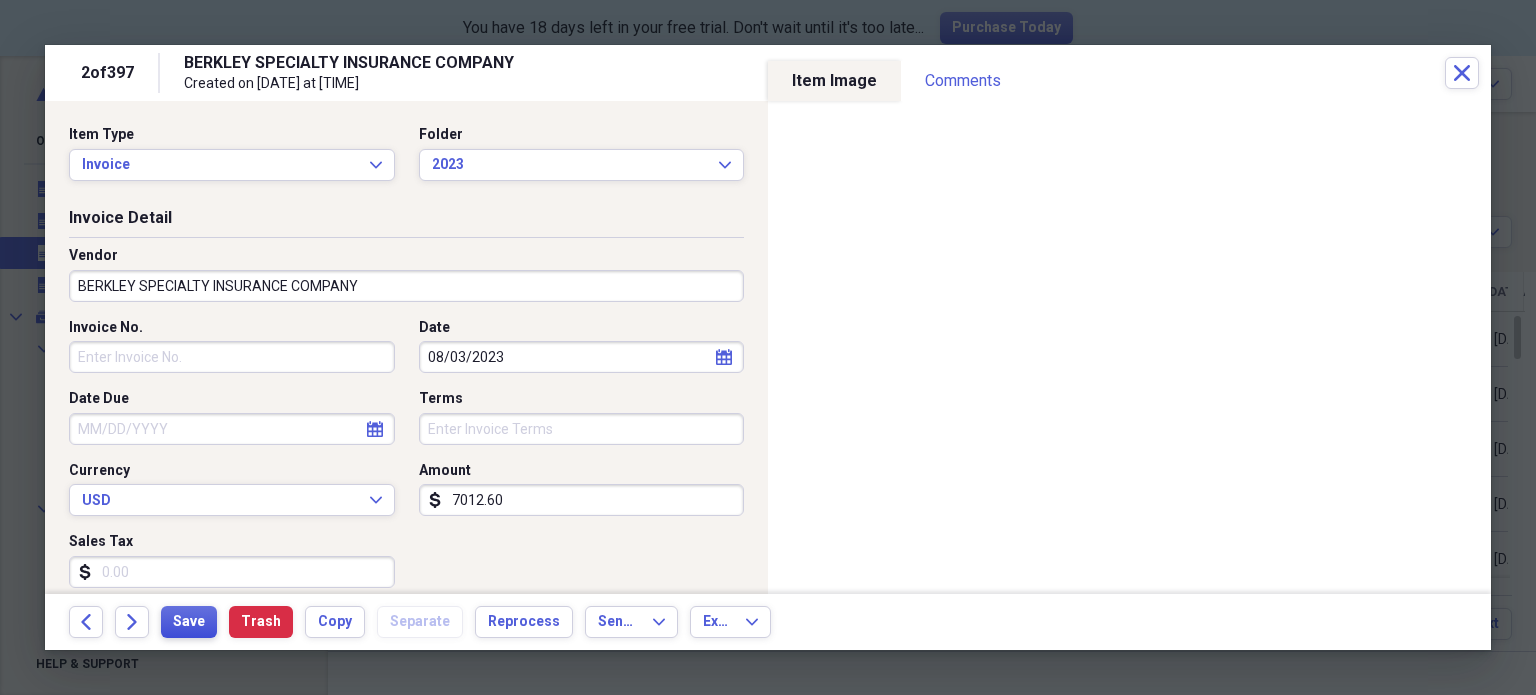 click on "Save" at bounding box center [189, 622] 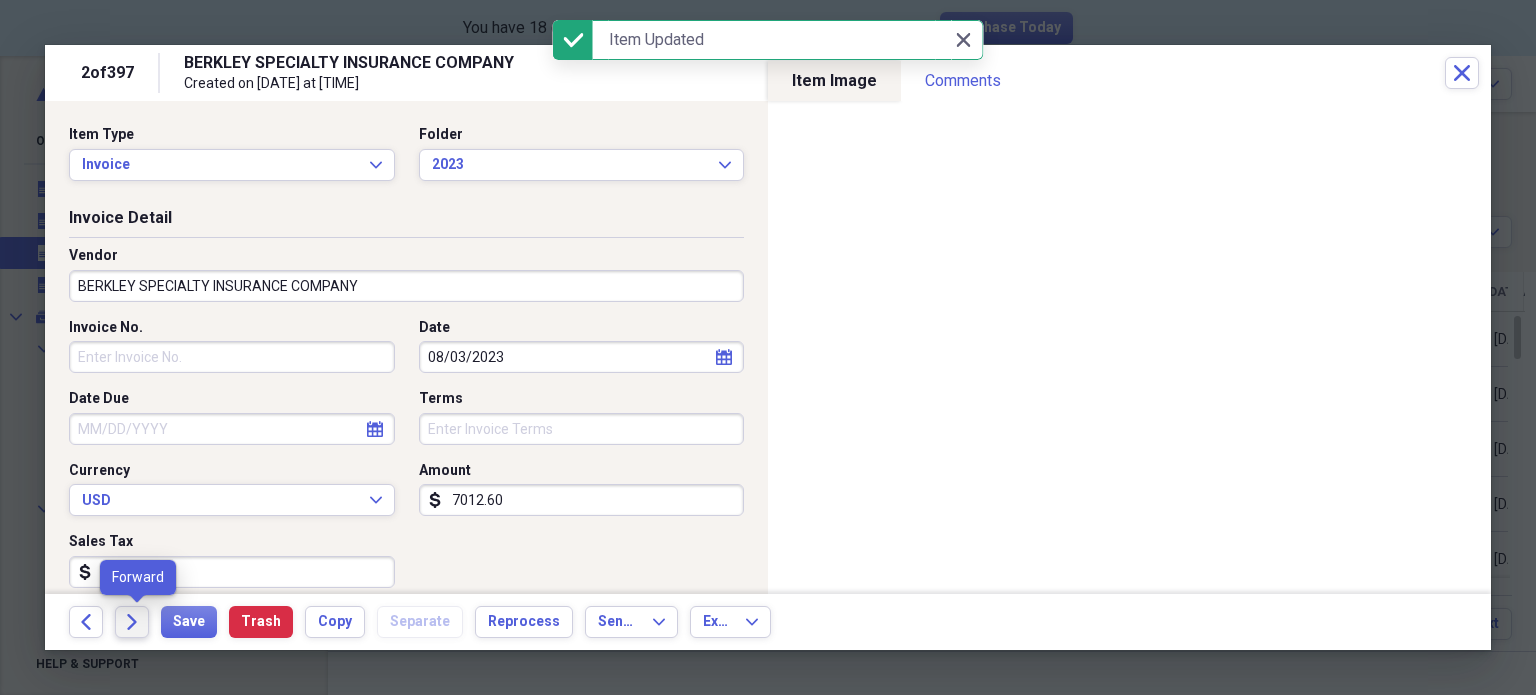 click on "Forward" 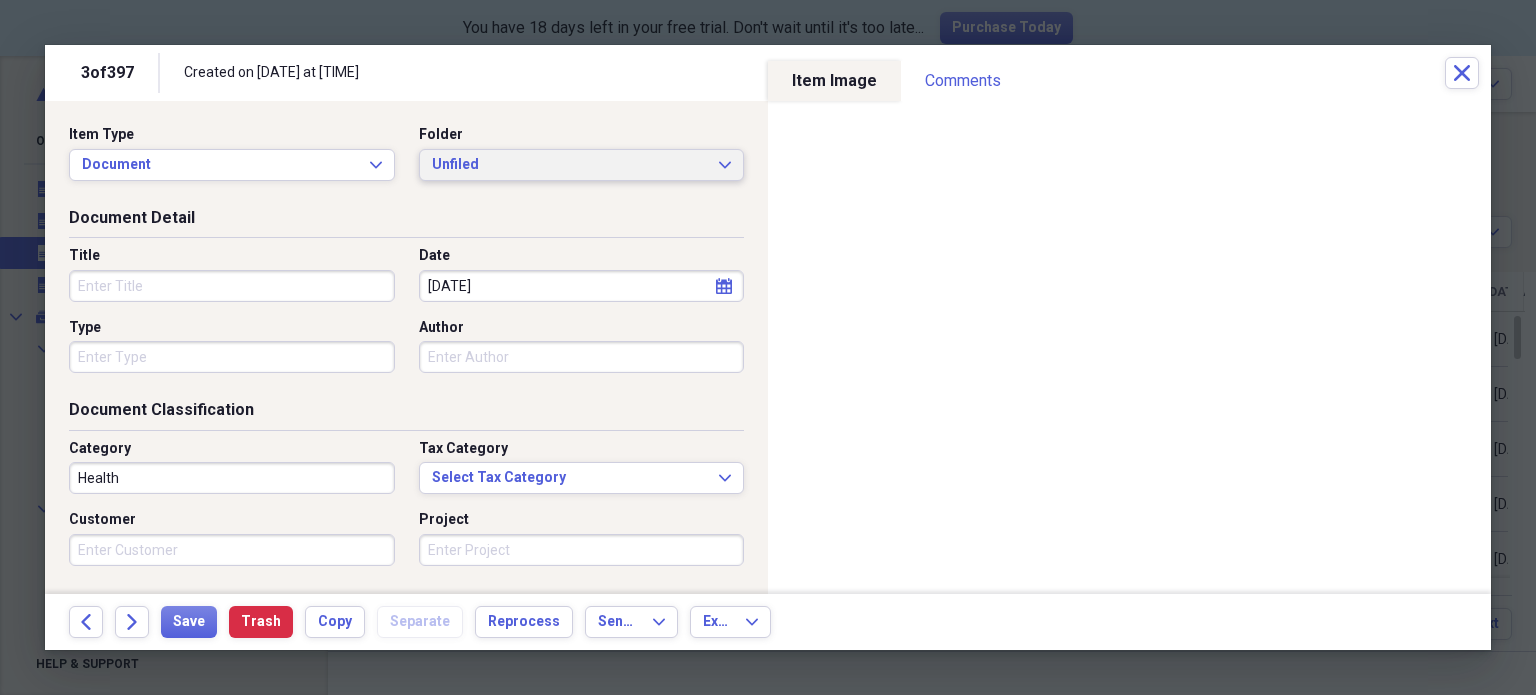 click on "Unfiled" at bounding box center (570, 165) 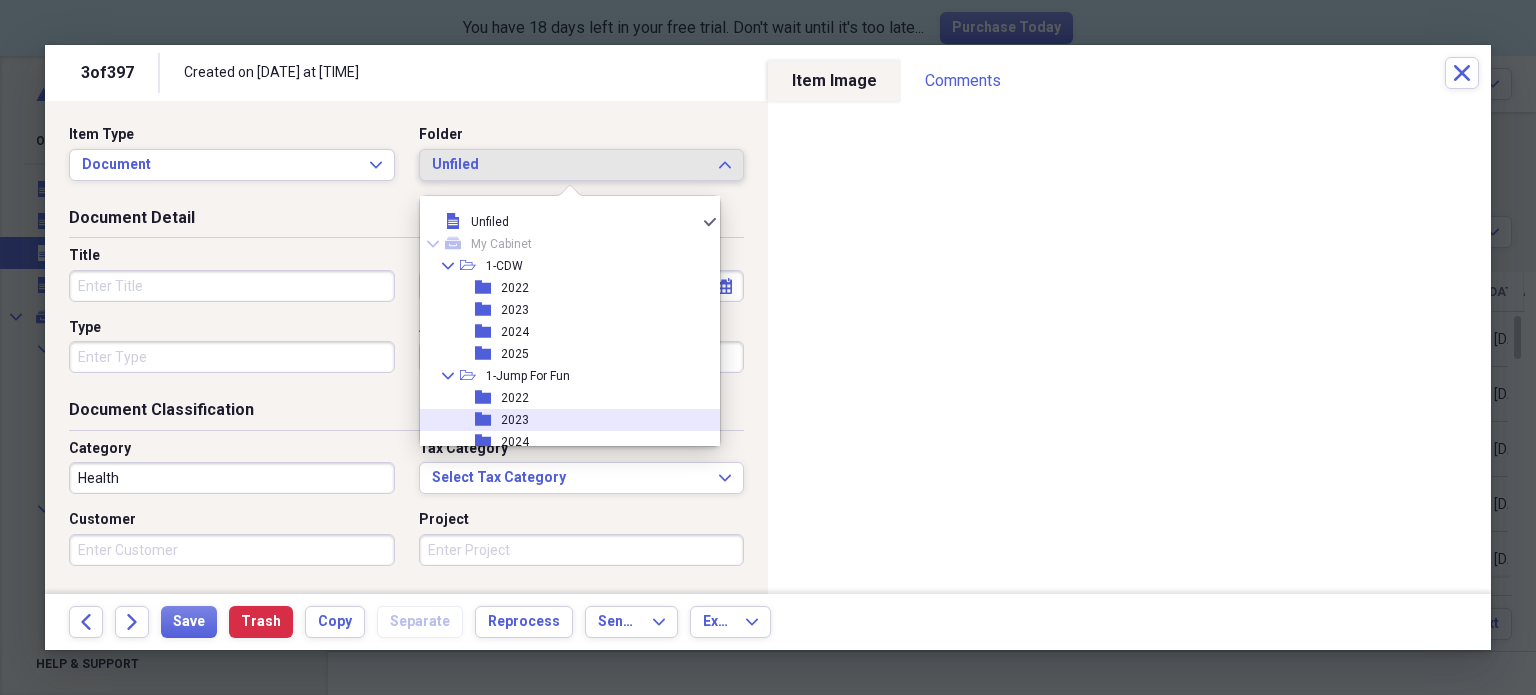 click on "folder 2023" at bounding box center [562, 420] 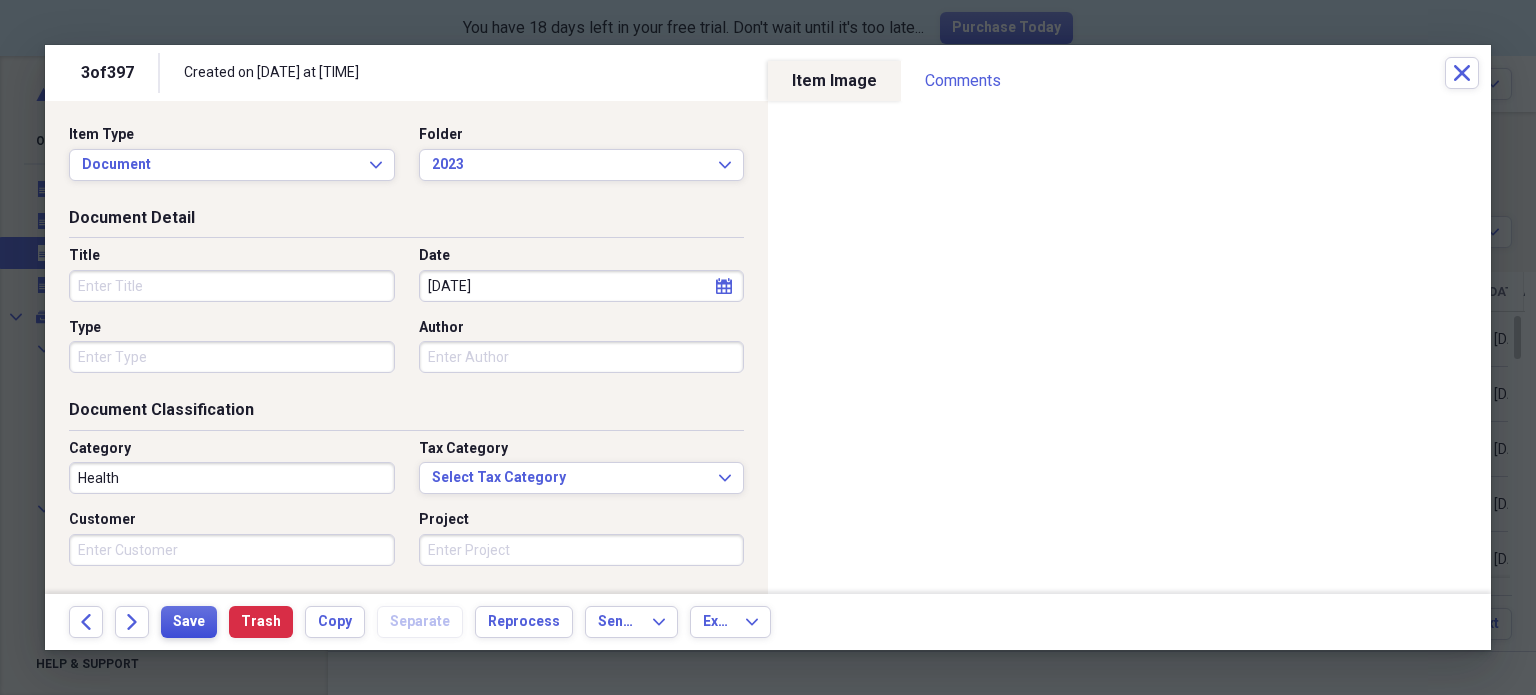 click on "Save" at bounding box center [189, 622] 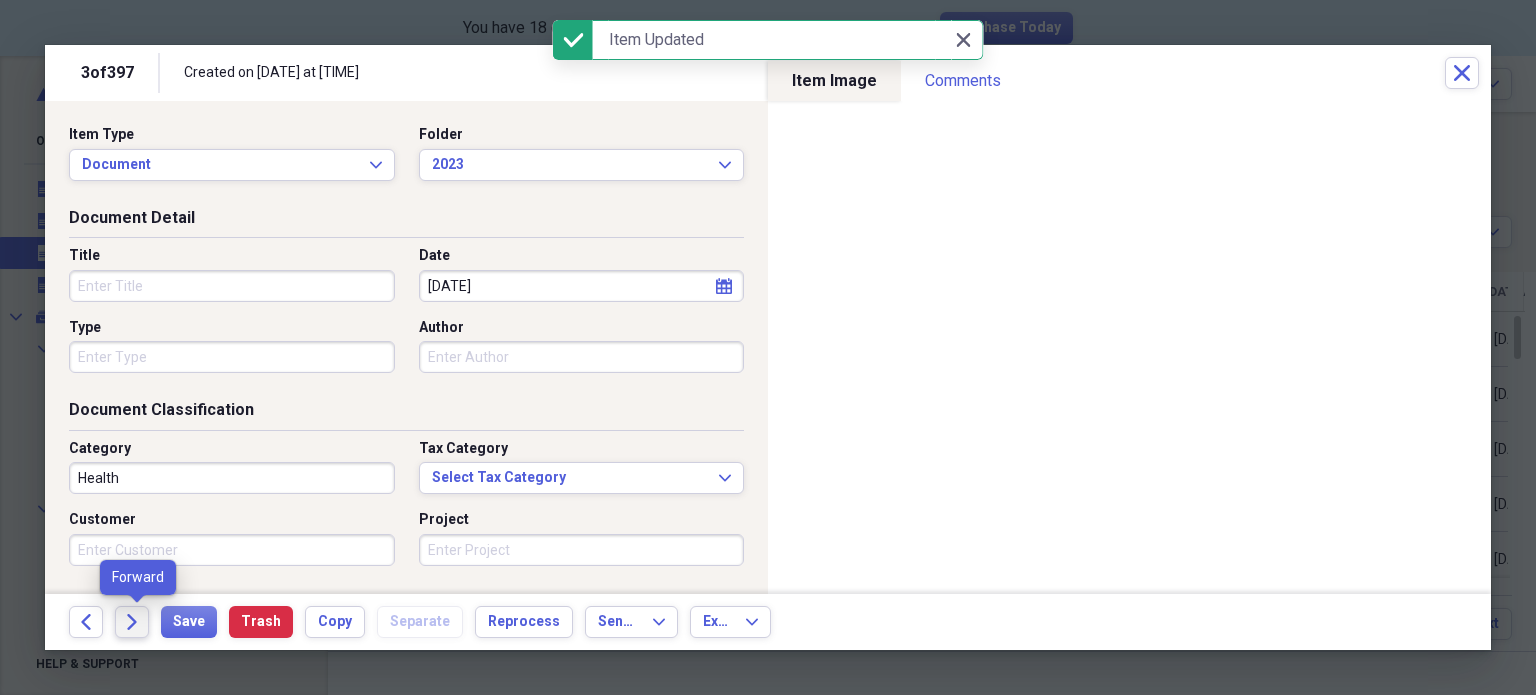 click on "Forward" 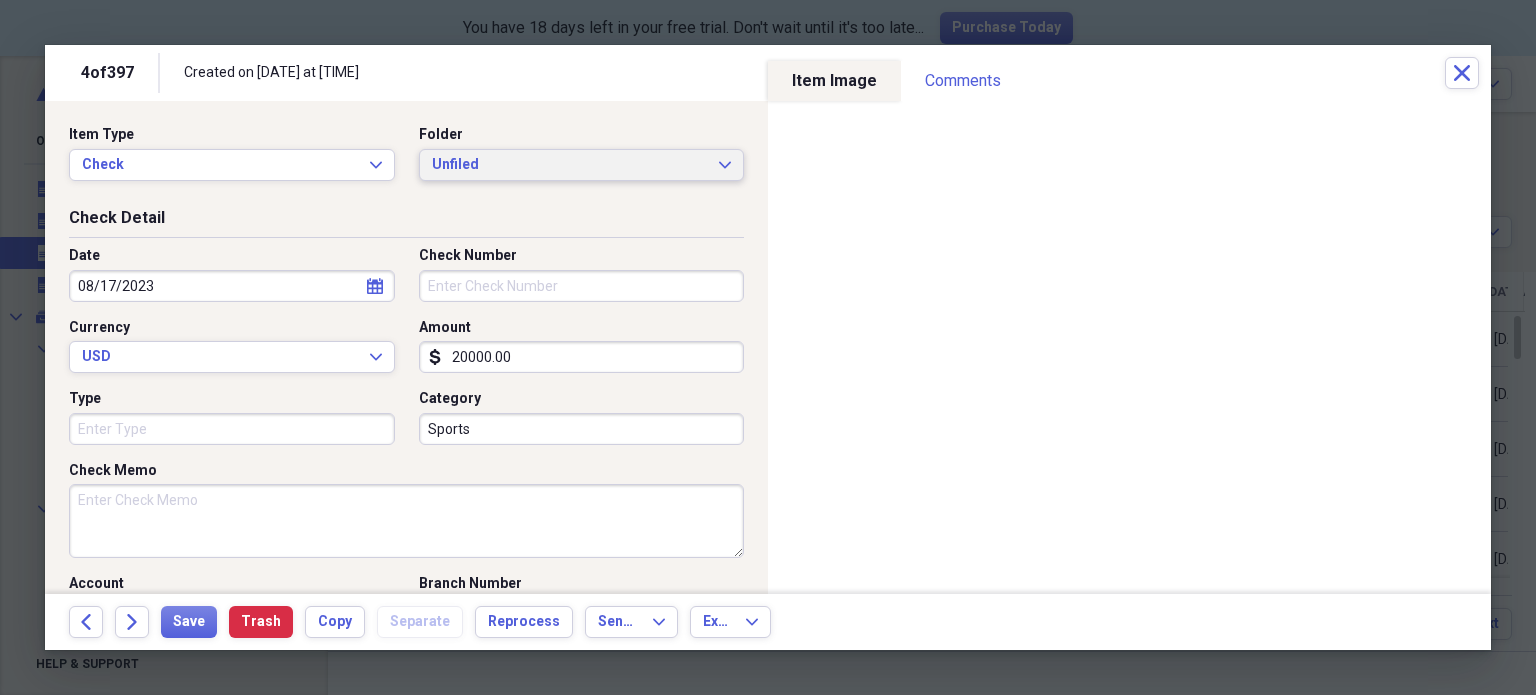 click on "Unfiled" at bounding box center (570, 165) 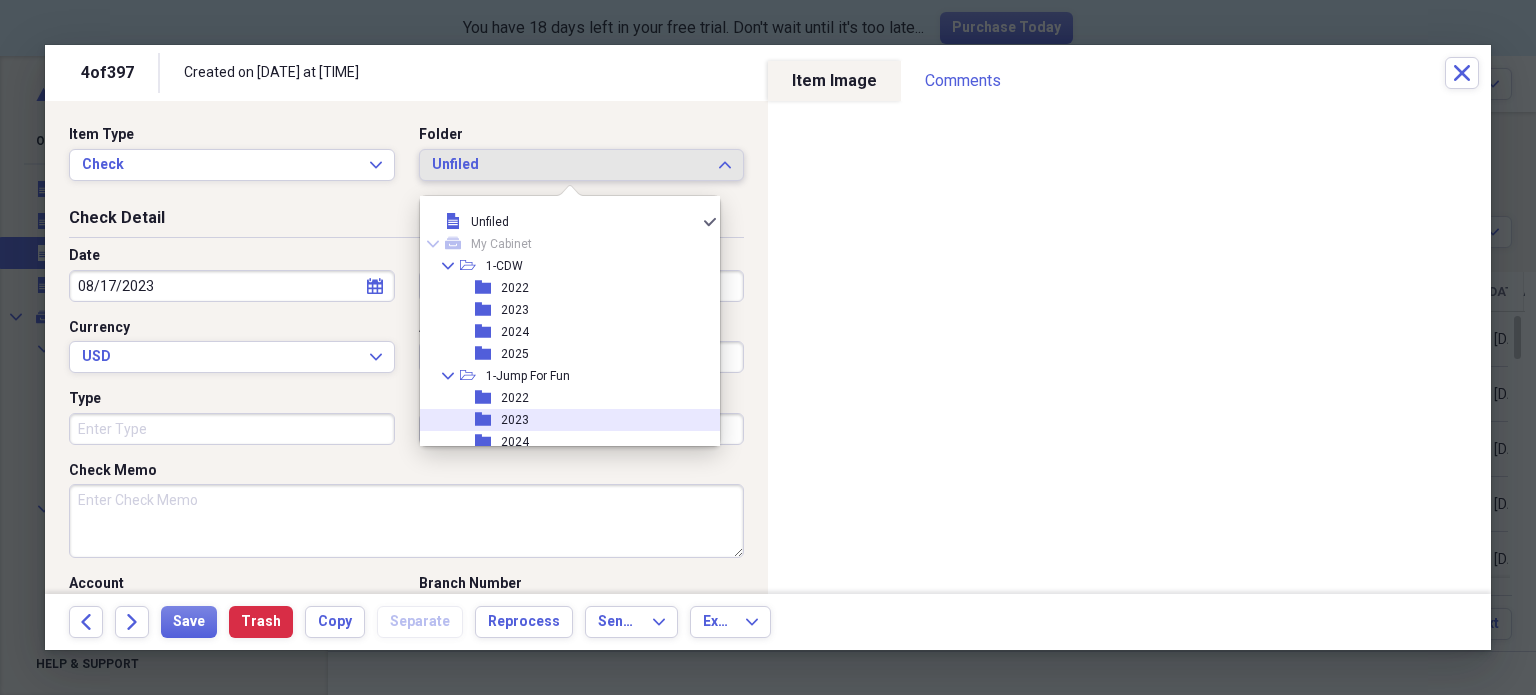 click on "folder 2023" at bounding box center (562, 420) 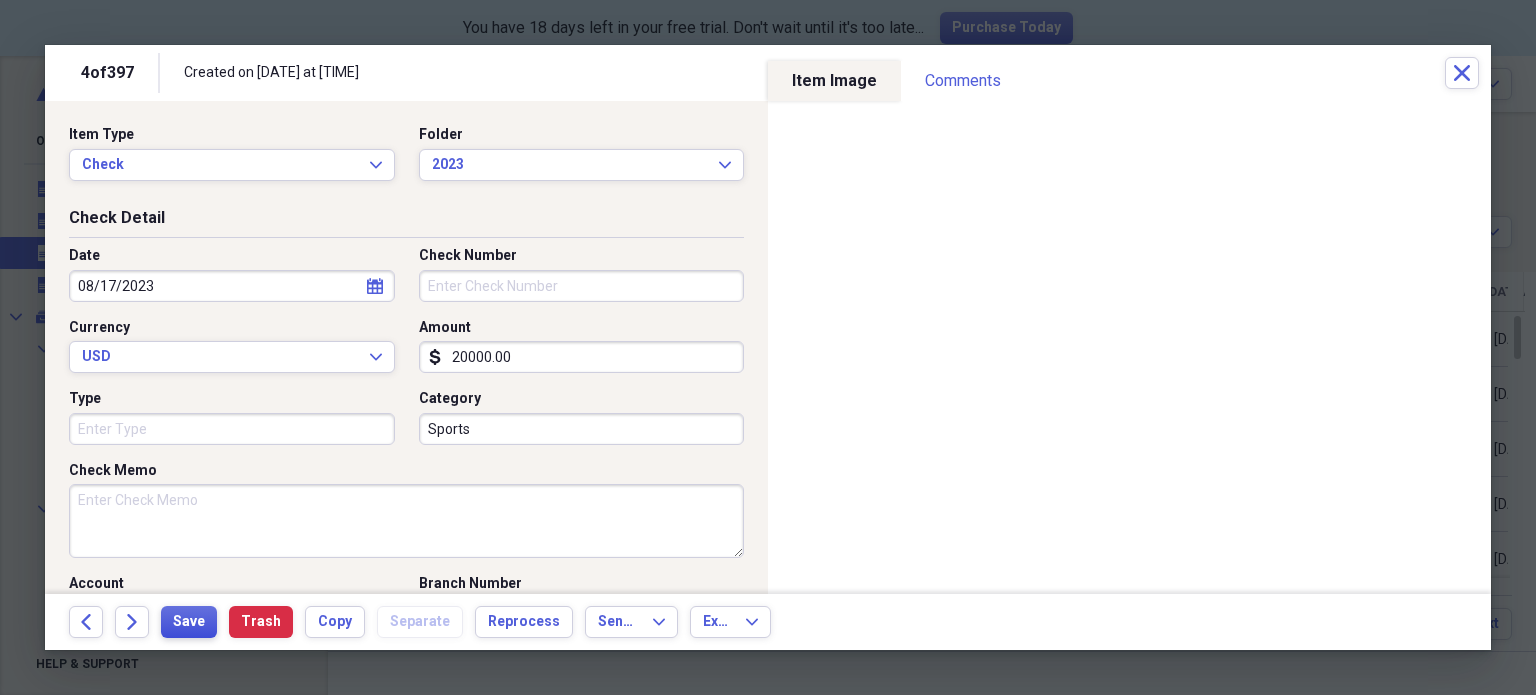 click on "Save" at bounding box center [189, 622] 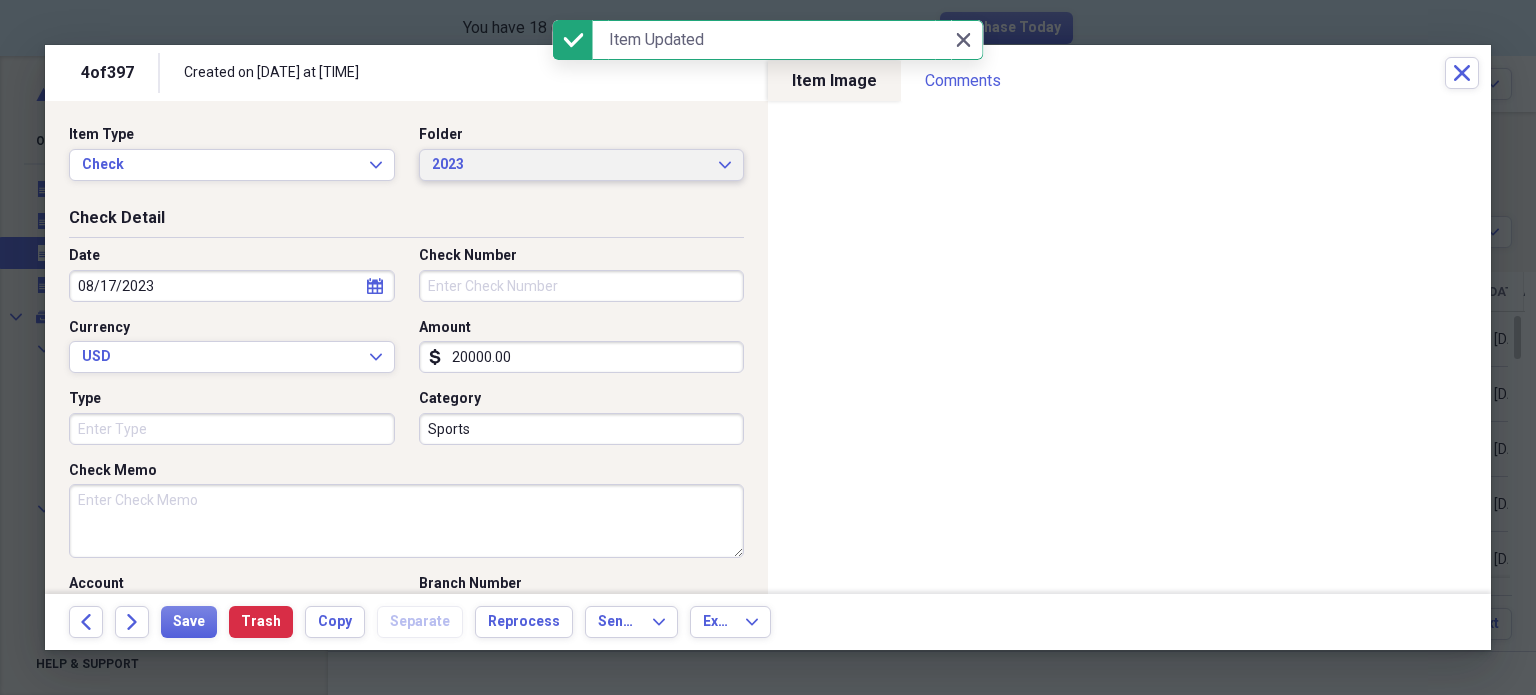 click on "2023" at bounding box center [570, 165] 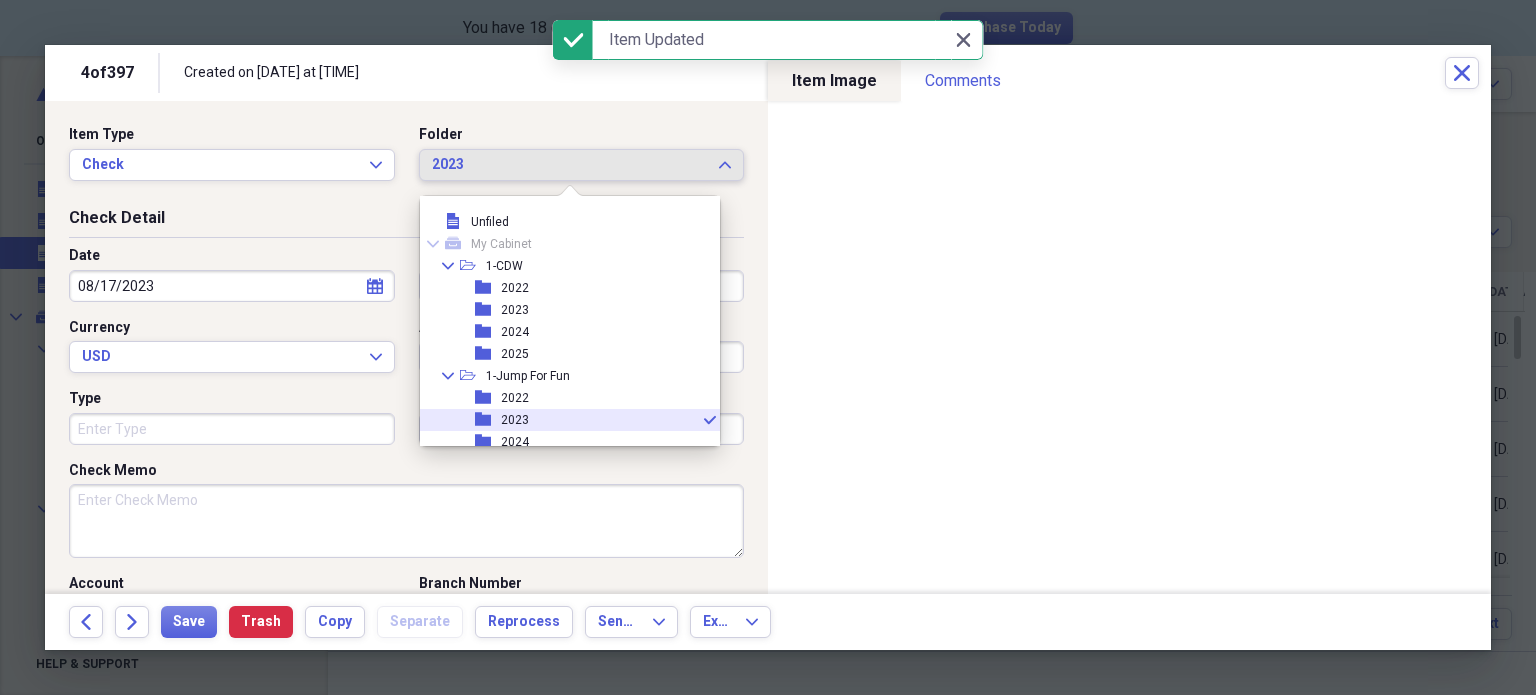 scroll, scrollTop: 99, scrollLeft: 0, axis: vertical 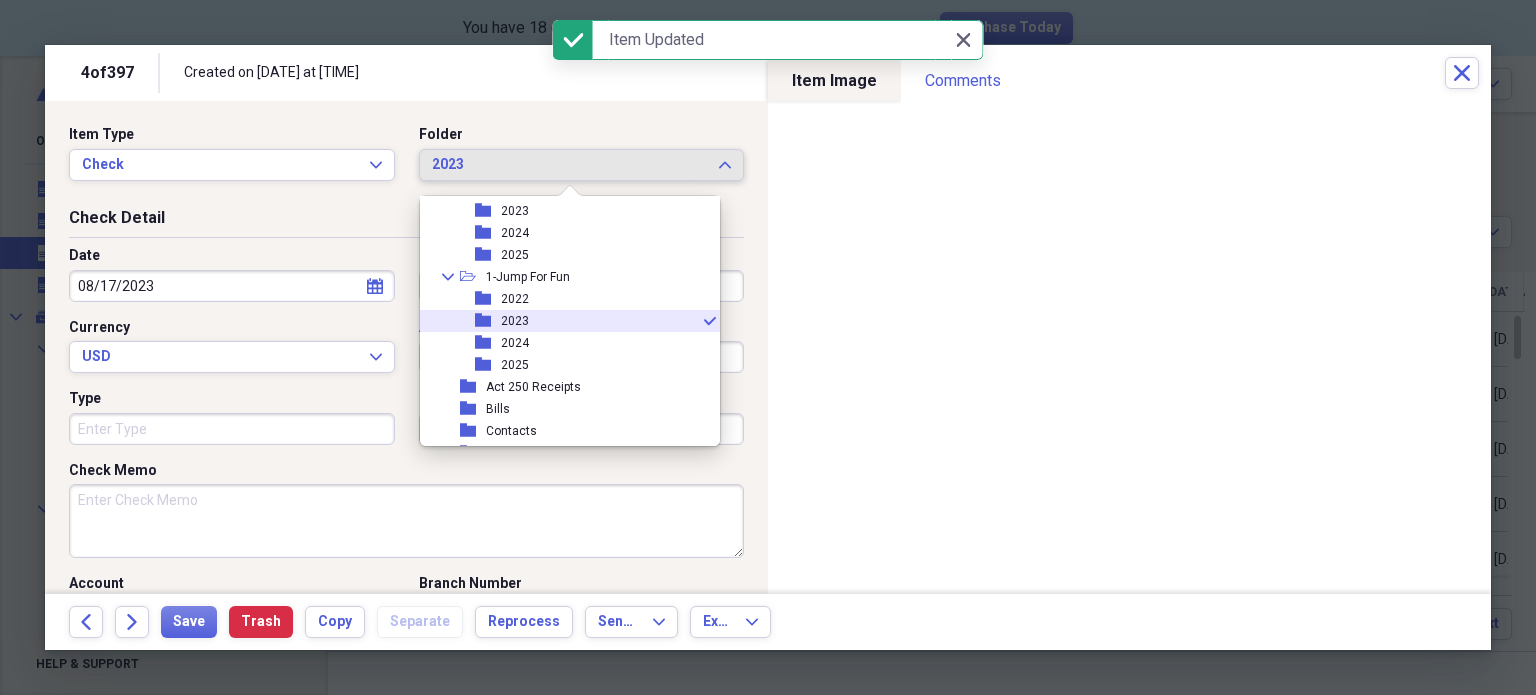 click on "2023" at bounding box center (570, 165) 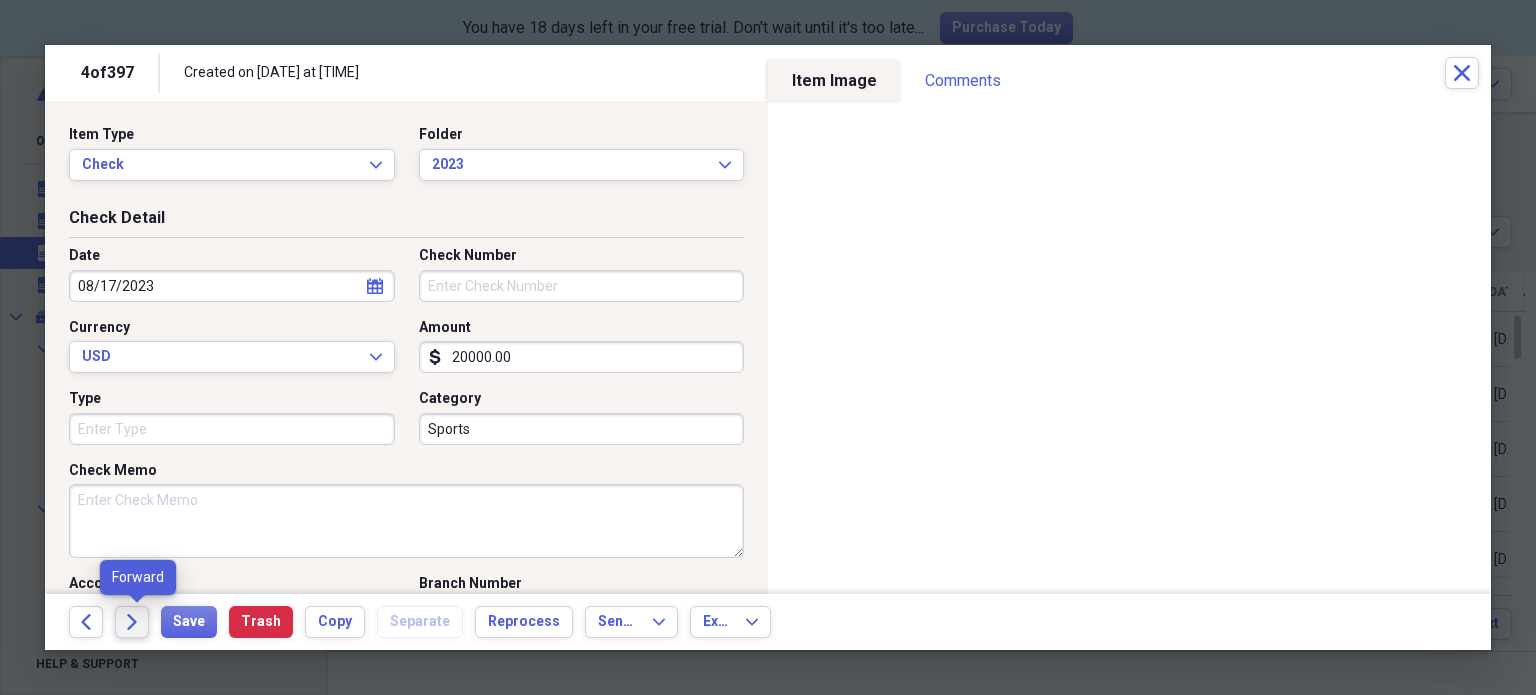 click on "Forward" 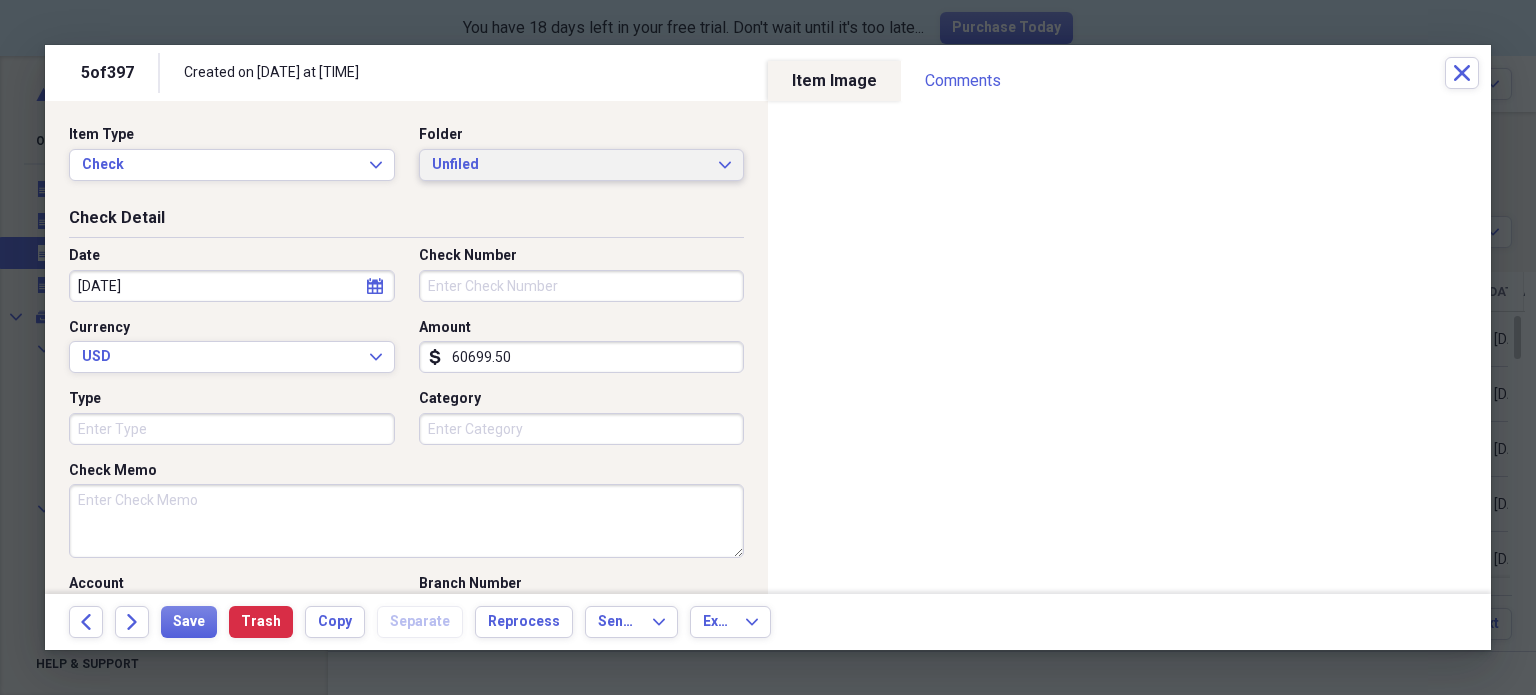 click on "Unfiled" at bounding box center [570, 165] 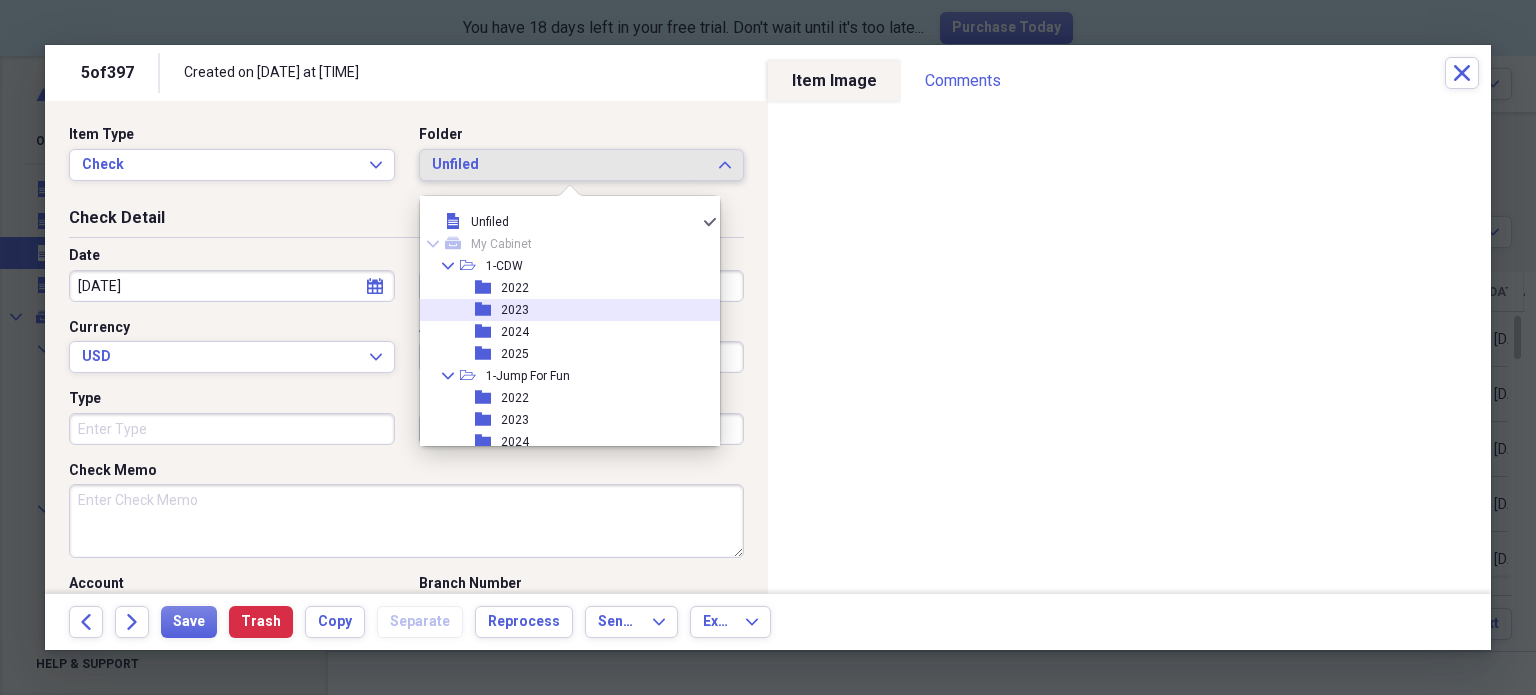 click on "folder 2023" at bounding box center (562, 310) 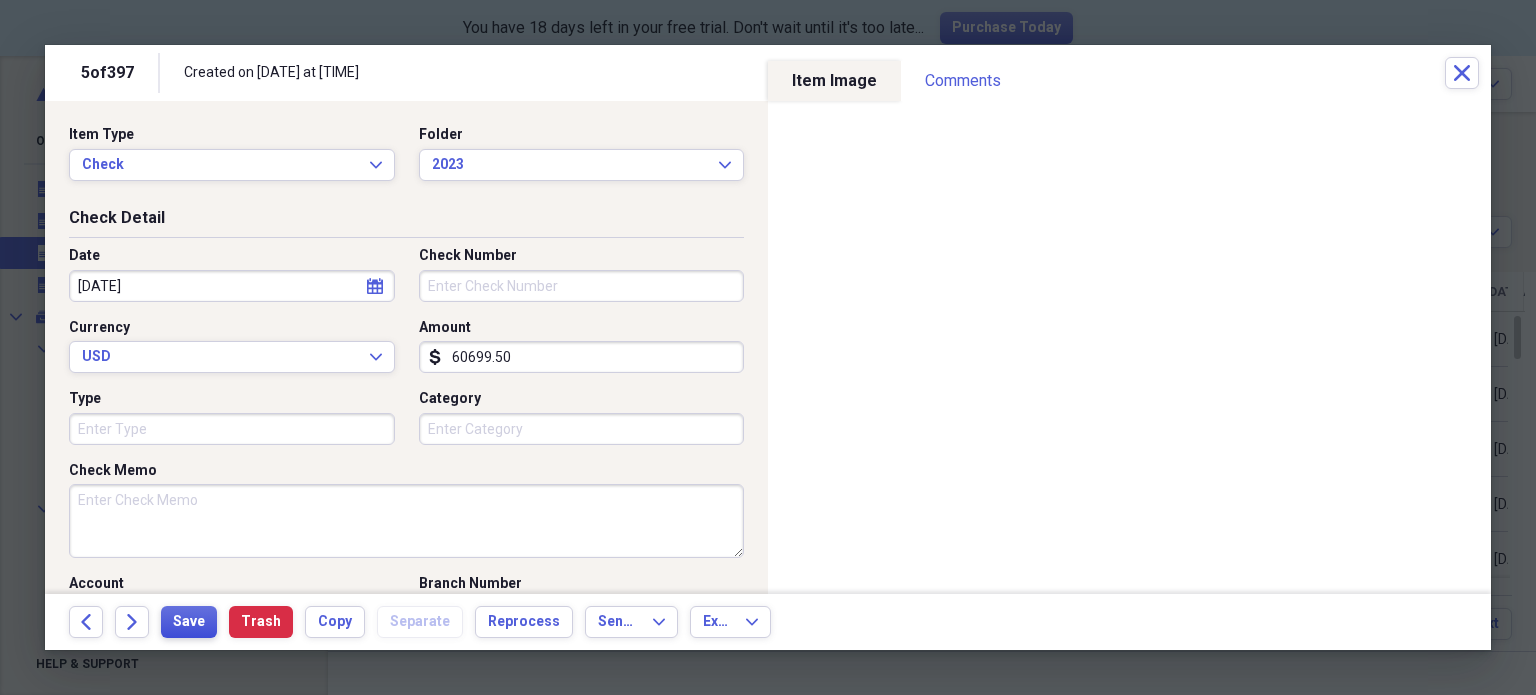 click on "Save" at bounding box center (189, 622) 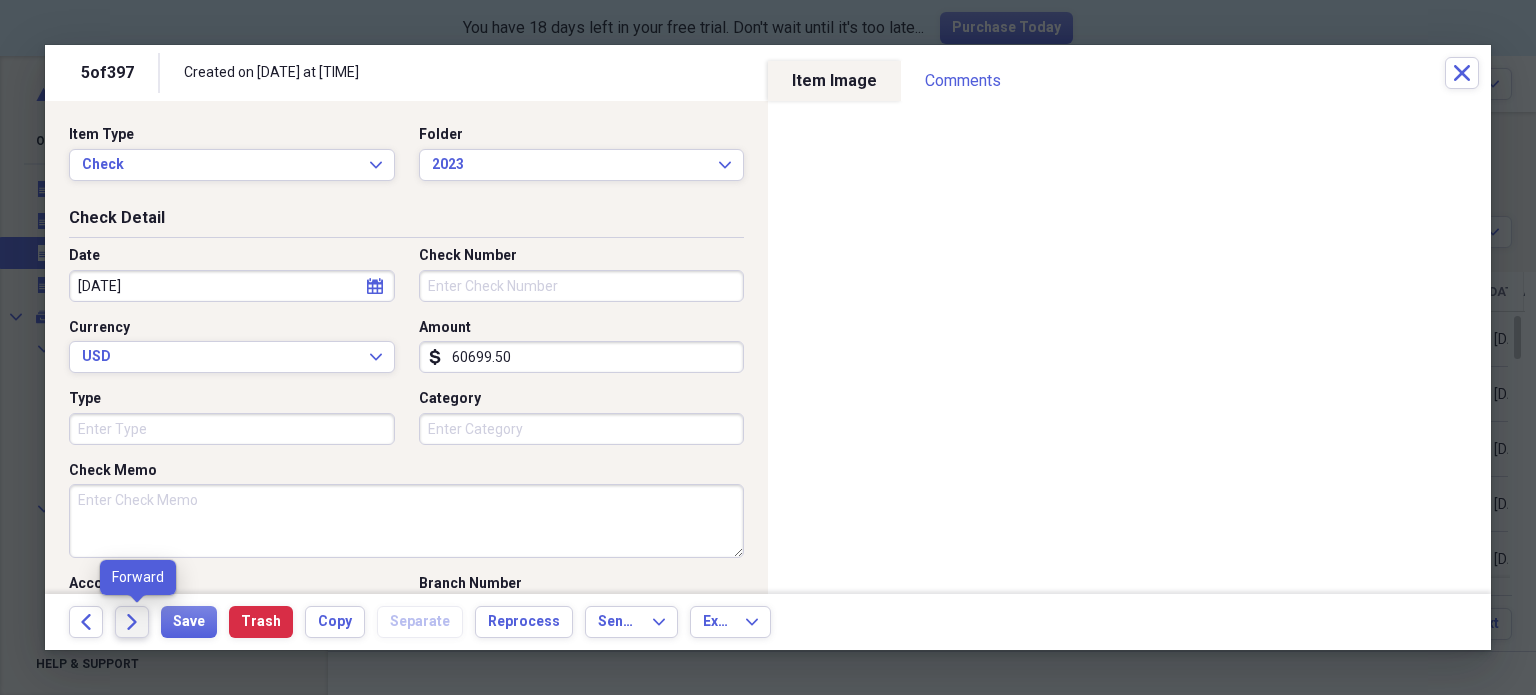 click on "Forward" 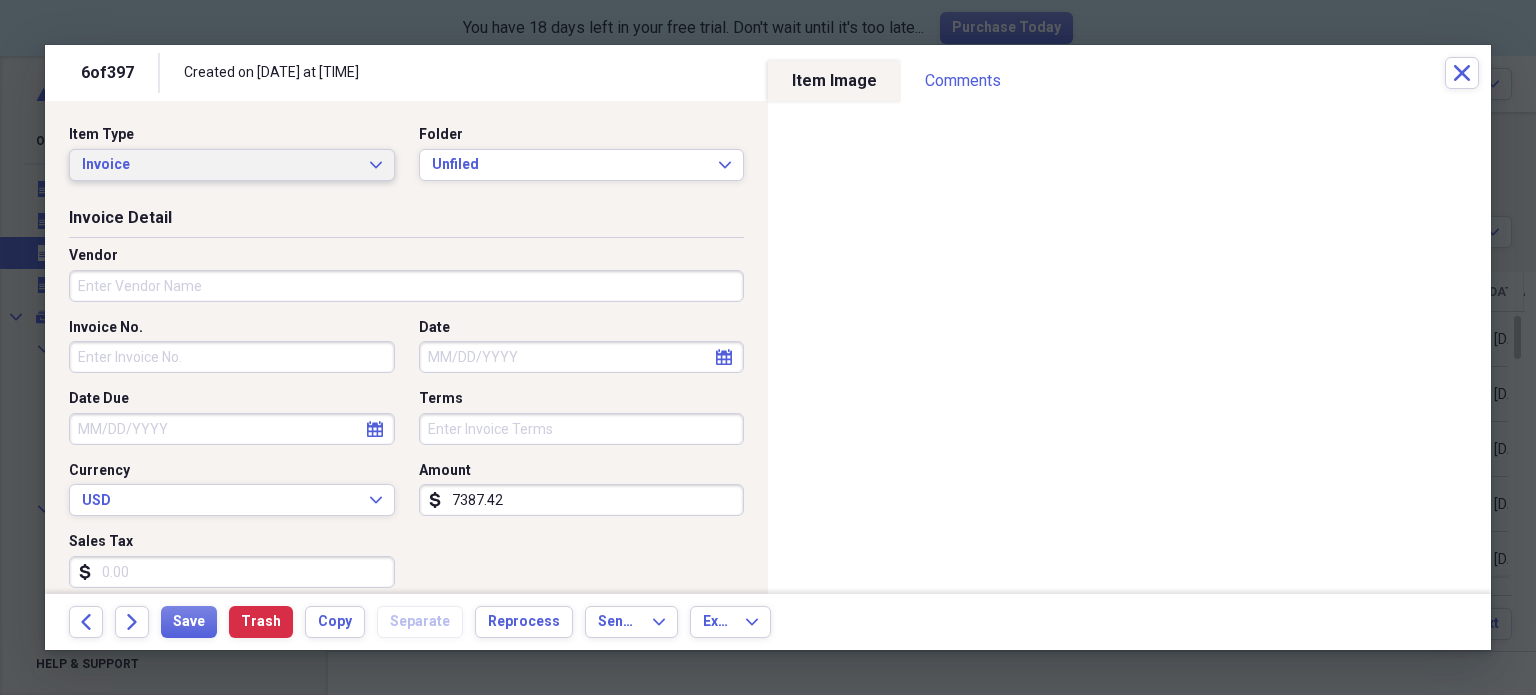 click on "Invoice" at bounding box center [220, 165] 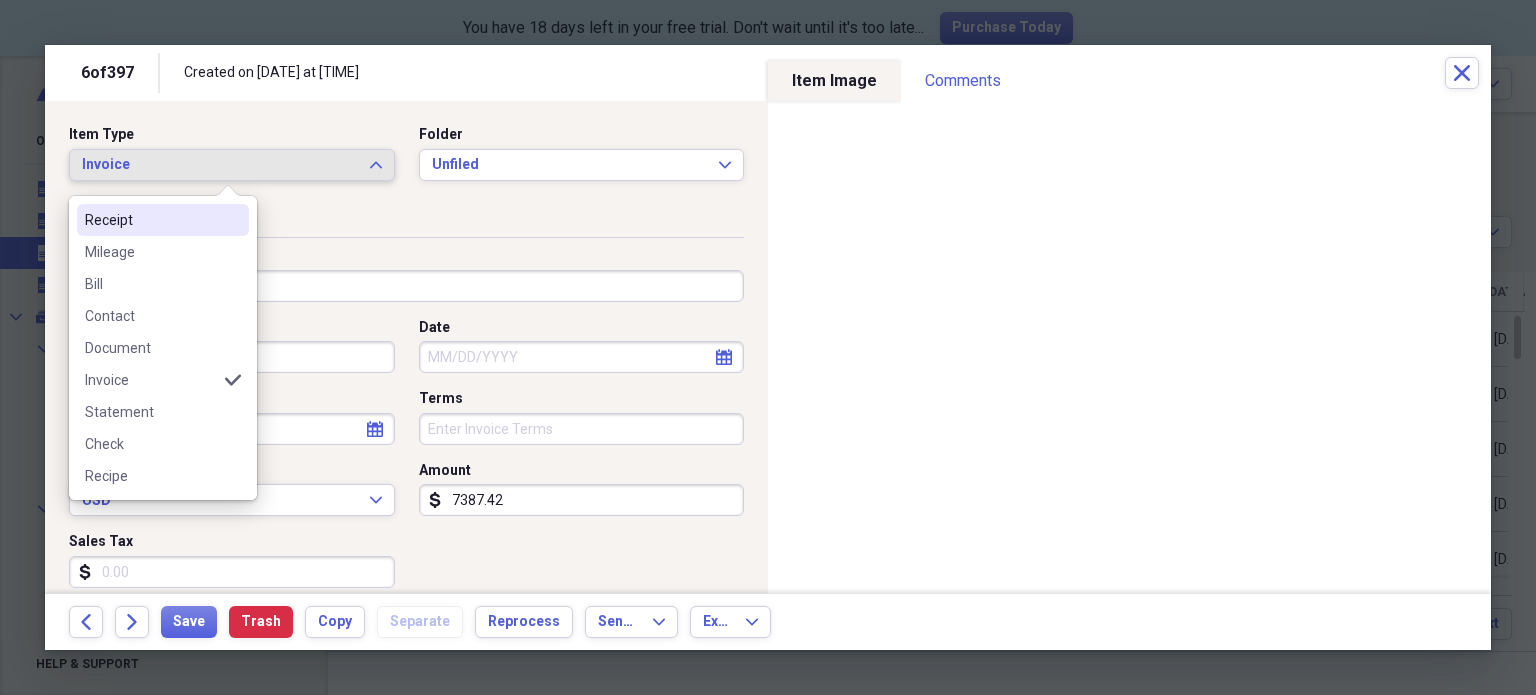 click on "Receipt" at bounding box center [151, 220] 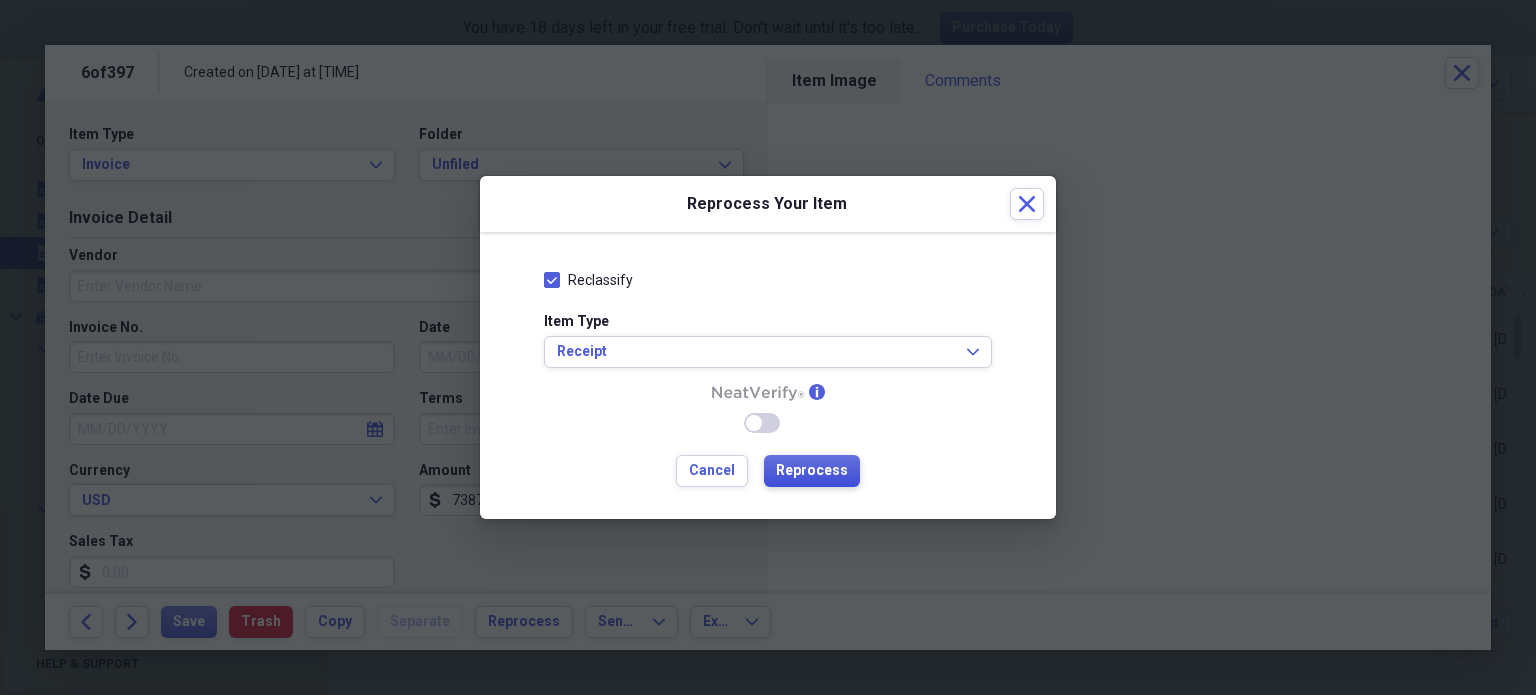 click on "Reprocess" at bounding box center (812, 471) 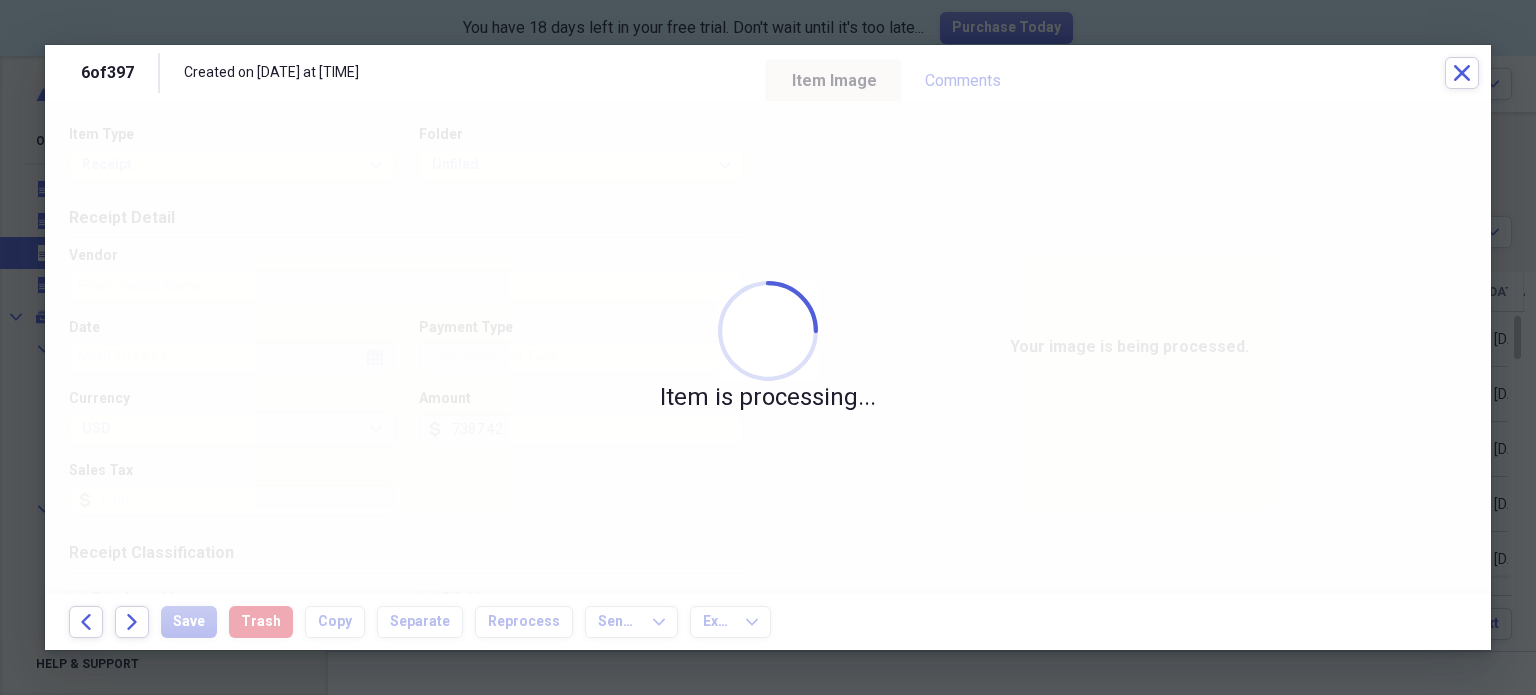 click on "Item is processing..." at bounding box center (768, 347) 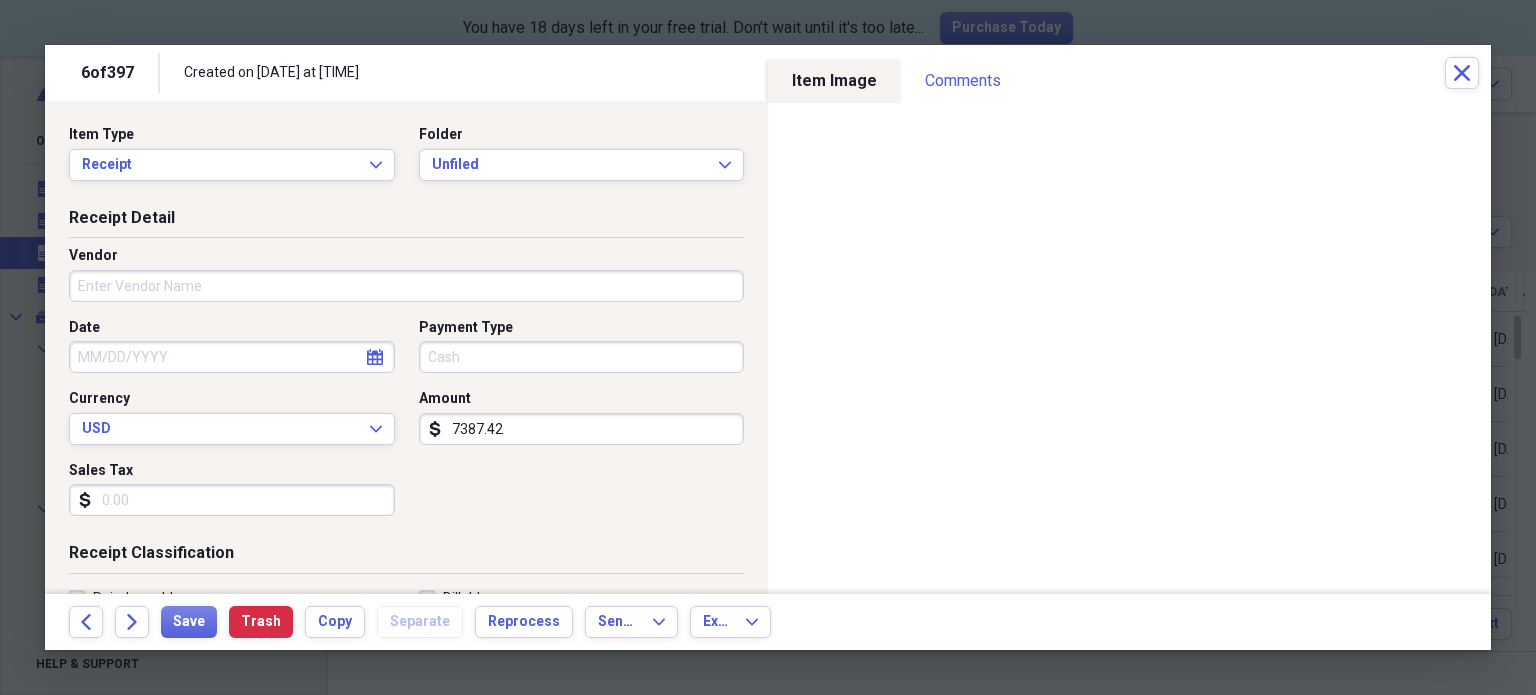 type on "Cash" 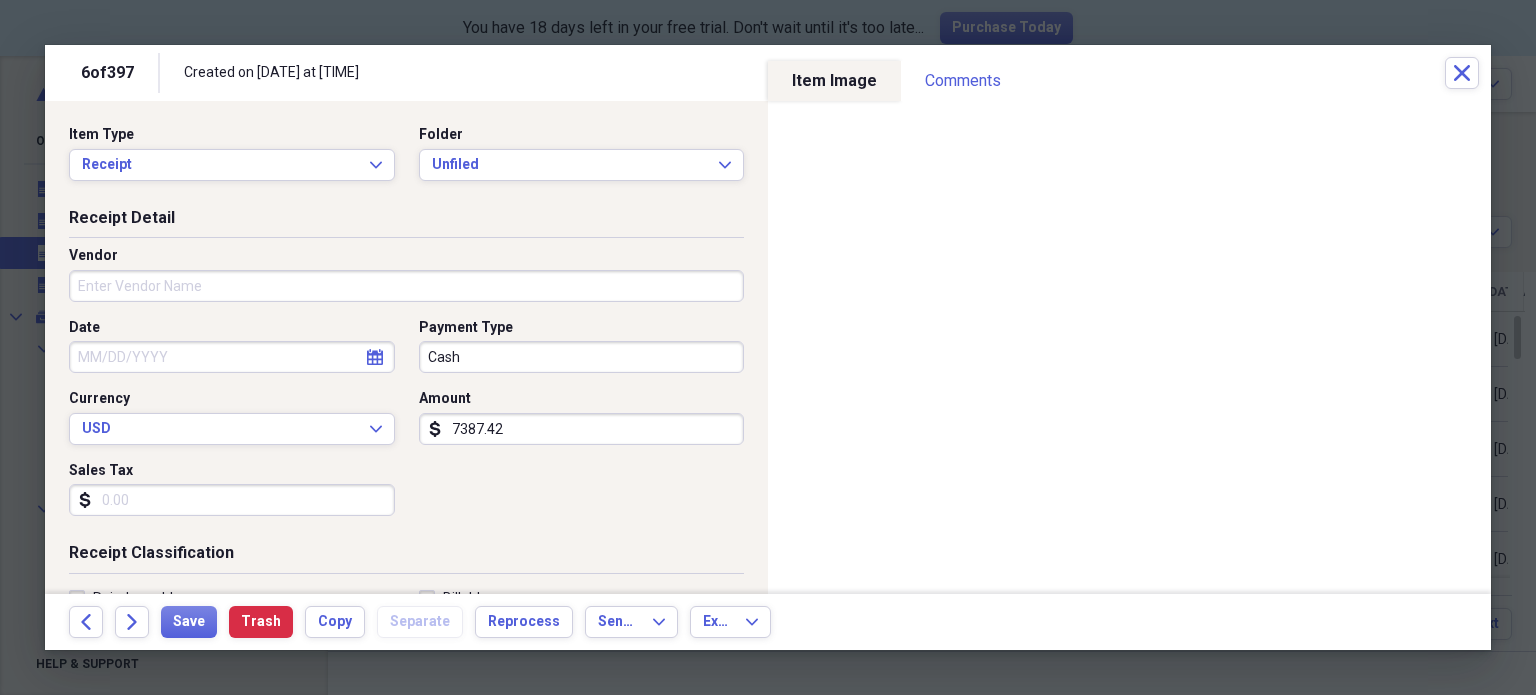 type on "82.18" 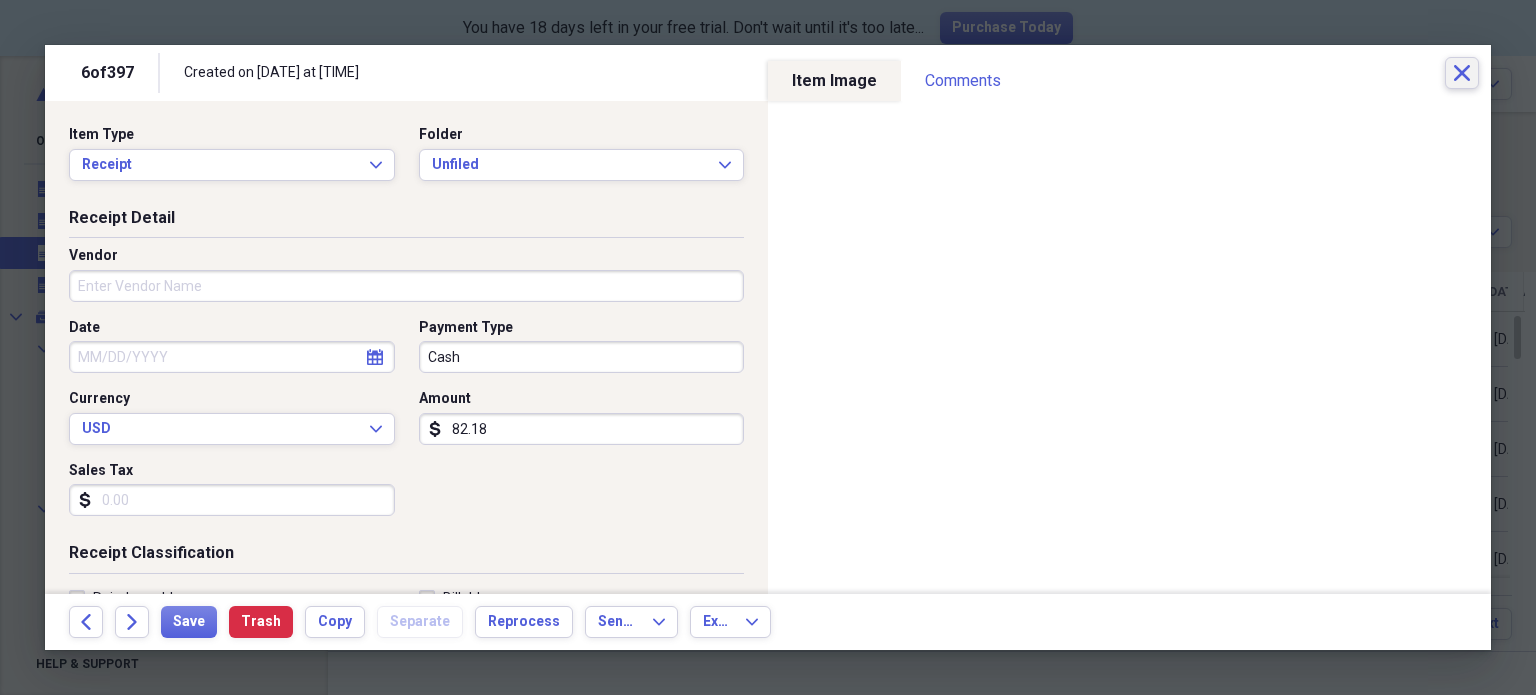 click 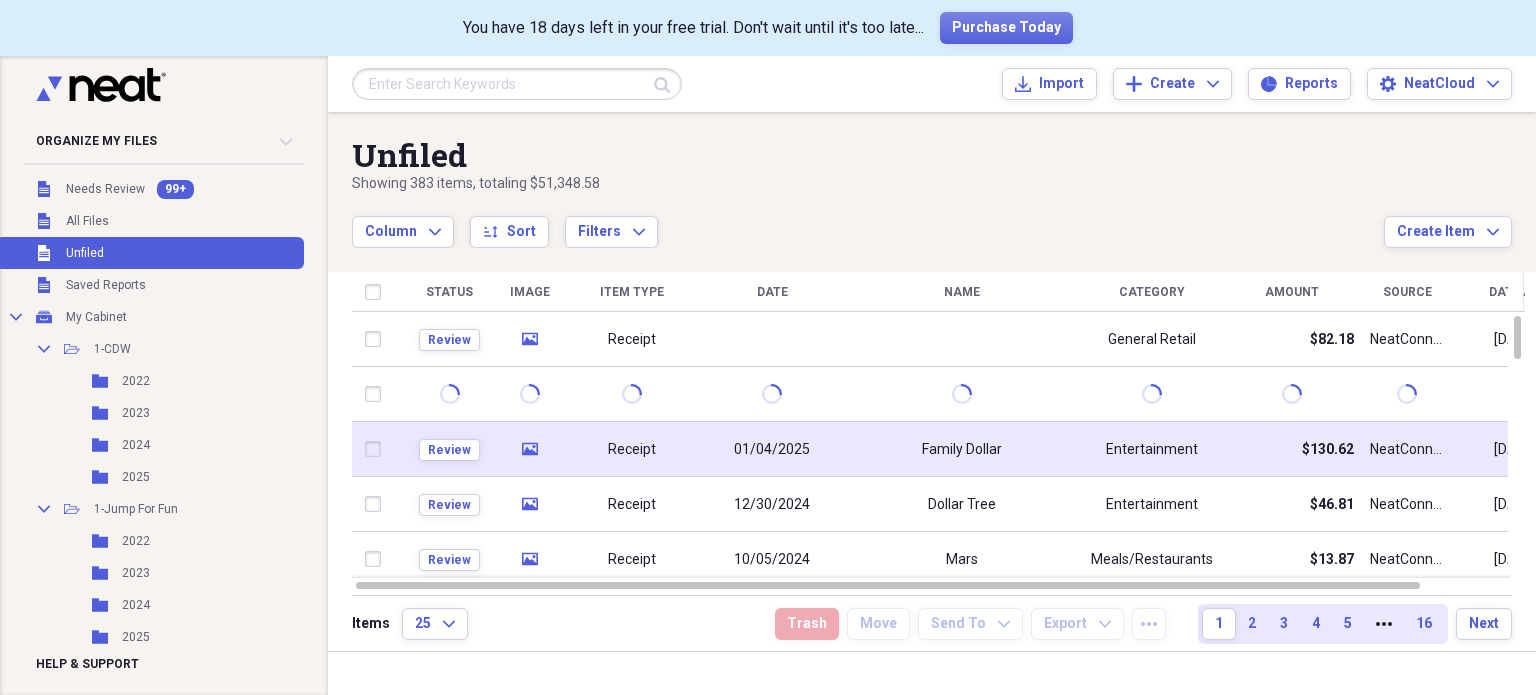 click on "01/04/2025" at bounding box center [772, 450] 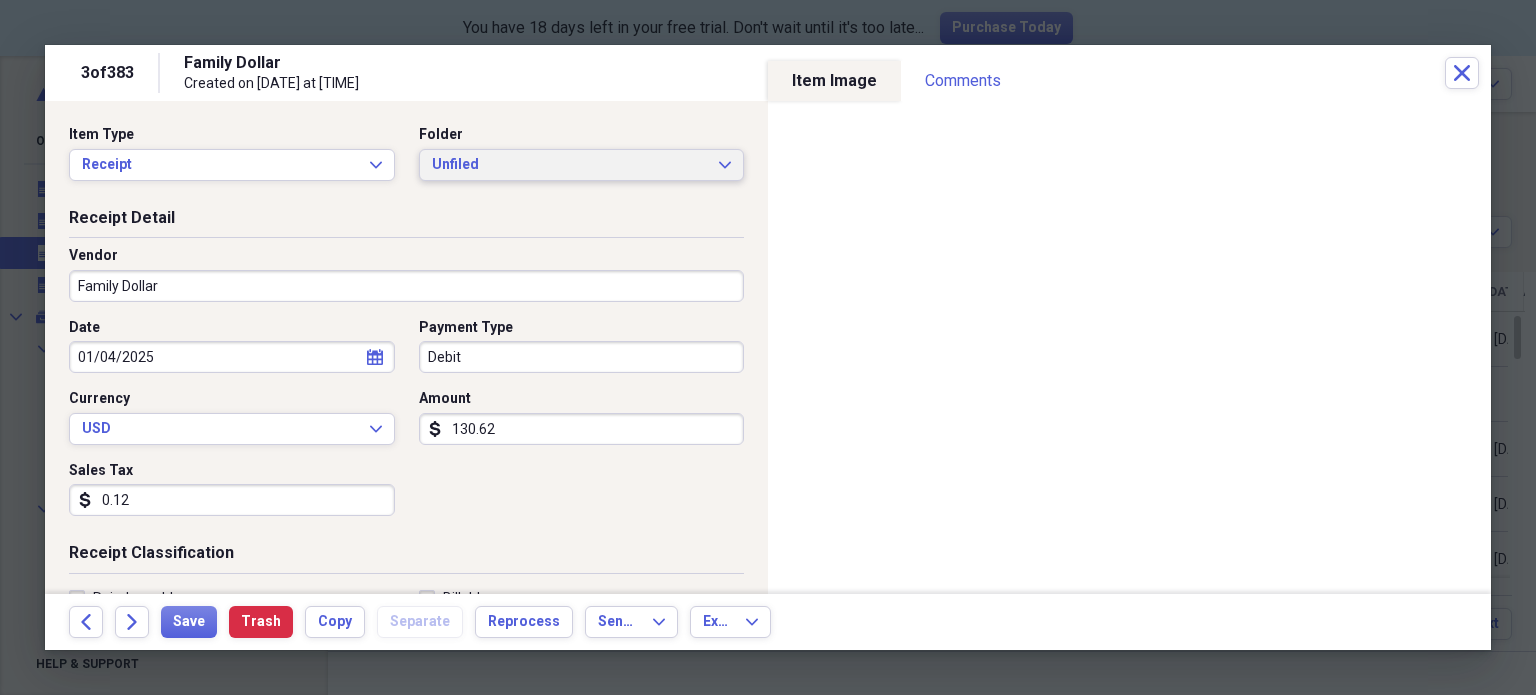 click on "Unfiled" at bounding box center [570, 165] 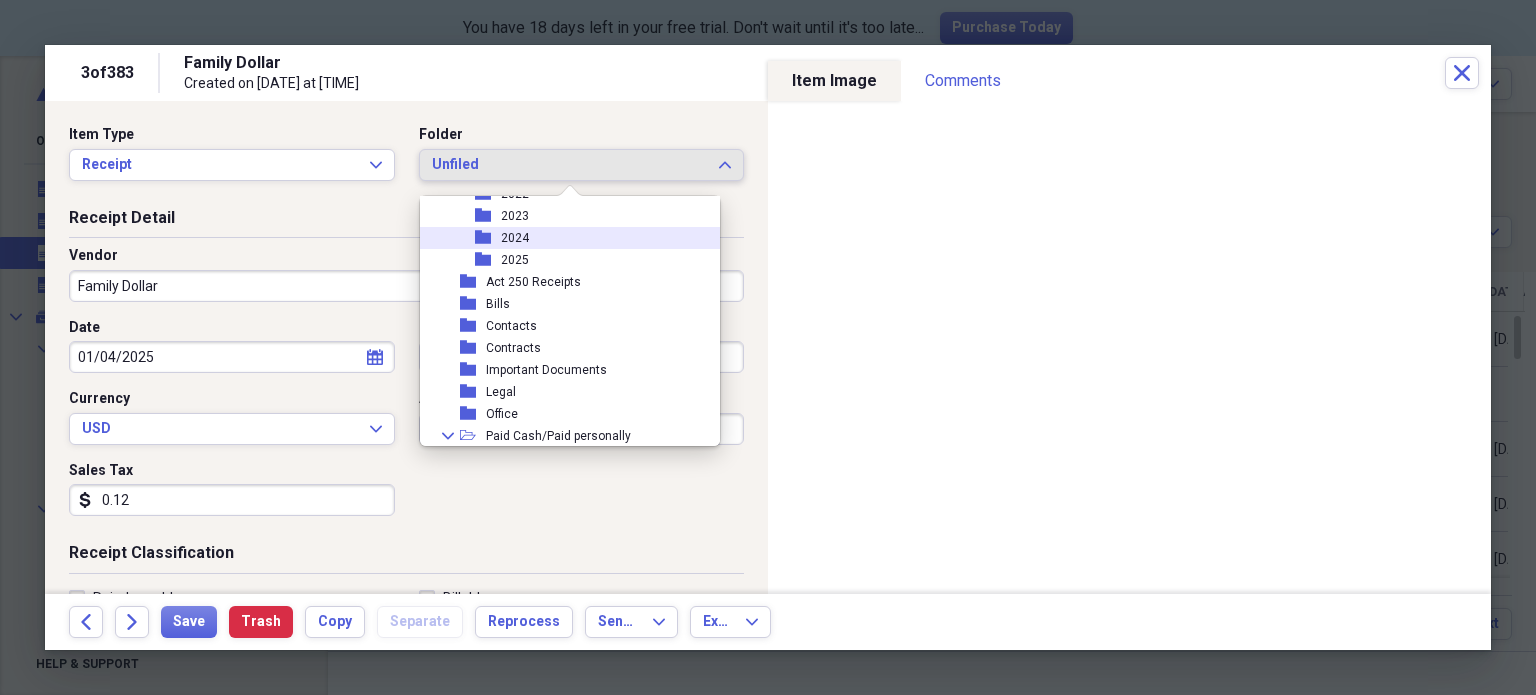 scroll, scrollTop: 218, scrollLeft: 0, axis: vertical 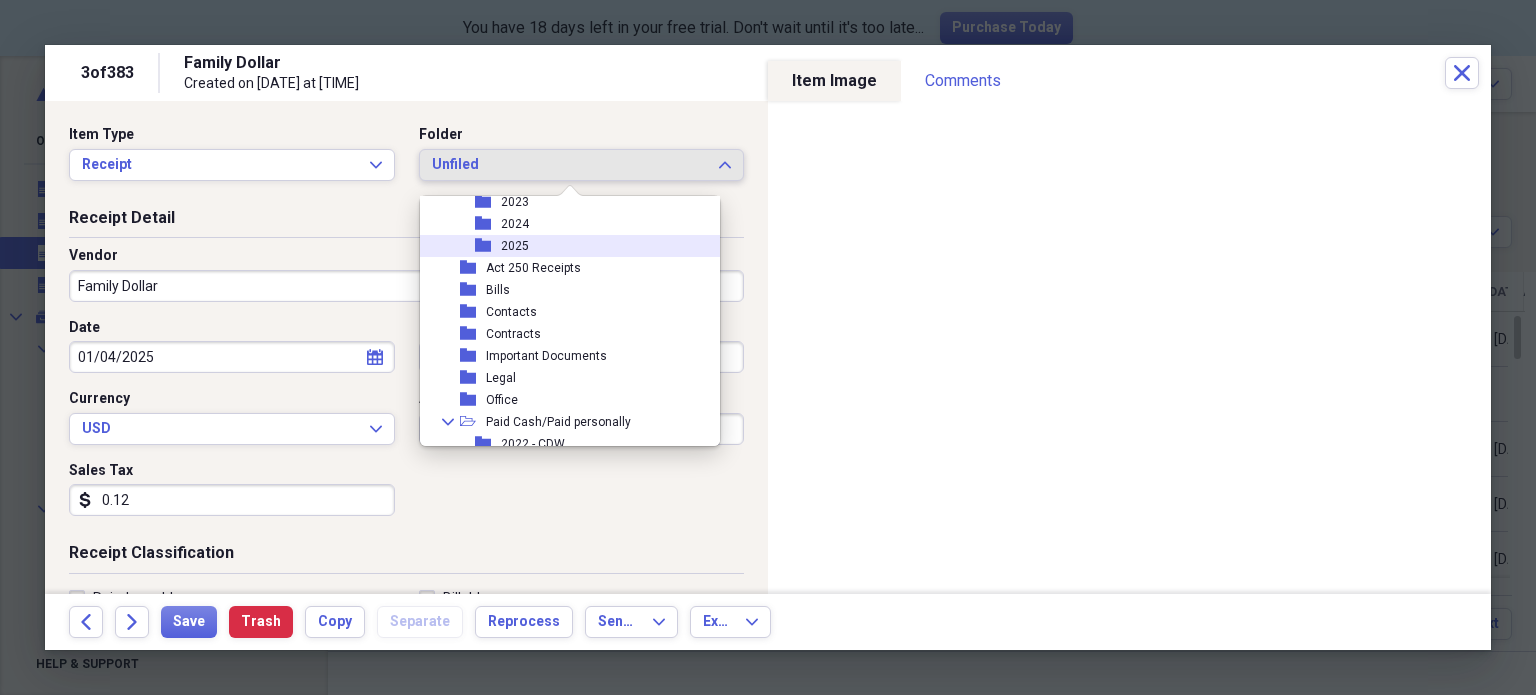 click on "folder 2025" at bounding box center (562, 246) 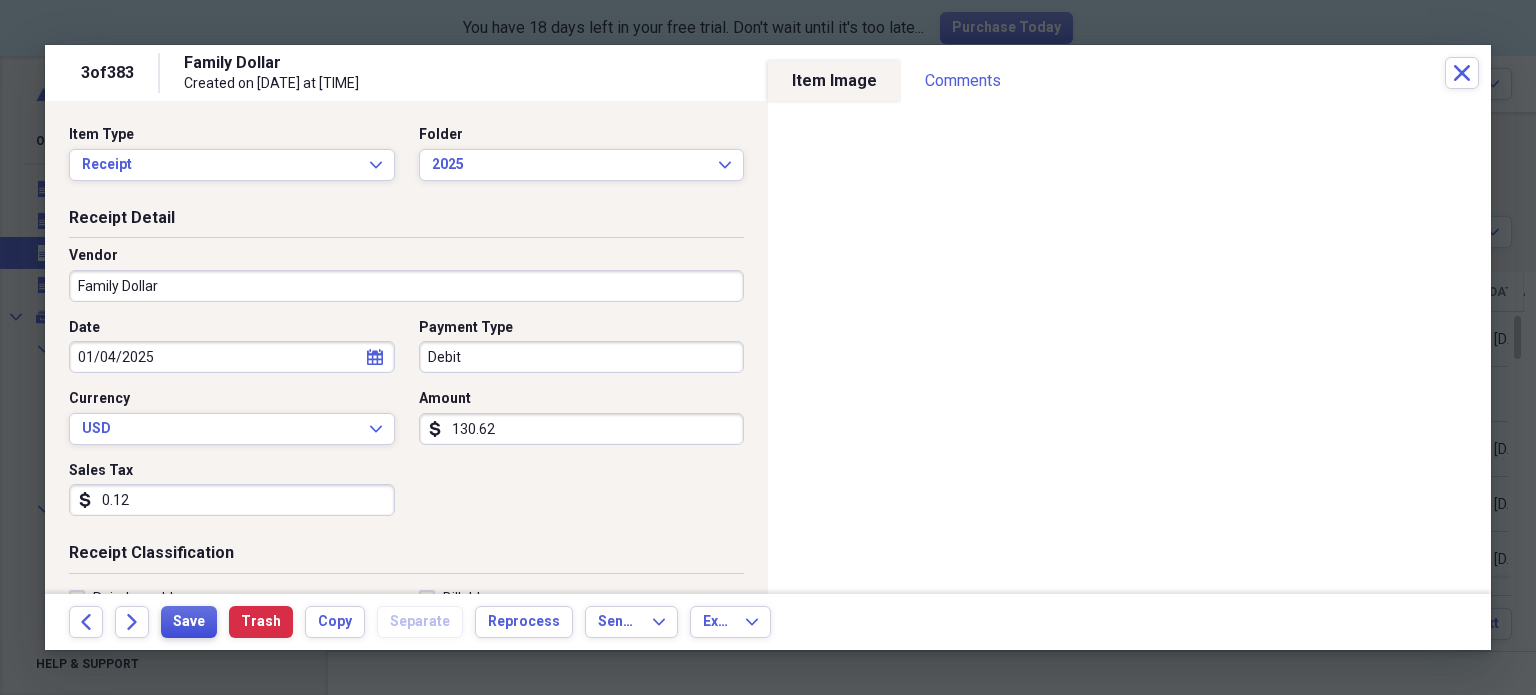 click on "Save" at bounding box center [189, 622] 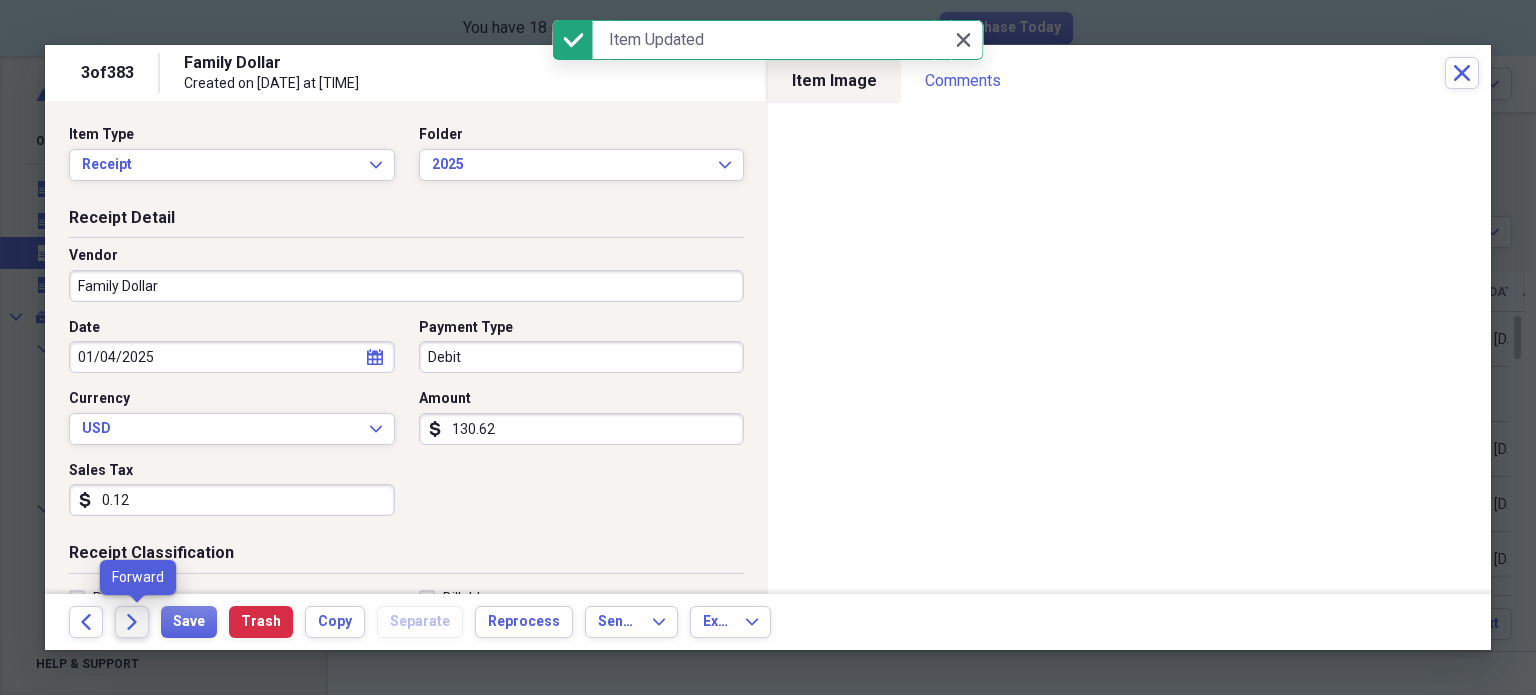 click on "Forward" 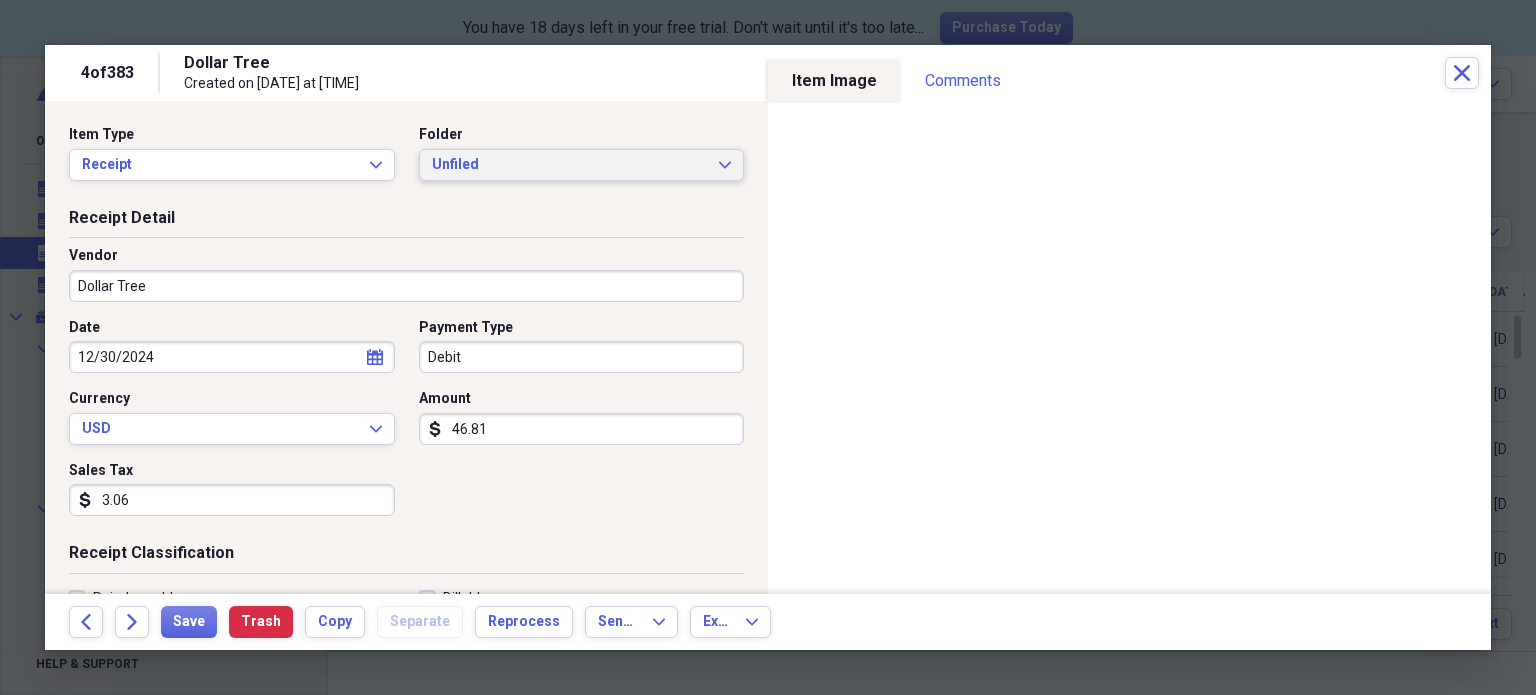 click on "Unfiled" at bounding box center (570, 165) 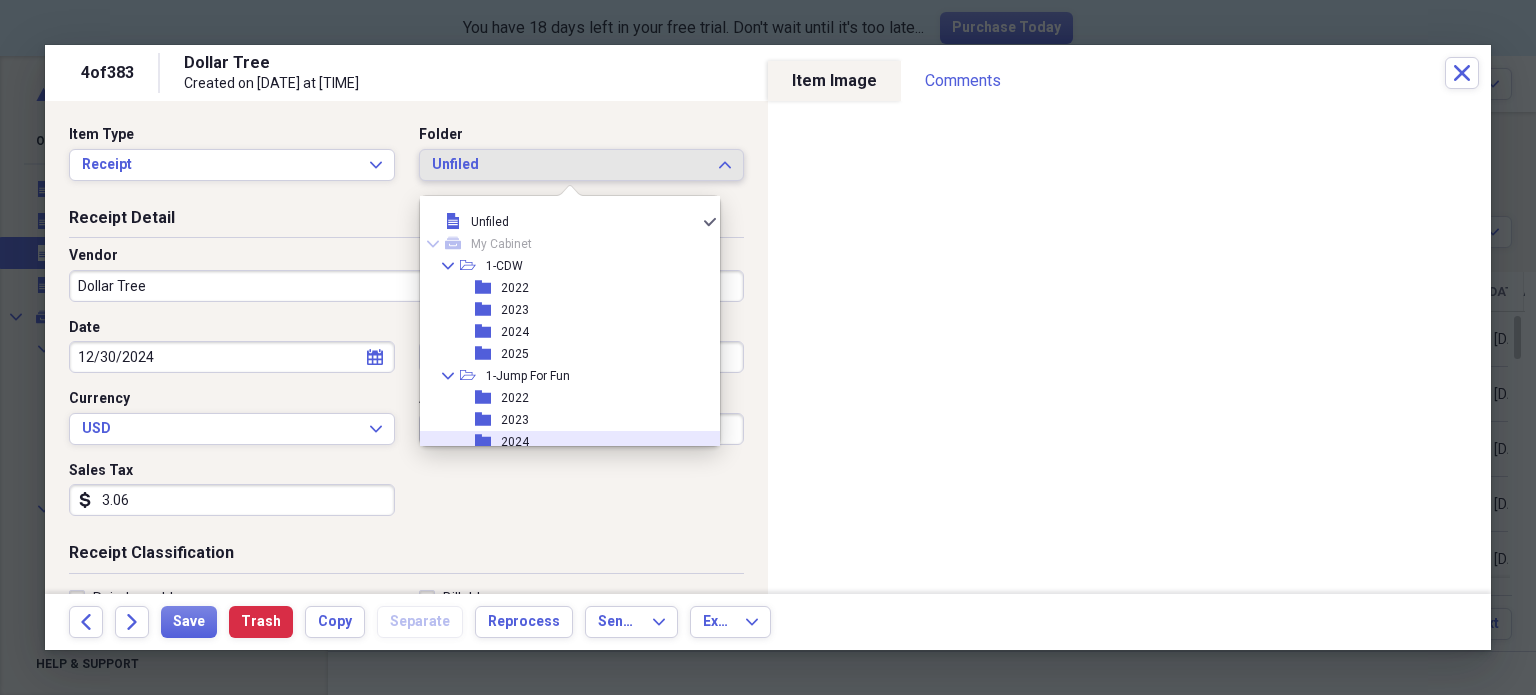click on "2024" at bounding box center (515, 442) 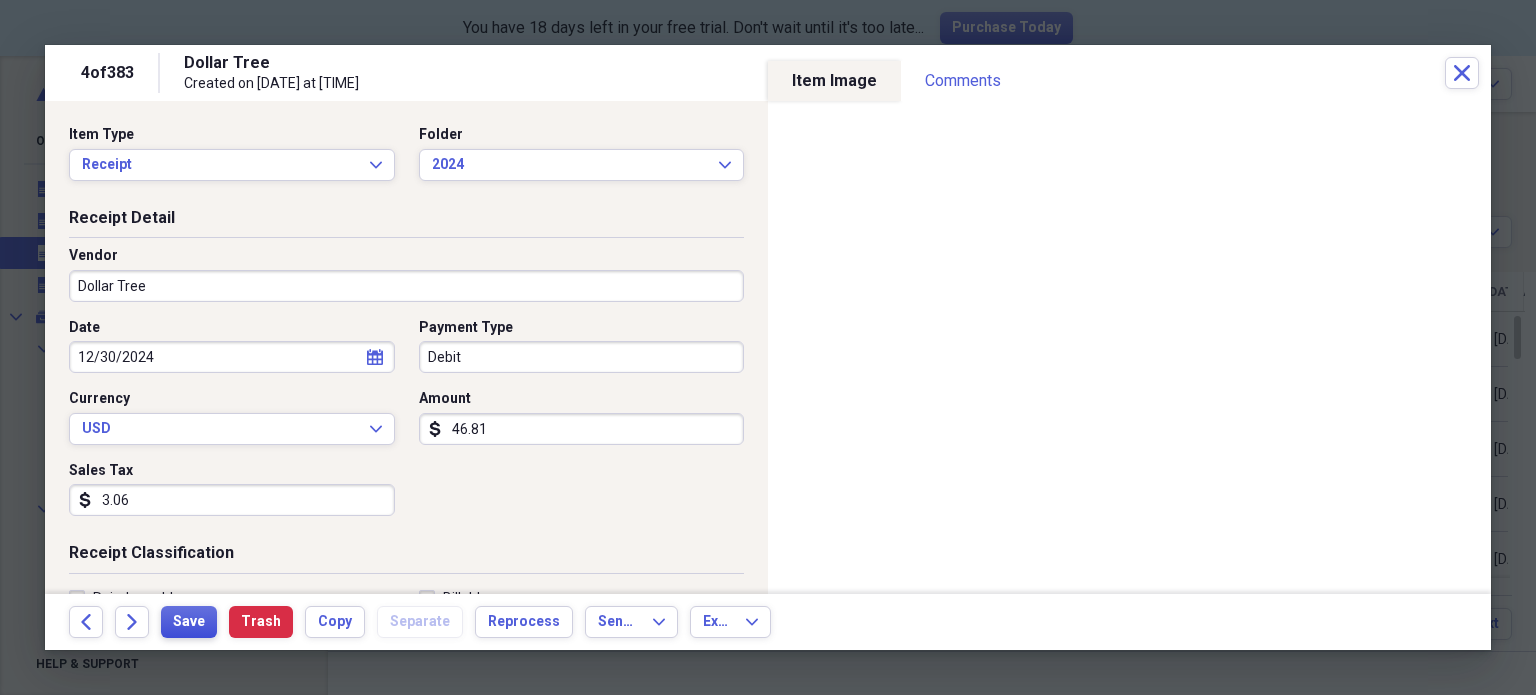click on "Save" at bounding box center [189, 622] 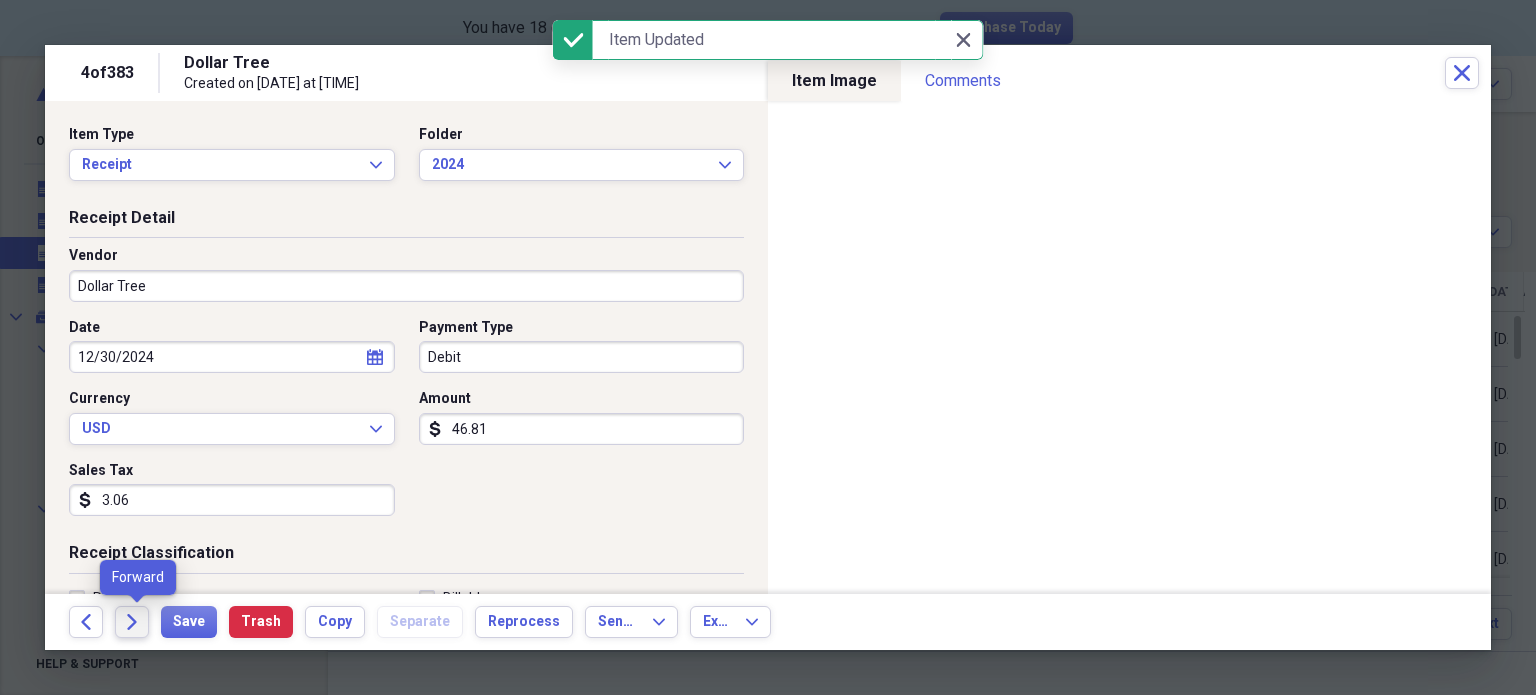 click on "Forward" 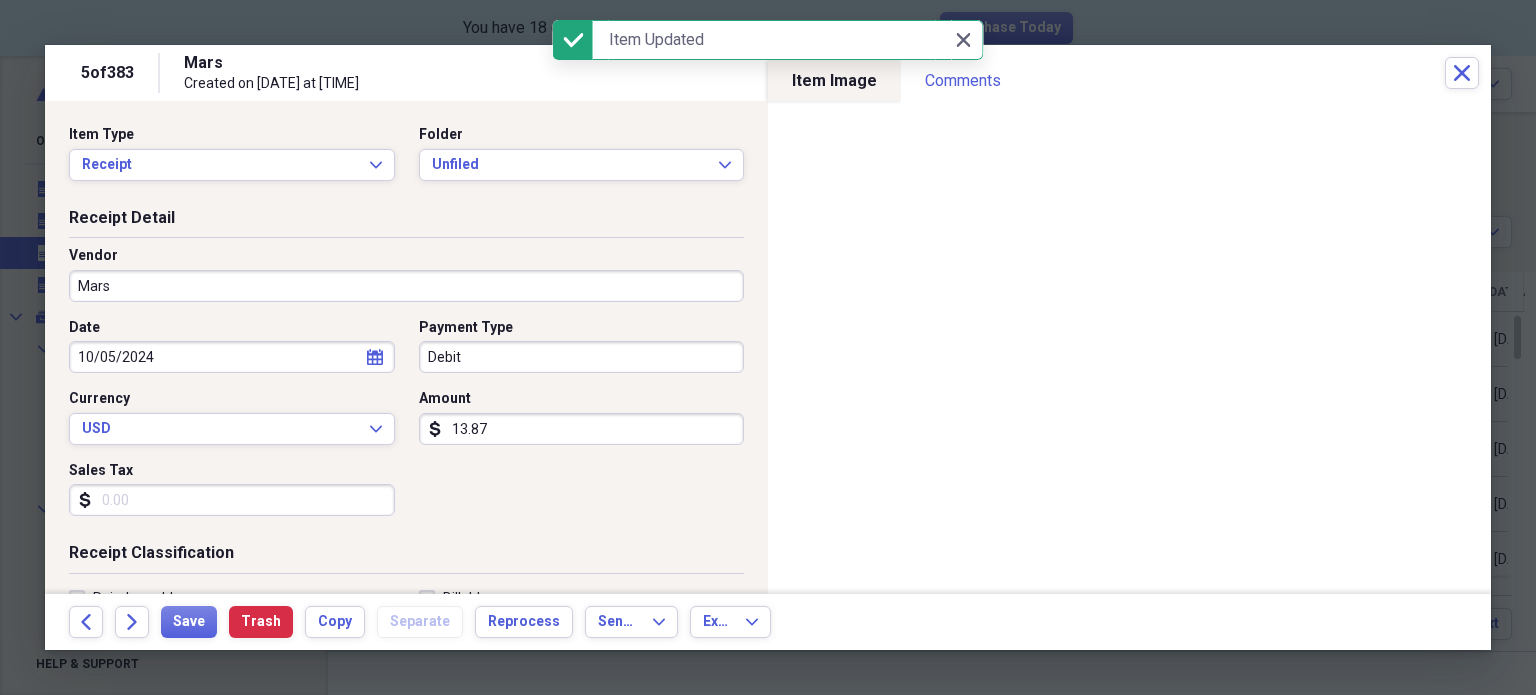 click on "Mars" at bounding box center (406, 286) 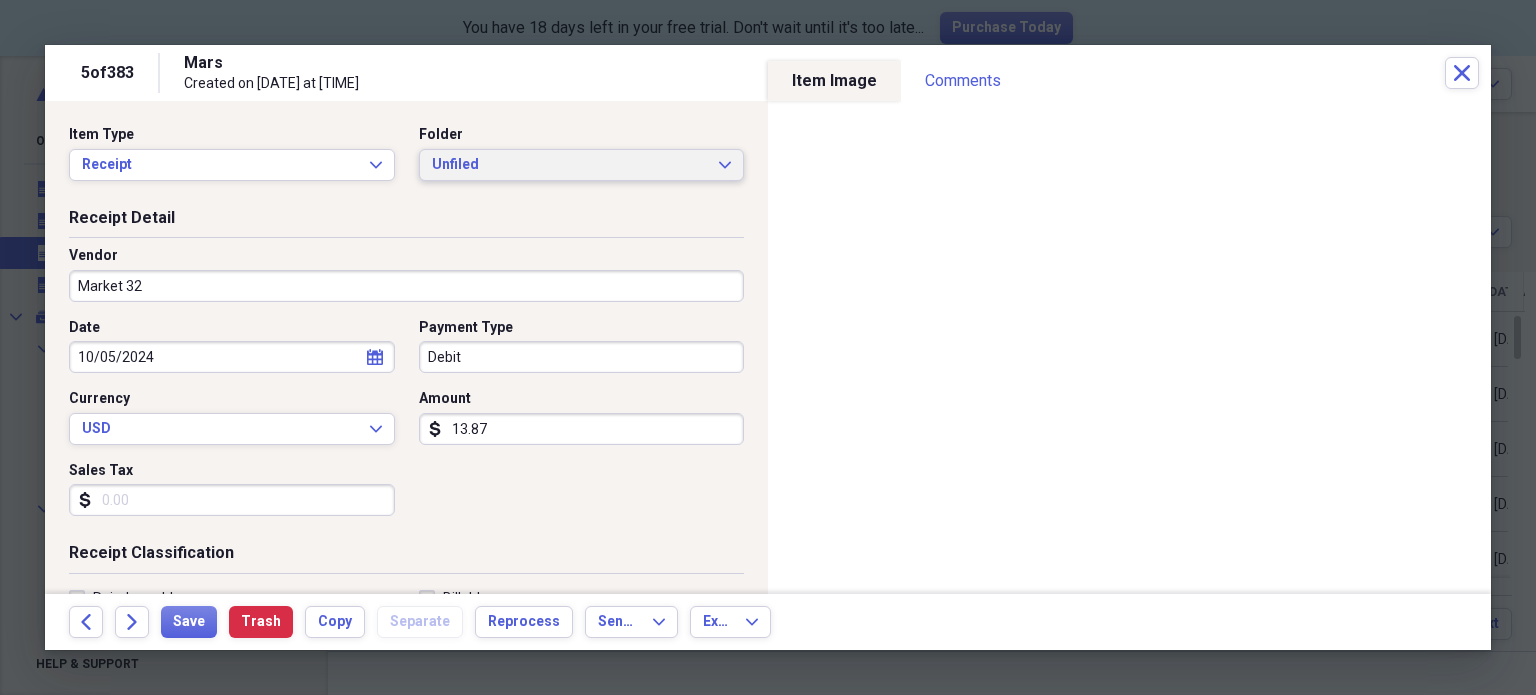 type on "Market 32" 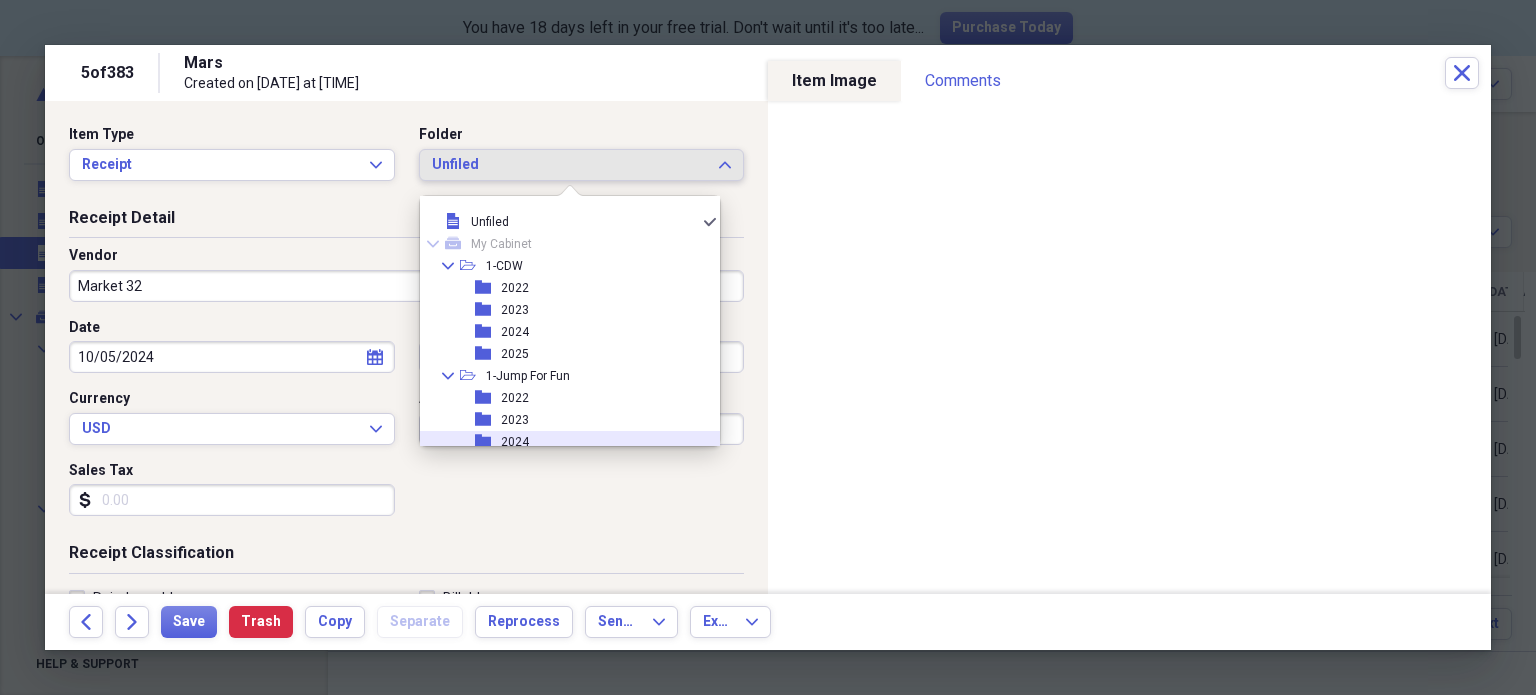 click on "2024" at bounding box center (515, 442) 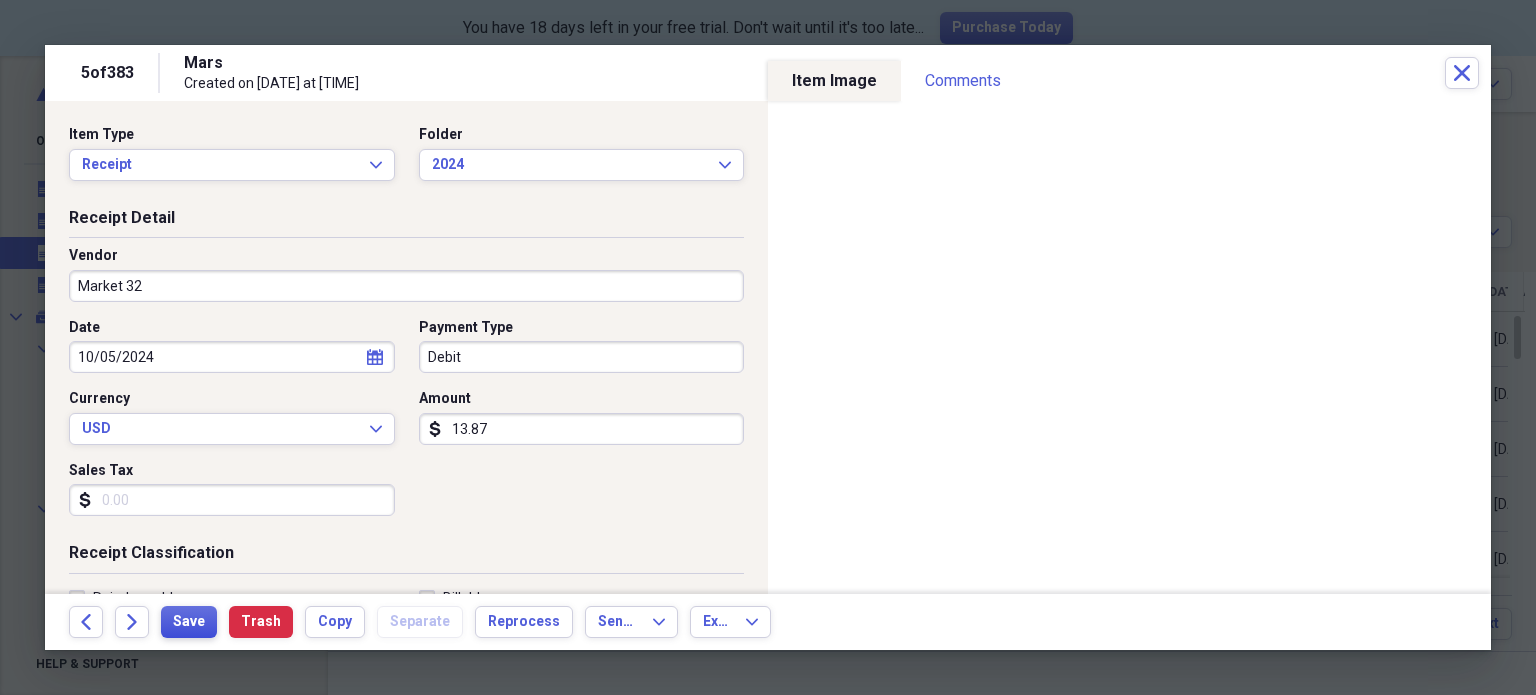click on "Save" at bounding box center [189, 622] 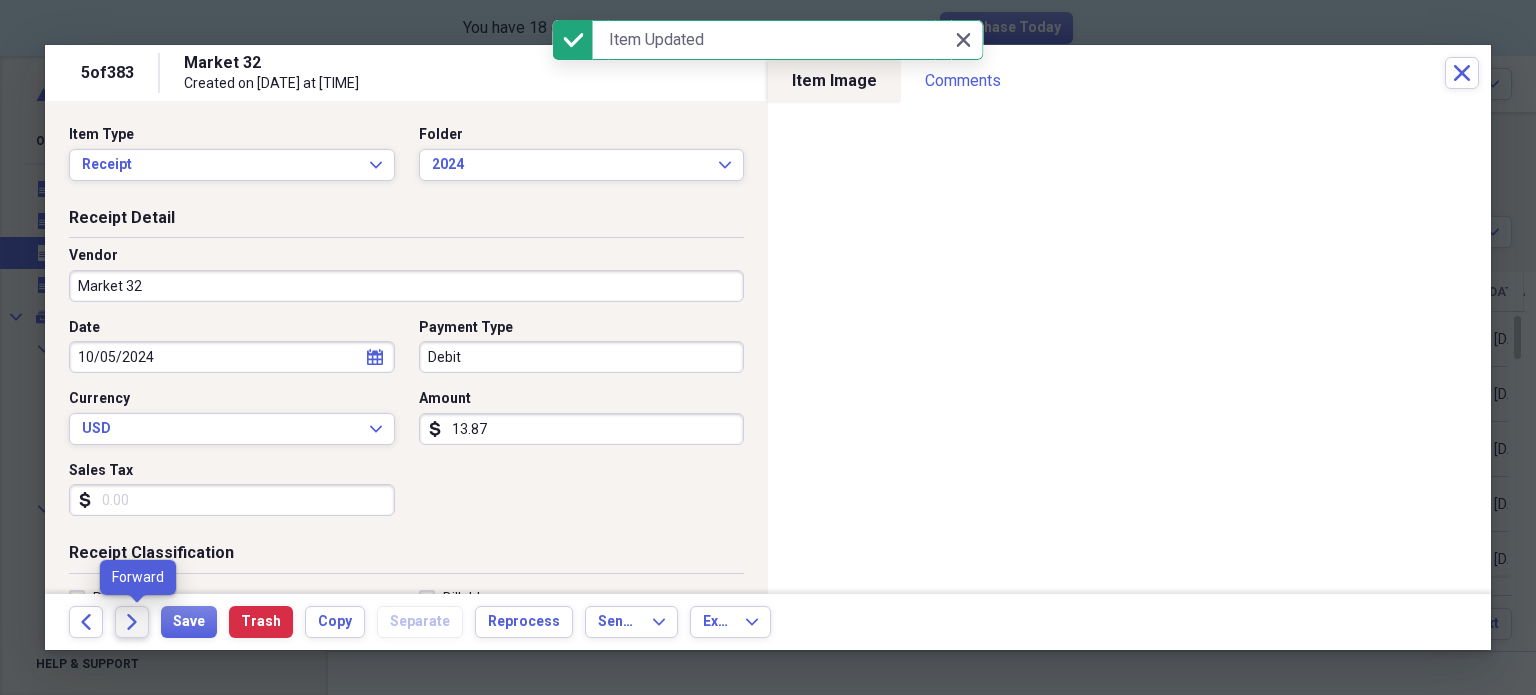 click on "Forward" 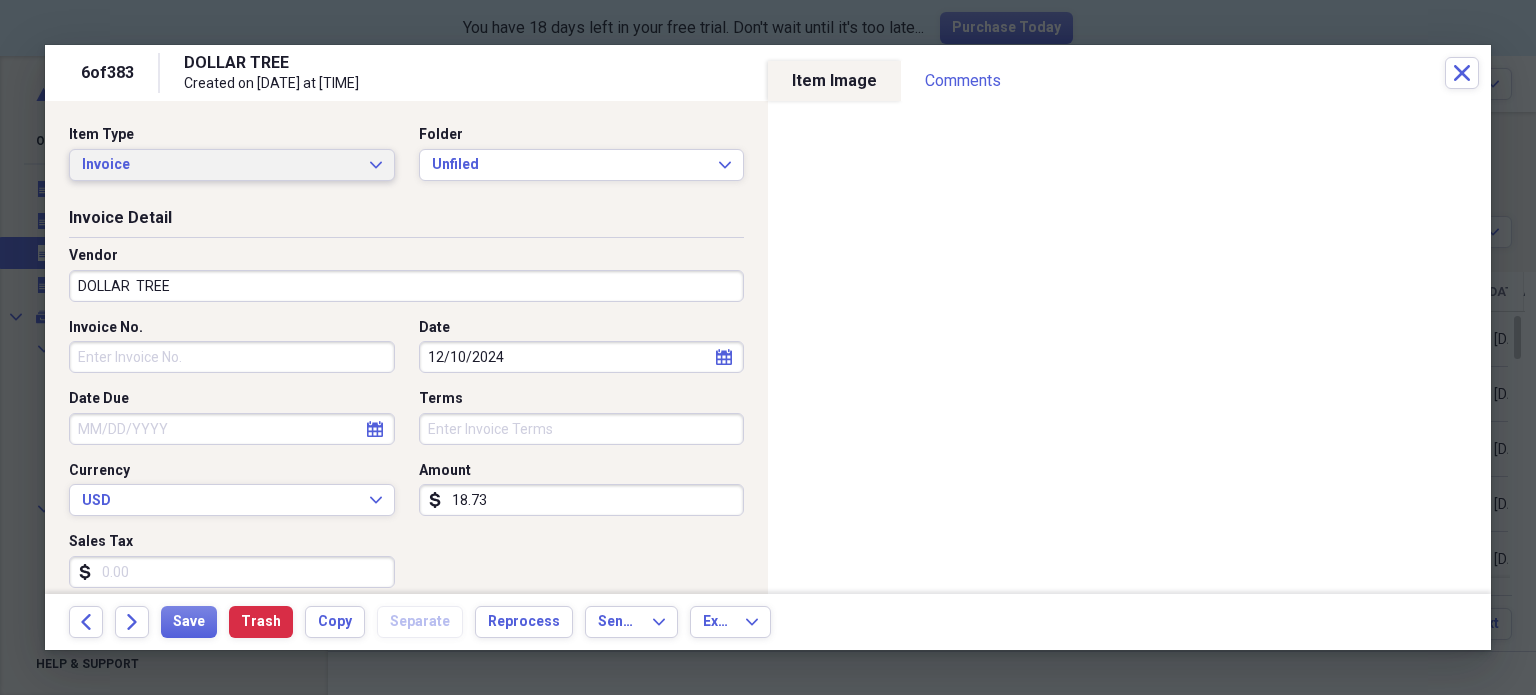 click on "Invoice" at bounding box center (220, 165) 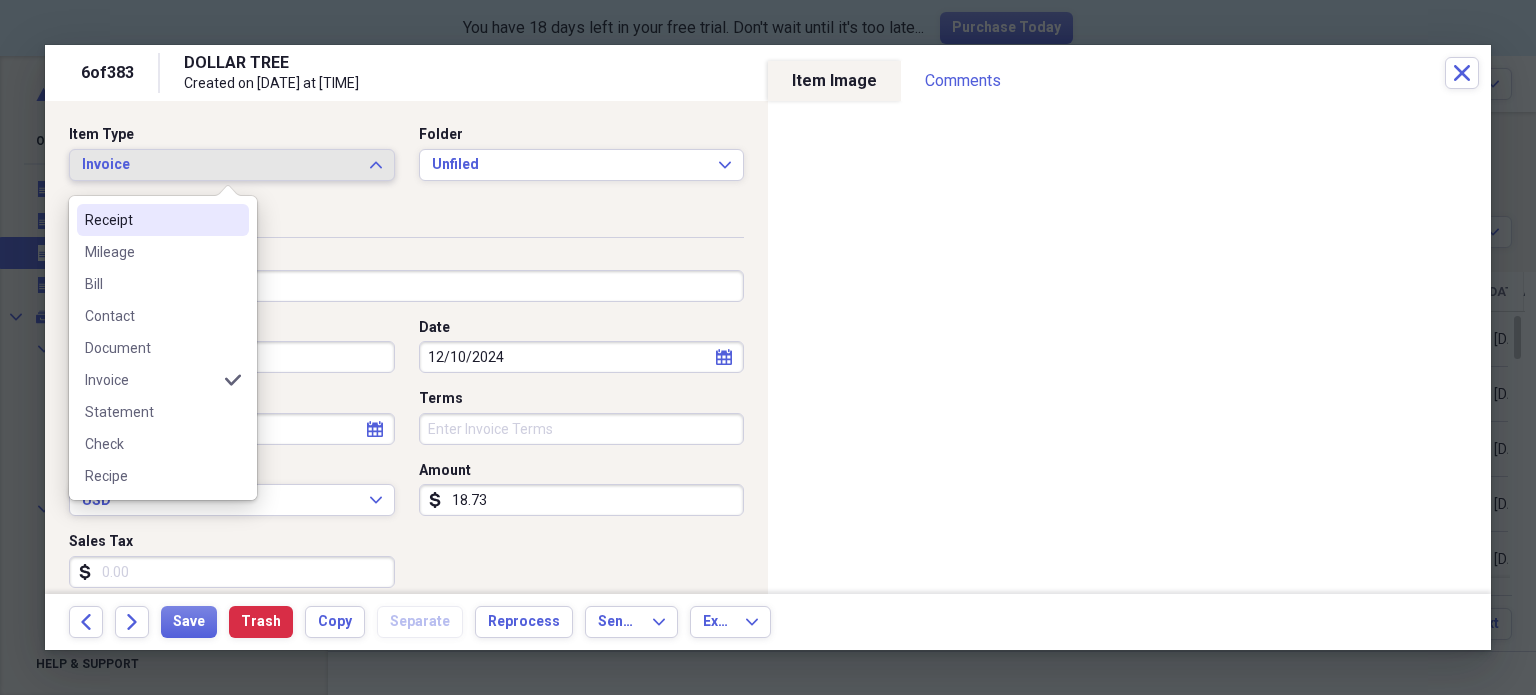 click on "Receipt" at bounding box center (151, 220) 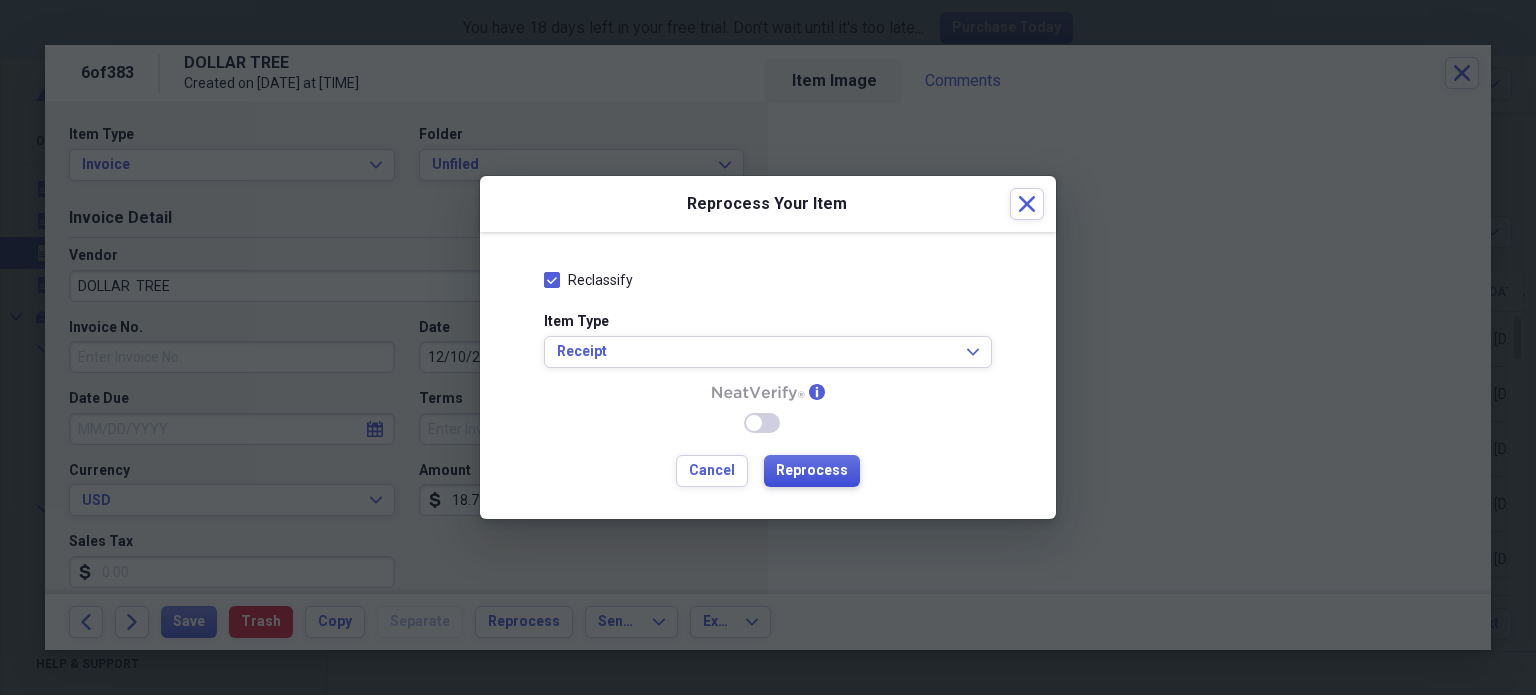 click on "Reprocess" at bounding box center (812, 471) 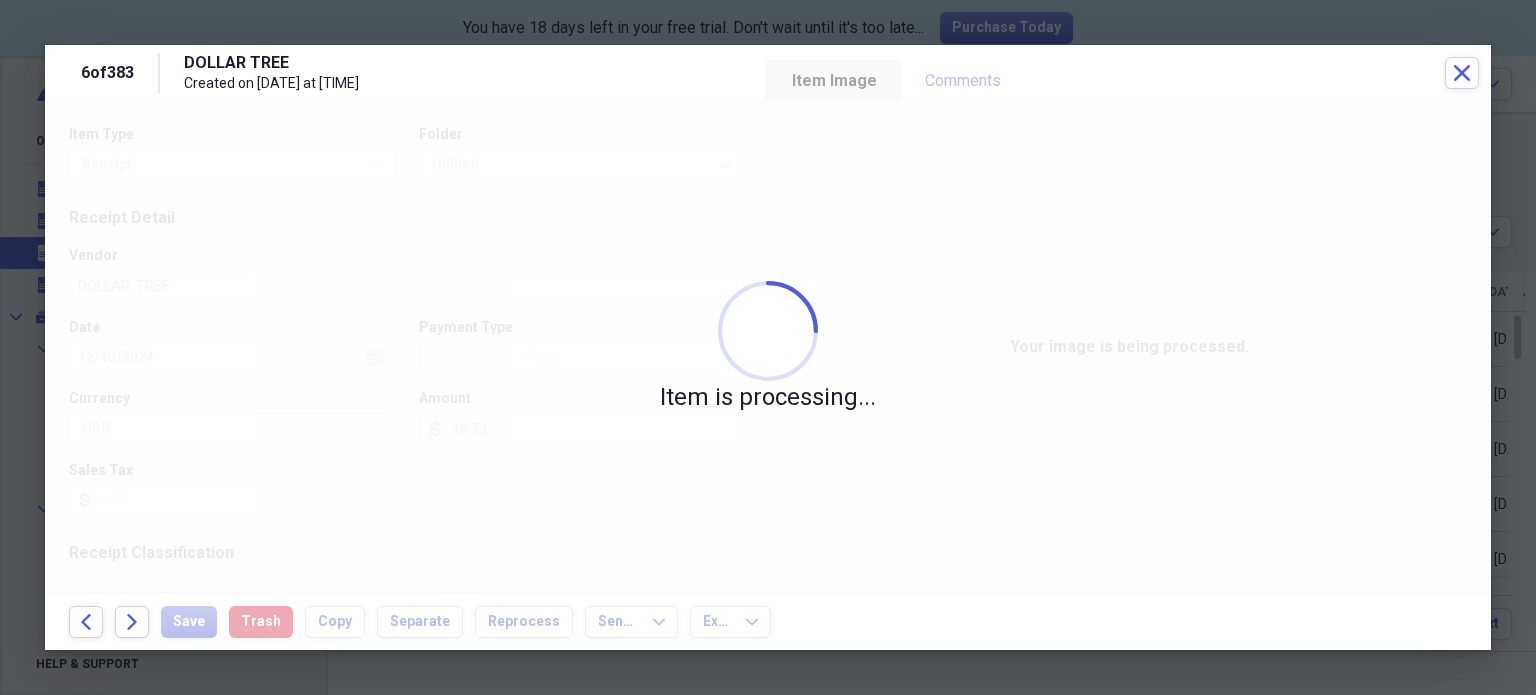 type on "Dollar Tree" 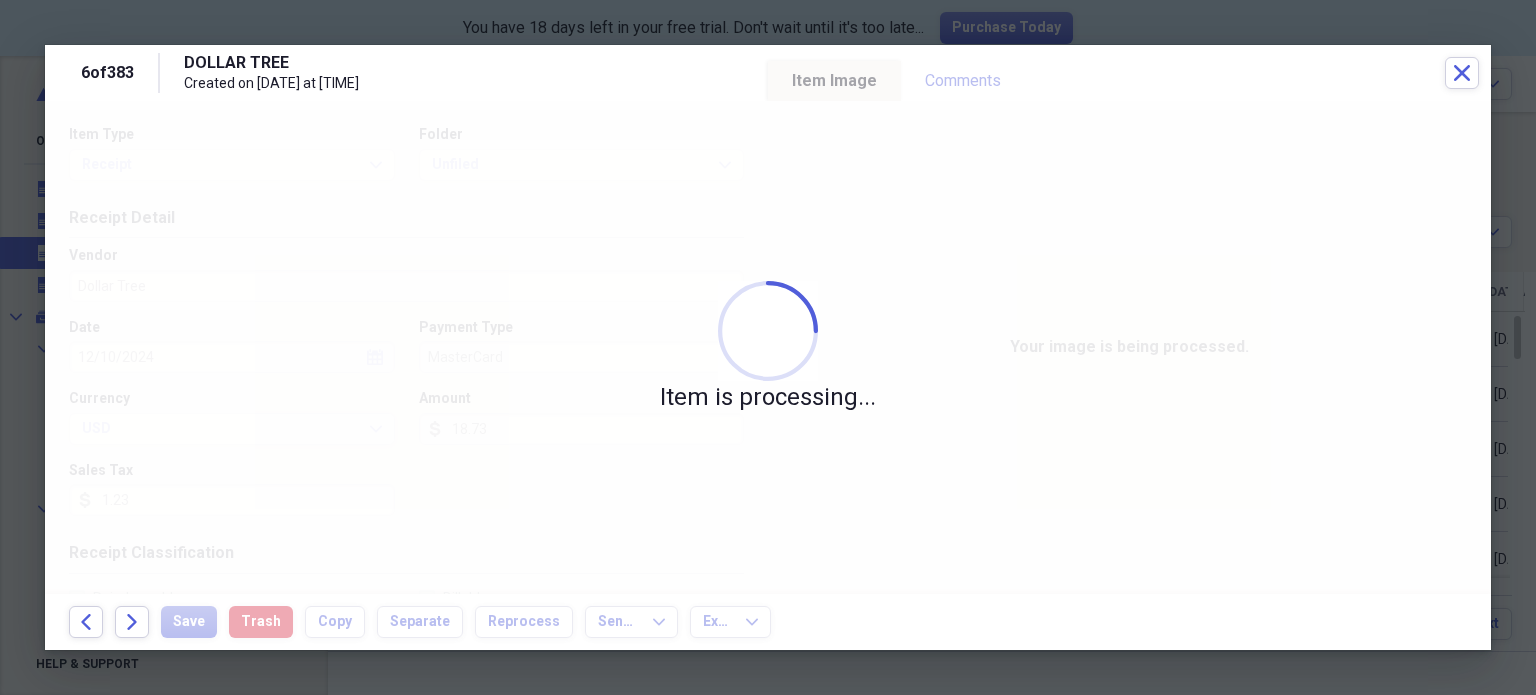 type on "Entertainment" 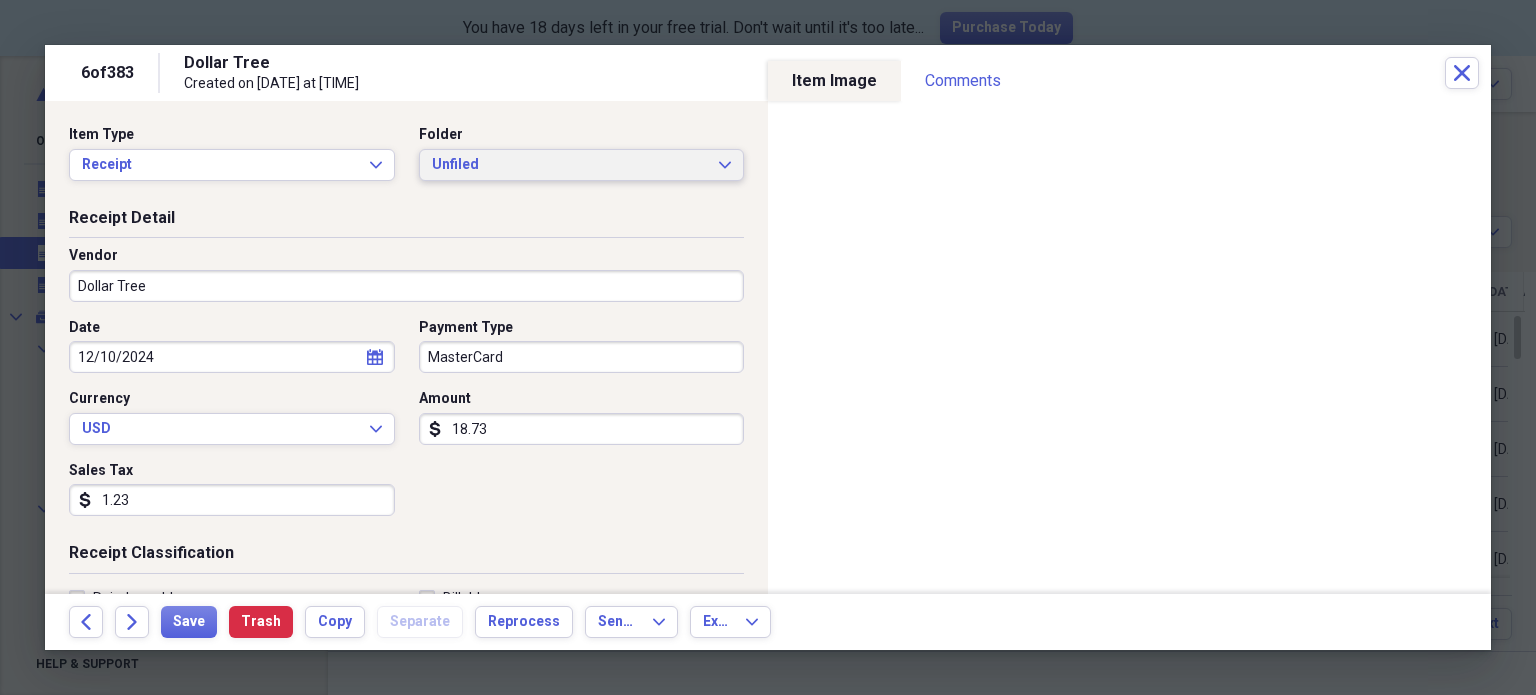 click on "Unfiled" at bounding box center [570, 165] 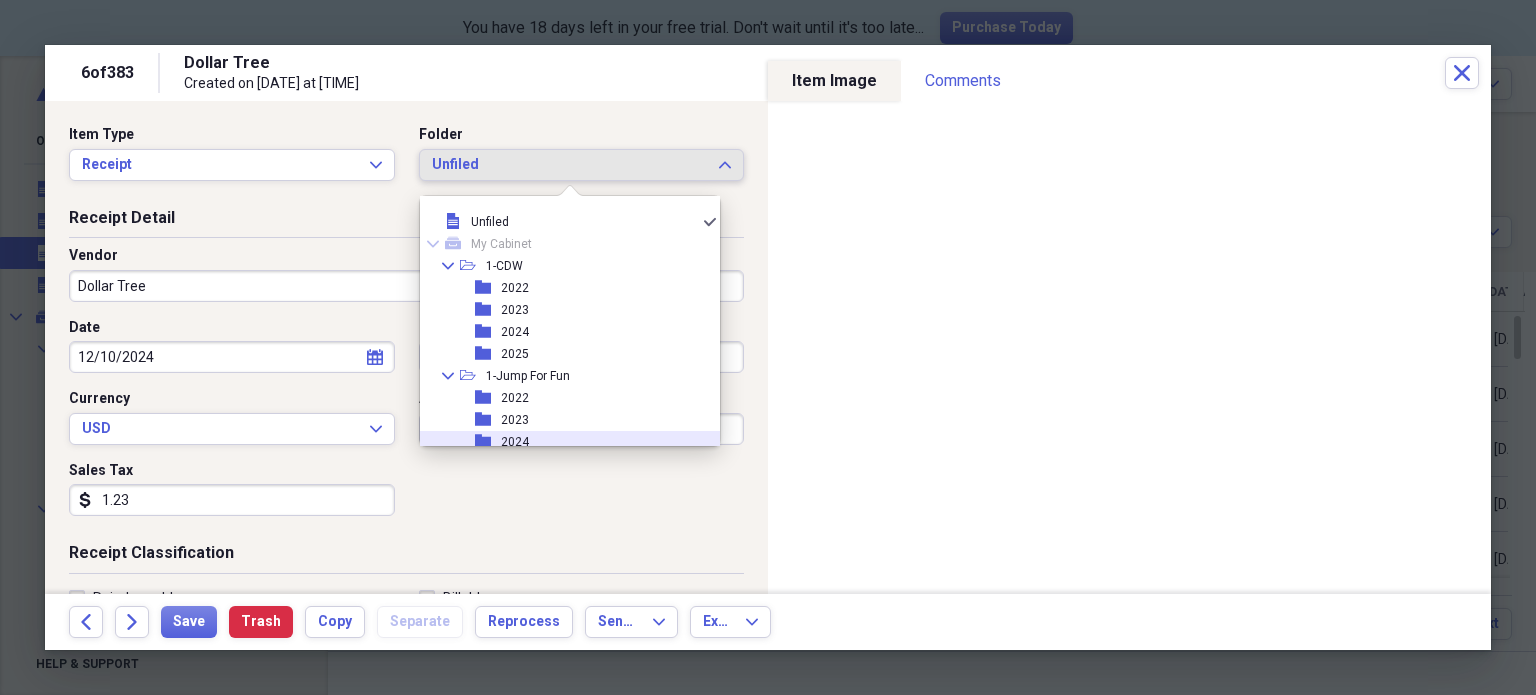 click on "folder 2024" at bounding box center (562, 442) 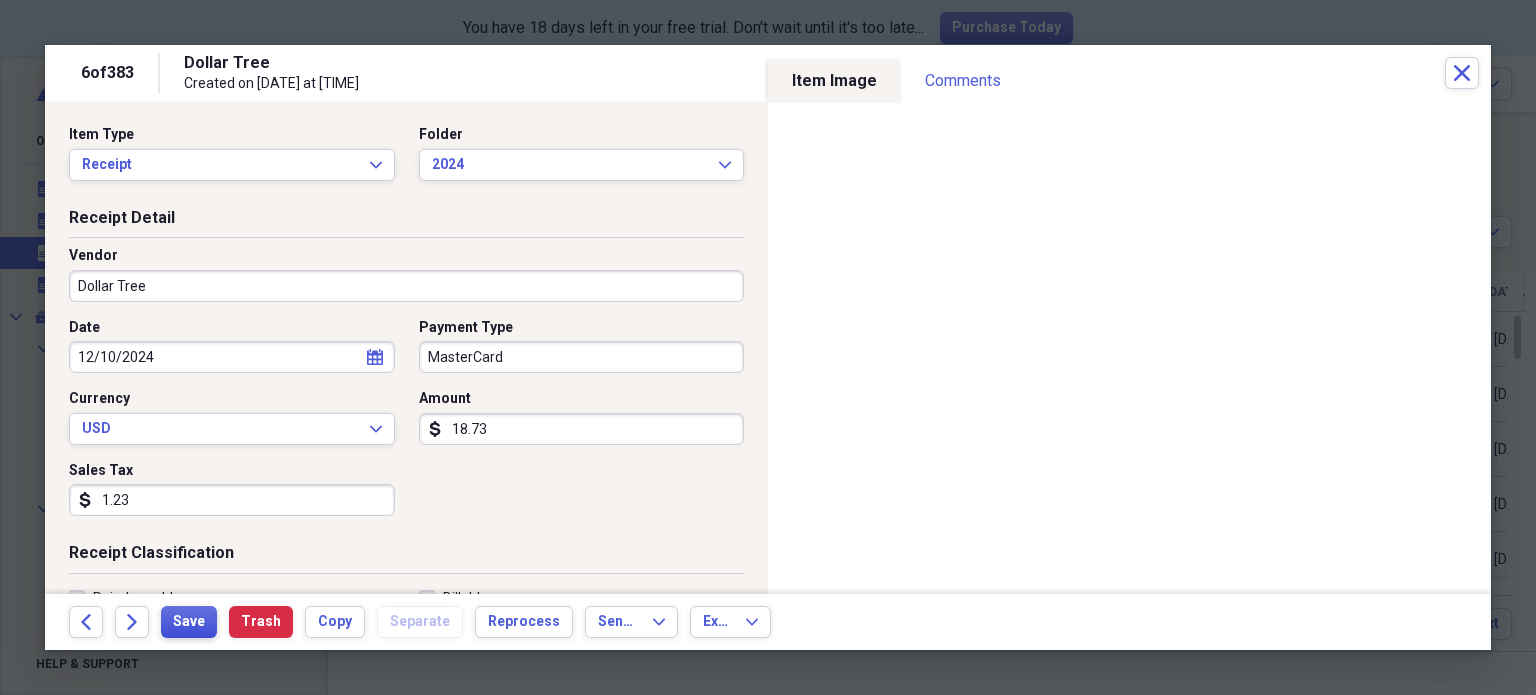 click on "Save" at bounding box center (189, 622) 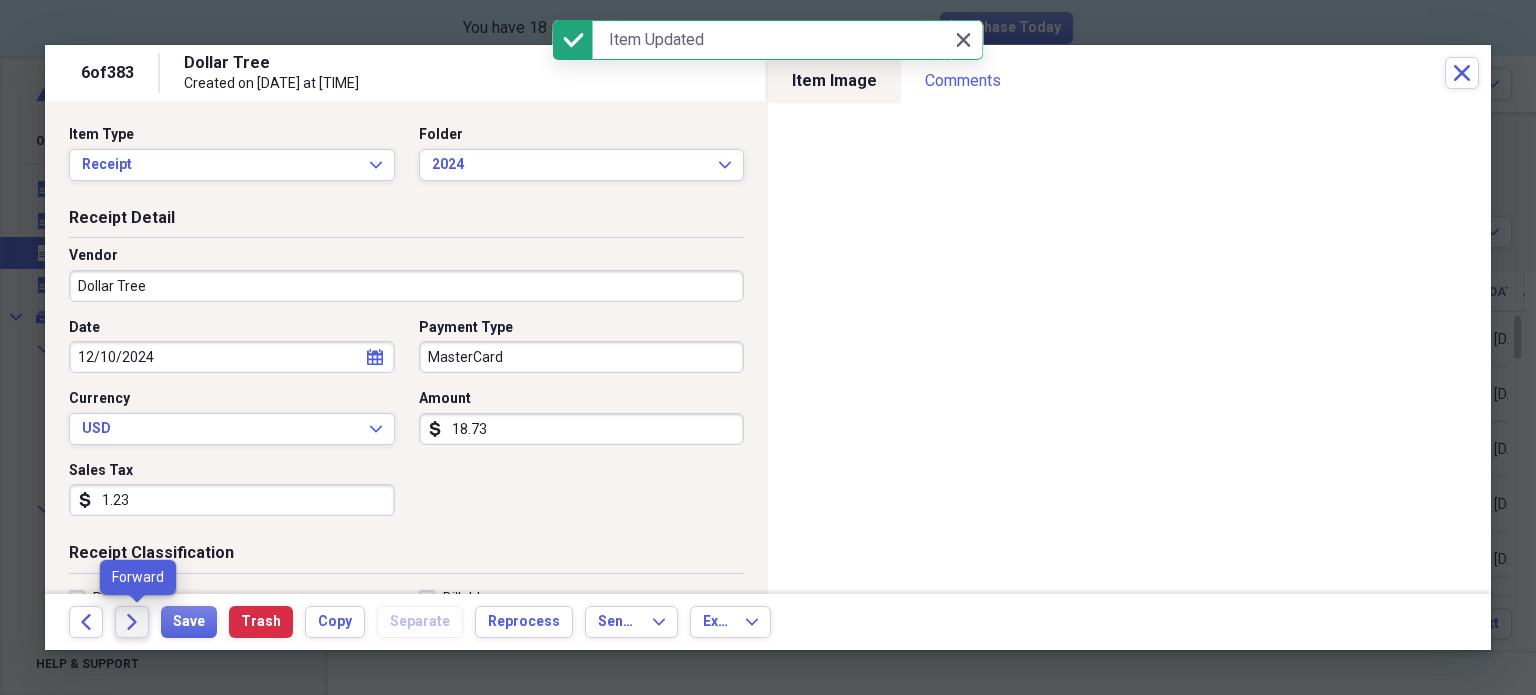 click 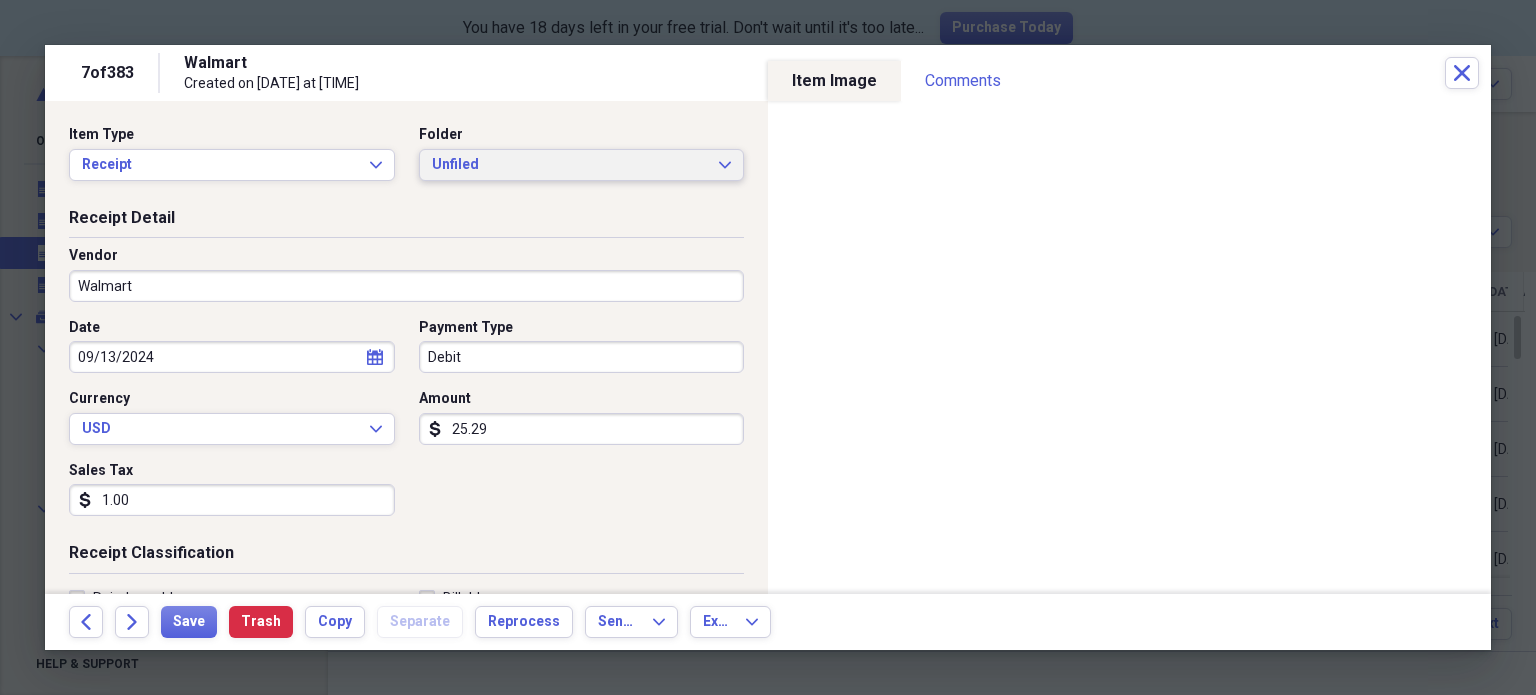 click on "Unfiled" at bounding box center (570, 165) 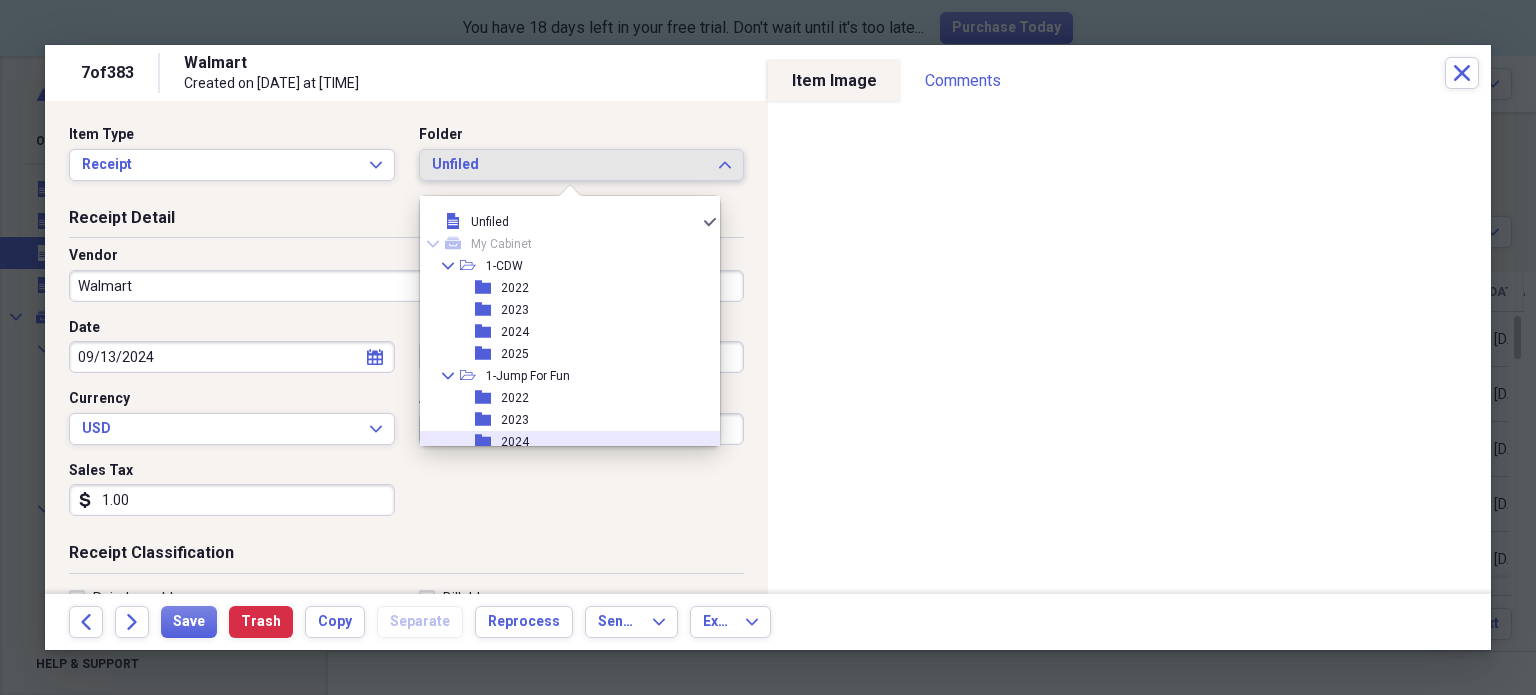 click on "2024" at bounding box center [515, 442] 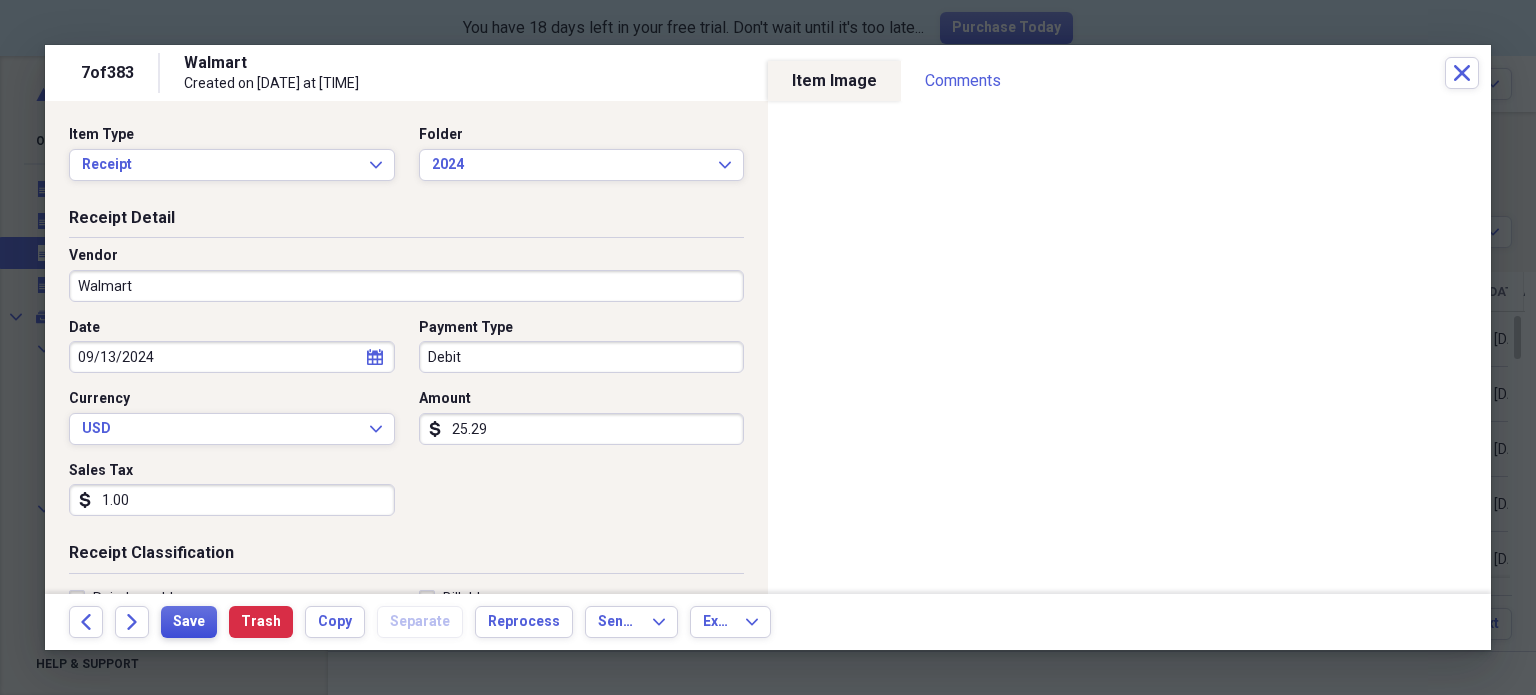 click on "Save" at bounding box center [189, 622] 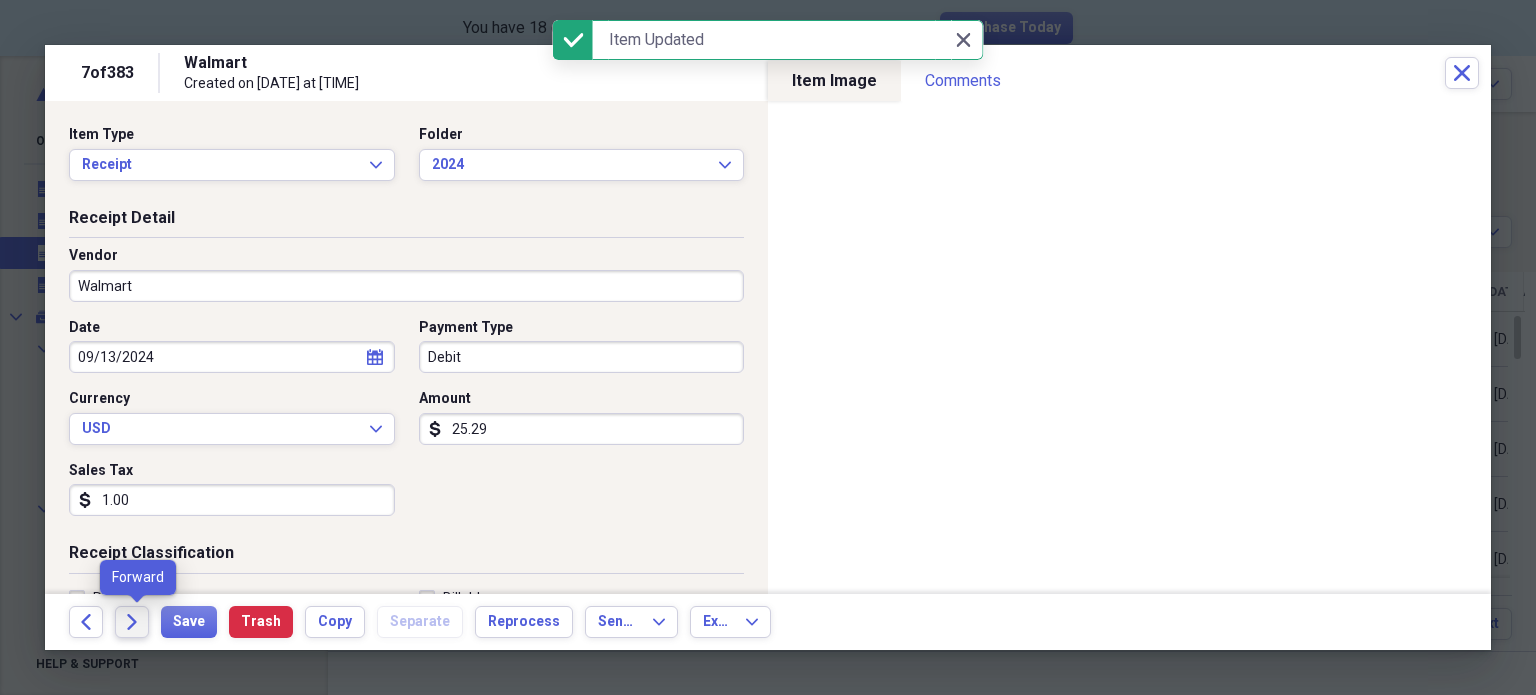 click on "Forward" 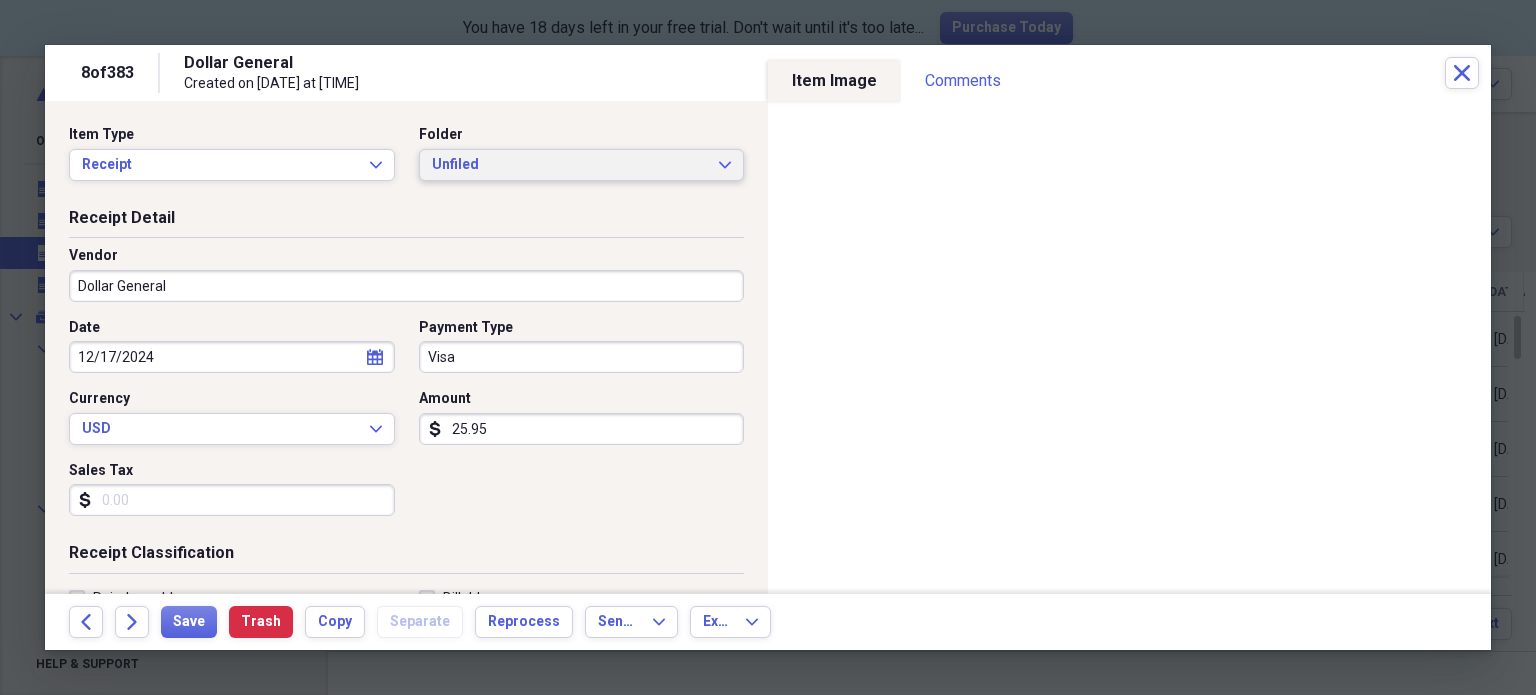 click on "Unfiled" at bounding box center [570, 165] 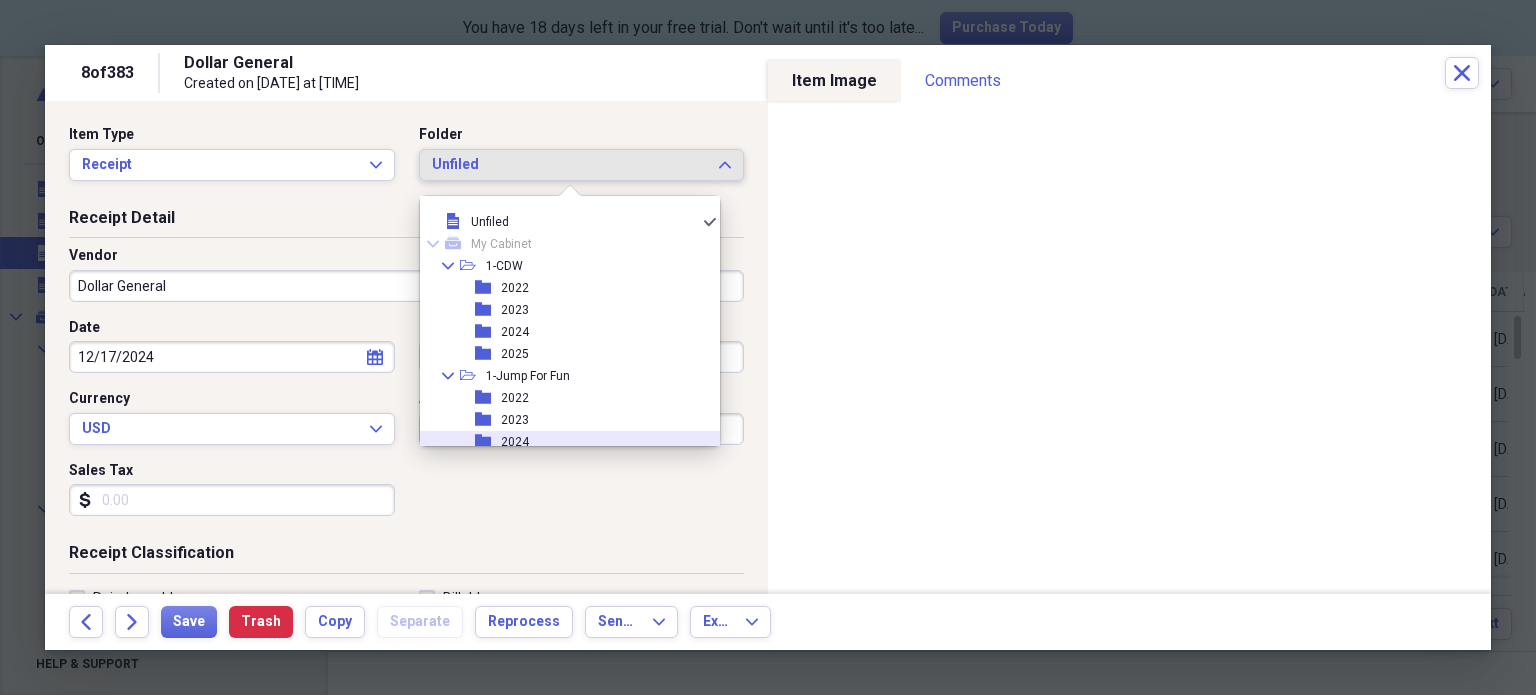click on "folder 2024" at bounding box center [562, 442] 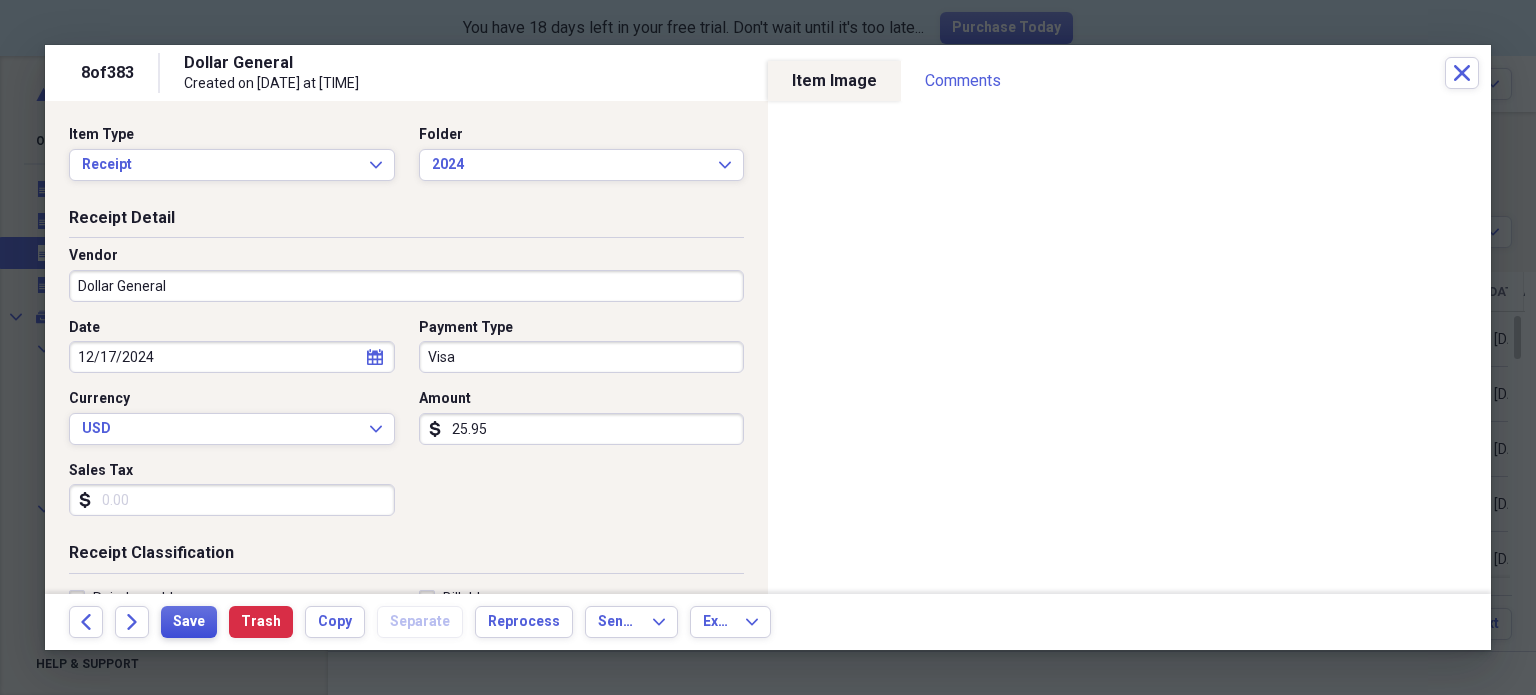click on "Save" at bounding box center (189, 622) 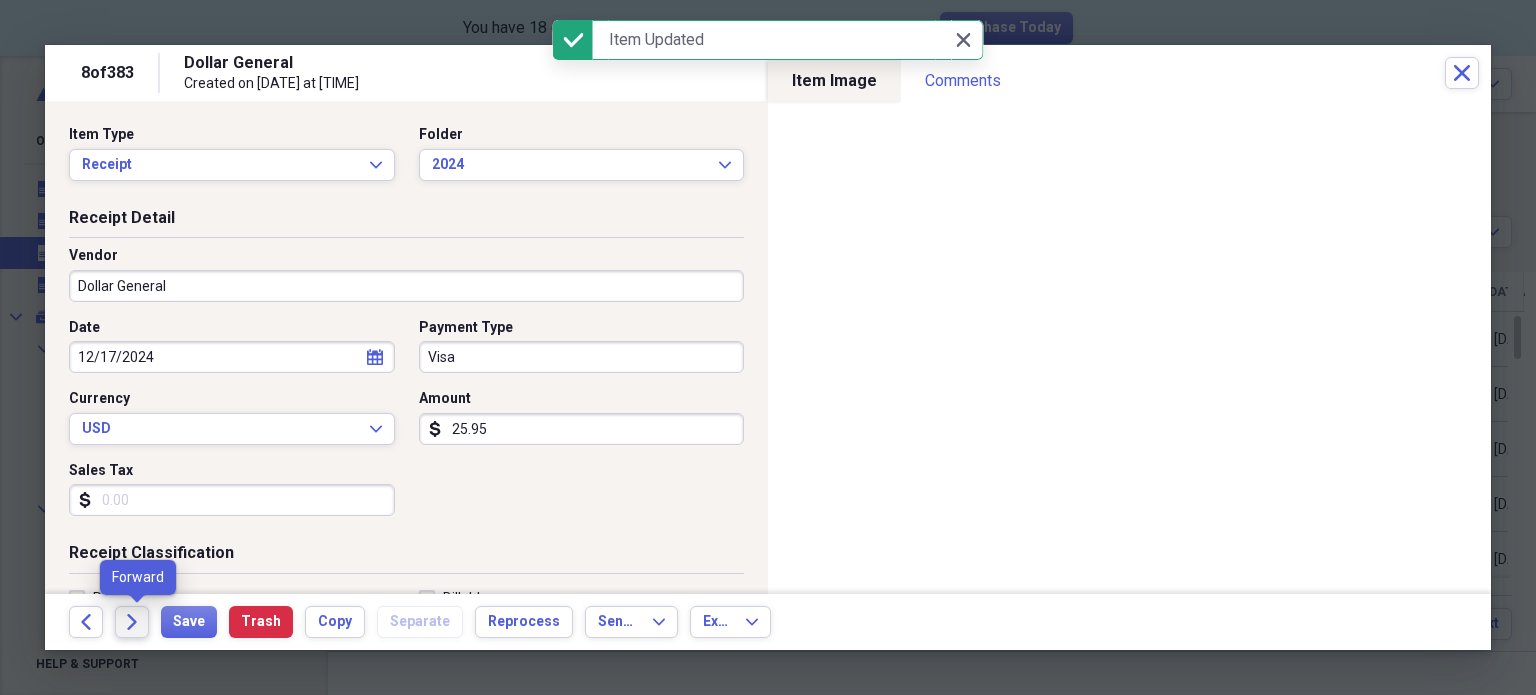 click on "Forward" 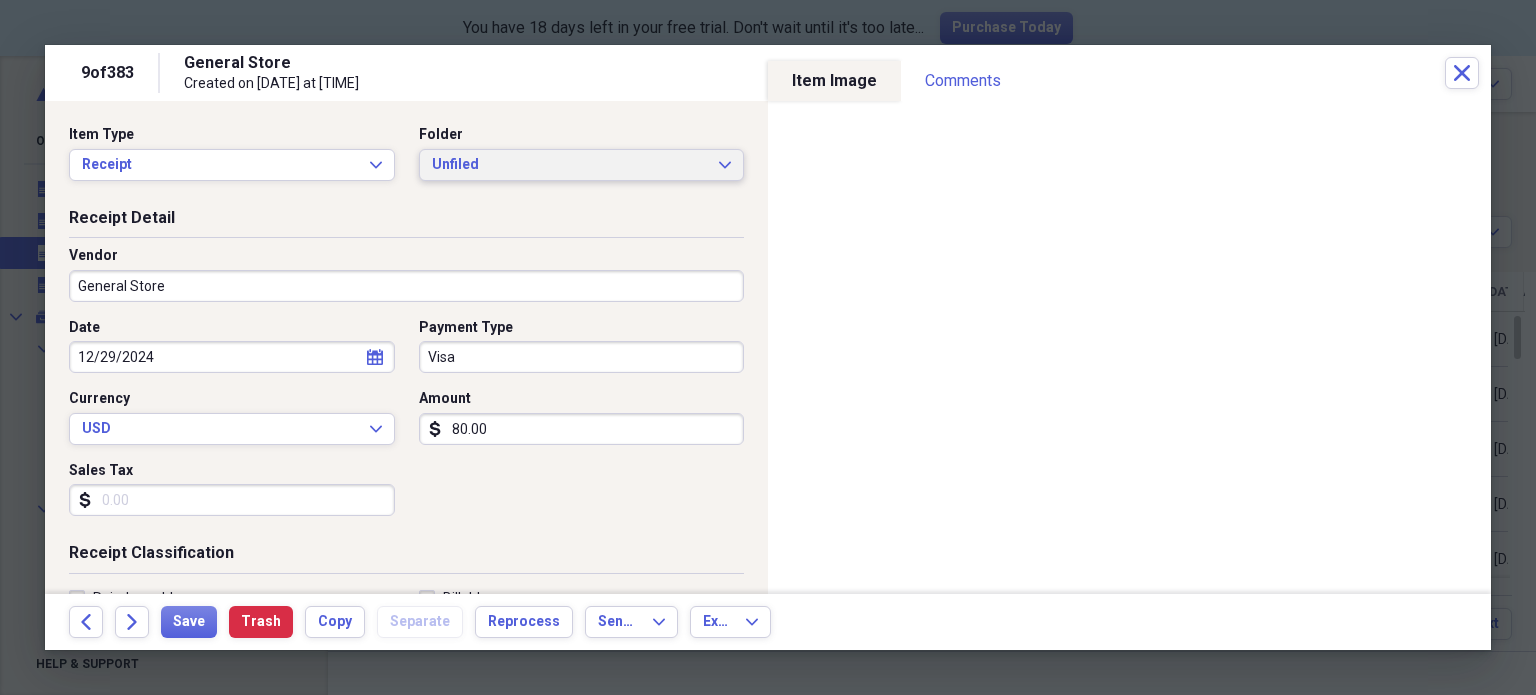 click on "Unfiled" at bounding box center [570, 165] 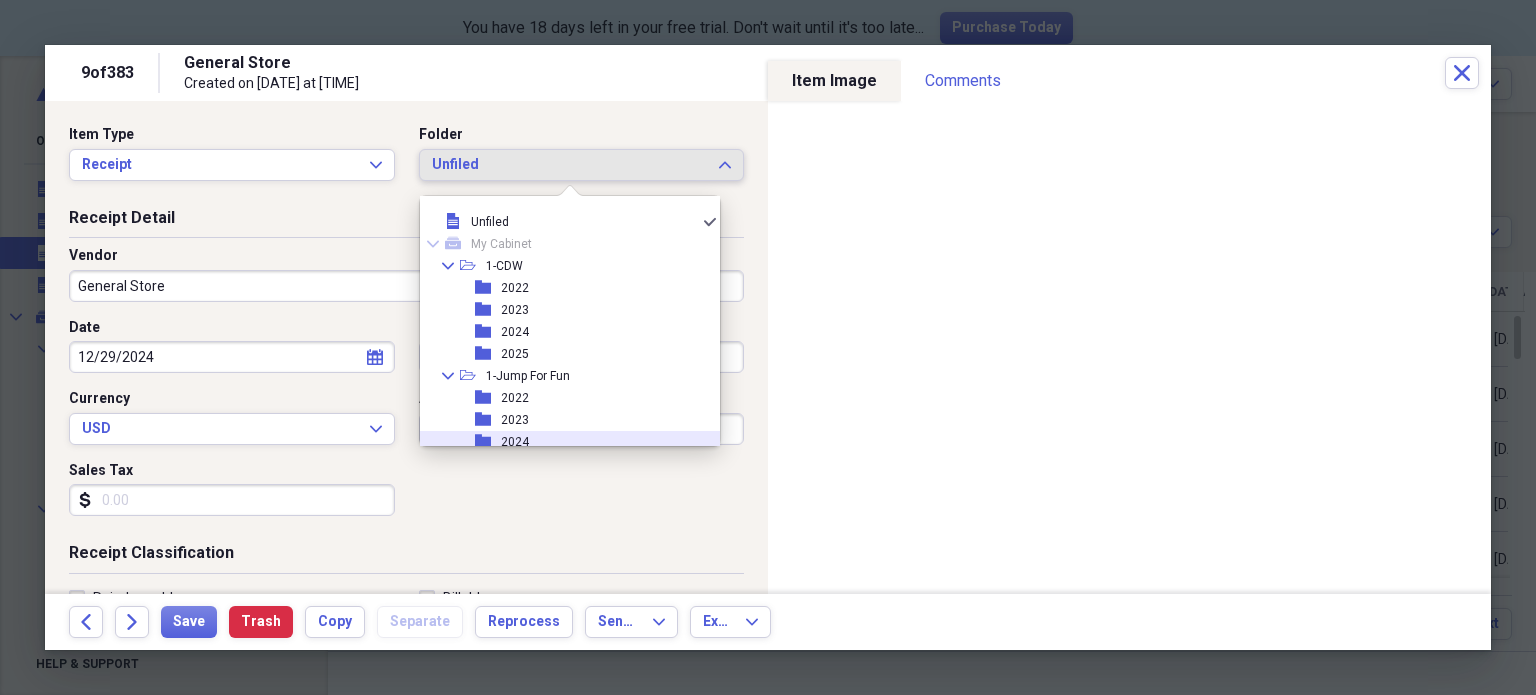 click on "folder 2024" at bounding box center (562, 442) 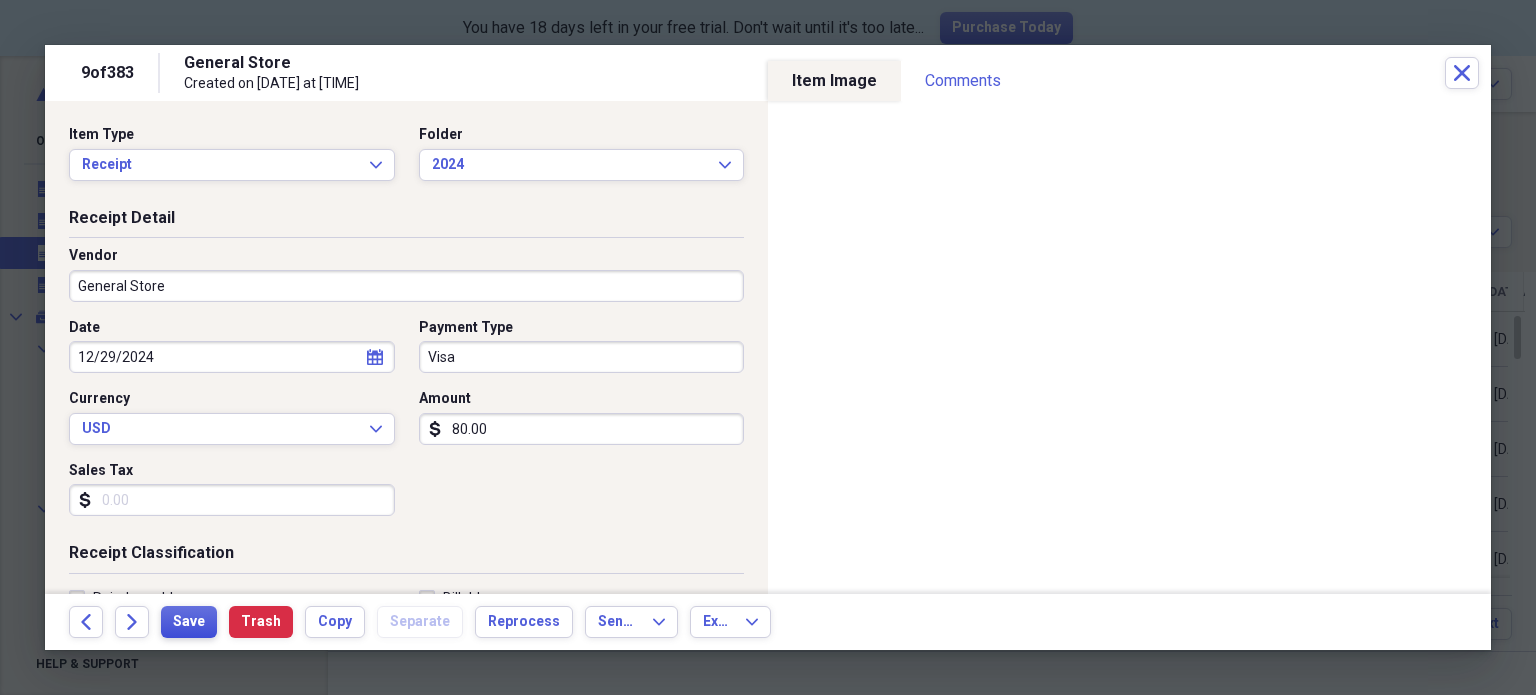 click on "Save" at bounding box center (189, 622) 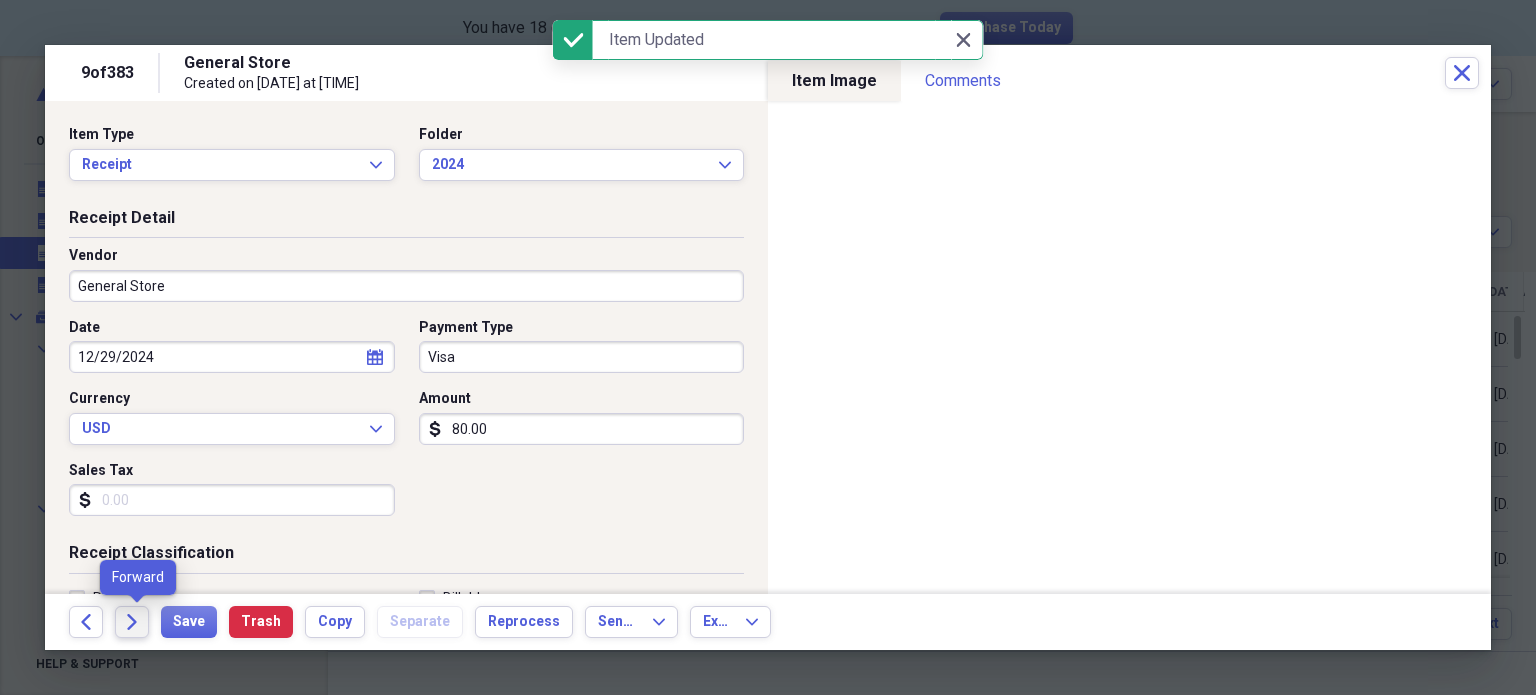 click on "Forward" at bounding box center (132, 622) 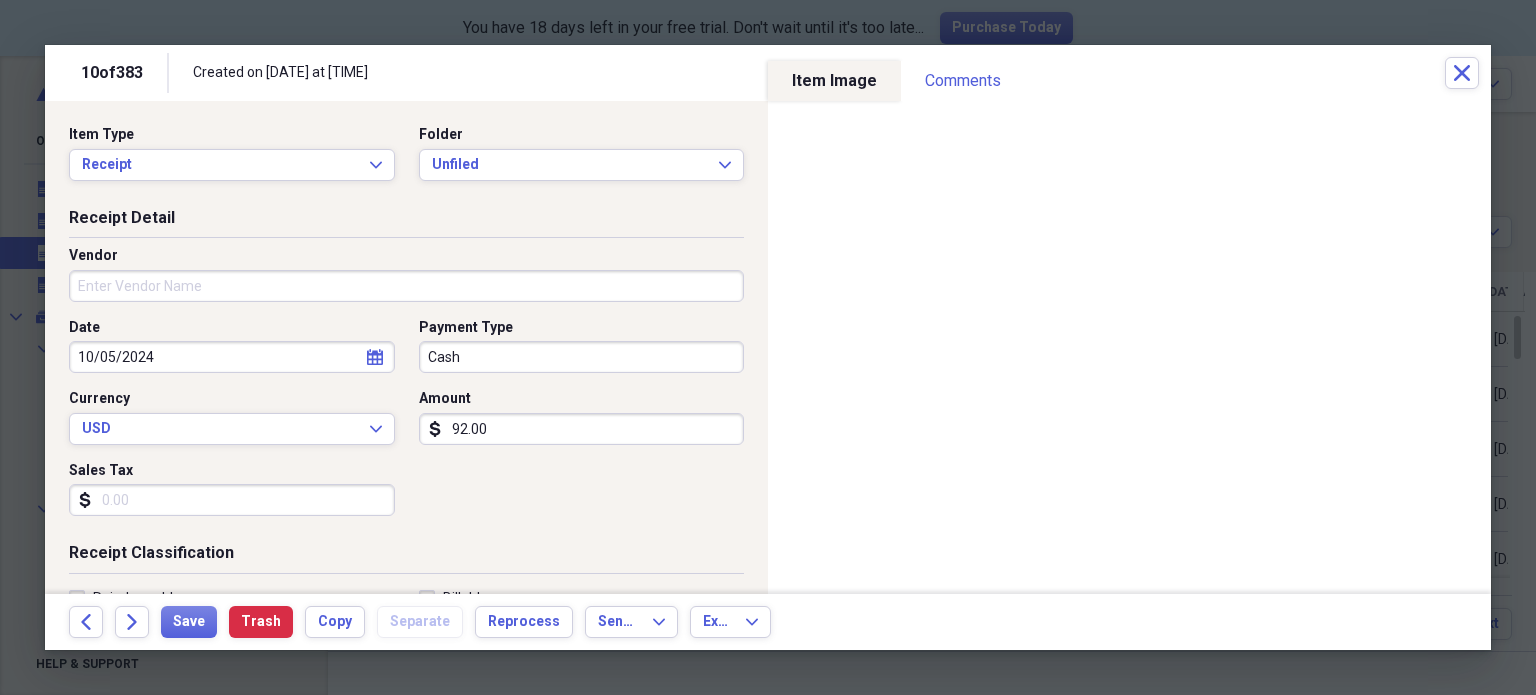 click on "Vendor" at bounding box center [406, 286] 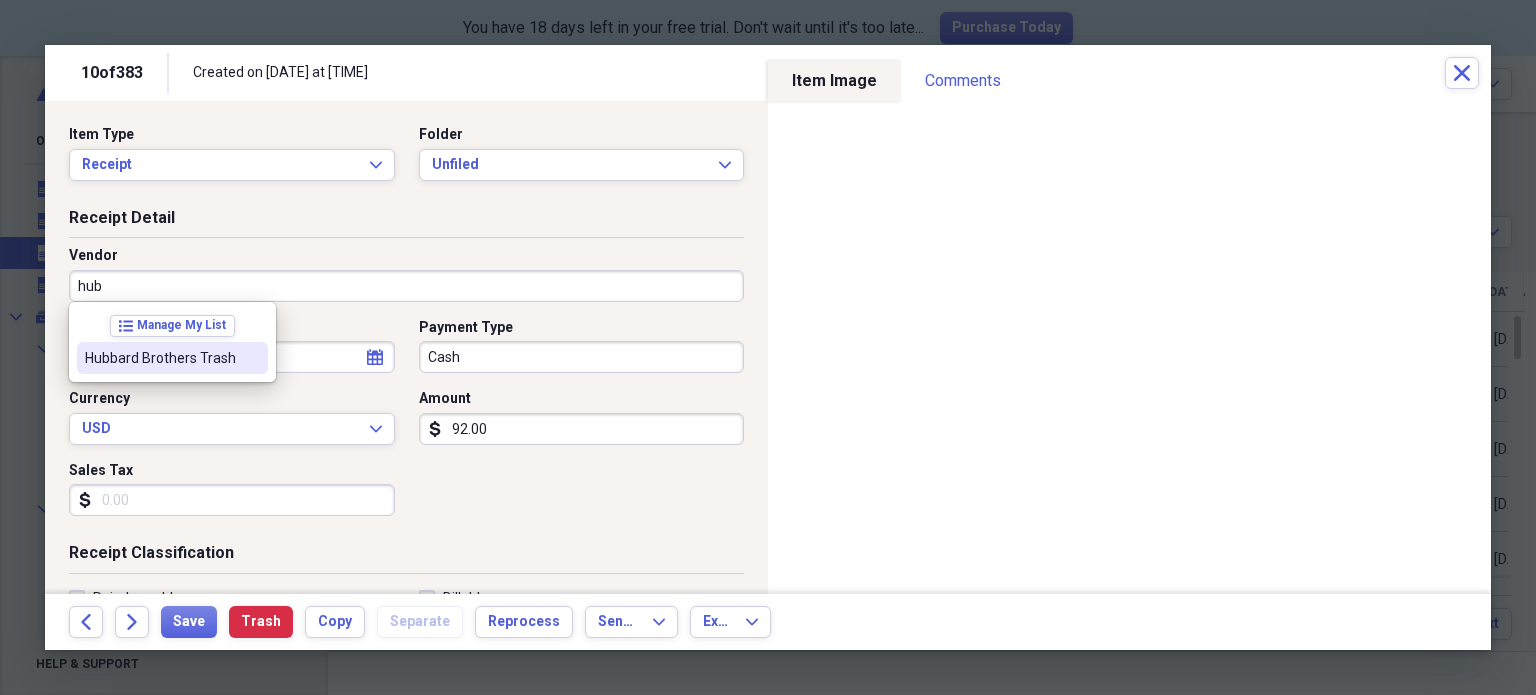 click on "Hubbard Brothers Trash" at bounding box center [160, 358] 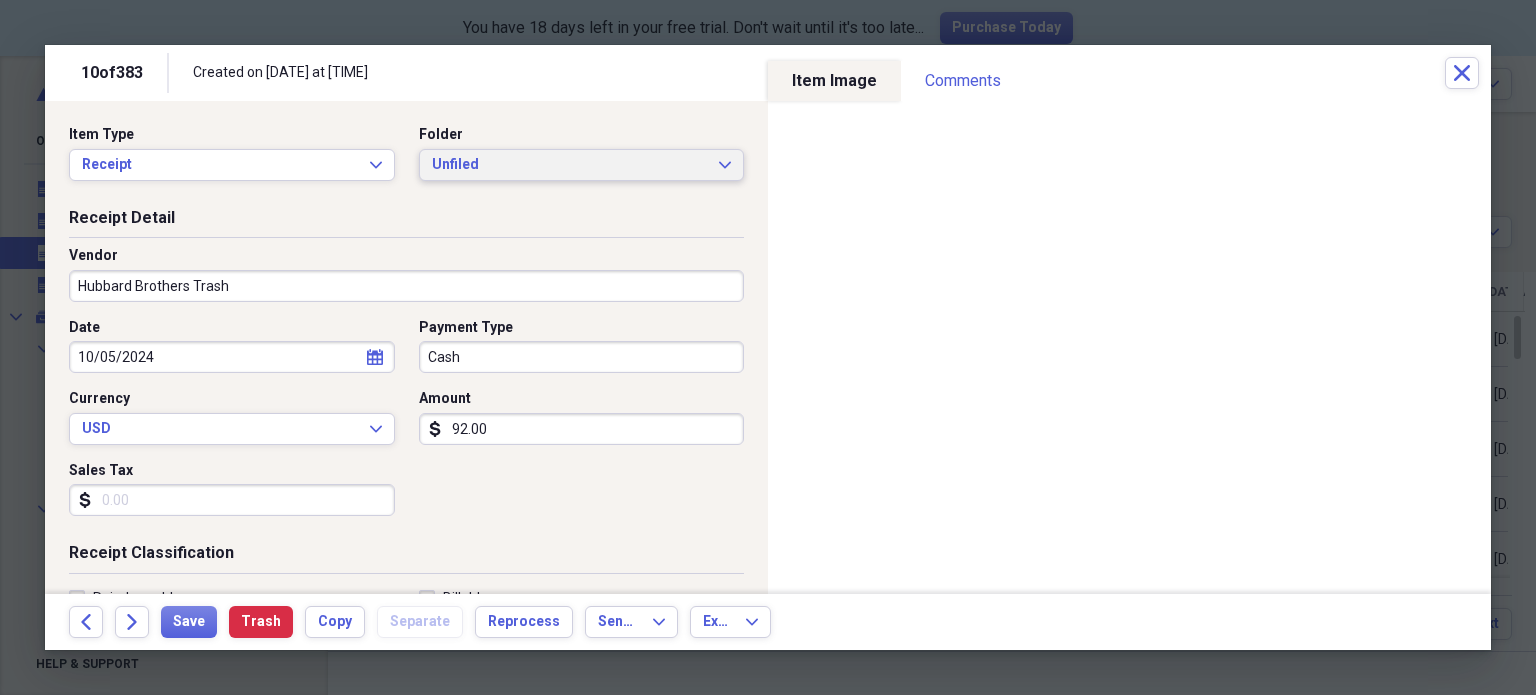 click on "Unfiled" at bounding box center [570, 165] 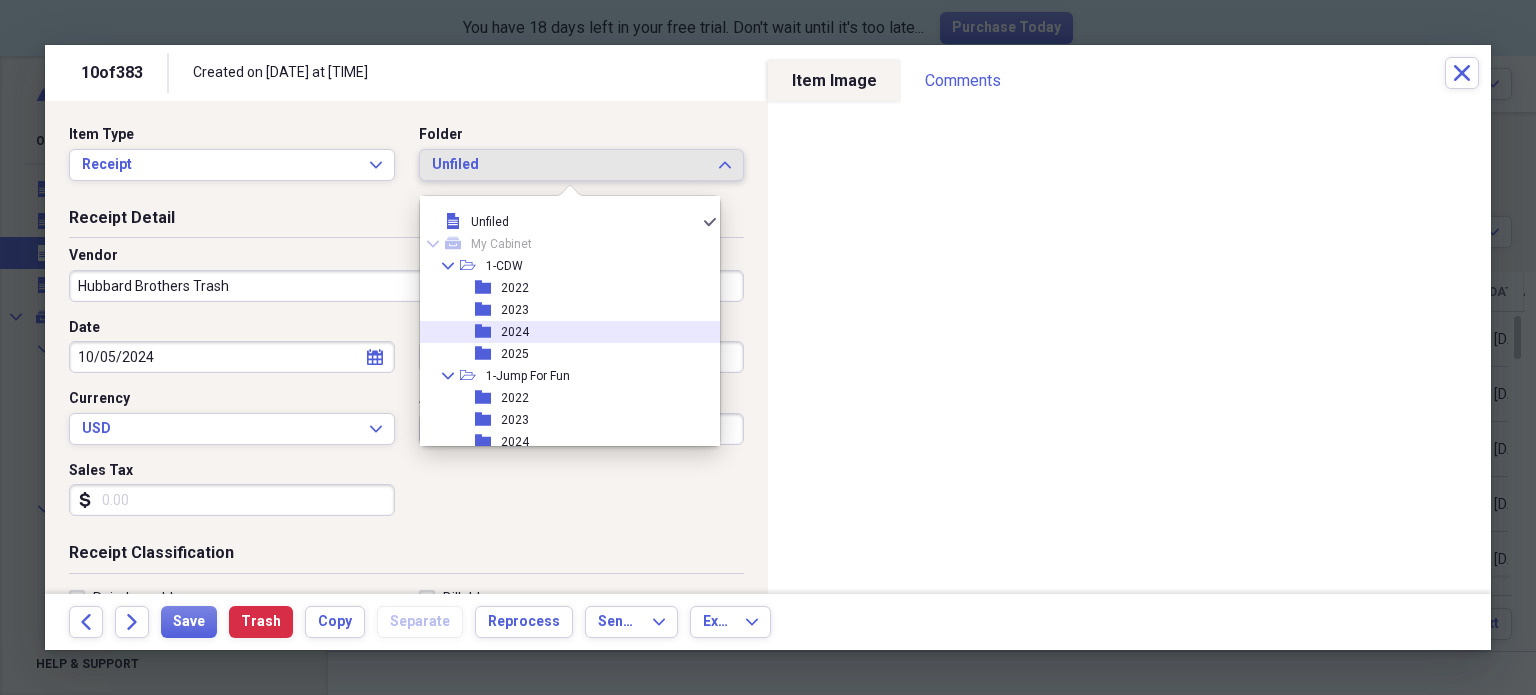 click on "folder 2024" at bounding box center [562, 332] 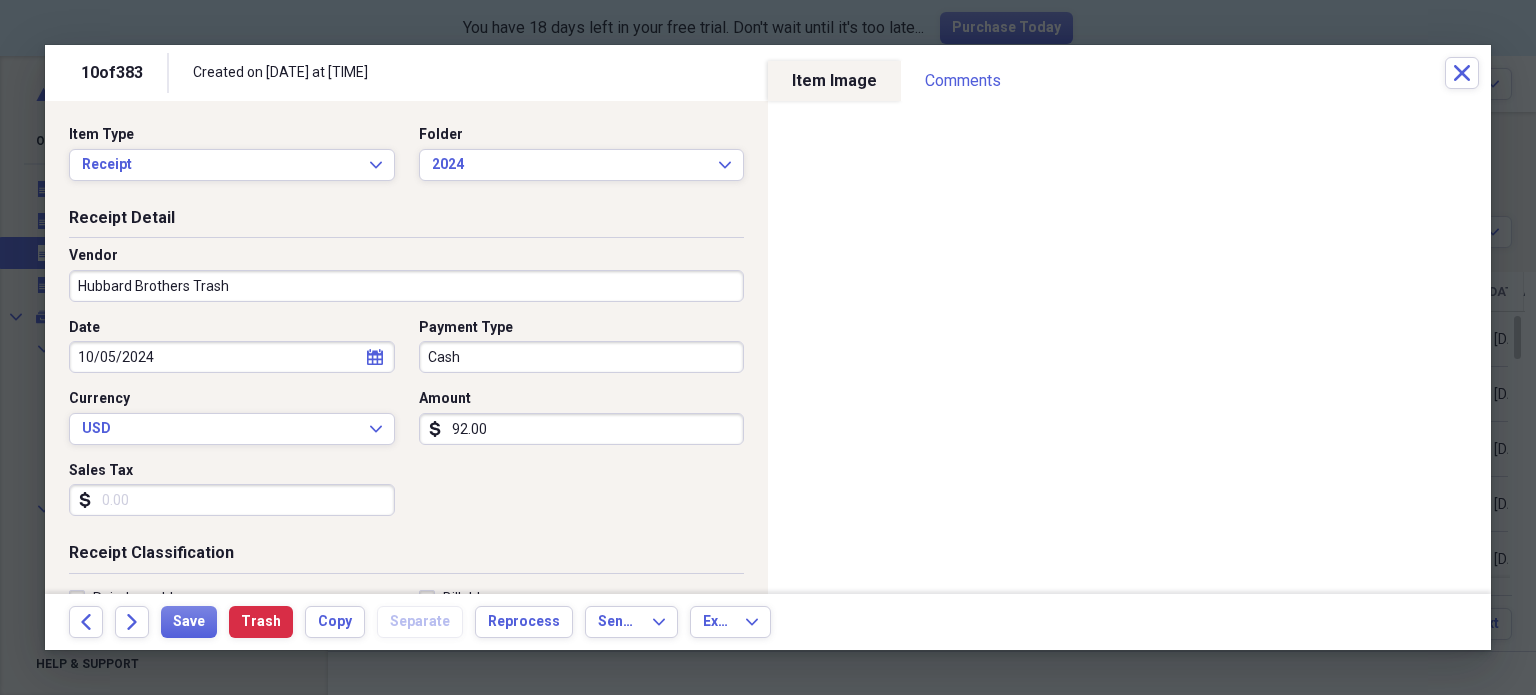 click on "Payment Type" at bounding box center (582, 328) 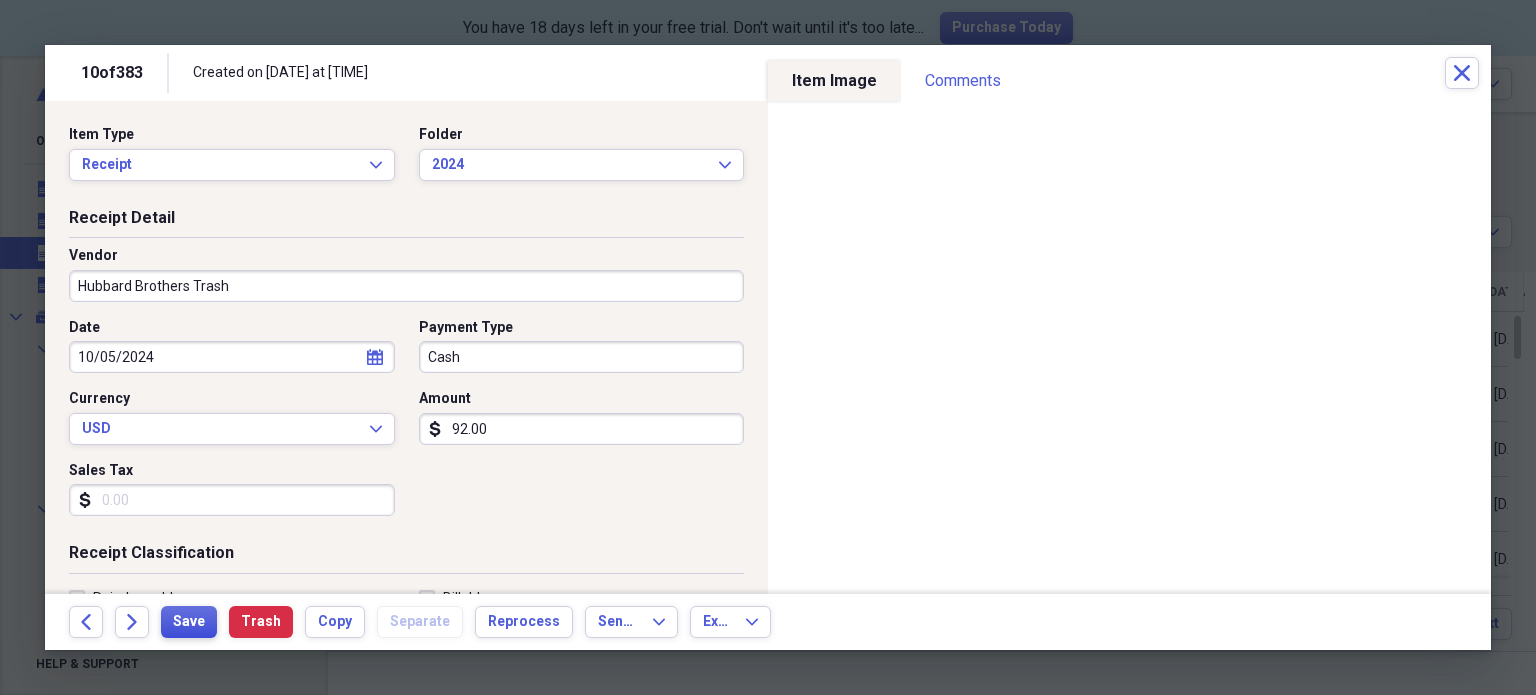 click on "Save" at bounding box center [189, 622] 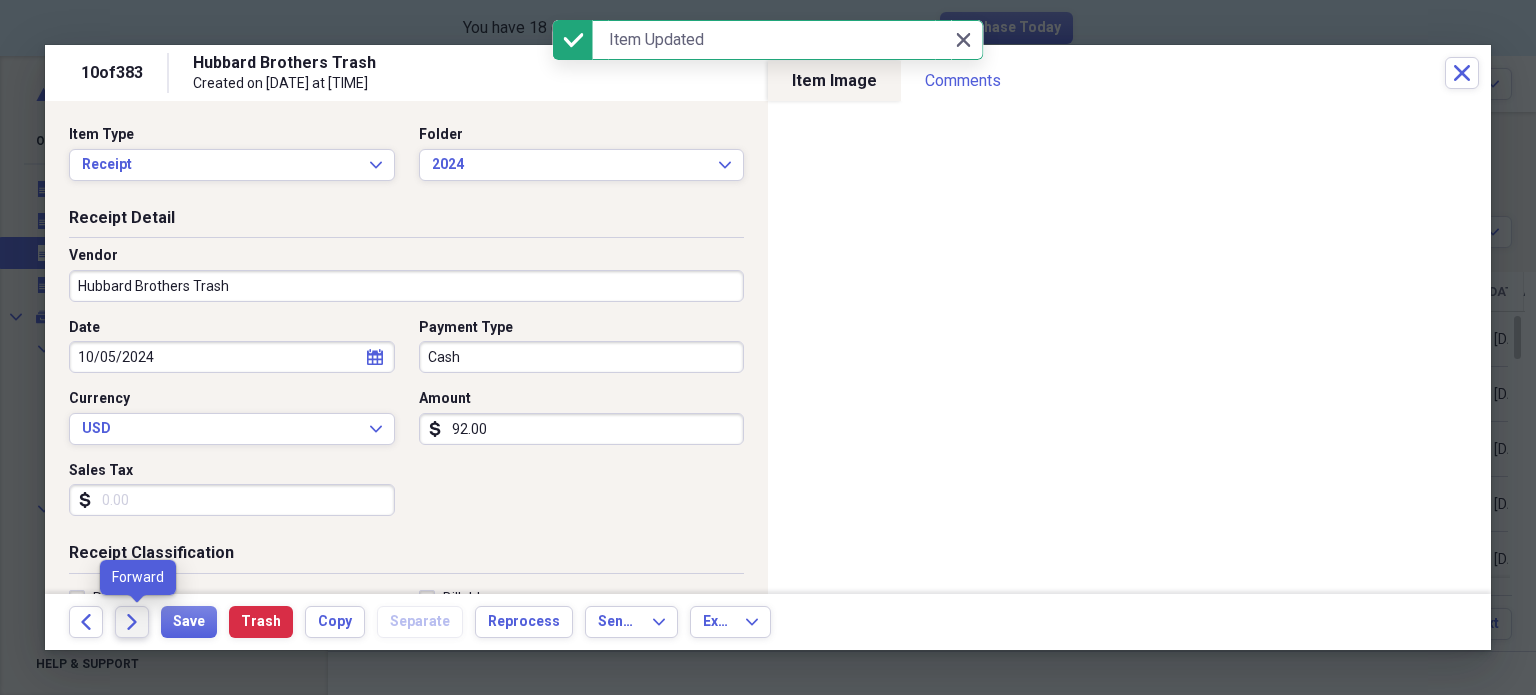 click 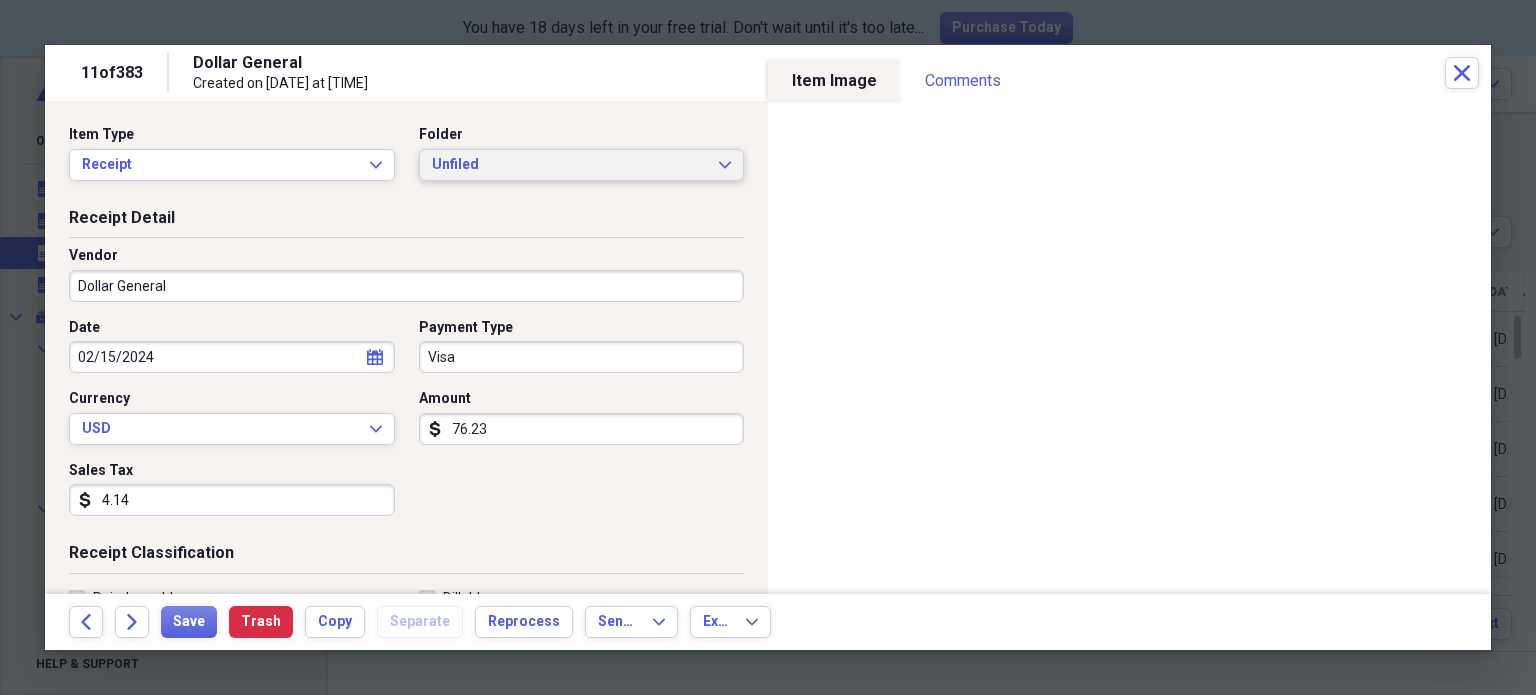click on "Unfiled Expand" at bounding box center [582, 165] 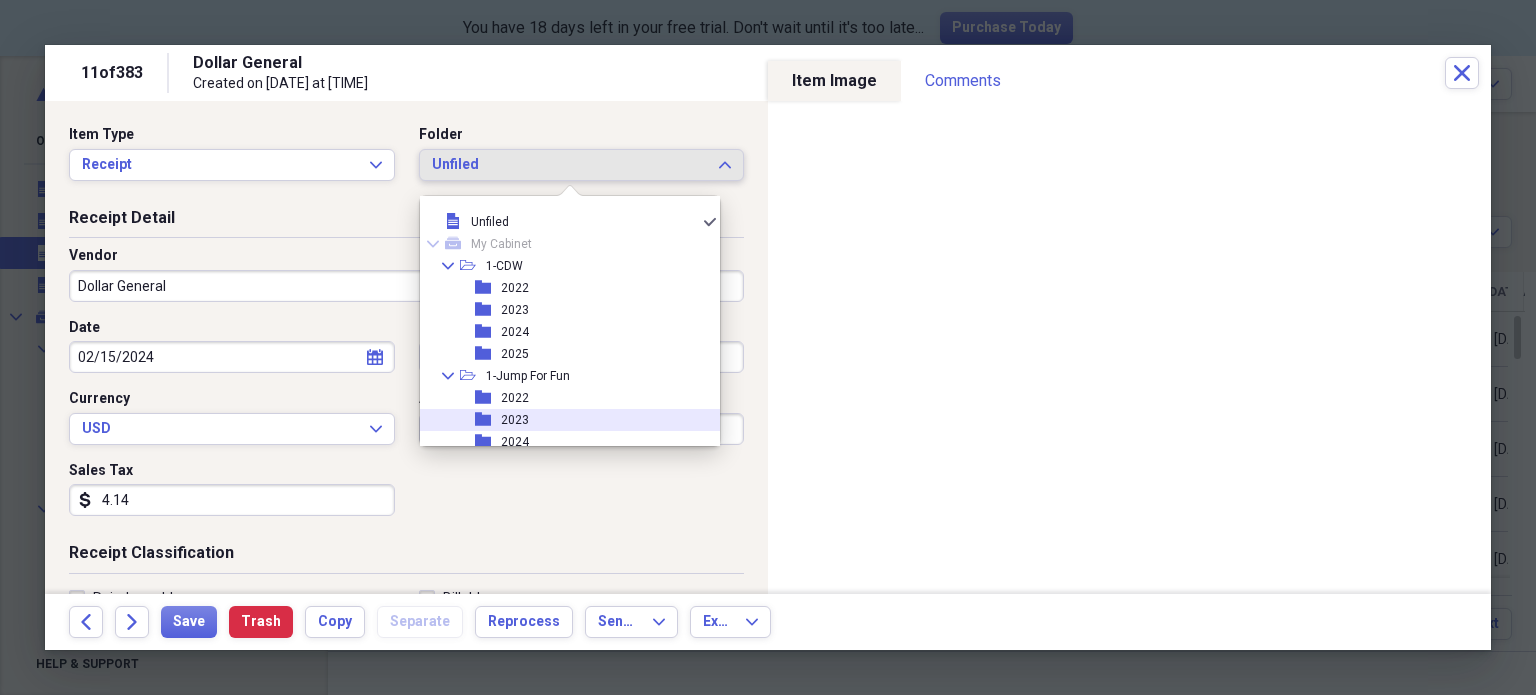click on "2023" at bounding box center [515, 420] 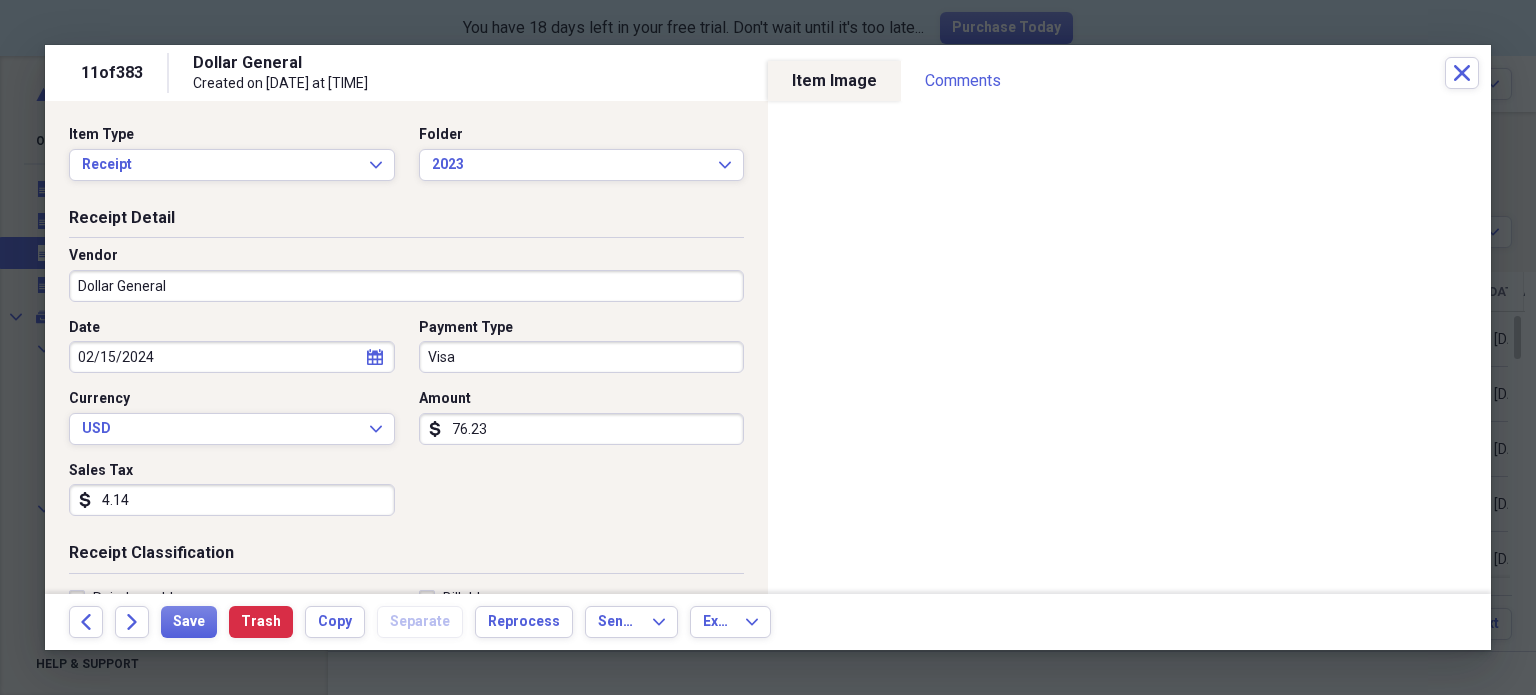 click on "76.23" at bounding box center (582, 429) 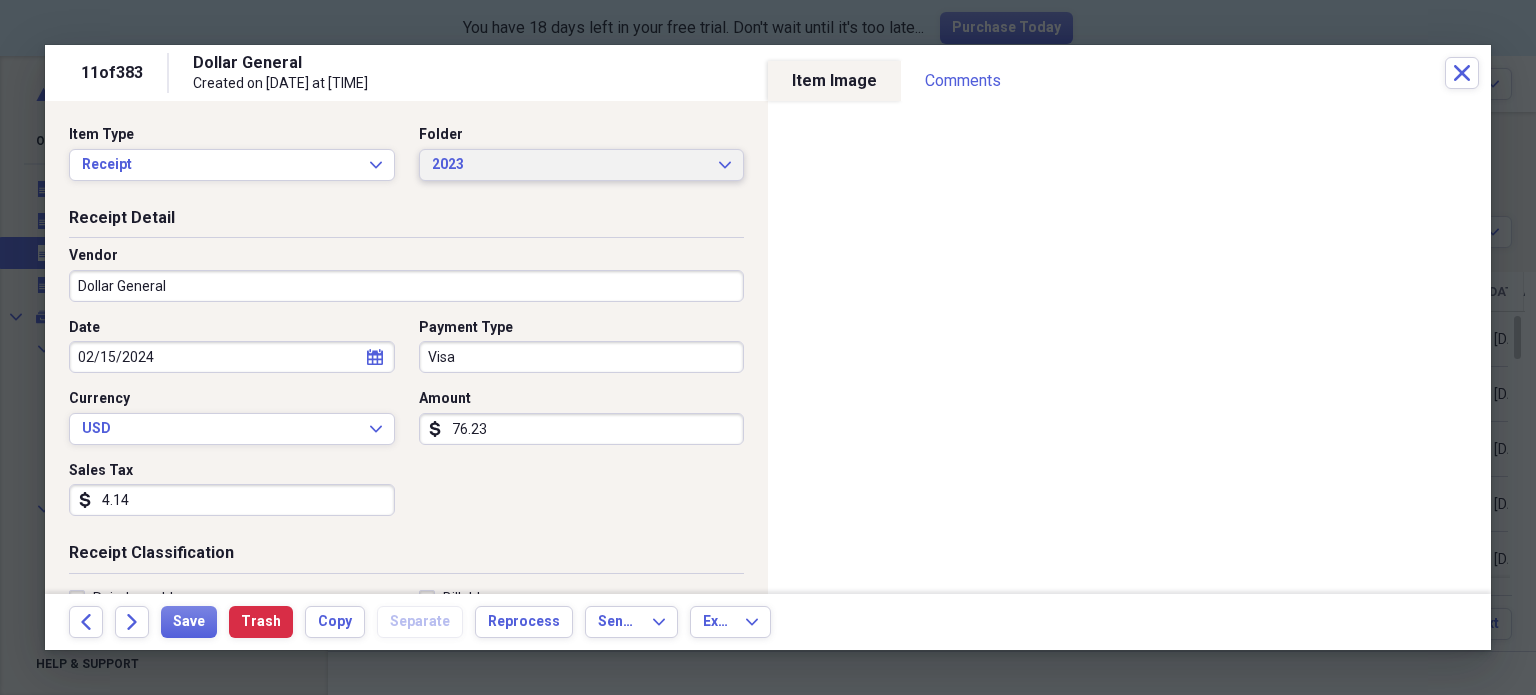 click on "2023" at bounding box center [570, 165] 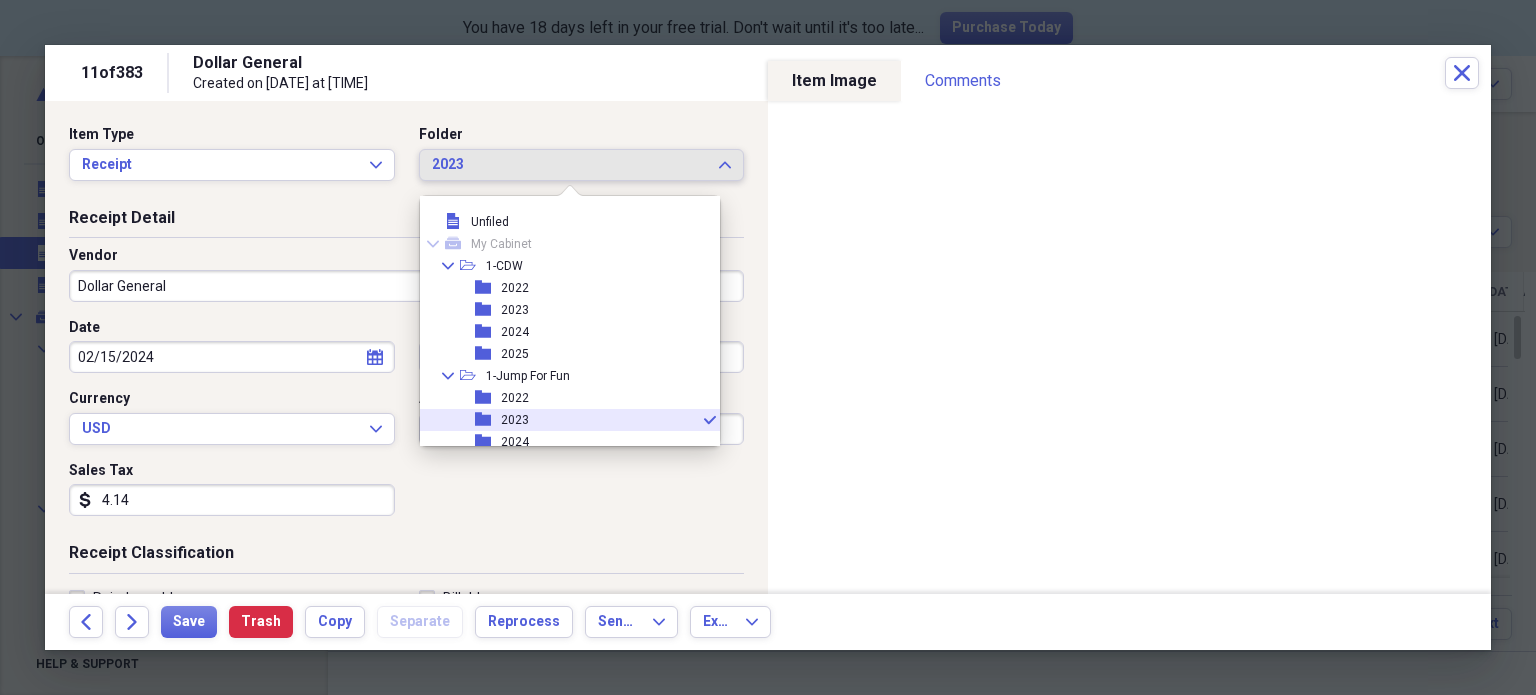 scroll, scrollTop: 99, scrollLeft: 0, axis: vertical 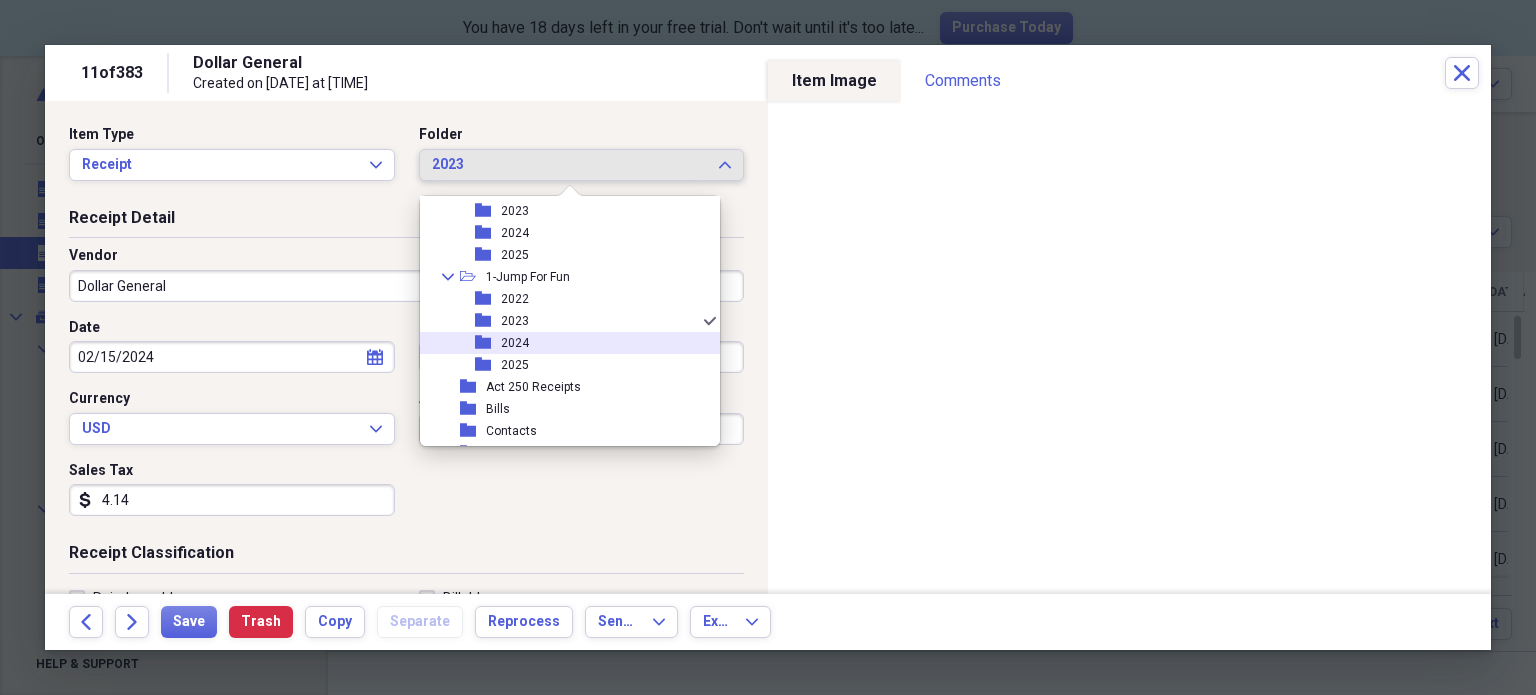 click on "2024" at bounding box center [515, 343] 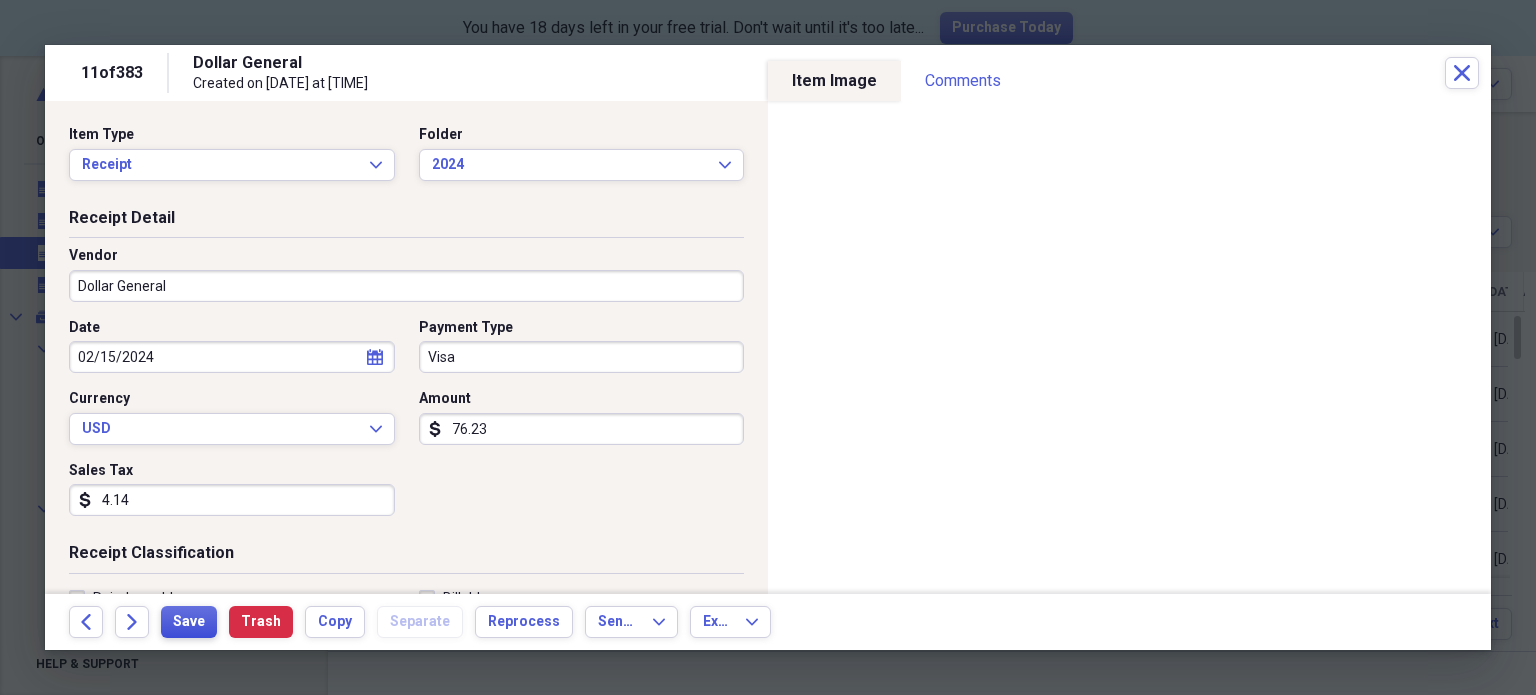 click on "Save" at bounding box center (189, 622) 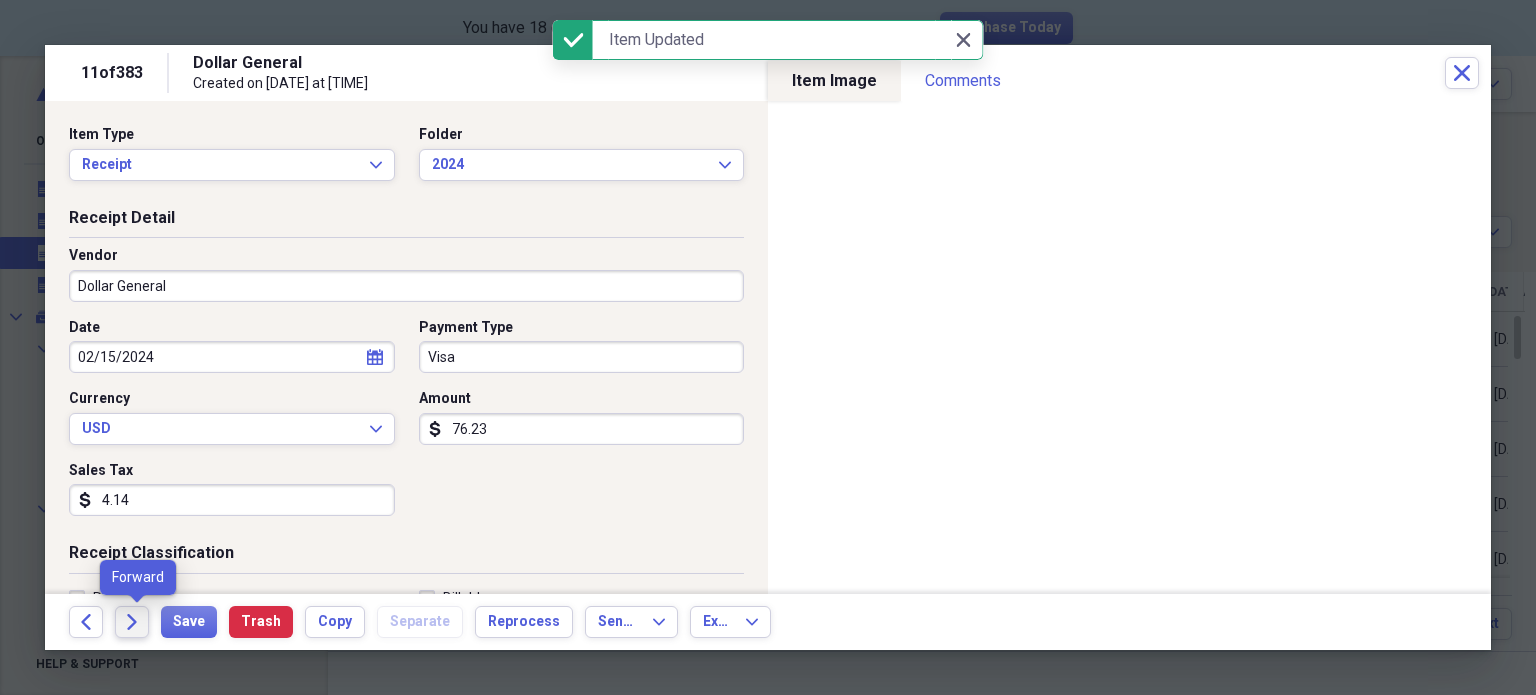click on "Forward" 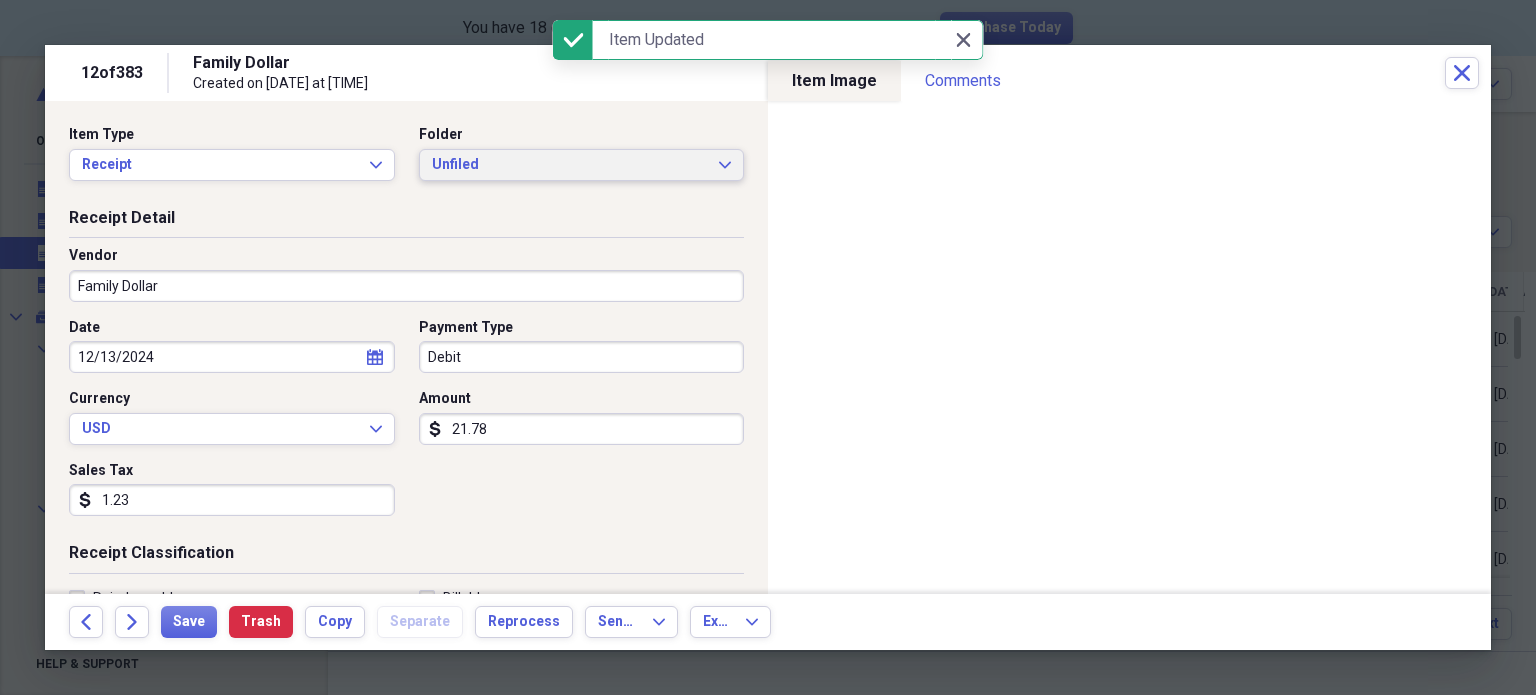 click on "Unfiled" at bounding box center (570, 165) 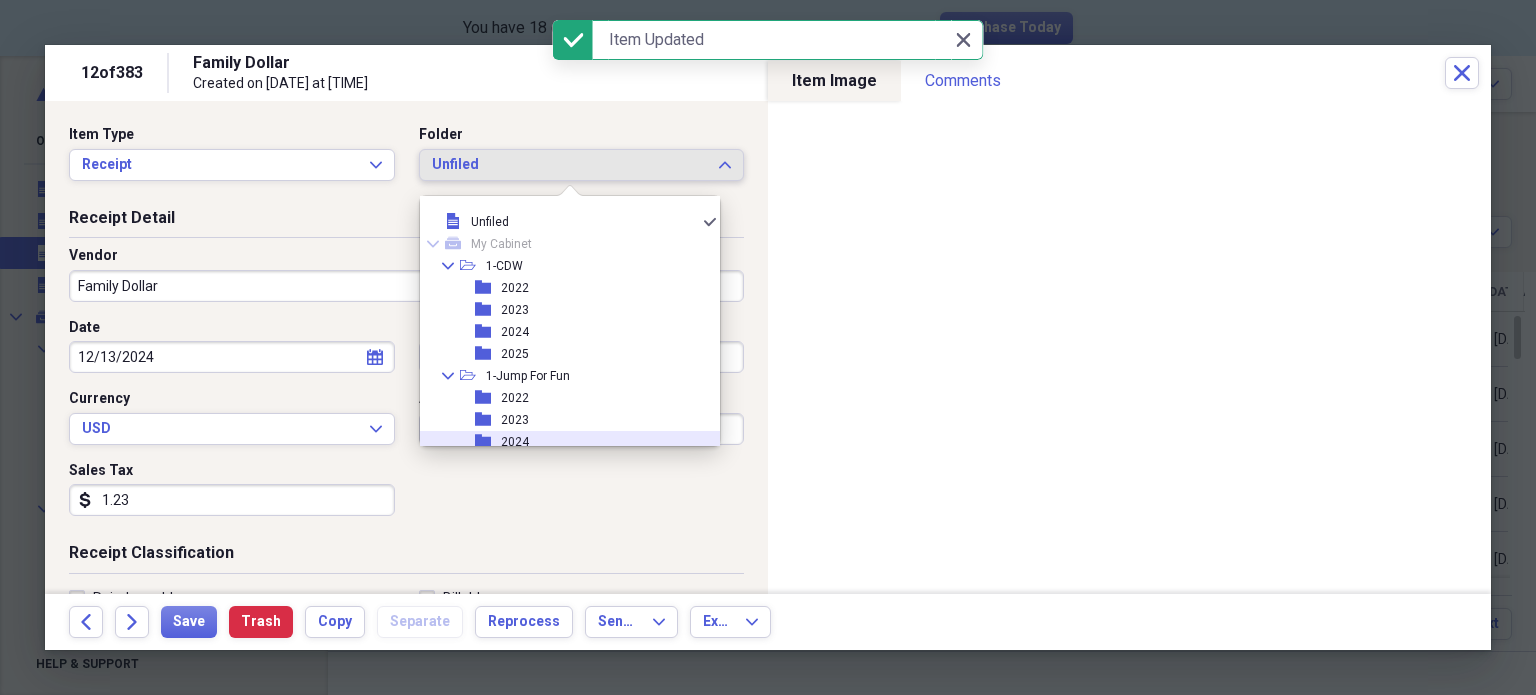 click on "2024" at bounding box center [515, 442] 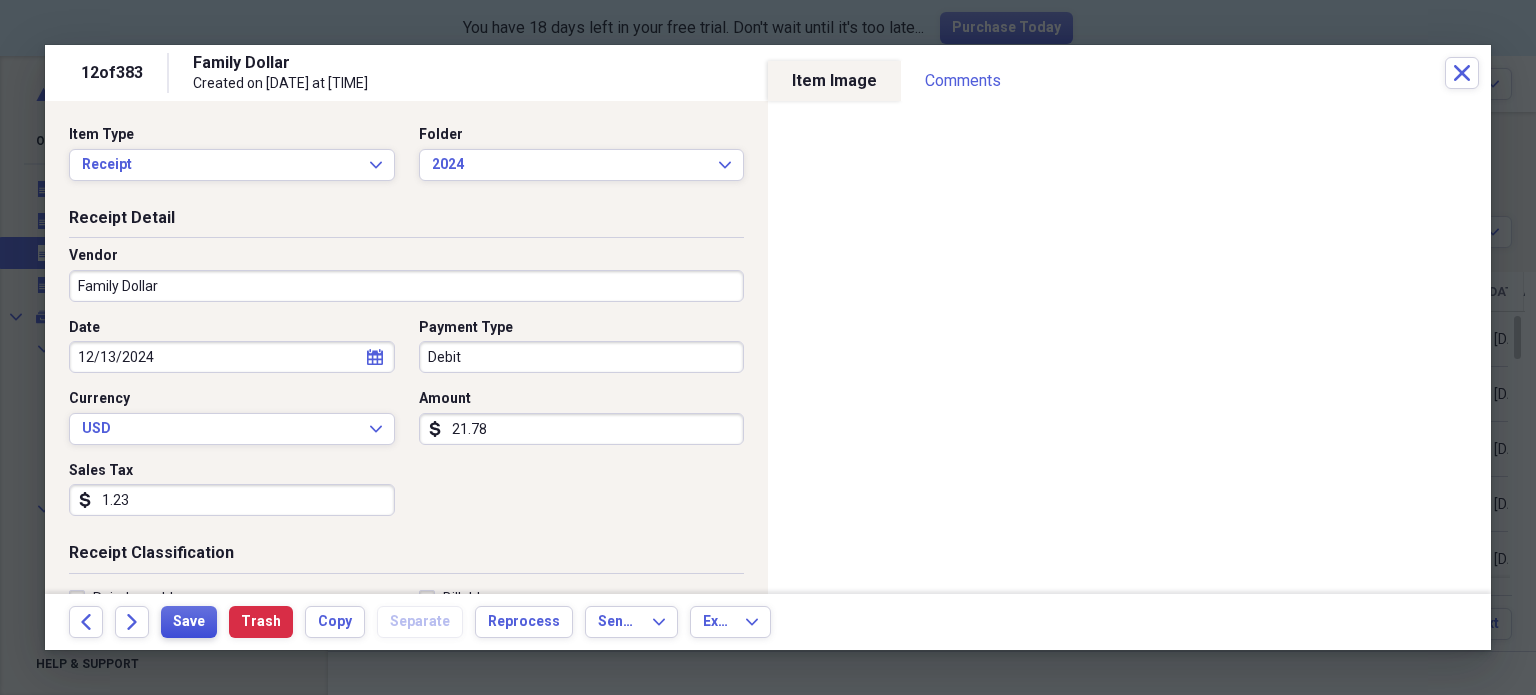 click on "Save" at bounding box center (189, 622) 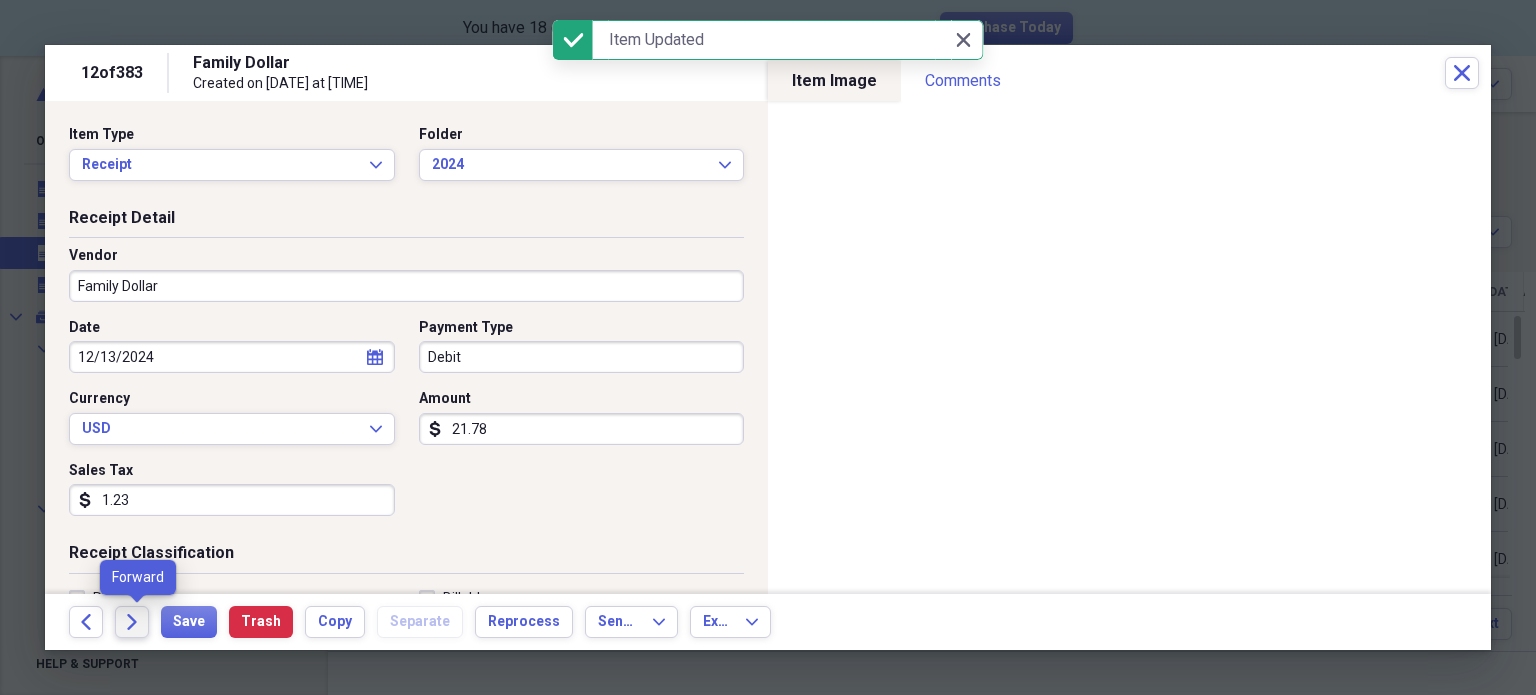 click 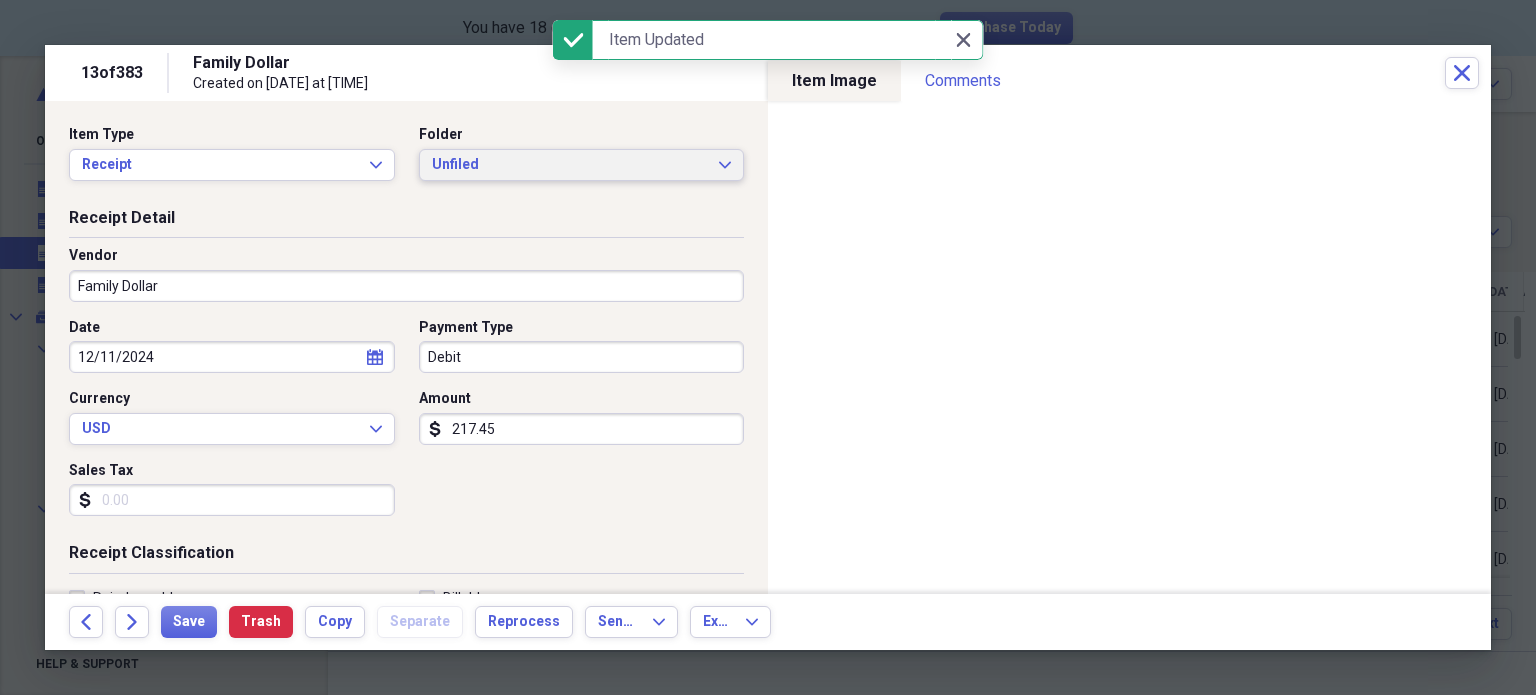 click on "Unfiled" at bounding box center [570, 165] 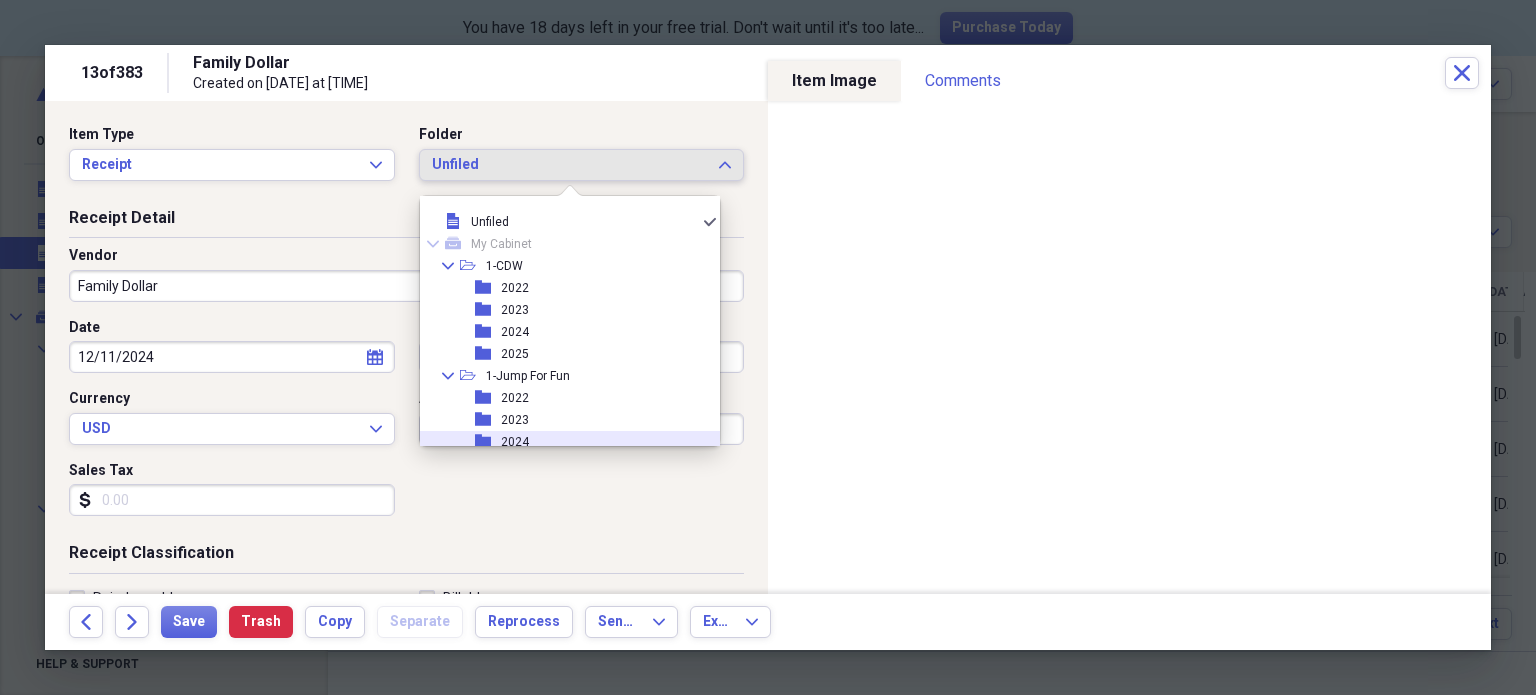 click on "2024" at bounding box center (515, 442) 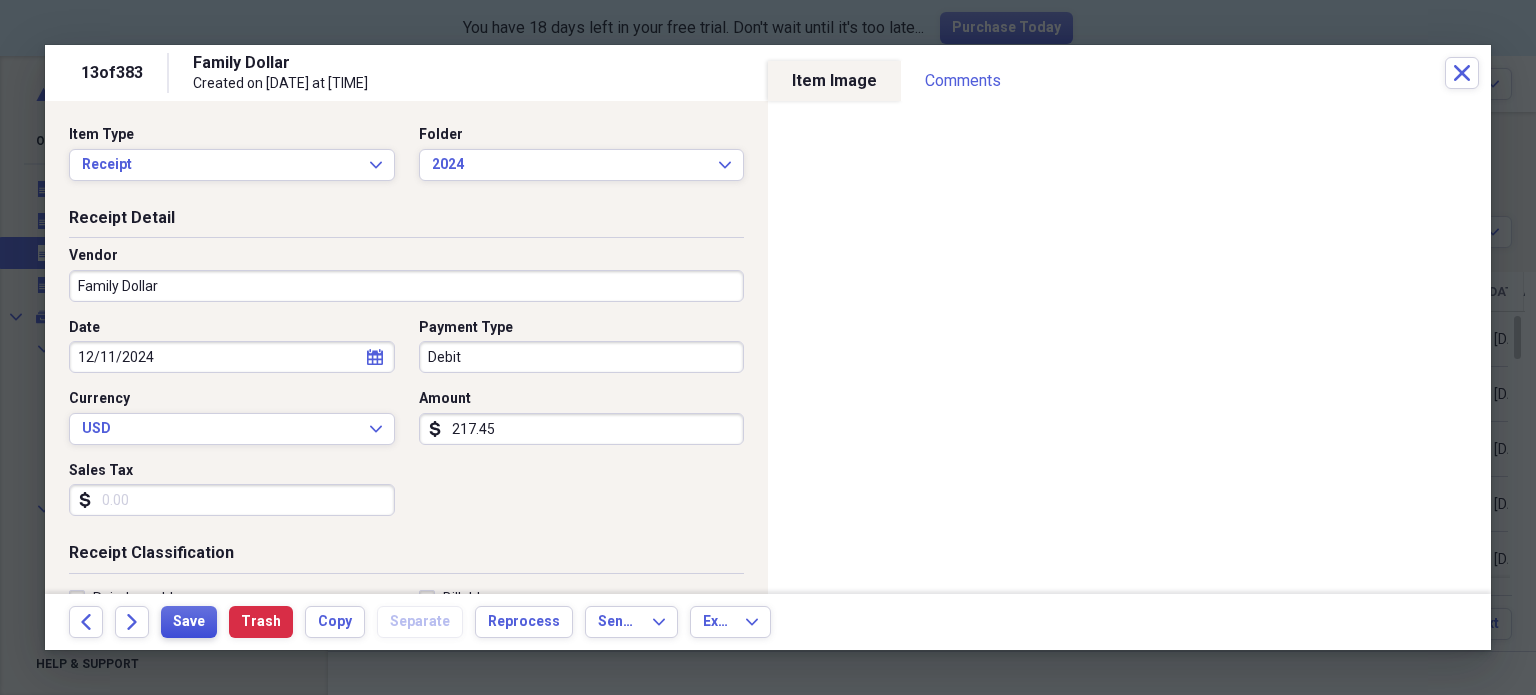 click on "Save" at bounding box center [189, 622] 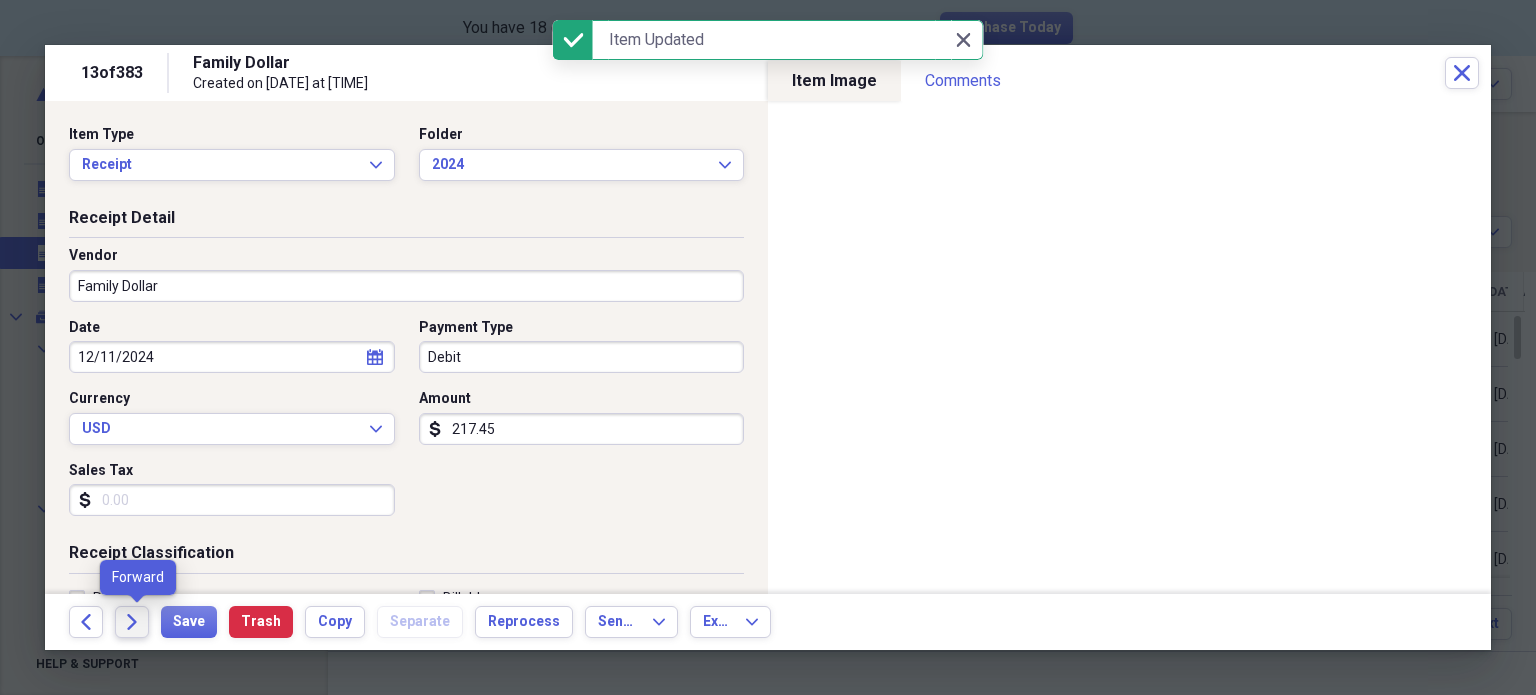 click on "Forward" 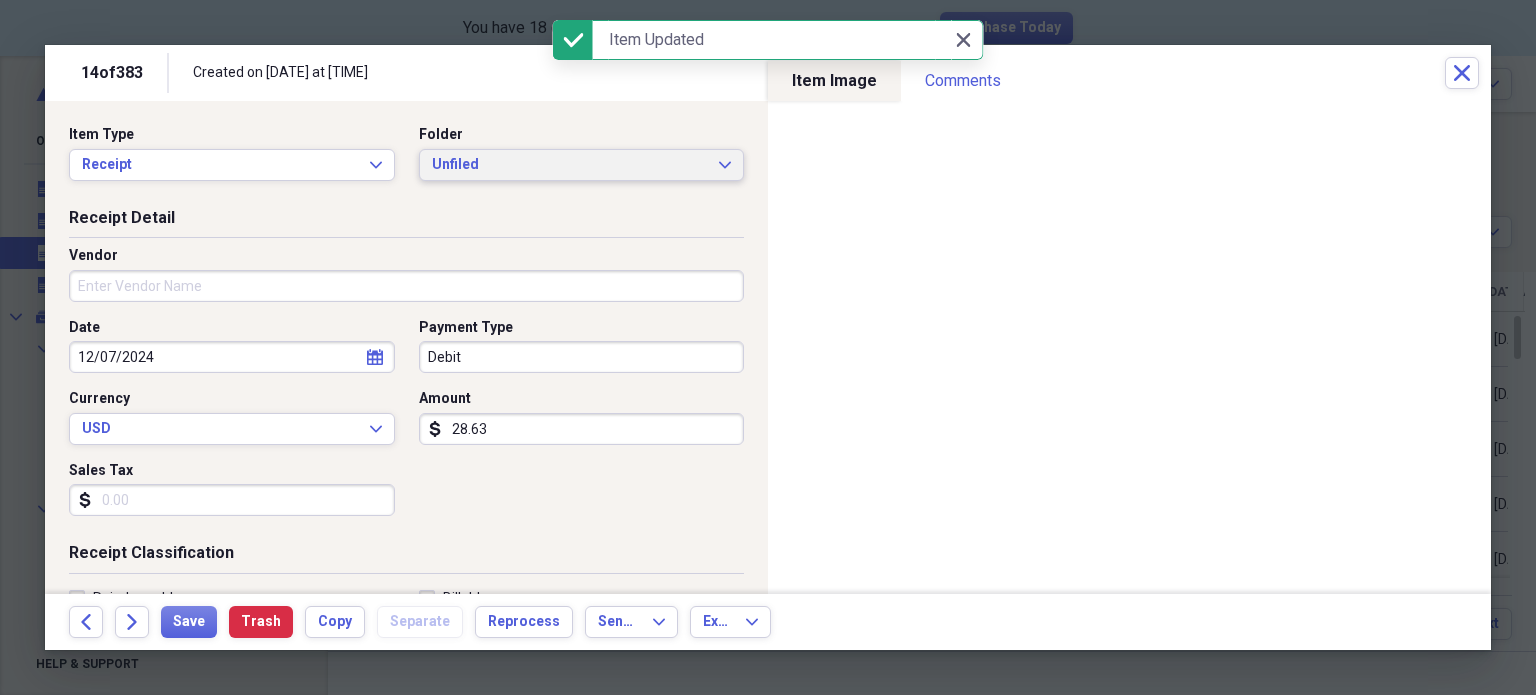 click on "Unfiled" at bounding box center (570, 165) 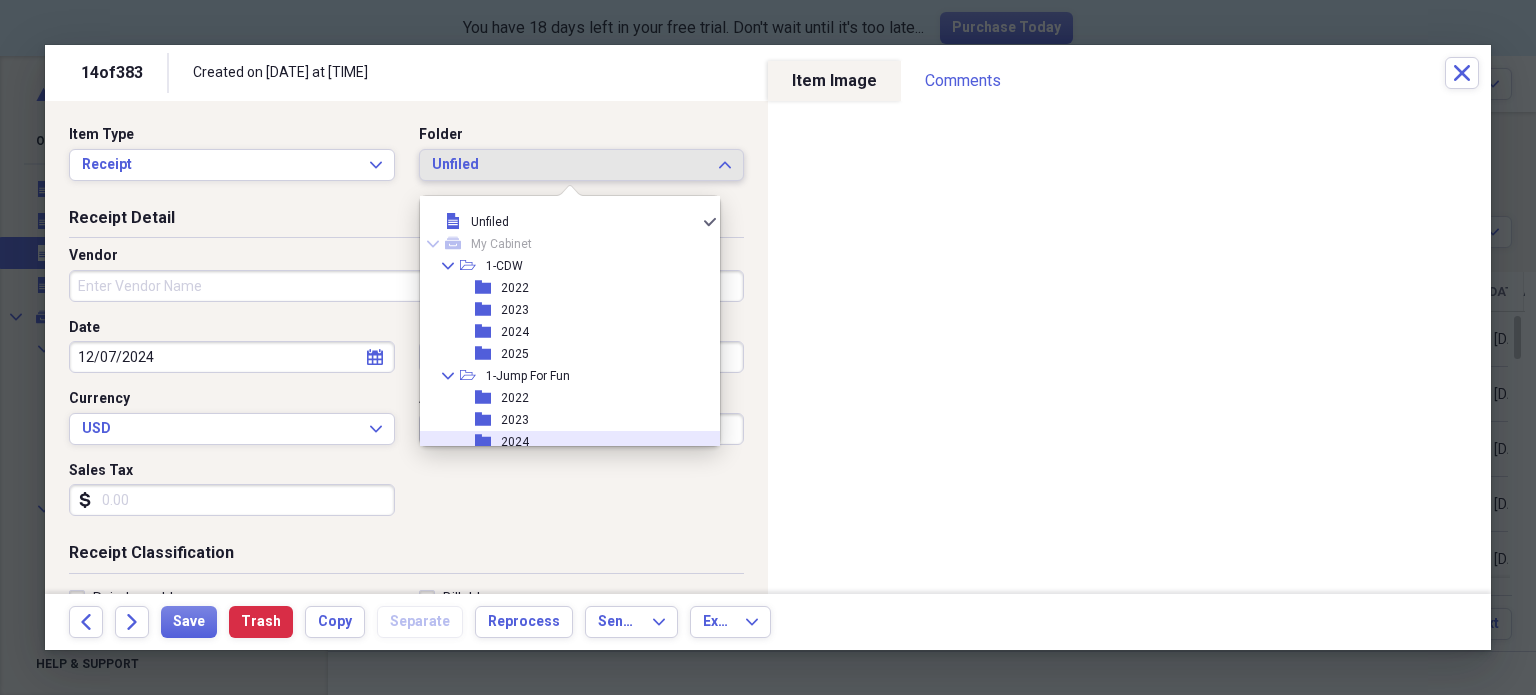 click on "2024" at bounding box center (515, 442) 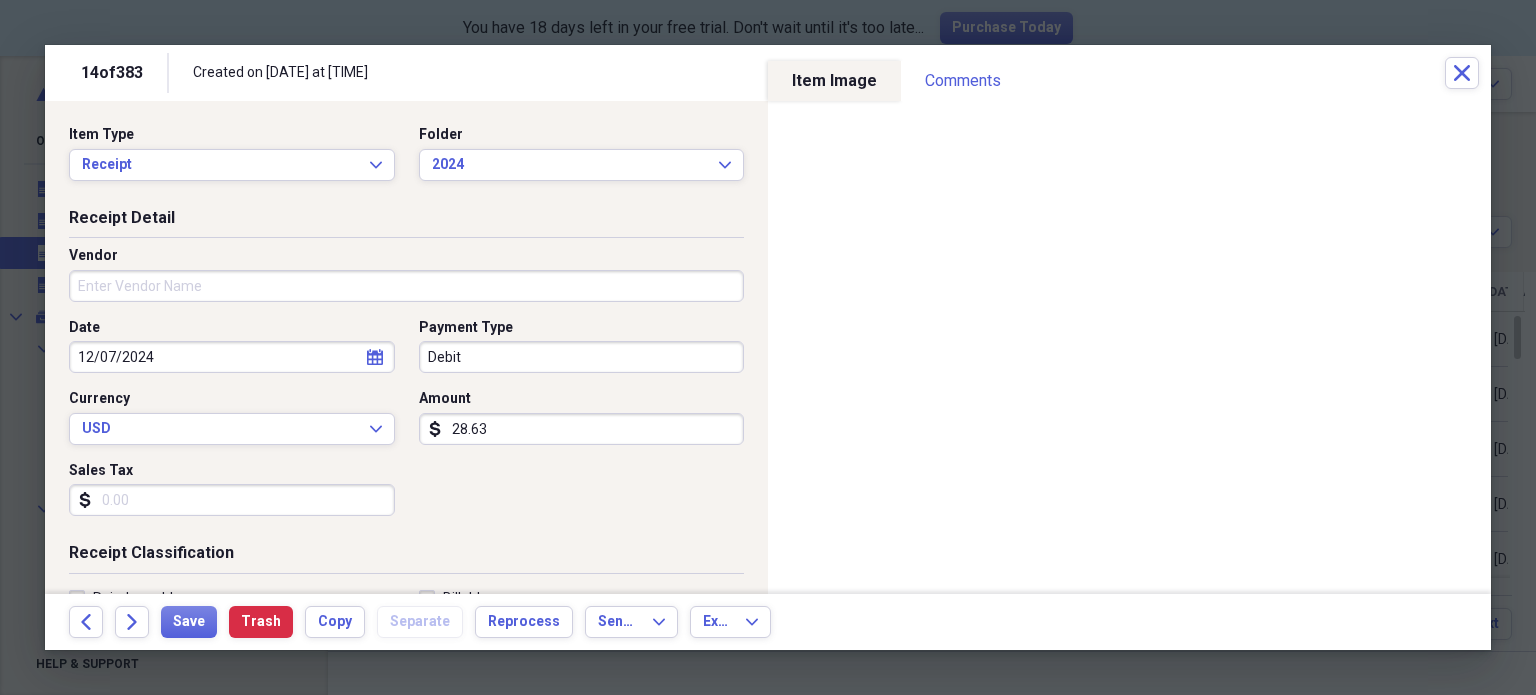 click on "28.63" at bounding box center [582, 429] 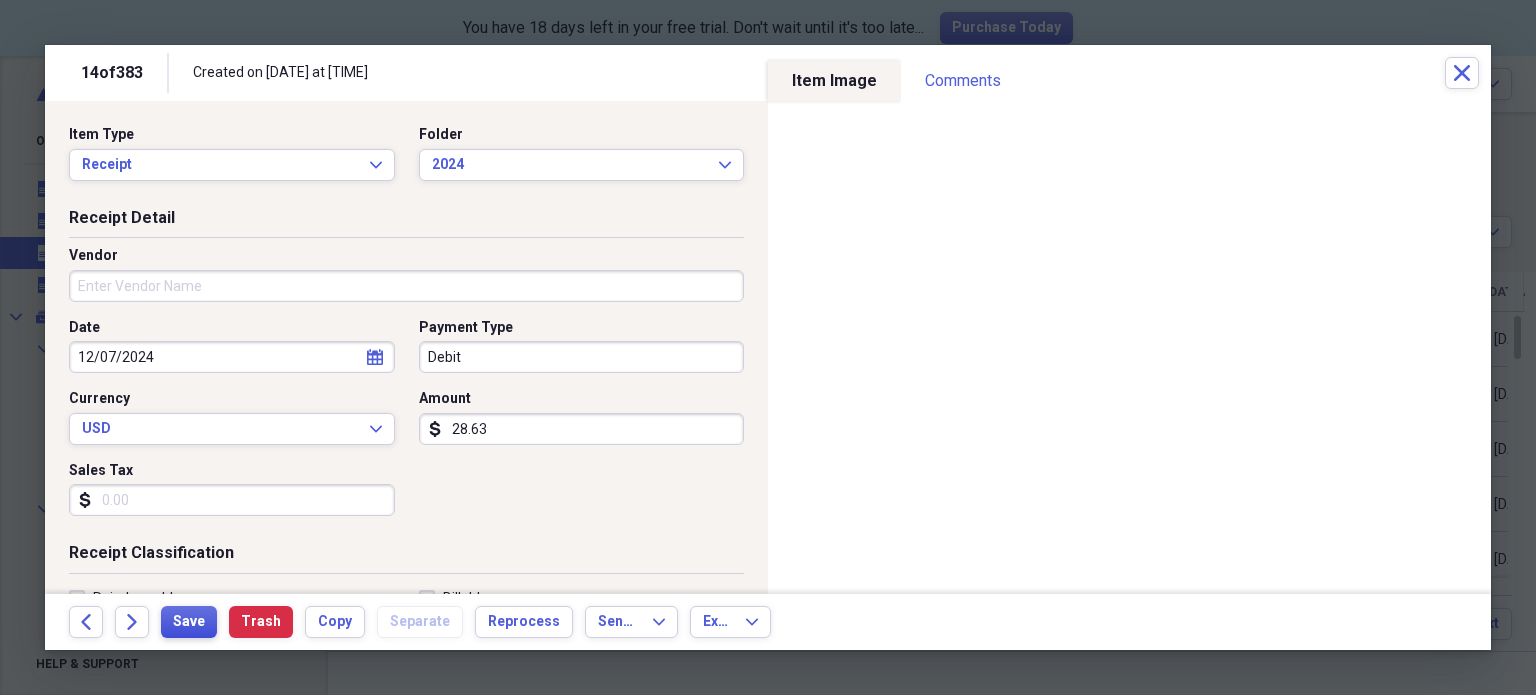 click on "Save" at bounding box center (189, 622) 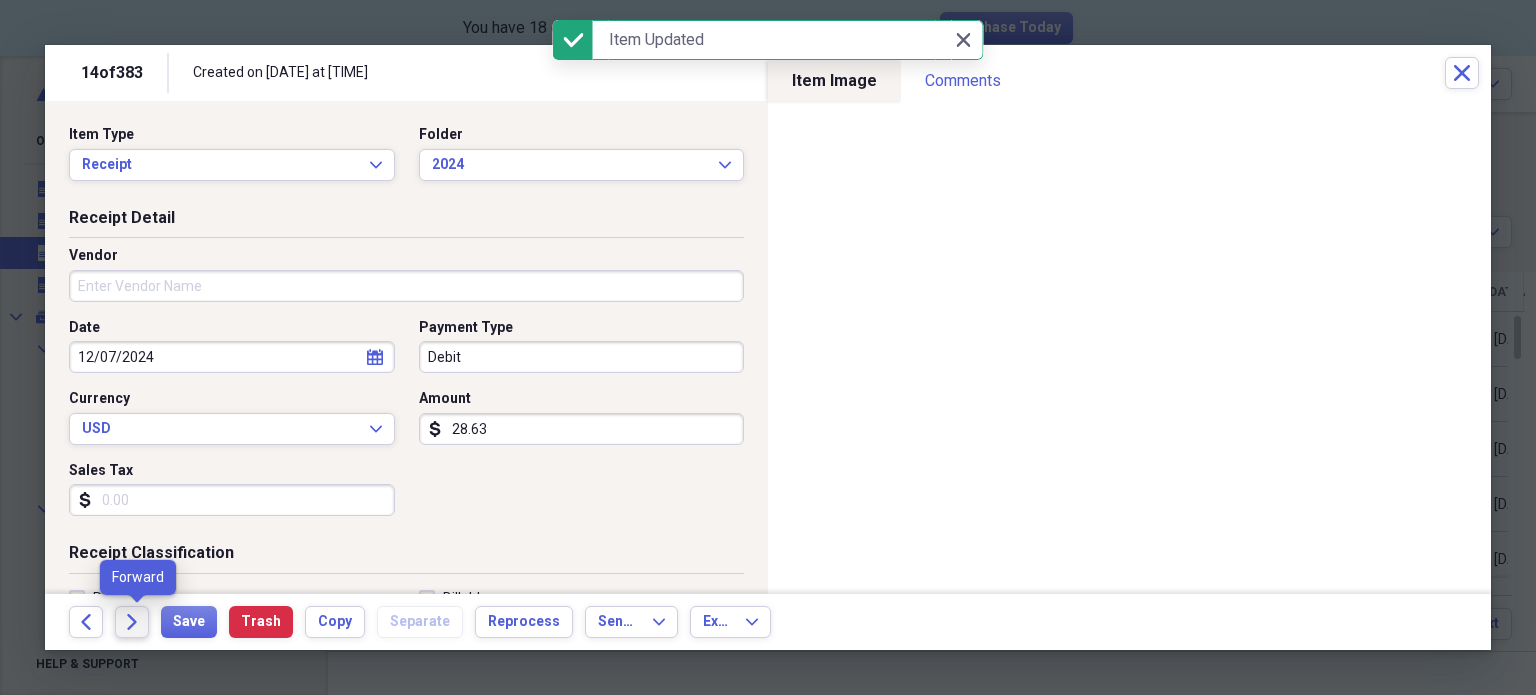 click 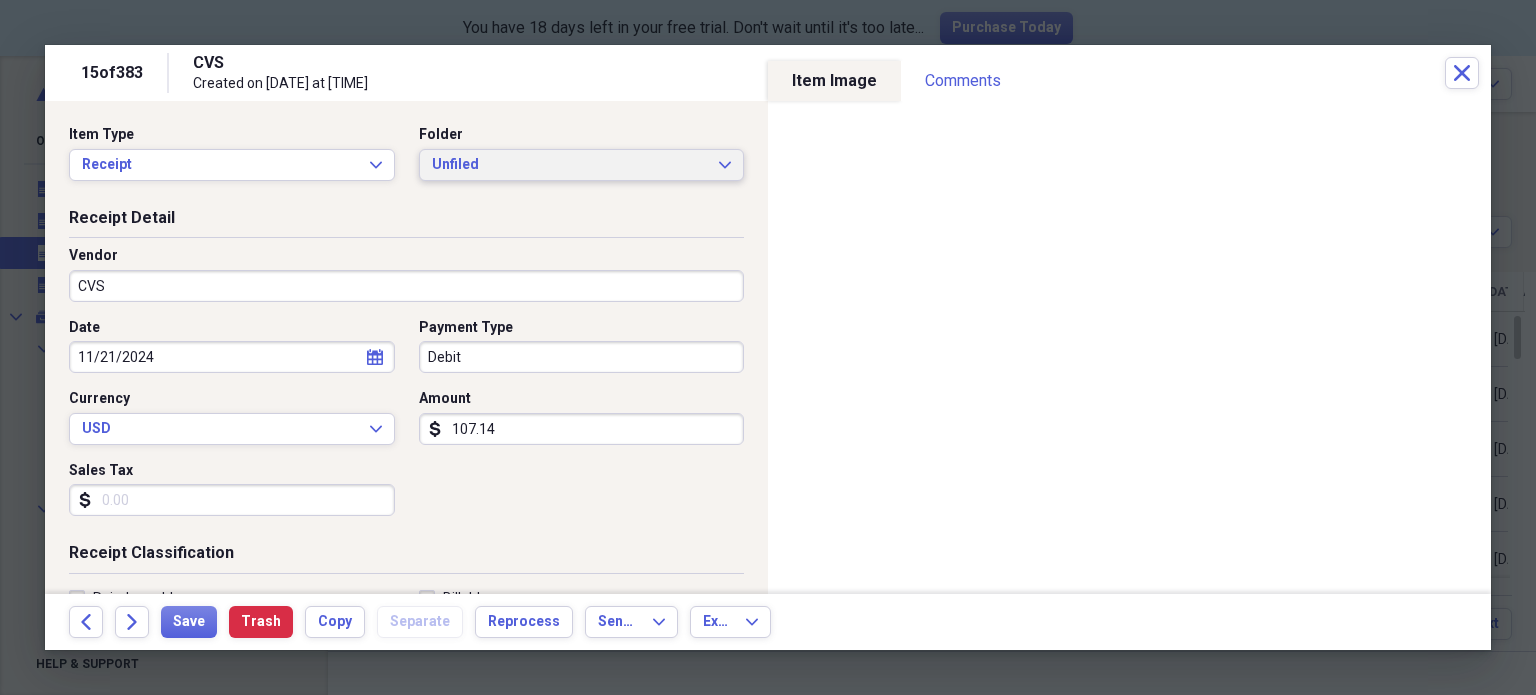 click on "Unfiled" at bounding box center [570, 165] 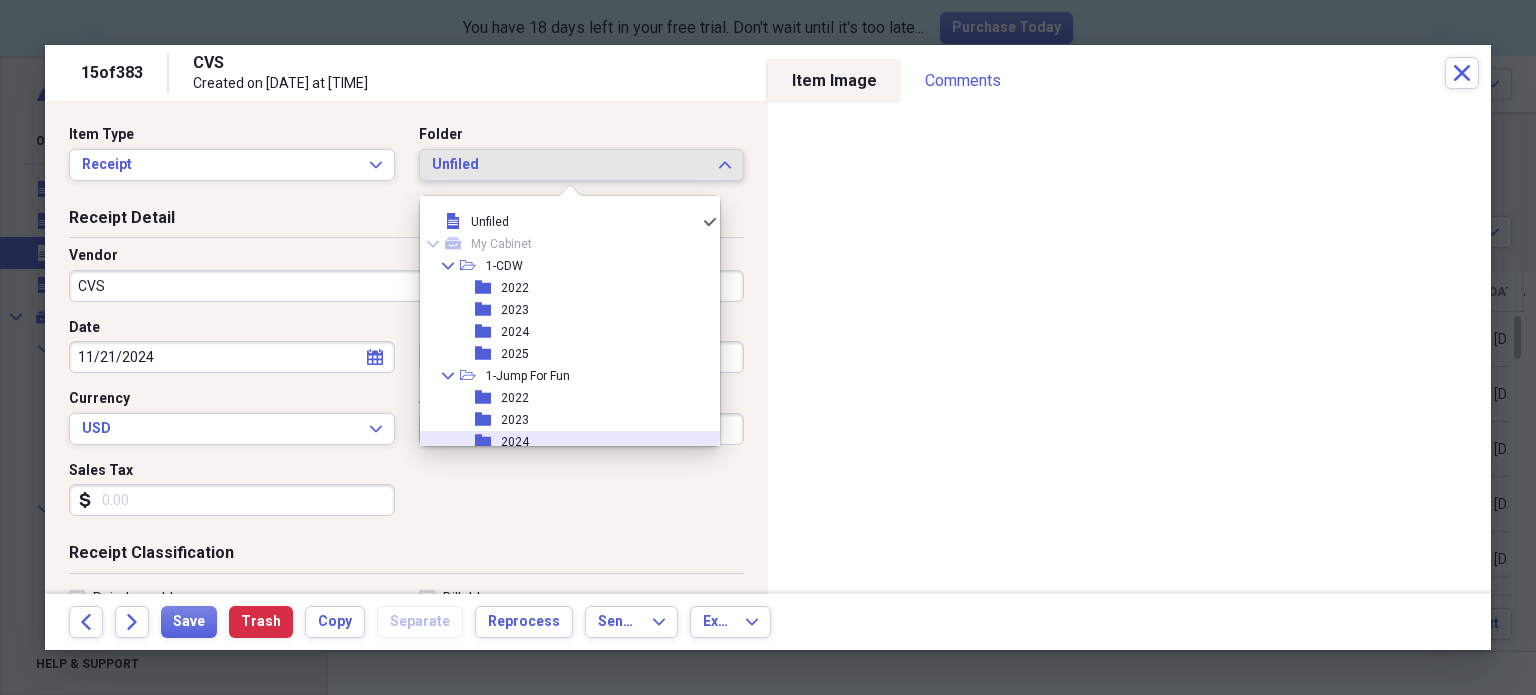 click on "2024" at bounding box center (515, 442) 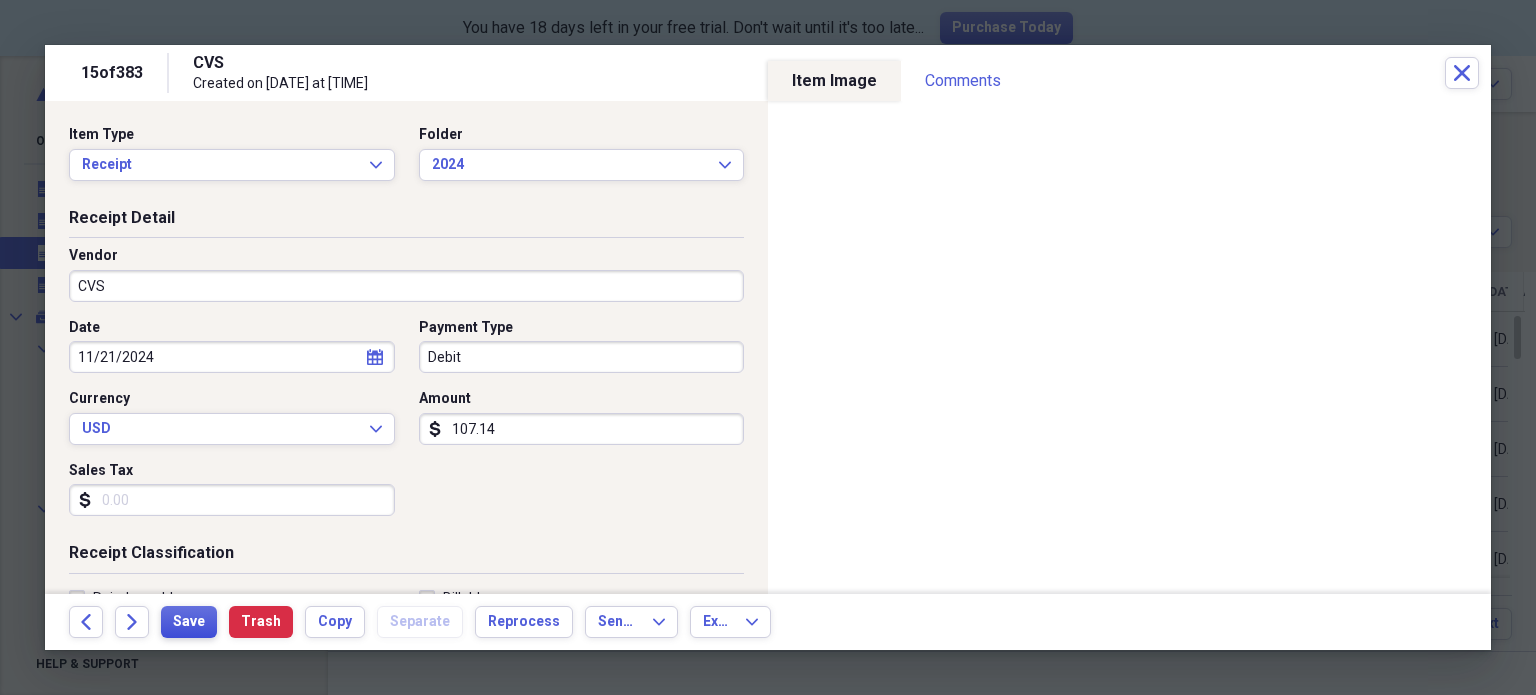 click on "Save" at bounding box center (189, 622) 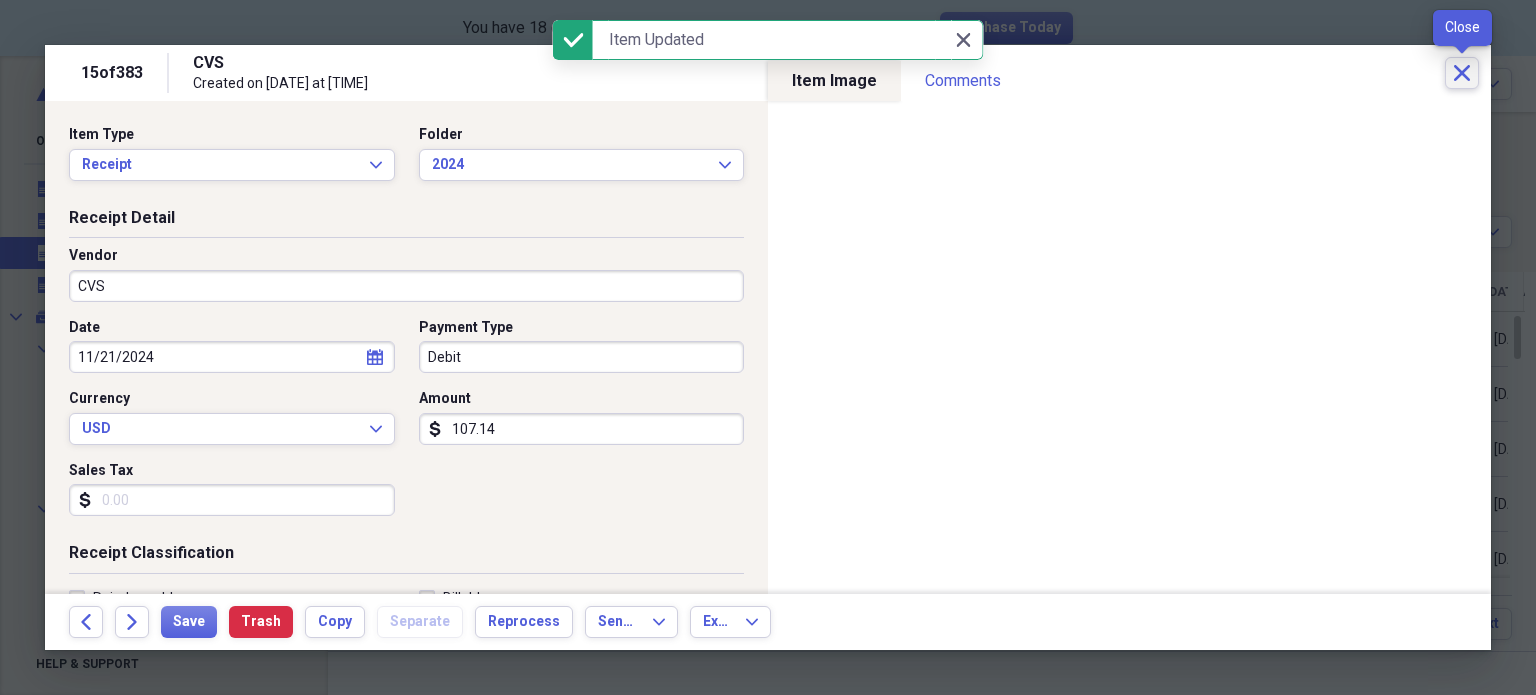 click 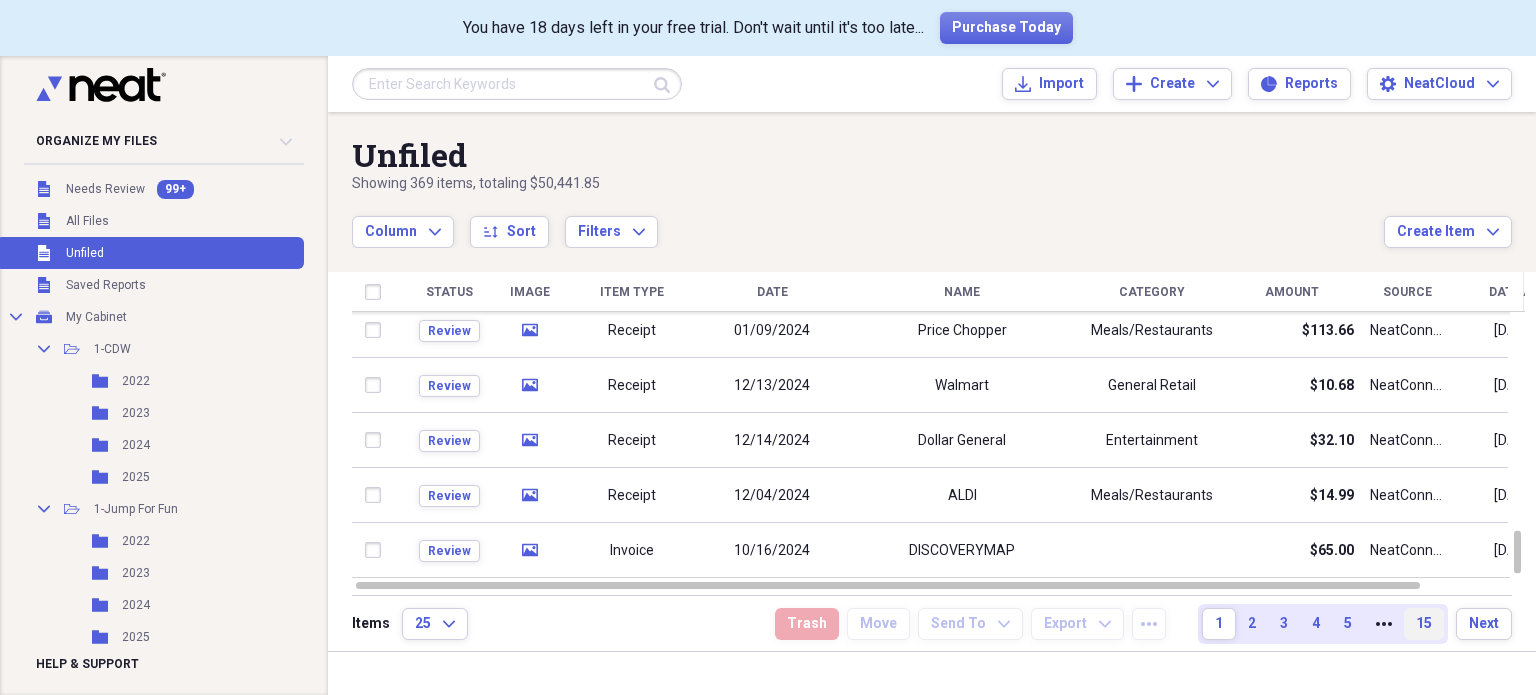 click on "15" at bounding box center (1424, 624) 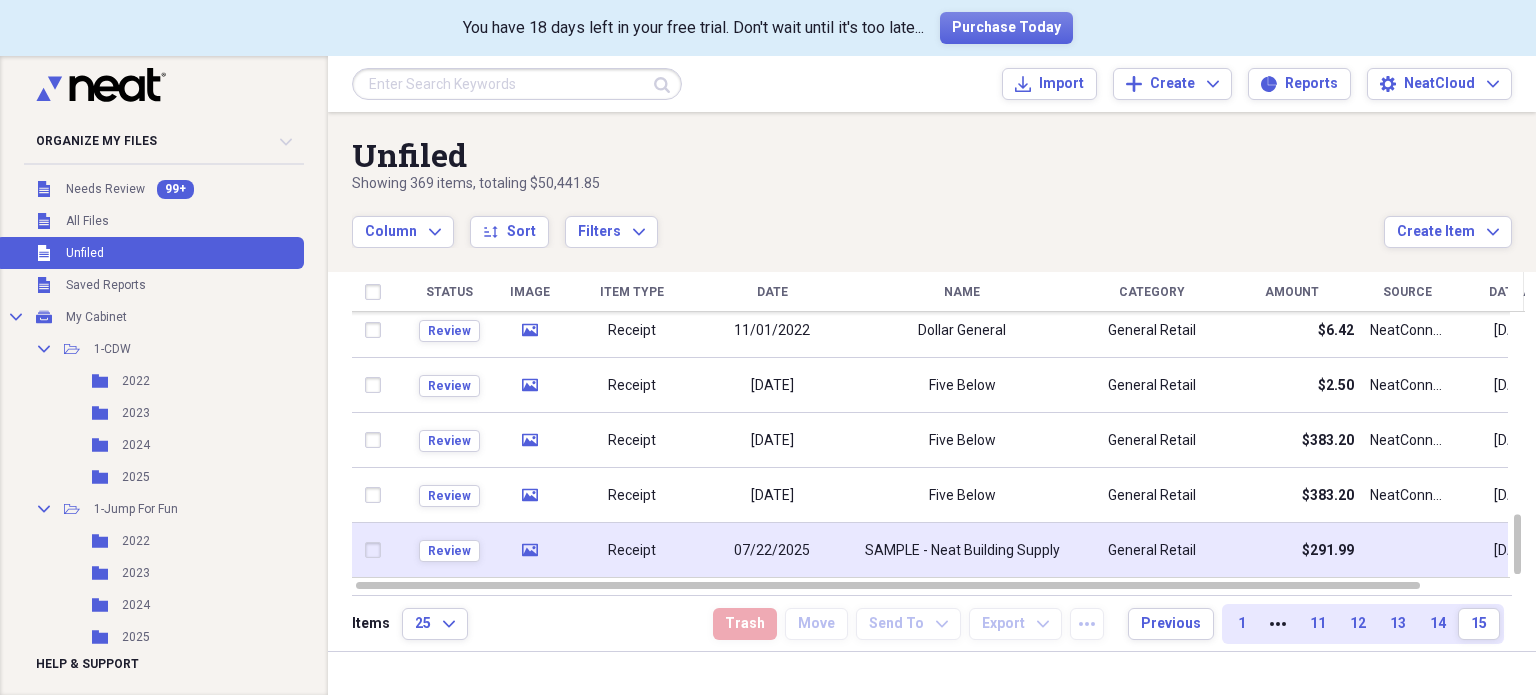 click at bounding box center (377, 550) 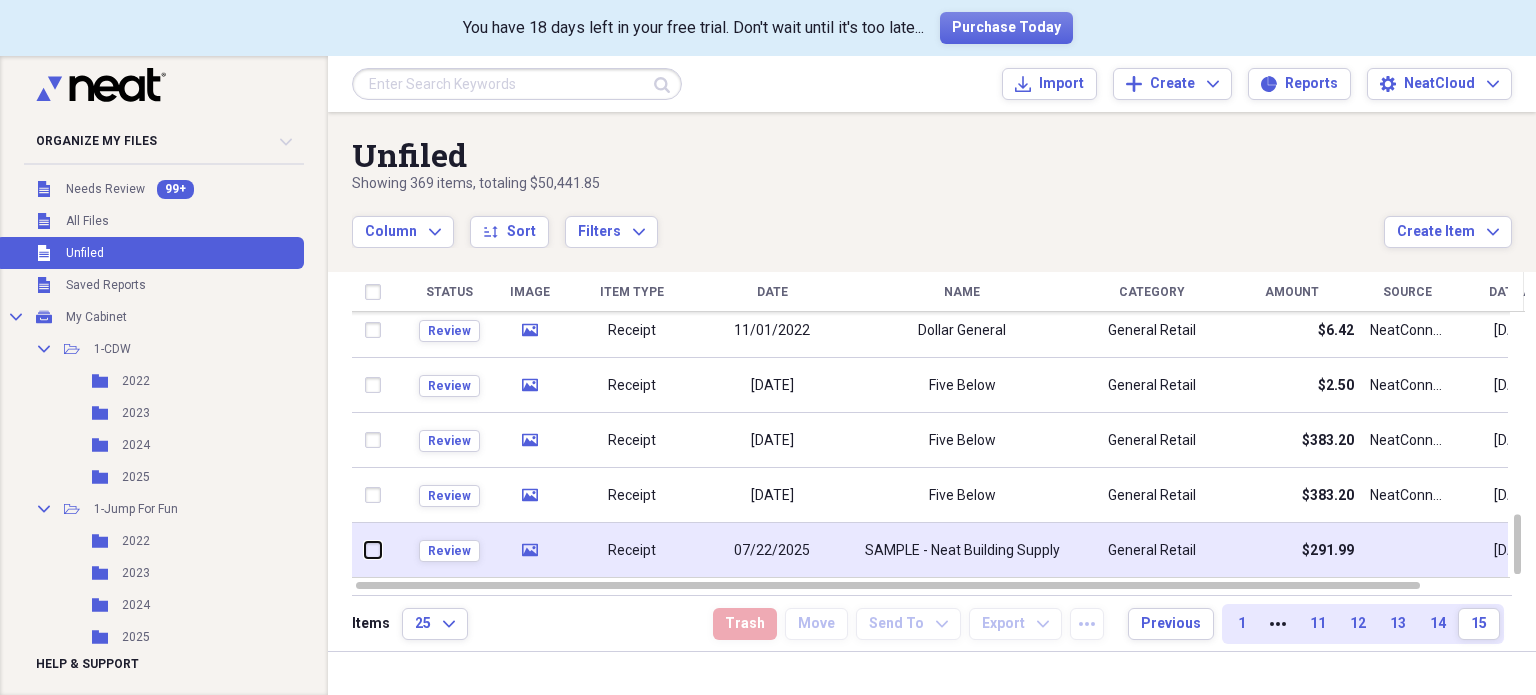 click at bounding box center (365, 550) 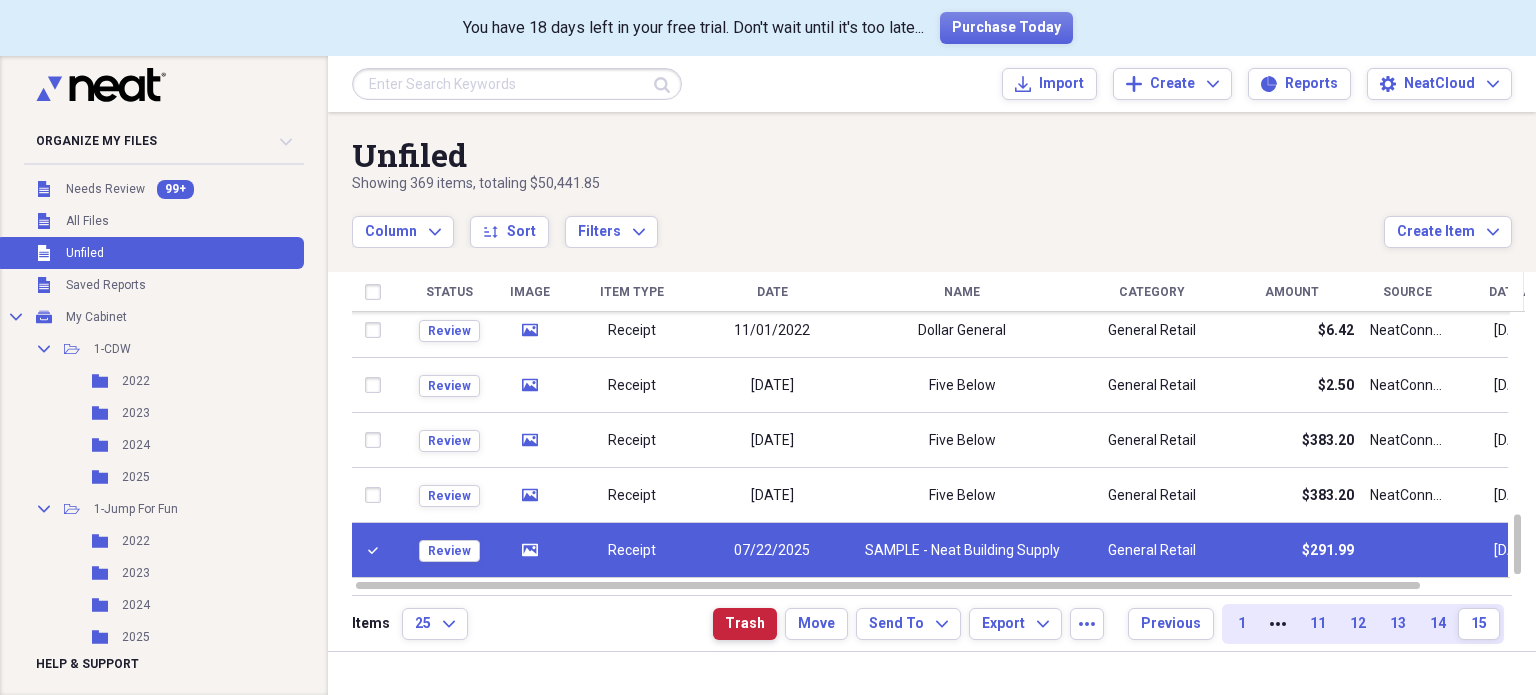 click on "Trash" at bounding box center (745, 624) 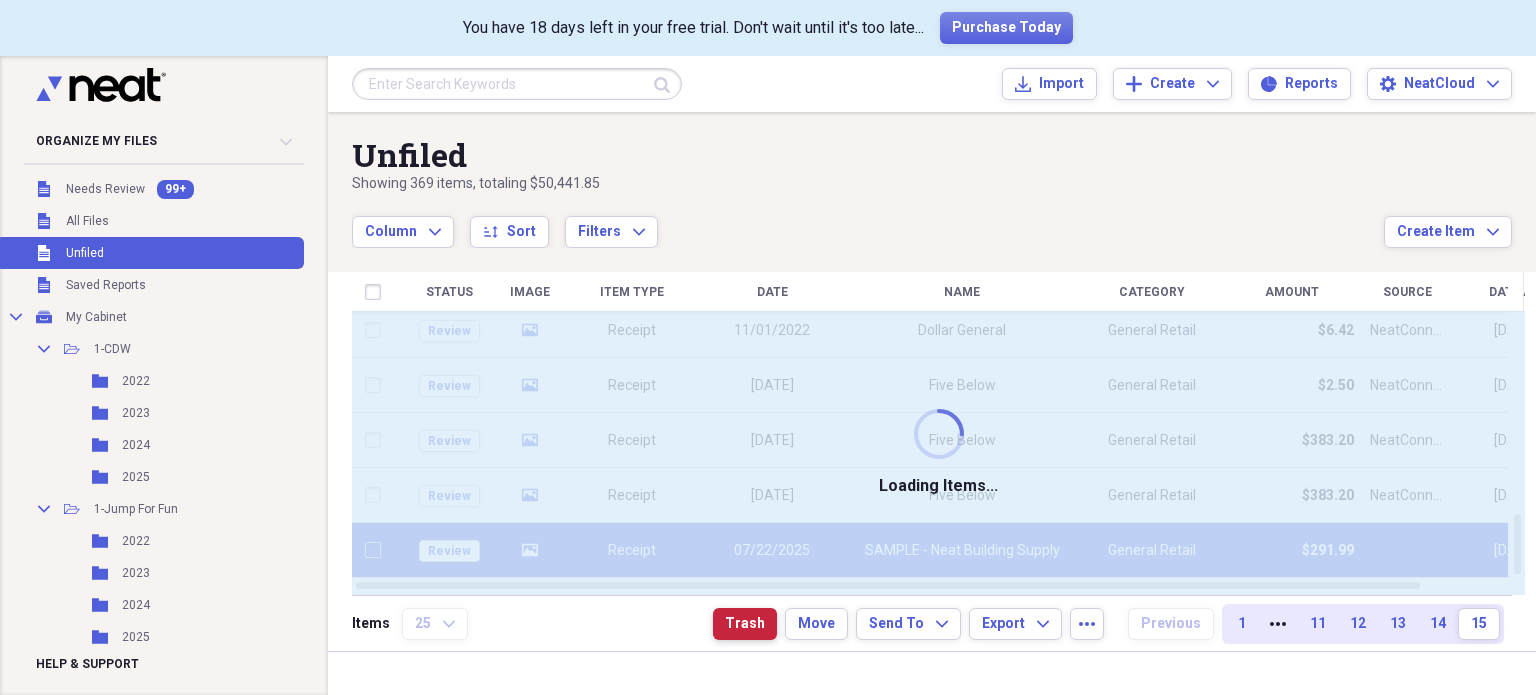 checkbox on "false" 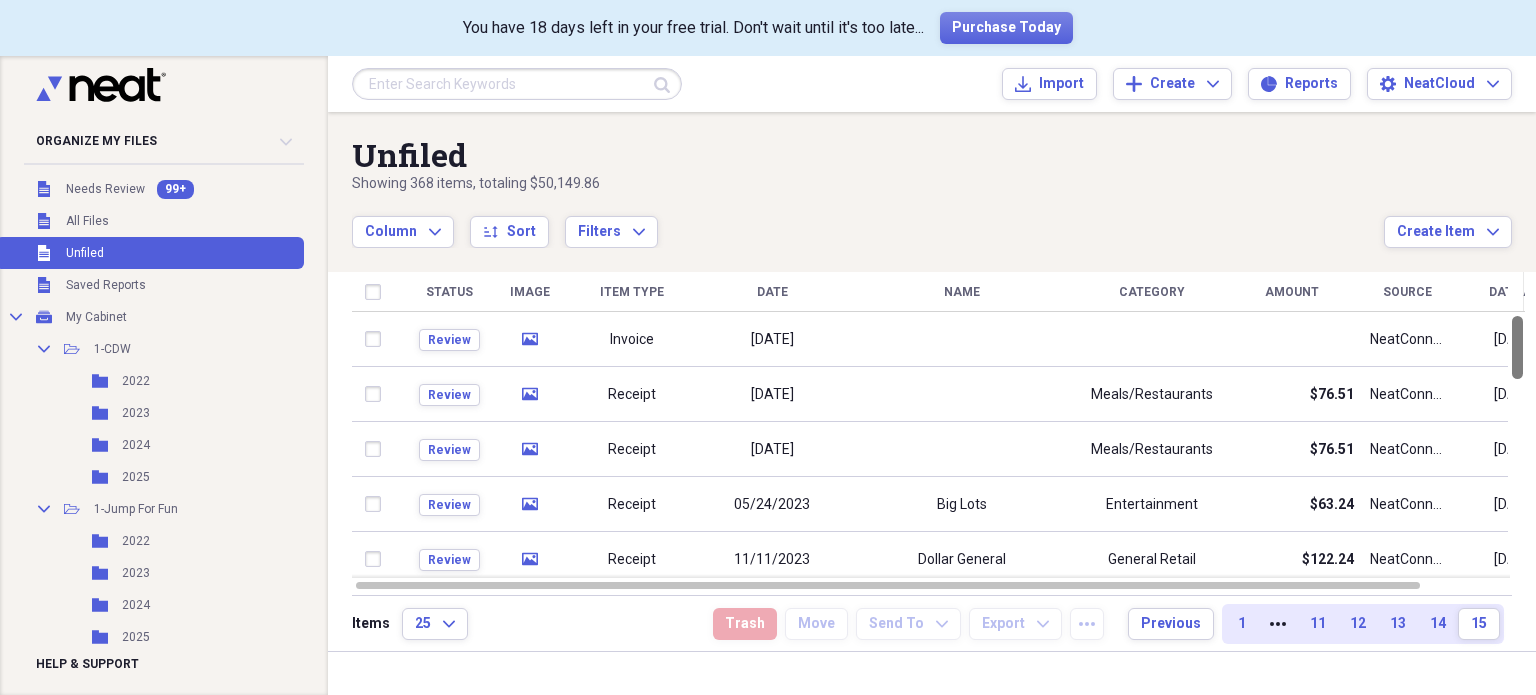 drag, startPoint x: 1529, startPoint y: 343, endPoint x: 1534, endPoint y: 374, distance: 31.400637 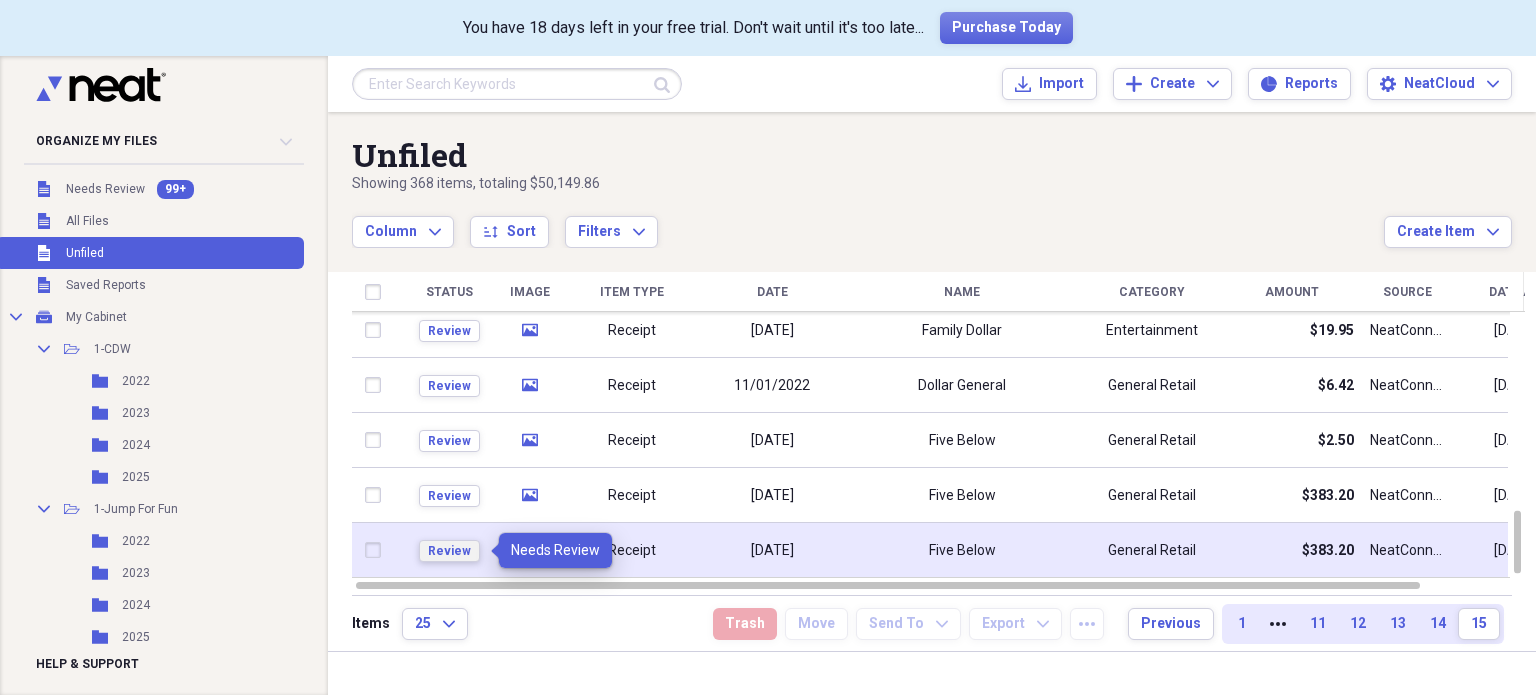 click on "Review" at bounding box center (449, 551) 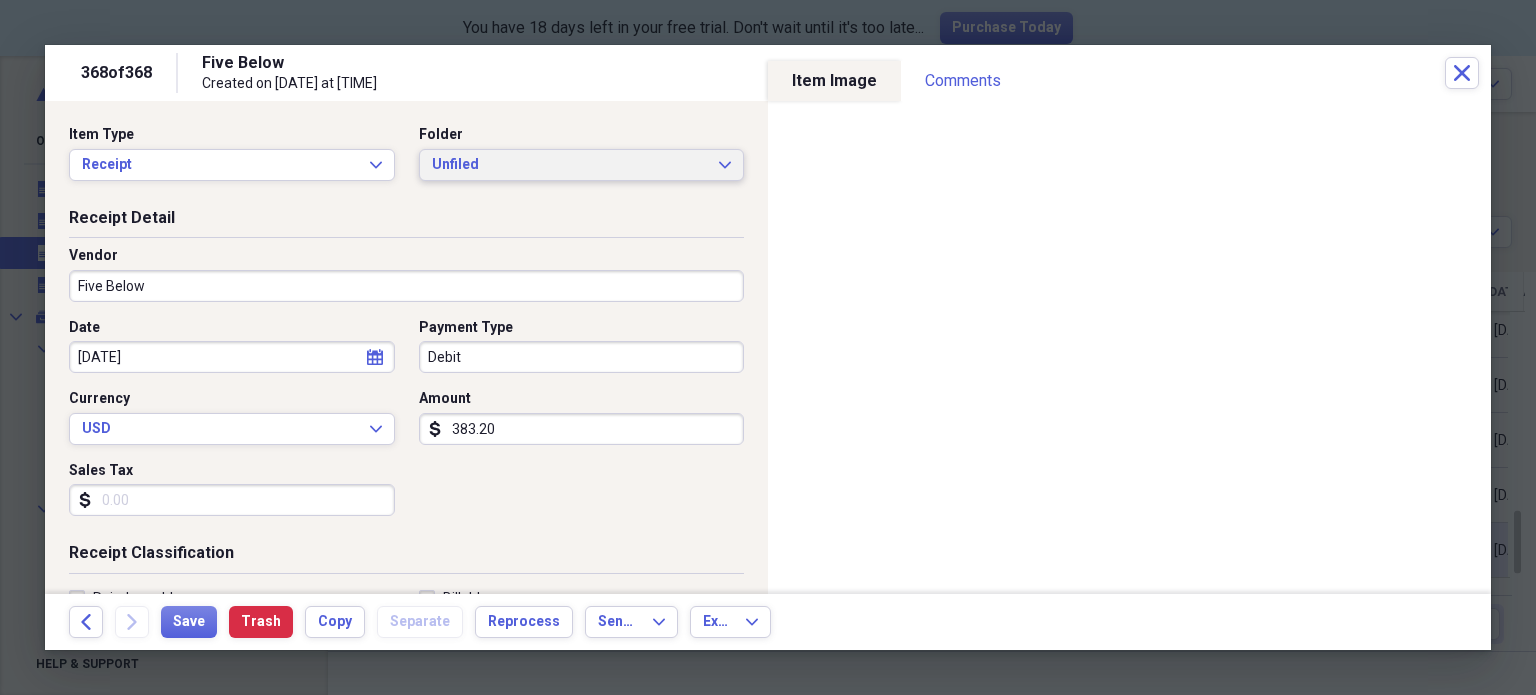 click on "Unfiled" at bounding box center [570, 165] 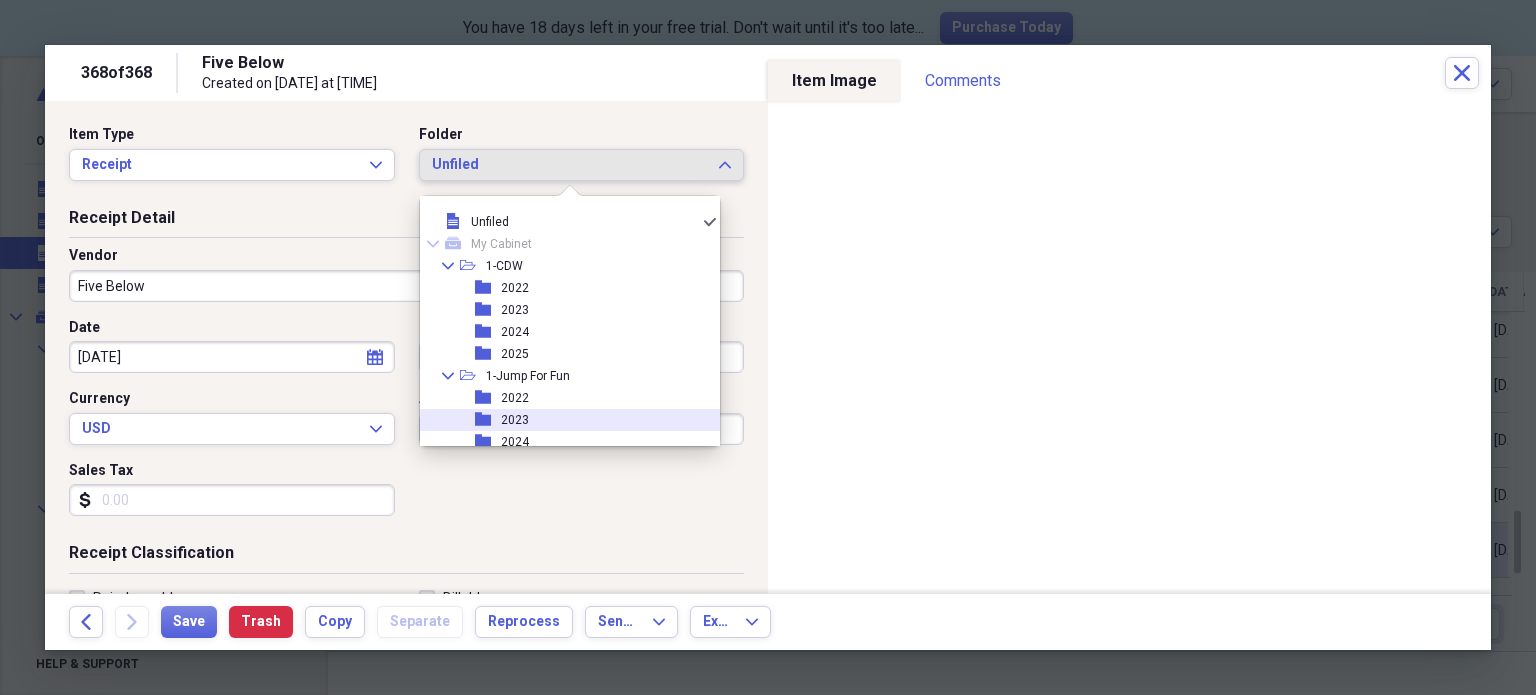 click on "folder 2023" at bounding box center (562, 420) 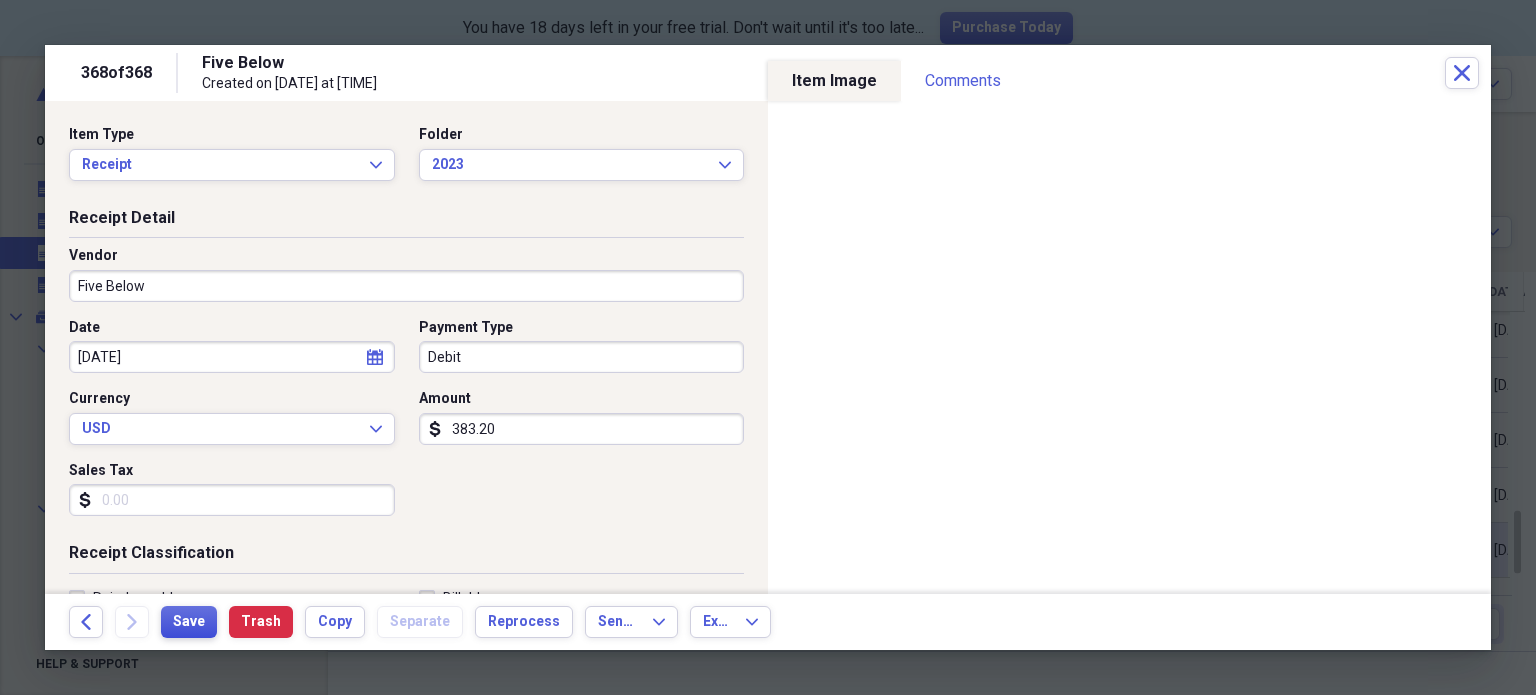 click on "Save" at bounding box center [189, 622] 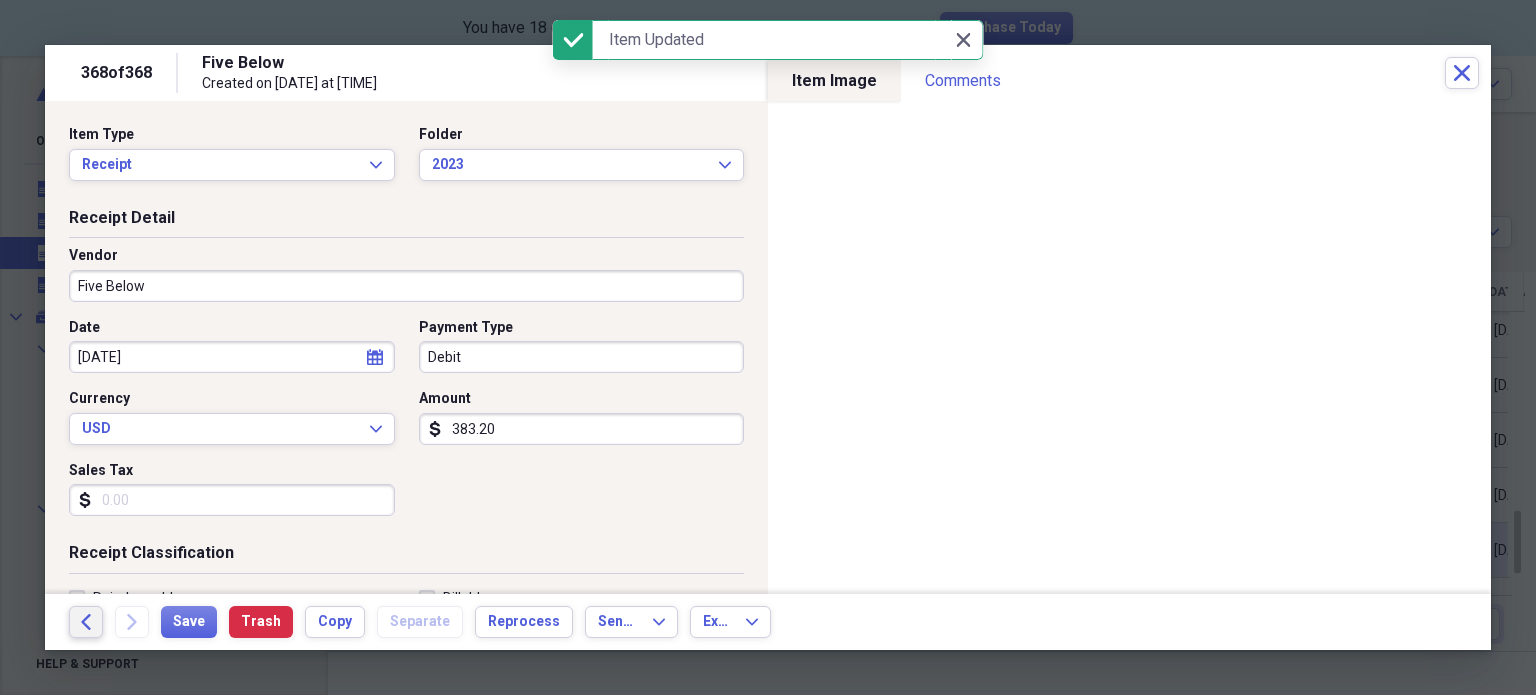 click 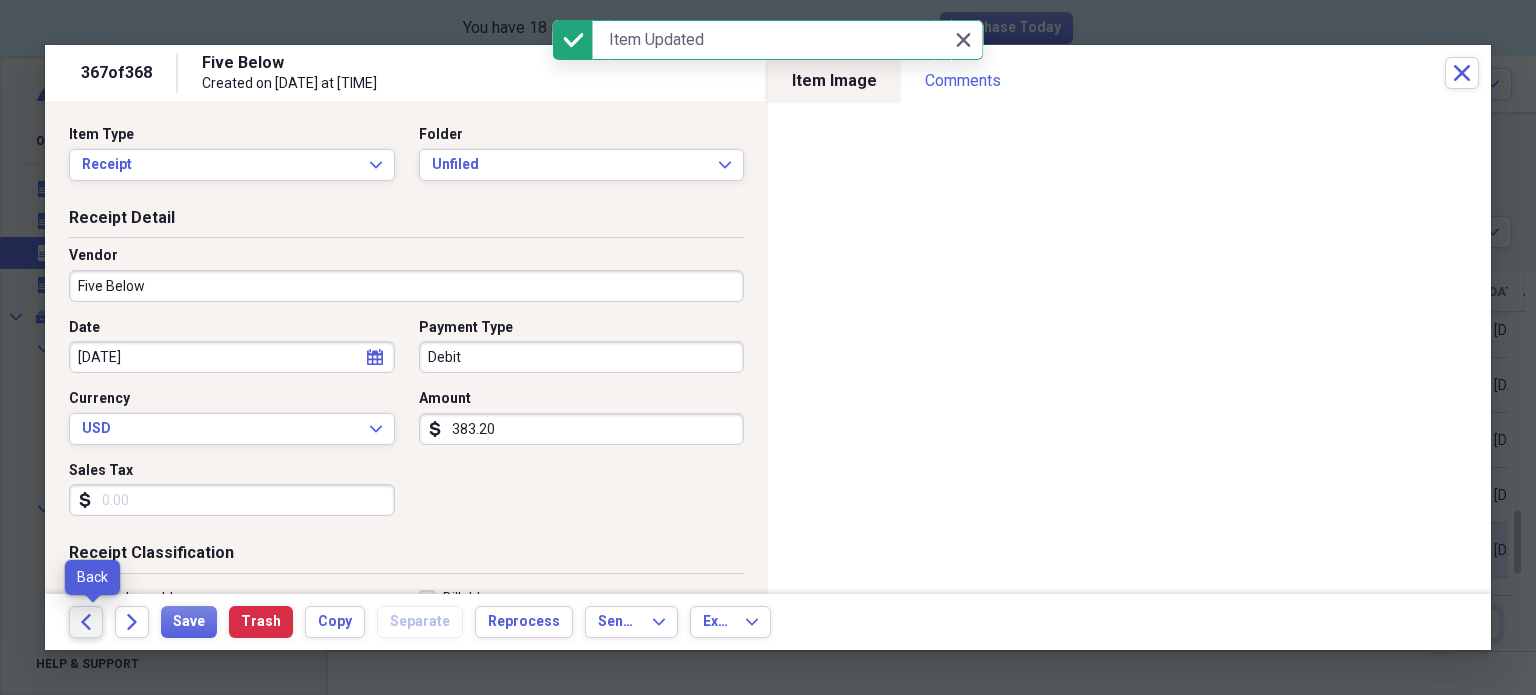 click 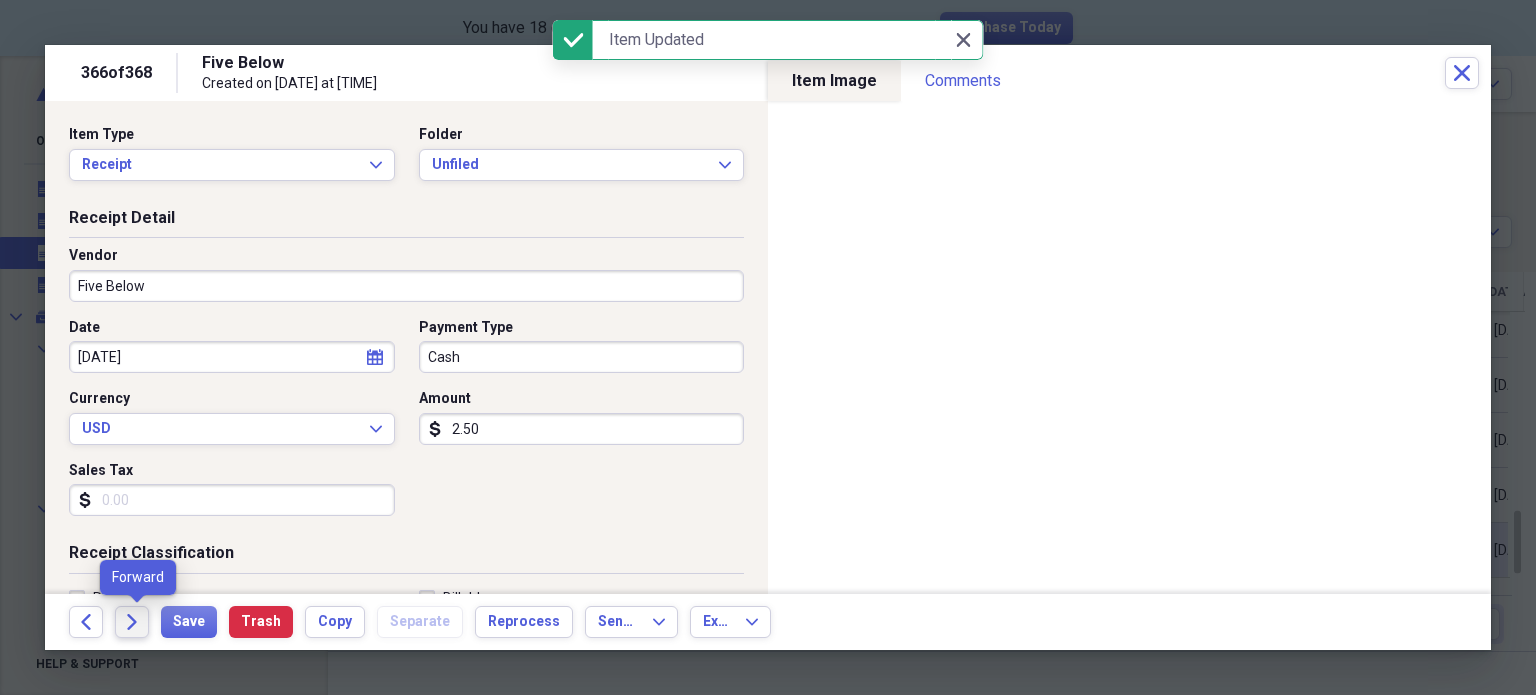 click on "Forward" 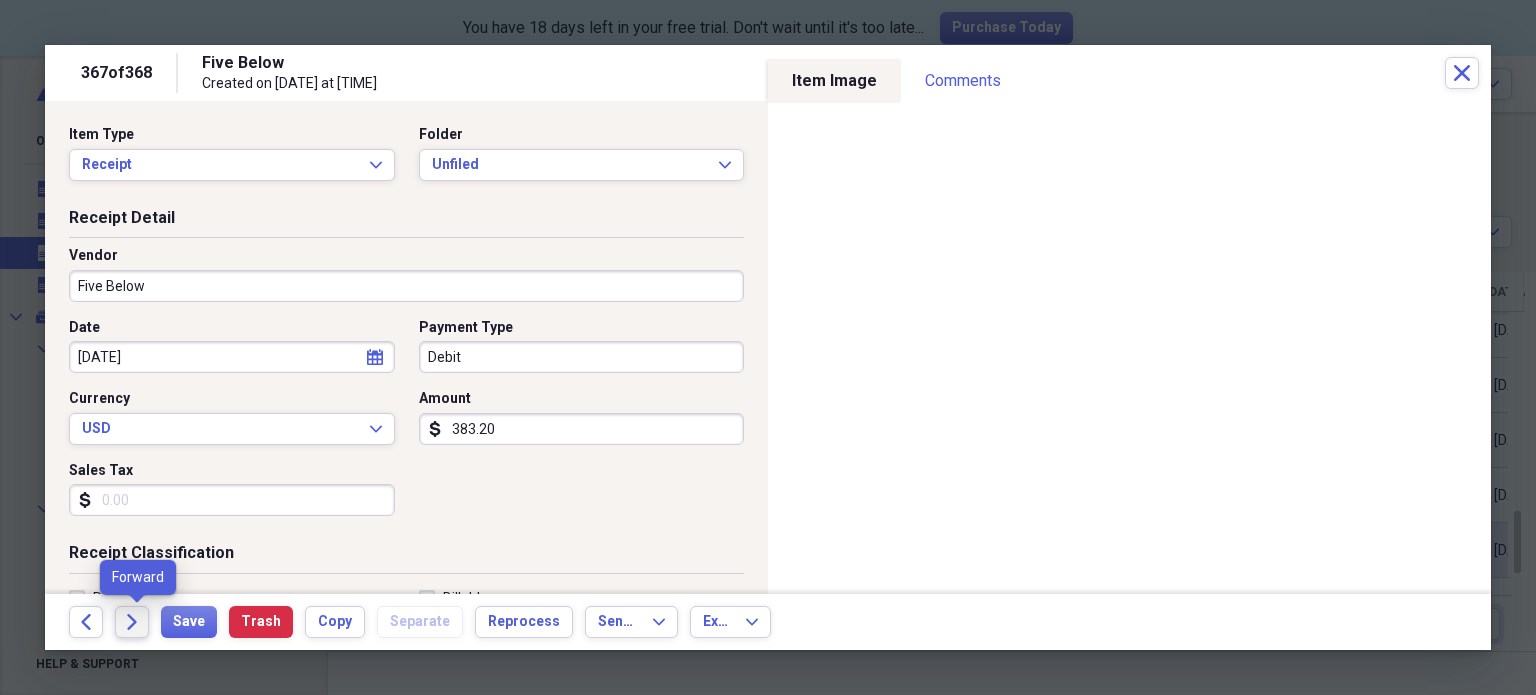 click on "Forward" 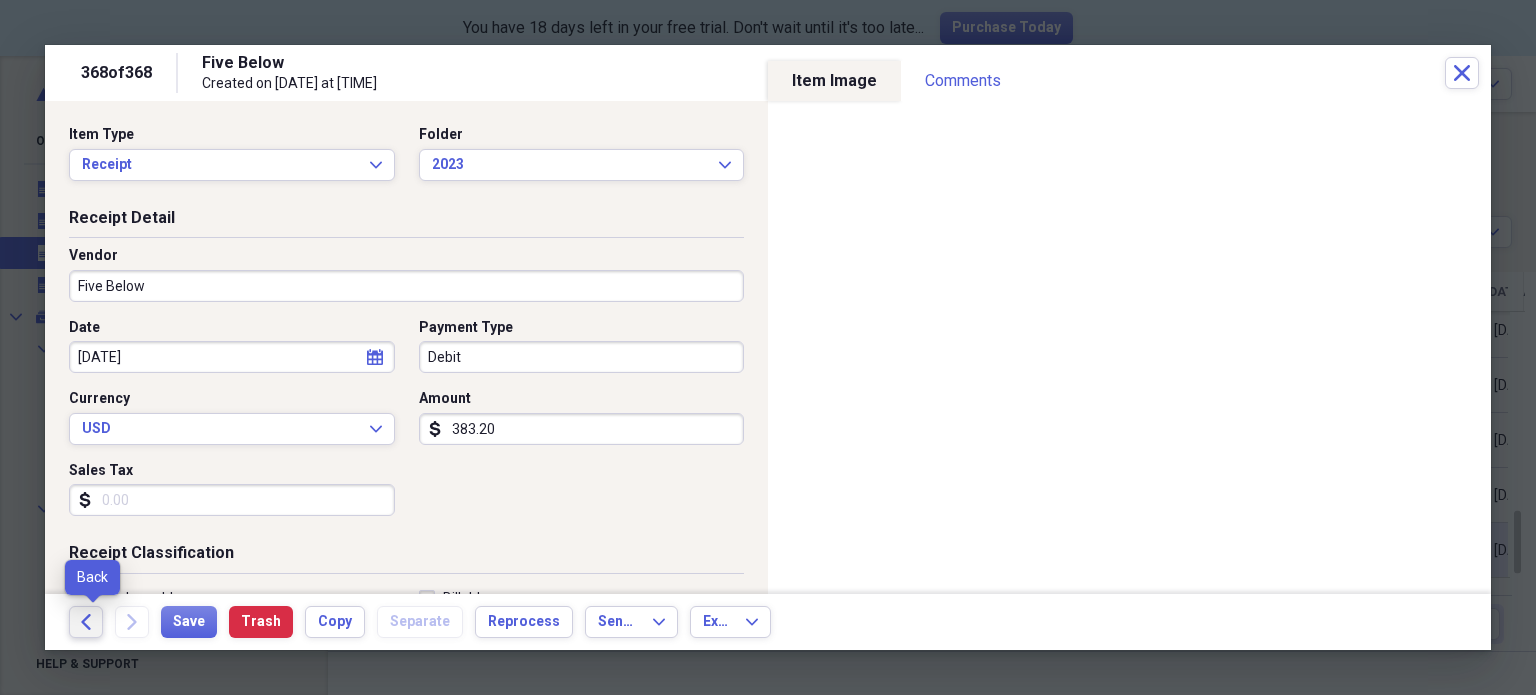 click on "Back" 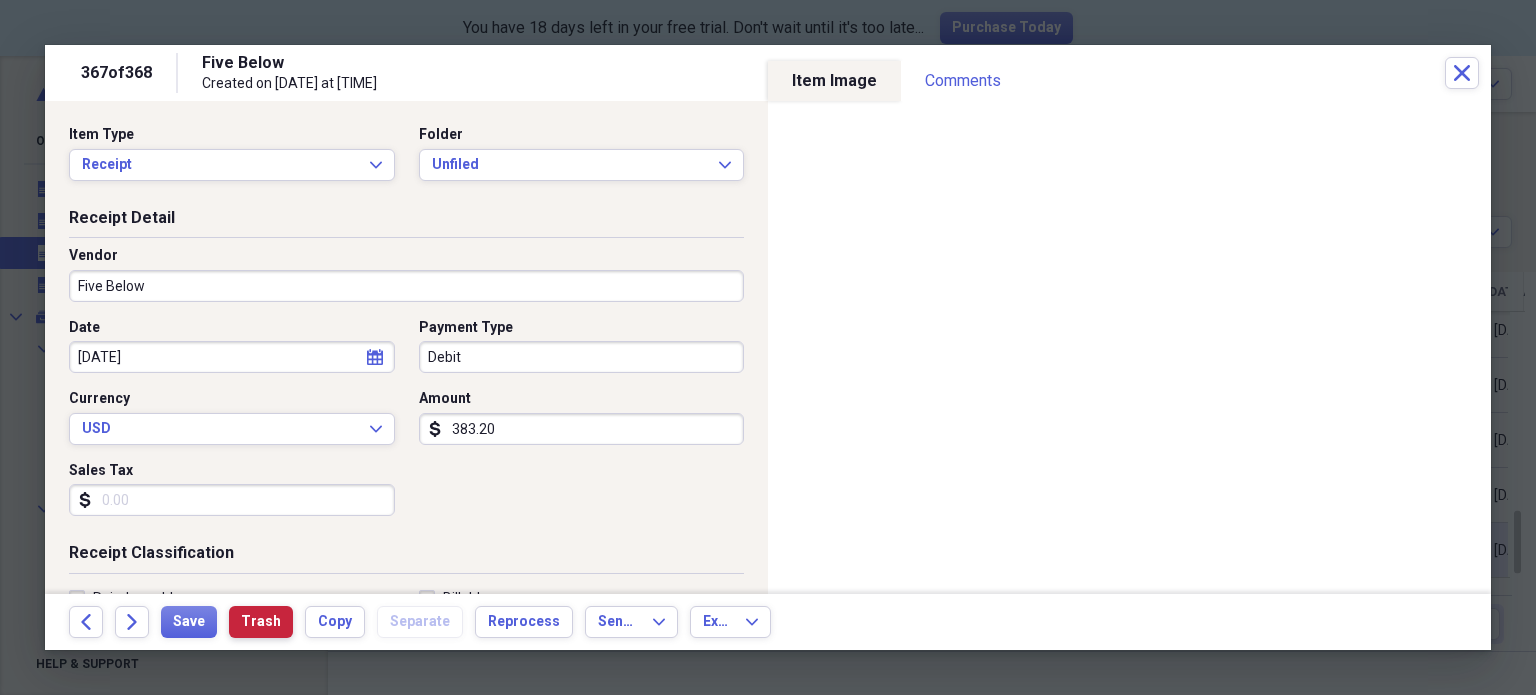 click on "Trash" at bounding box center (261, 622) 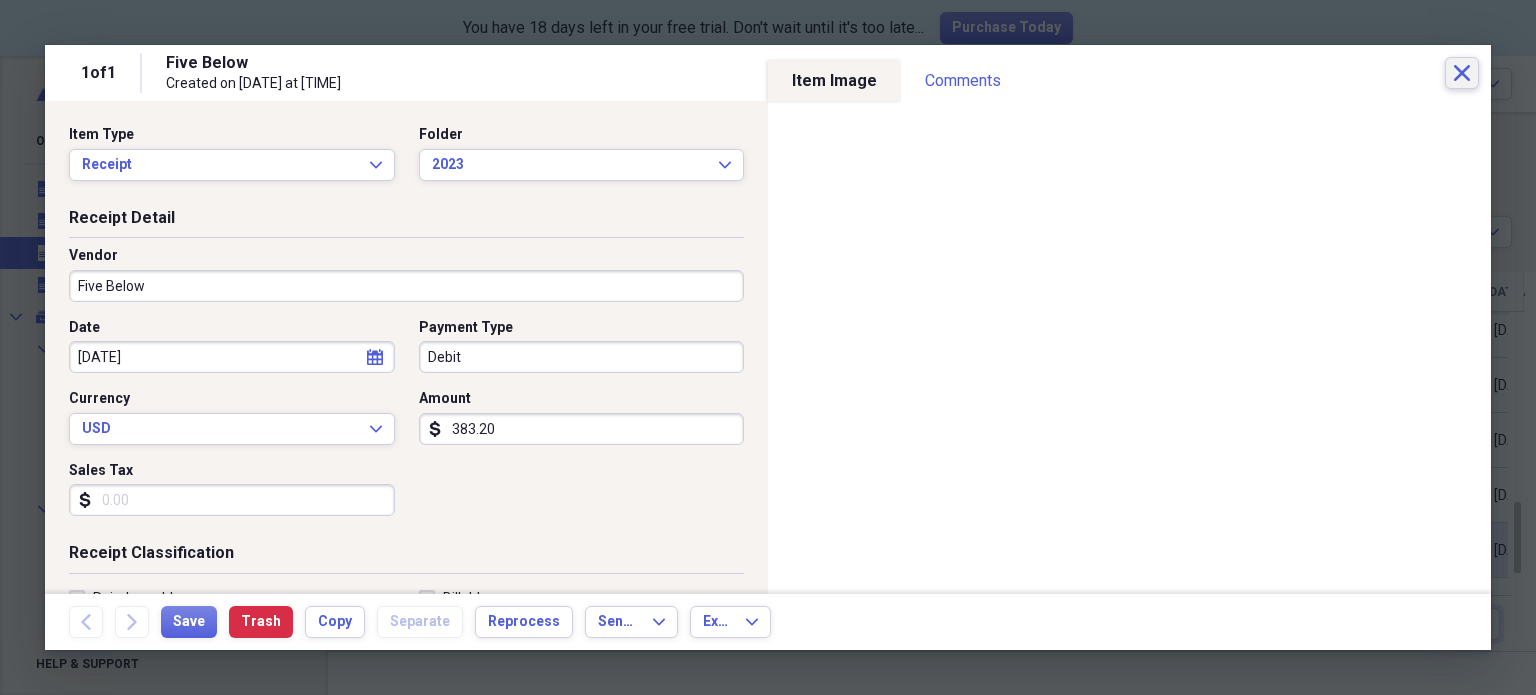 click on "Close" at bounding box center (1462, 73) 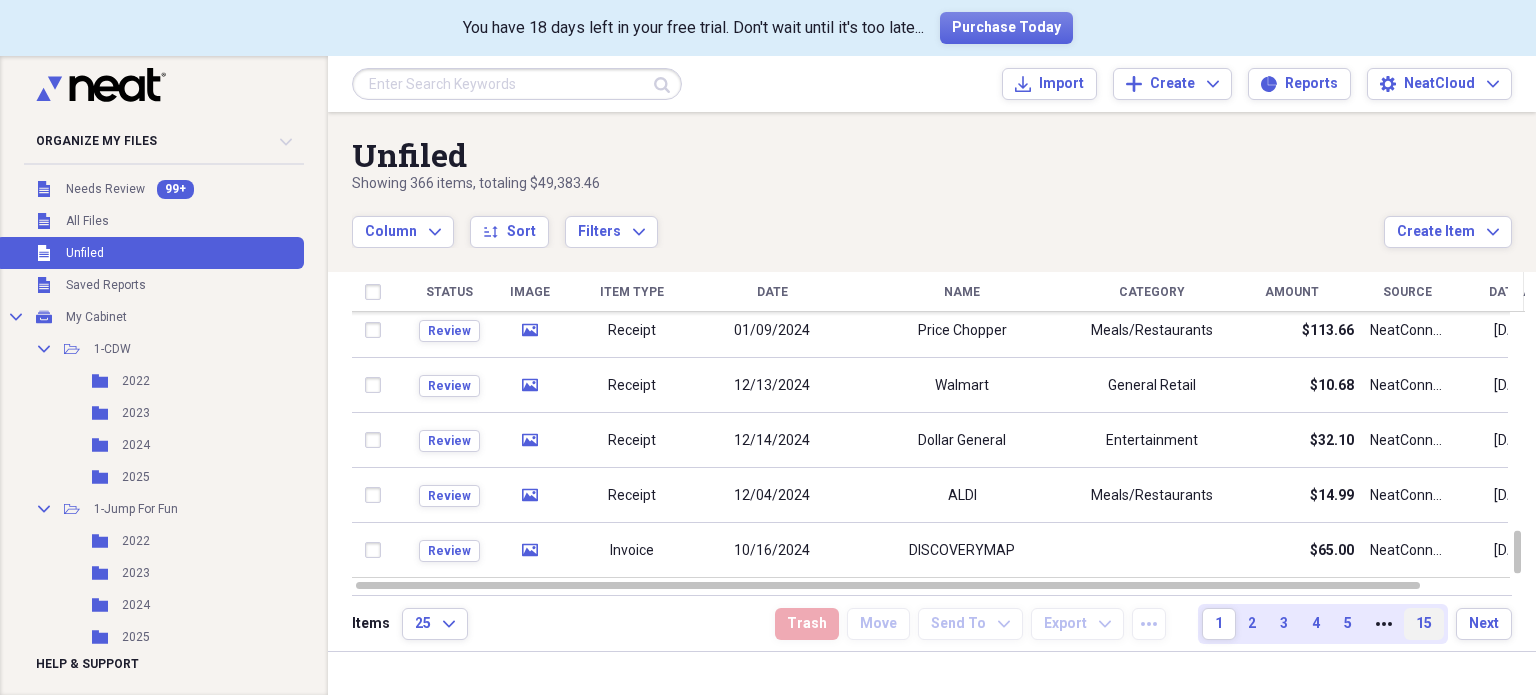 click on "15" at bounding box center [1424, 624] 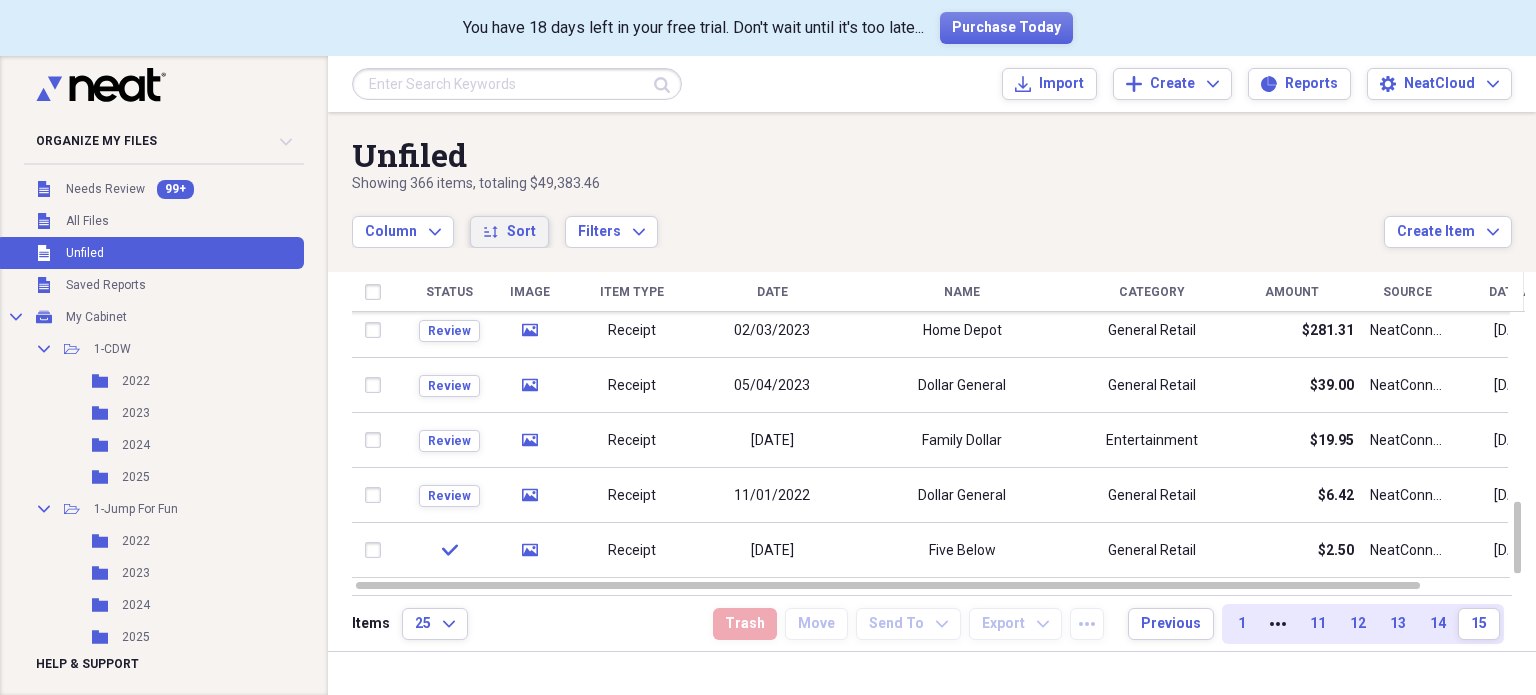 click on "Sort" at bounding box center (521, 232) 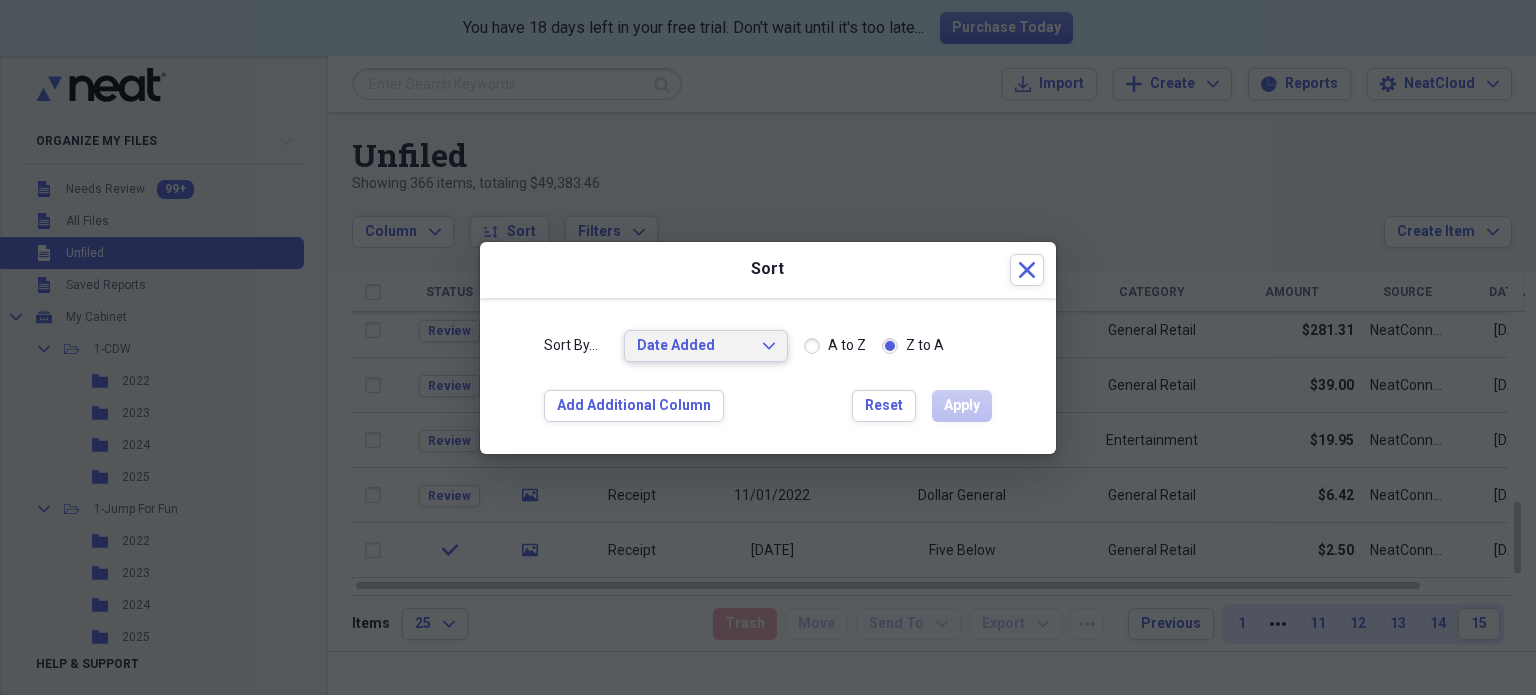 click on "Date Added Expand" at bounding box center (706, 346) 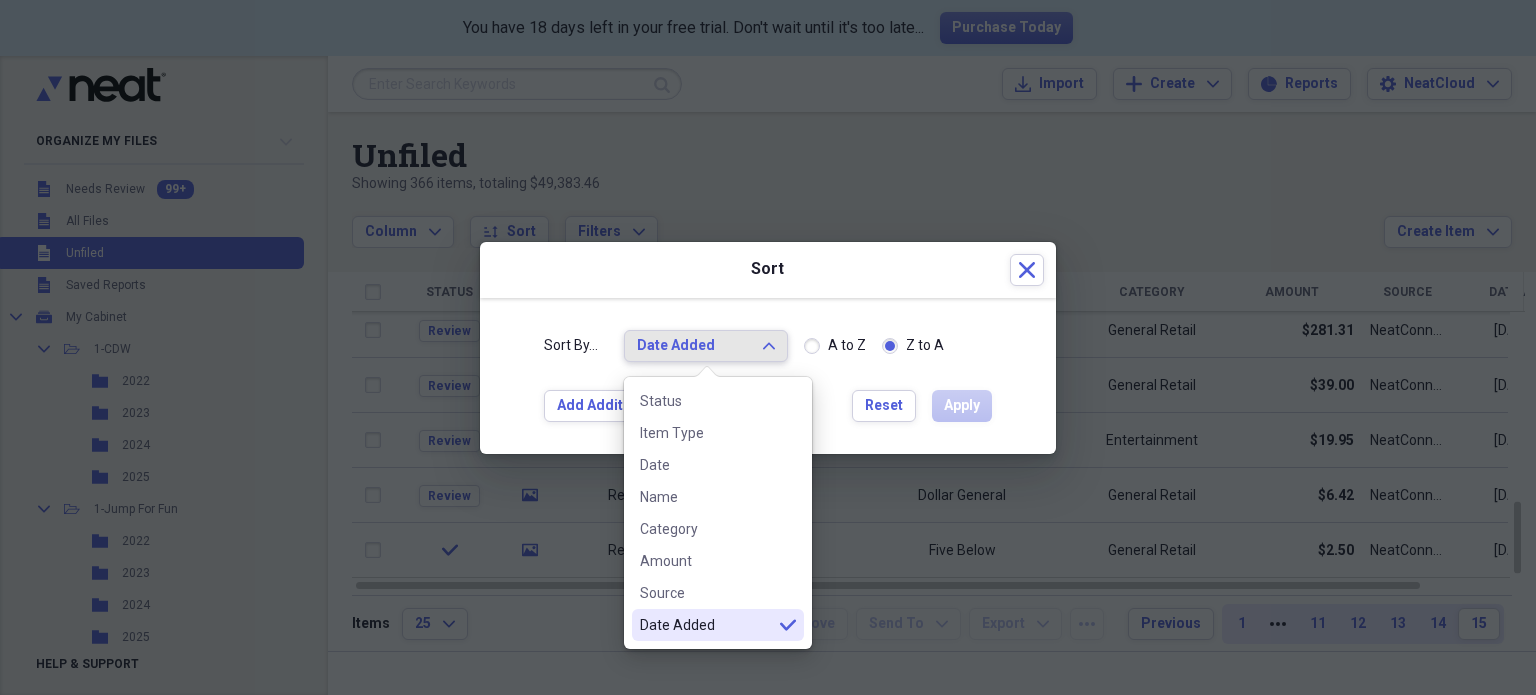 click on "Date Added Expand" at bounding box center [706, 346] 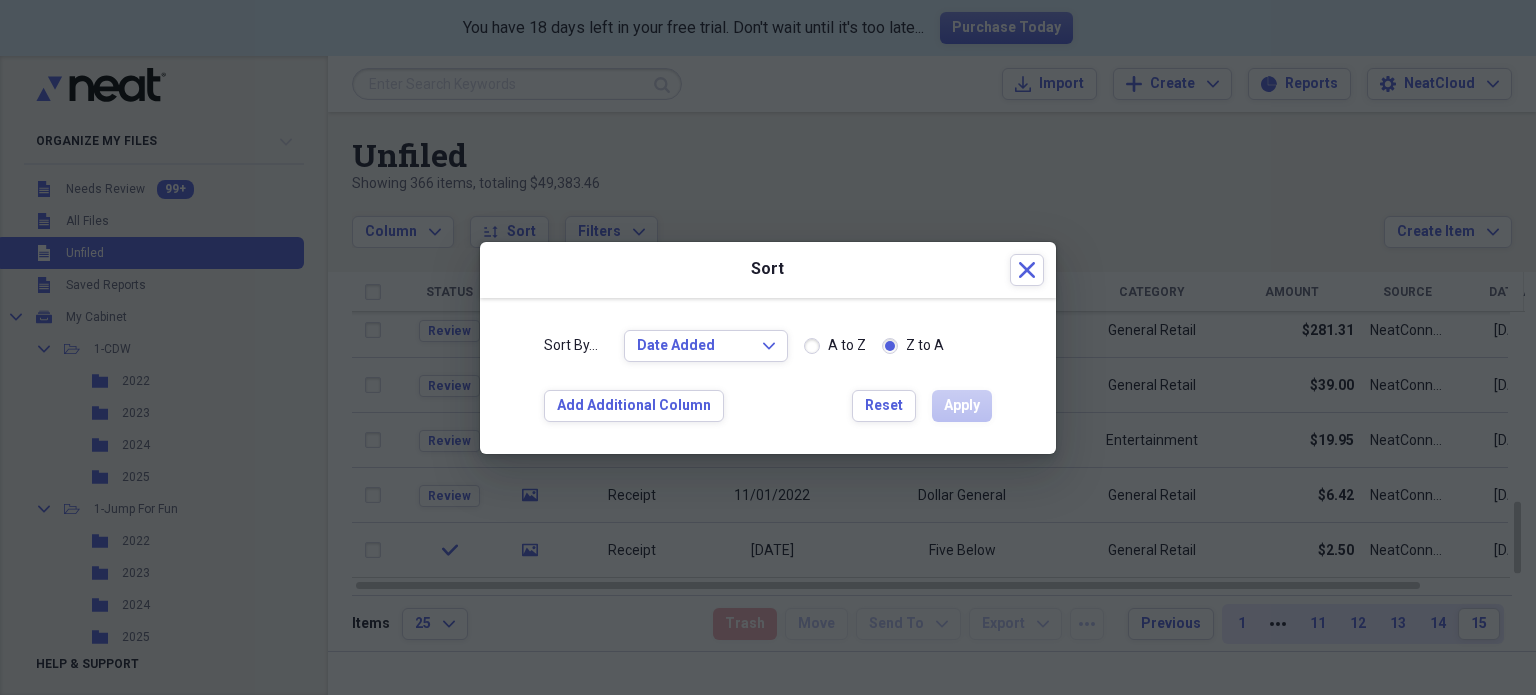 click on "A to Z" at bounding box center (835, 346) 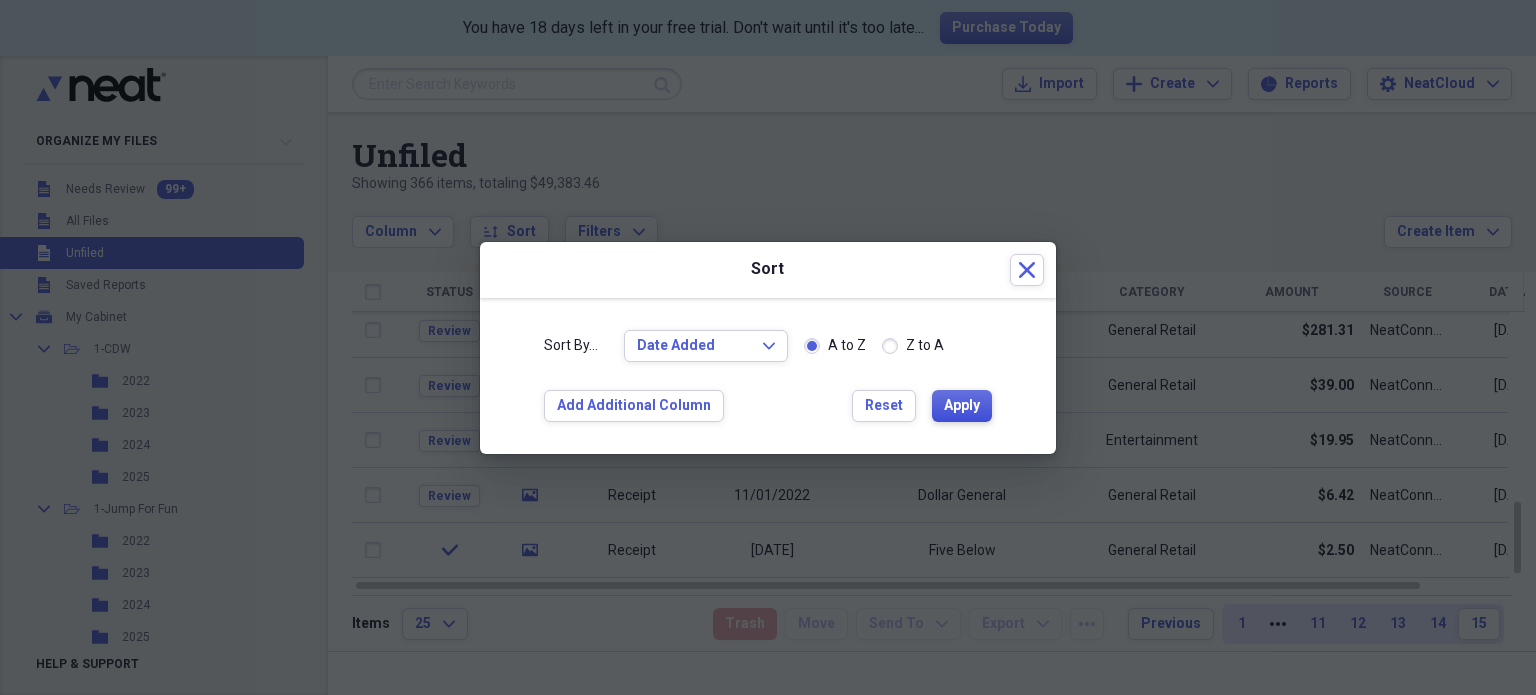 click on "Apply" at bounding box center (962, 406) 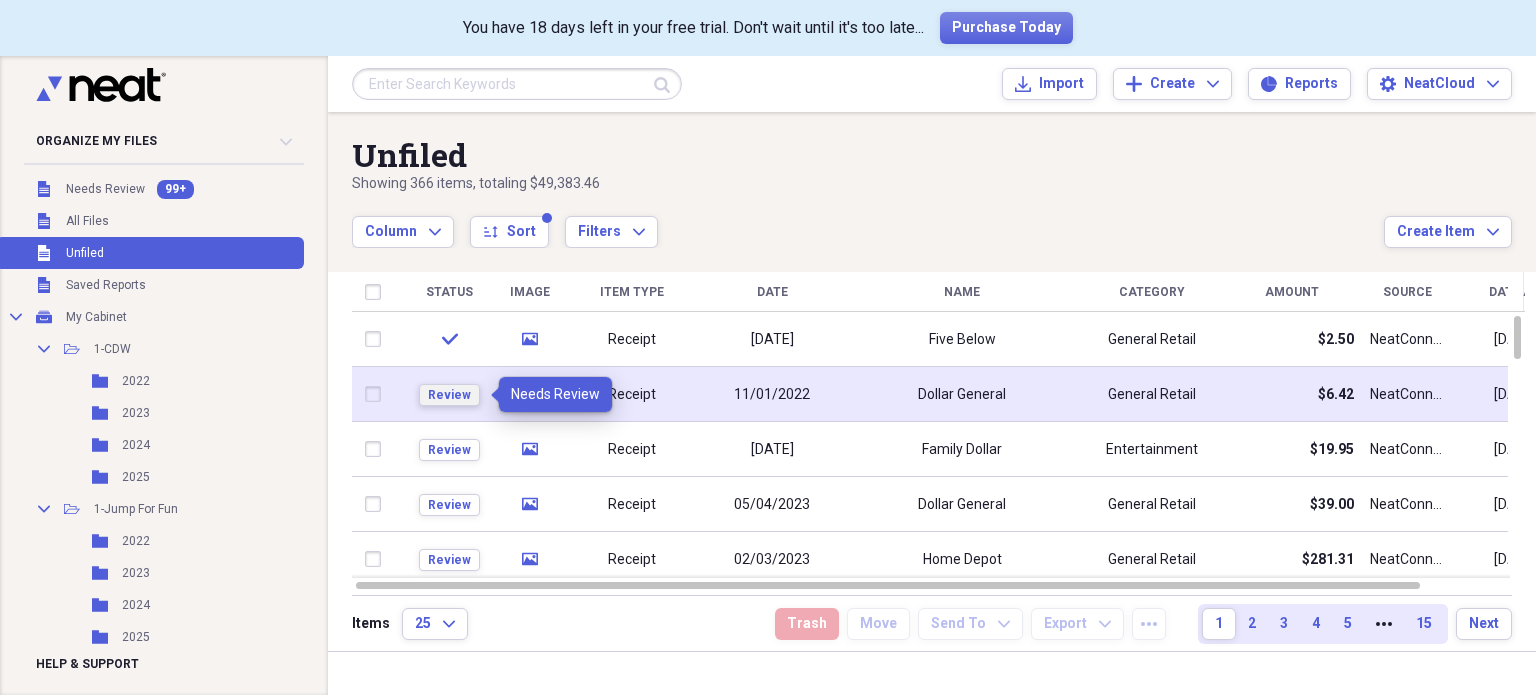 click on "Review" at bounding box center (449, 395) 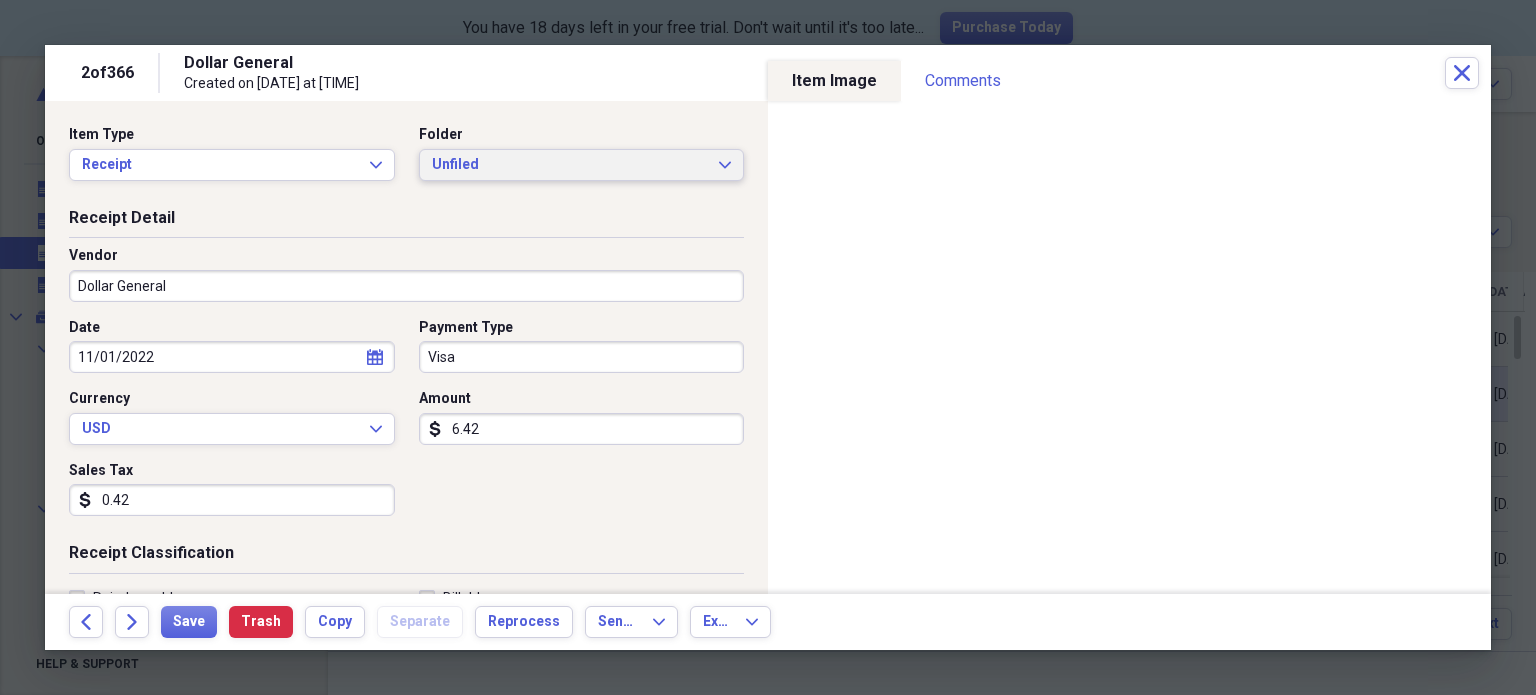click on "Unfiled" at bounding box center (570, 165) 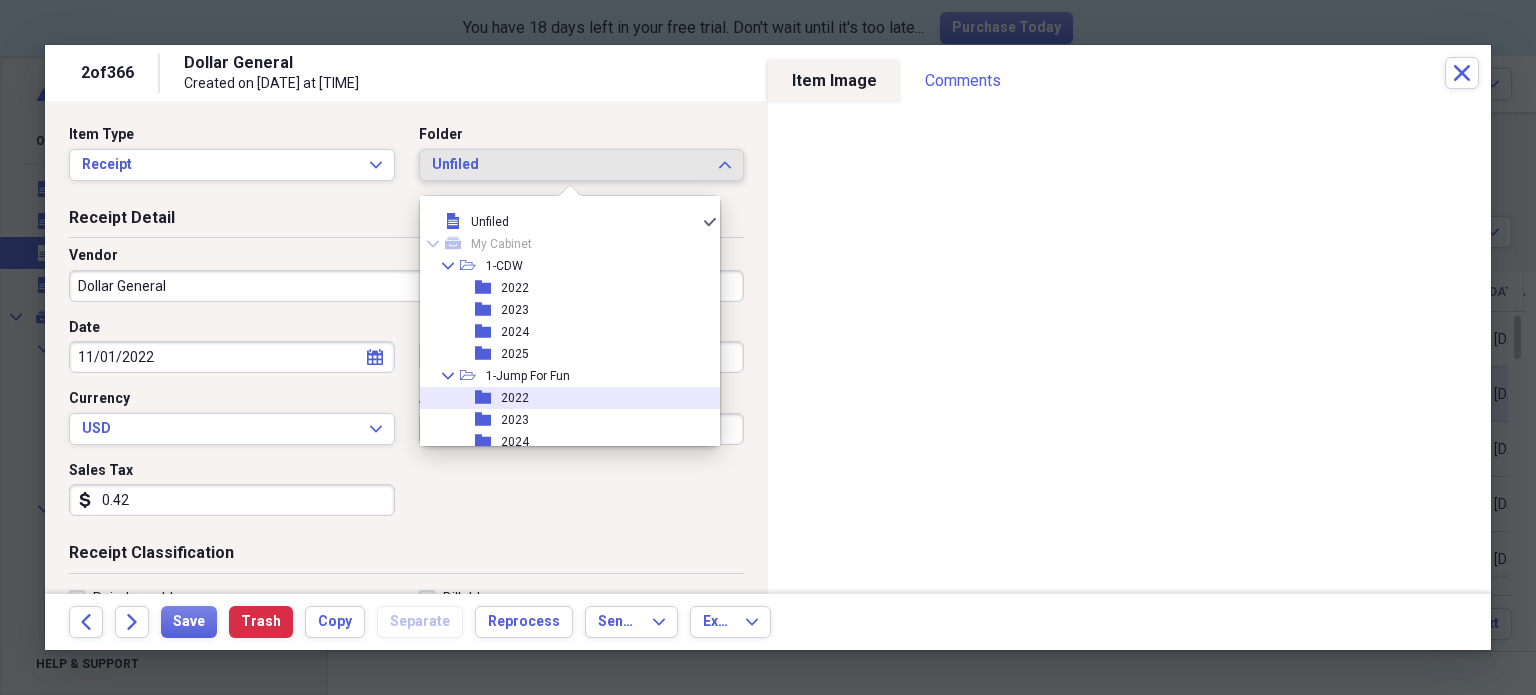 click on "folder 2022" at bounding box center (562, 398) 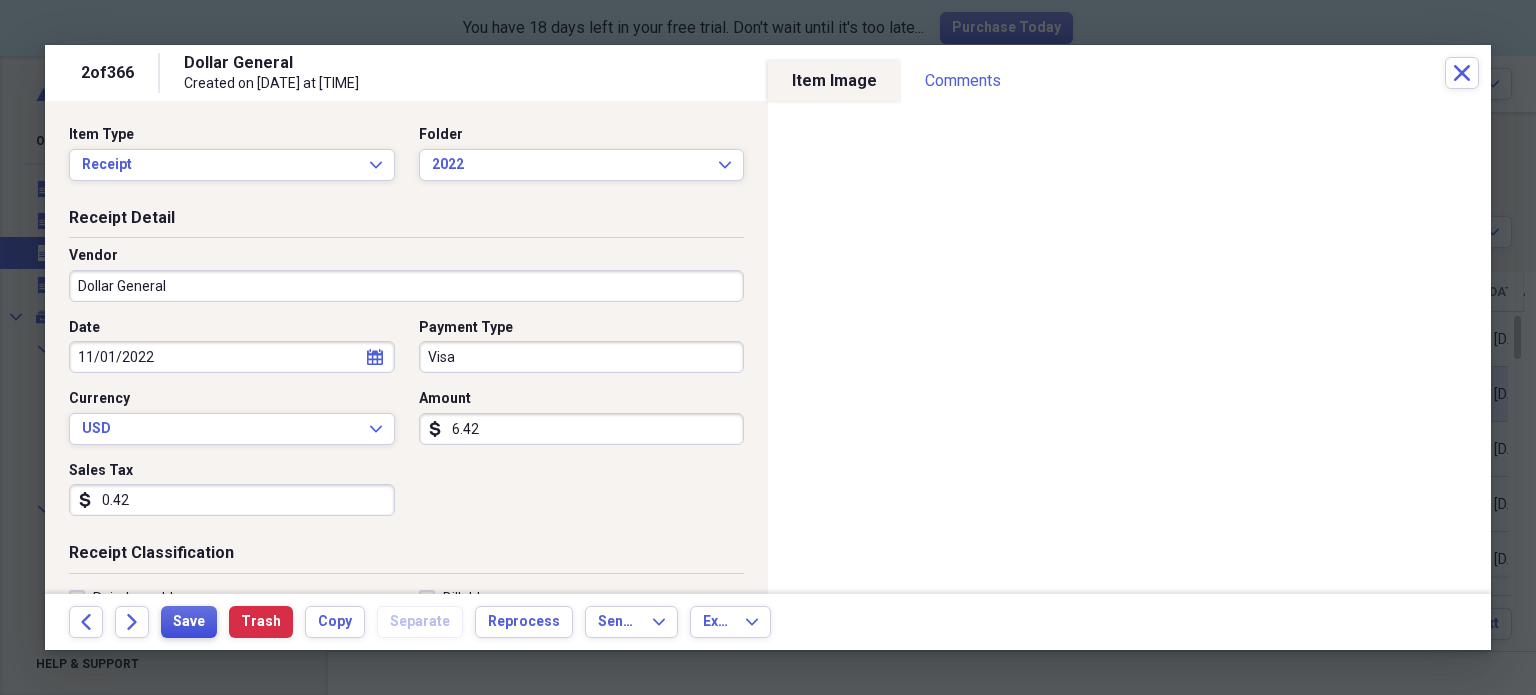 click on "Save" at bounding box center (189, 622) 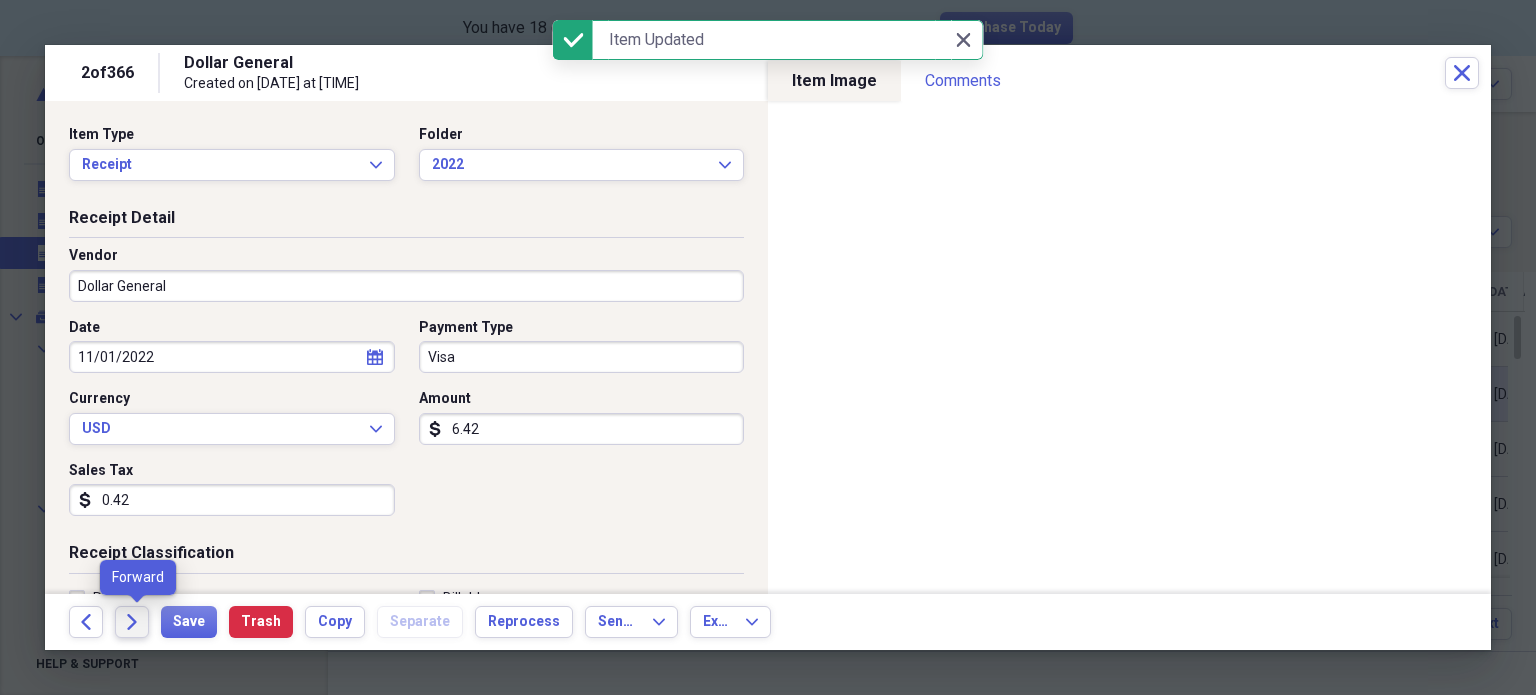 click on "Forward" at bounding box center [132, 622] 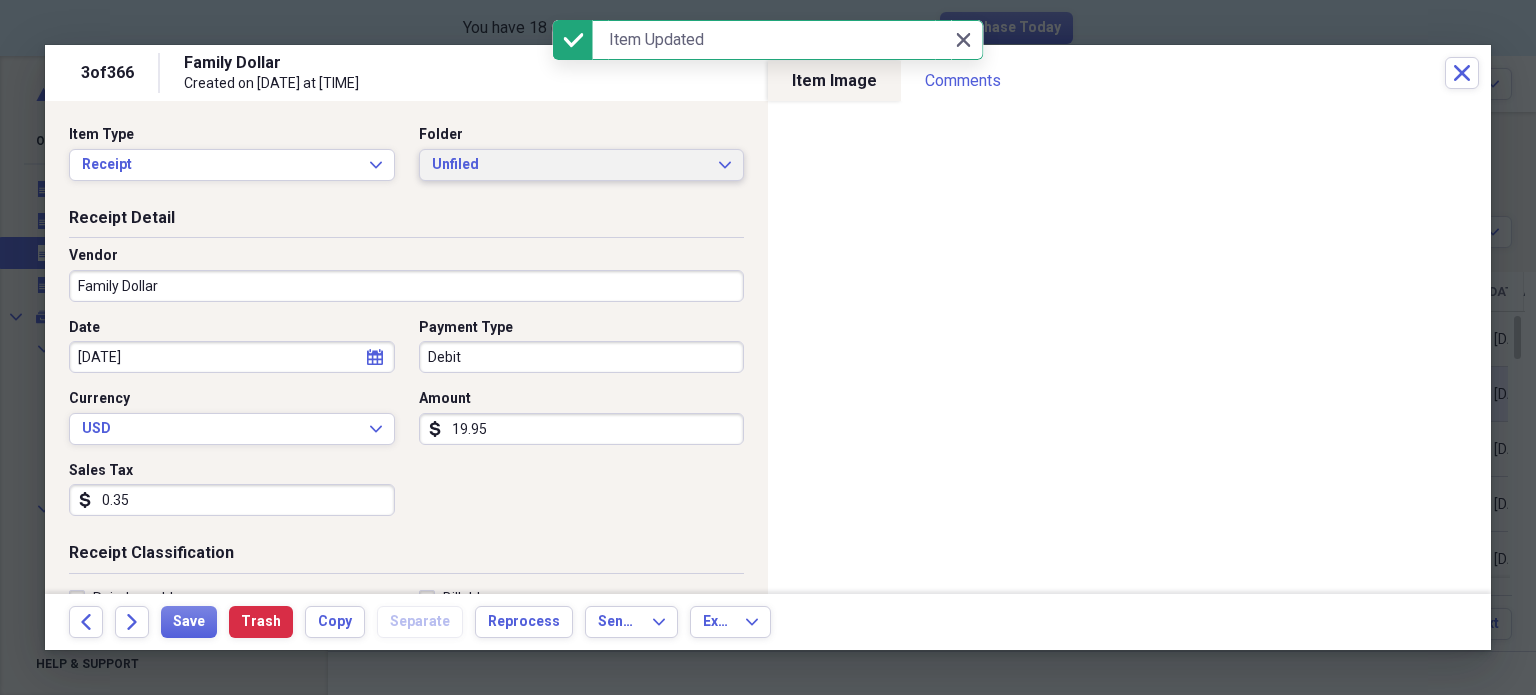click on "Unfiled" at bounding box center (570, 165) 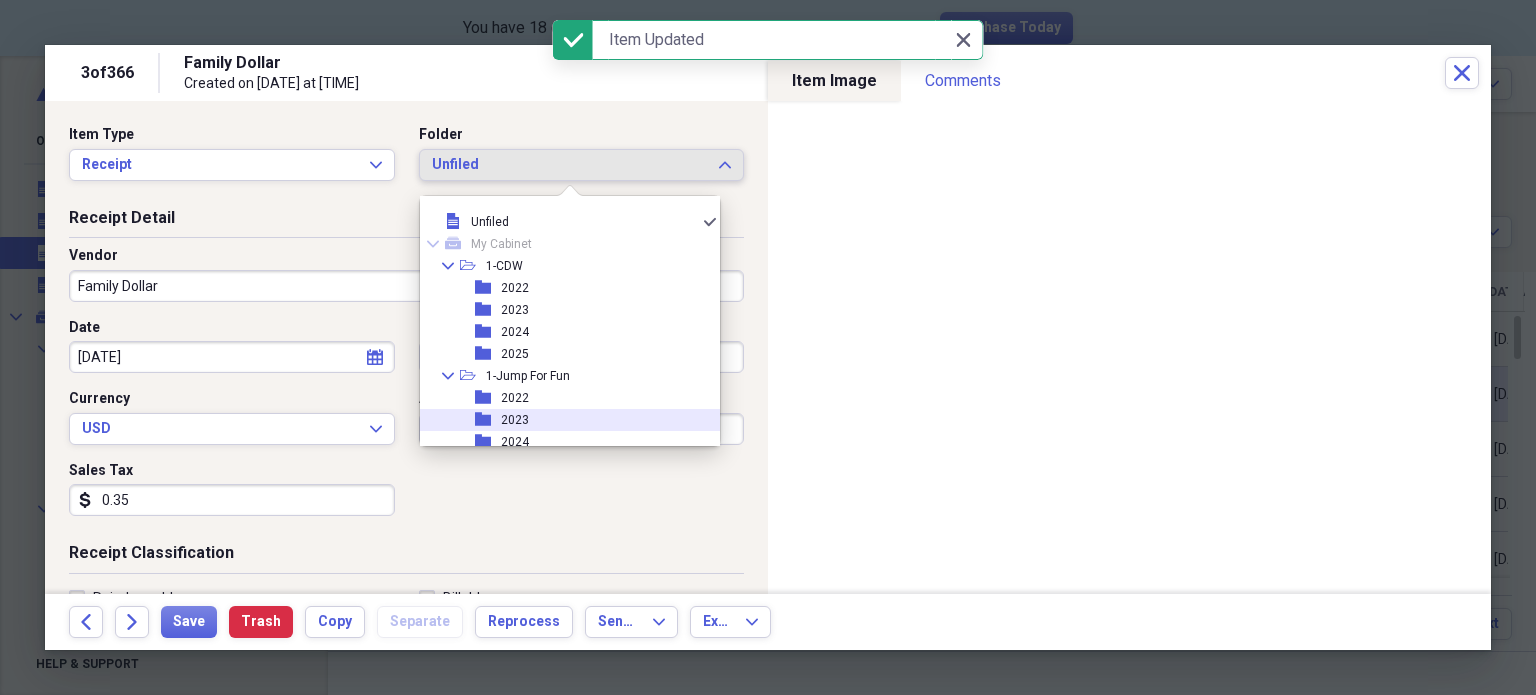 click on "folder 2023" at bounding box center (562, 420) 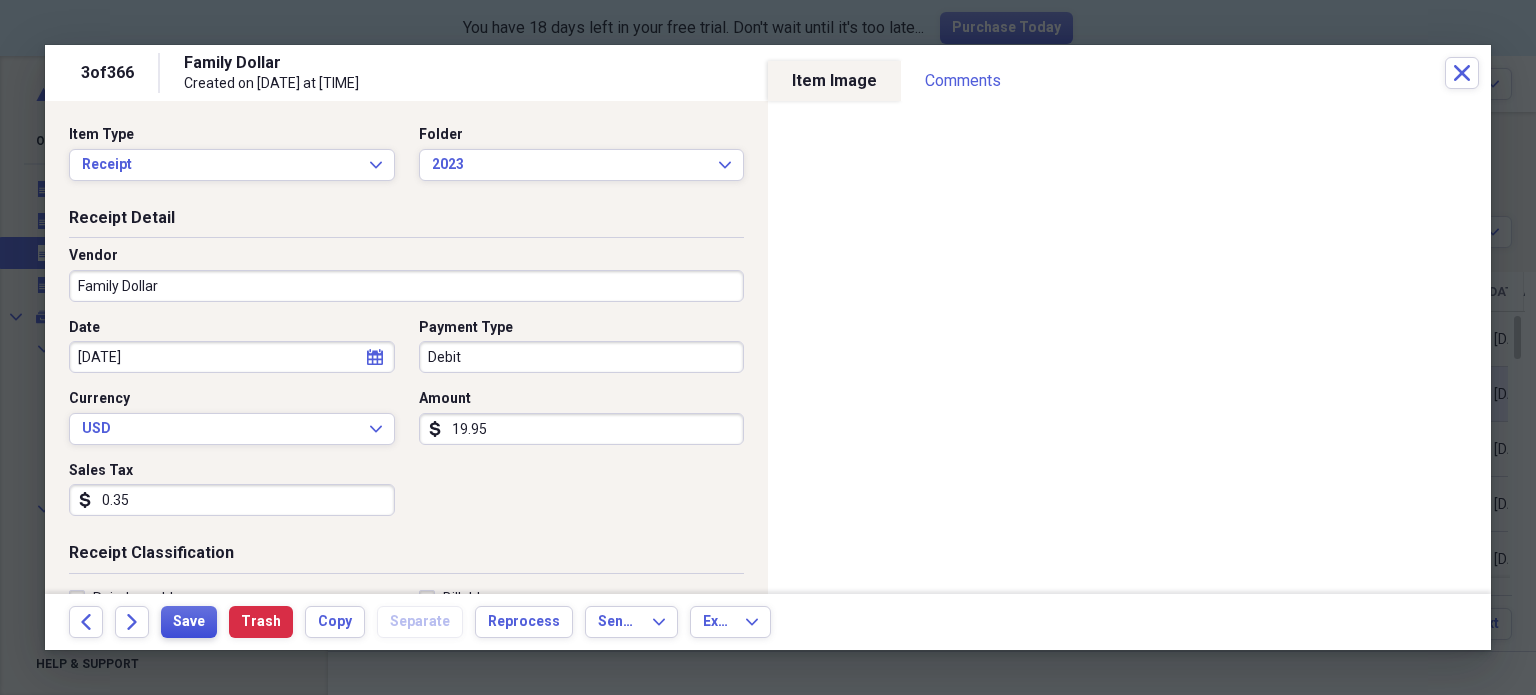 click on "Save" at bounding box center (189, 622) 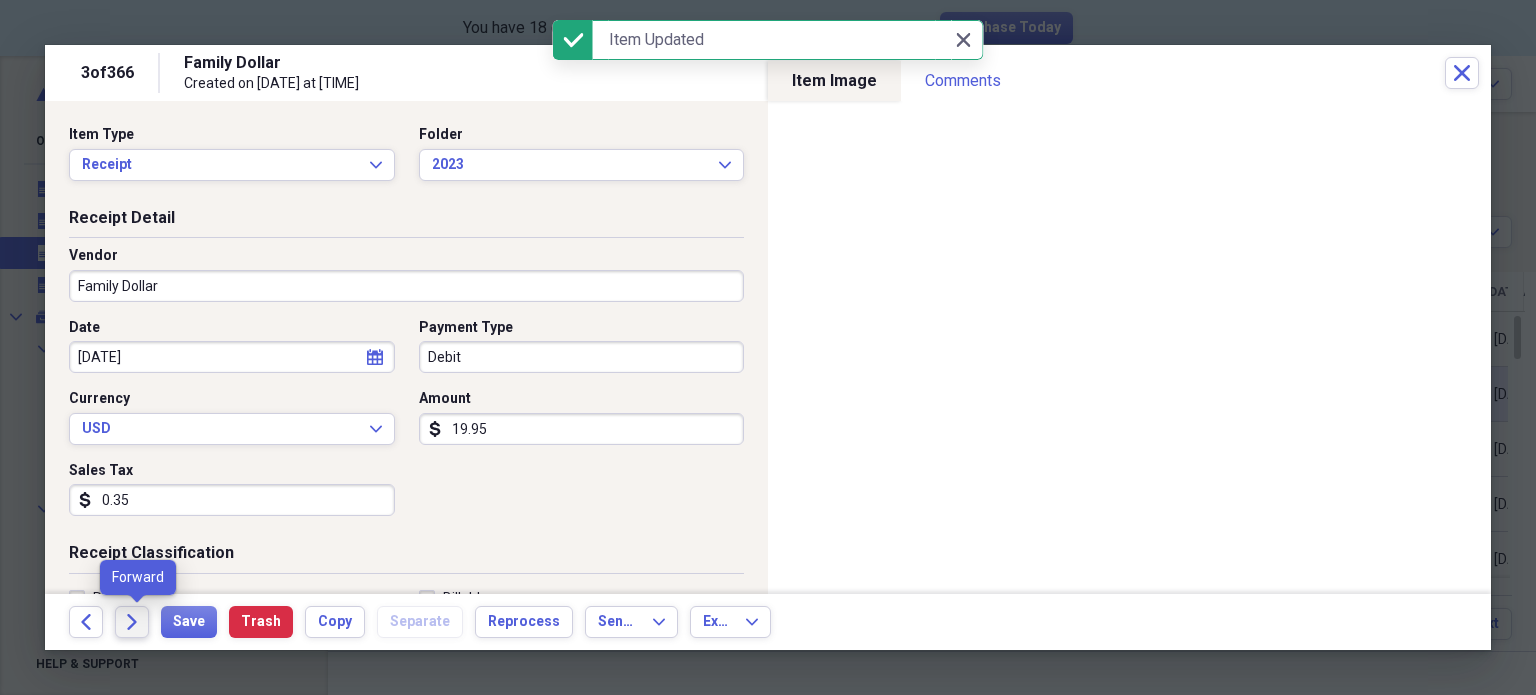 click on "Forward" 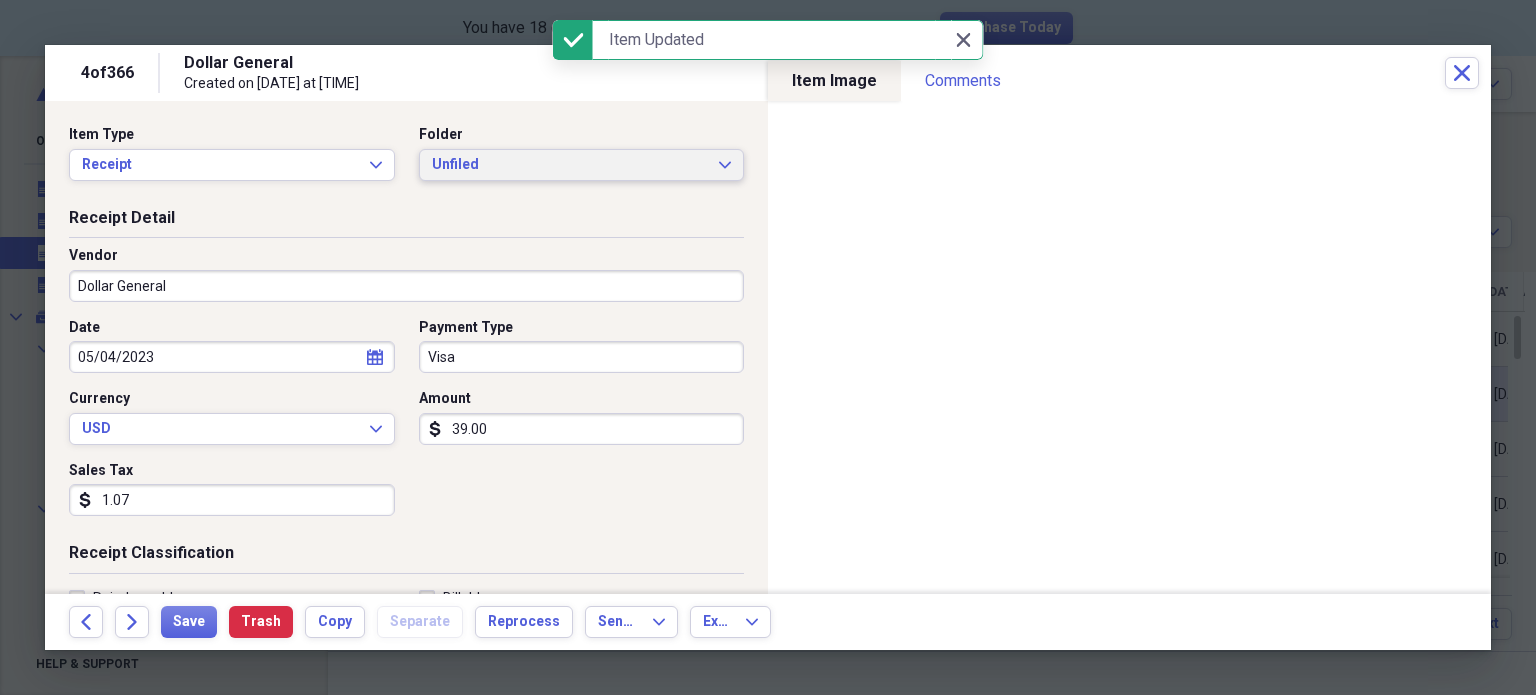 click on "Unfiled" at bounding box center [570, 165] 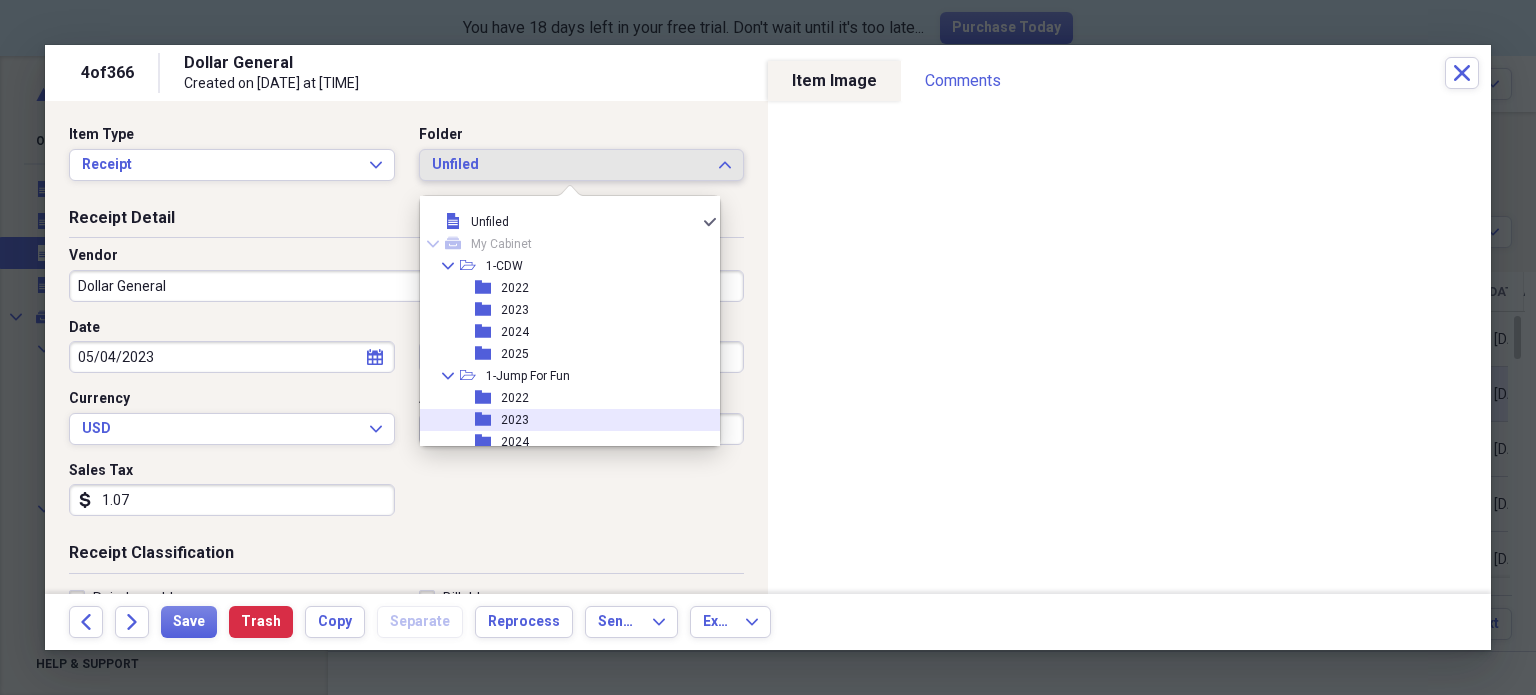 click on "2023" at bounding box center [515, 420] 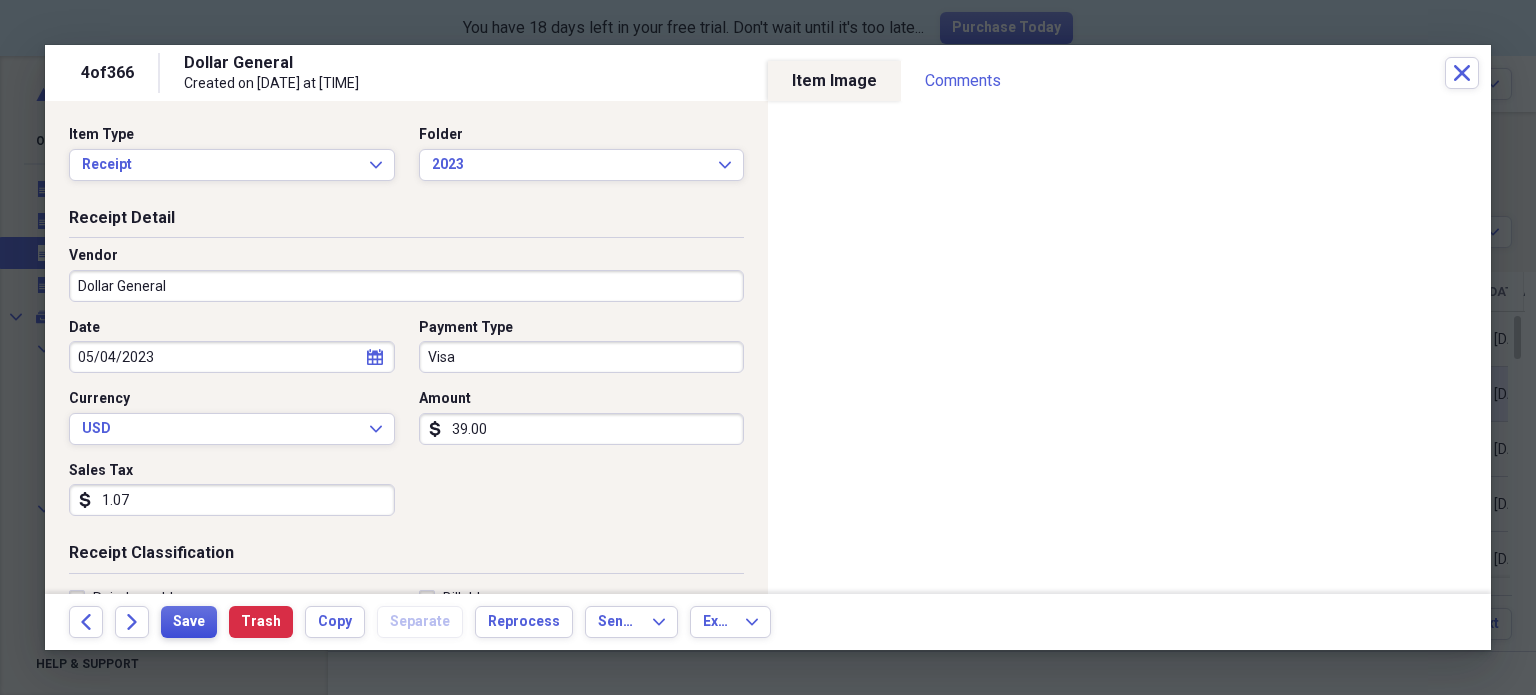 click on "Save" at bounding box center (189, 622) 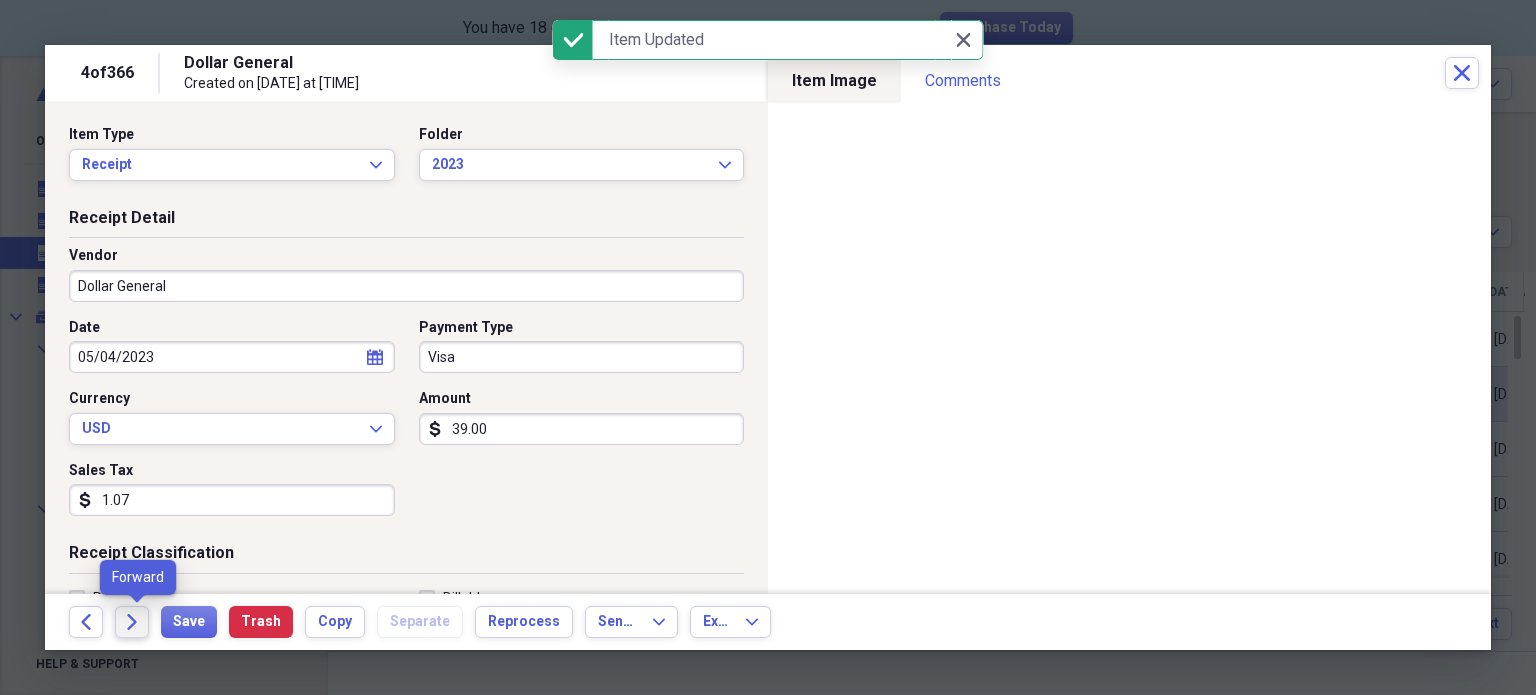 click on "Forward" 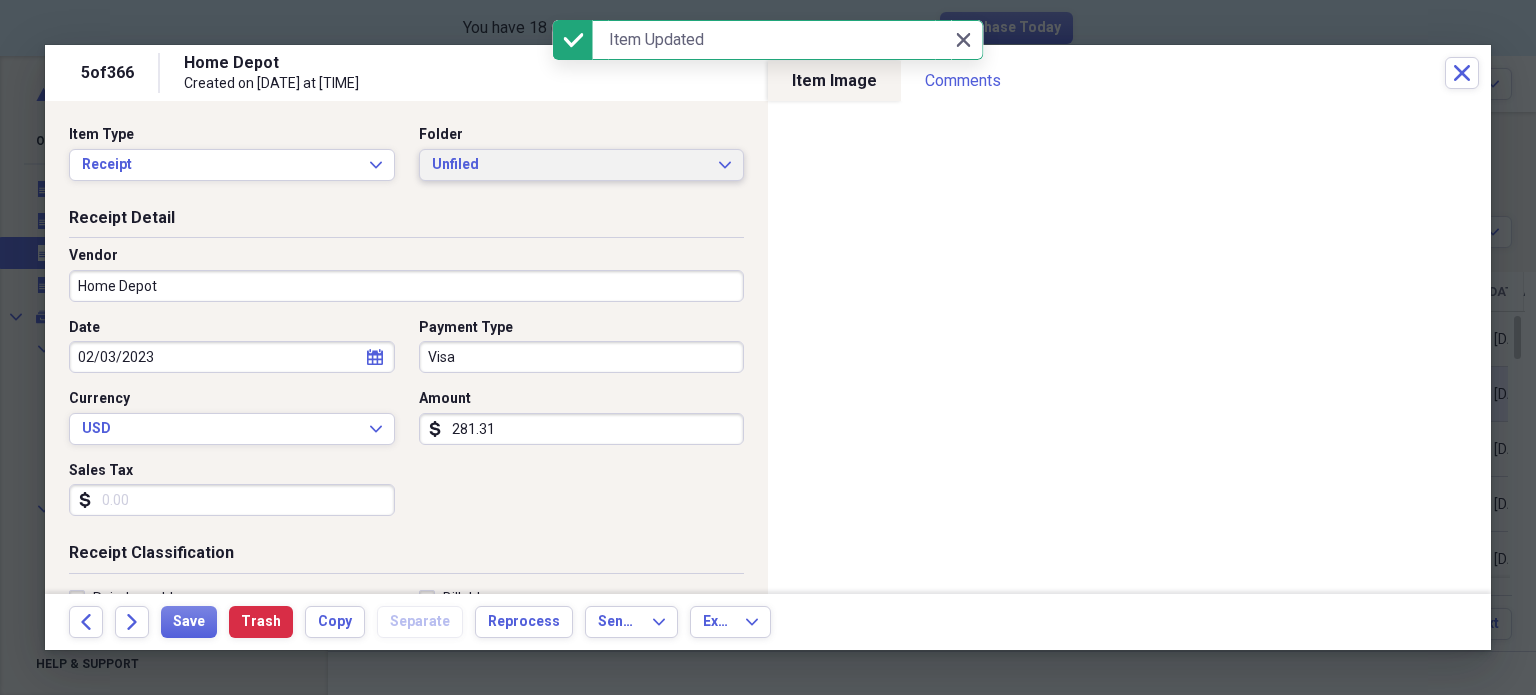 click on "Unfiled" at bounding box center [570, 165] 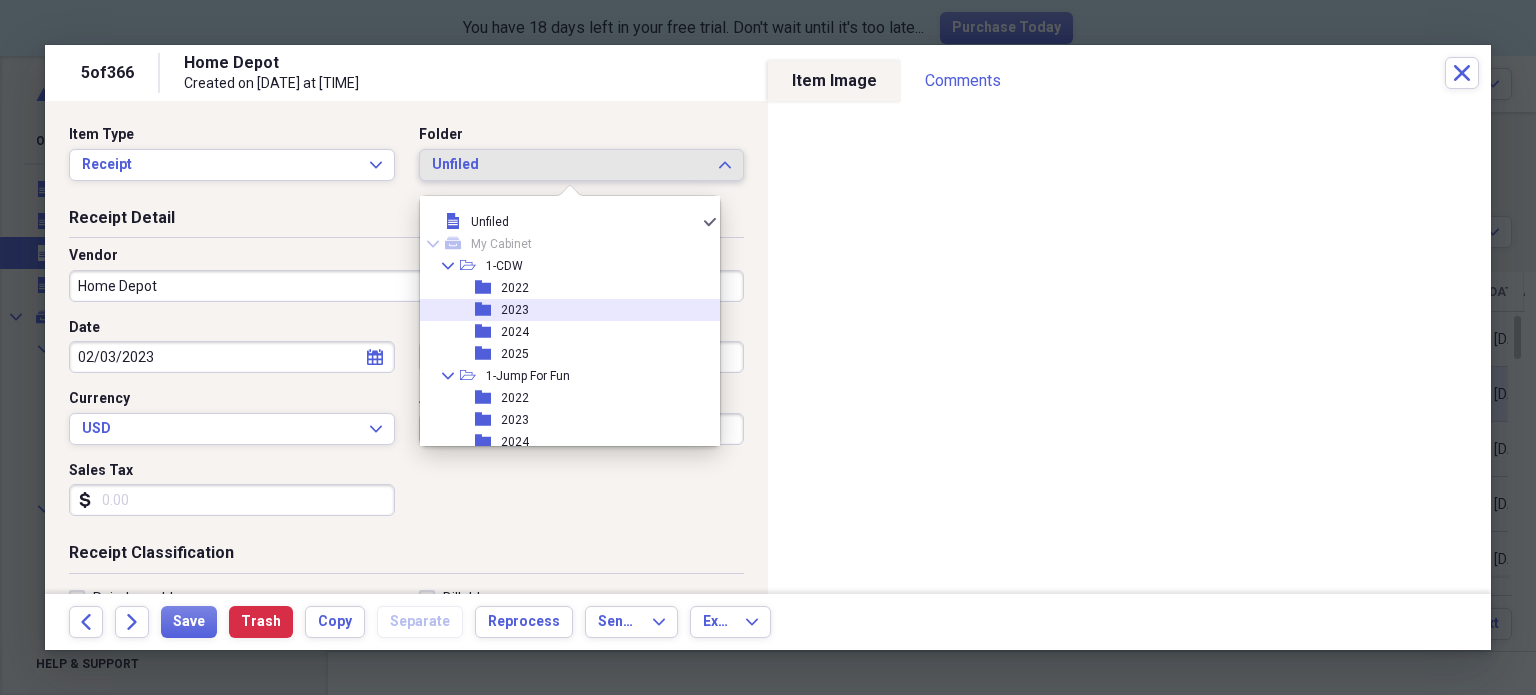 drag, startPoint x: 554, startPoint y: 170, endPoint x: 531, endPoint y: 314, distance: 145.82524 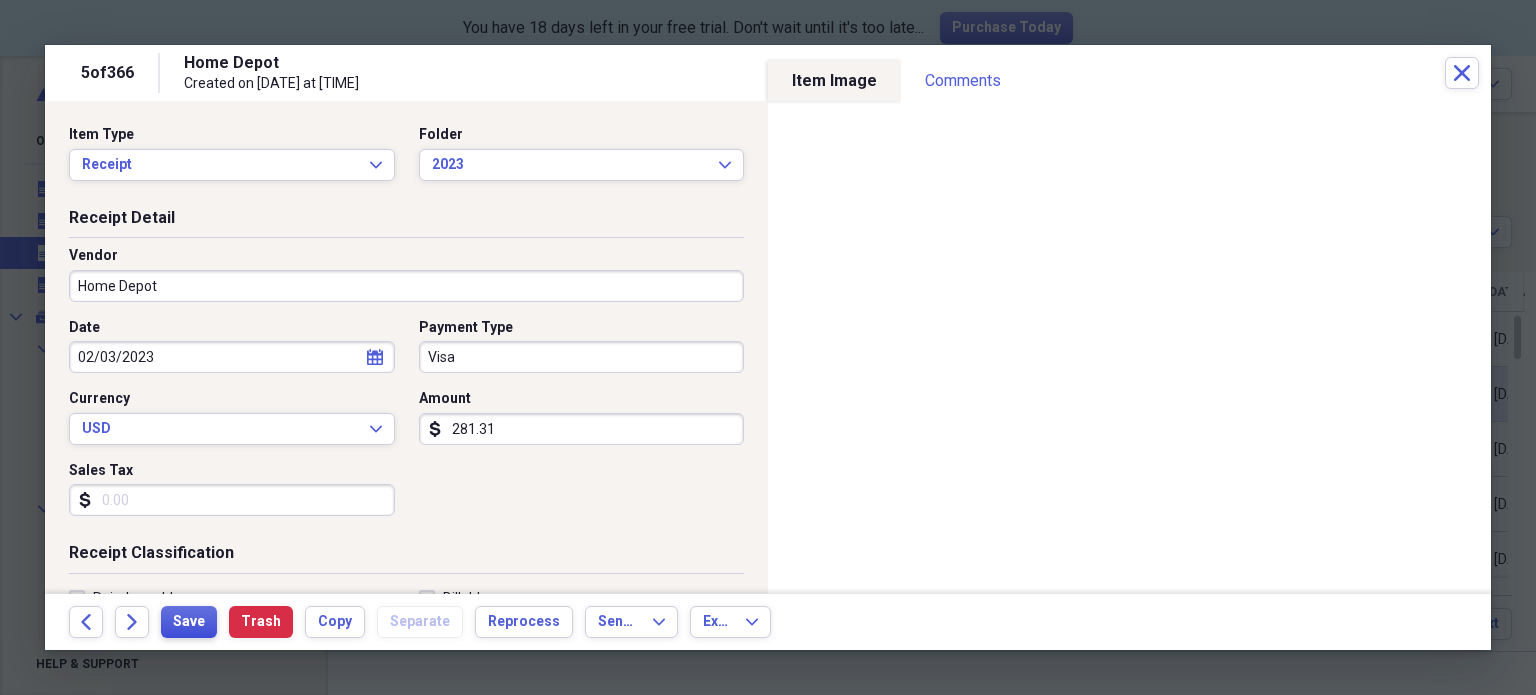 click on "Save" at bounding box center [189, 622] 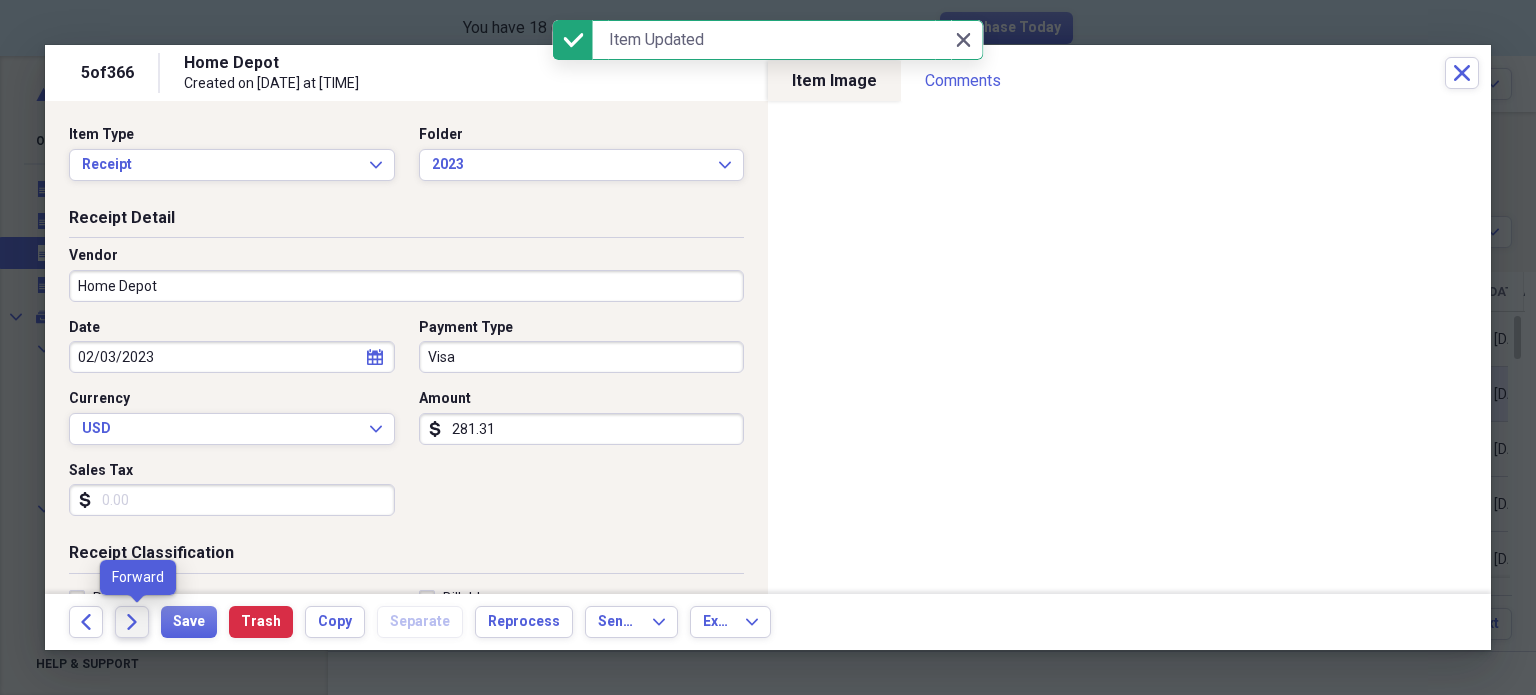 click on "Forward" 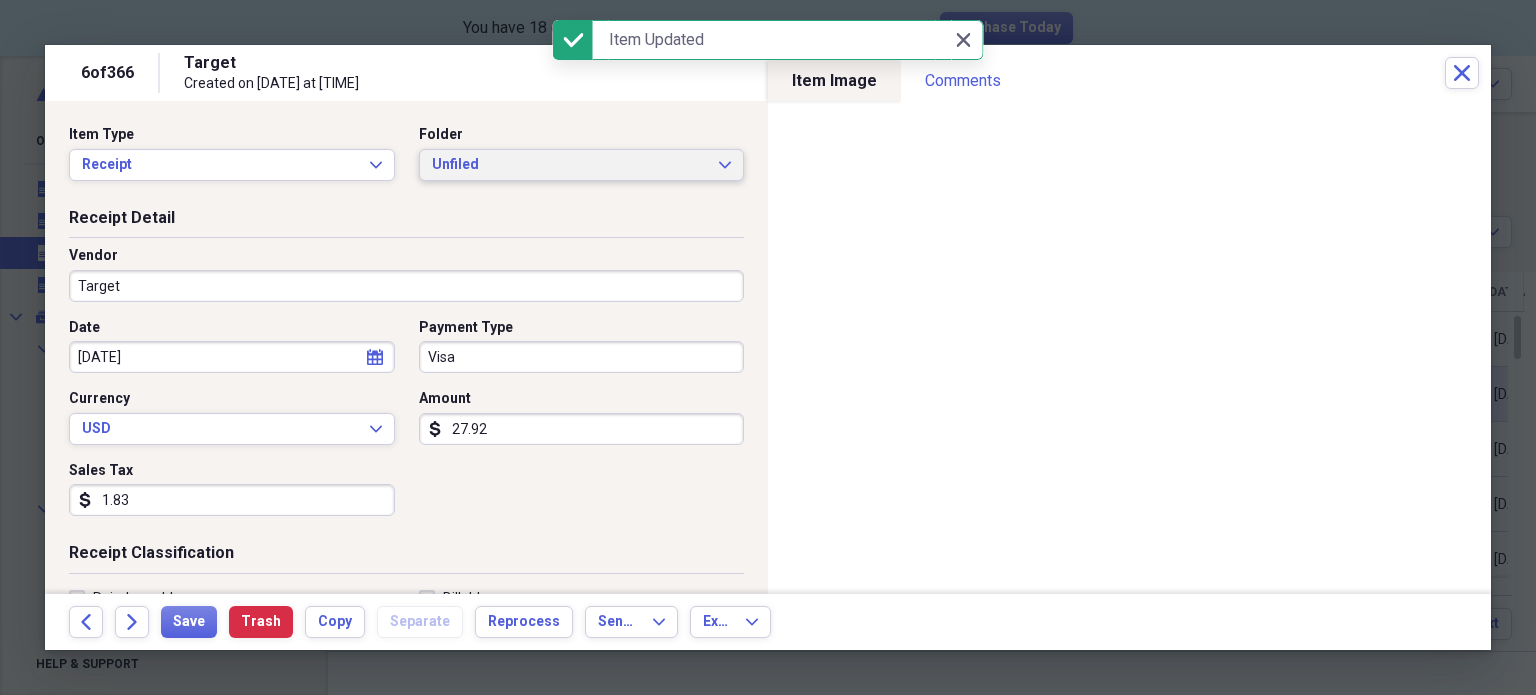 click on "Unfiled" at bounding box center [570, 165] 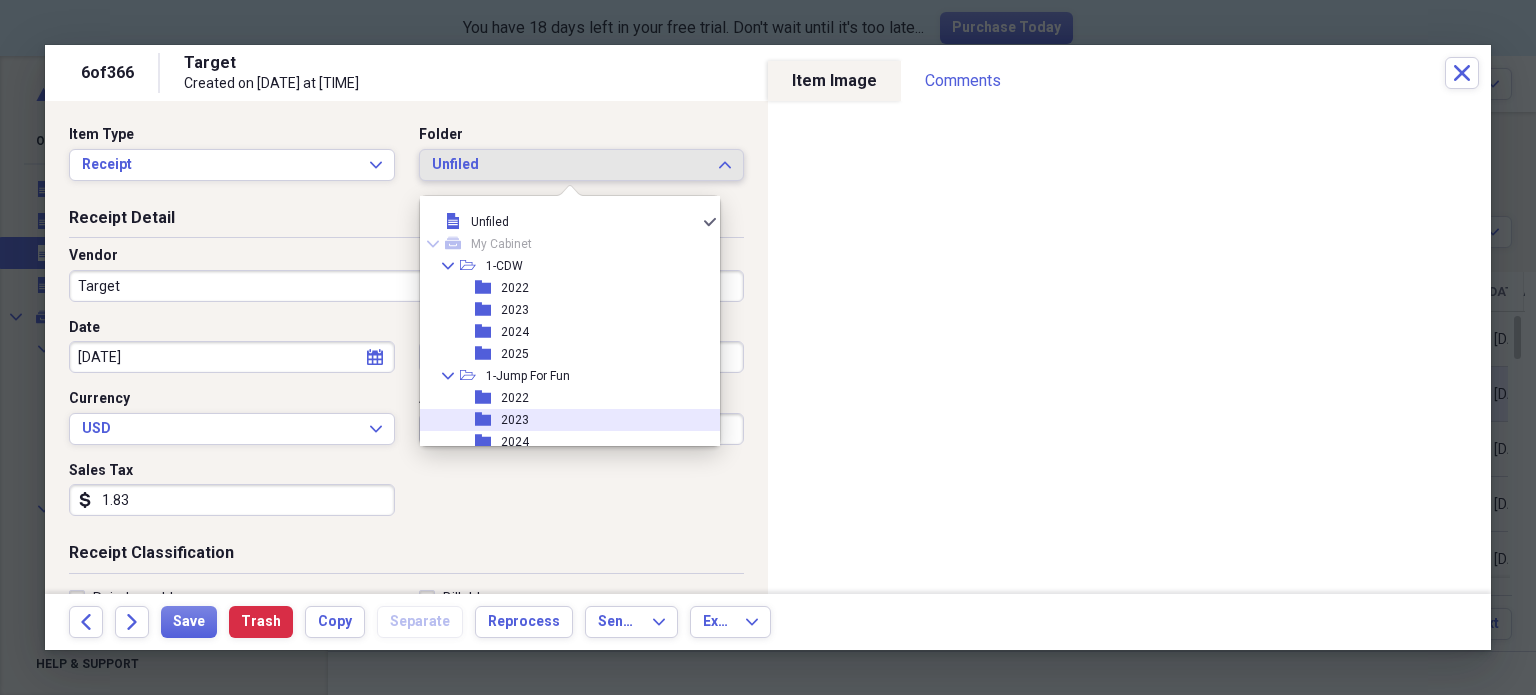 click on "2023" at bounding box center (515, 420) 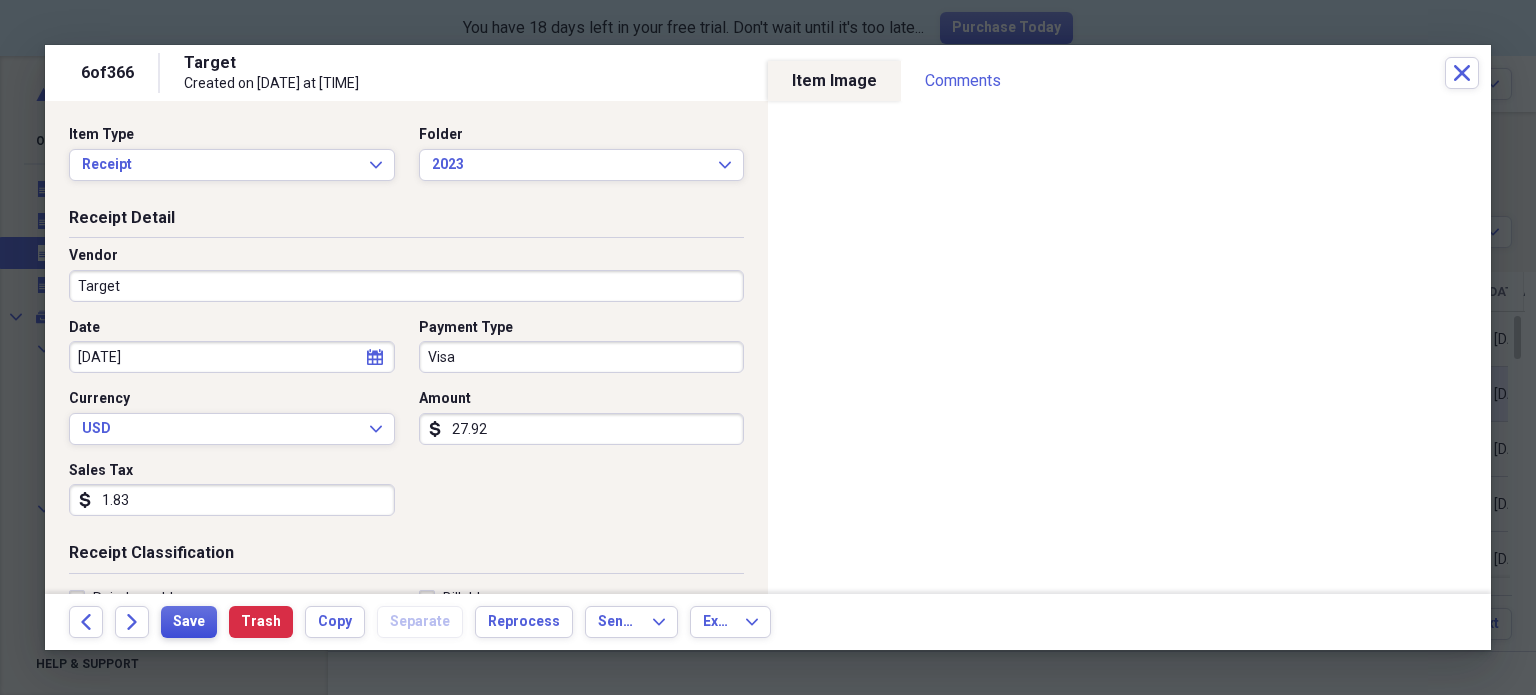 click on "Save" at bounding box center (189, 622) 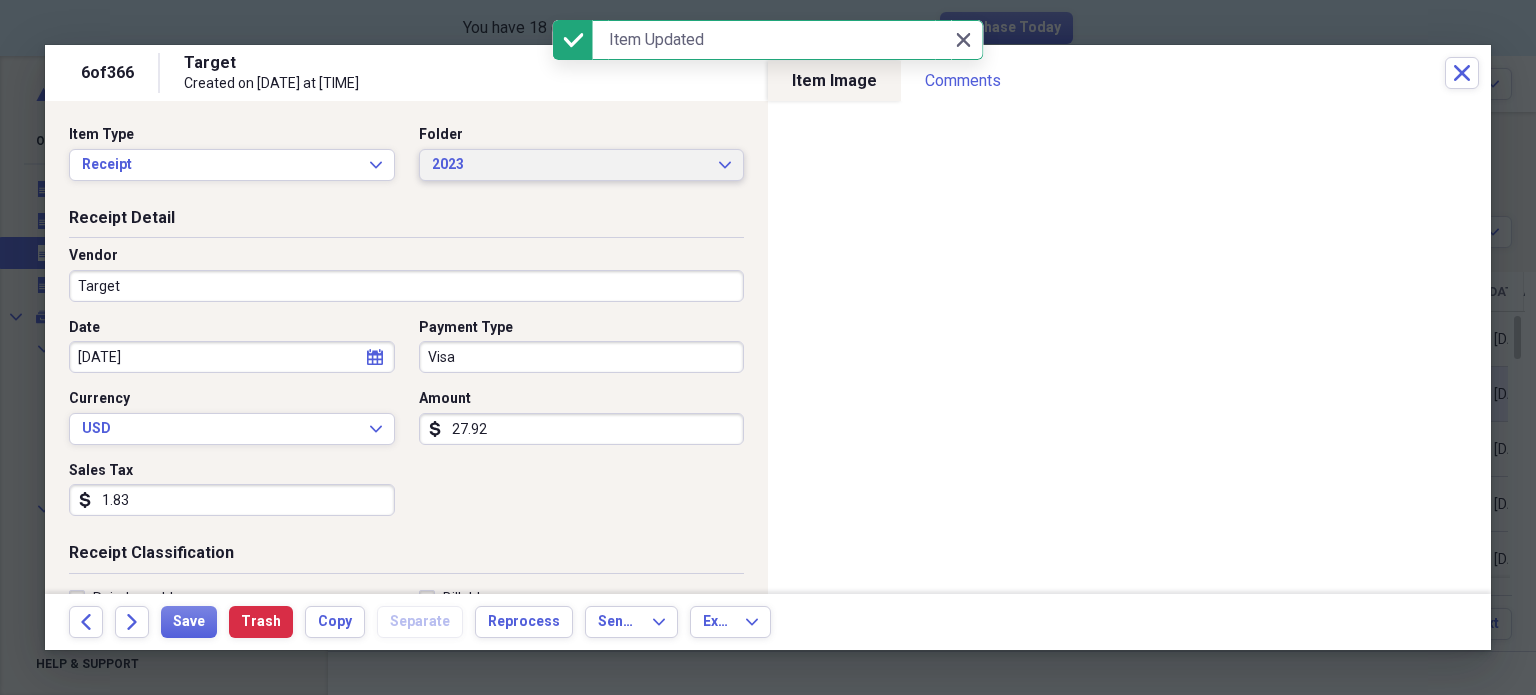 click on "2023 Expand" at bounding box center (582, 165) 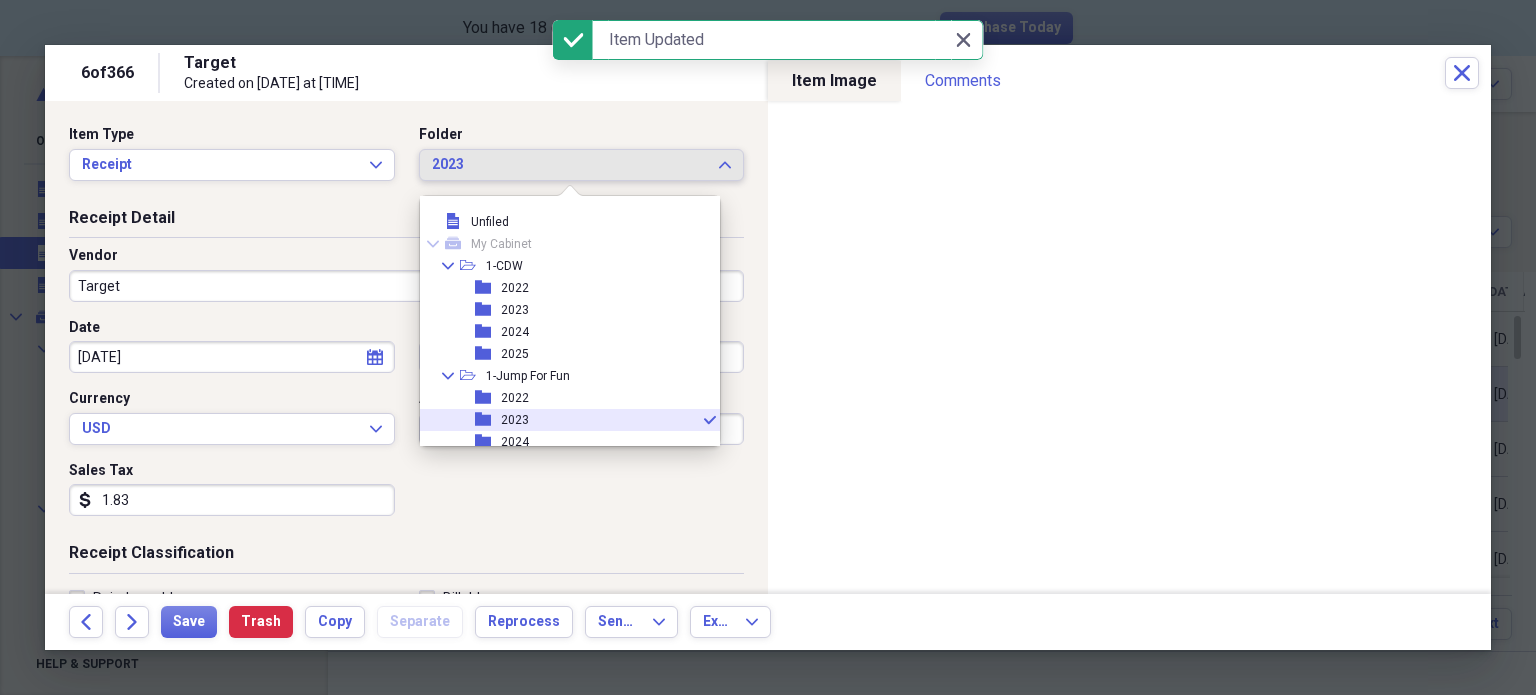 scroll, scrollTop: 99, scrollLeft: 0, axis: vertical 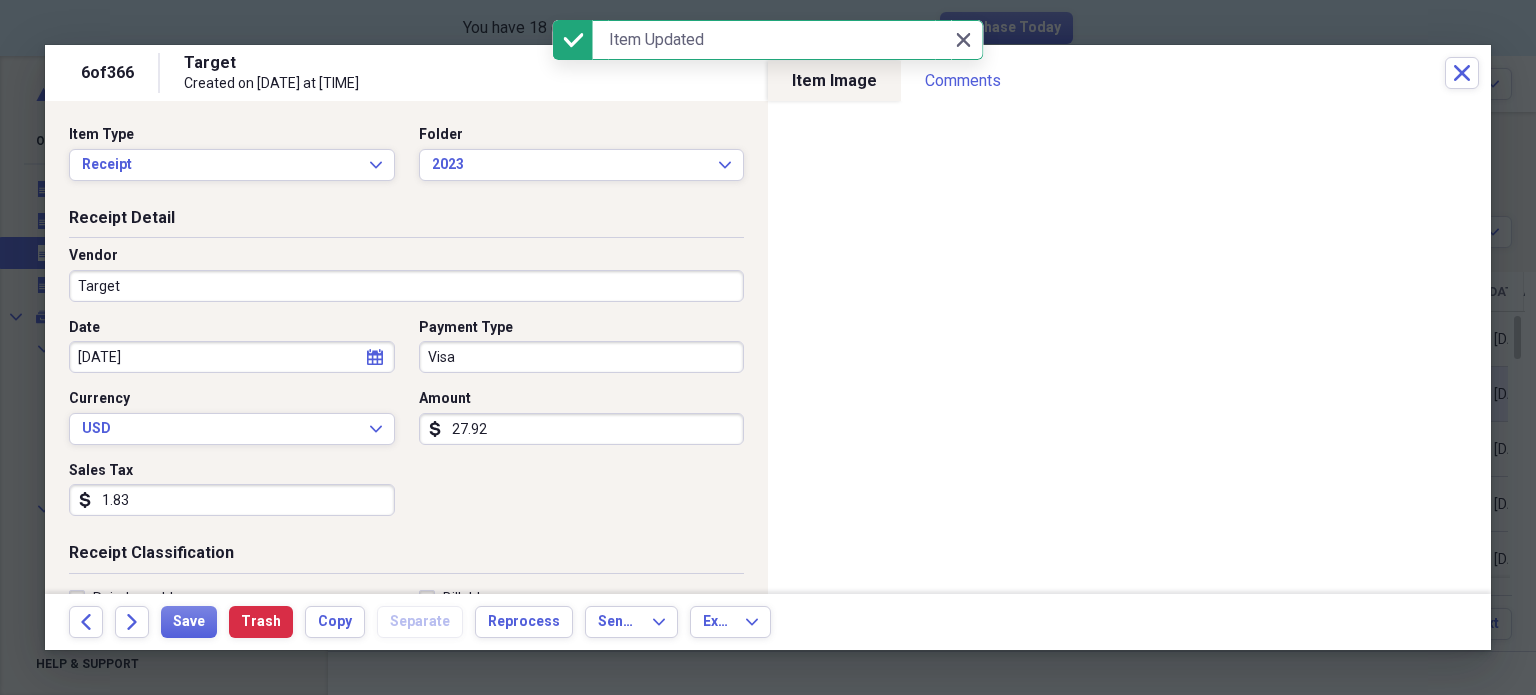 click on "Item Type Receipt Expand Folder 2023 Expand" at bounding box center (406, 161) 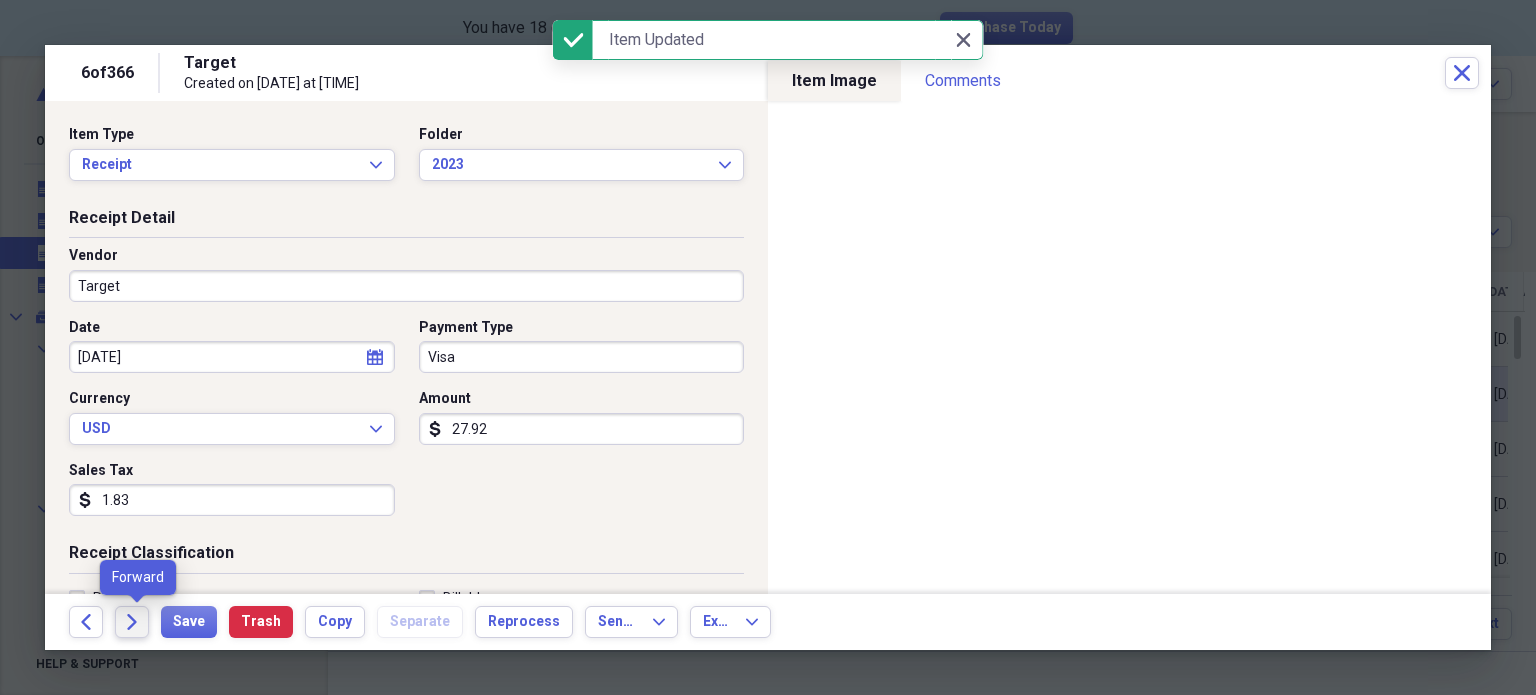 click on "Forward" at bounding box center [132, 622] 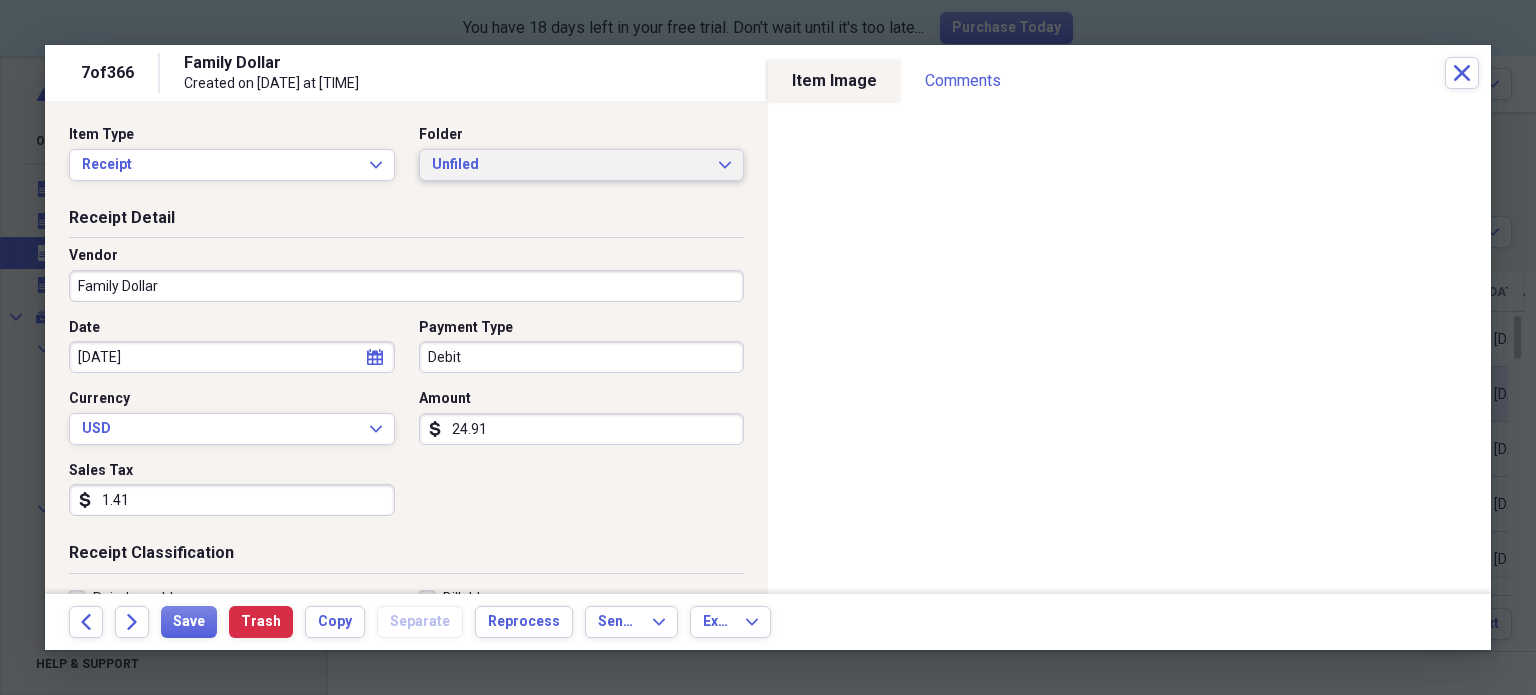 click on "Unfiled" at bounding box center [570, 165] 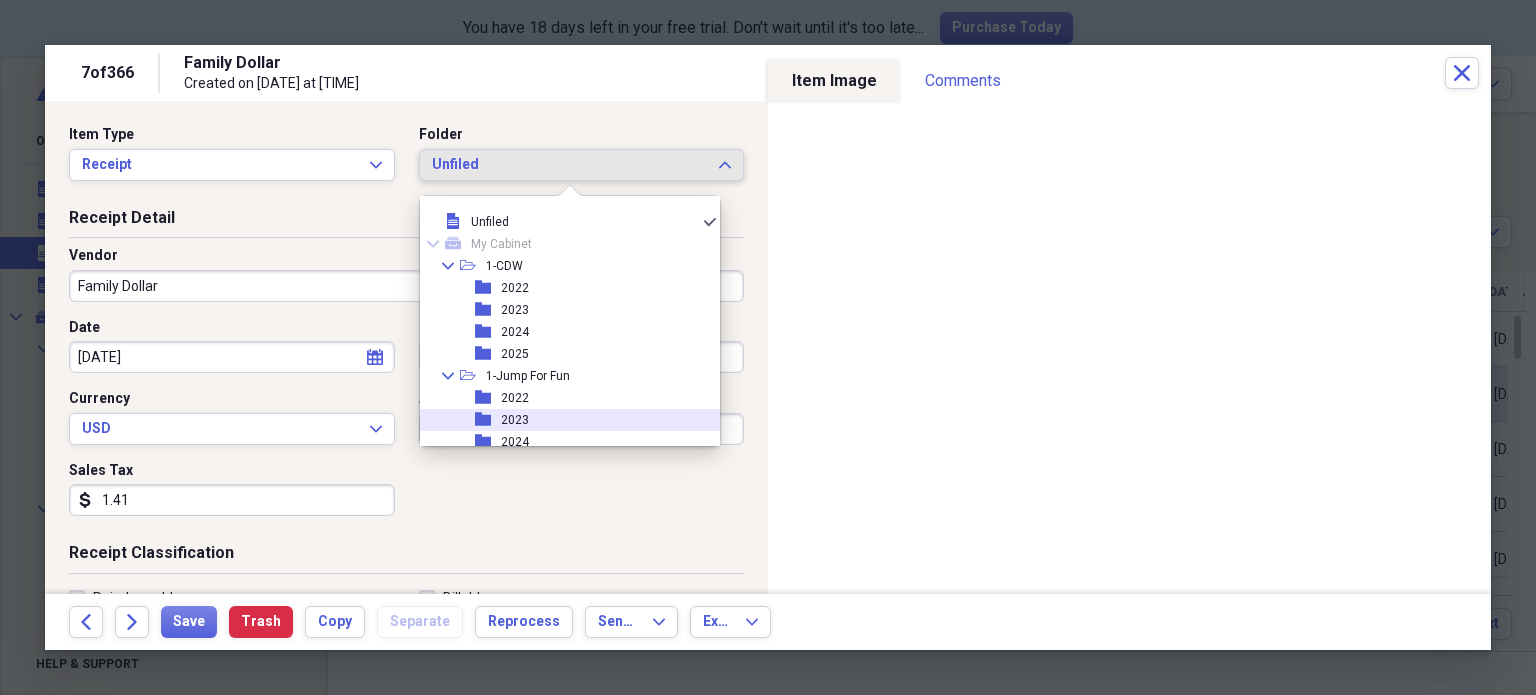click on "2023" at bounding box center [515, 420] 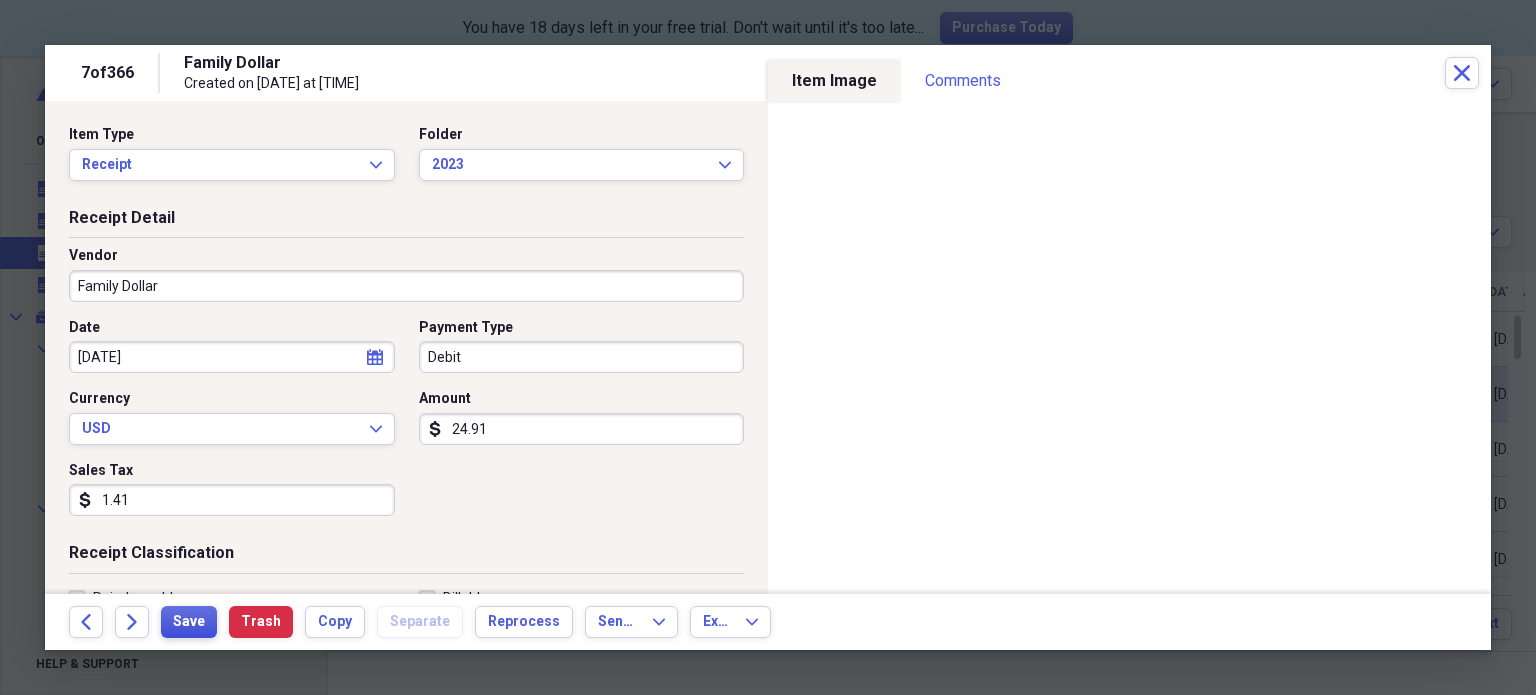 click on "Save" at bounding box center [189, 622] 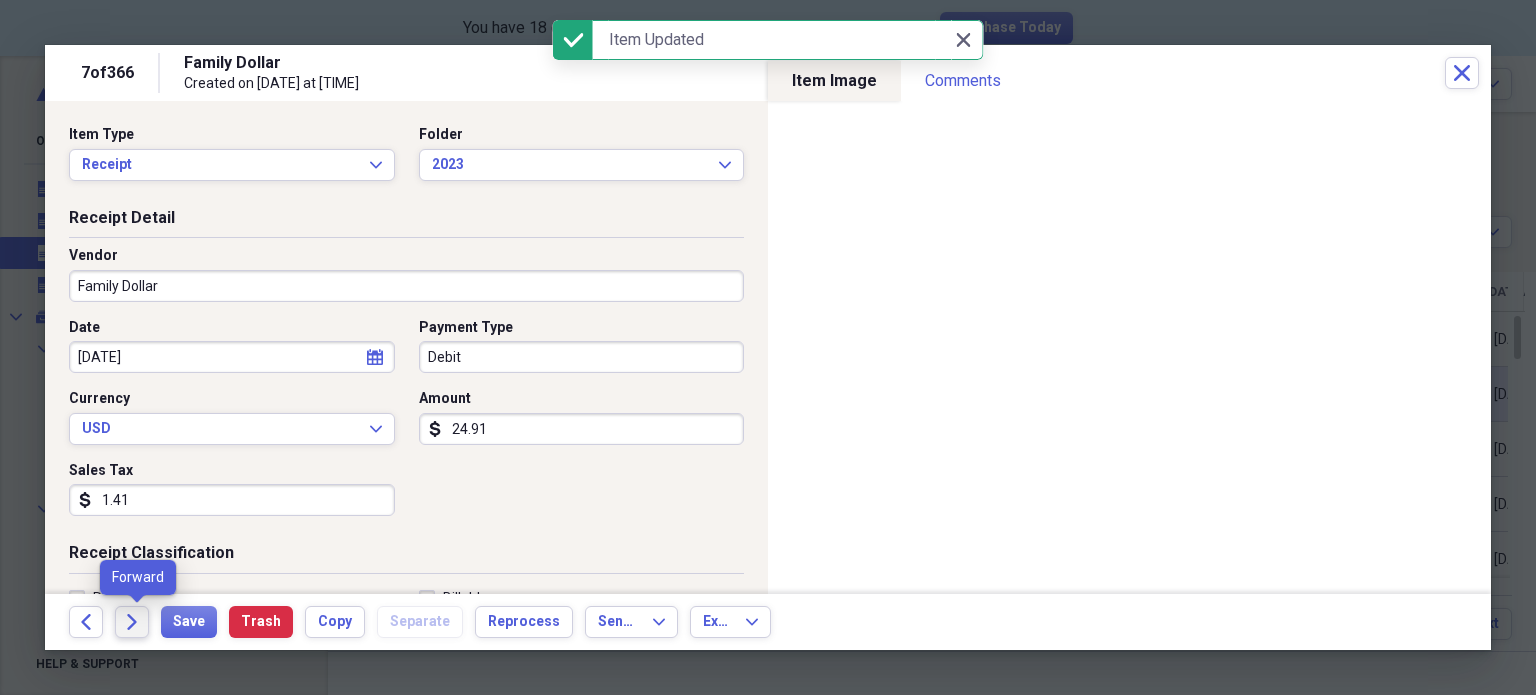 click on "Forward" 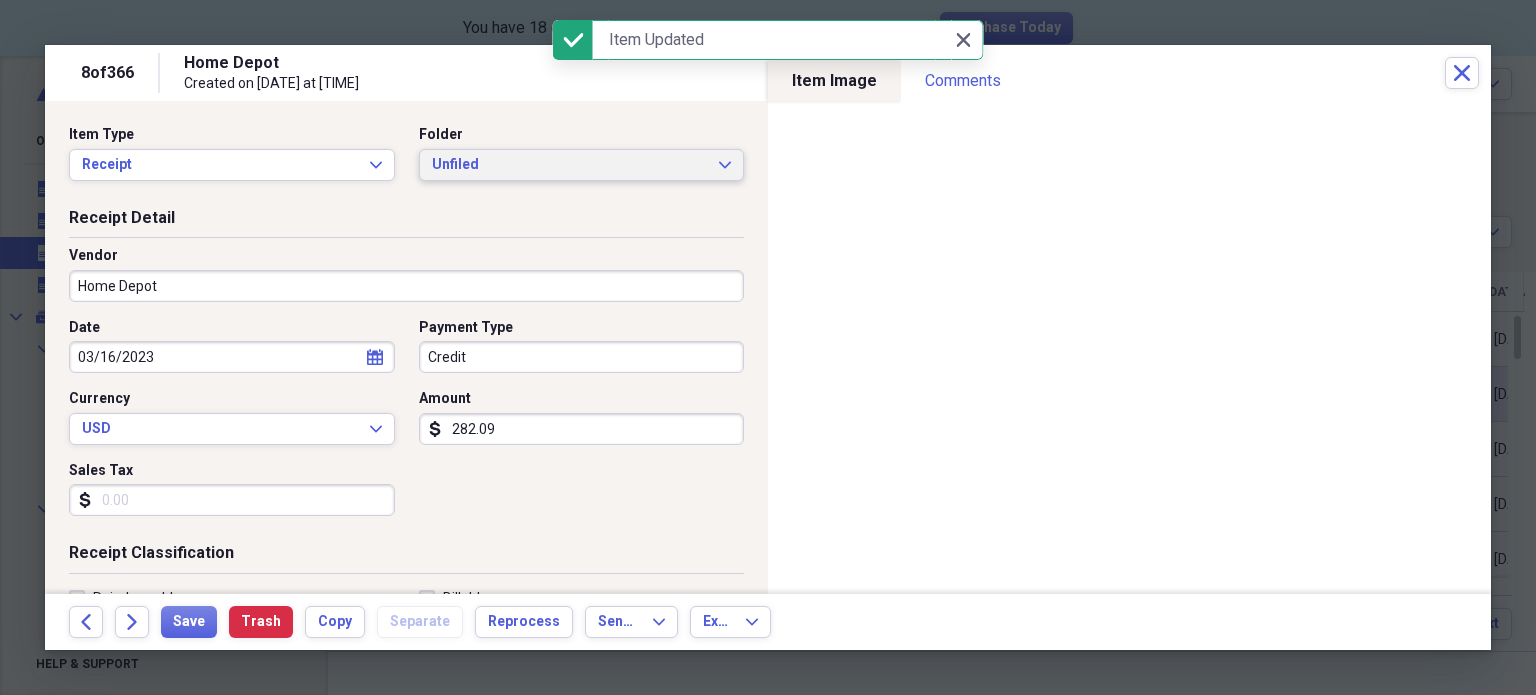 click on "Unfiled" at bounding box center [570, 165] 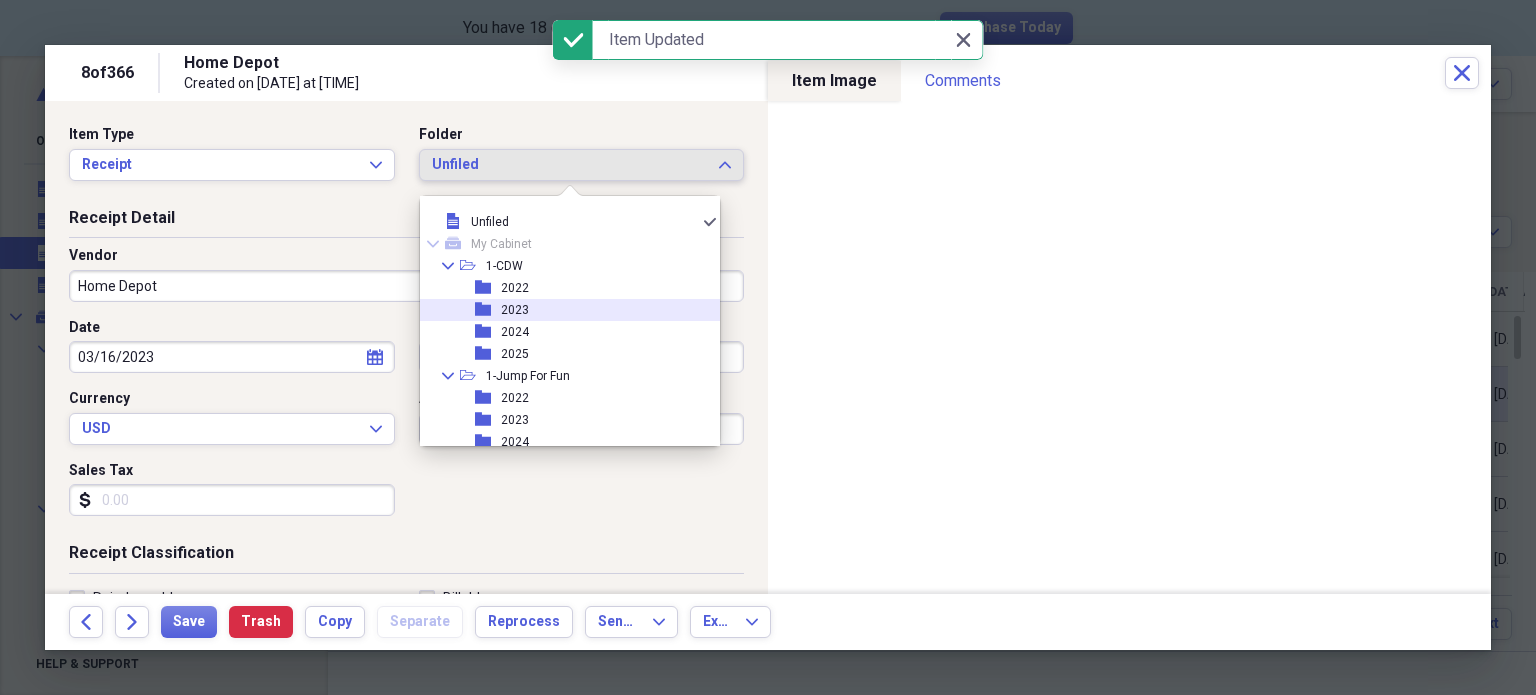 click on "2023" at bounding box center (515, 310) 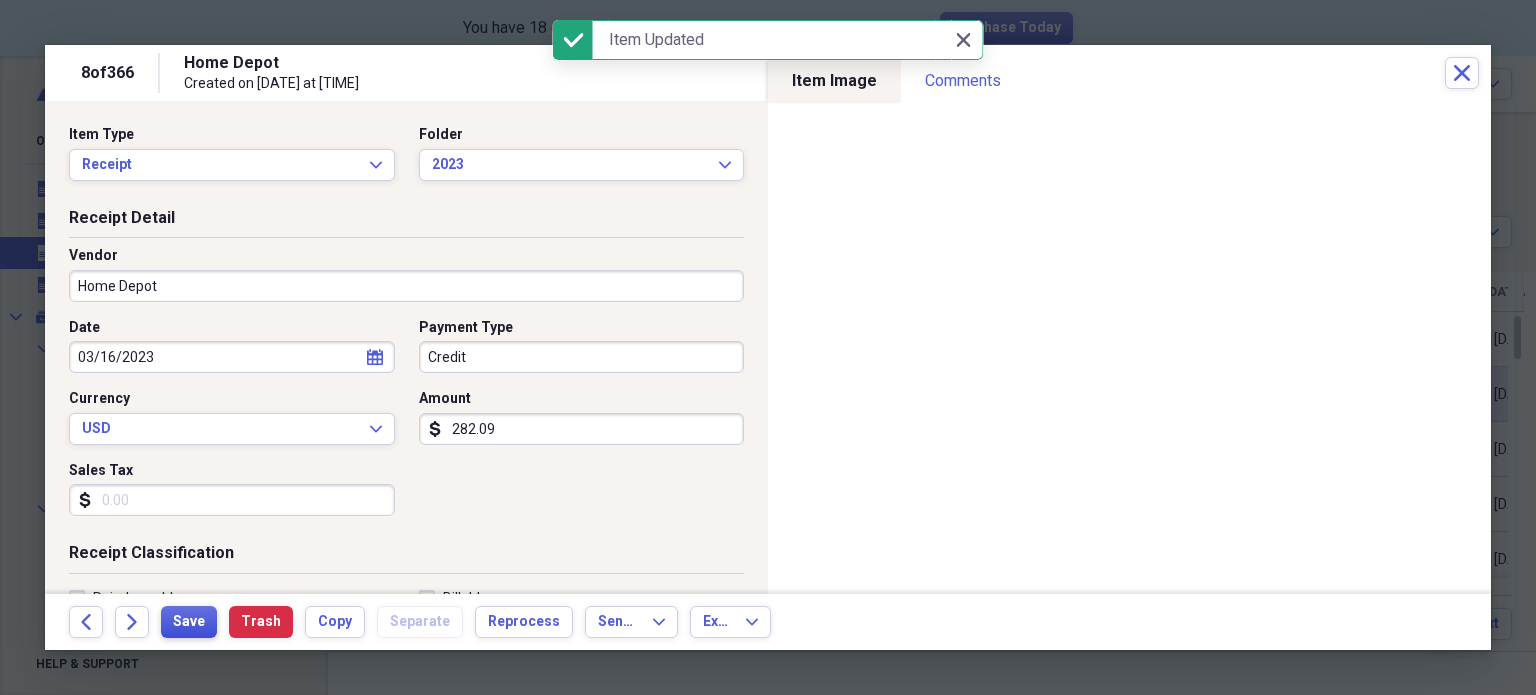 click on "Save" at bounding box center [189, 622] 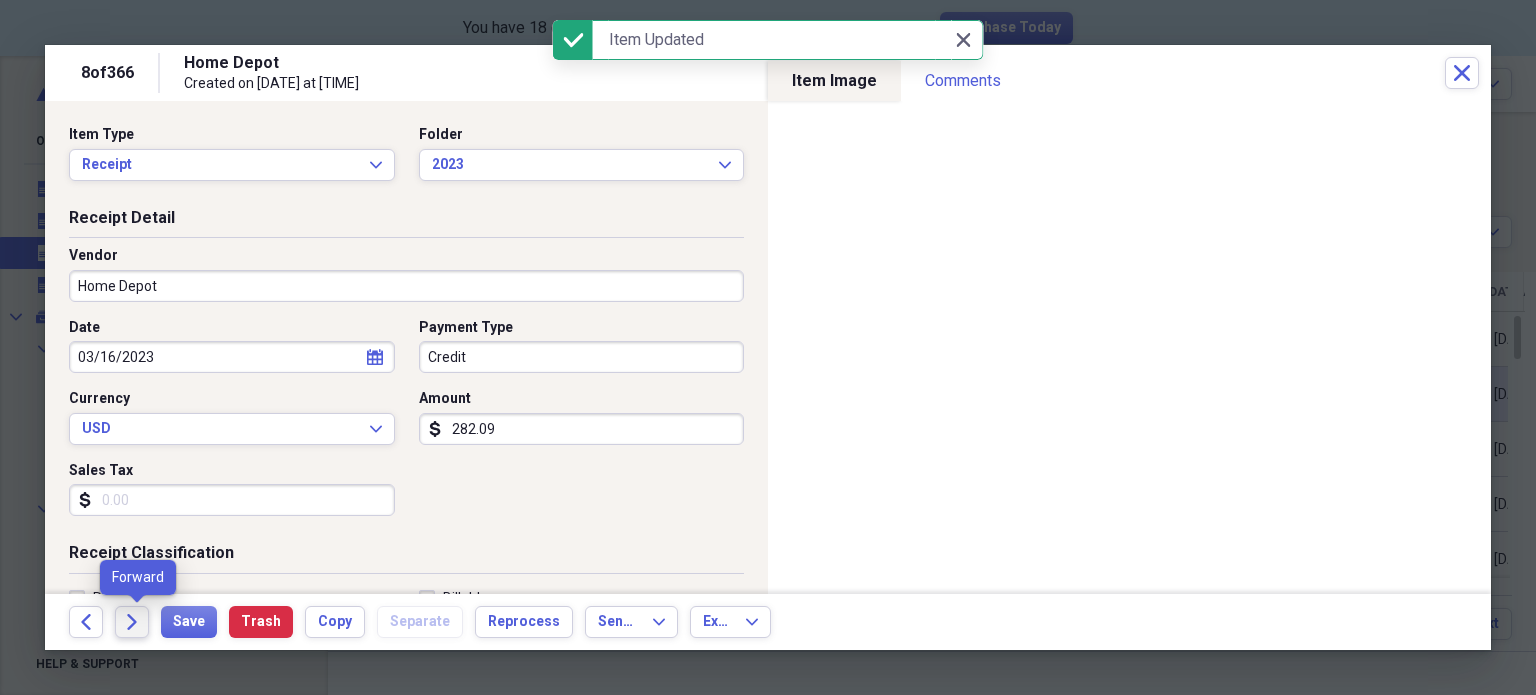click on "Forward" 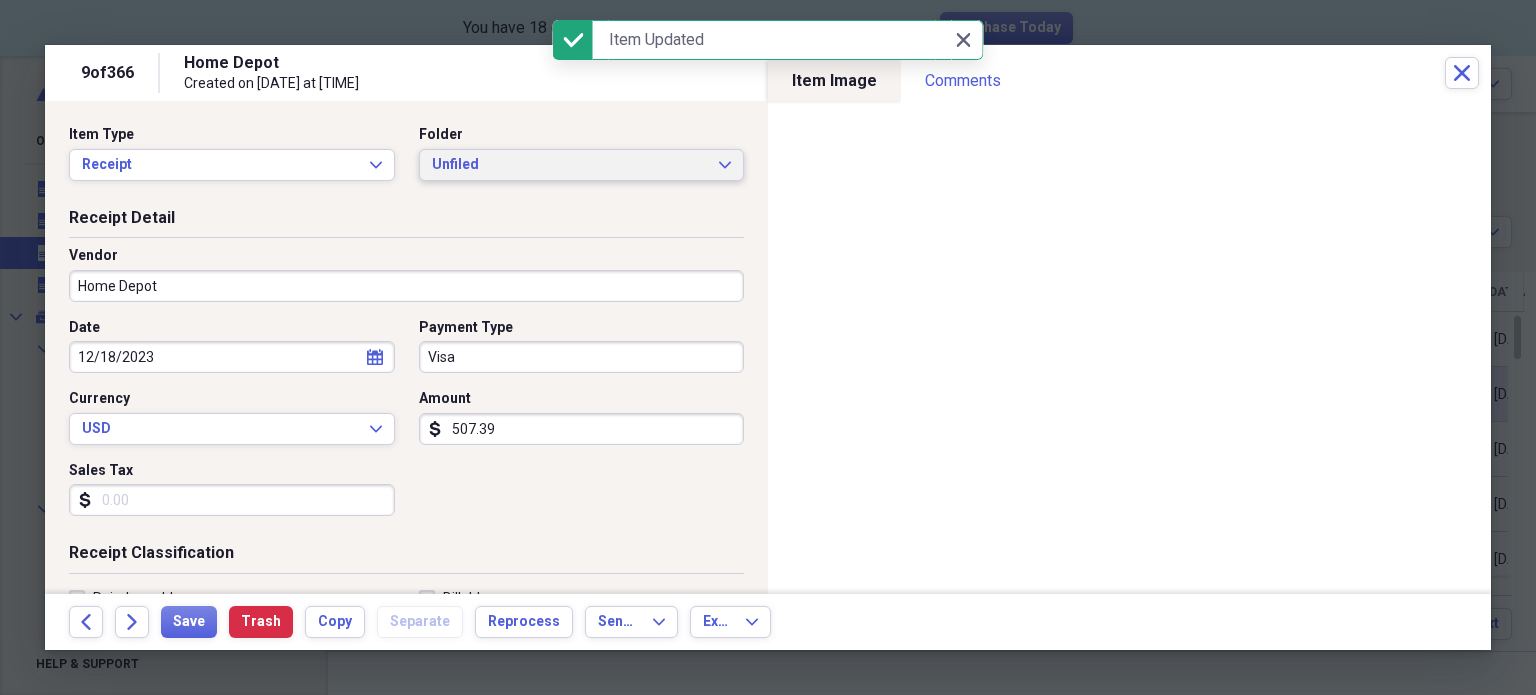 click on "Unfiled" at bounding box center (570, 165) 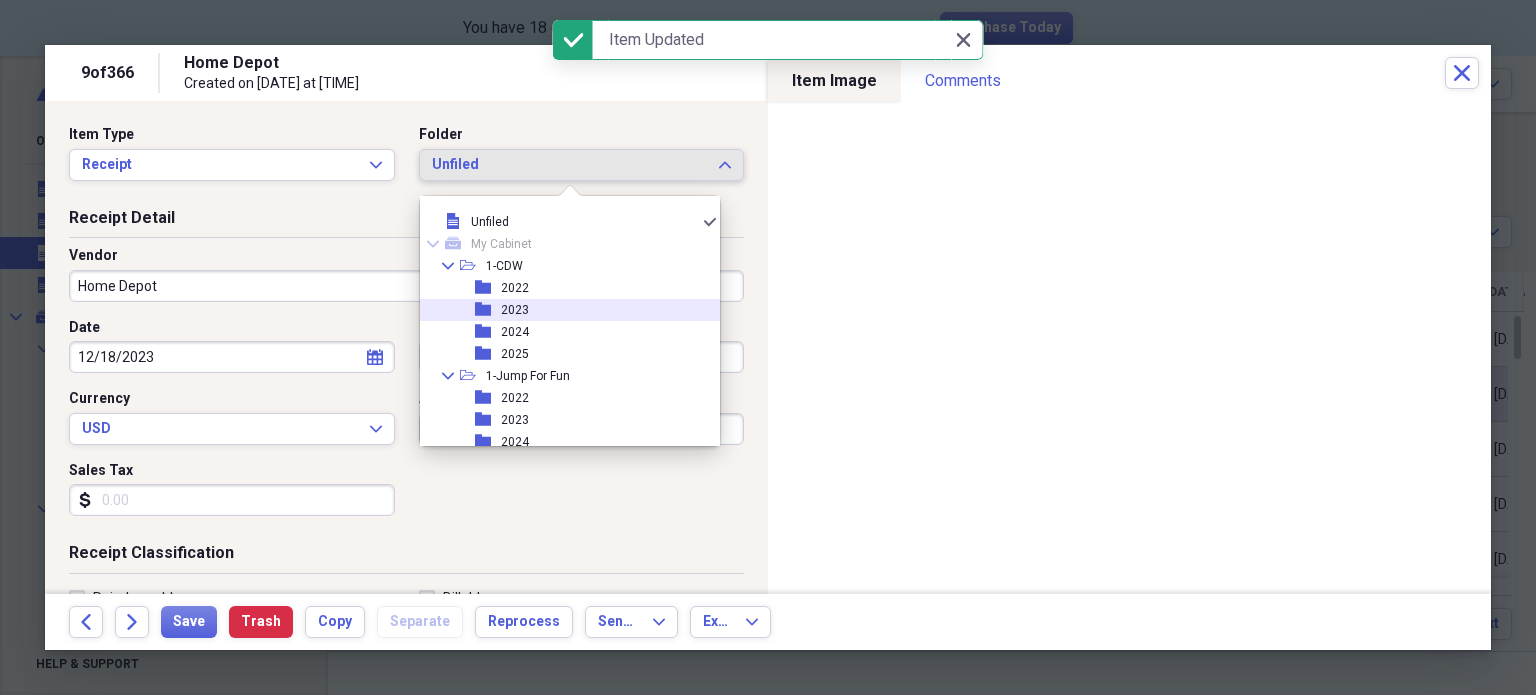 click on "2023" at bounding box center [515, 310] 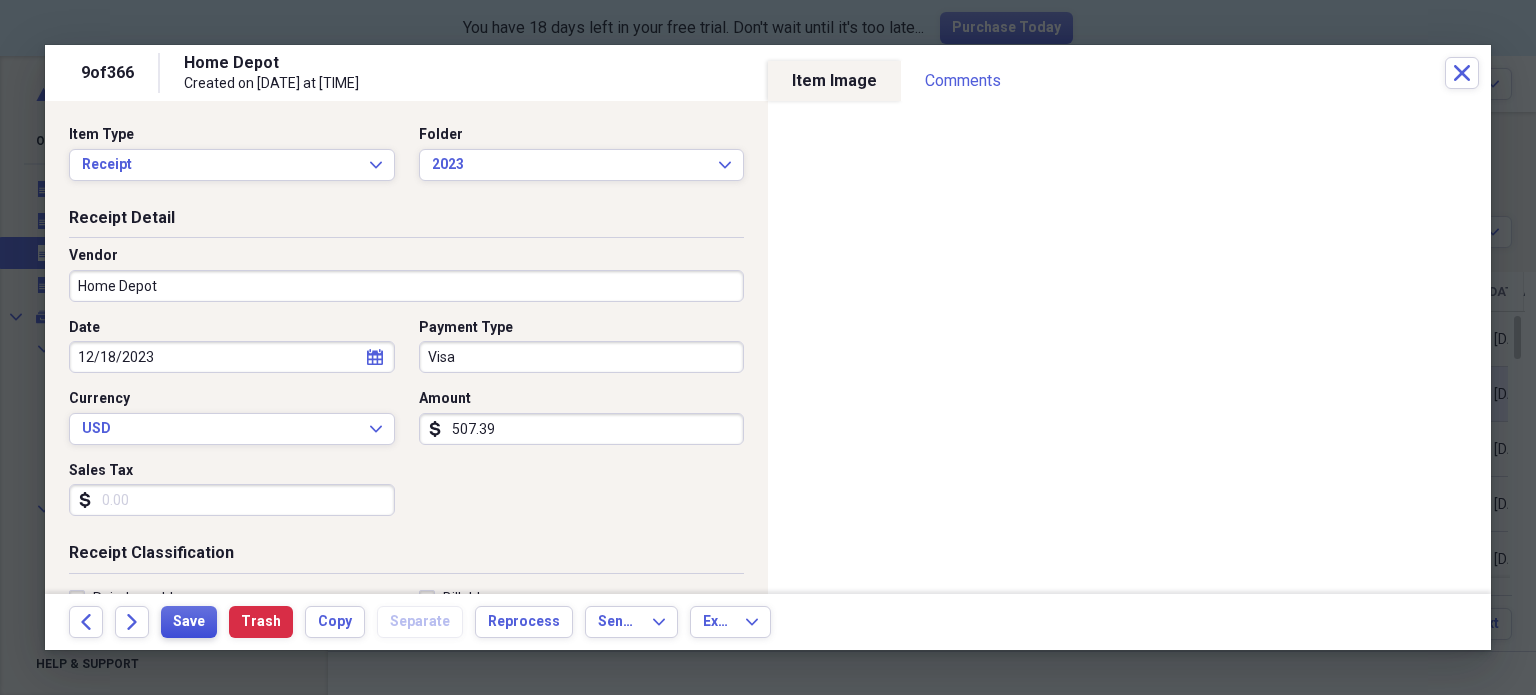 click on "Save" at bounding box center [189, 622] 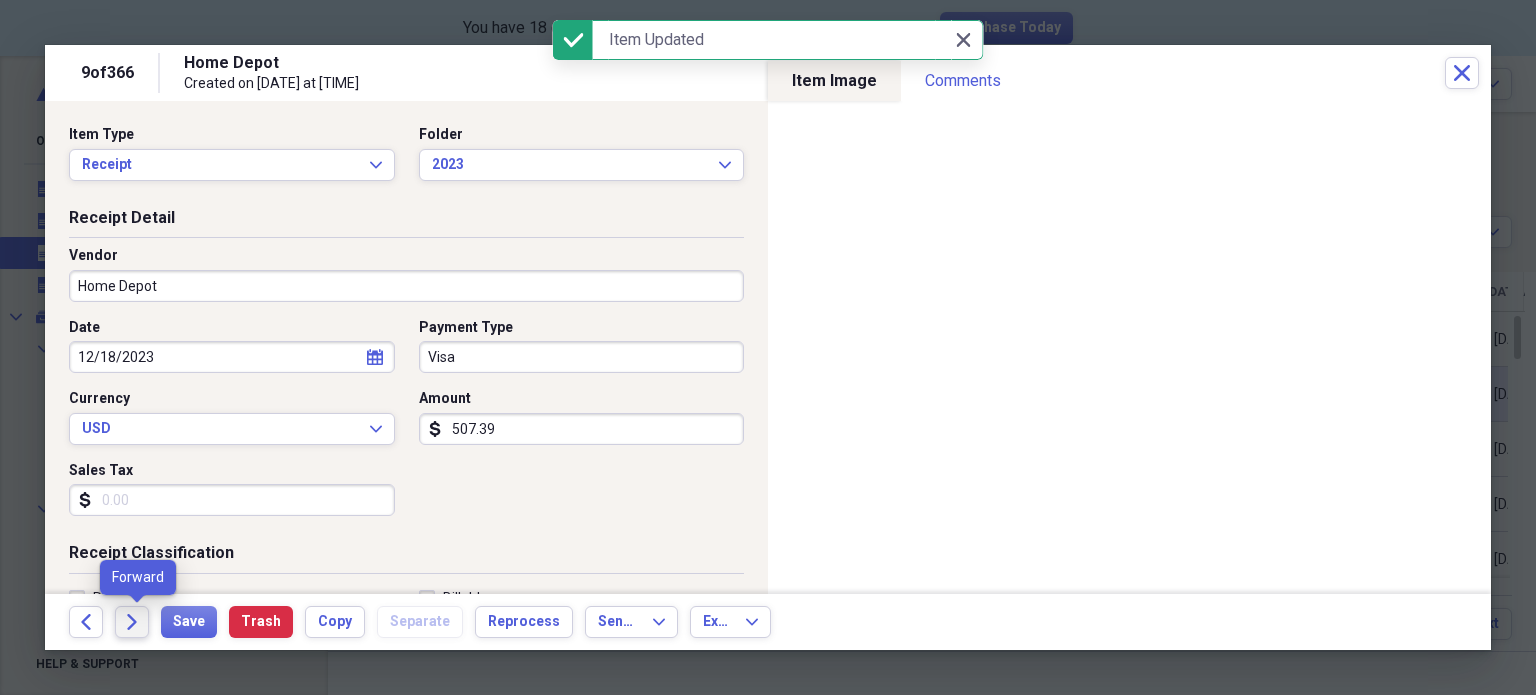 click on "Forward" at bounding box center (132, 622) 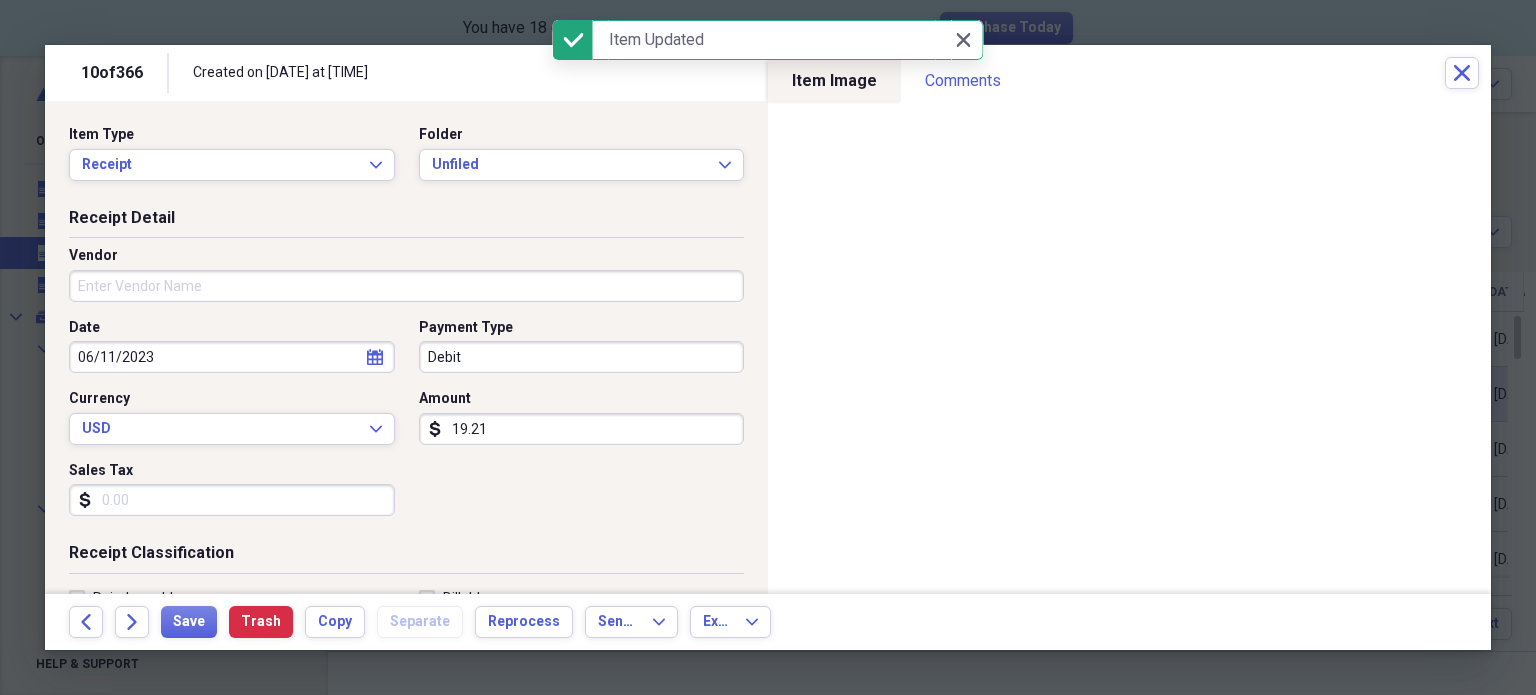 click on "Vendor" at bounding box center [406, 286] 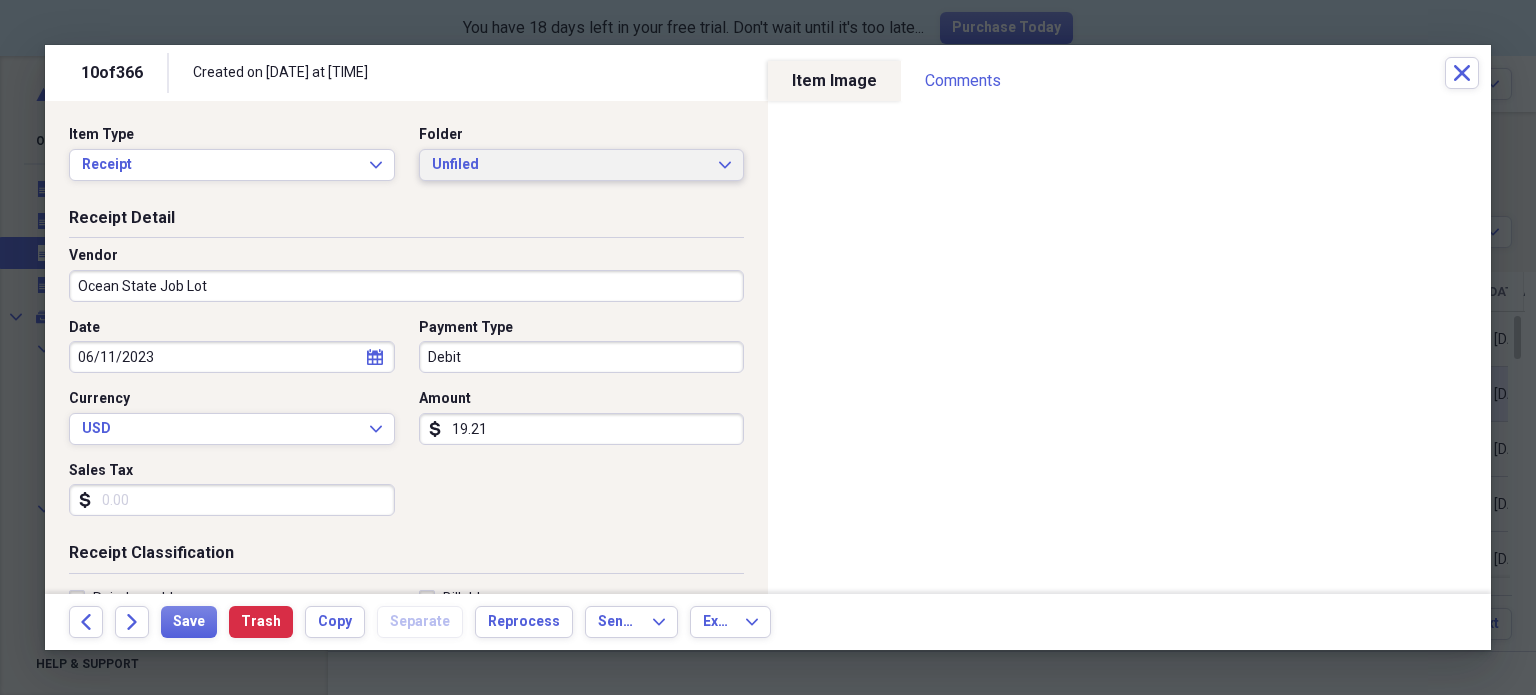 type on "Ocean State Job Lot" 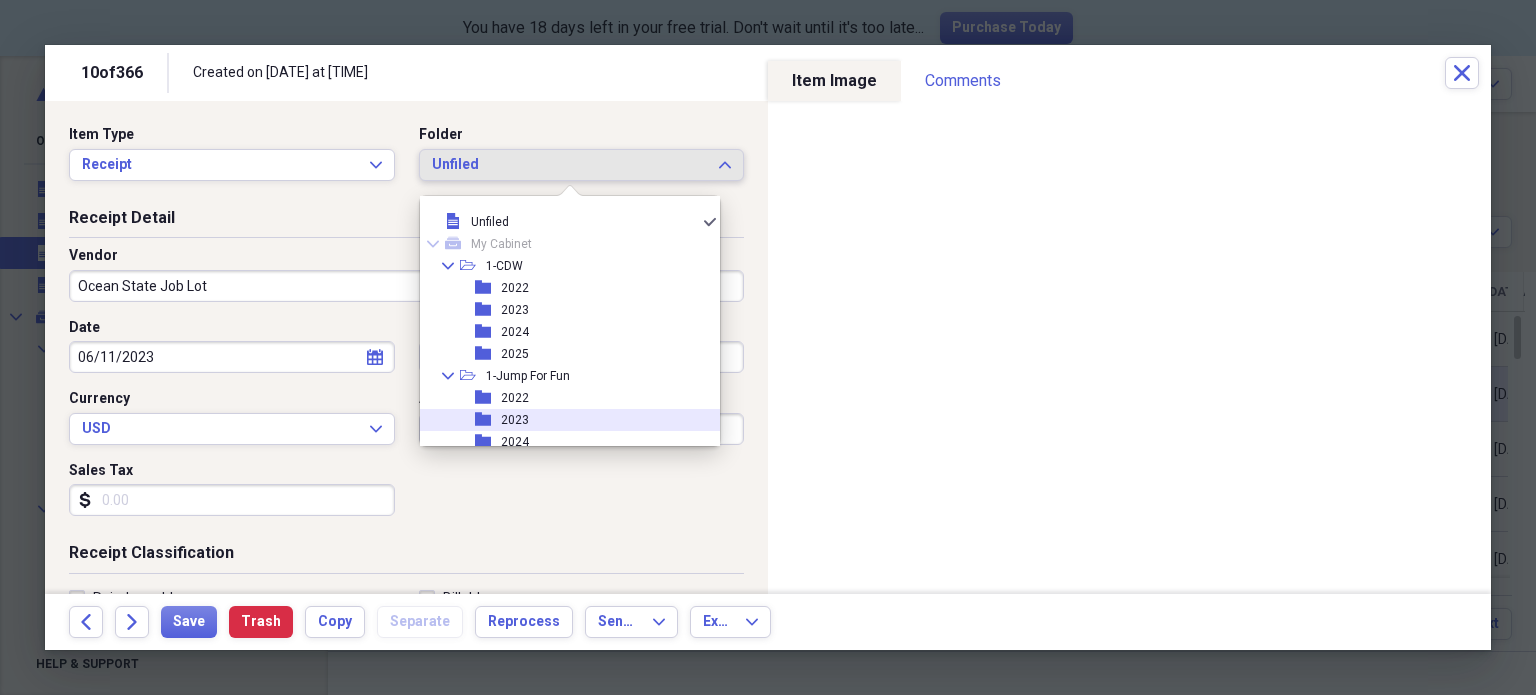 click on "folder 2023" at bounding box center (562, 420) 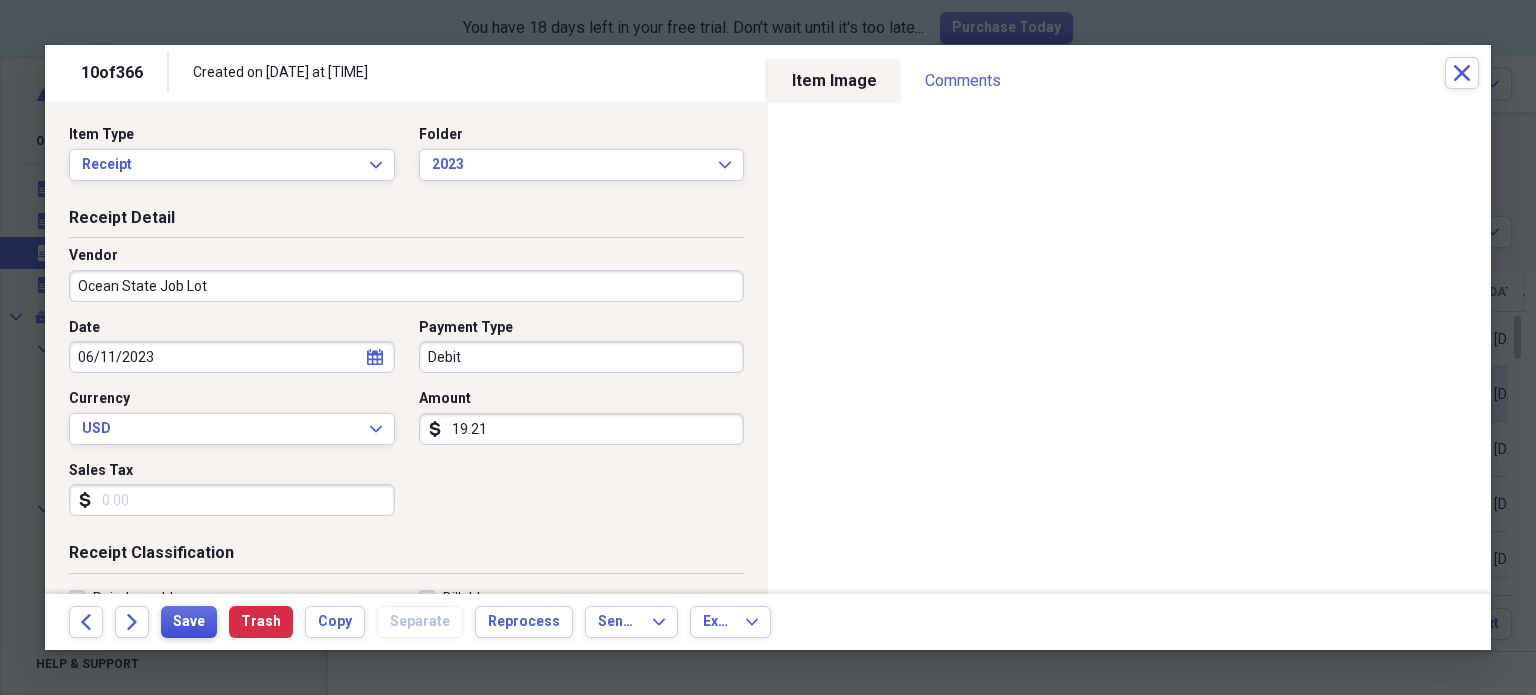 click on "Save" at bounding box center [189, 622] 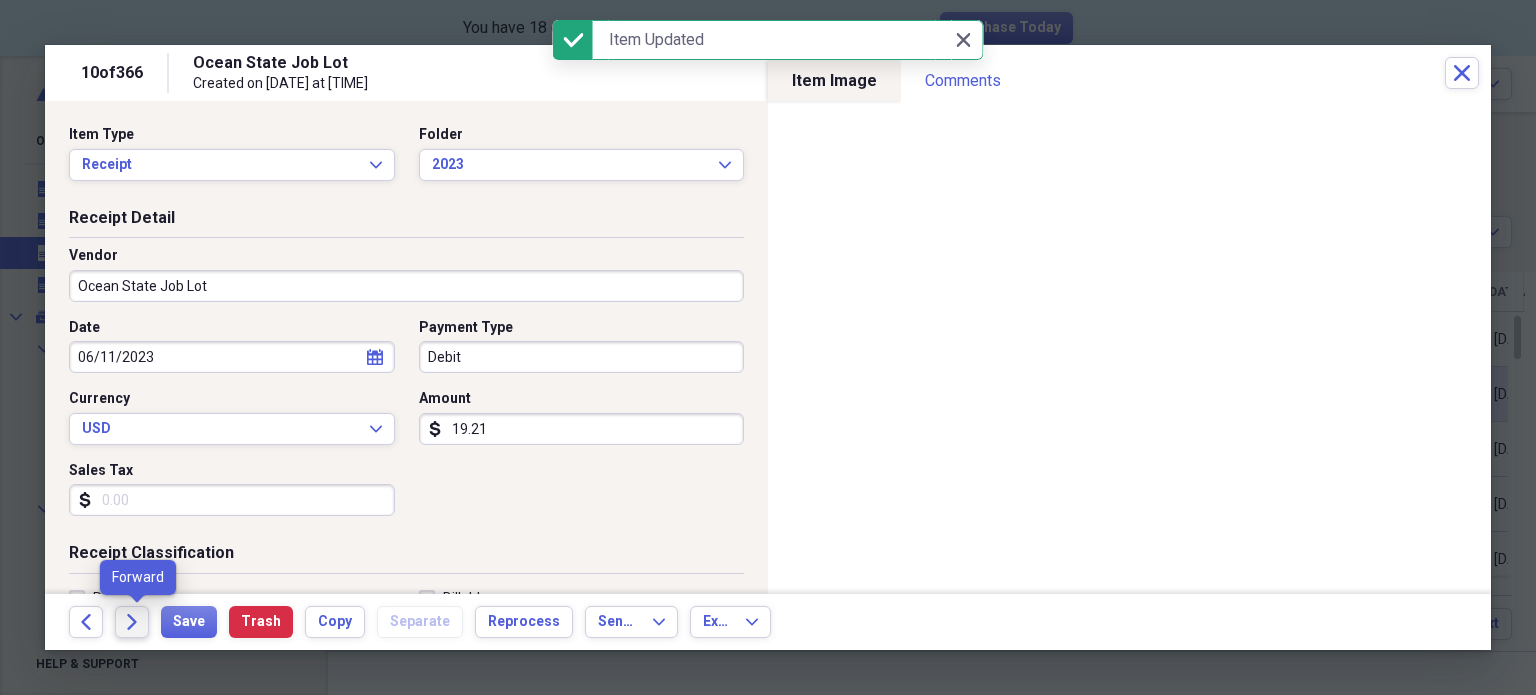 click on "Forward" at bounding box center (132, 622) 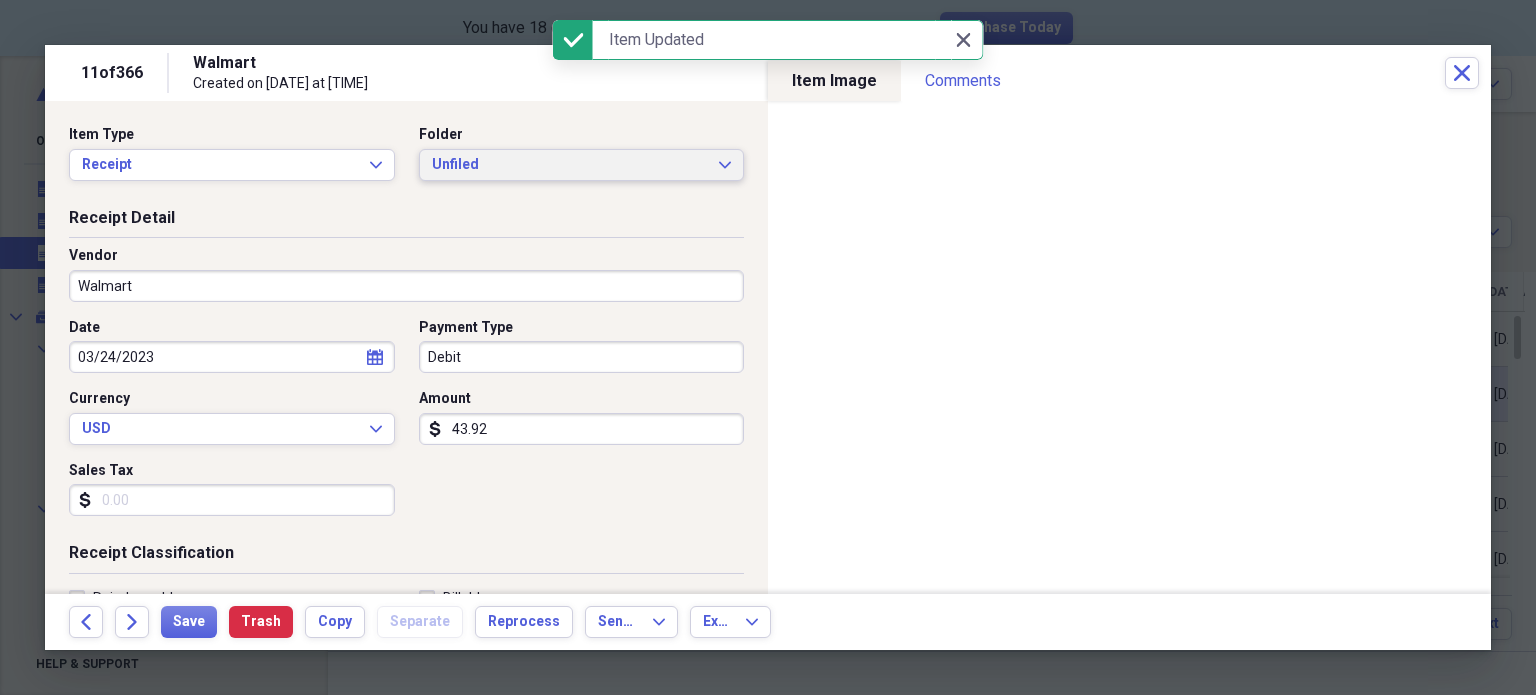 click on "Unfiled Expand" at bounding box center [582, 165] 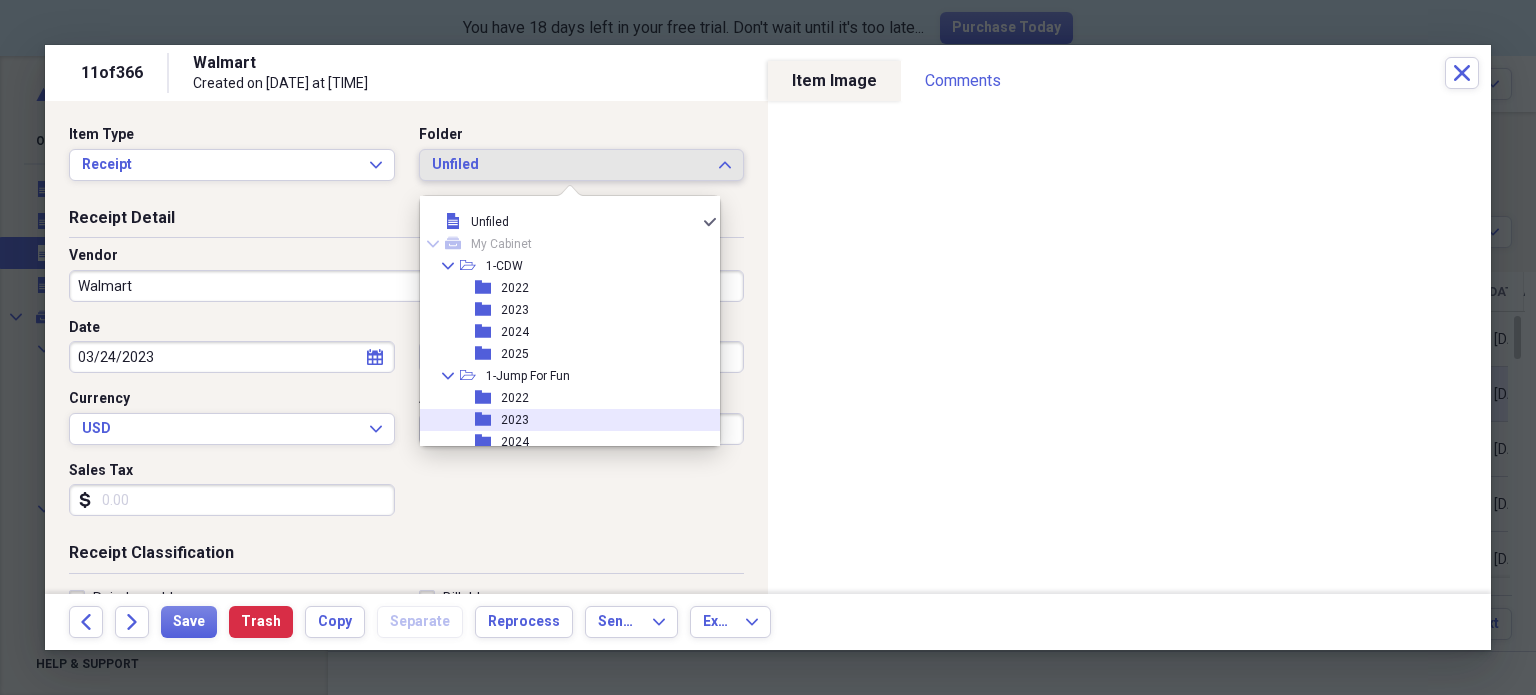 click on "2023" at bounding box center (515, 420) 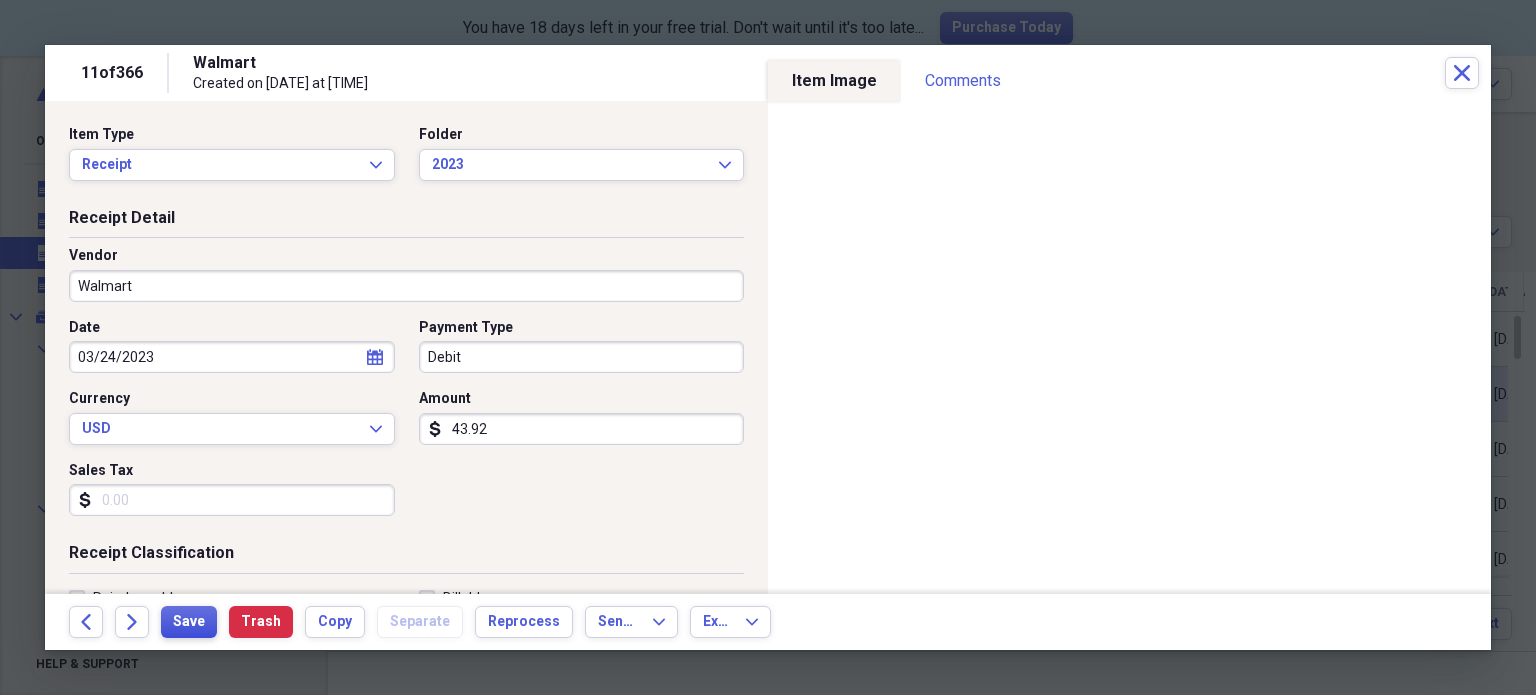 click on "Save" at bounding box center (189, 622) 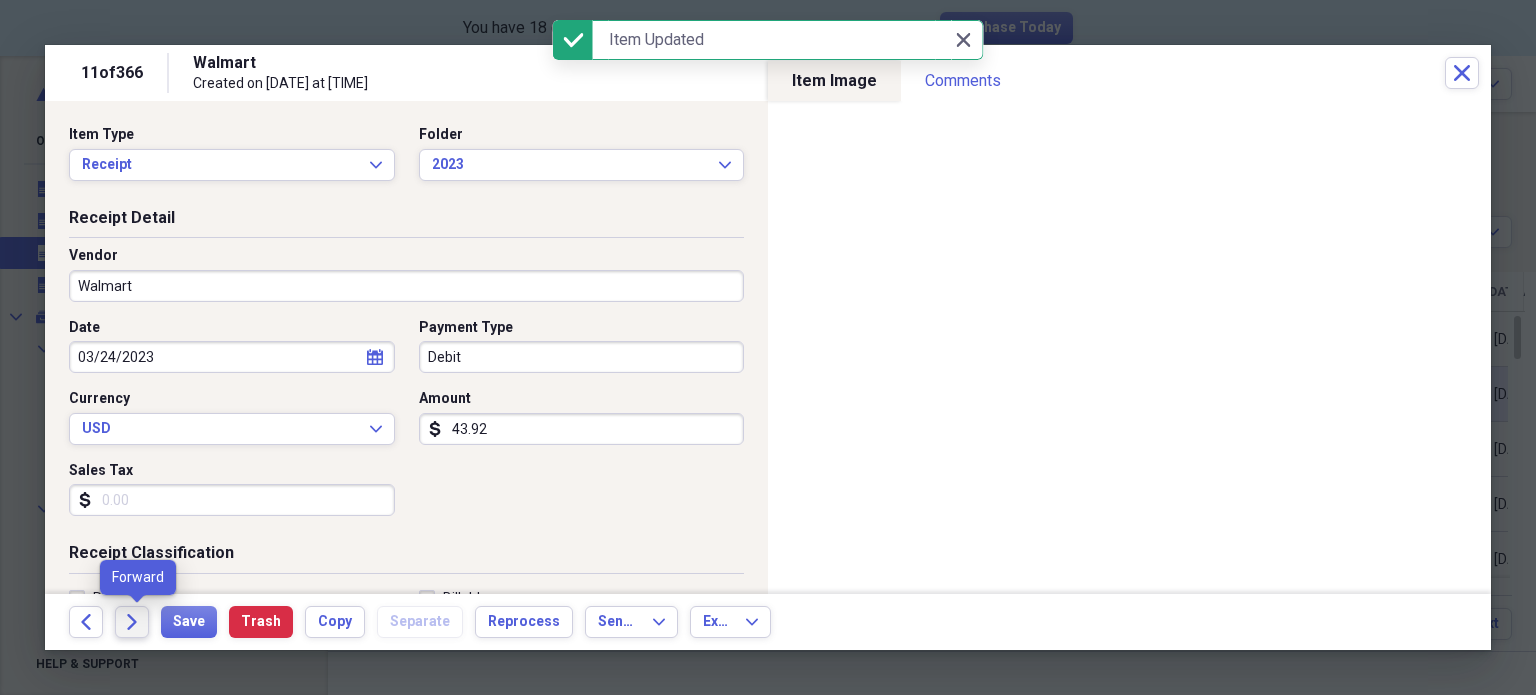 click on "Forward" 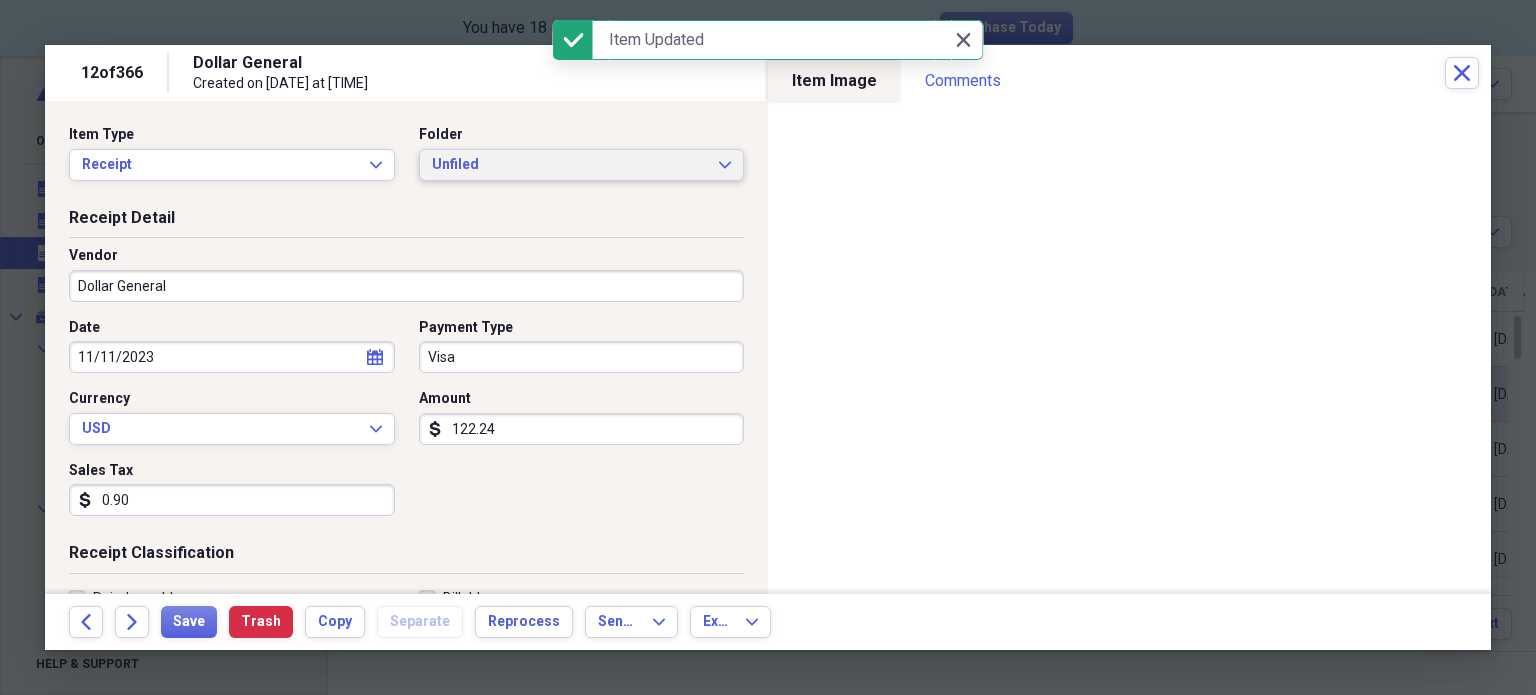 click on "Unfiled" at bounding box center (570, 165) 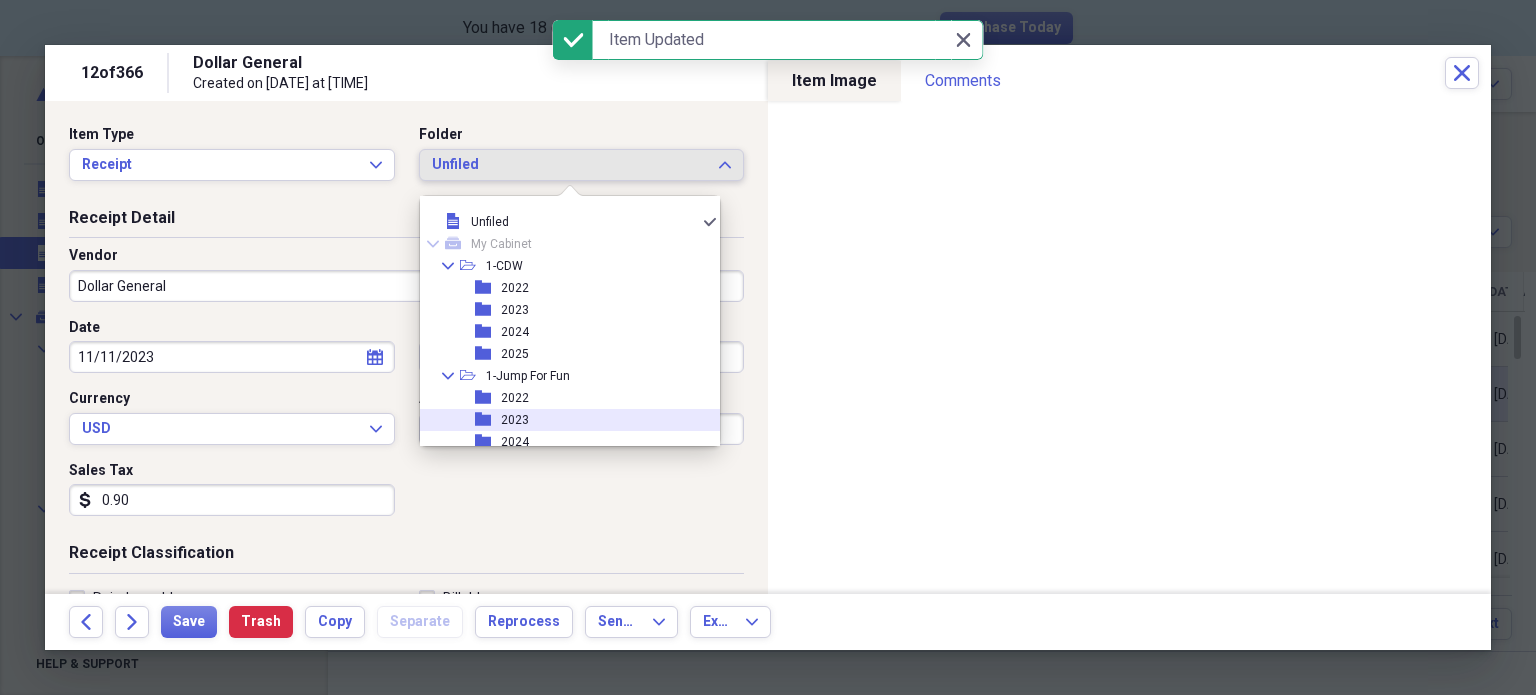 click on "2023" at bounding box center (515, 420) 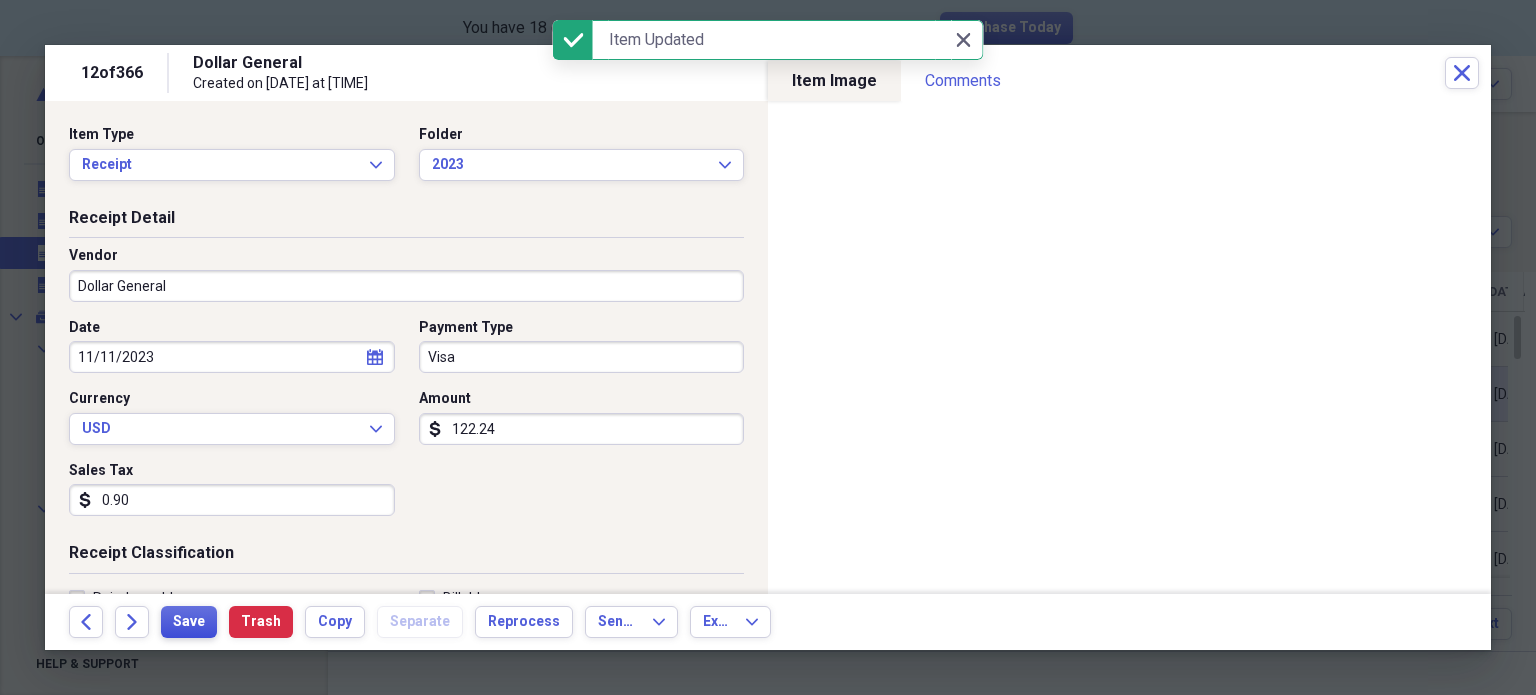 click on "Save" at bounding box center [189, 622] 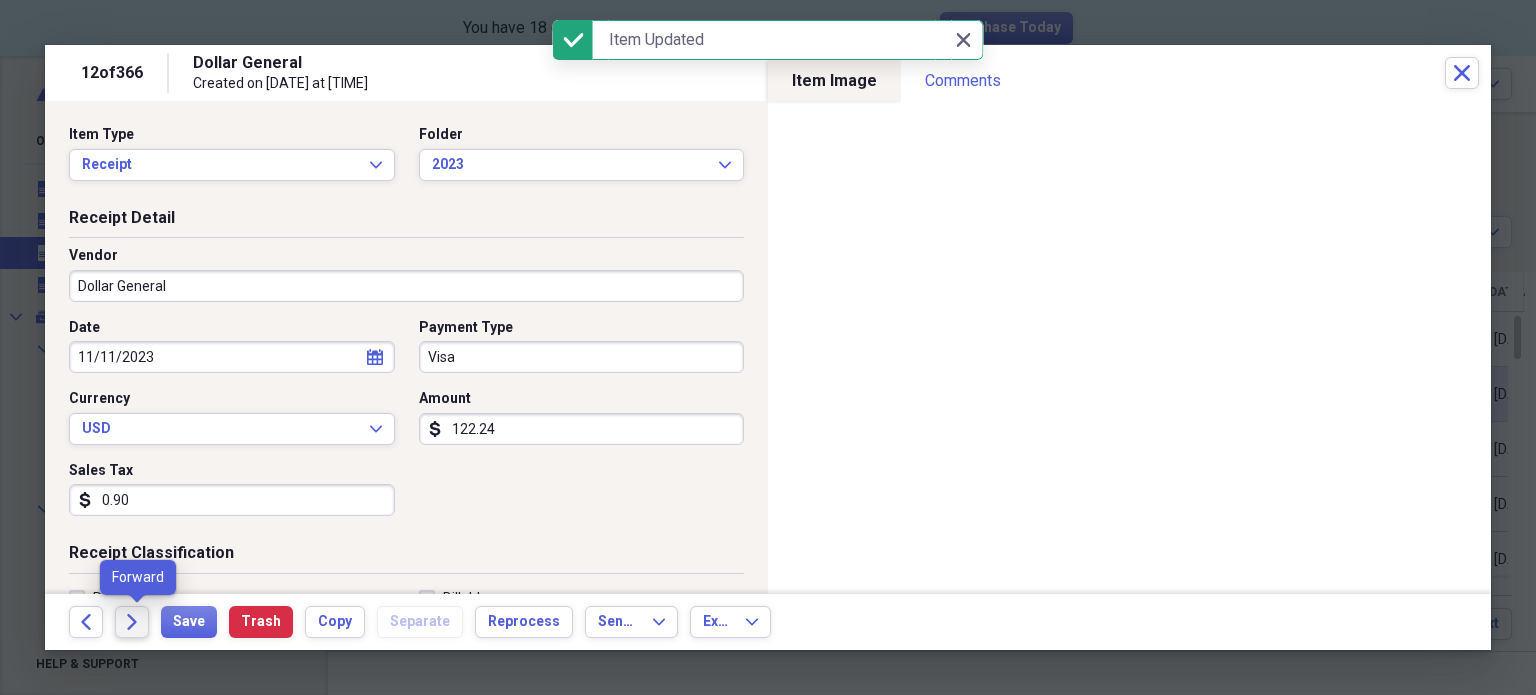 click on "Forward" 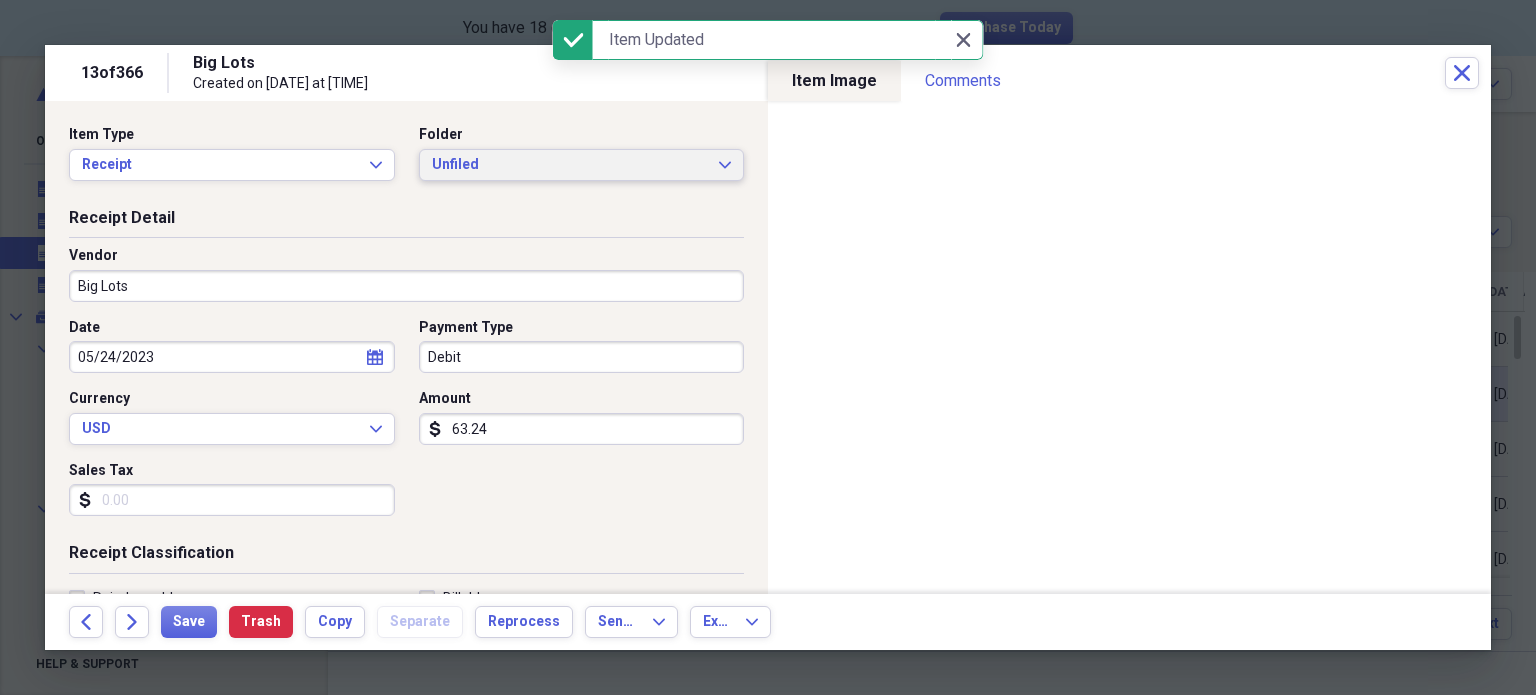 click on "Unfiled" at bounding box center (570, 165) 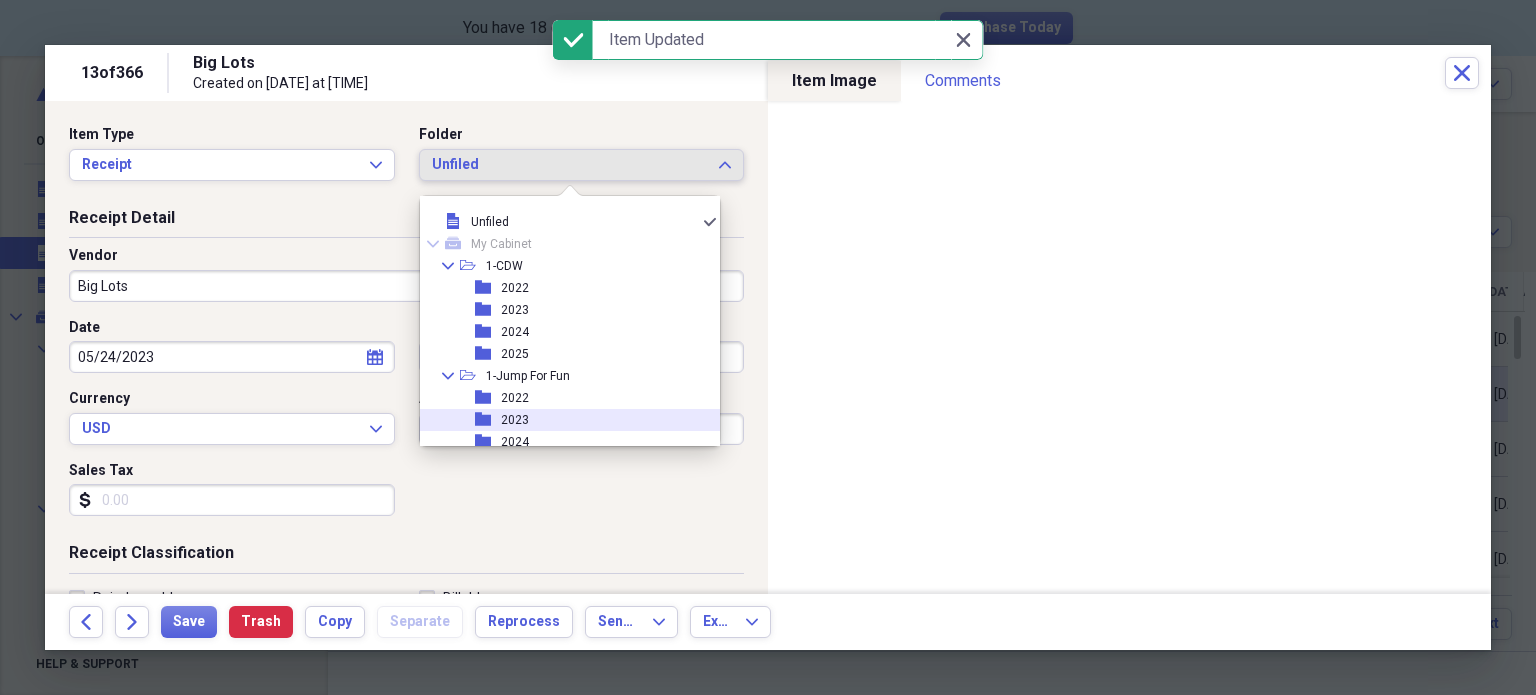 click on "folder" at bounding box center (488, 420) 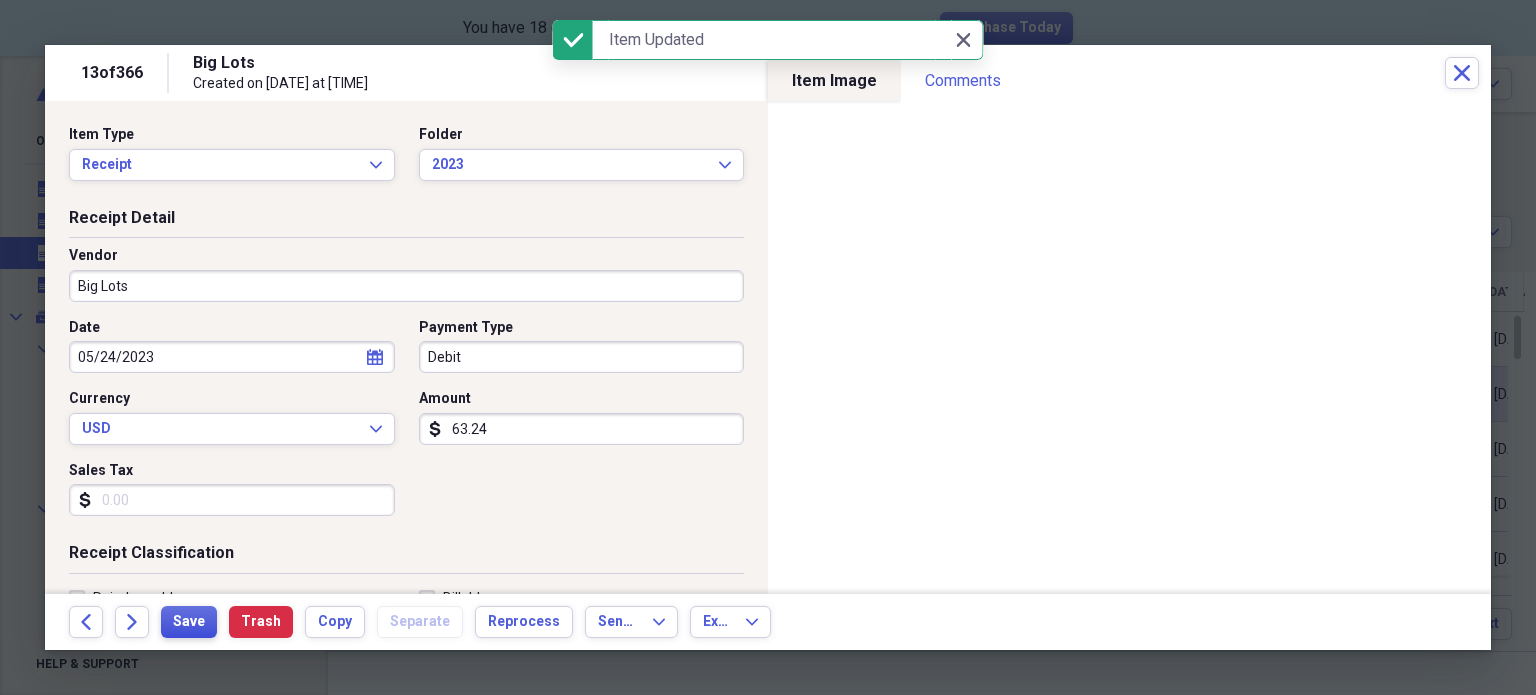 click on "Save" at bounding box center [189, 622] 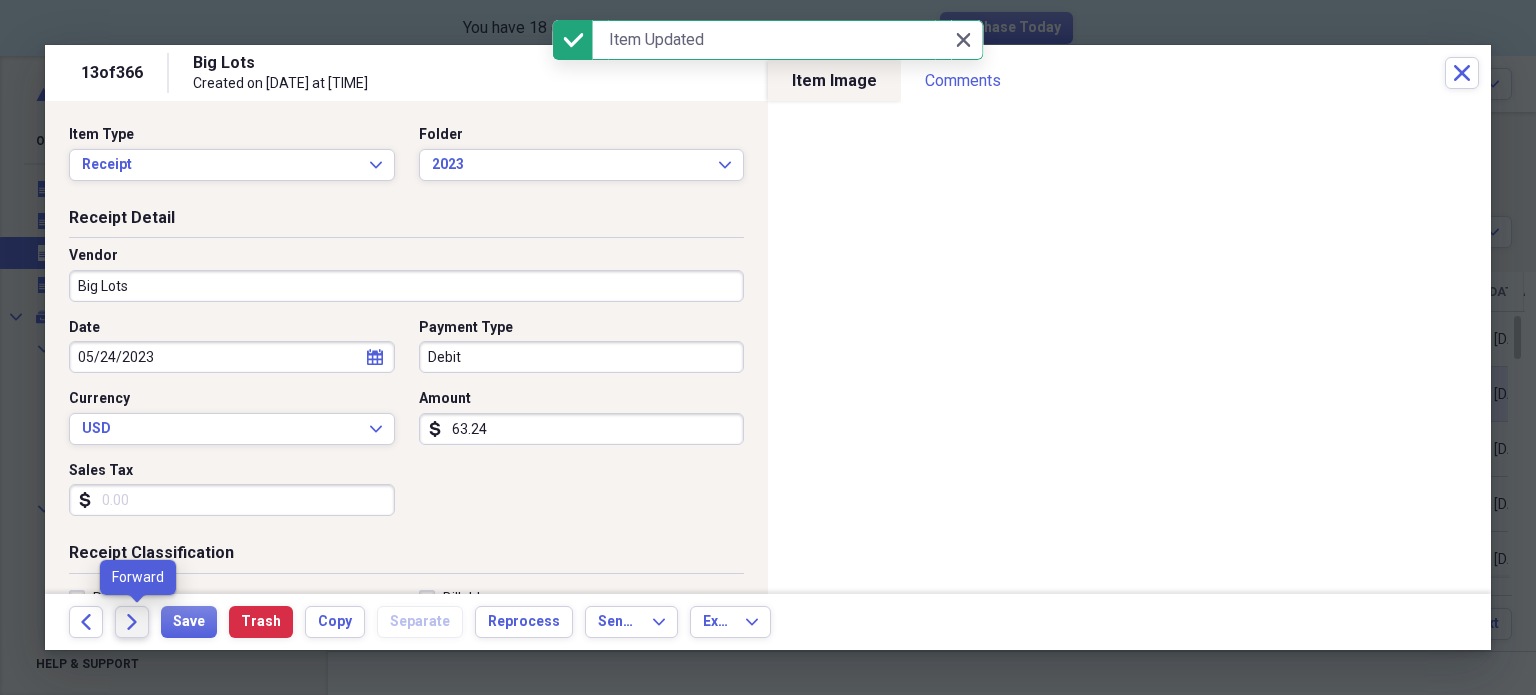 click on "Forward" 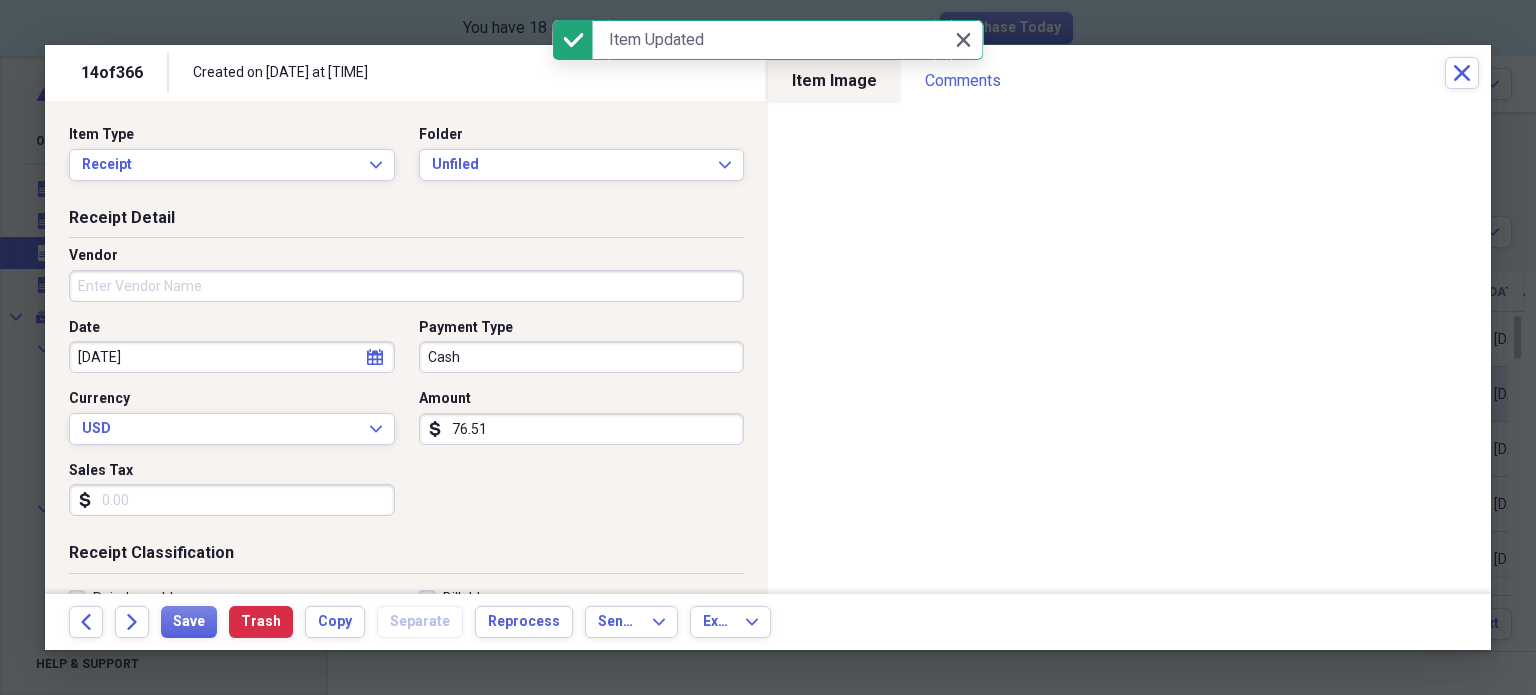 click on "Vendor" at bounding box center [406, 286] 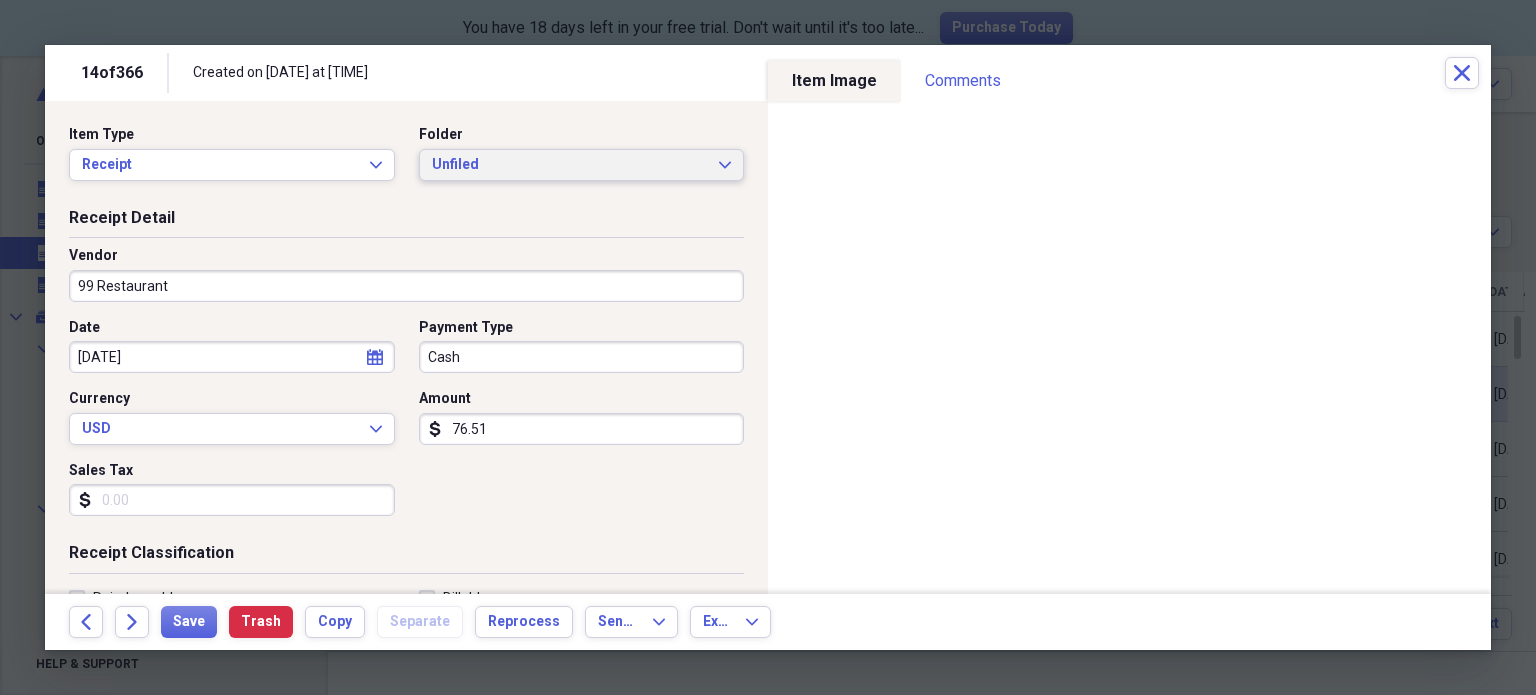 type on "99 Restaurant" 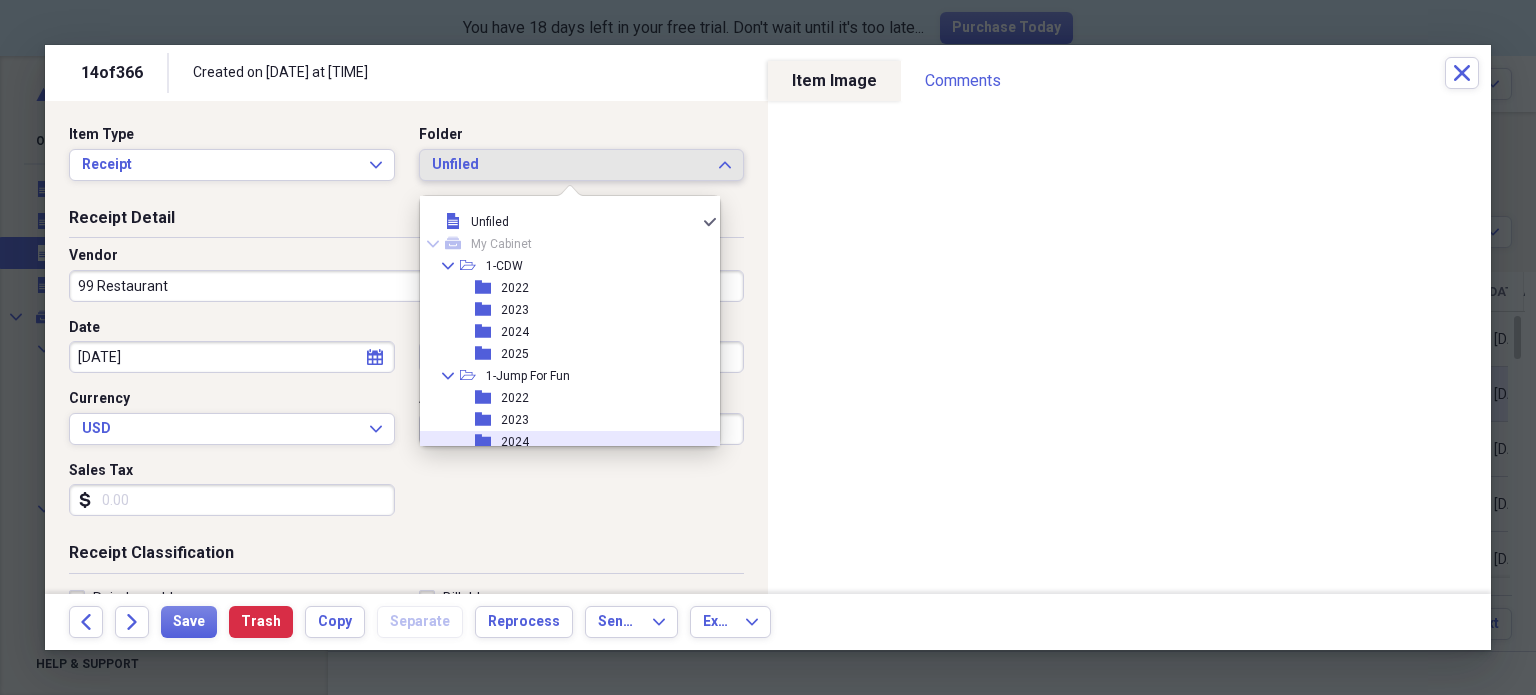 click on "folder 2024" at bounding box center [562, 442] 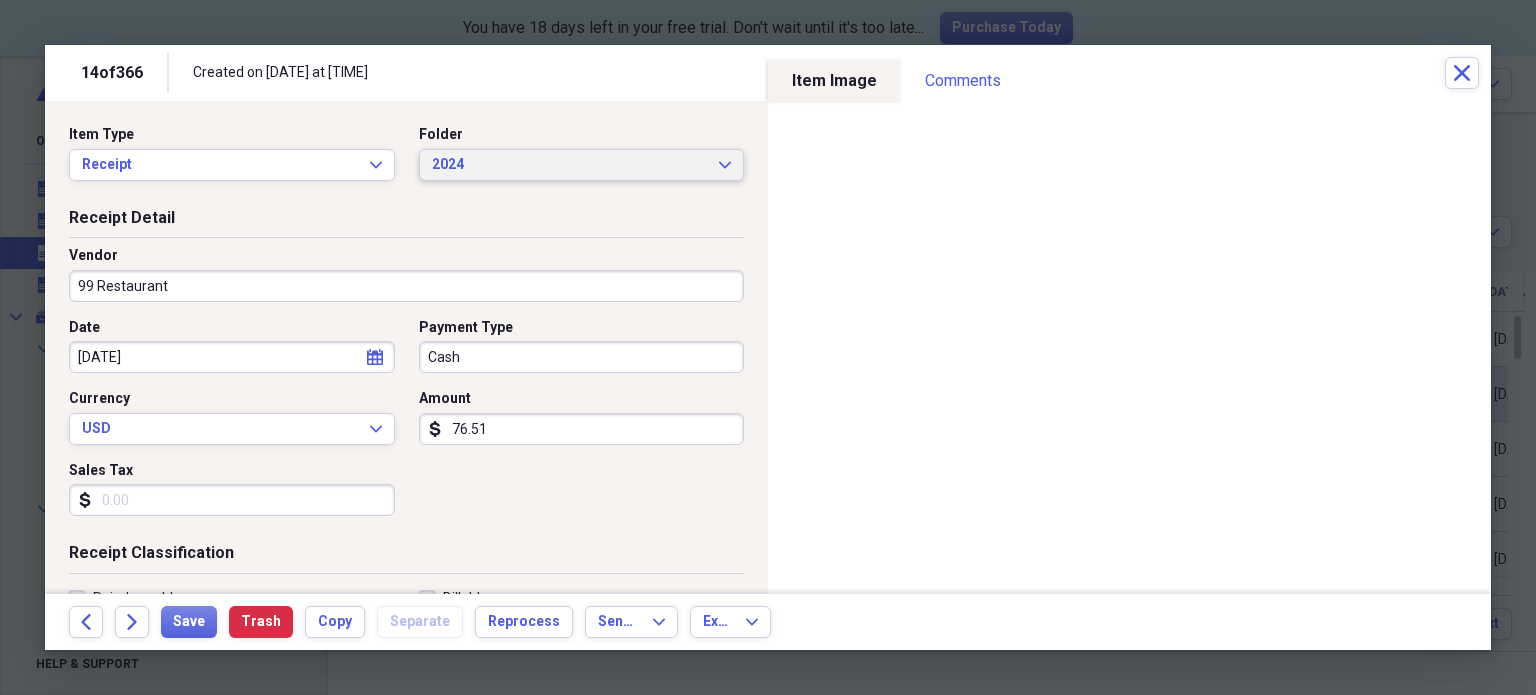 click on "2024" at bounding box center [570, 165] 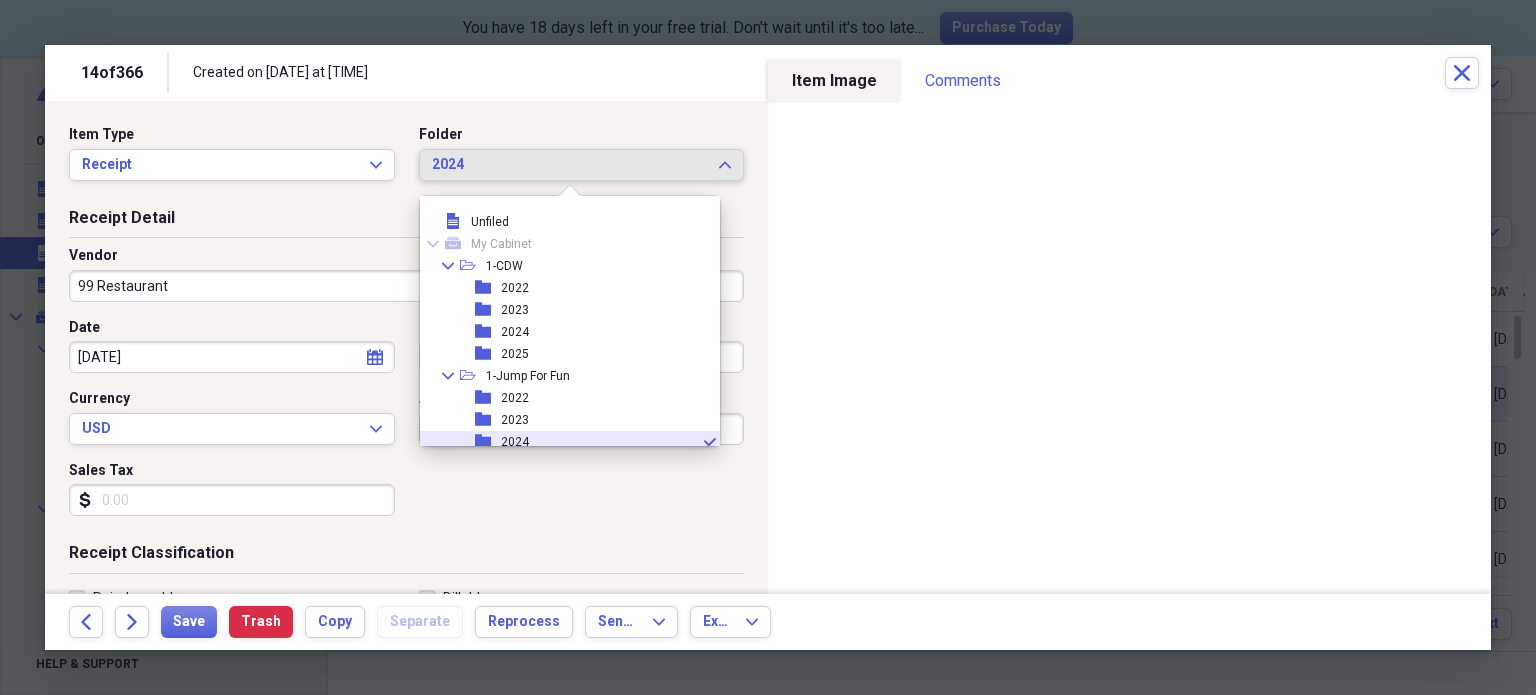 scroll, scrollTop: 120, scrollLeft: 0, axis: vertical 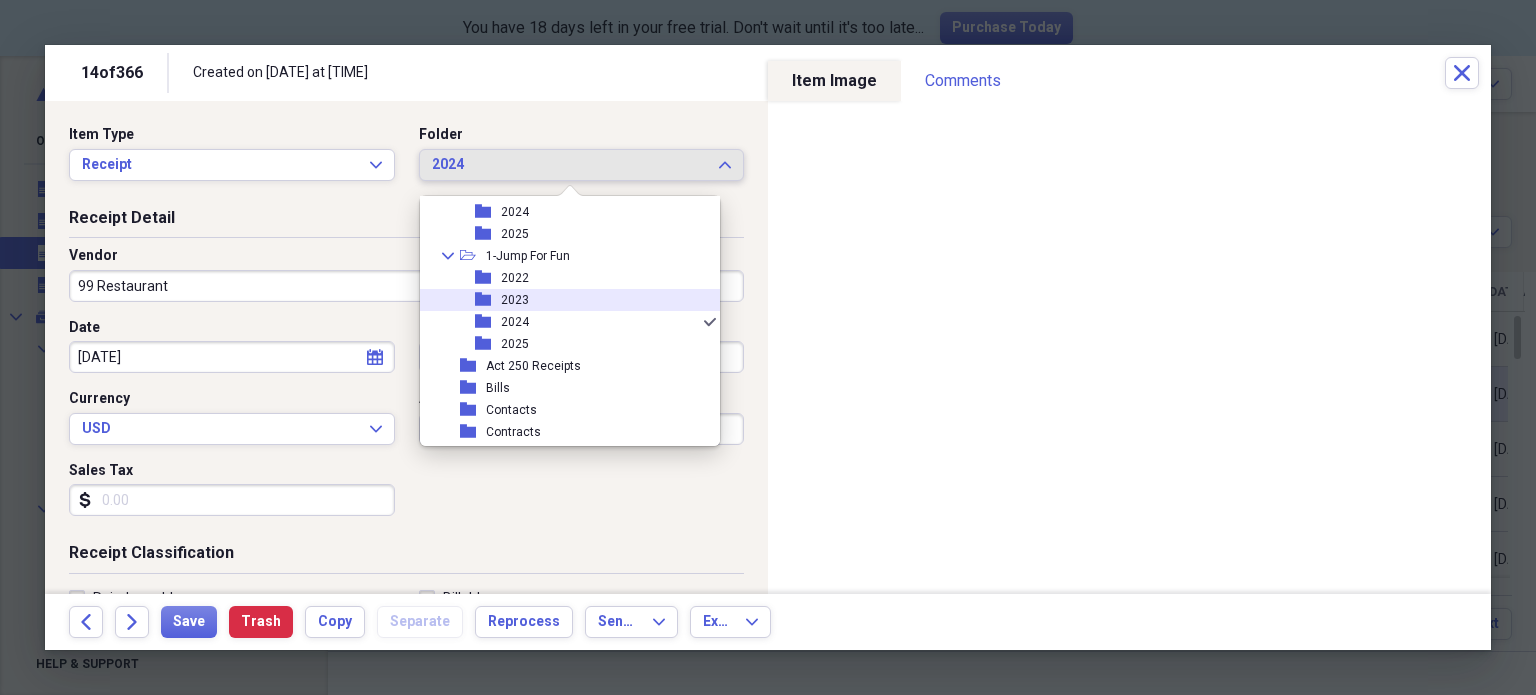 click on "folder 2023" at bounding box center (562, 300) 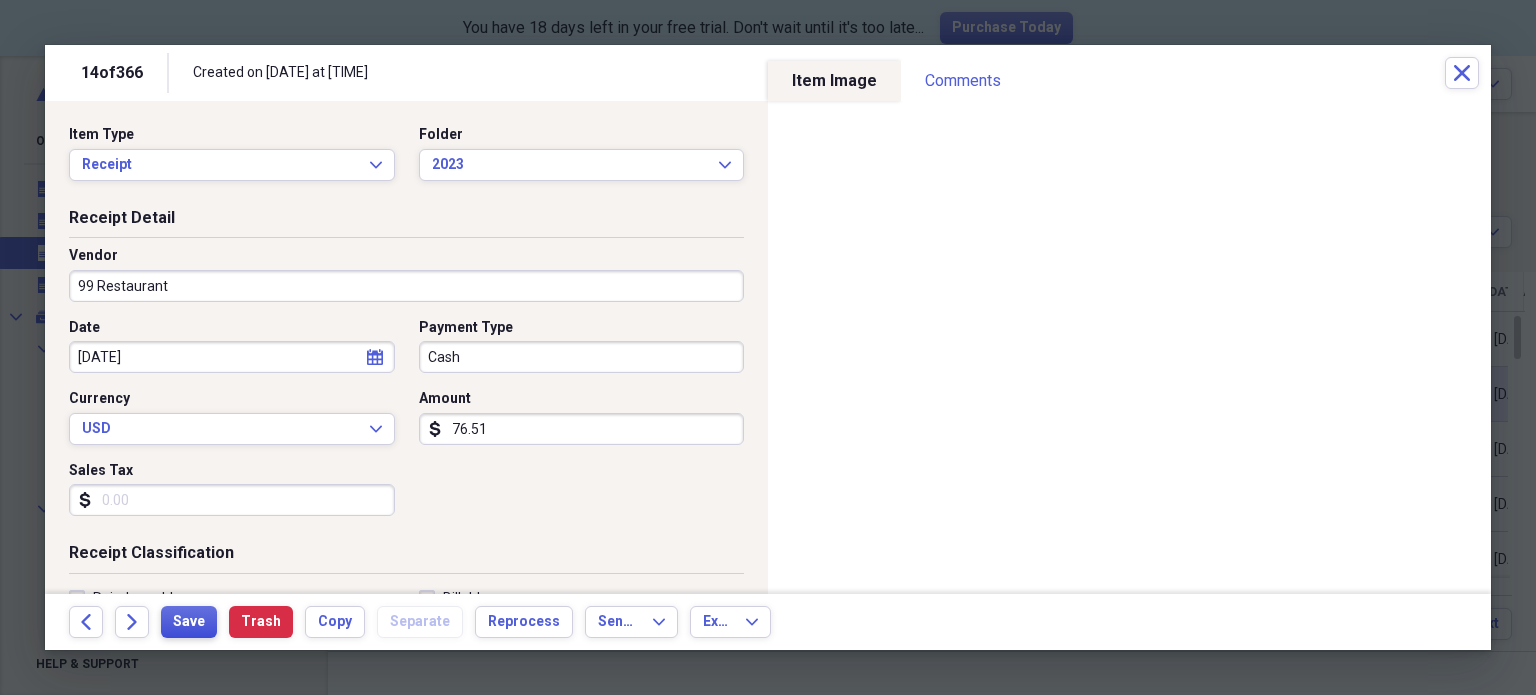 click on "Save" at bounding box center [189, 622] 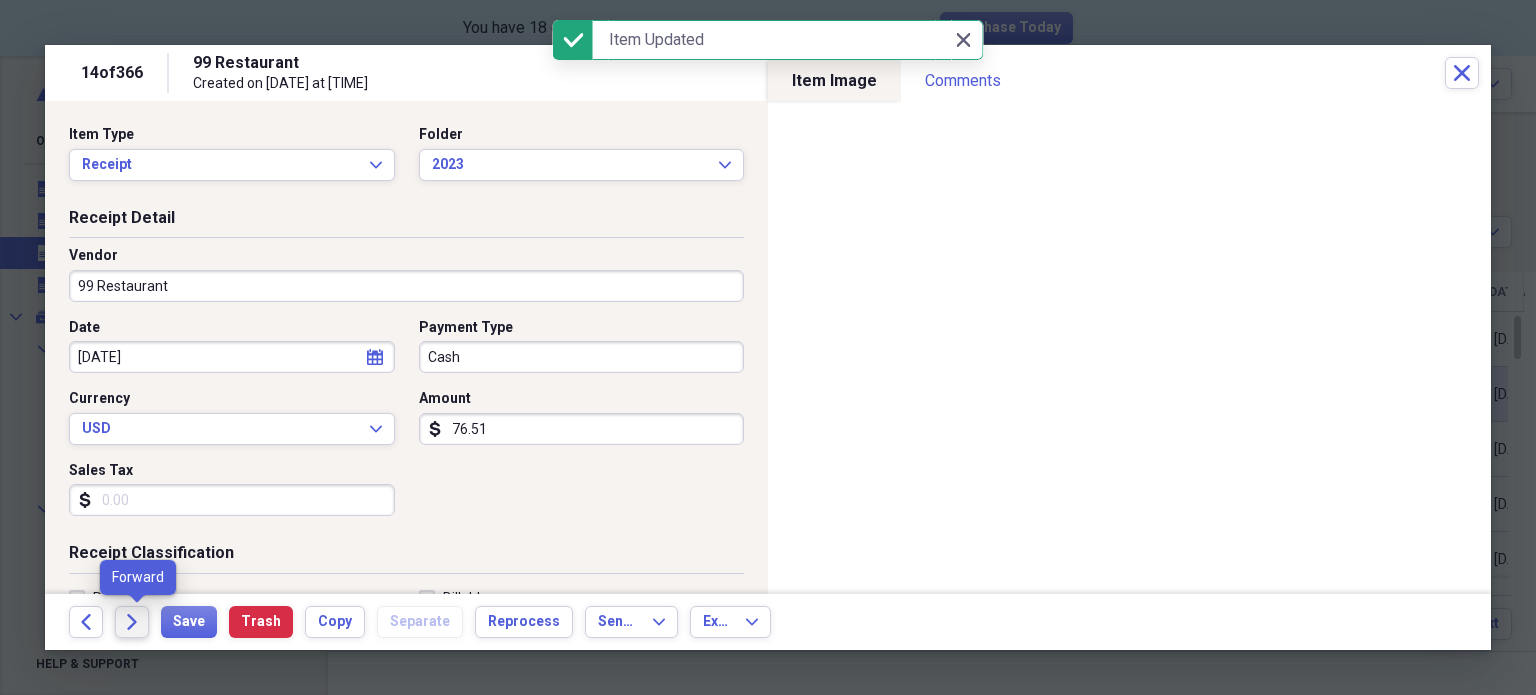 click on "Forward" 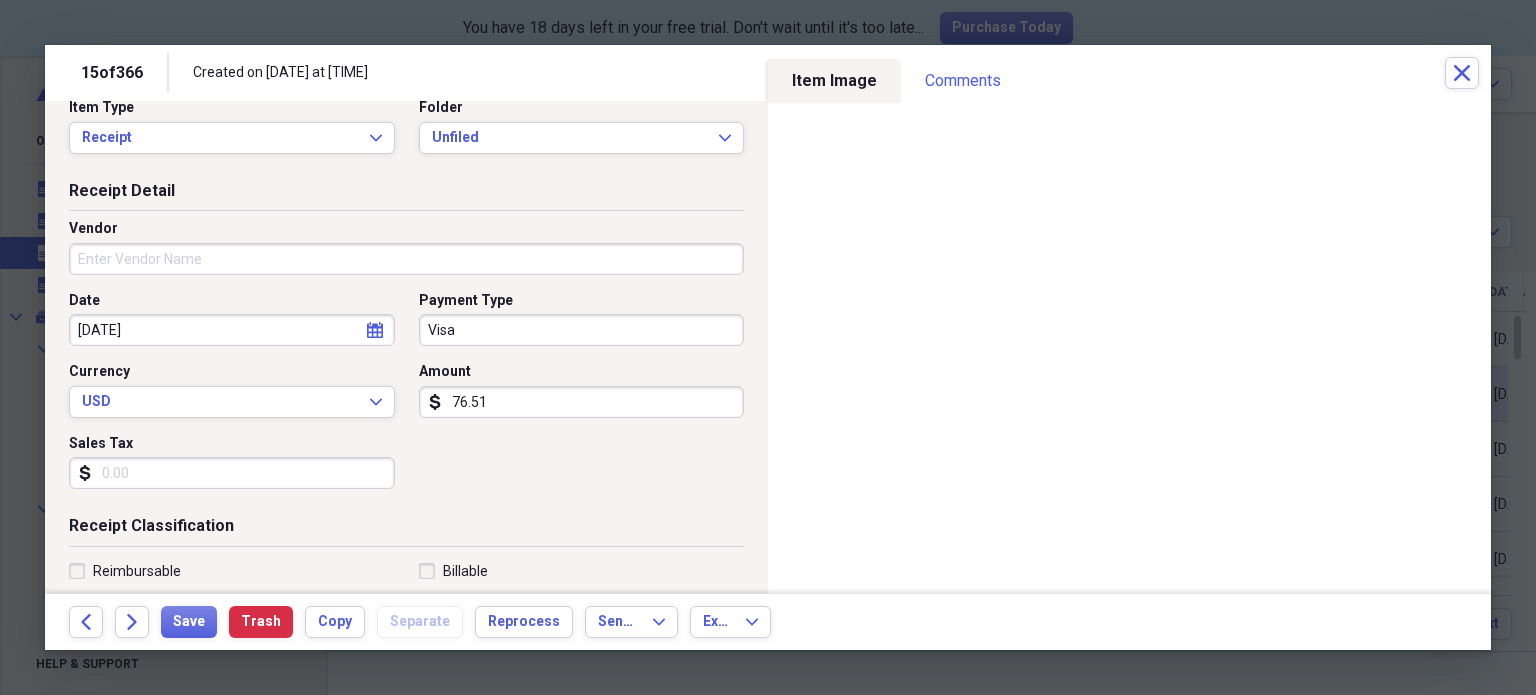 scroll, scrollTop: 0, scrollLeft: 0, axis: both 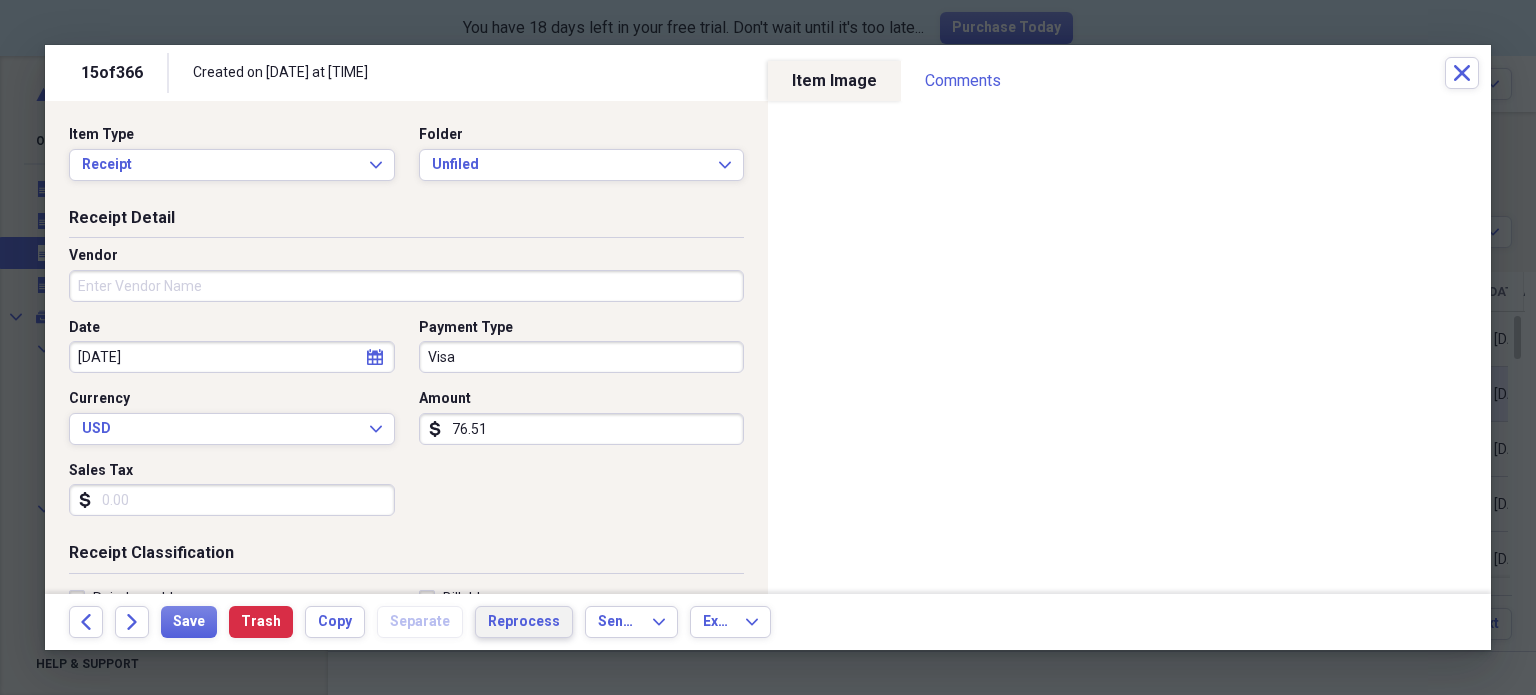 click on "Reprocess" at bounding box center (524, 622) 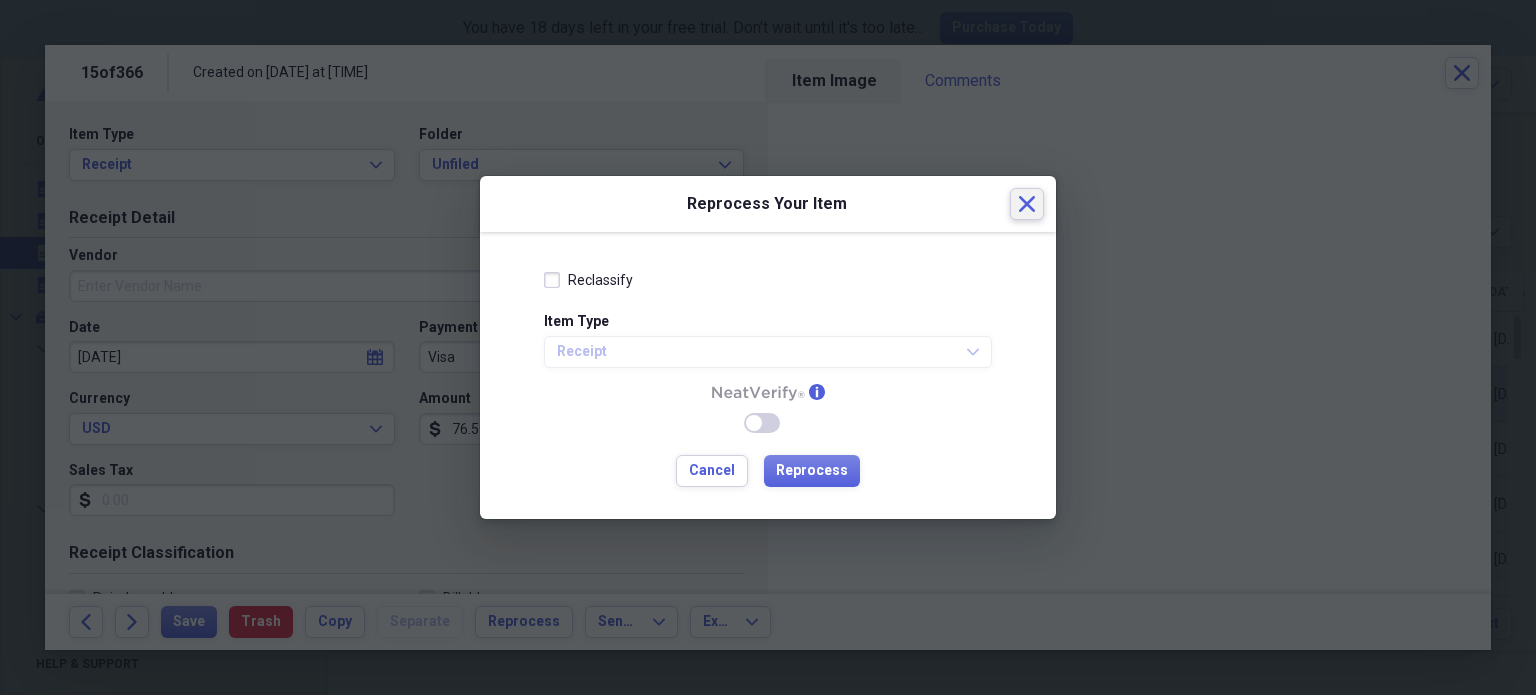 click 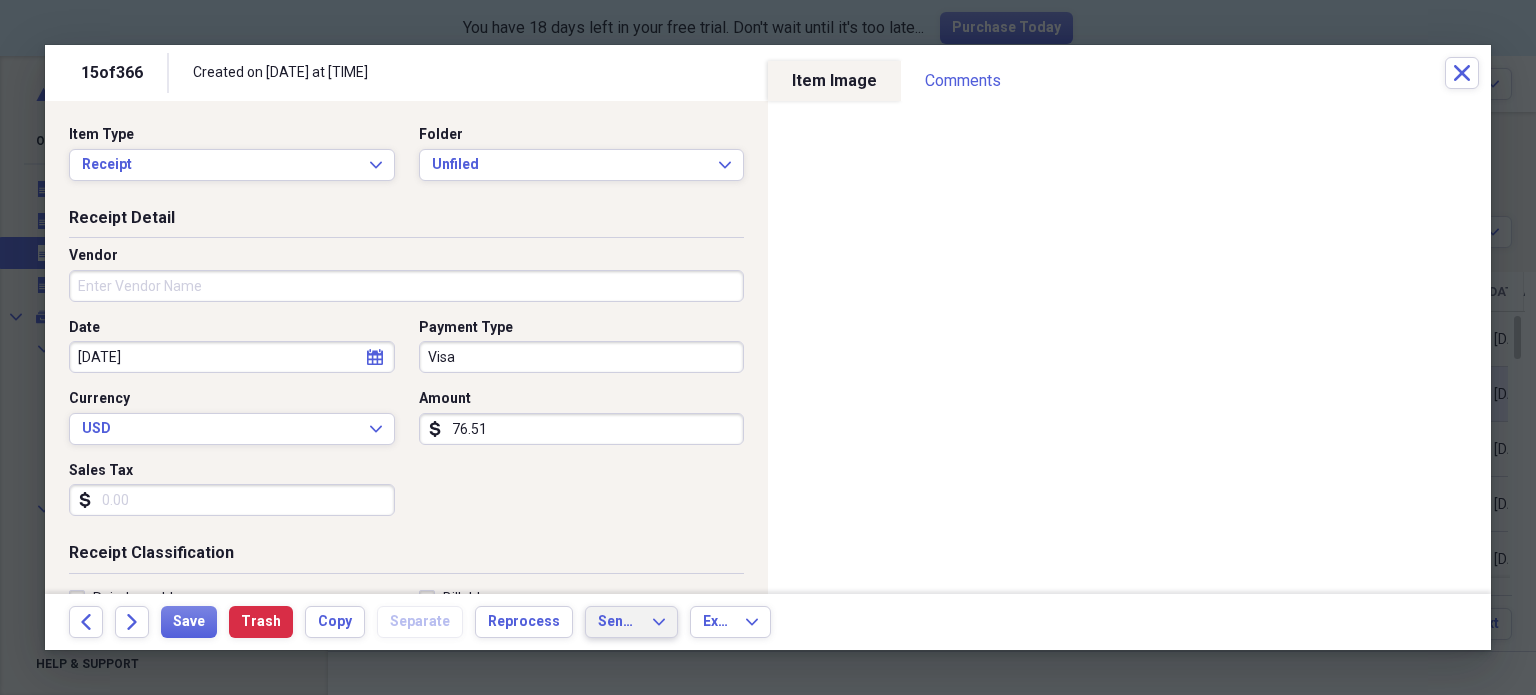click on "Send To" at bounding box center [619, 622] 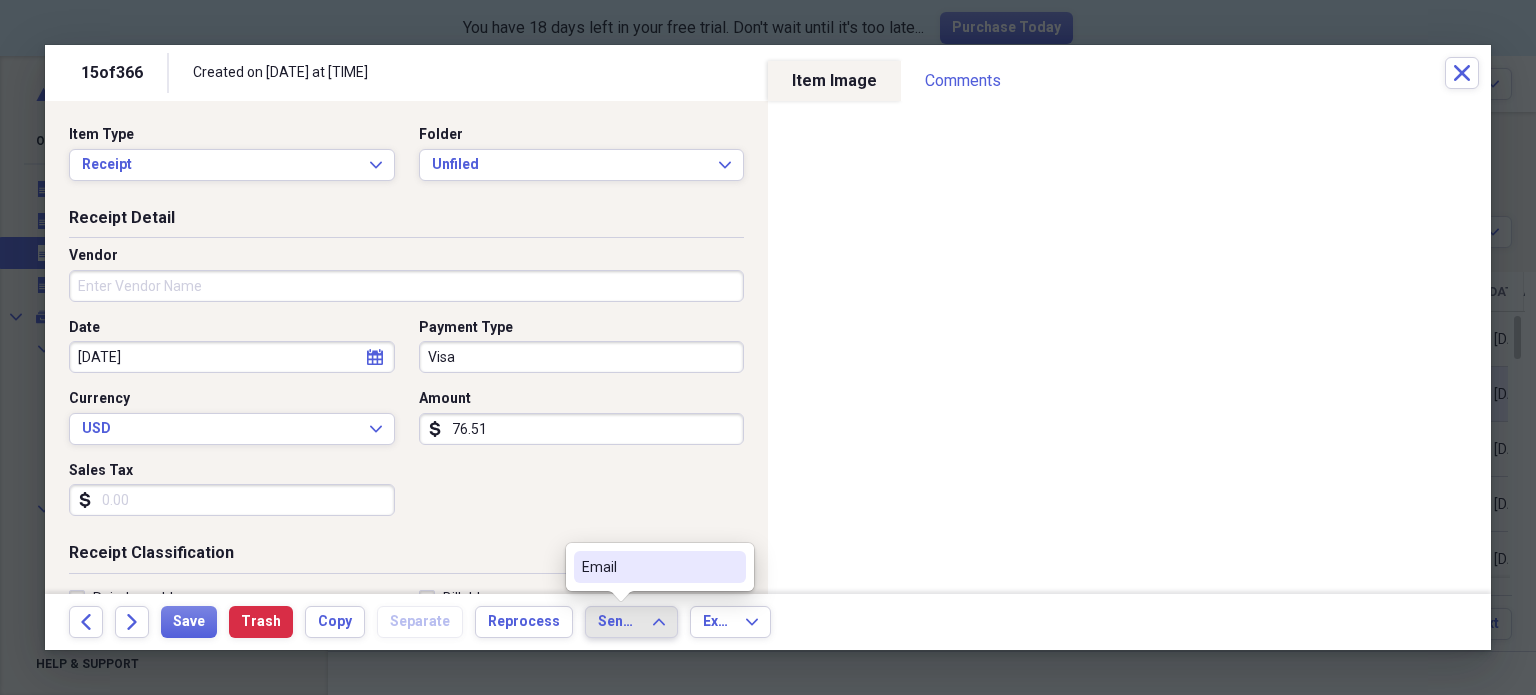click on "Send To" at bounding box center [619, 622] 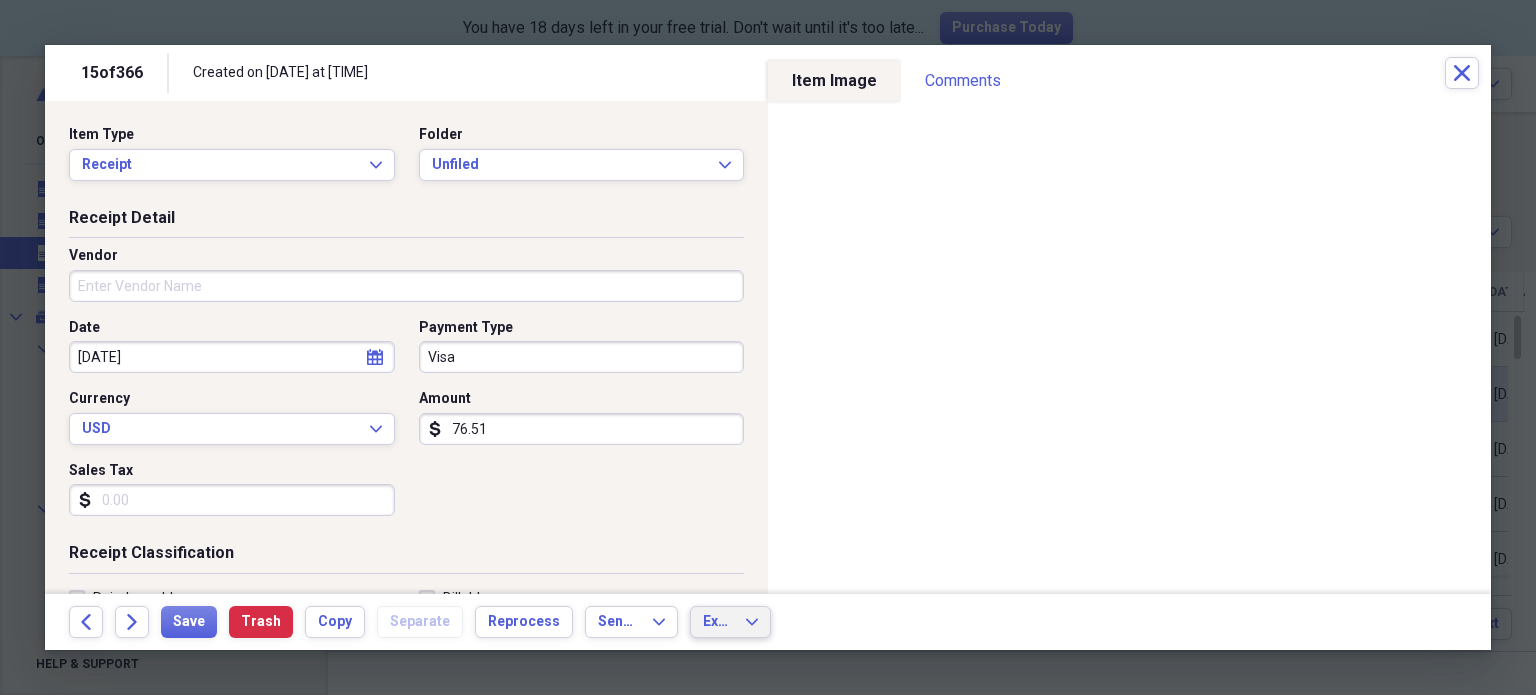 click on "Export" at bounding box center [718, 622] 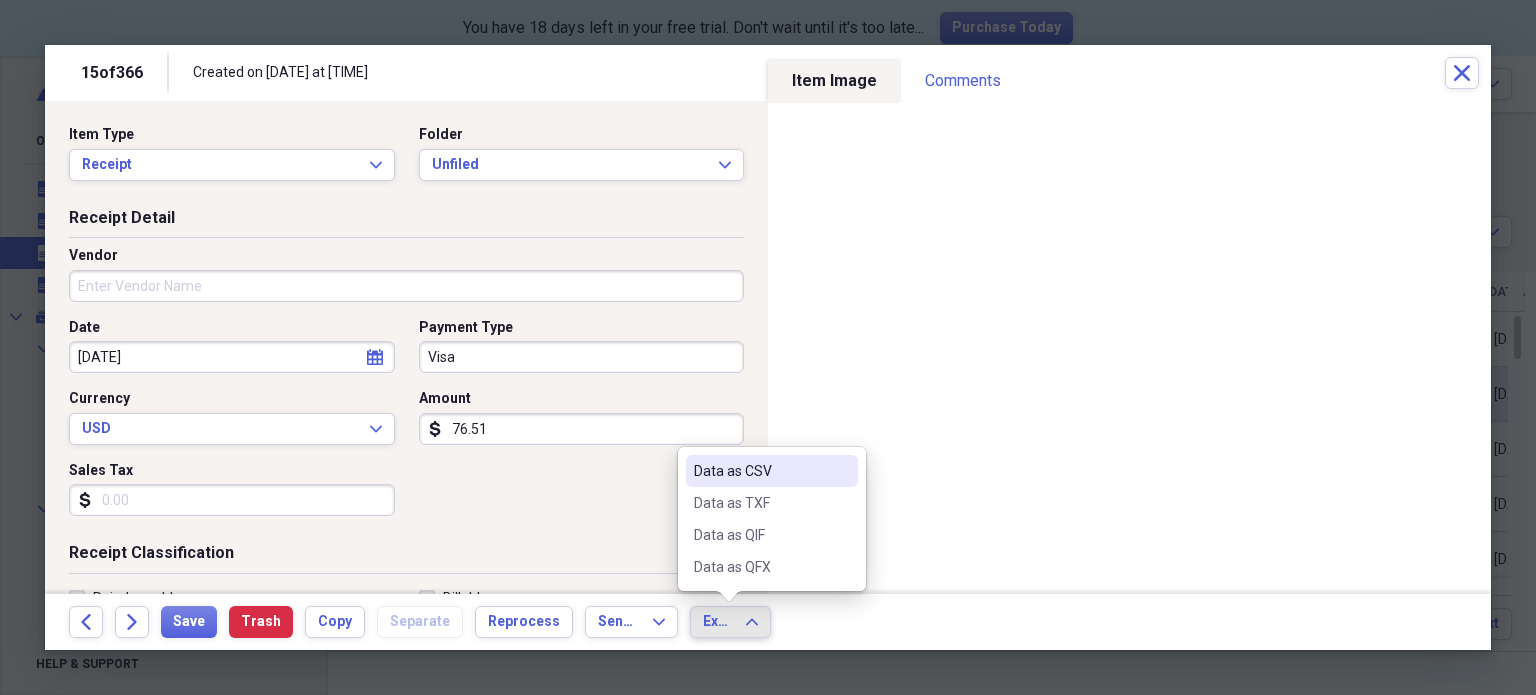 click on "Export" at bounding box center (718, 622) 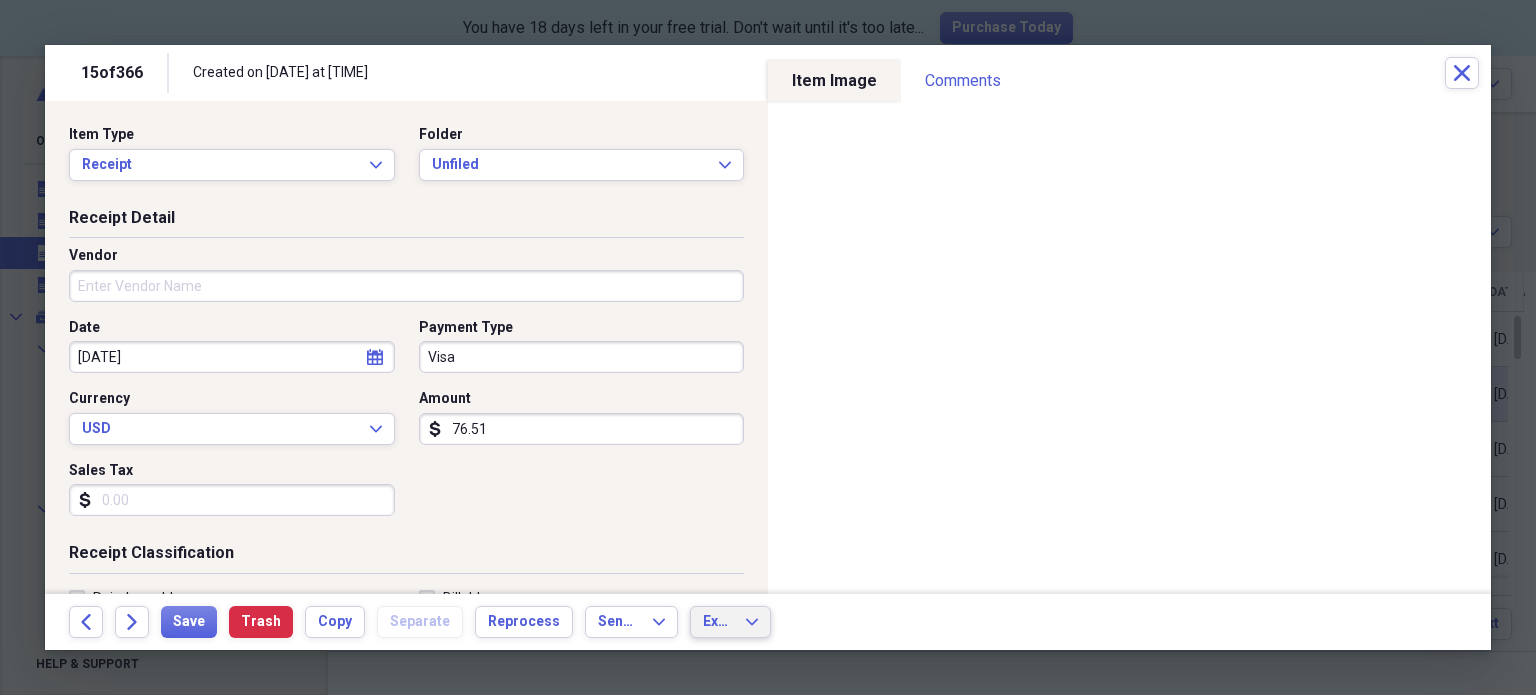 click on "Export" at bounding box center [718, 622] 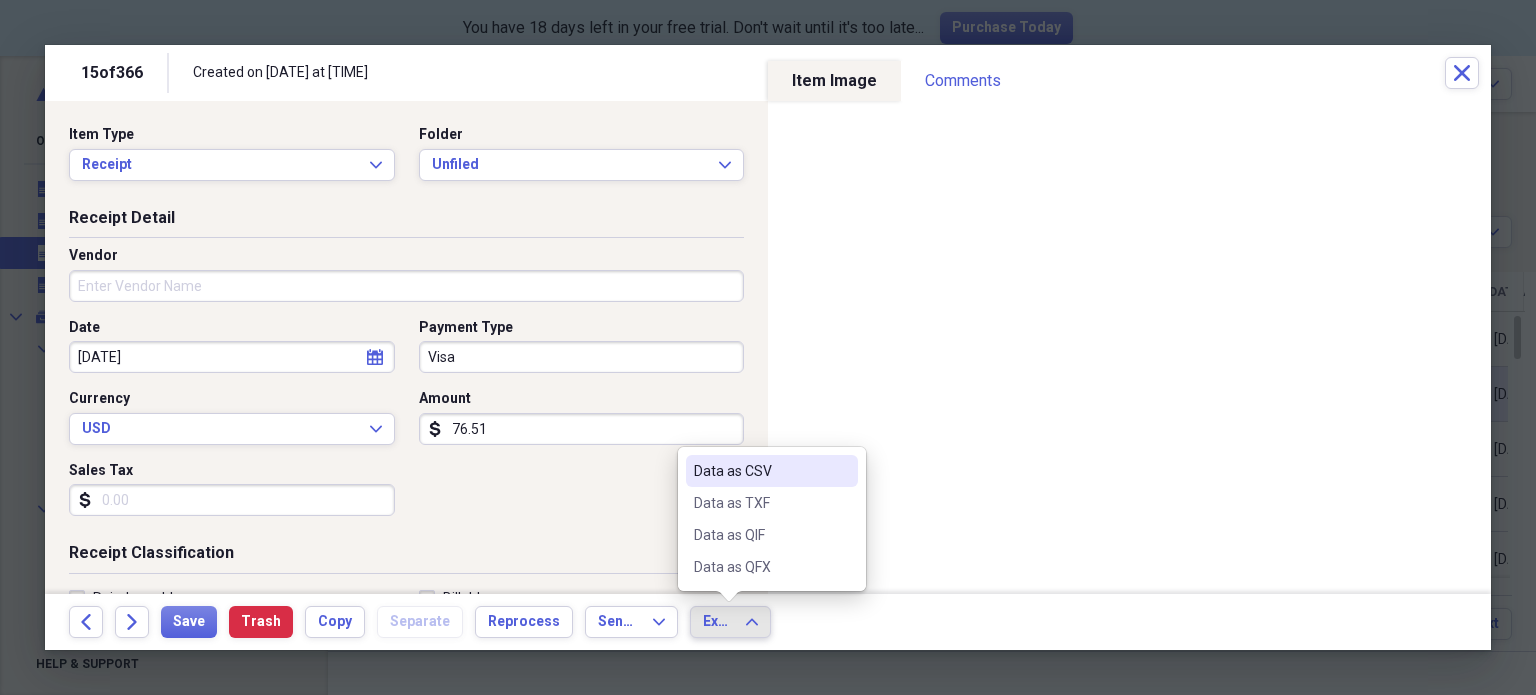 click on "Export" at bounding box center [718, 622] 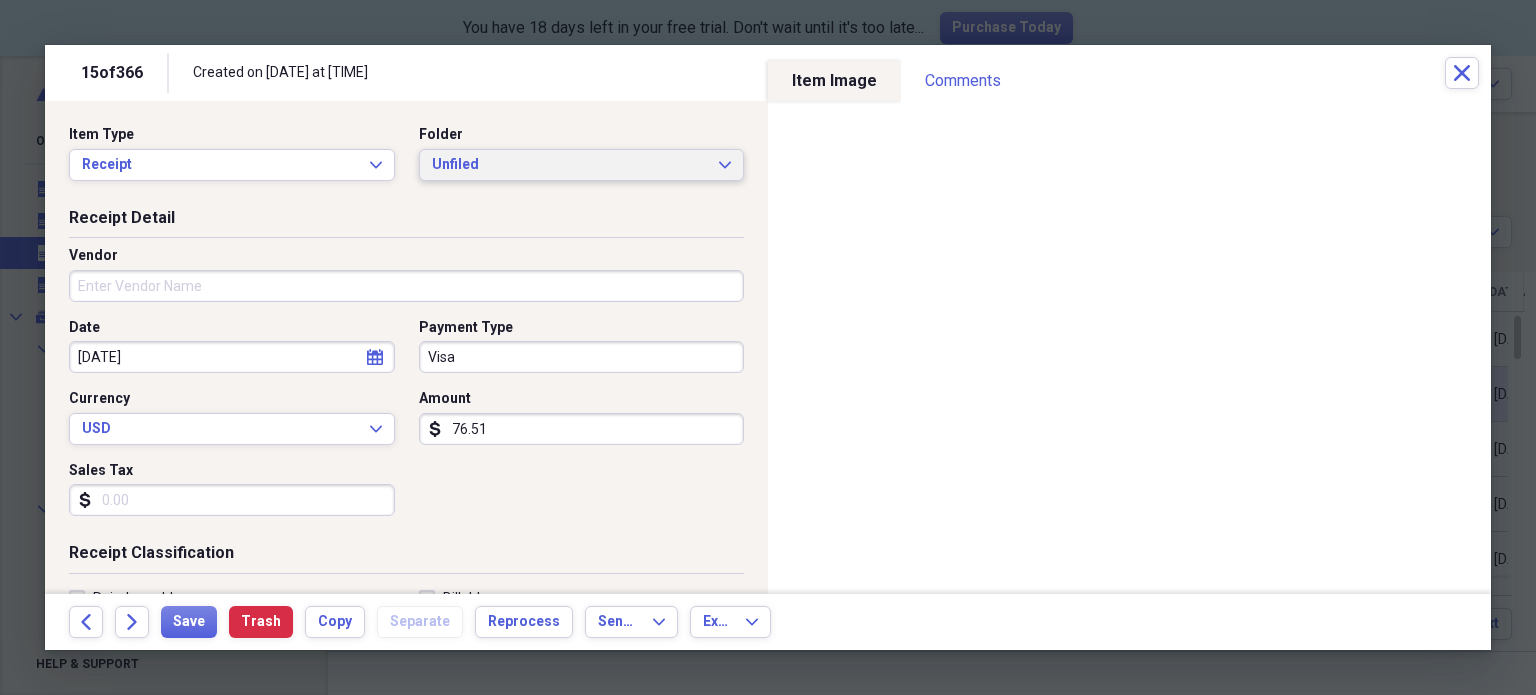 click on "Unfiled" at bounding box center [570, 165] 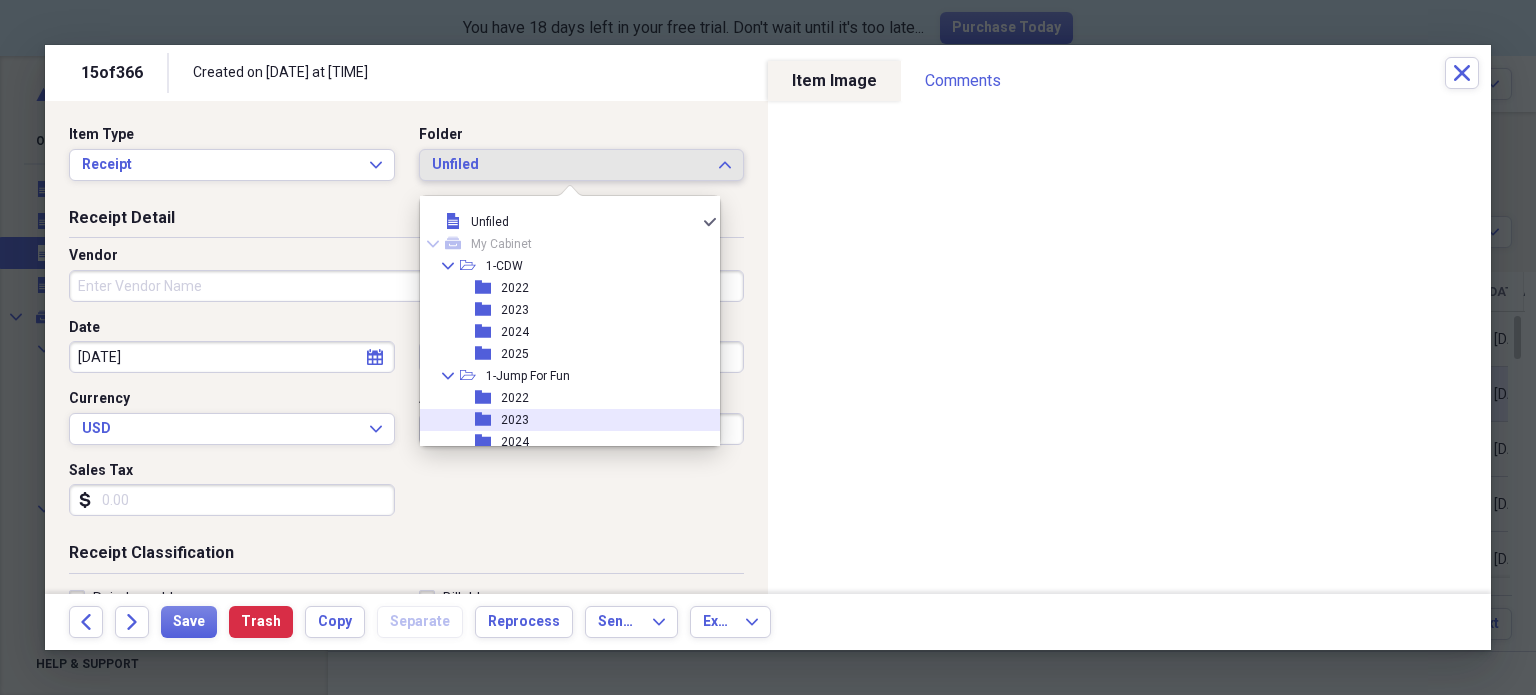 click on "2023" at bounding box center (515, 420) 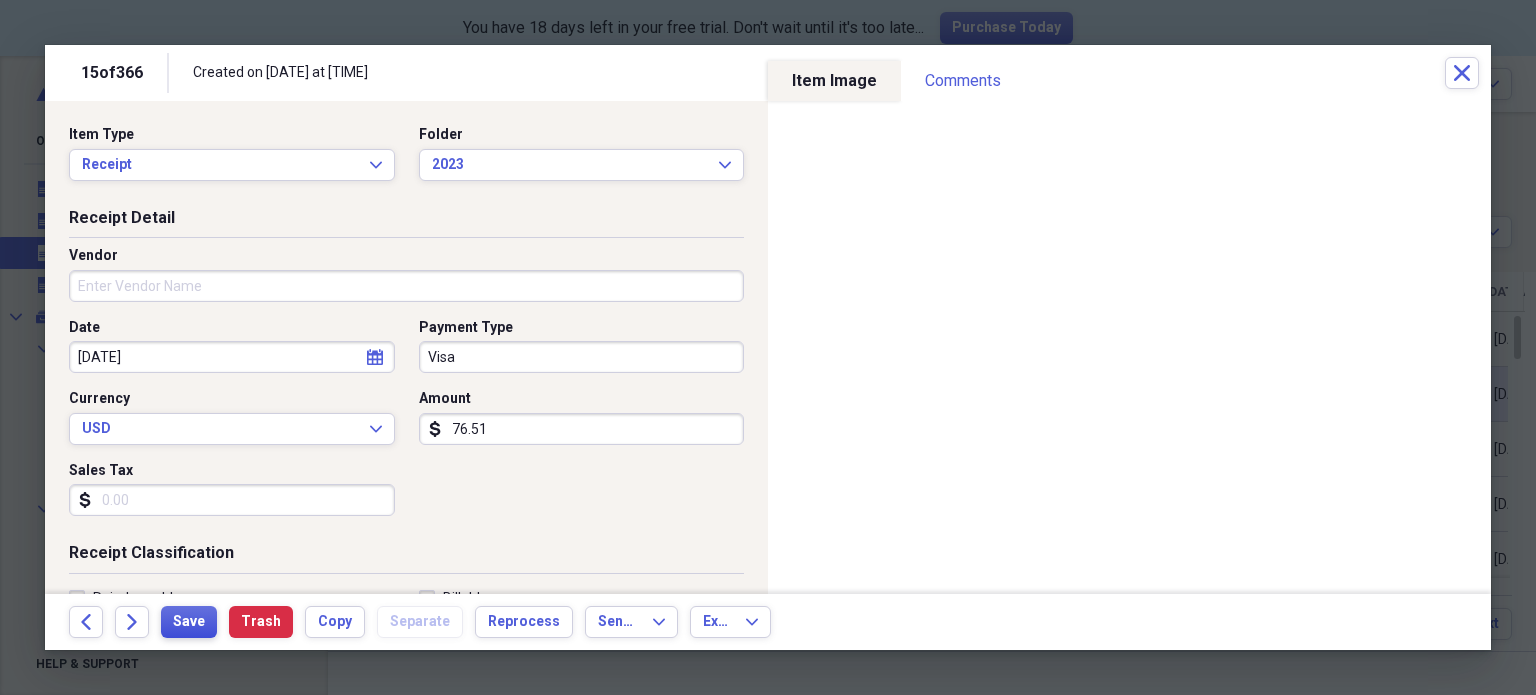 click on "Save" at bounding box center (189, 622) 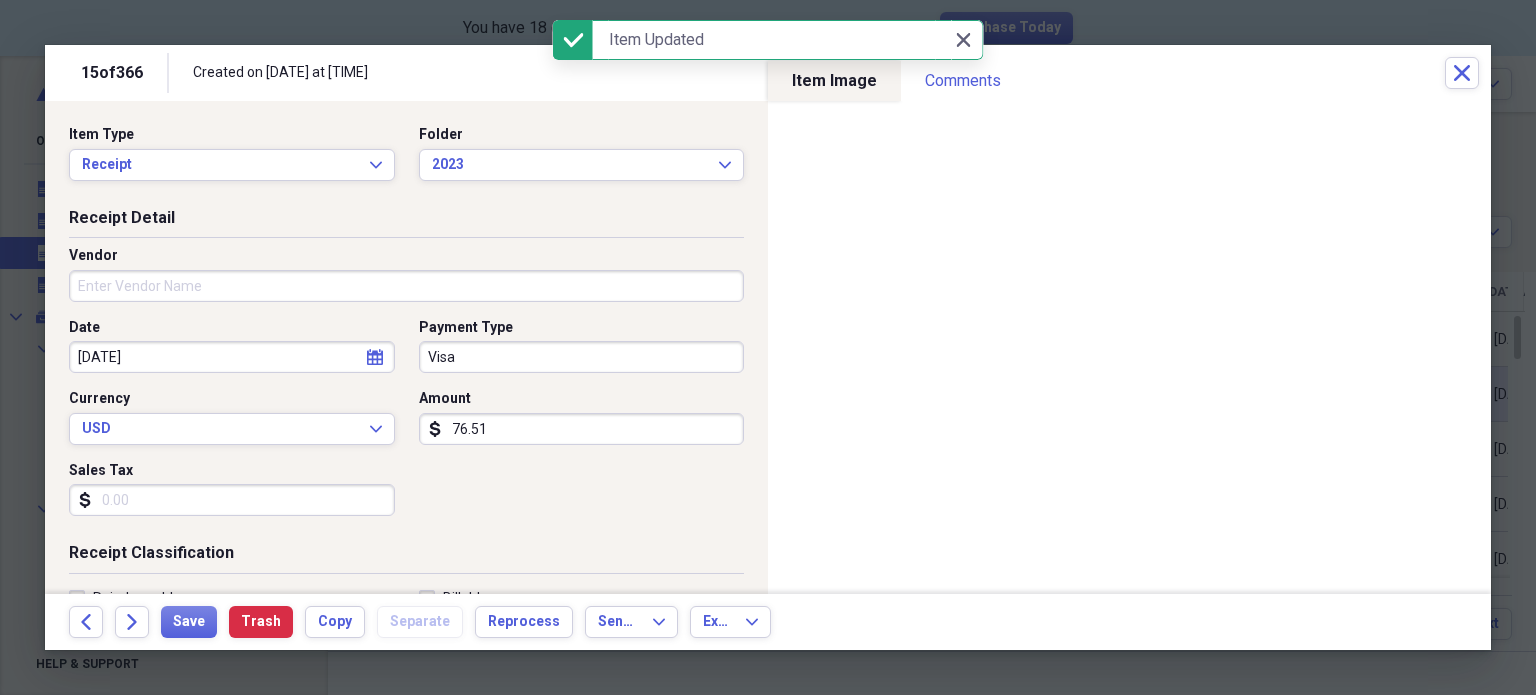 click on "Vendor" at bounding box center (406, 286) 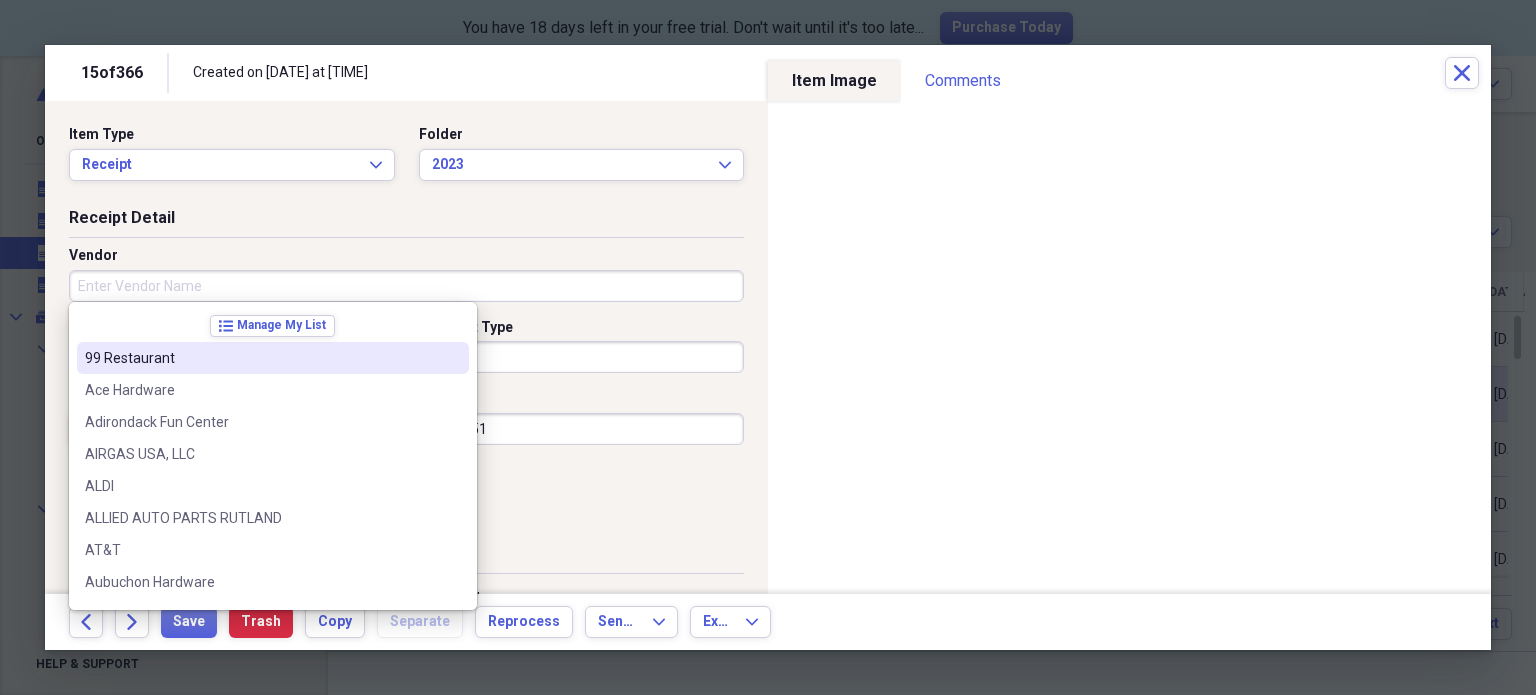 click on "99 Restaurant" at bounding box center (261, 358) 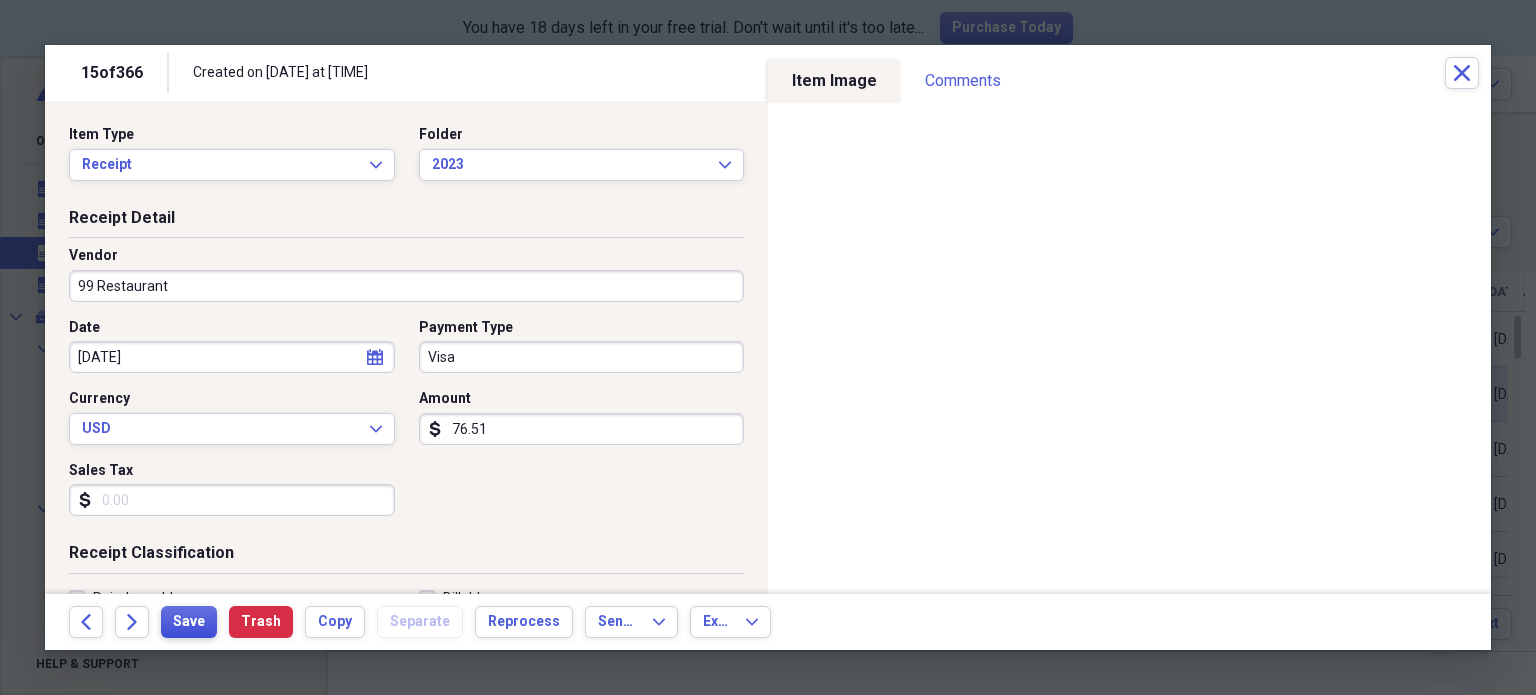 click on "Save" at bounding box center [189, 622] 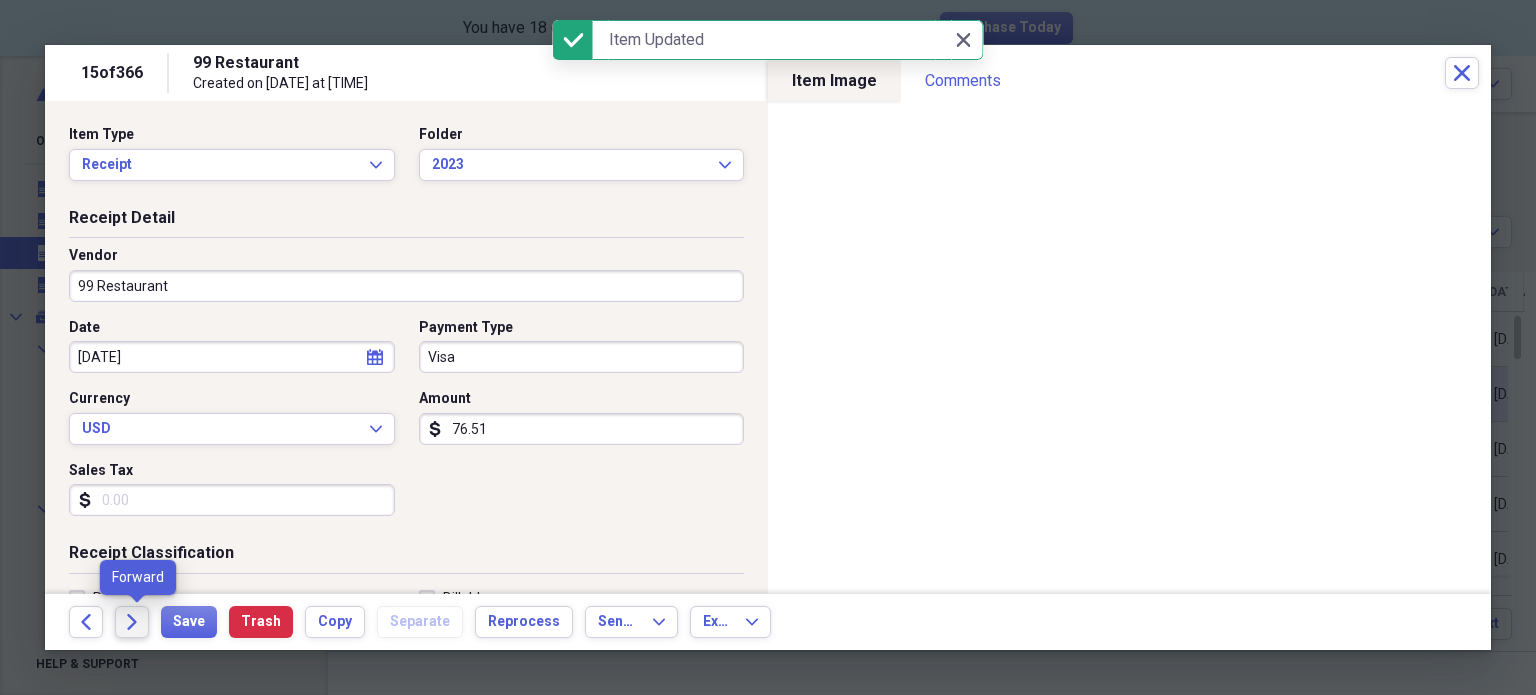 click on "Forward" 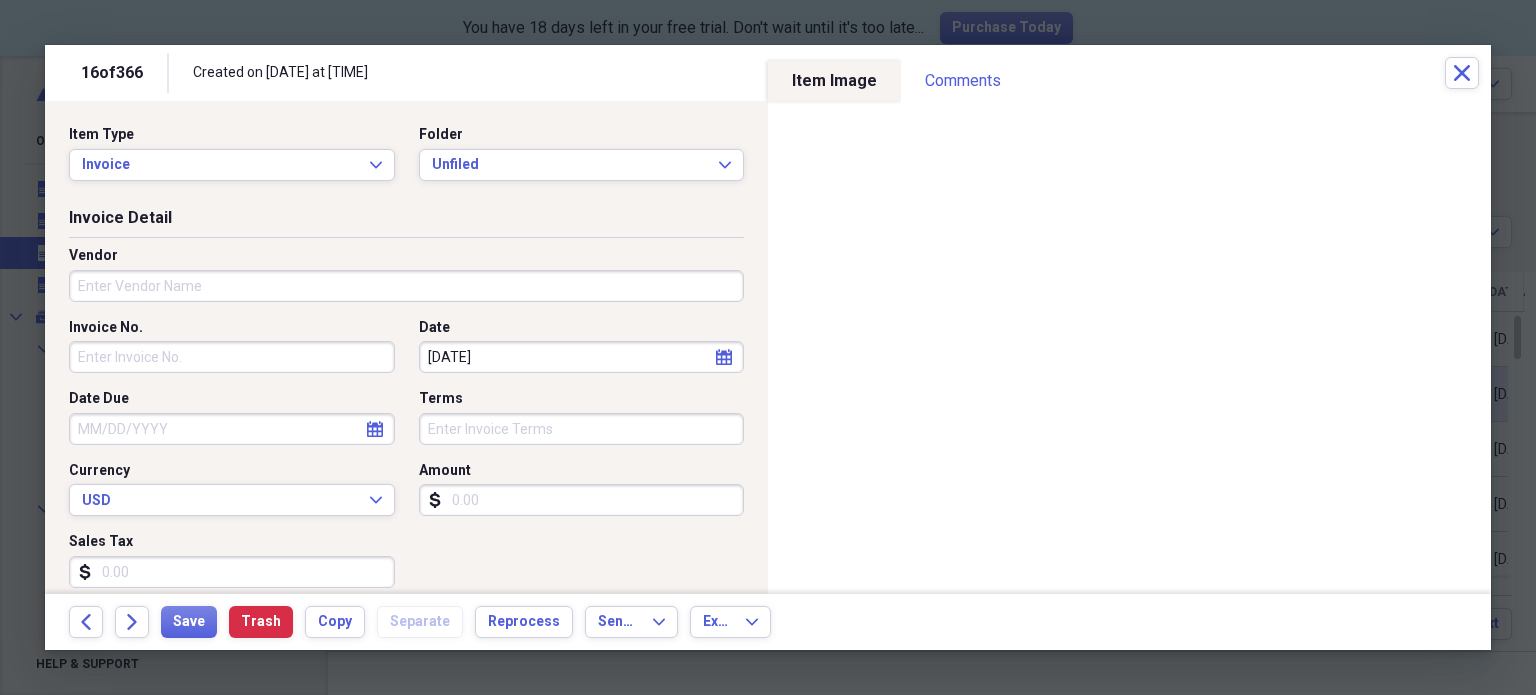 click 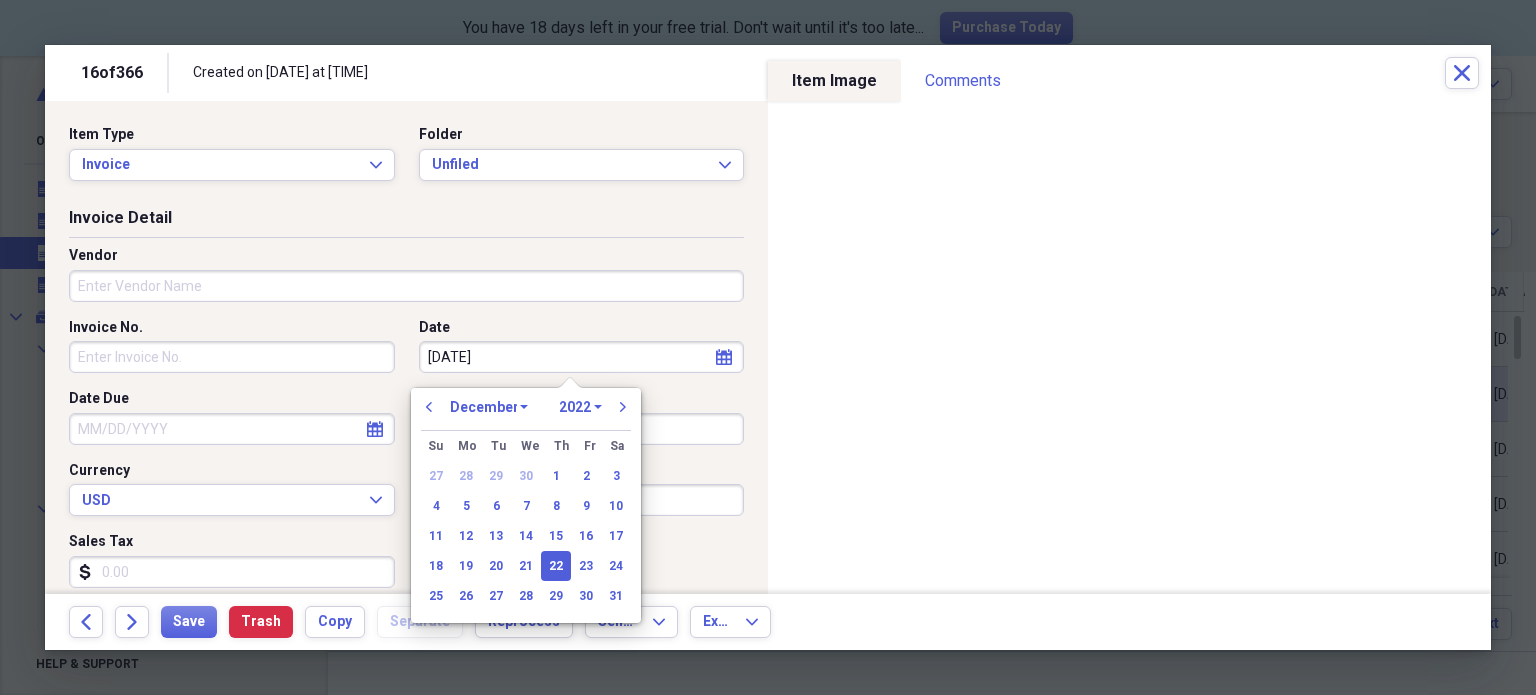 click on "January February March April May June July August September October November December" at bounding box center [489, 407] 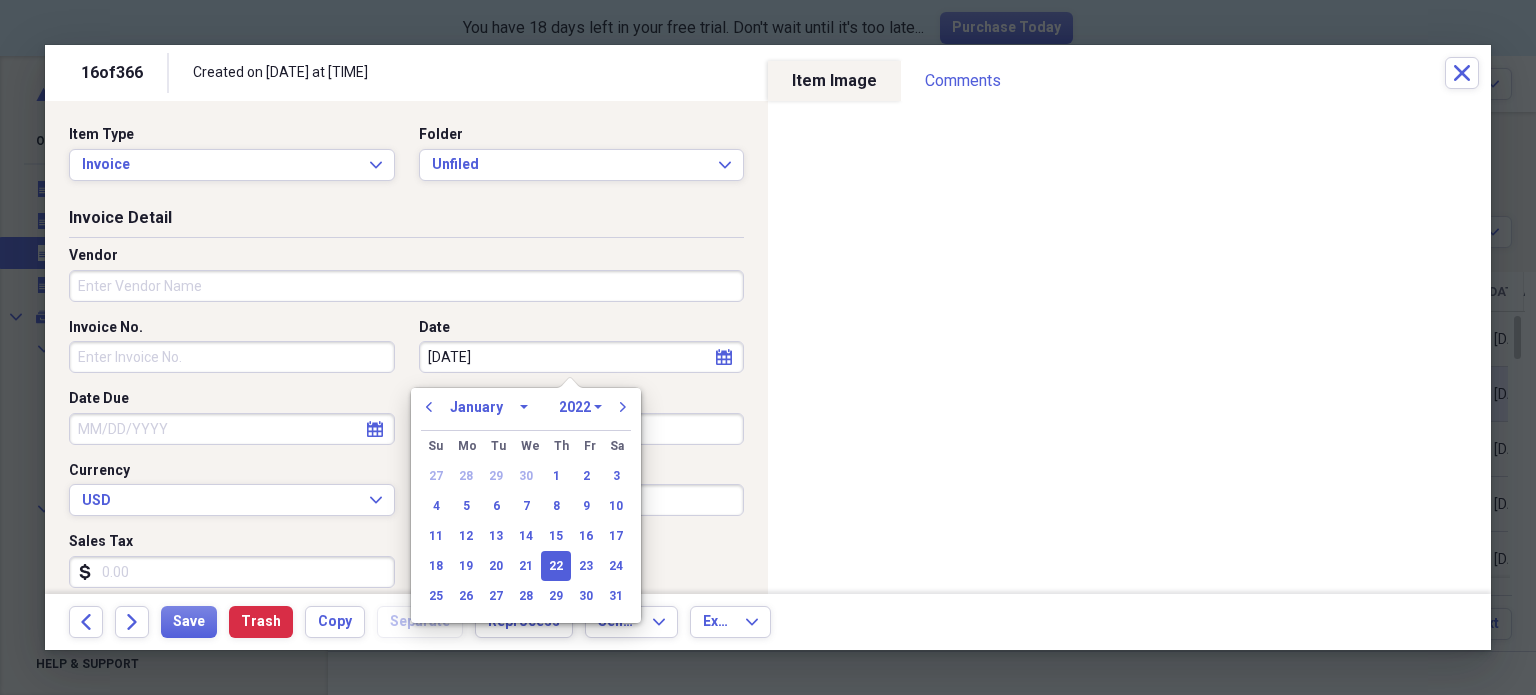 click on "January February March April May June July August September October November December" at bounding box center [489, 407] 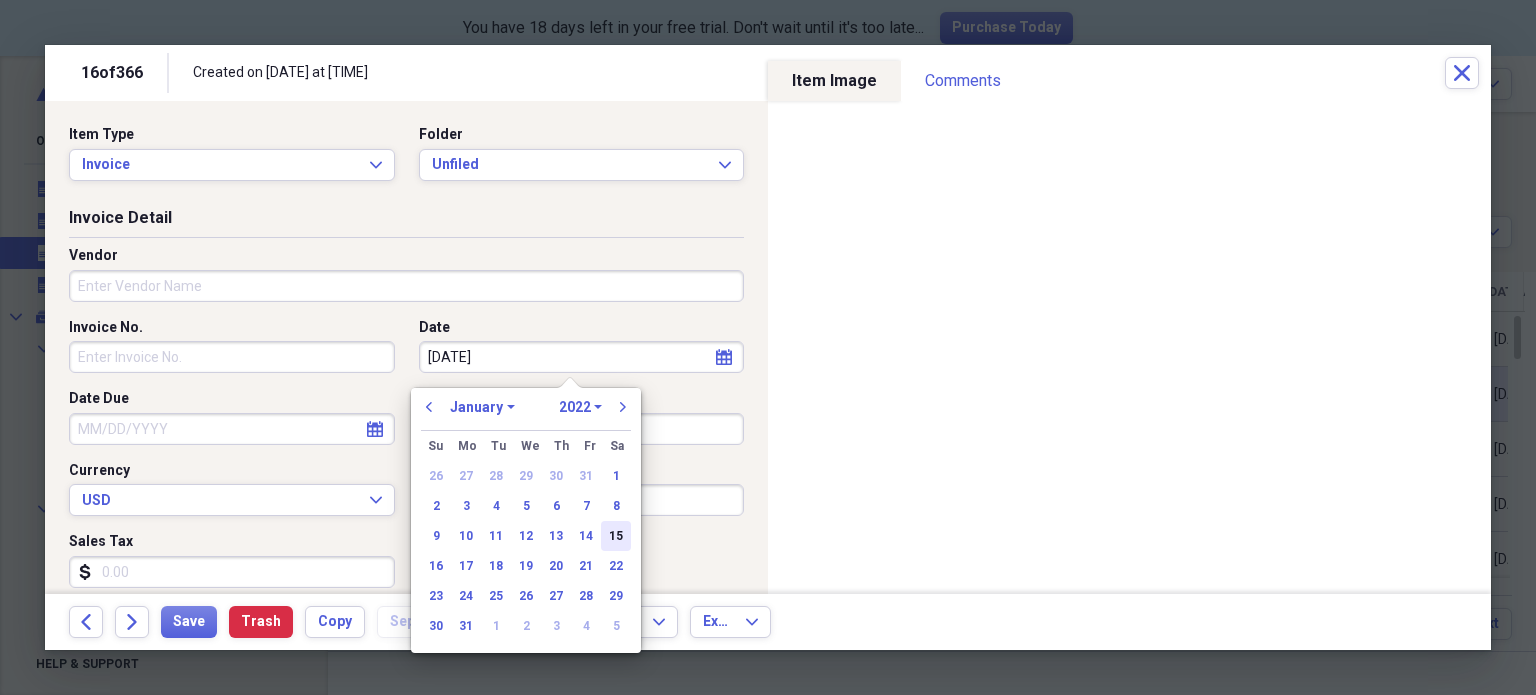 click on "15" at bounding box center [616, 536] 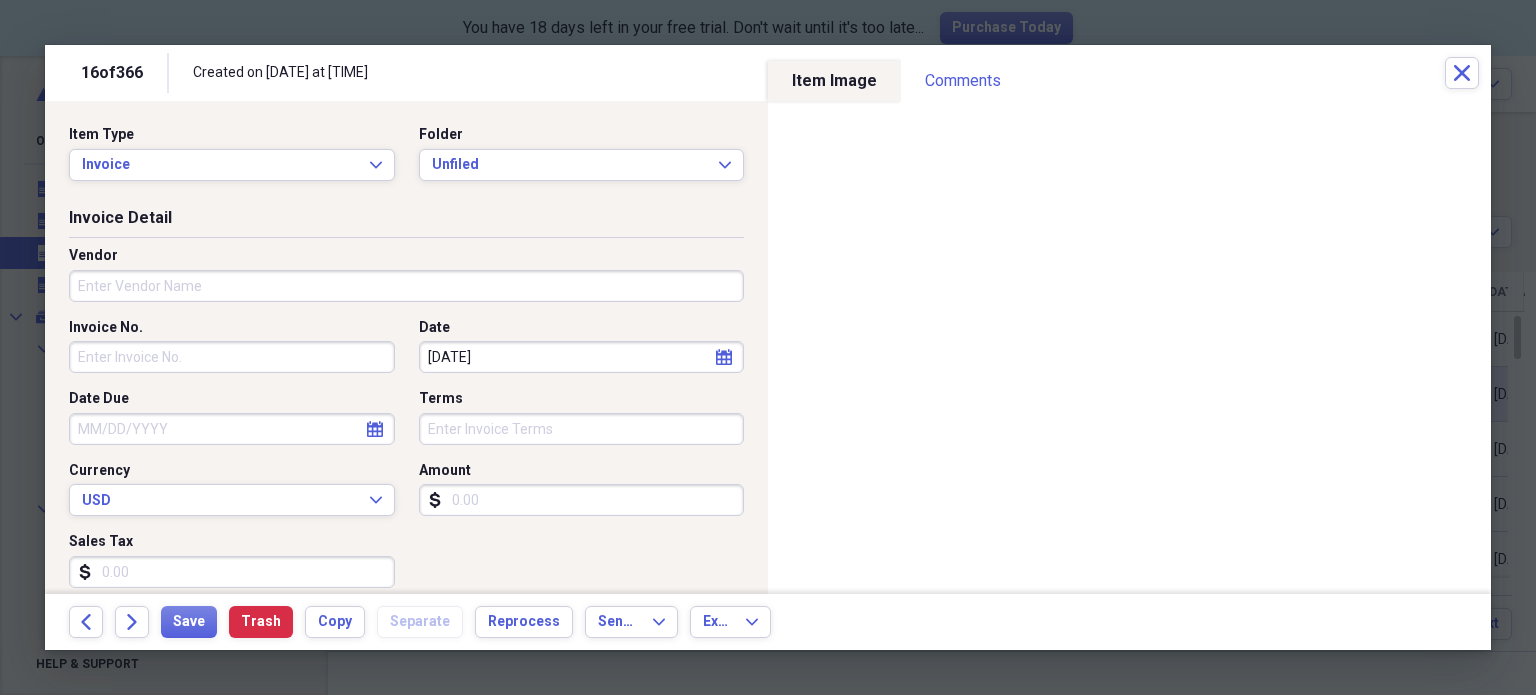 click on "01/15/2022" at bounding box center [582, 357] 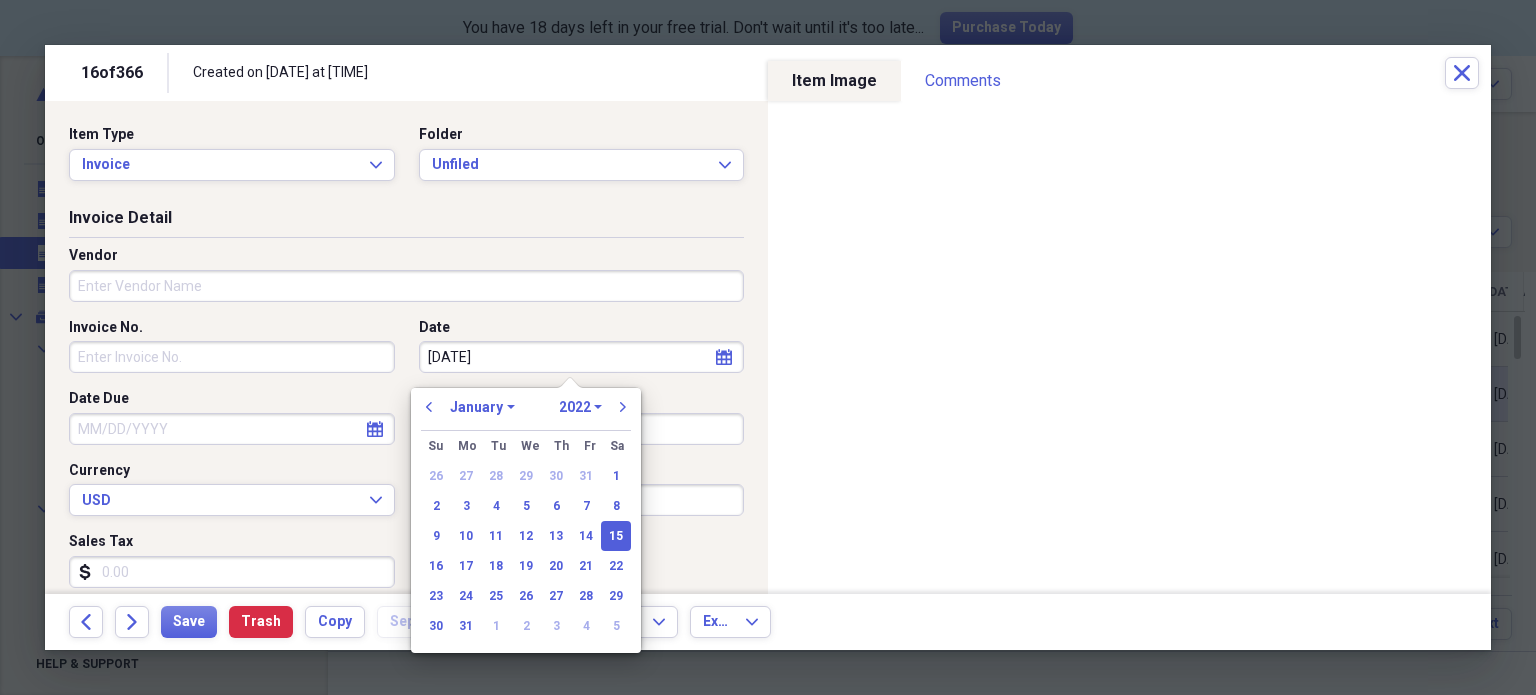 type on "01/15/2023" 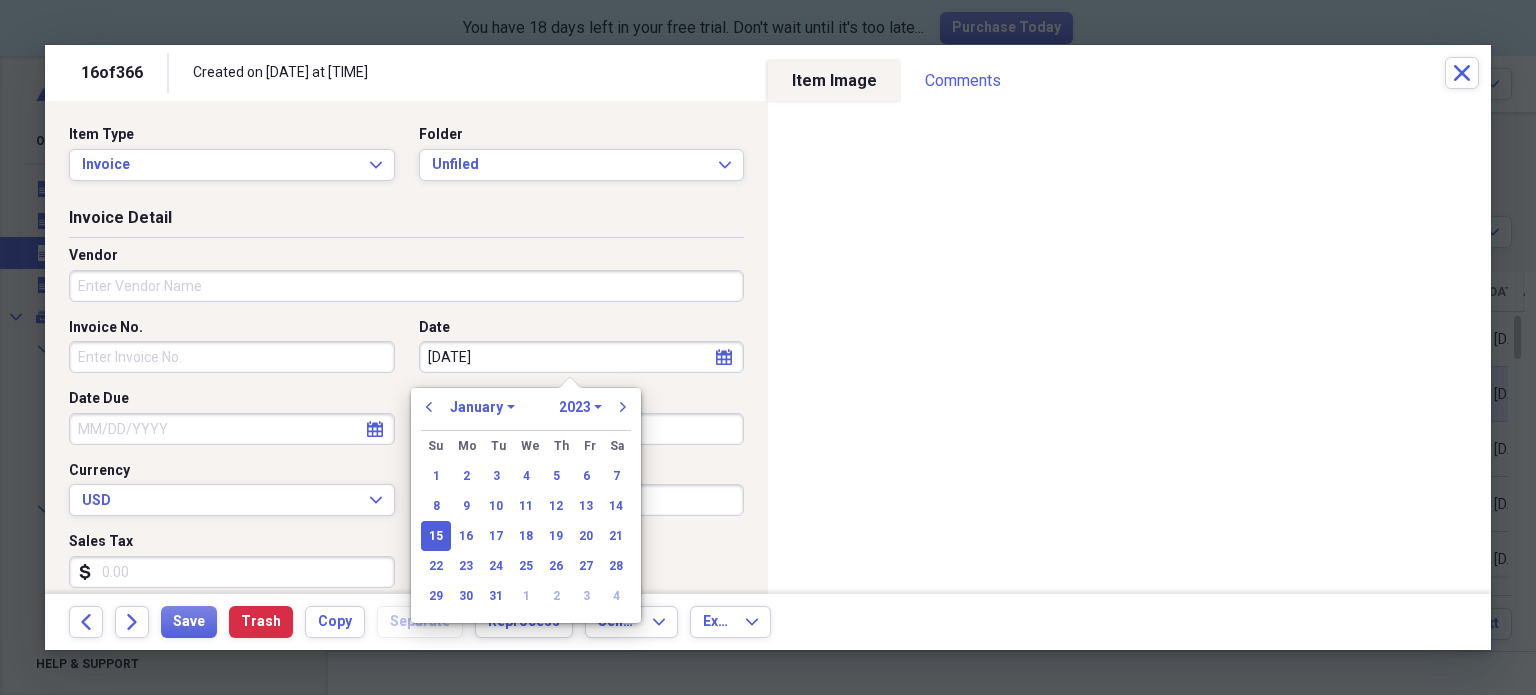 click on "01/15/2023" at bounding box center [582, 357] 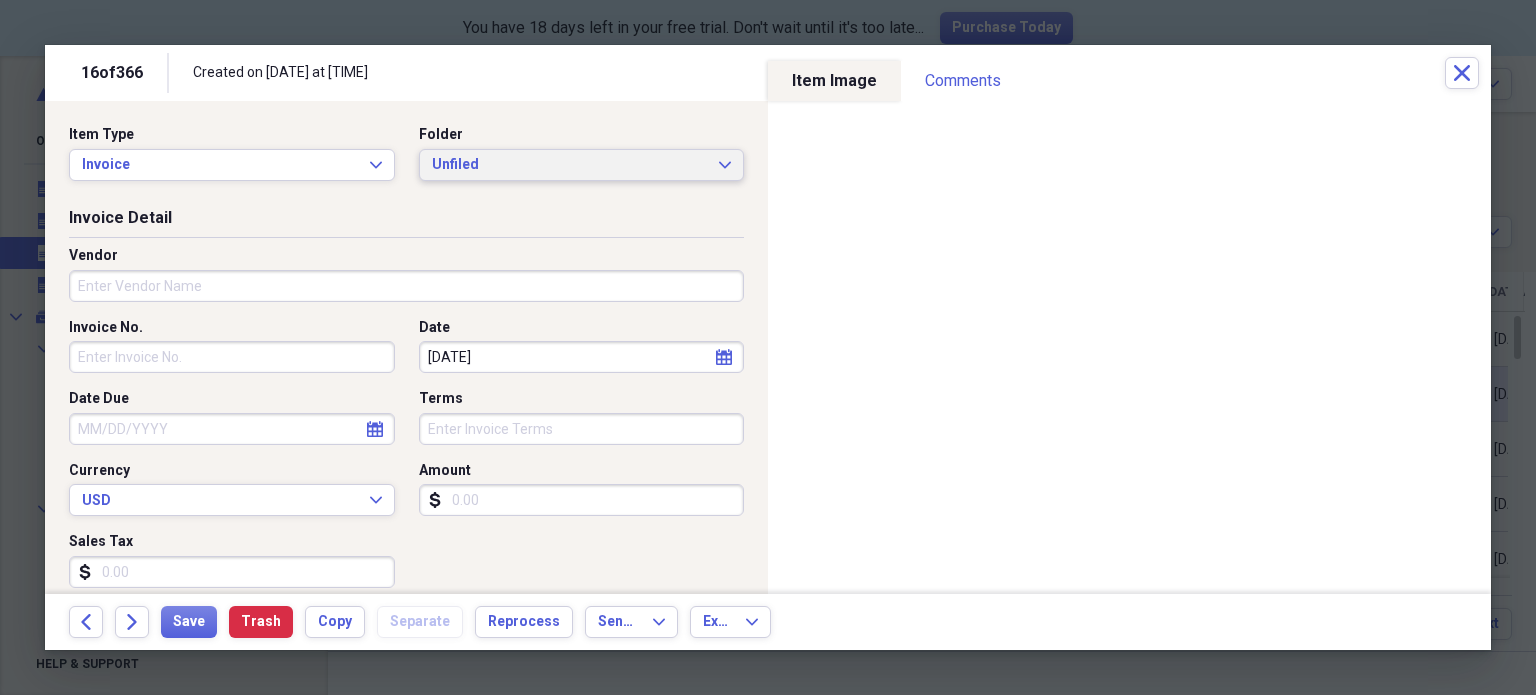 click on "Unfiled" at bounding box center (570, 165) 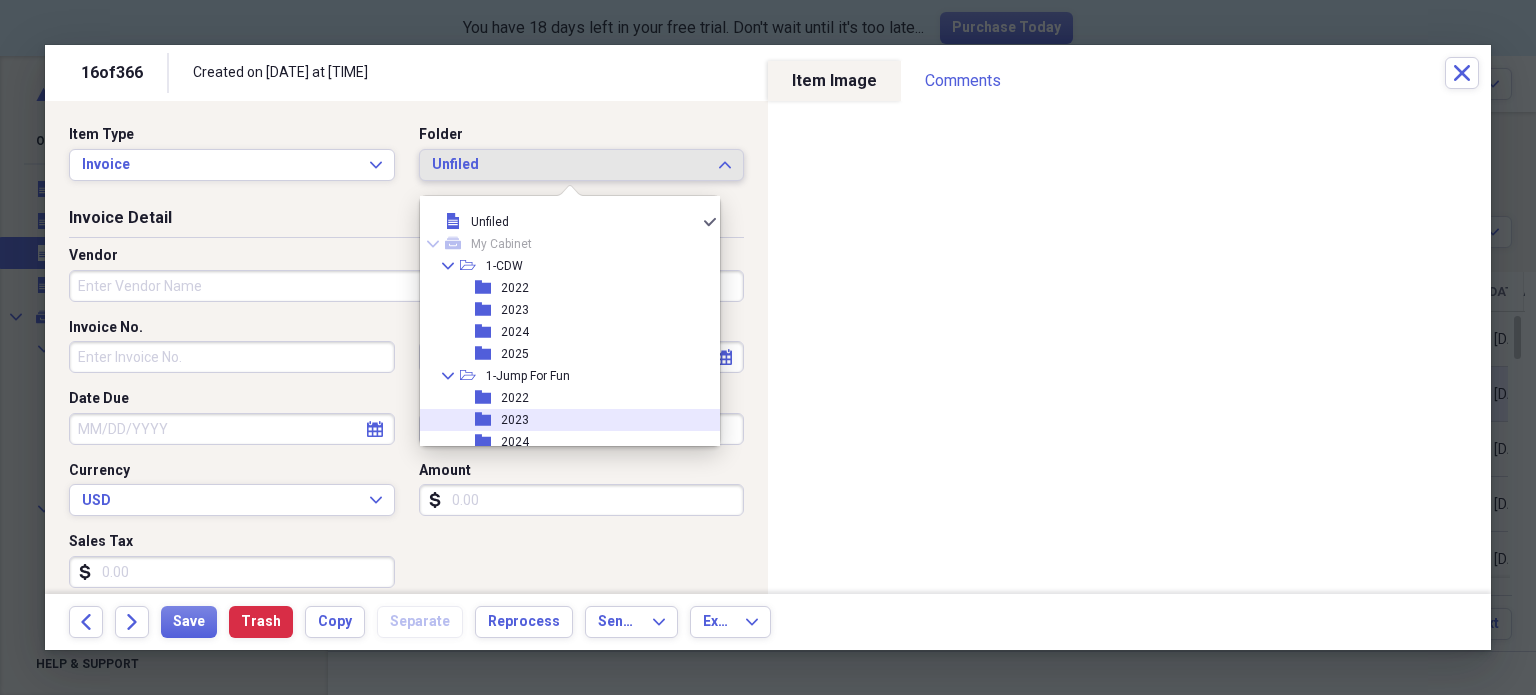 click on "2023" at bounding box center (515, 420) 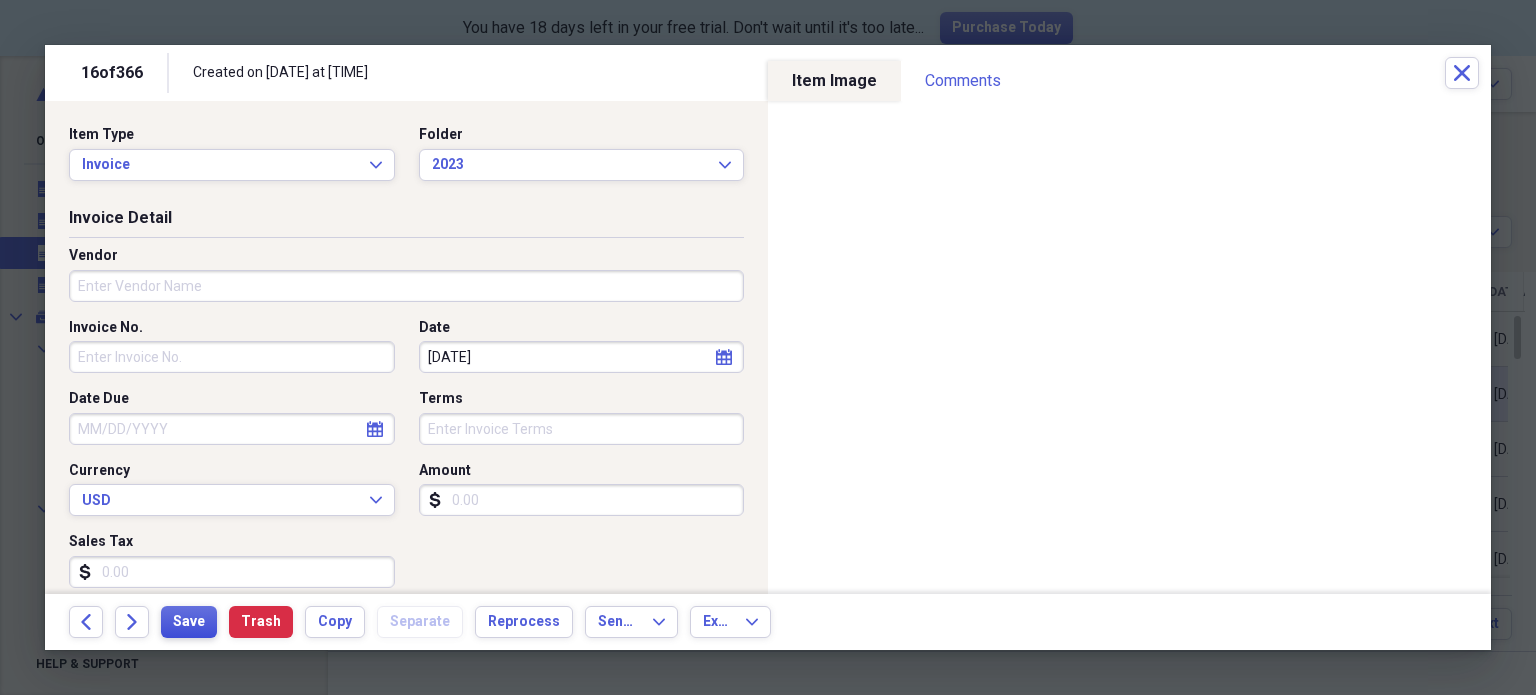 click on "Save" at bounding box center (189, 622) 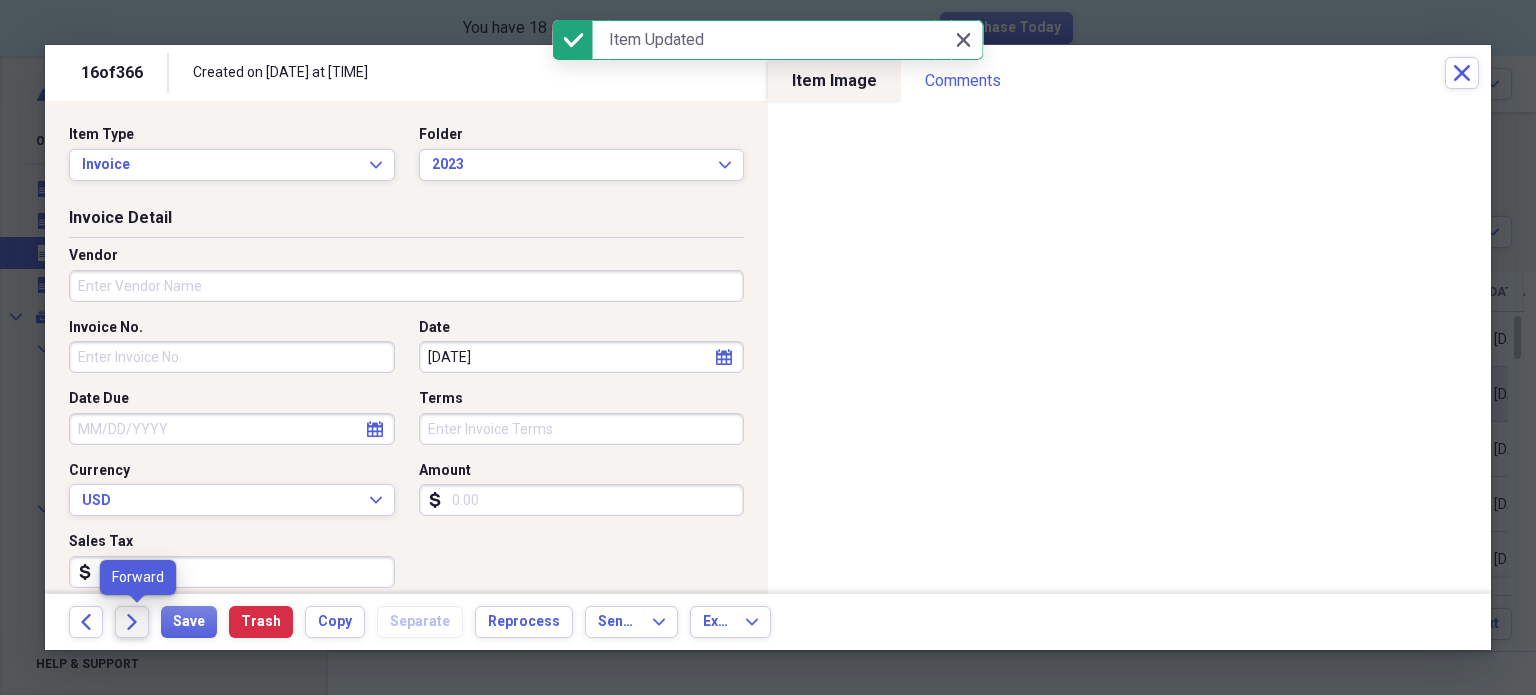 click 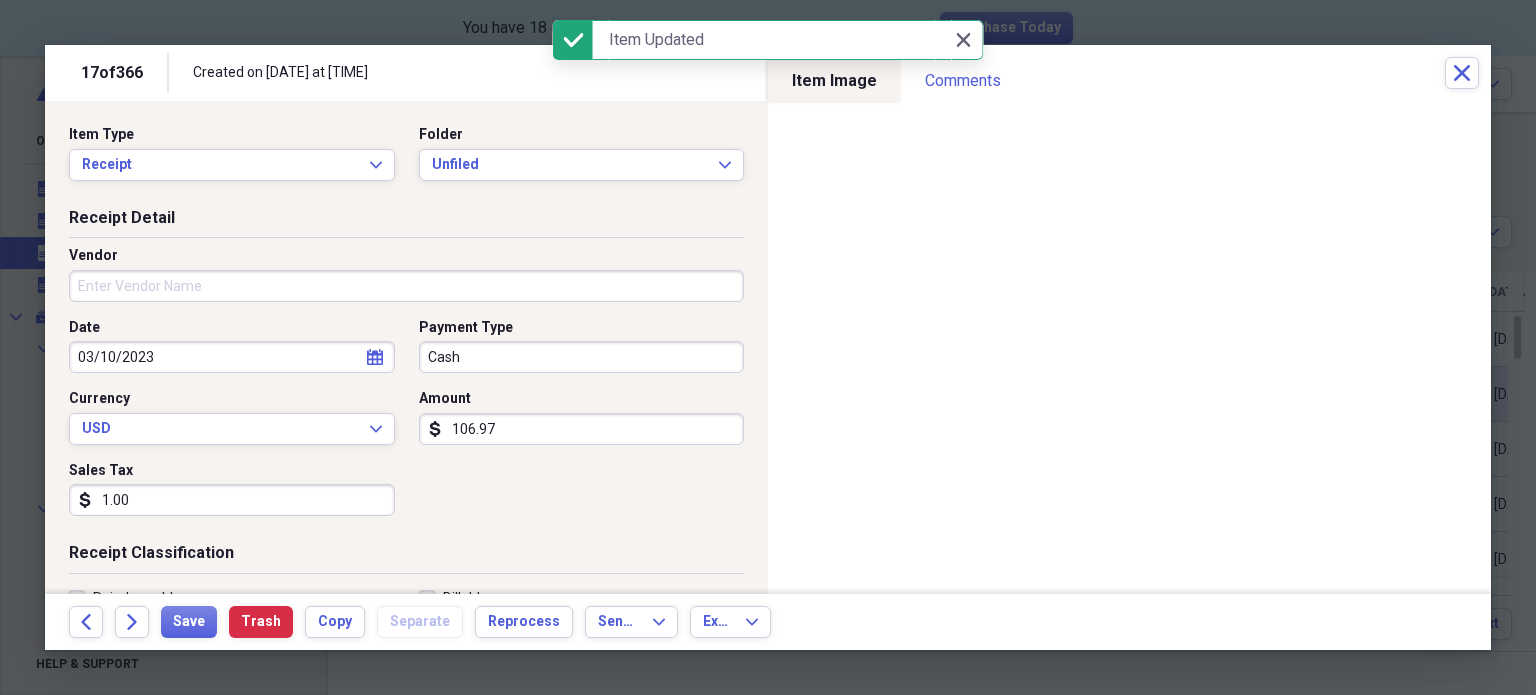 click on "Vendor" at bounding box center (406, 286) 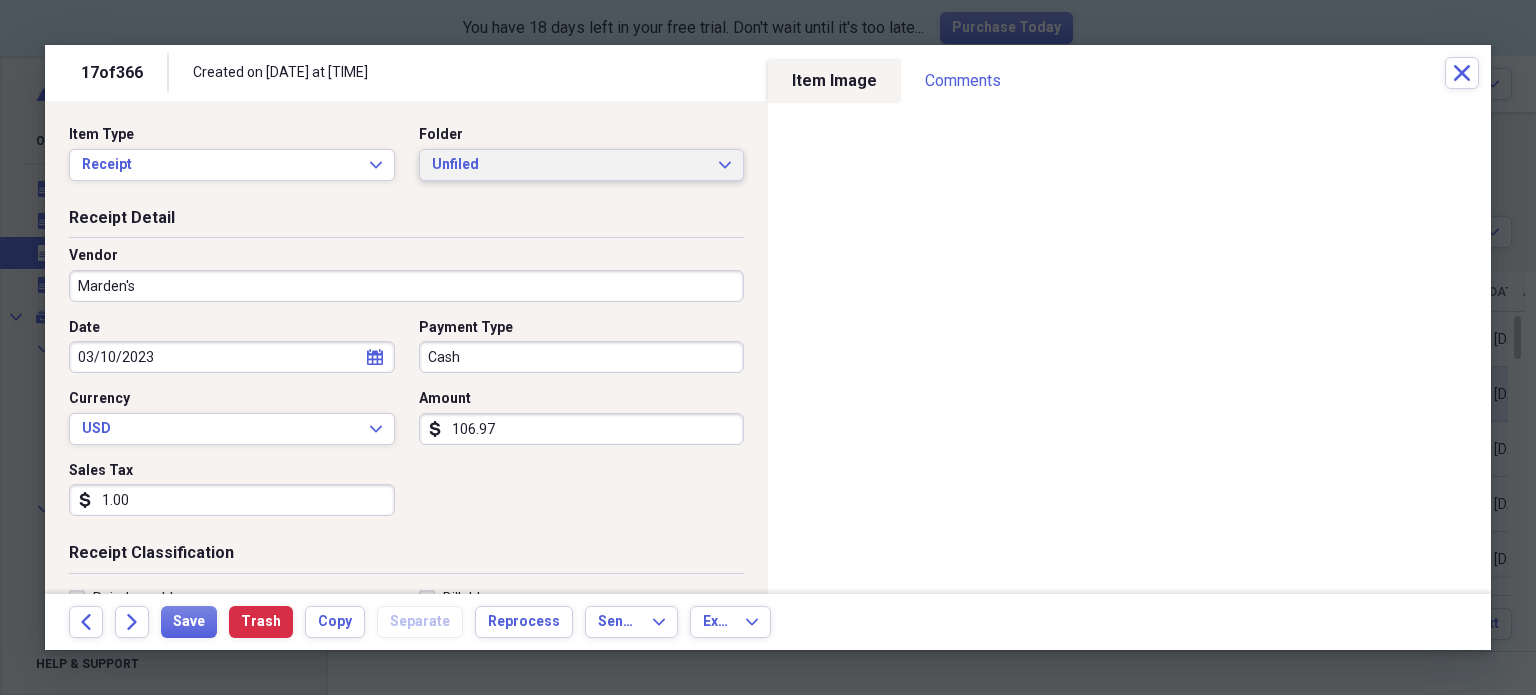 type on "Marden's" 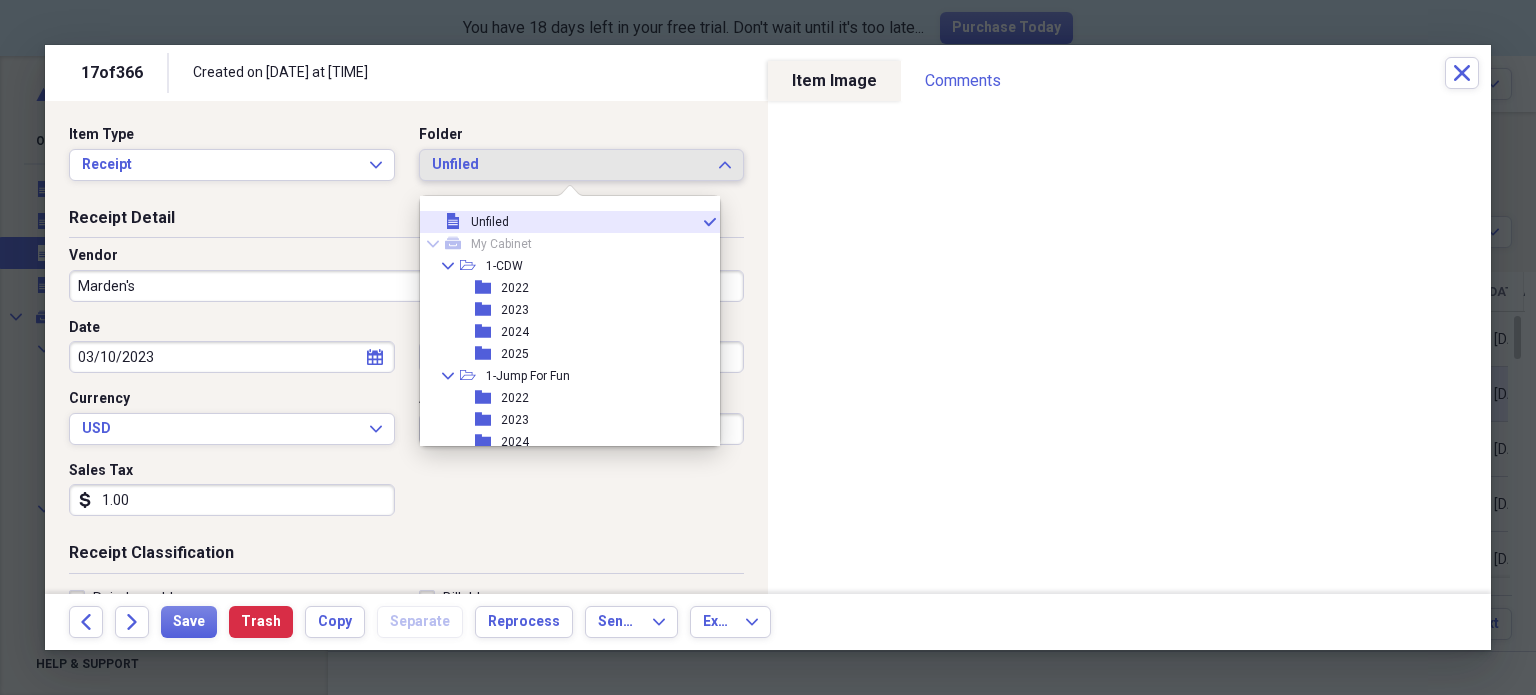 click on "Unfiled" at bounding box center [570, 165] 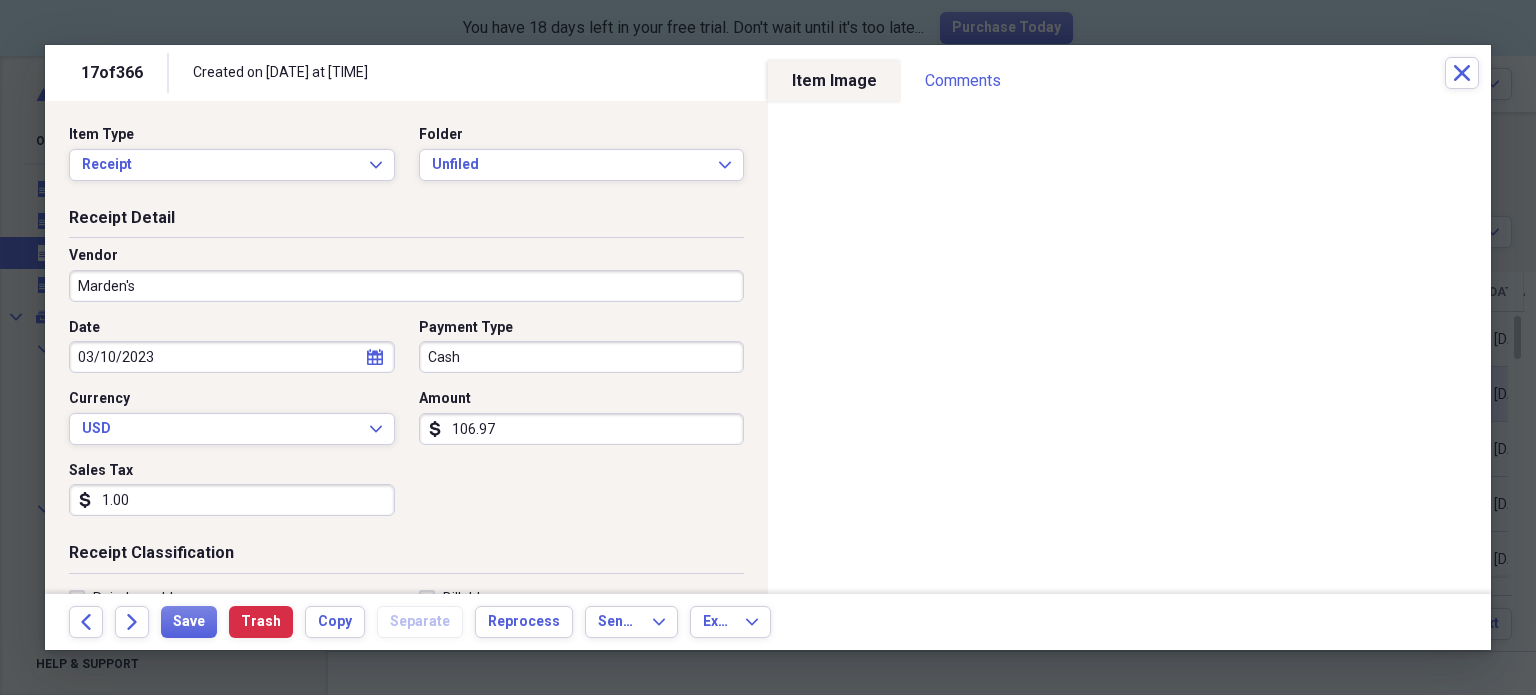 click on "Cash" at bounding box center (582, 357) 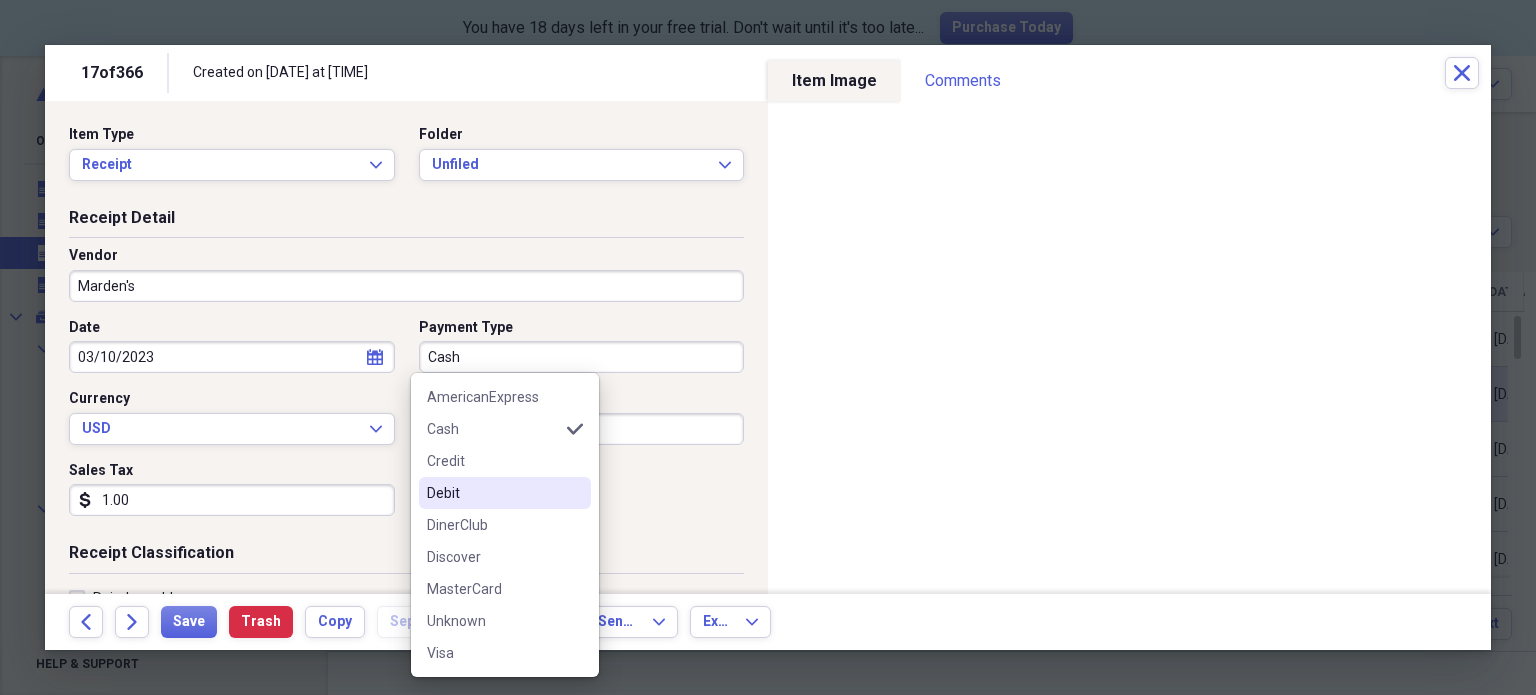 click on "Debit" at bounding box center (493, 493) 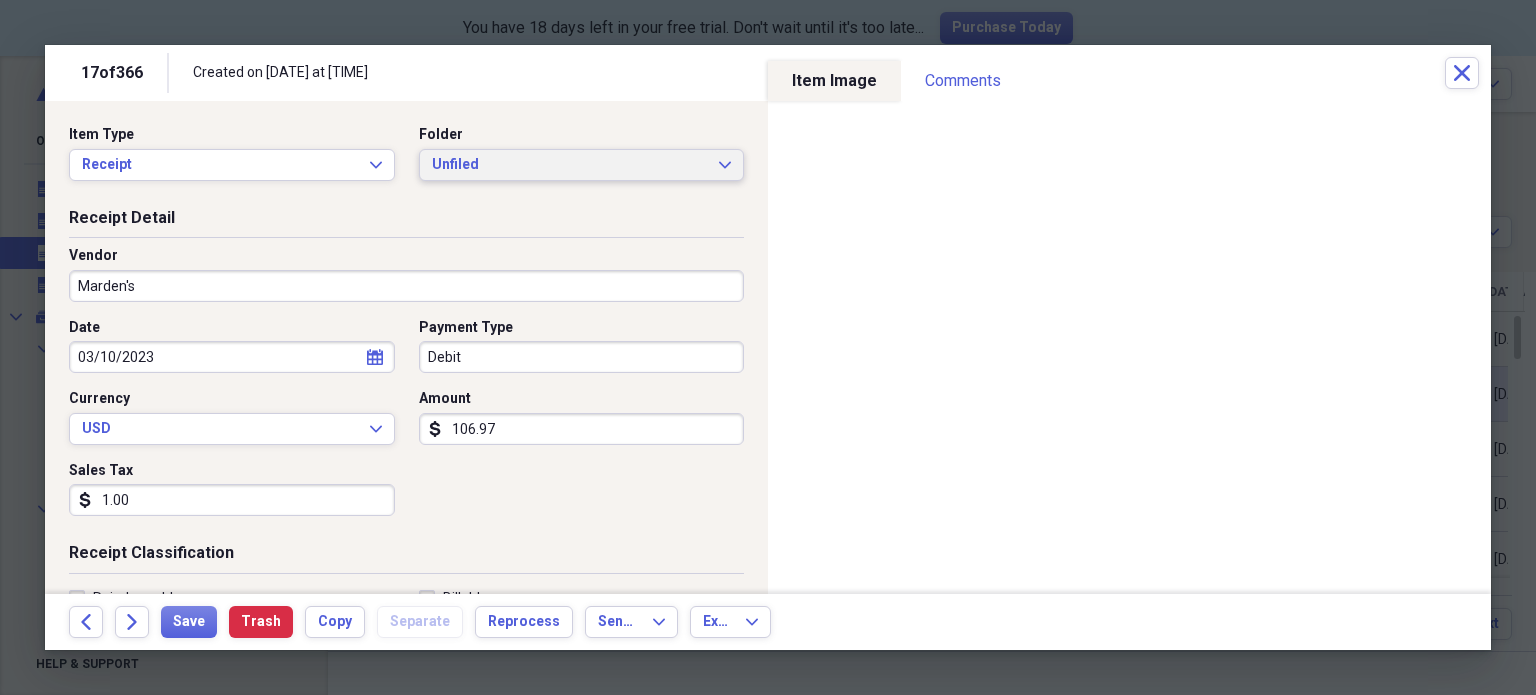 click on "Unfiled" at bounding box center [570, 165] 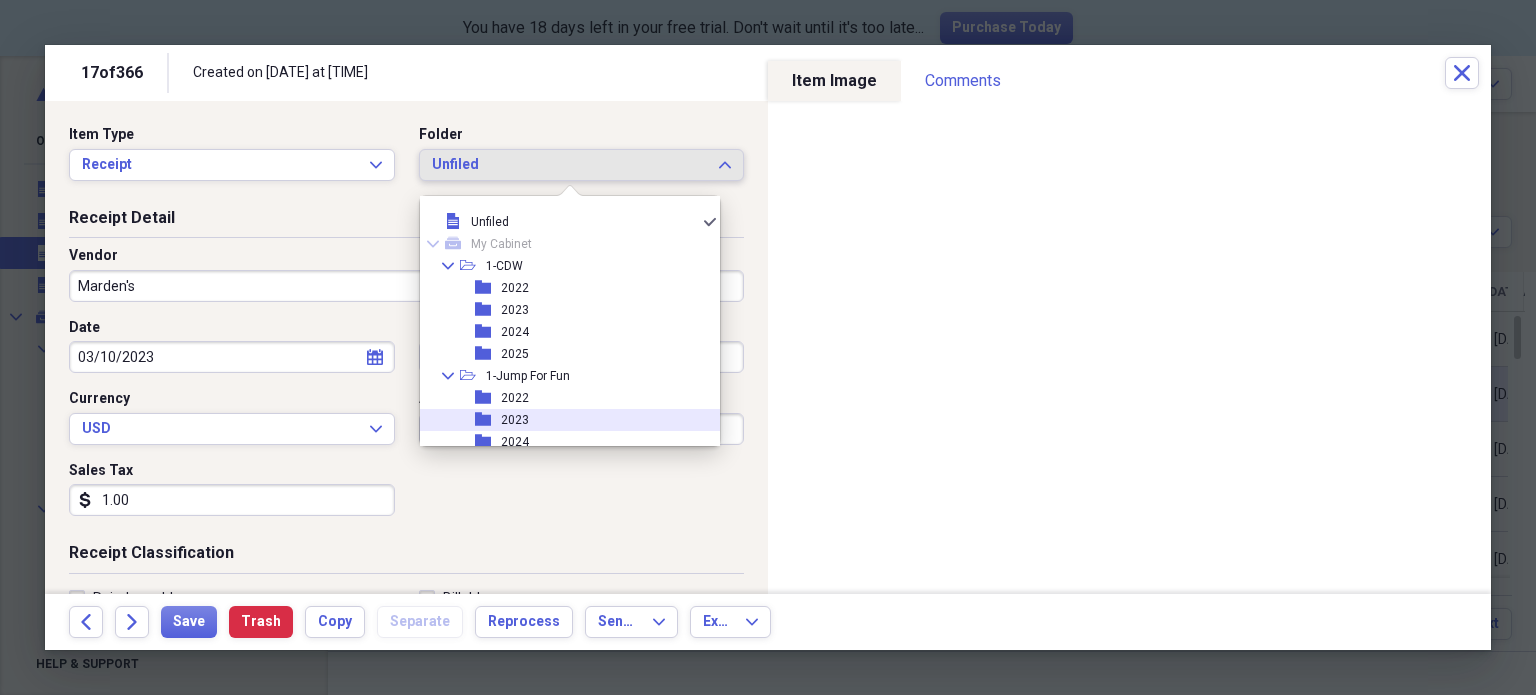 click on "folder 2023" at bounding box center (562, 420) 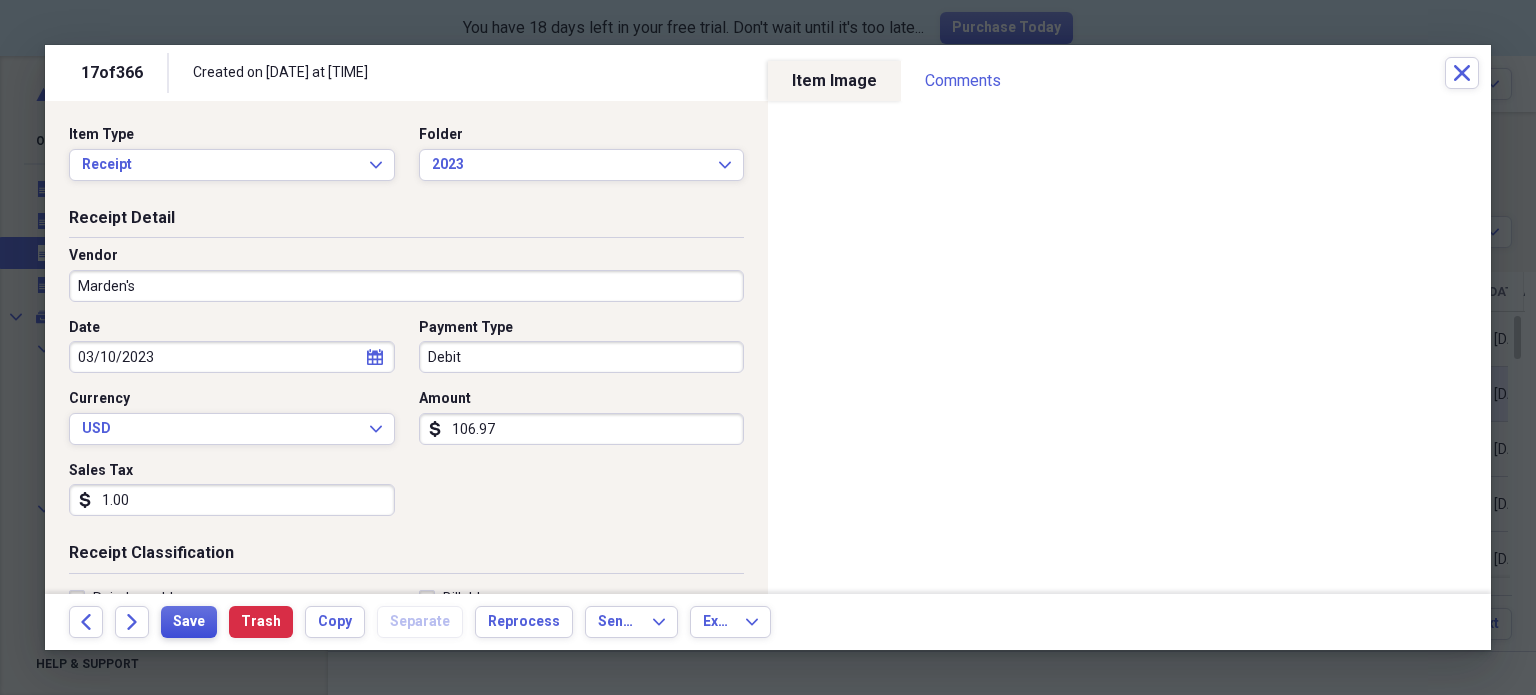 click on "Save" at bounding box center (189, 622) 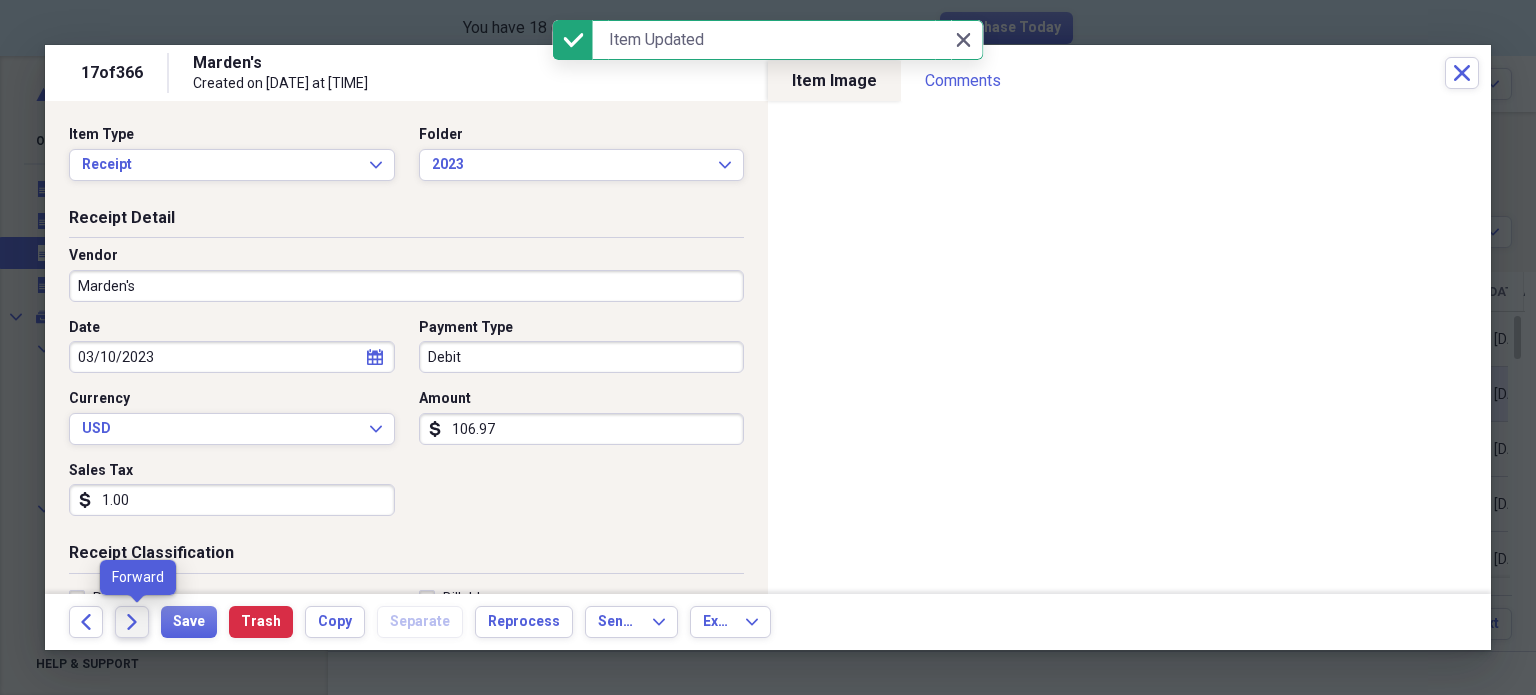 click on "Forward" 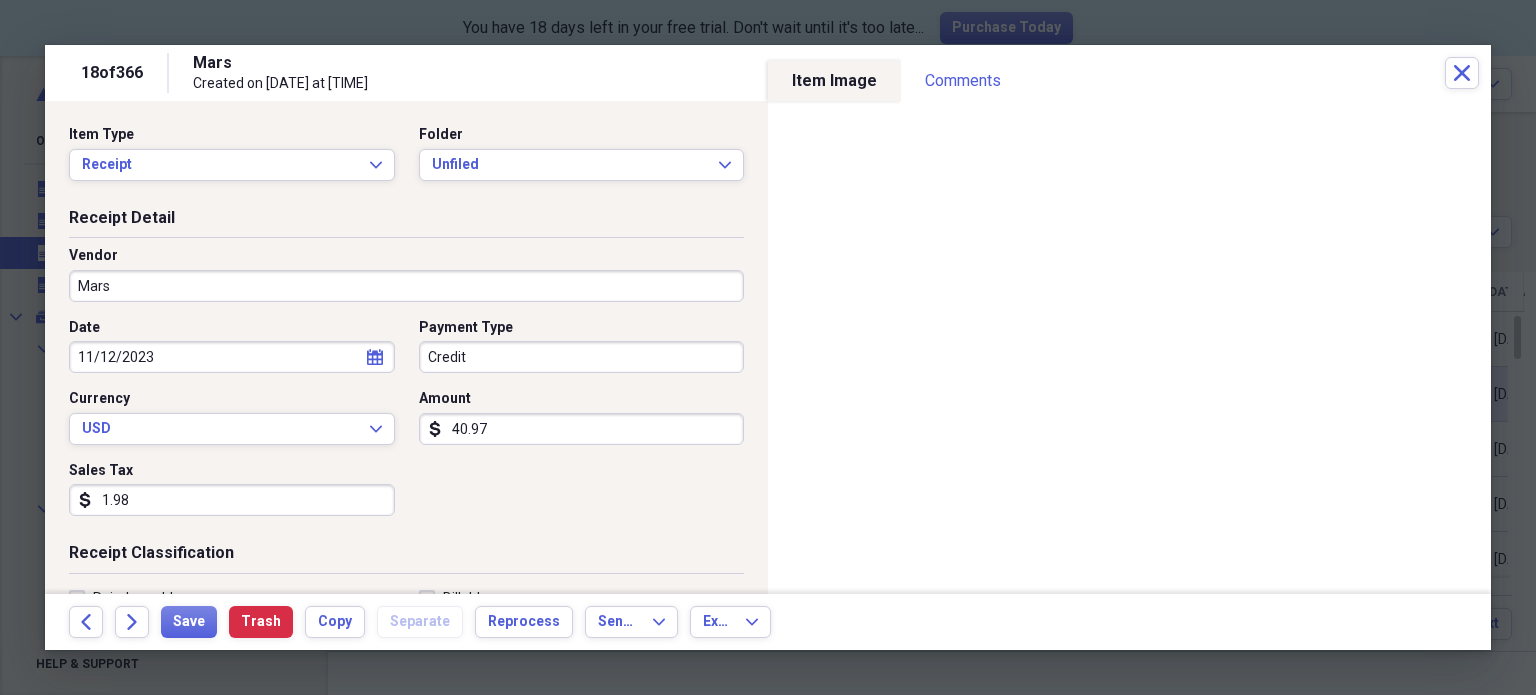 click on "Mars" at bounding box center (406, 286) 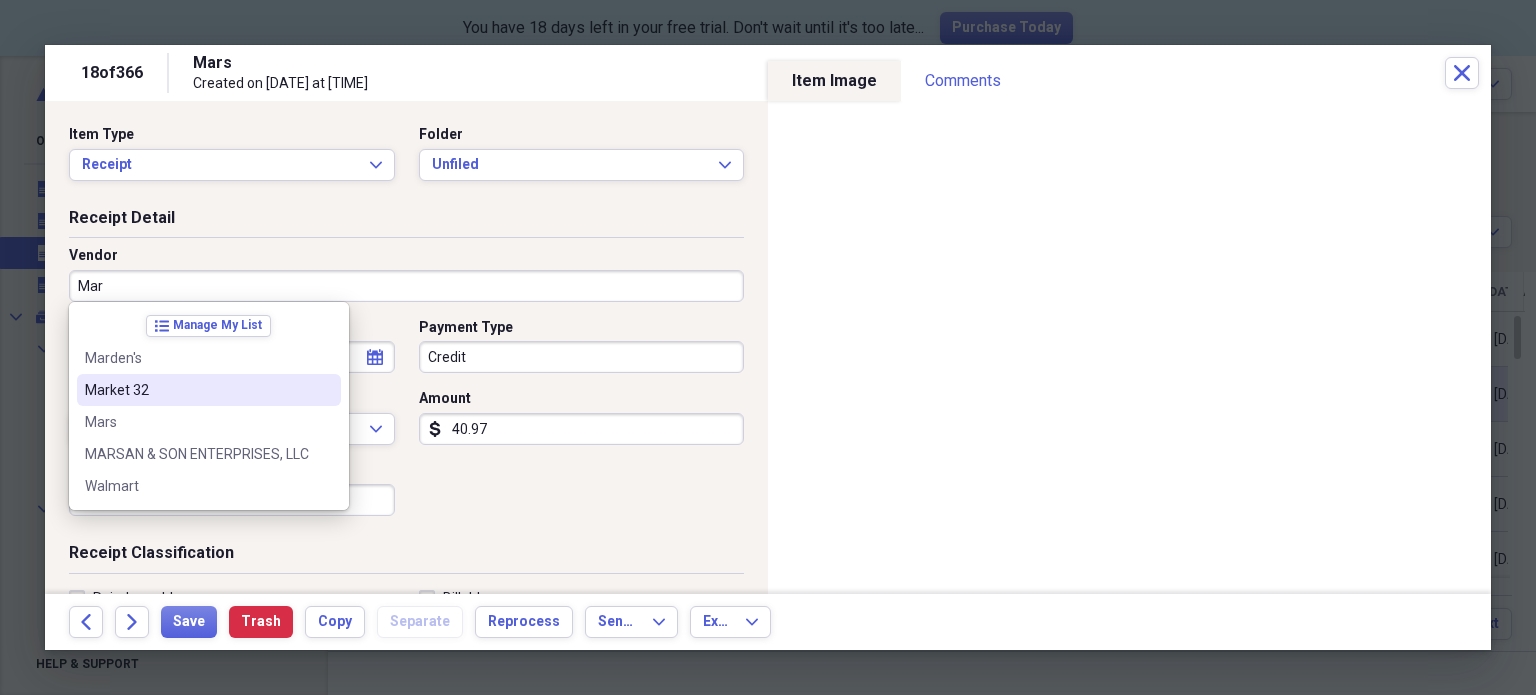 click on "Market 32" at bounding box center (209, 390) 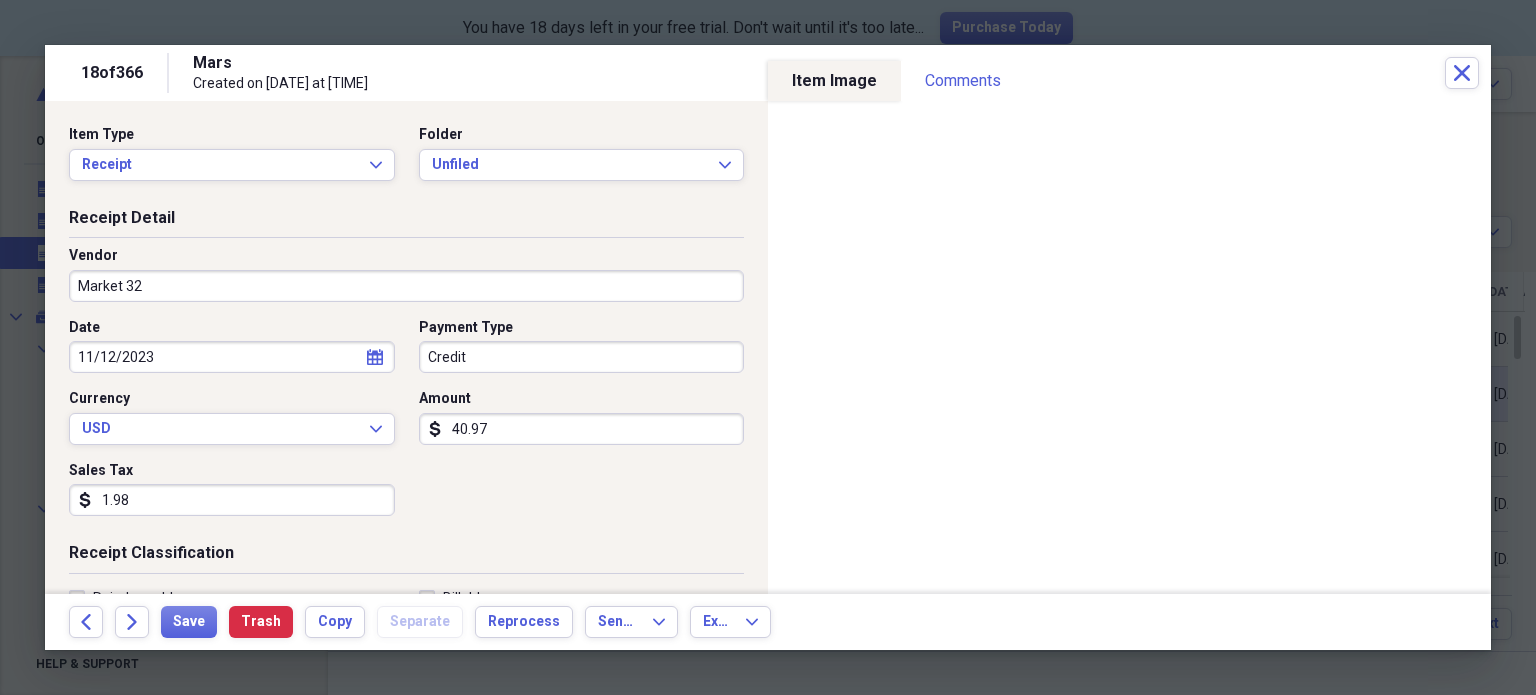 type on "Meals/Restaurants" 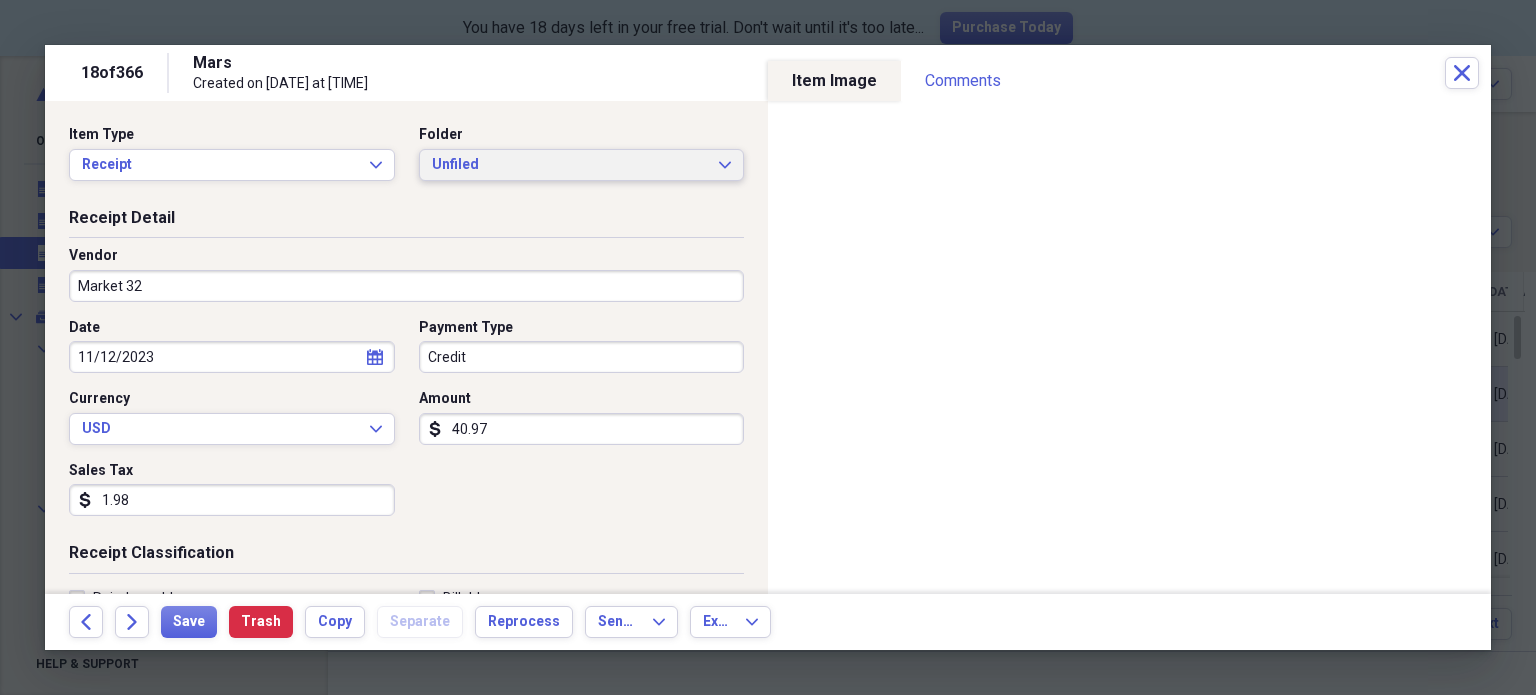 click on "Unfiled" at bounding box center (570, 165) 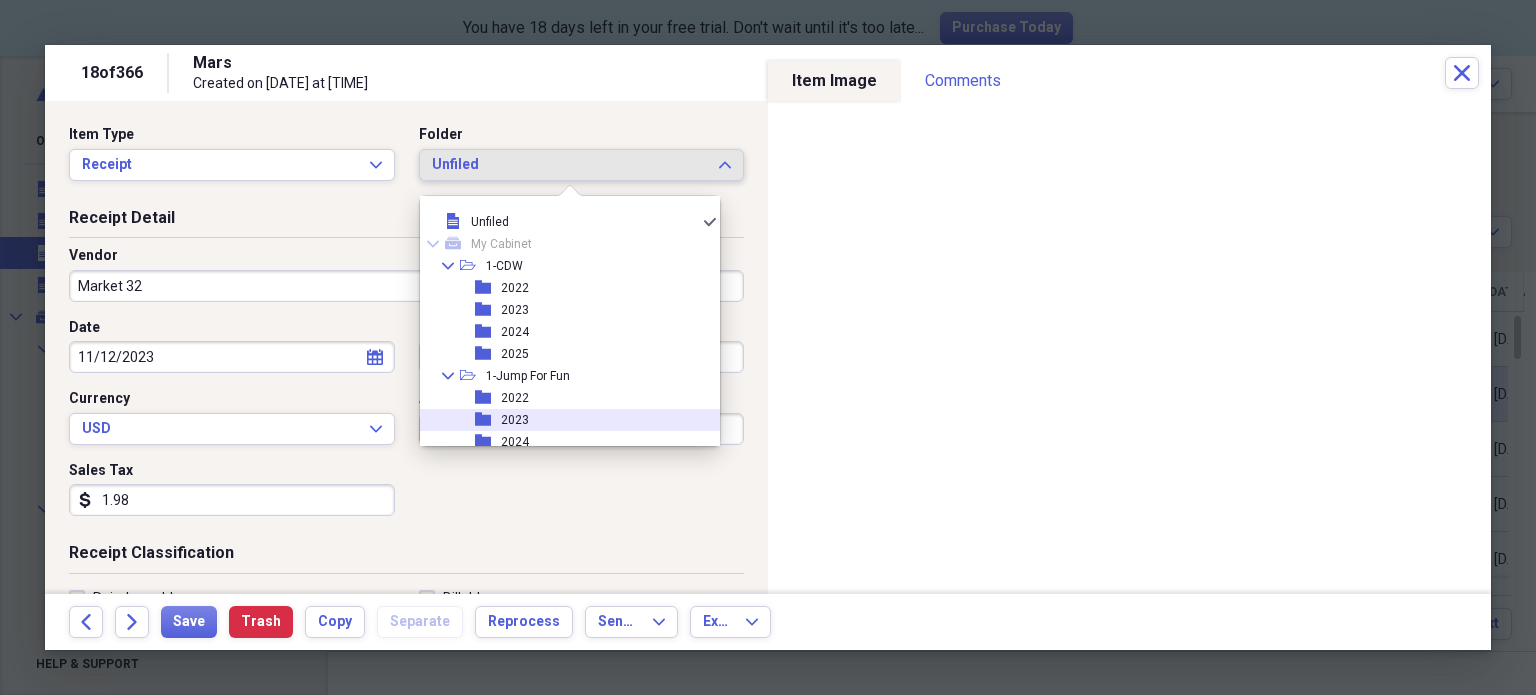 click on "2023" at bounding box center [515, 420] 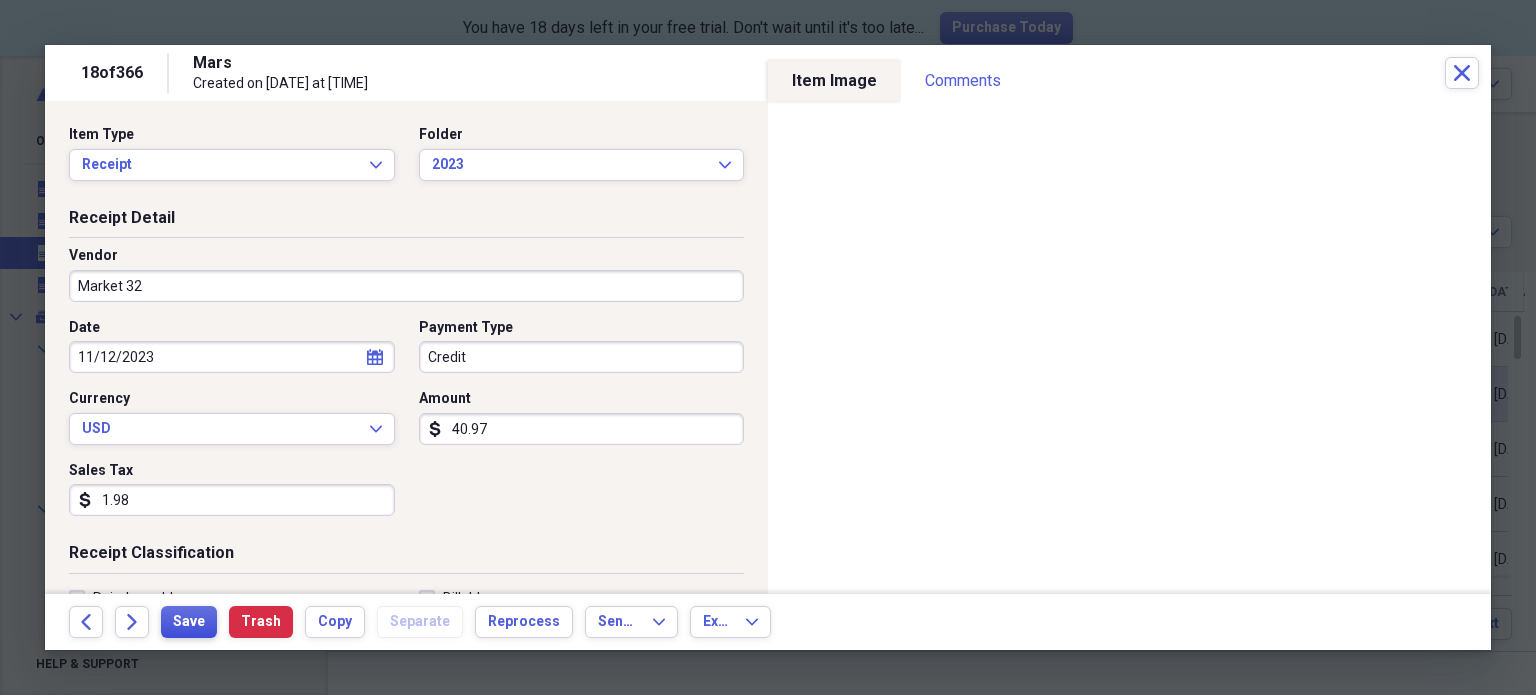 click on "Save" at bounding box center (189, 622) 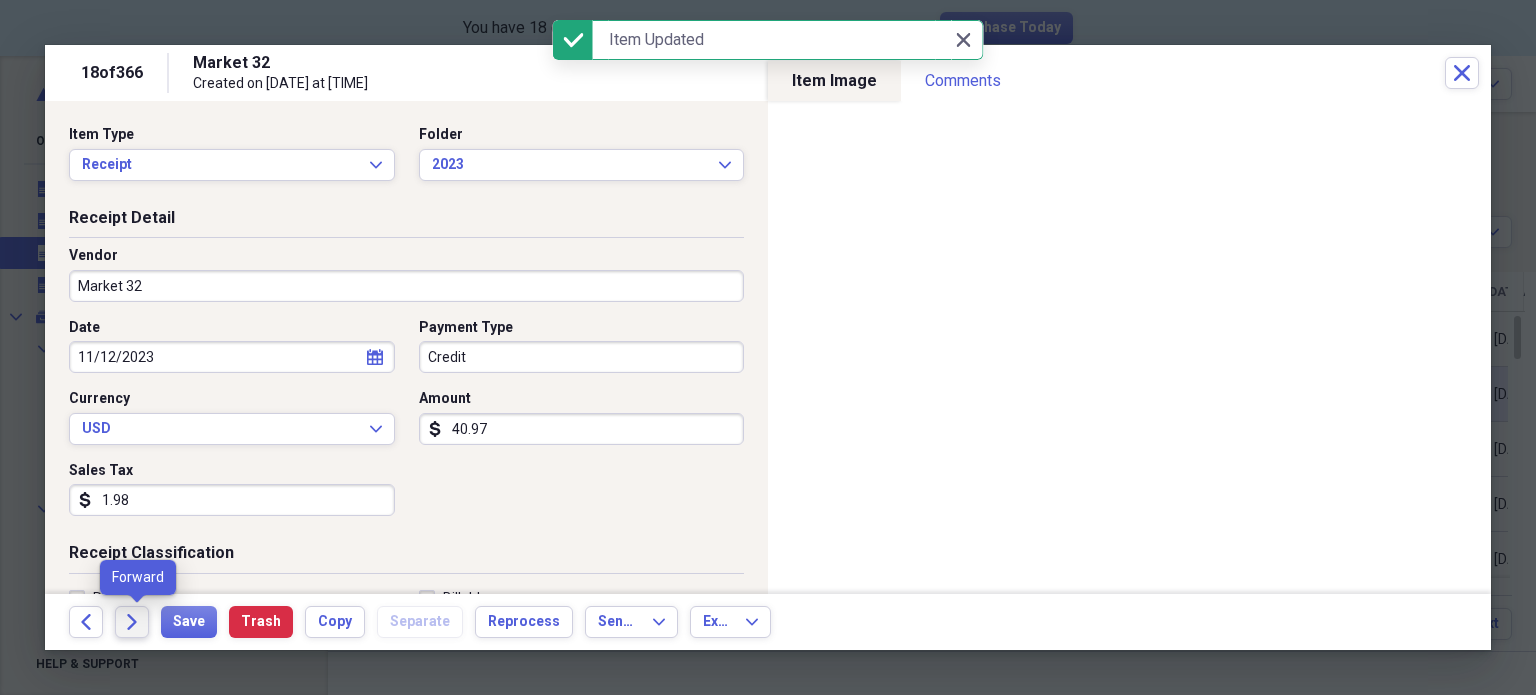 click on "Forward" 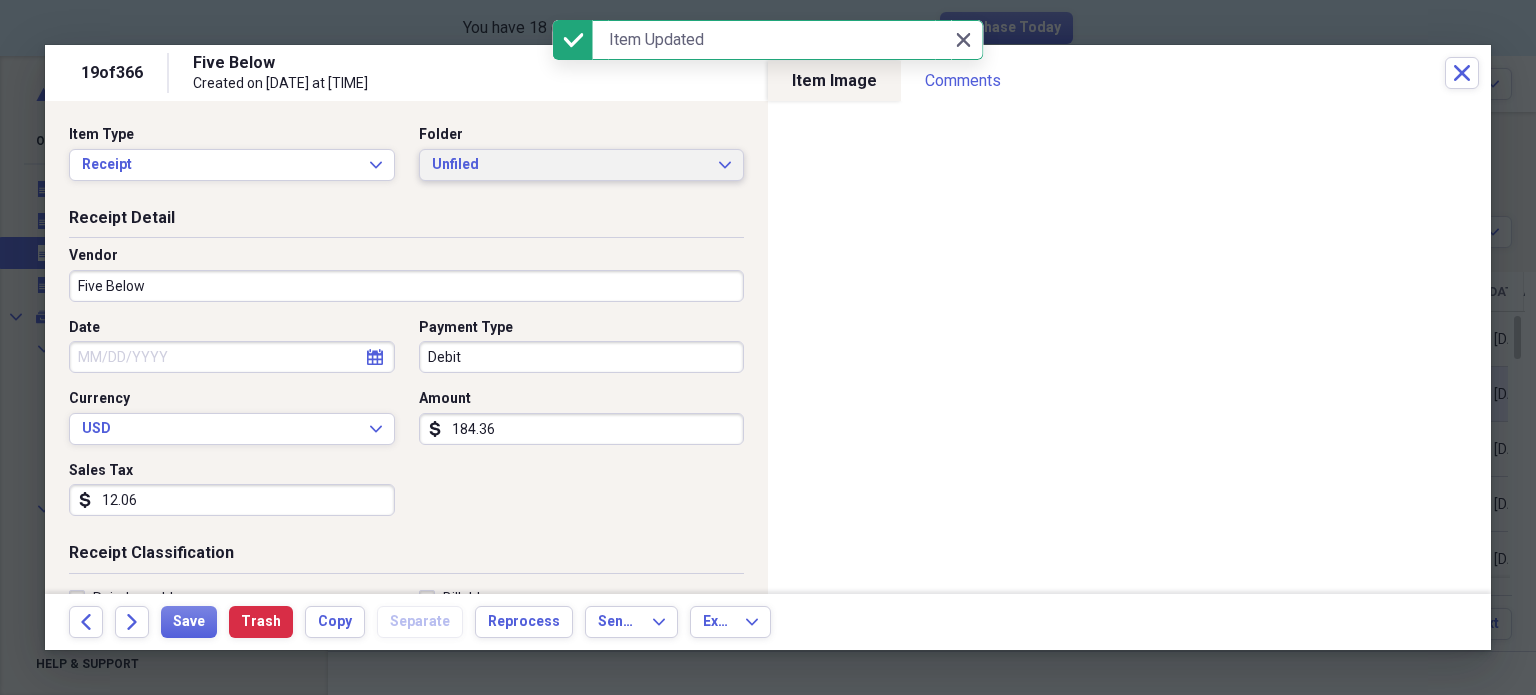 click on "Unfiled Expand" at bounding box center [582, 165] 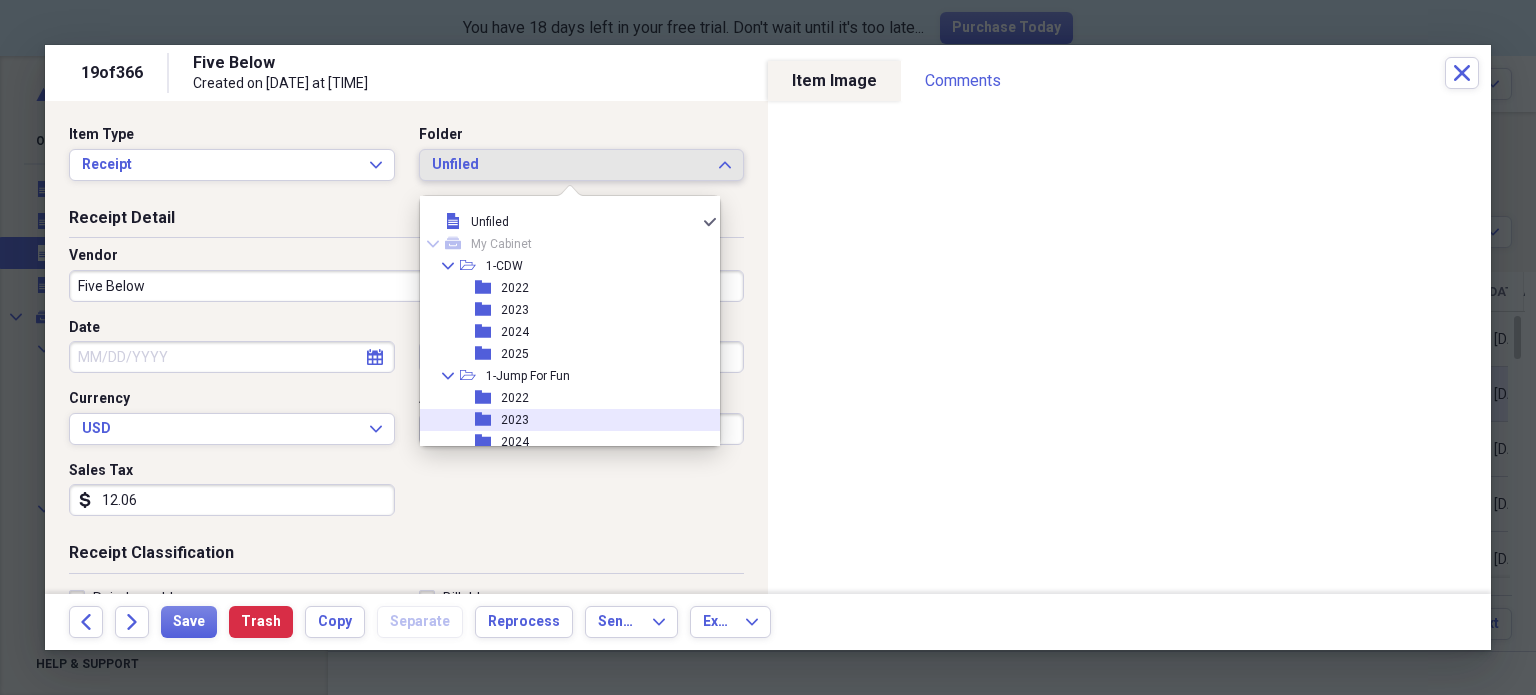 click on "folder 2023" at bounding box center (562, 420) 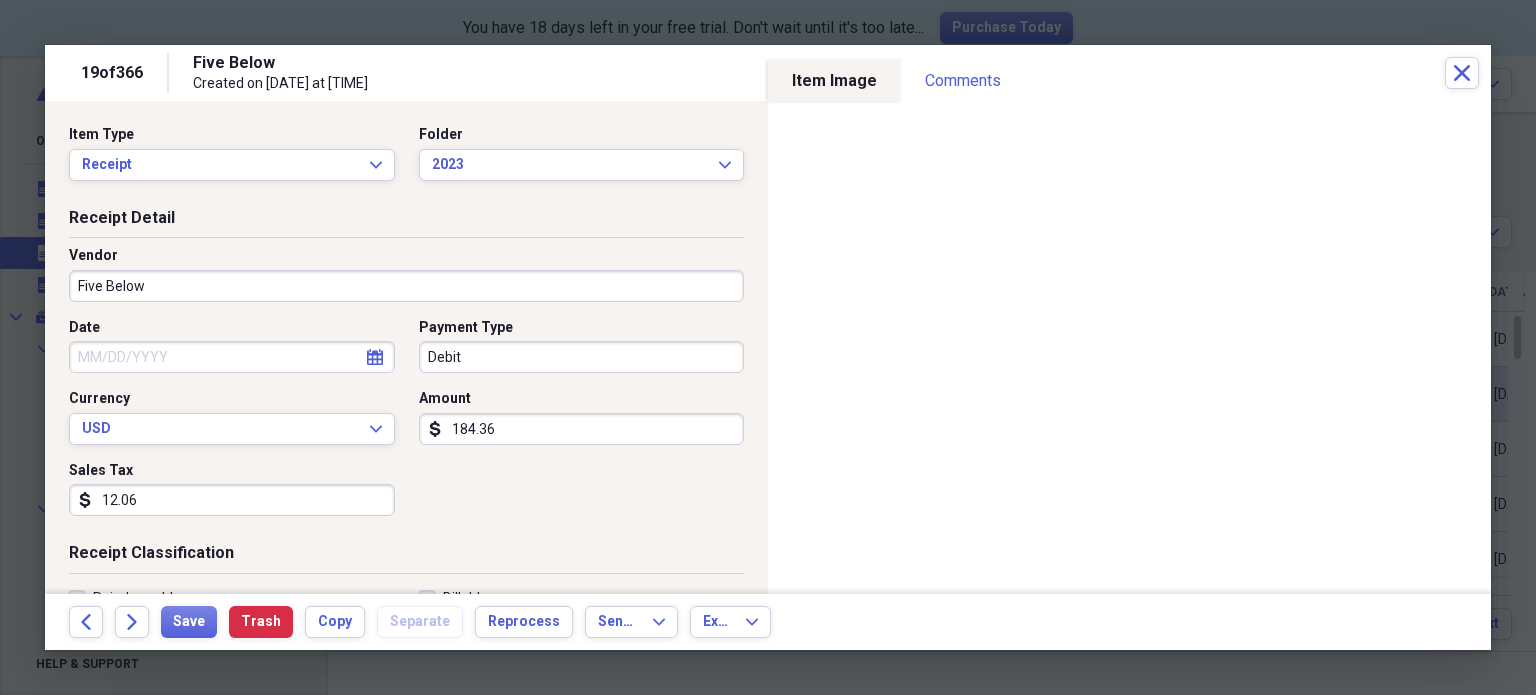 click 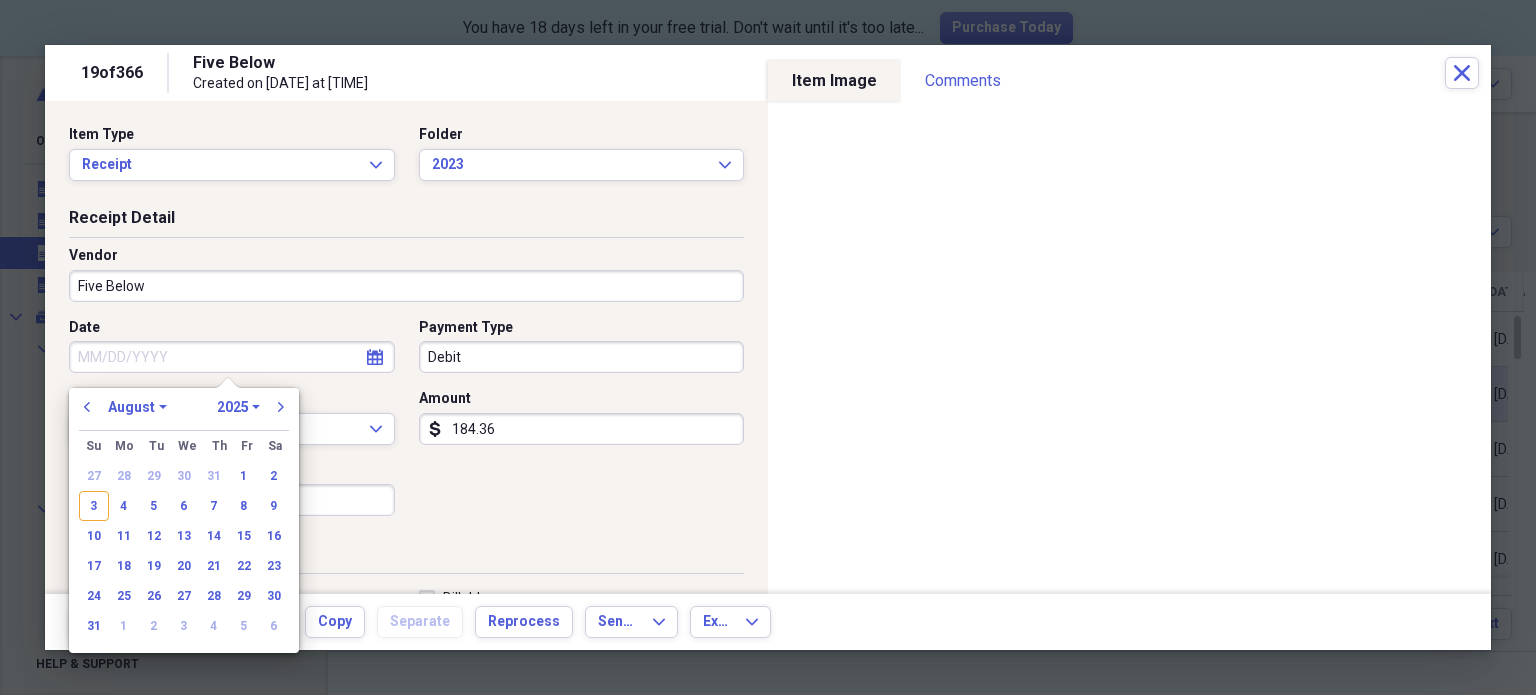 click on "1970 1971 1972 1973 1974 1975 1976 1977 1978 1979 1980 1981 1982 1983 1984 1985 1986 1987 1988 1989 1990 1991 1992 1993 1994 1995 1996 1997 1998 1999 2000 2001 2002 2003 2004 2005 2006 2007 2008 2009 2010 2011 2012 2013 2014 2015 2016 2017 2018 2019 2020 2021 2022 2023 2024 2025 2026 2027 2028 2029 2030 2031 2032 2033 2034 2035" at bounding box center (238, 407) 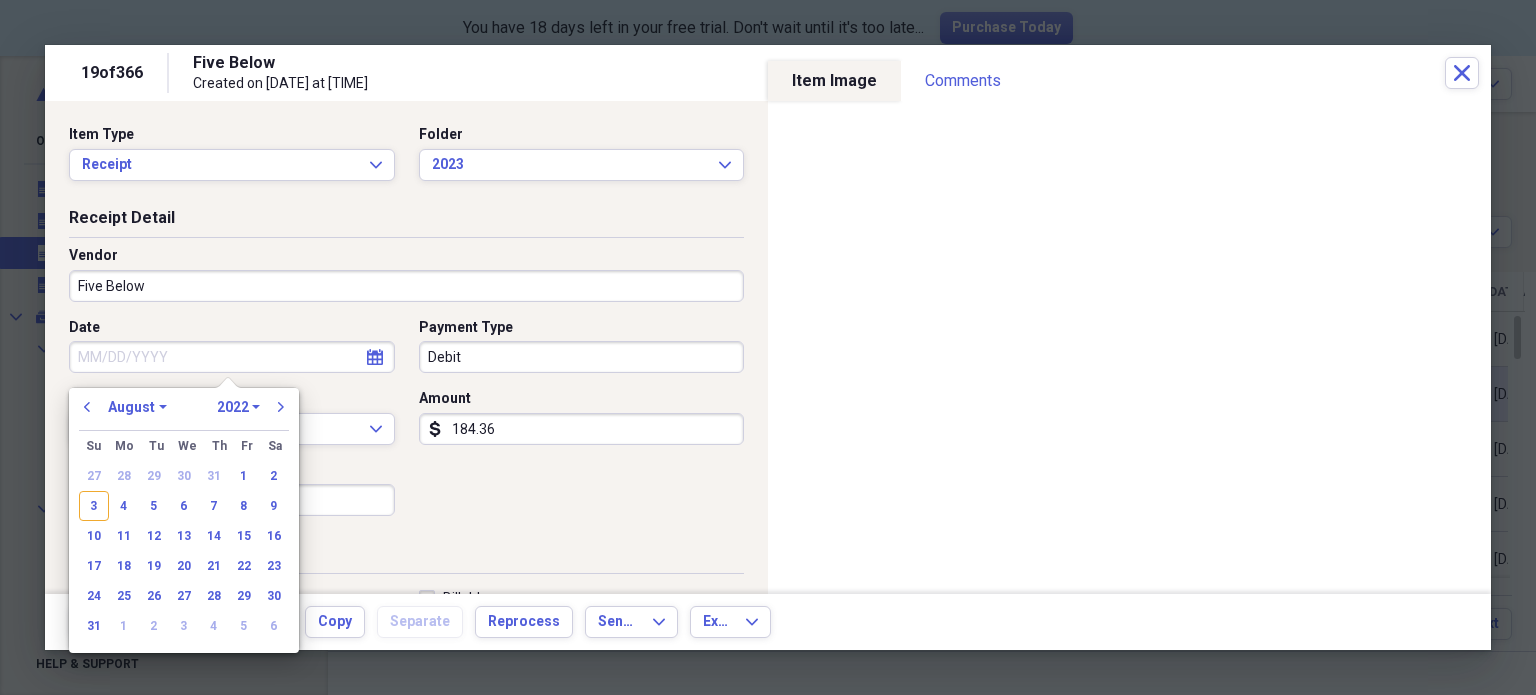 click on "1970 1971 1972 1973 1974 1975 1976 1977 1978 1979 1980 1981 1982 1983 1984 1985 1986 1987 1988 1989 1990 1991 1992 1993 1994 1995 1996 1997 1998 1999 2000 2001 2002 2003 2004 2005 2006 2007 2008 2009 2010 2011 2012 2013 2014 2015 2016 2017 2018 2019 2020 2021 2022 2023 2024 2025 2026 2027 2028 2029 2030 2031 2032 2033 2034 2035" at bounding box center [238, 407] 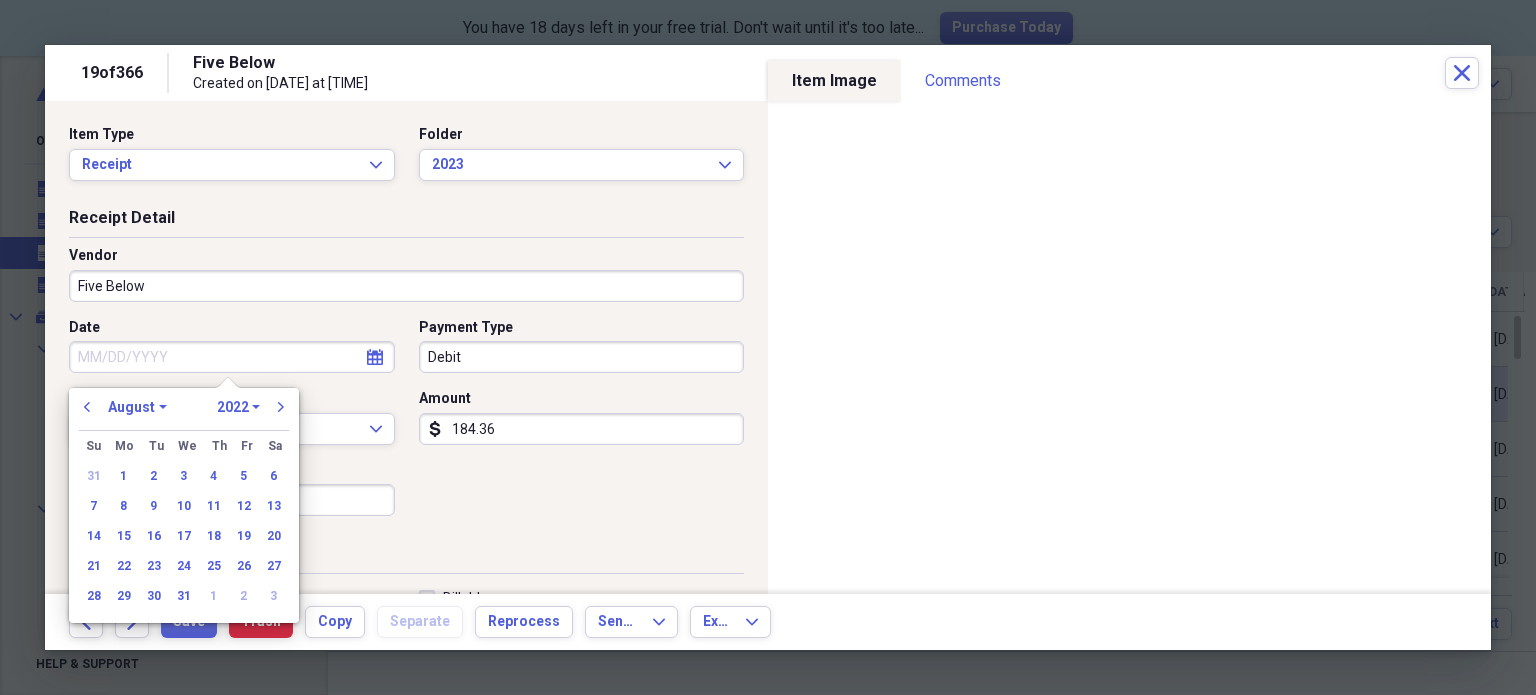 click on "January February March April May June July August September October November December" at bounding box center [137, 407] 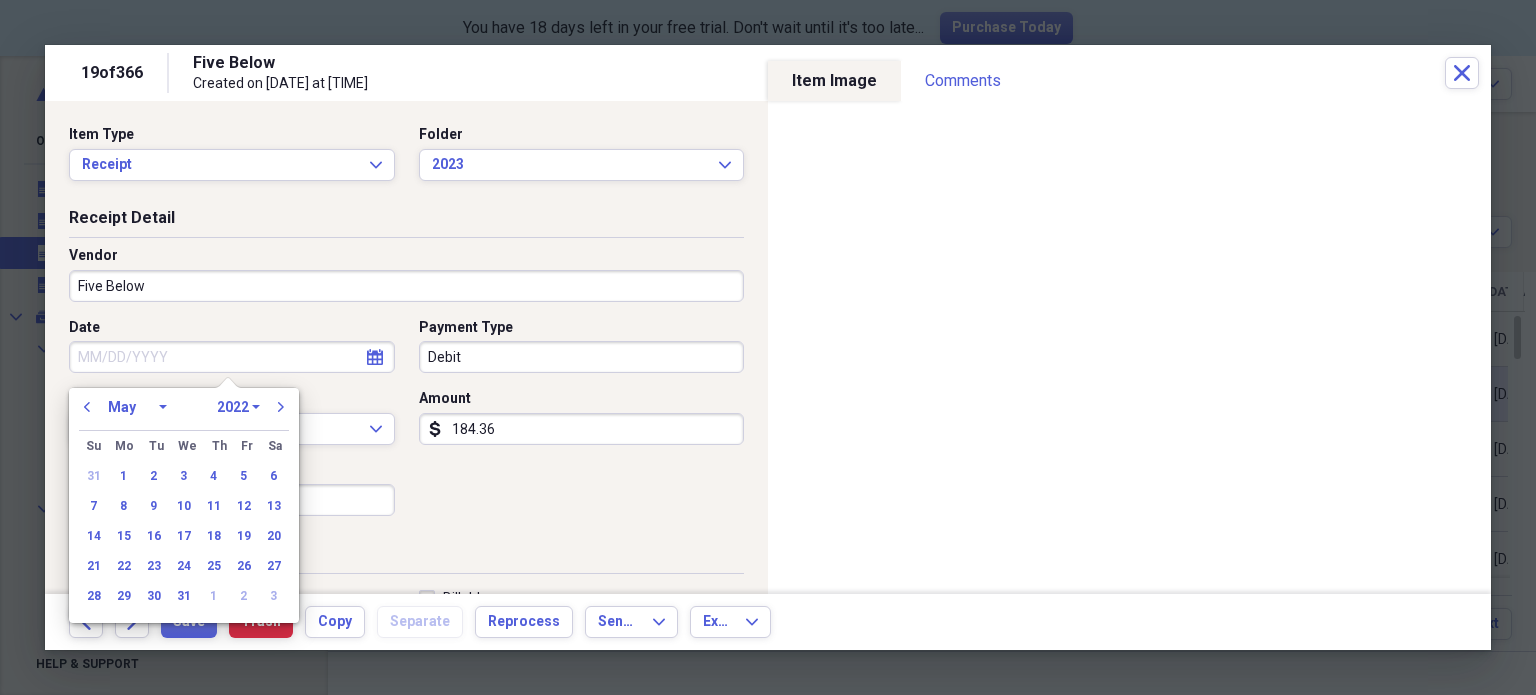 click on "January February March April May June July August September October November December" at bounding box center (137, 407) 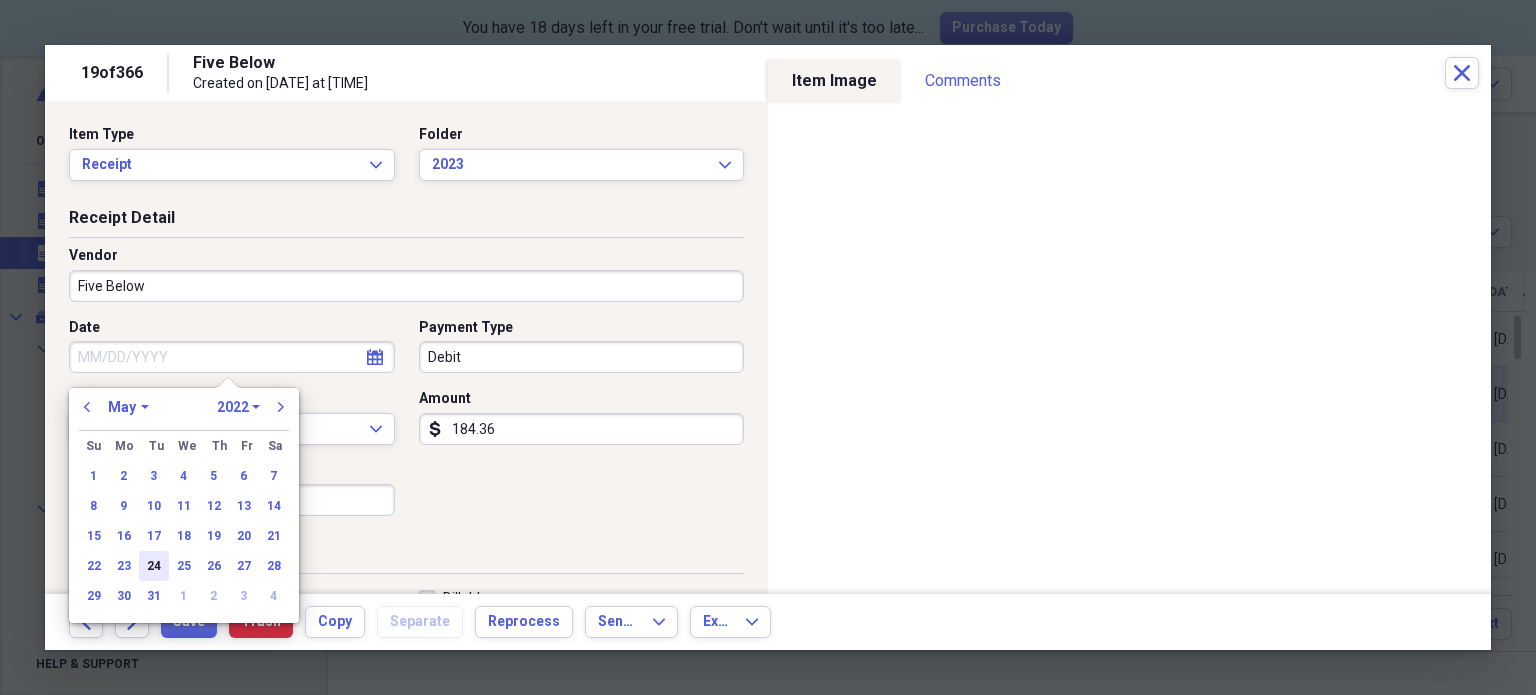 click on "24" at bounding box center [154, 566] 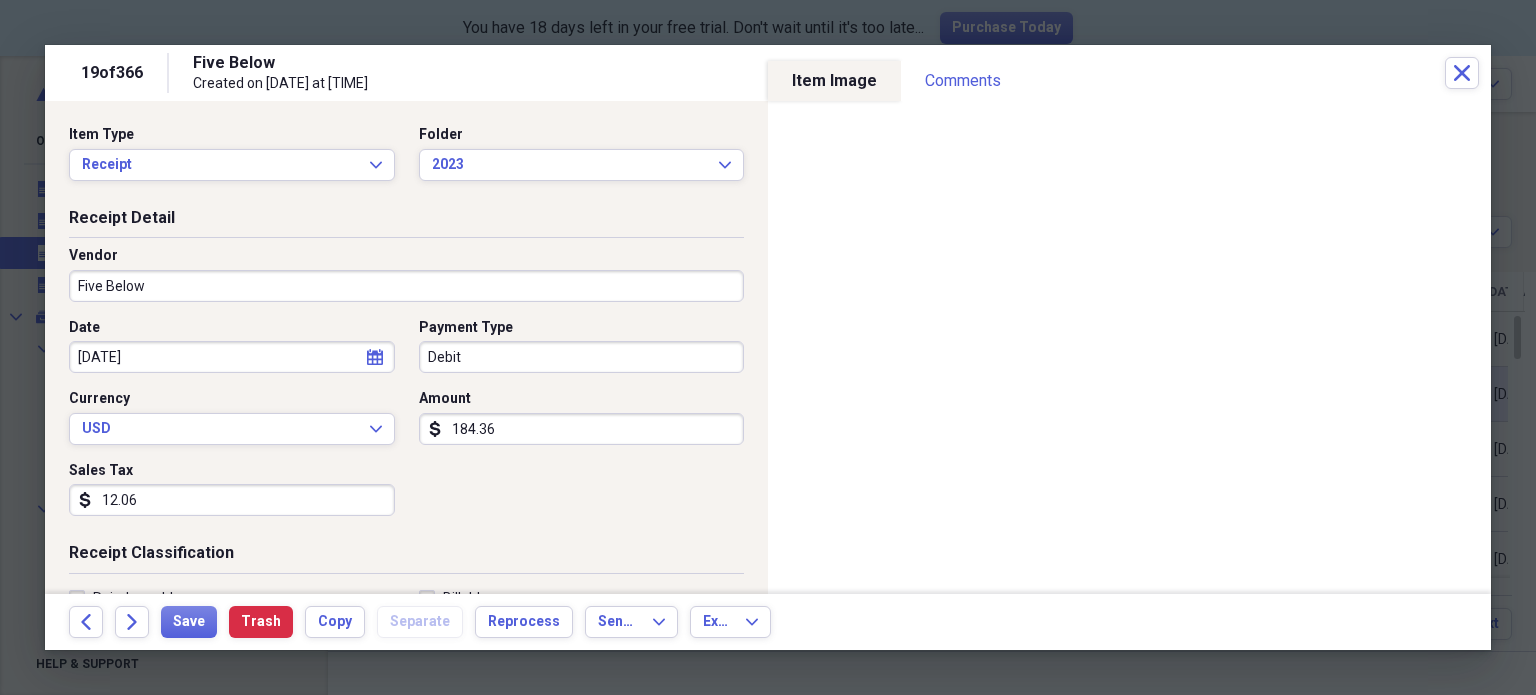 click on "You have 18 days left in your free trial.   Don't wait until it's too late... Purchase Today Organize My Files 99+ Collapse Unfiled Needs Review 99+ Unfiled All Files Unfiled Unfiled Unfiled Saved Reports Collapse My Cabinet My Cabinet Add Folder Collapse Open Folder 1-CDW Add Folder Folder 2022 Add Folder Folder 2023 Add Folder Folder 2024 Add Folder Folder 2025 Add Folder Collapse Open Folder 1-Jump For Fun Add Folder Folder 2022 Add Folder Folder 2023 Add Folder Folder 2024 Add Folder Folder 2025 Add Folder Folder Act 250 Receipts Add Folder Folder Bills Add Folder Folder Contacts Add Folder Folder Contracts Add Folder Folder Important Documents Add Folder Folder Legal Add Folder Folder Office Add Folder Collapse Open Folder Paid Cash/Paid personally Add Folder Folder 2022 - CDW Add Folder Folder 2022 - Jump For Fun Add Folder Folder 2023 - CDW Add Folder Folder 2023 - Jump For Fun Add Folder Folder 2024 - CDW Add Folder Folder 2024 - Jump For Fun Add Folder Folder 2025 - CDW Add Folder Folder Add Folder" at bounding box center (768, 347) 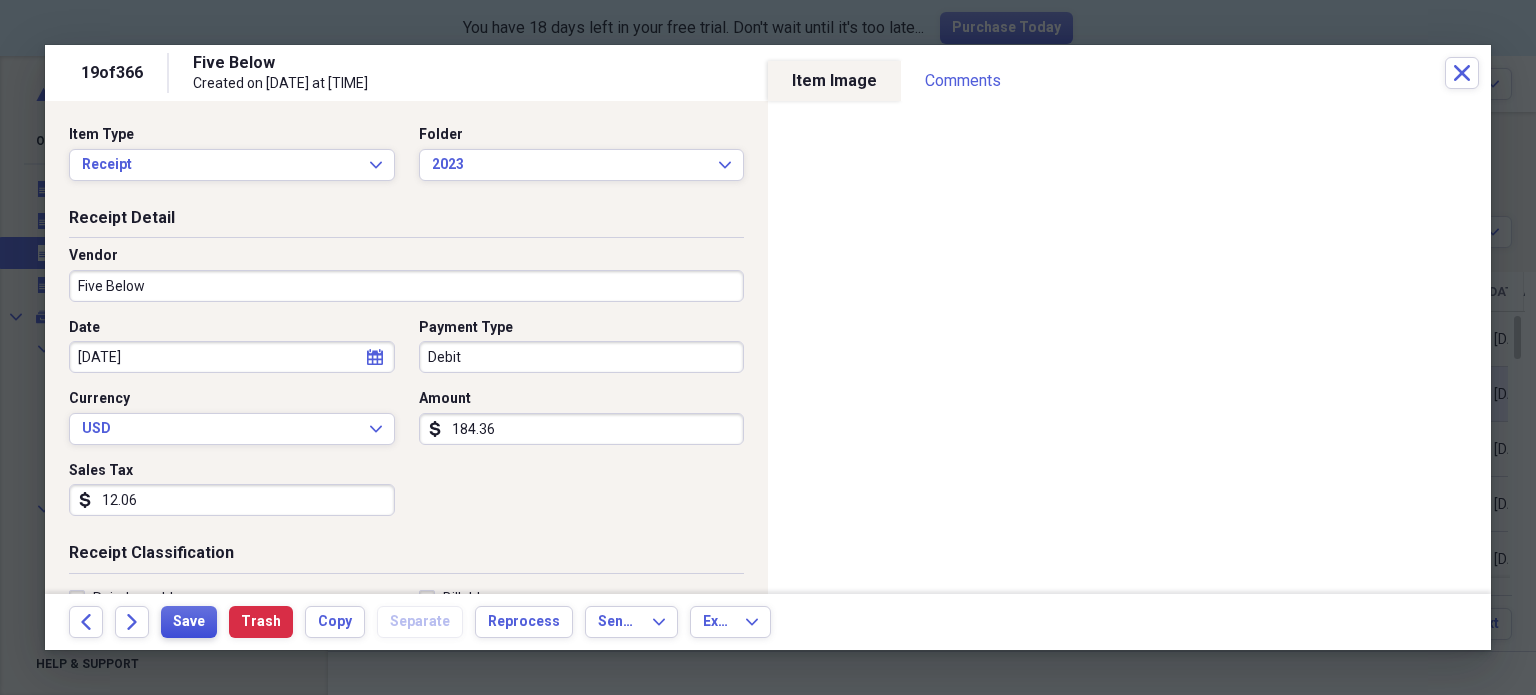 click on "Save" at bounding box center (189, 622) 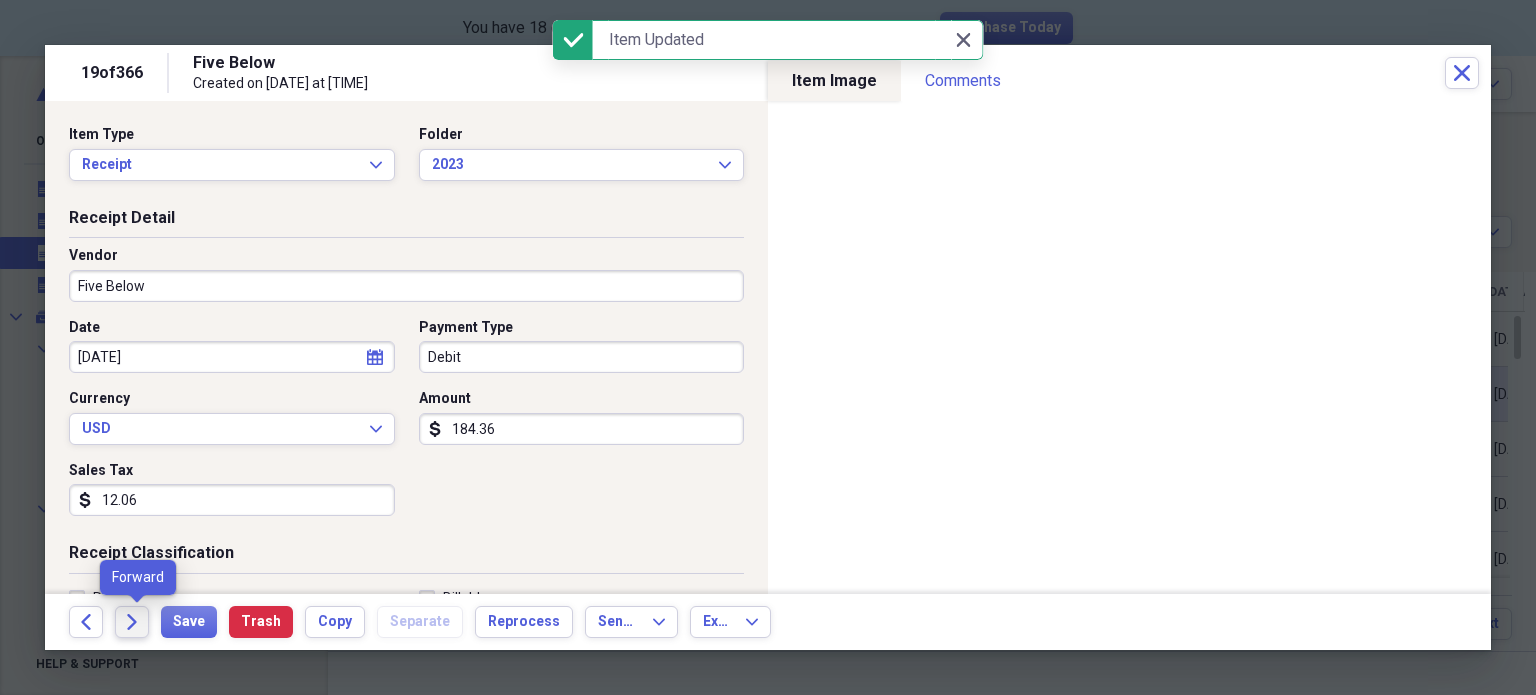 click on "Forward" 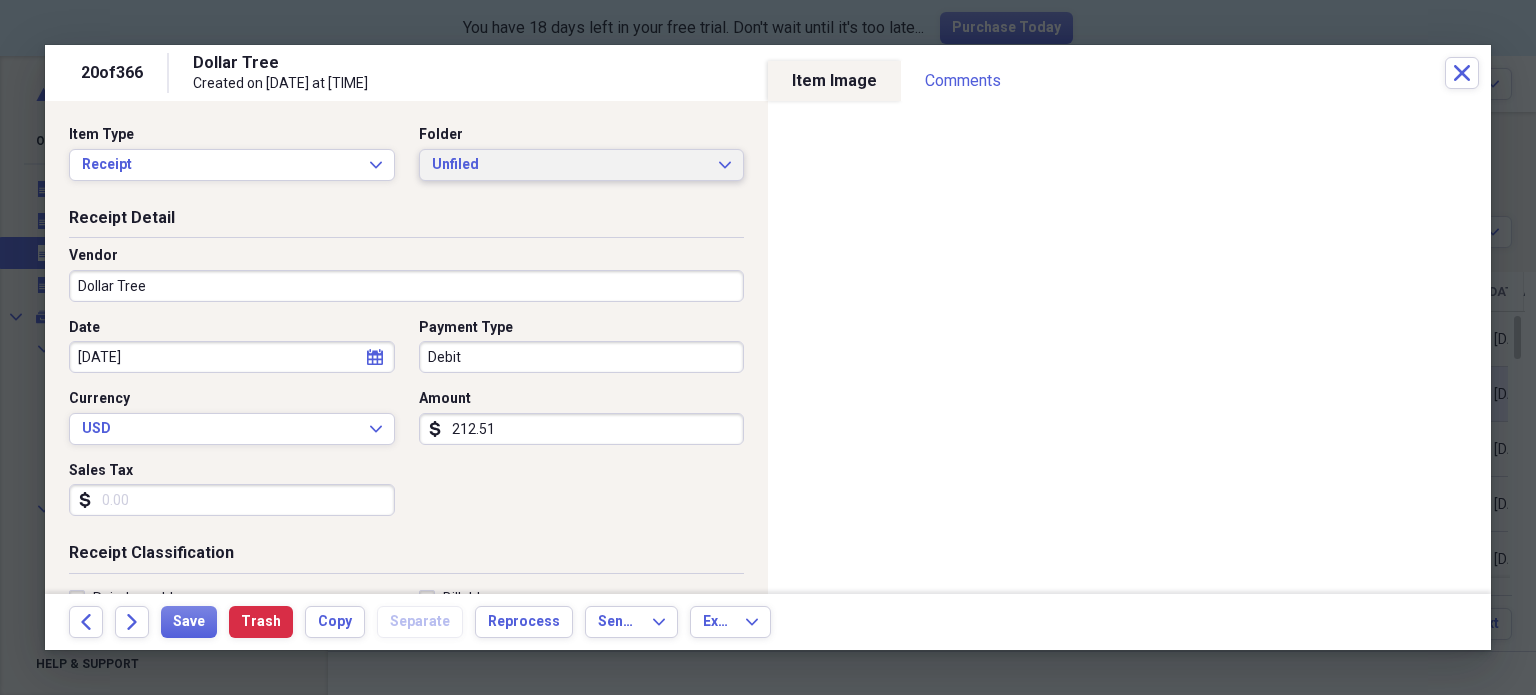 click on "Unfiled" at bounding box center (570, 165) 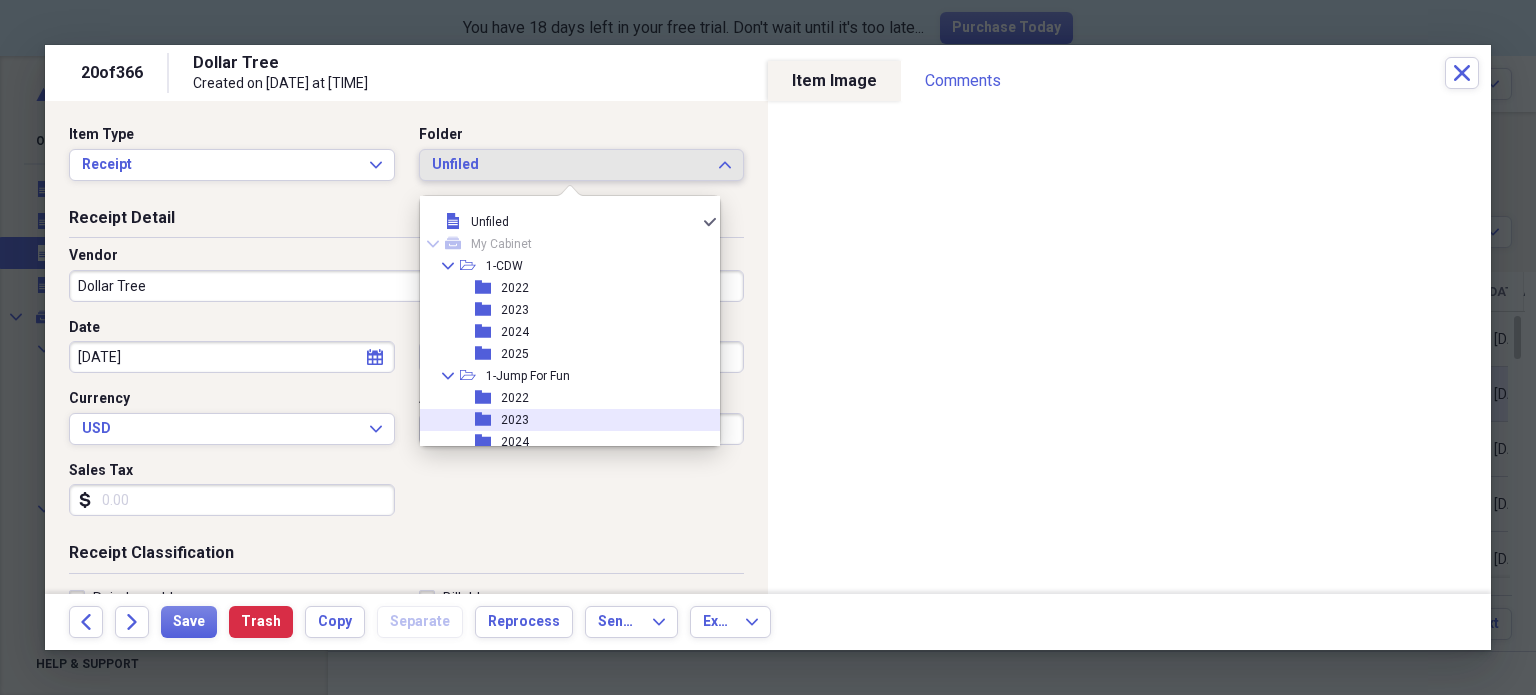click on "folder 2023" at bounding box center [562, 420] 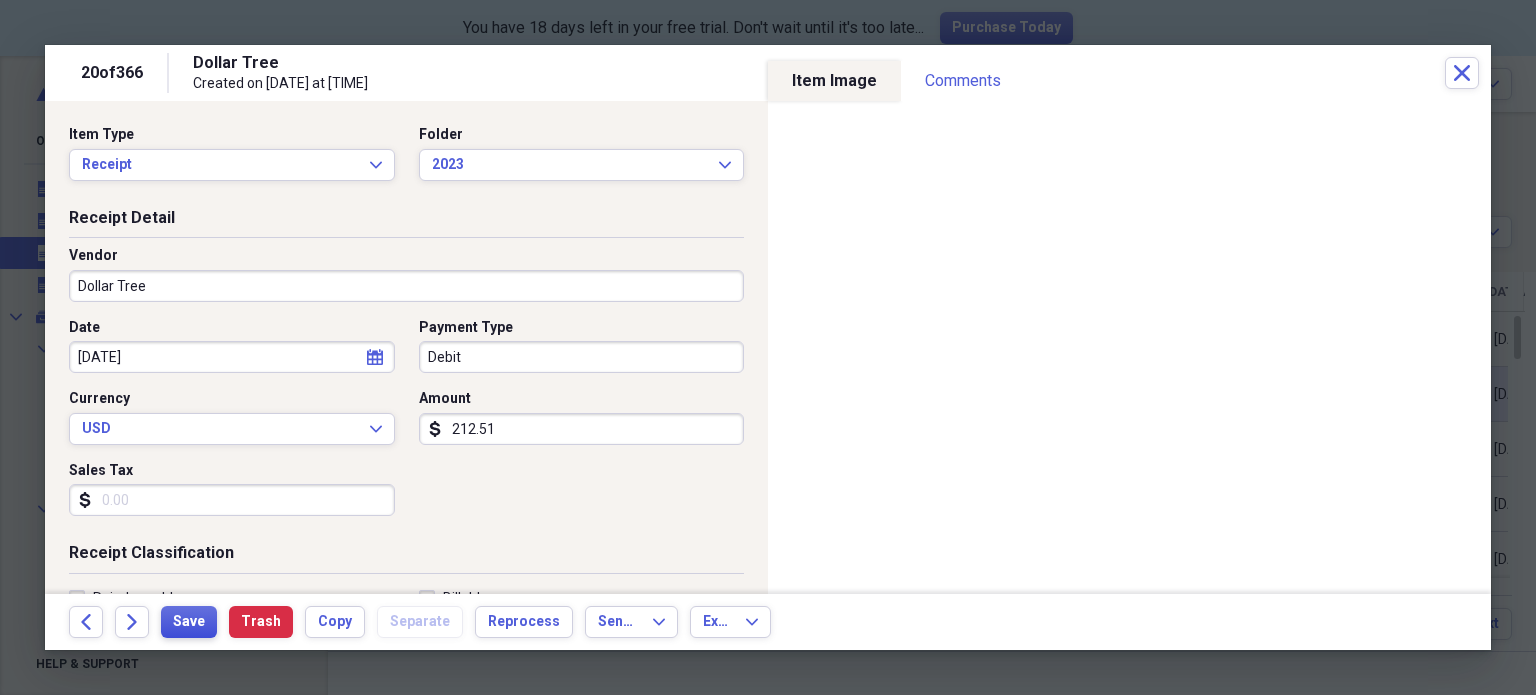 click on "Save" at bounding box center (189, 622) 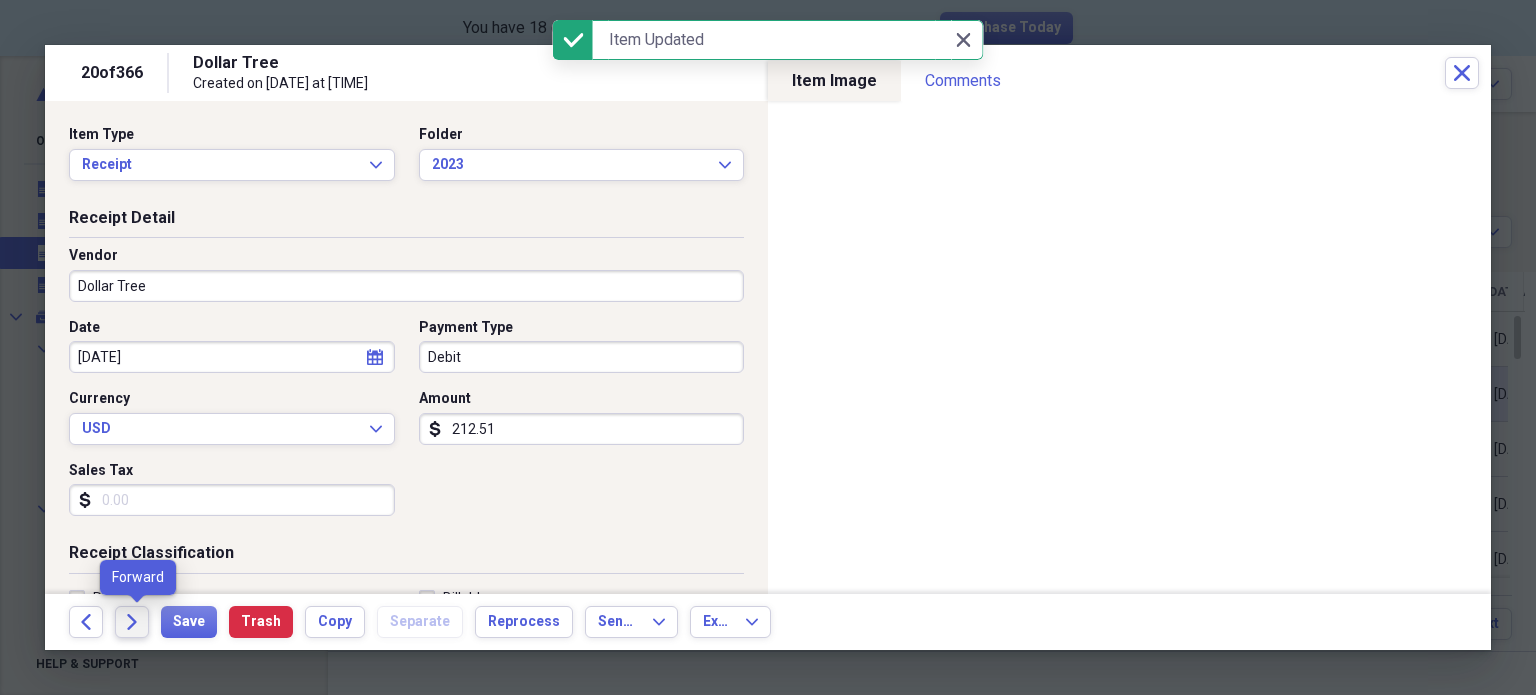 click on "Forward" at bounding box center (132, 622) 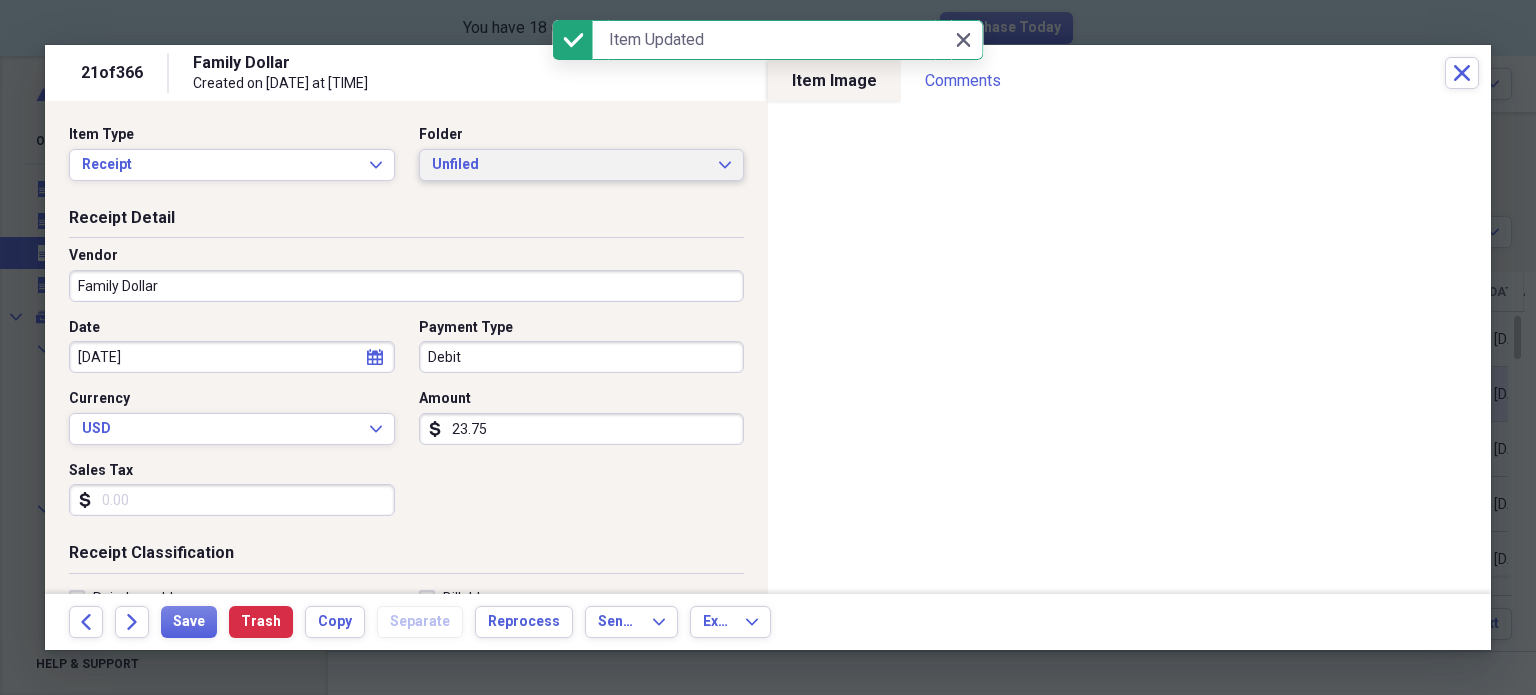 click on "Unfiled" at bounding box center [570, 165] 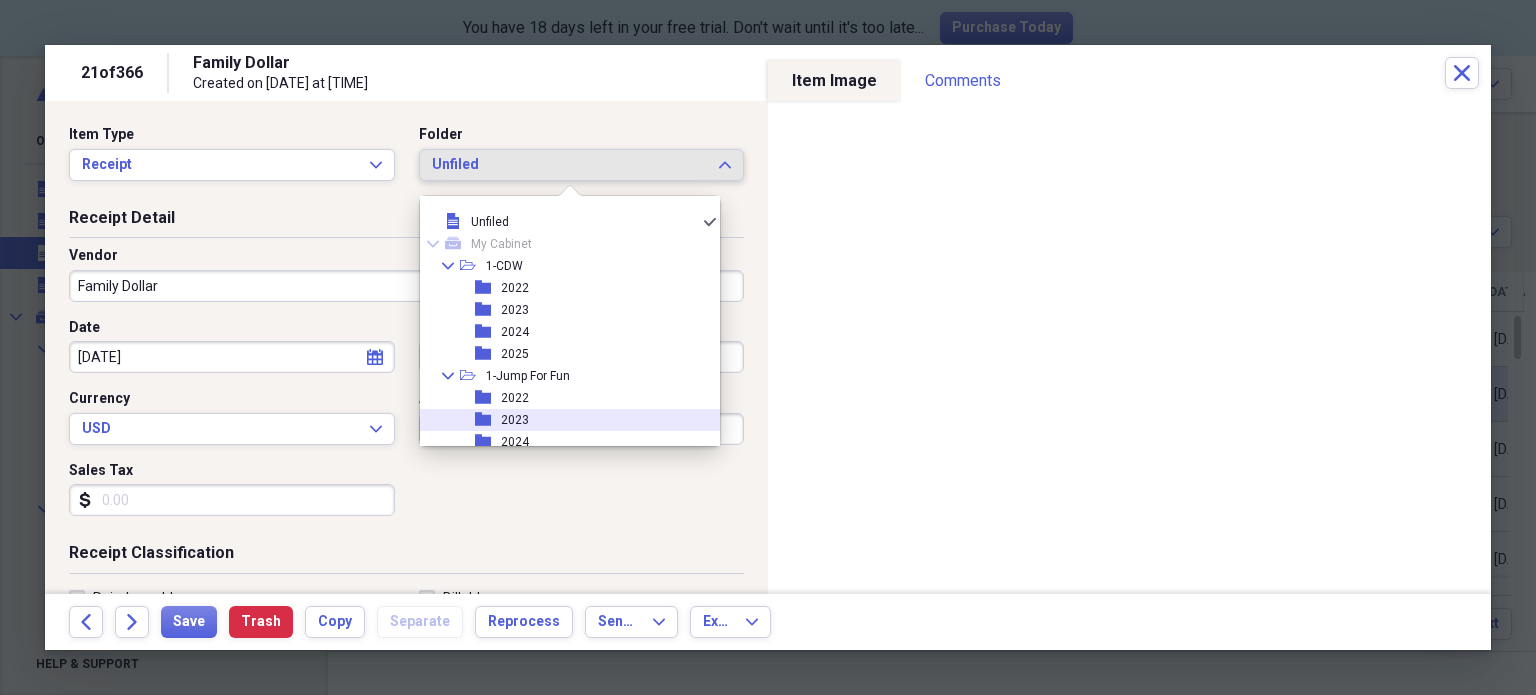 click on "2023" at bounding box center [515, 420] 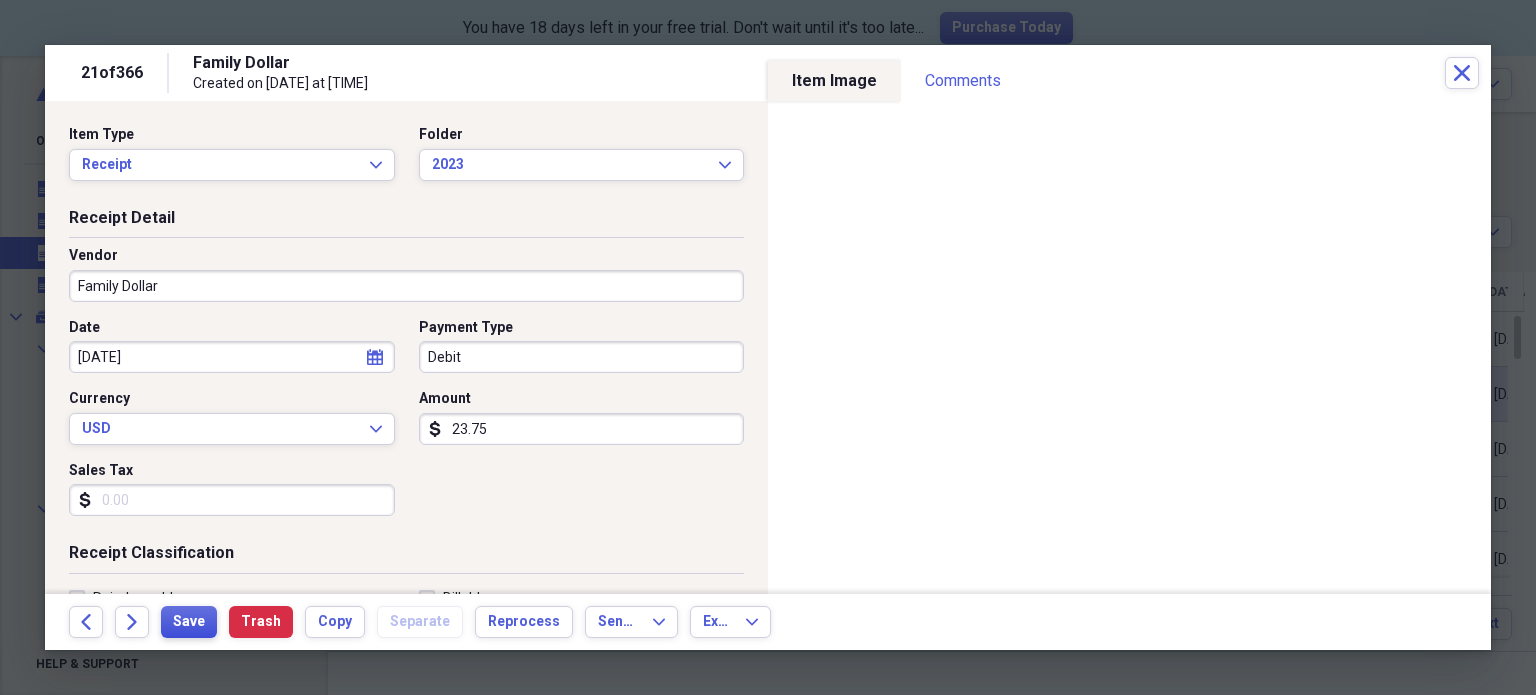 click on "Save" at bounding box center (189, 622) 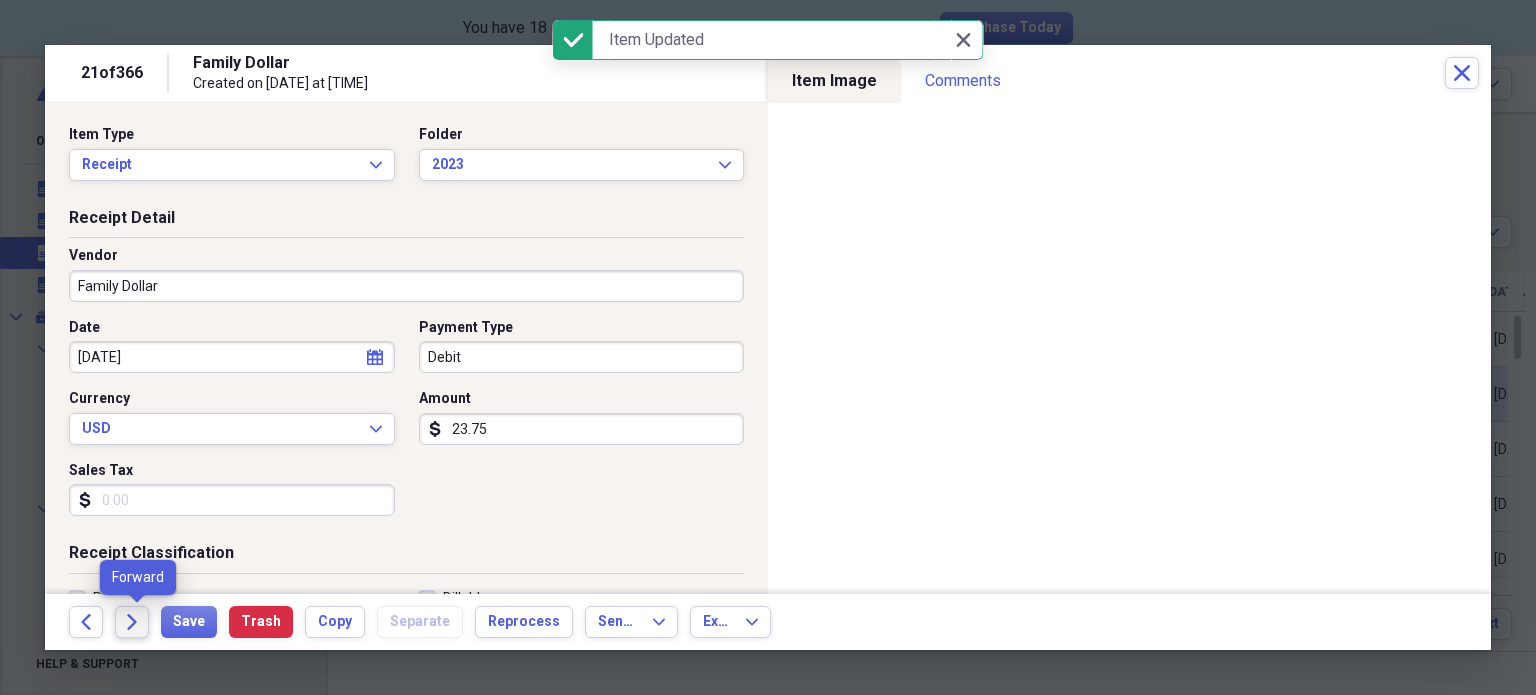 click on "Forward" 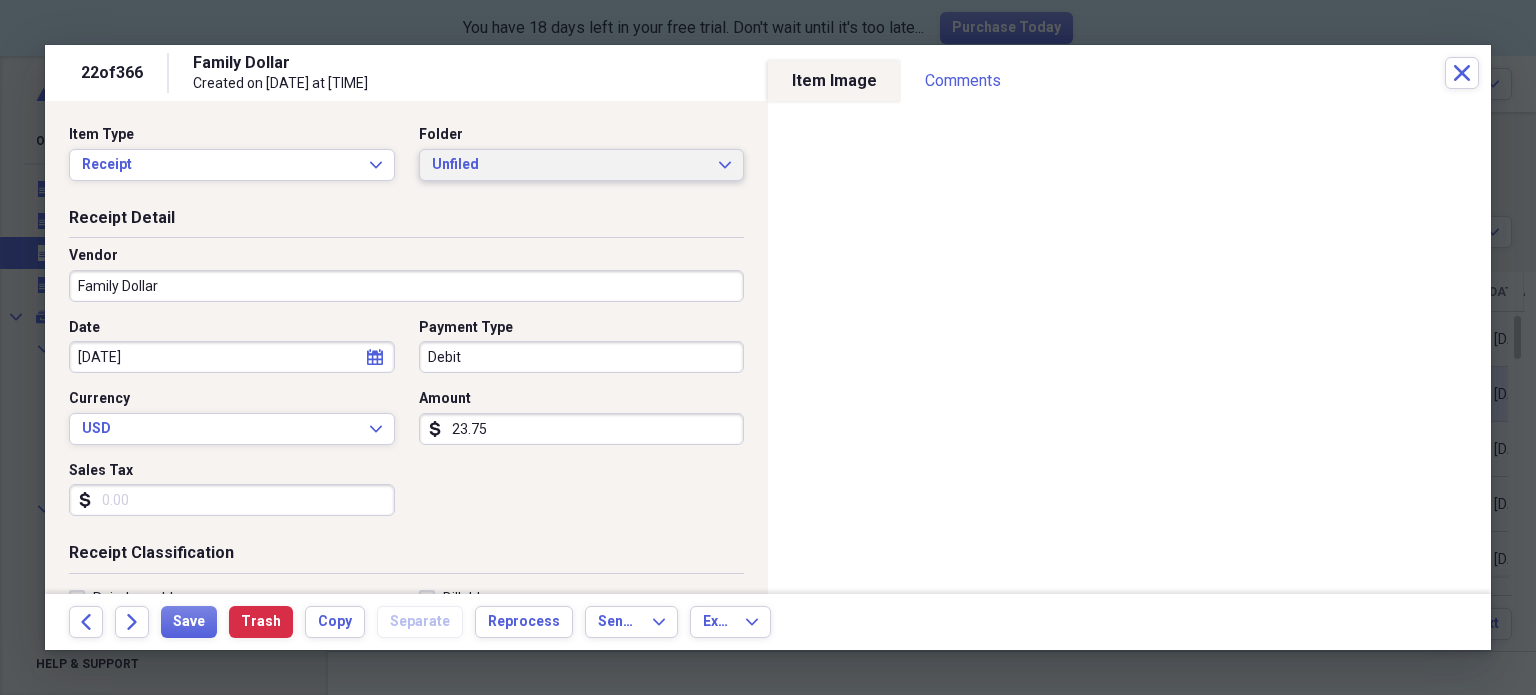 click on "Unfiled" at bounding box center (570, 165) 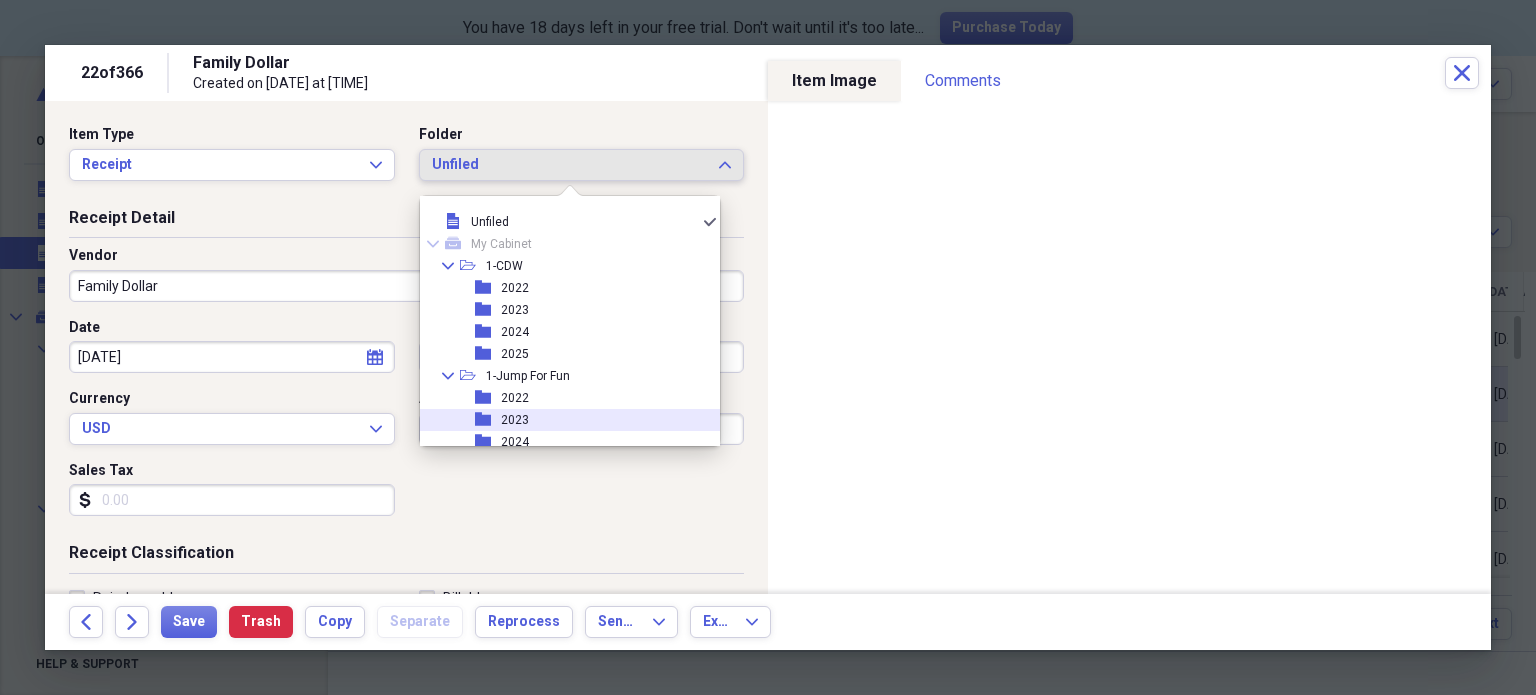 click on "2023" at bounding box center (515, 420) 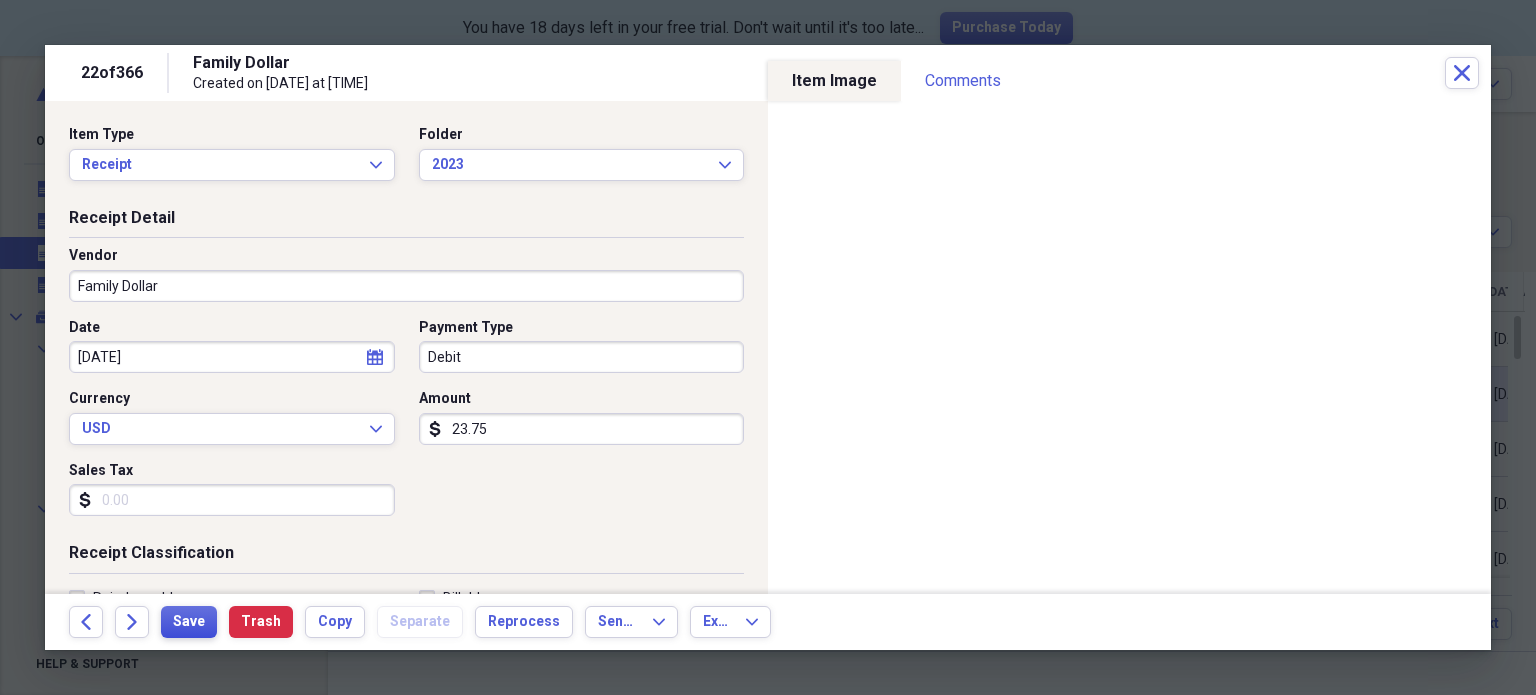 click on "Save" at bounding box center (189, 622) 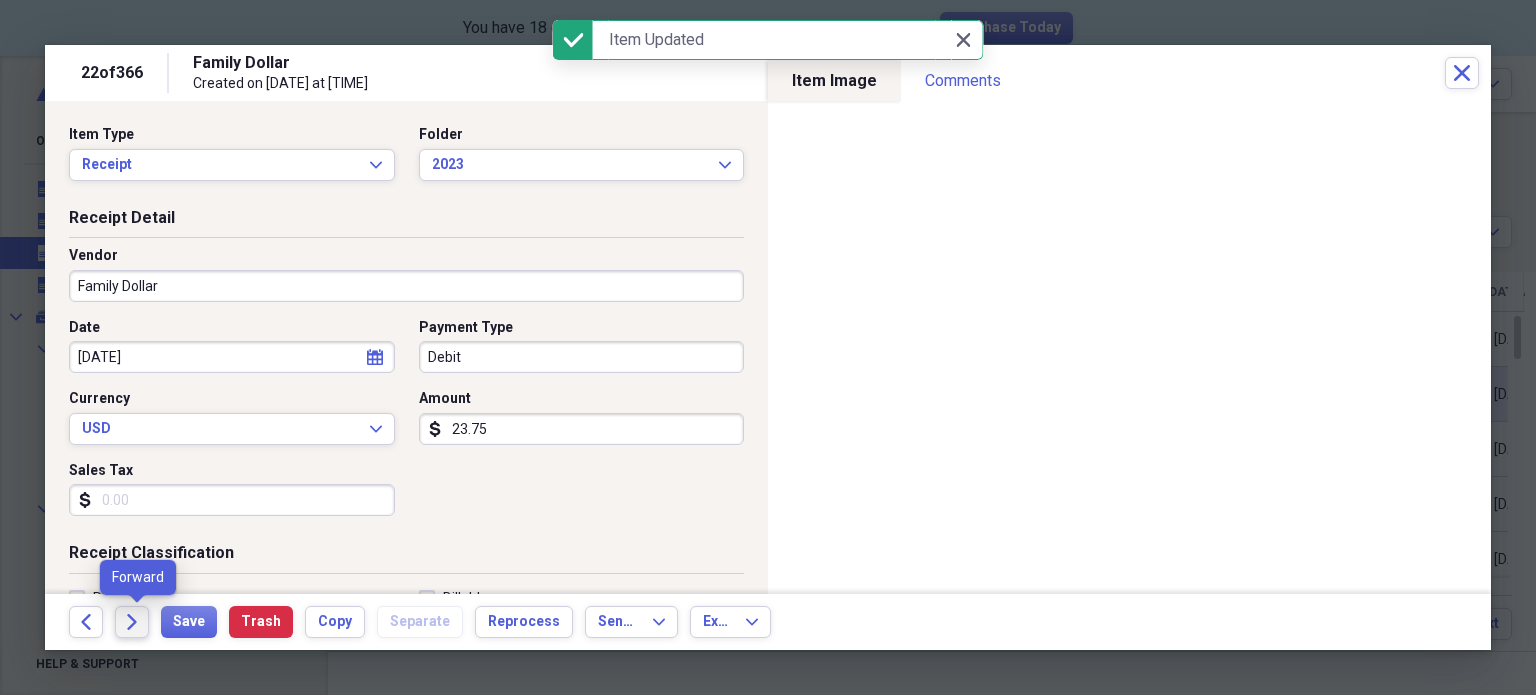 click on "Forward" 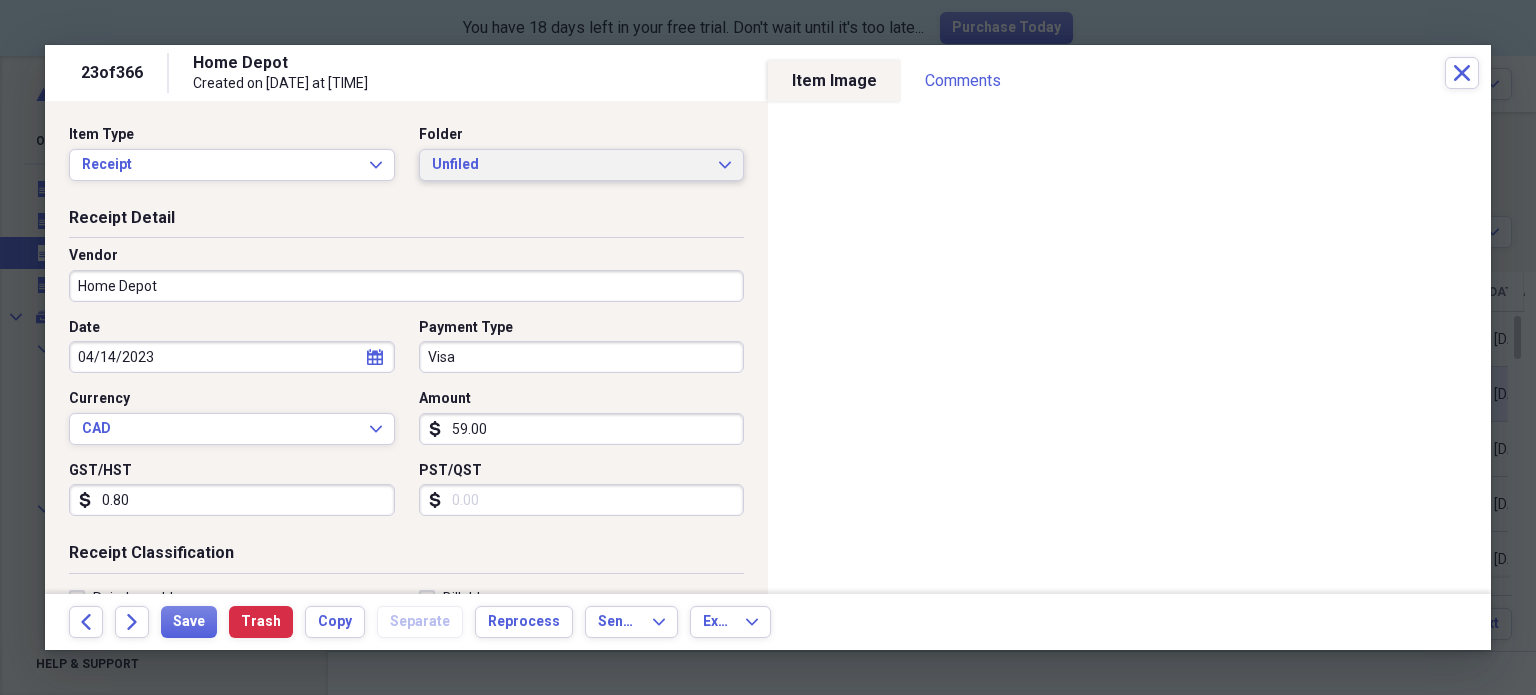 click on "Unfiled" at bounding box center (570, 165) 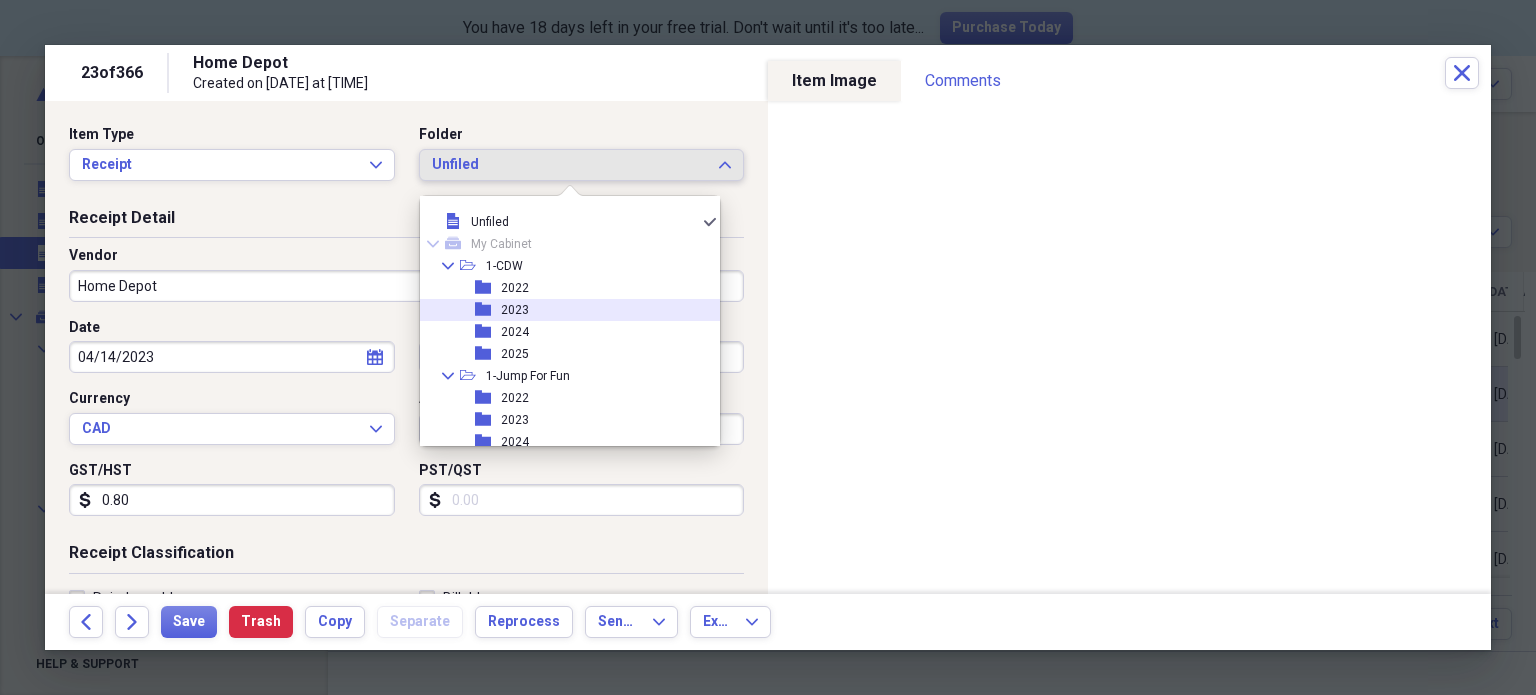click on "folder 2023" at bounding box center (562, 310) 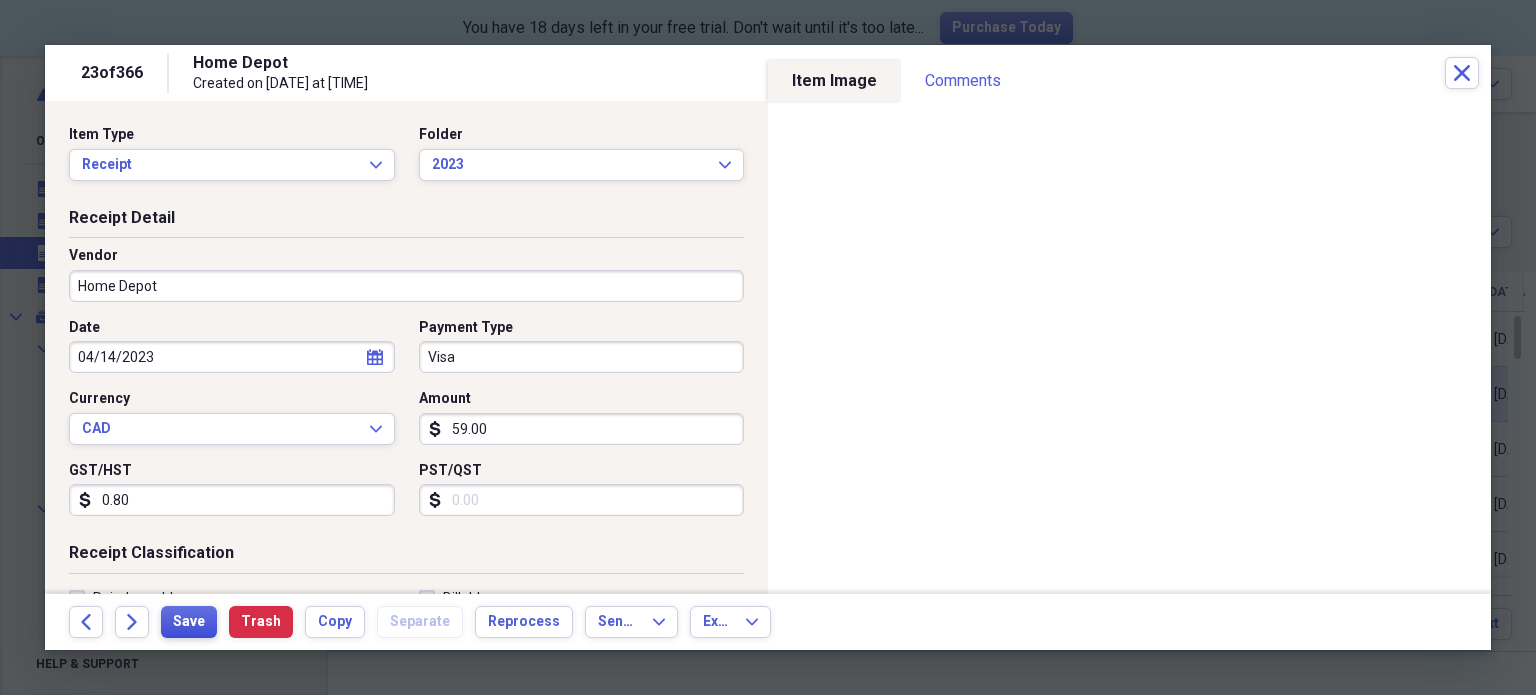 click on "Save" at bounding box center (189, 622) 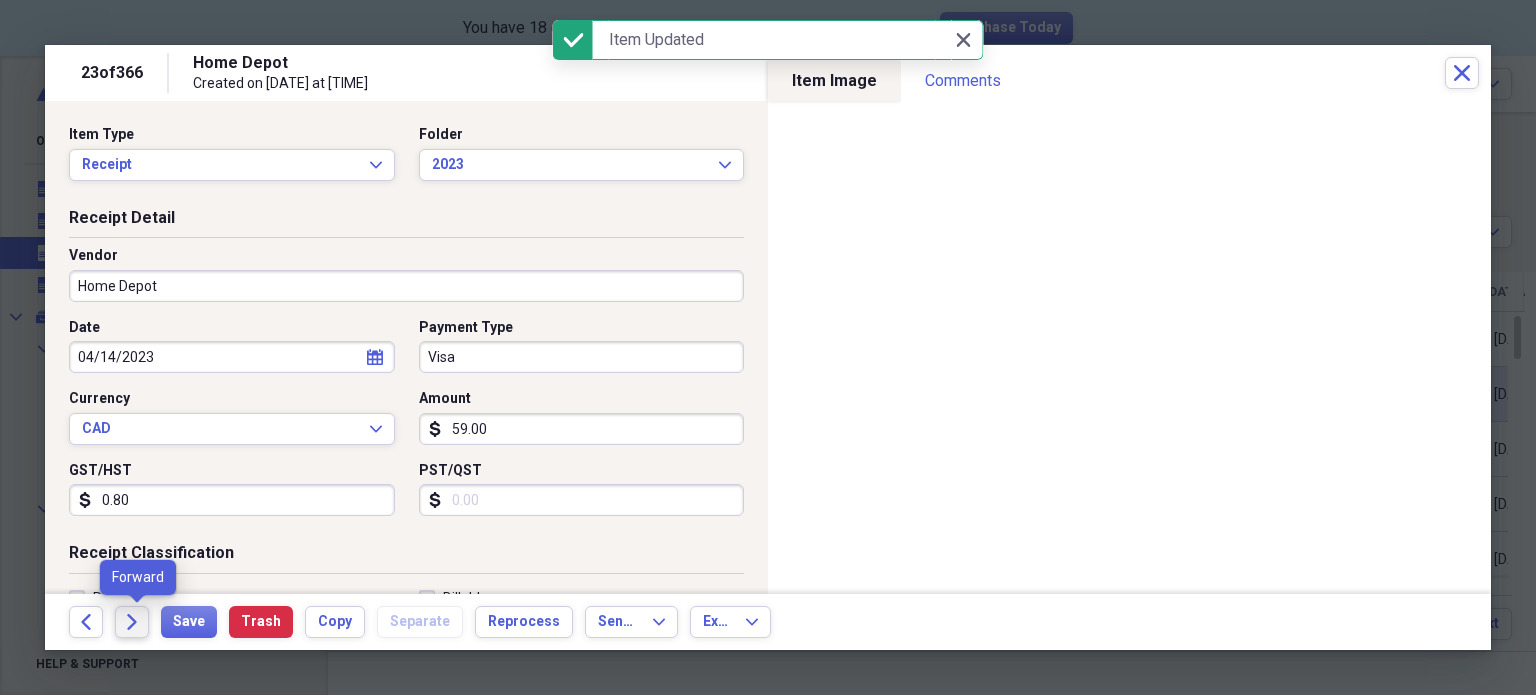 click on "Forward" 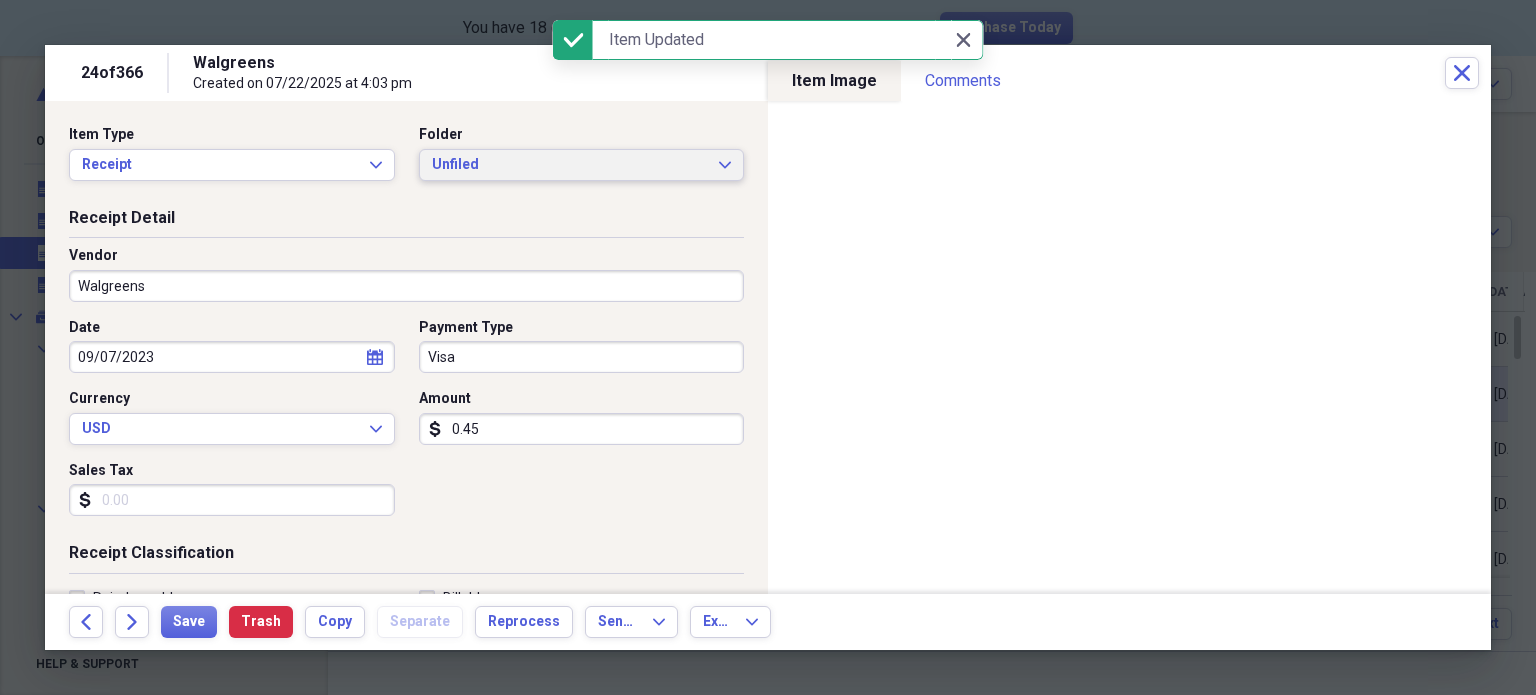 click on "Unfiled Expand" at bounding box center [582, 165] 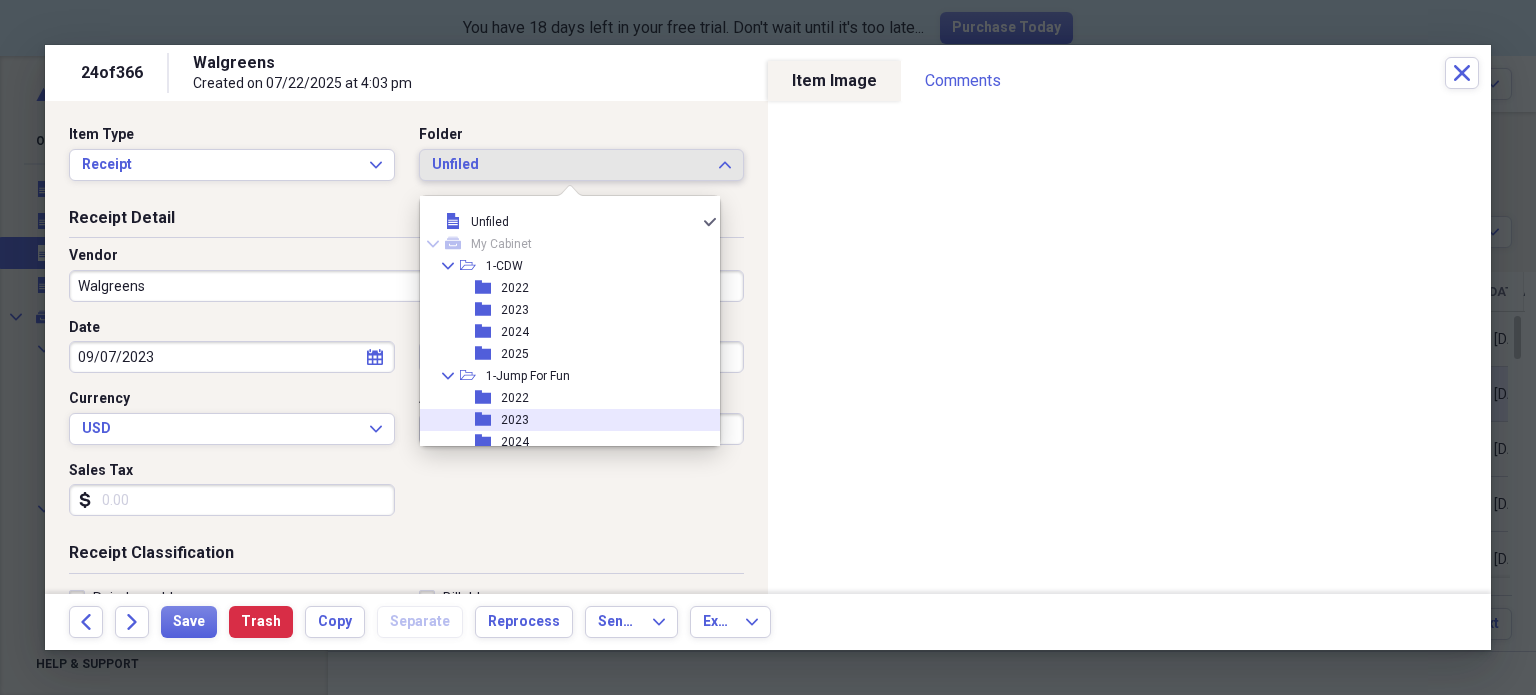 click on "folder 2023" at bounding box center [562, 420] 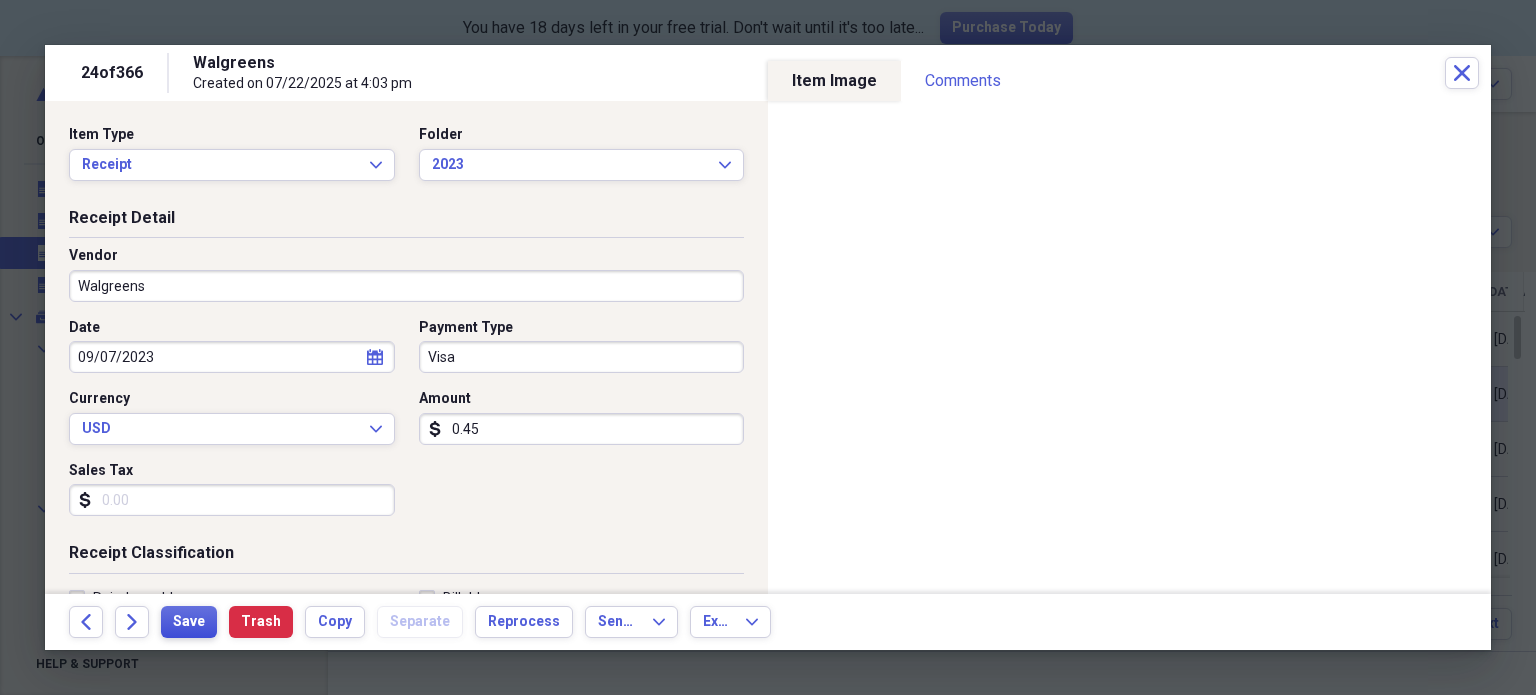 click on "Save" at bounding box center [189, 622] 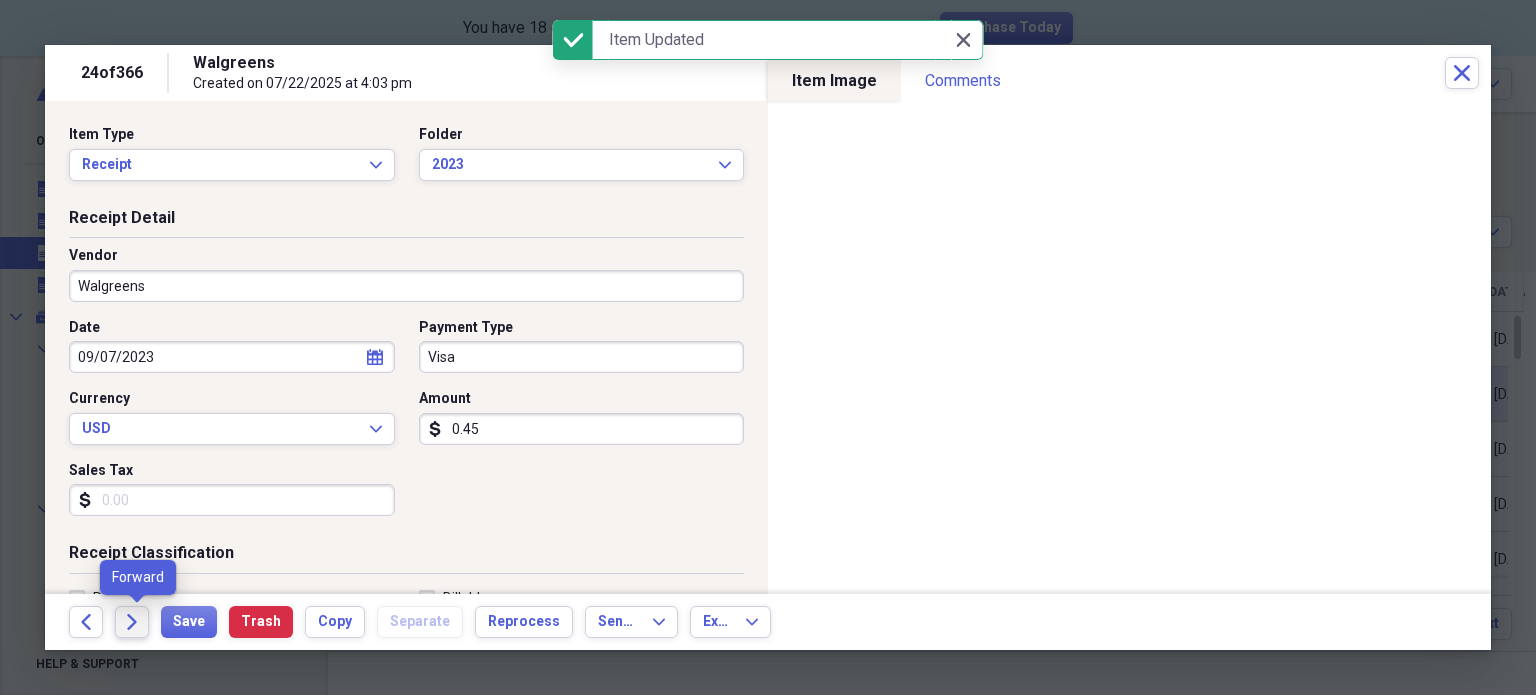 click on "Forward" 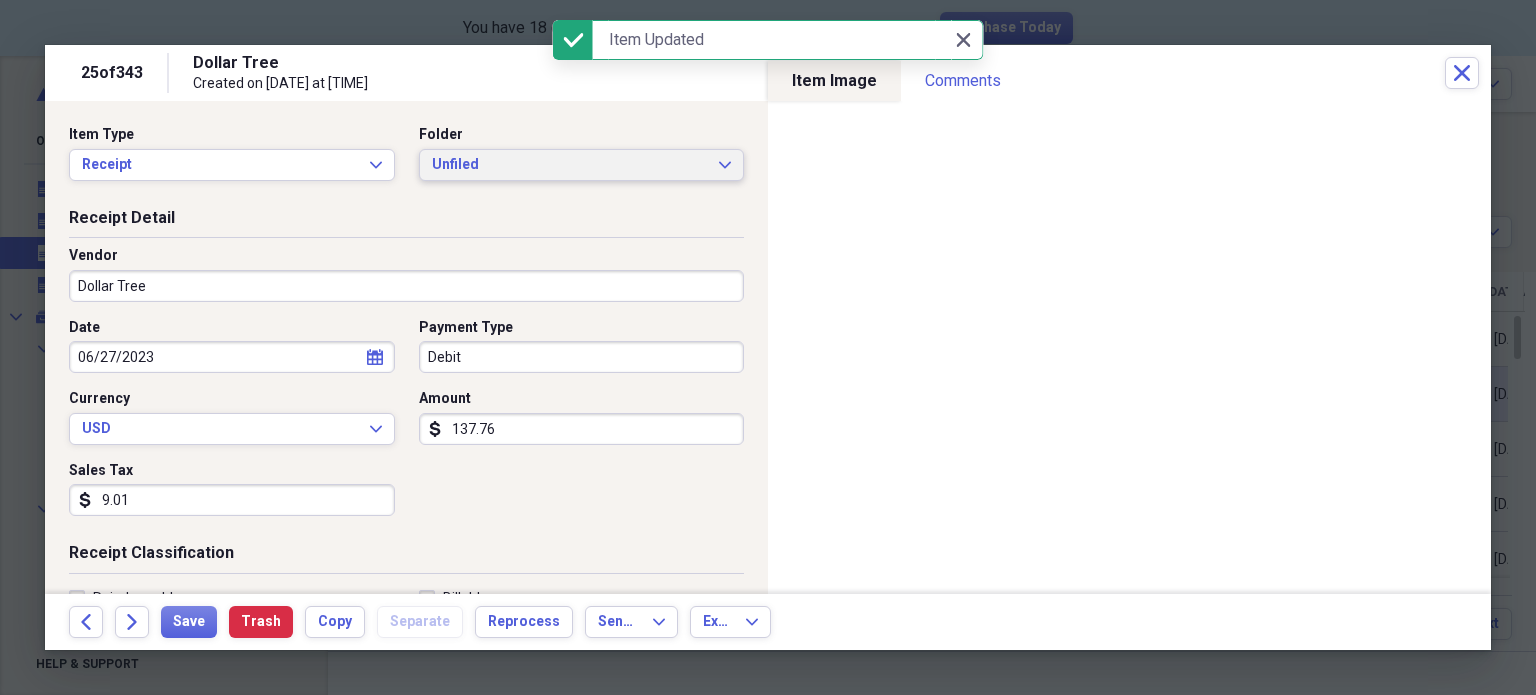 click on "Unfiled" at bounding box center (570, 165) 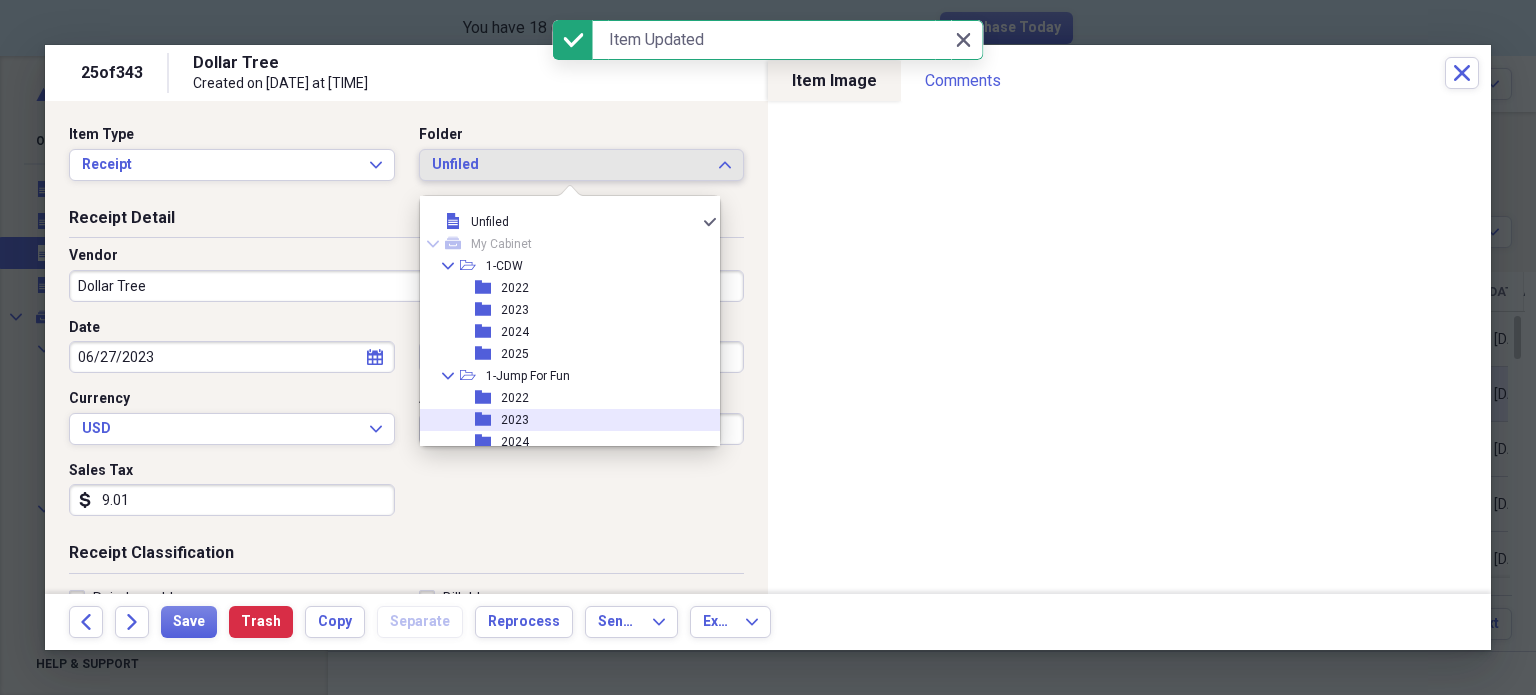 click on "folder 2023" at bounding box center [562, 420] 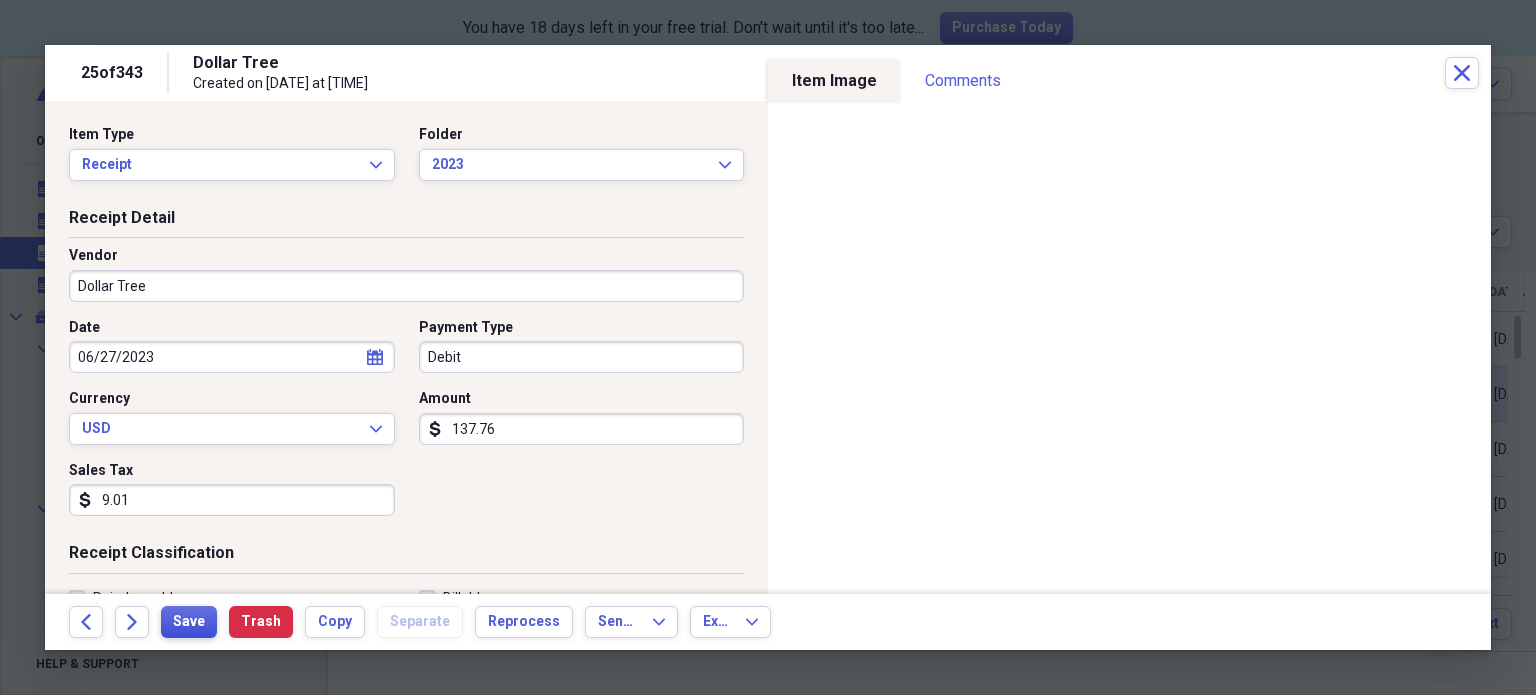 click on "Save" at bounding box center (189, 622) 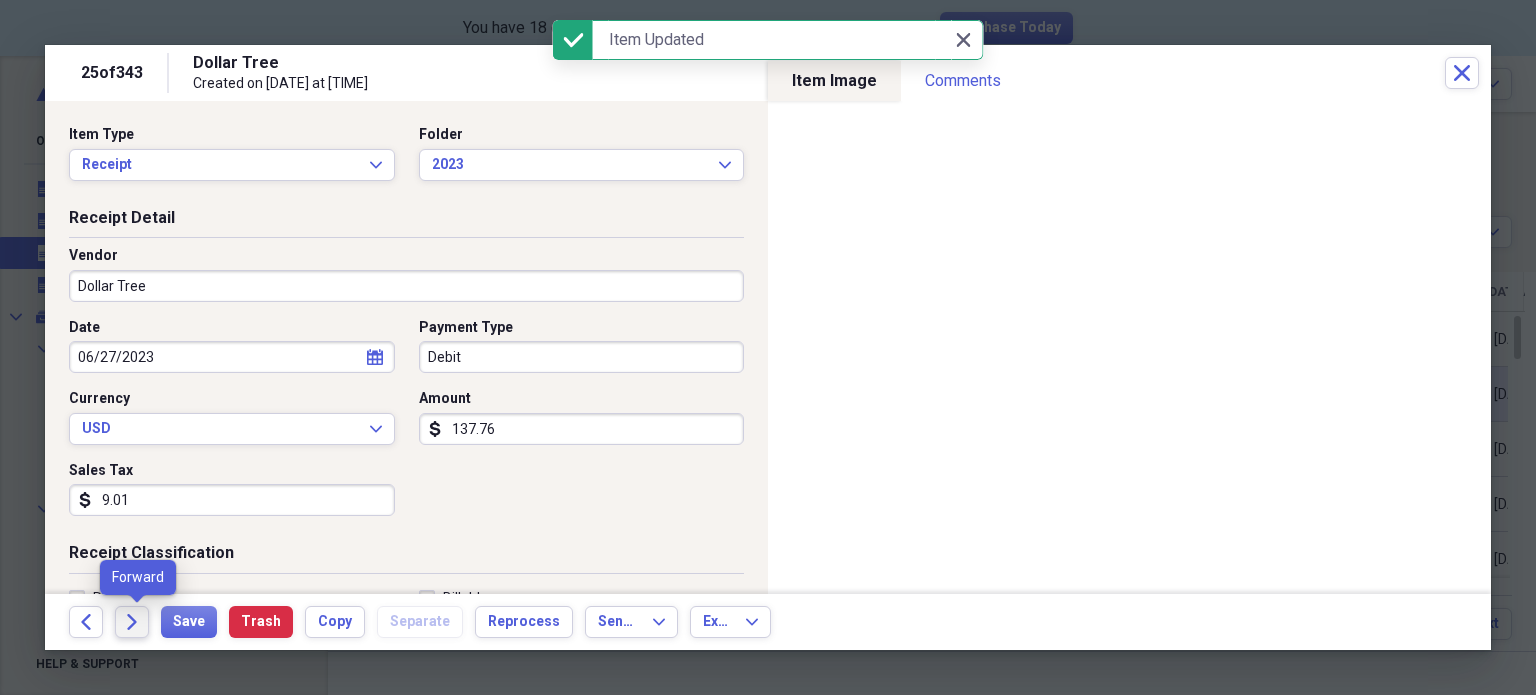 click on "Forward" 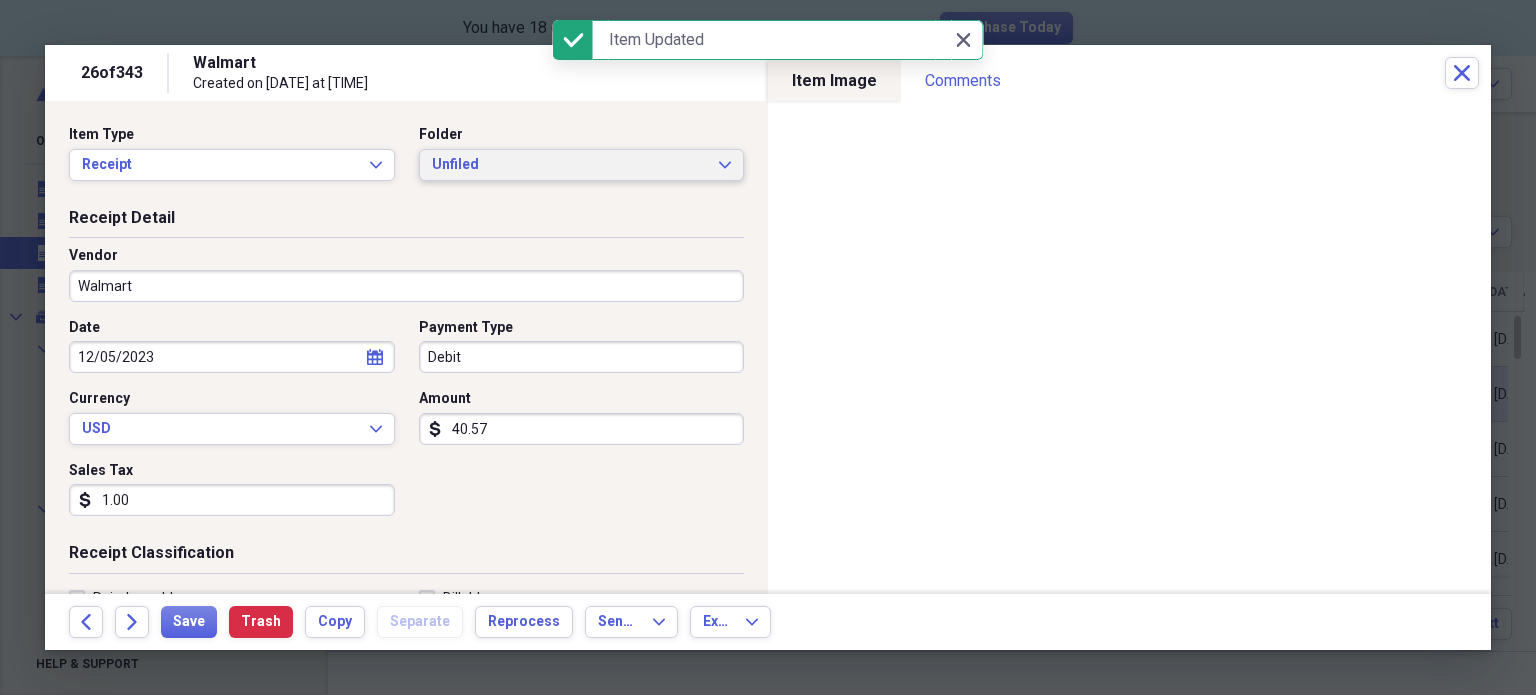 click on "Unfiled" at bounding box center (570, 165) 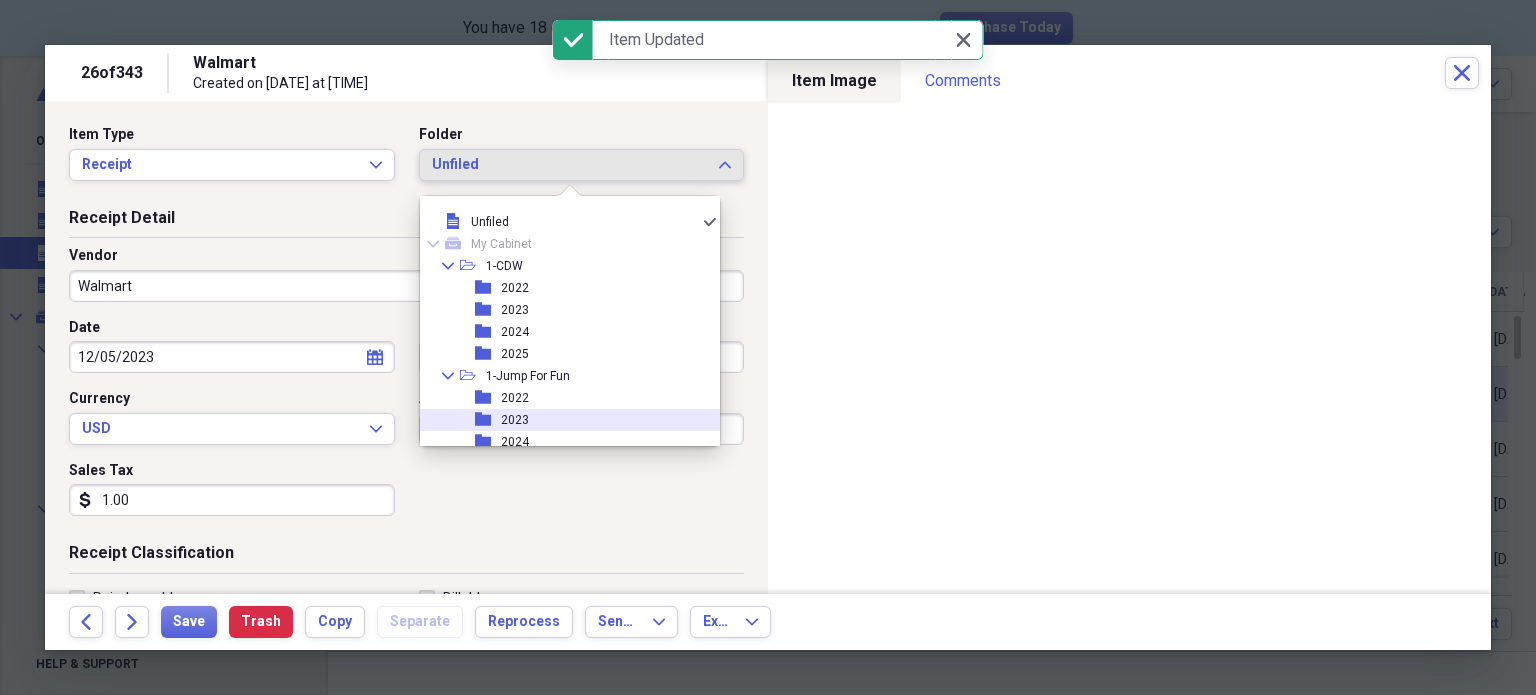 click on "folder 2023" at bounding box center (562, 420) 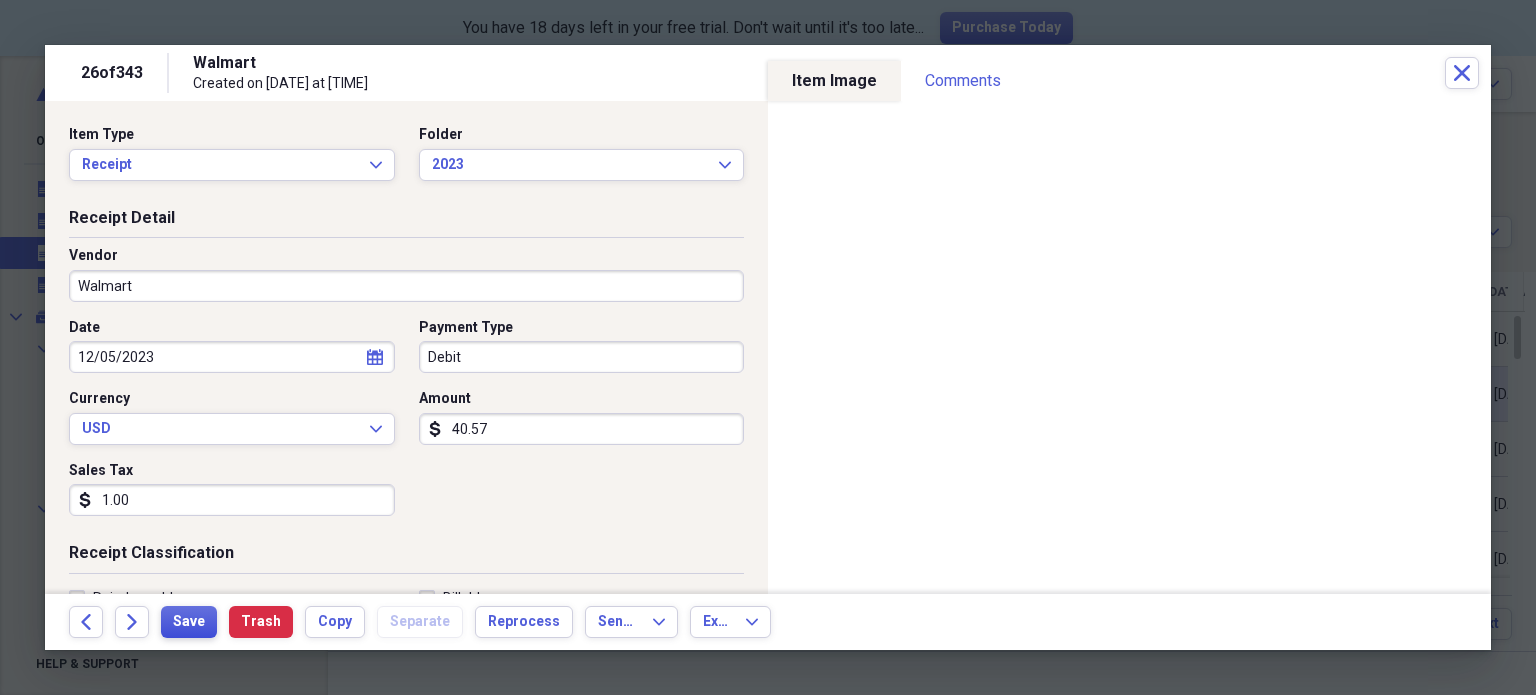 click on "Save" at bounding box center [189, 622] 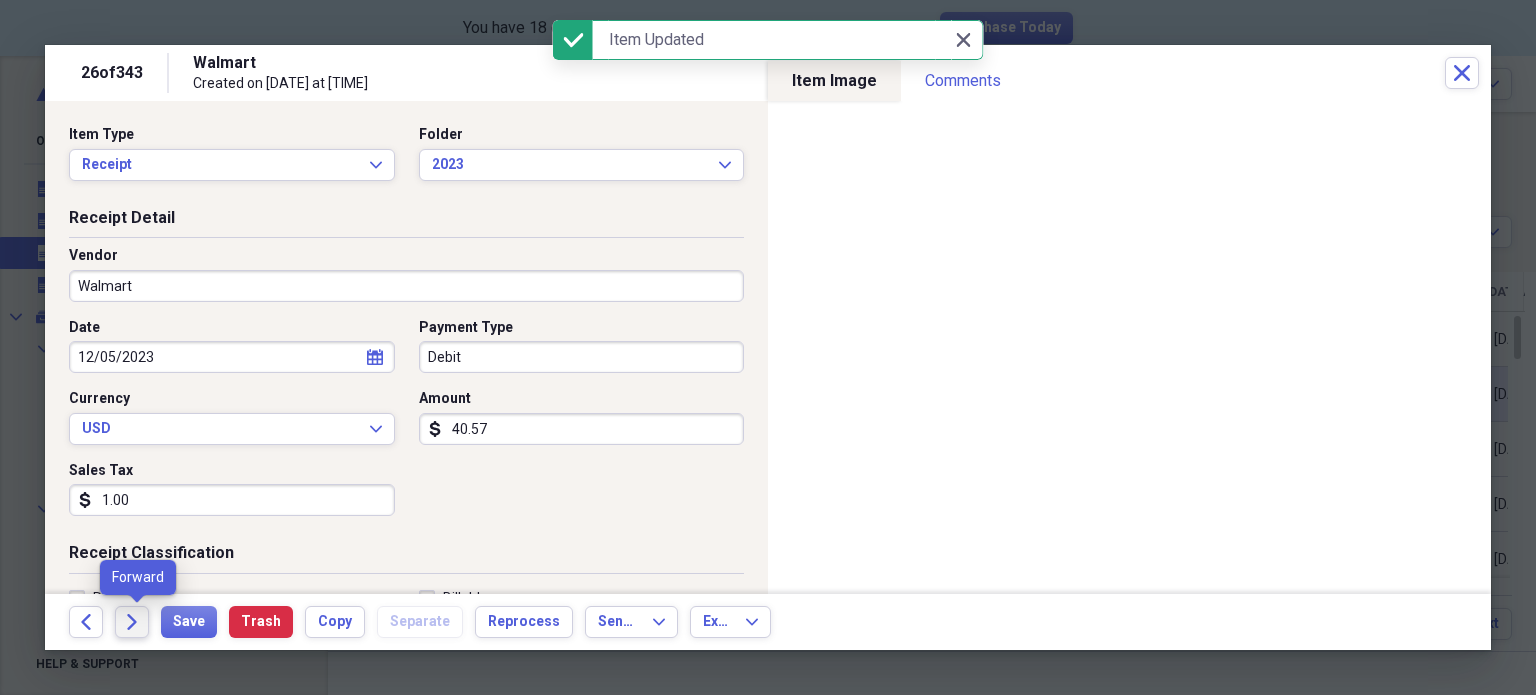 click on "Forward" 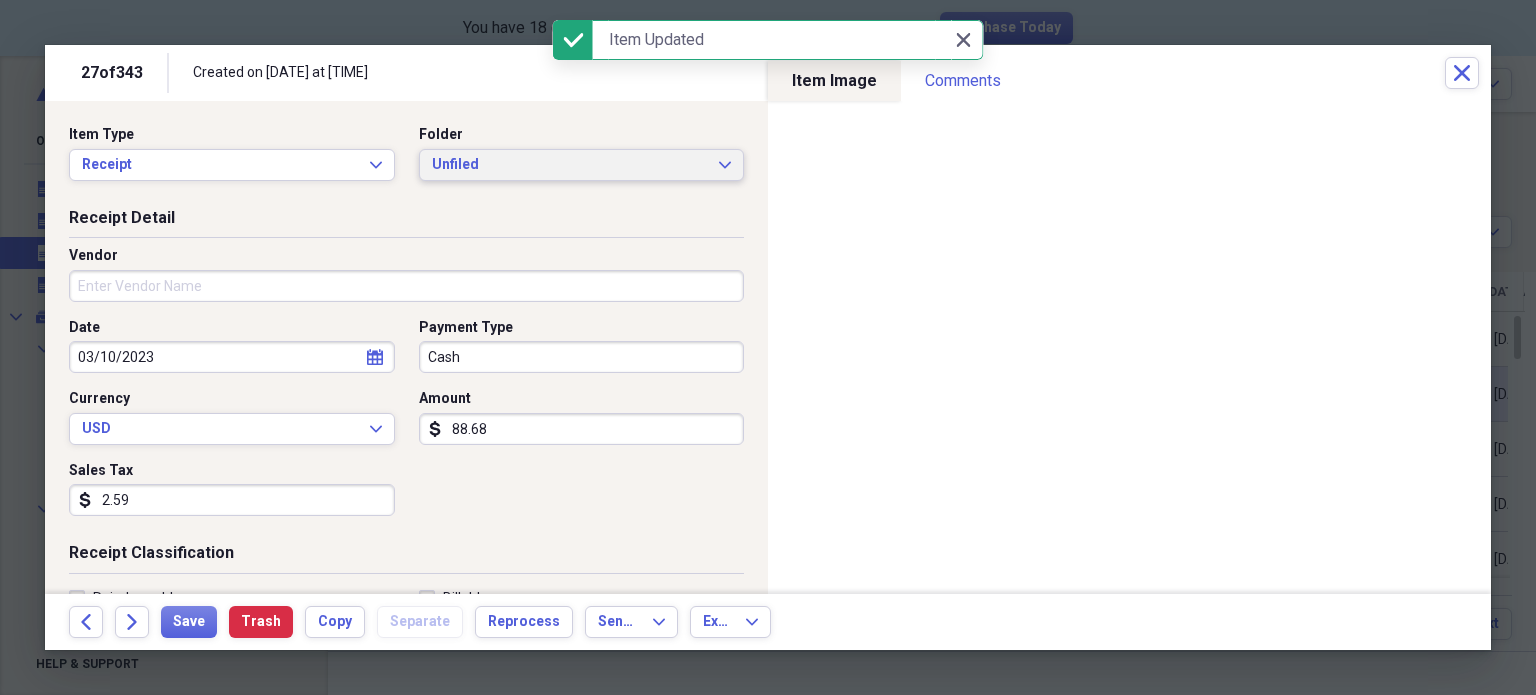 click on "Unfiled Expand" at bounding box center (582, 165) 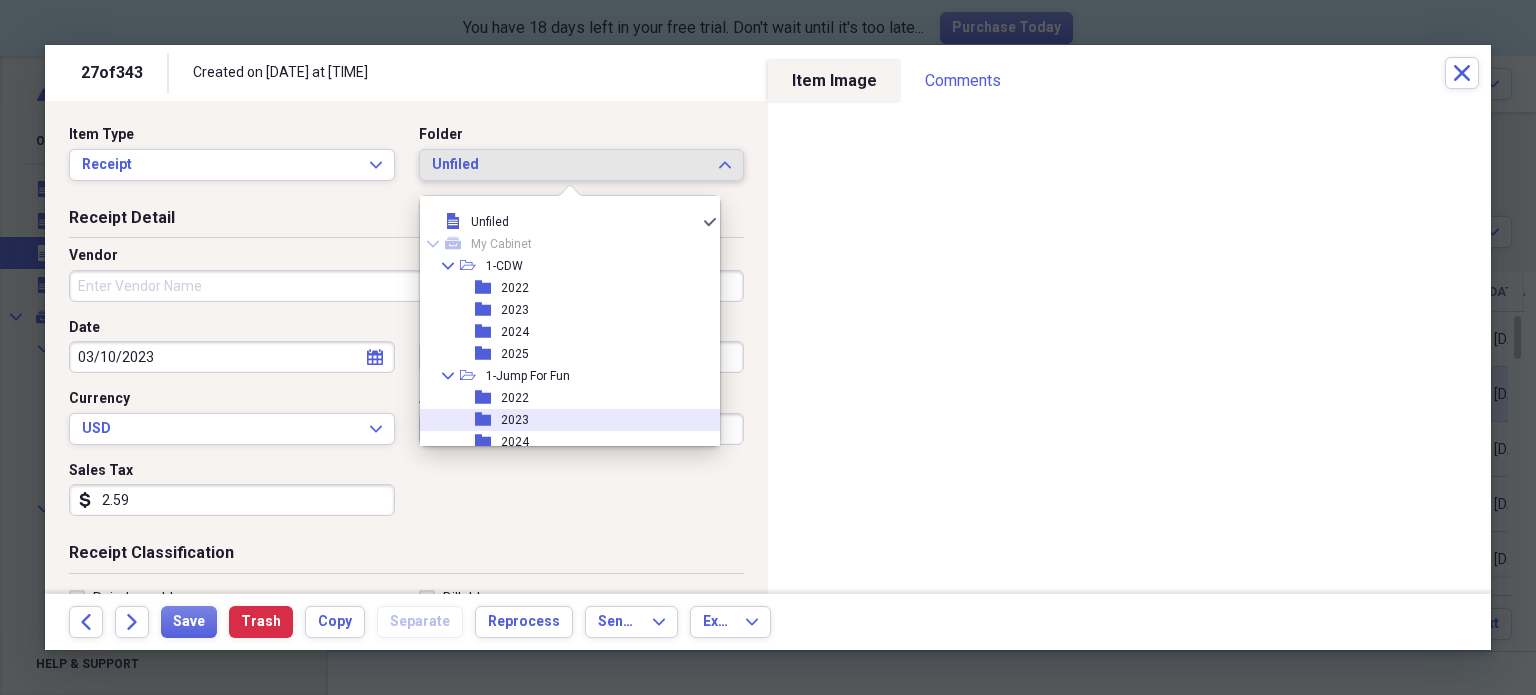 click on "2023" at bounding box center [515, 420] 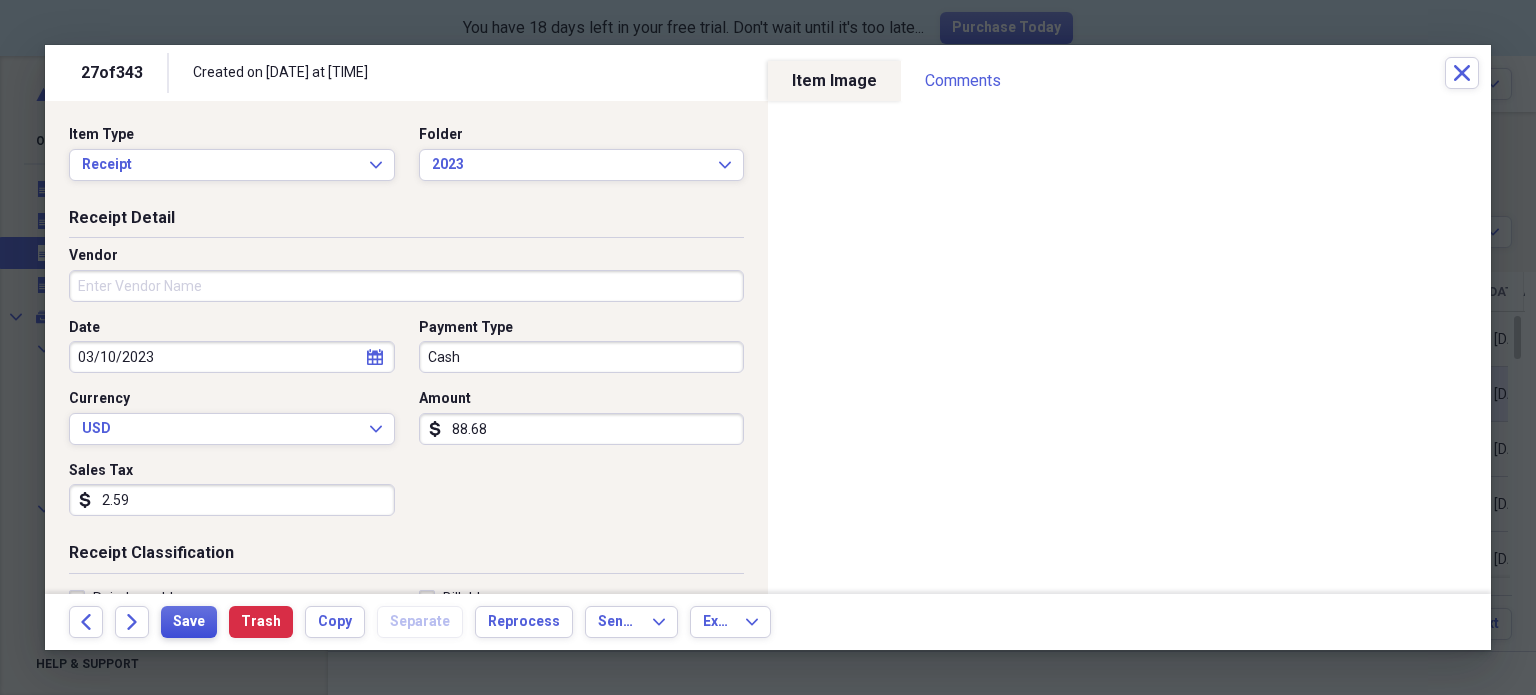 click on "Save" at bounding box center [189, 622] 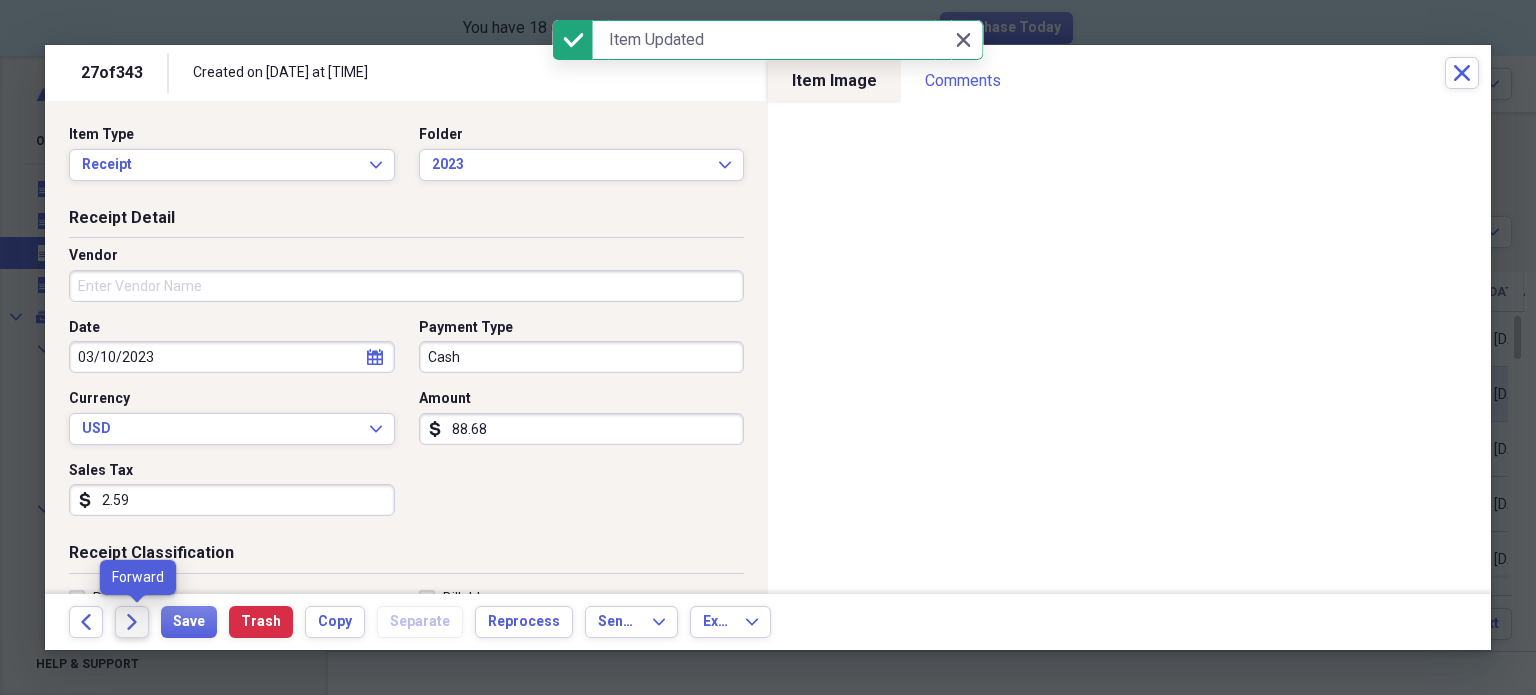 click on "Forward" 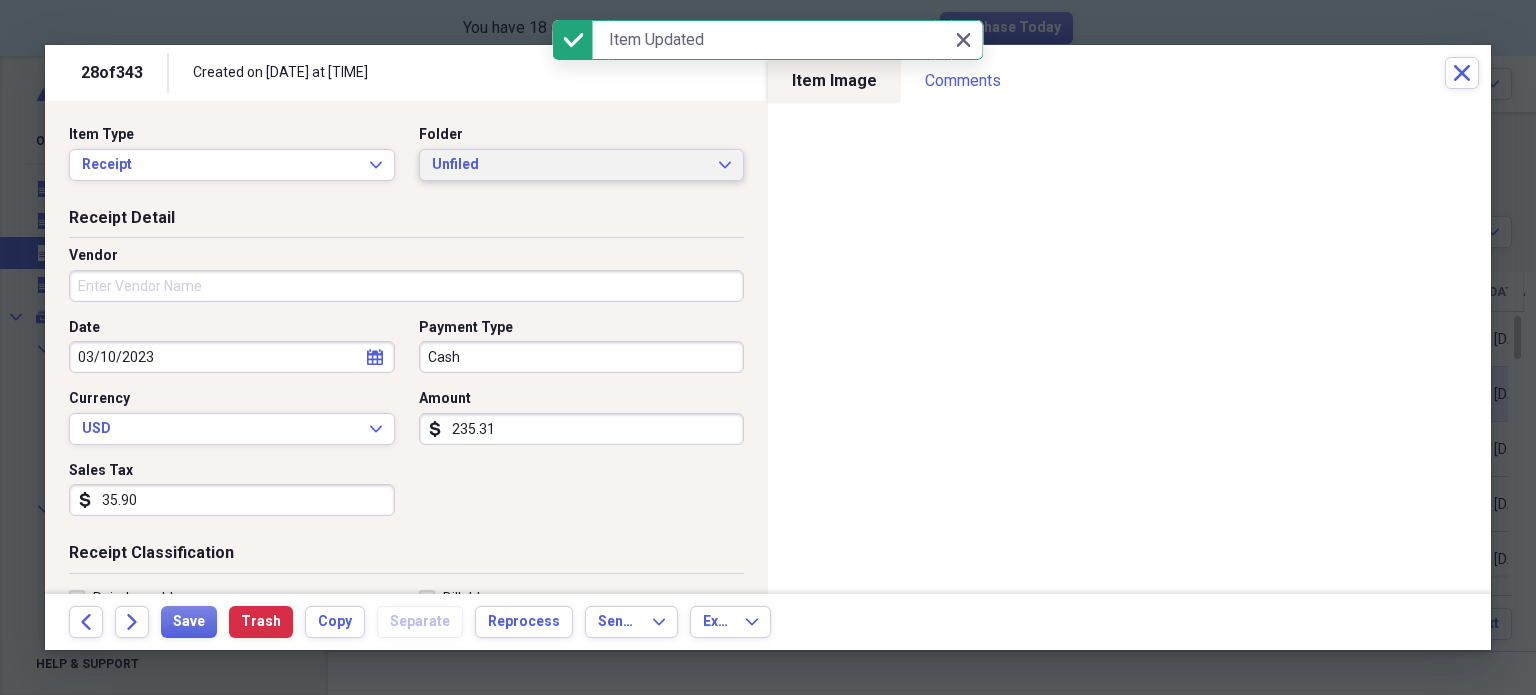click on "Unfiled Expand" at bounding box center [582, 165] 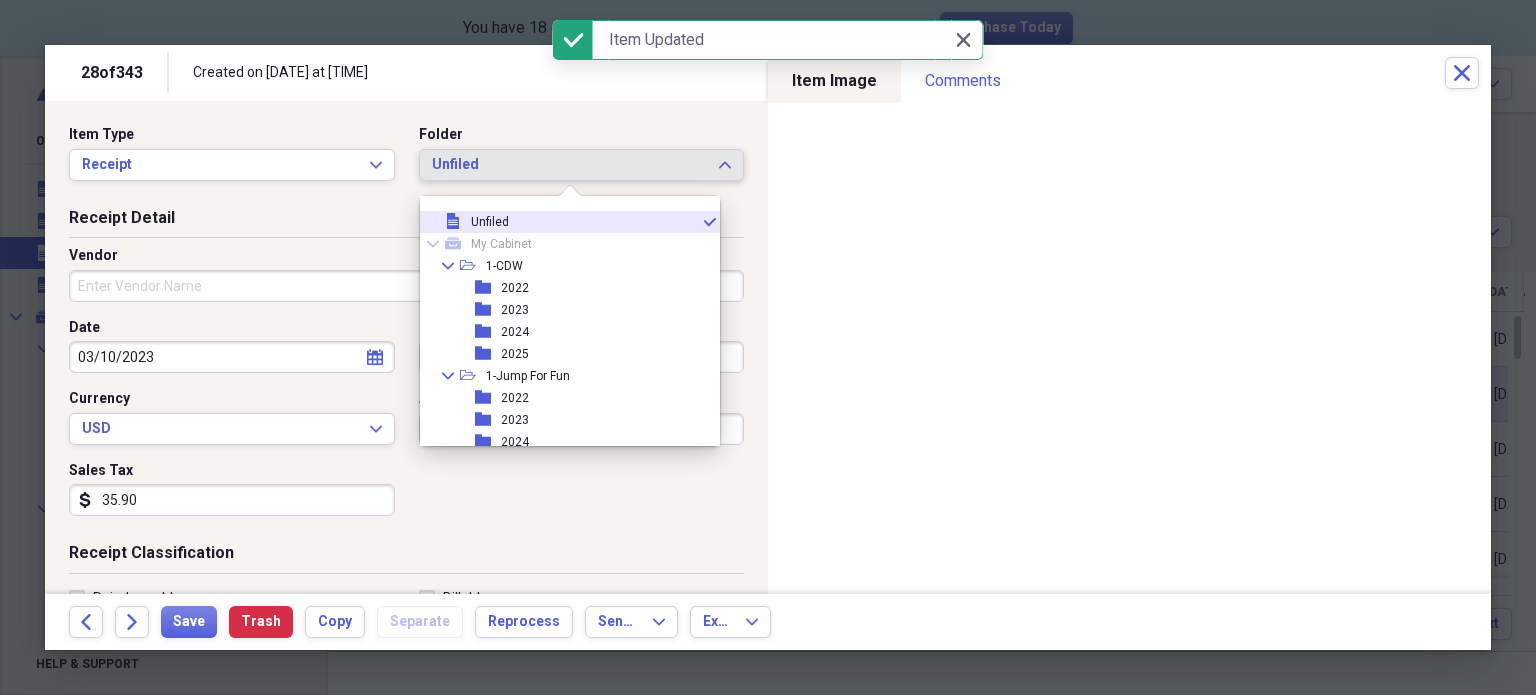 click on "Unfiled Expand" at bounding box center [582, 165] 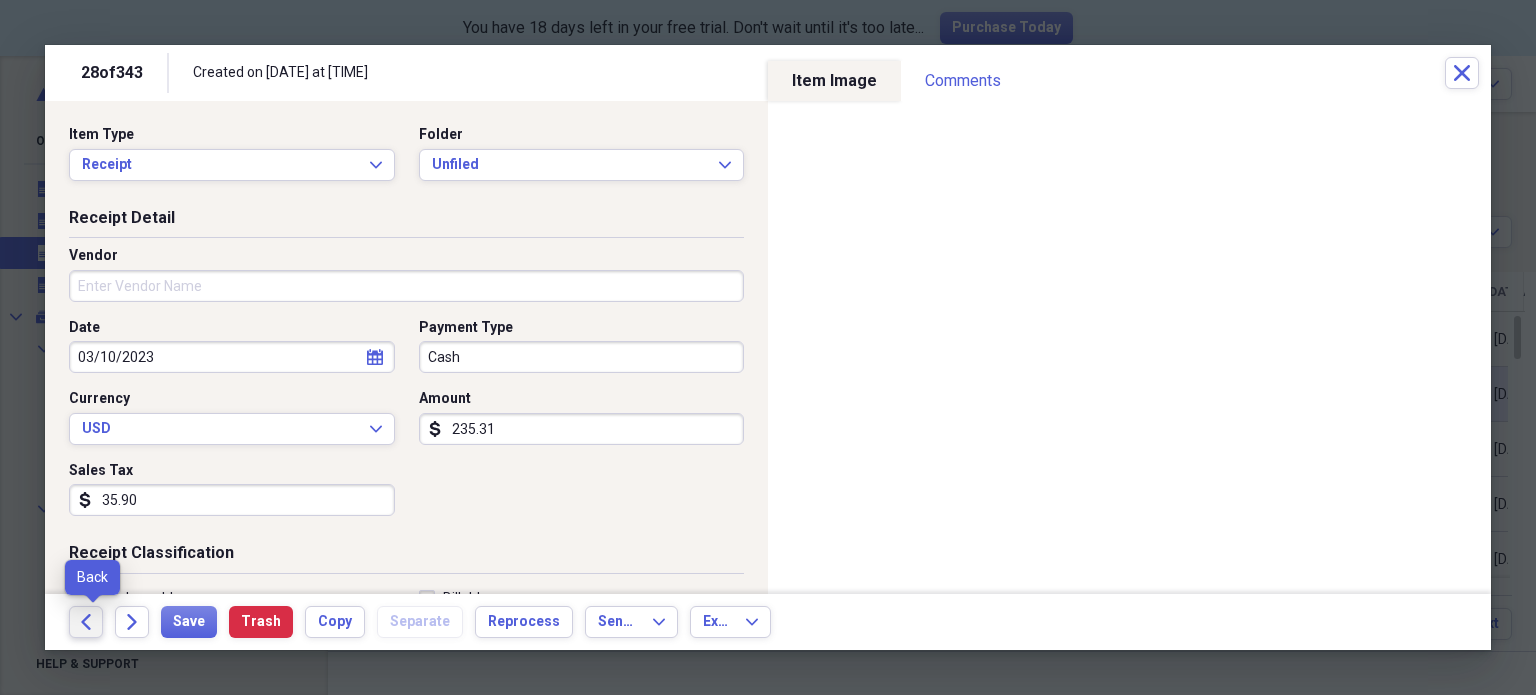 click on "Back" 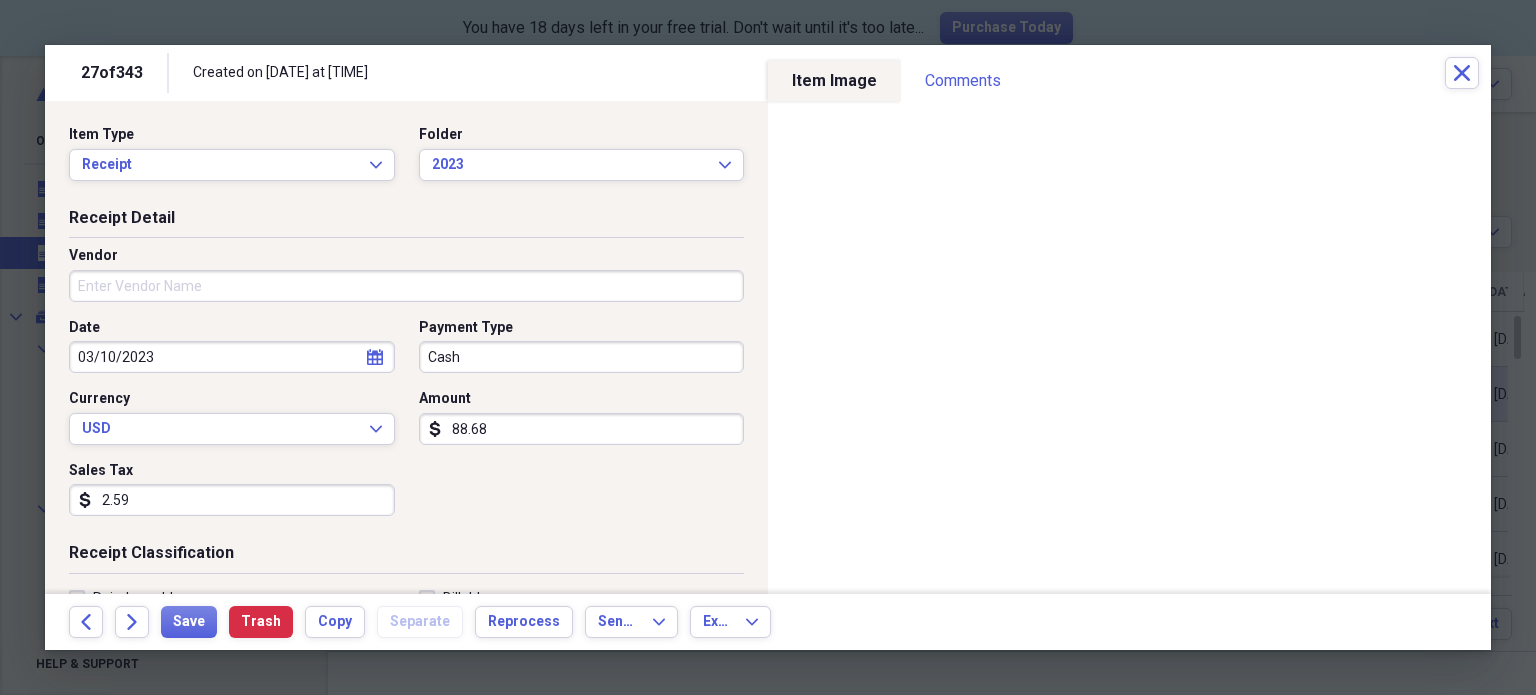 click on "Vendor" at bounding box center (406, 286) 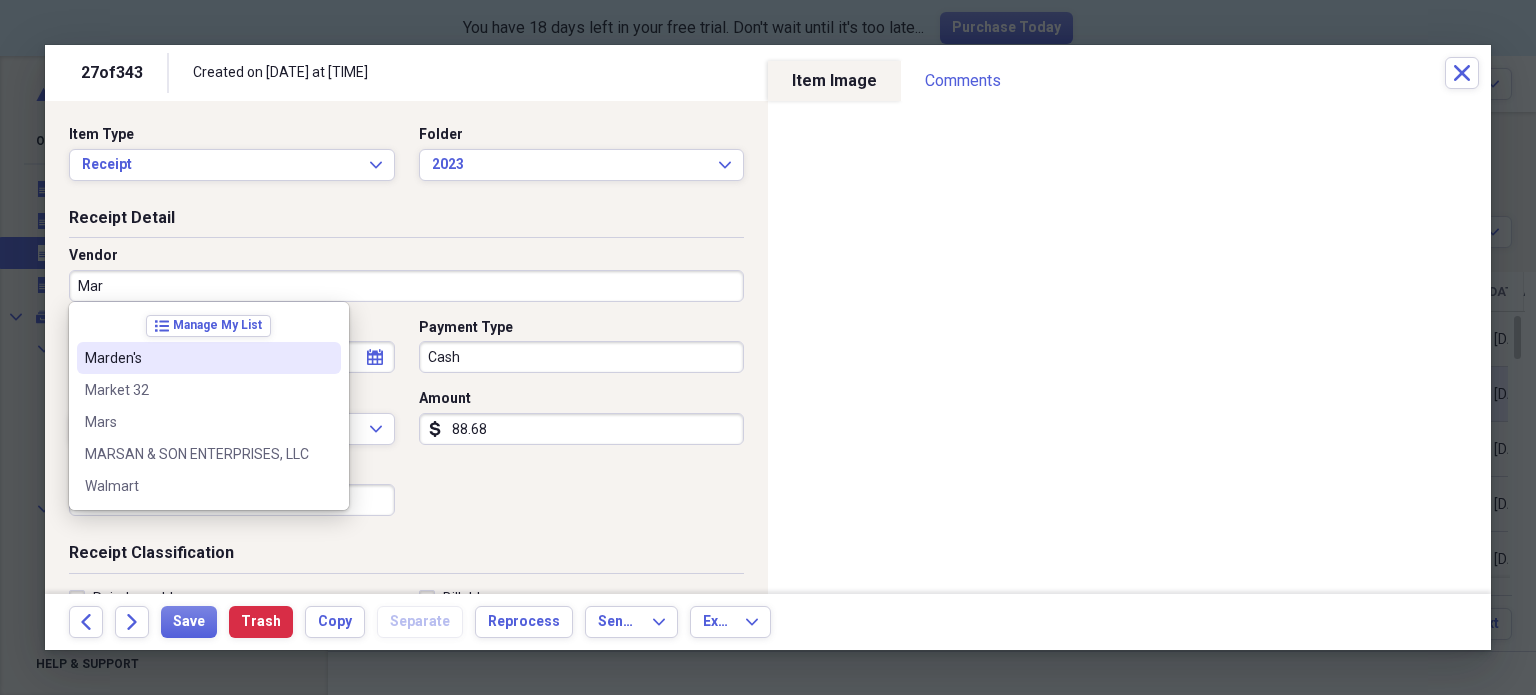 click on "Marden's" at bounding box center [197, 358] 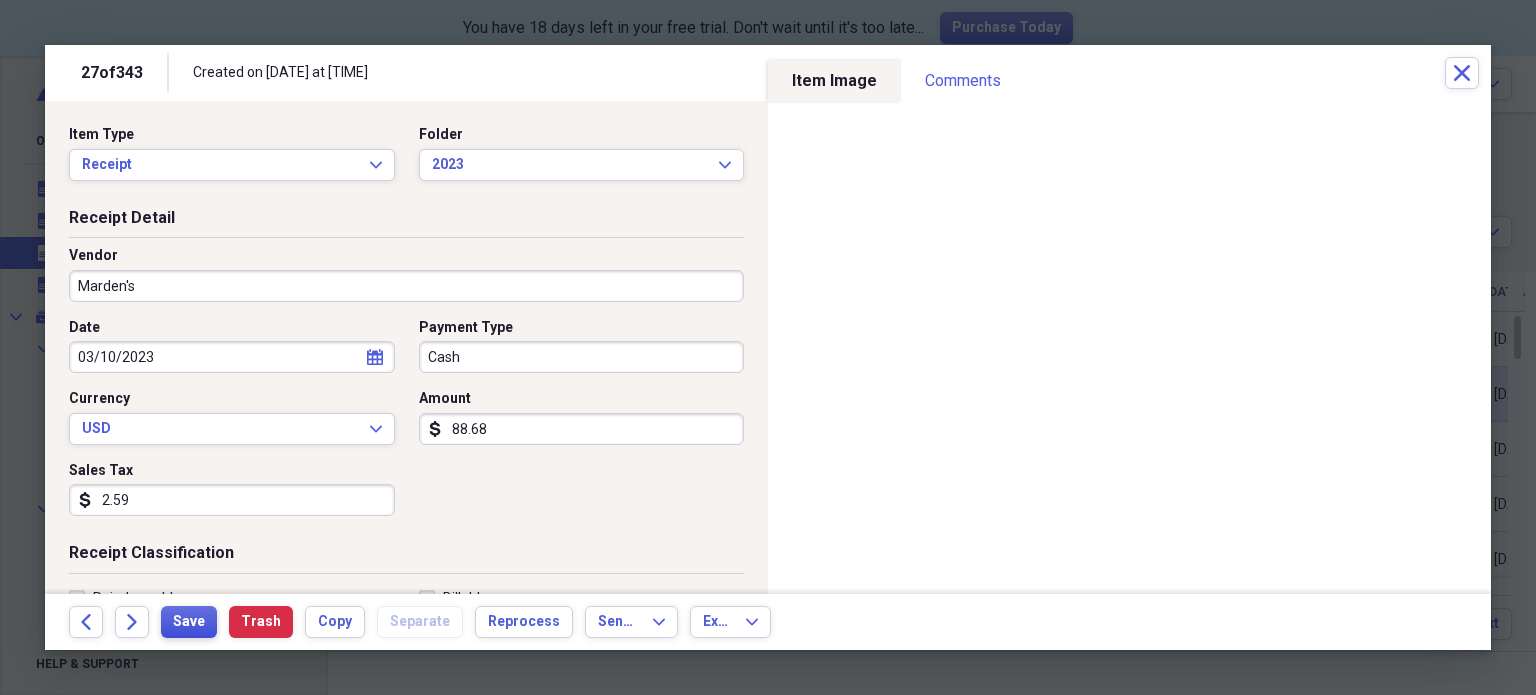 click on "Save" at bounding box center [189, 622] 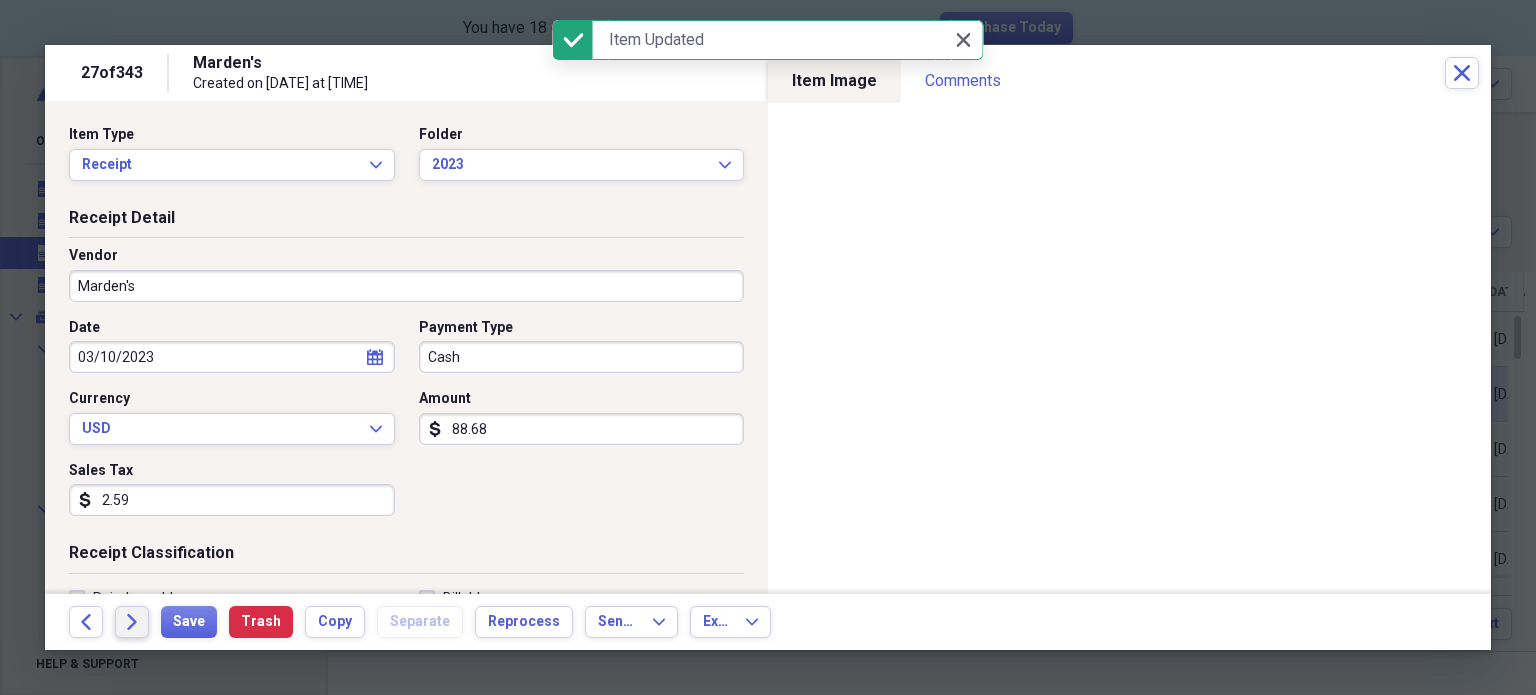 click on "Forward" 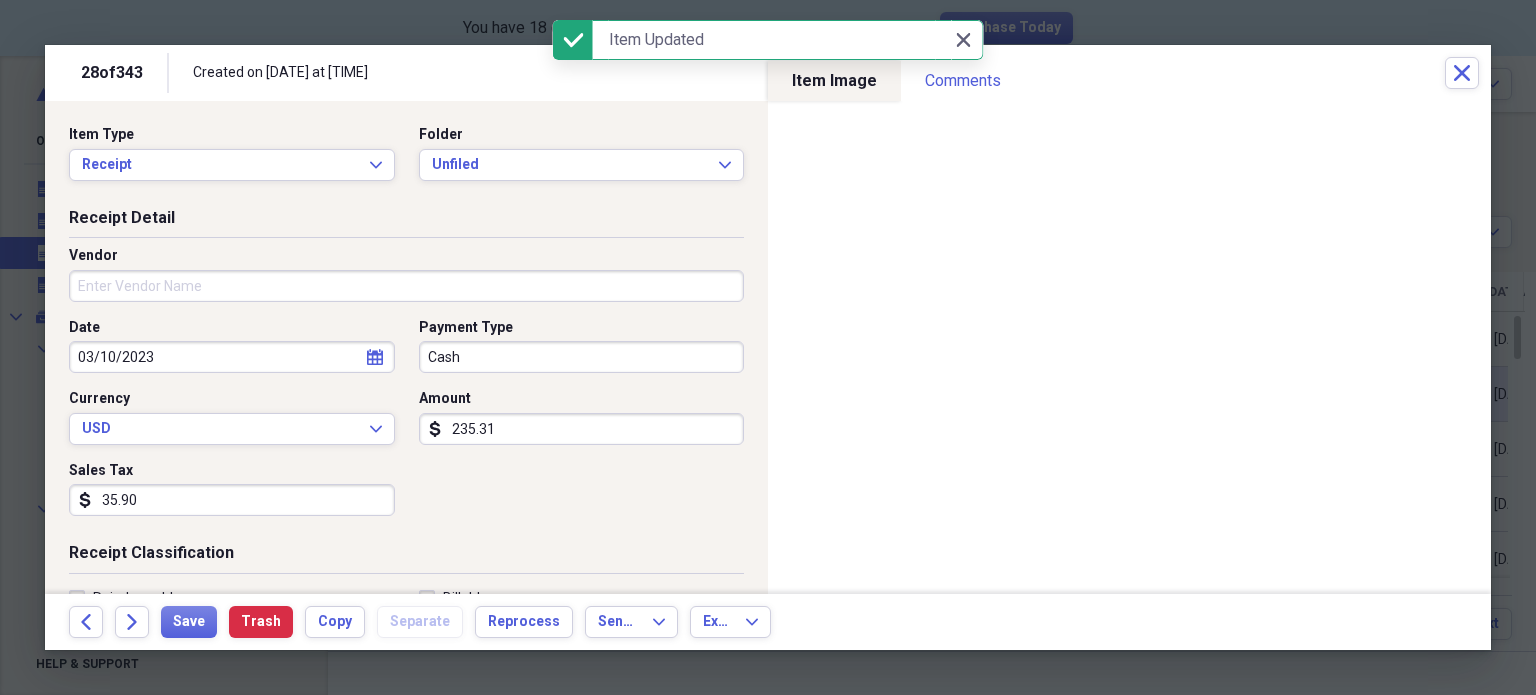click on "Vendor" at bounding box center (406, 286) 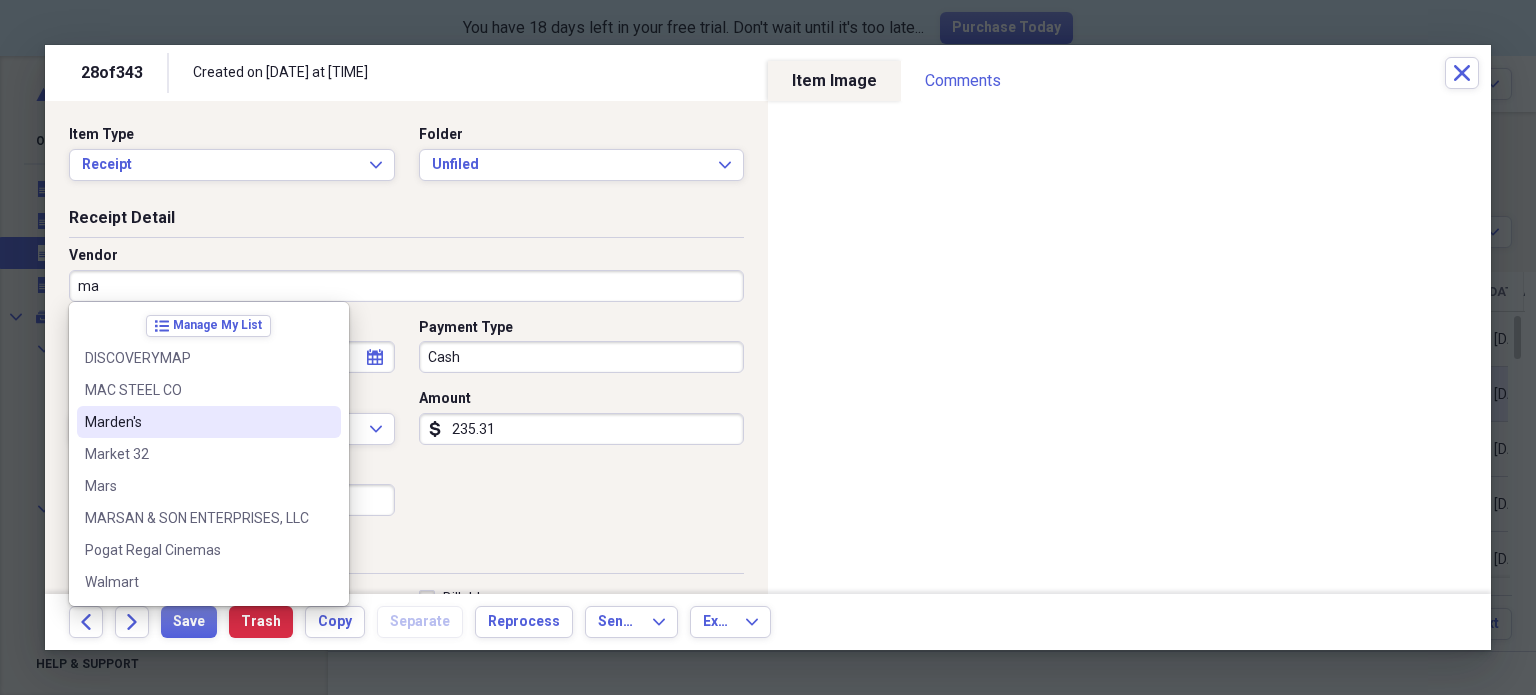 click on "Marden's" at bounding box center [197, 422] 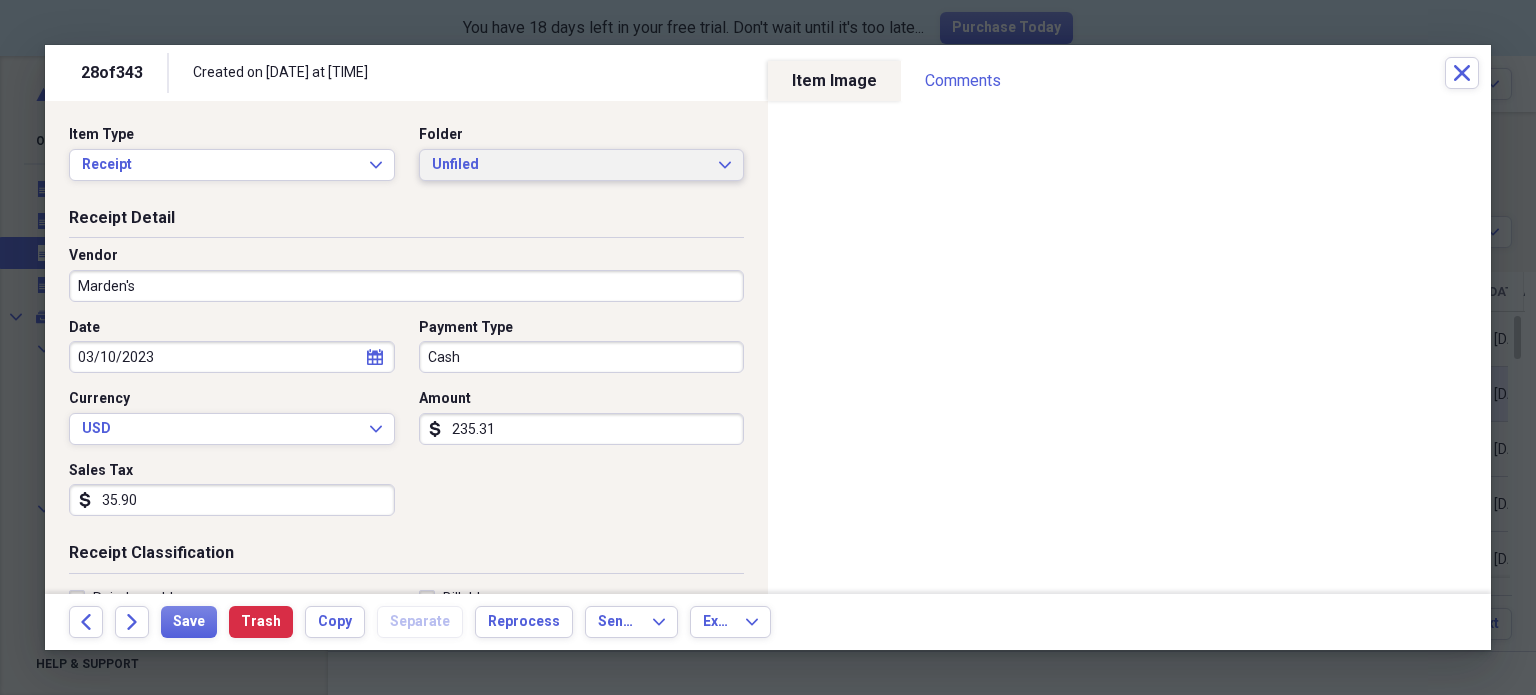 click on "Unfiled" at bounding box center [570, 165] 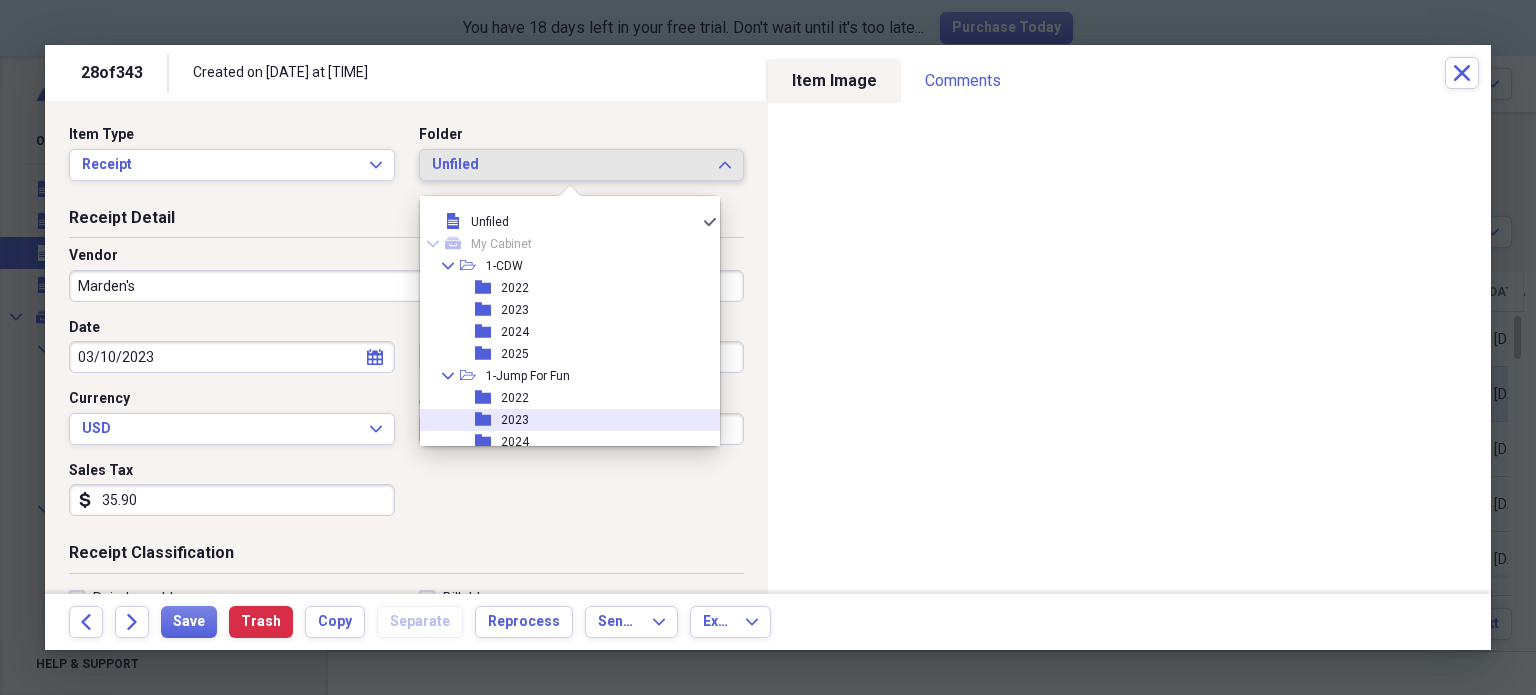 click on "2023" at bounding box center (515, 420) 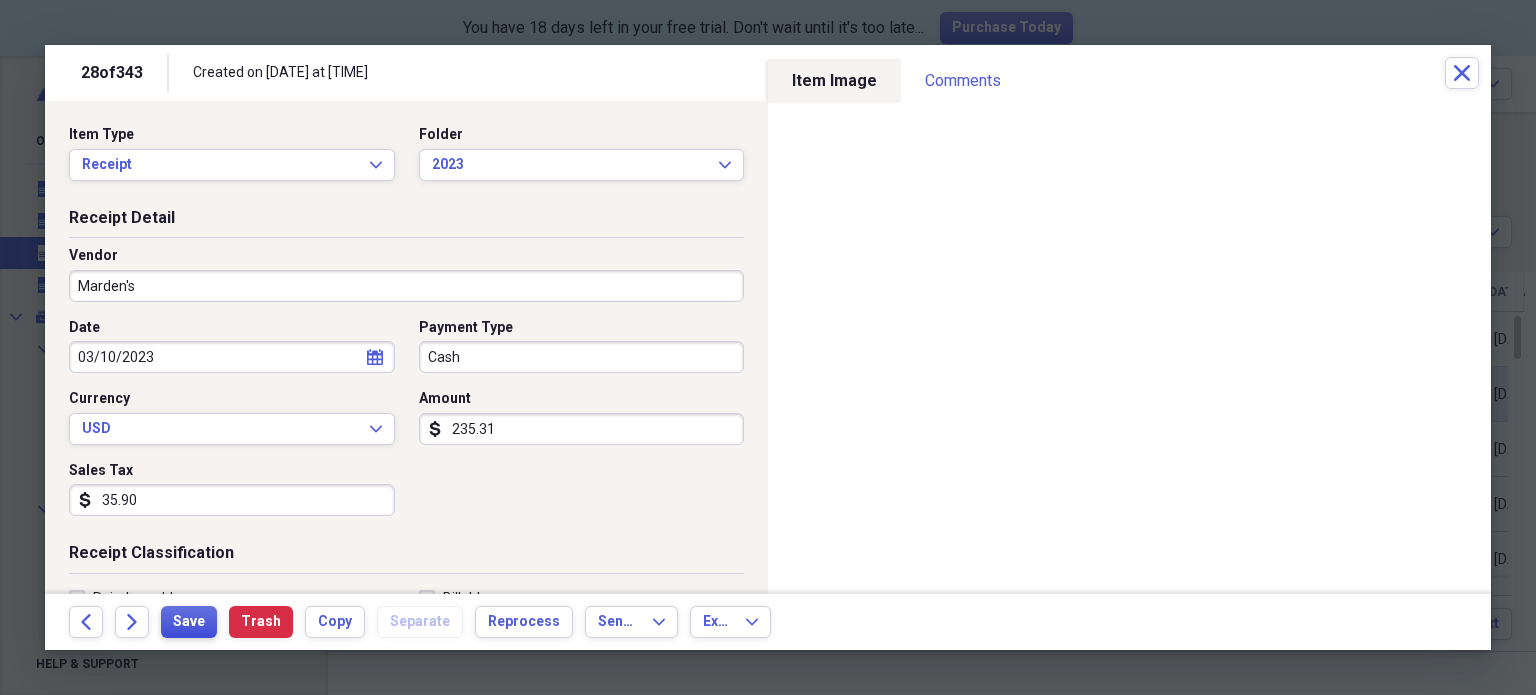 click on "Save" at bounding box center [189, 622] 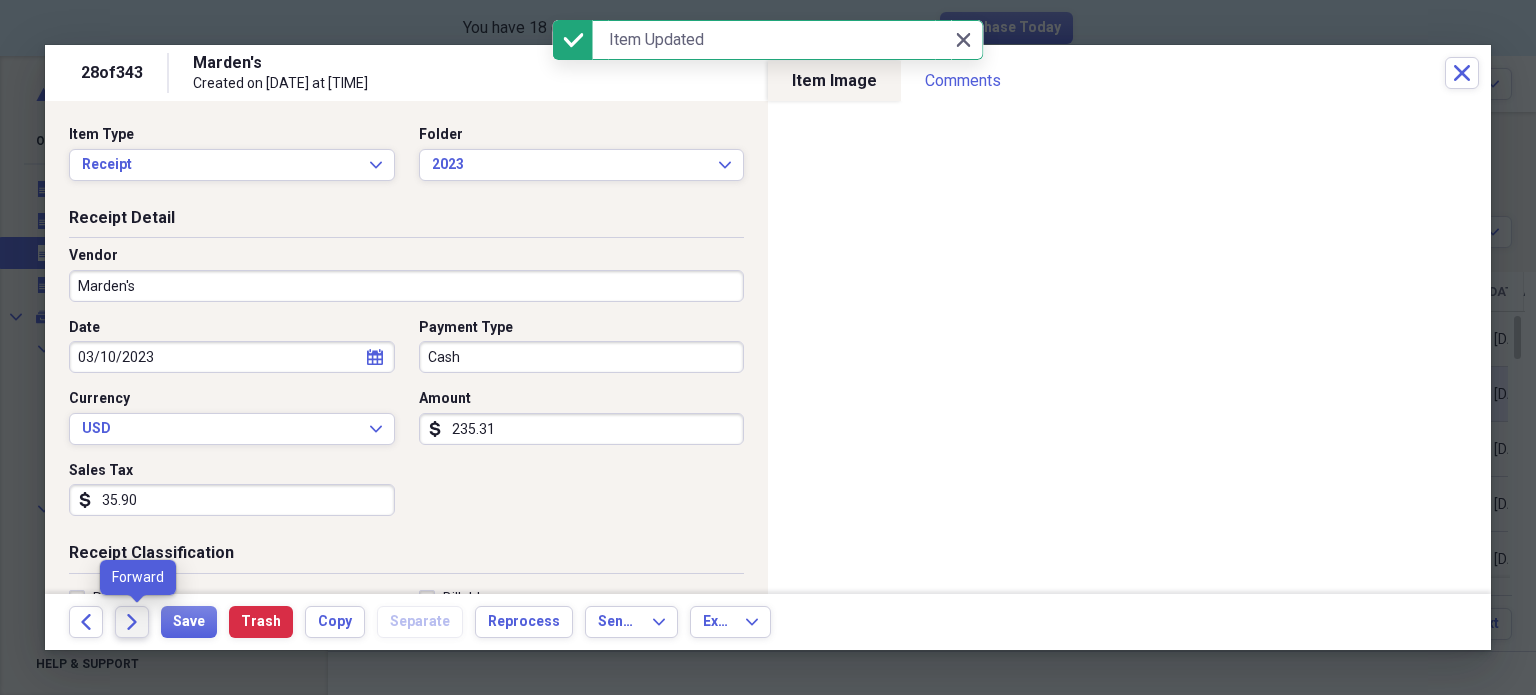 click on "Forward" 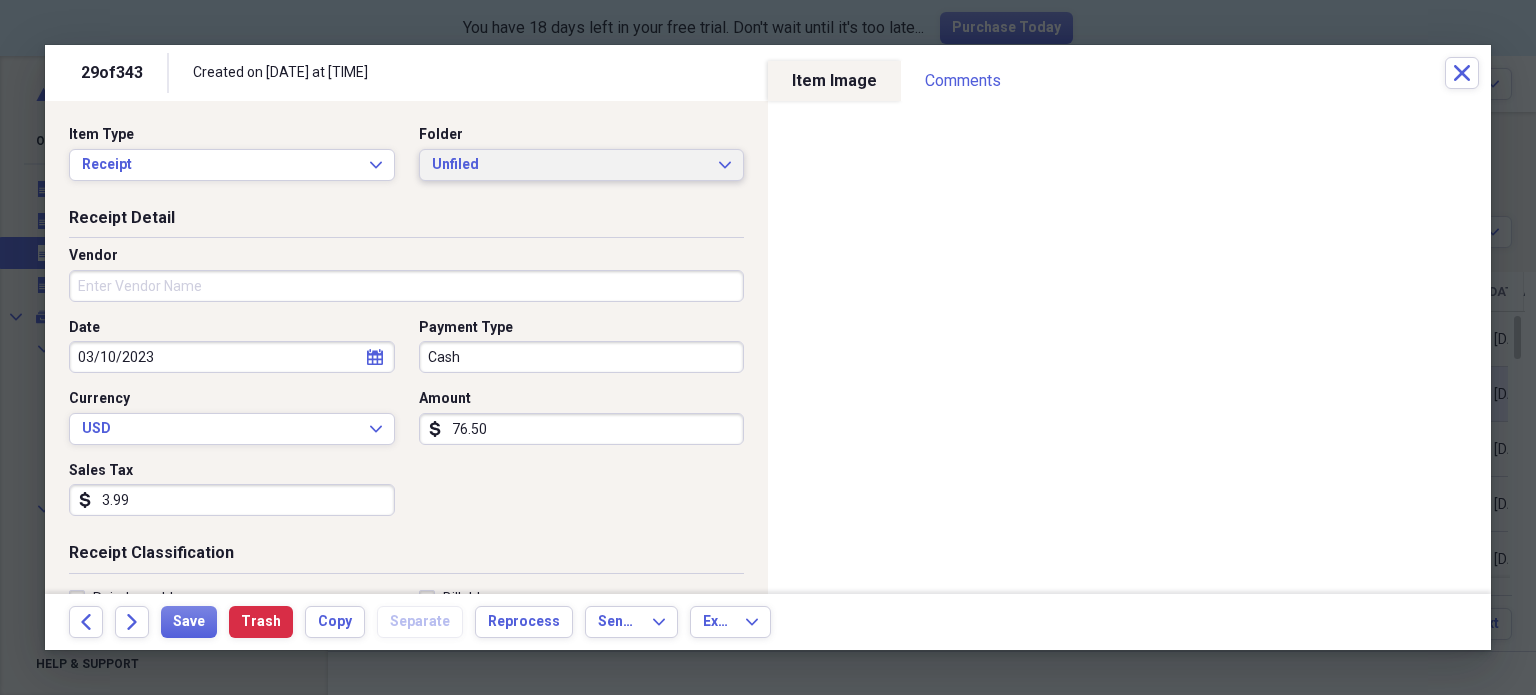 click on "Unfiled" at bounding box center (570, 165) 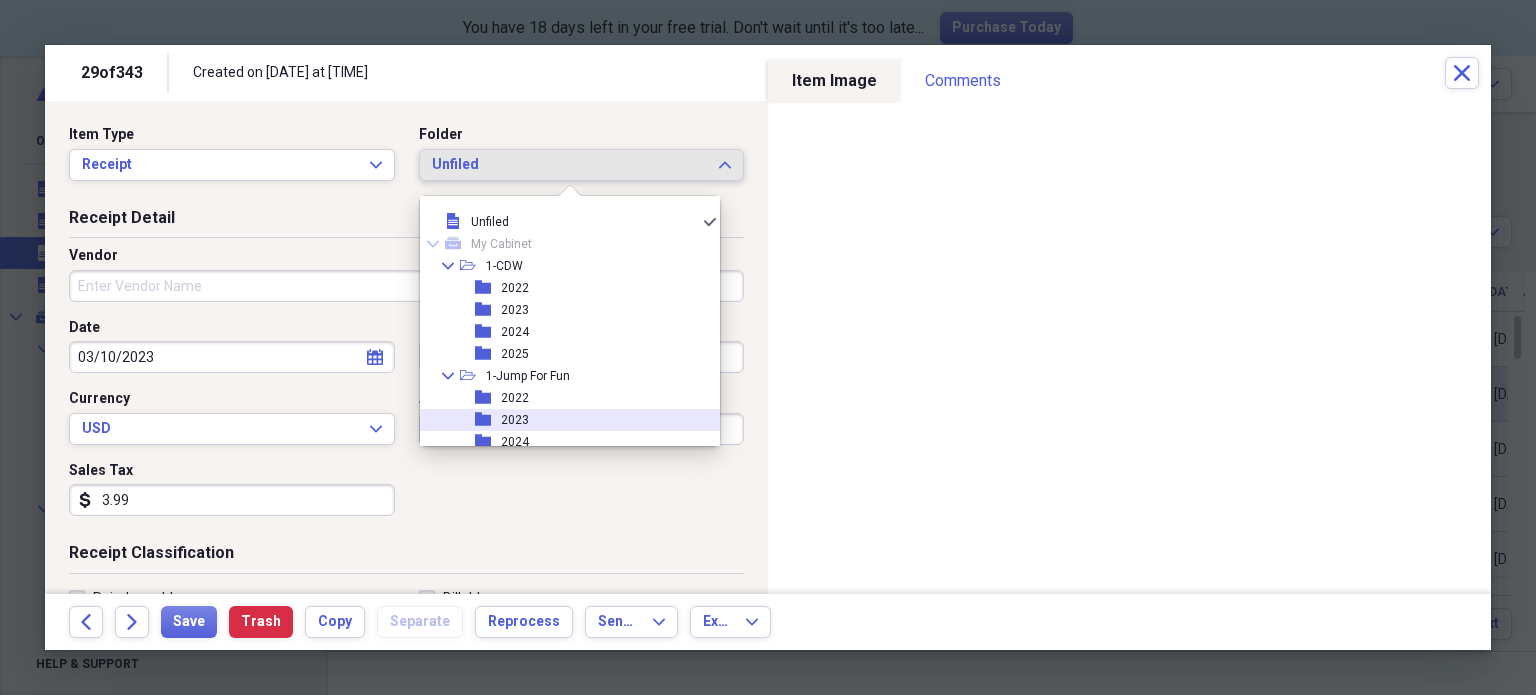 click on "2023" at bounding box center [515, 420] 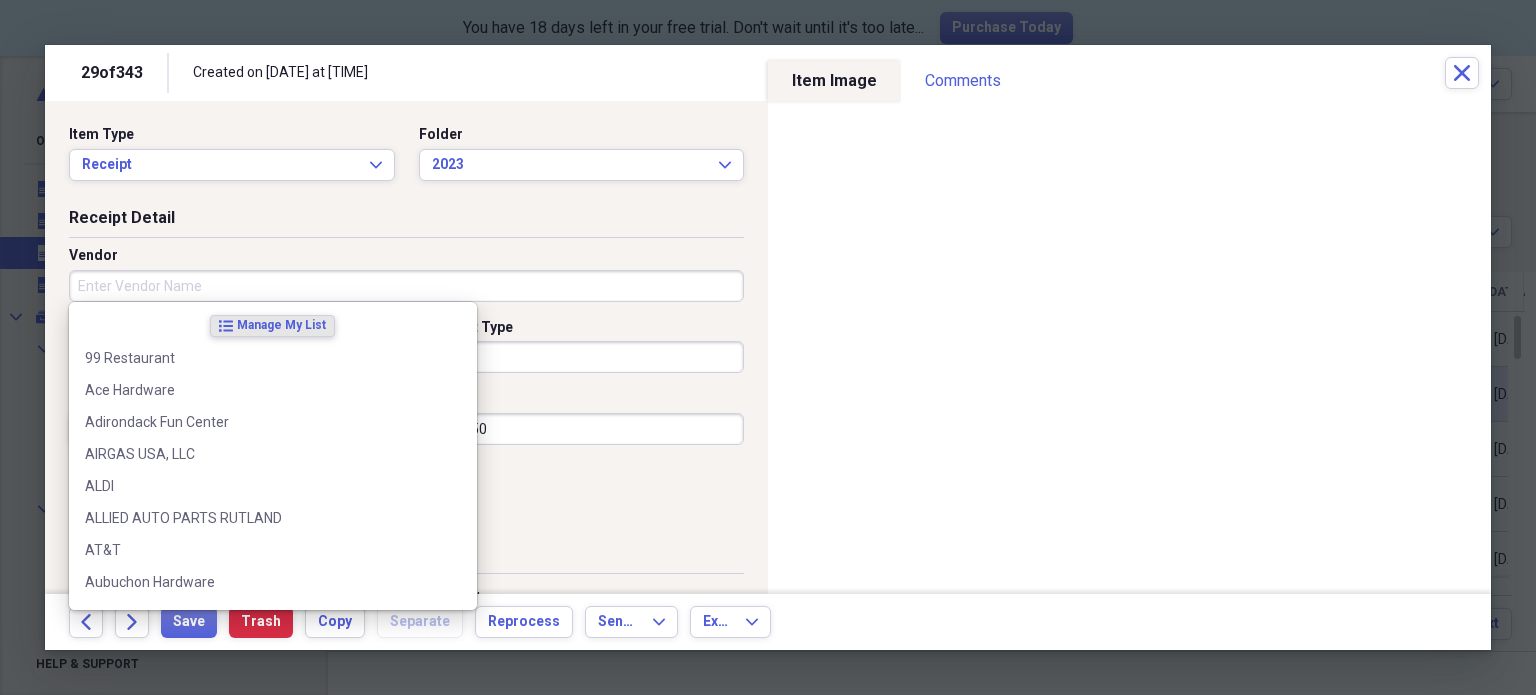 click on "Vendor" at bounding box center (406, 286) 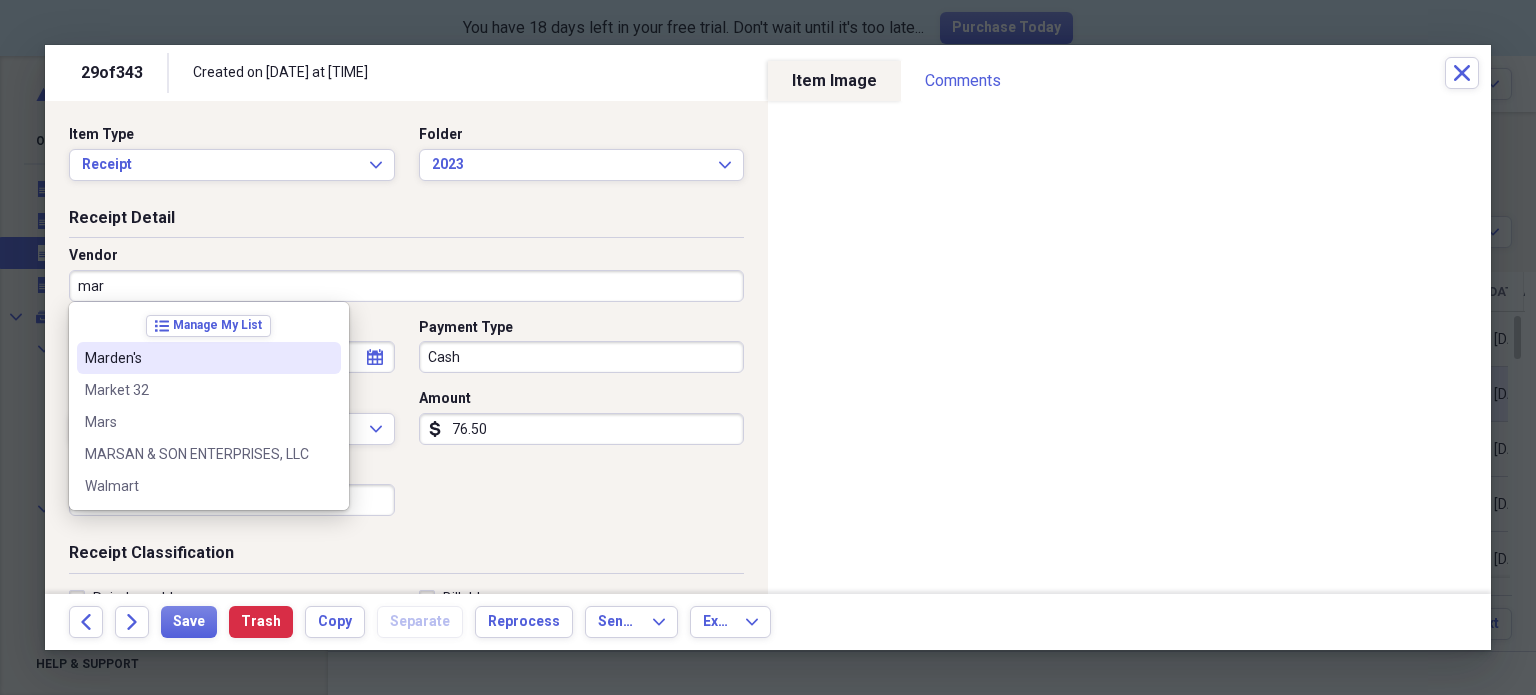 click on "Marden's" at bounding box center [197, 358] 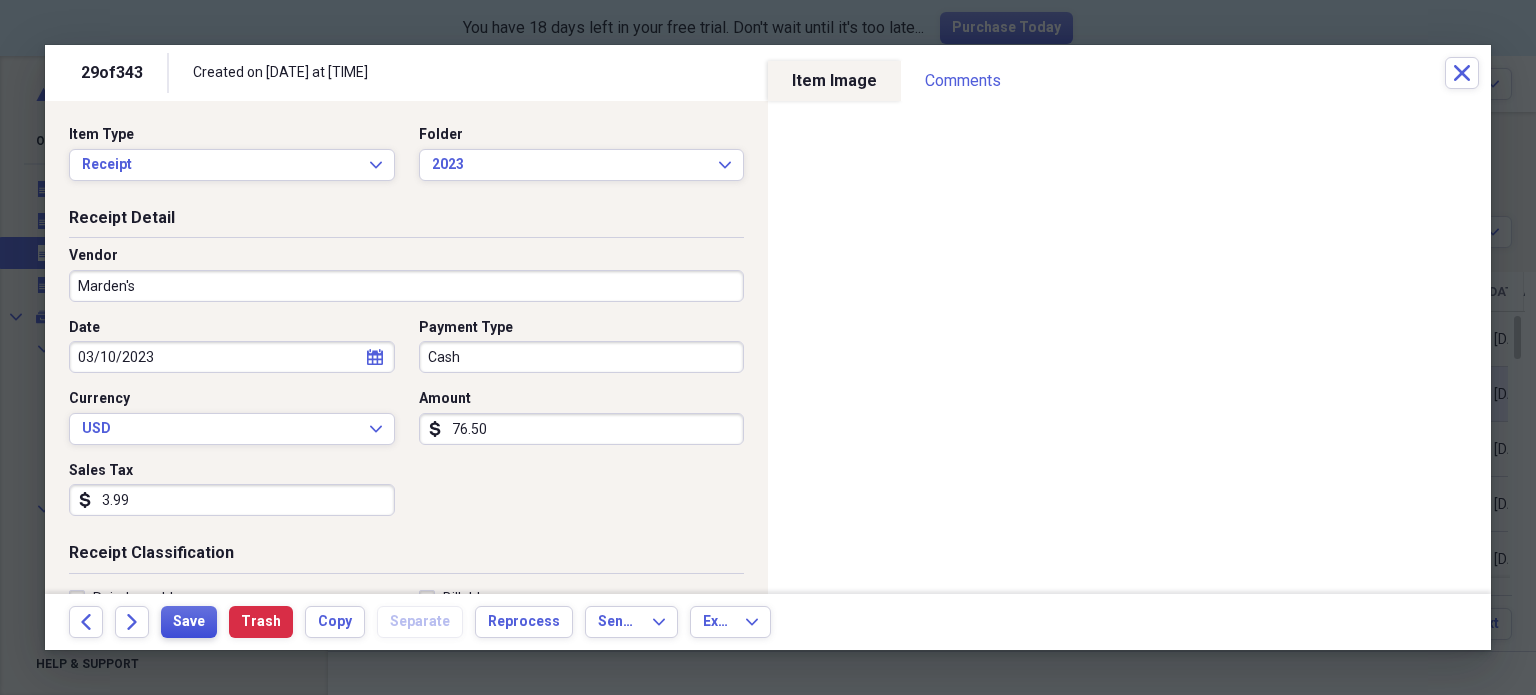 click on "Save" at bounding box center (189, 622) 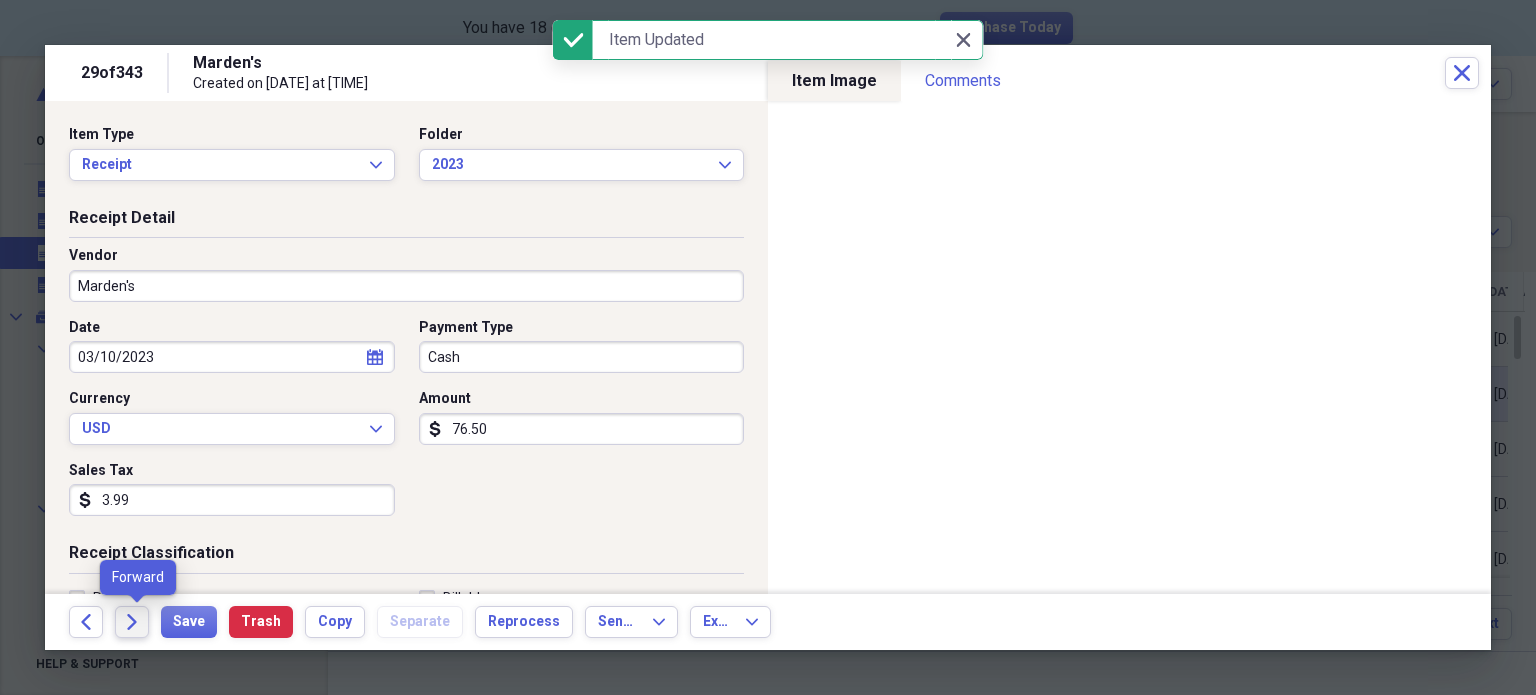 click on "Forward" 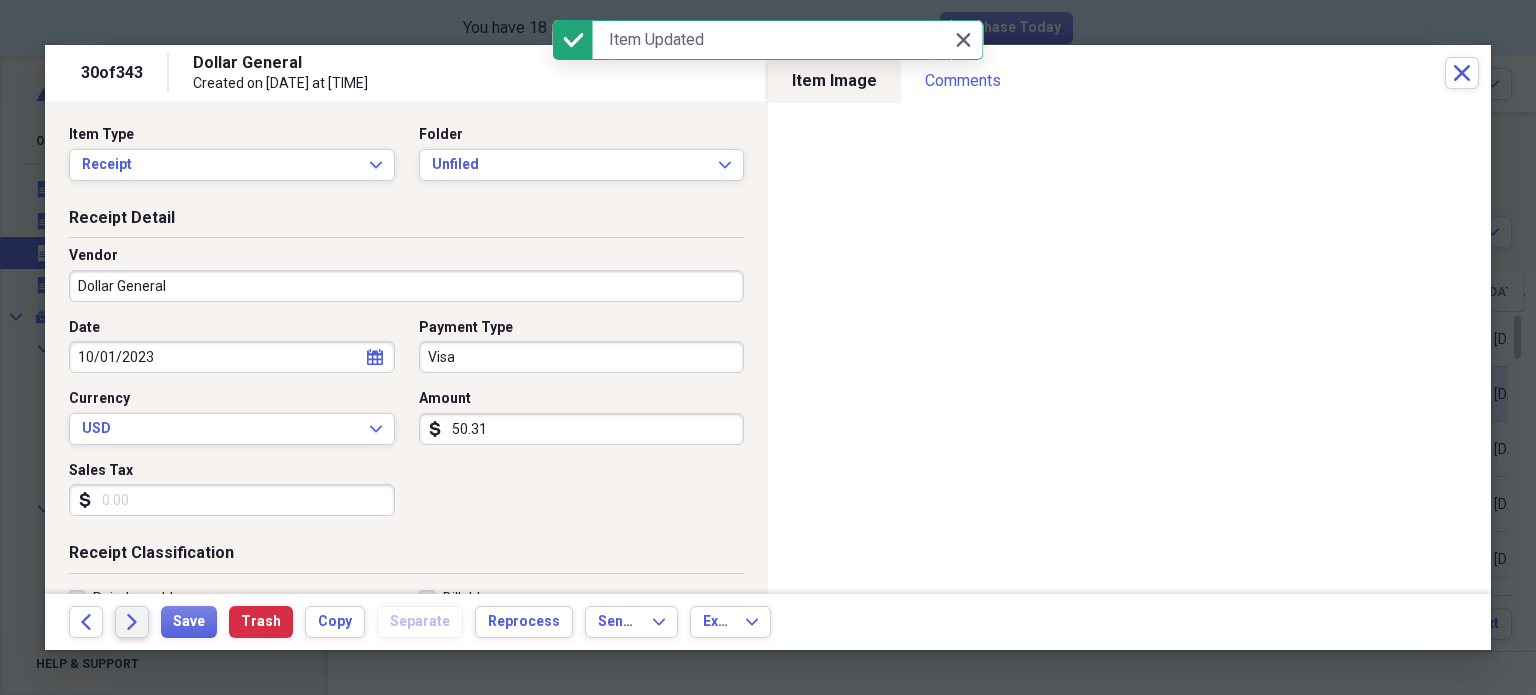 click on "Forward" 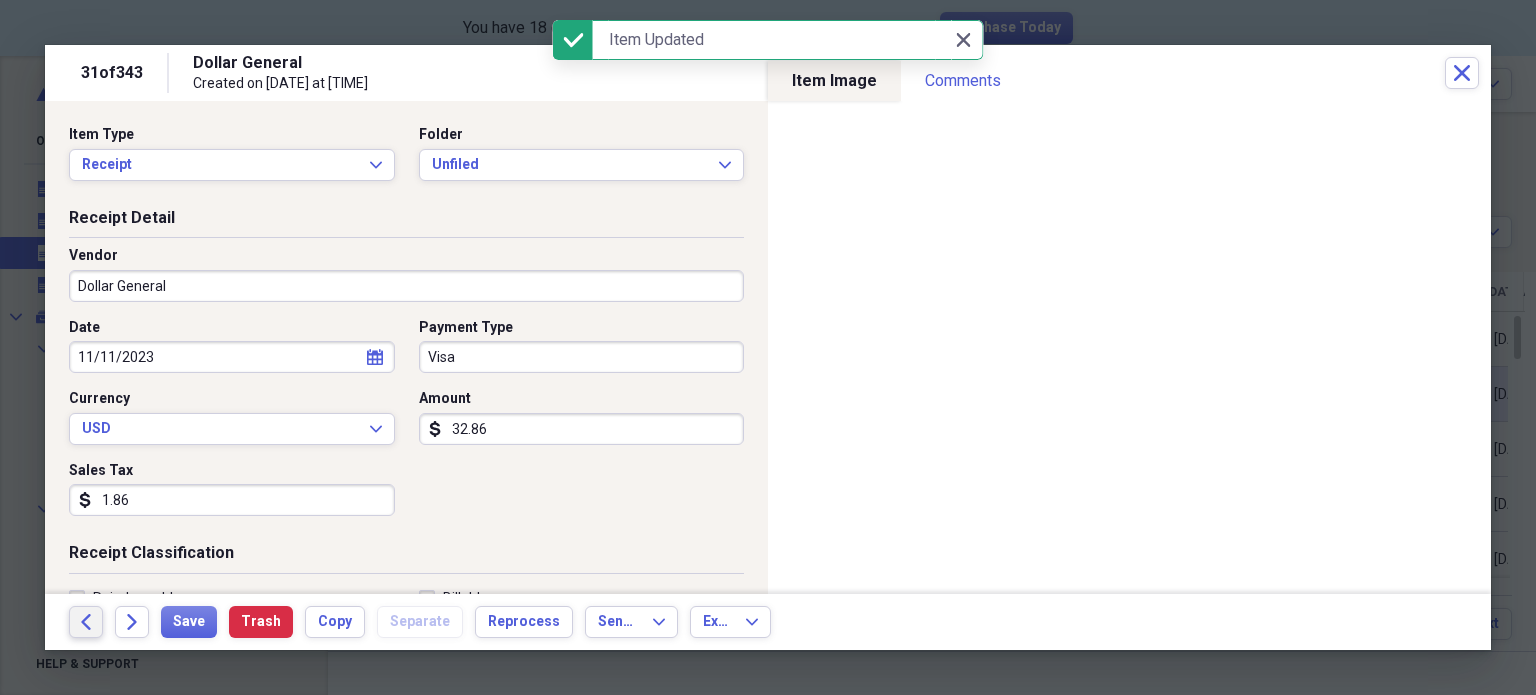 click on "Back" at bounding box center [86, 622] 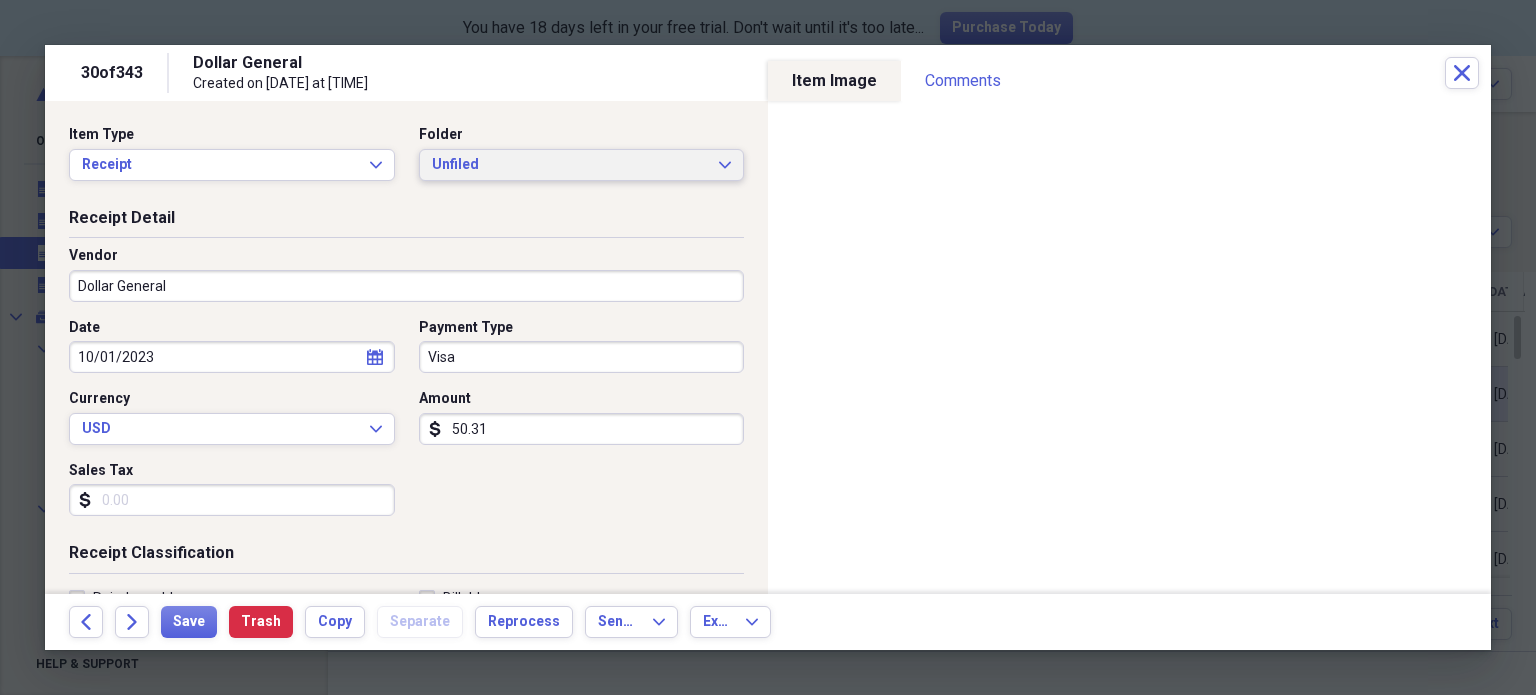 click on "Unfiled" at bounding box center (570, 165) 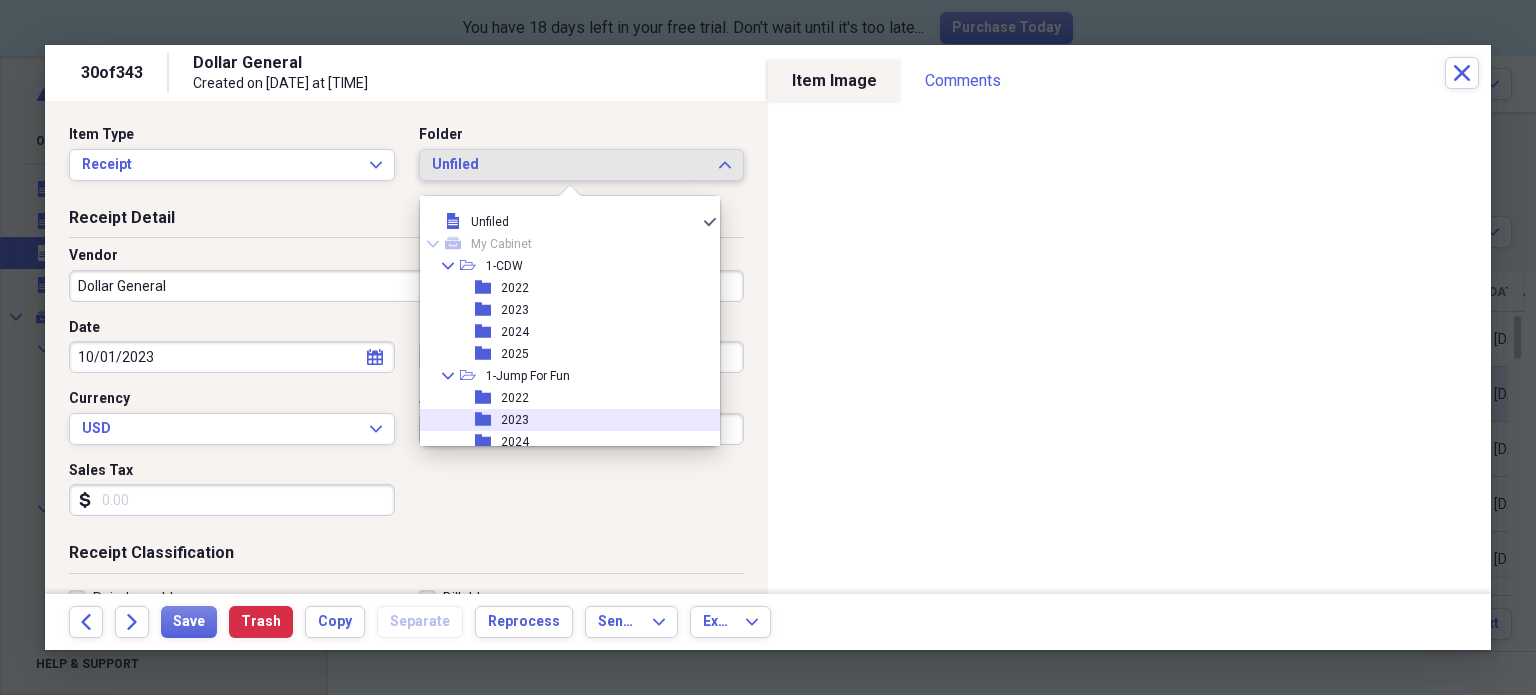 click on "folder" at bounding box center [488, 420] 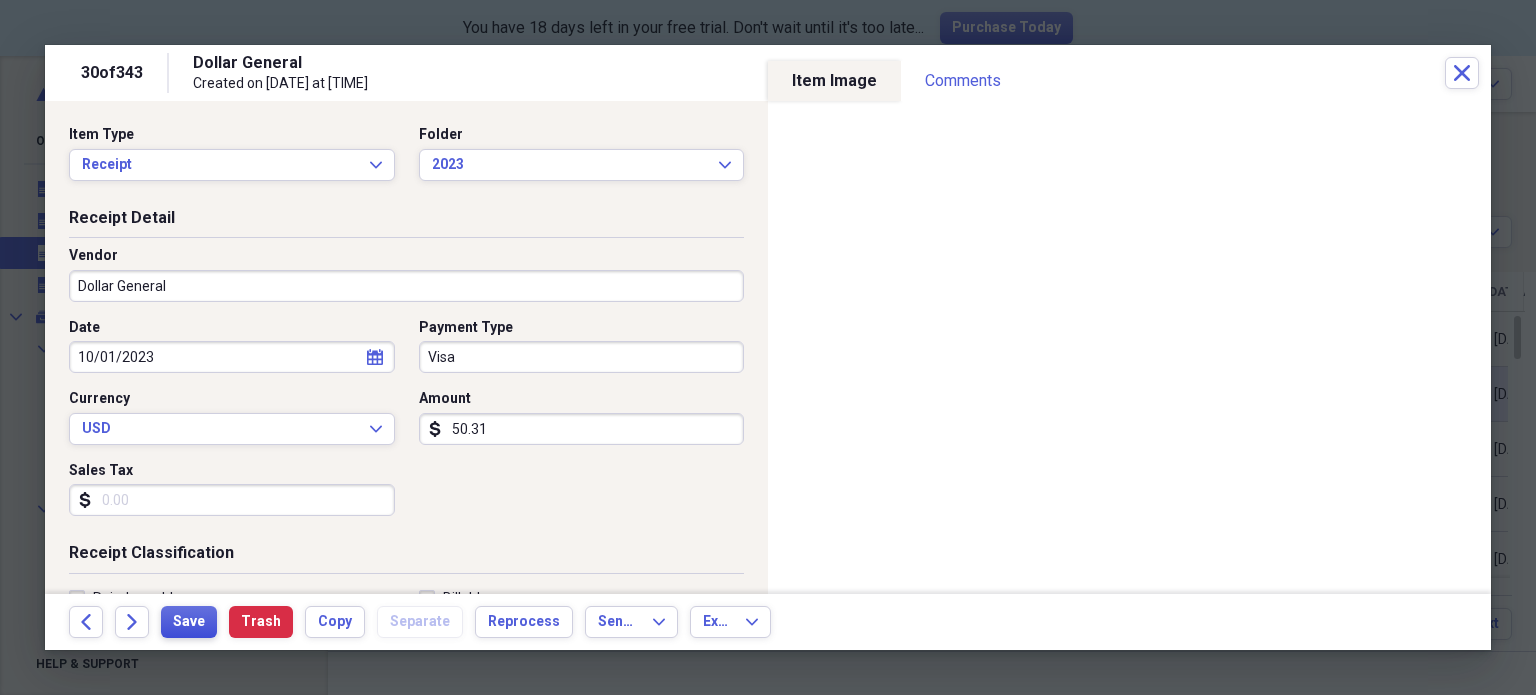 click on "Save" at bounding box center [189, 622] 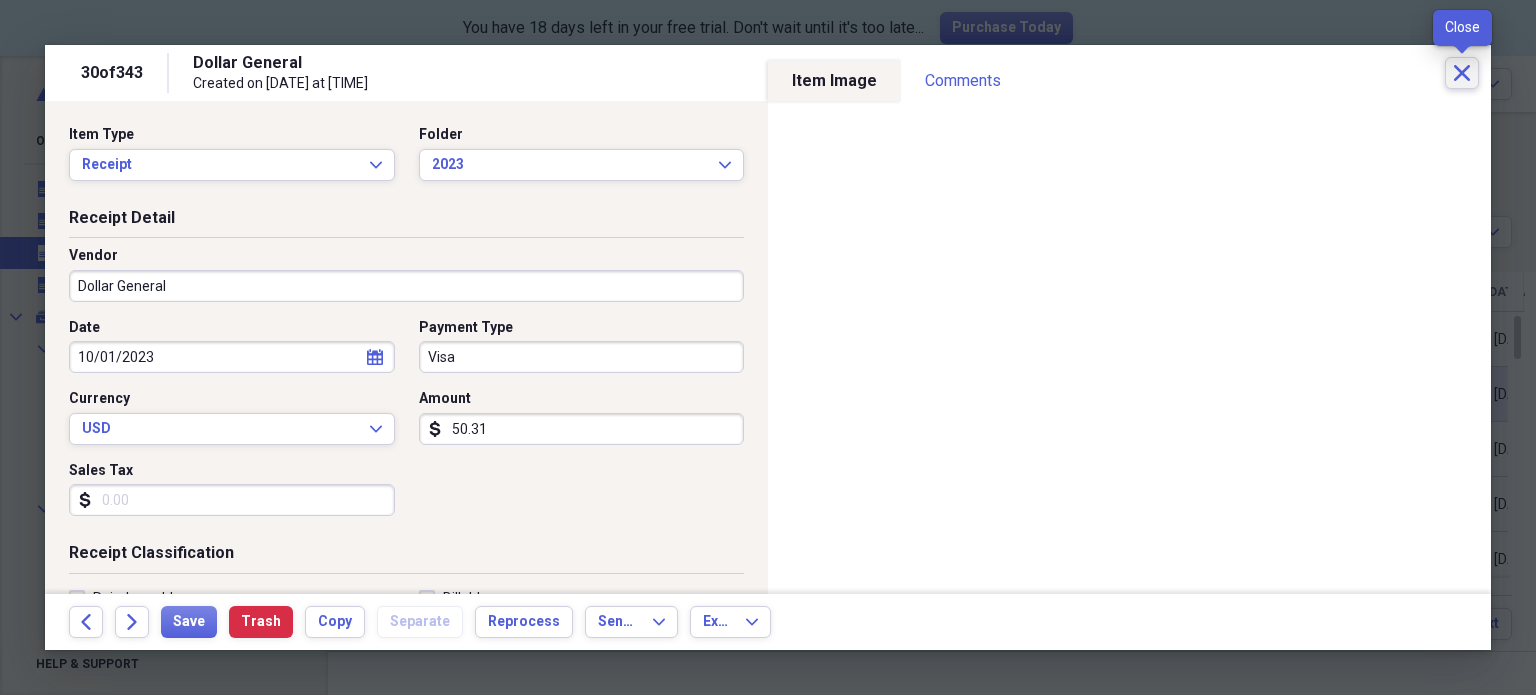 click on "Close" at bounding box center (1462, 73) 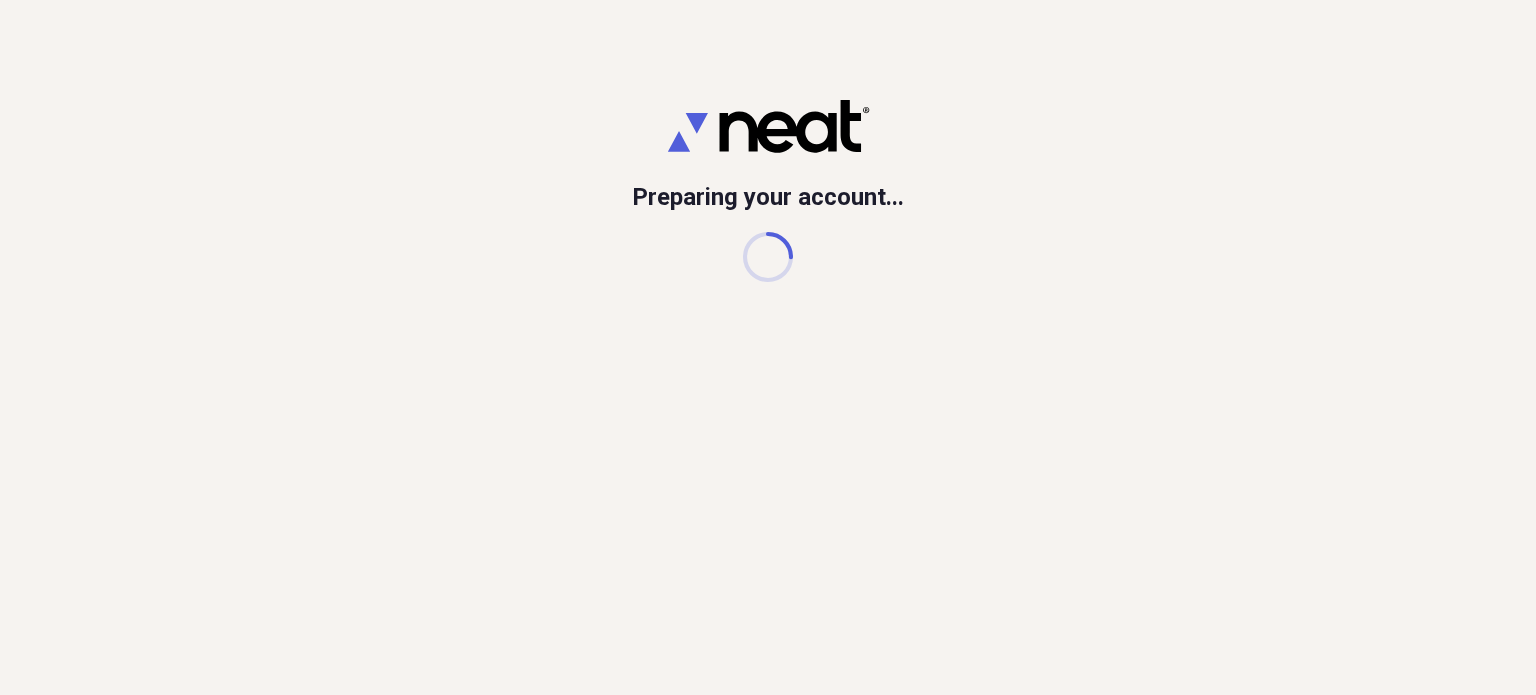 scroll, scrollTop: 0, scrollLeft: 0, axis: both 